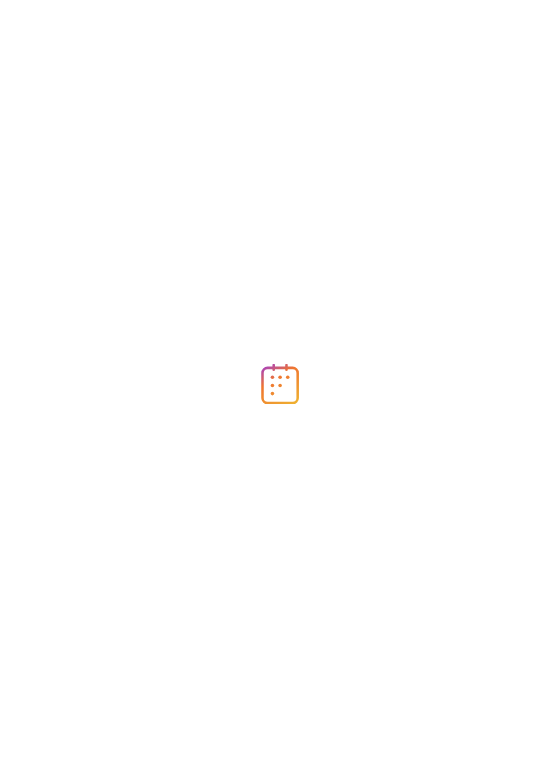 scroll, scrollTop: 0, scrollLeft: 0, axis: both 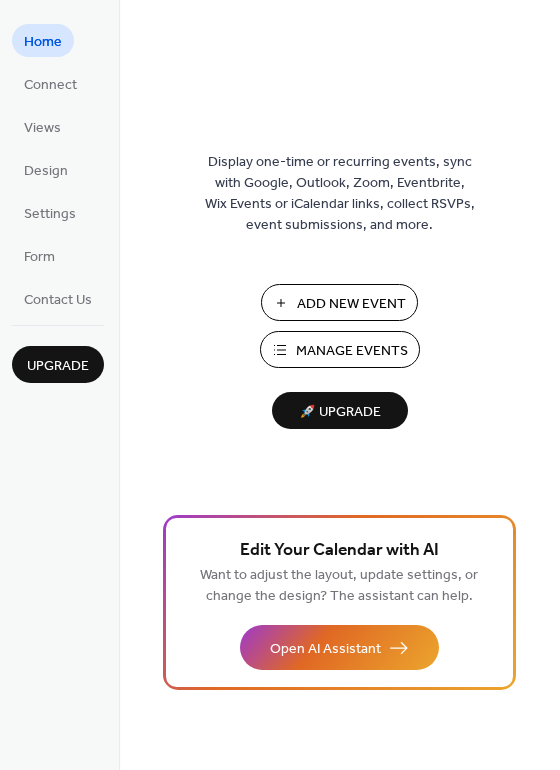 click on "Manage Events" at bounding box center (352, 351) 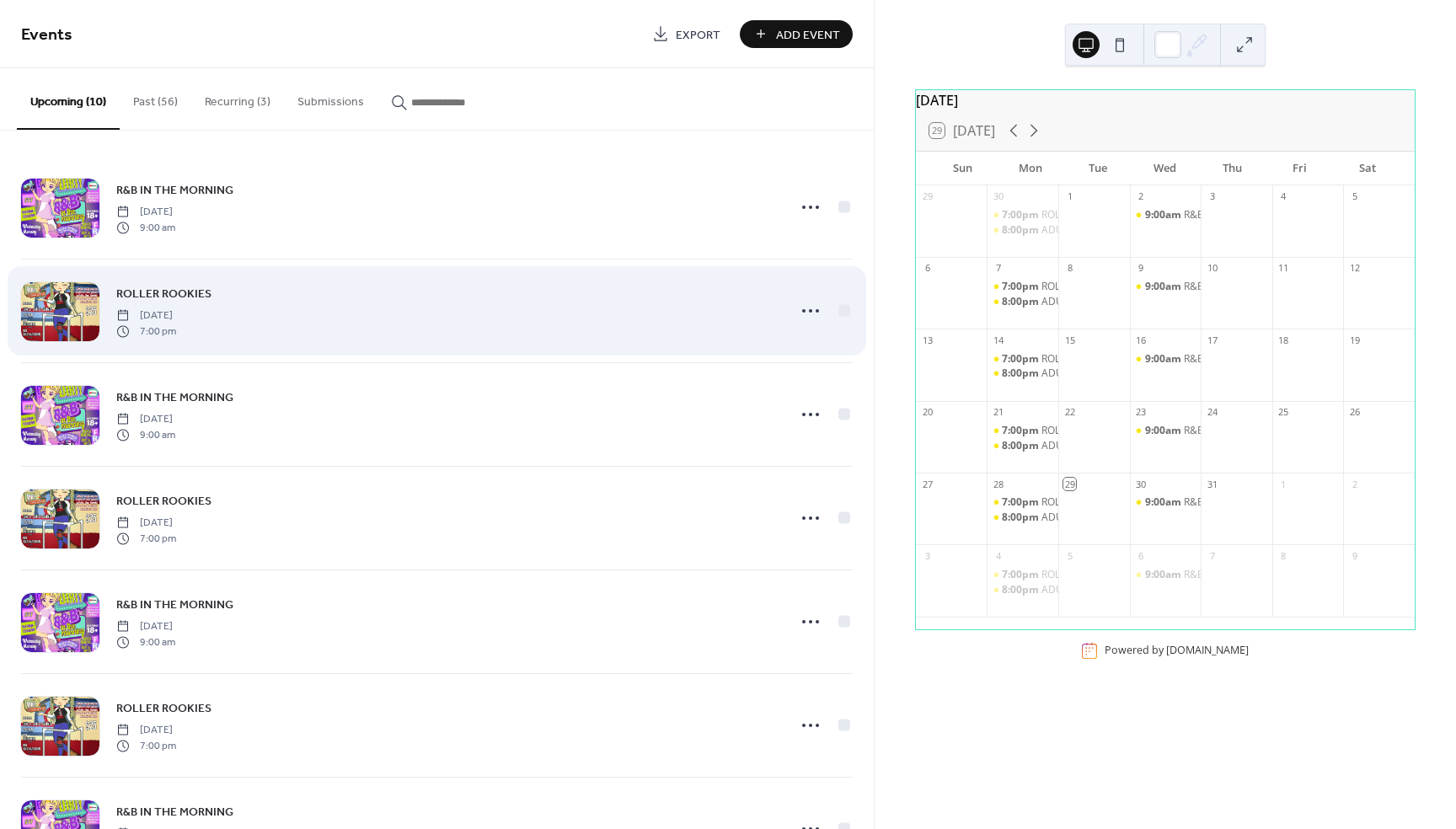 scroll, scrollTop: 0, scrollLeft: 0, axis: both 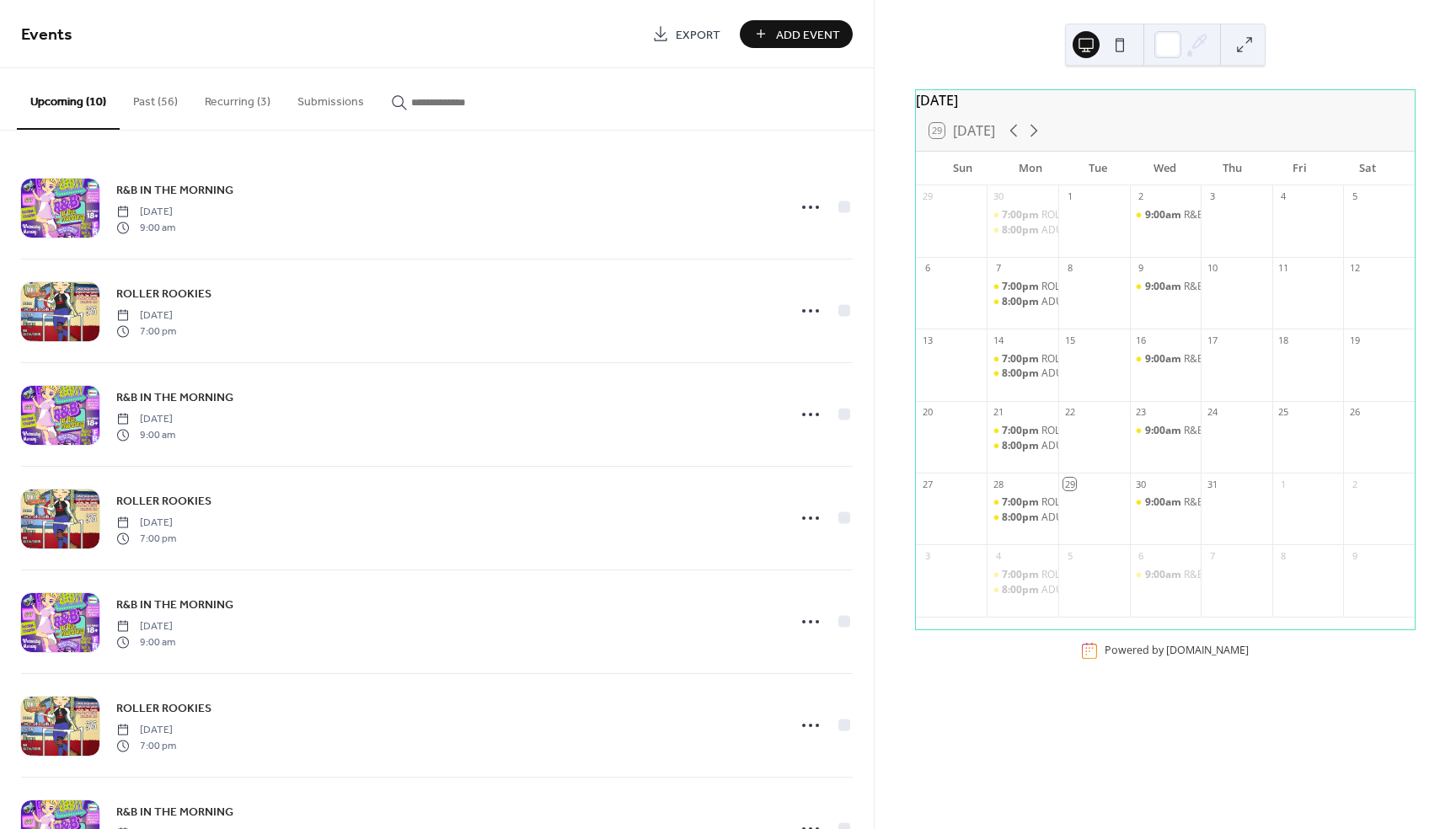 click on "Recurring (3)" at bounding box center (238, 98) 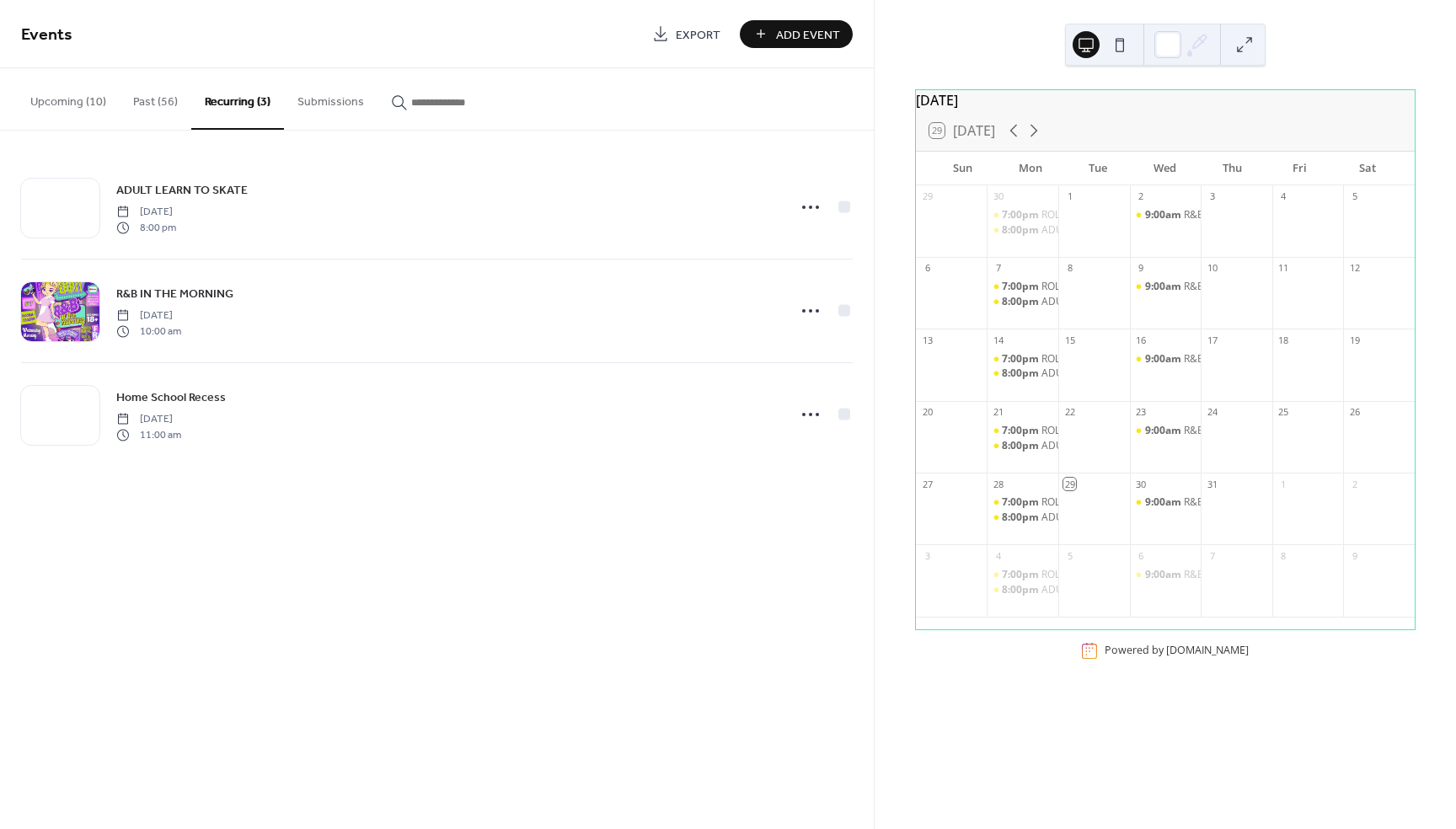 click on "Upcoming (10)" at bounding box center [68, 98] 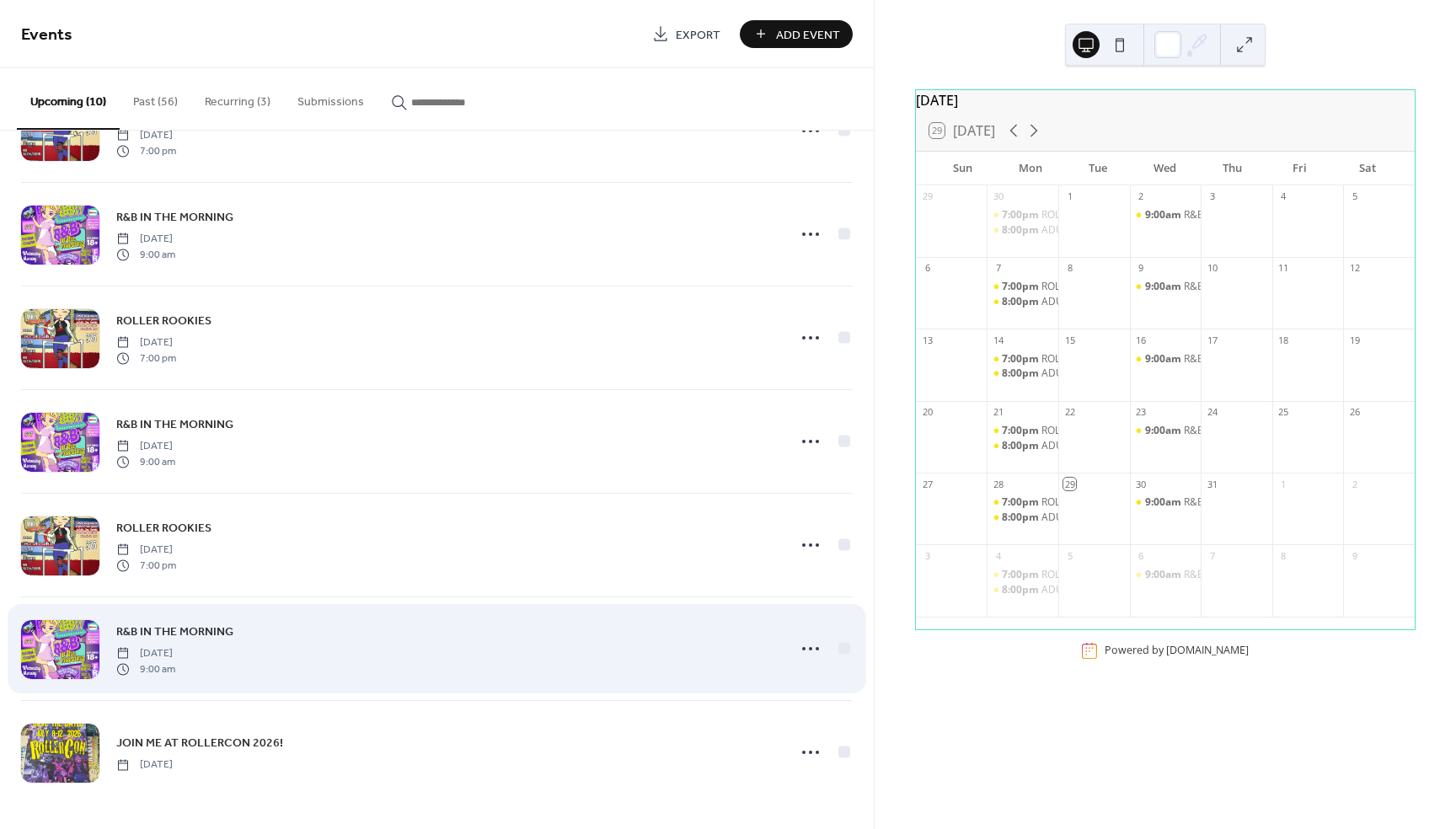 scroll, scrollTop: 389, scrollLeft: 0, axis: vertical 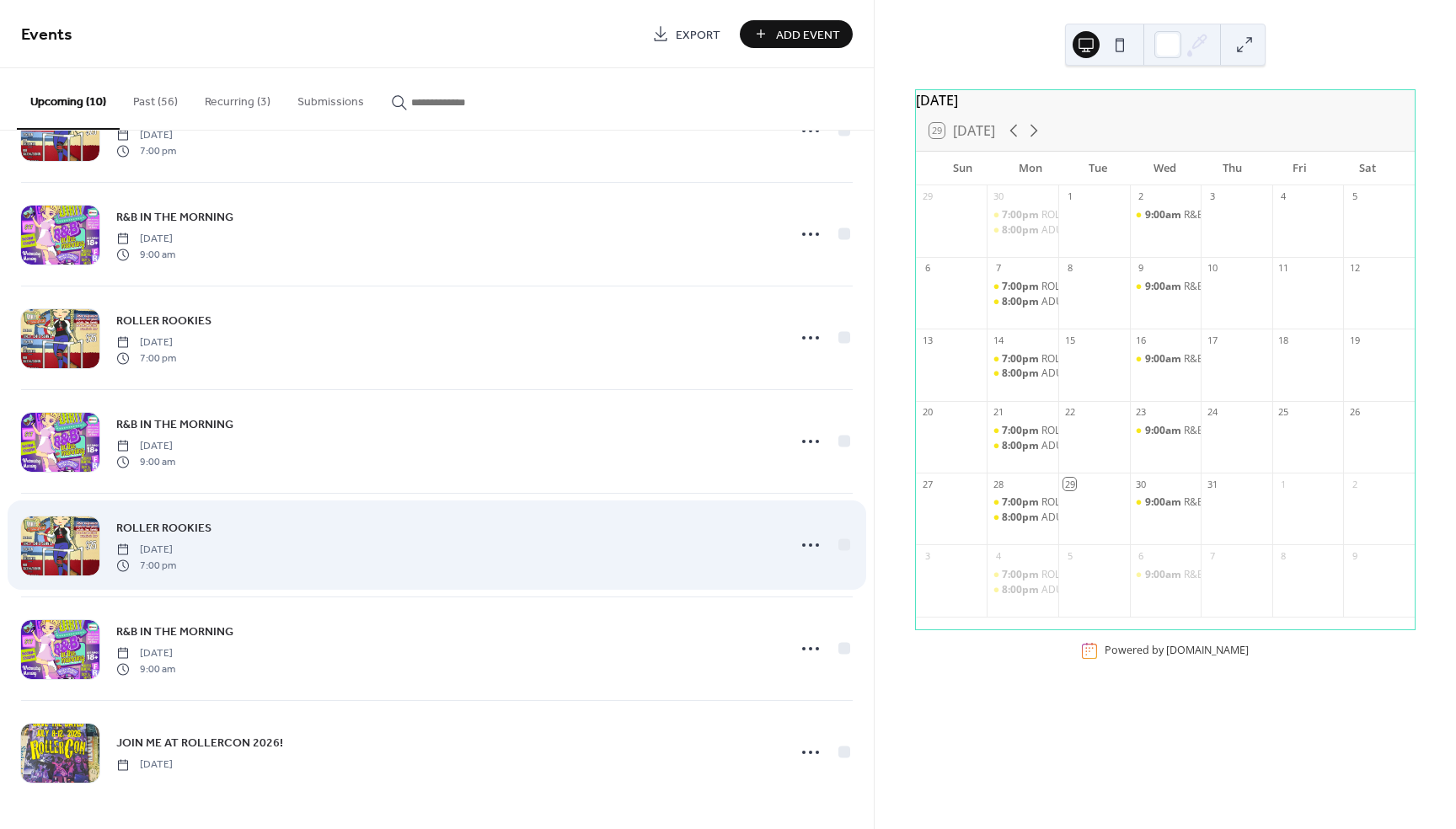 click on "ROLLER ROOKIES [DATE] 7:00 pm" at bounding box center [446, 545] 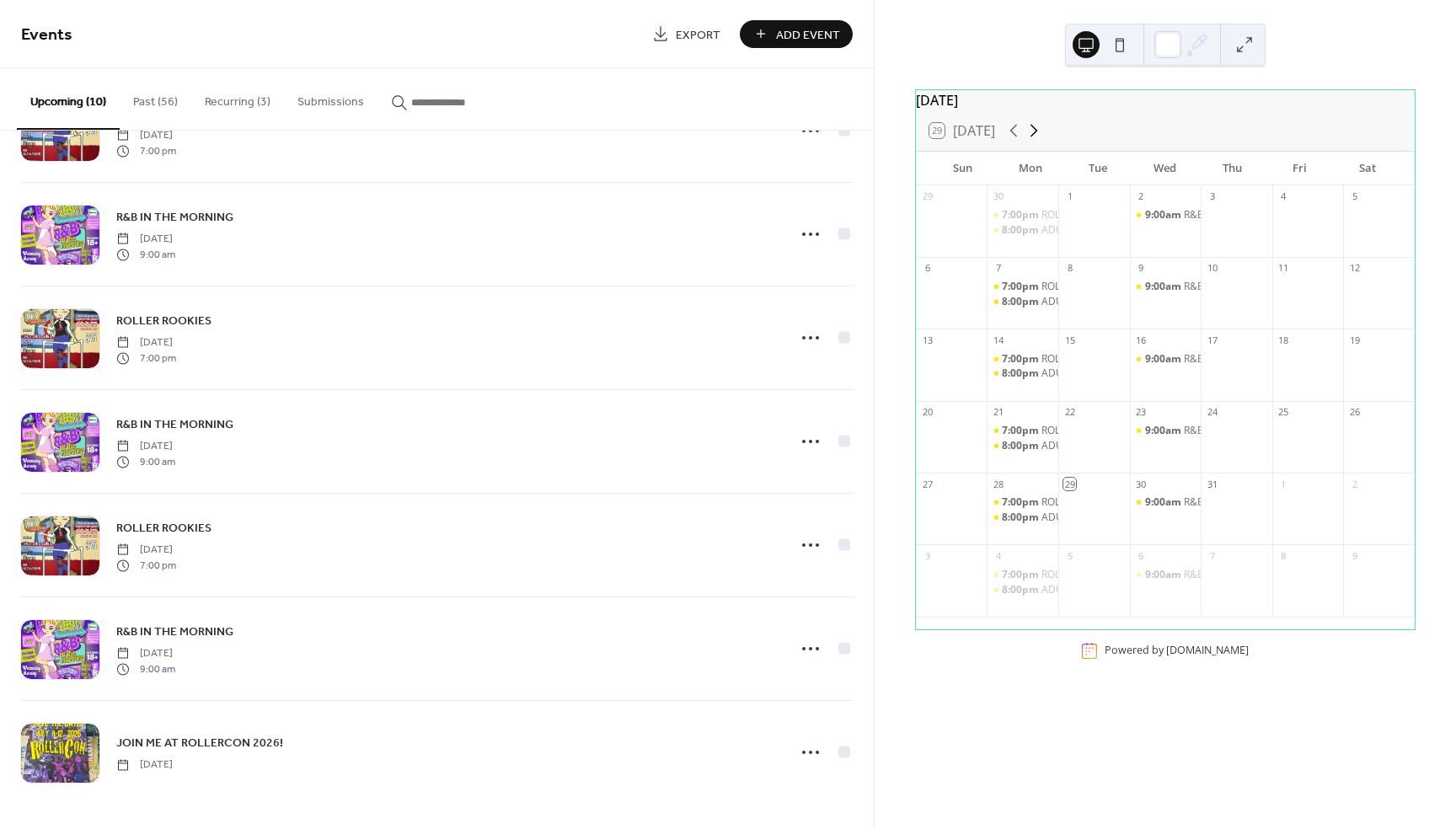 click 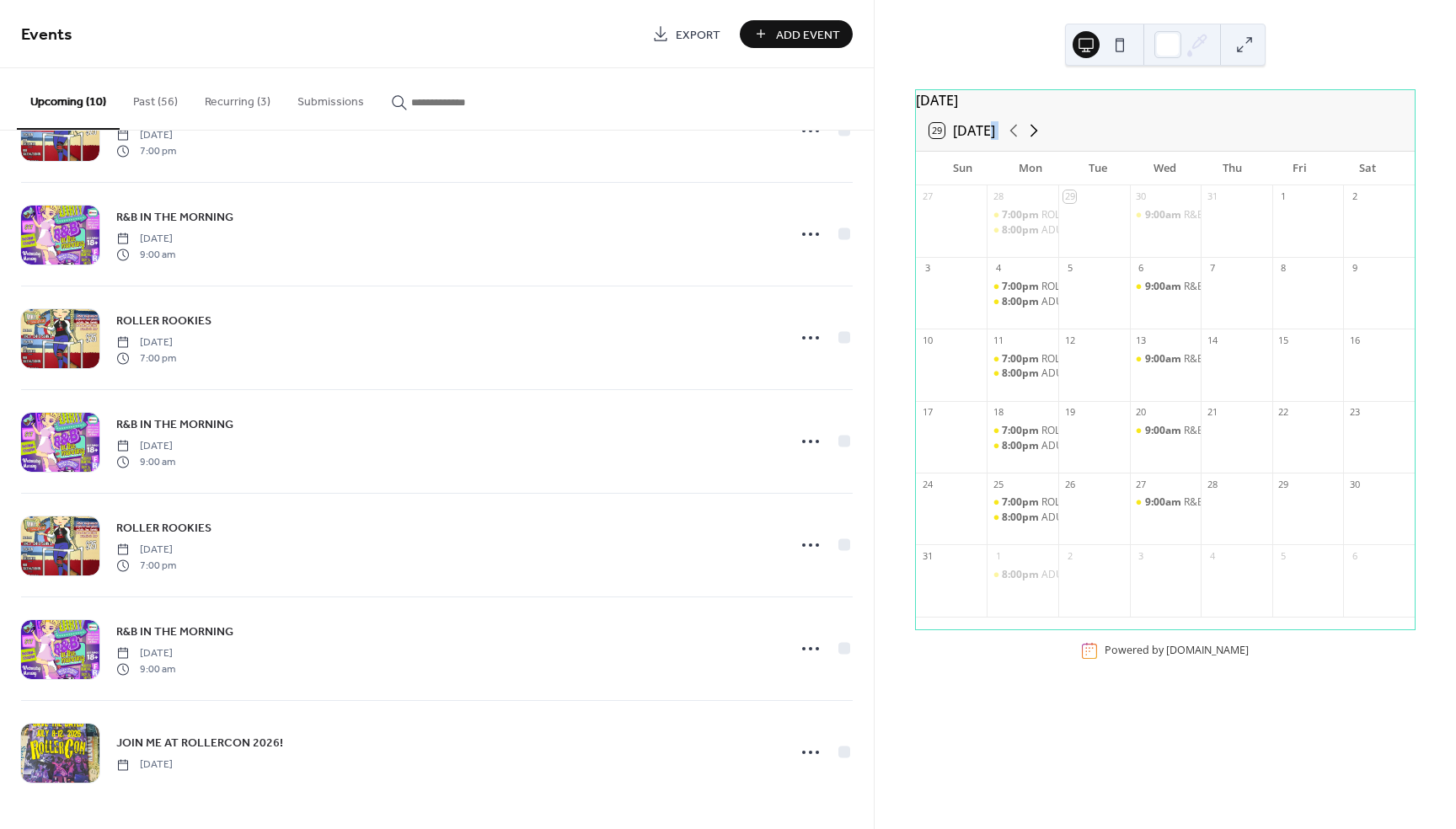 click 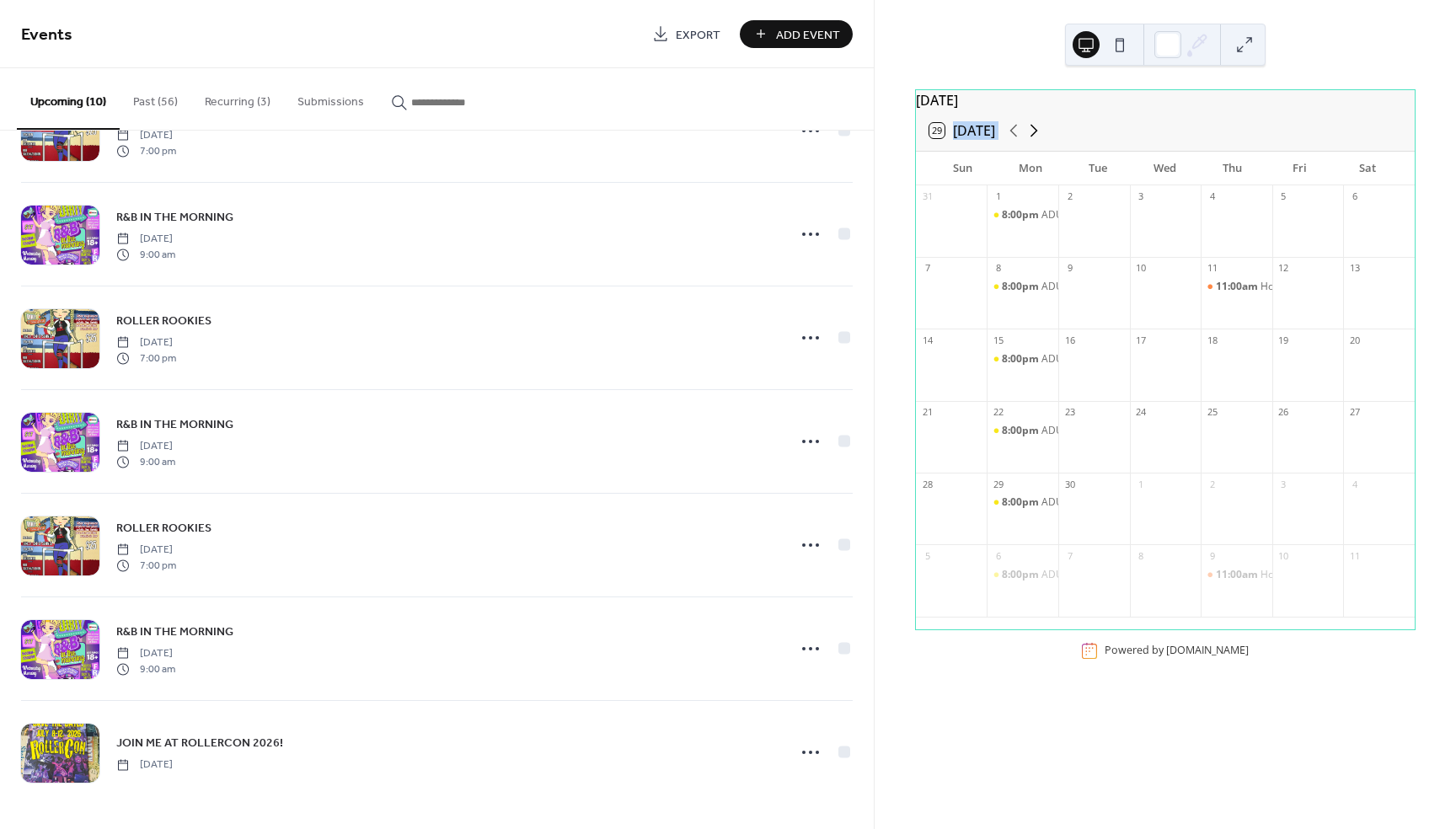 click 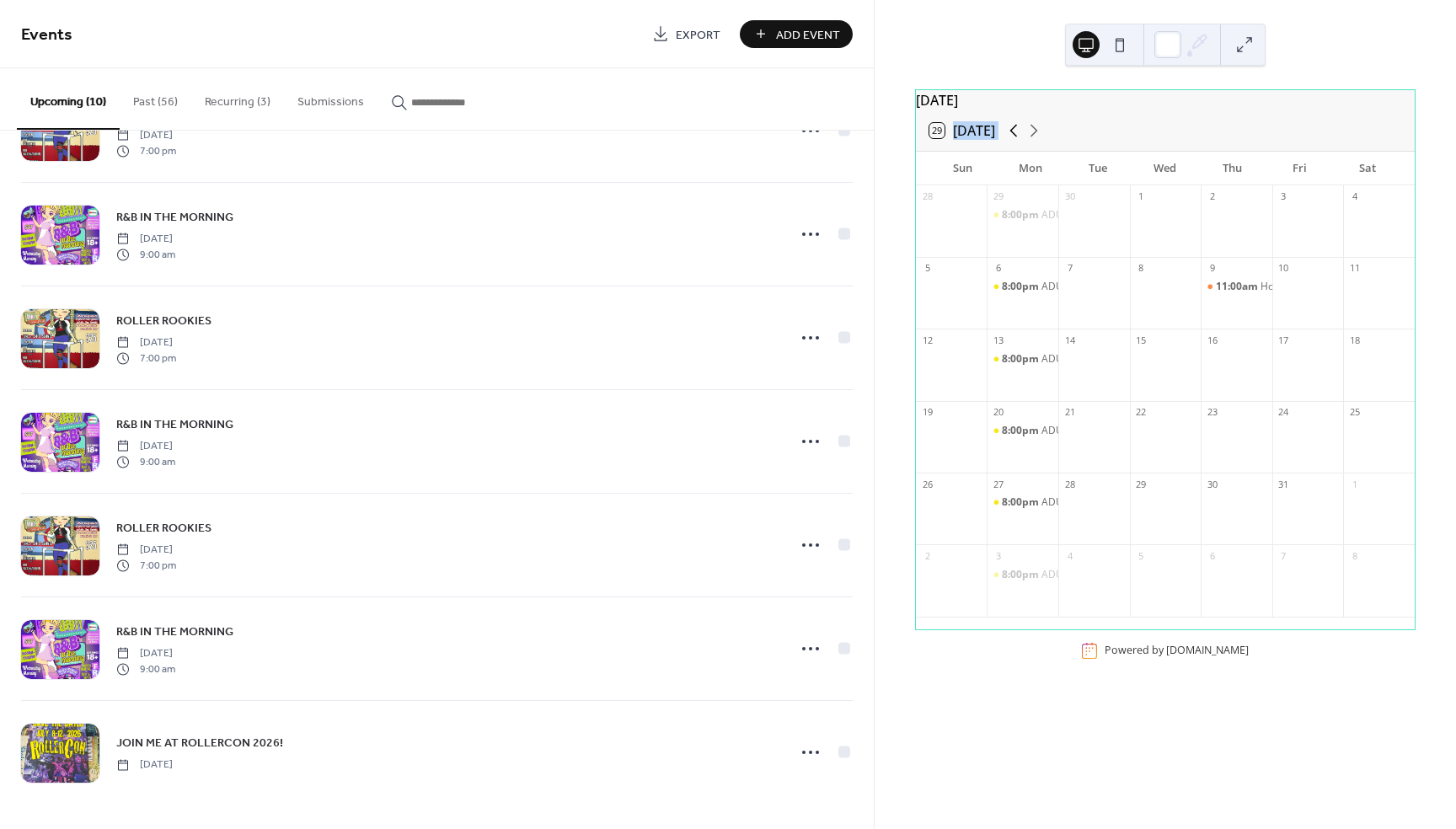 click 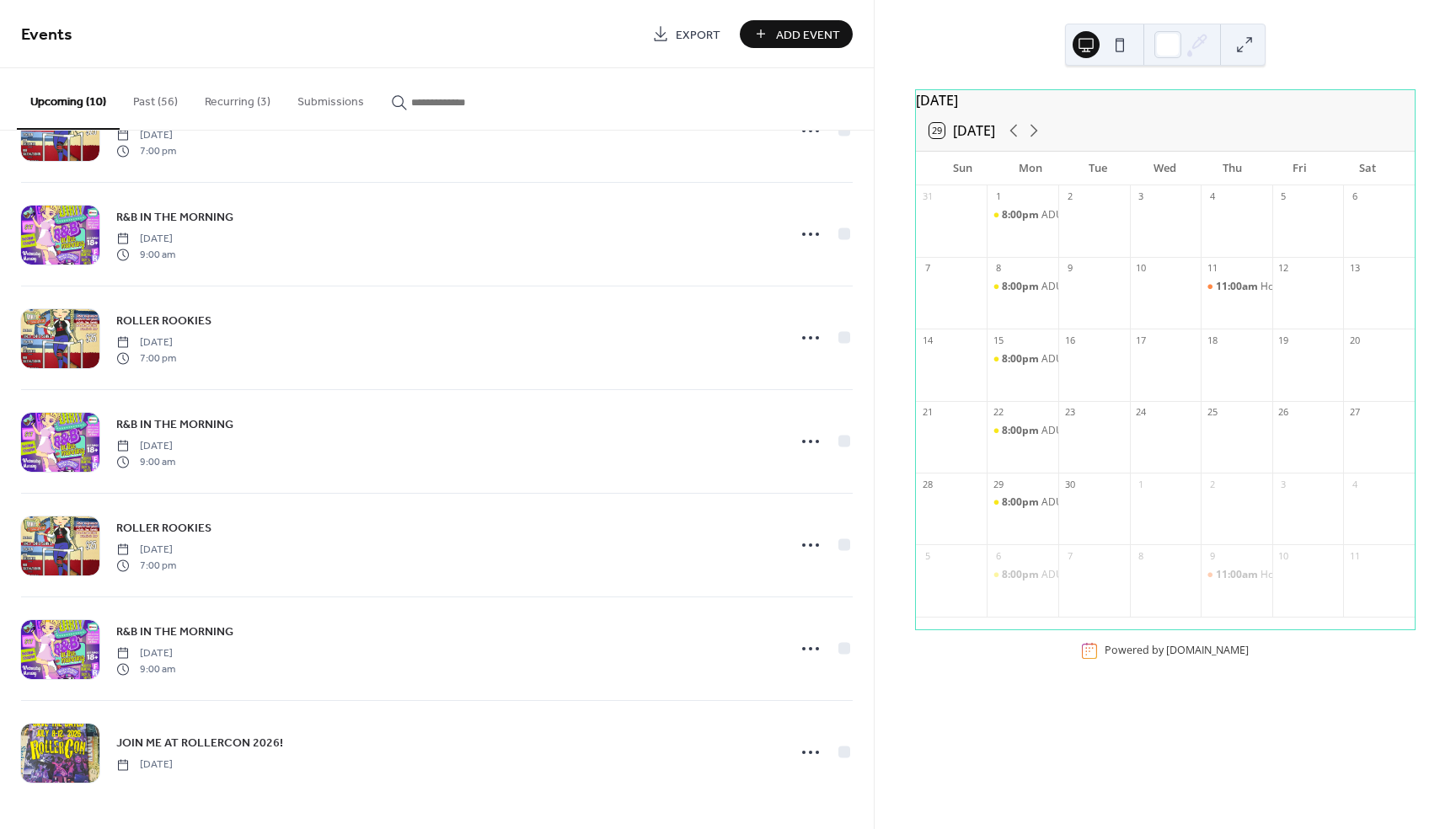 click on "1" at bounding box center [1022, 196] 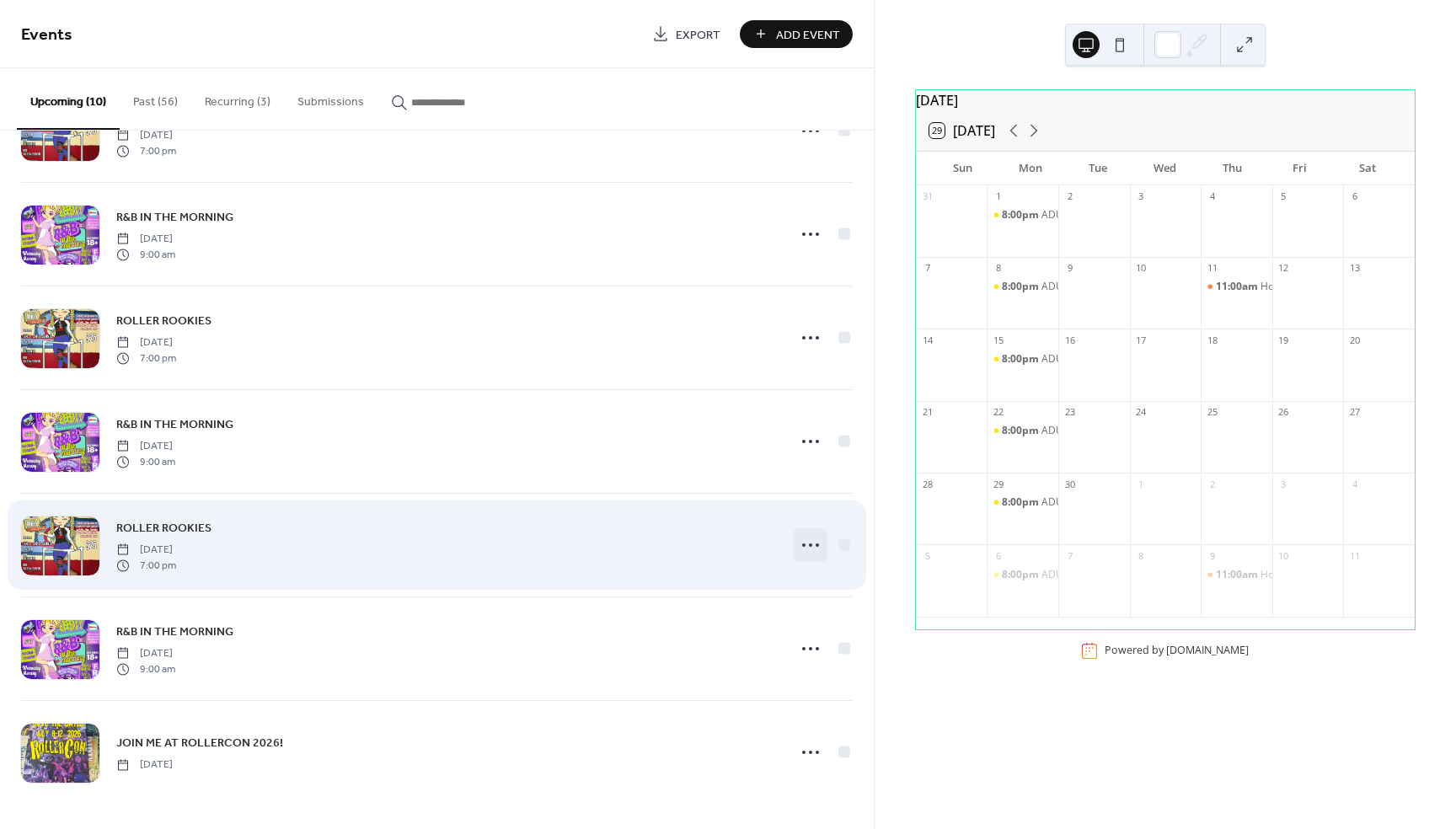 click 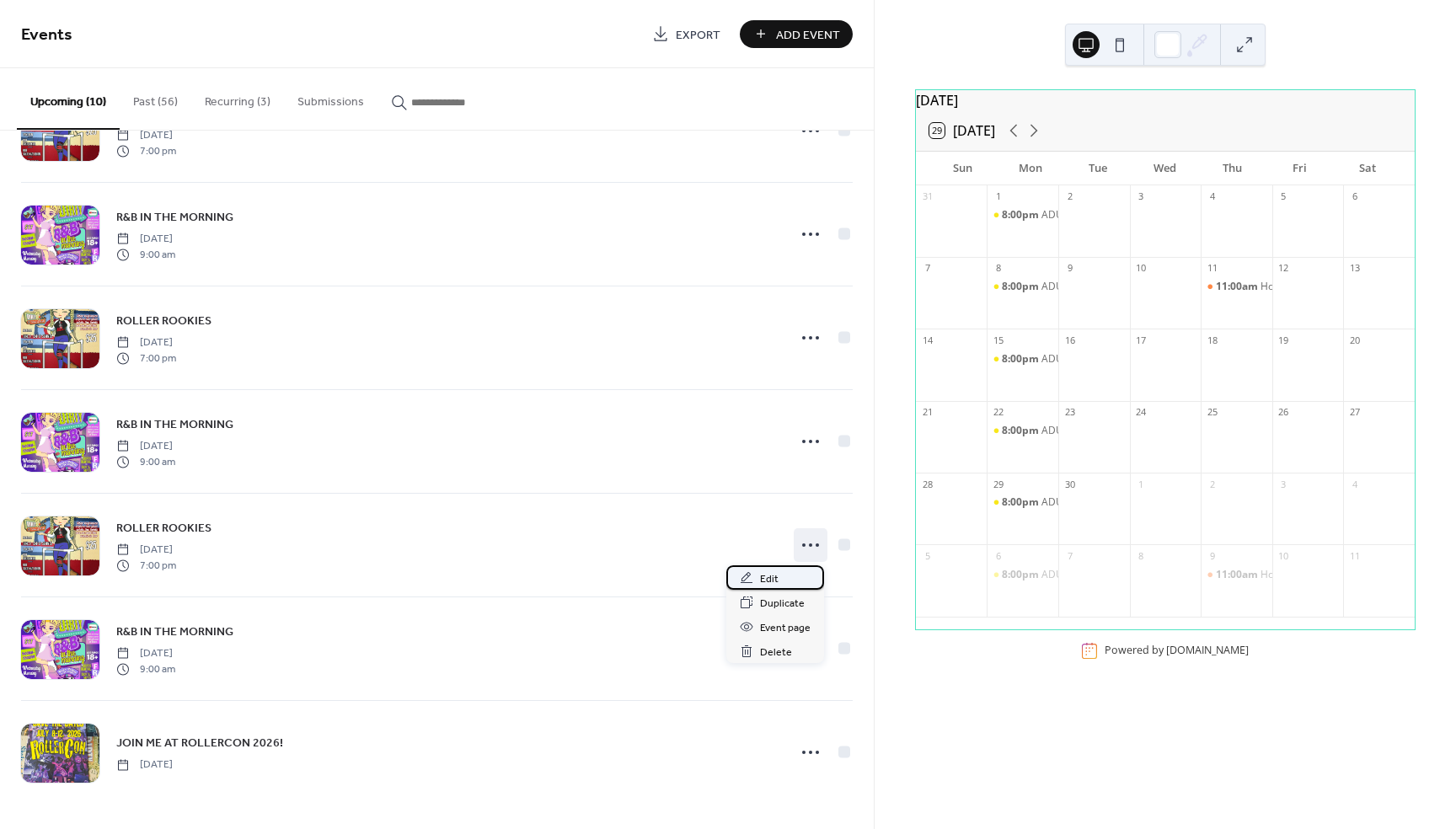 click on "Edit" at bounding box center [769, 579] 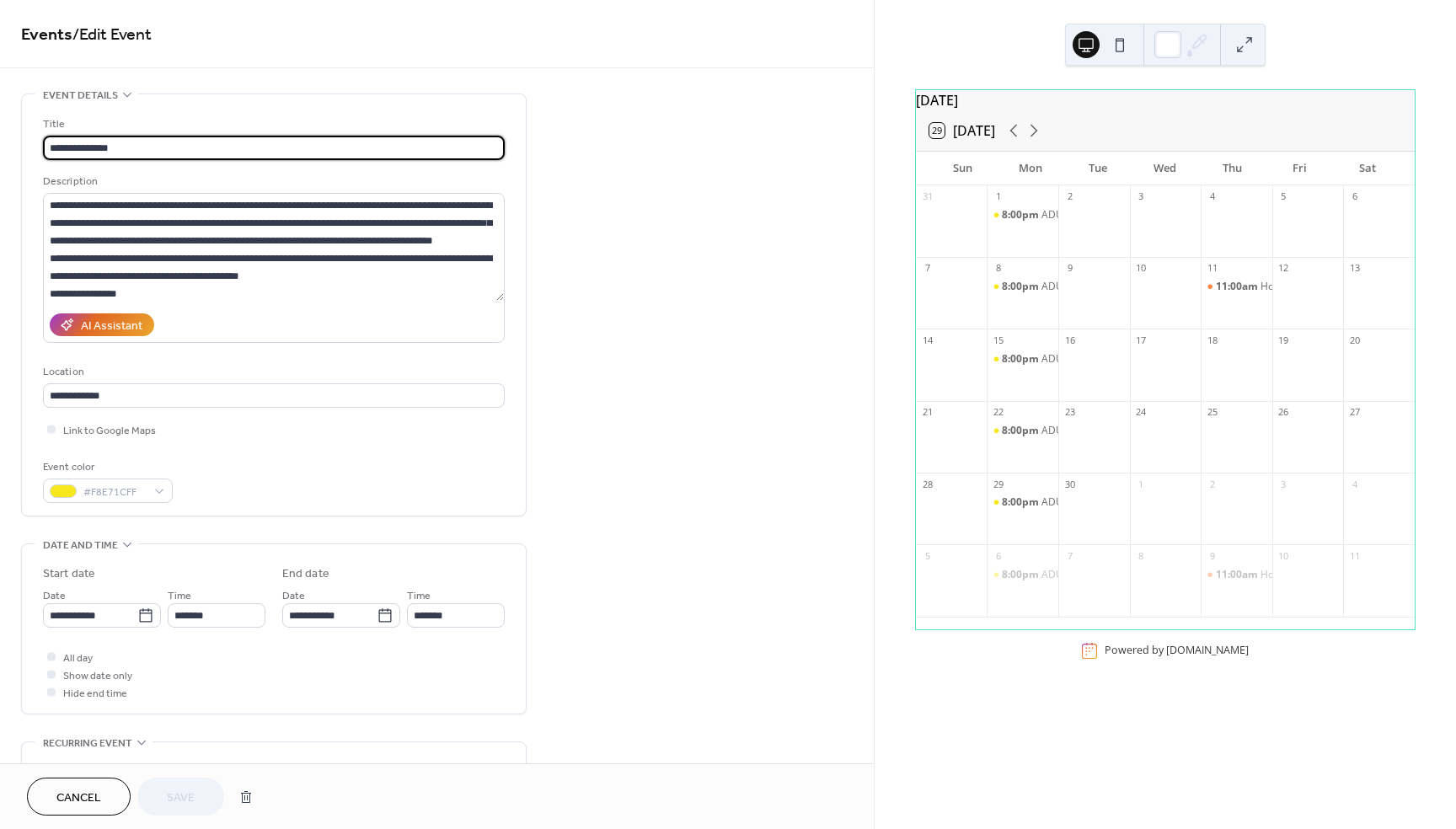 scroll, scrollTop: 0, scrollLeft: 0, axis: both 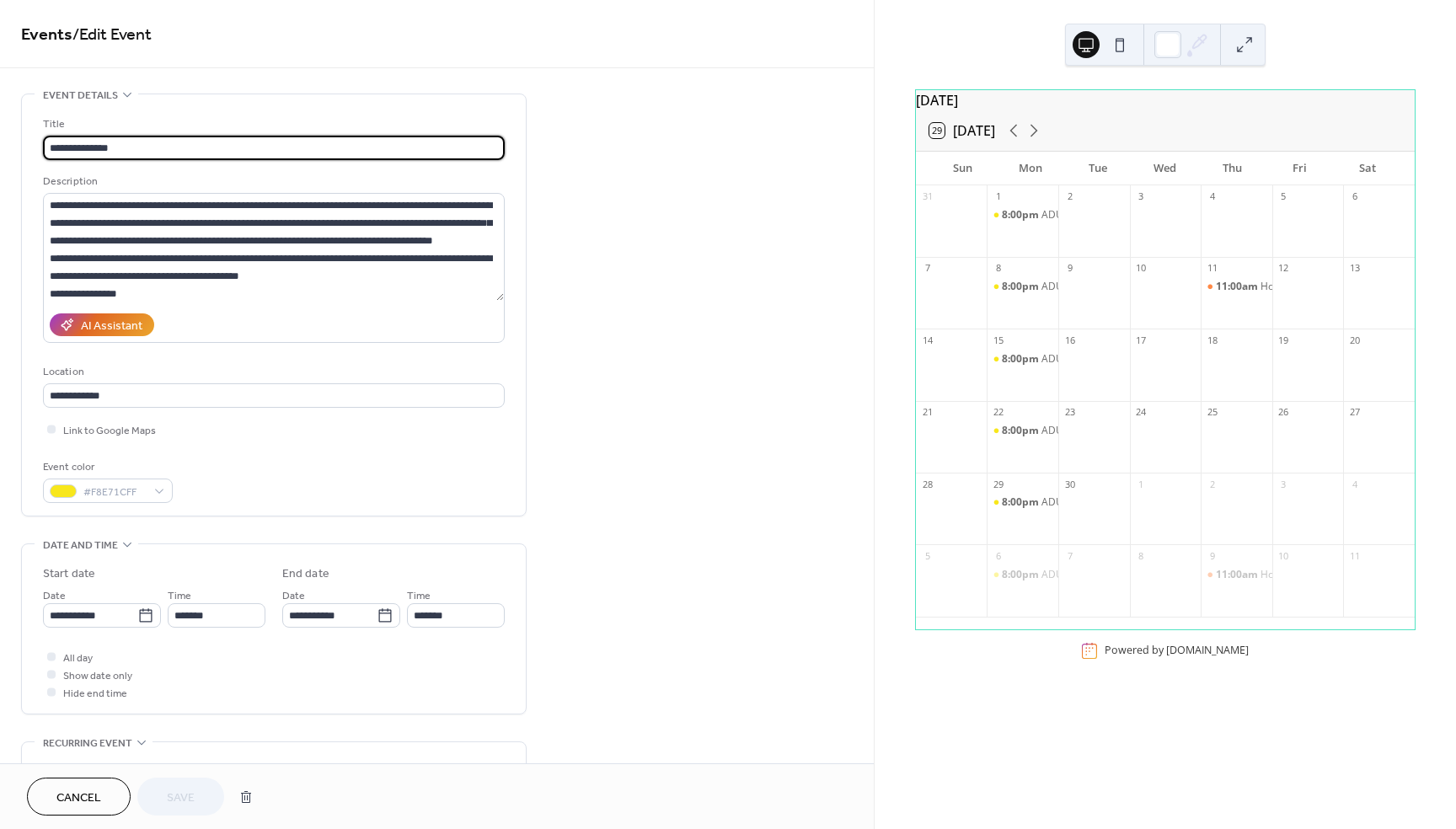 click on "Cancel" at bounding box center (78, 798) 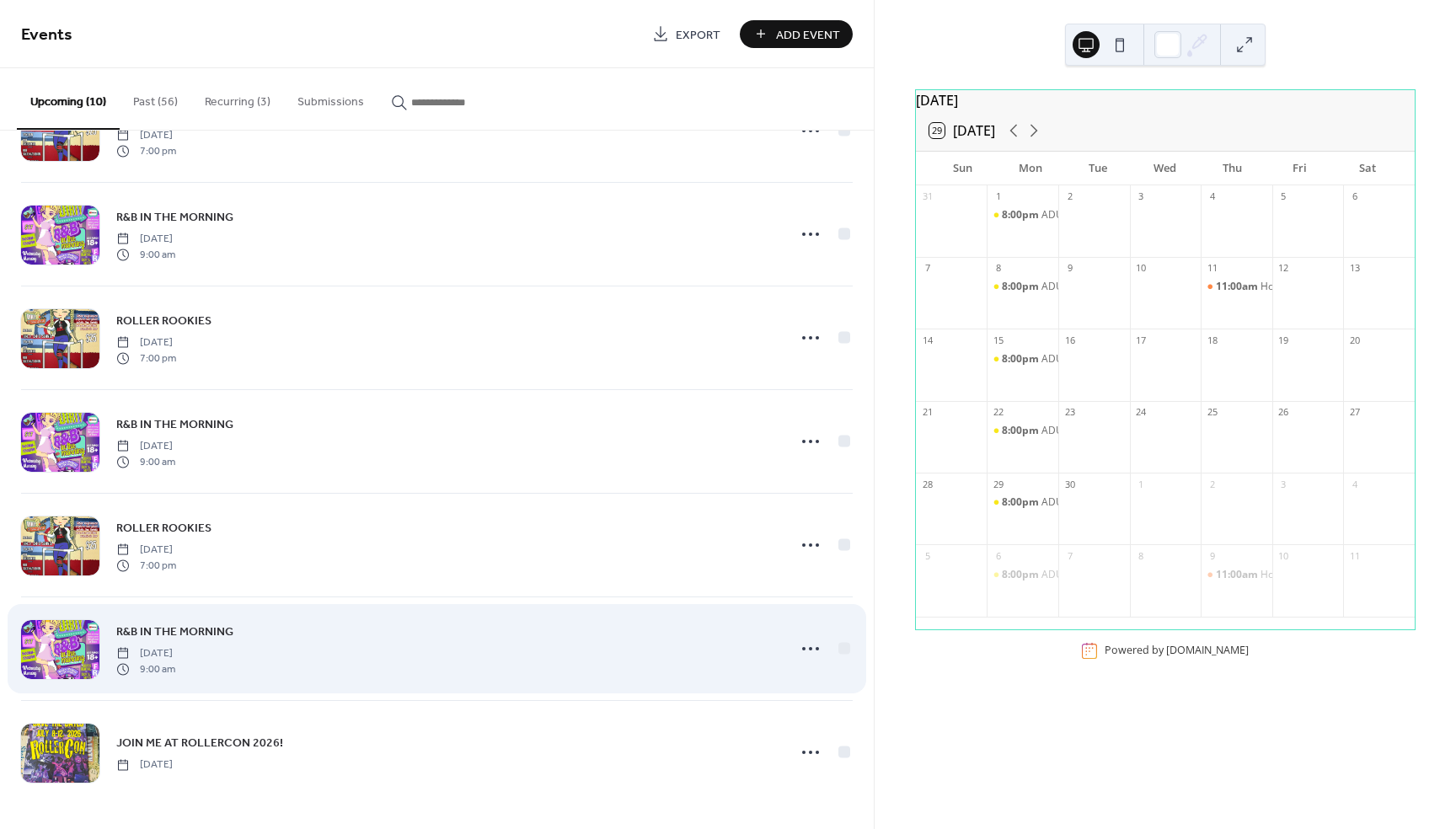 scroll, scrollTop: 389, scrollLeft: 0, axis: vertical 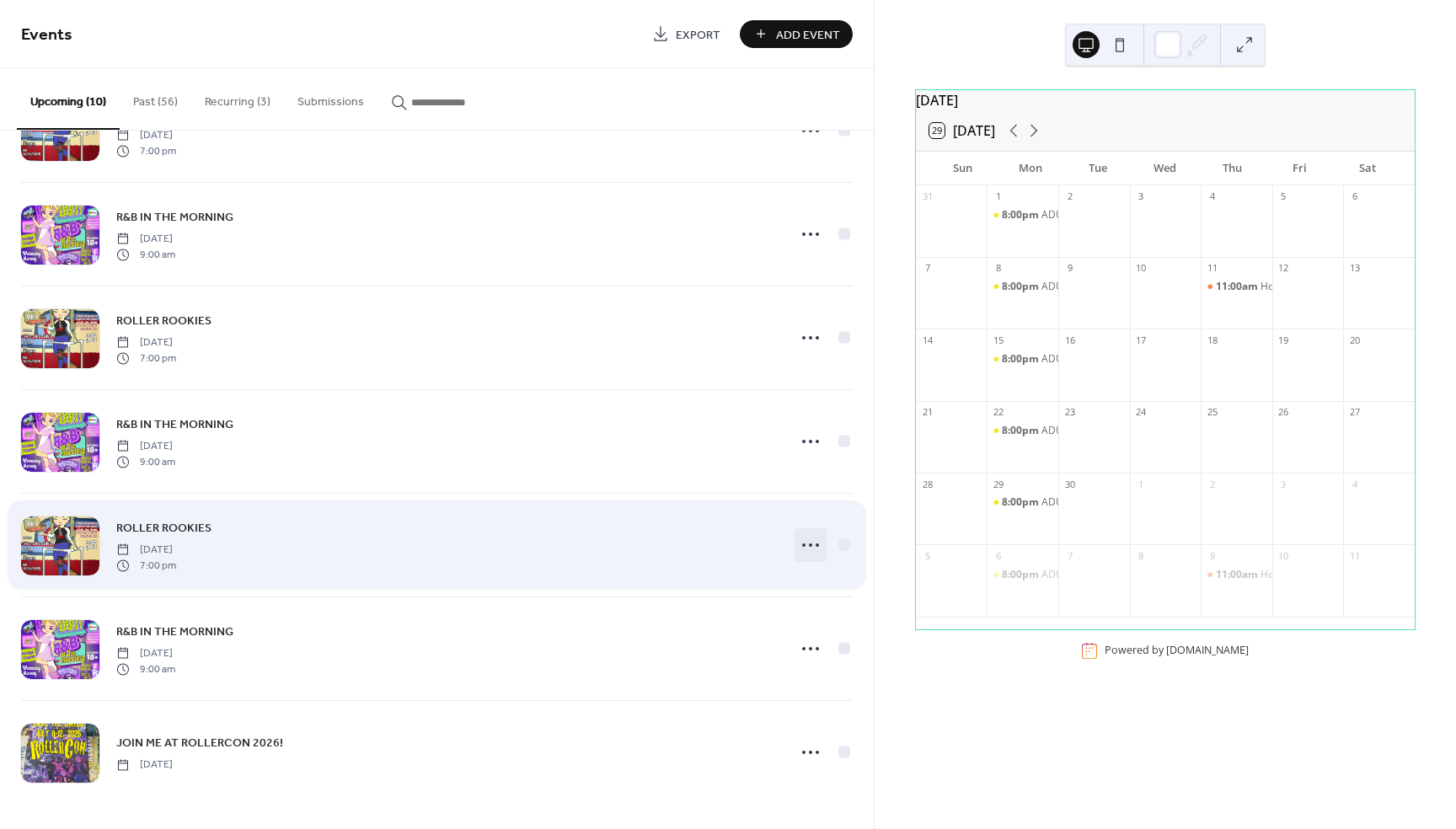 click 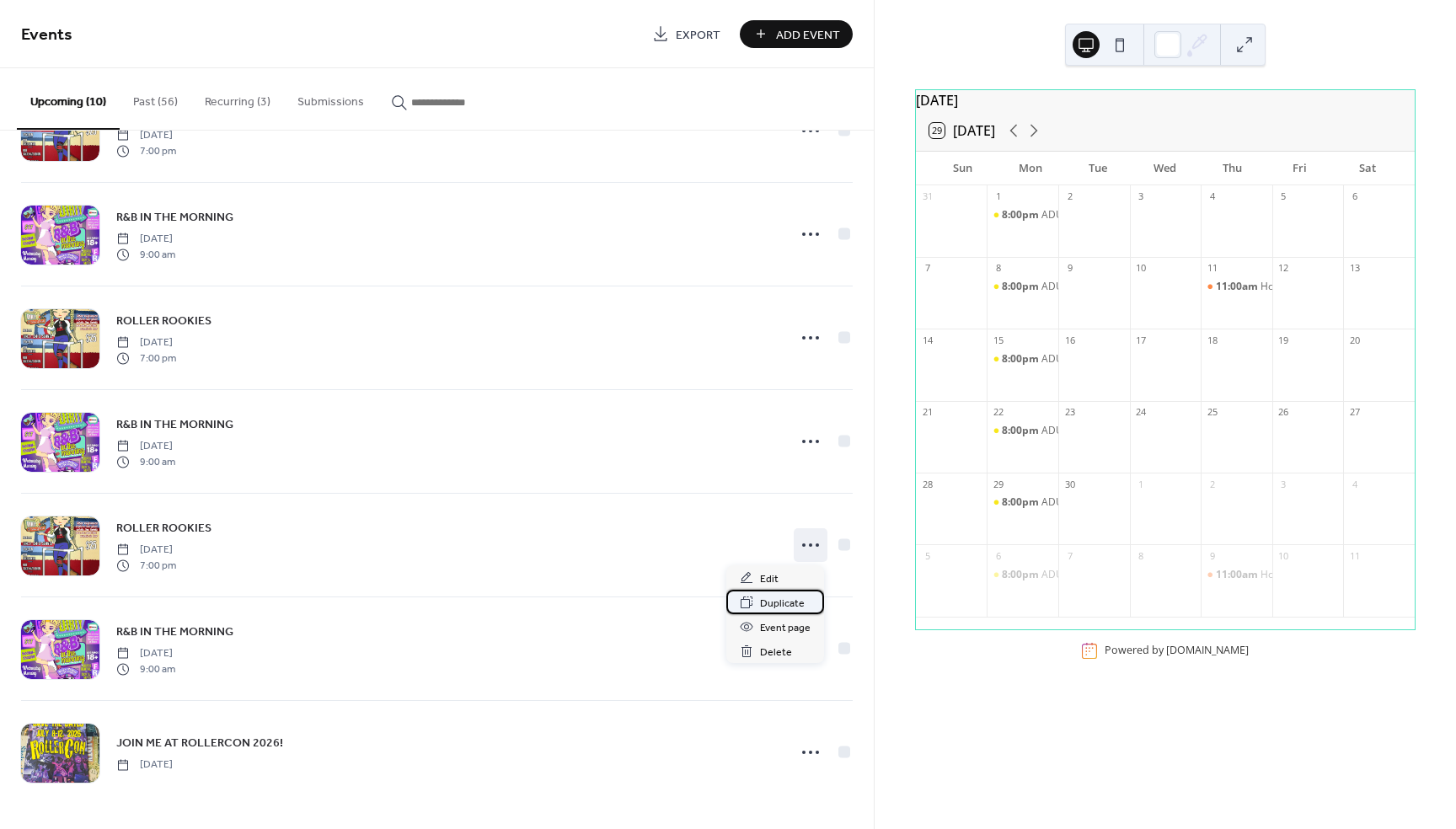 click on "Duplicate" at bounding box center [782, 603] 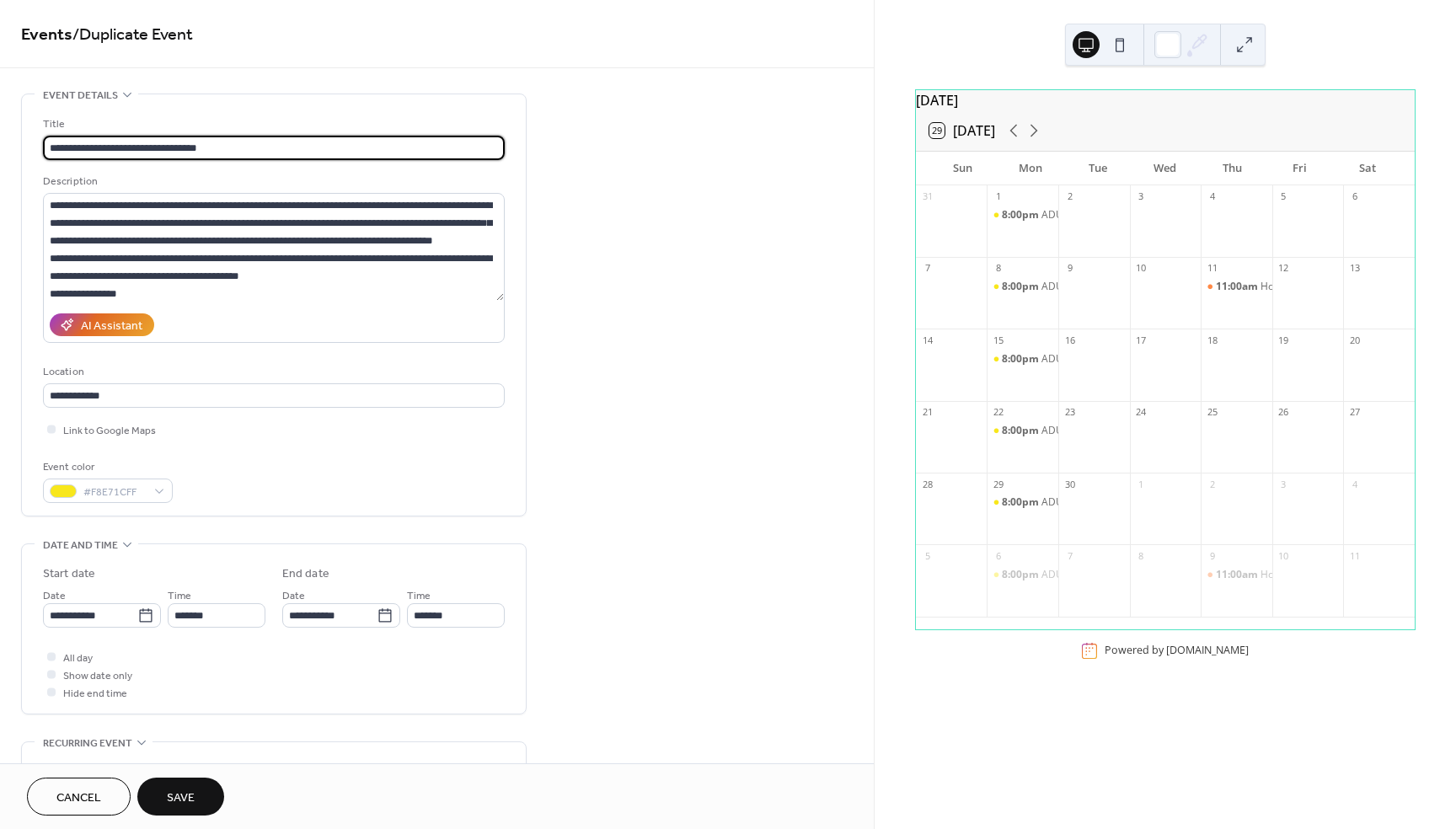 drag, startPoint x: 140, startPoint y: 152, endPoint x: 324, endPoint y: 152, distance: 184 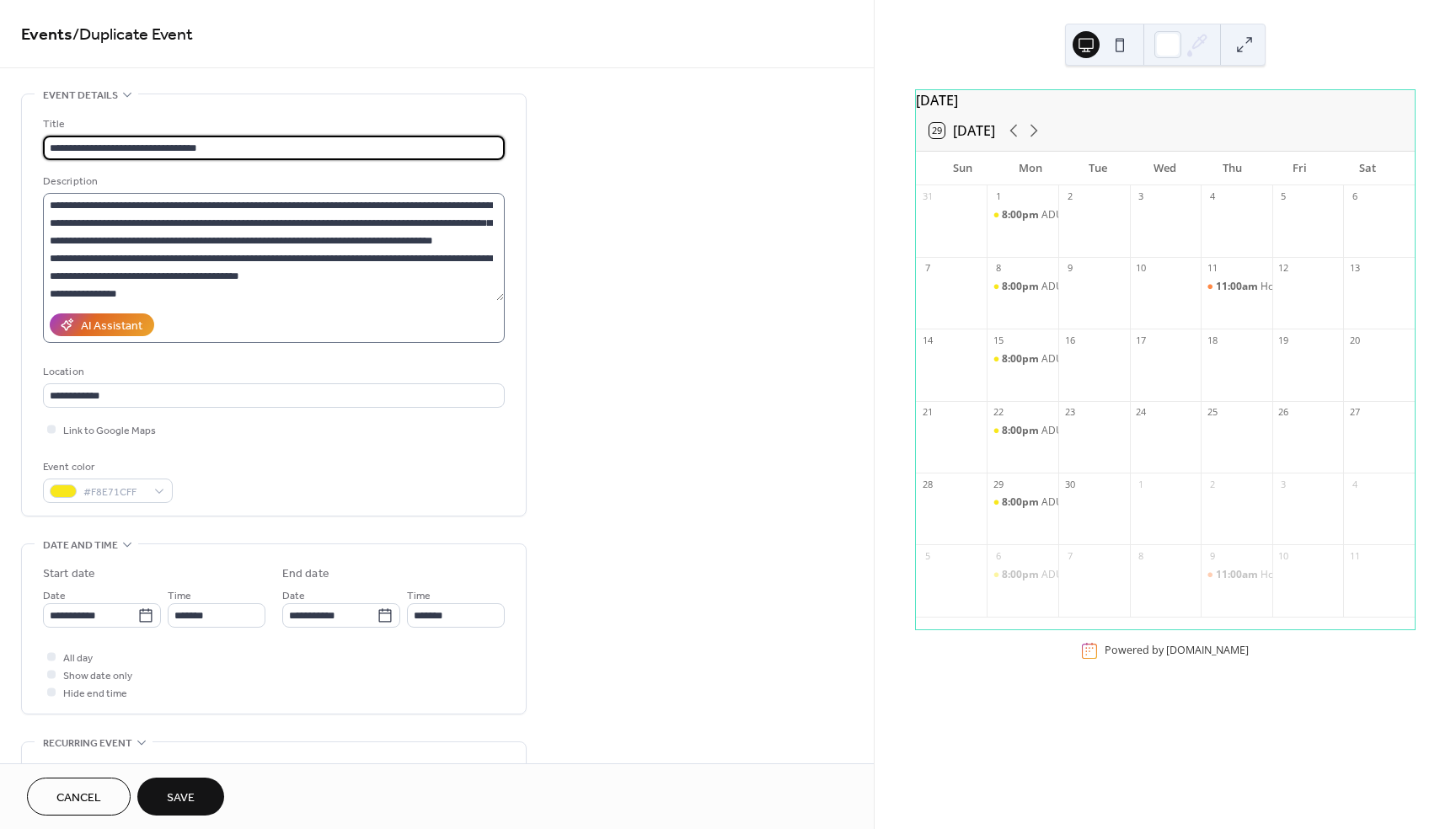 type on "**********" 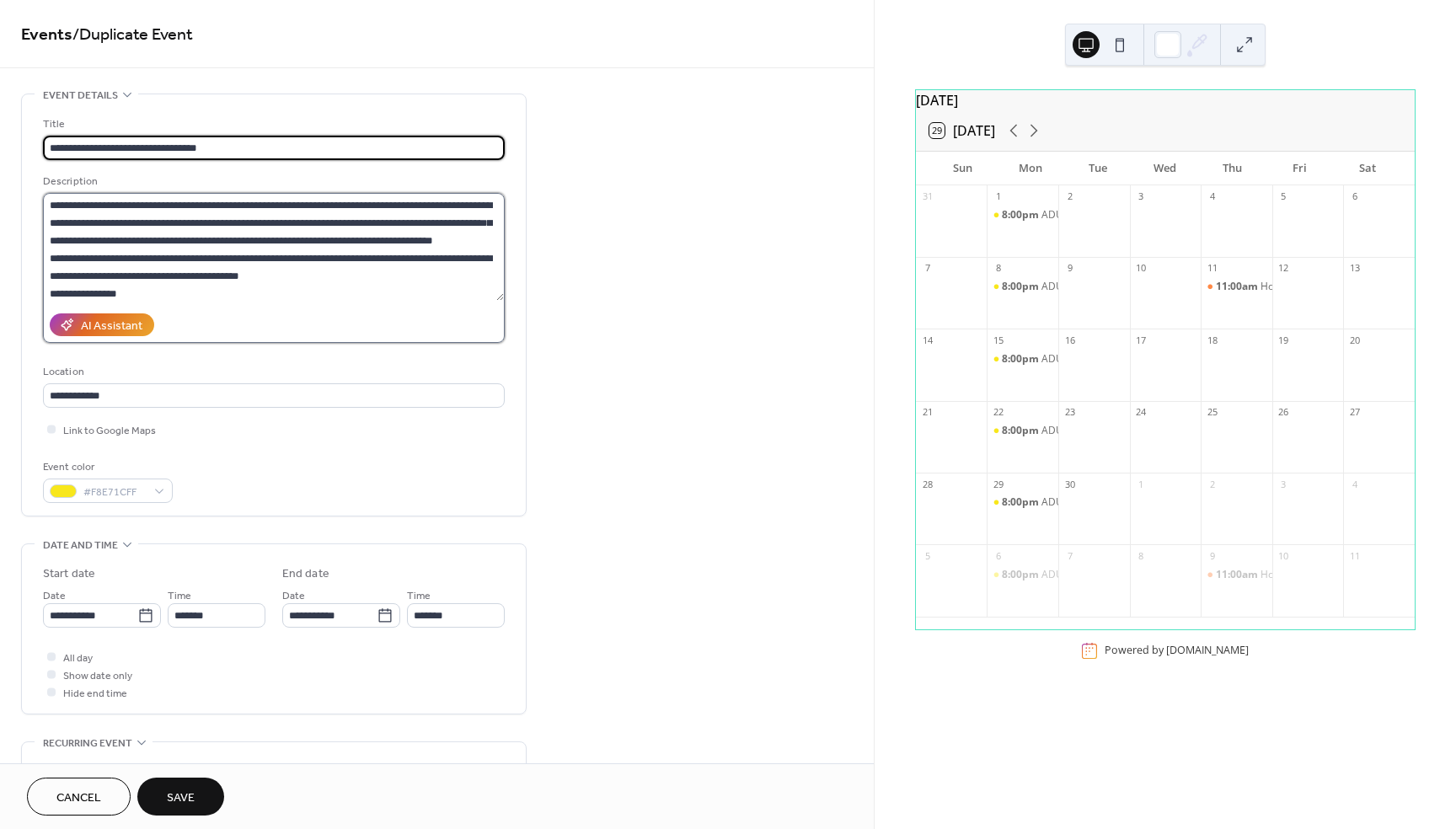 click on "**********" at bounding box center (273, 247) 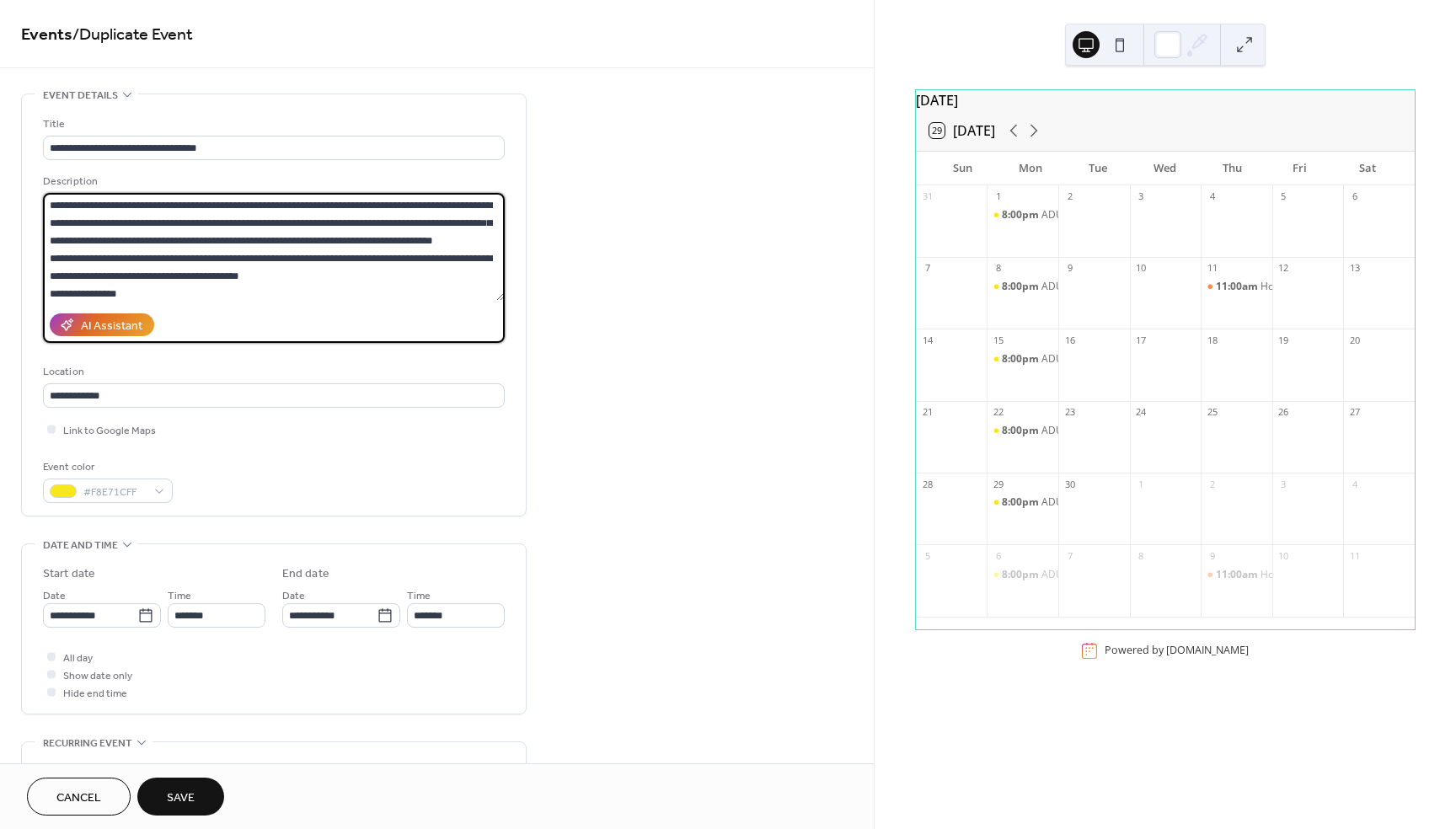paste on "**********" 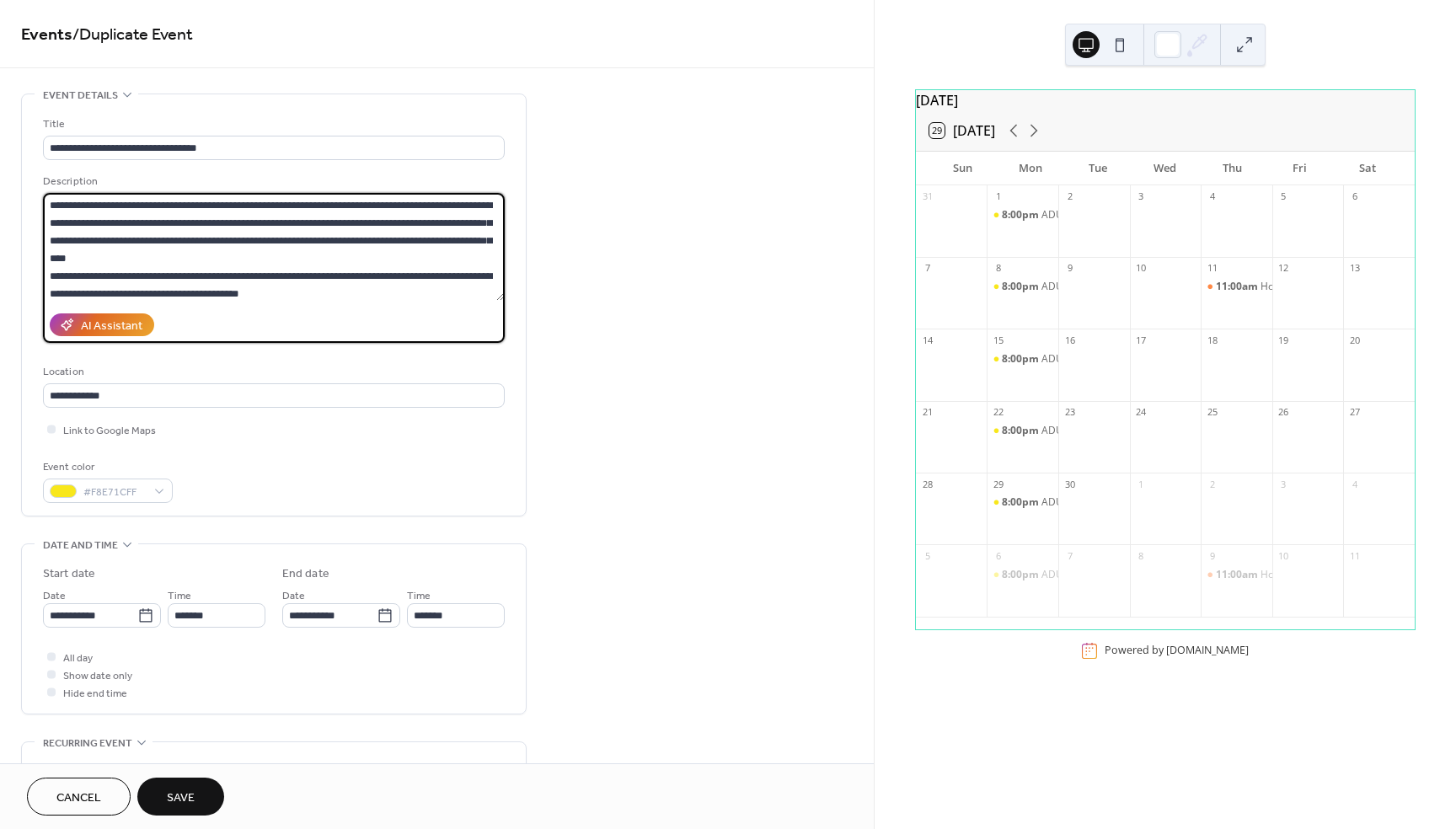 click on "**********" at bounding box center (273, 247) 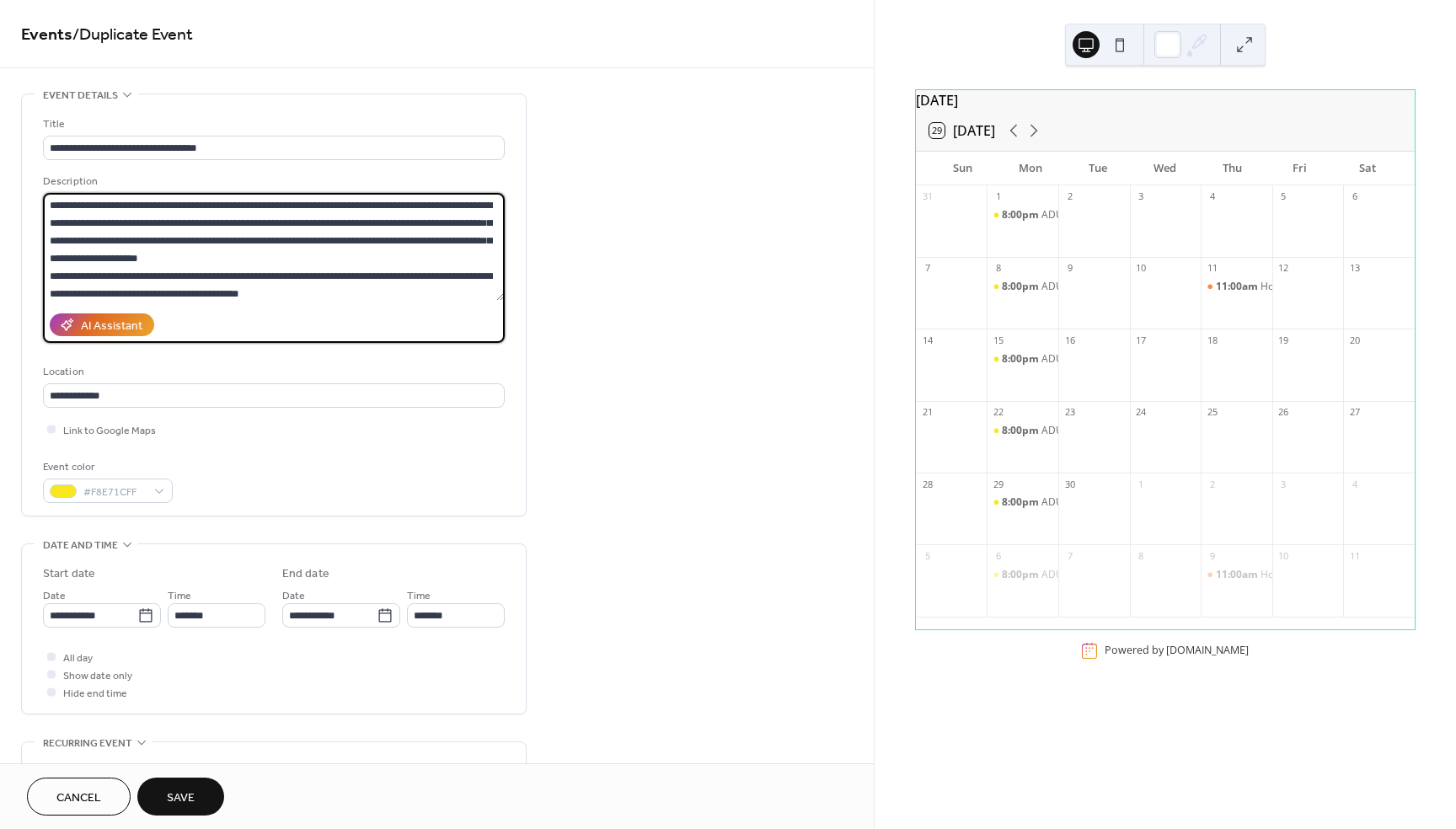 click on "**********" at bounding box center (273, 247) 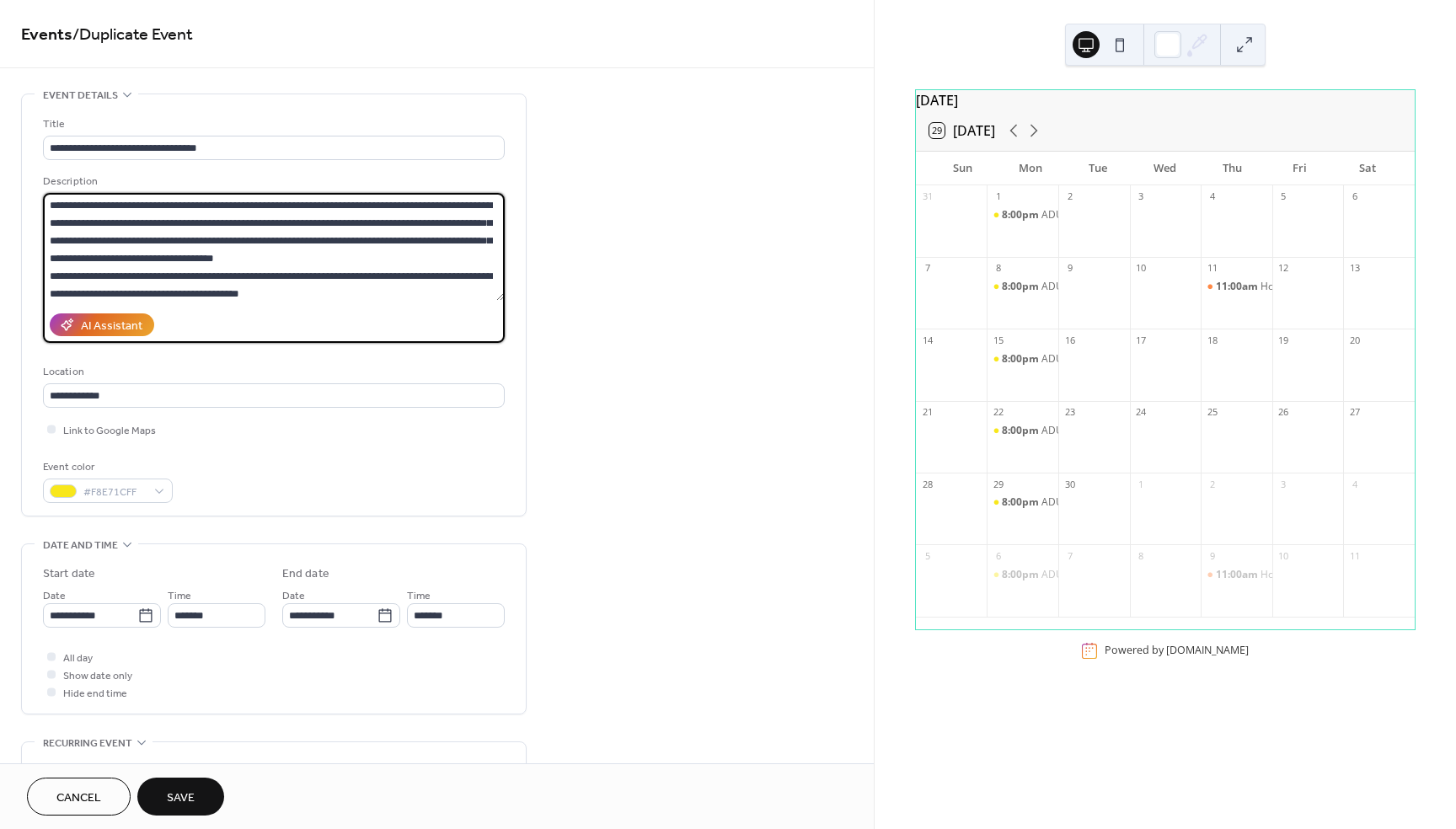 drag, startPoint x: 448, startPoint y: 202, endPoint x: 496, endPoint y: 202, distance: 48 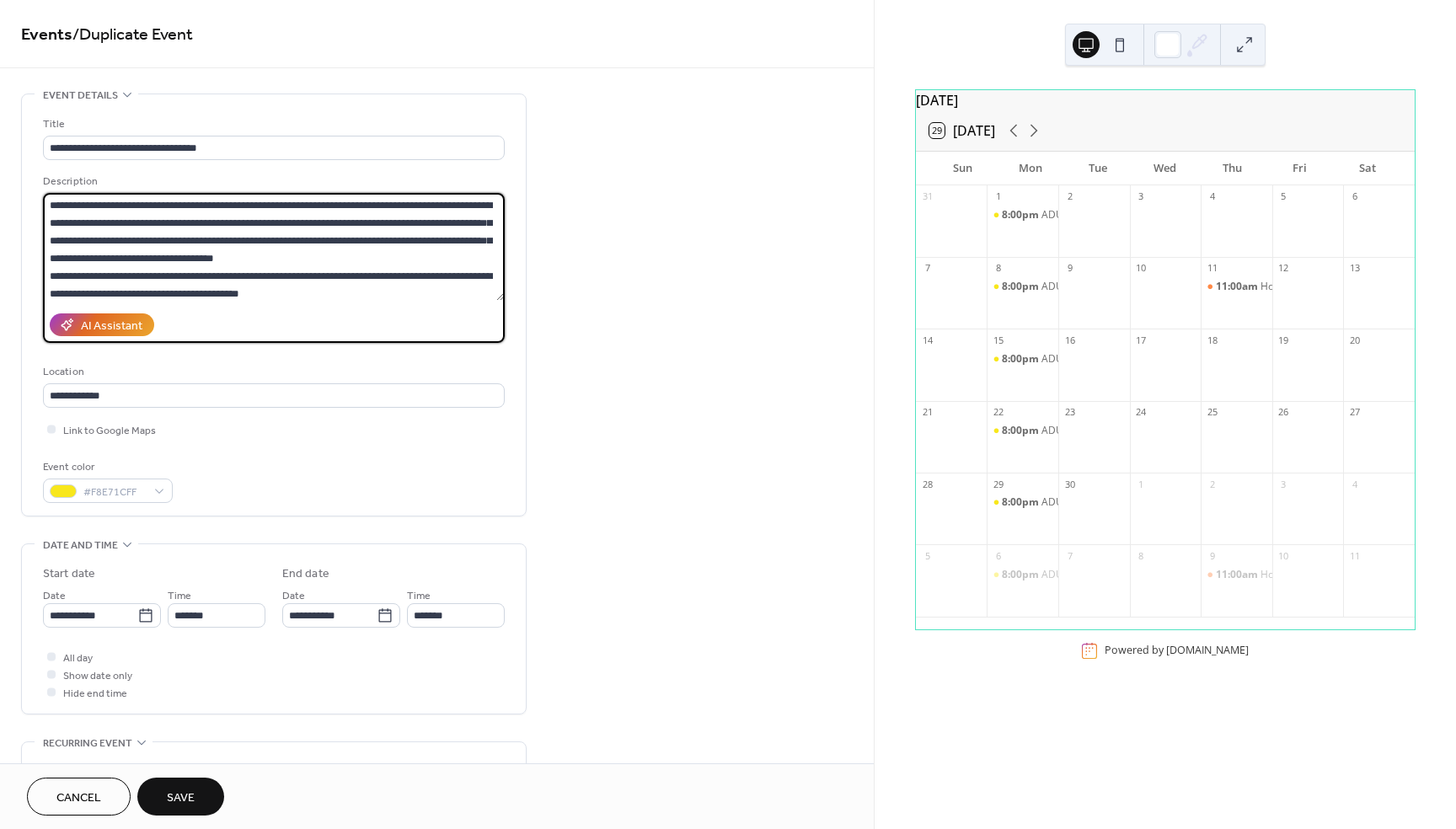click on "**********" at bounding box center (273, 247) 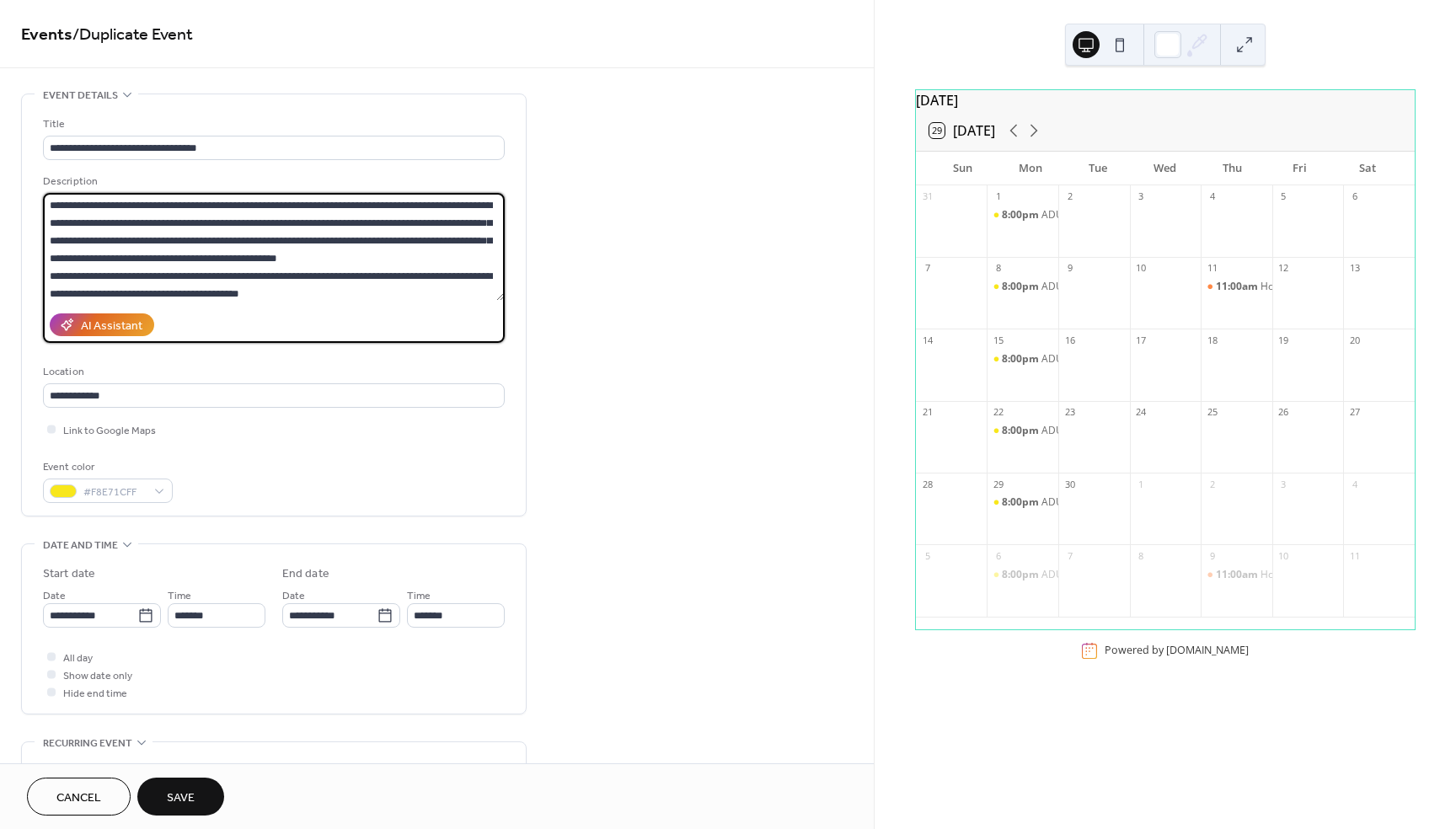 drag, startPoint x: 120, startPoint y: 224, endPoint x: 78, endPoint y: 221, distance: 42.107007 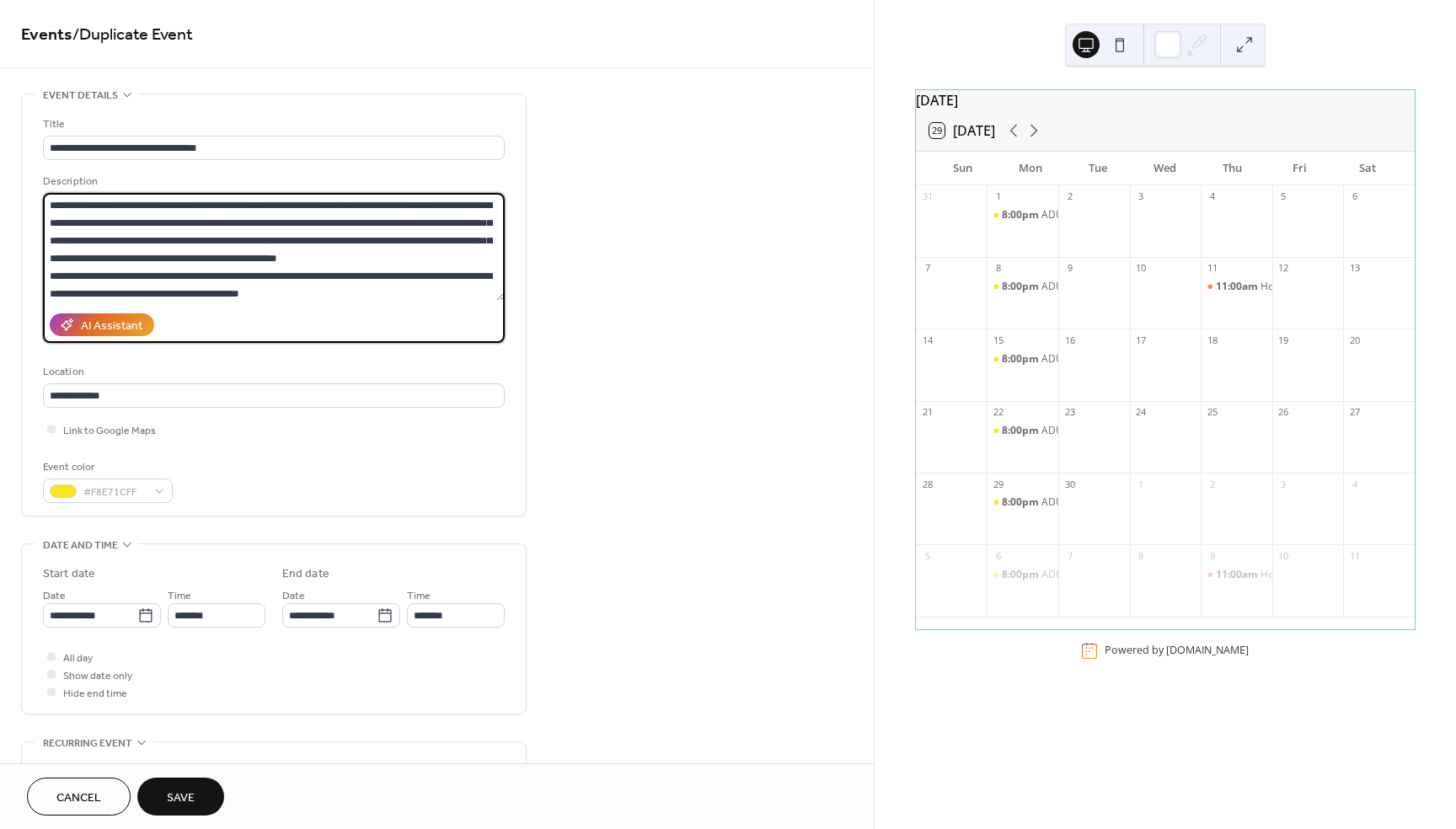 click on "**********" at bounding box center (273, 247) 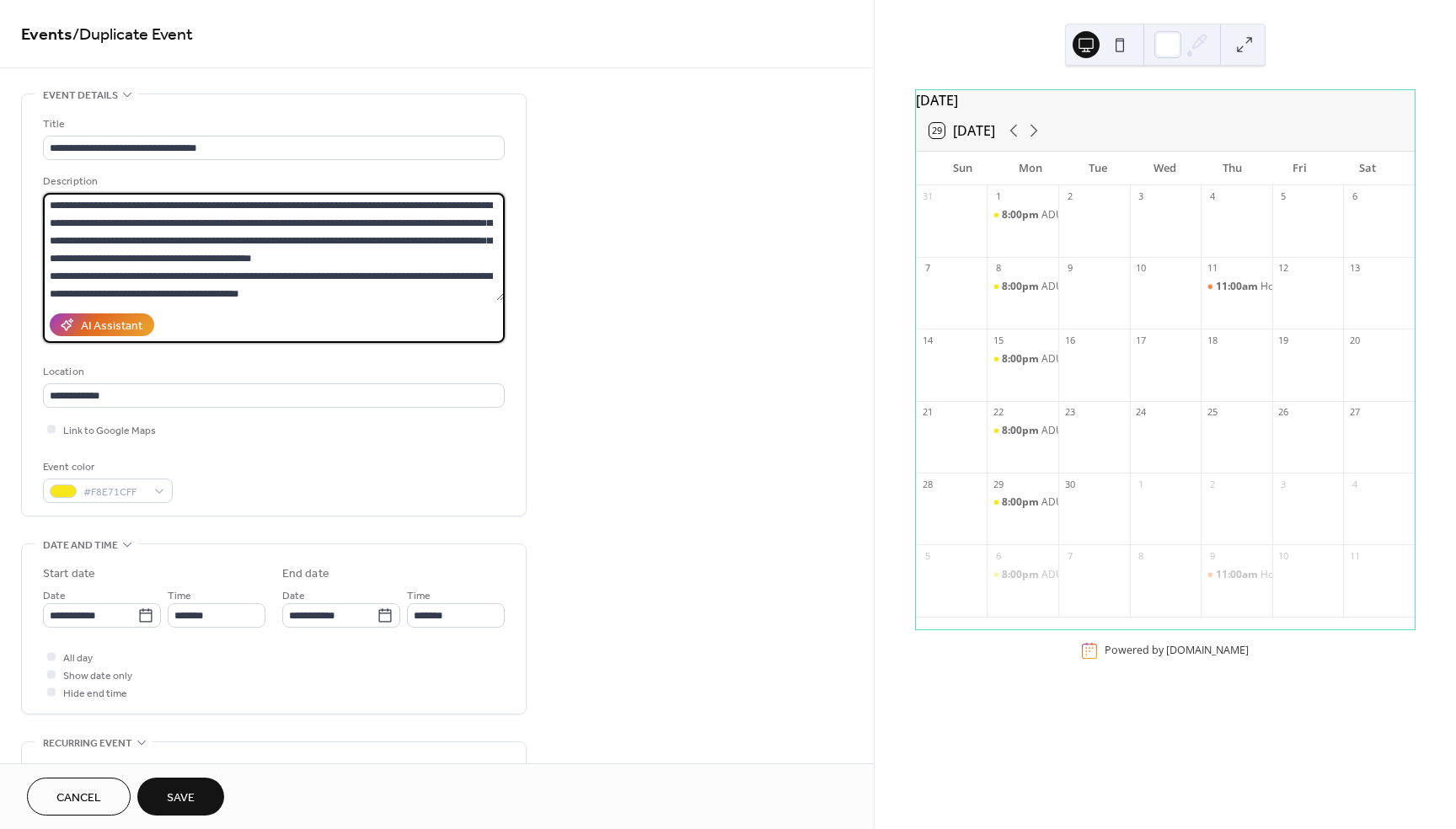 drag, startPoint x: 52, startPoint y: 201, endPoint x: 450, endPoint y: 203, distance: 398.00503 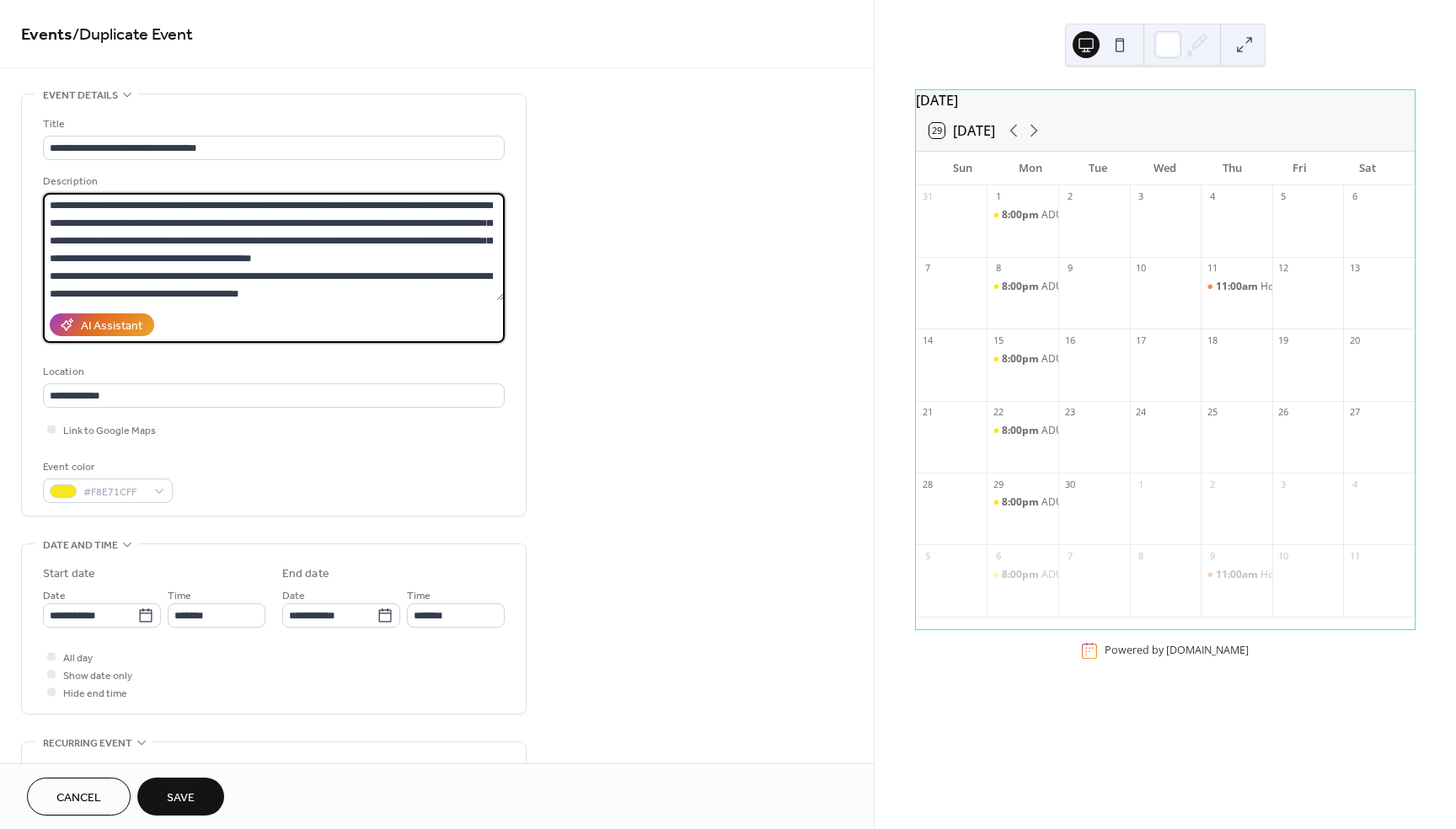 click on "**********" at bounding box center (273, 247) 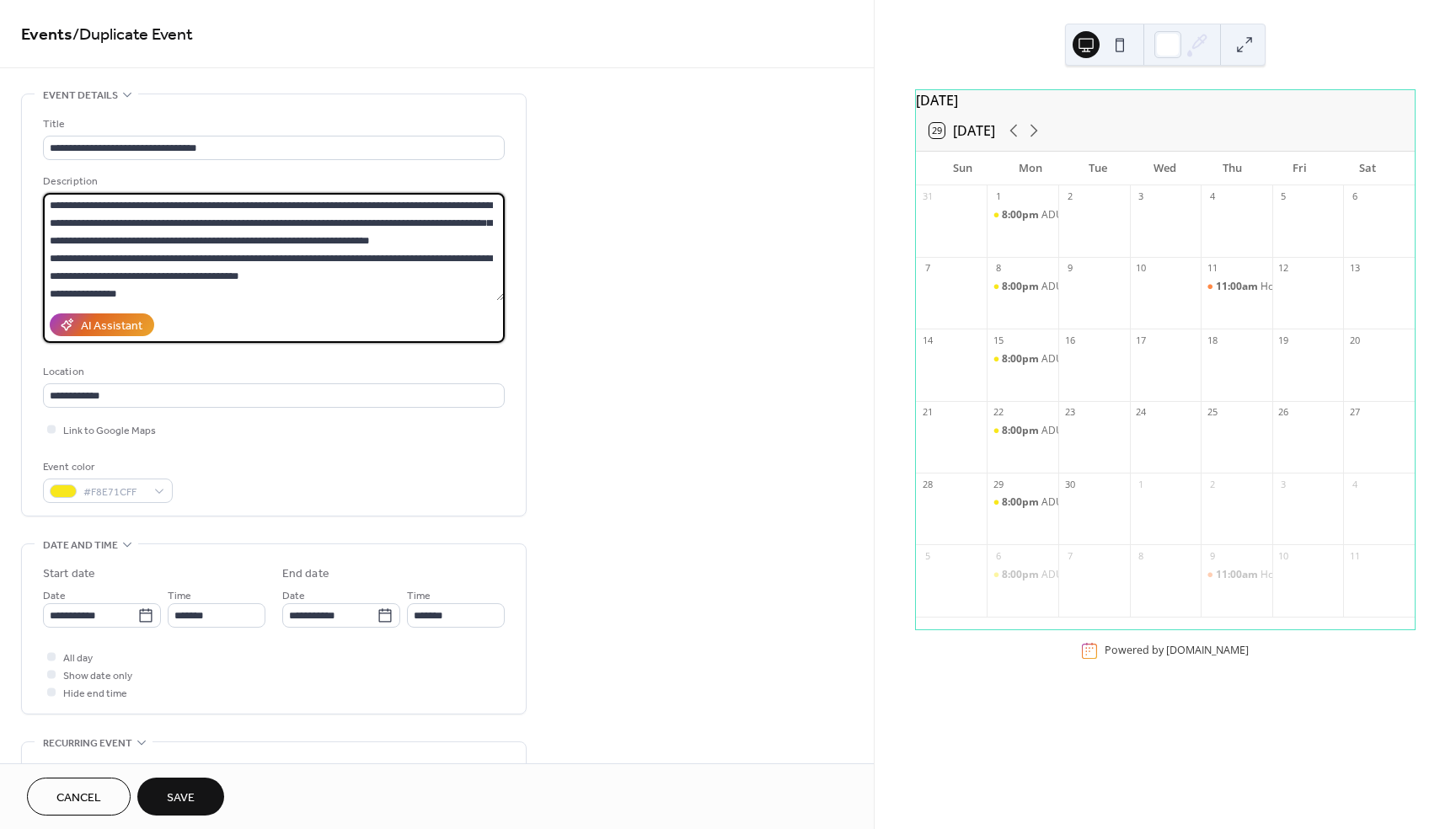 click on "**********" at bounding box center [273, 247] 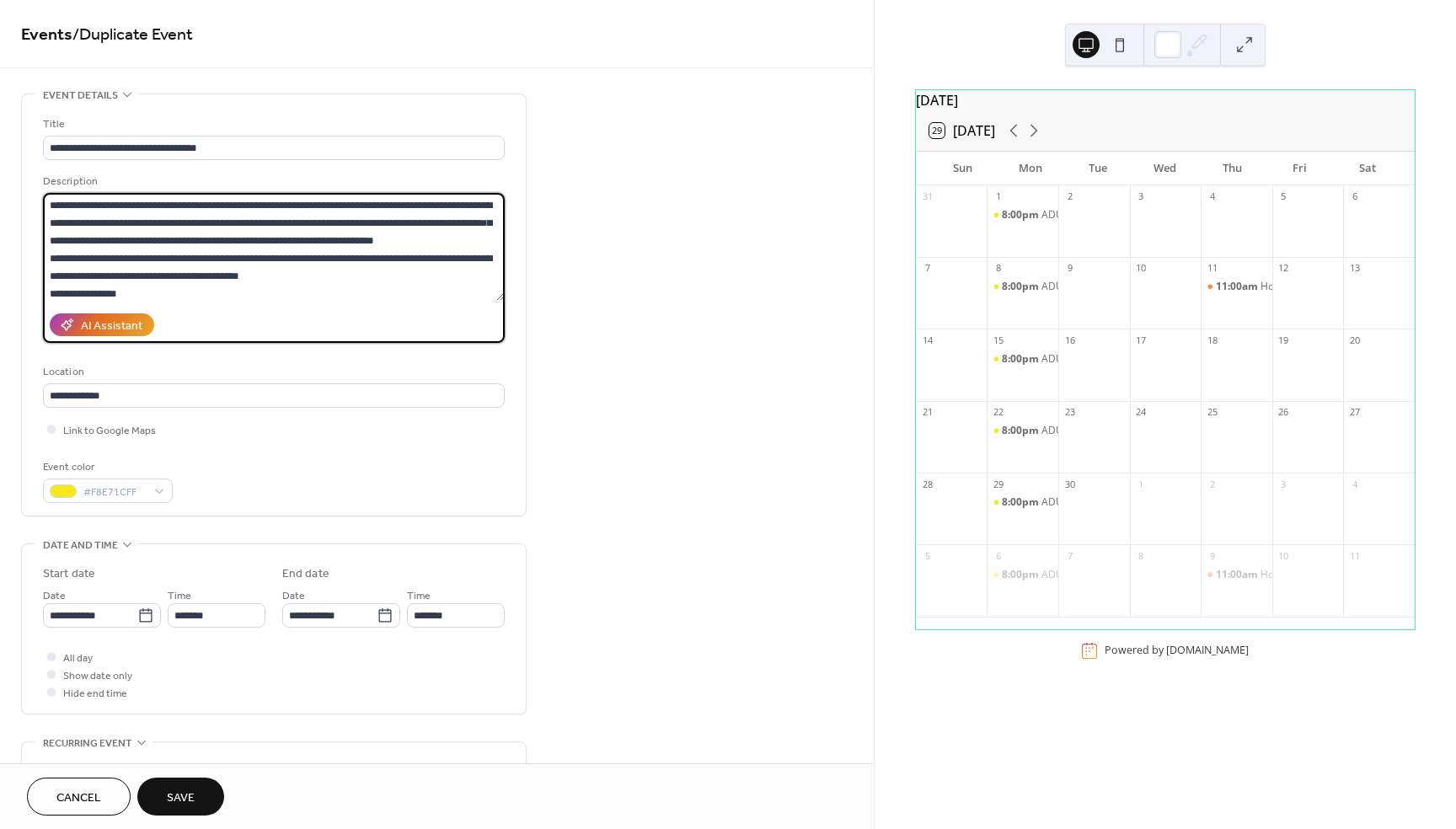paste on "**********" 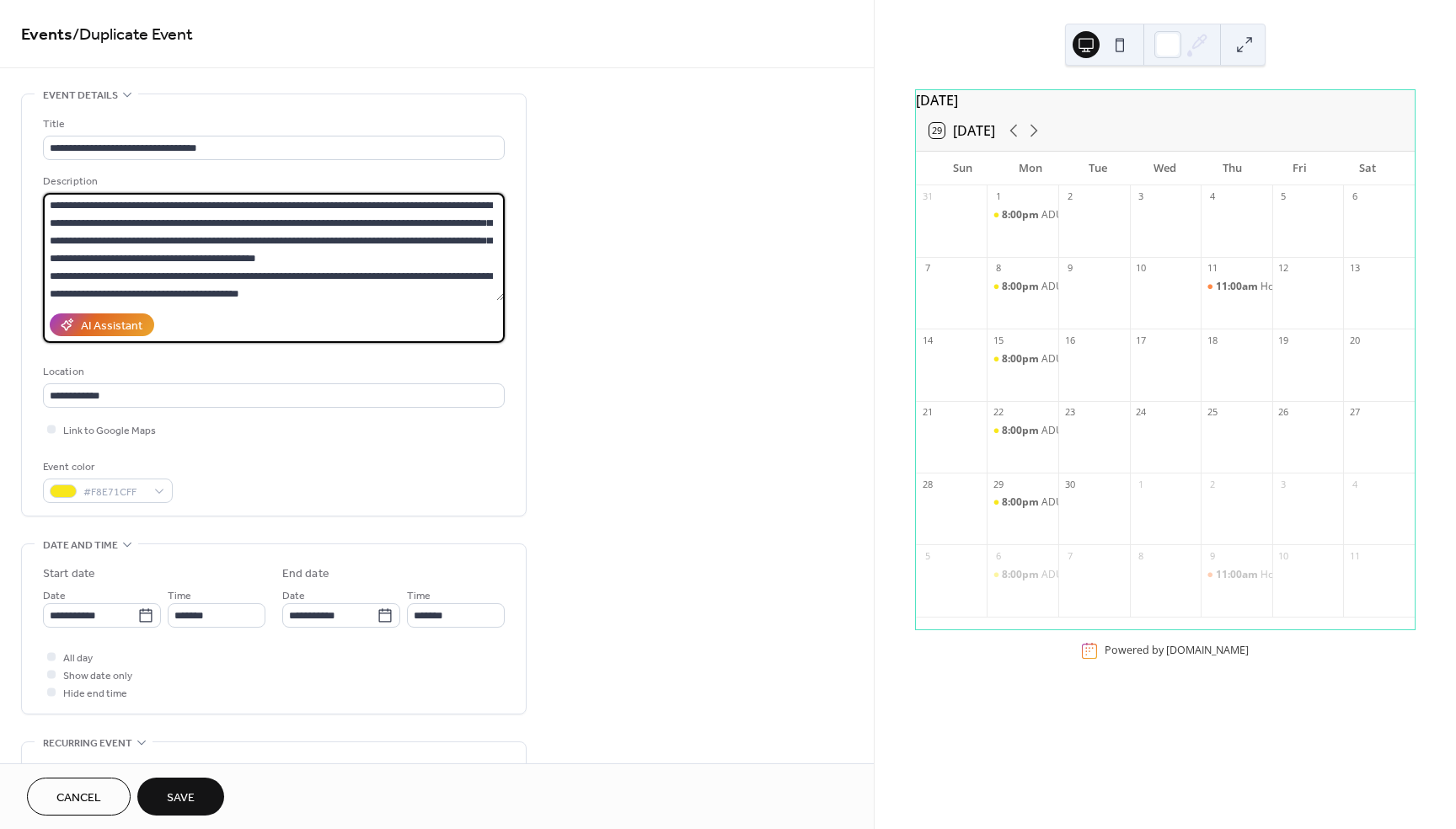 click on "**********" at bounding box center (273, 247) 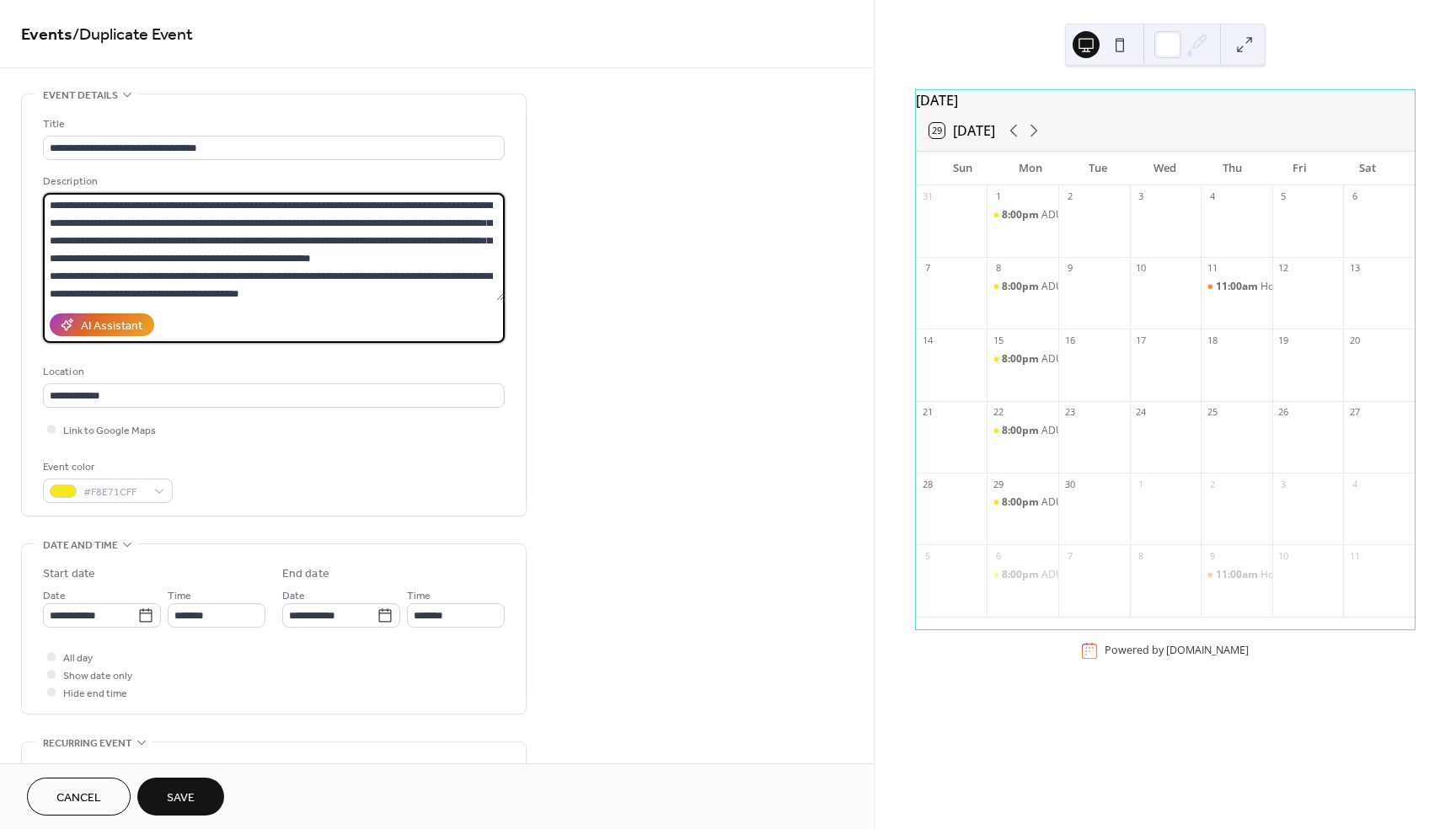 drag, startPoint x: 385, startPoint y: 204, endPoint x: 142, endPoint y: 217, distance: 243.347 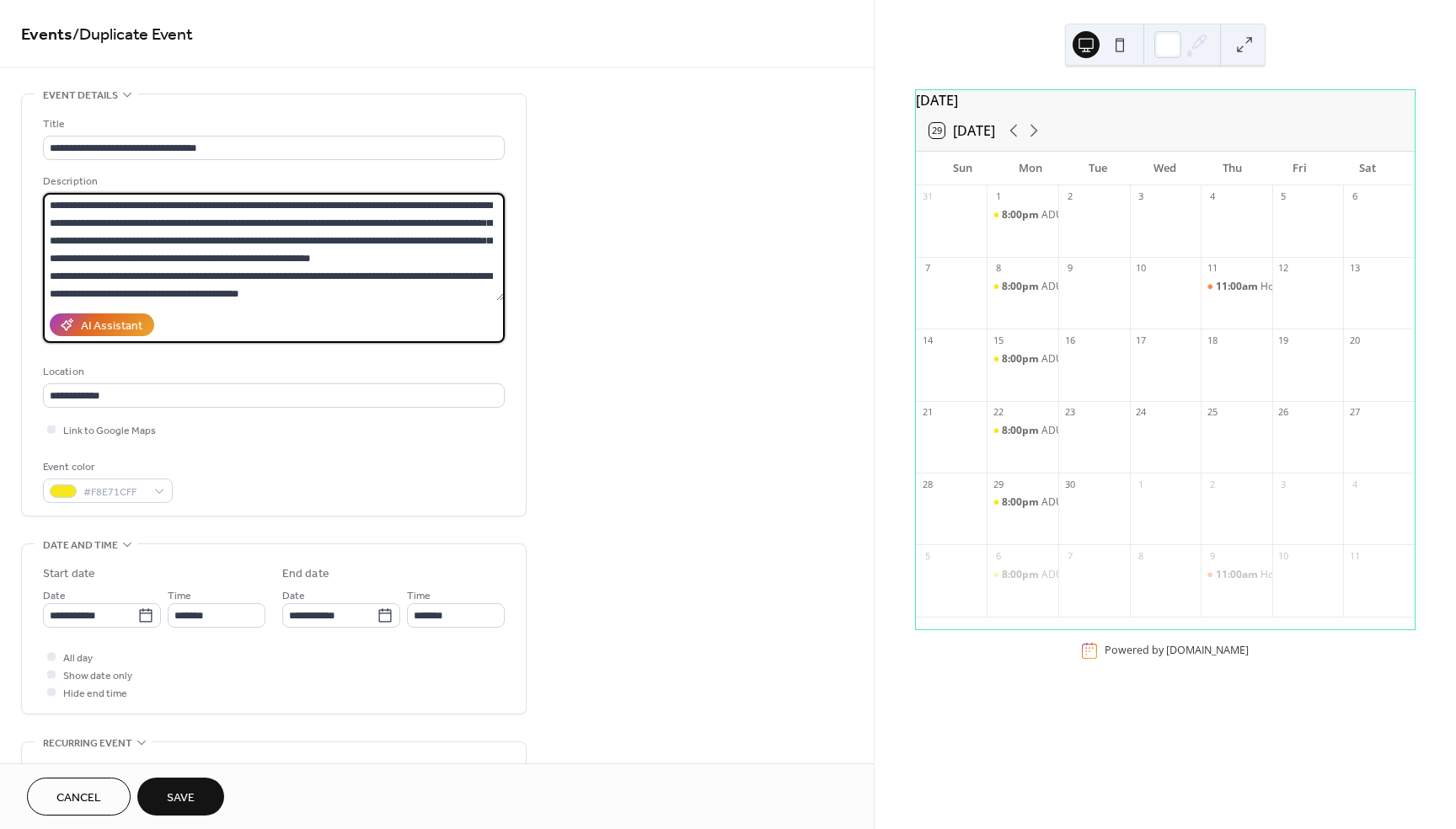 click on "**********" at bounding box center [273, 247] 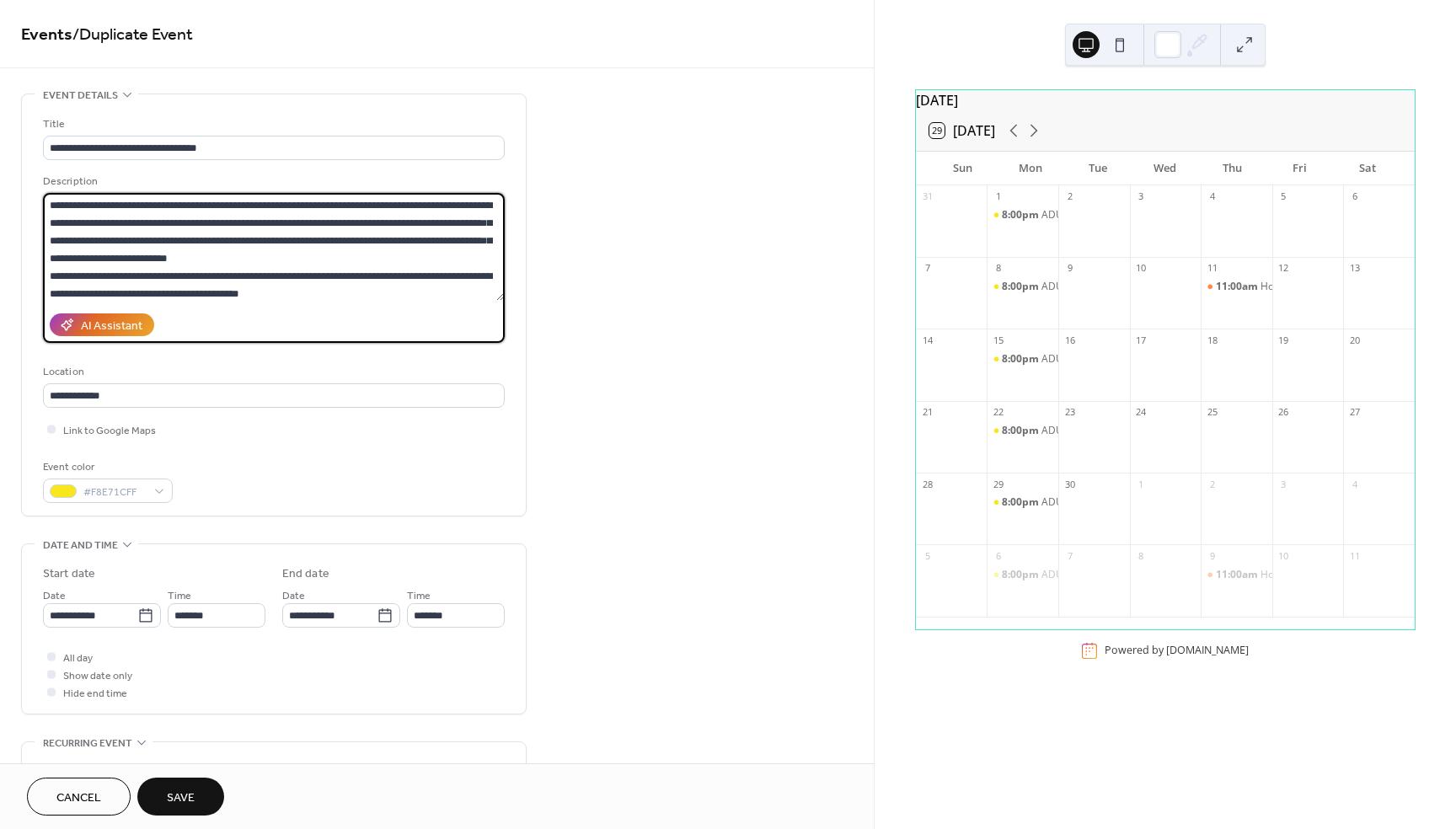 drag, startPoint x: 419, startPoint y: 201, endPoint x: 479, endPoint y: 201, distance: 60 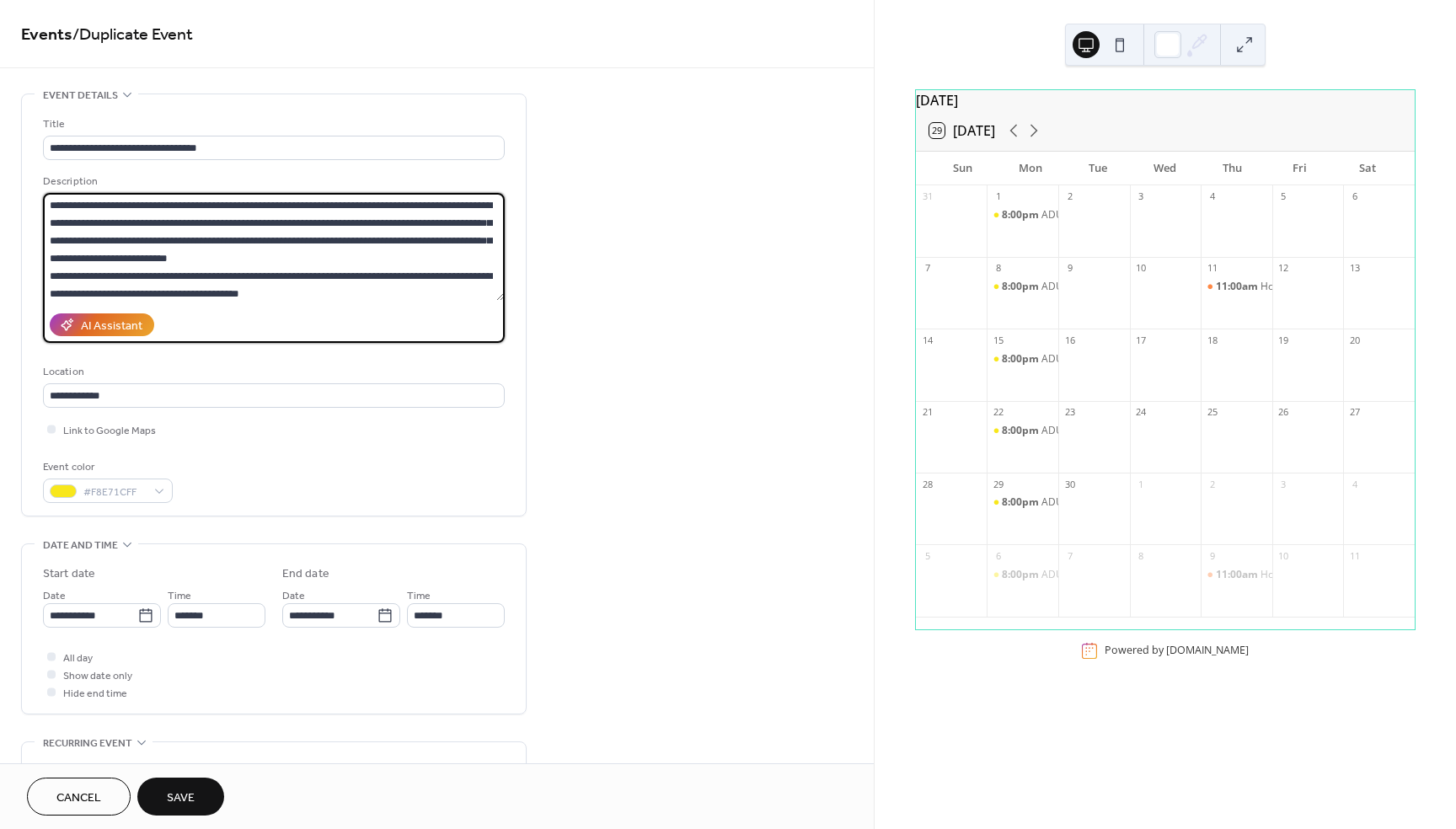 drag, startPoint x: 421, startPoint y: 204, endPoint x: 99, endPoint y: 222, distance: 322.50271 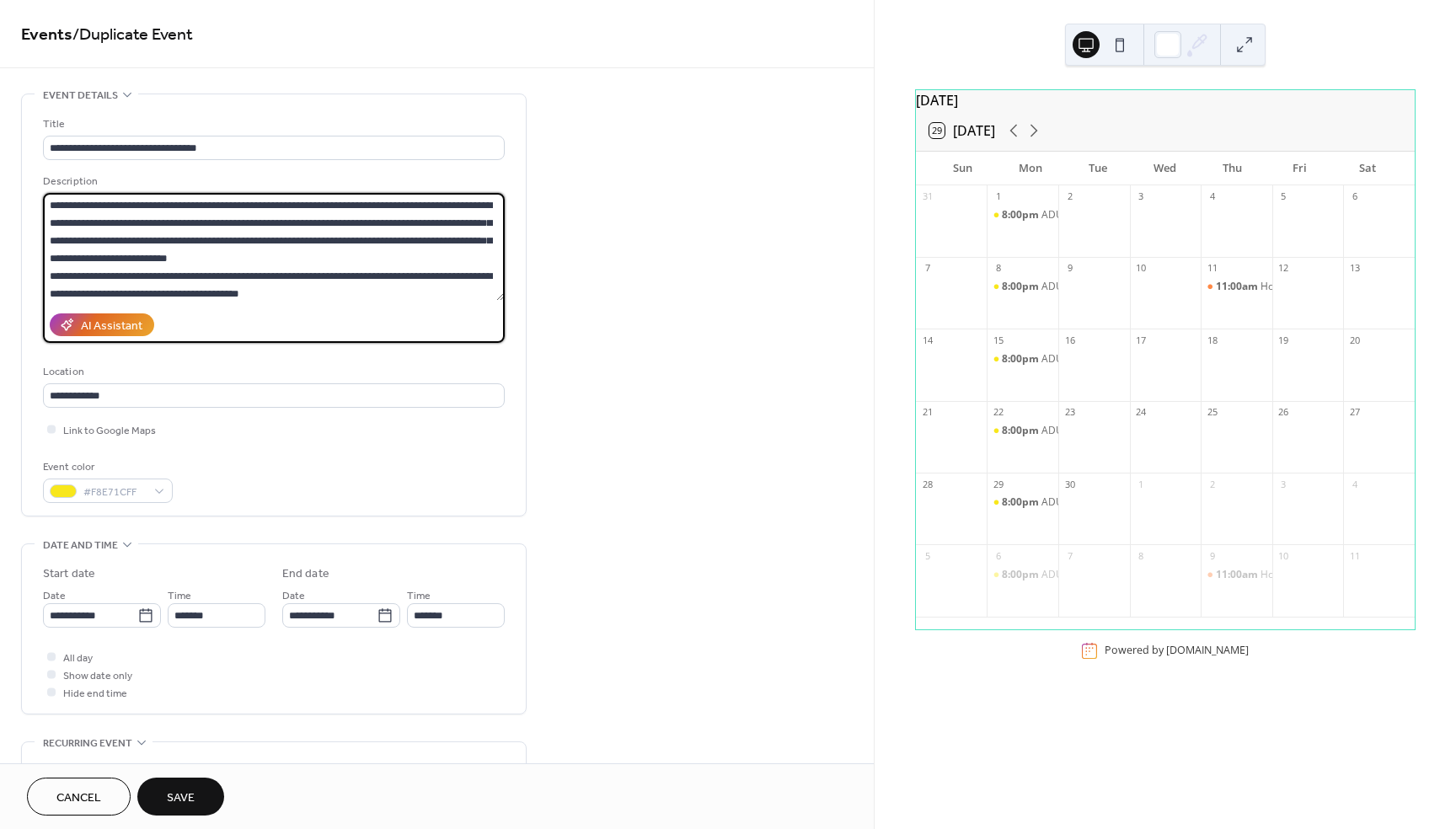 click on "**********" at bounding box center (273, 247) 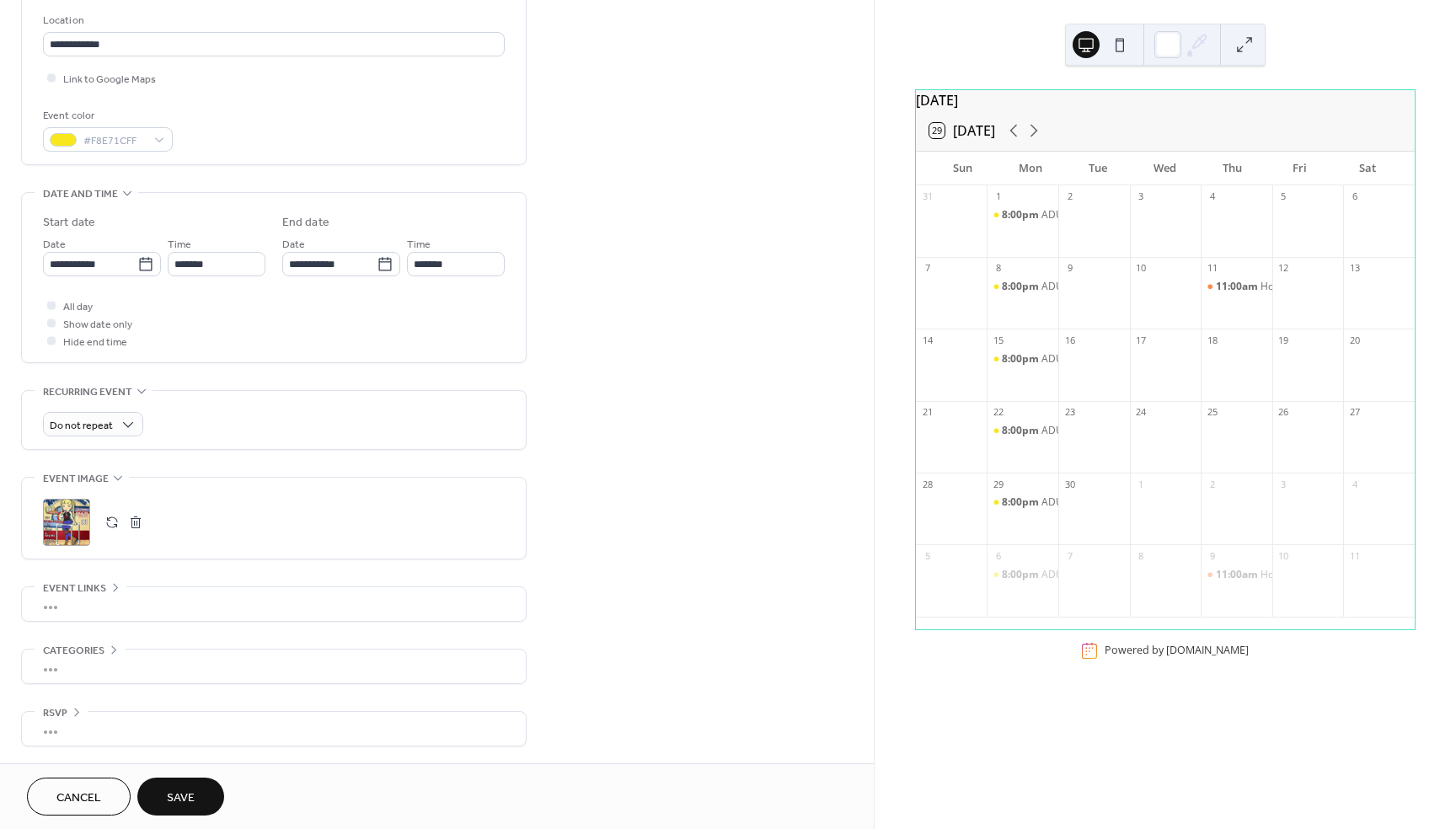 scroll, scrollTop: 350, scrollLeft: 0, axis: vertical 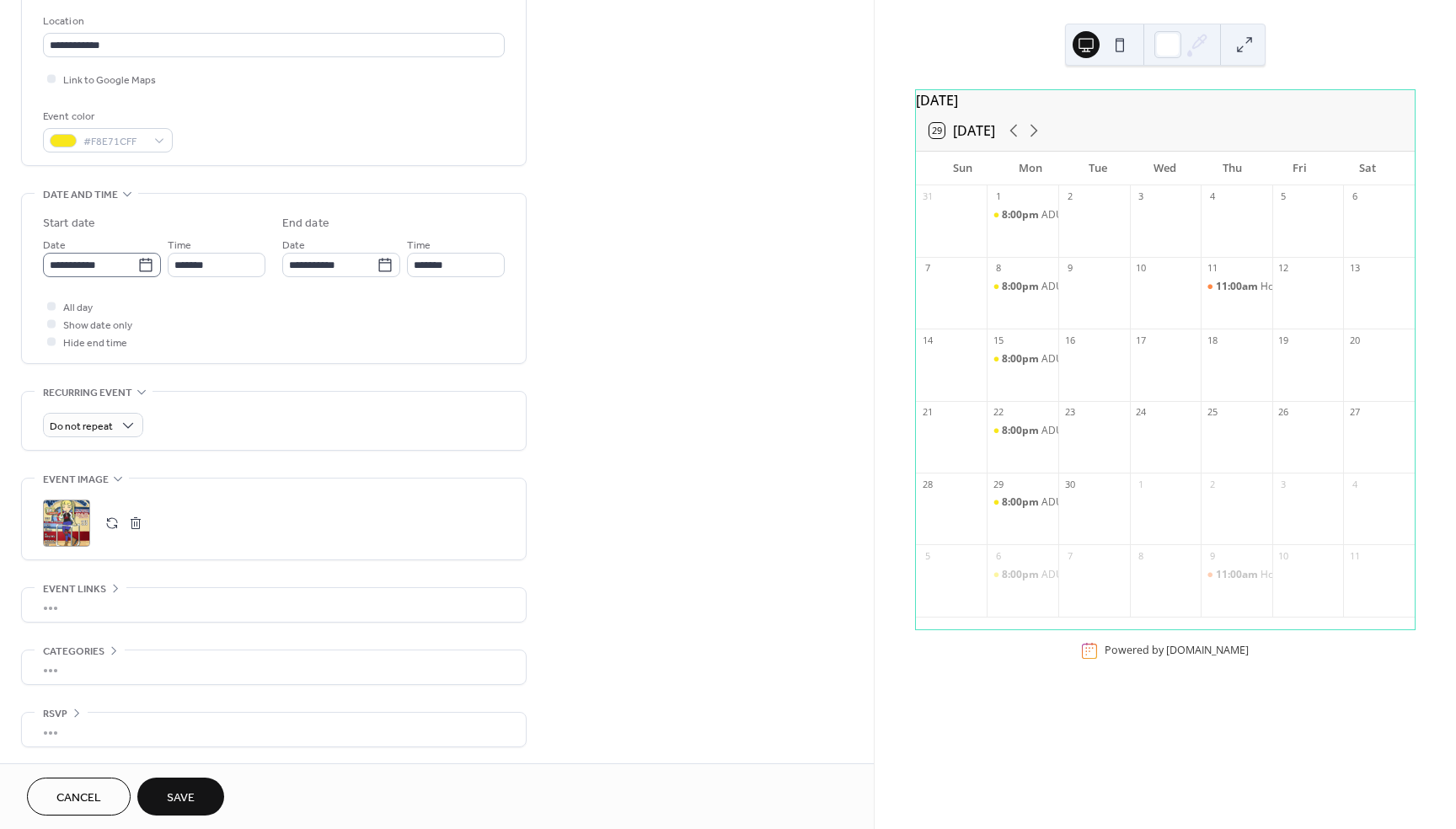 type on "**********" 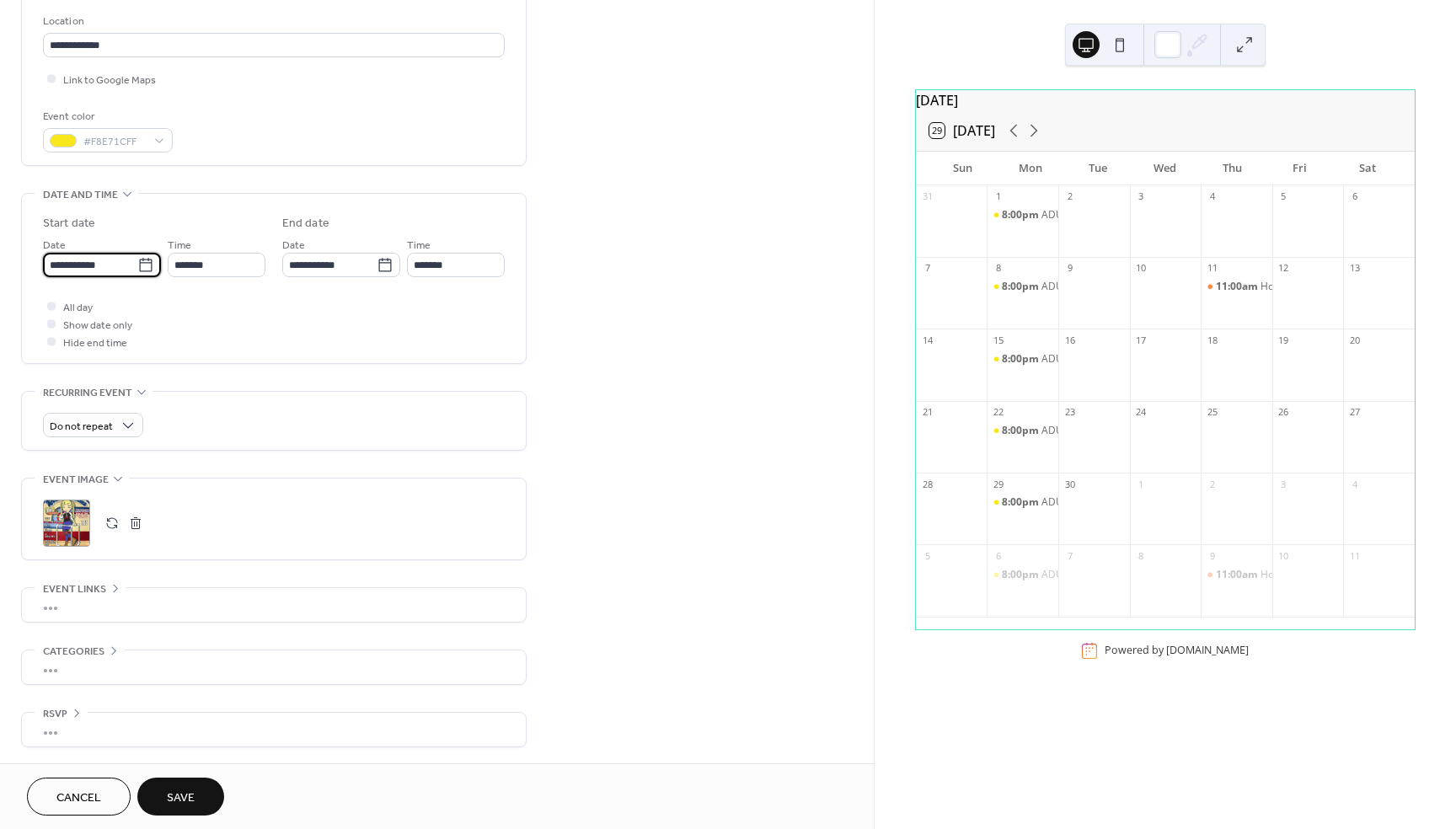 click on "**********" at bounding box center (90, 265) 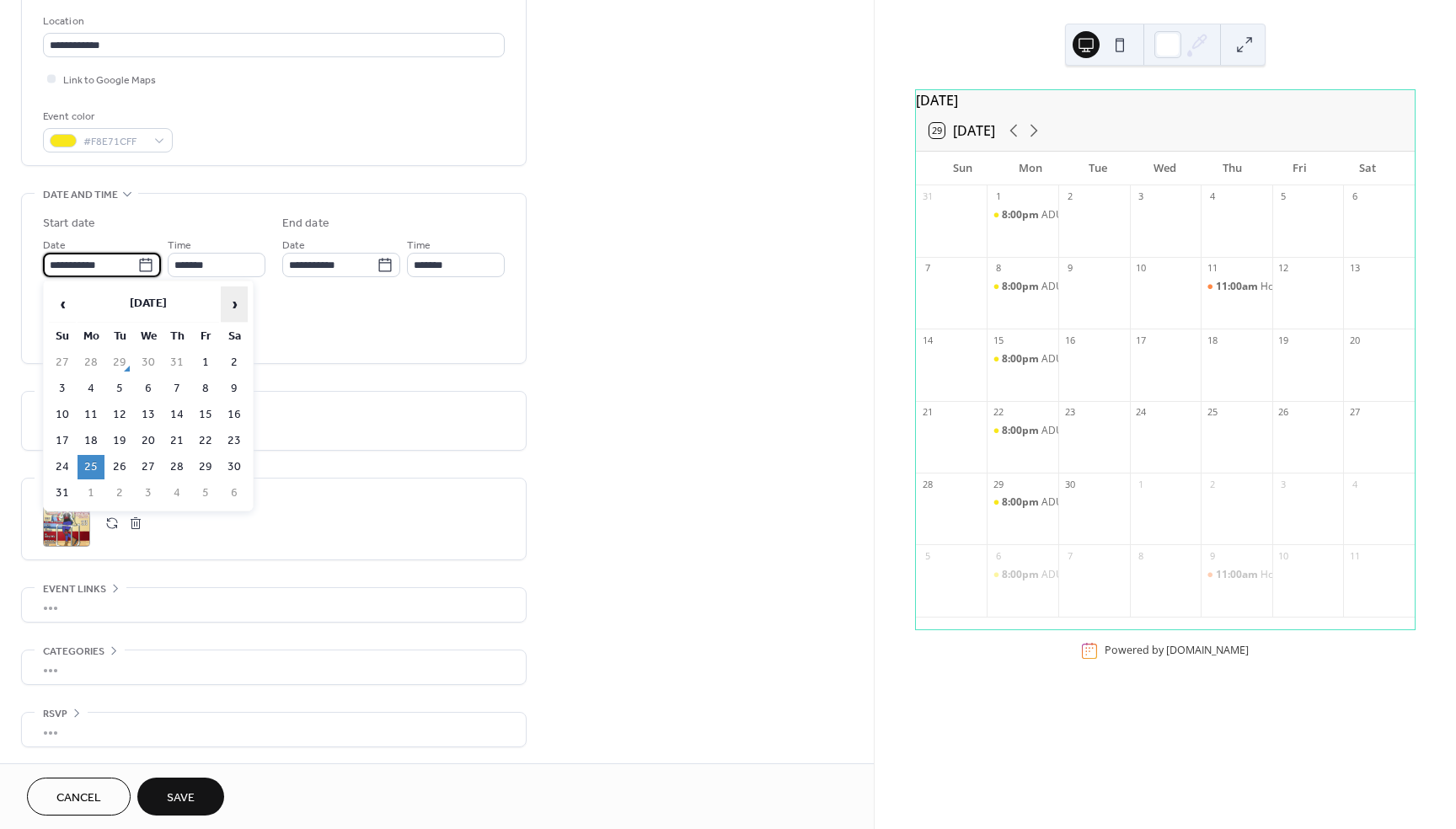 click on "›" at bounding box center [234, 304] 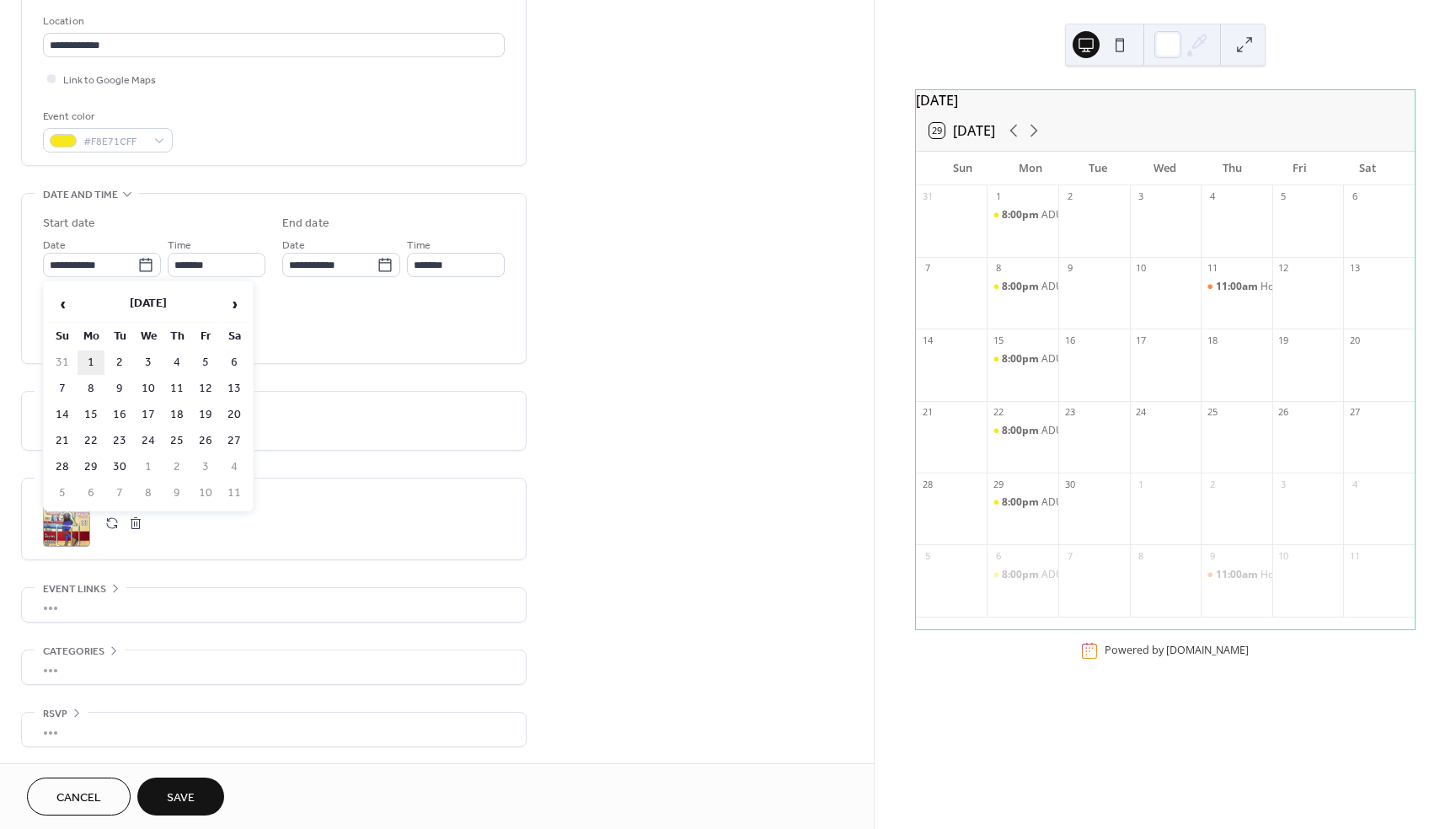 click on "1" at bounding box center [91, 362] 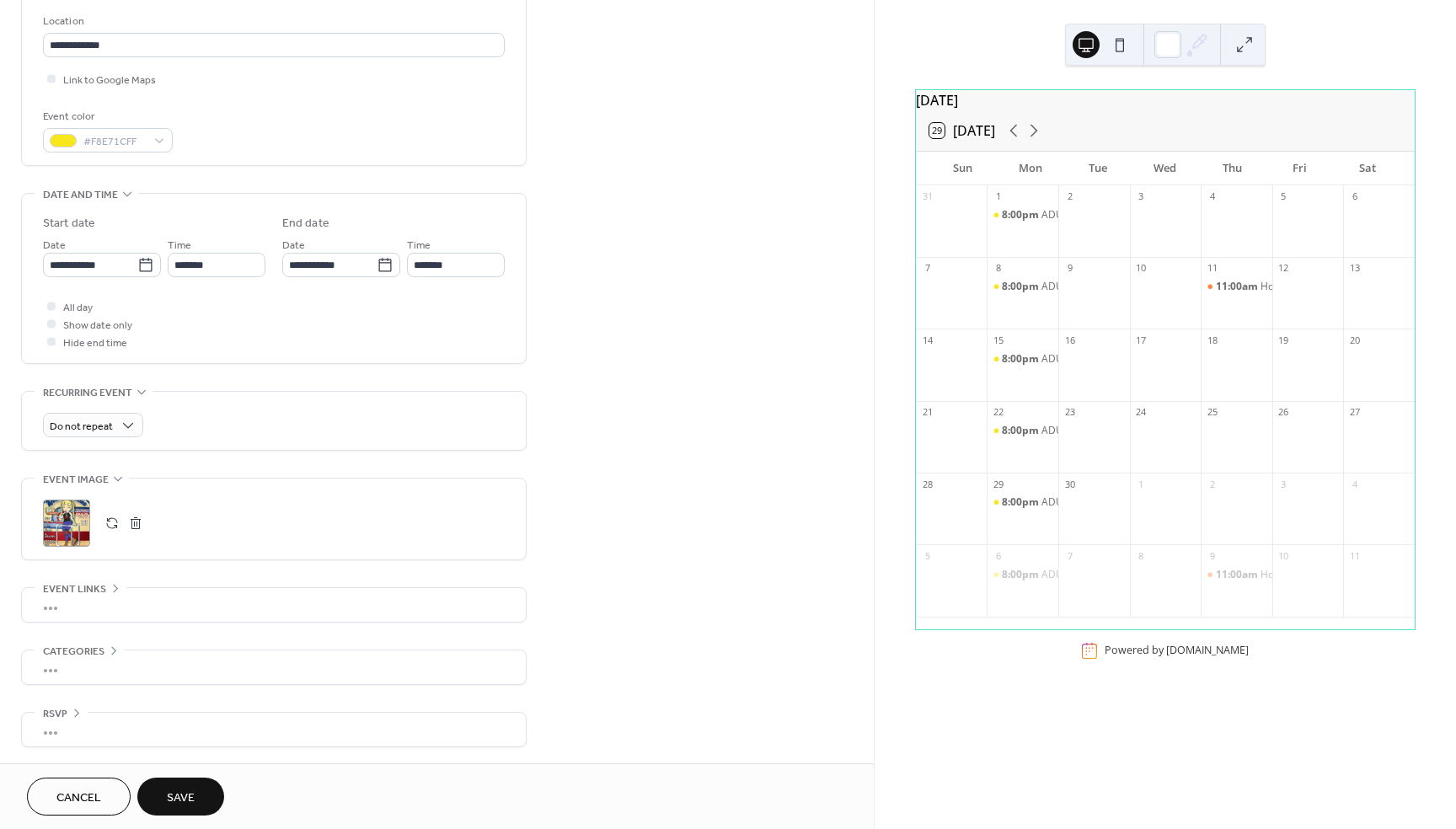 click on "•••" at bounding box center [274, 605] 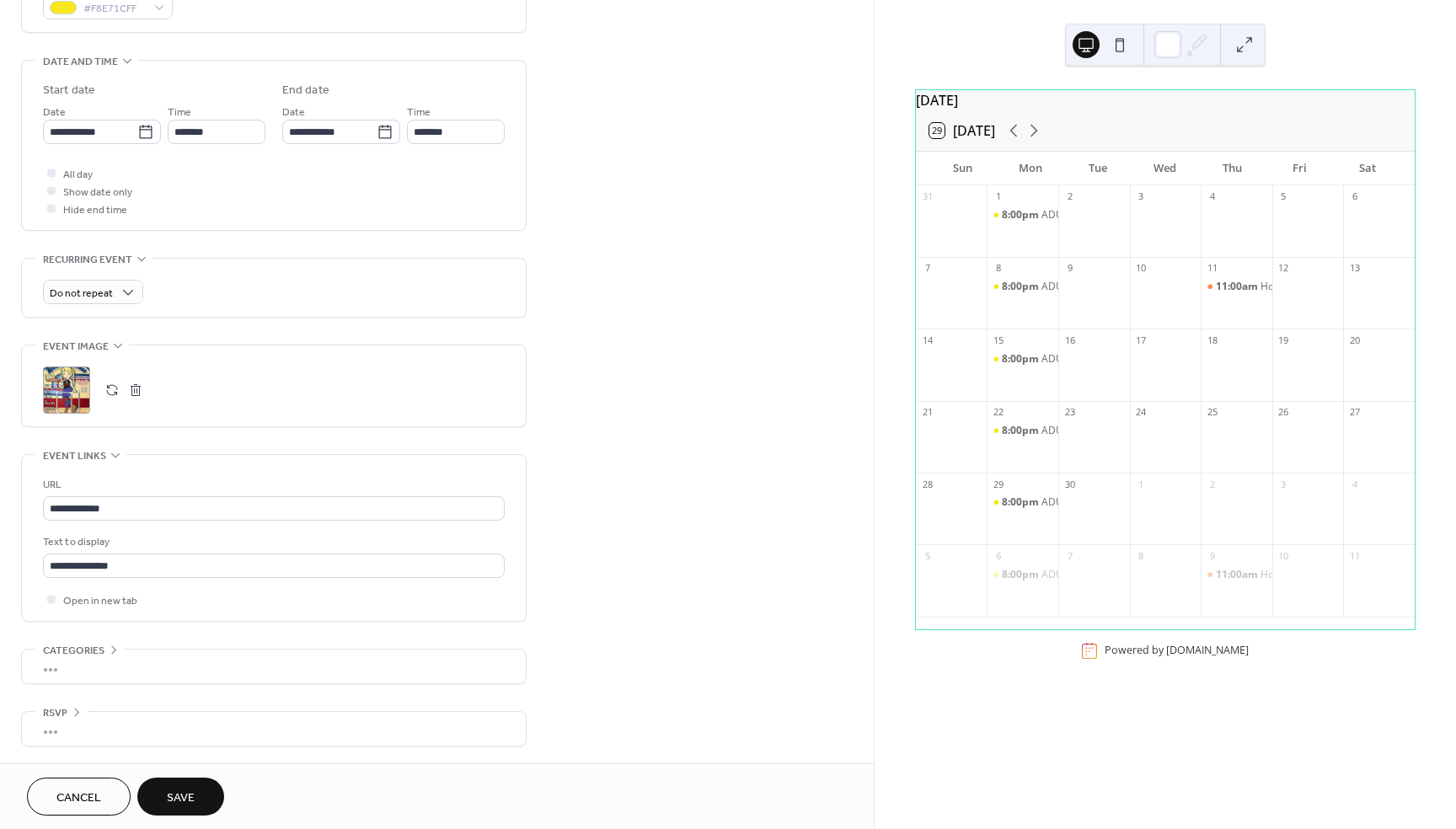 scroll, scrollTop: 483, scrollLeft: 0, axis: vertical 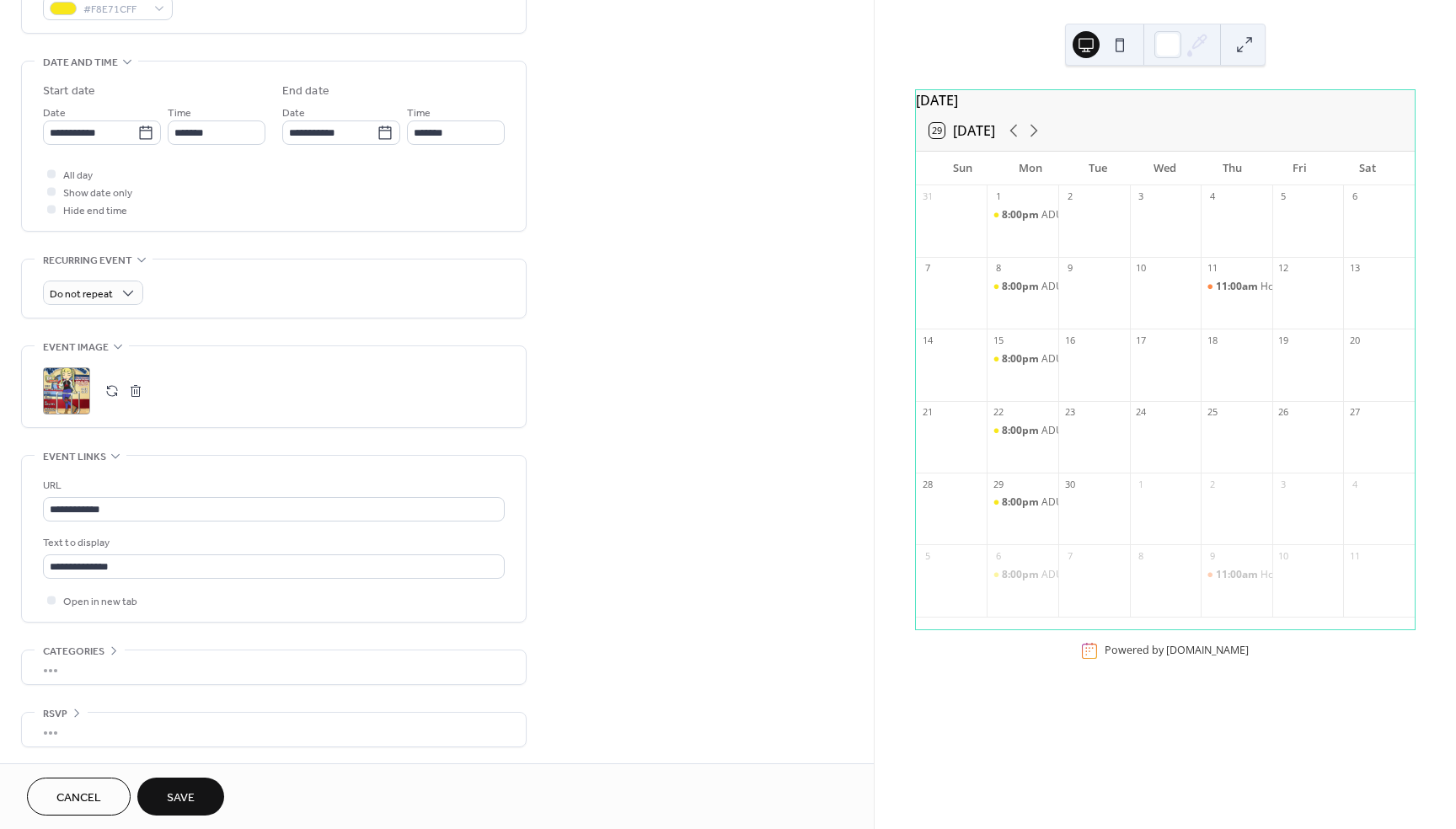 click on "Save" at bounding box center [180, 798] 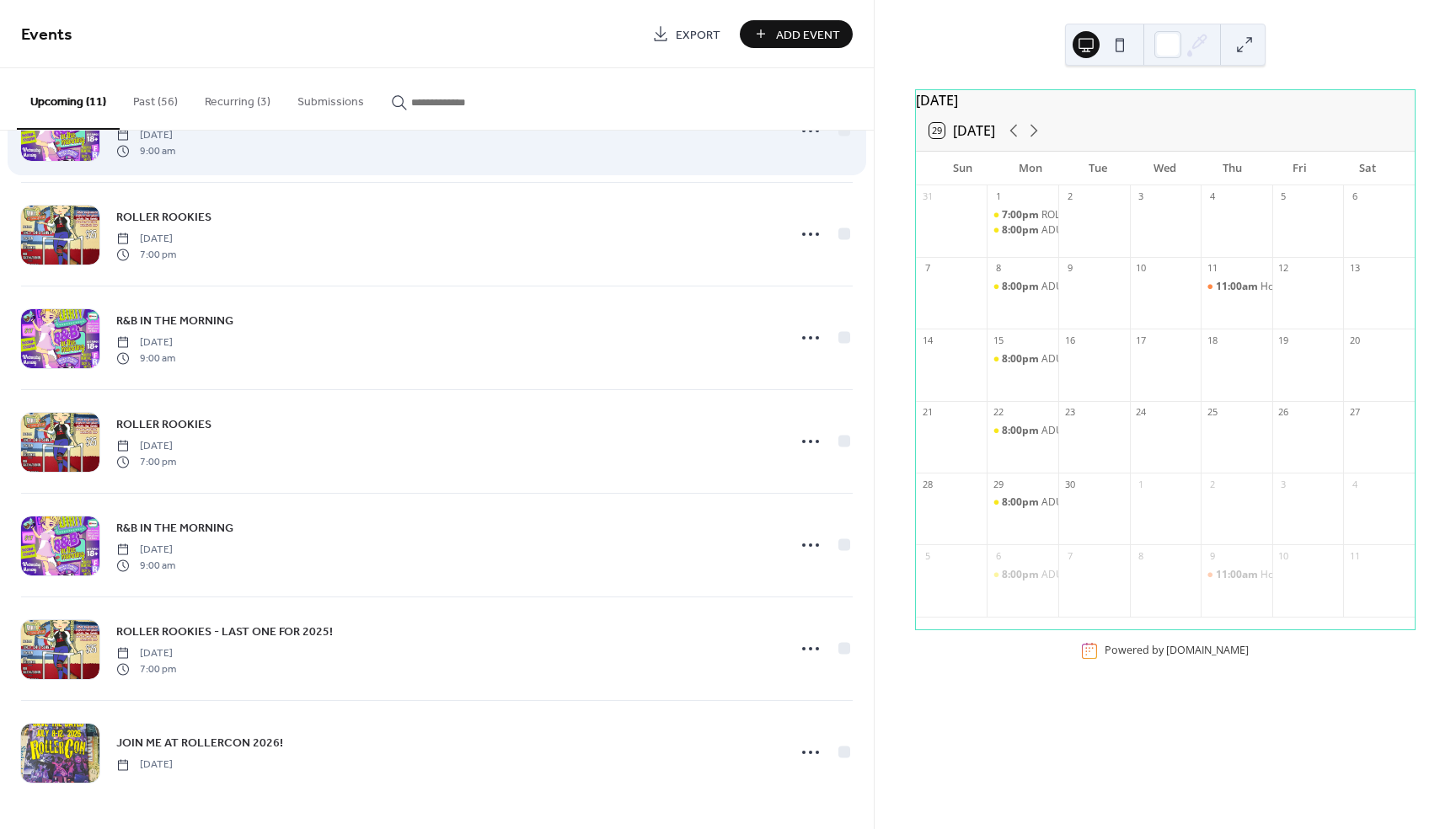scroll, scrollTop: 494, scrollLeft: 0, axis: vertical 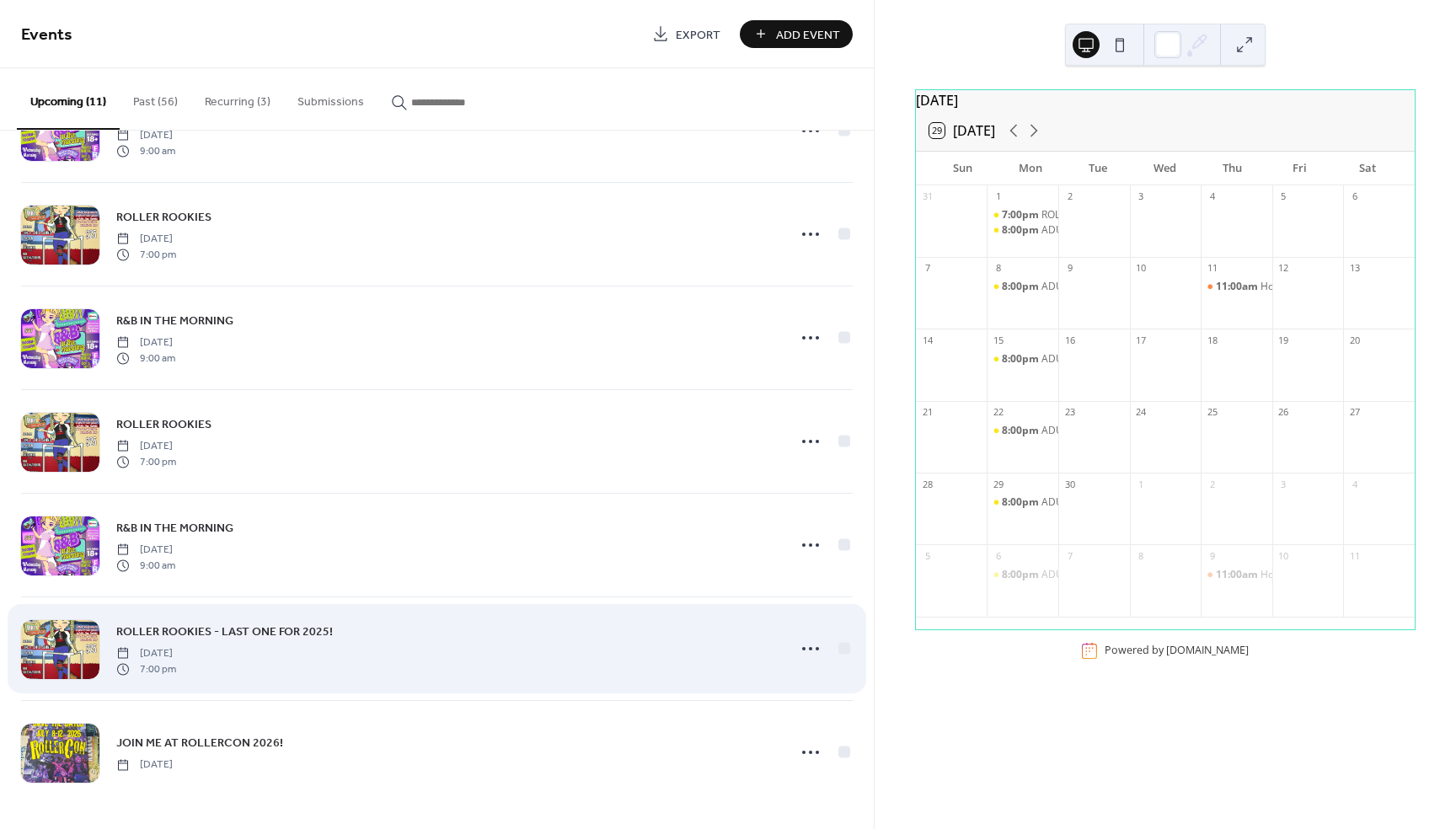 click on "ROLLER ROOKIES - LAST ONE FOR 2025!" at bounding box center (224, 632) 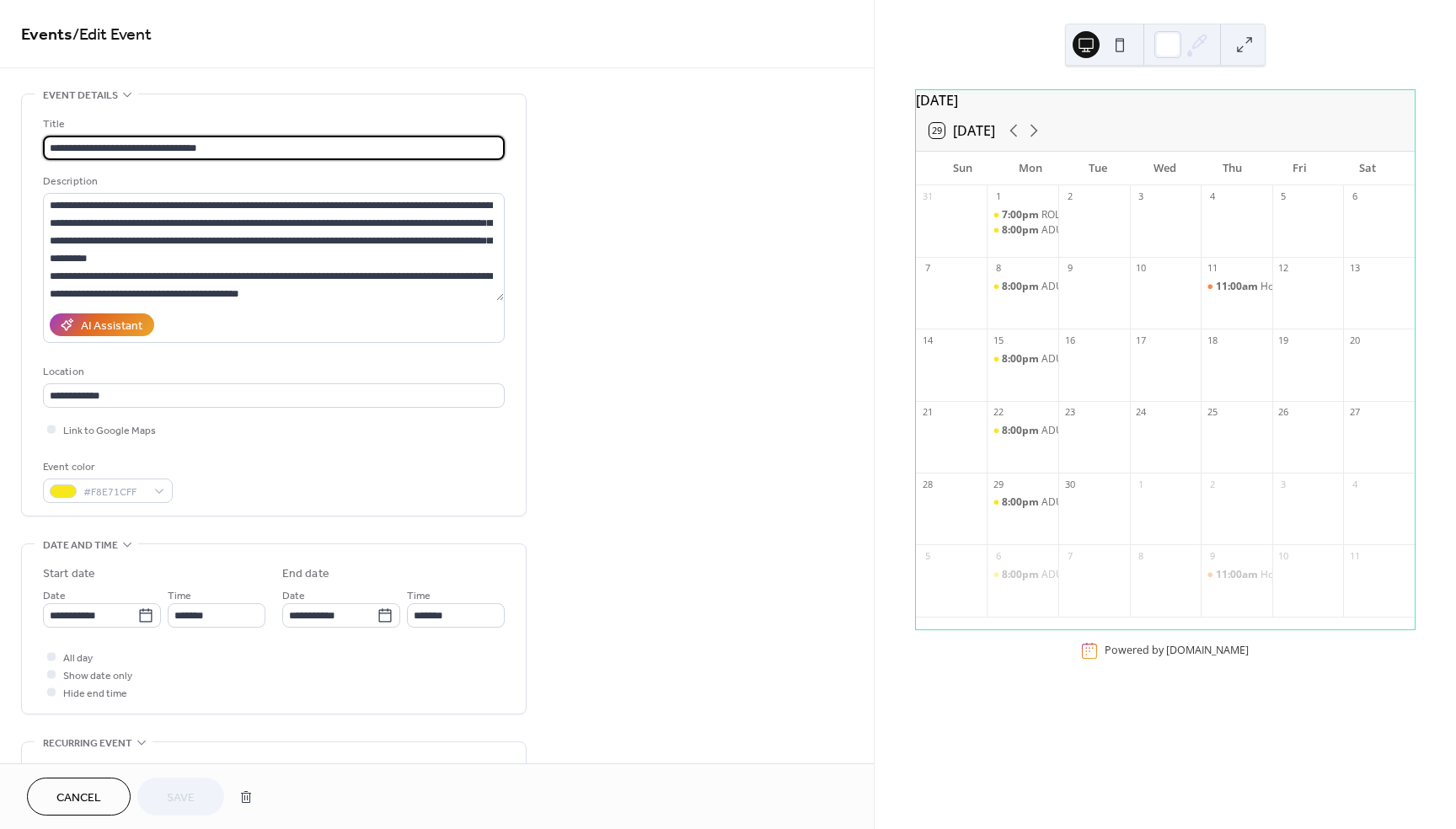 drag, startPoint x: 265, startPoint y: 145, endPoint x: 11, endPoint y: 140, distance: 254.04921 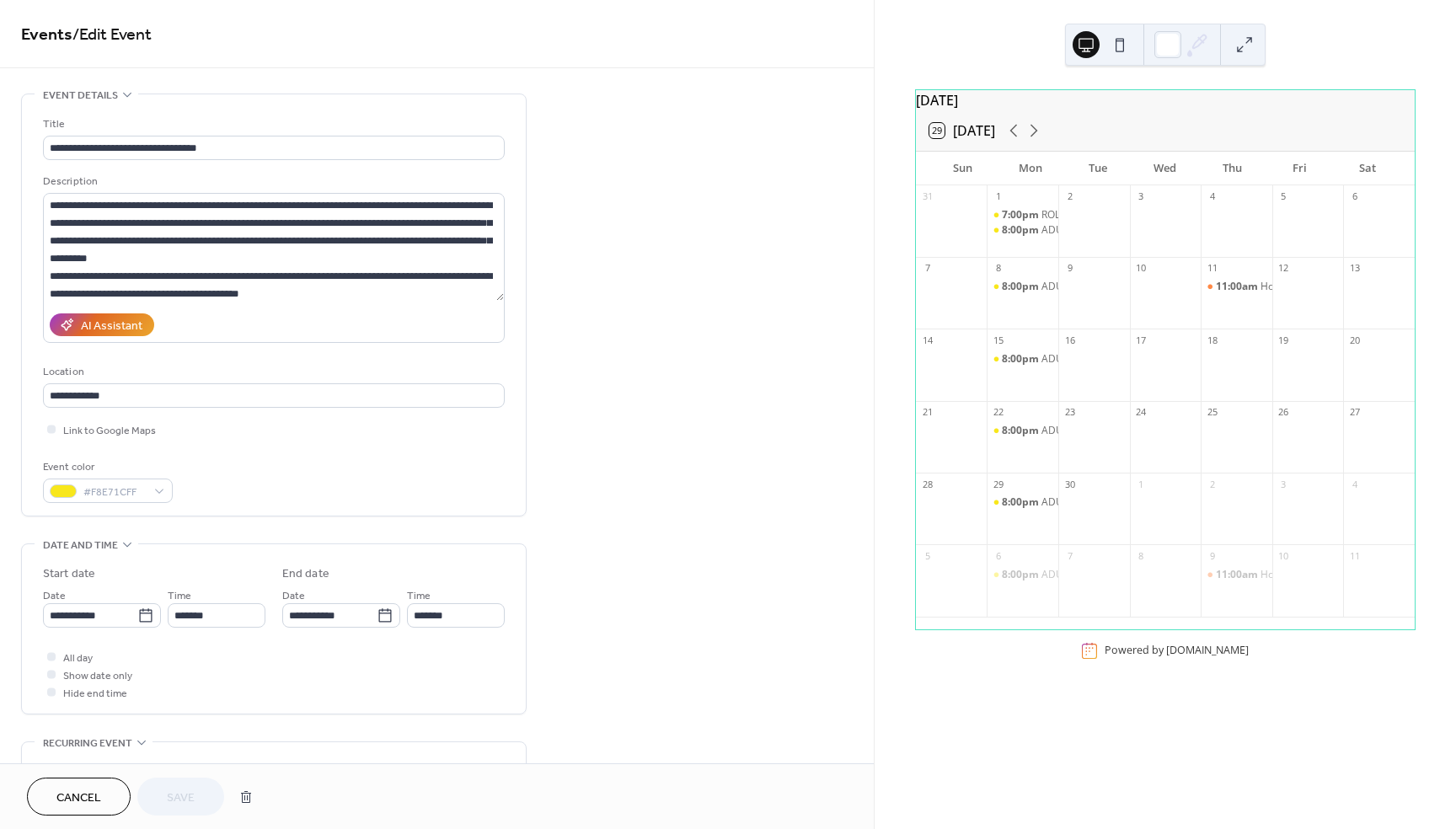 click on "**********" at bounding box center [274, 309] 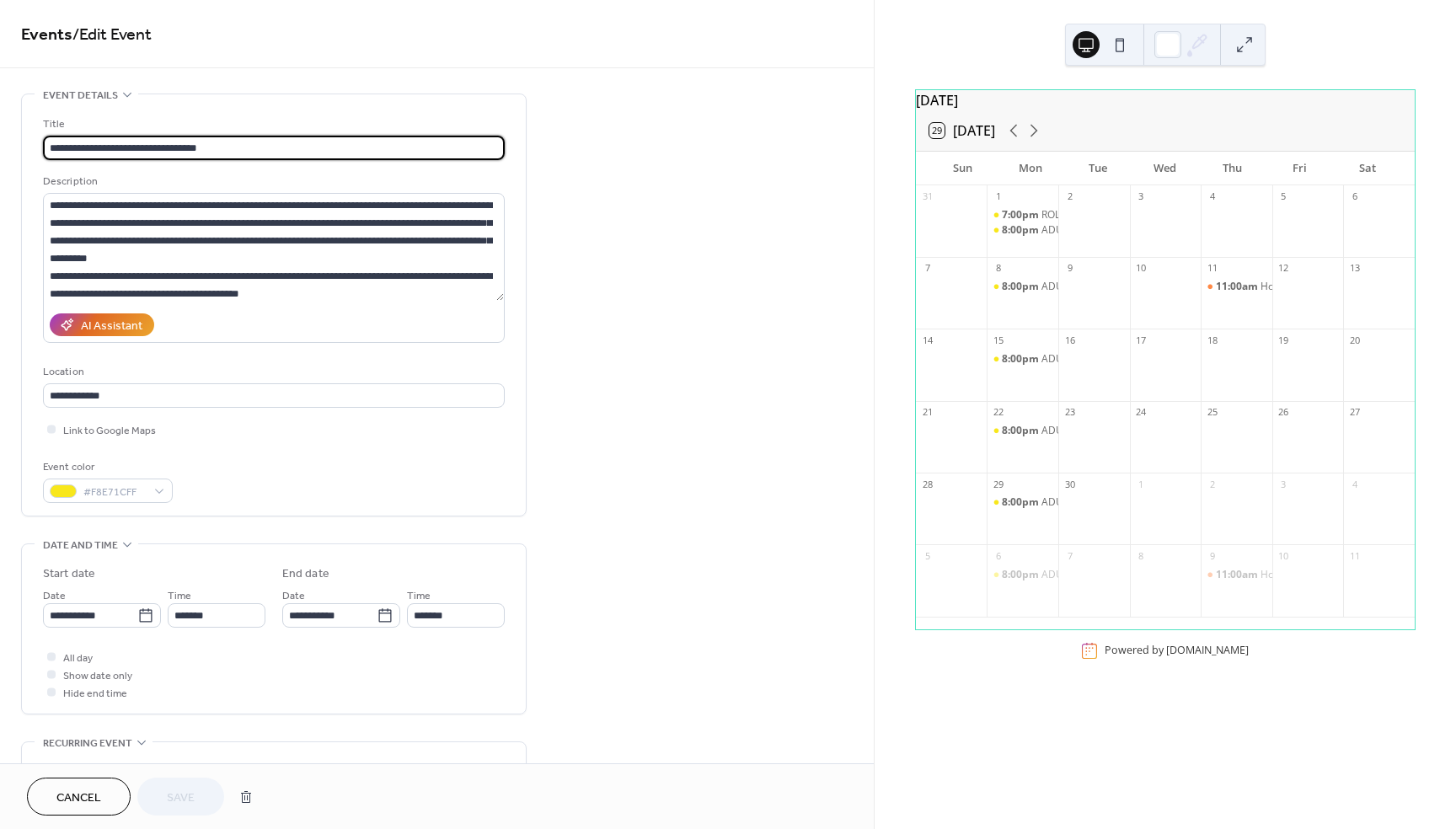 drag, startPoint x: 254, startPoint y: 150, endPoint x: 22, endPoint y: 150, distance: 232 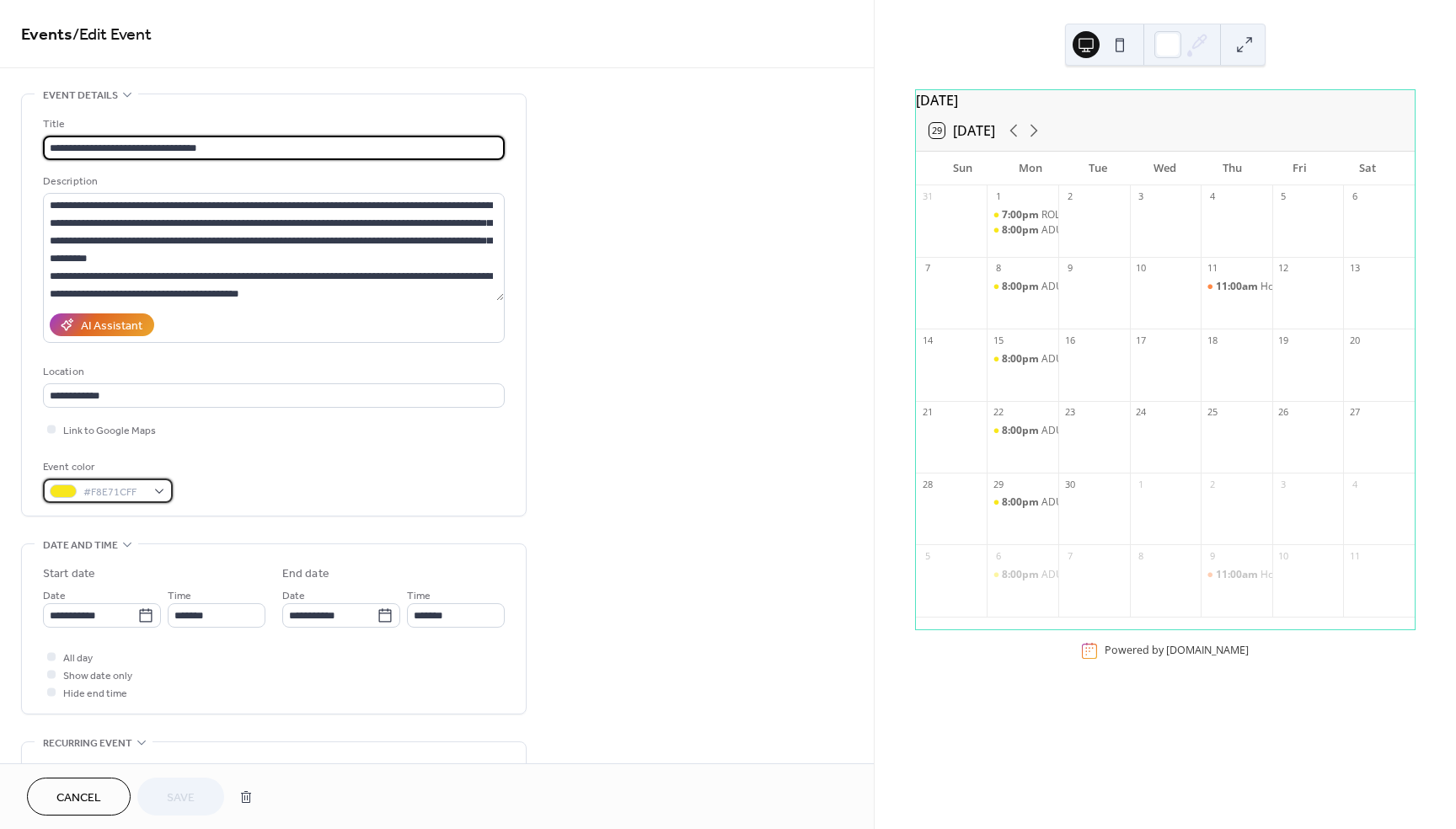 click on "#F8E71CFF" at bounding box center (108, 490) 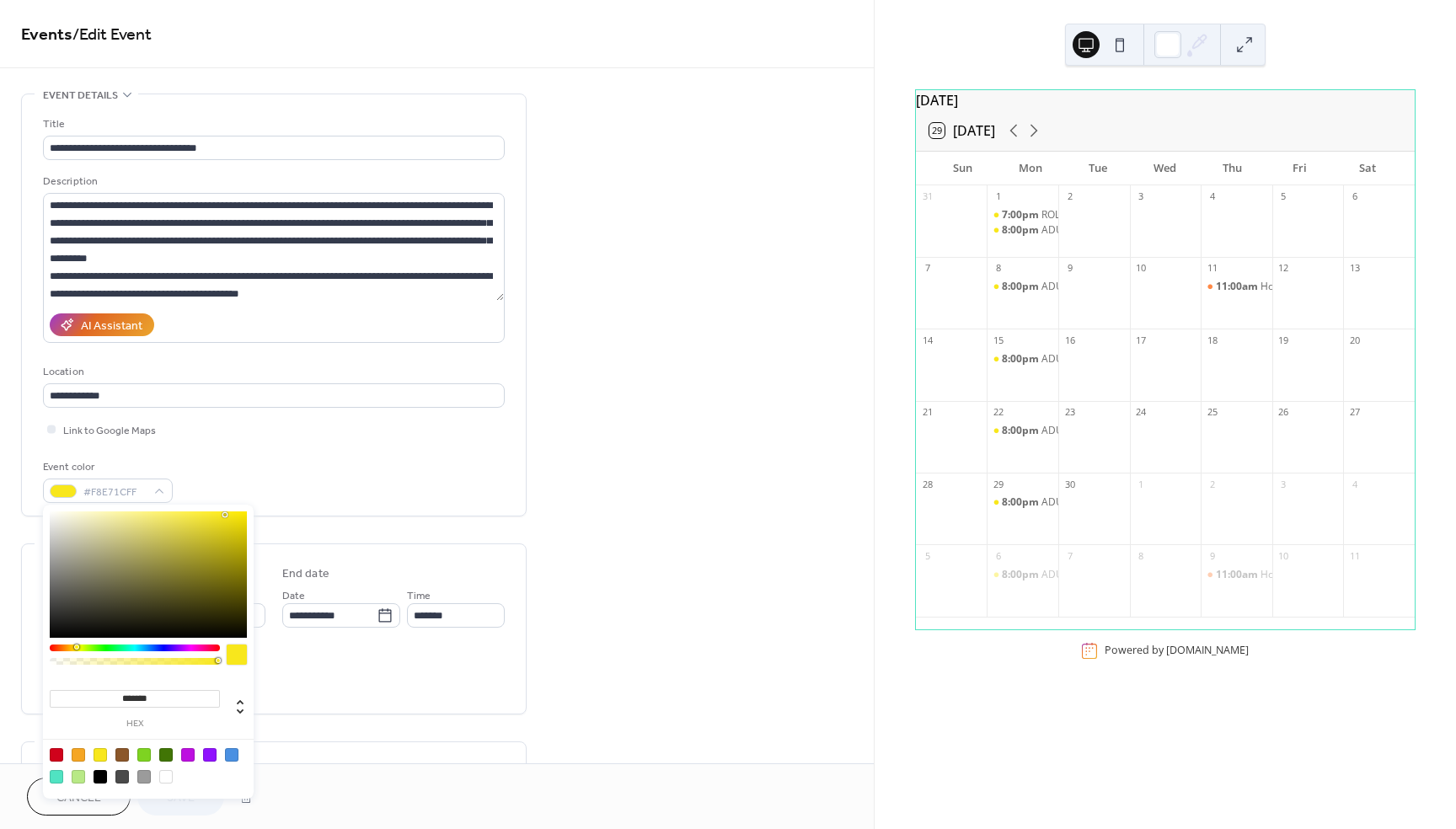 click at bounding box center (188, 755) 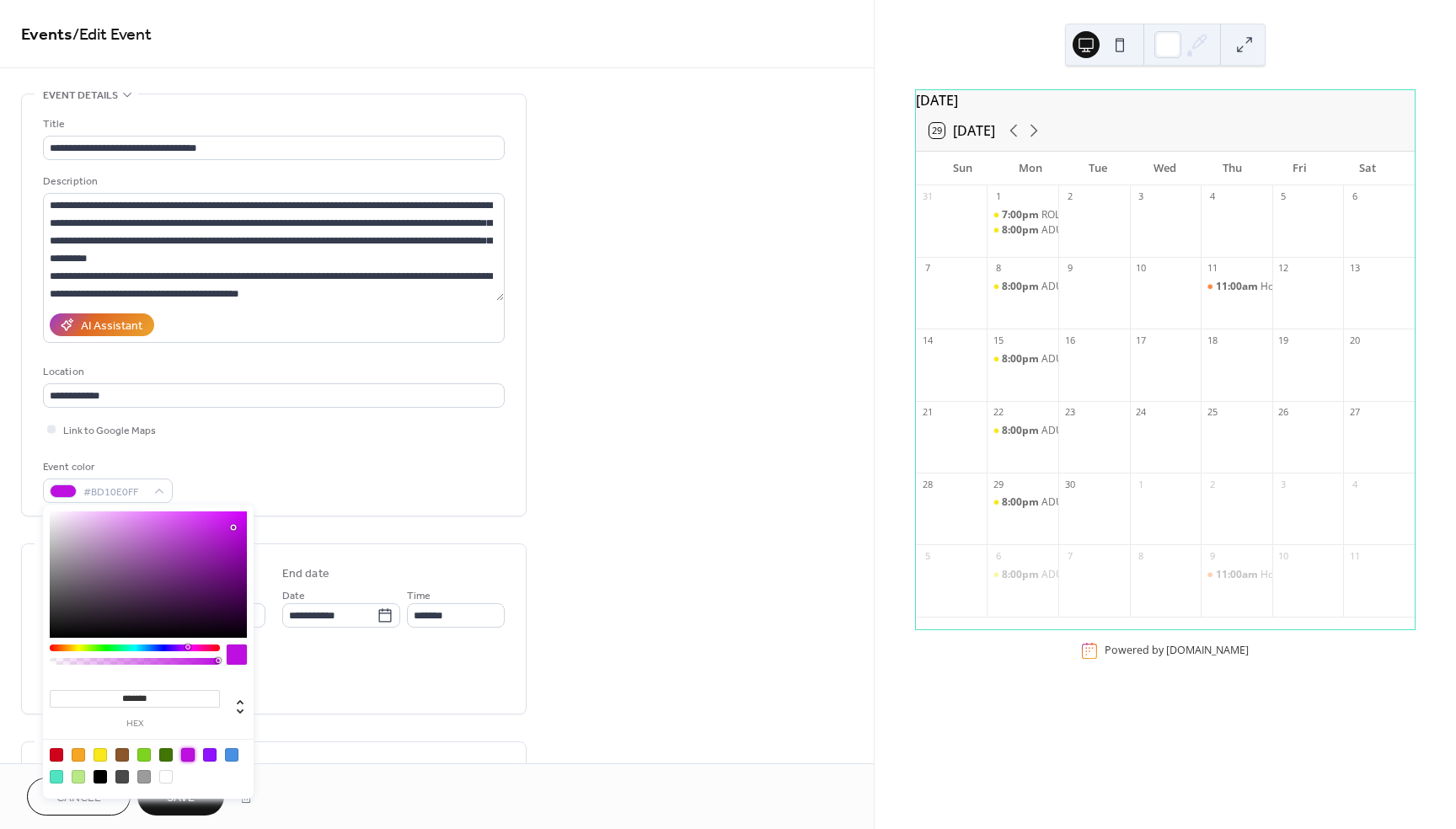 click on "Event color #BD10E0FF" at bounding box center [274, 480] 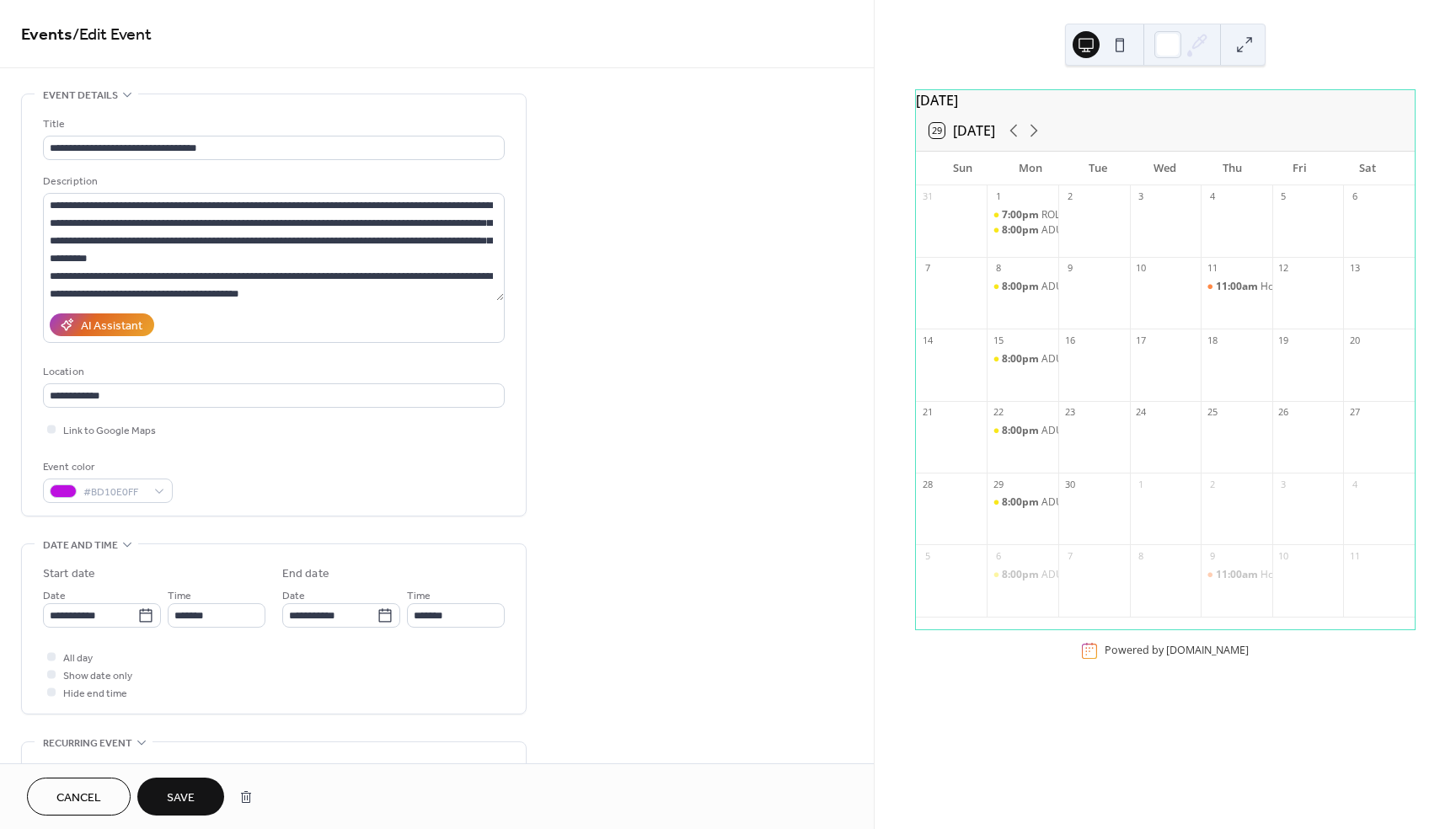 scroll, scrollTop: 0, scrollLeft: 0, axis: both 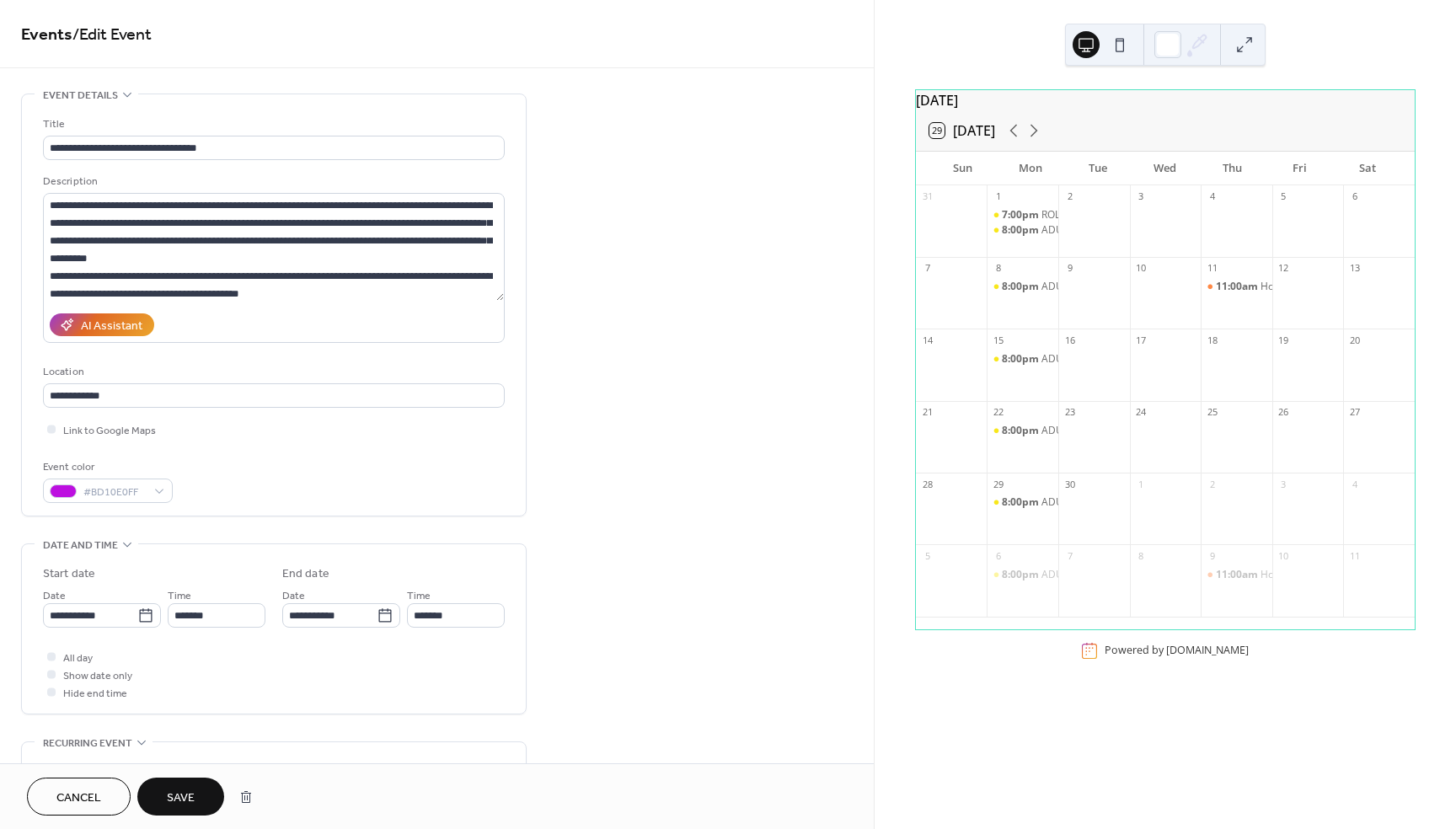 click on "Save" at bounding box center [180, 798] 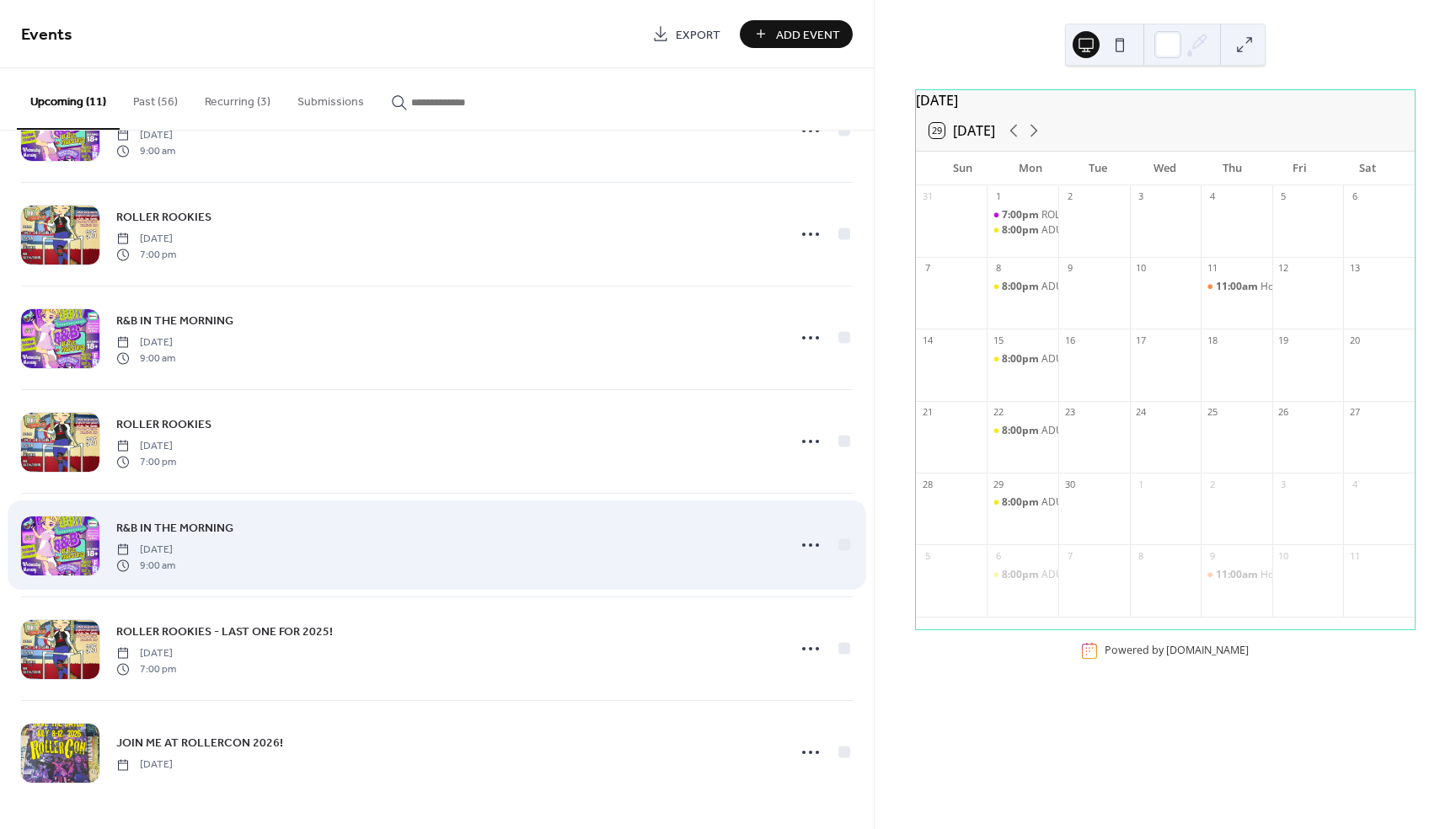 scroll, scrollTop: 494, scrollLeft: 0, axis: vertical 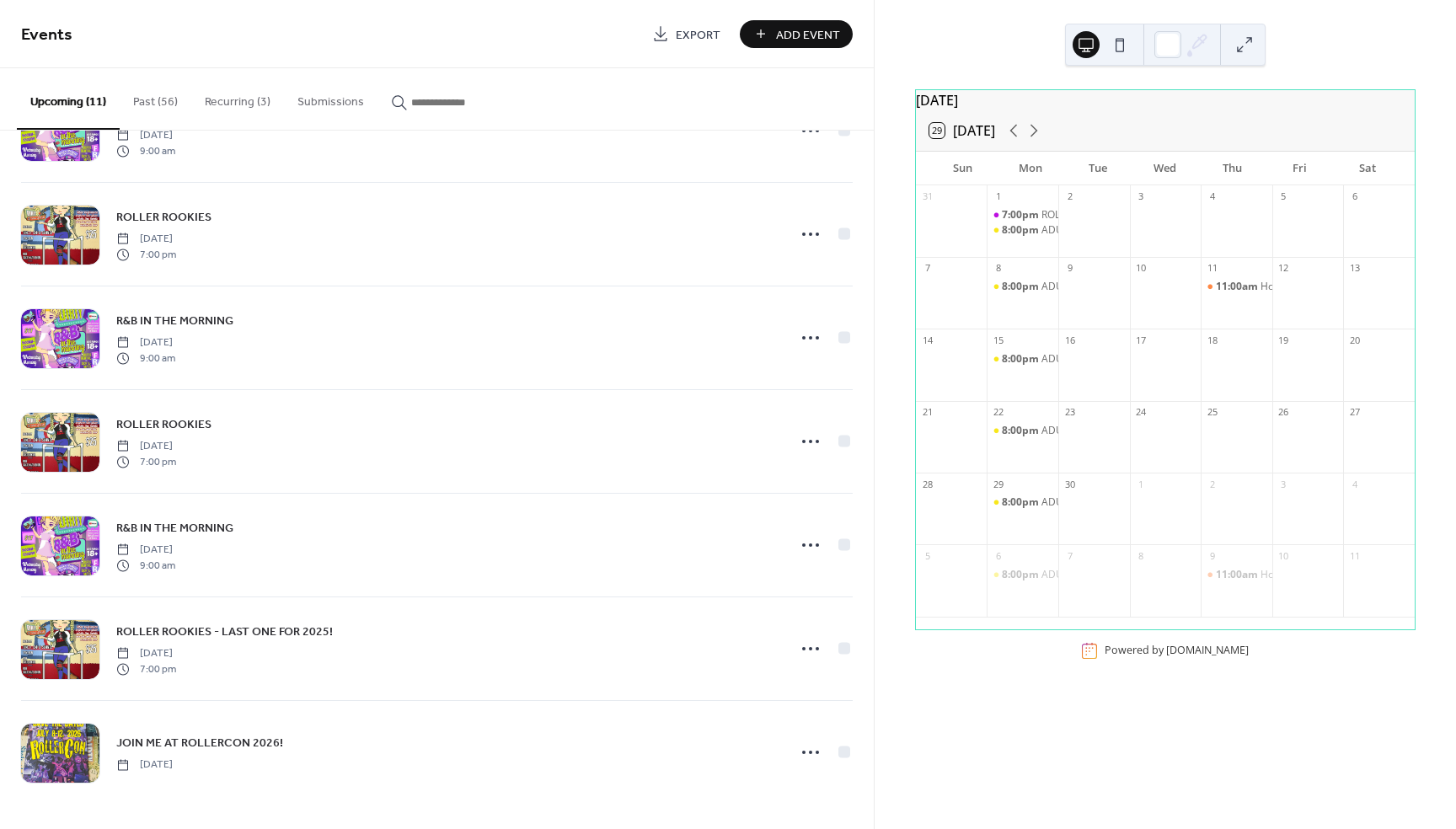 click on "Recurring (3)" at bounding box center [238, 98] 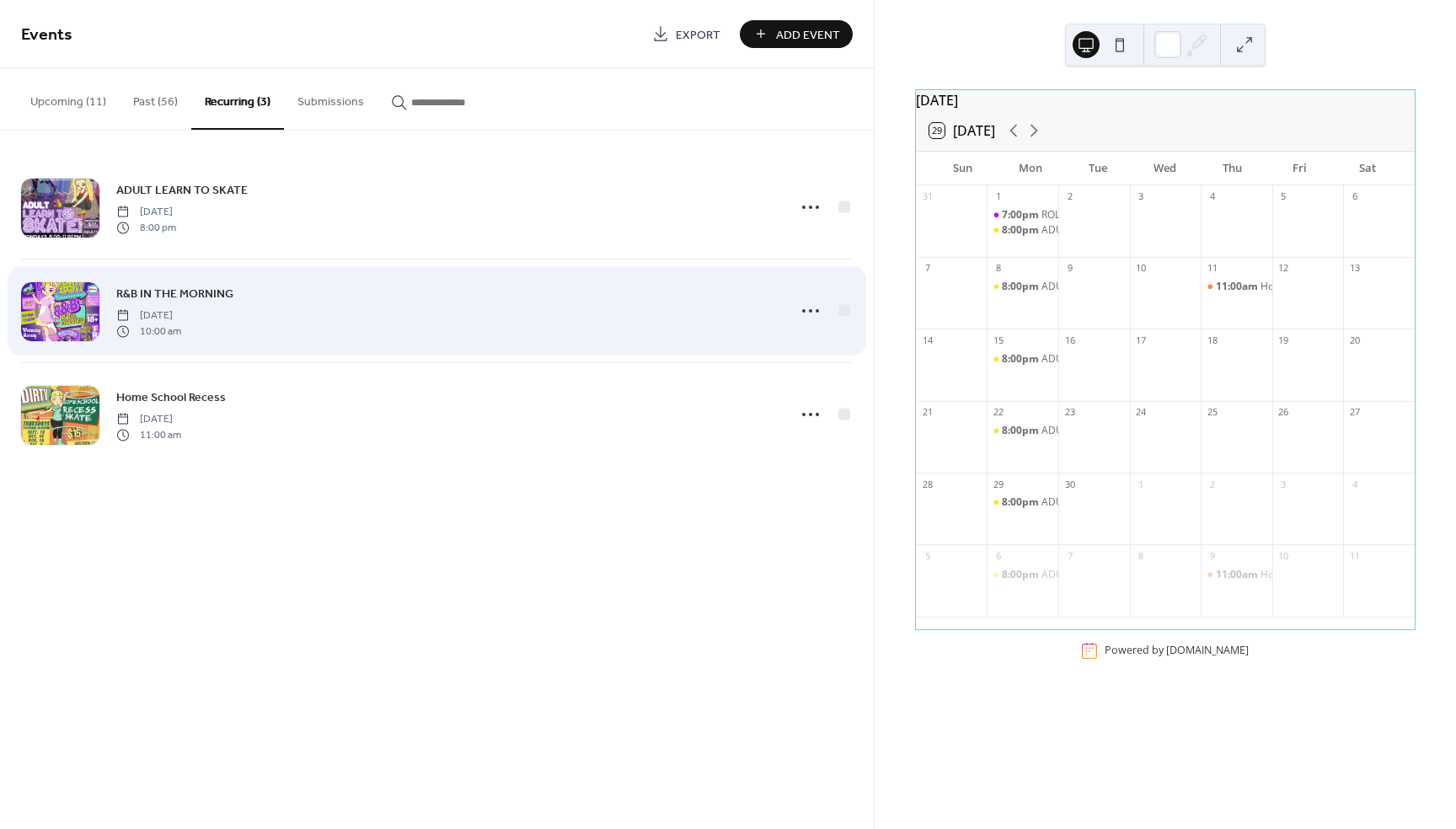 click on "R&B IN THE MORNING [DATE] 10:00 am" at bounding box center (446, 311) 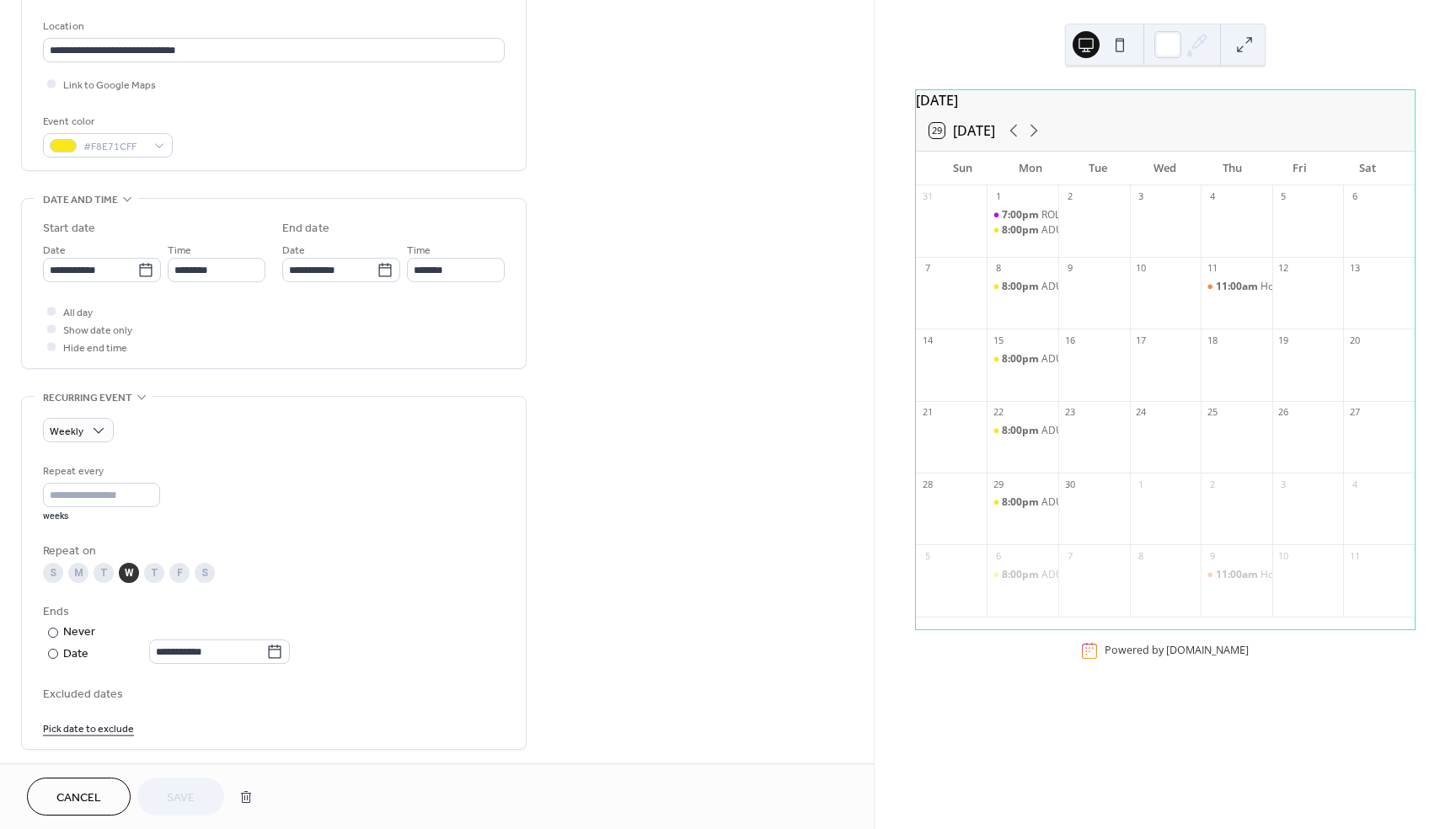 scroll, scrollTop: 364, scrollLeft: 0, axis: vertical 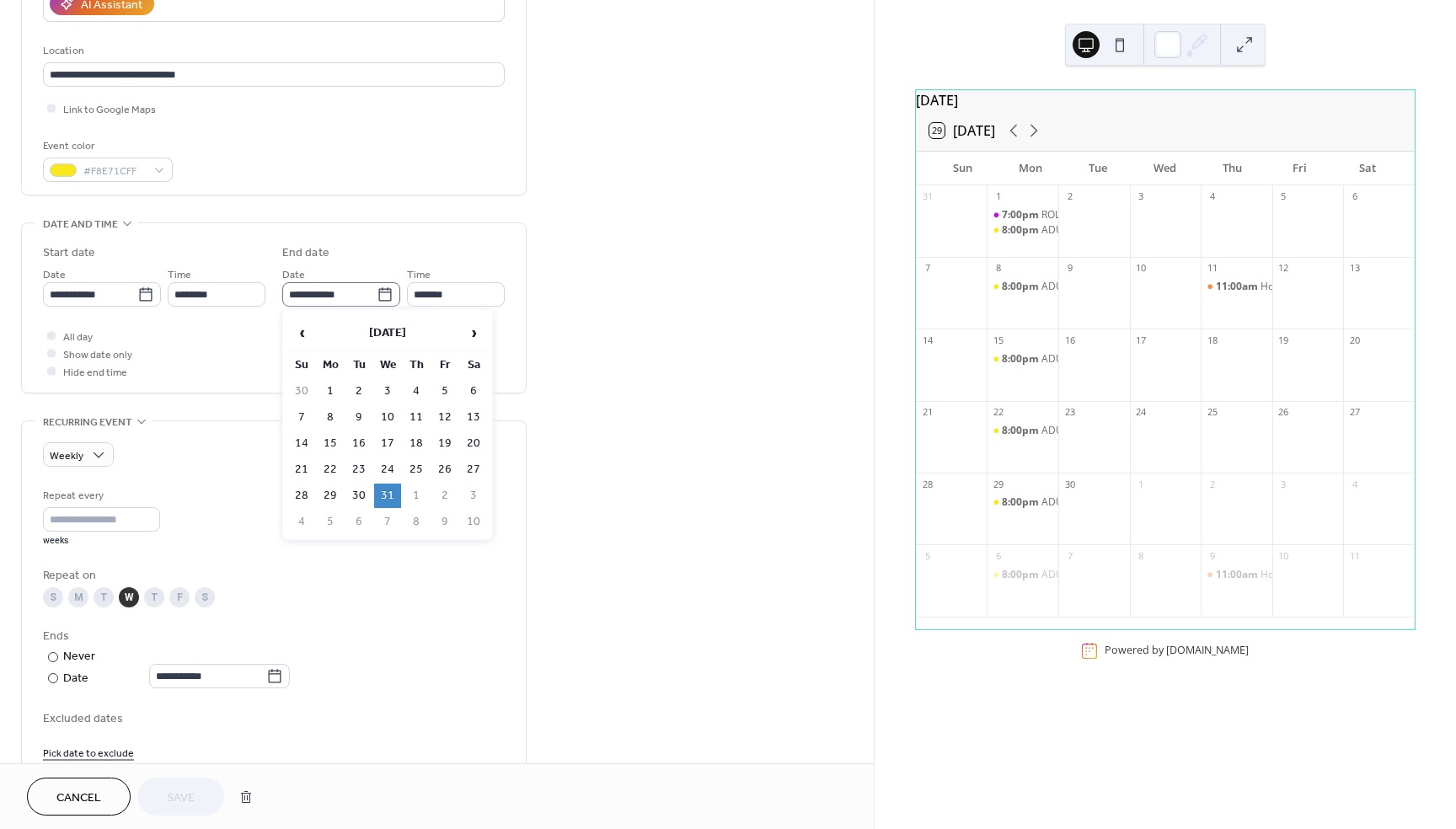 click 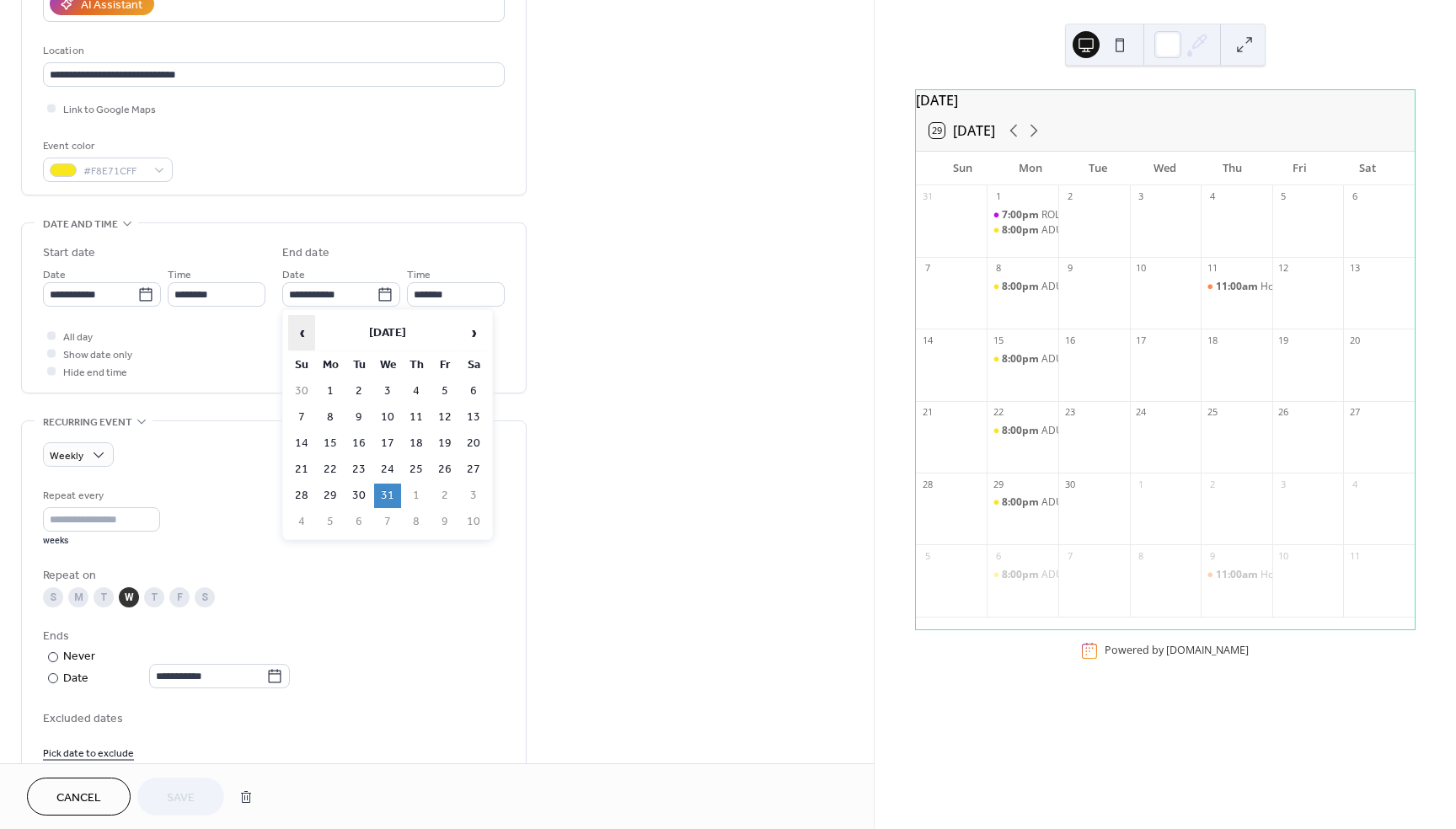 click on "‹" at bounding box center [302, 333] 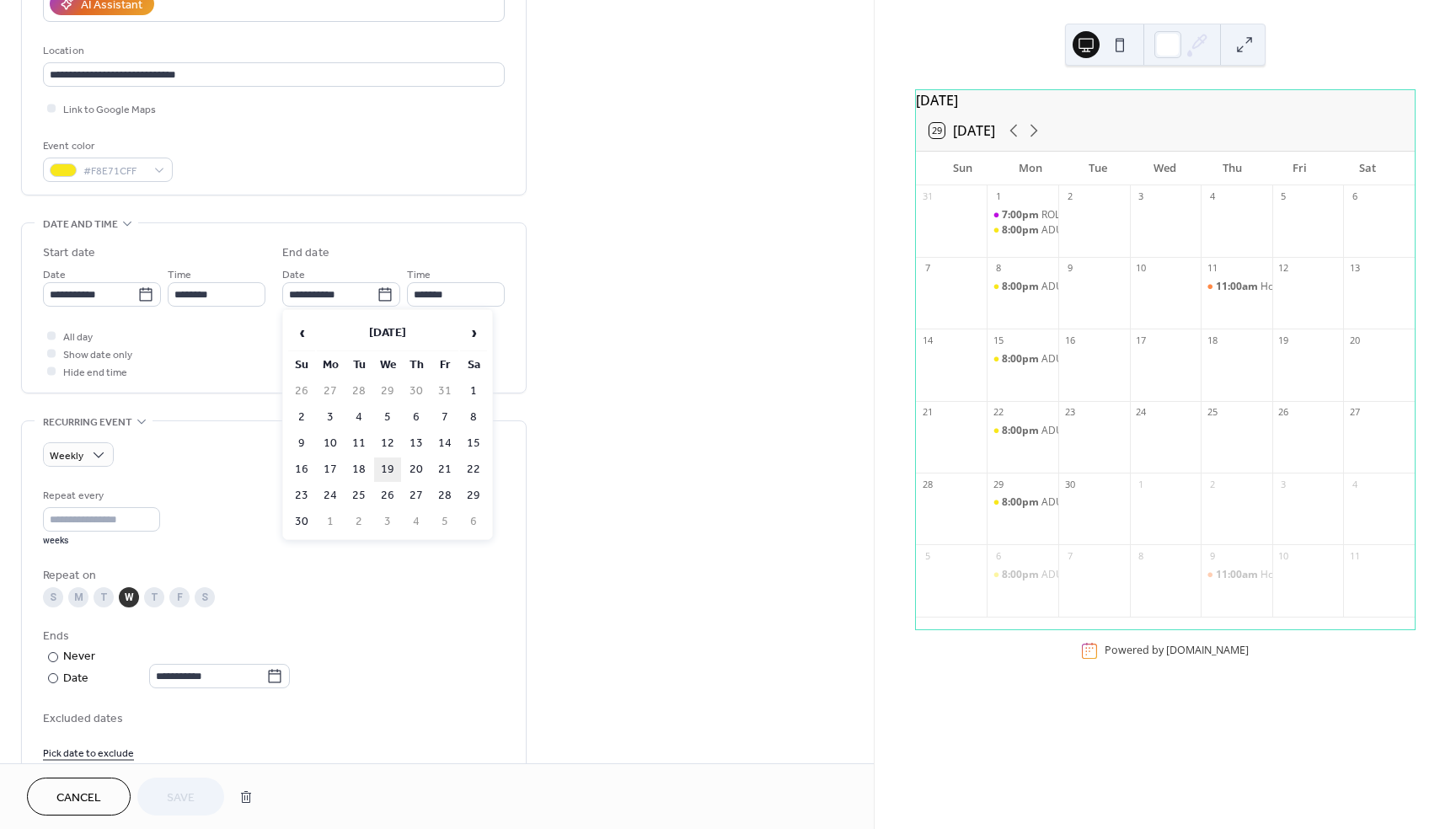 click on "19" at bounding box center [388, 469] 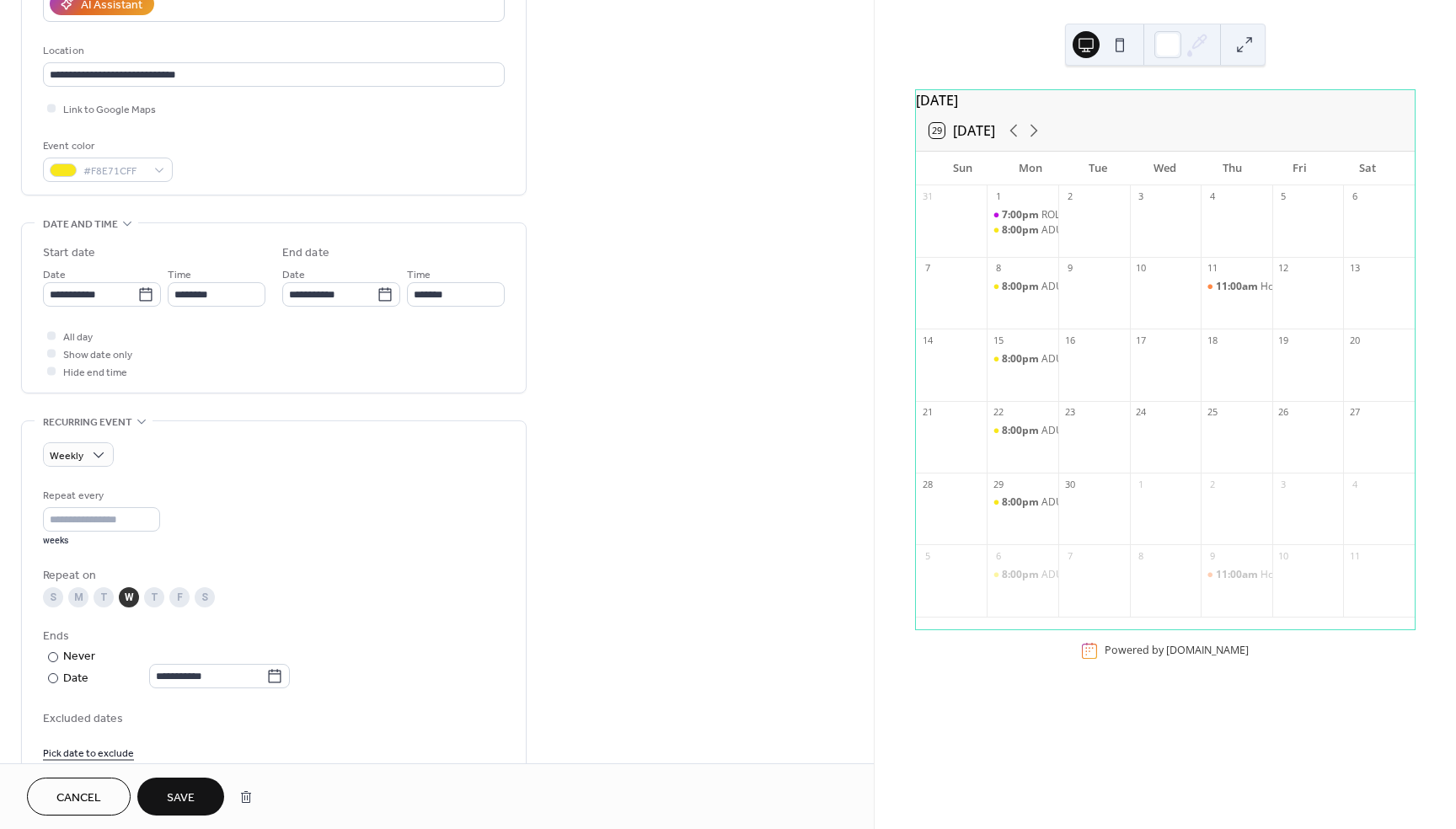 click on "Save" at bounding box center [180, 798] 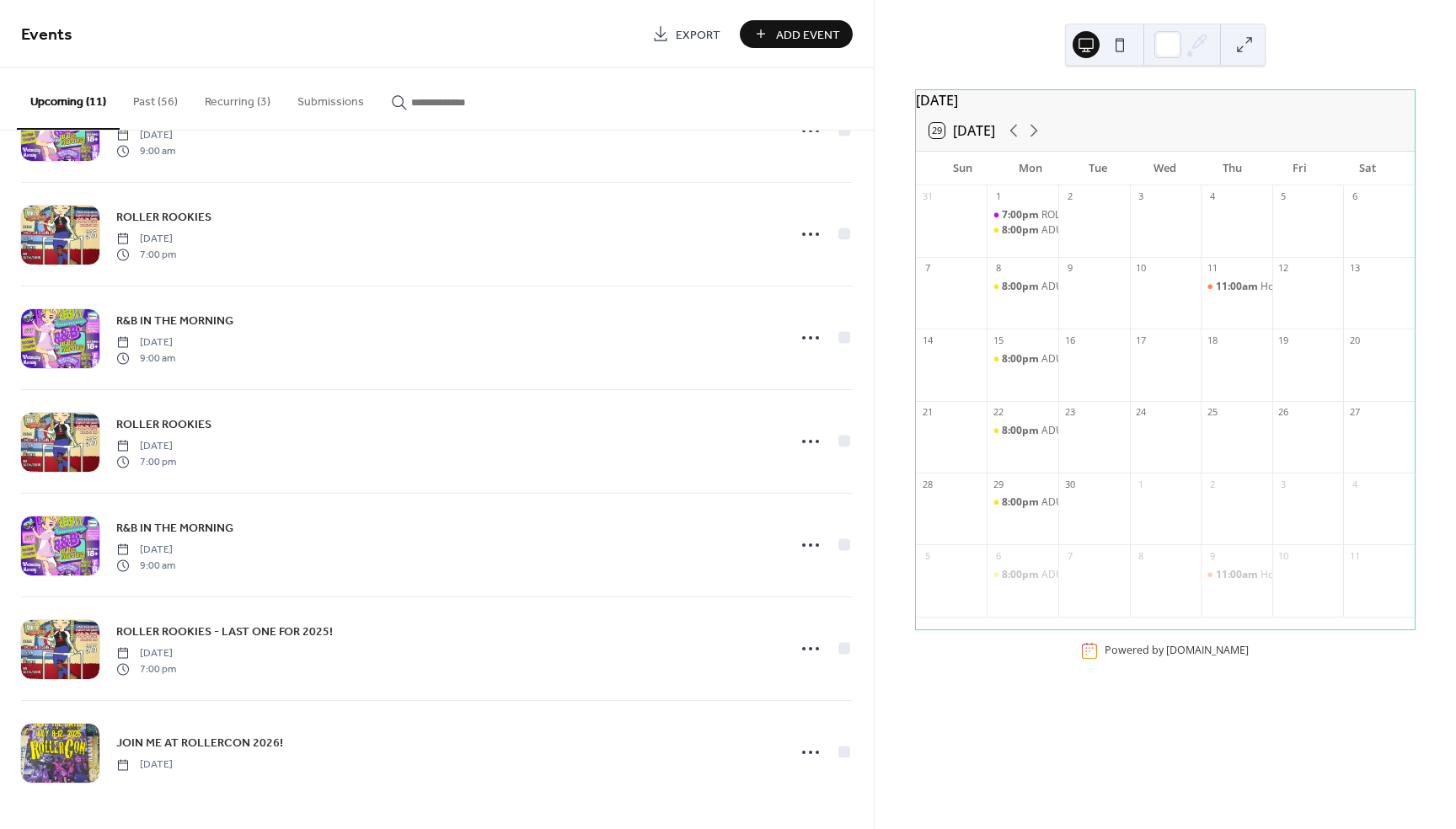scroll, scrollTop: 494, scrollLeft: 0, axis: vertical 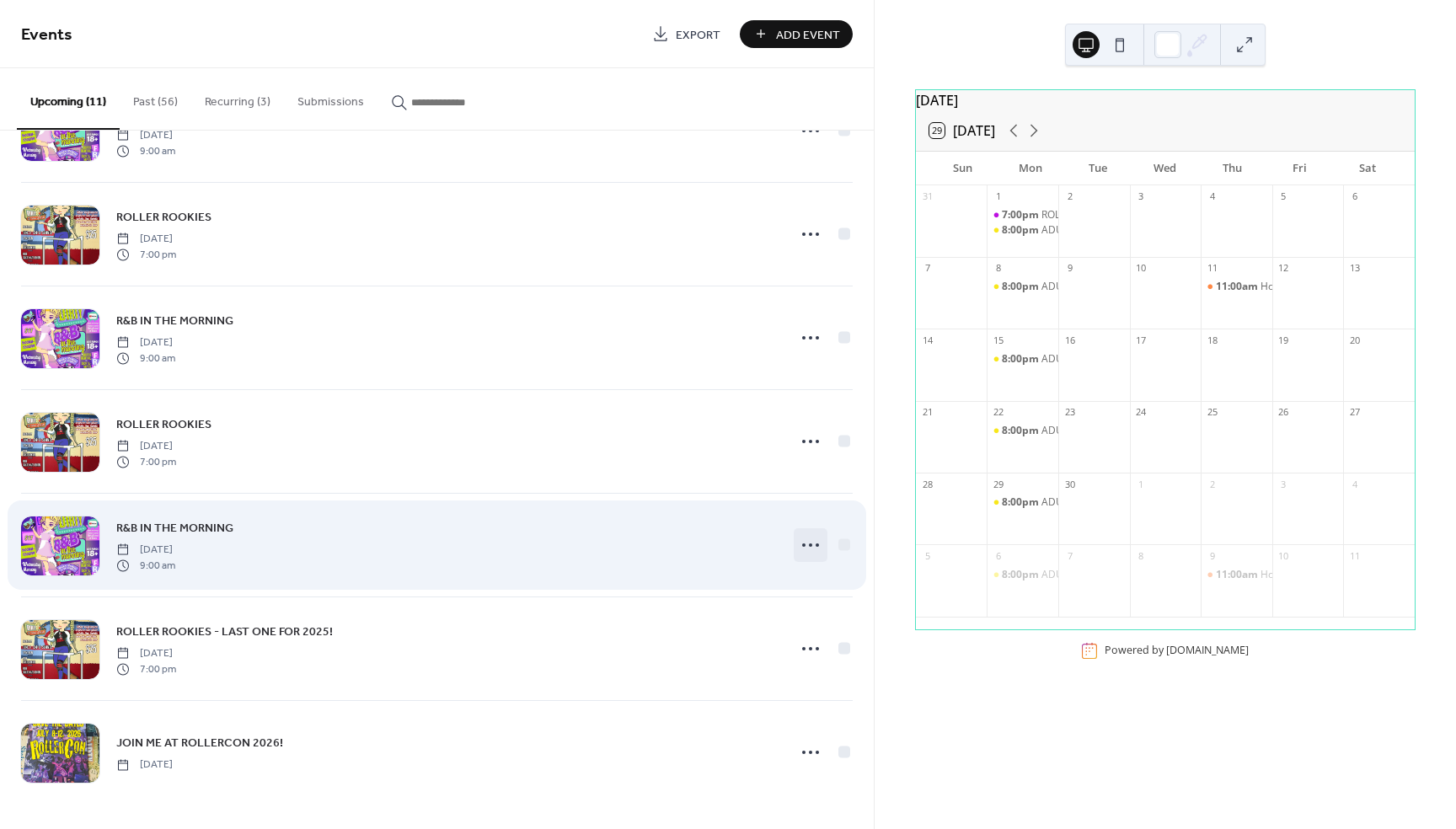 click 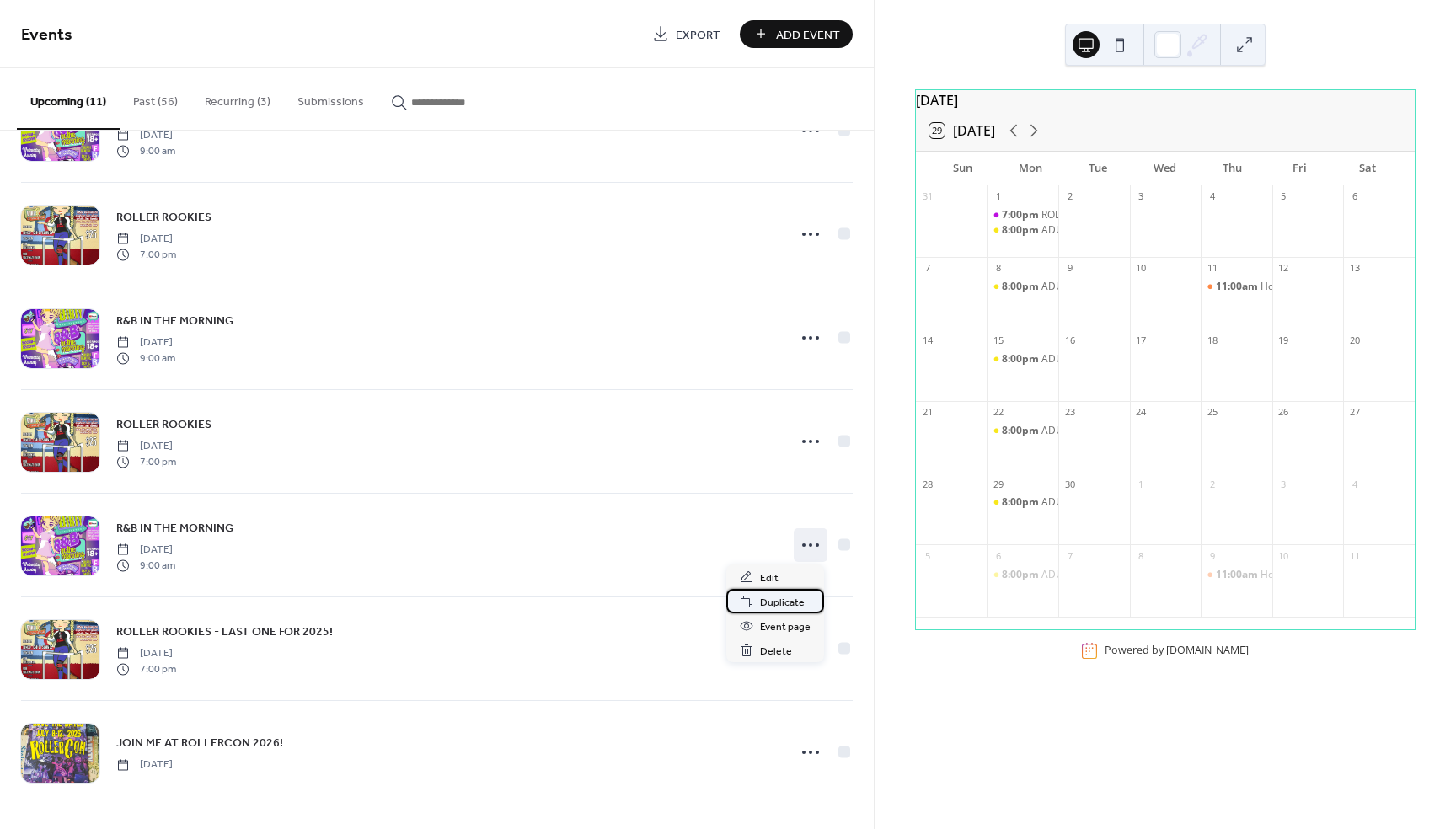 click on "Duplicate" at bounding box center [782, 602] 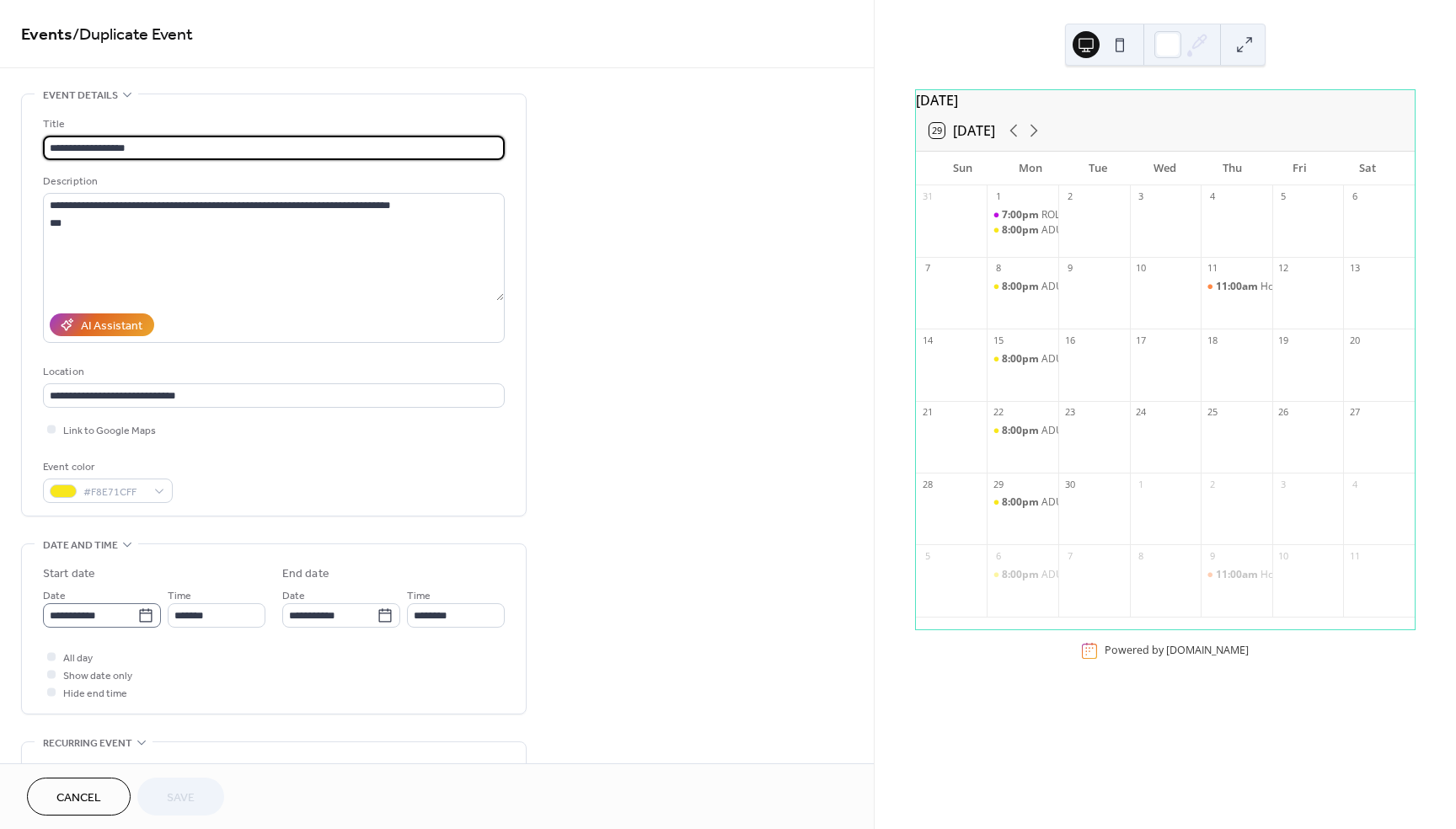 click 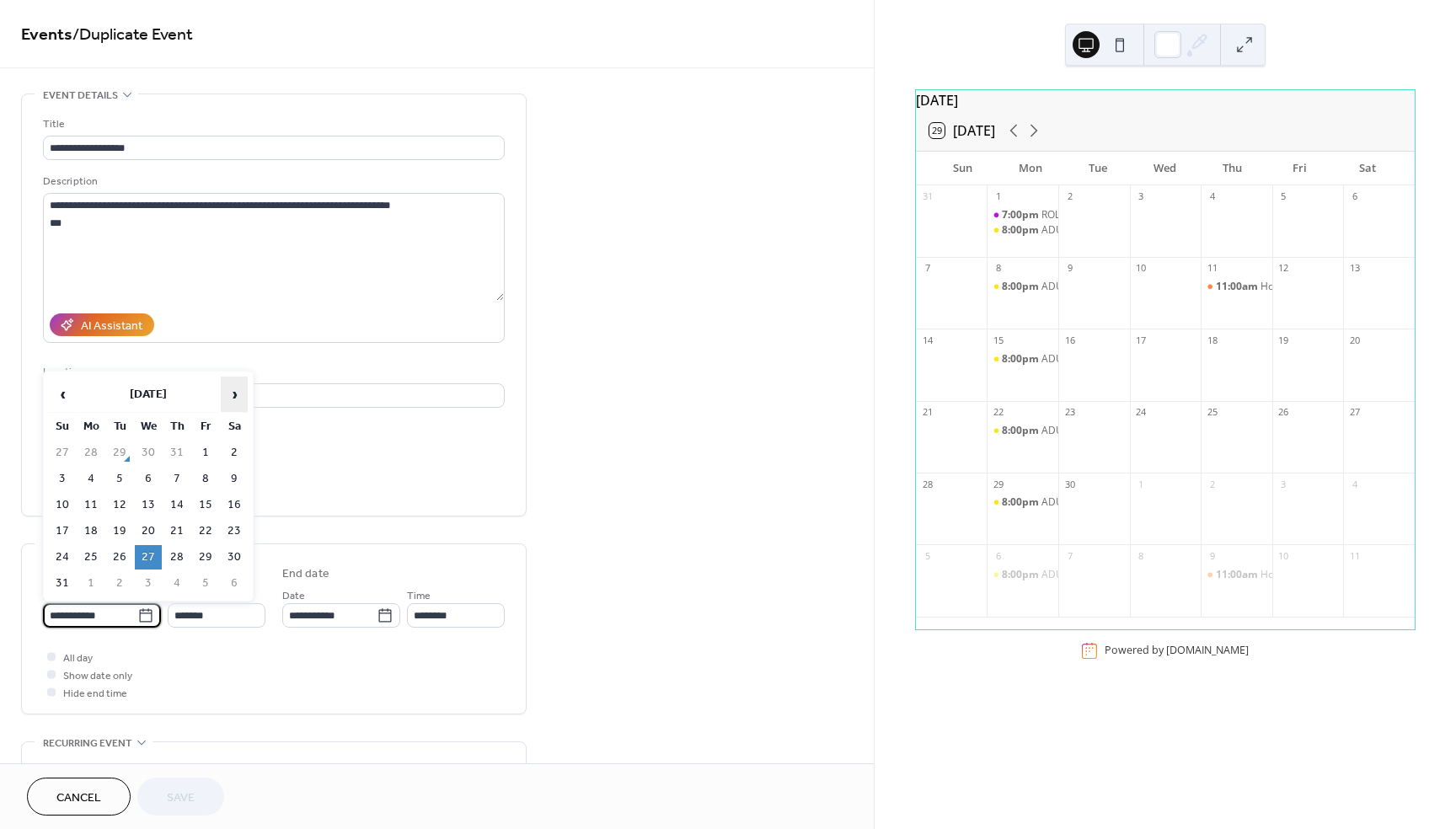 click on "›" at bounding box center (234, 394) 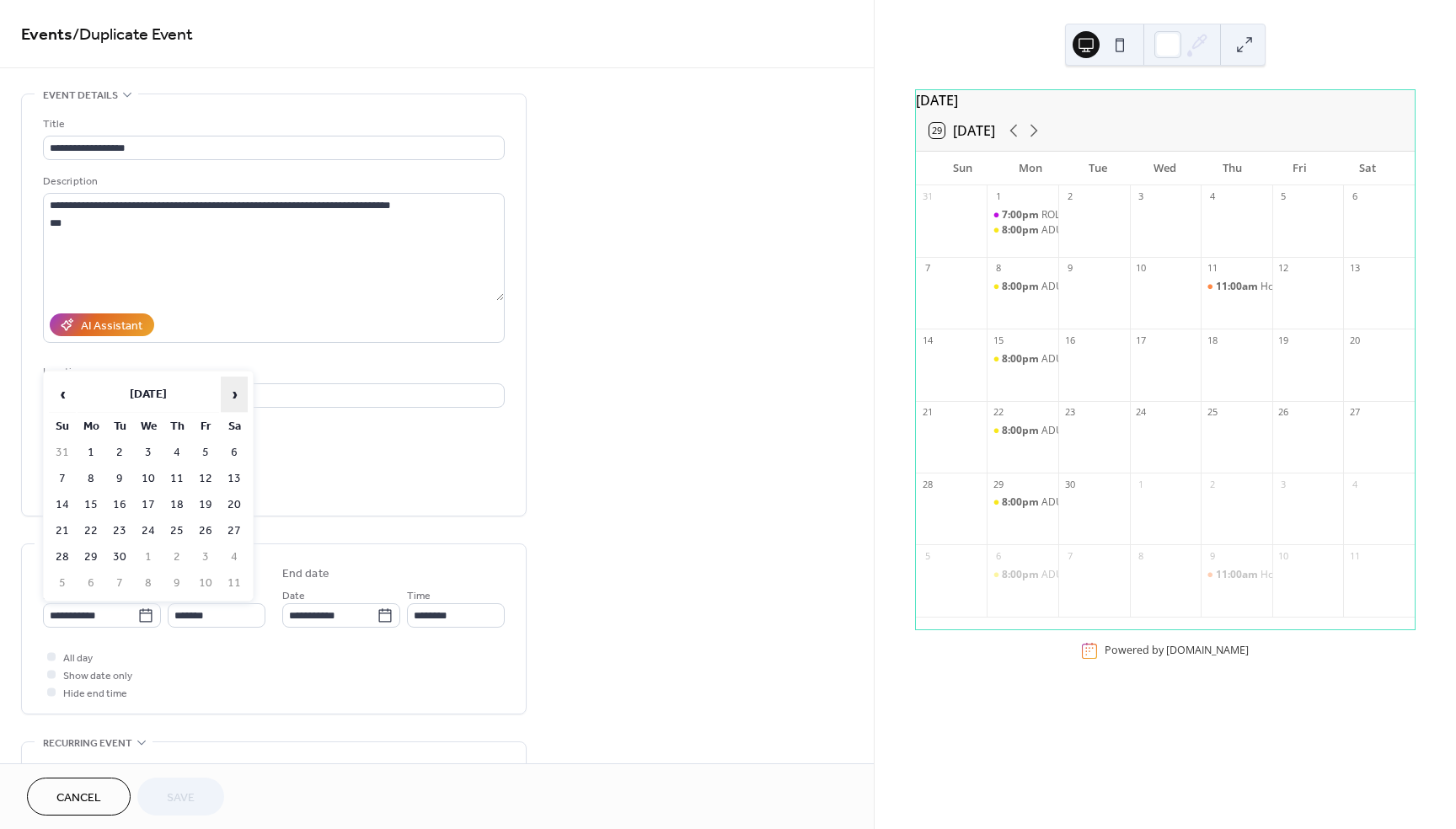 click on "›" at bounding box center [234, 394] 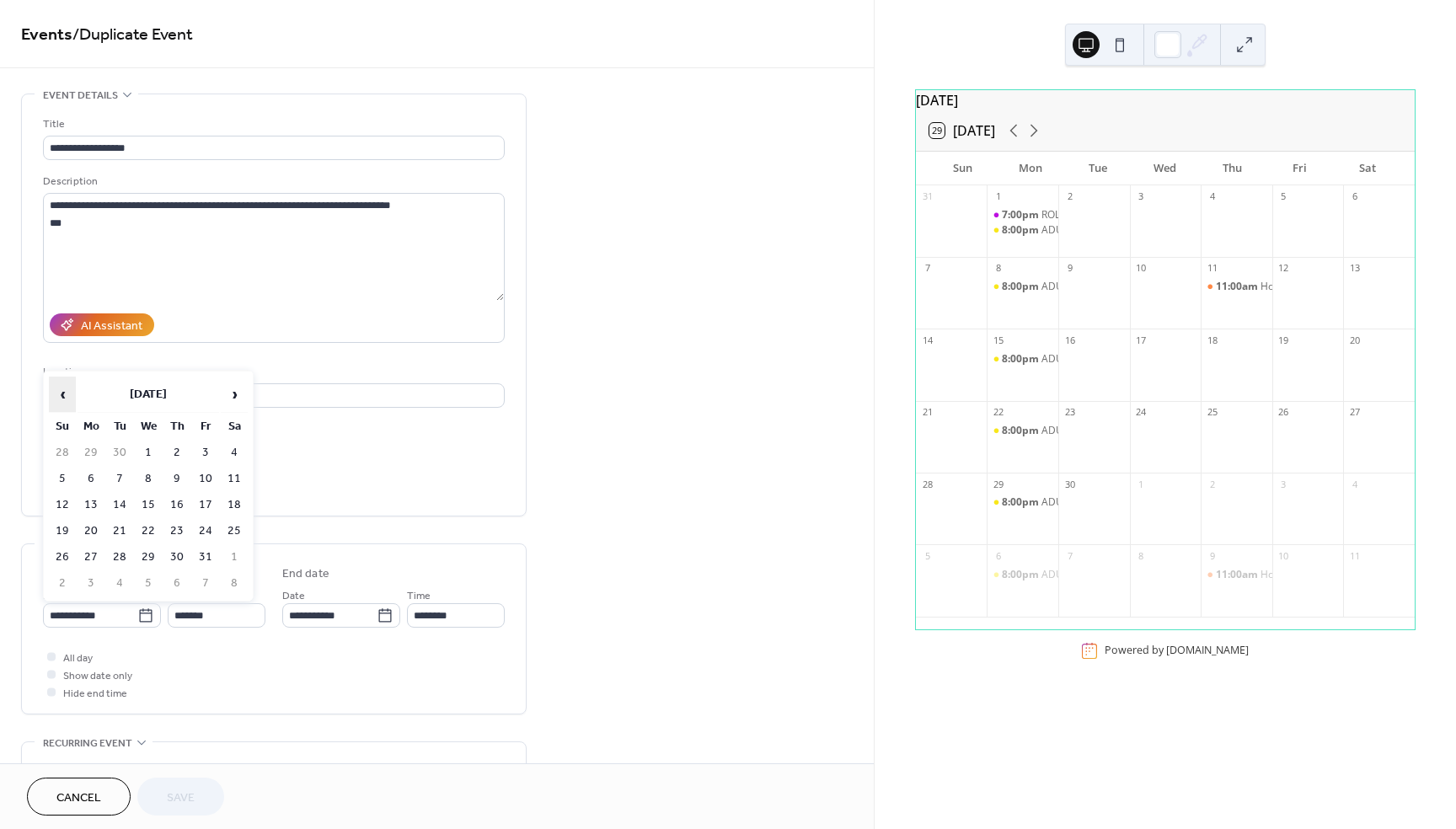 click on "‹" at bounding box center [62, 394] 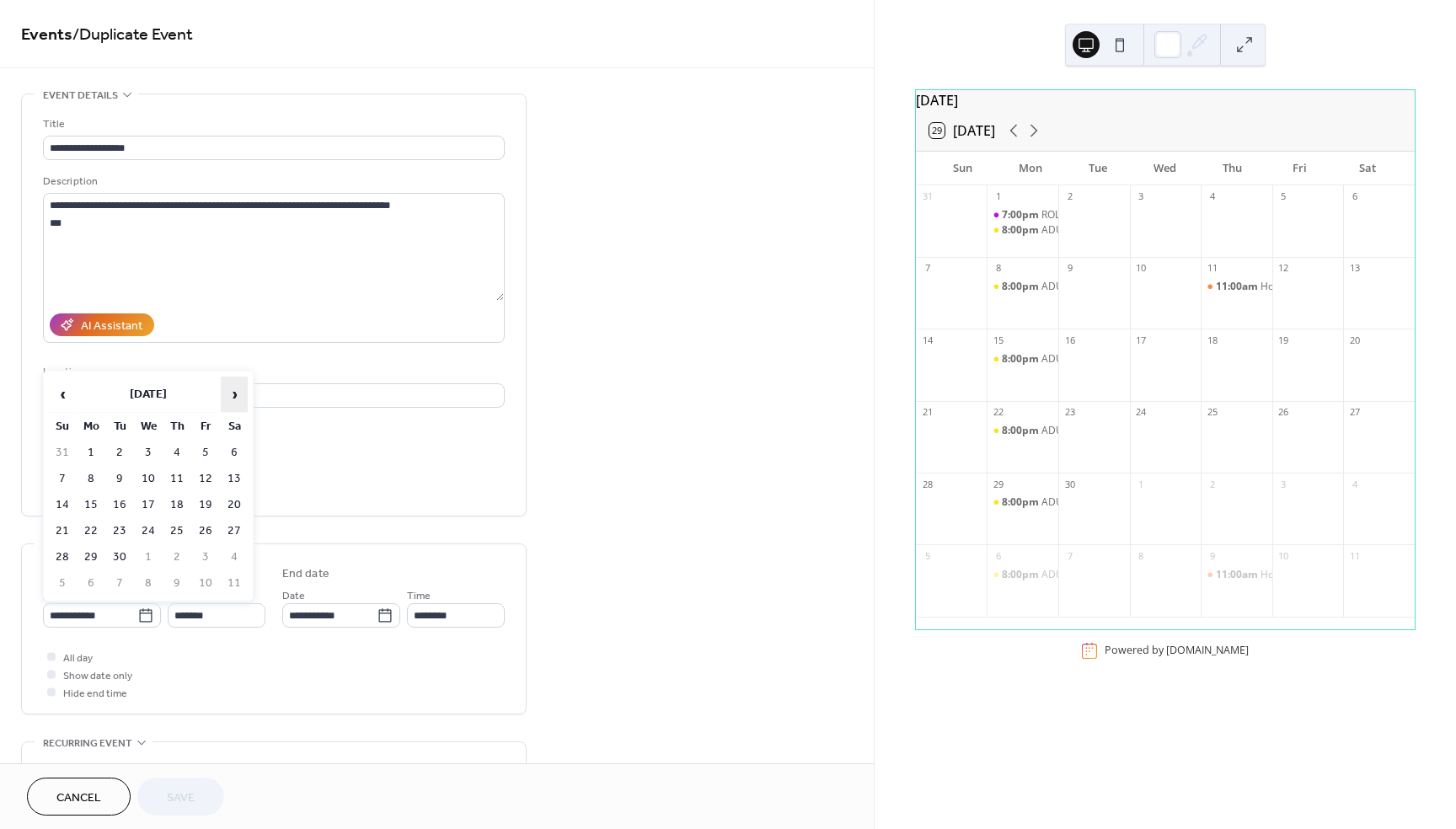 click on "›" at bounding box center [234, 394] 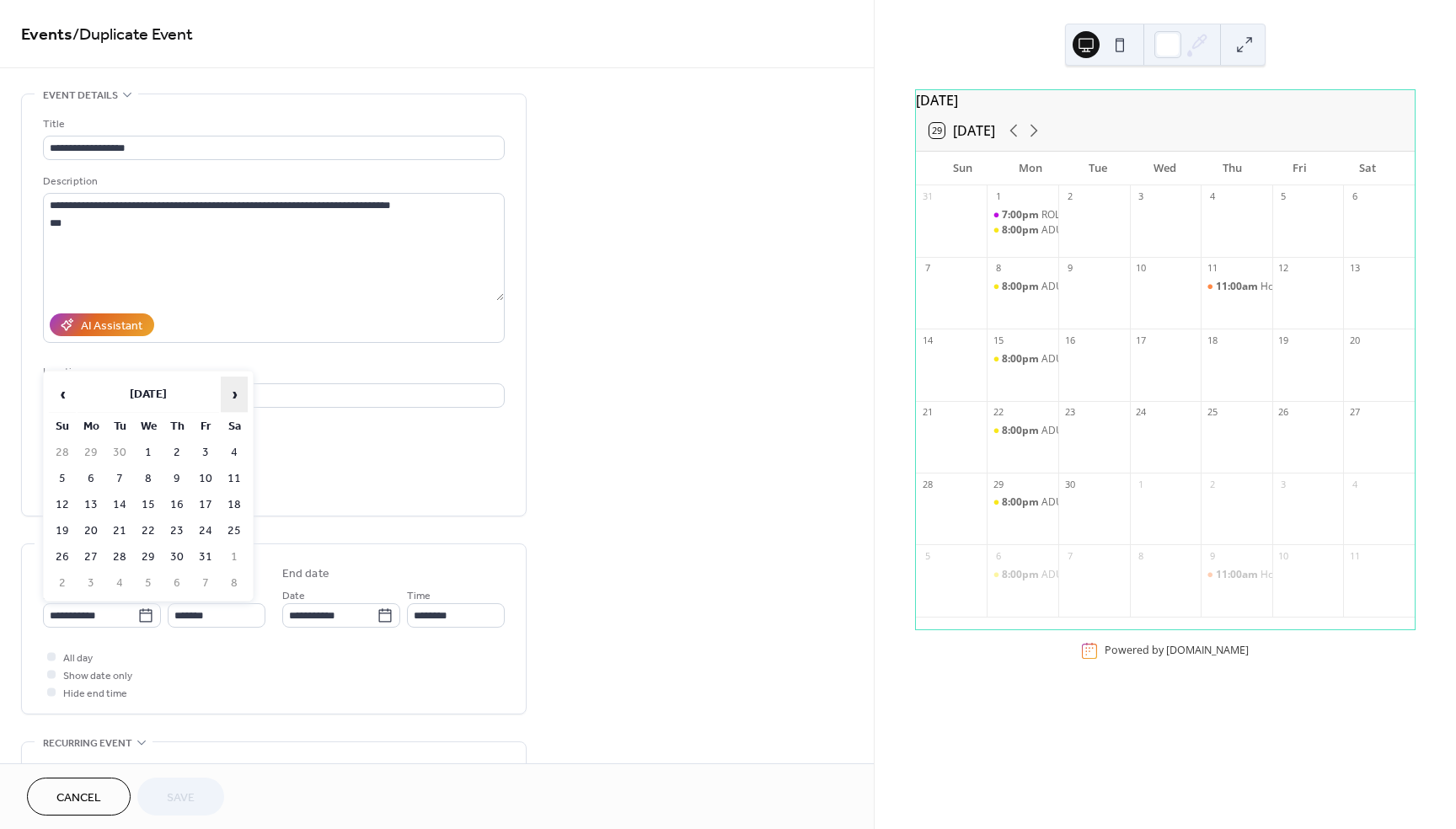 click on "›" at bounding box center [234, 394] 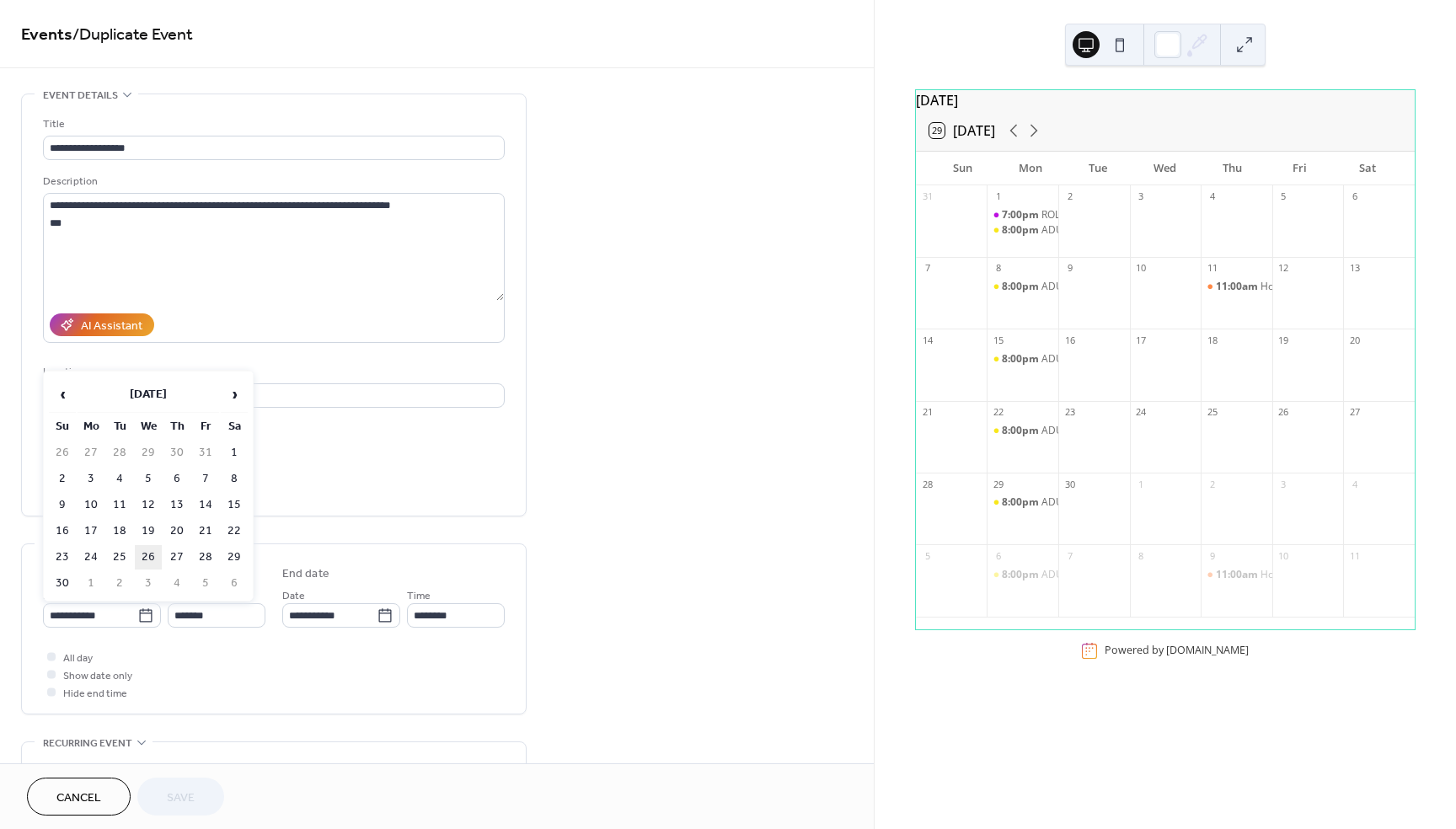 click on "26" at bounding box center (148, 557) 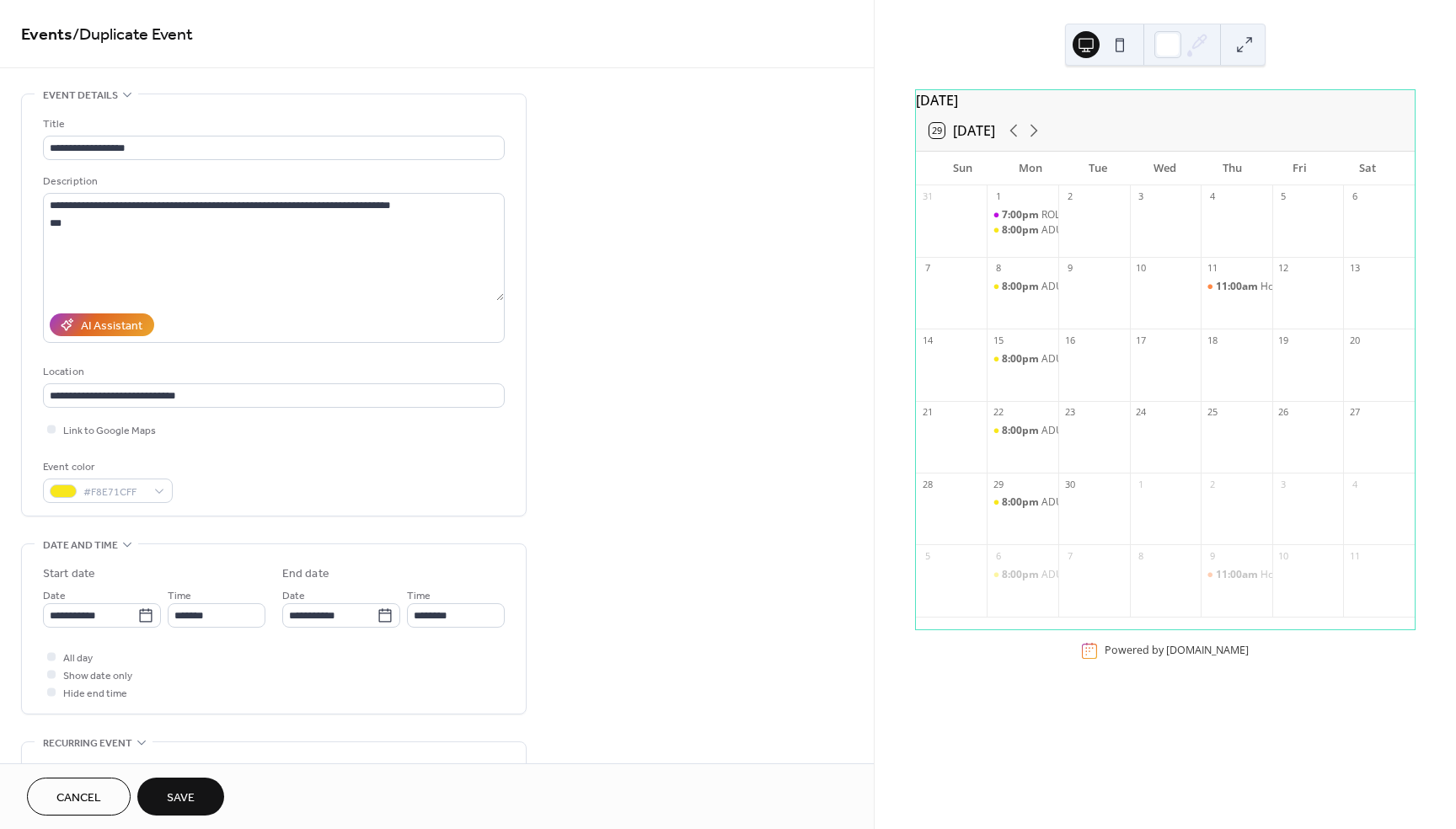 scroll, scrollTop: 0, scrollLeft: 0, axis: both 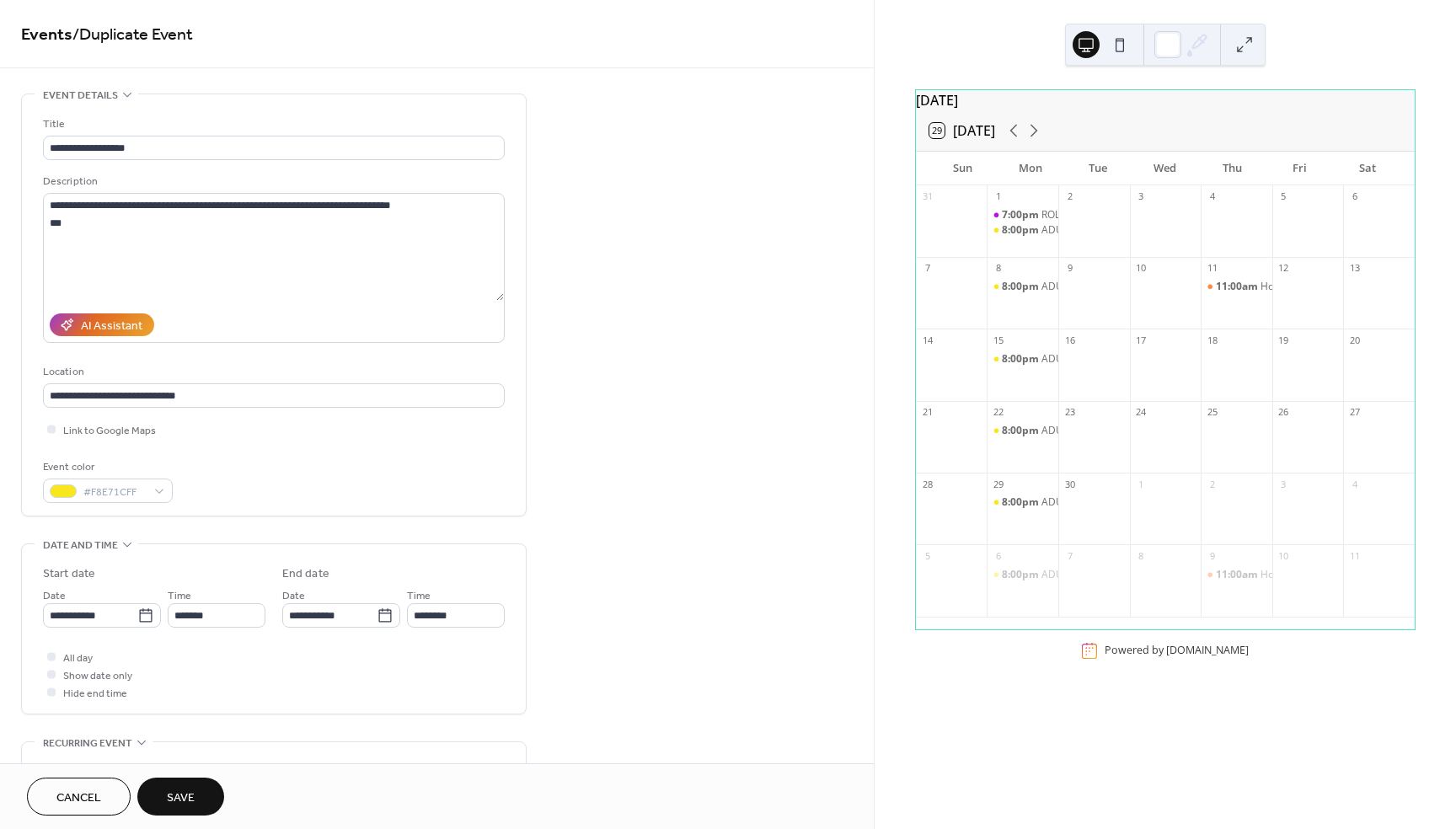 click on "Save" at bounding box center (180, 796) 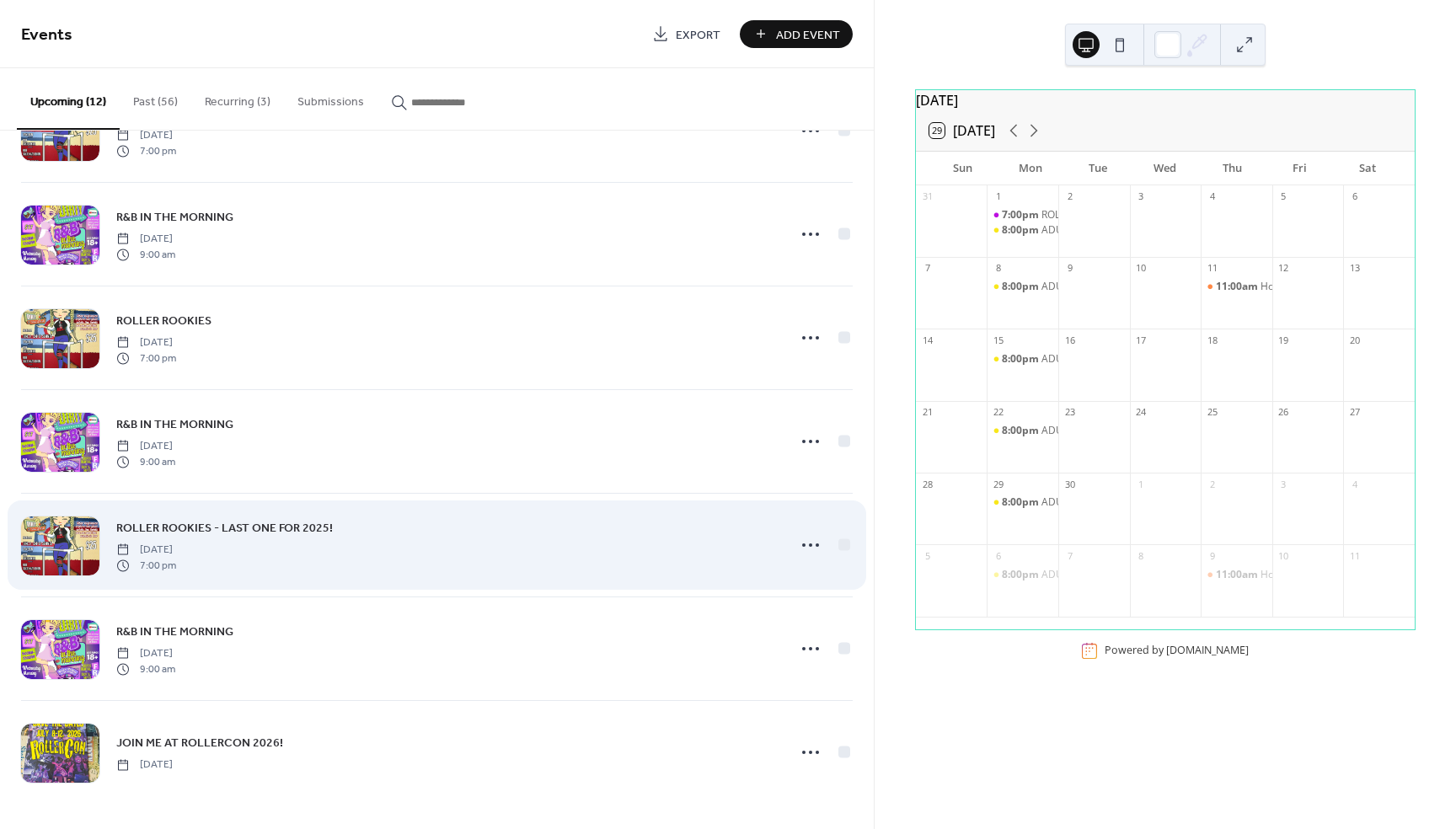 scroll, scrollTop: 597, scrollLeft: 0, axis: vertical 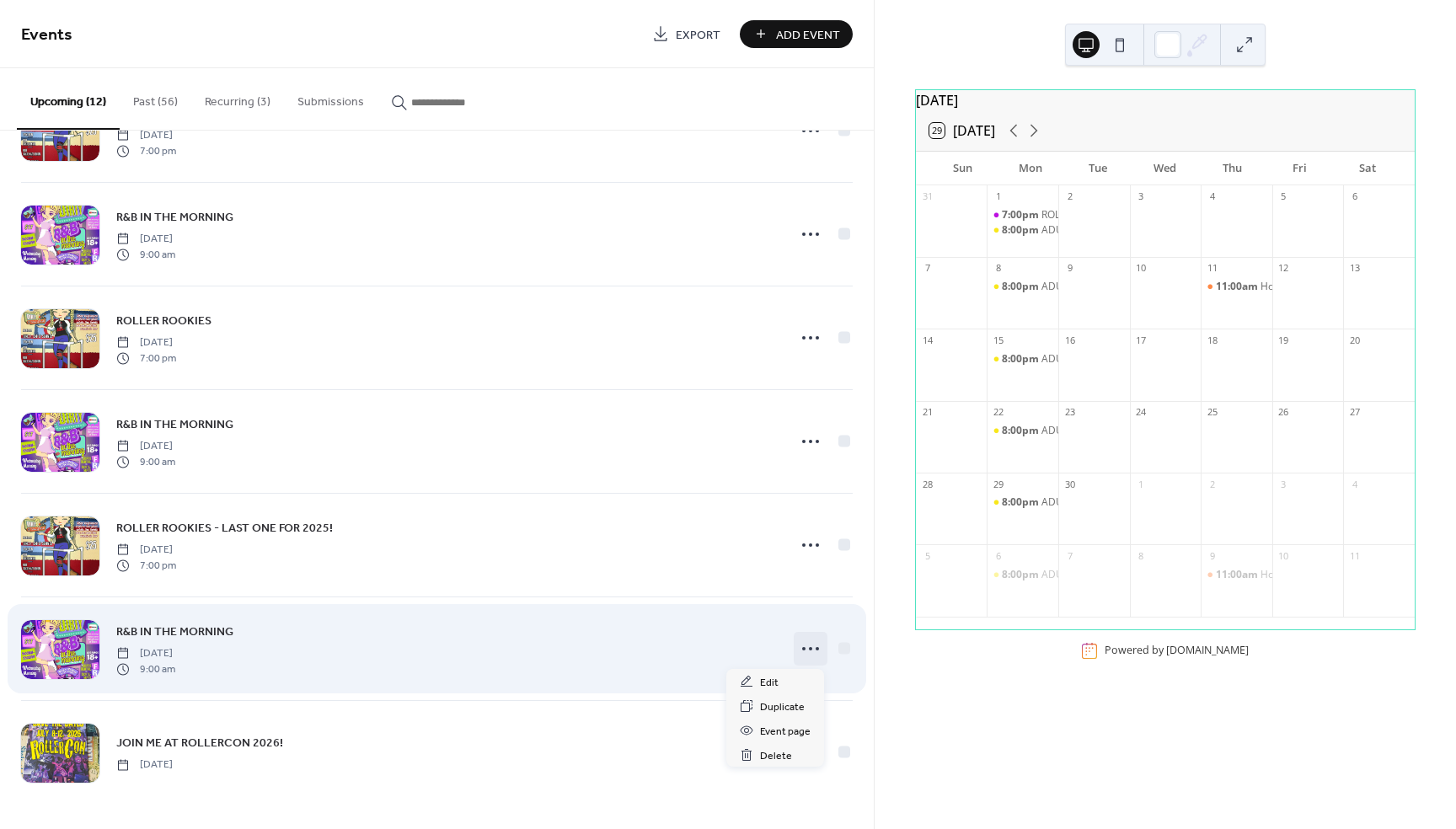 click 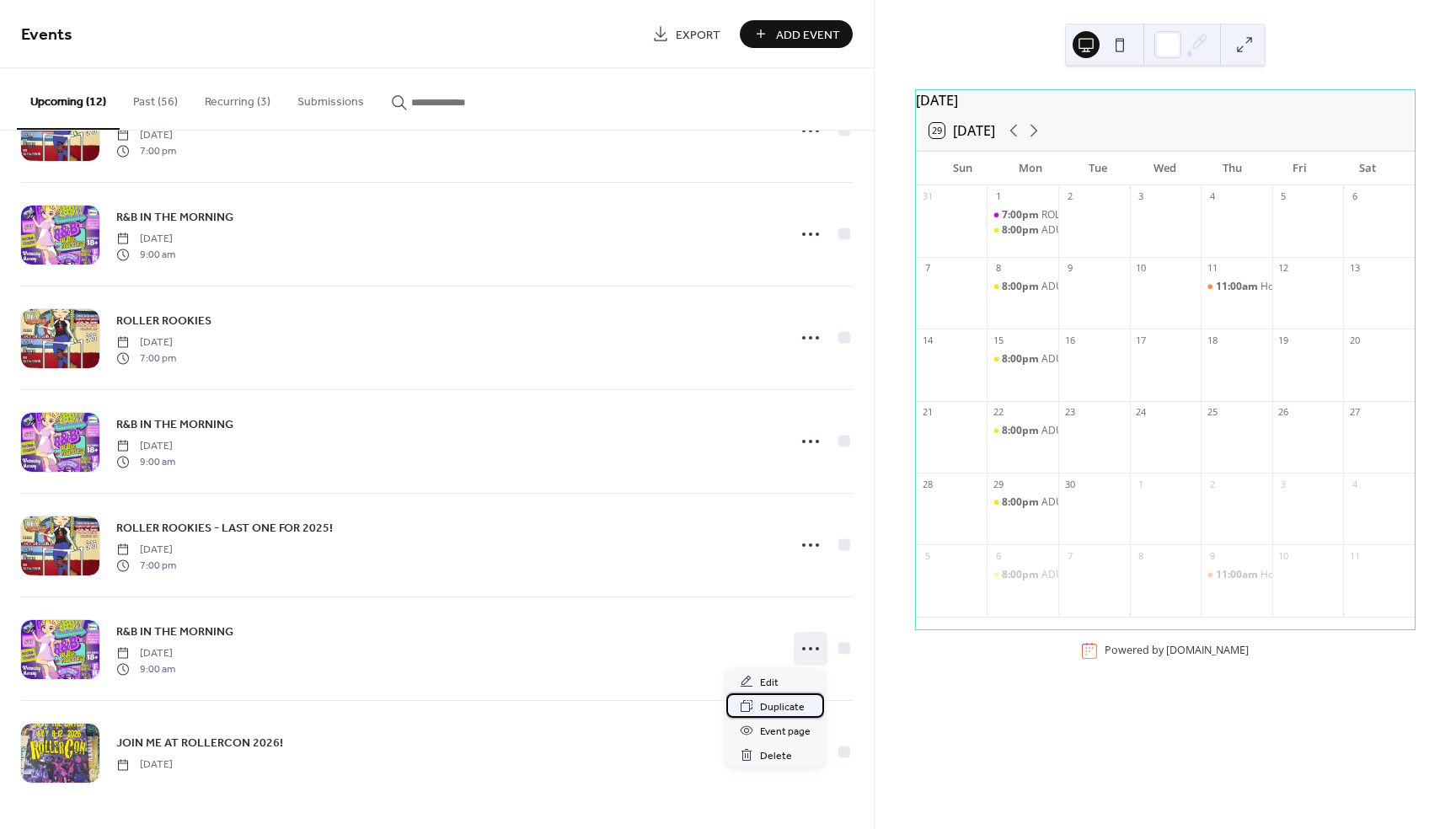 click on "Duplicate" at bounding box center [782, 707] 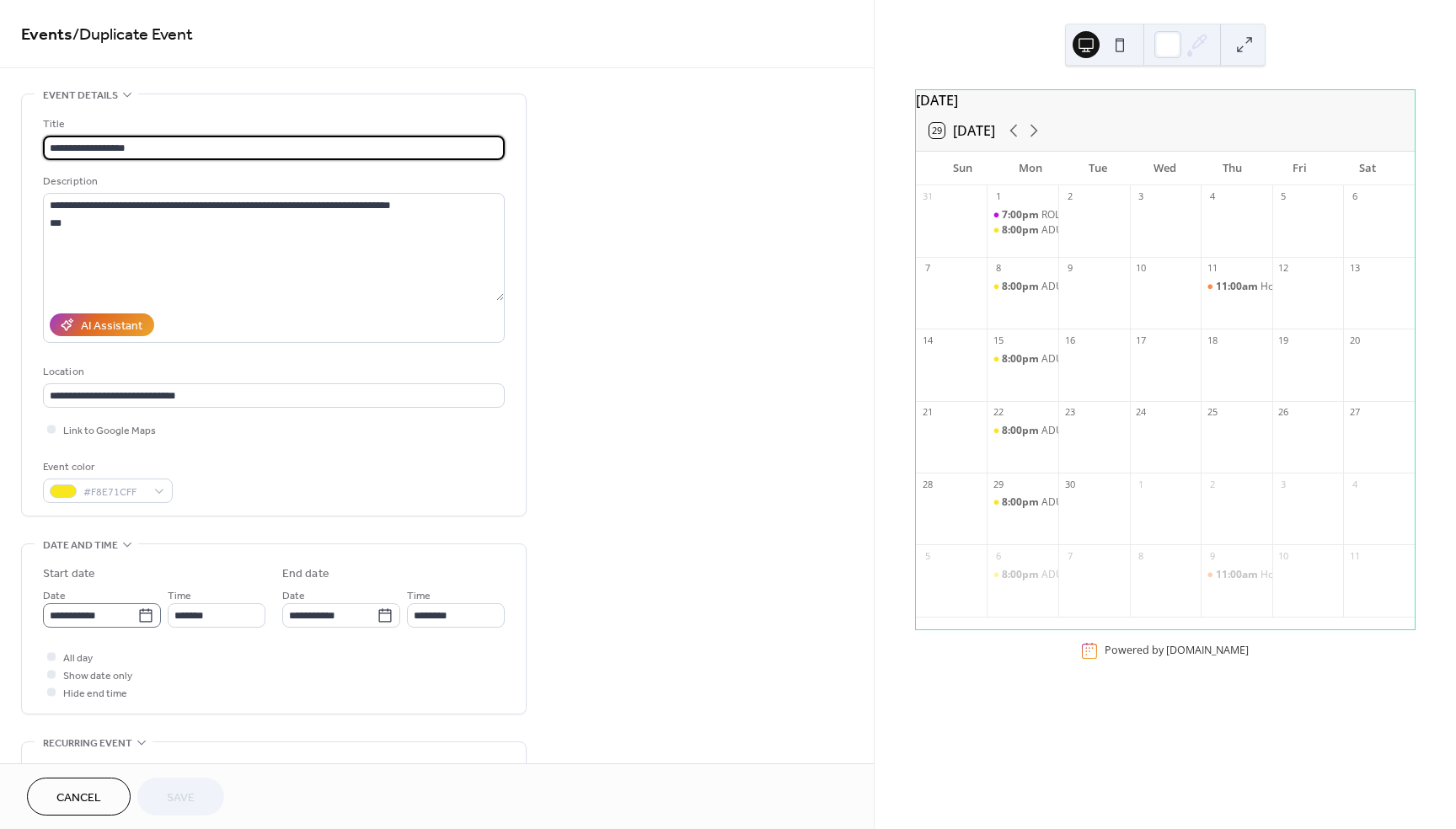 click 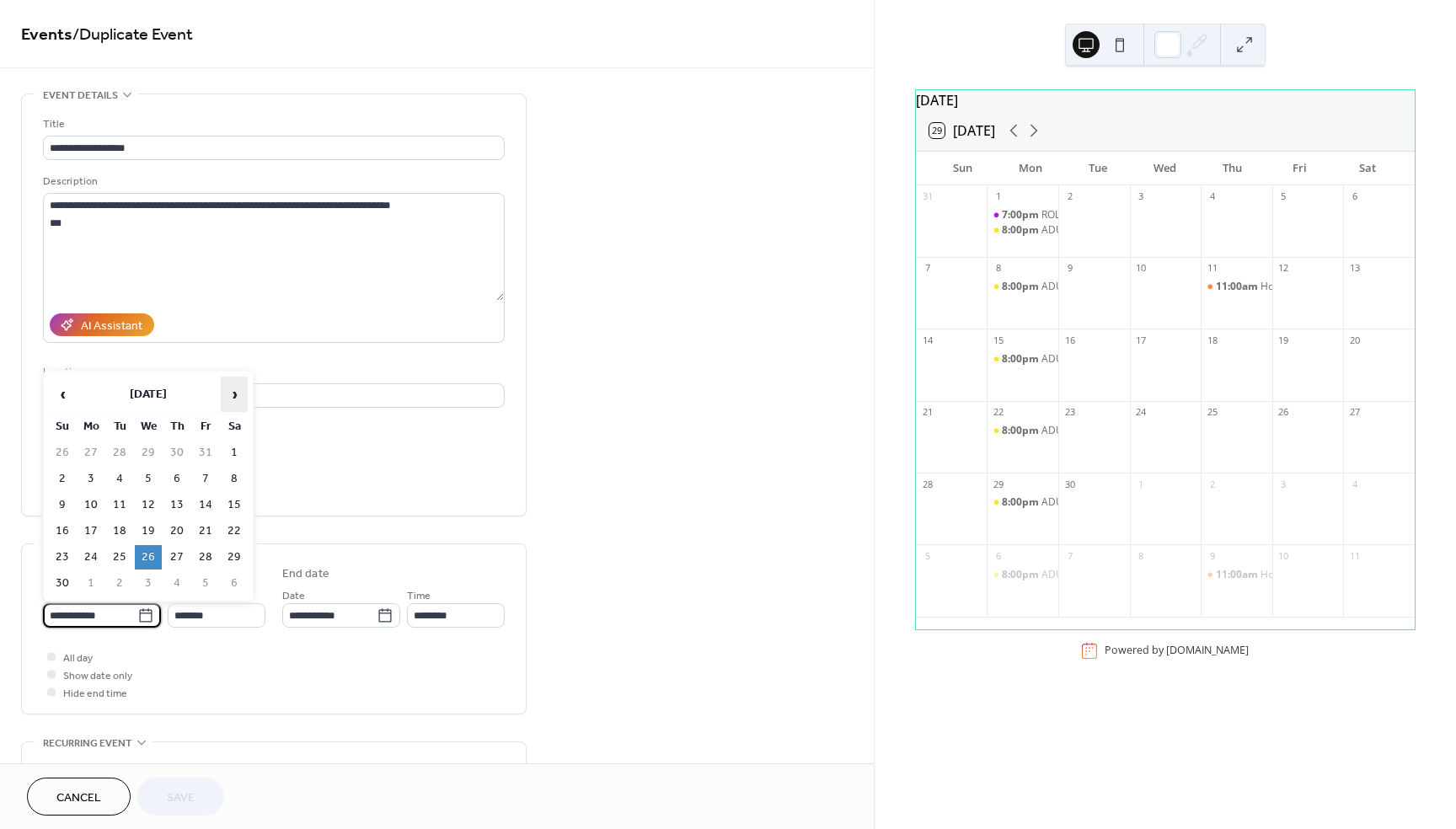 click on "›" at bounding box center (234, 394) 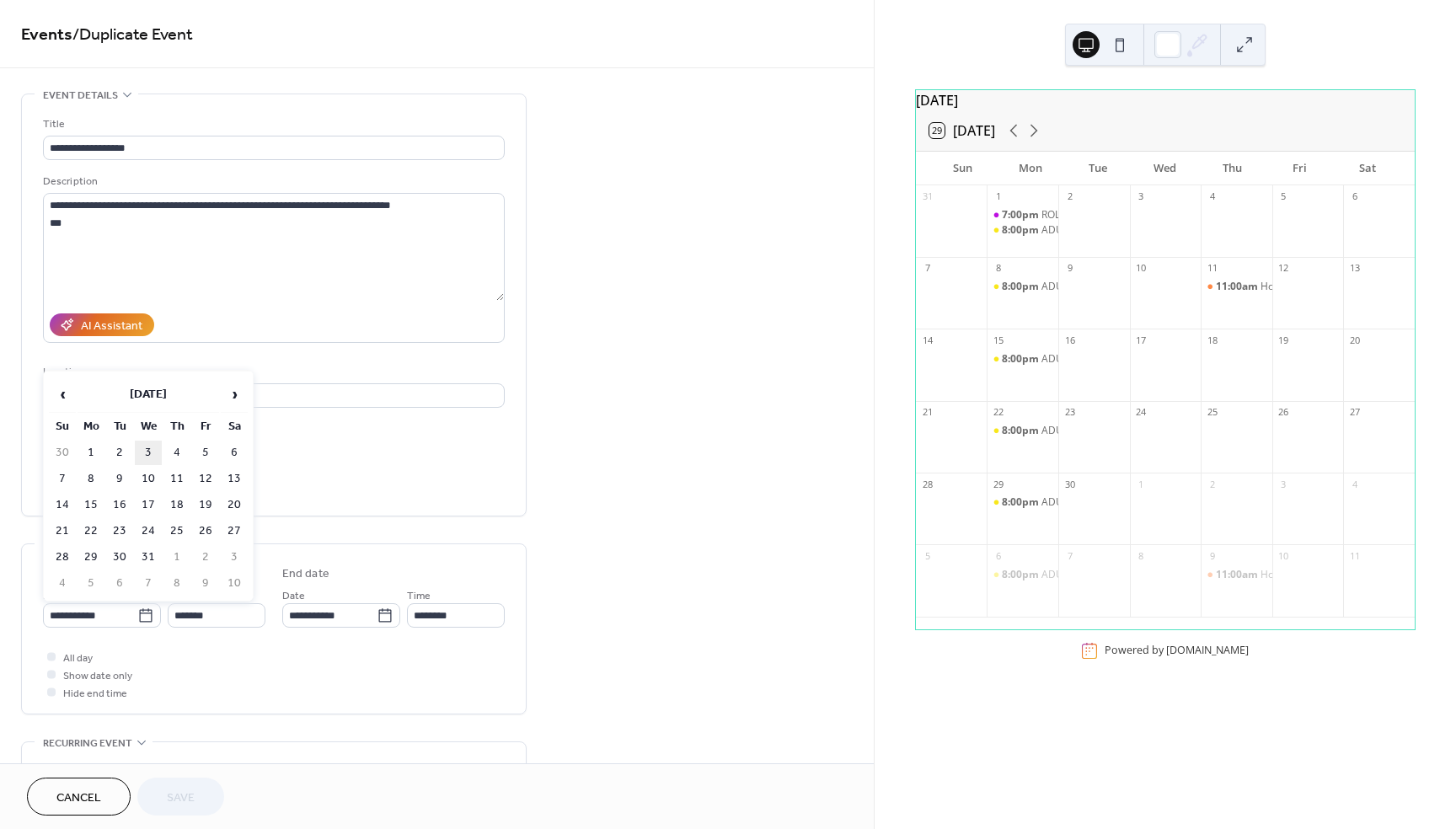 click on "3" at bounding box center (148, 452) 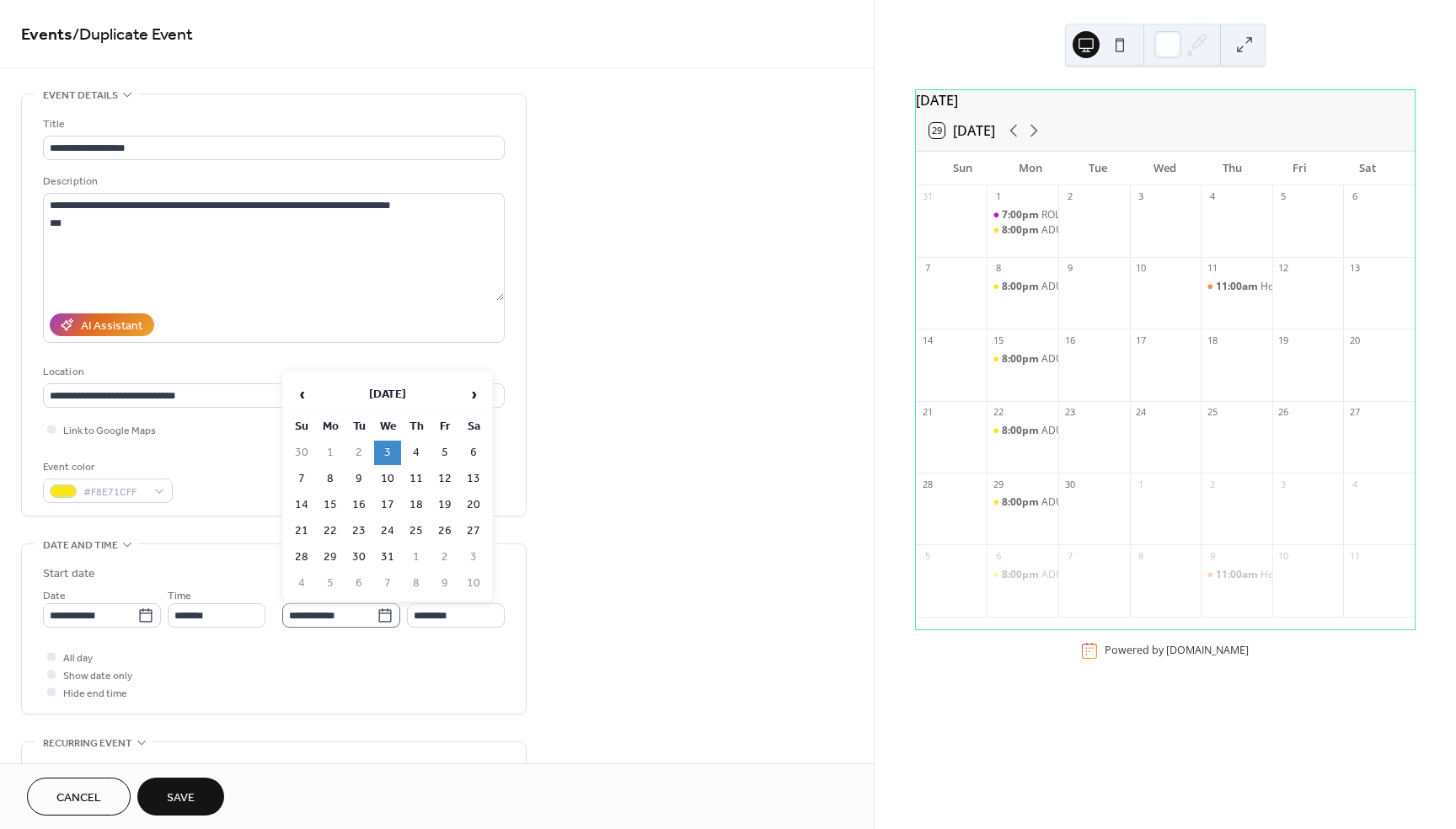 click 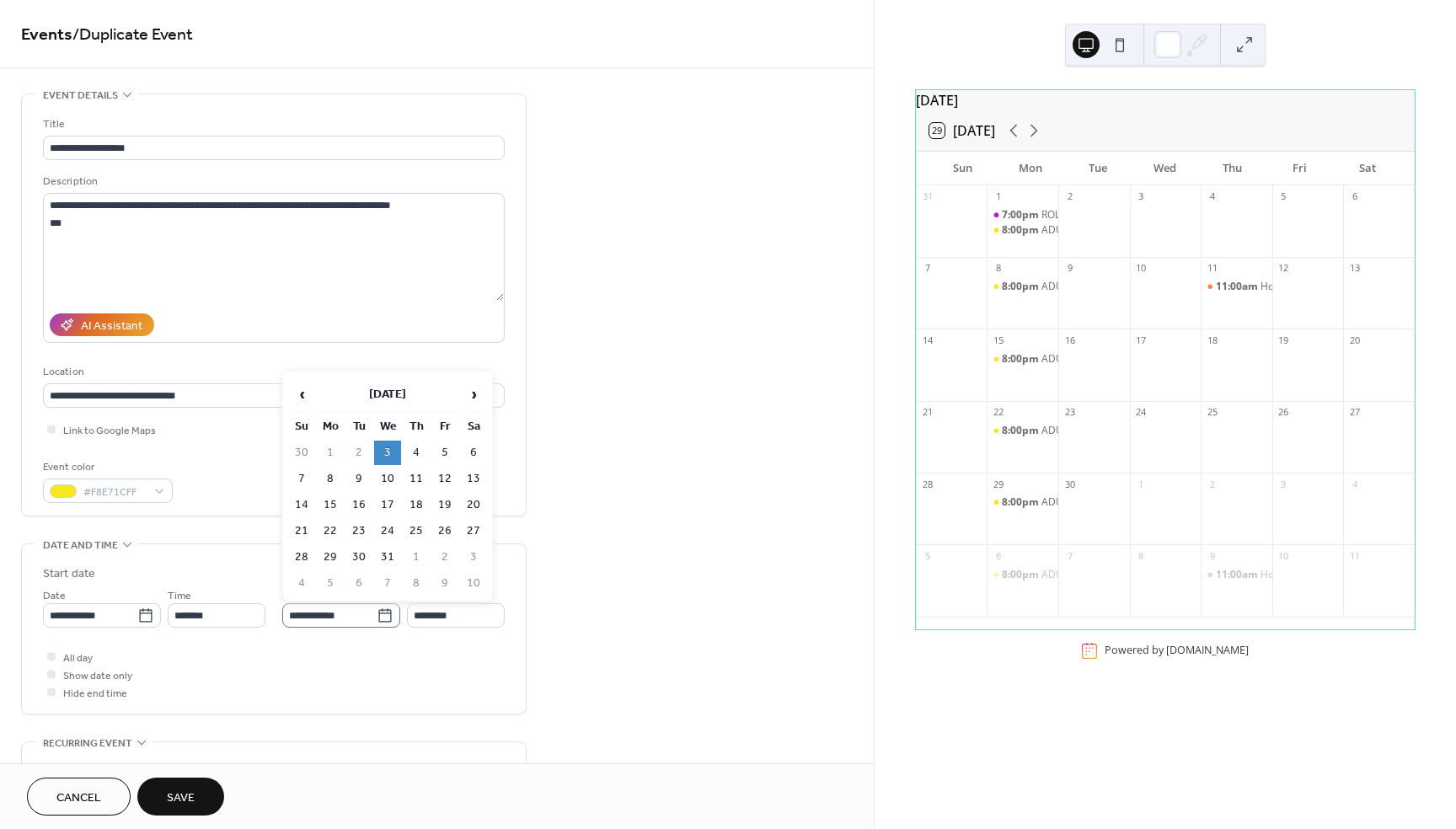 click on "**********" at bounding box center (329, 615) 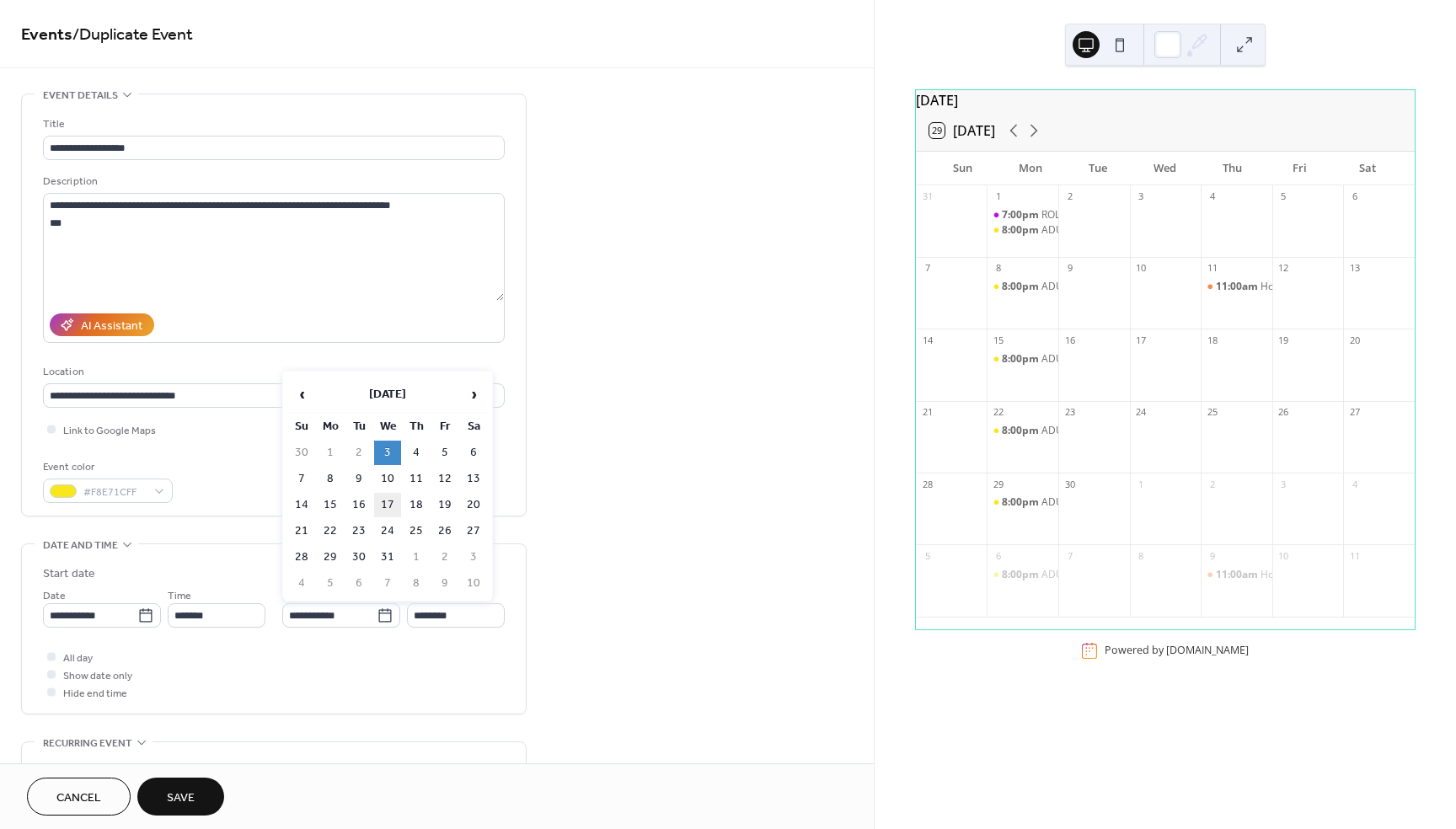 click on "17" at bounding box center [388, 505] 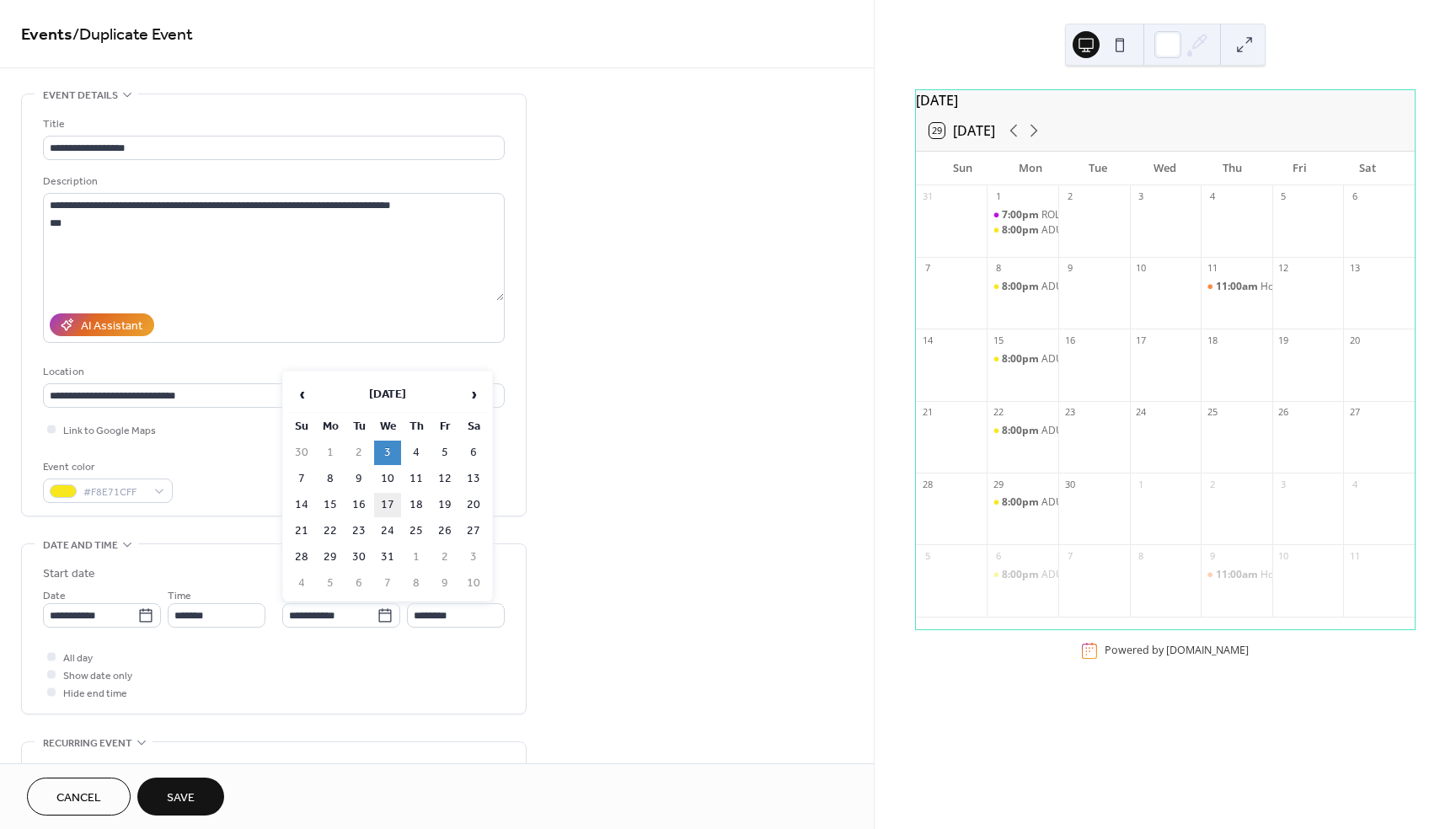 type on "**********" 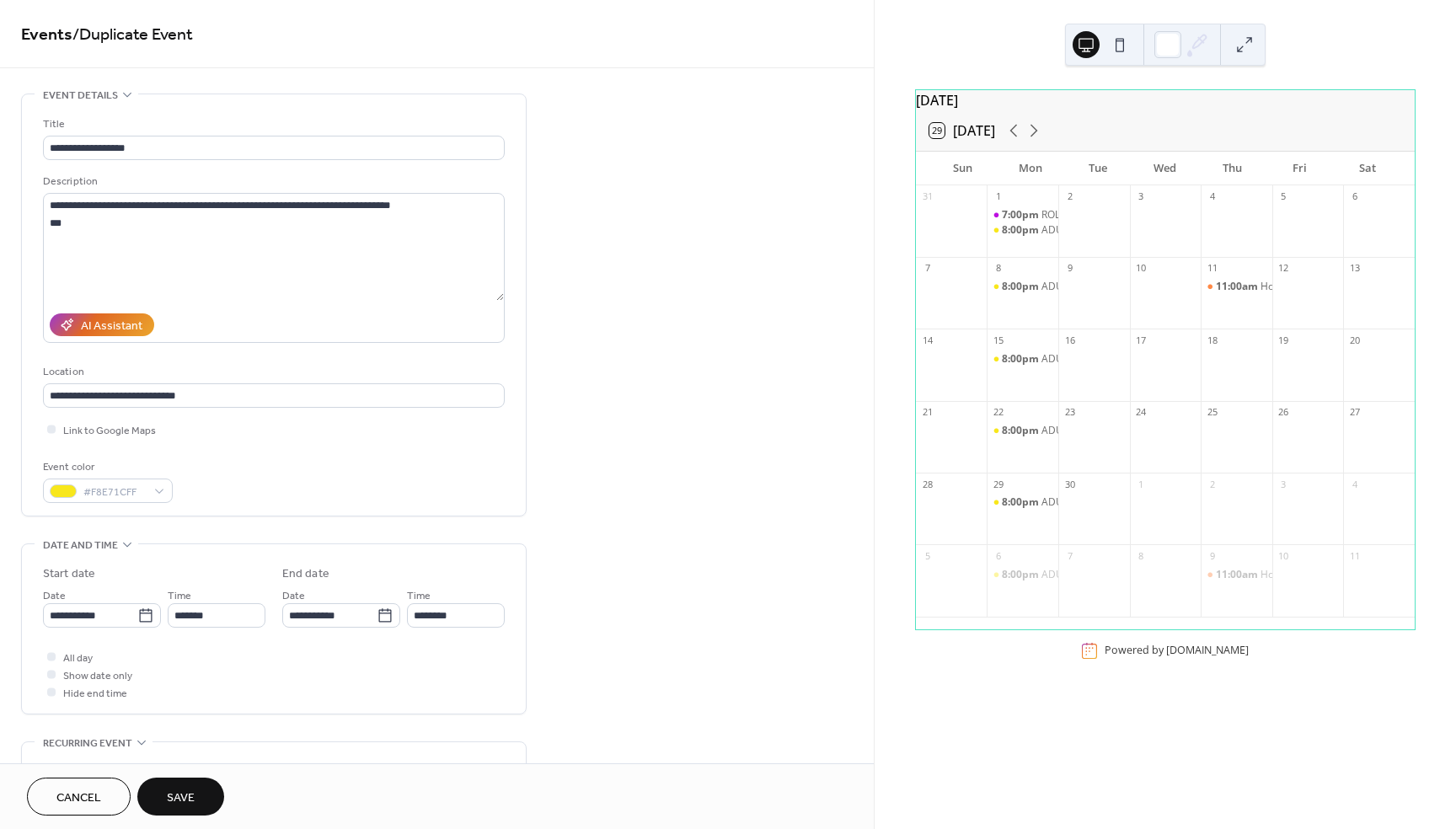 click on "Save" at bounding box center [180, 798] 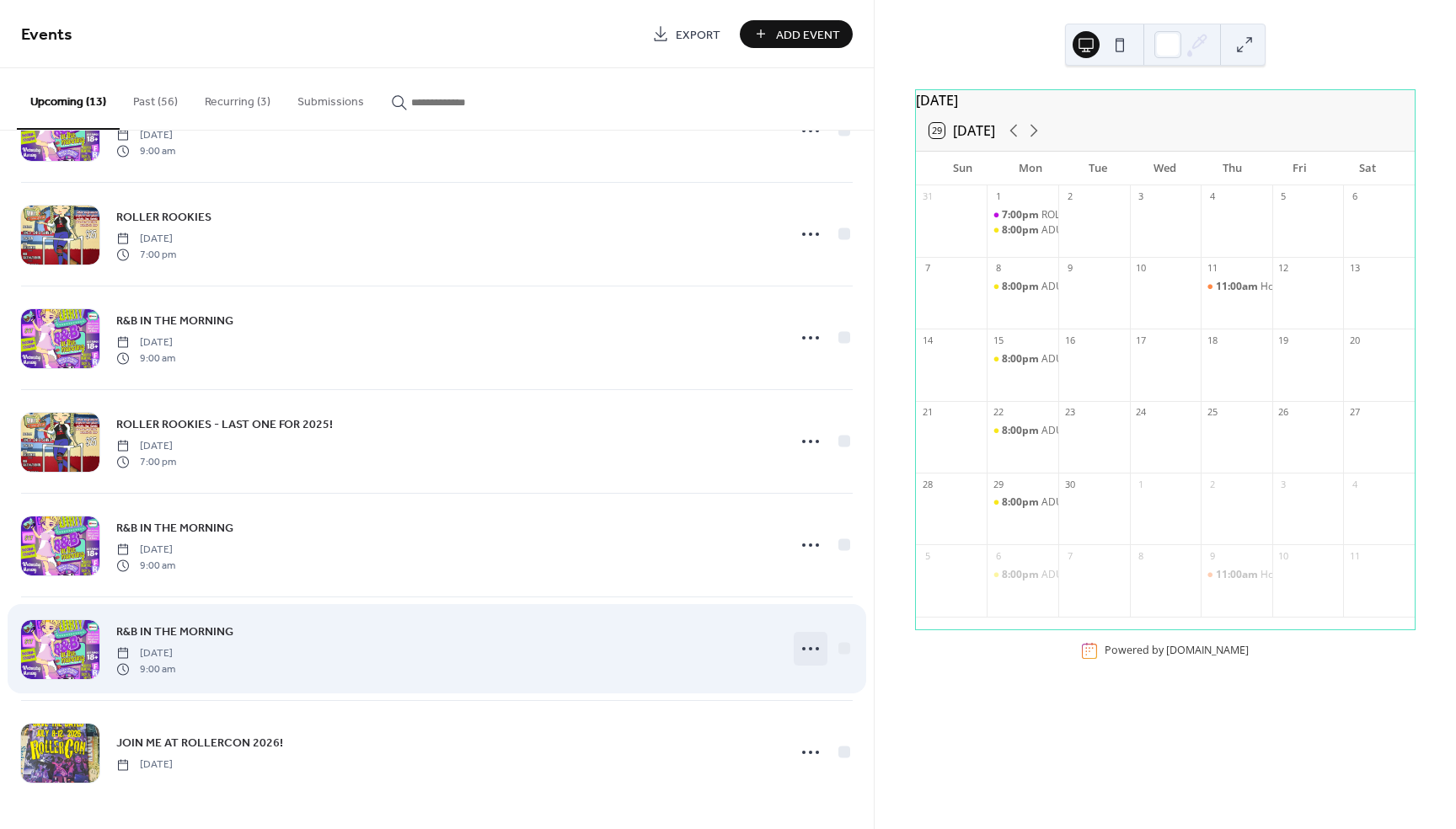 scroll, scrollTop: 702, scrollLeft: 0, axis: vertical 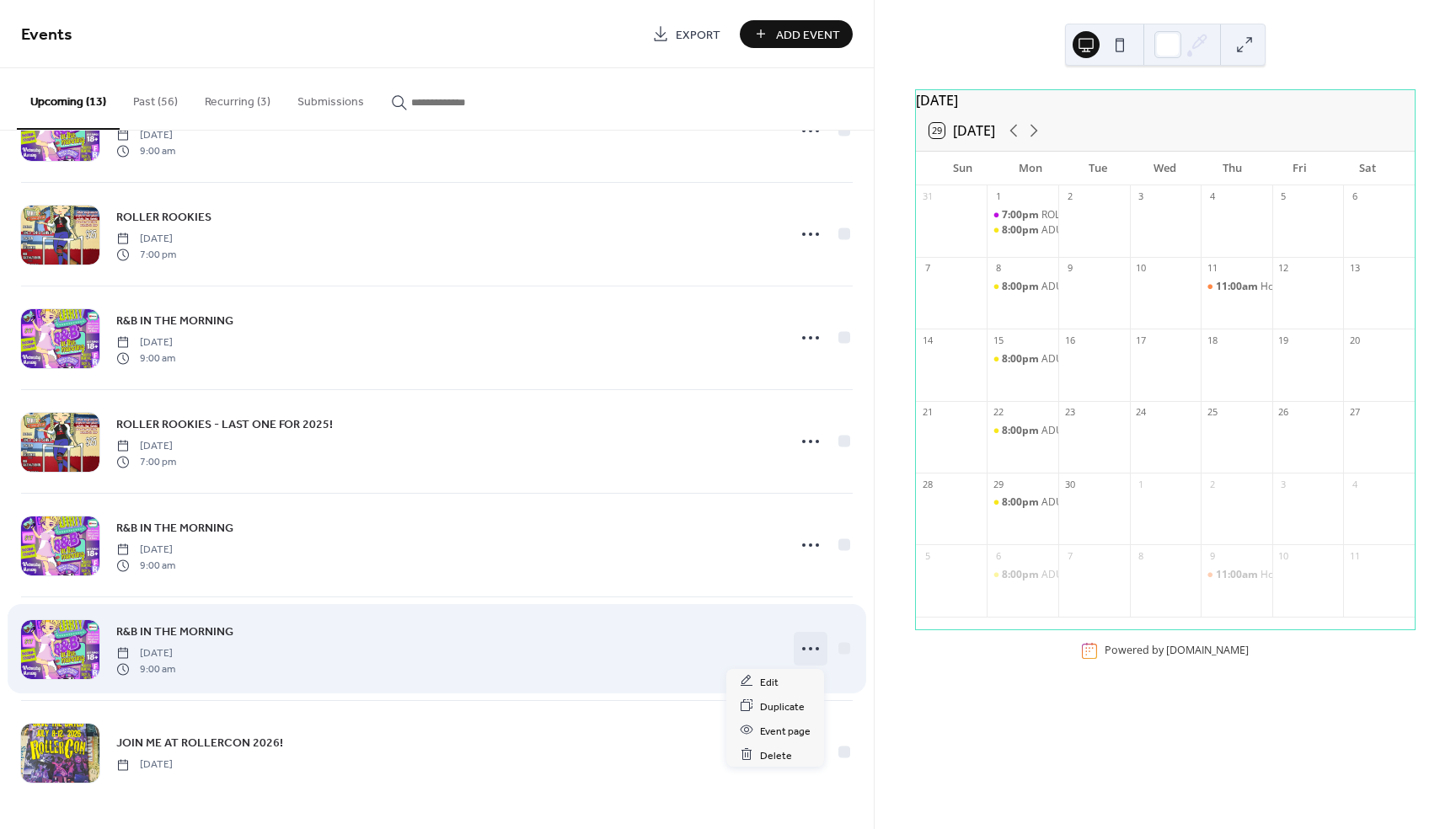 click 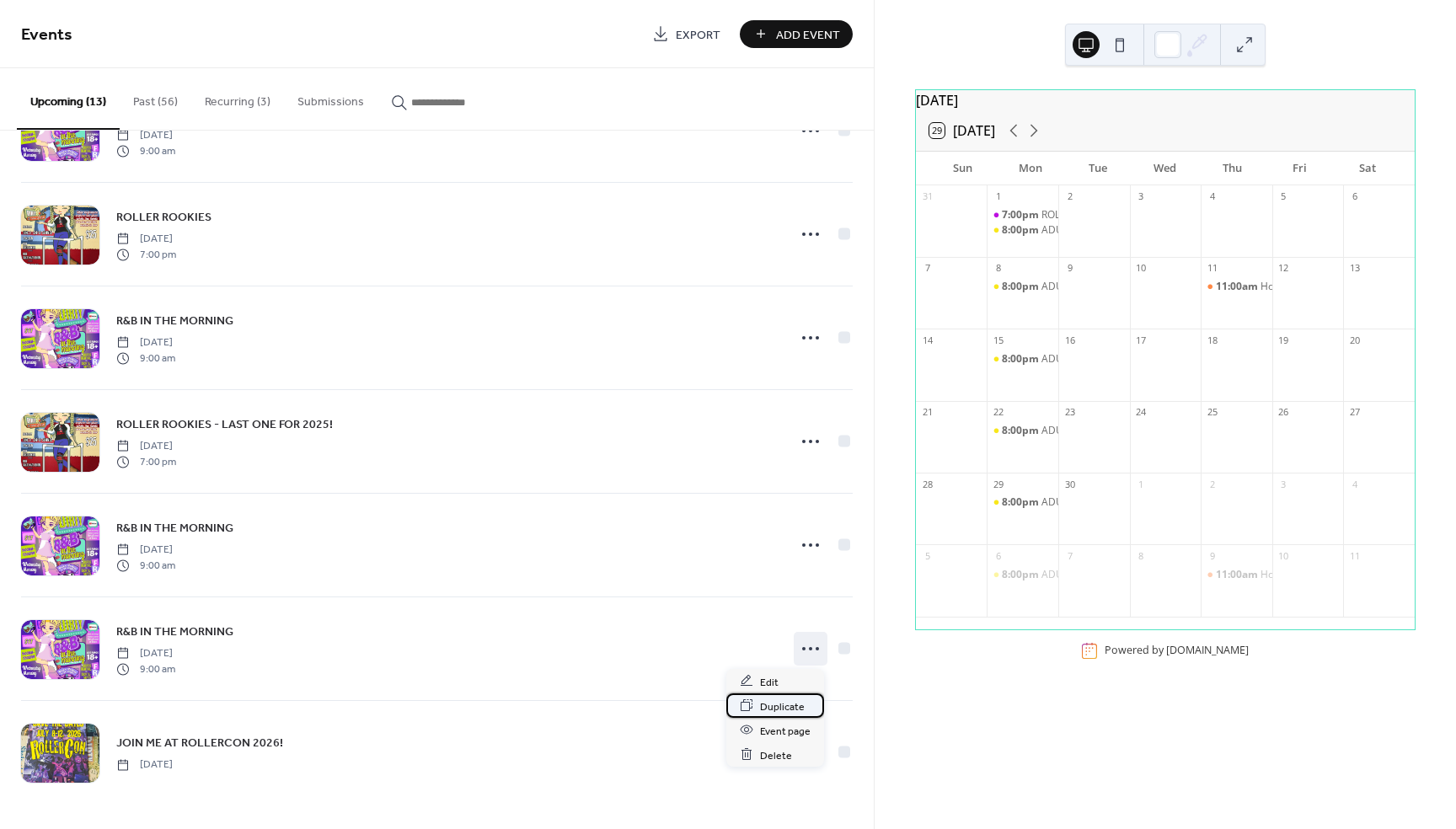 click on "Duplicate" at bounding box center [775, 705] 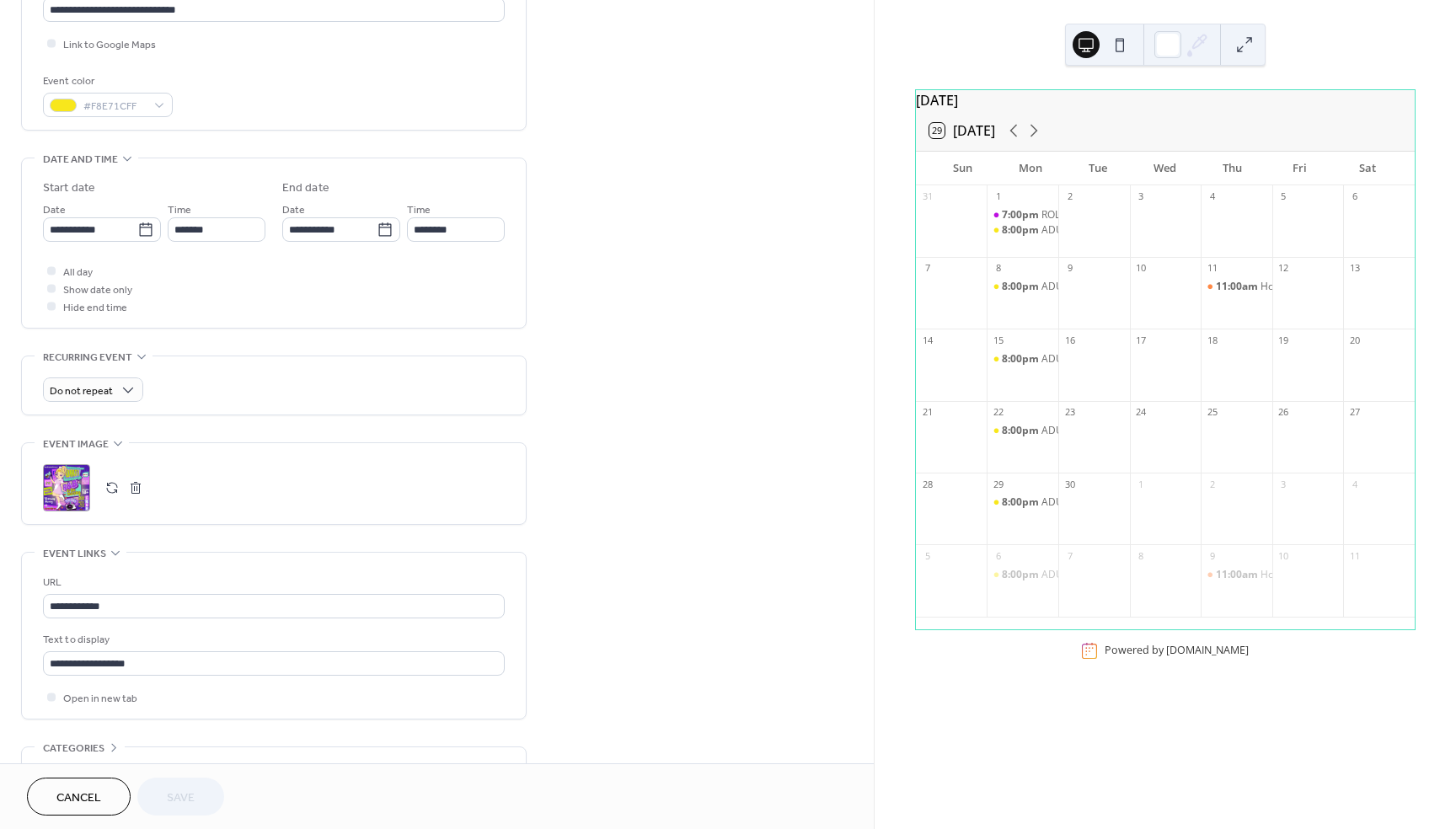 scroll, scrollTop: 385, scrollLeft: 0, axis: vertical 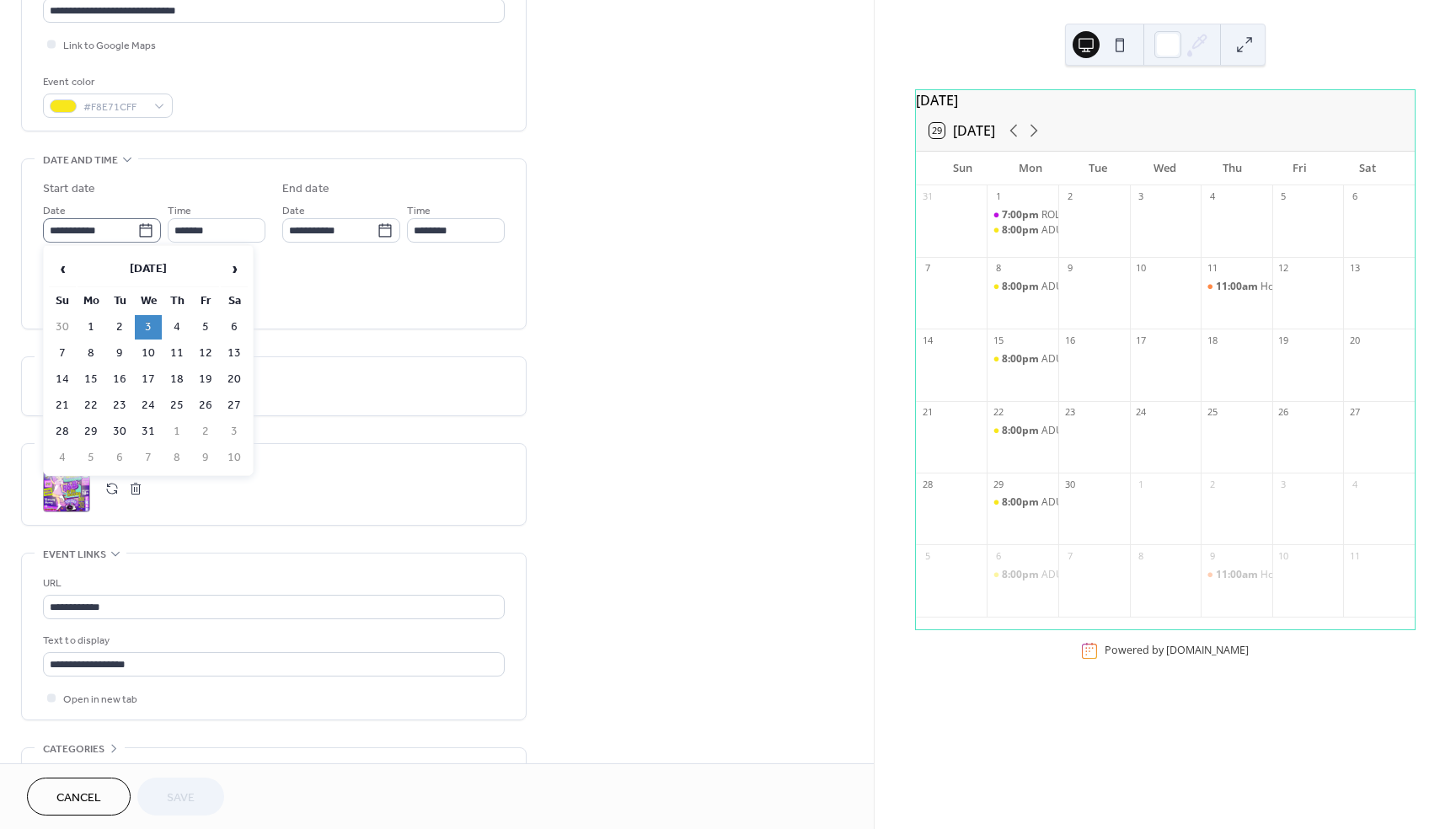 click 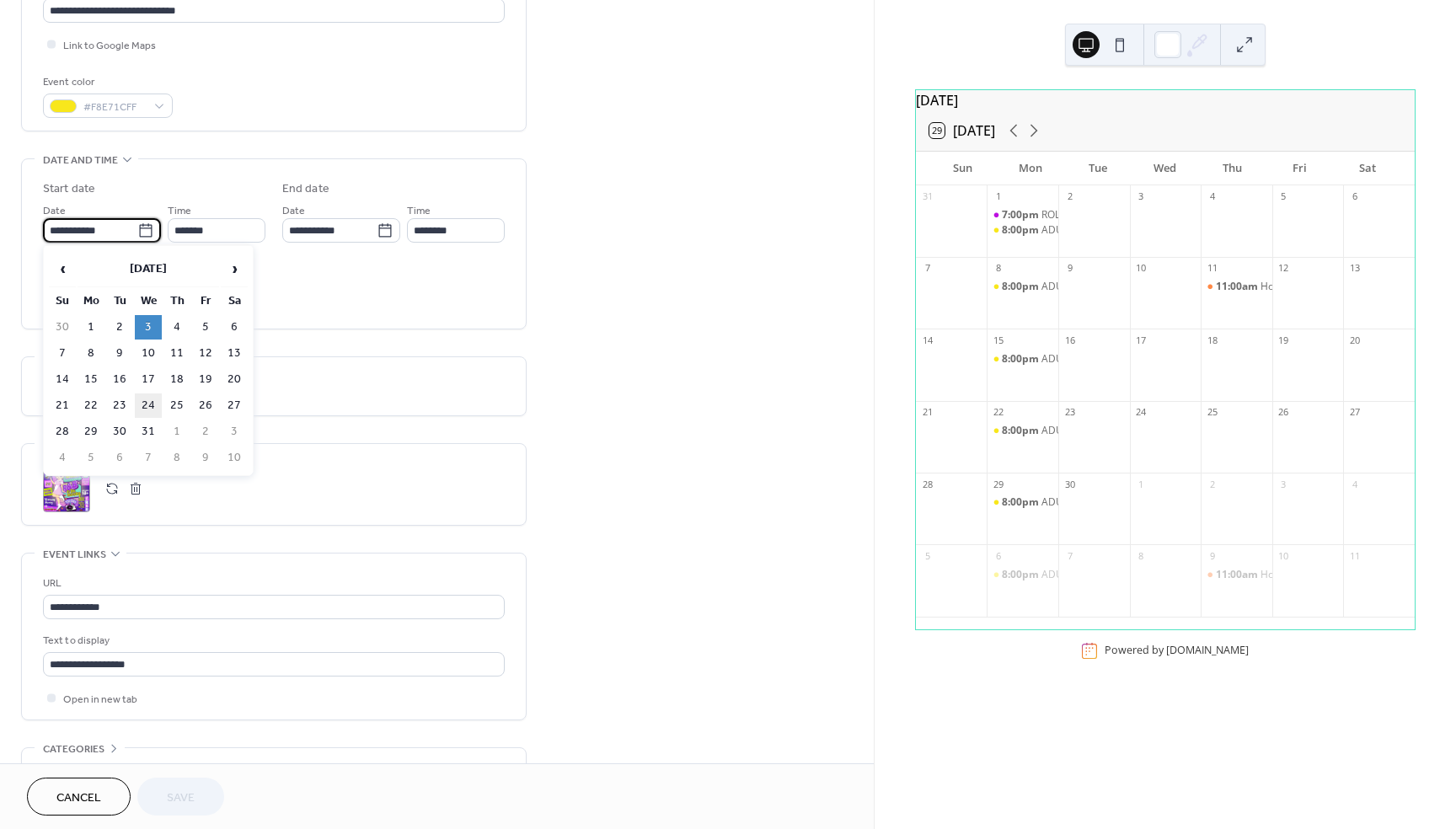click on "24" at bounding box center (148, 405) 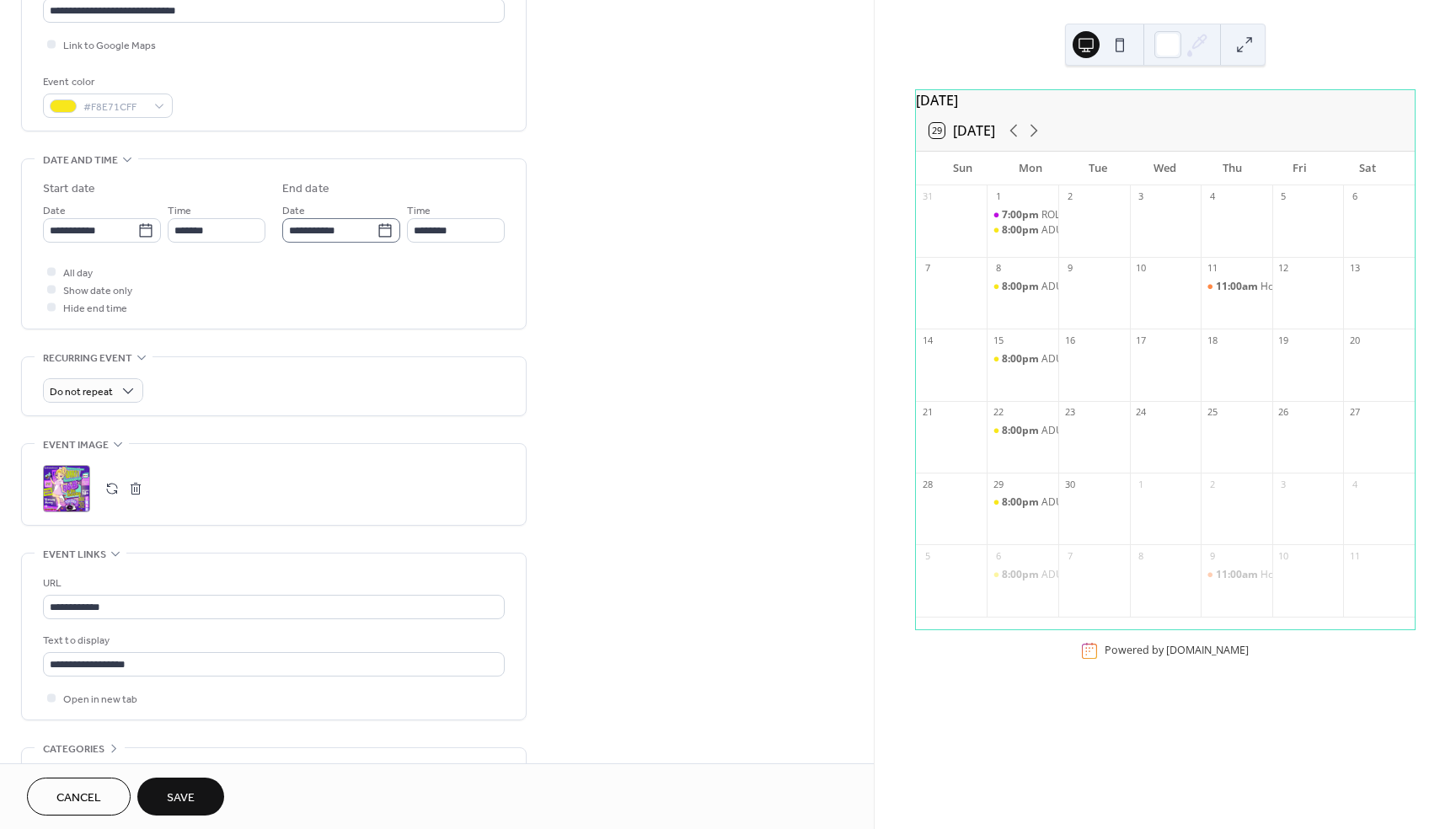 click 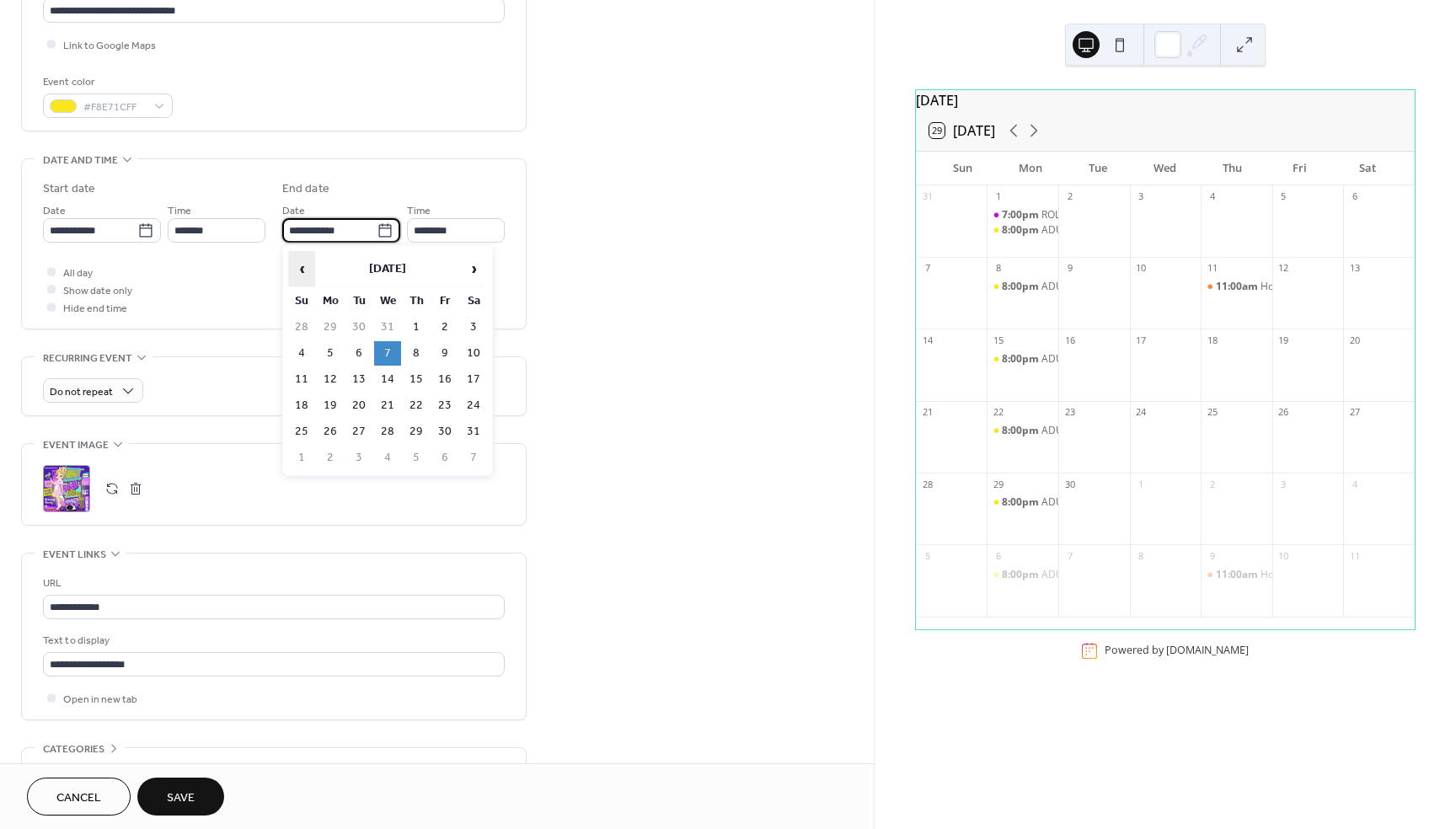click on "‹" at bounding box center (302, 269) 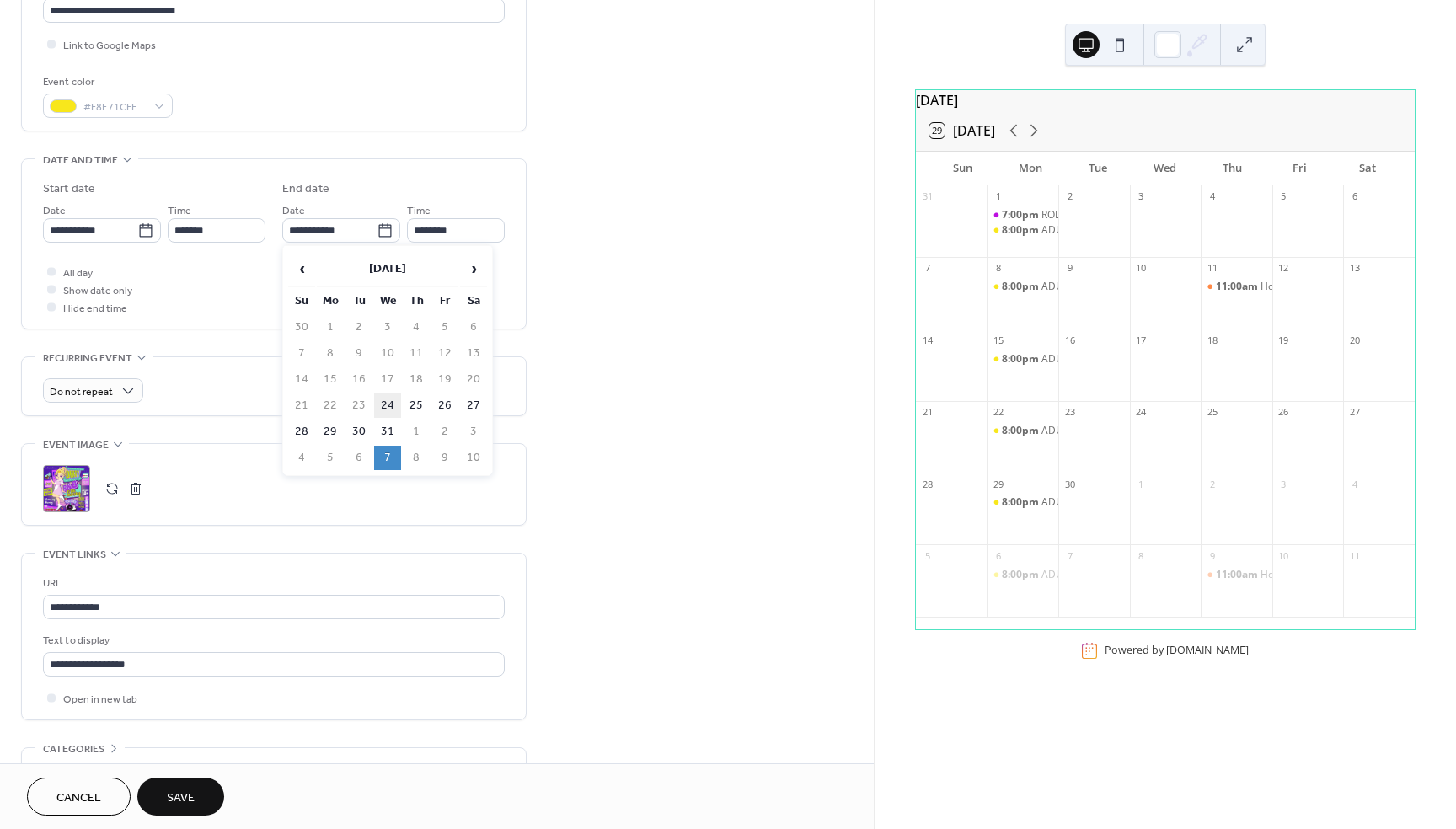 click on "24" at bounding box center (388, 405) 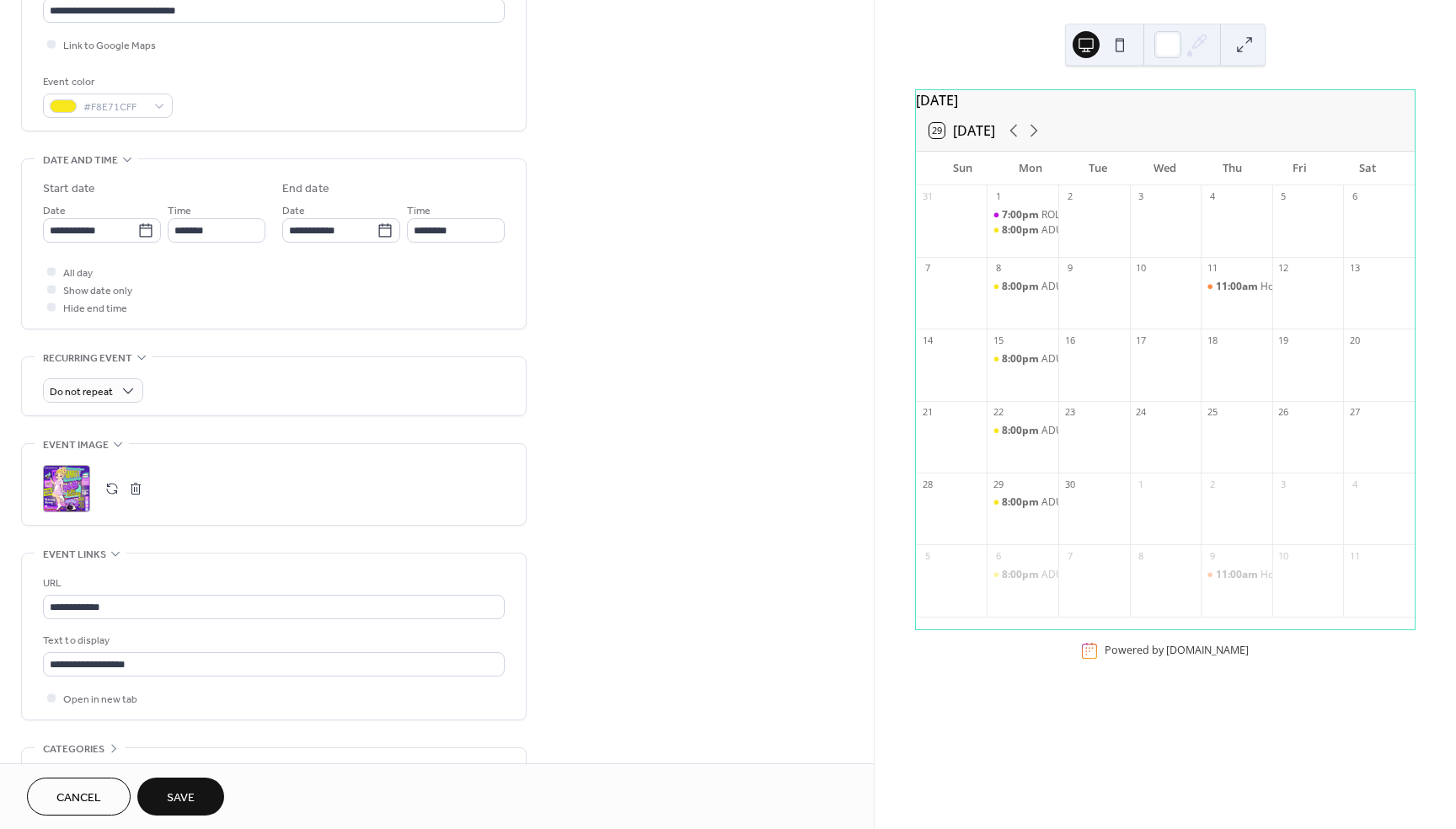 click on "Save" at bounding box center (180, 798) 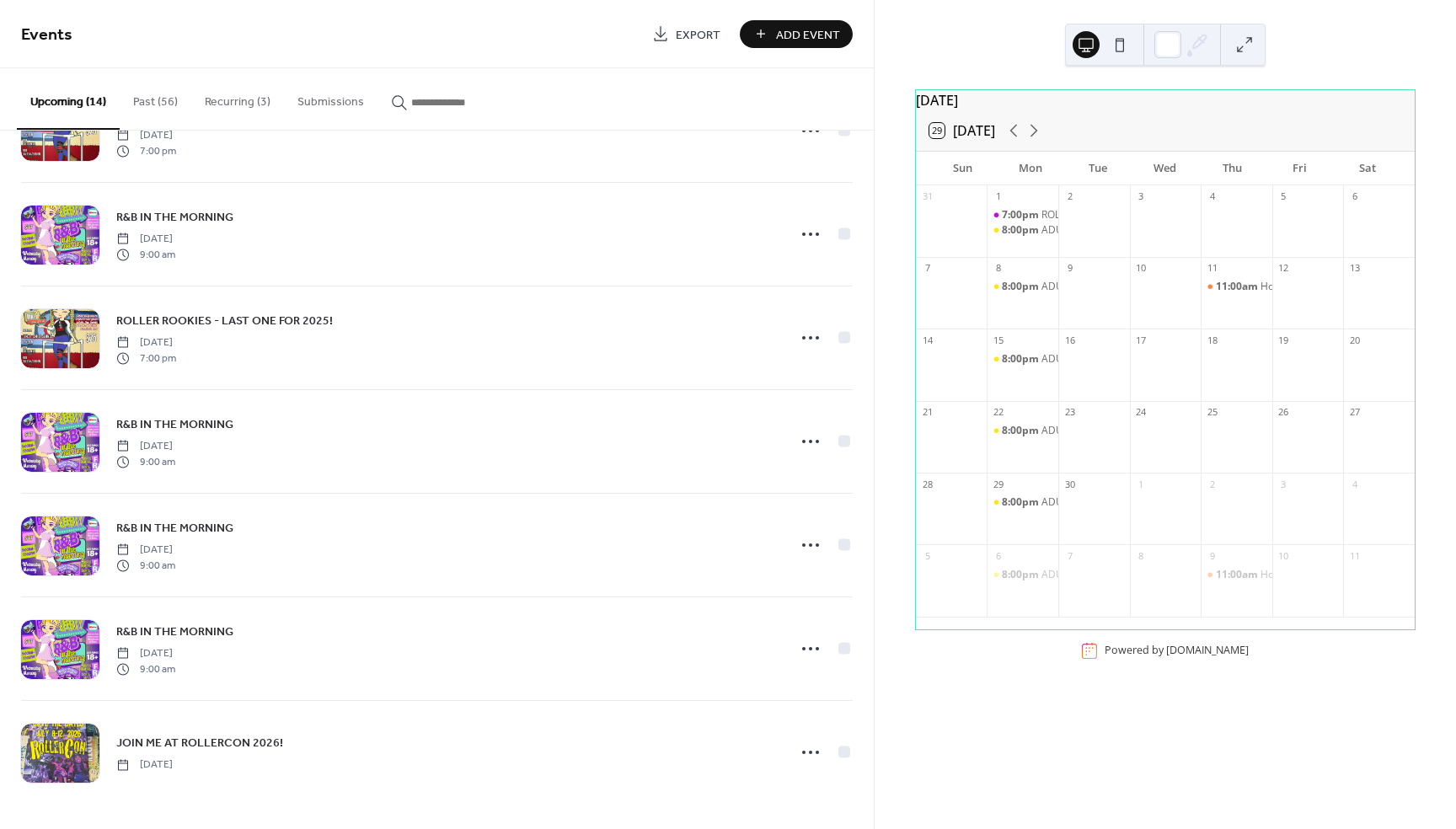scroll, scrollTop: 805, scrollLeft: 0, axis: vertical 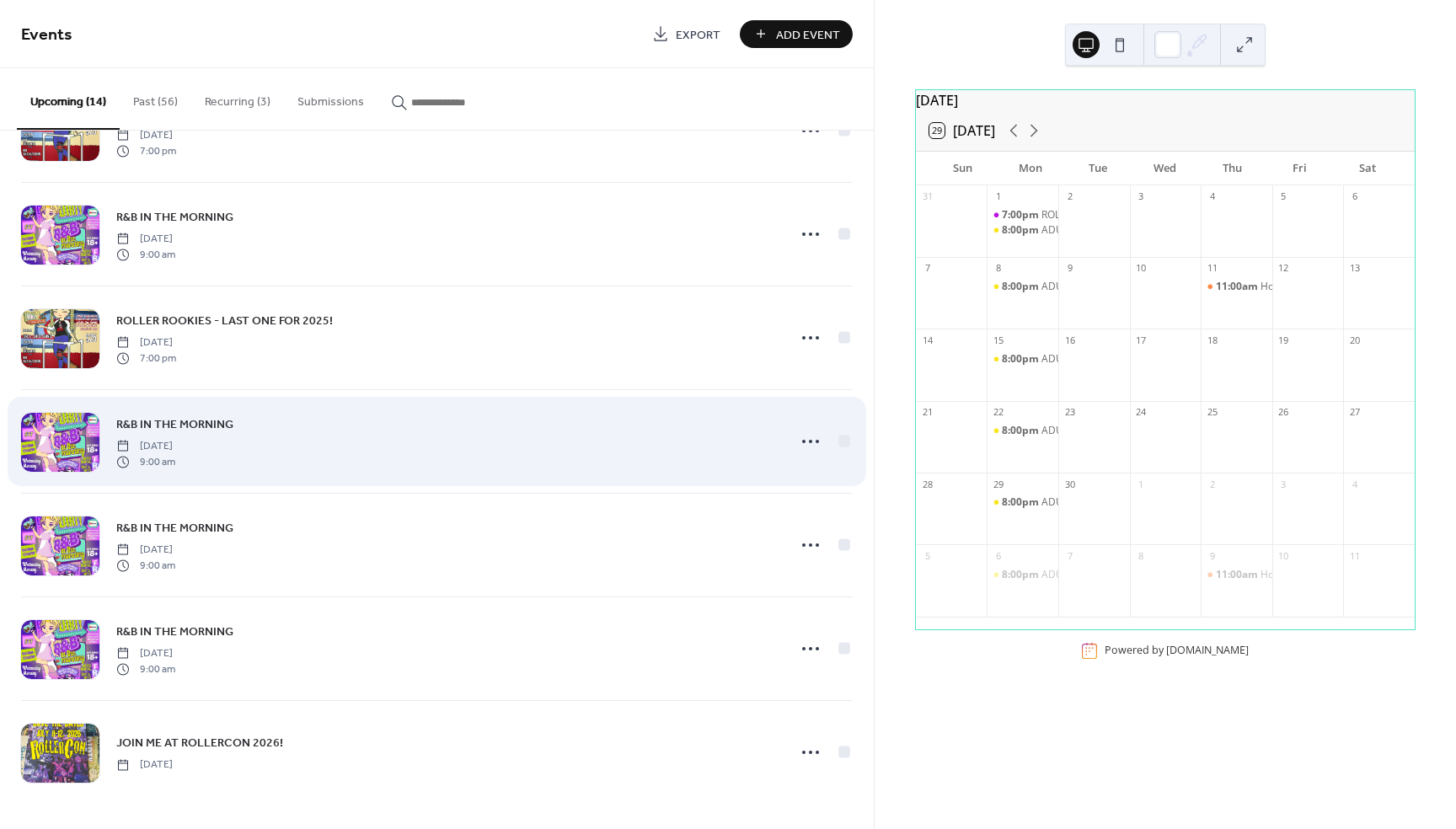 click on "R&B IN THE MORNING" at bounding box center [174, 425] 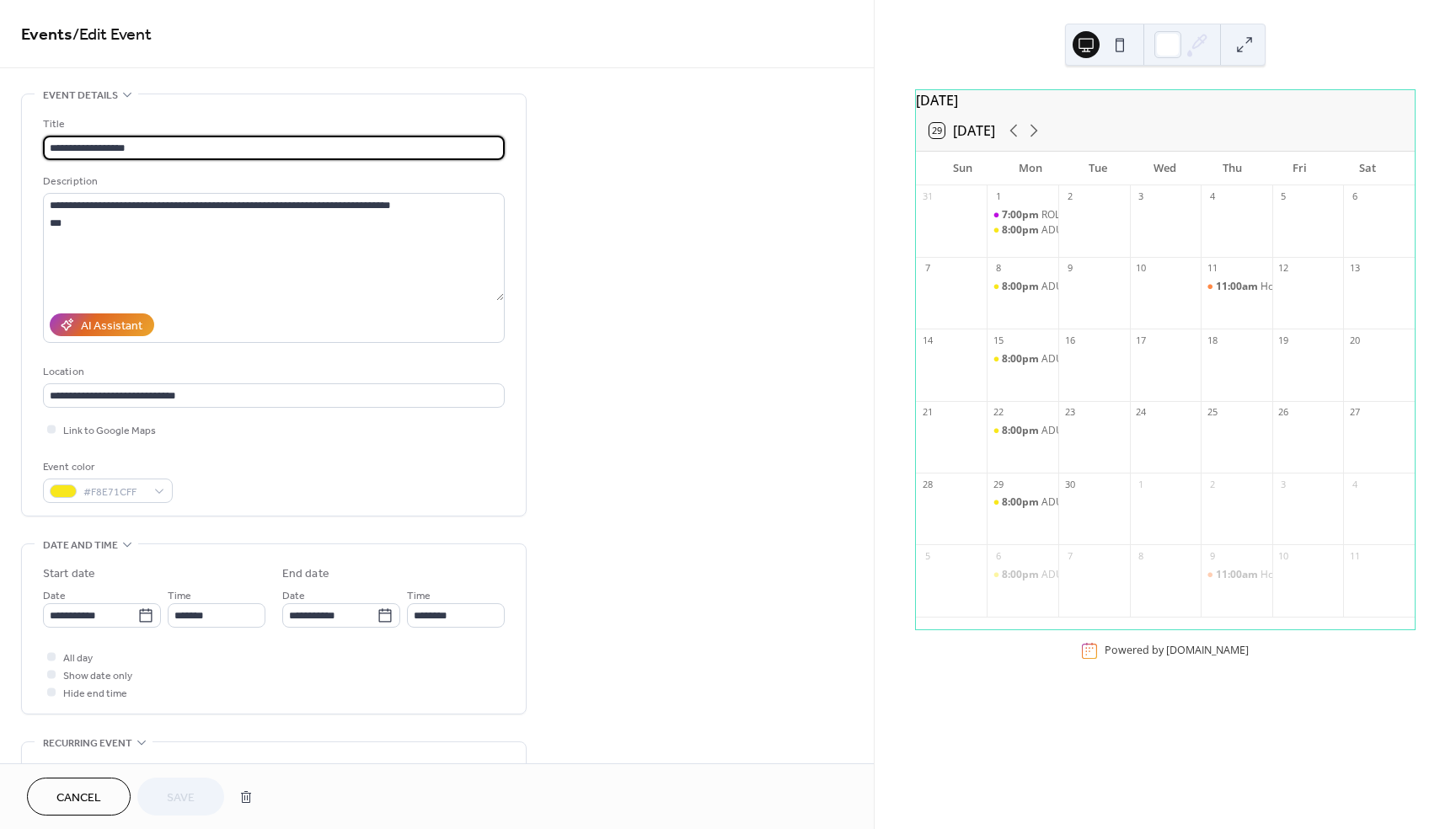 scroll, scrollTop: 206, scrollLeft: 0, axis: vertical 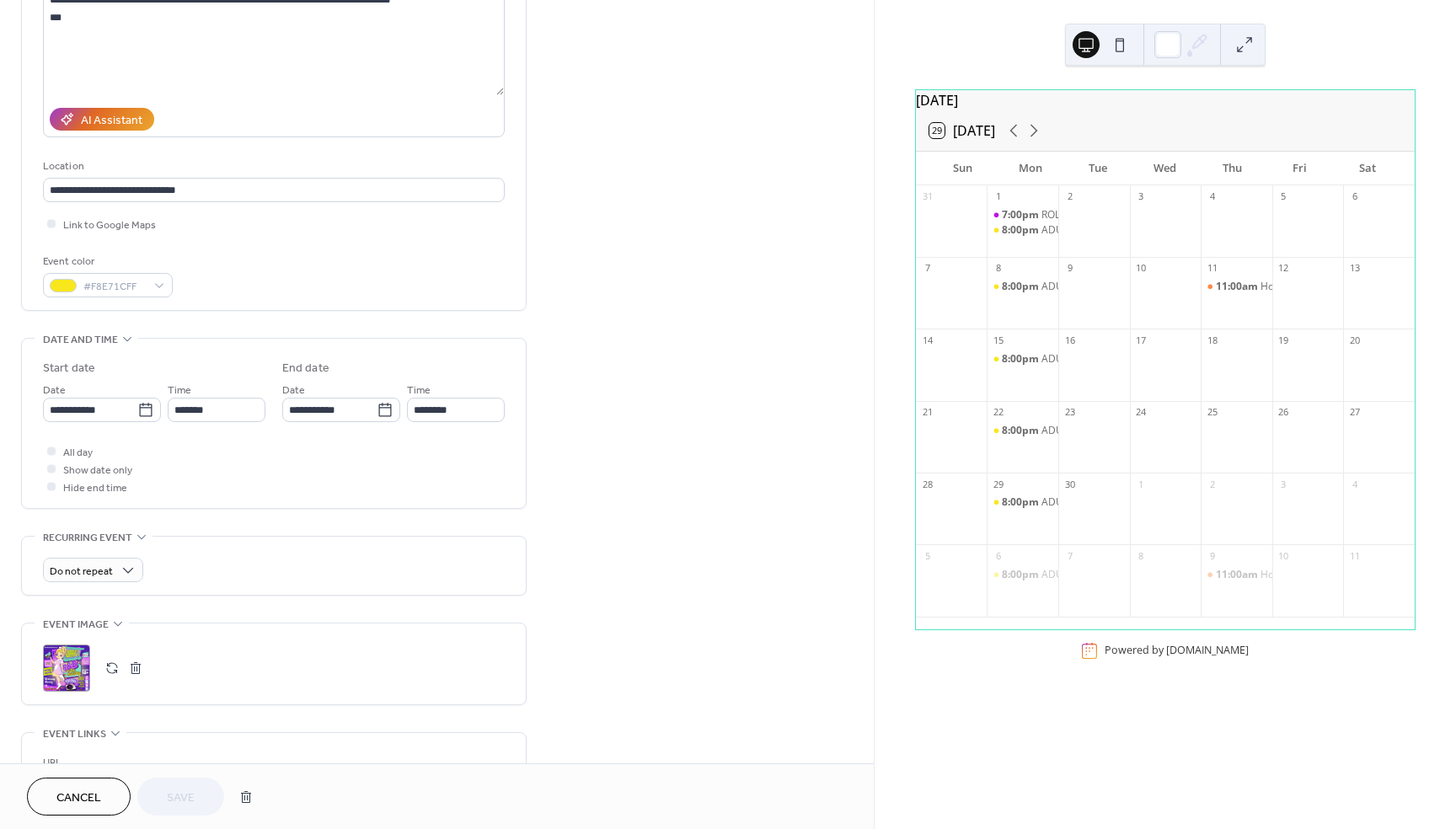 click on "Cancel" at bounding box center [78, 796] 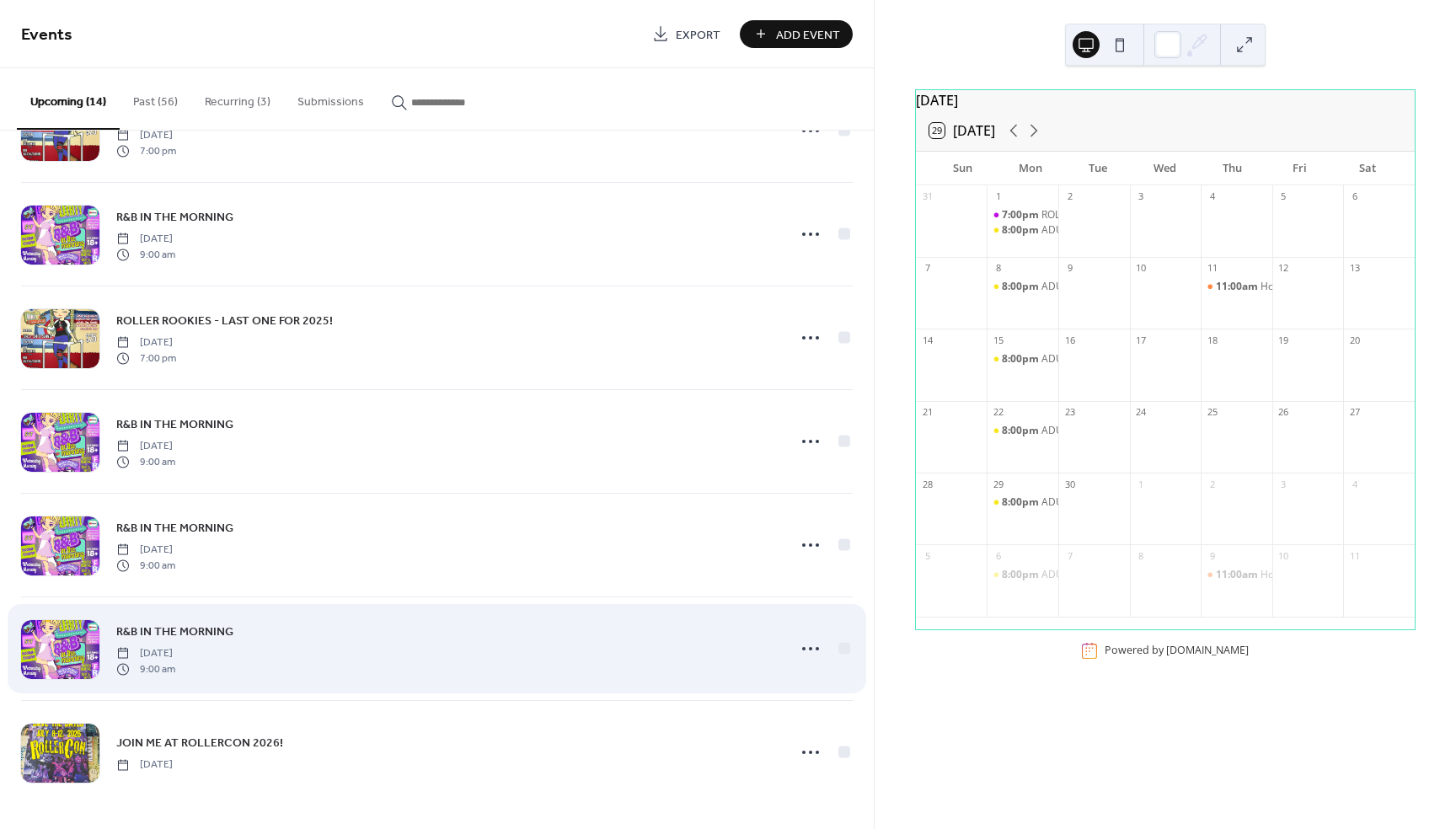 scroll, scrollTop: 805, scrollLeft: 0, axis: vertical 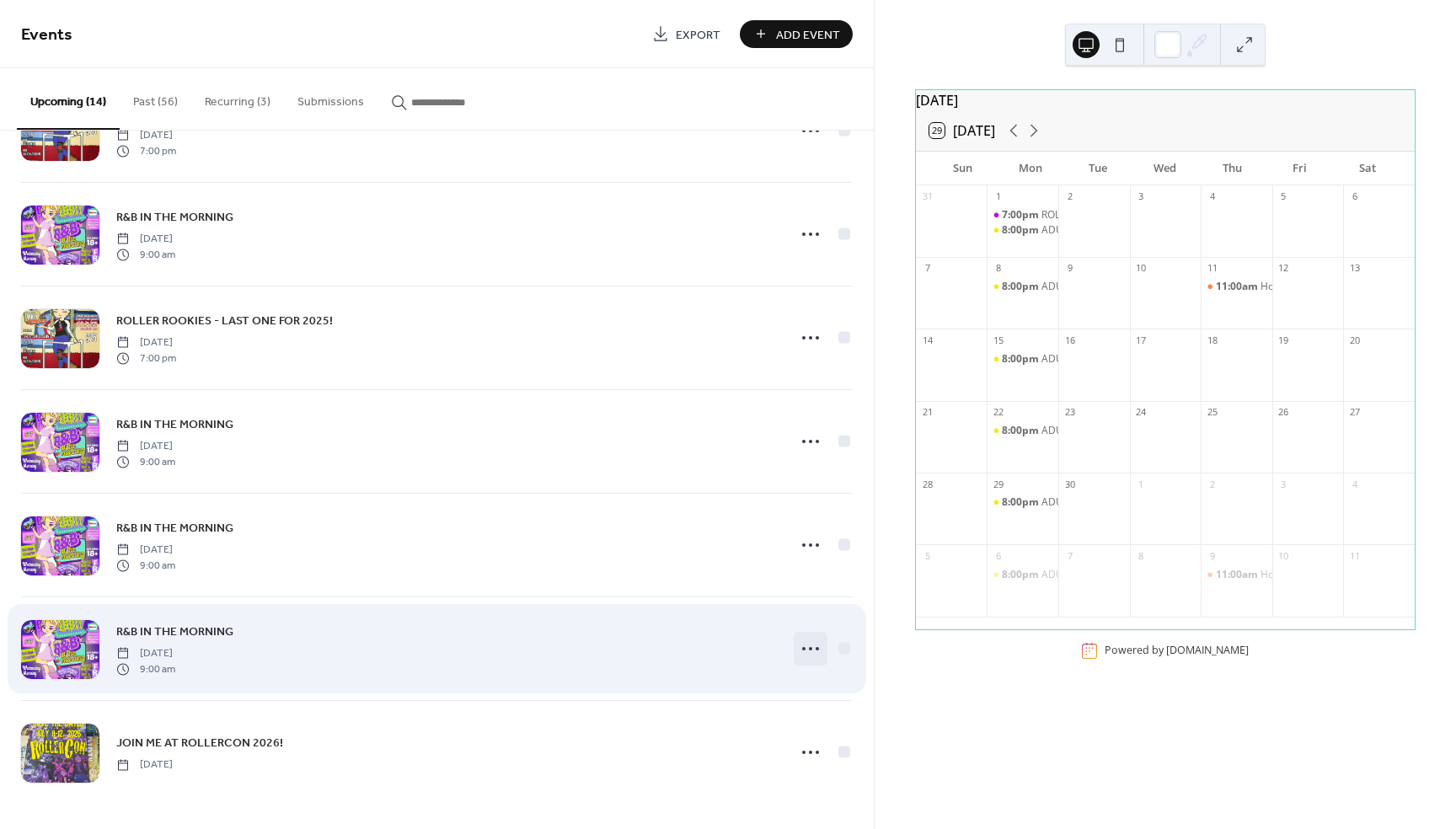 click 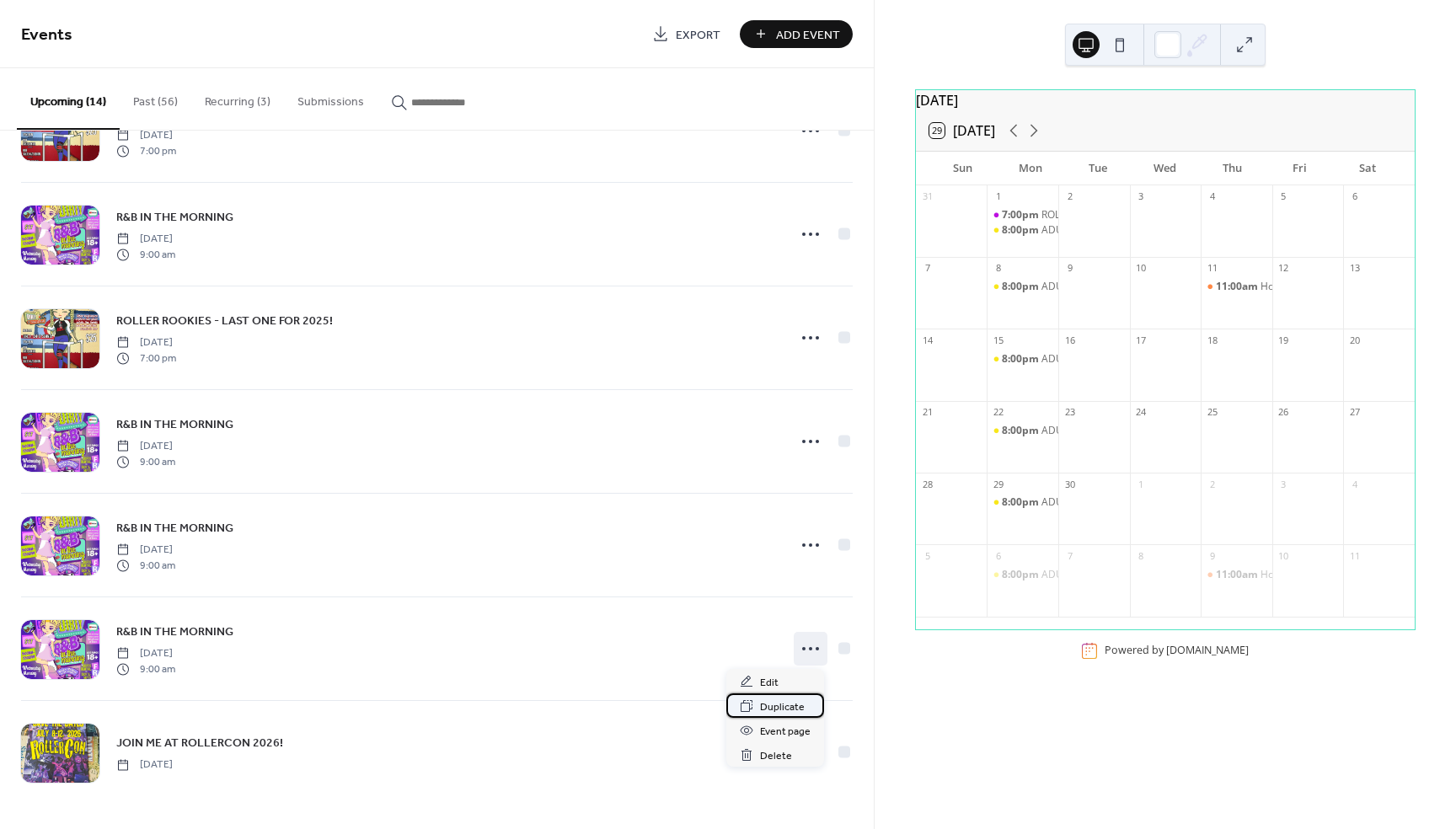click on "Duplicate" at bounding box center [782, 707] 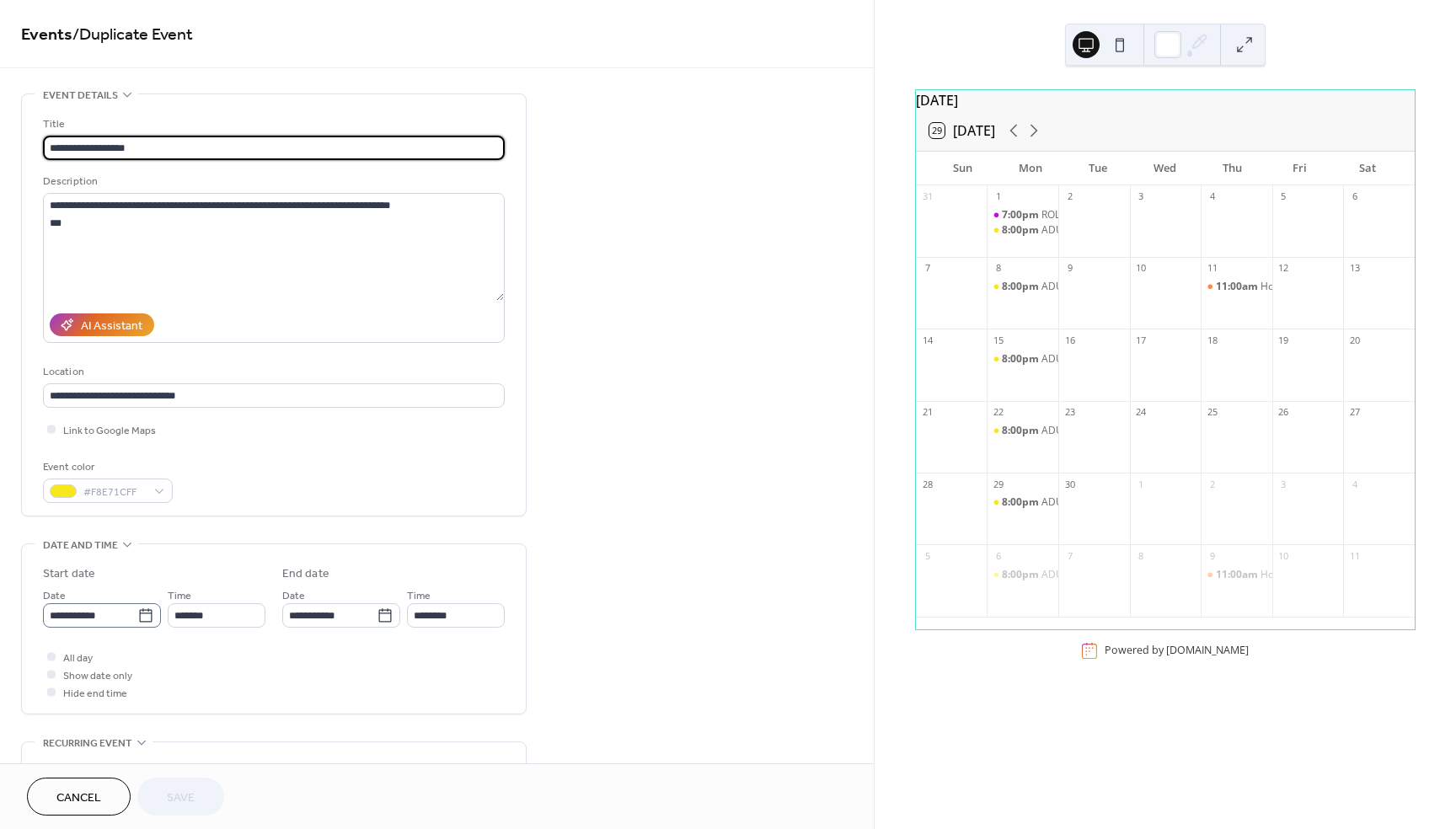 click 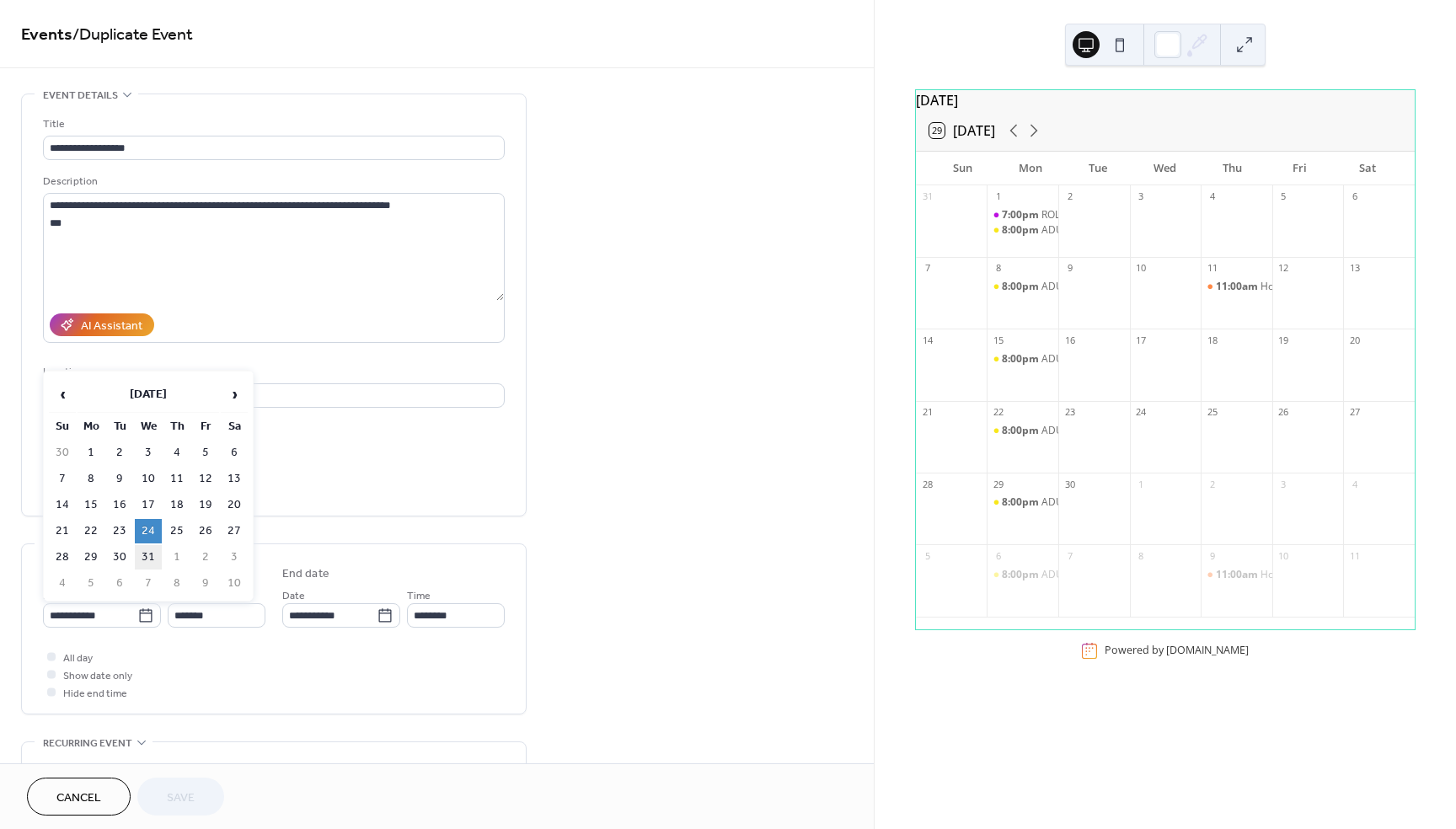 click on "31" at bounding box center (148, 557) 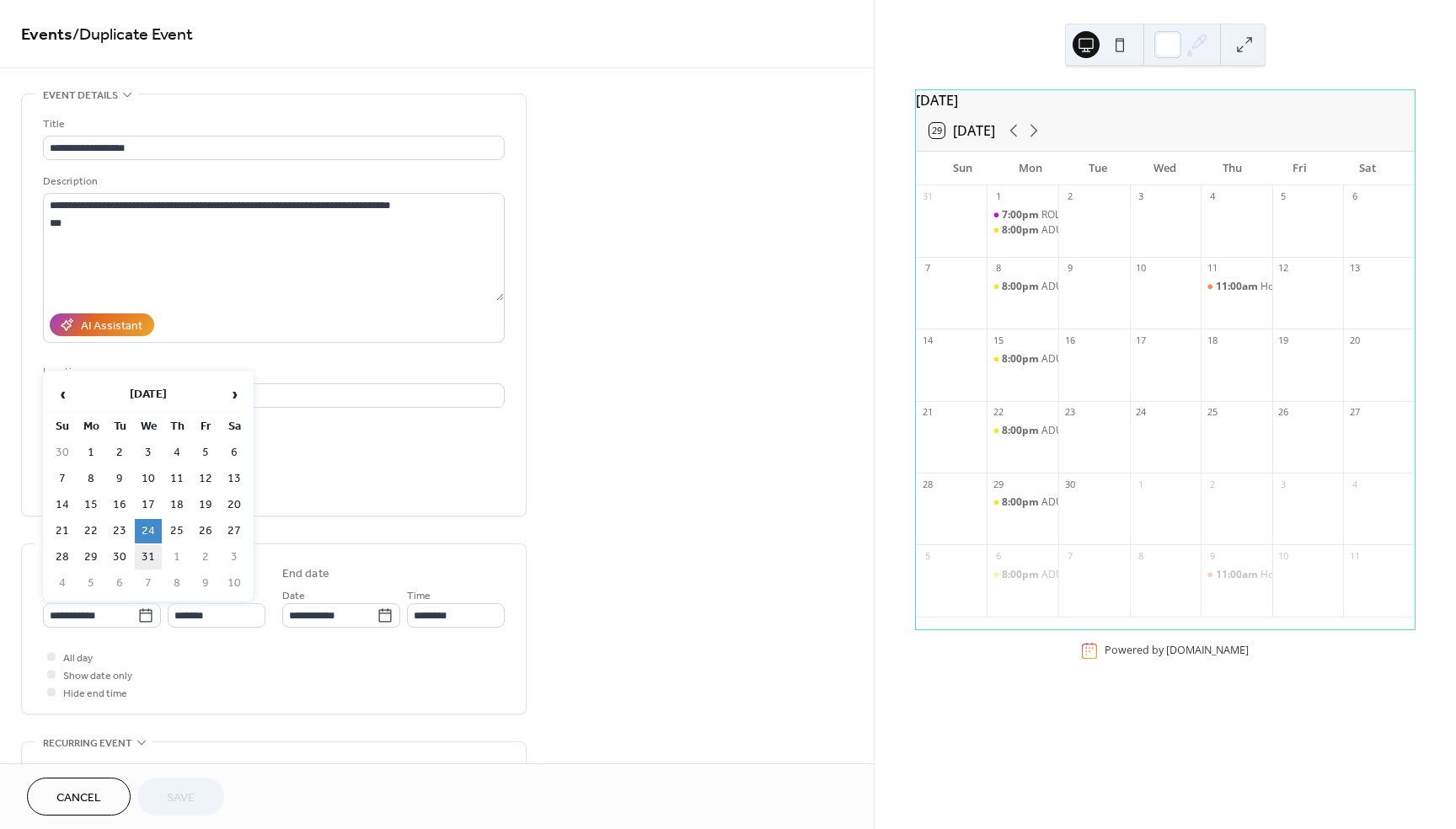 type on "**********" 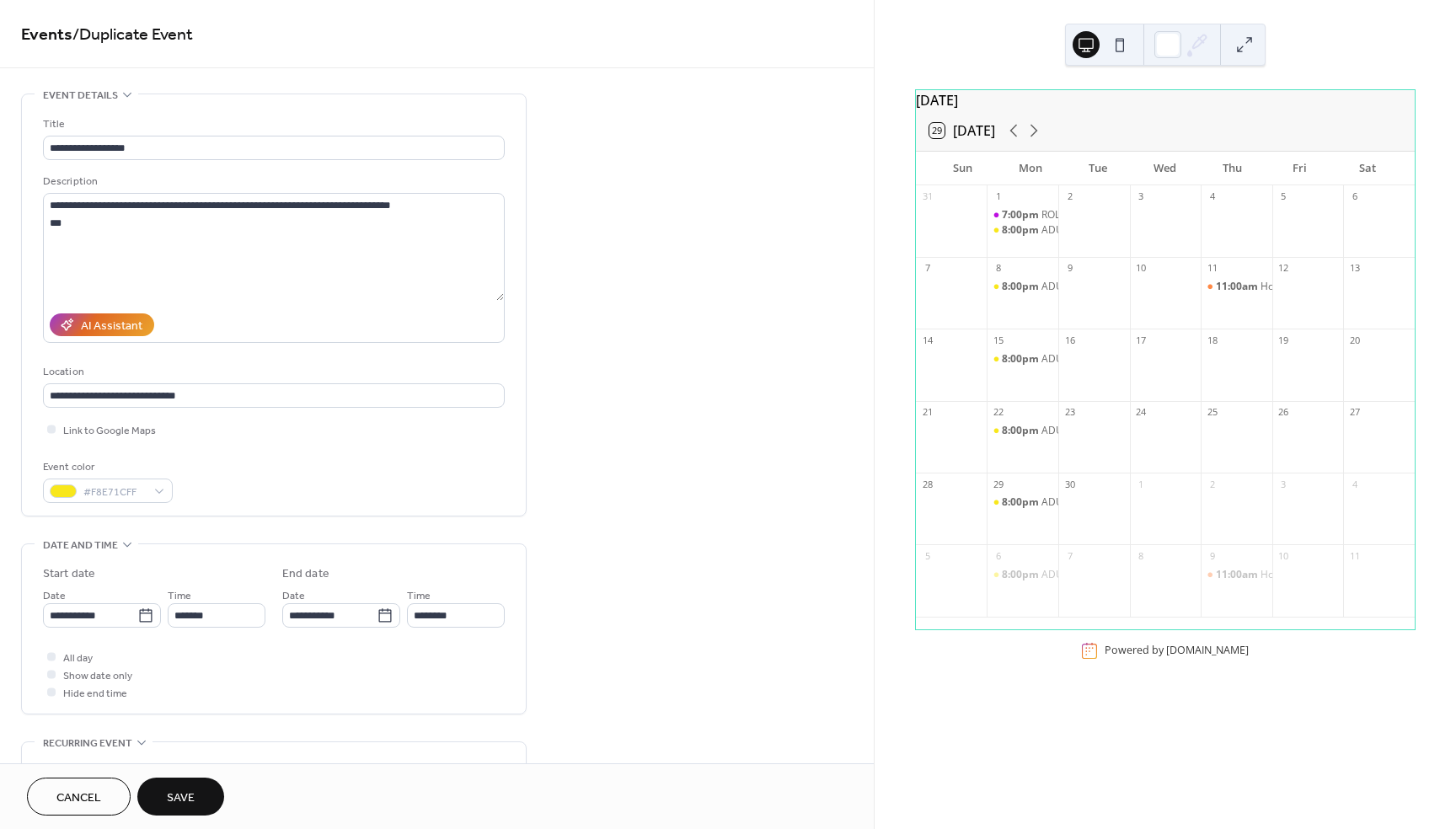 click on "Save" at bounding box center (180, 798) 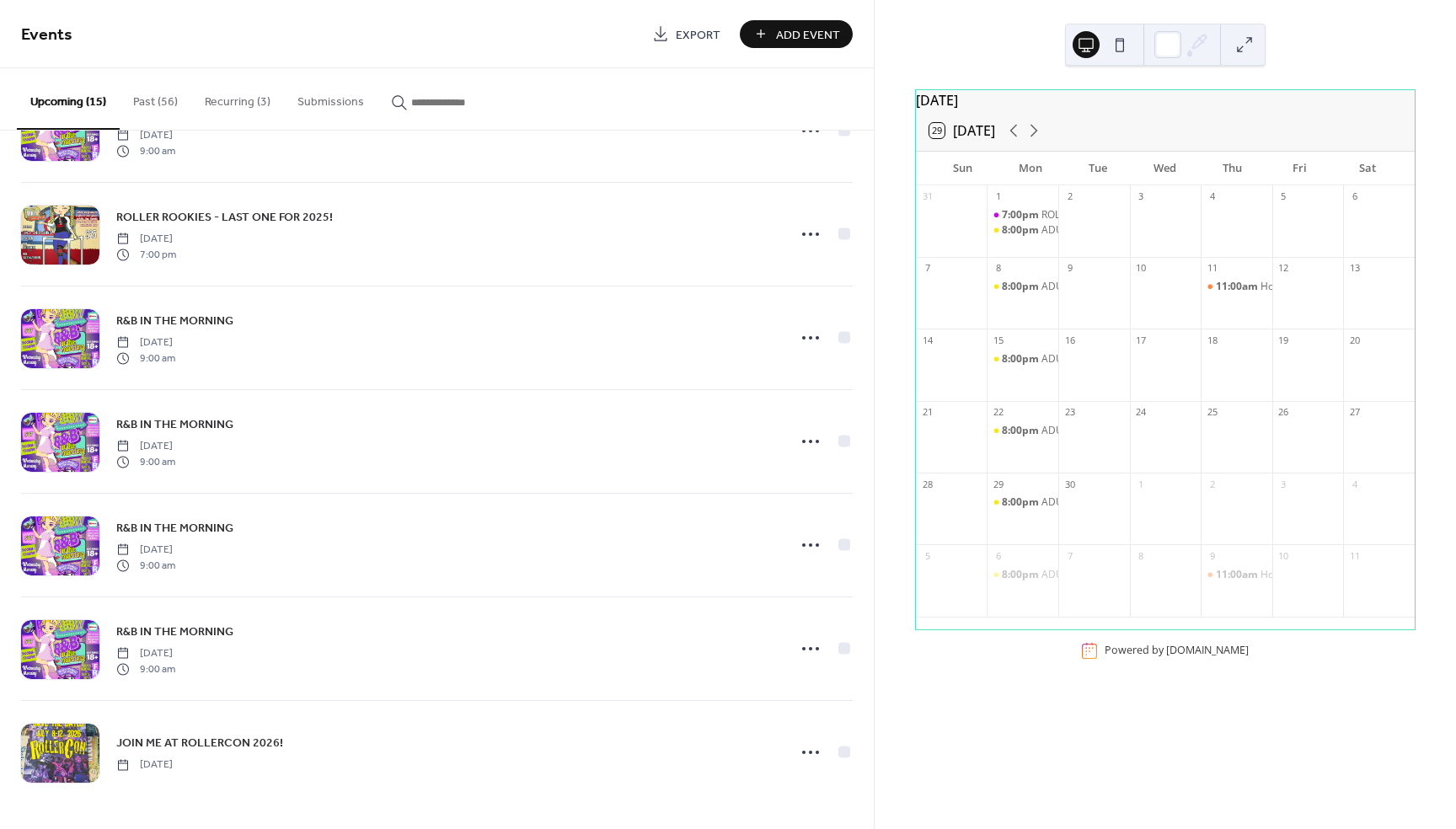scroll, scrollTop: 910, scrollLeft: 0, axis: vertical 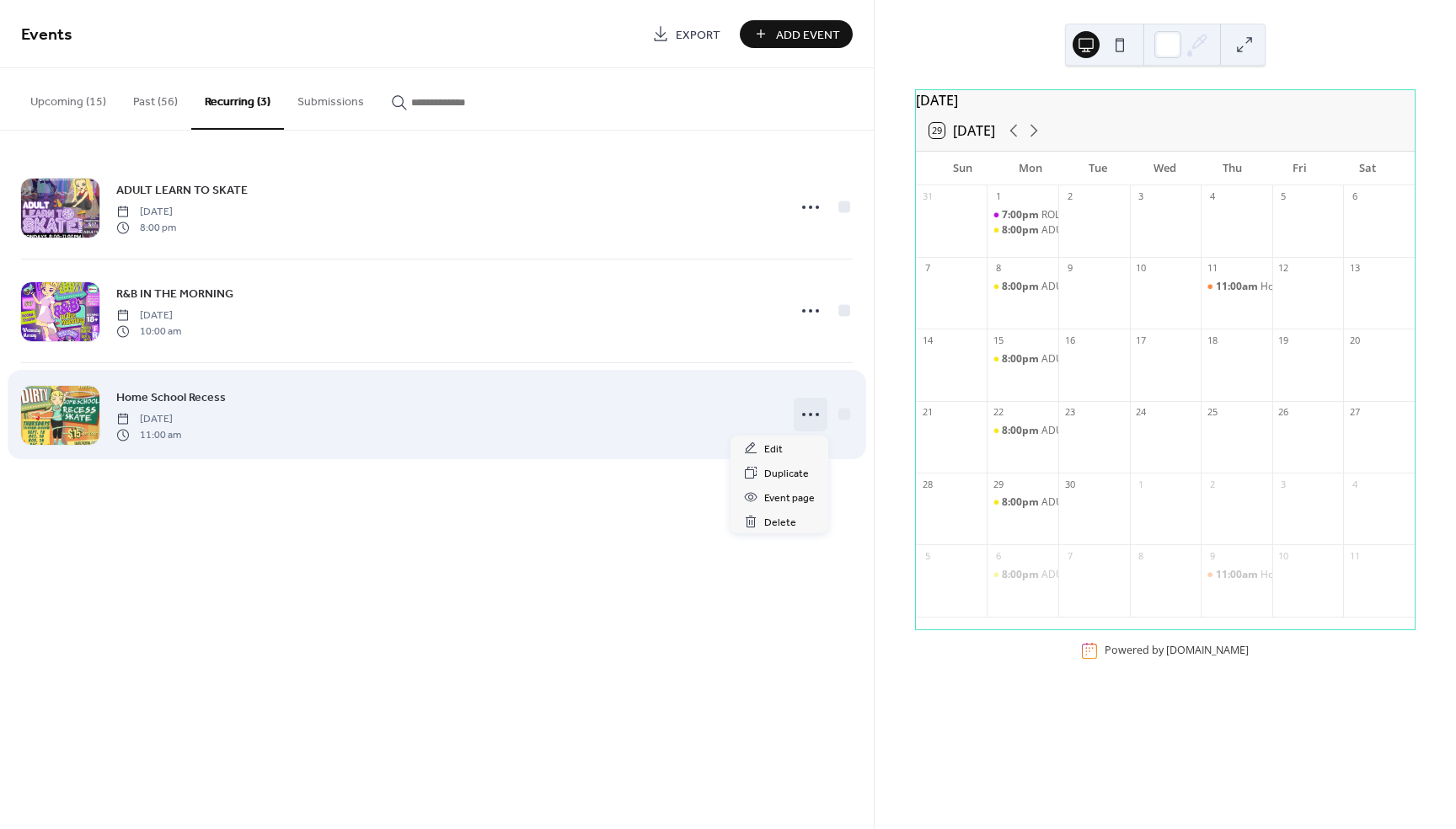 click 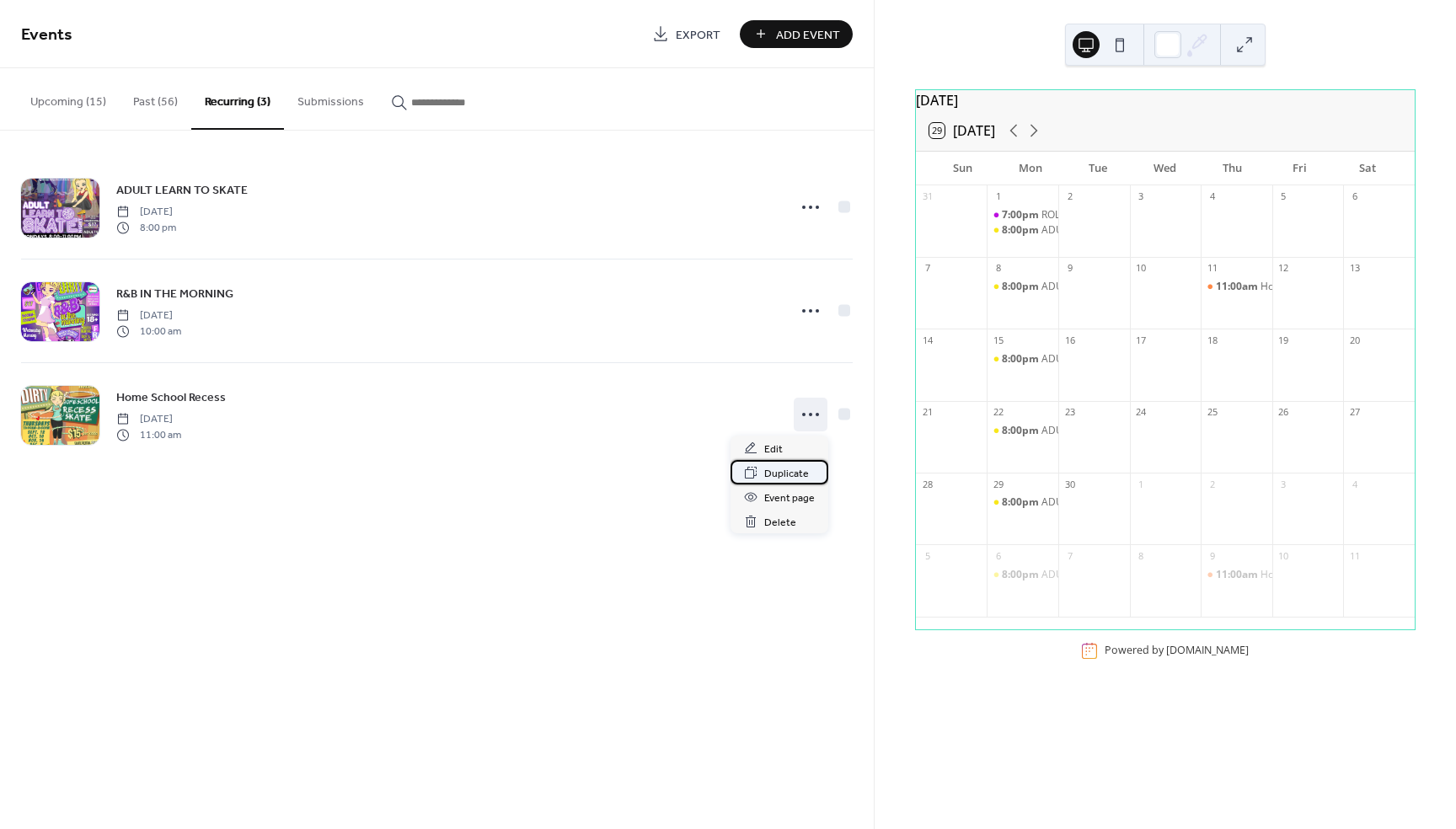 click on "Duplicate" at bounding box center (786, 473) 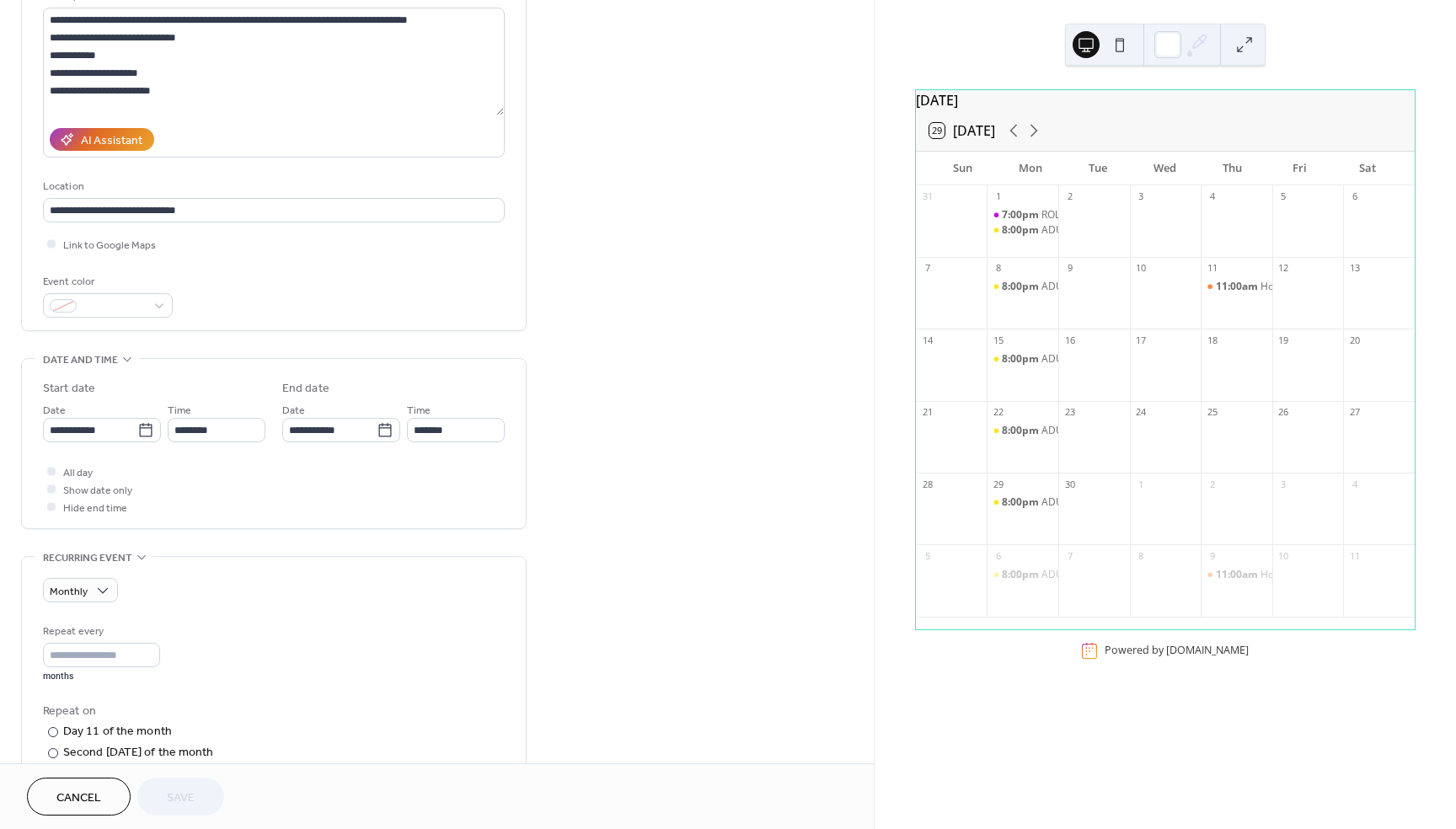 scroll, scrollTop: 184, scrollLeft: 0, axis: vertical 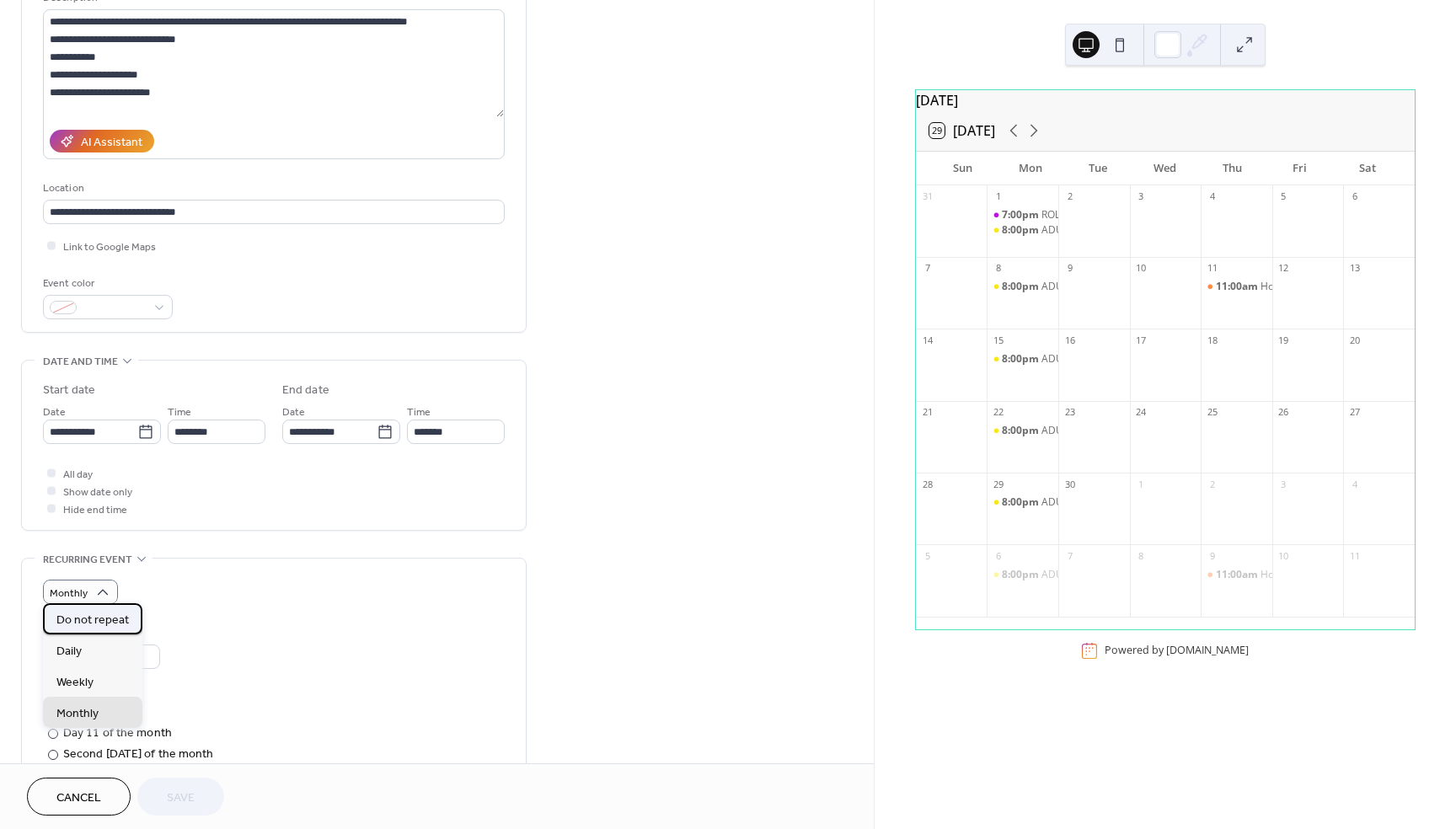 click on "Do not repeat" at bounding box center [93, 619] 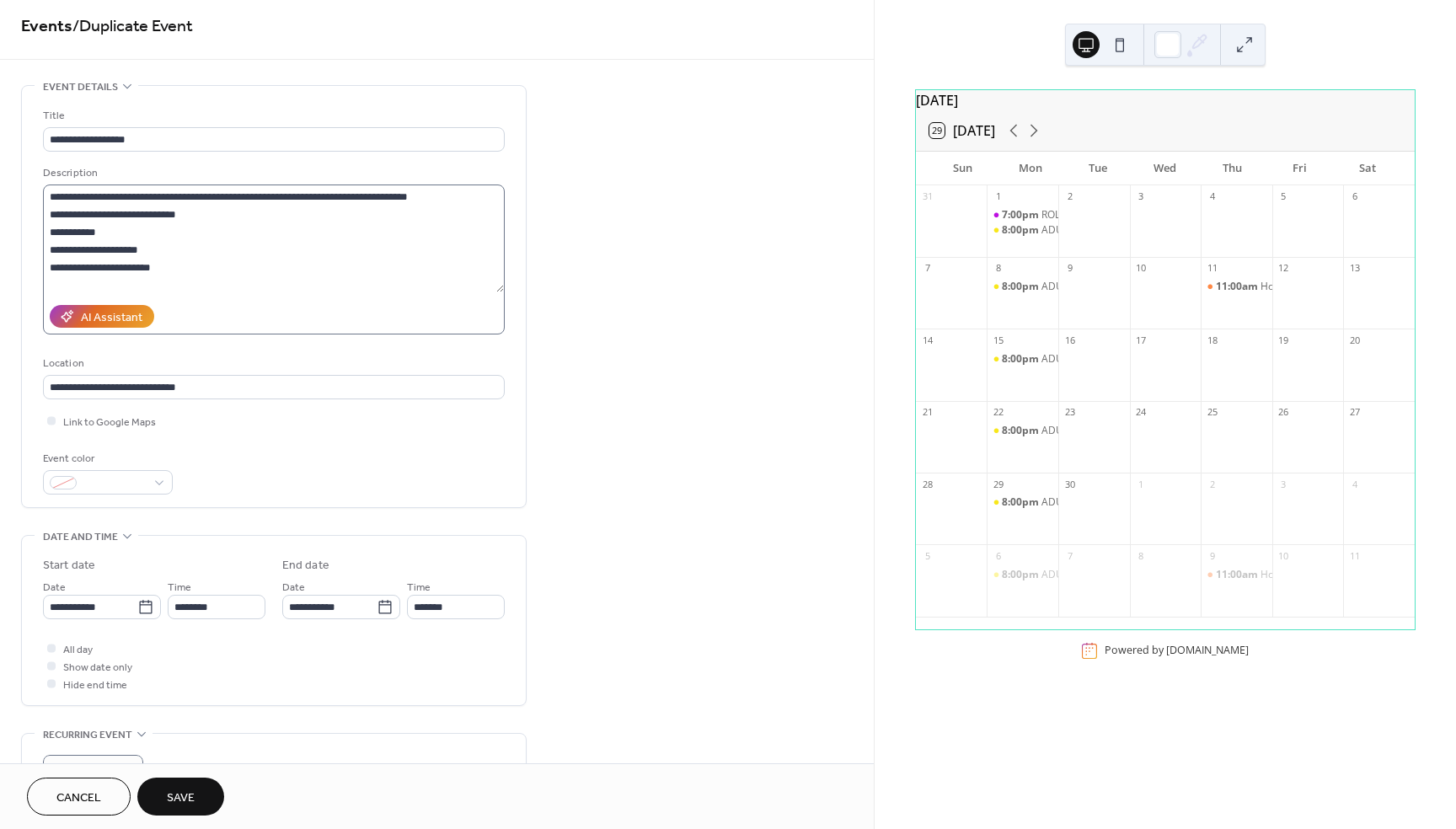 scroll, scrollTop: 0, scrollLeft: 0, axis: both 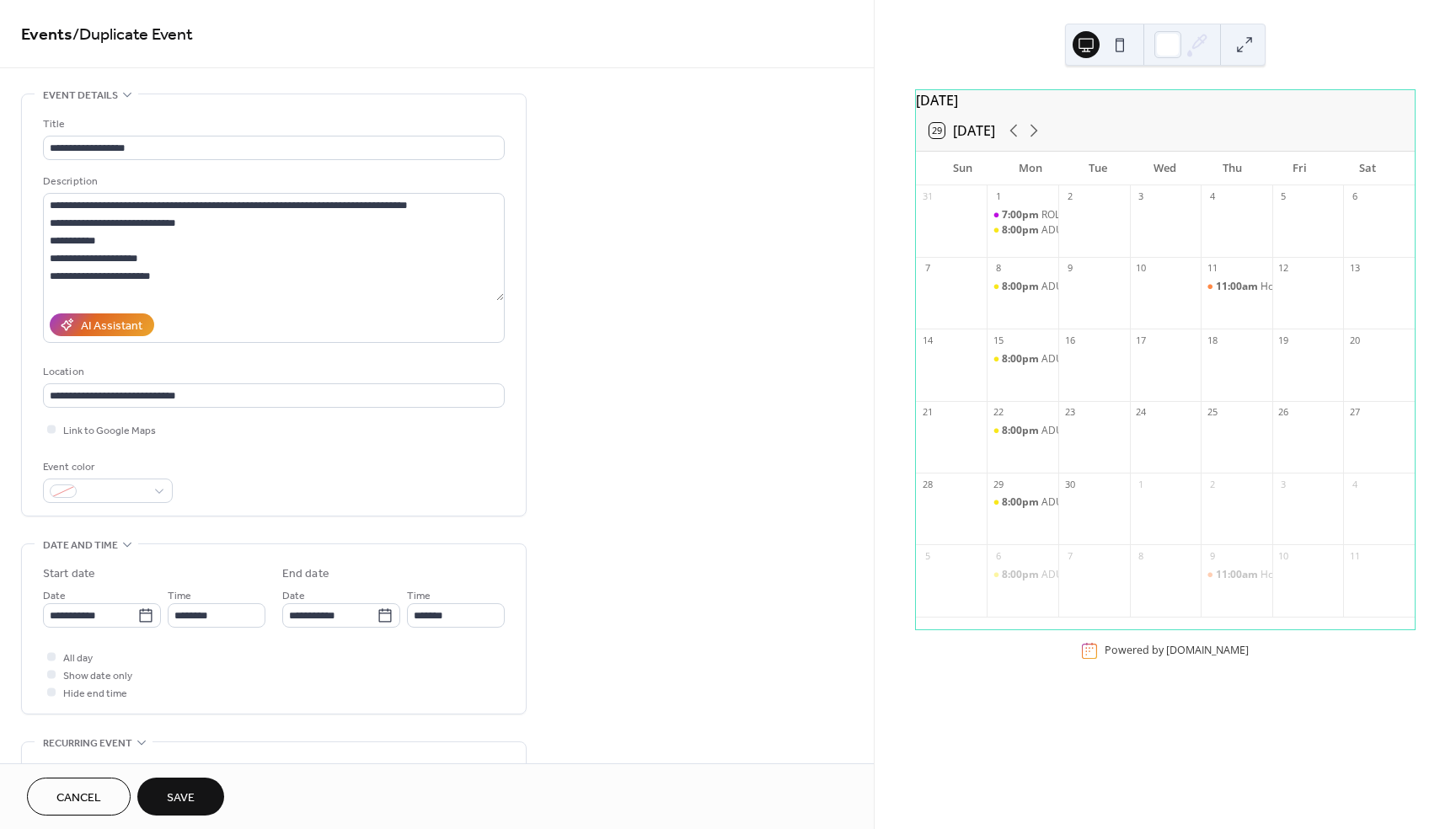 click on "Save" at bounding box center [180, 798] 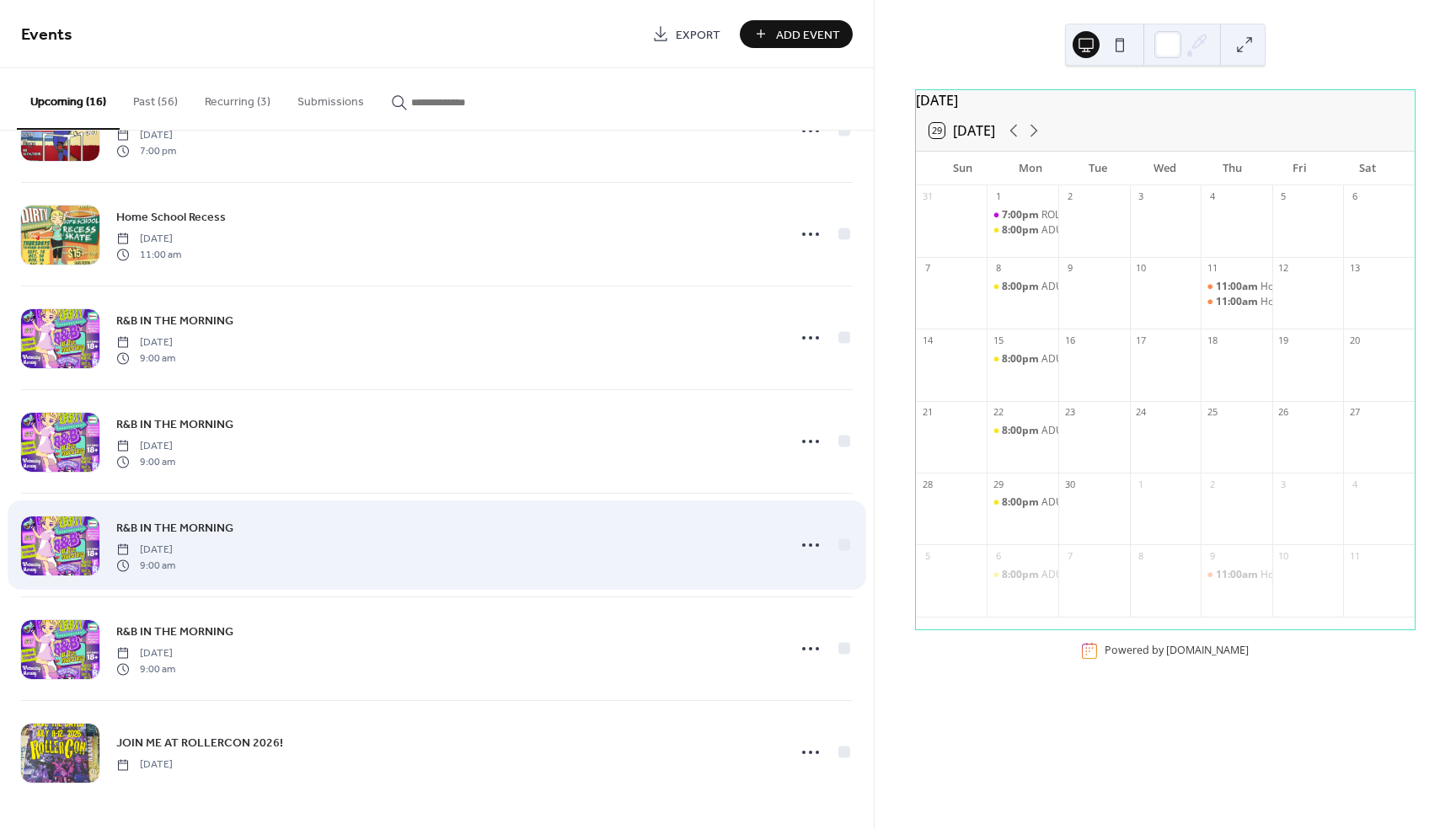 scroll, scrollTop: 1013, scrollLeft: 0, axis: vertical 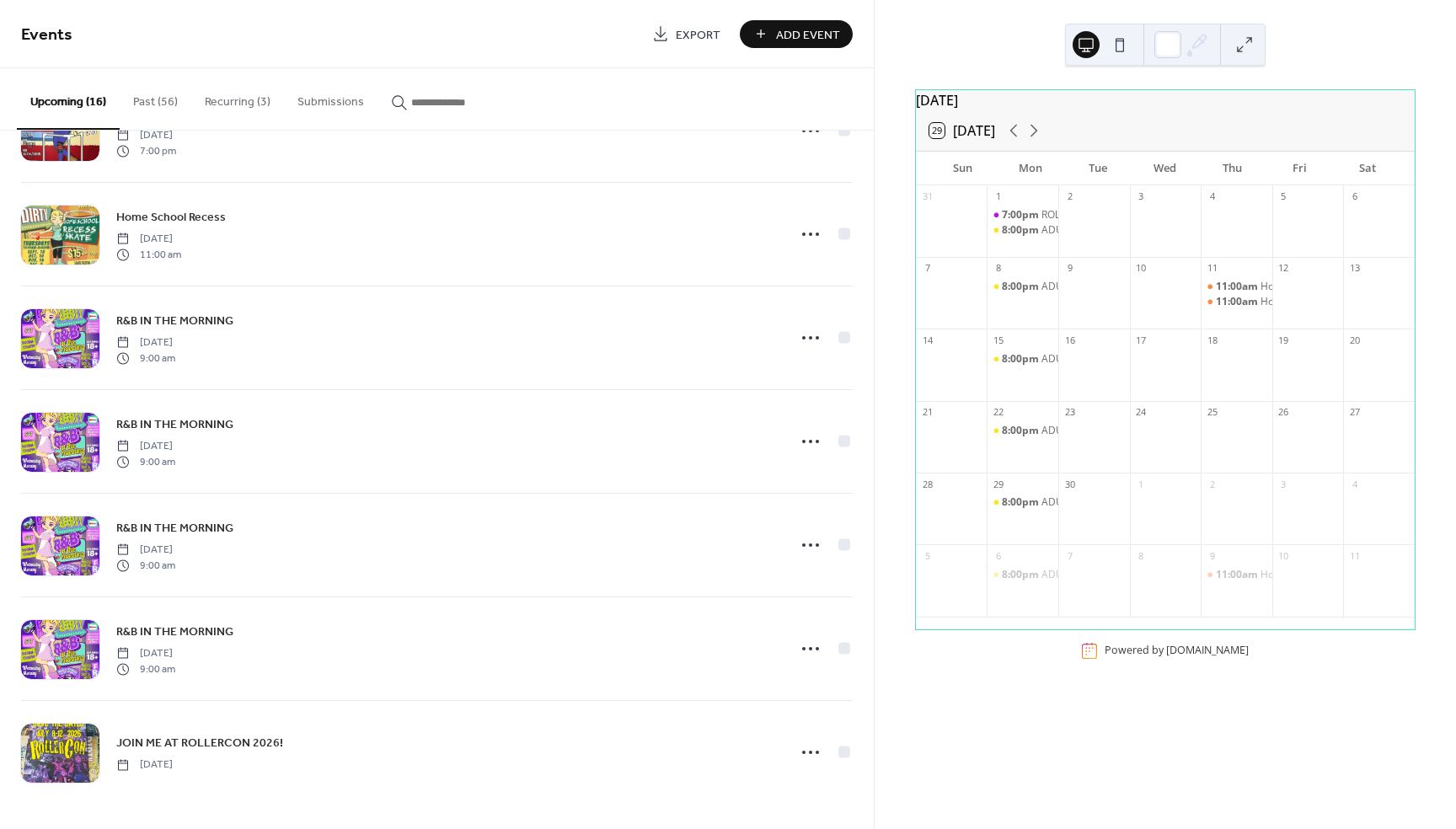 click on "Recurring (3)" at bounding box center (238, 98) 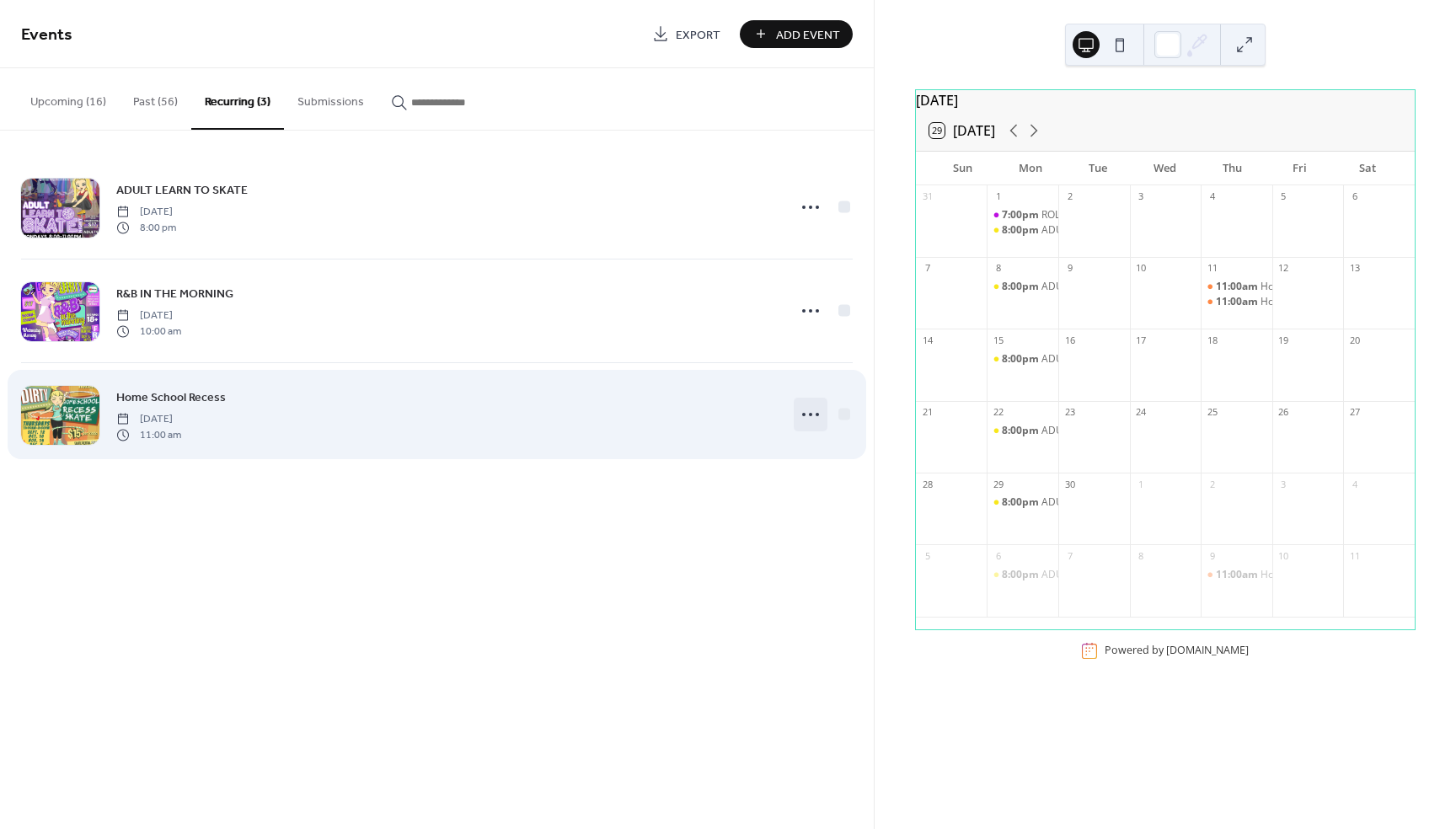click 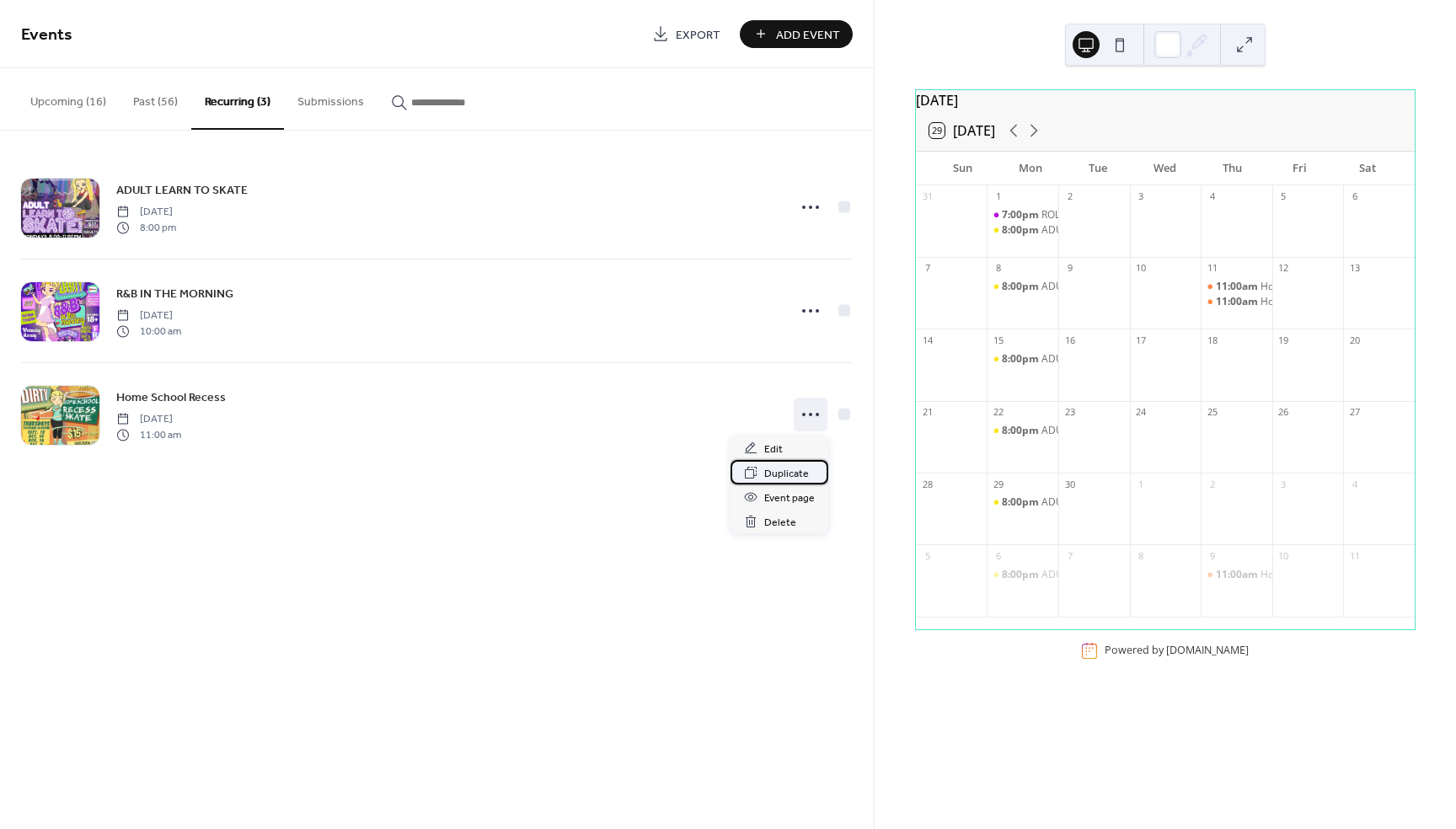 click on "Duplicate" at bounding box center [786, 473] 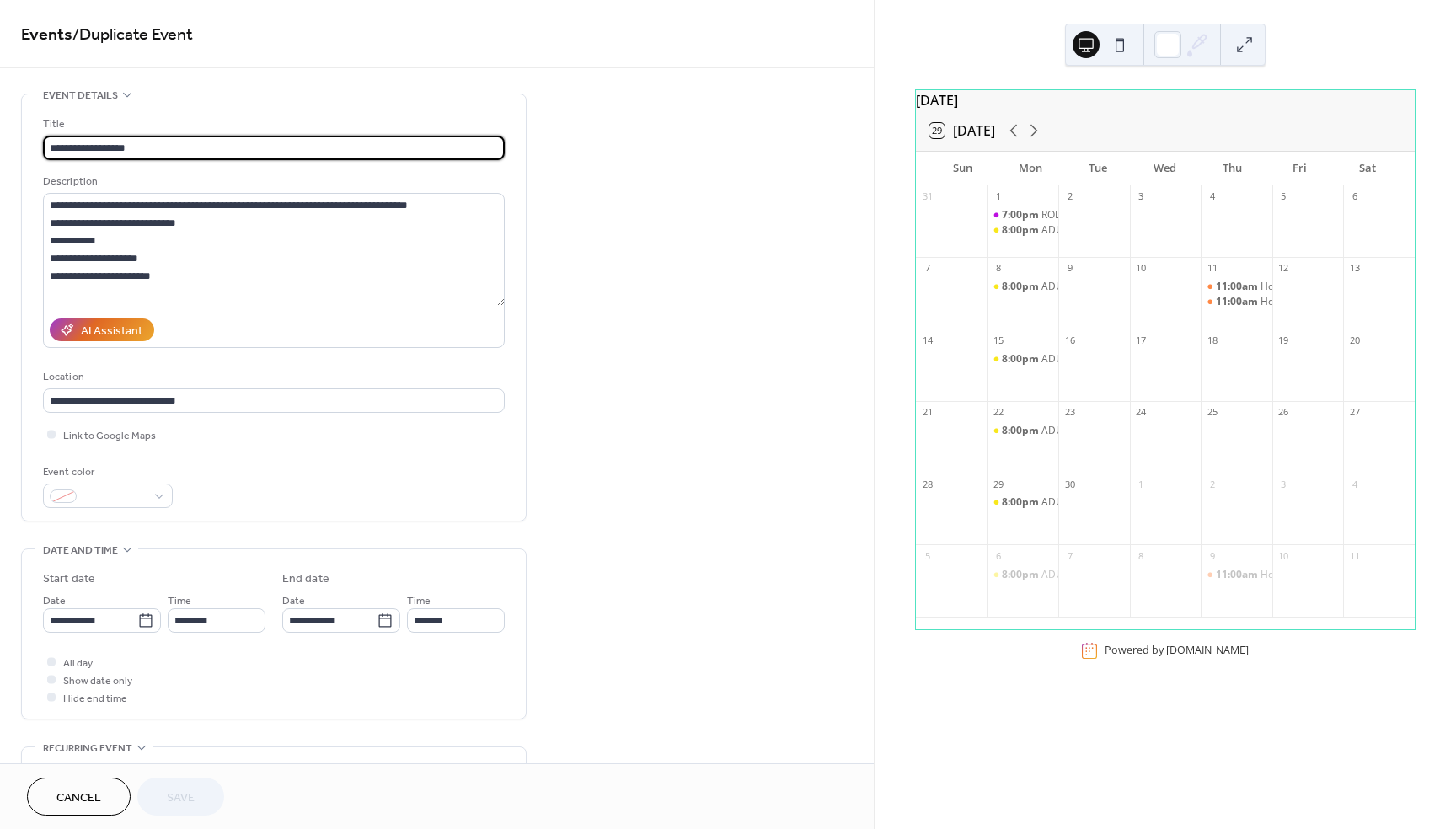 type on "**********" 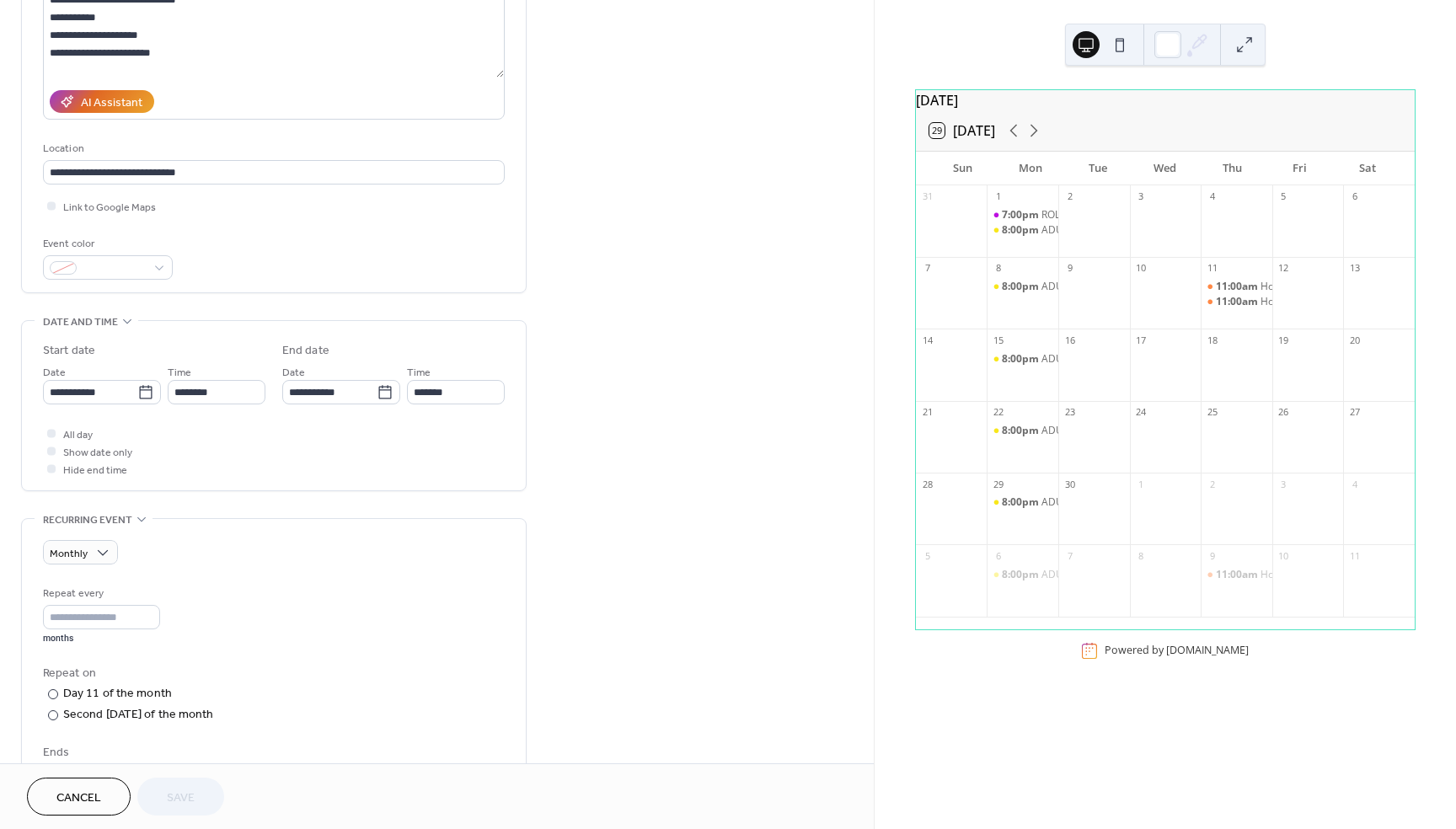 scroll, scrollTop: 249, scrollLeft: 0, axis: vertical 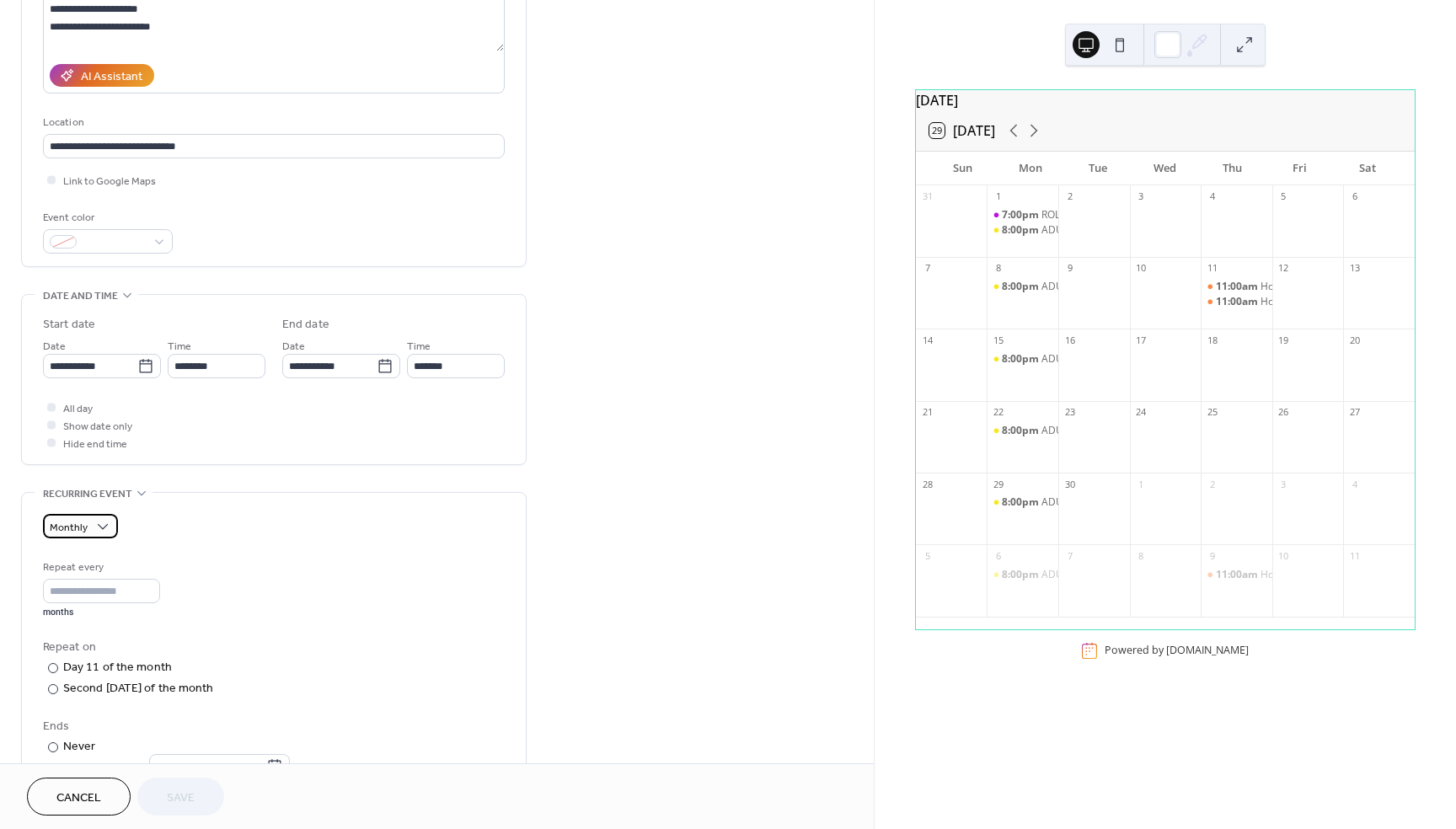 click on "Monthly" at bounding box center (80, 526) 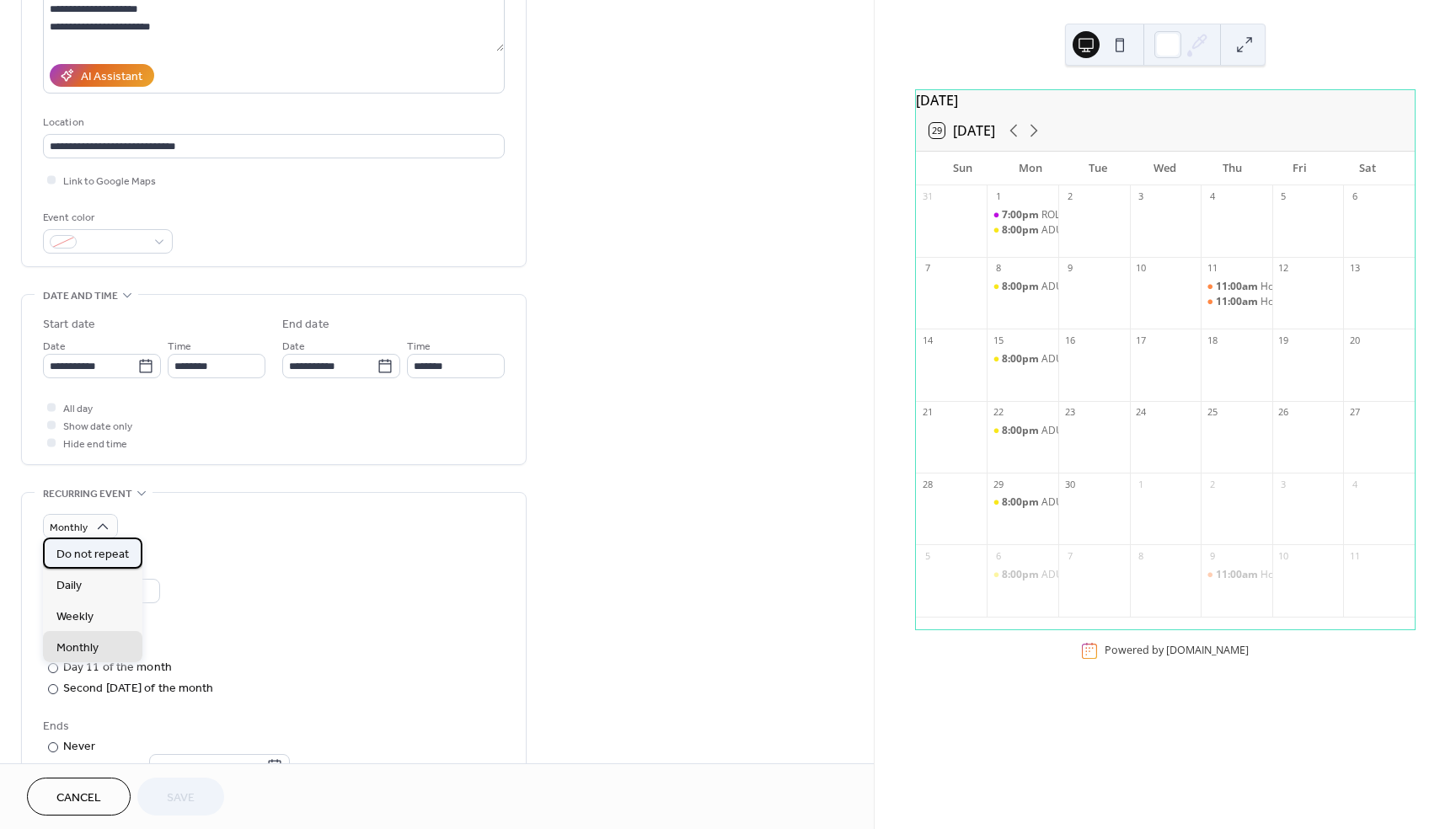 click on "Do not repeat" at bounding box center [93, 554] 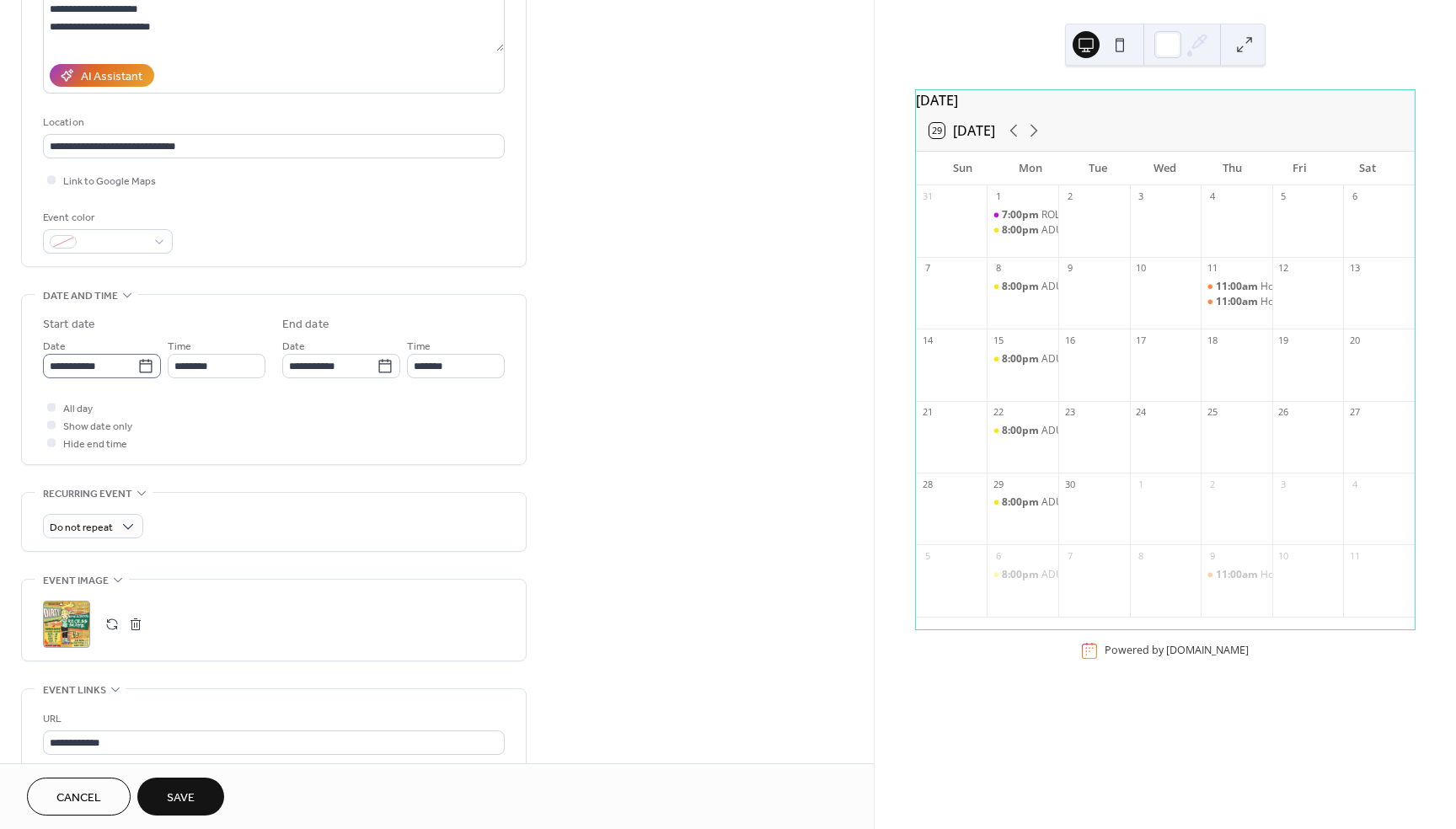 click 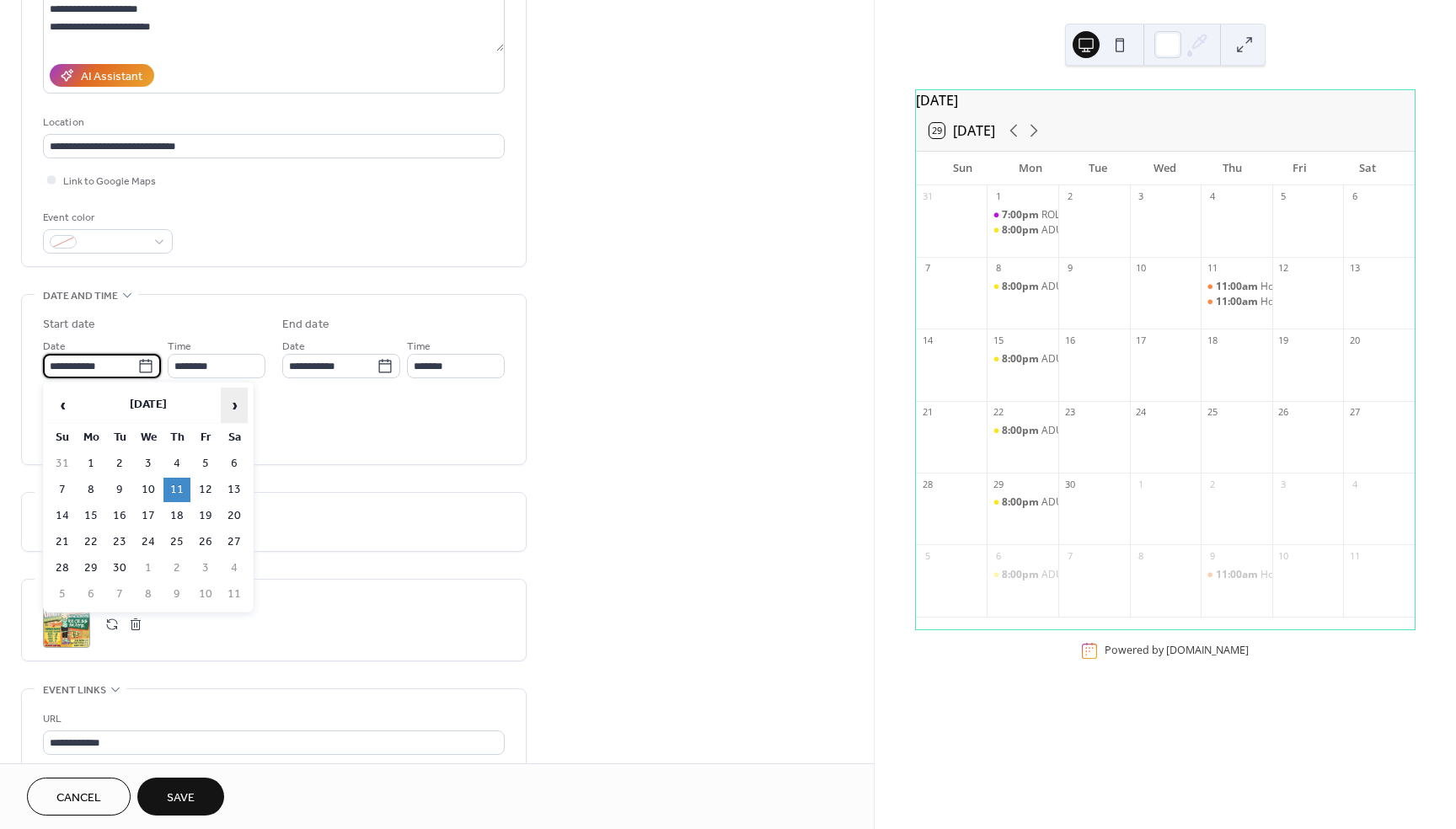 click on "›" at bounding box center [234, 405] 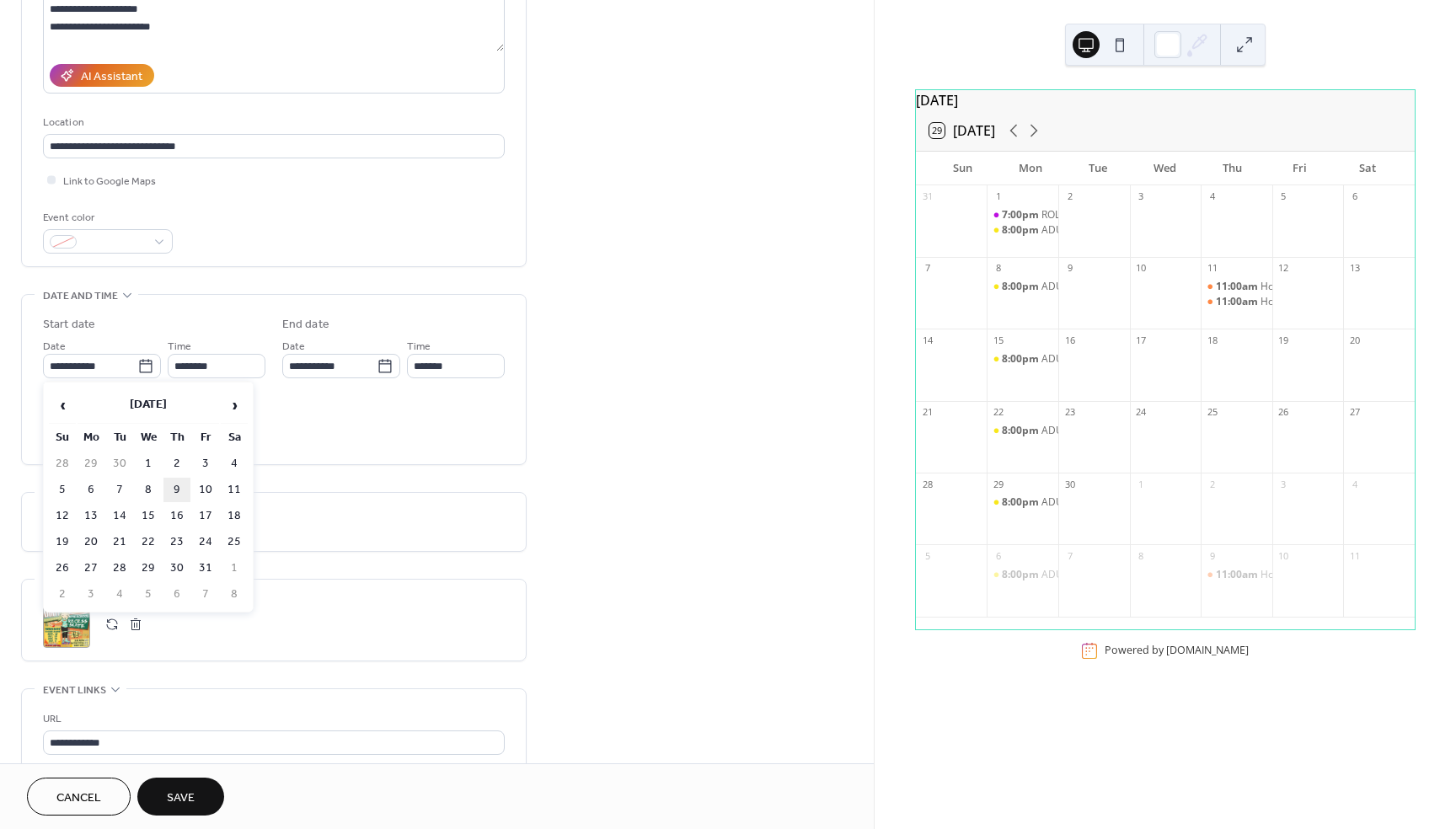 click on "9" at bounding box center (177, 489) 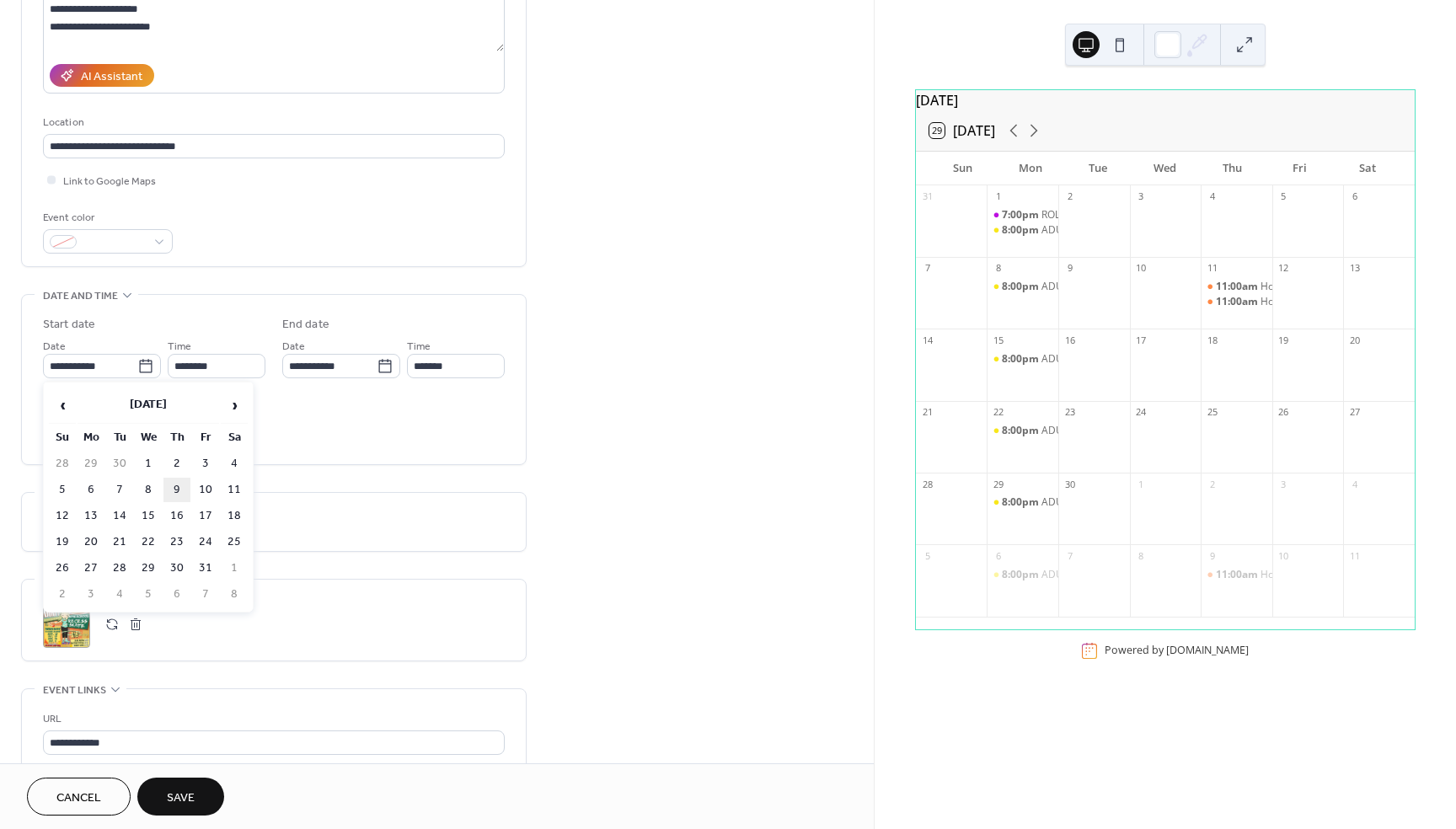 type on "**********" 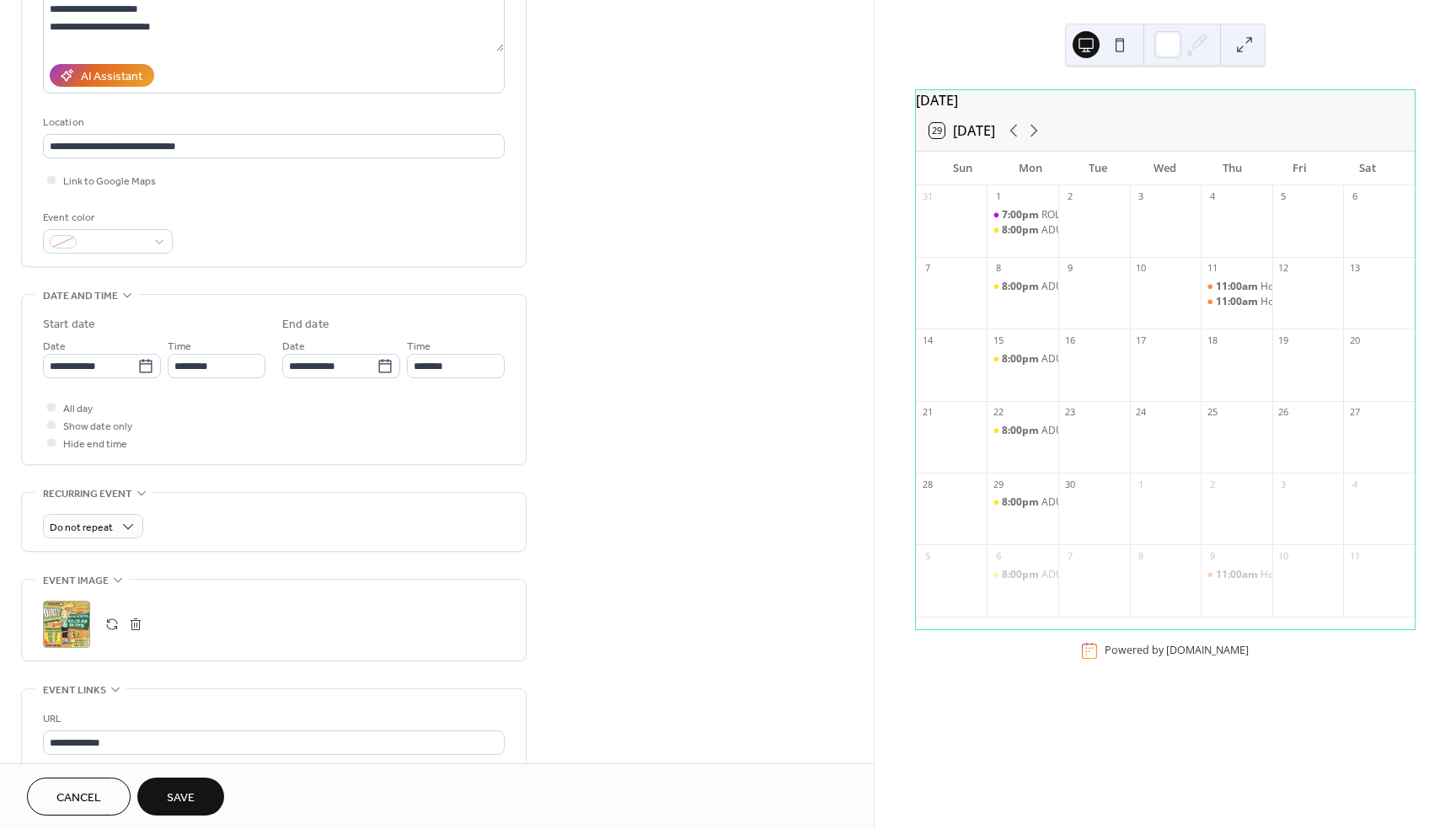 click on "Save" at bounding box center [180, 798] 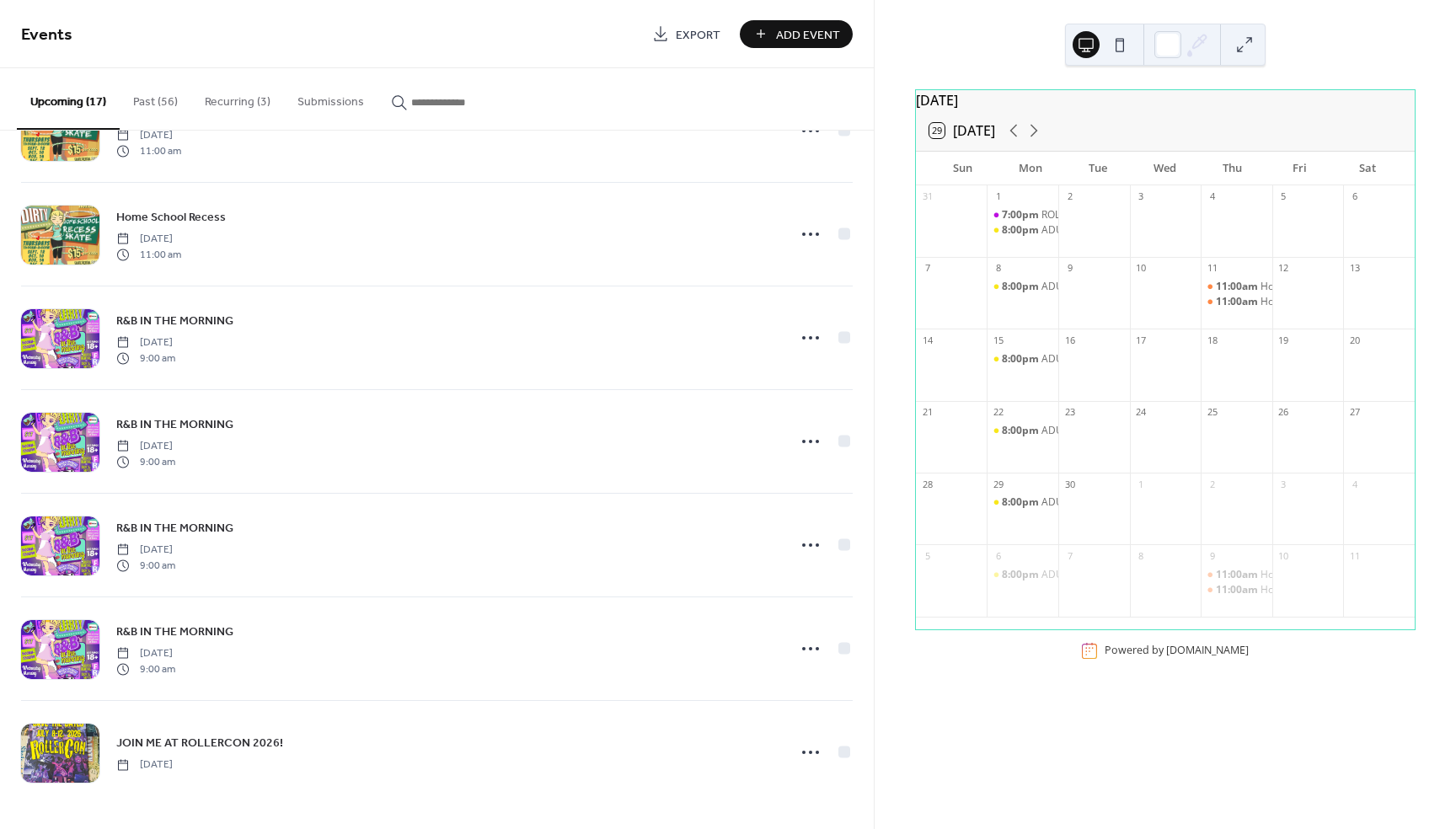 scroll, scrollTop: 1117, scrollLeft: 0, axis: vertical 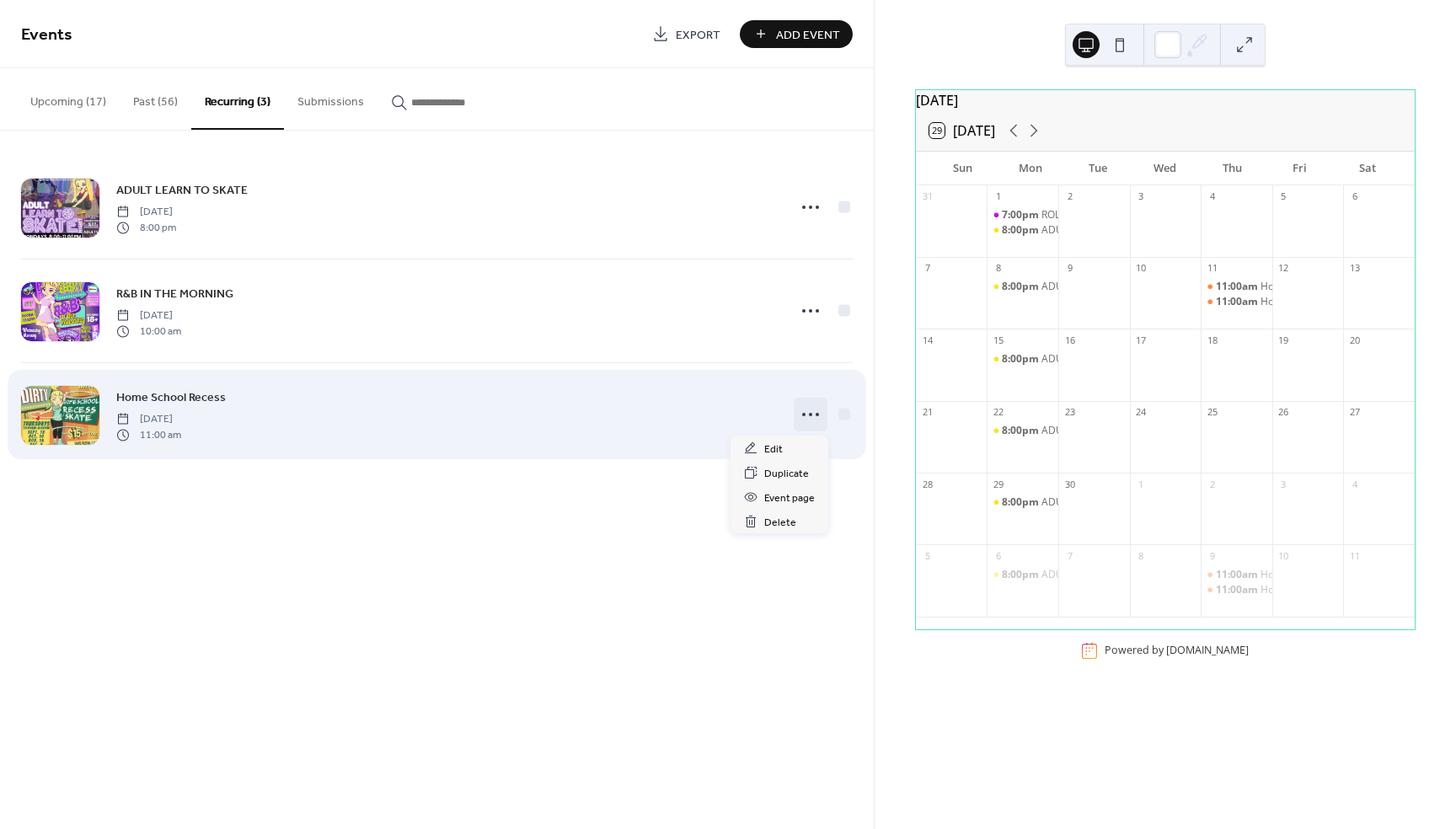click 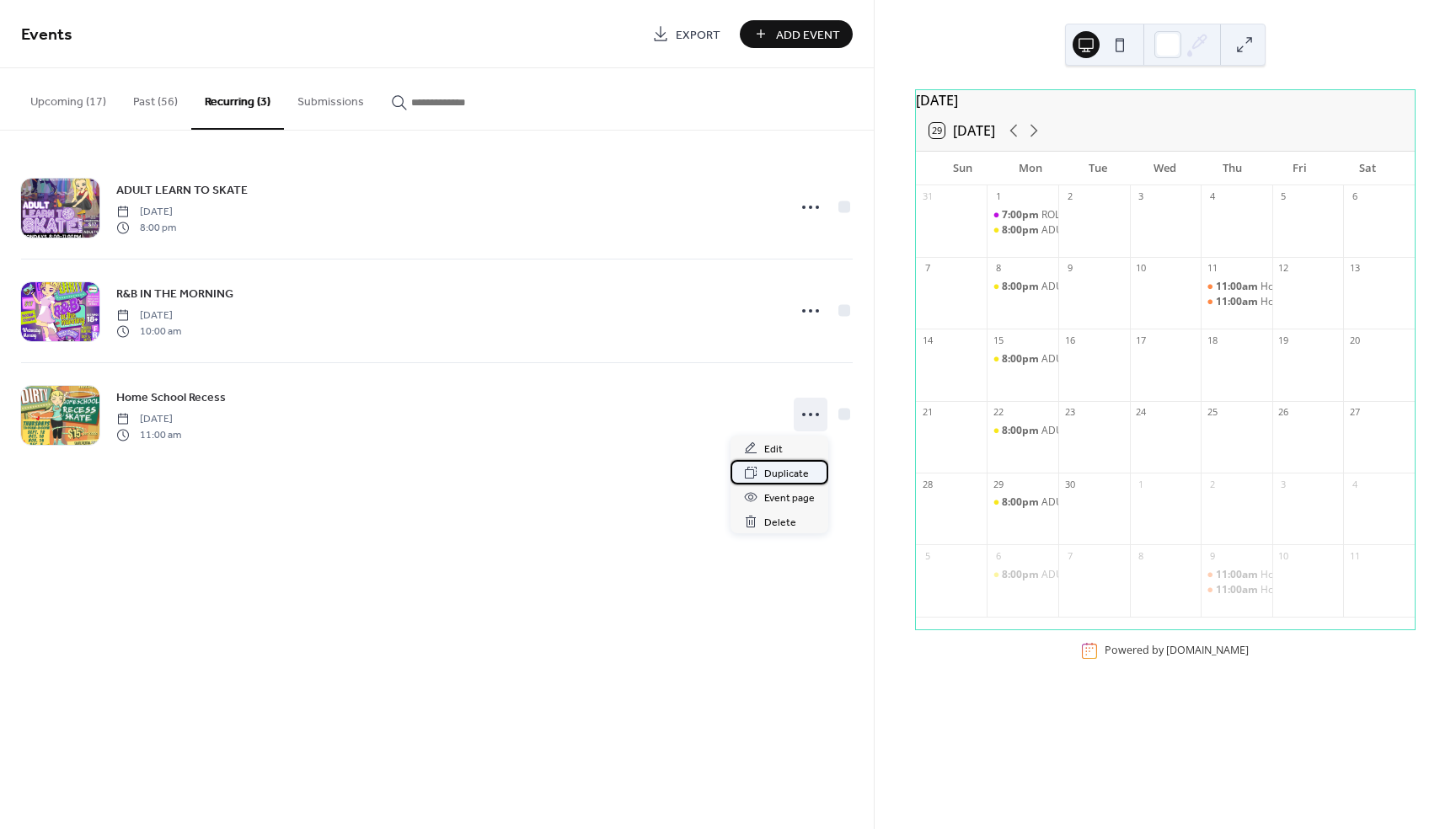click on "Duplicate" at bounding box center [779, 472] 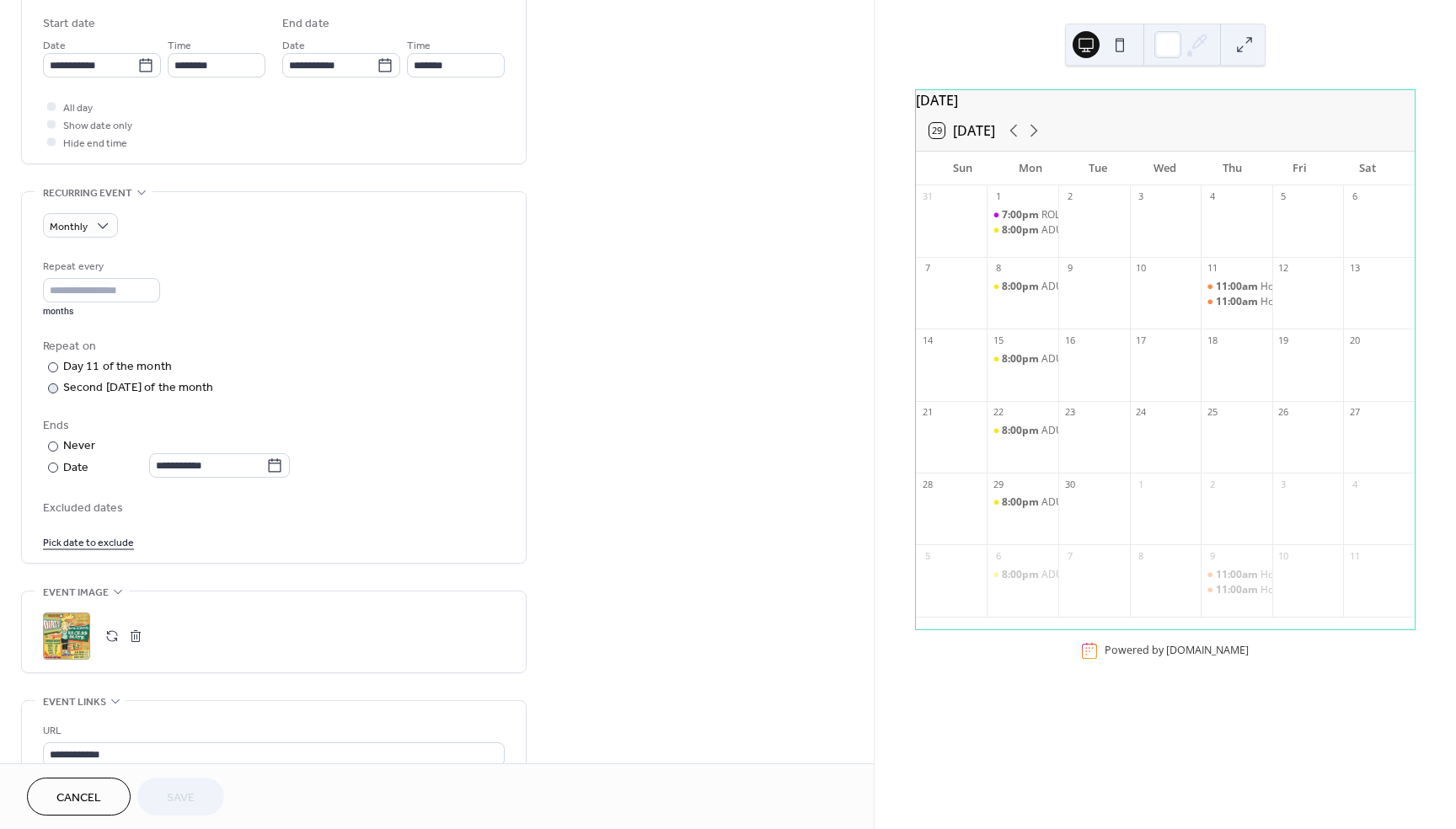 scroll, scrollTop: 496, scrollLeft: 0, axis: vertical 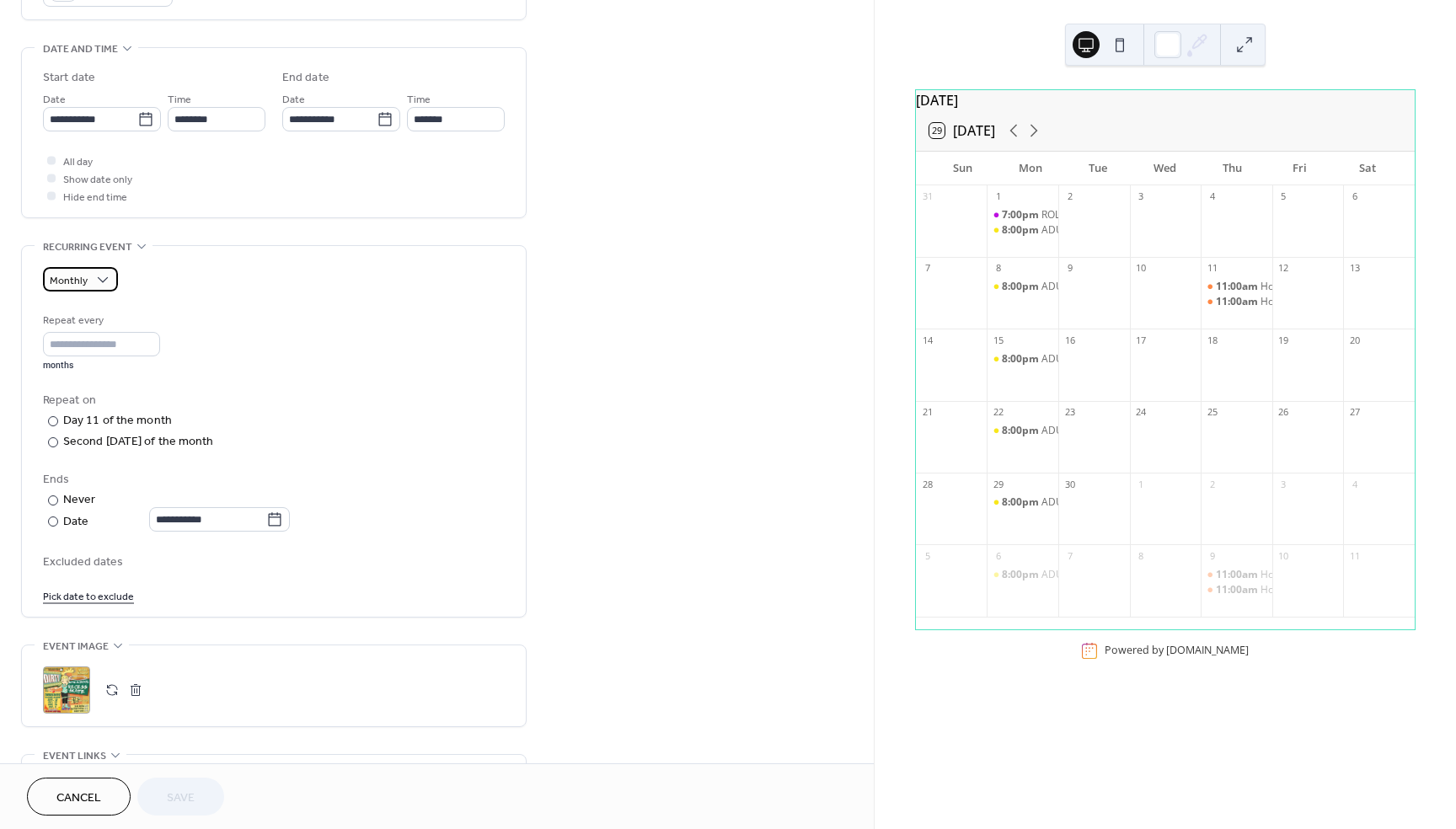 click on "Monthly" at bounding box center [80, 279] 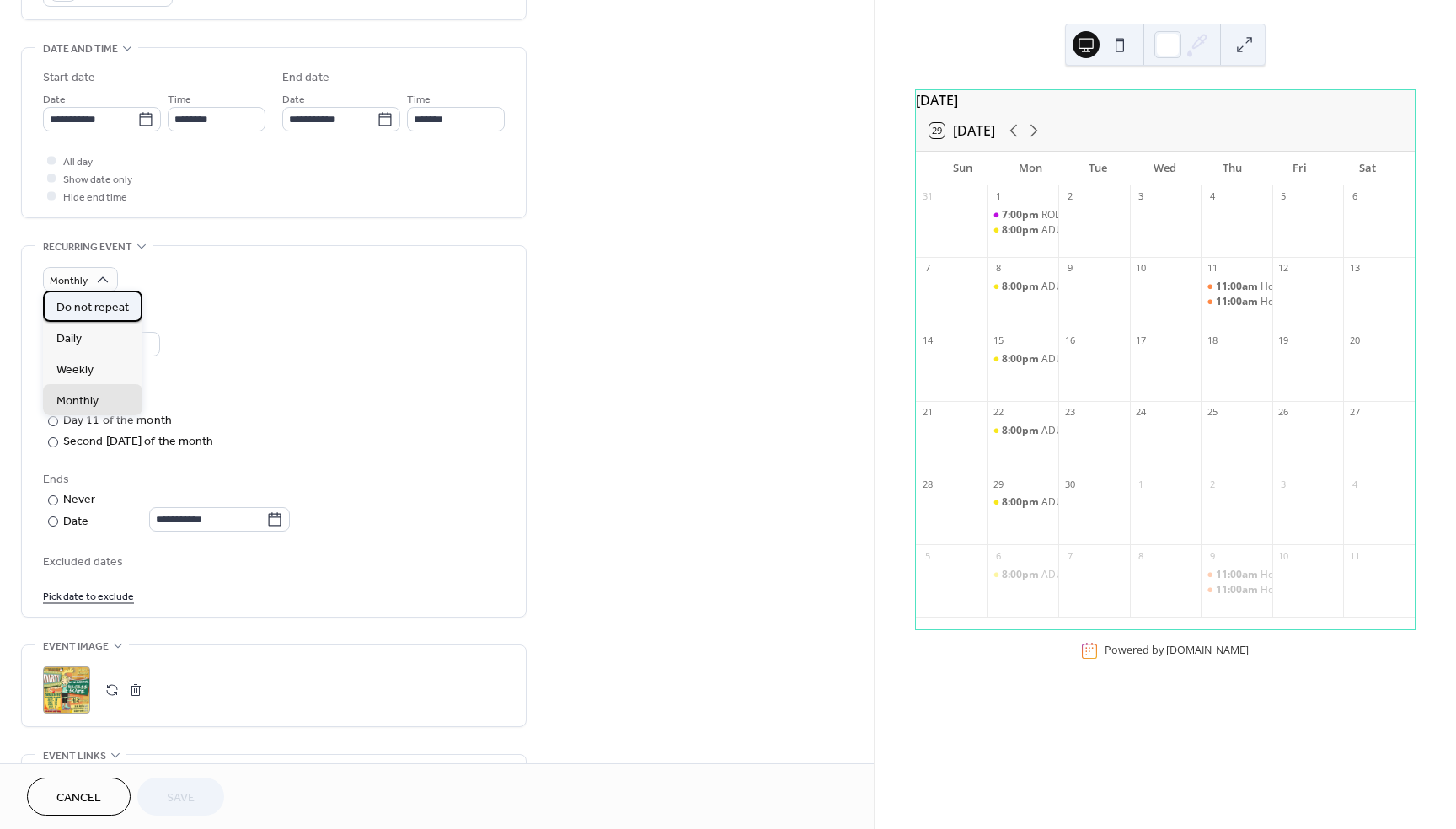 click on "Do not repeat" at bounding box center [93, 308] 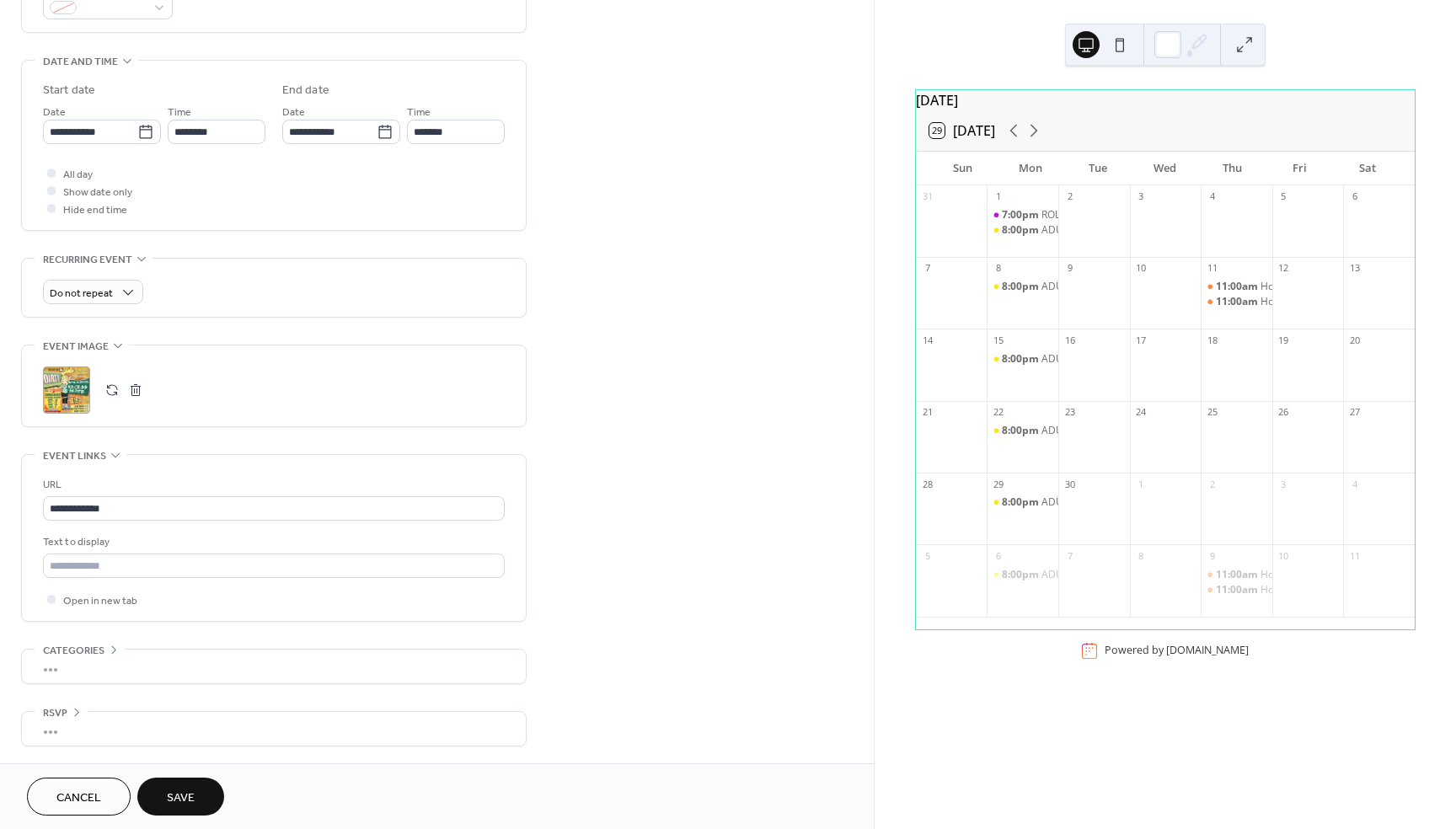 scroll, scrollTop: 483, scrollLeft: 0, axis: vertical 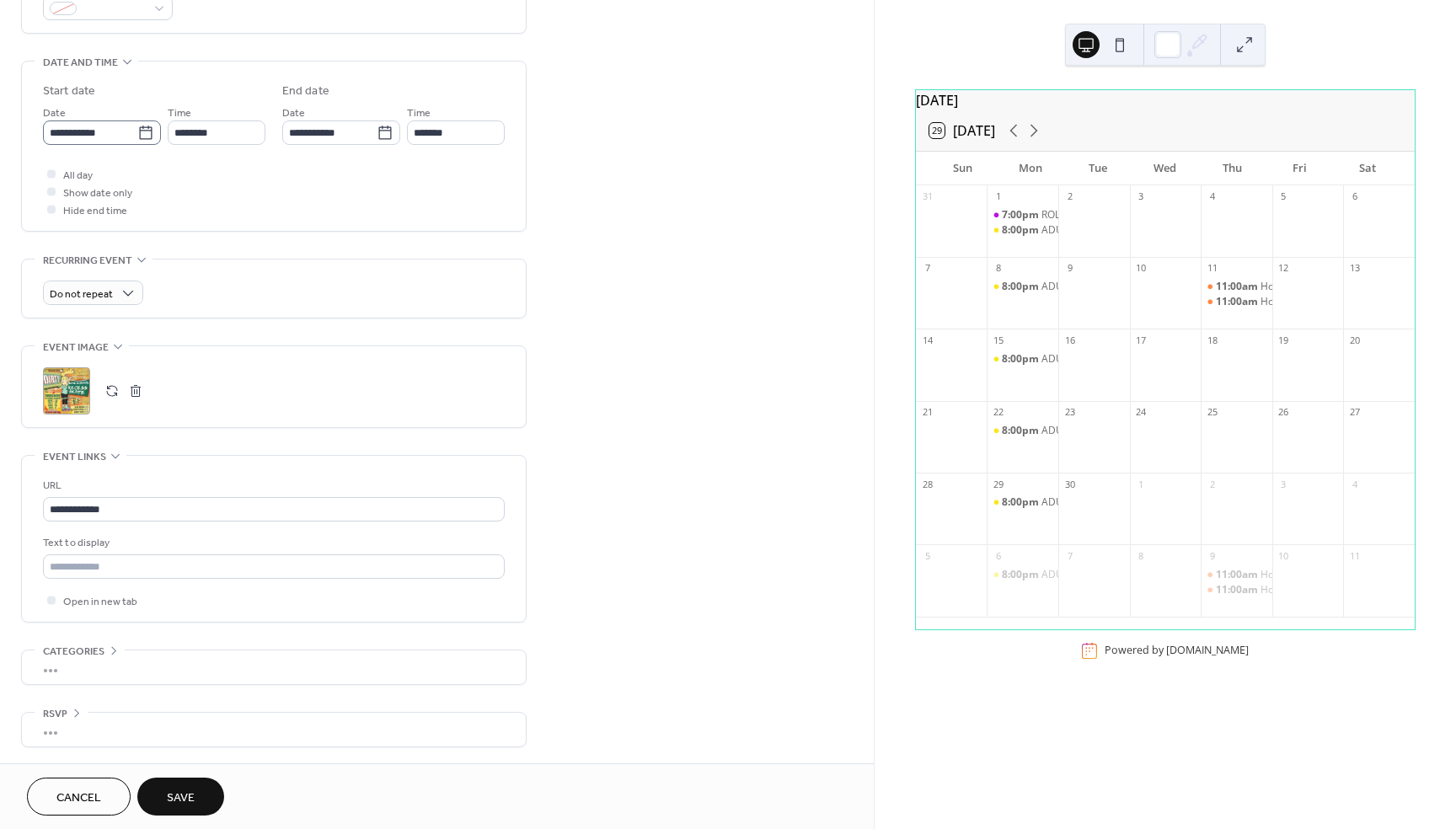 click 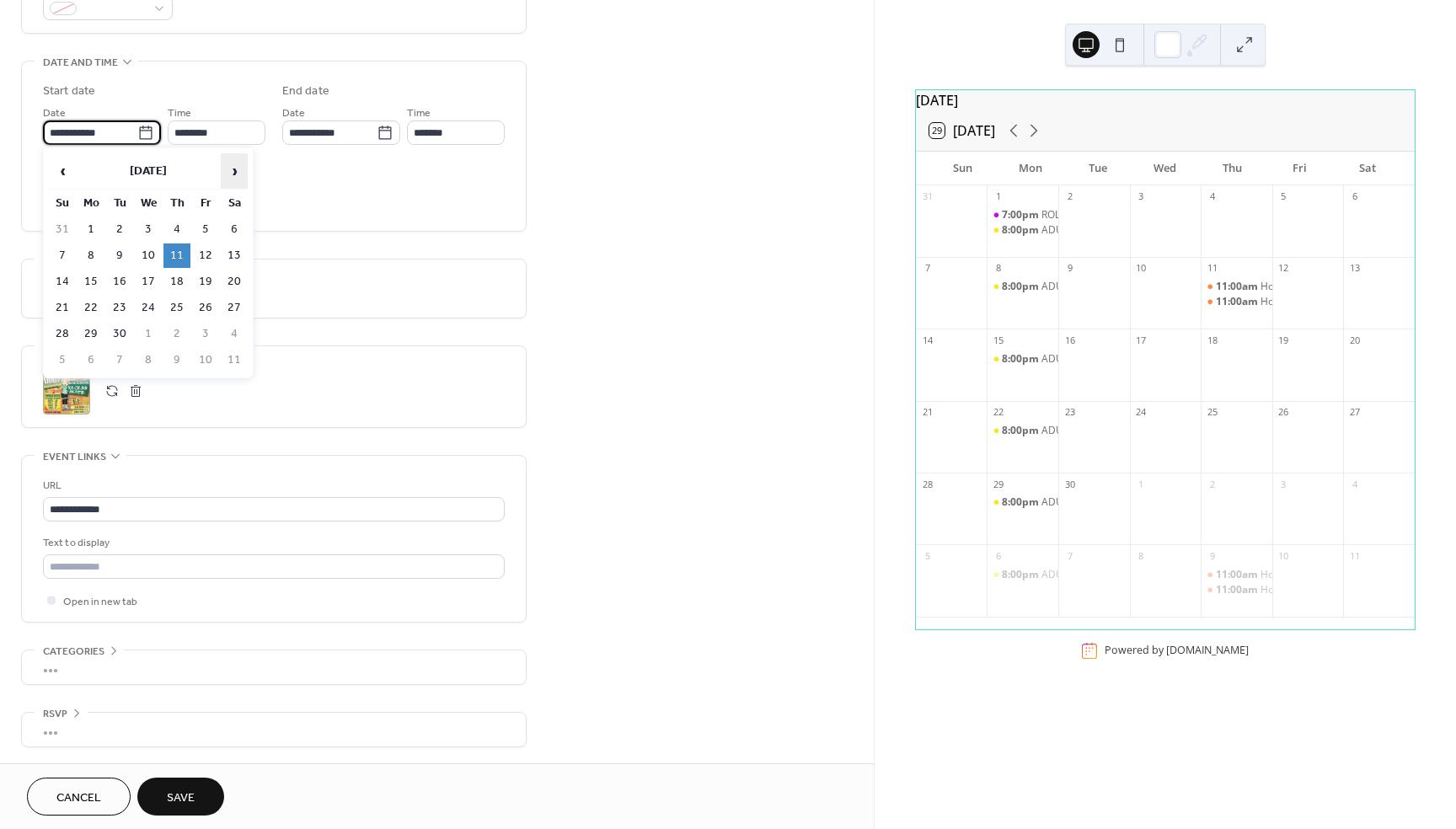 click on "›" at bounding box center (234, 171) 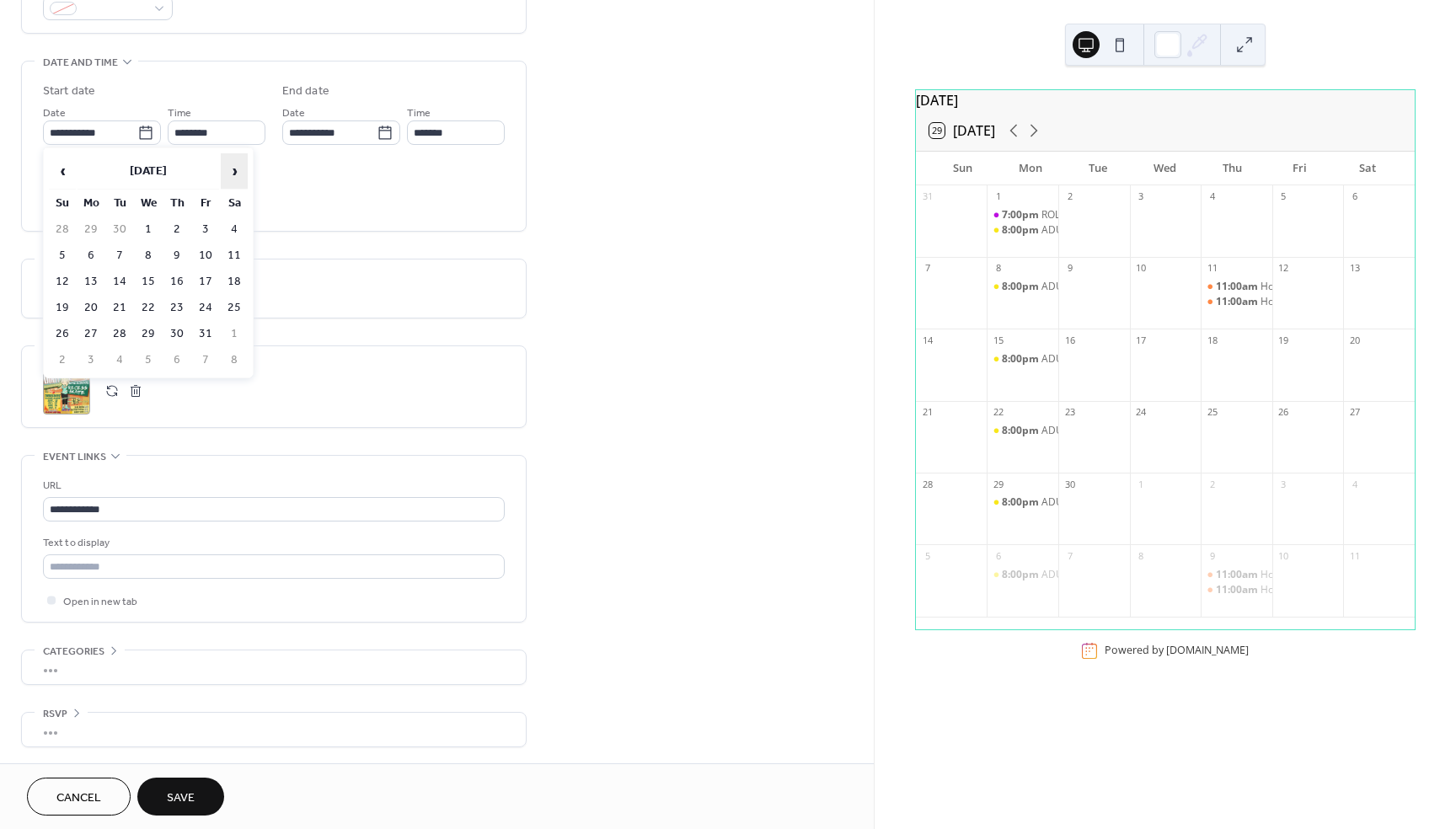 click on "›" at bounding box center [234, 171] 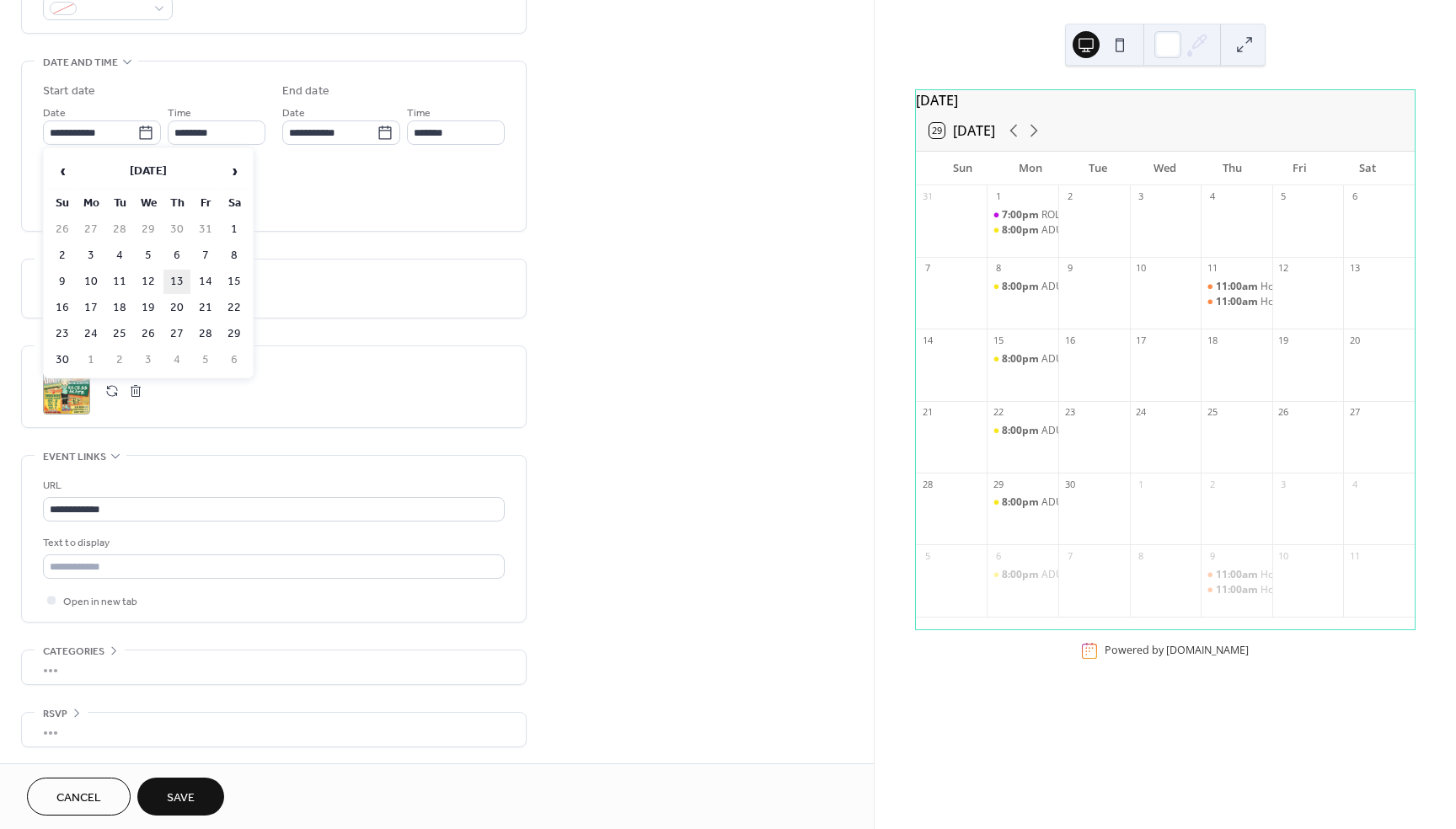 click on "13" at bounding box center (177, 281) 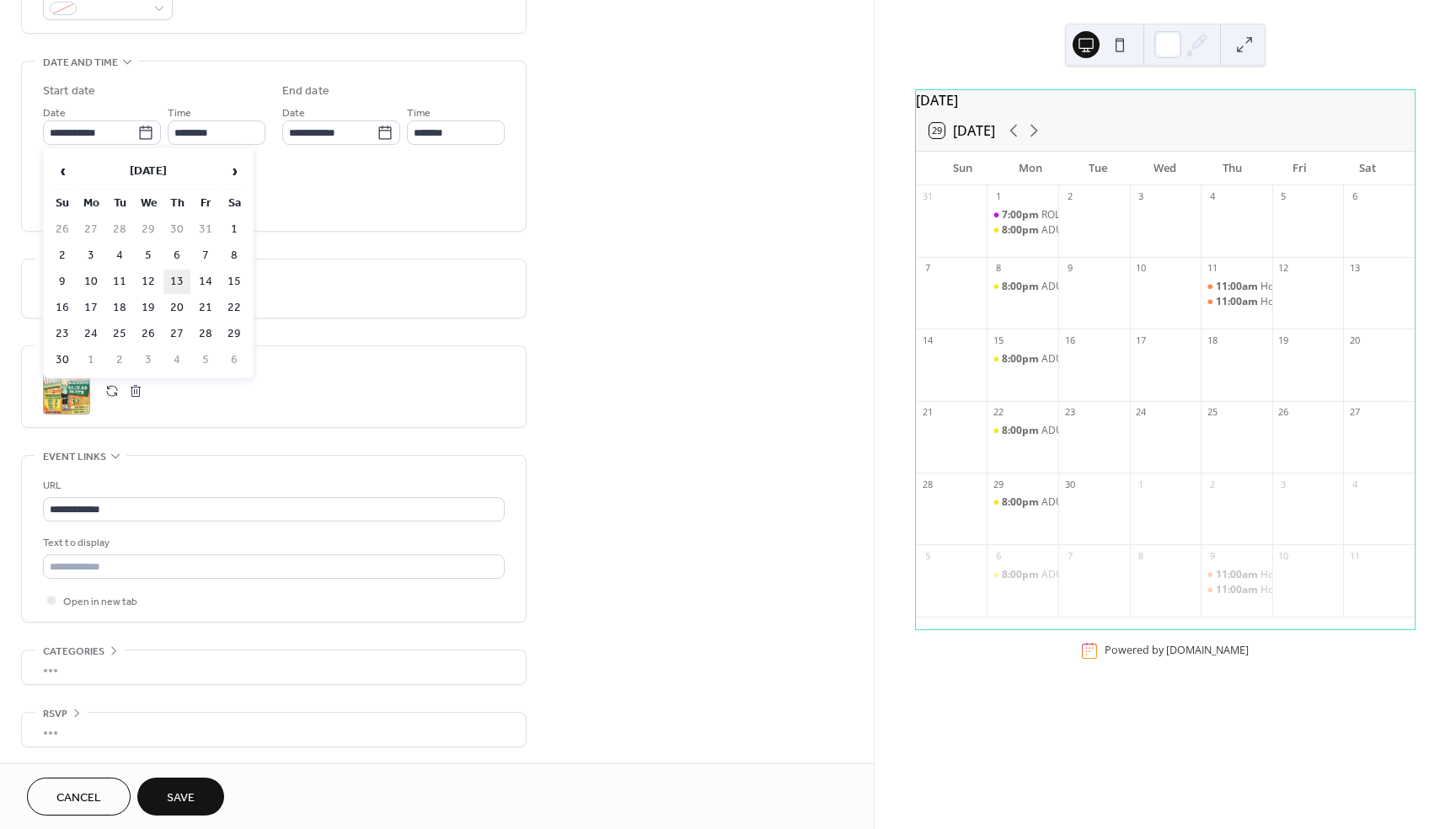 type on "**********" 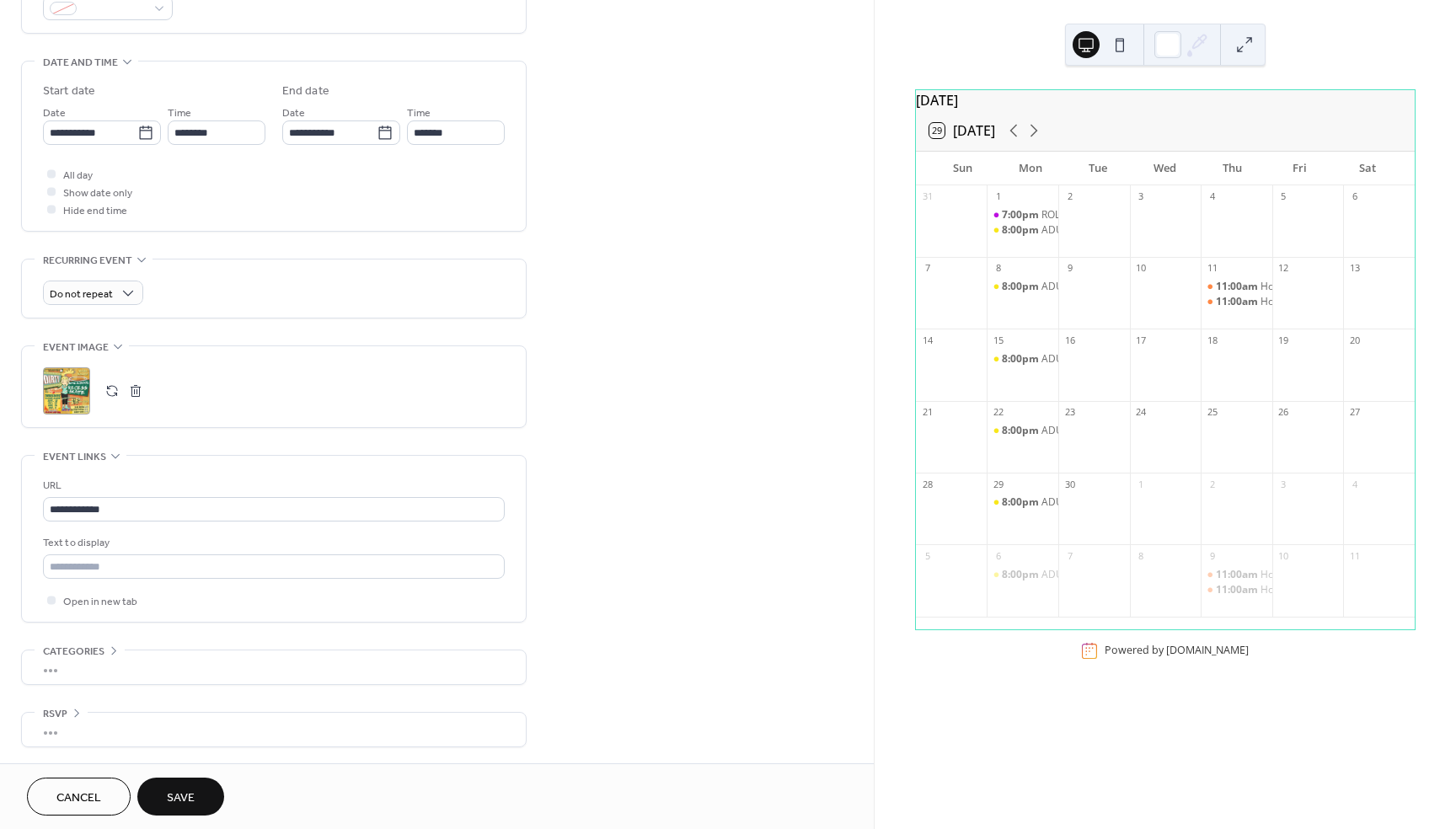 click on "Save" at bounding box center [180, 798] 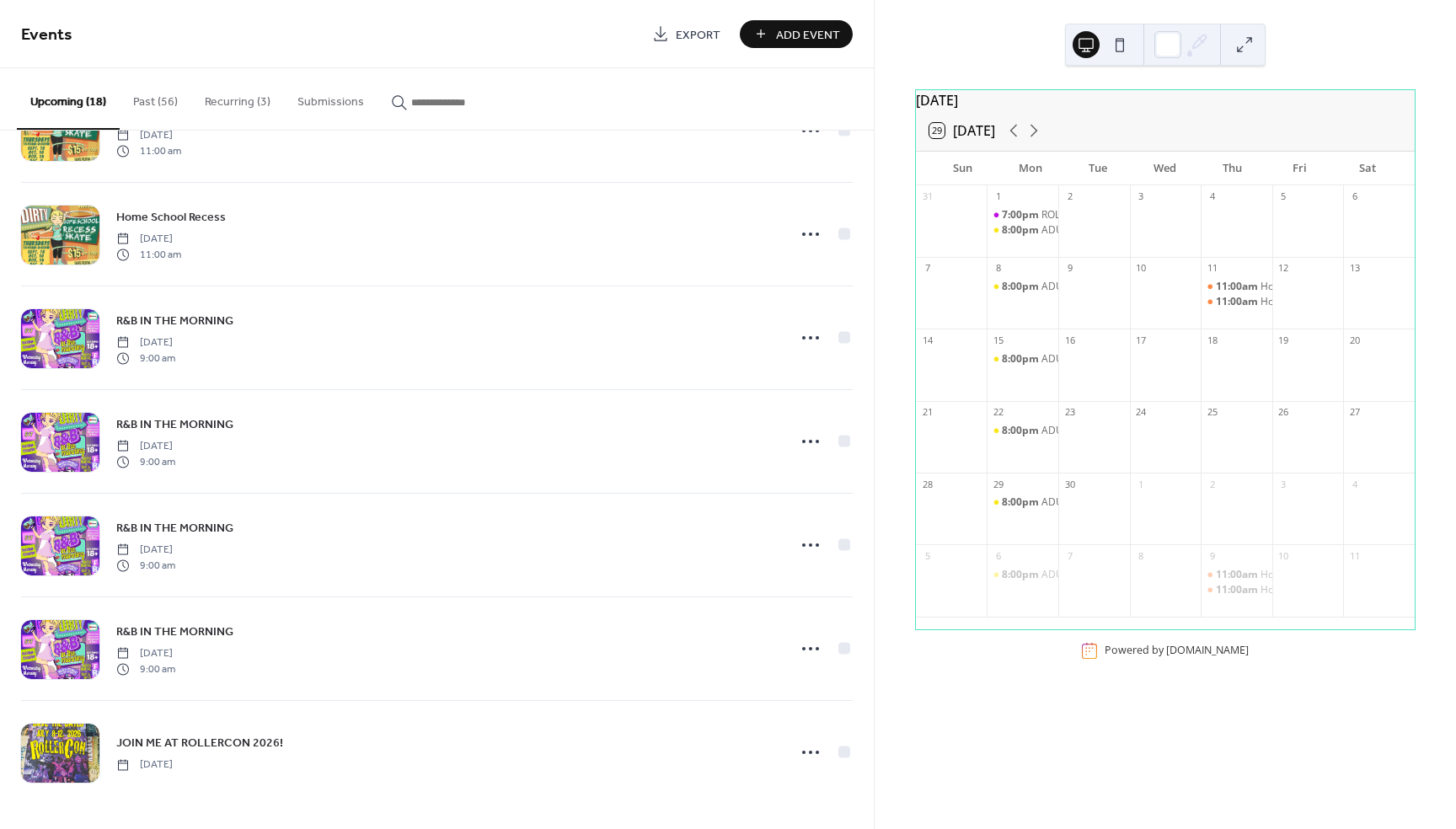 scroll, scrollTop: 1221, scrollLeft: 0, axis: vertical 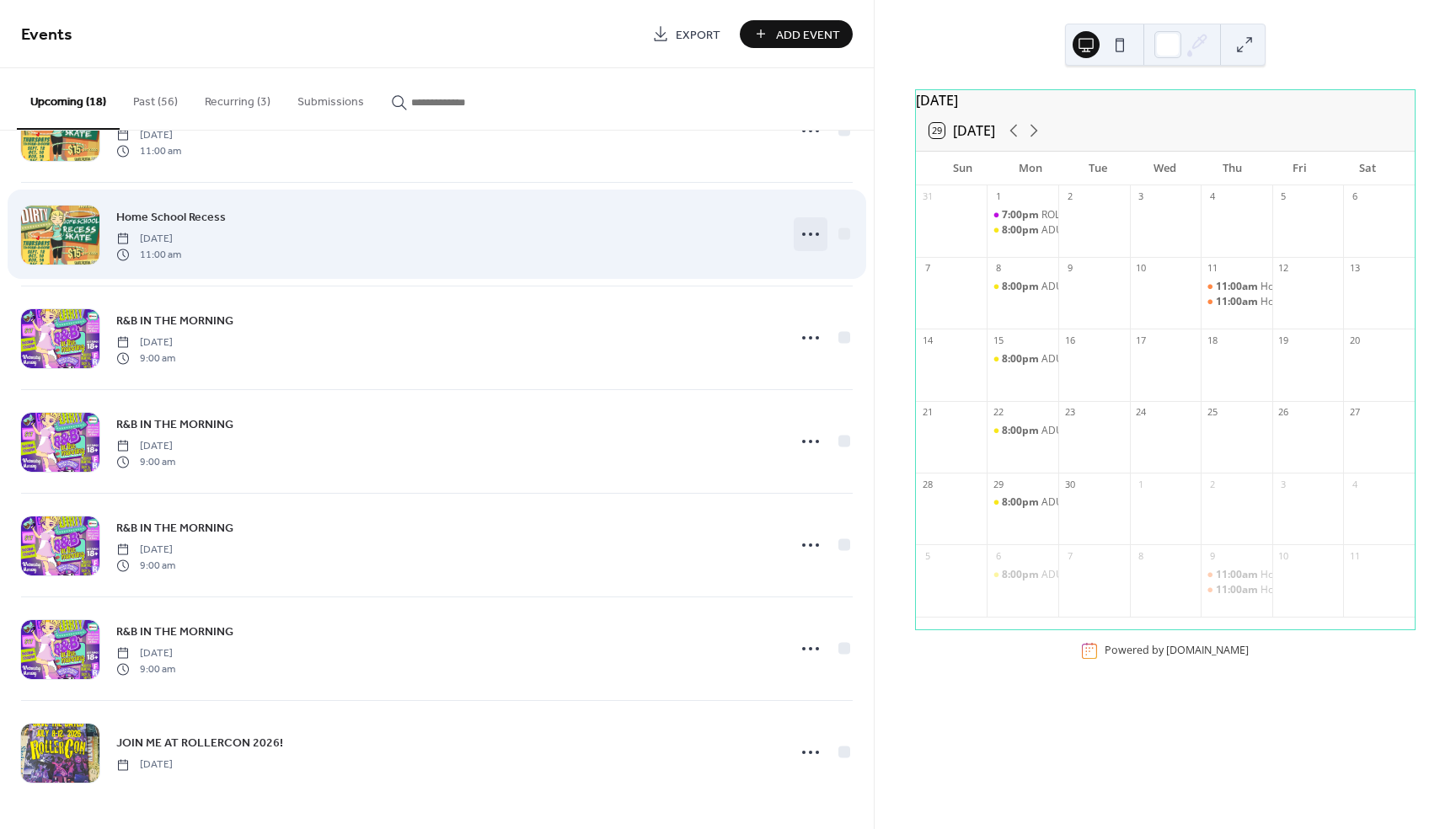 click 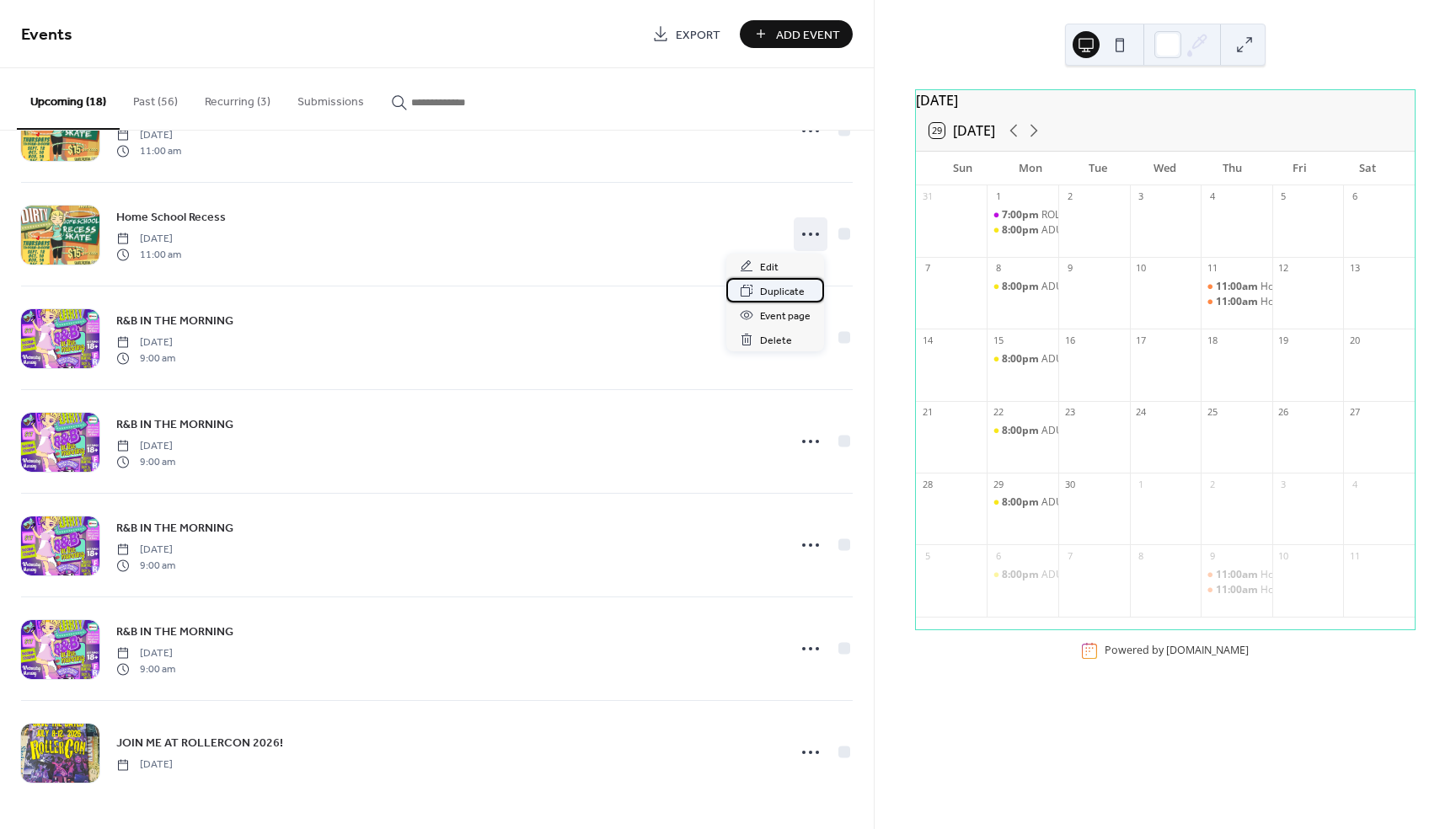 click on "Duplicate" at bounding box center [782, 291] 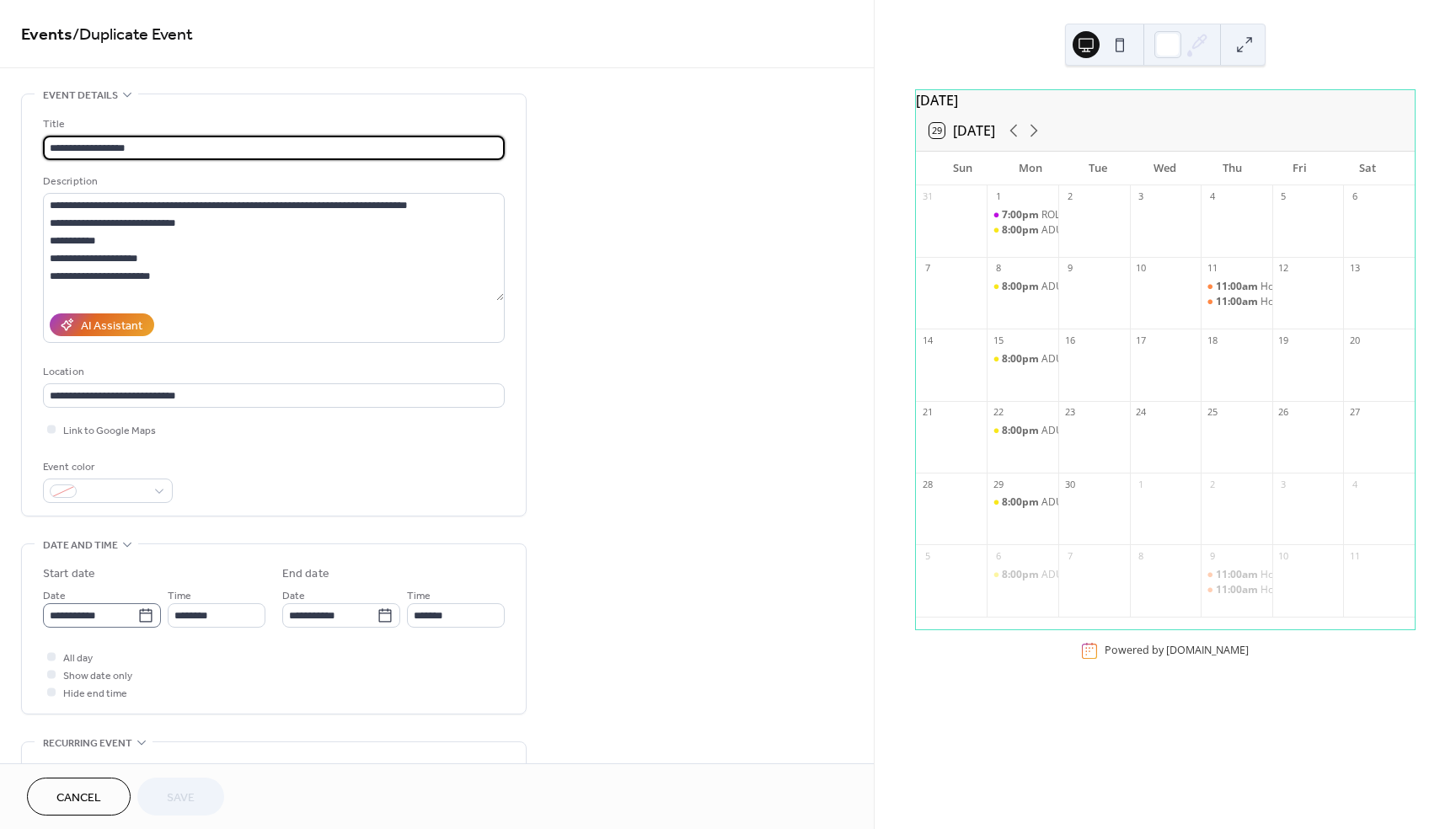 scroll, scrollTop: 190, scrollLeft: 0, axis: vertical 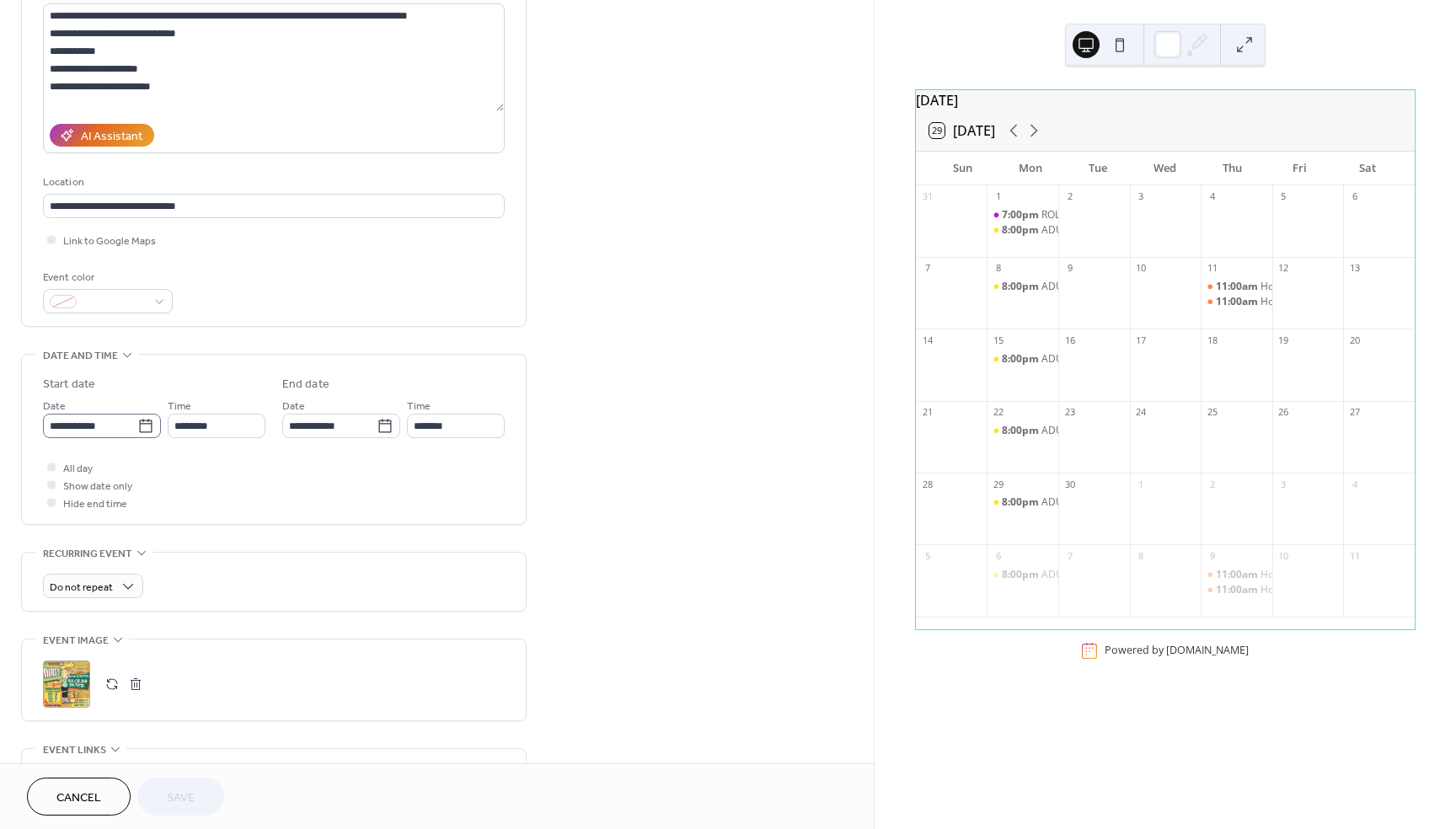 click 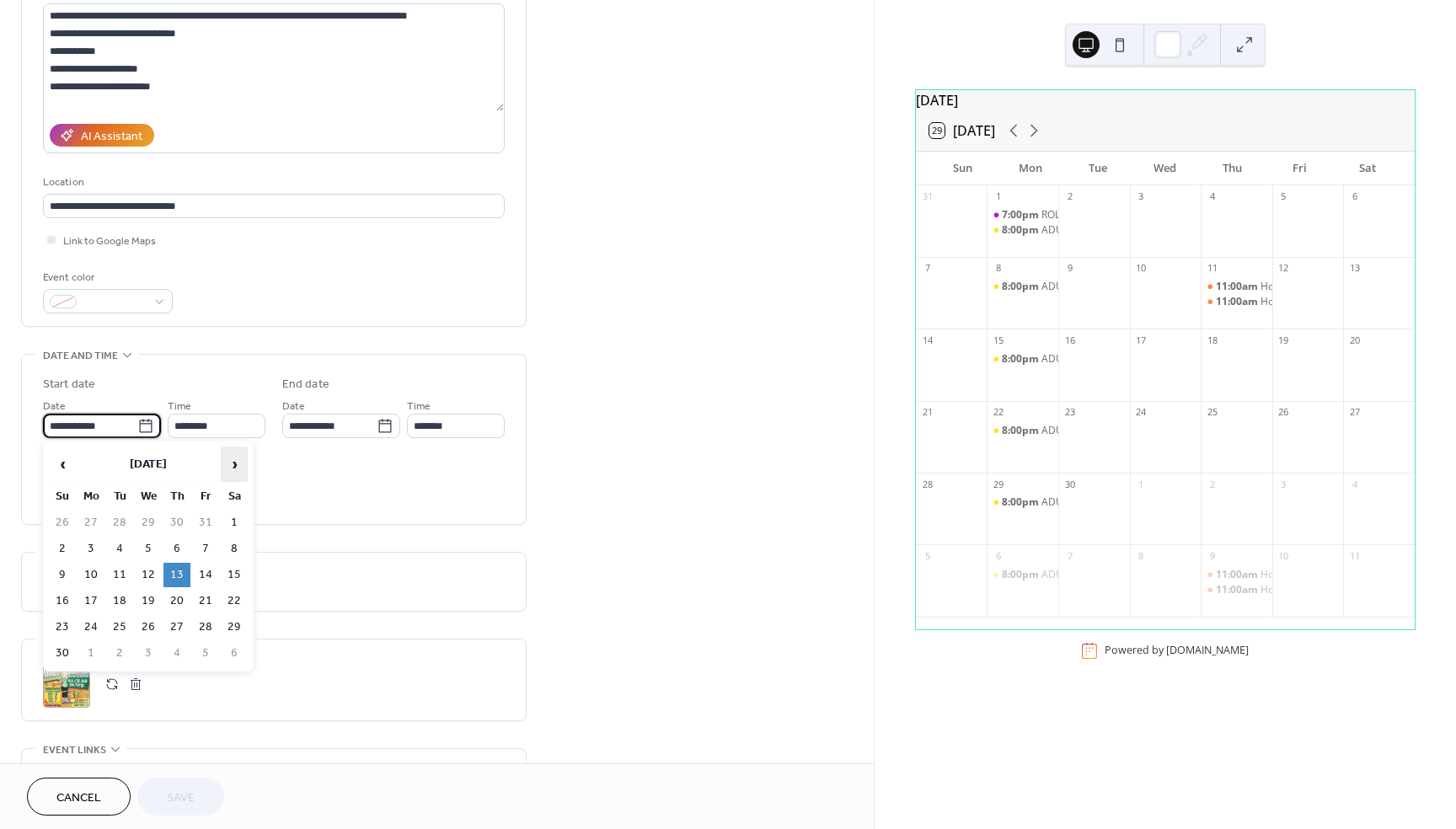 click on "›" at bounding box center [234, 464] 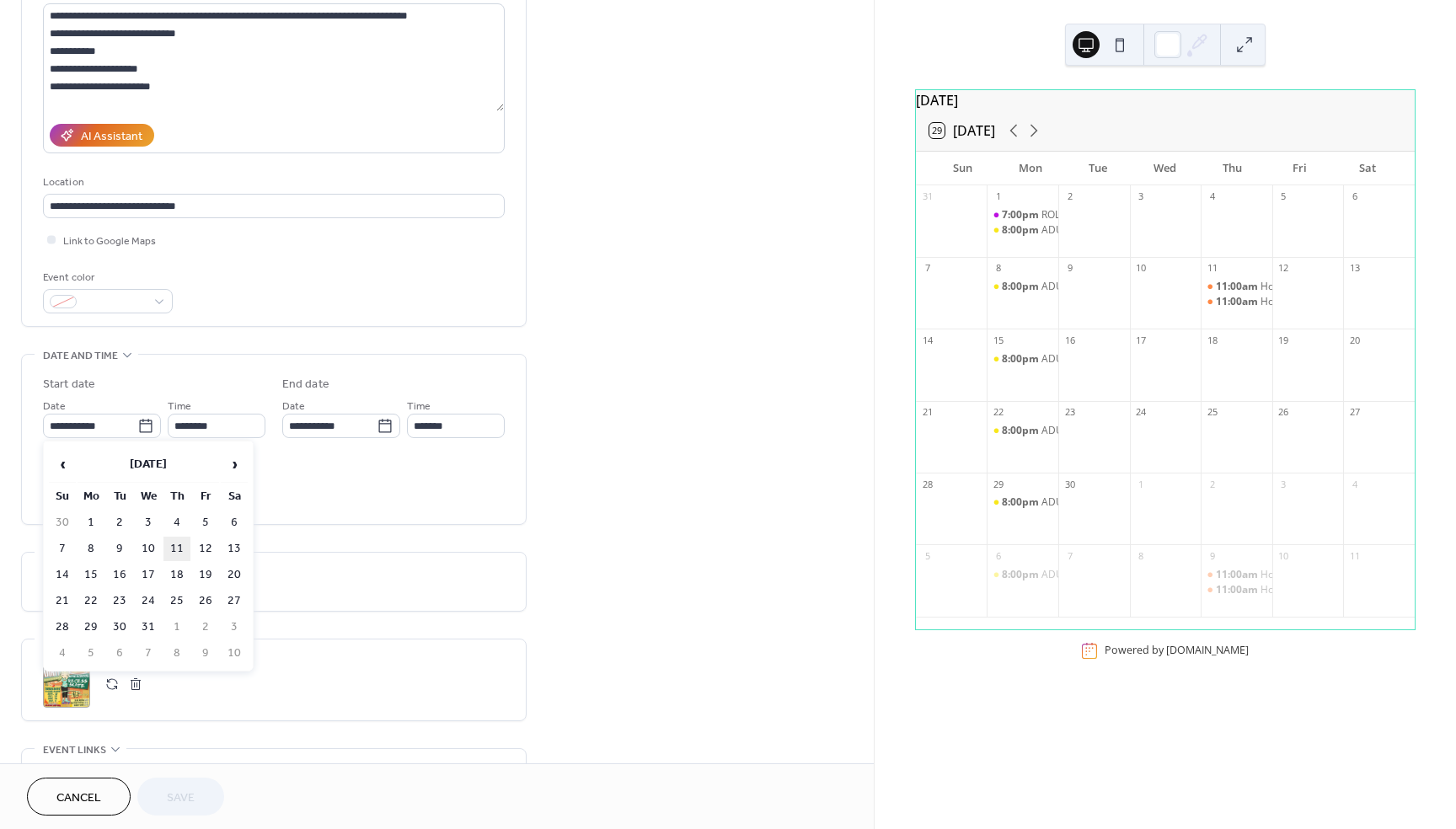 click on "11" at bounding box center [177, 548] 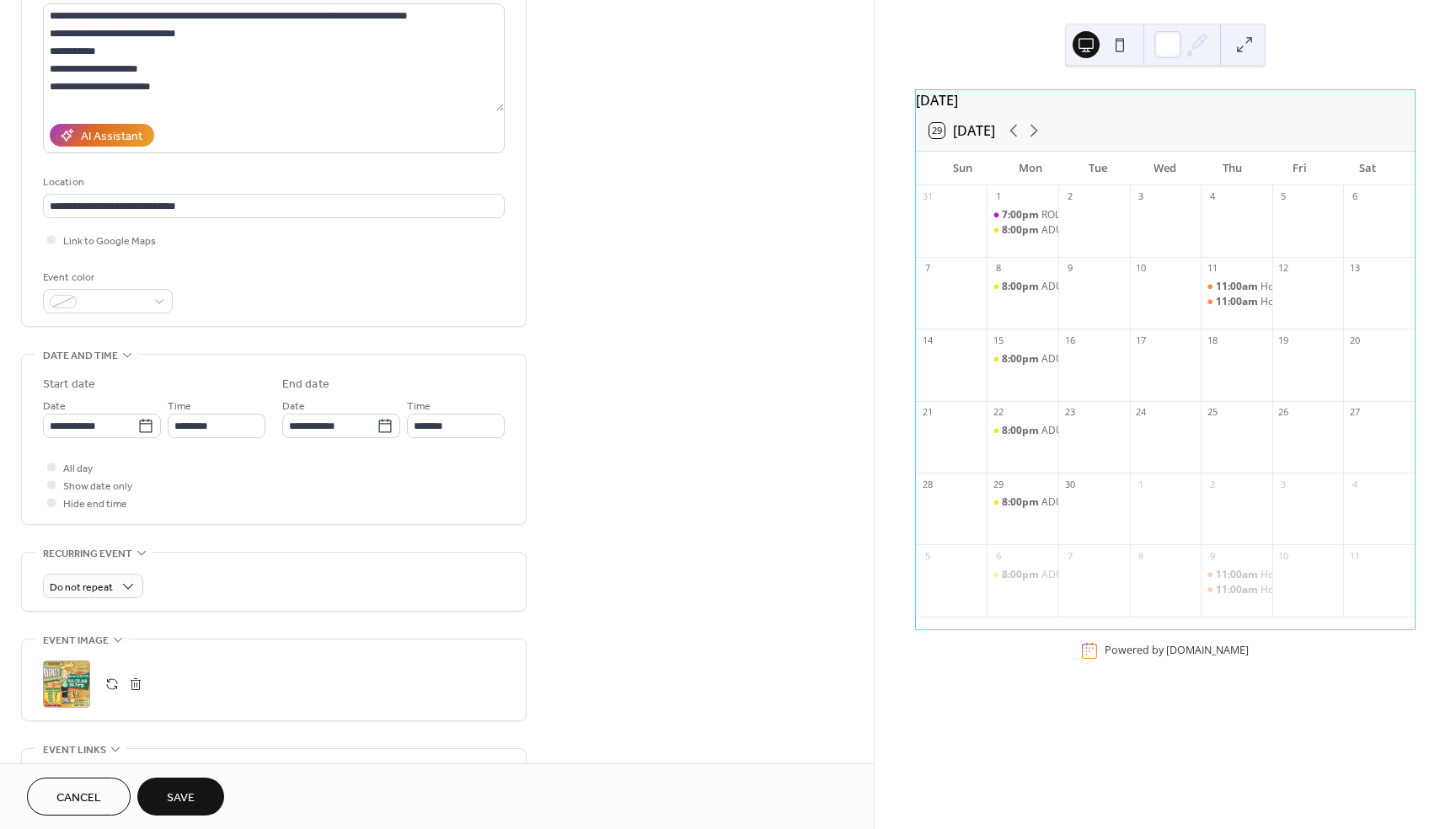 type on "**********" 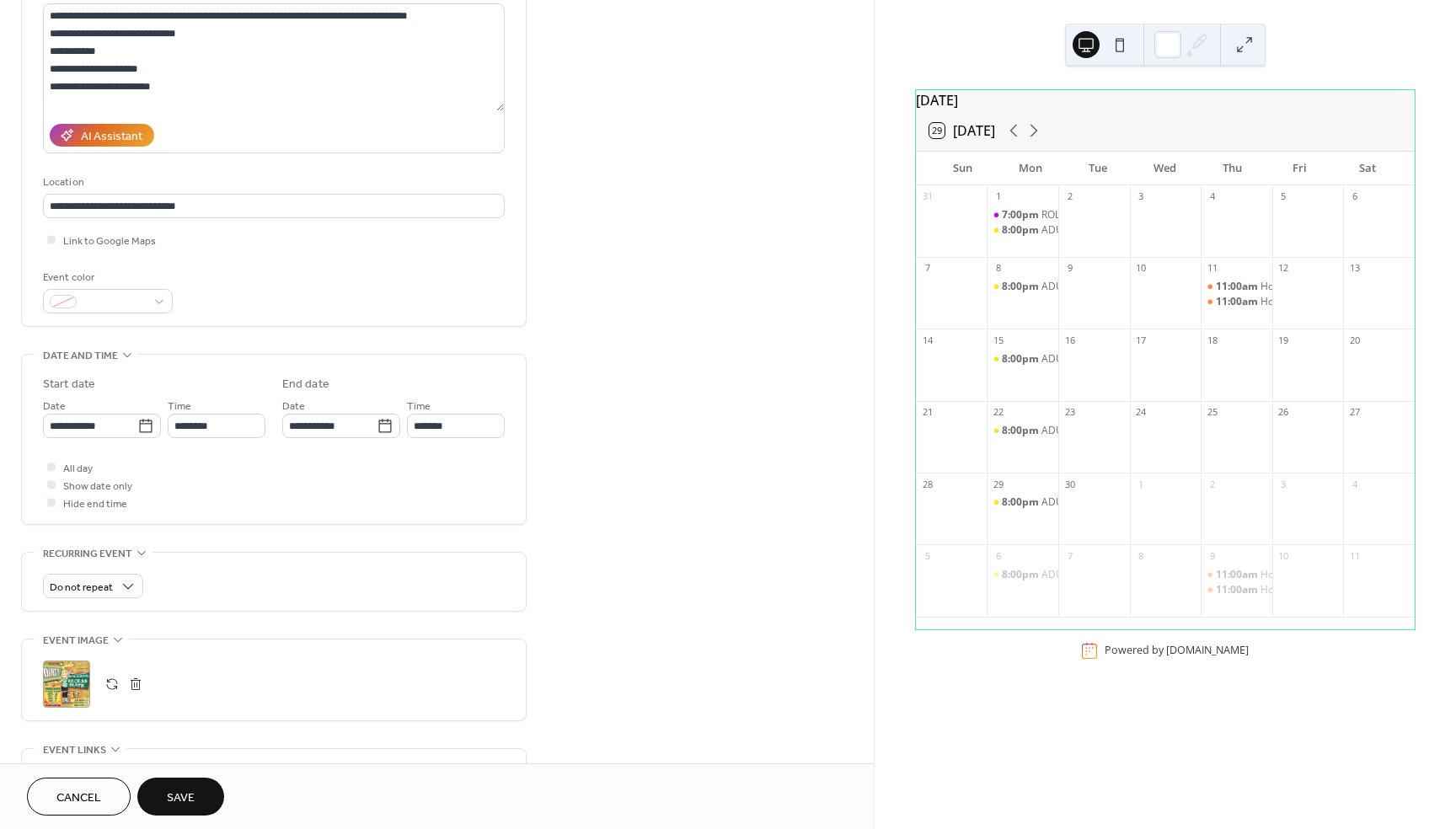 scroll, scrollTop: 276, scrollLeft: 0, axis: vertical 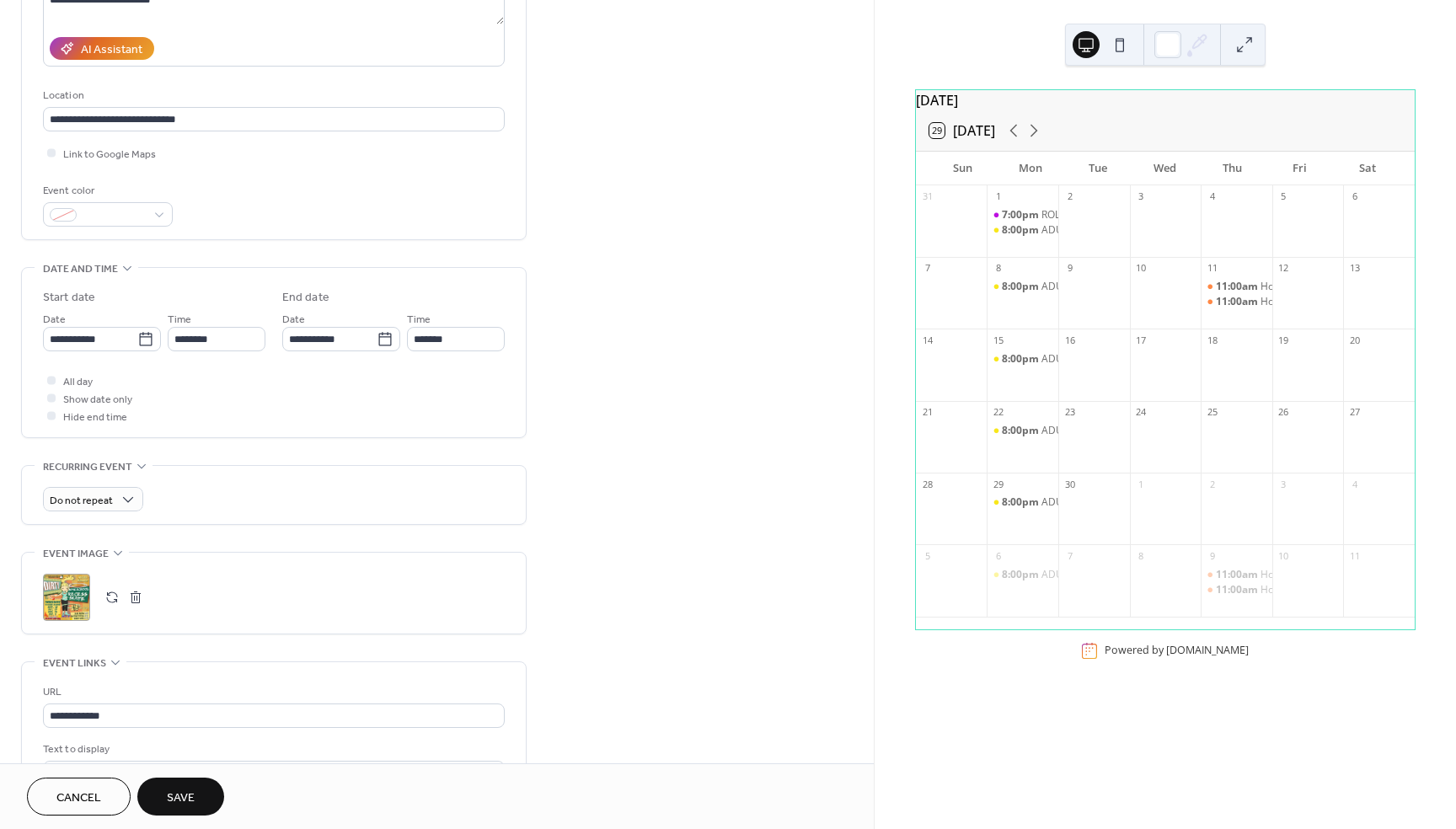 click on "Save" at bounding box center [180, 798] 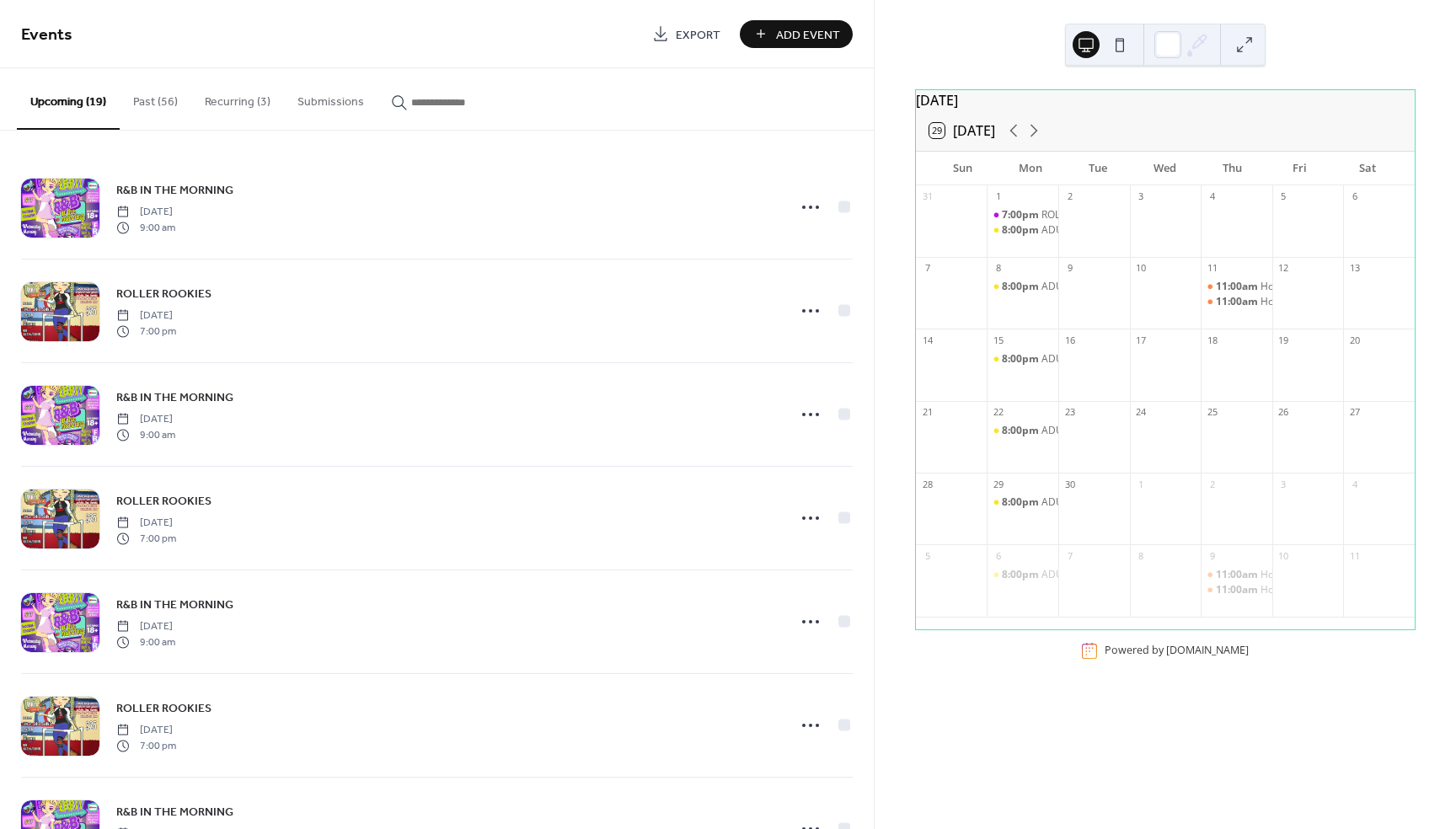 click at bounding box center [462, 102] 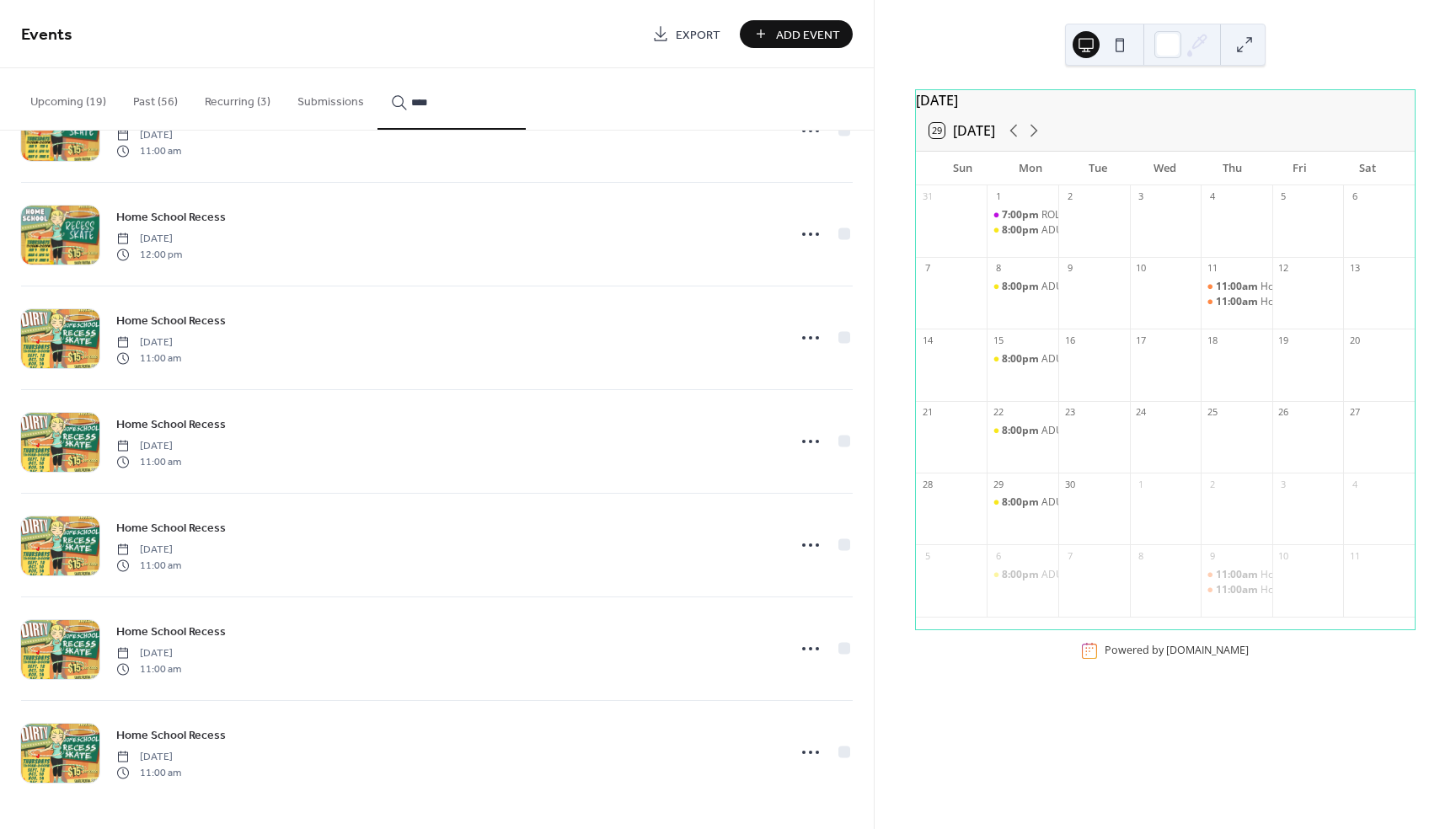 scroll, scrollTop: 807, scrollLeft: 0, axis: vertical 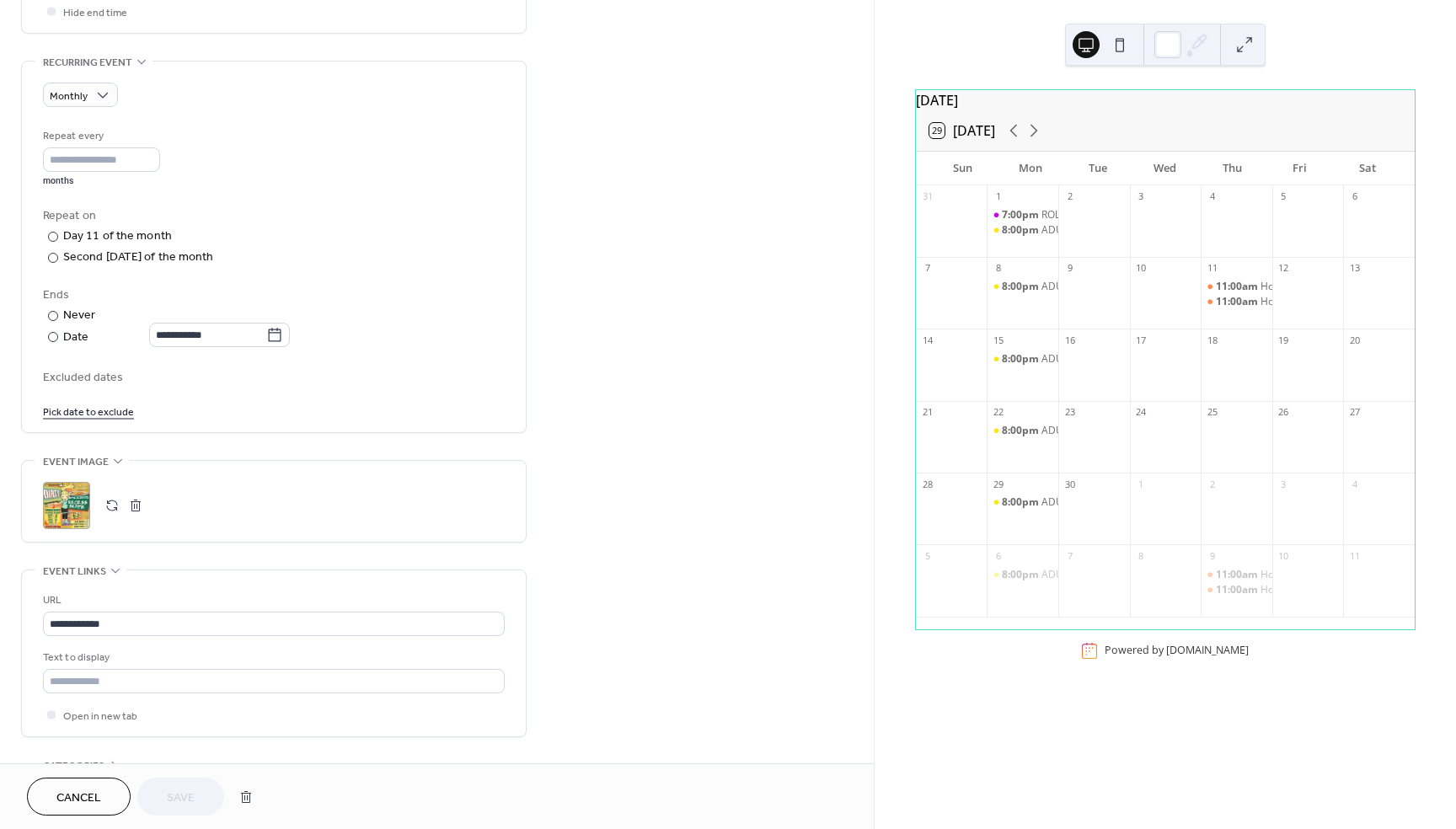 click on ";" at bounding box center [67, 505] 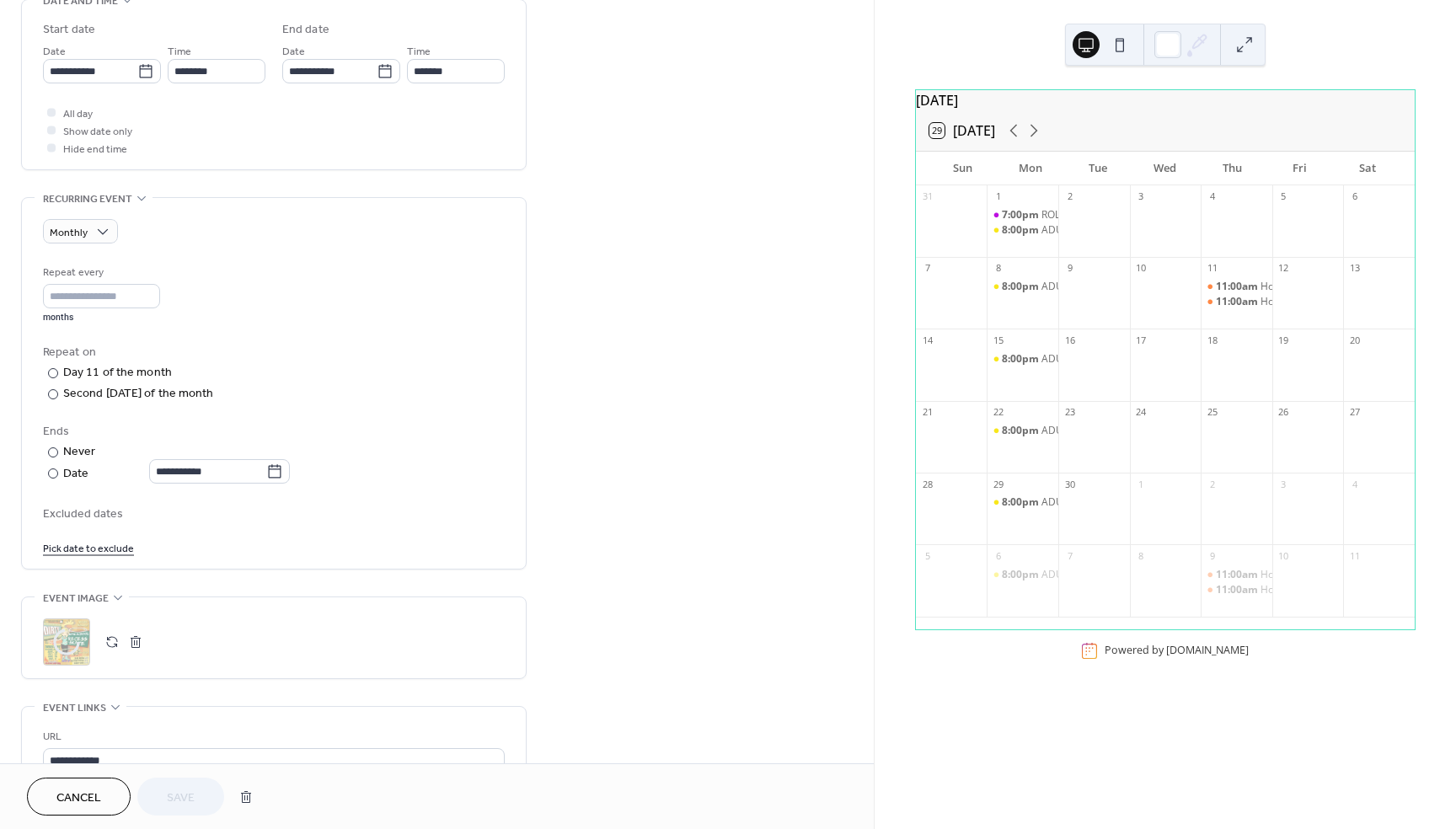 scroll, scrollTop: 543, scrollLeft: 0, axis: vertical 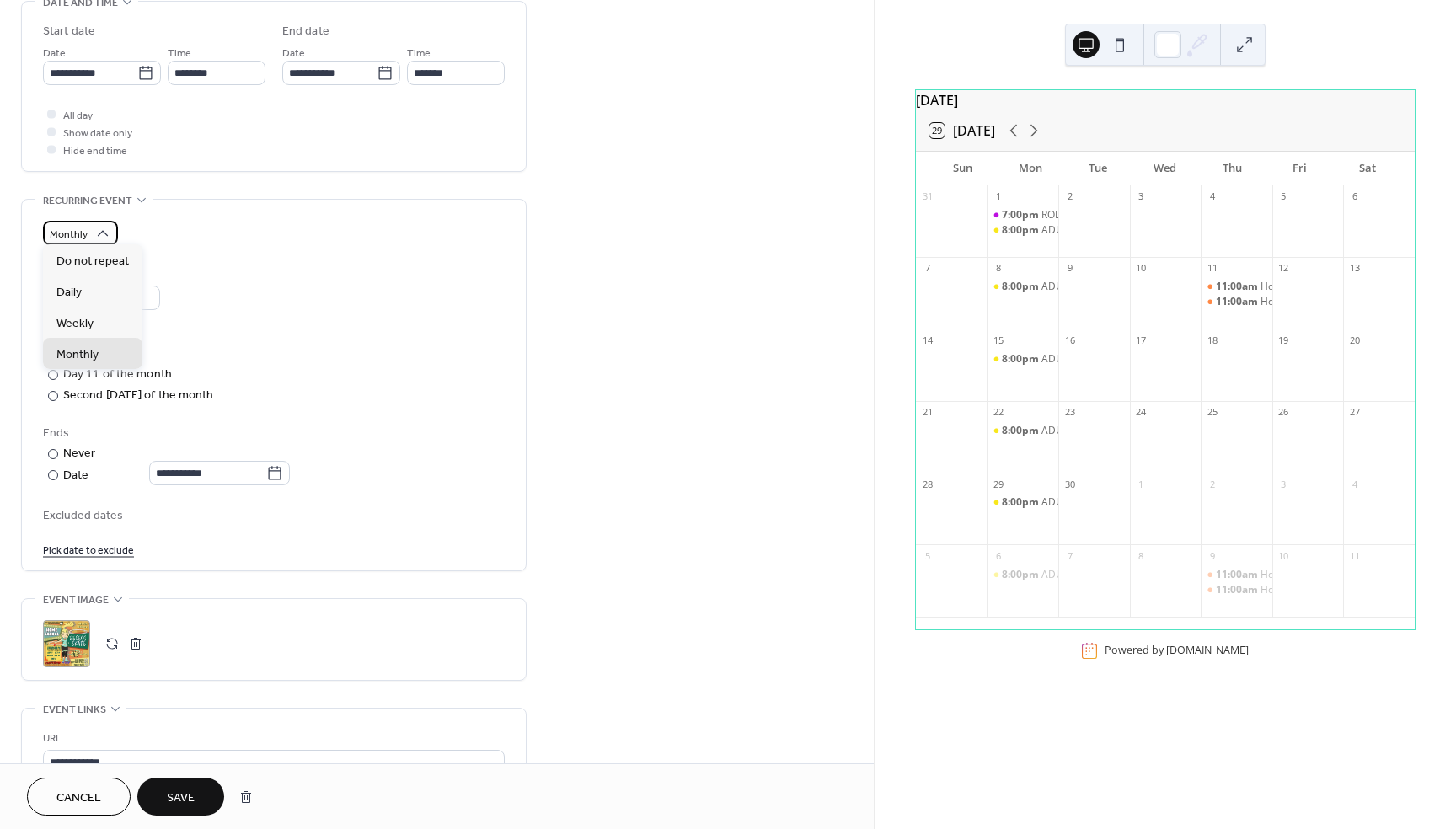 click on "Monthly" at bounding box center [68, 234] 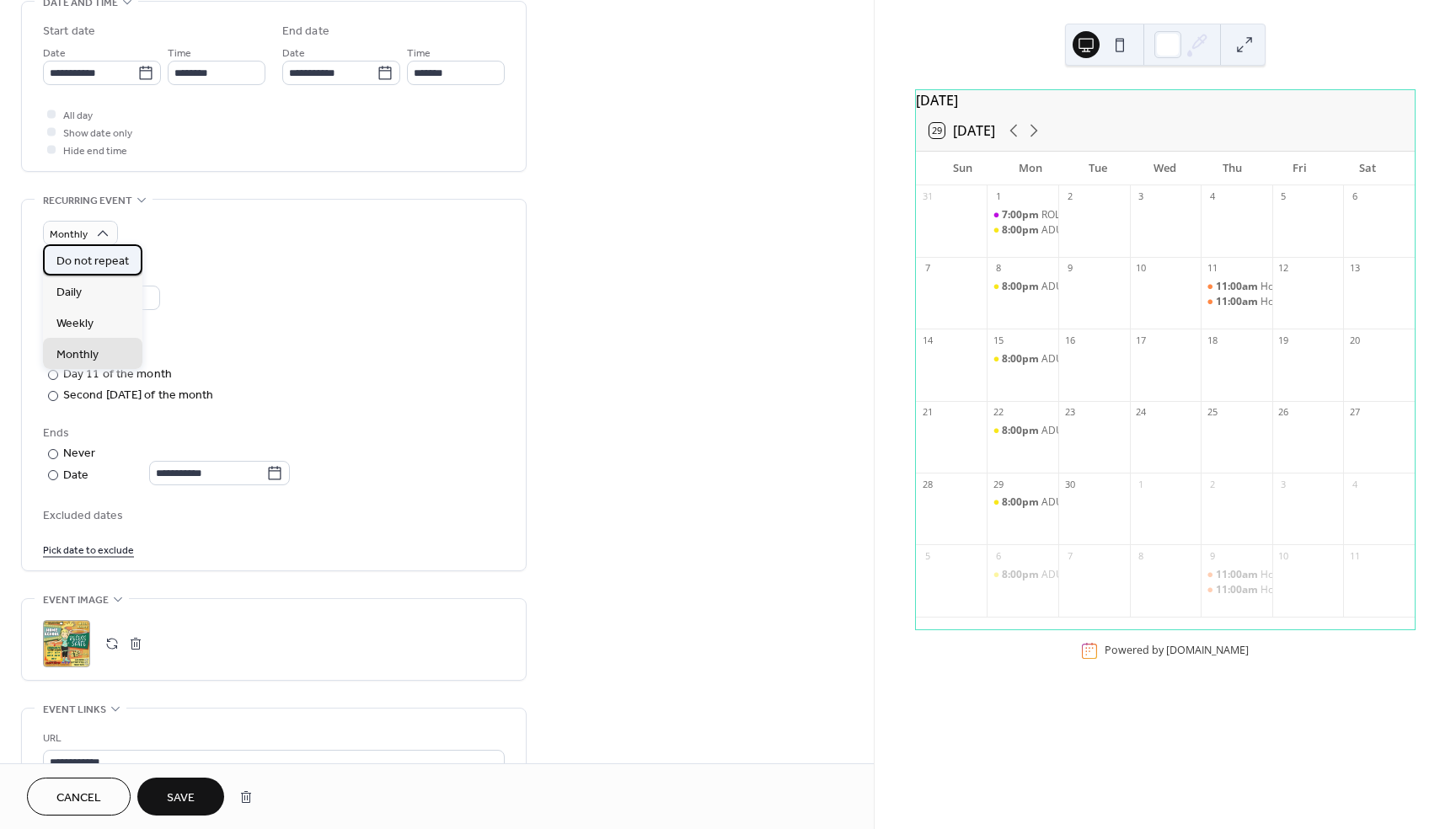 click on "Do not repeat" at bounding box center [93, 261] 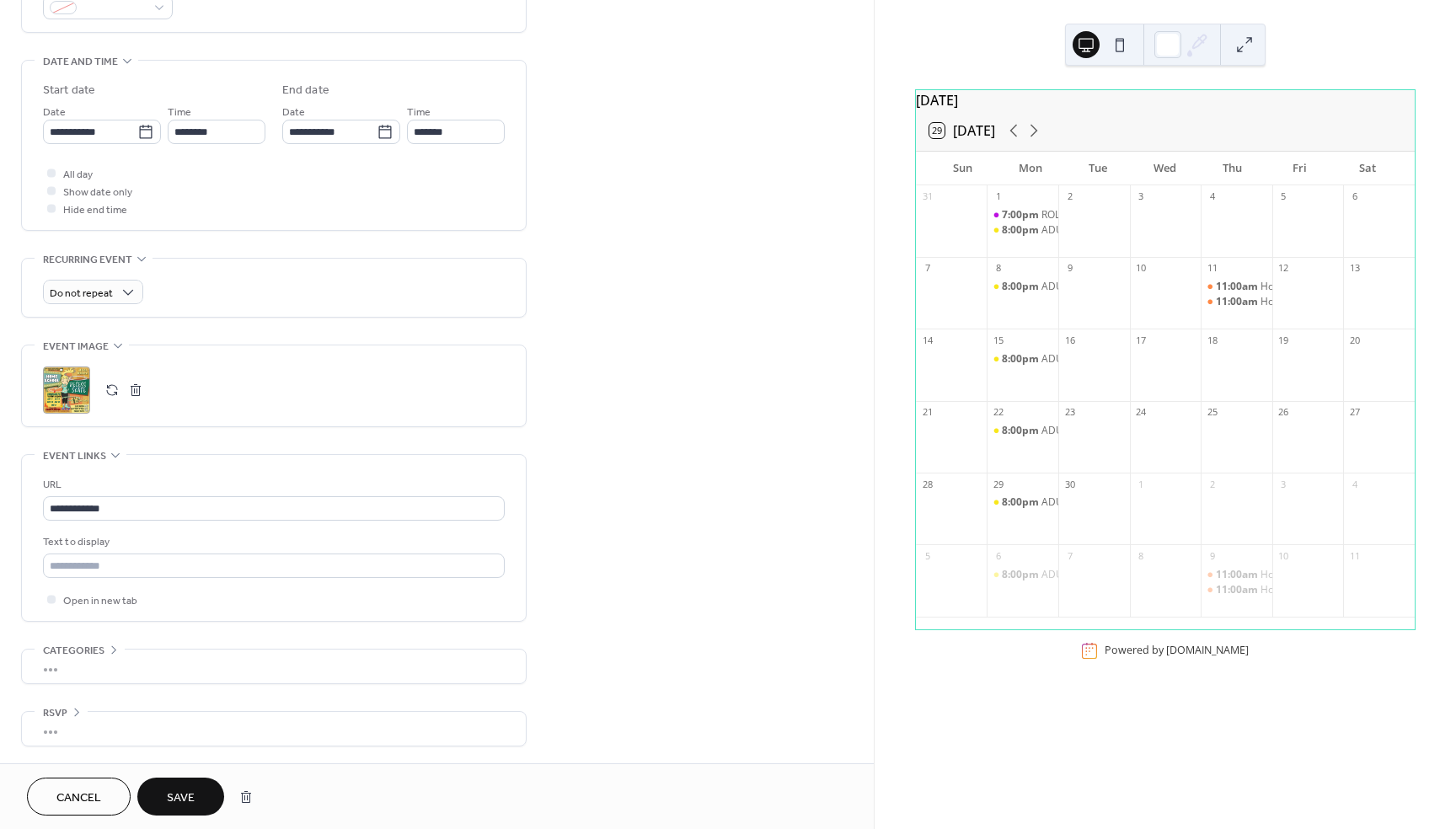scroll, scrollTop: 483, scrollLeft: 0, axis: vertical 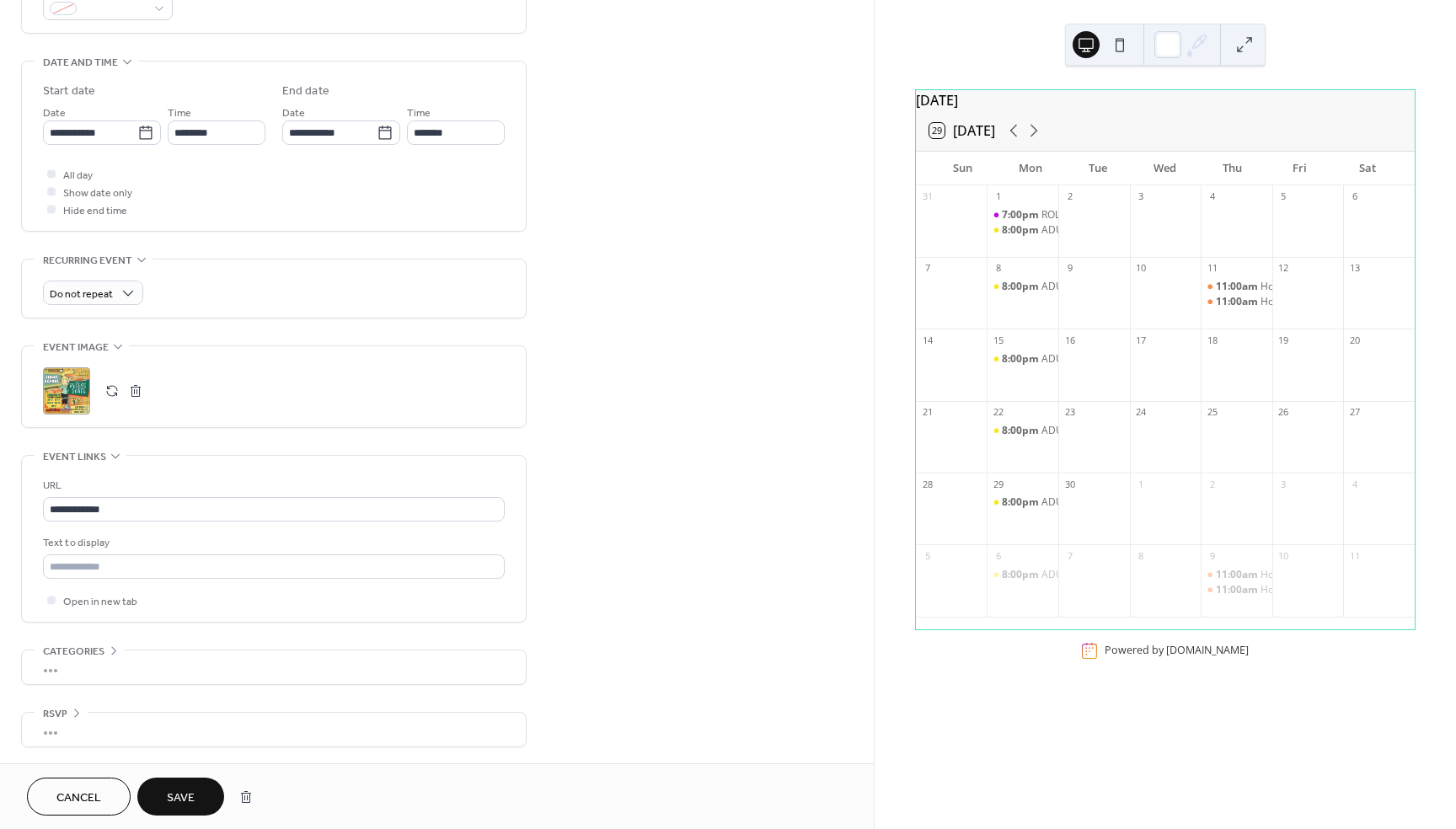 click on "Save" at bounding box center (180, 798) 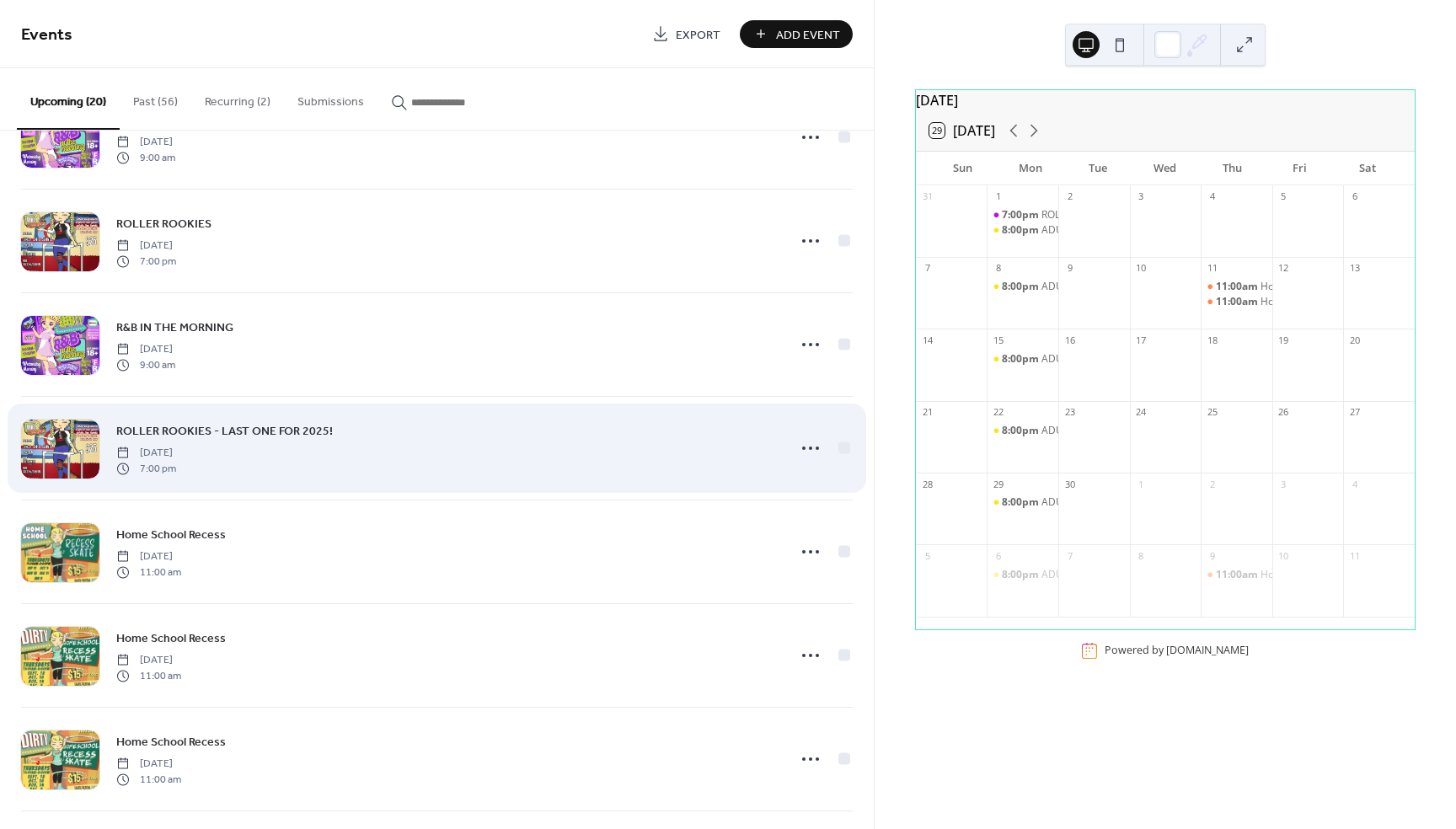 scroll, scrollTop: 816, scrollLeft: 0, axis: vertical 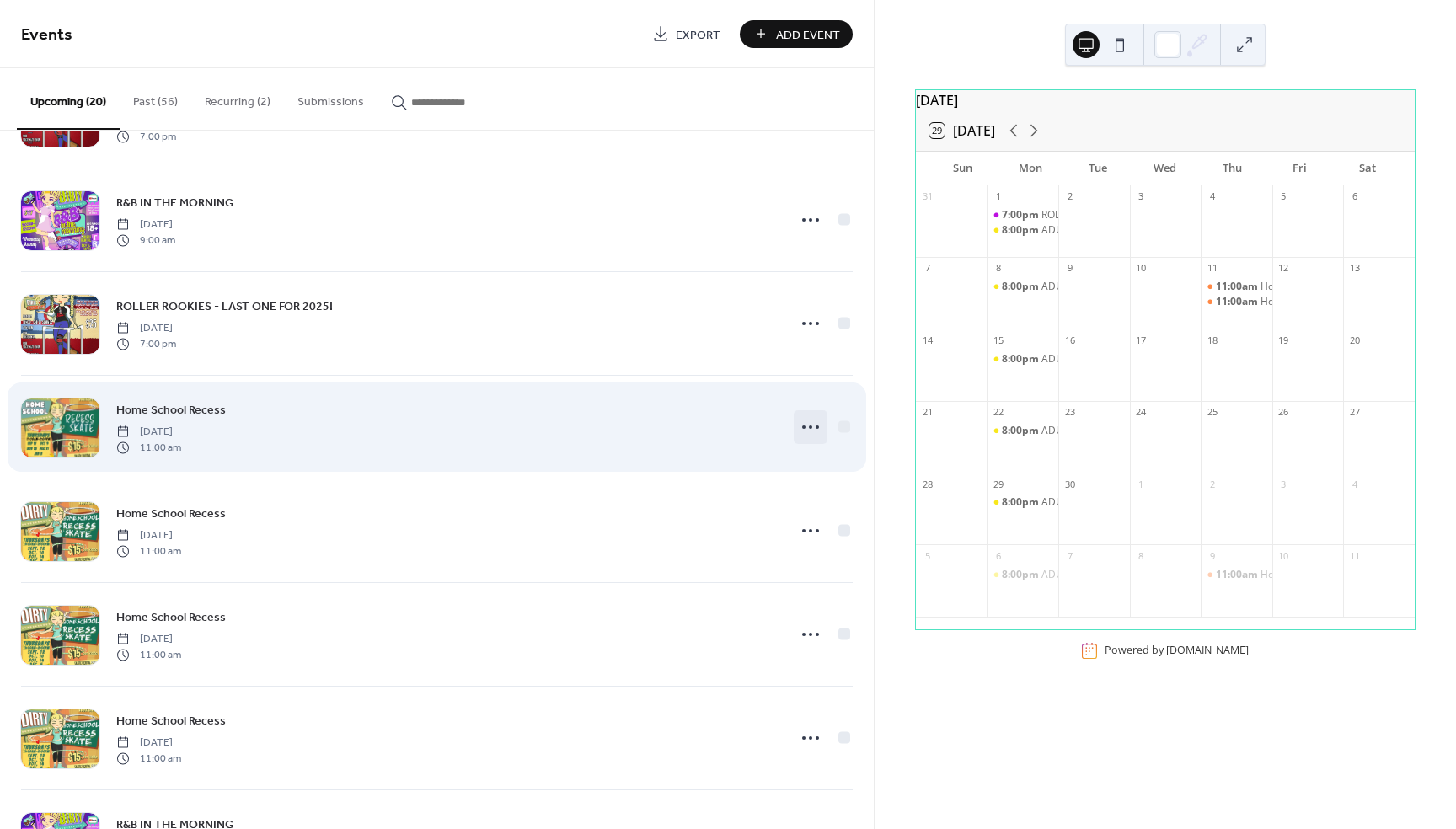 click 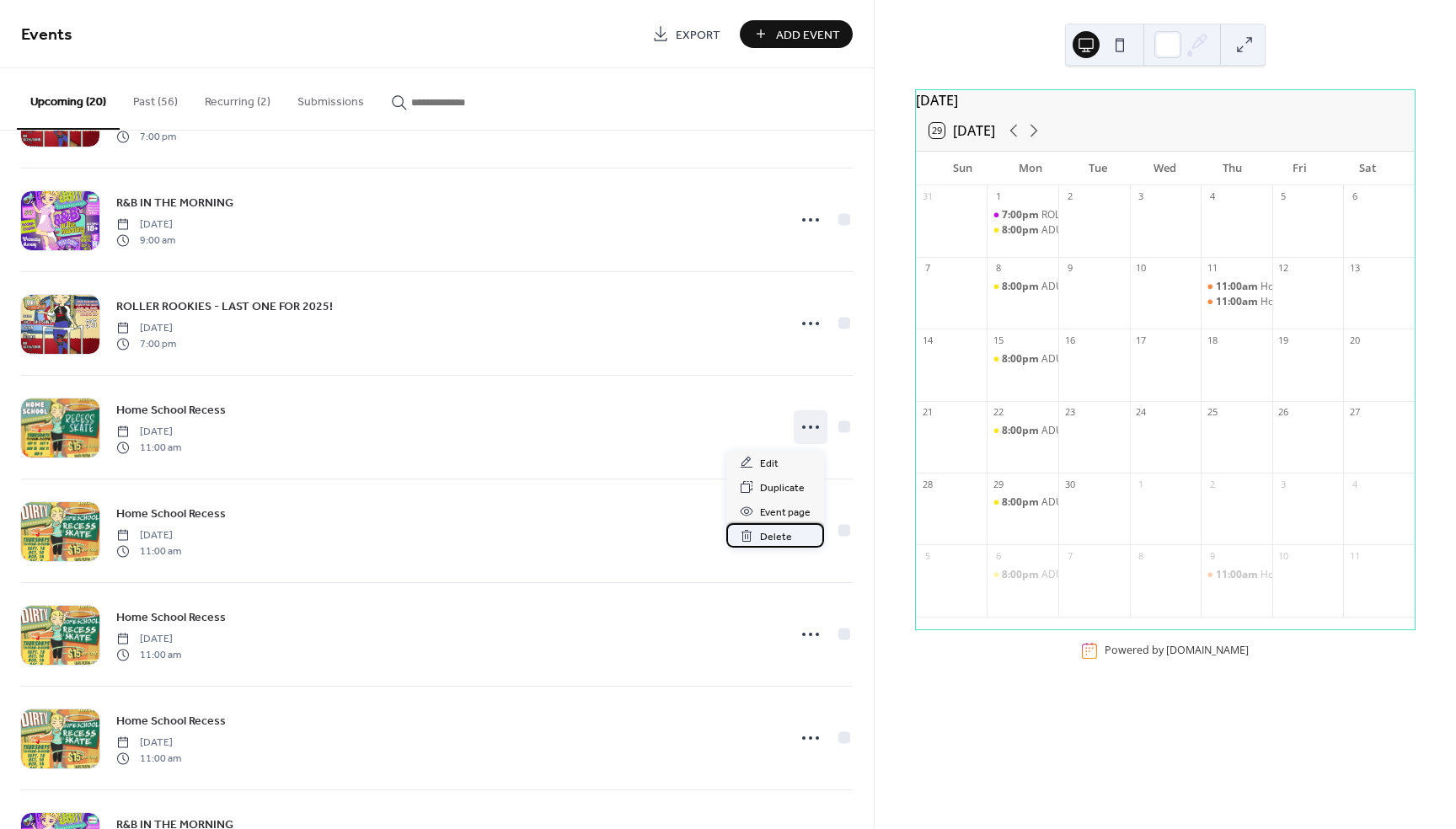 click on "Delete" at bounding box center (776, 537) 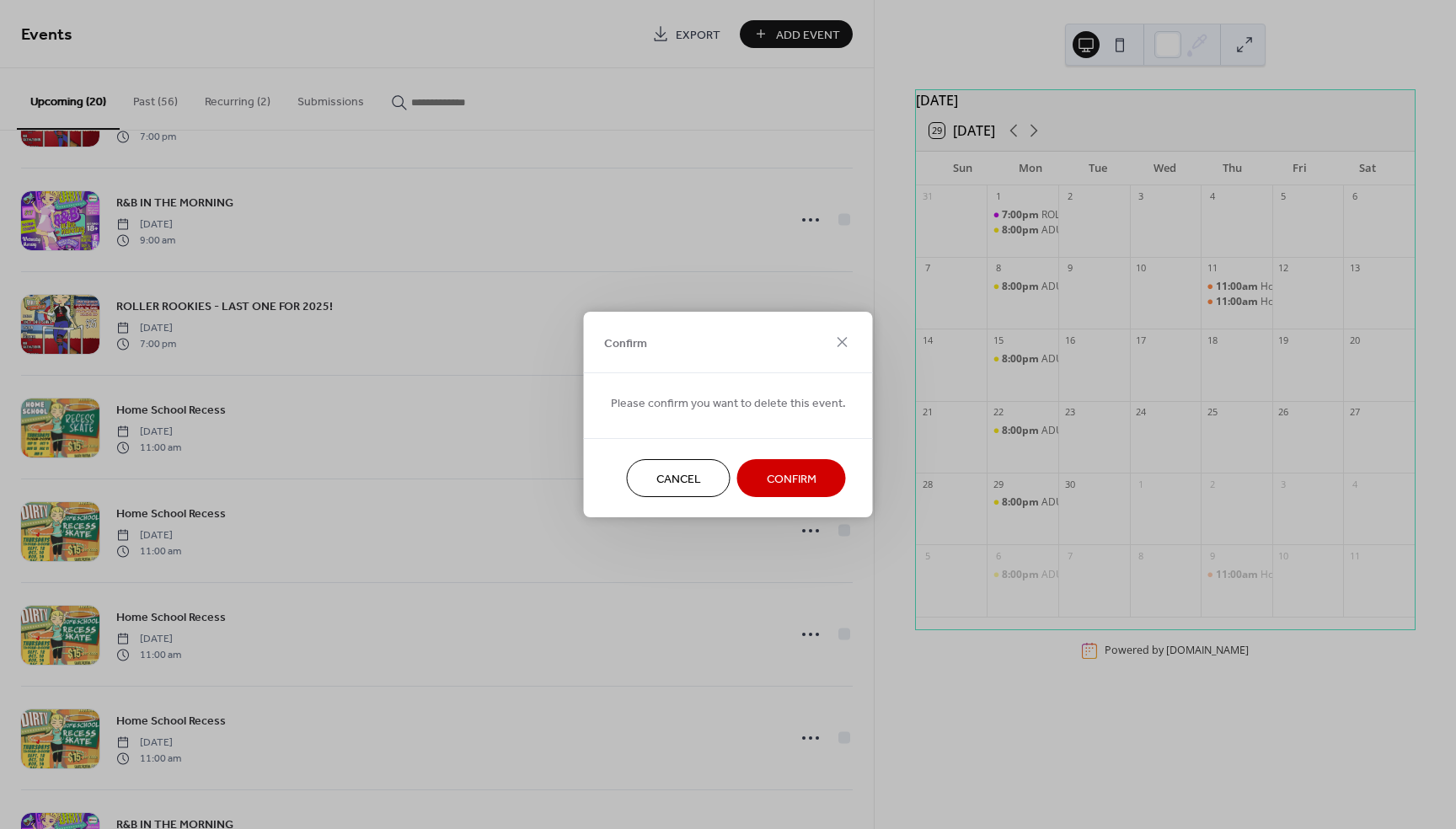 click on "Confirm" at bounding box center [791, 479] 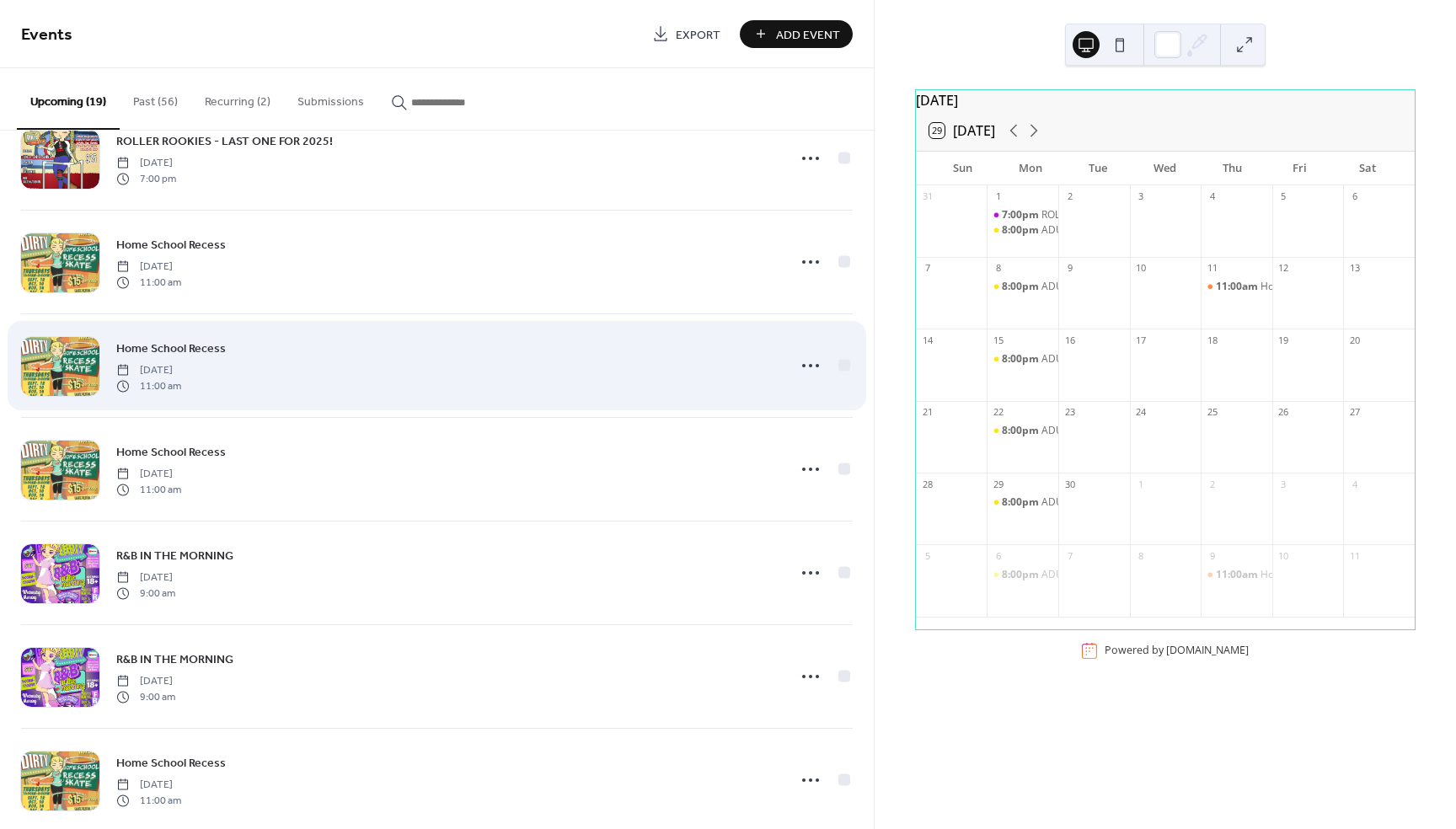 scroll, scrollTop: 984, scrollLeft: 0, axis: vertical 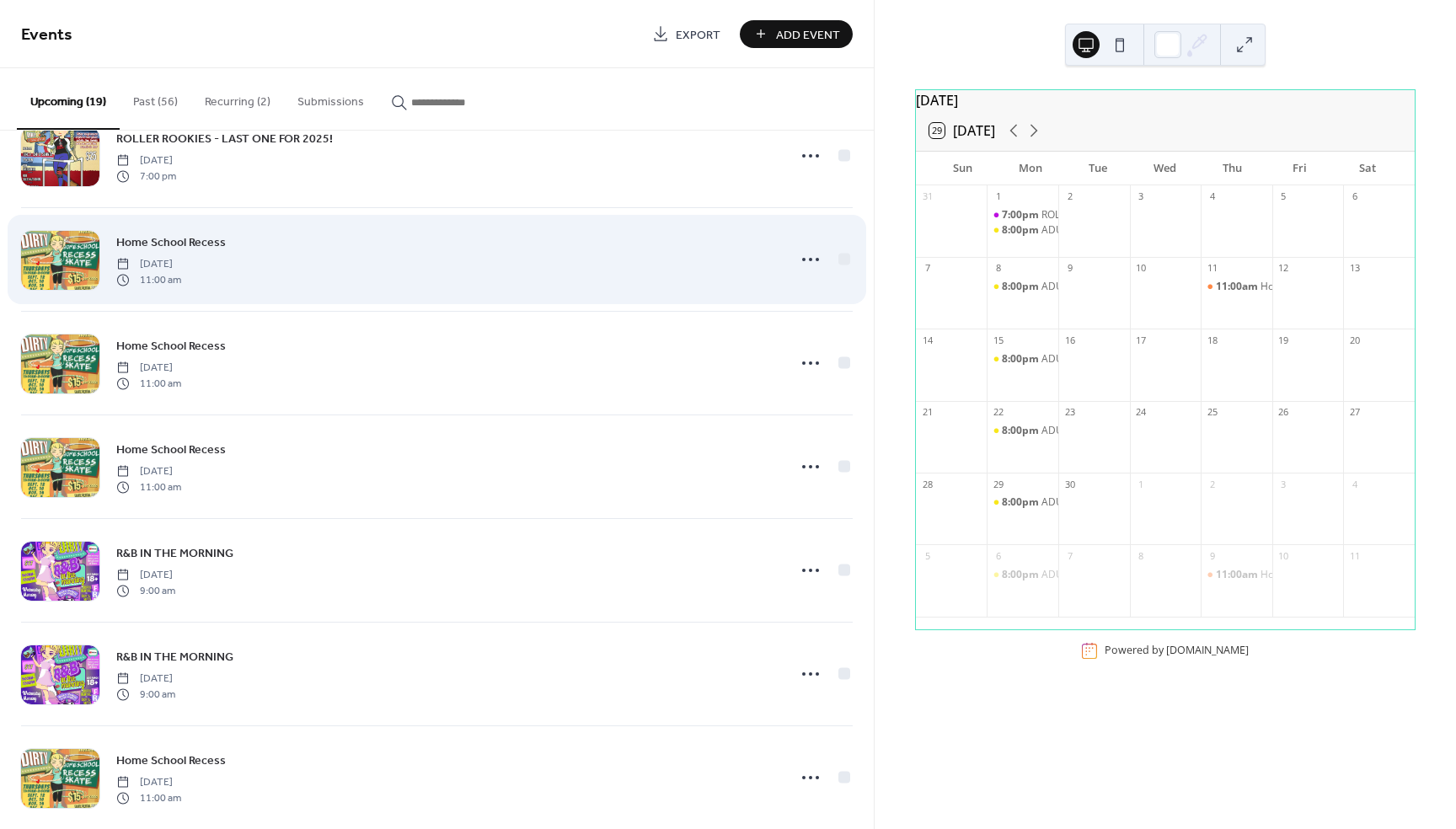 click on "Home School Recess" at bounding box center (171, 243) 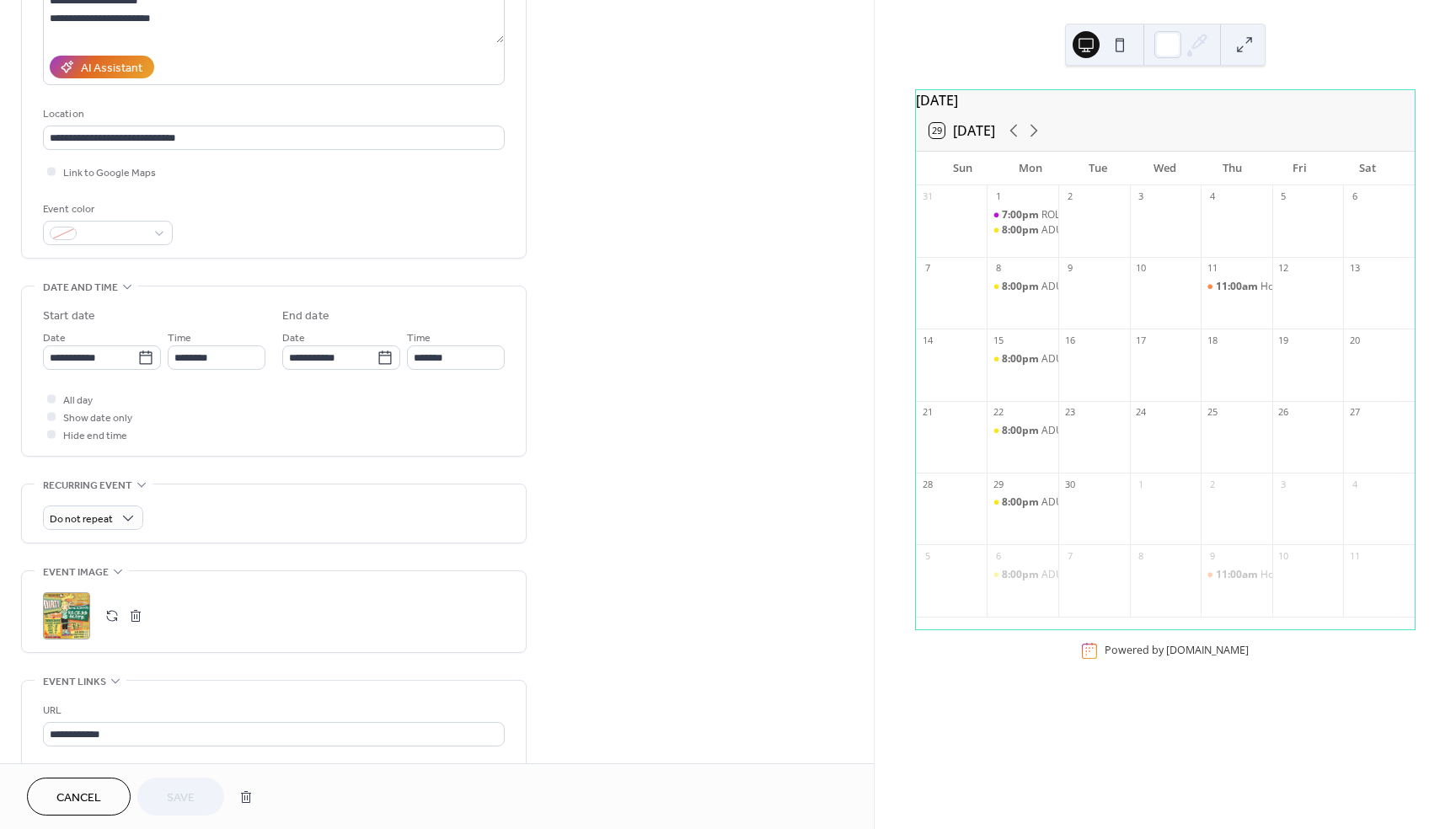 scroll, scrollTop: 256, scrollLeft: 0, axis: vertical 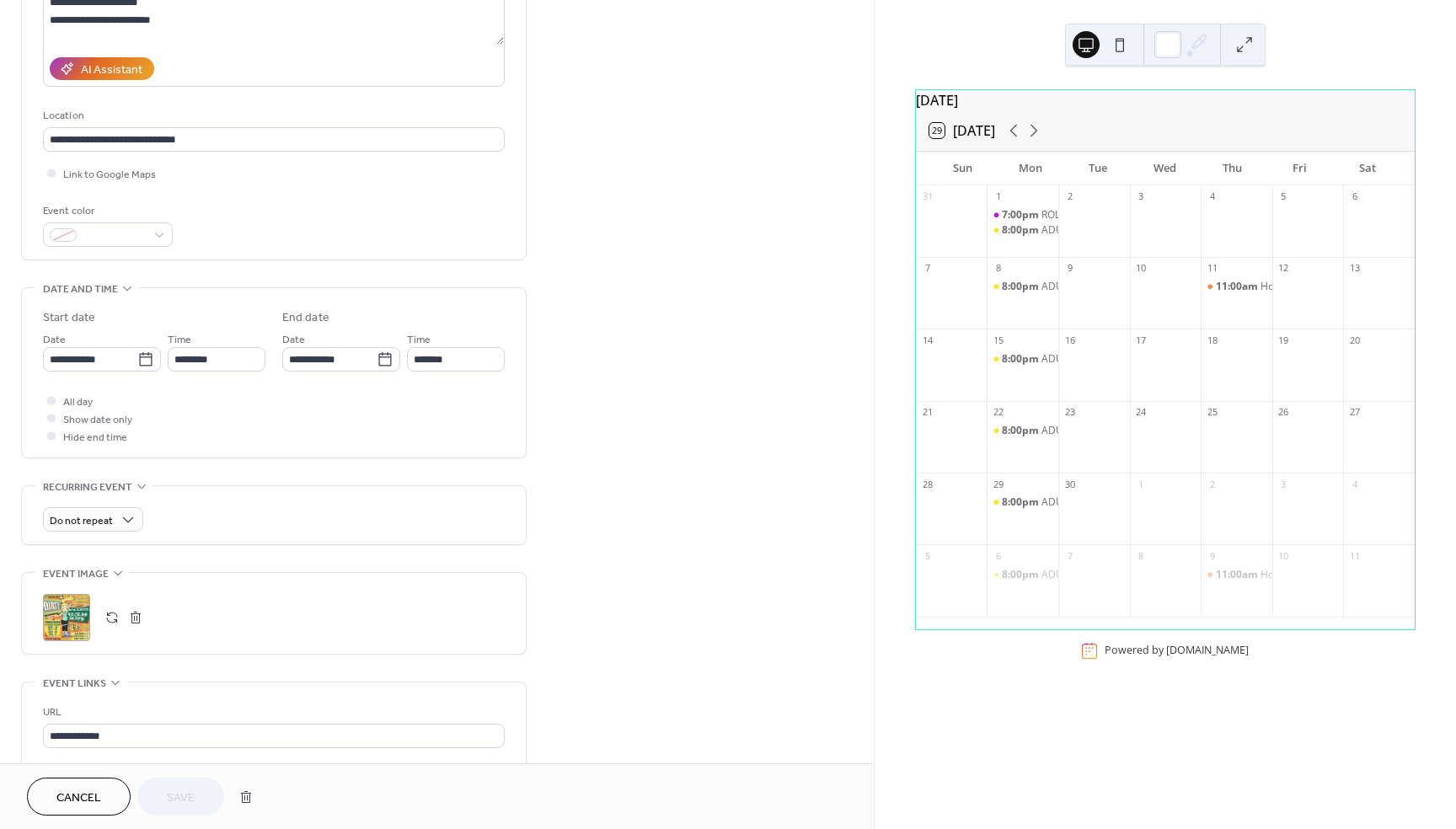 click on "Cancel" at bounding box center [78, 796] 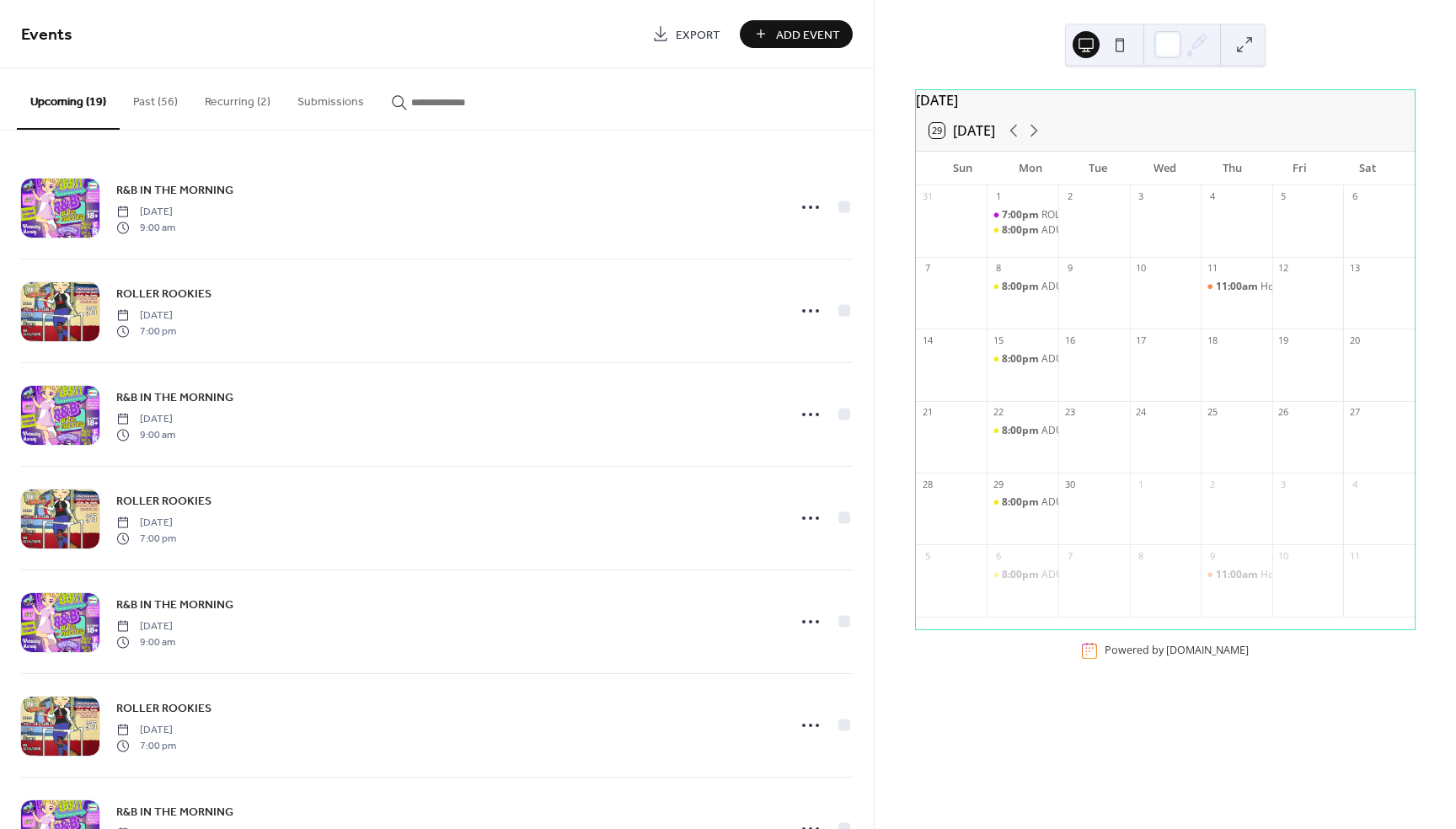 click on "Upcoming (19)" at bounding box center [68, 99] 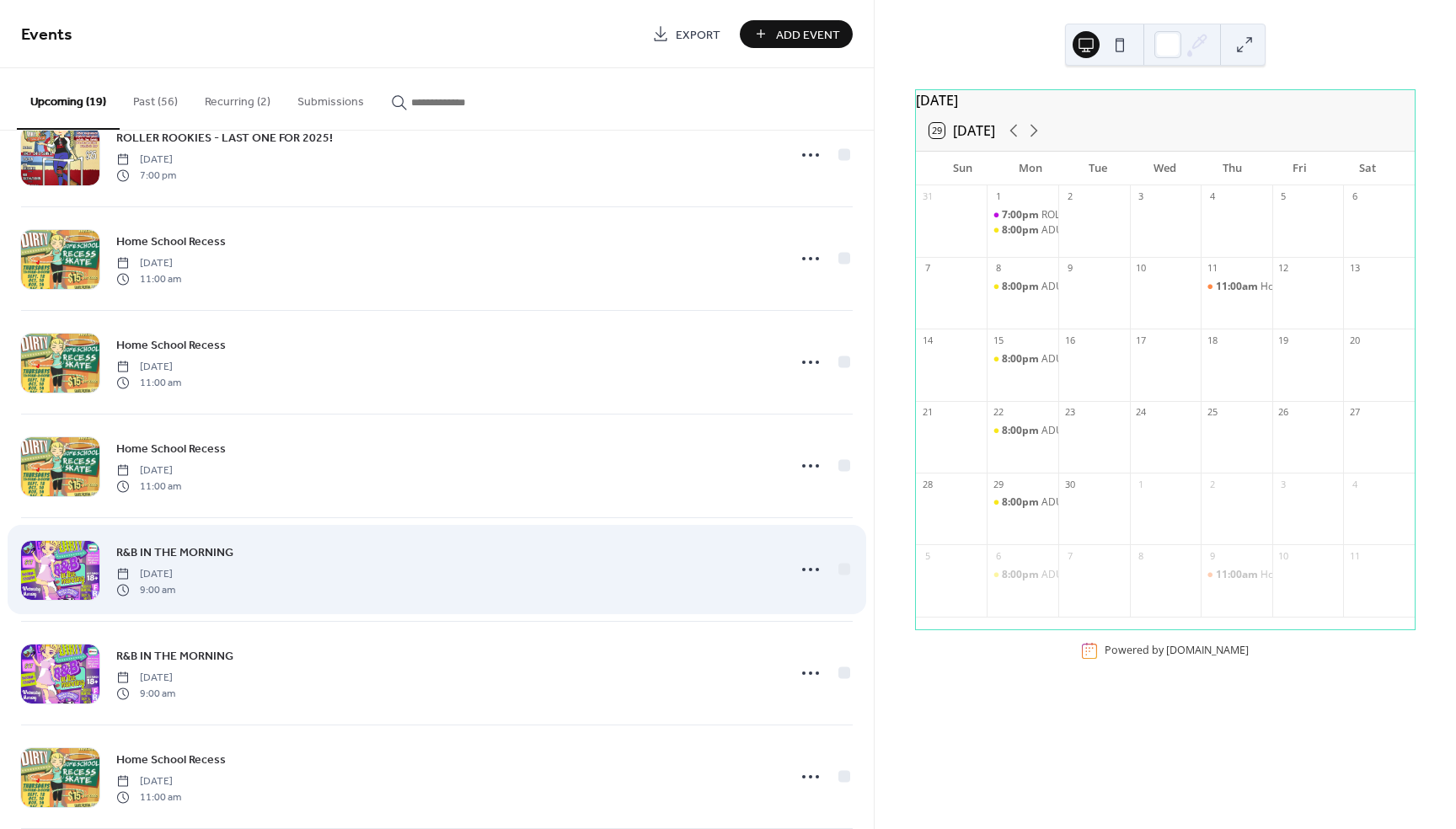 scroll, scrollTop: 977, scrollLeft: 0, axis: vertical 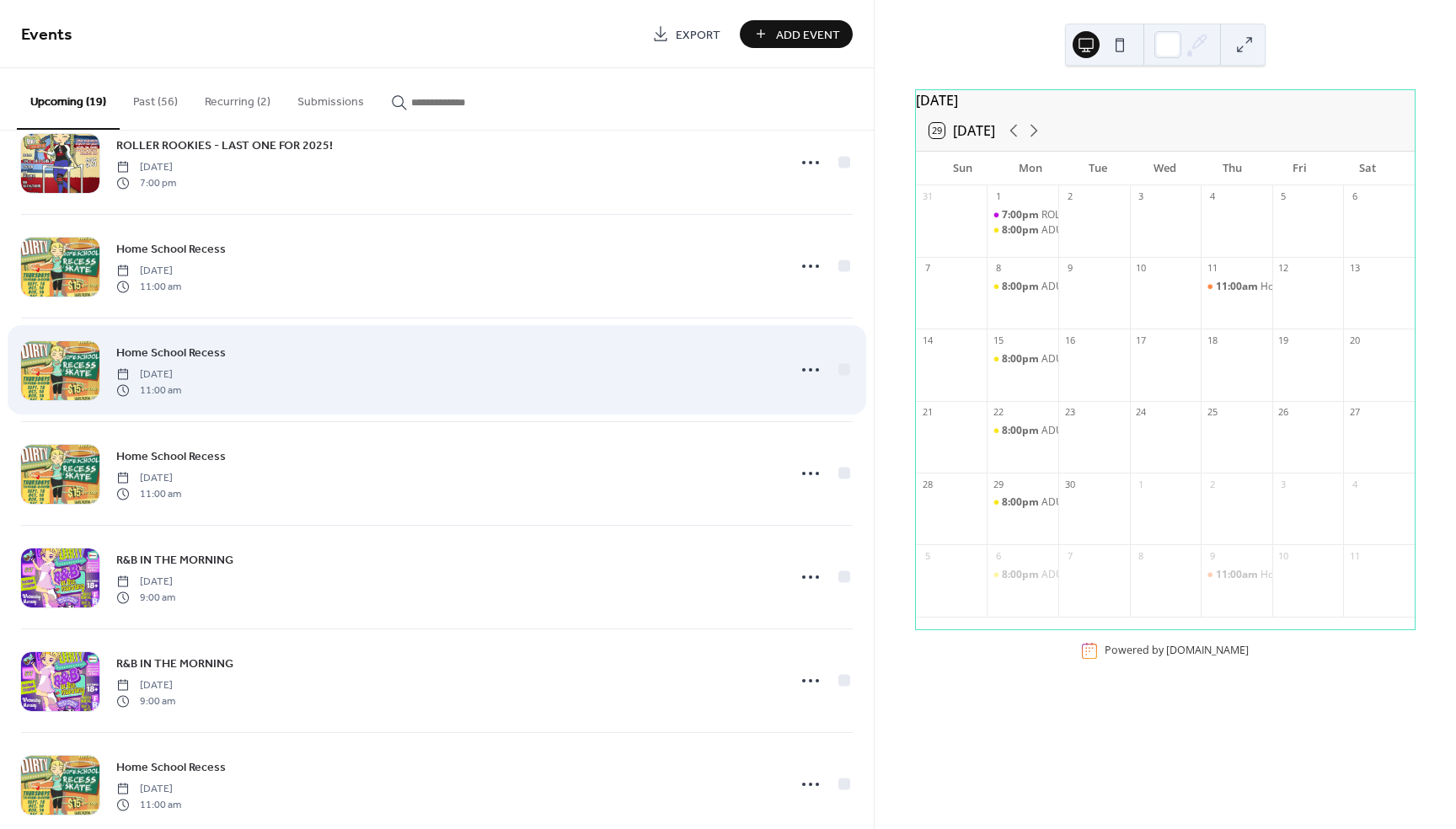 click on "Home School Recess" at bounding box center (171, 353) 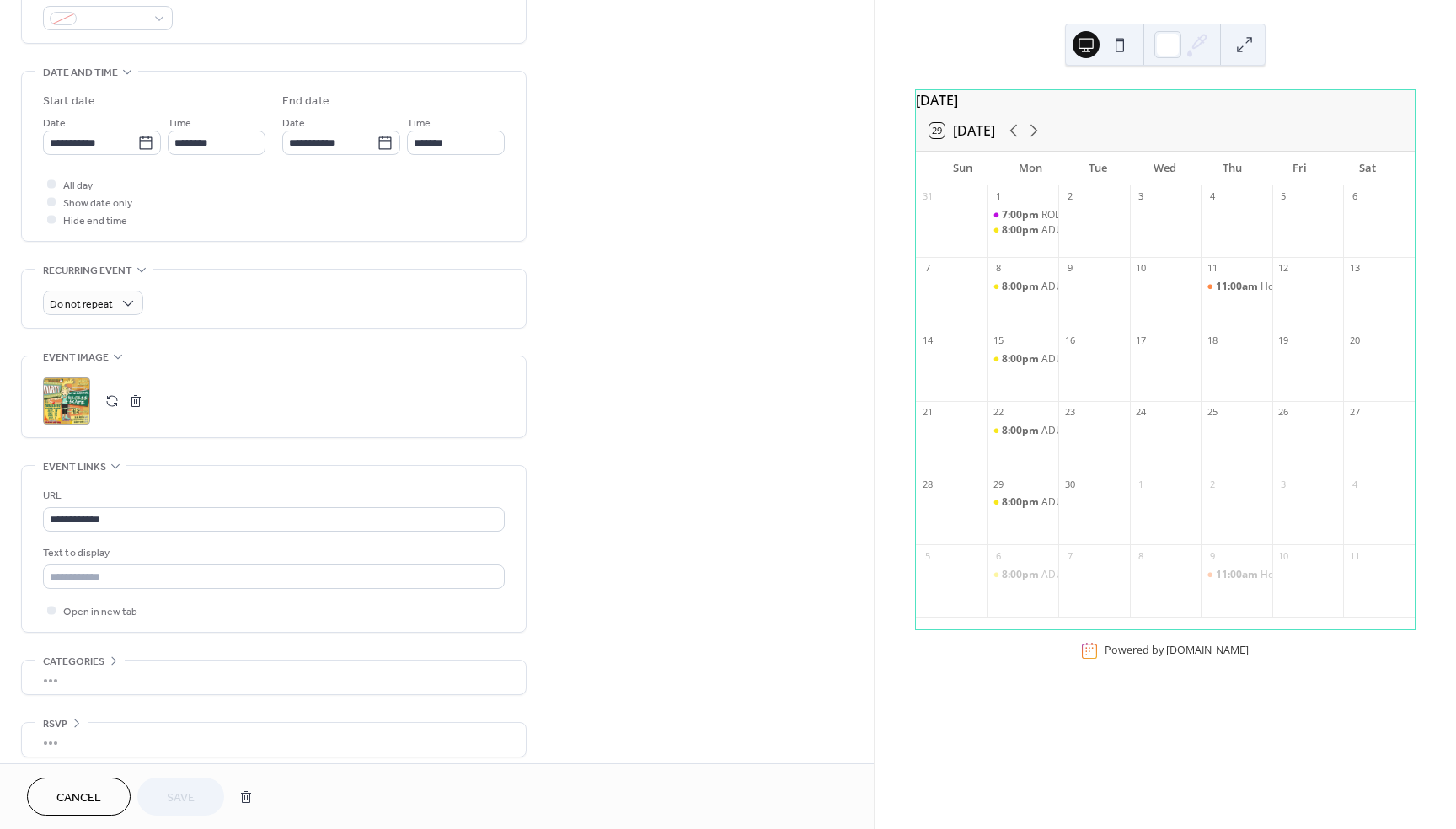 scroll, scrollTop: 468, scrollLeft: 0, axis: vertical 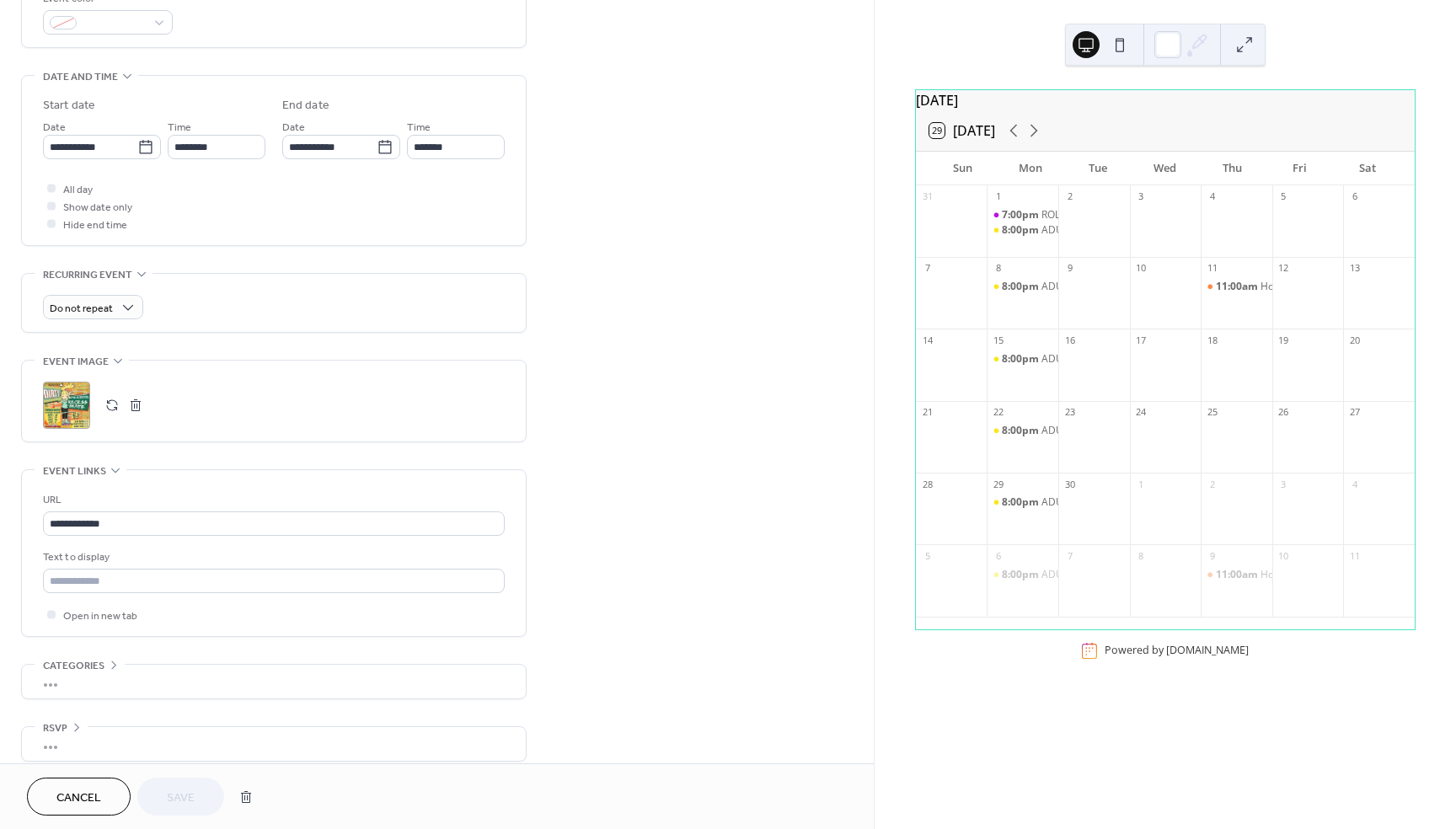 click on ";" at bounding box center (67, 405) 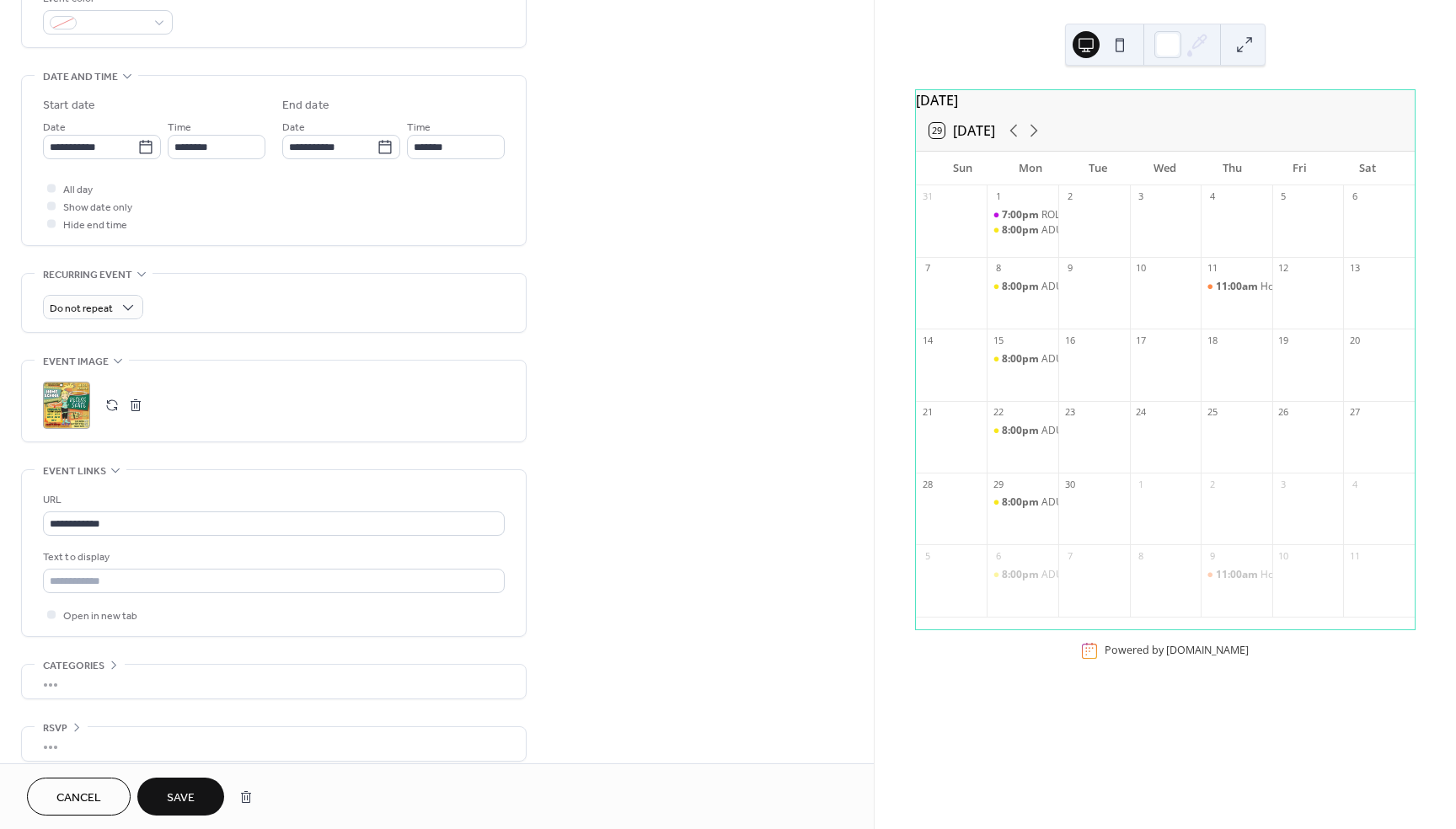 click on "Save" at bounding box center (180, 798) 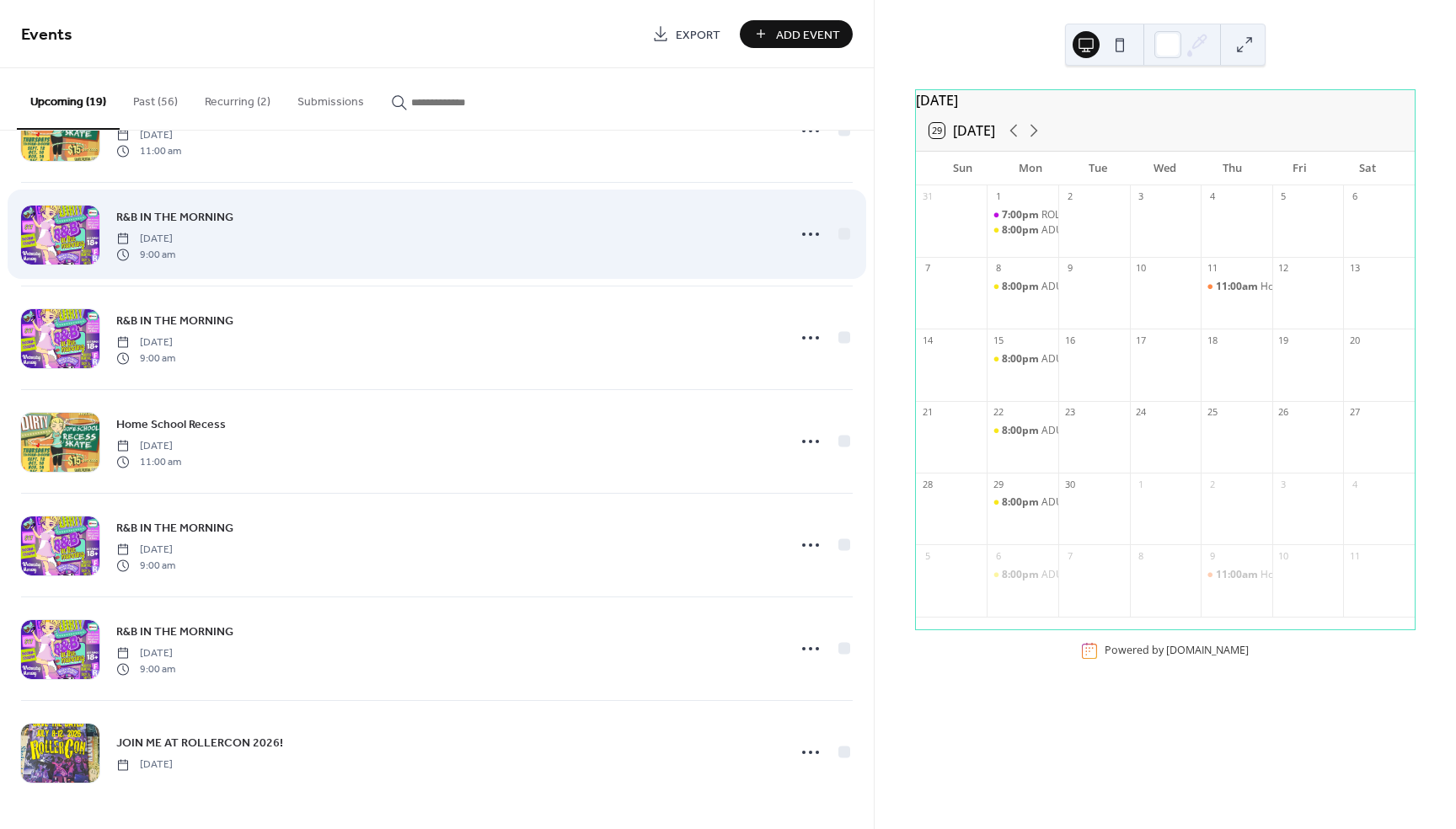 scroll, scrollTop: 1147, scrollLeft: 0, axis: vertical 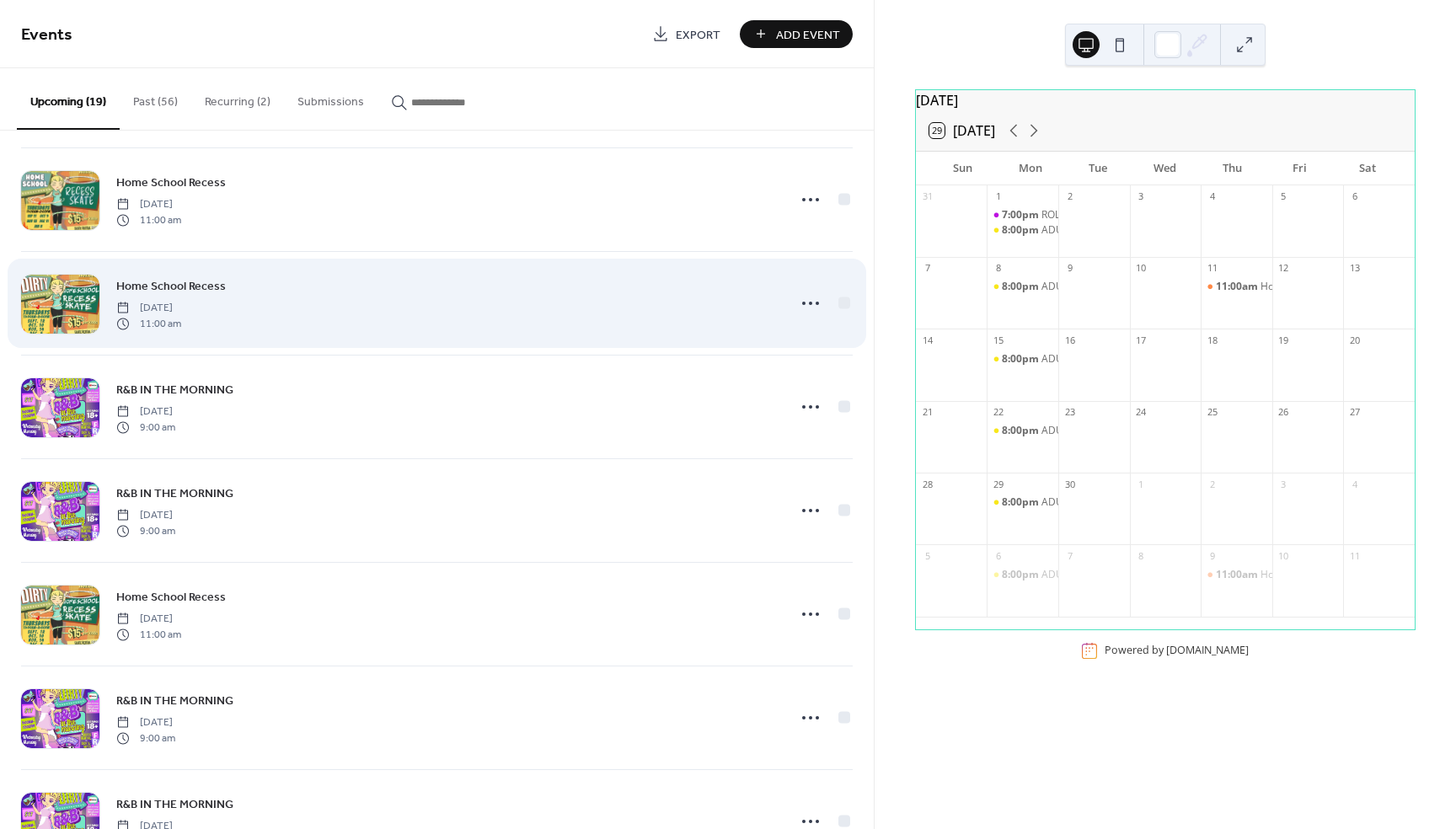 click on "Home School Recess" at bounding box center (171, 286) 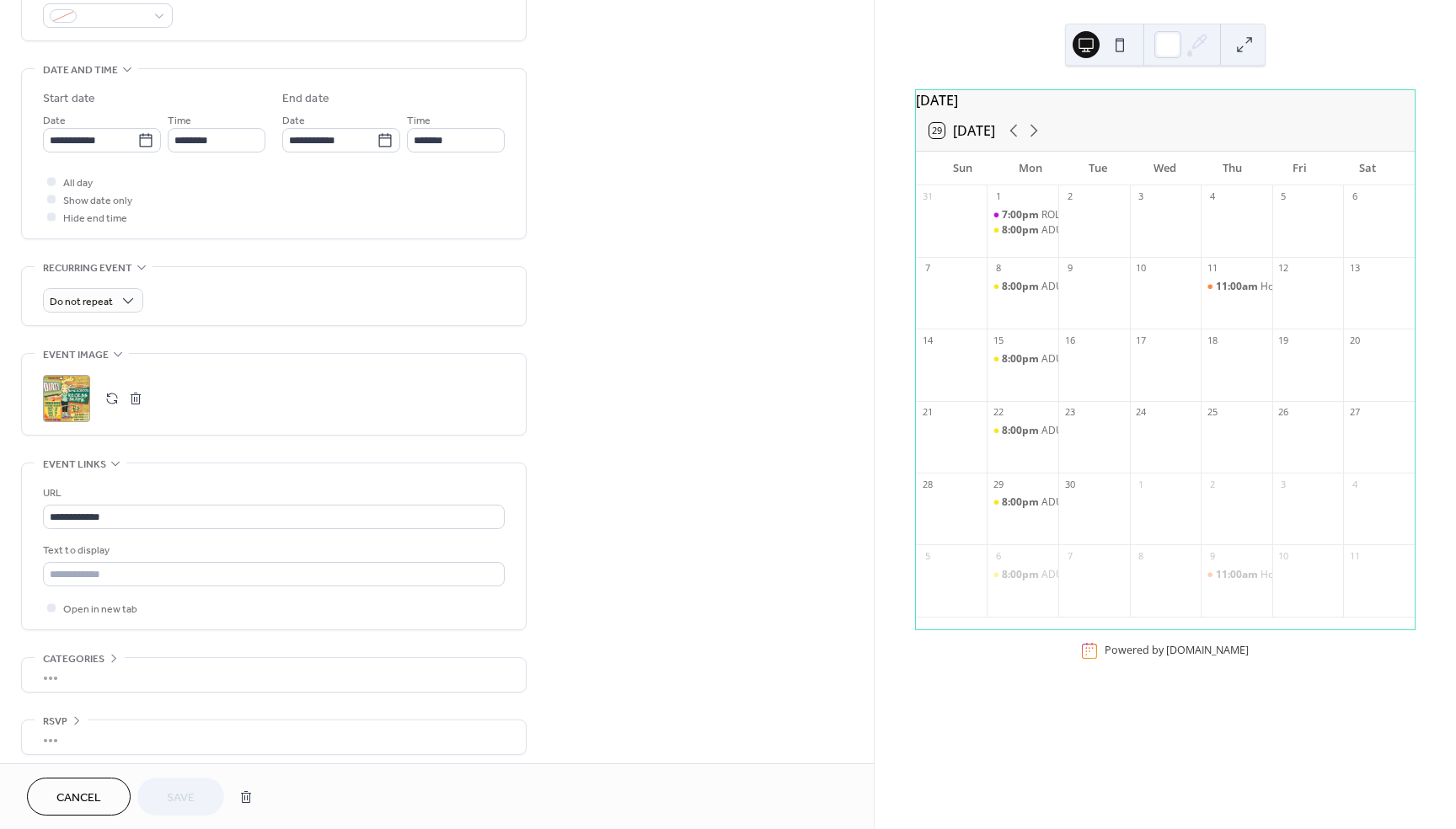 scroll, scrollTop: 484, scrollLeft: 0, axis: vertical 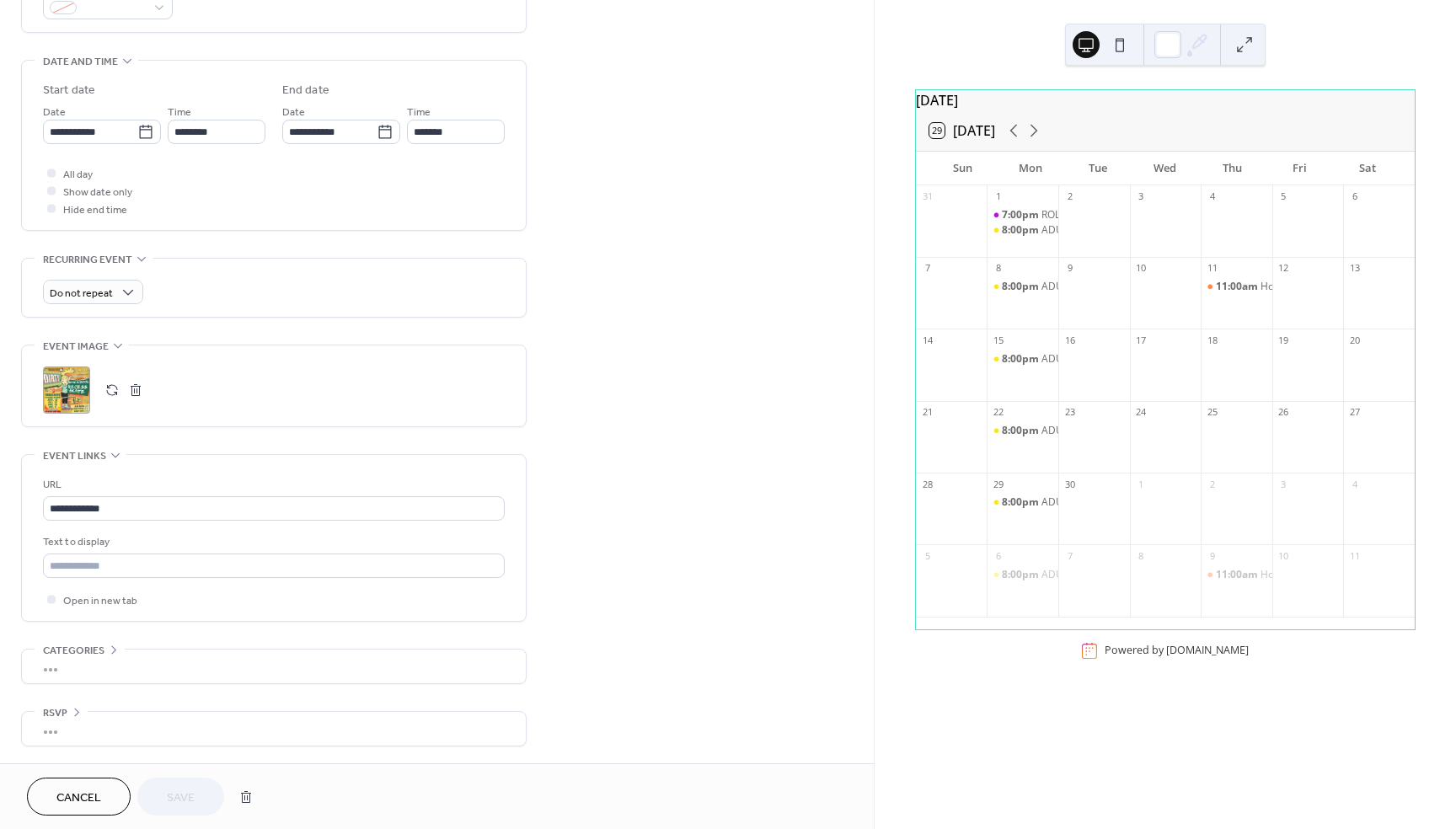 click on ";" at bounding box center (67, 390) 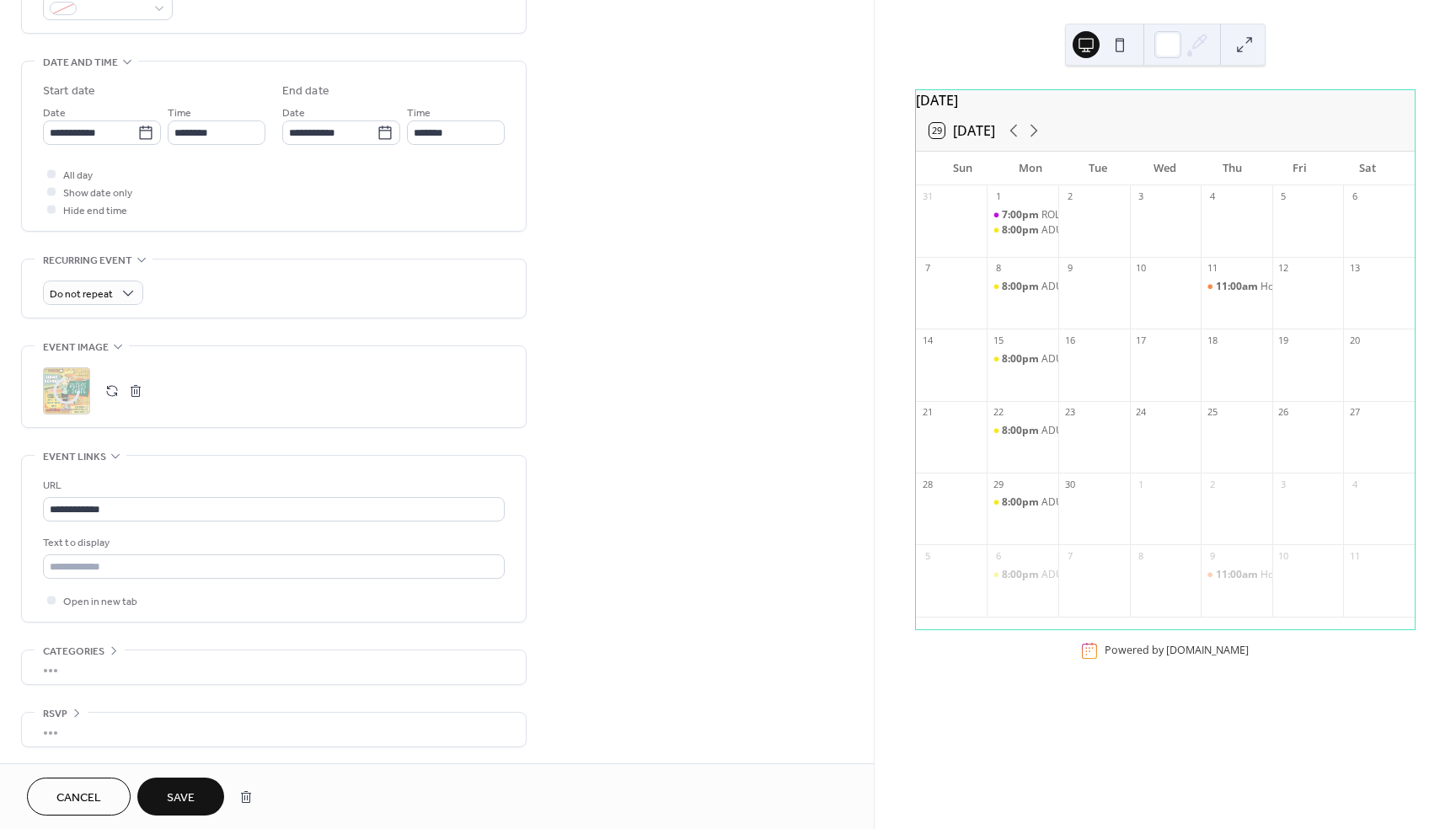 click on "Save" at bounding box center [180, 798] 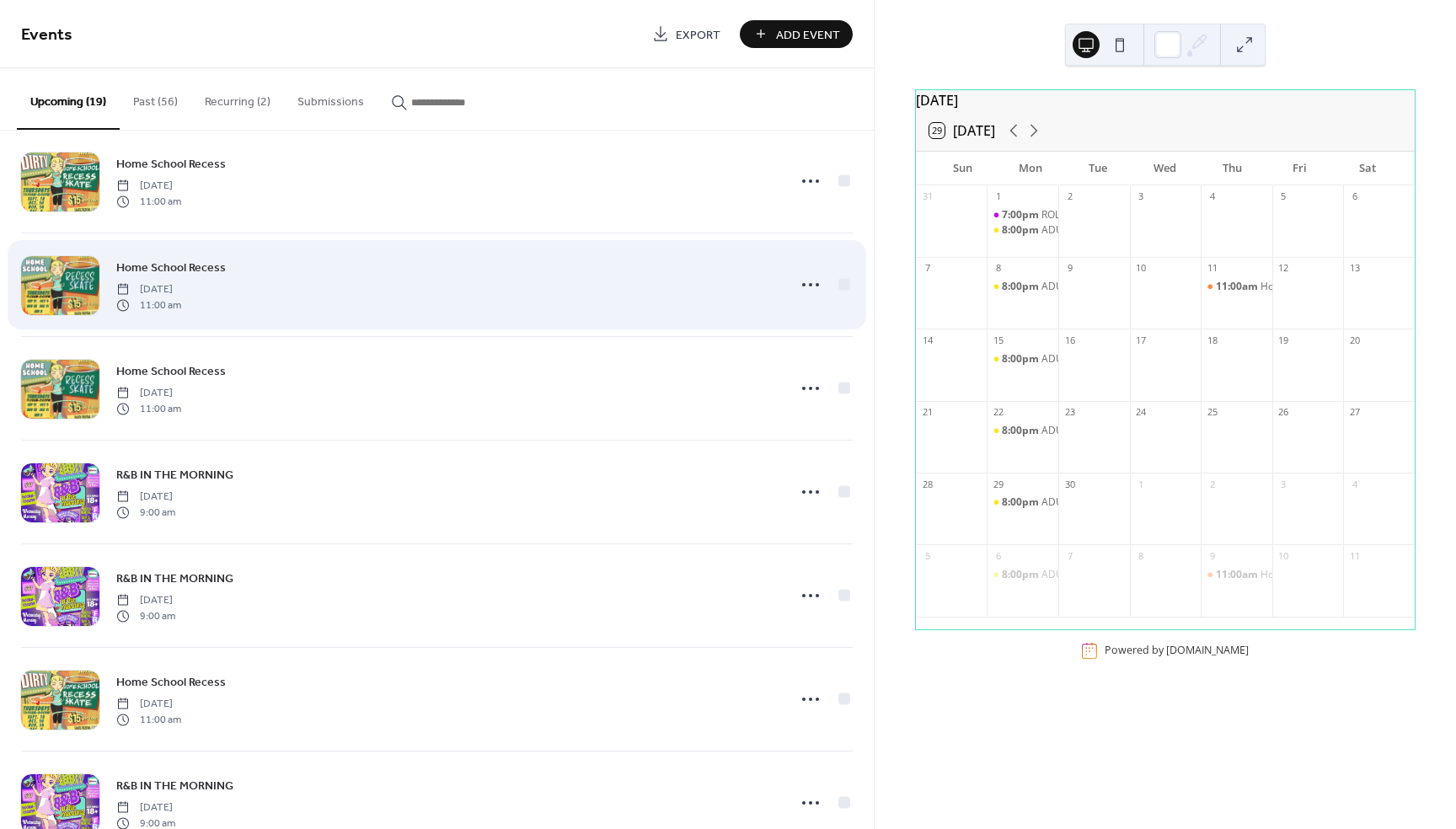 scroll, scrollTop: 1062, scrollLeft: 0, axis: vertical 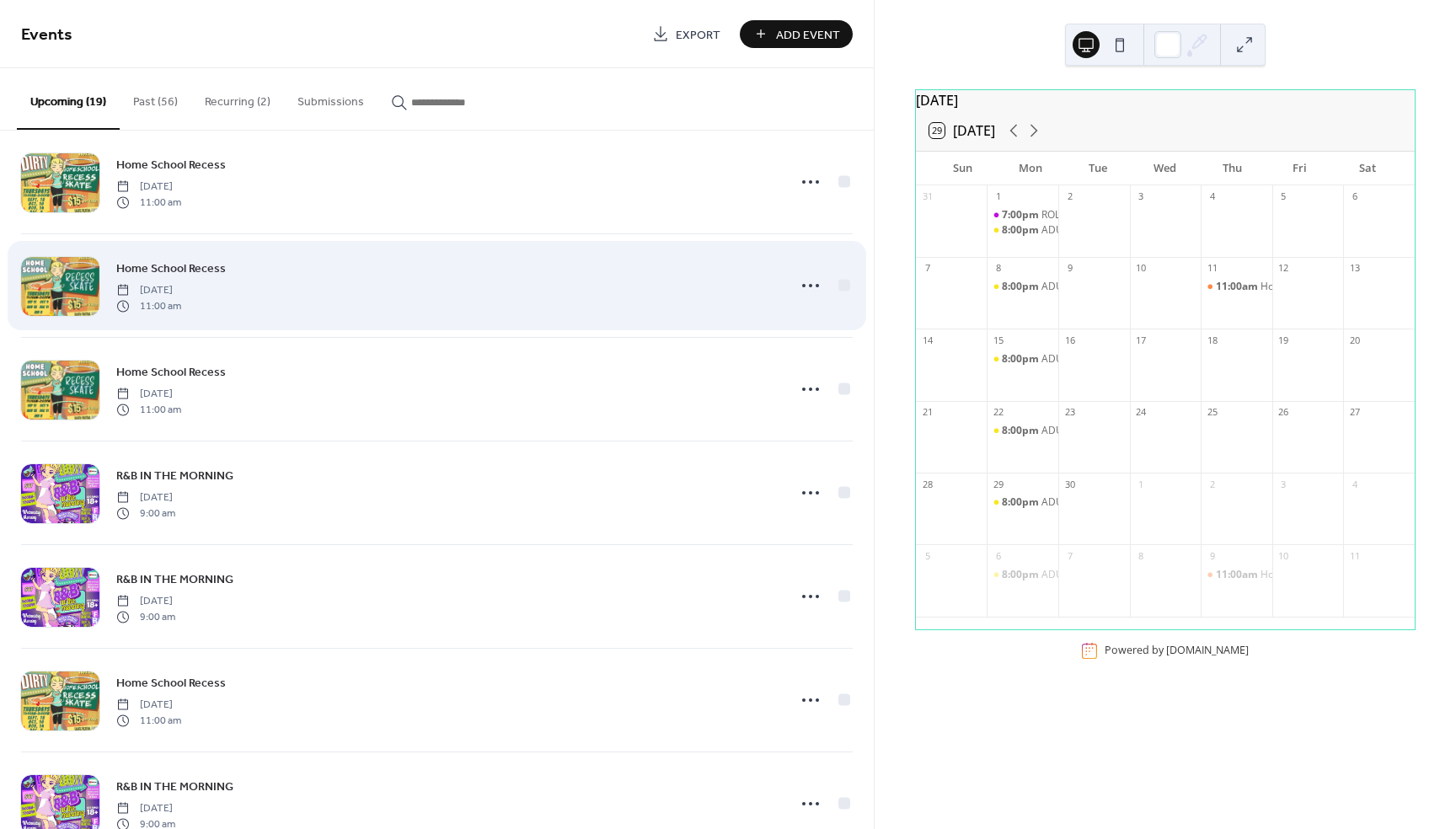 click at bounding box center (60, 286) 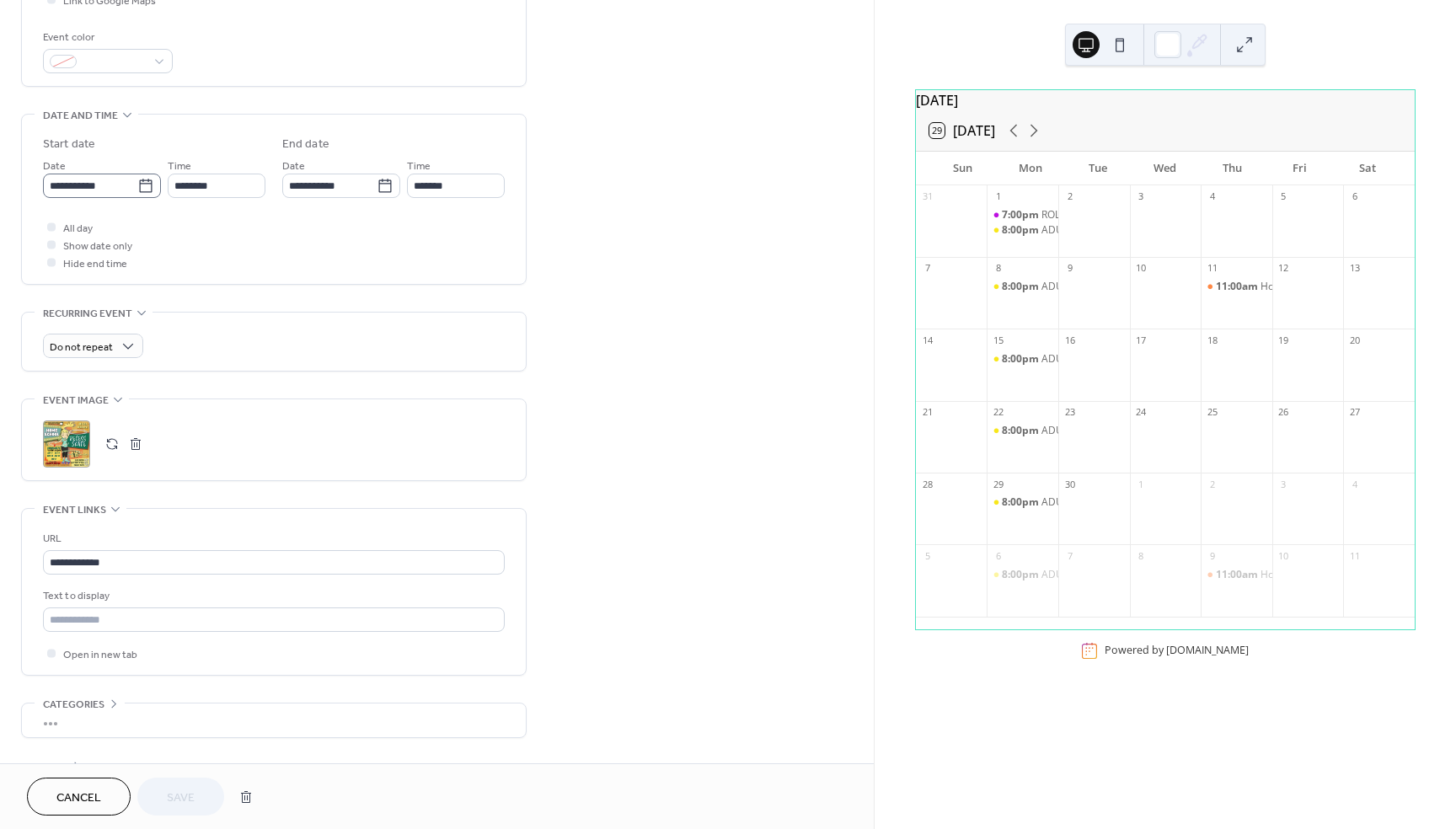 scroll, scrollTop: 483, scrollLeft: 0, axis: vertical 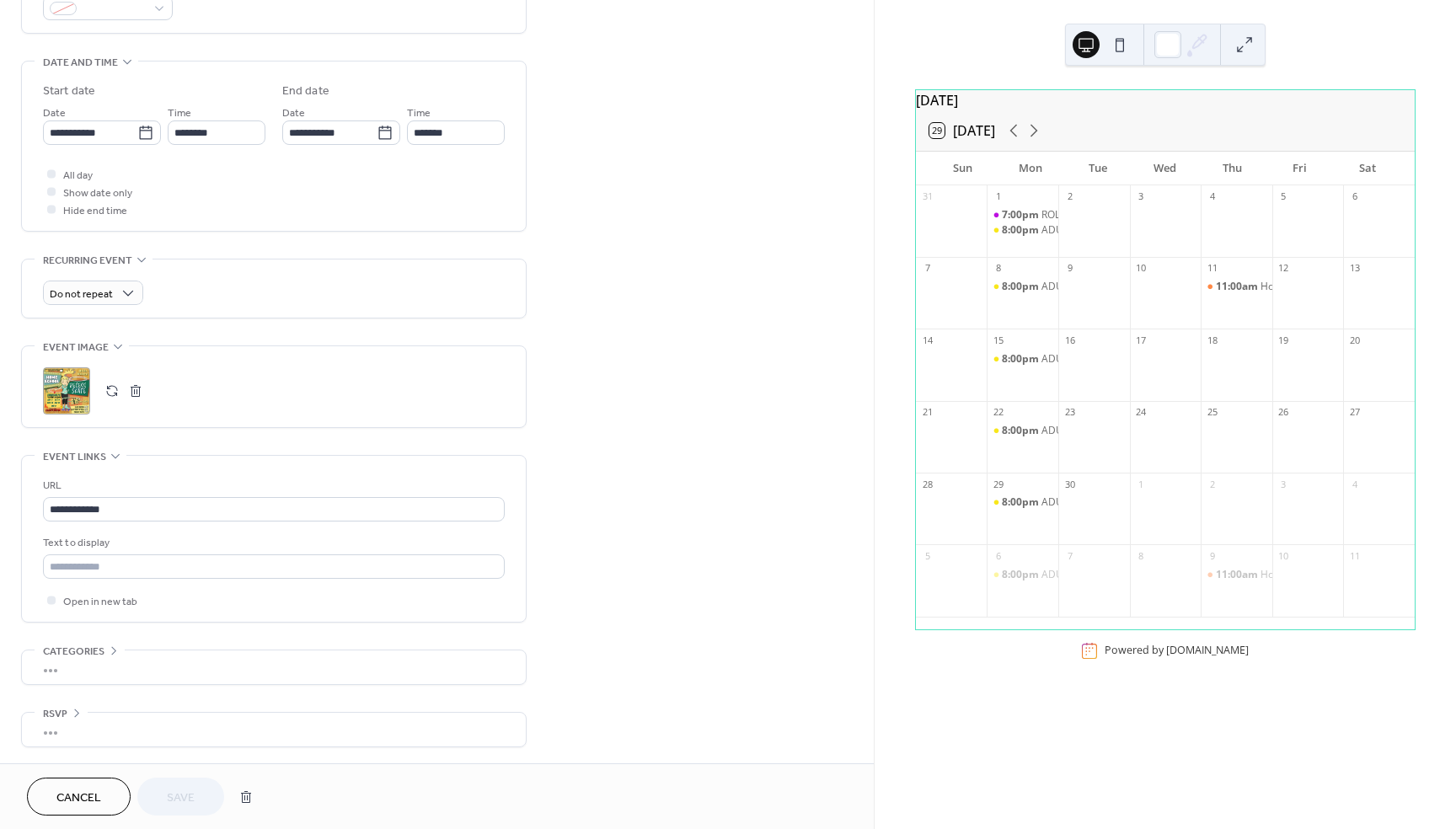 click on ";" at bounding box center (67, 391) 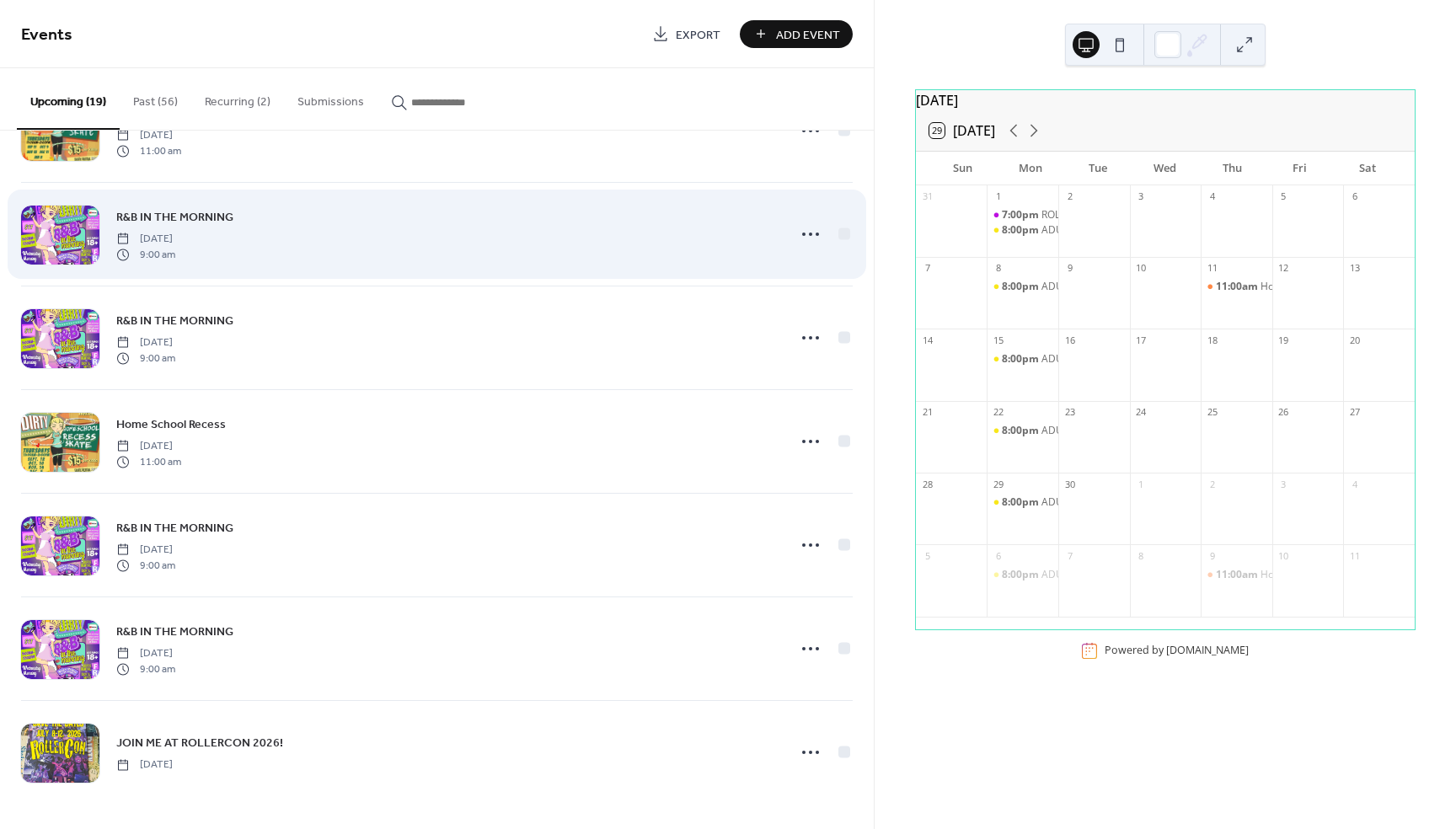 scroll, scrollTop: 1325, scrollLeft: 0, axis: vertical 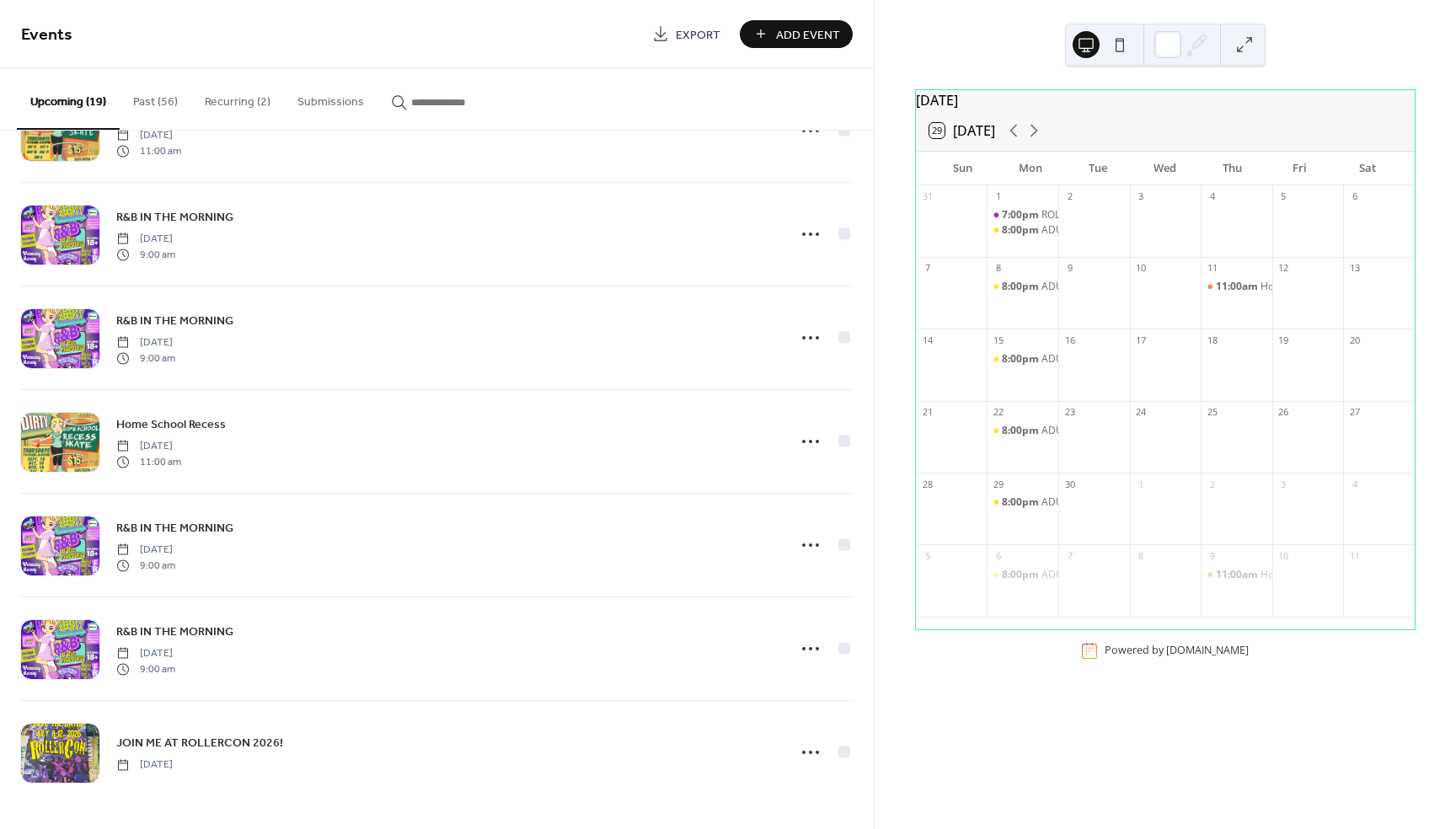 click on "Upcoming (19)" at bounding box center [68, 99] 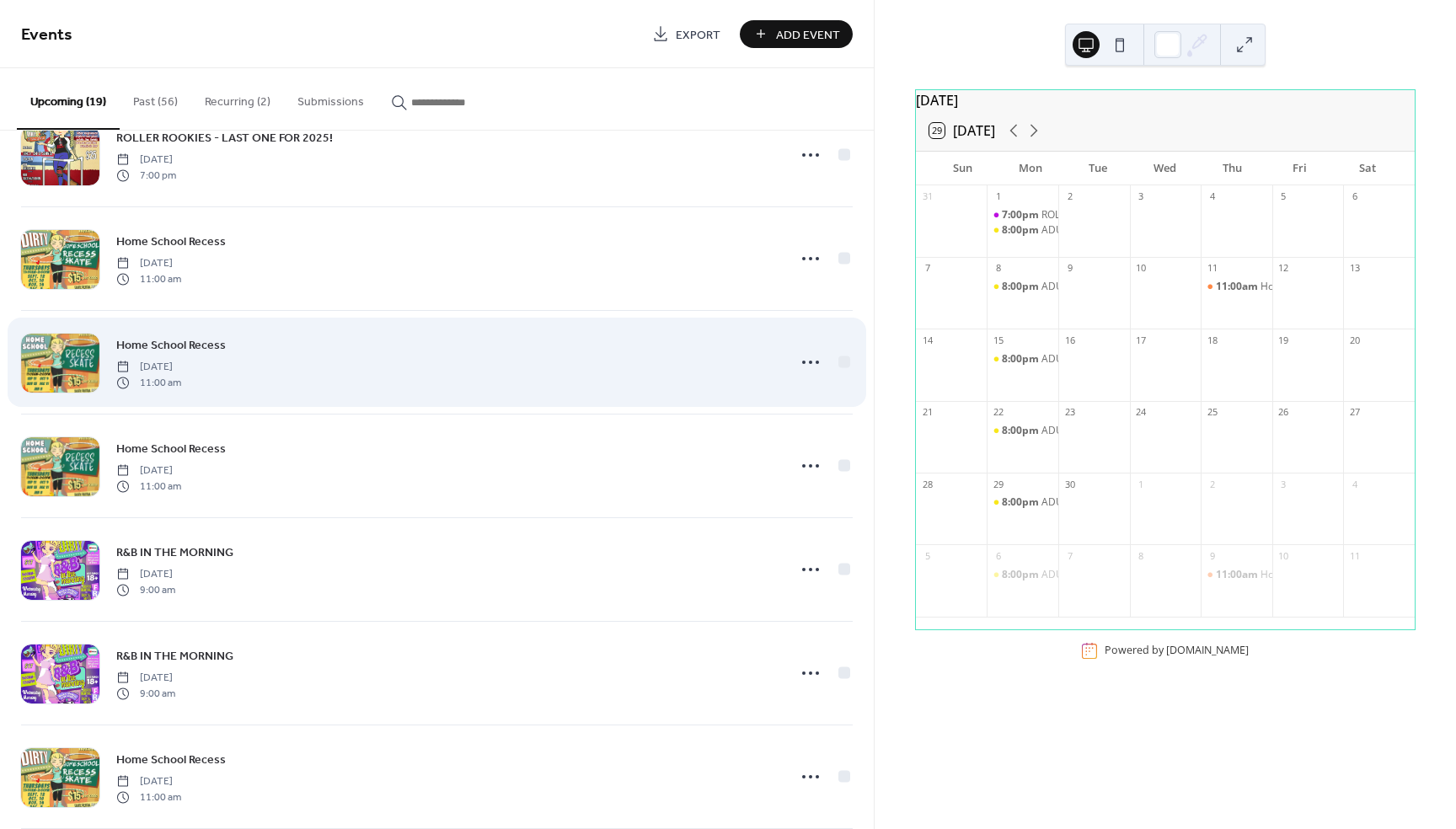 scroll, scrollTop: 984, scrollLeft: 0, axis: vertical 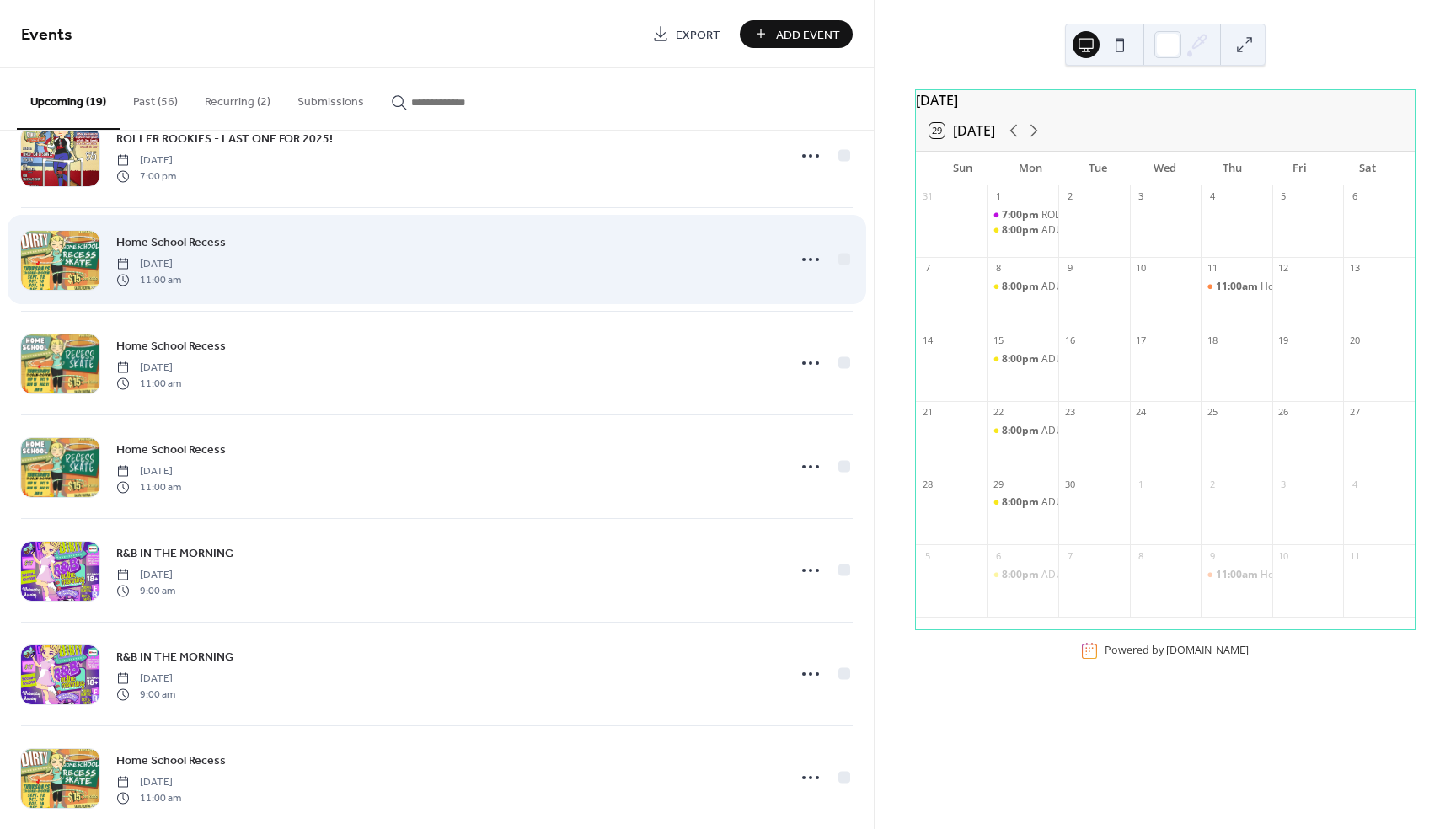 click at bounding box center [60, 260] 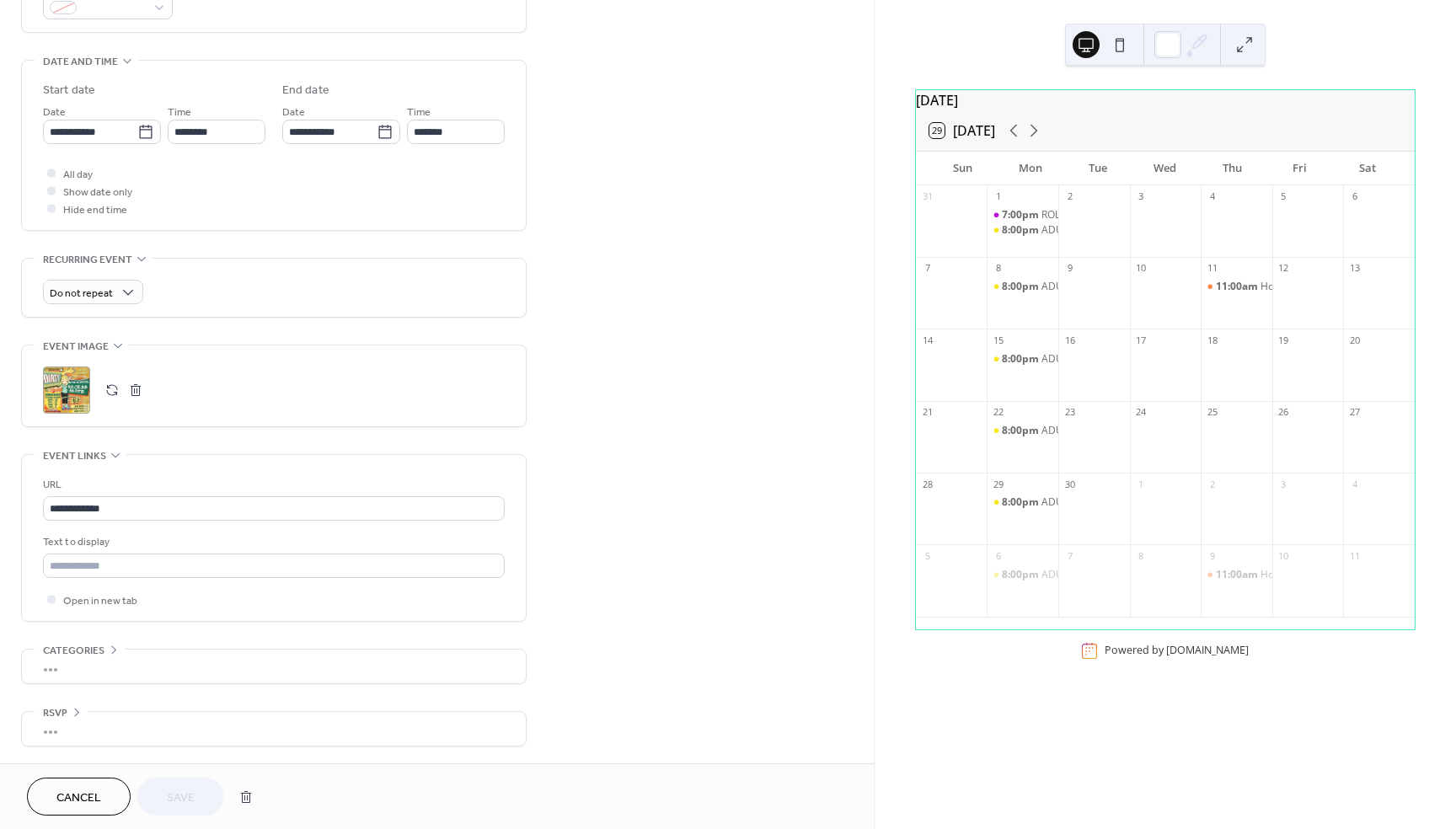 scroll, scrollTop: 483, scrollLeft: 0, axis: vertical 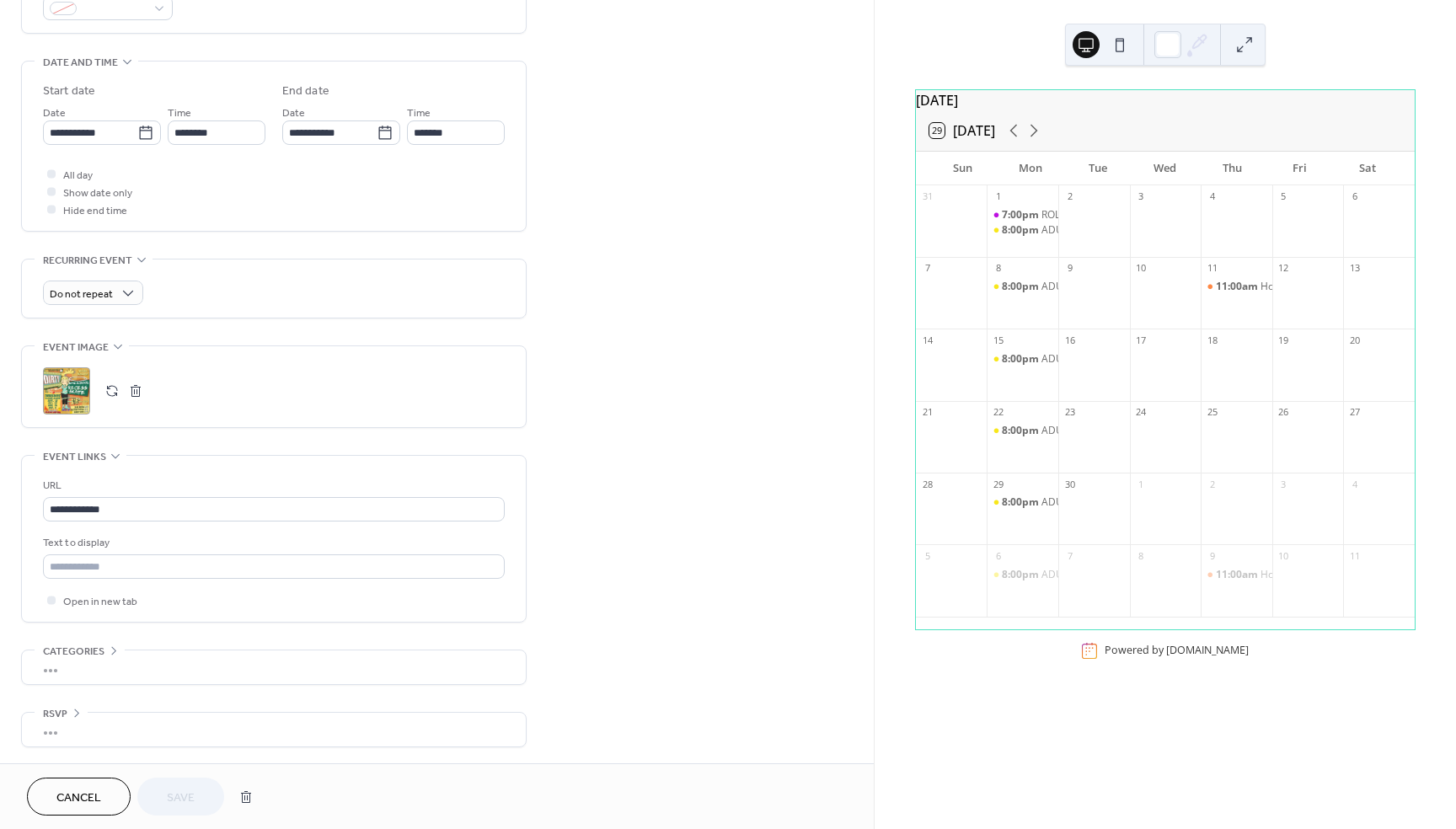 click on ";" at bounding box center [67, 391] 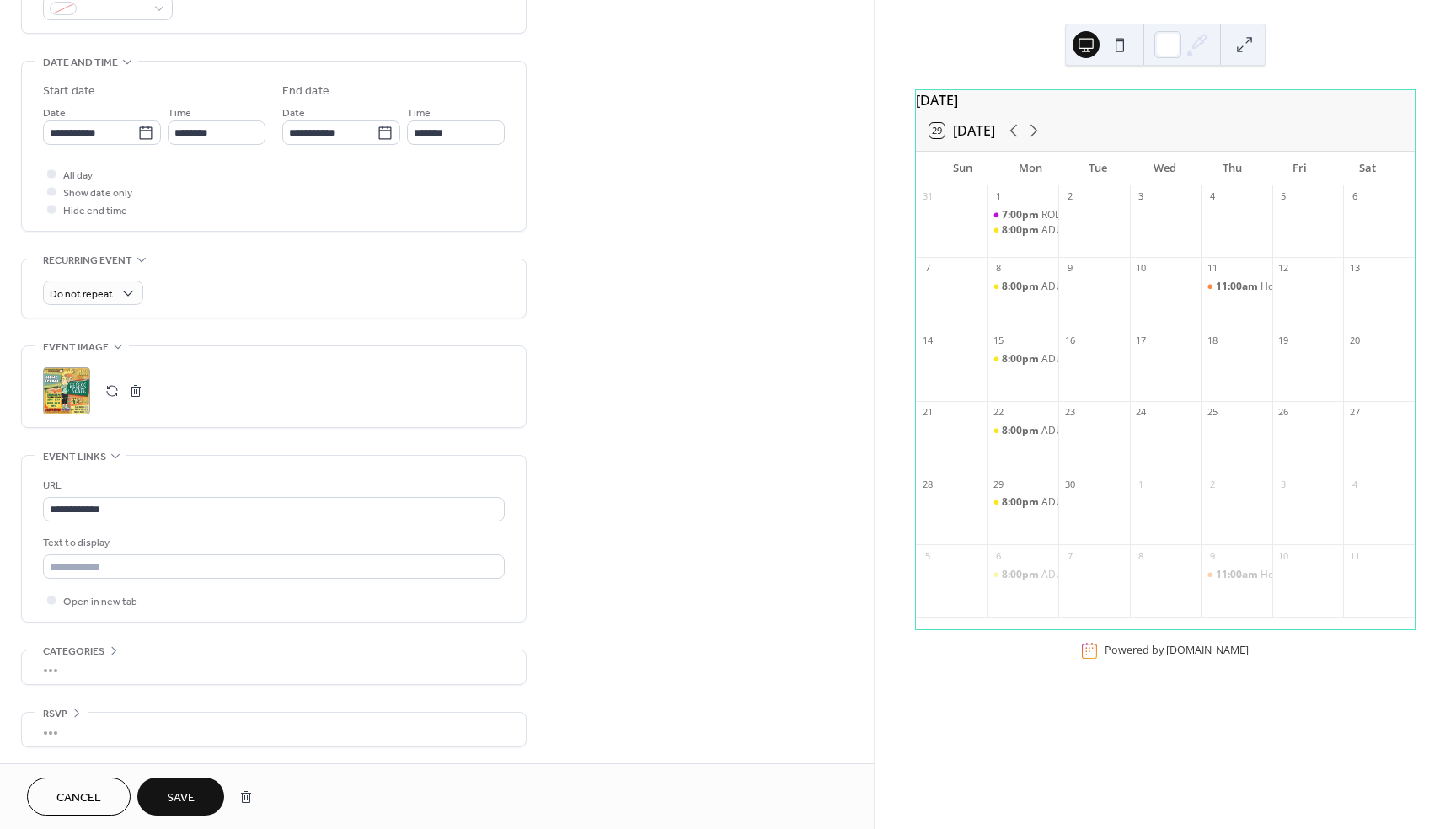 click on "Save" at bounding box center [180, 798] 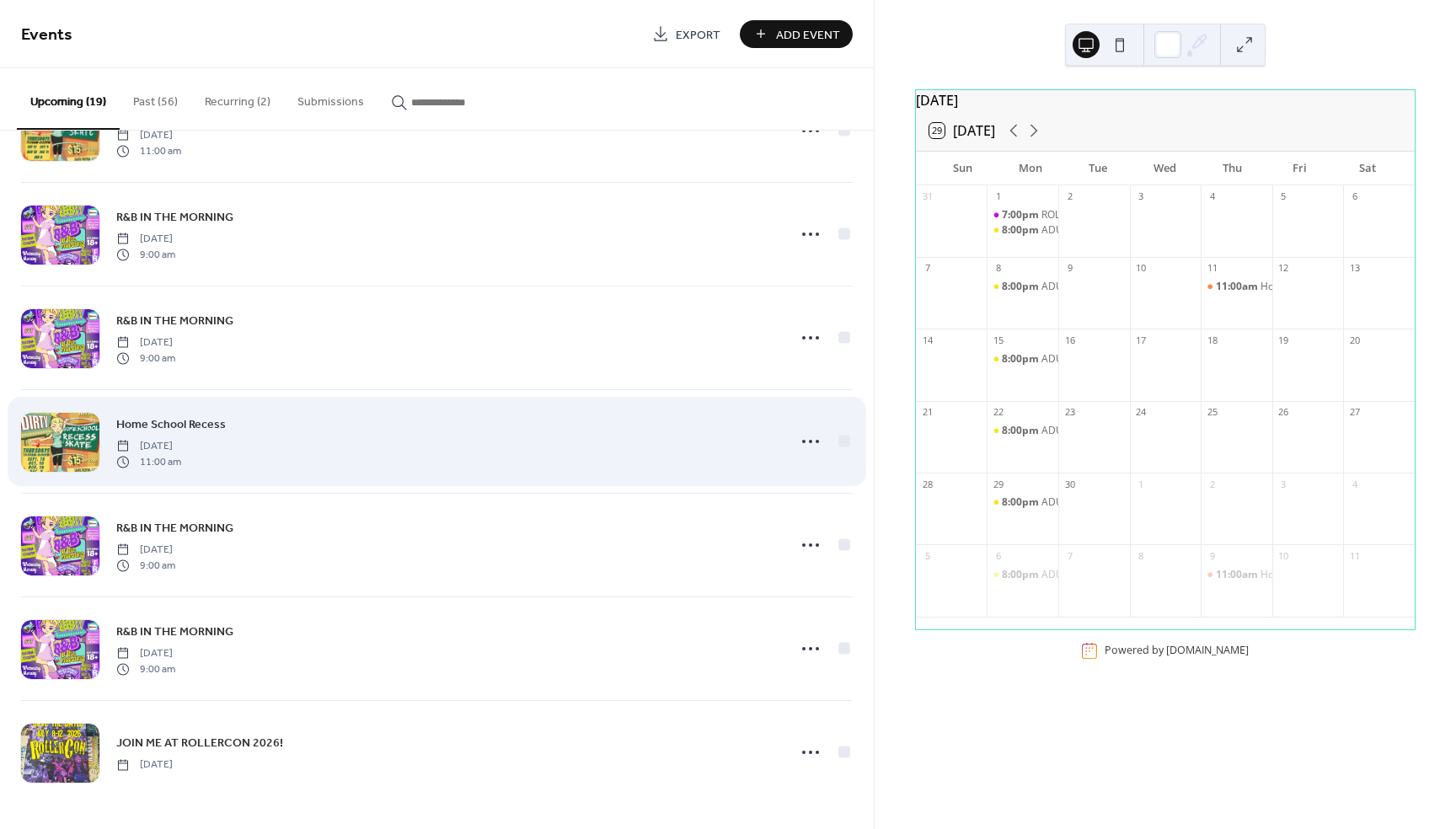scroll, scrollTop: 1325, scrollLeft: 0, axis: vertical 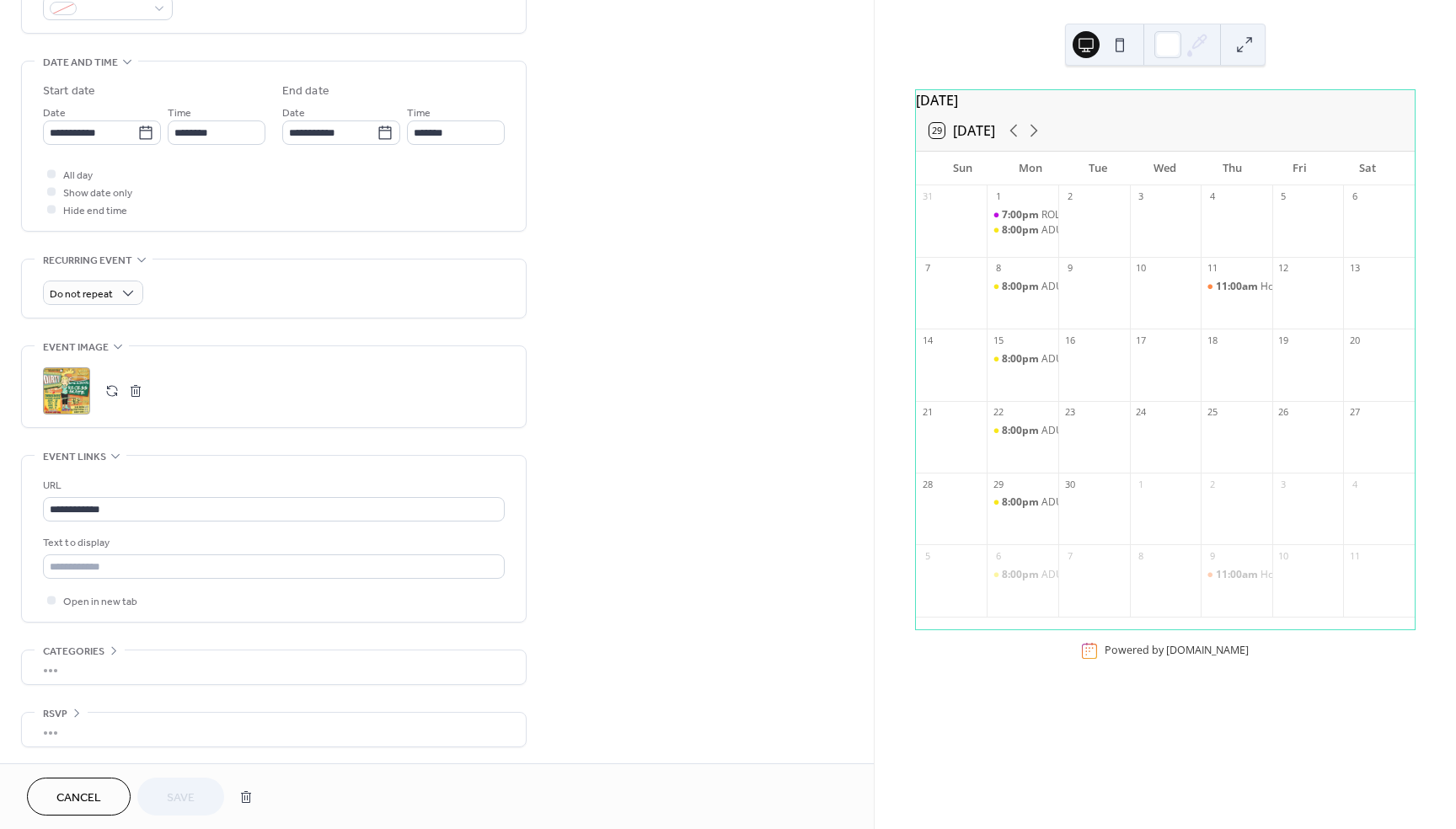 click on ";" at bounding box center [67, 391] 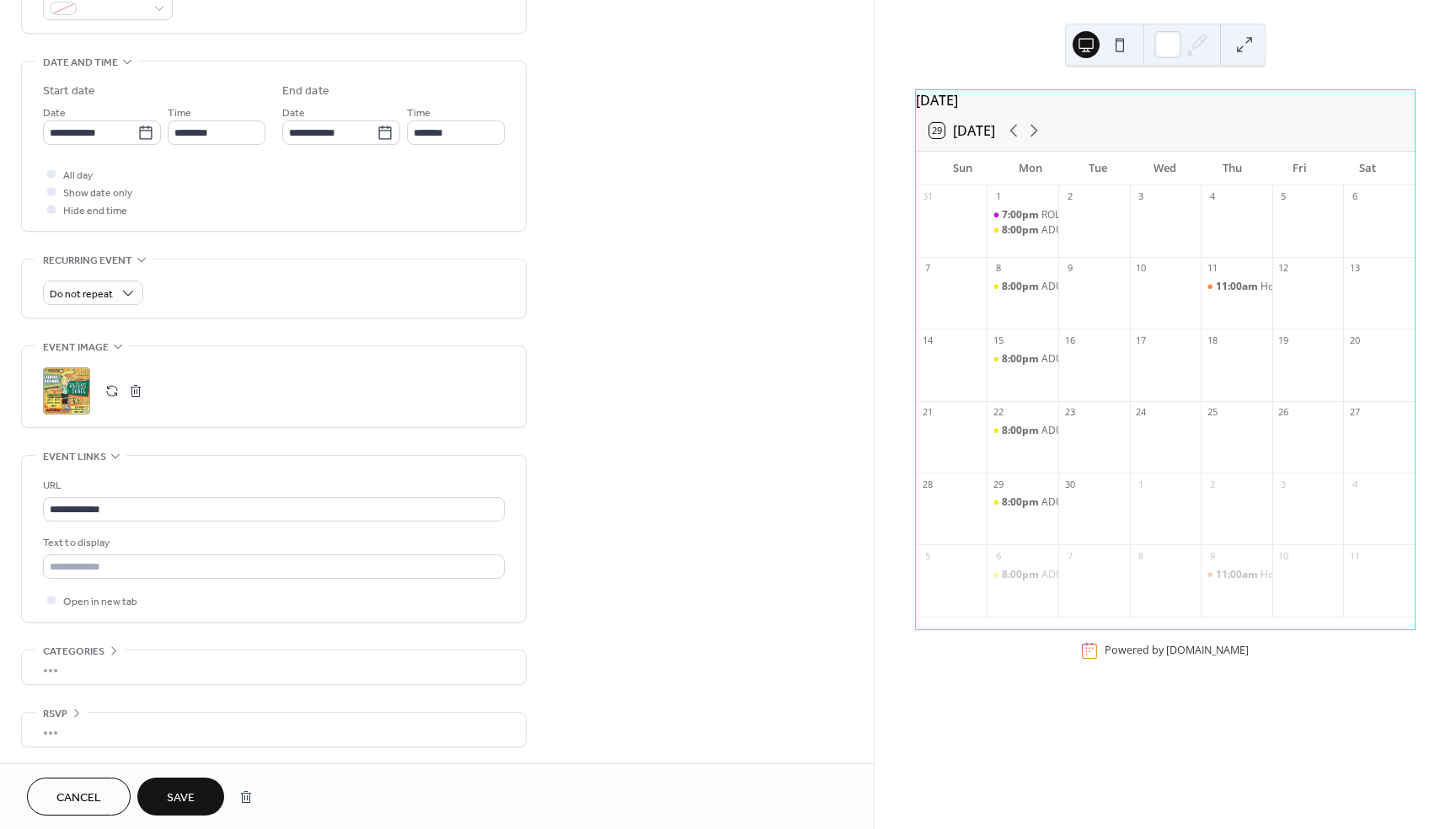 click on "Save" at bounding box center [180, 798] 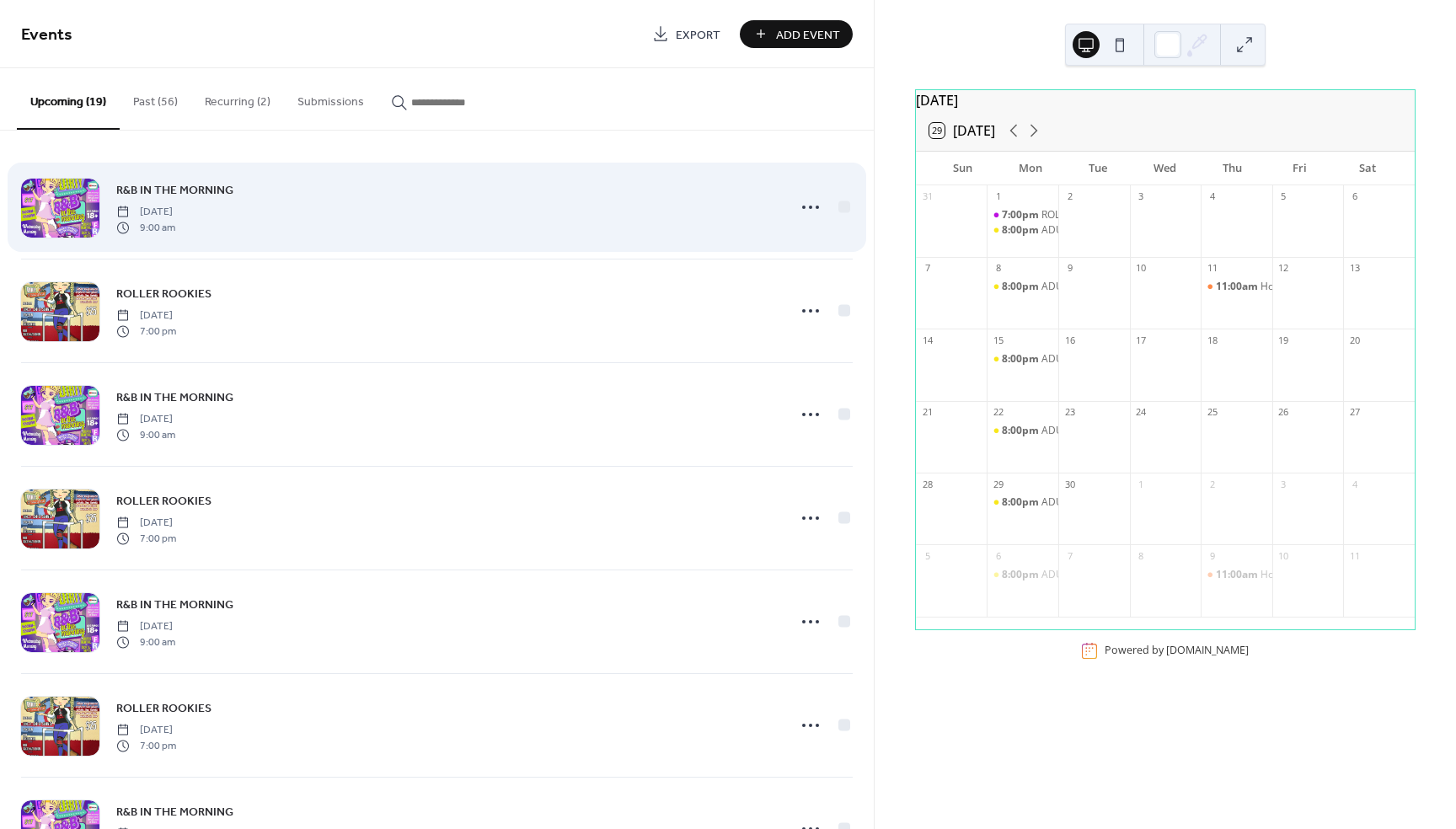 scroll, scrollTop: 0, scrollLeft: 0, axis: both 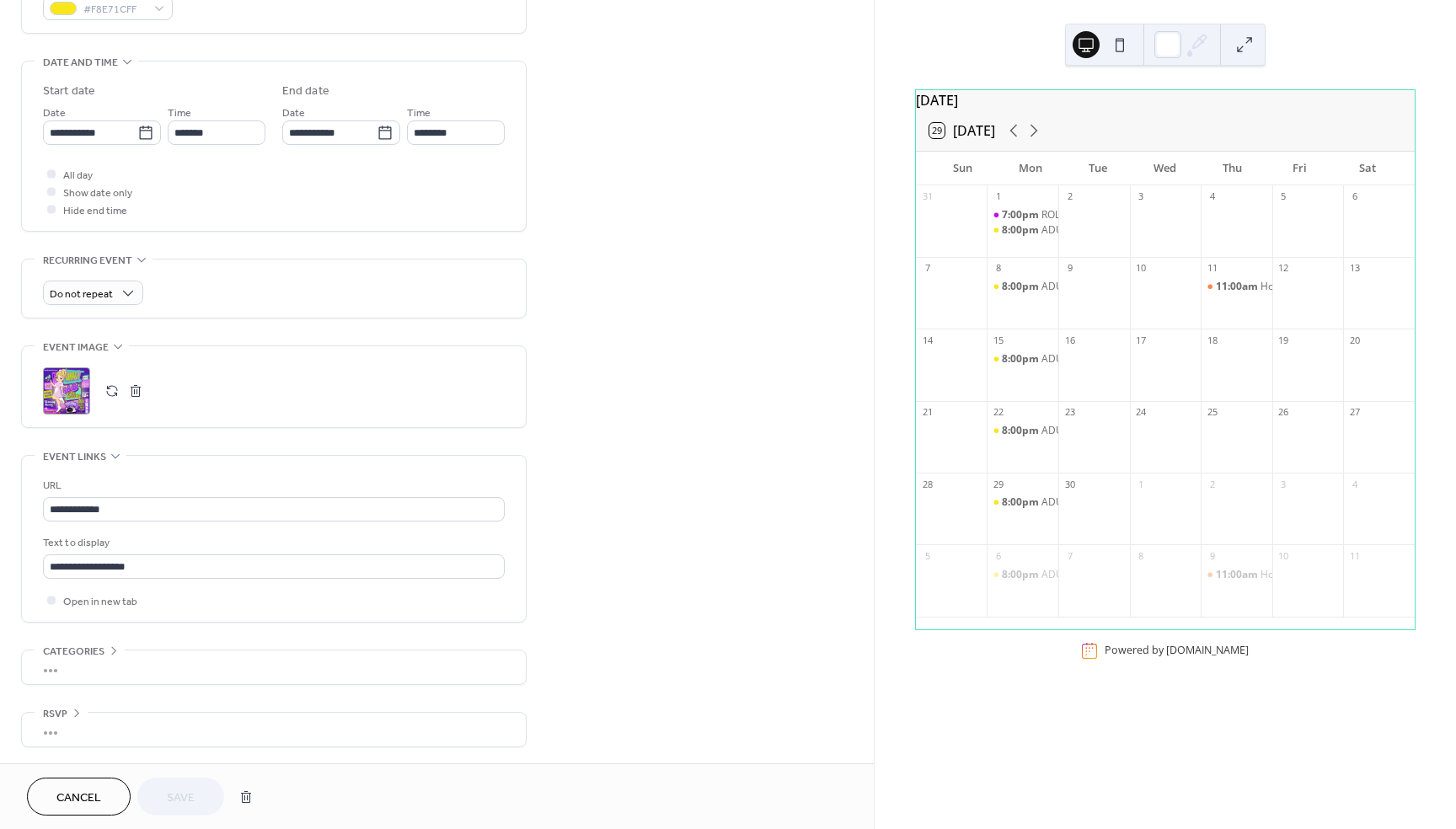 click on ";" at bounding box center [67, 391] 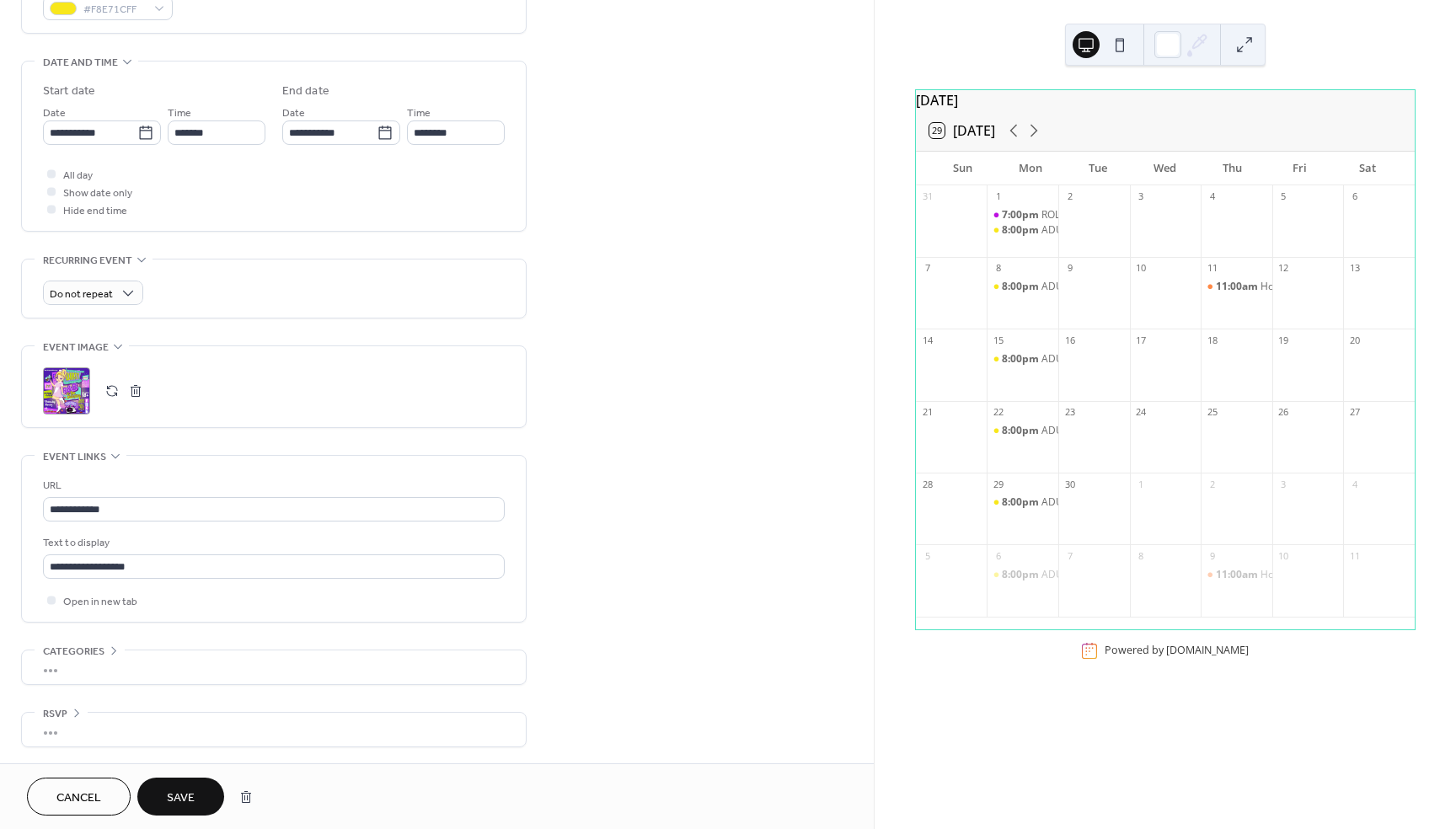 click on "Save" at bounding box center (180, 798) 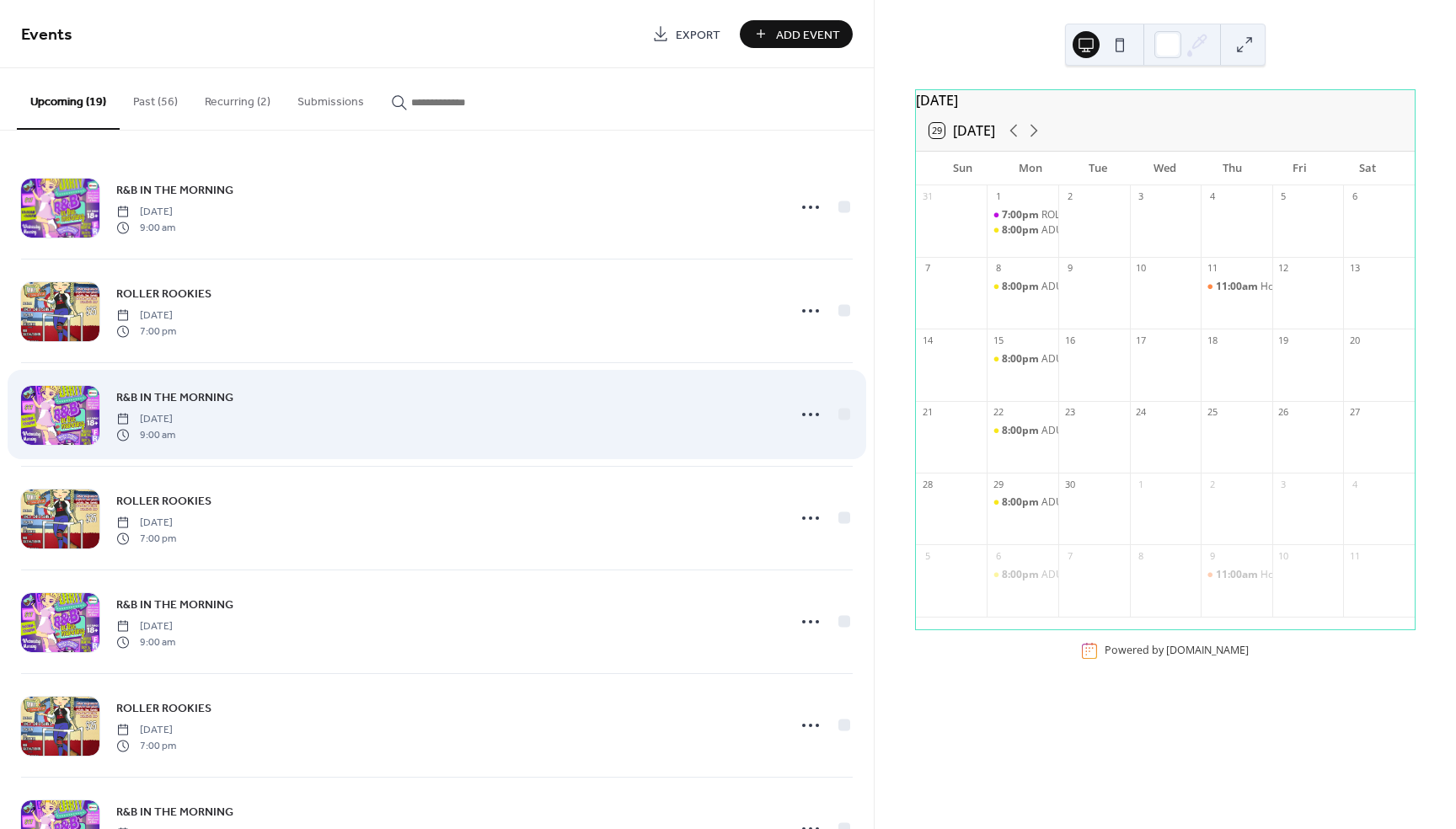 click on "R&B IN THE MORNING" at bounding box center [174, 398] 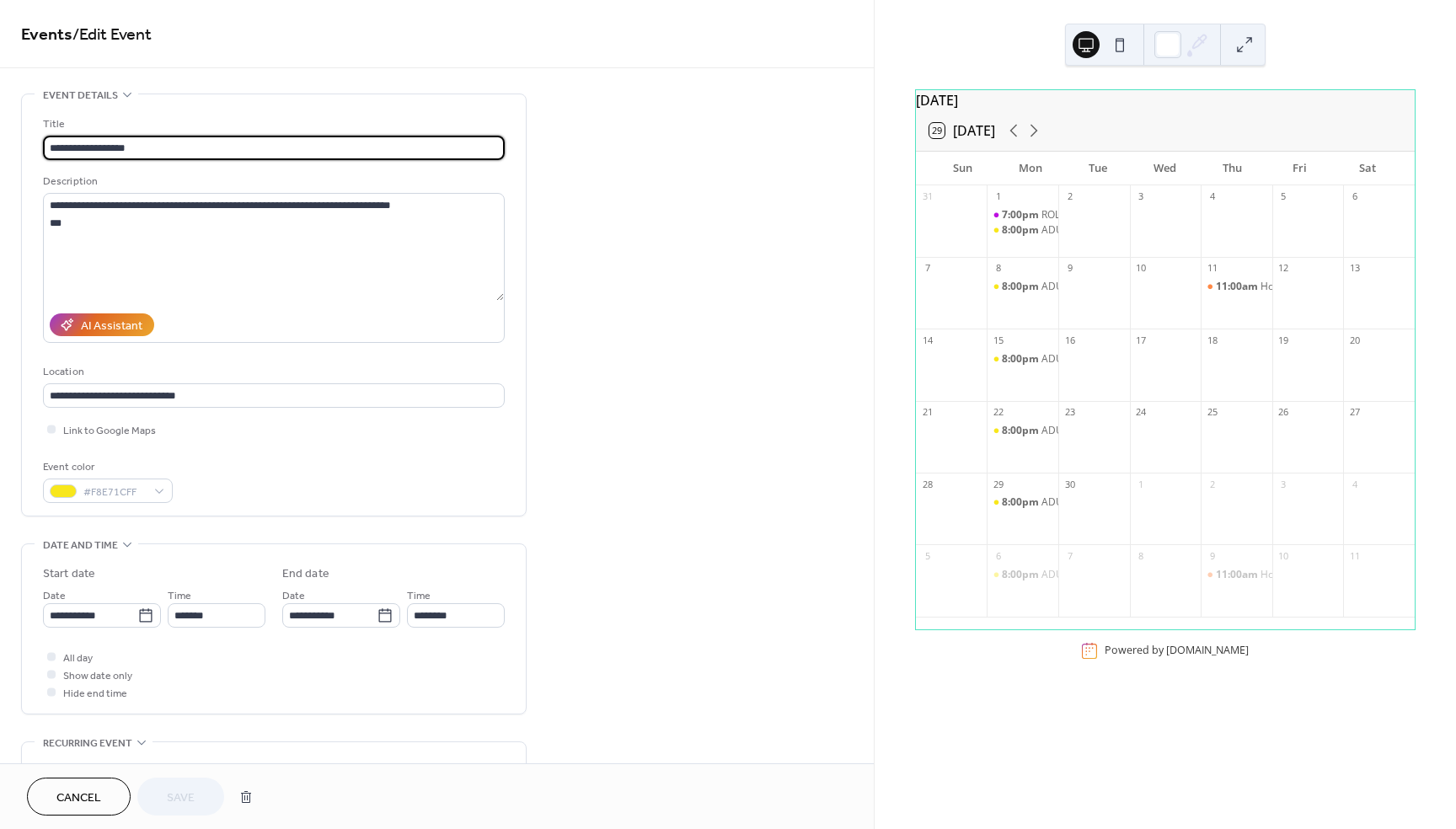 scroll, scrollTop: 361, scrollLeft: 0, axis: vertical 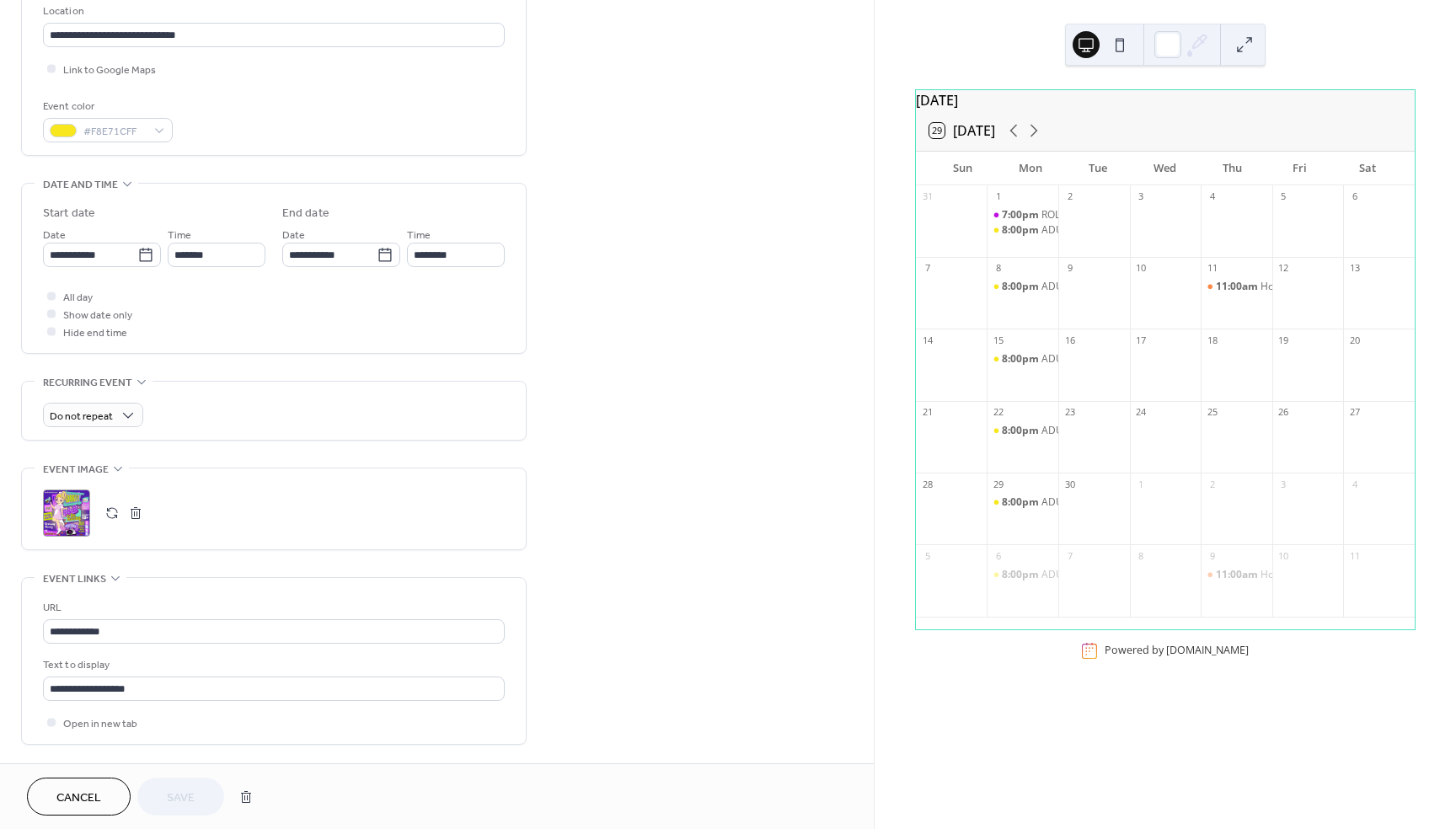 click on ";" at bounding box center [67, 513] 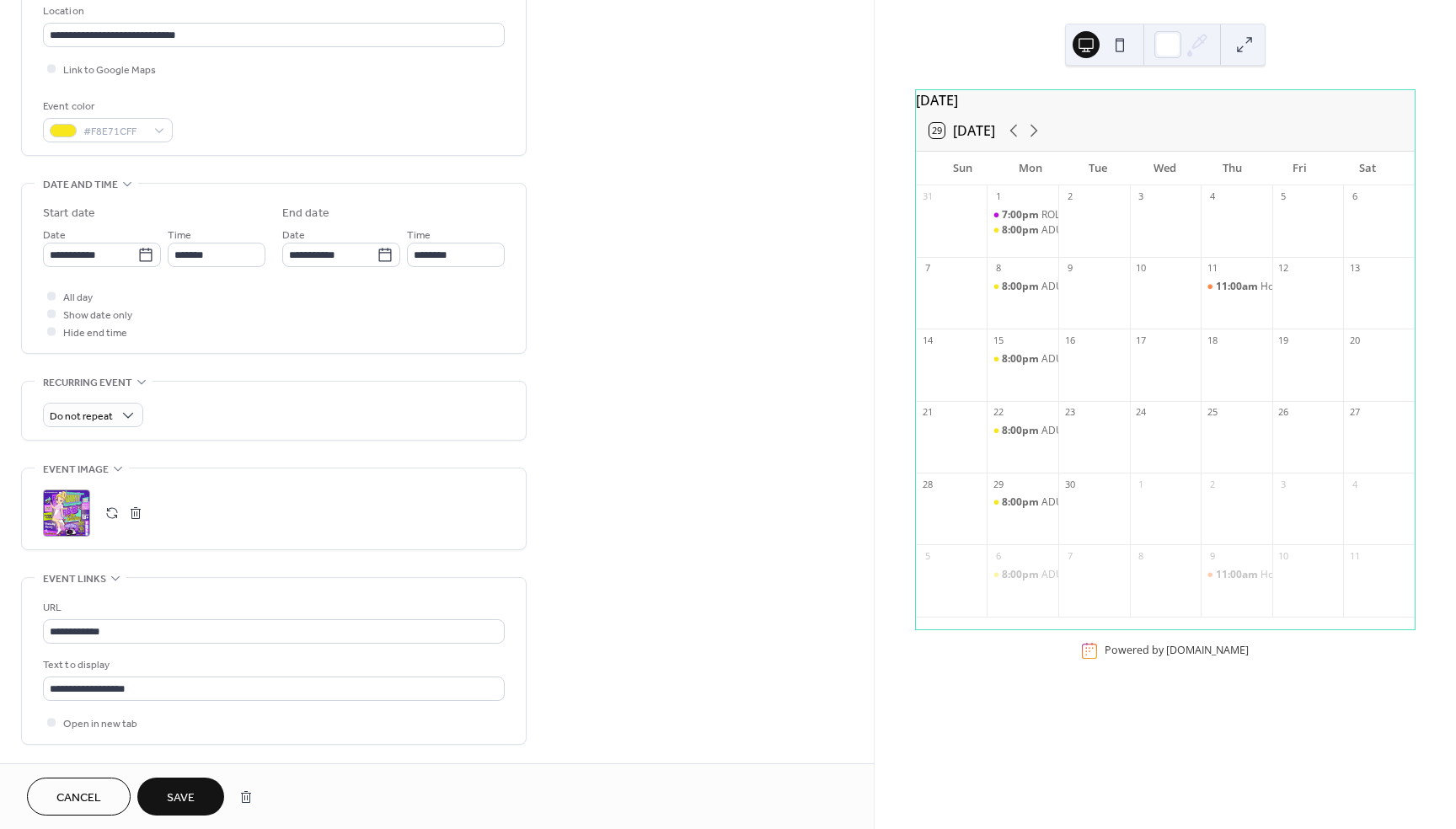 click on "Save" at bounding box center (180, 798) 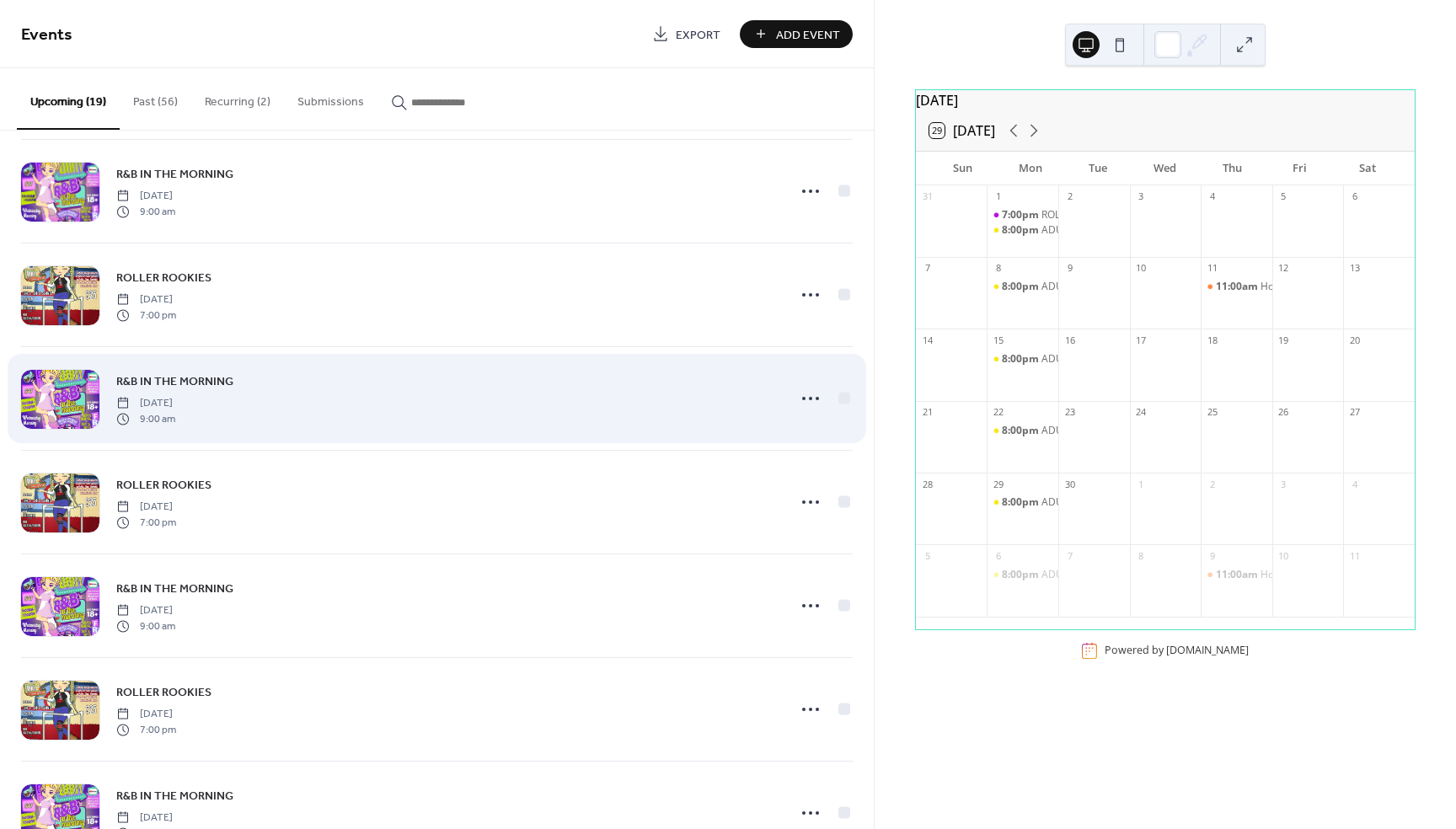 scroll, scrollTop: 243, scrollLeft: 0, axis: vertical 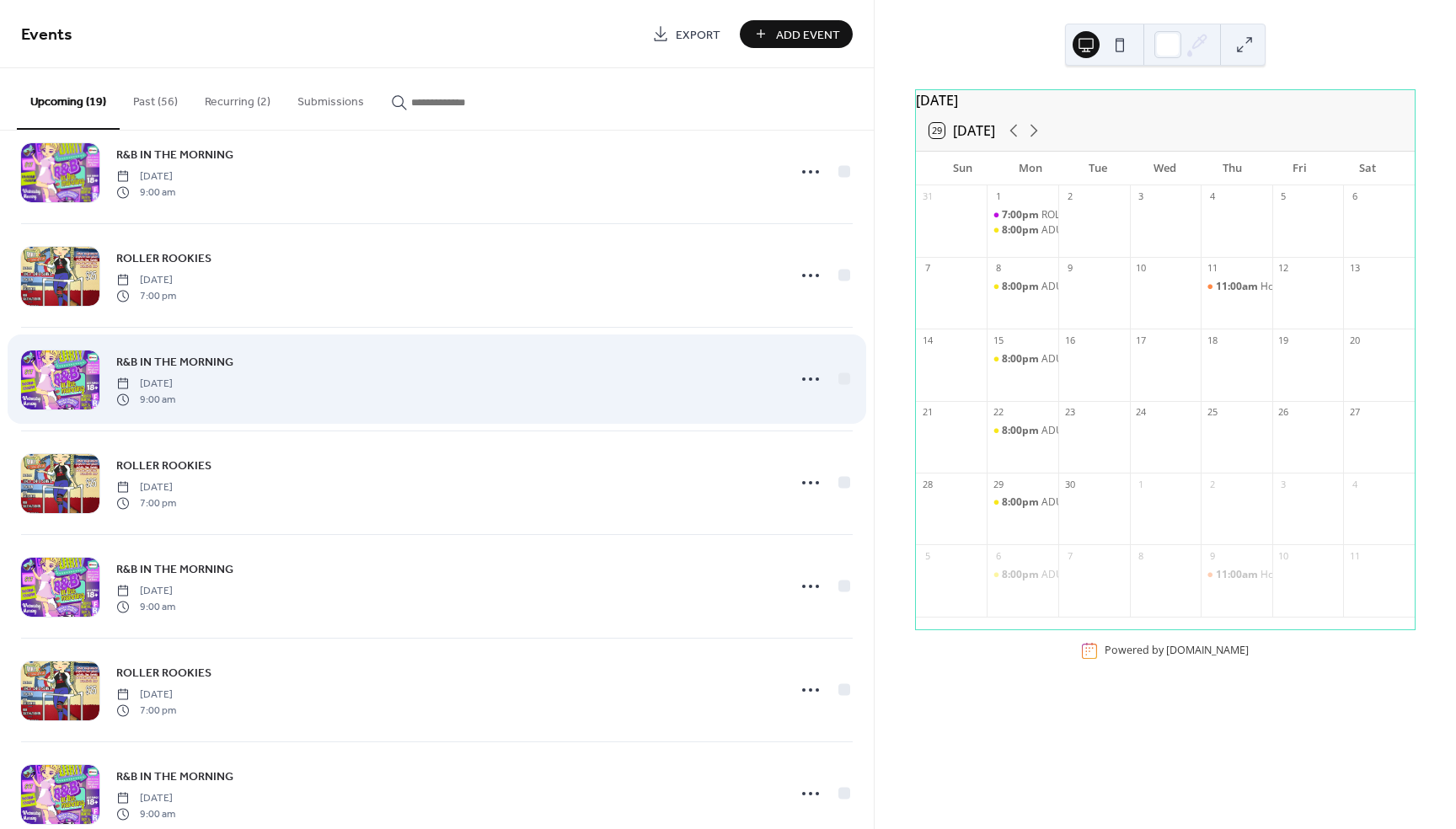 click on "R&B IN THE MORNING" at bounding box center [174, 362] 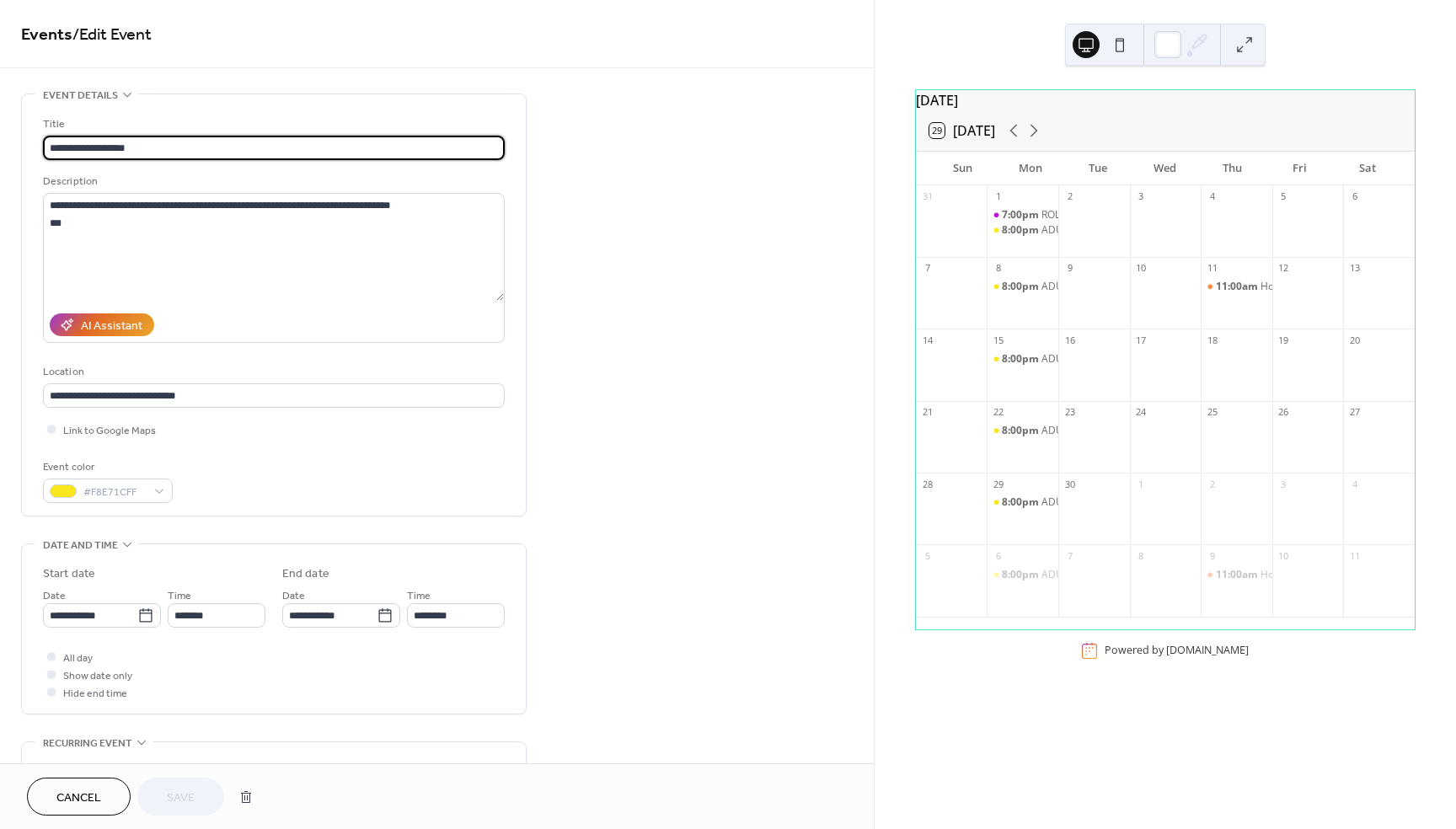scroll, scrollTop: 372, scrollLeft: 0, axis: vertical 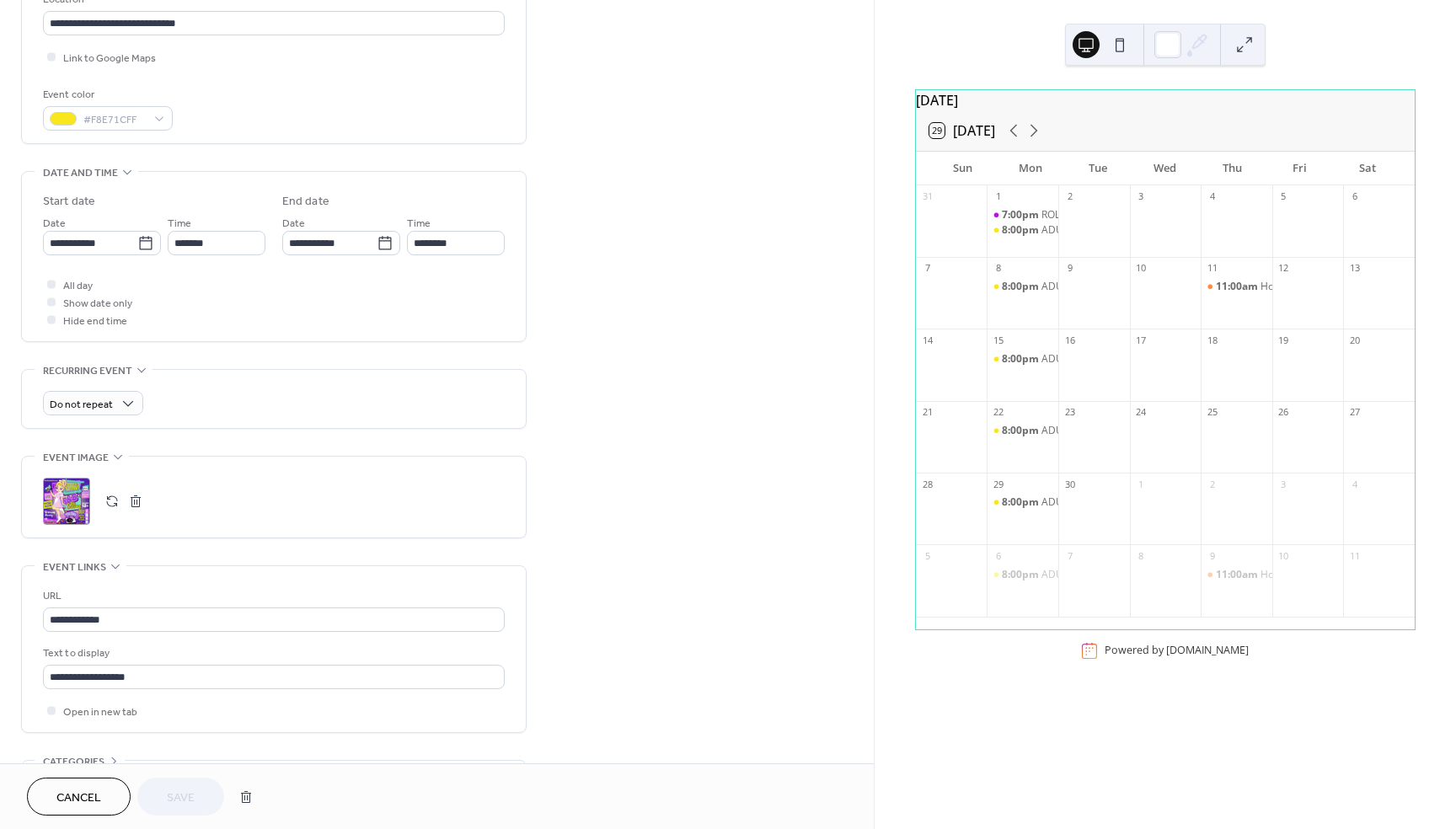 click on ";" at bounding box center (67, 501) 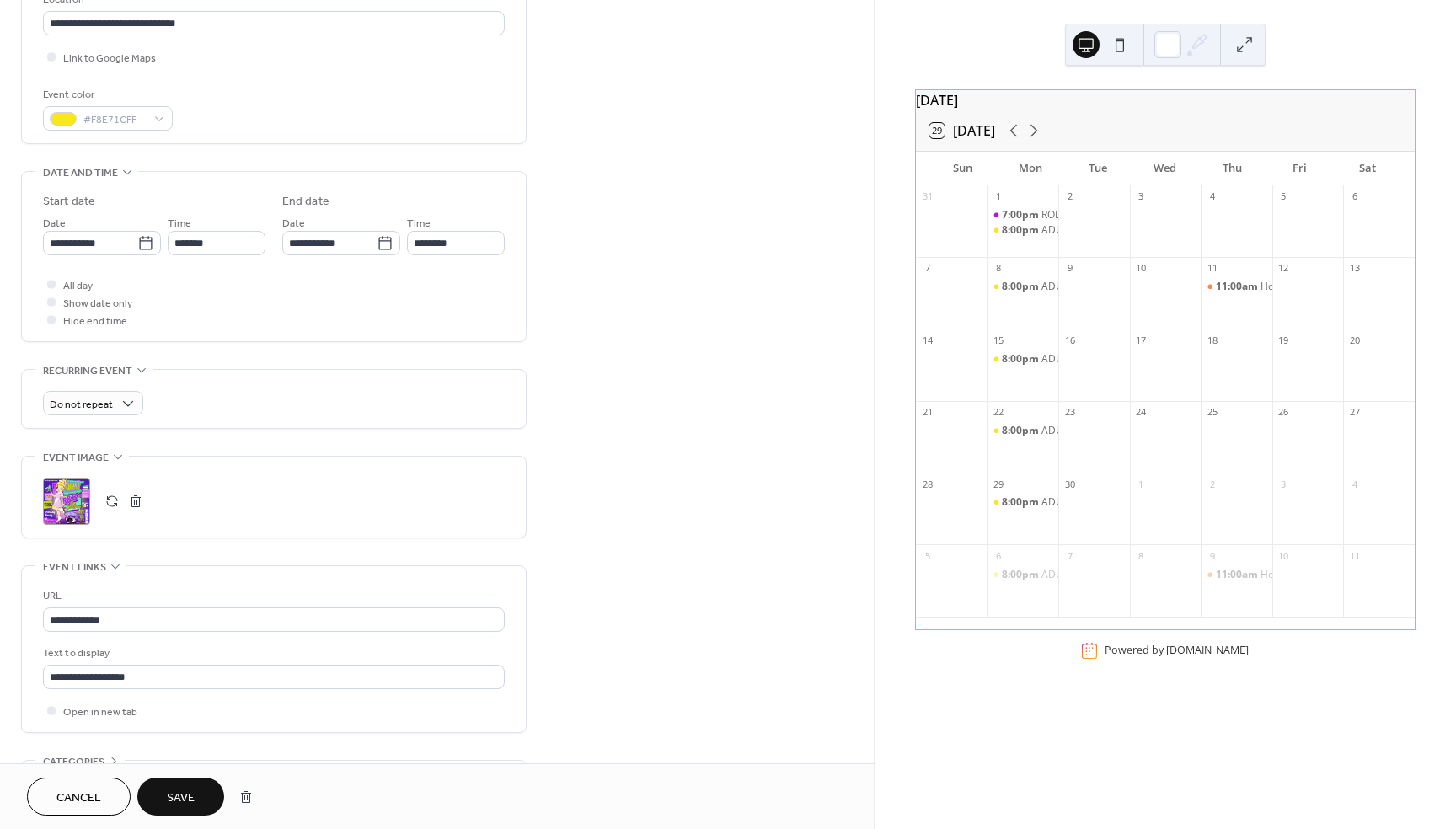 click on "Save" at bounding box center (180, 798) 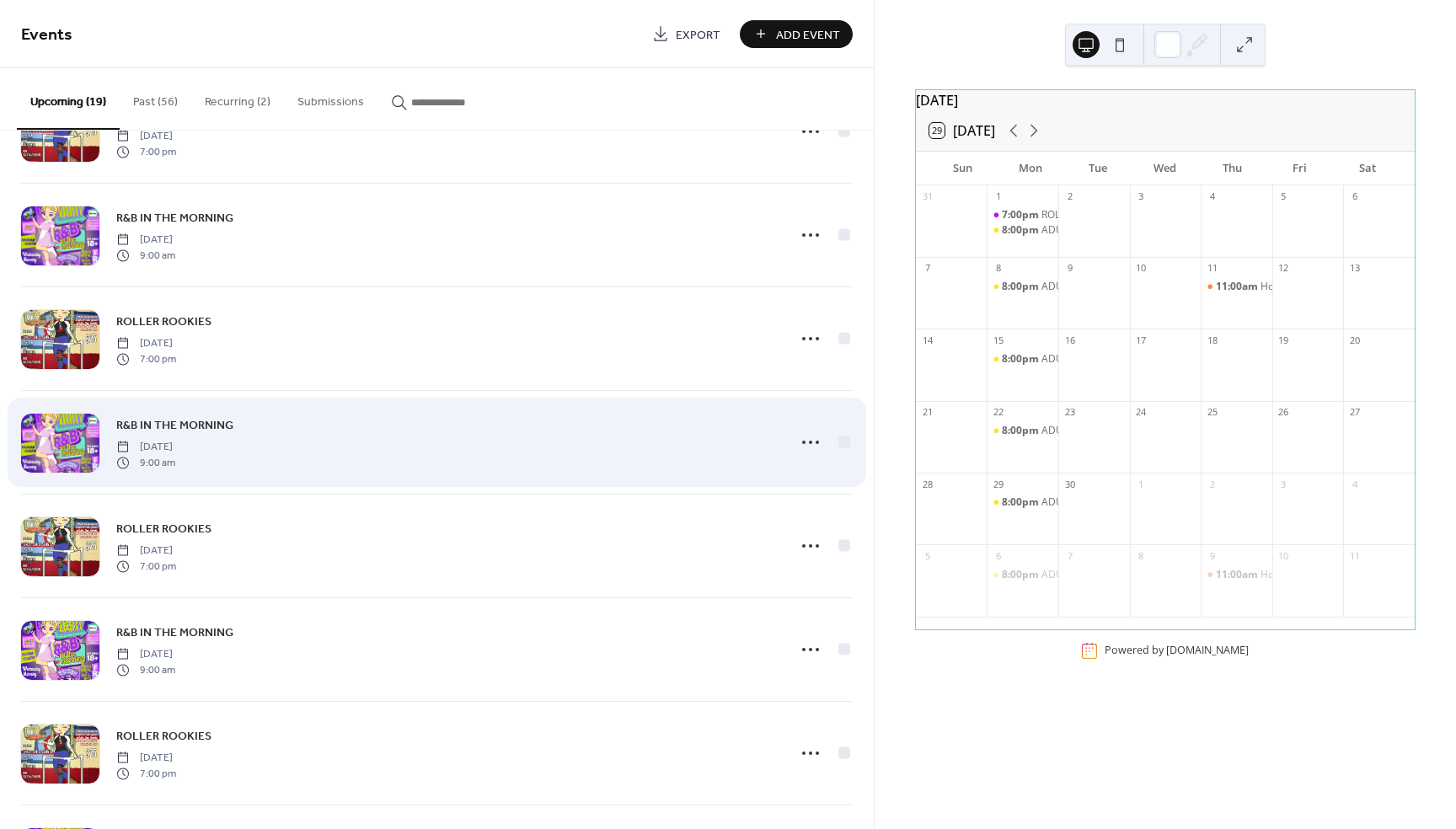scroll, scrollTop: 350, scrollLeft: 0, axis: vertical 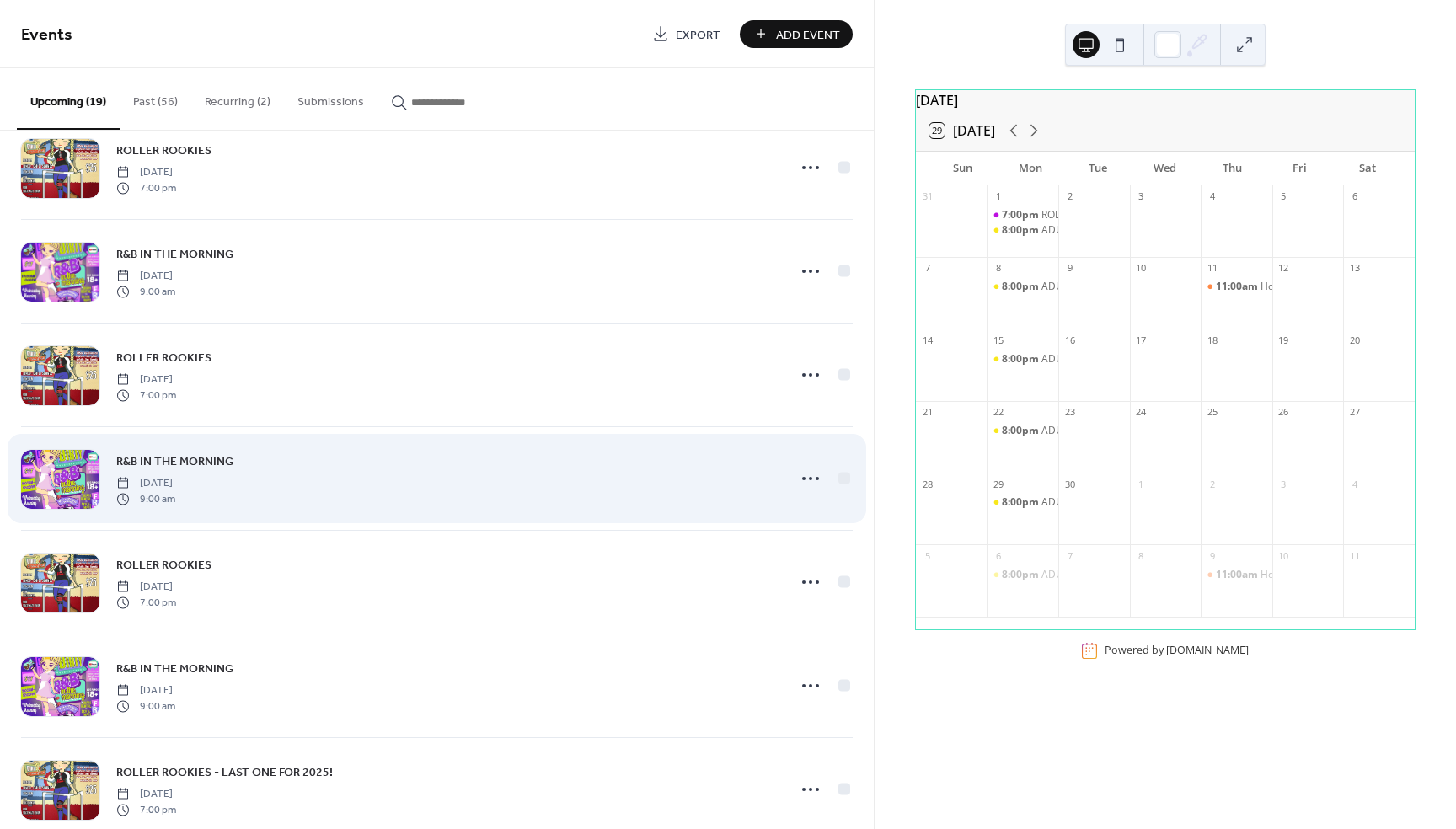 click on "R&B IN THE MORNING" at bounding box center (174, 462) 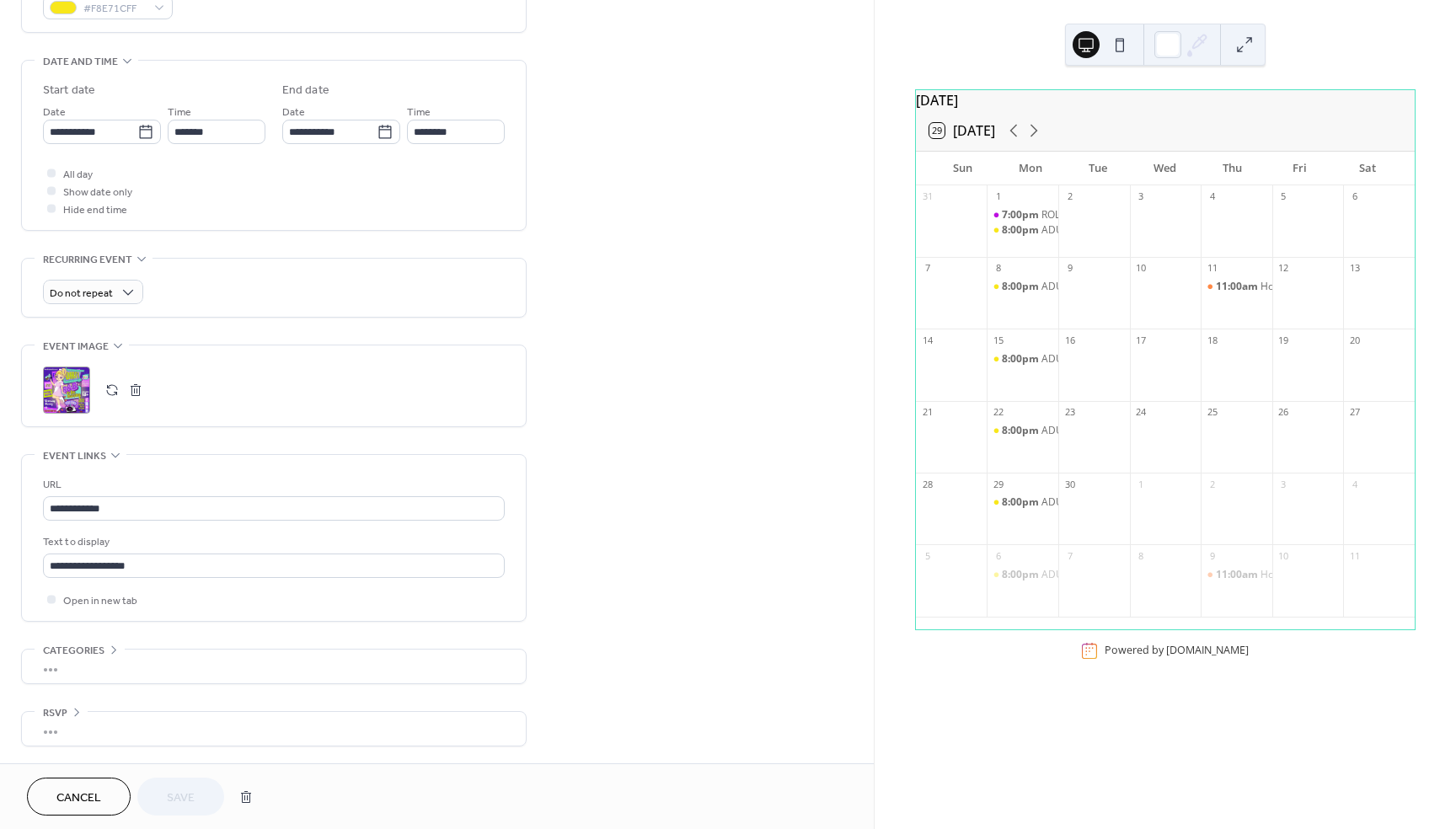 scroll, scrollTop: 483, scrollLeft: 0, axis: vertical 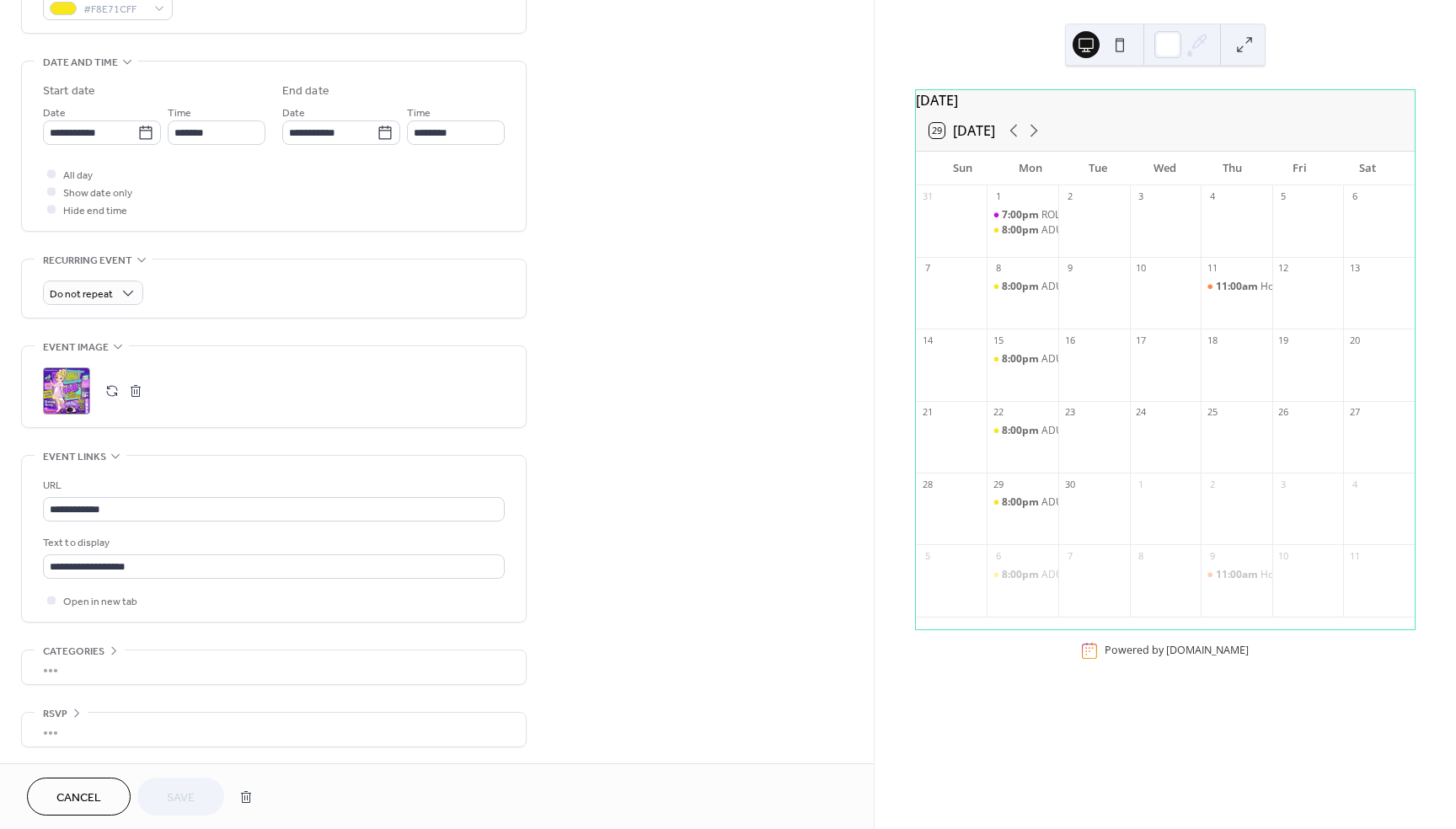 click on ";" at bounding box center (67, 391) 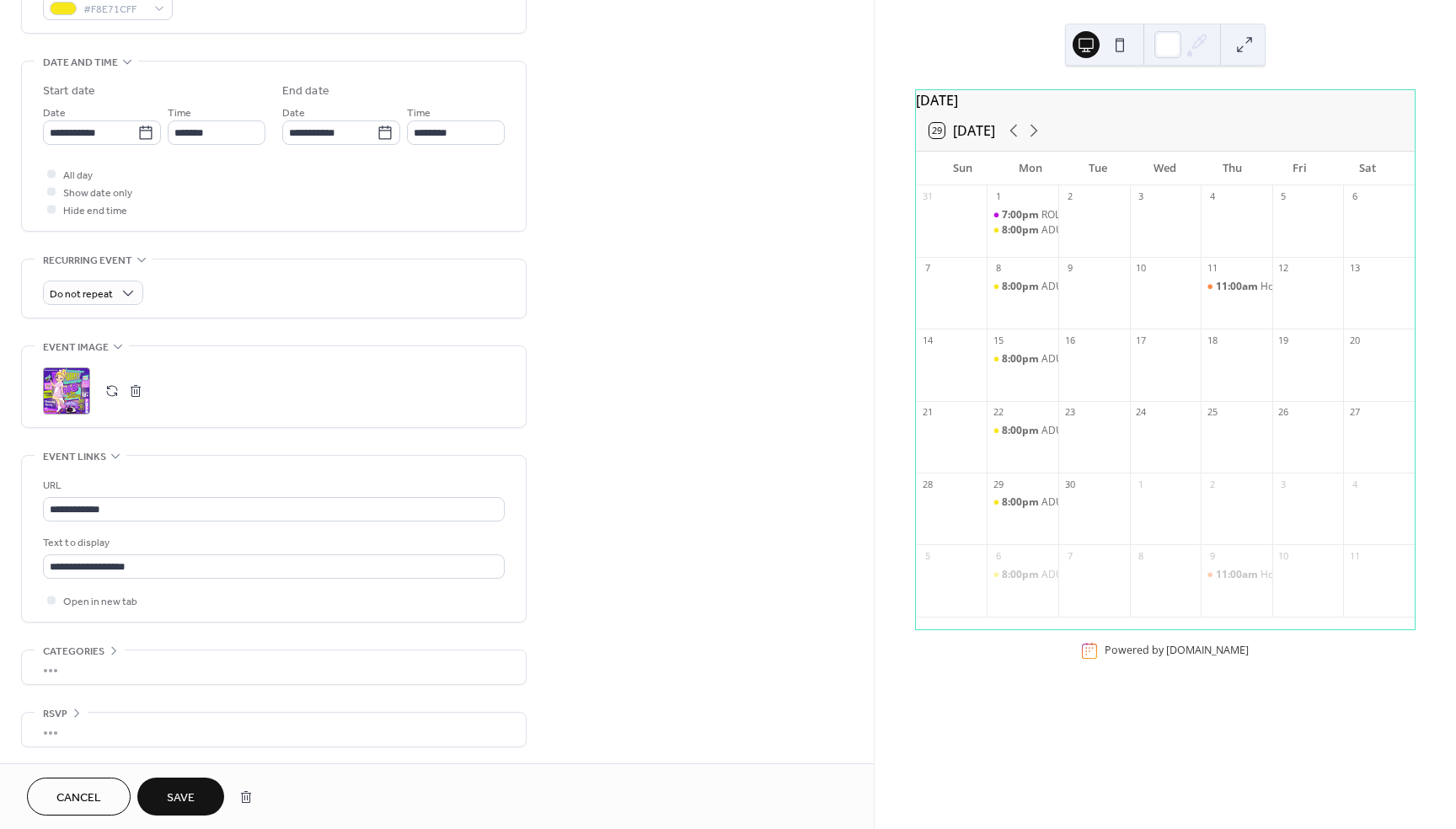 click on "Save" at bounding box center (180, 796) 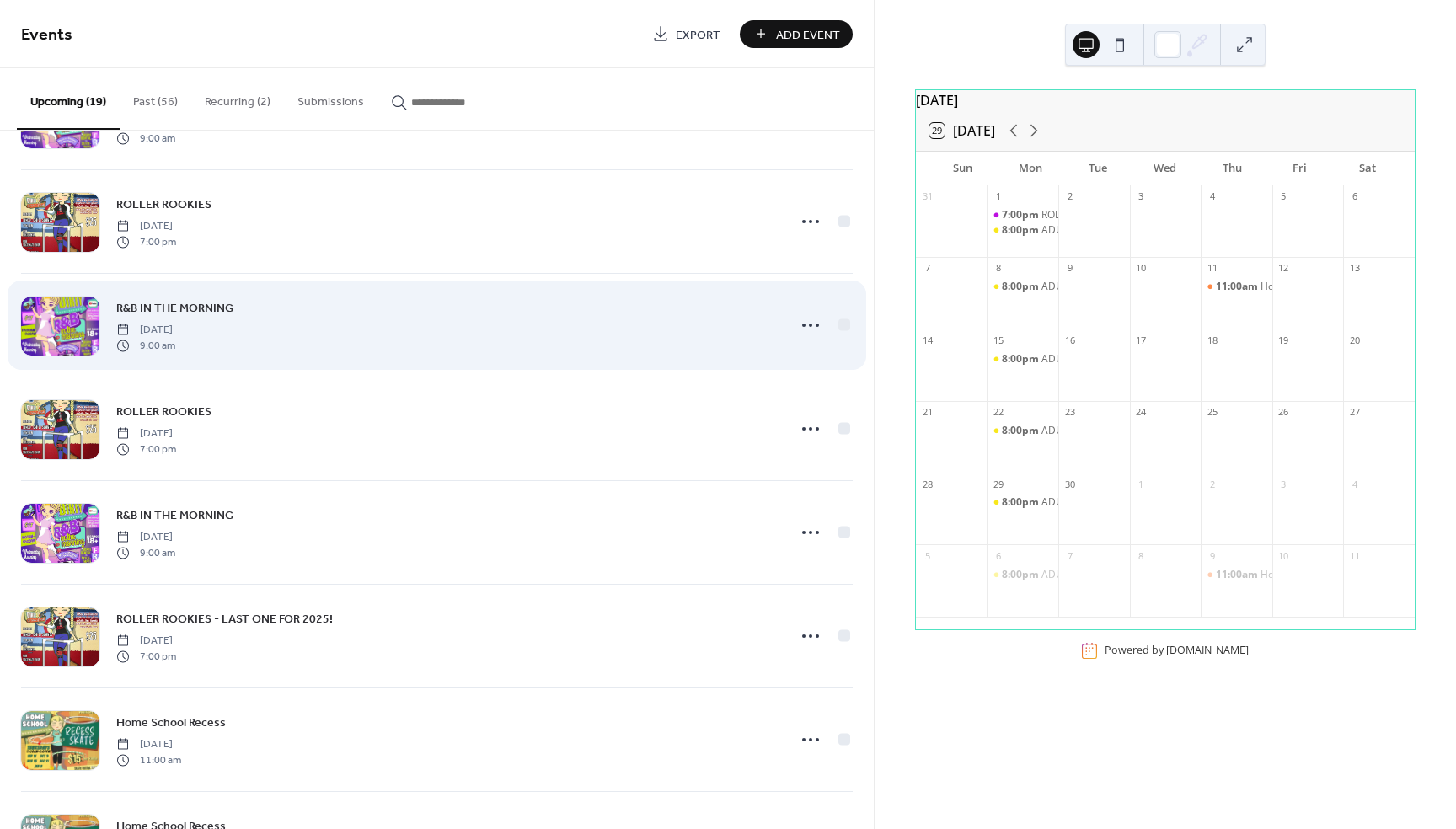 scroll, scrollTop: 536, scrollLeft: 0, axis: vertical 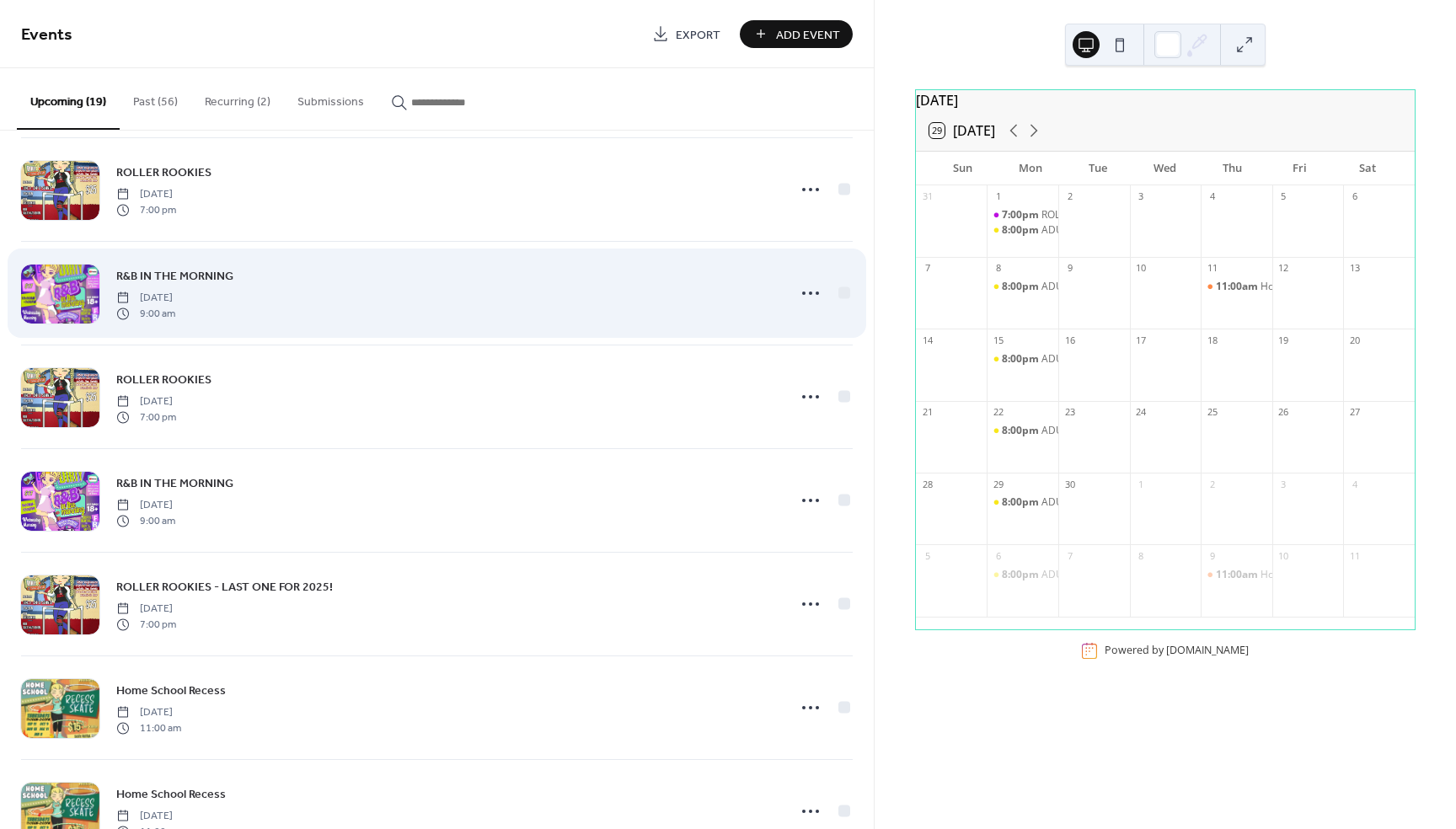 click on "R&B IN THE MORNING" at bounding box center [174, 276] 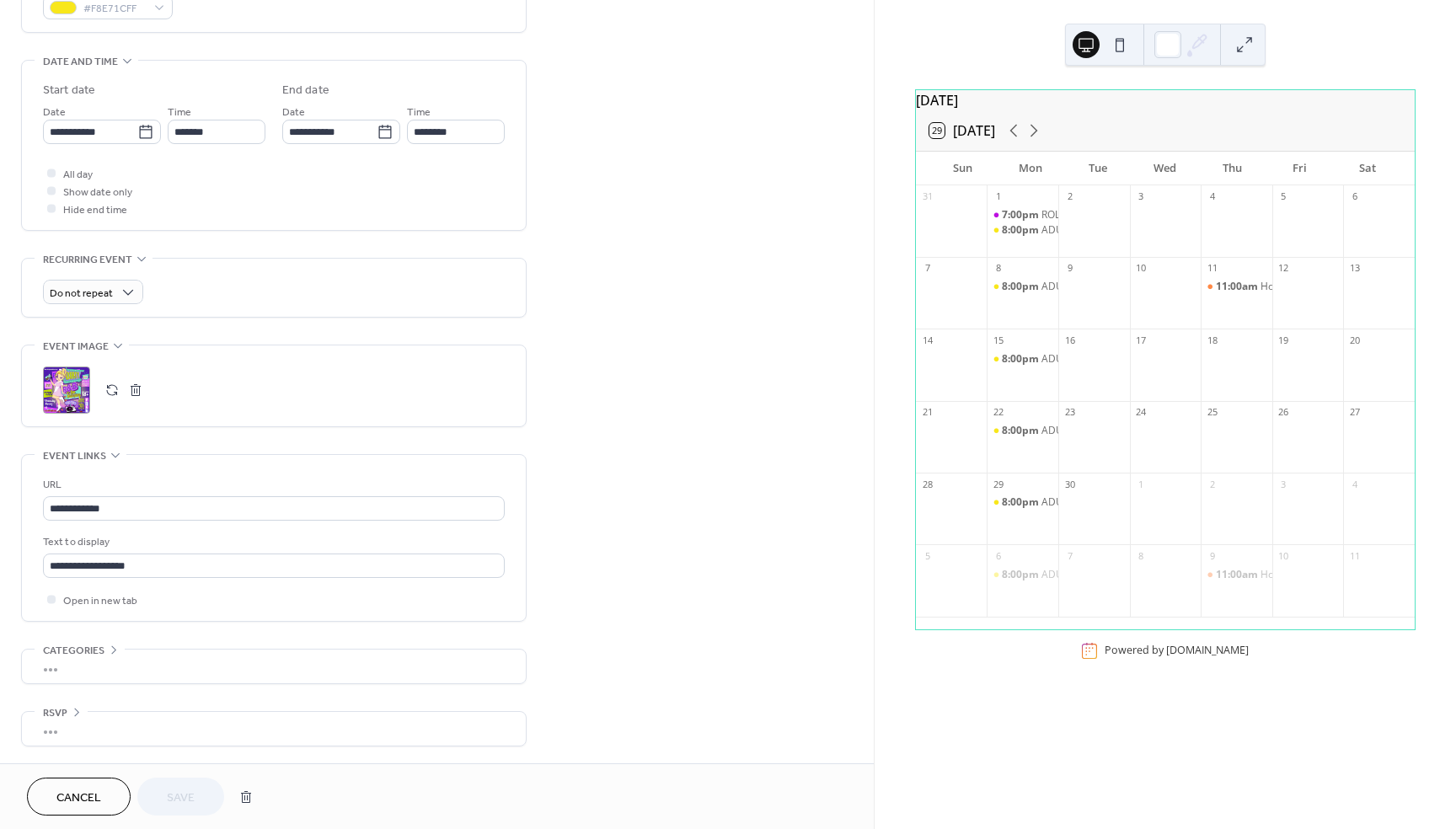 scroll, scrollTop: 483, scrollLeft: 0, axis: vertical 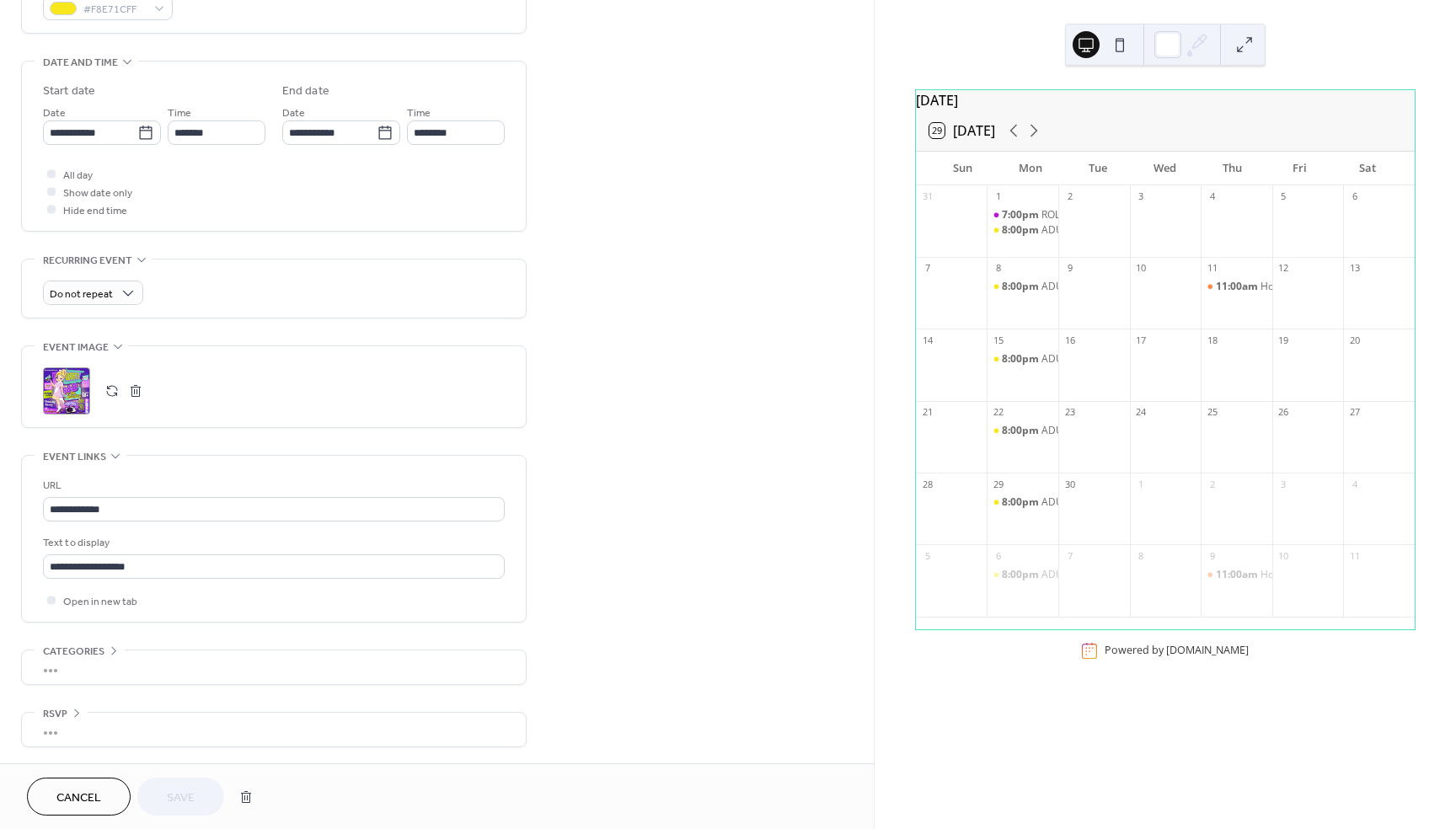 click on ";" at bounding box center [67, 391] 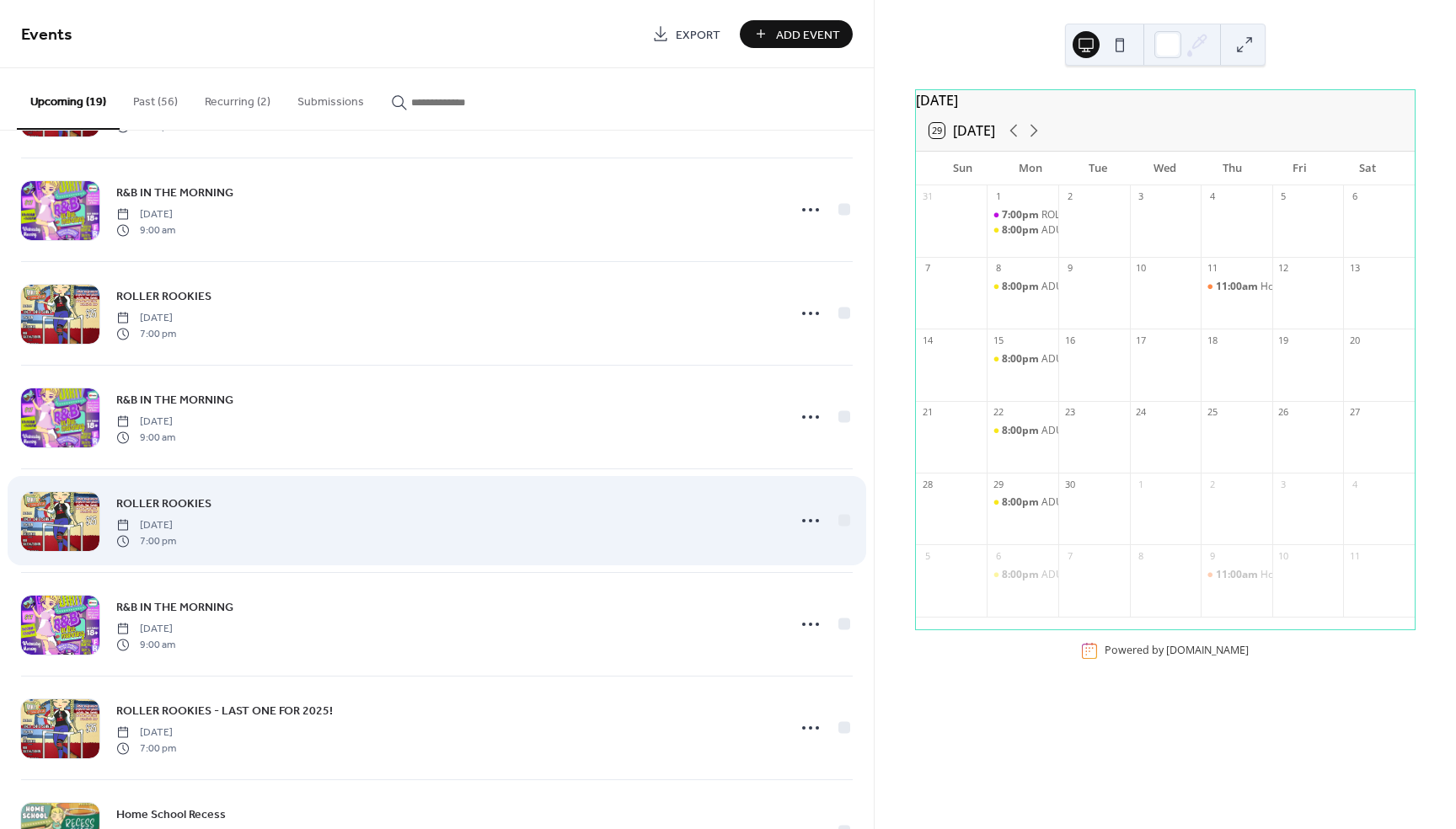 scroll, scrollTop: 583, scrollLeft: 0, axis: vertical 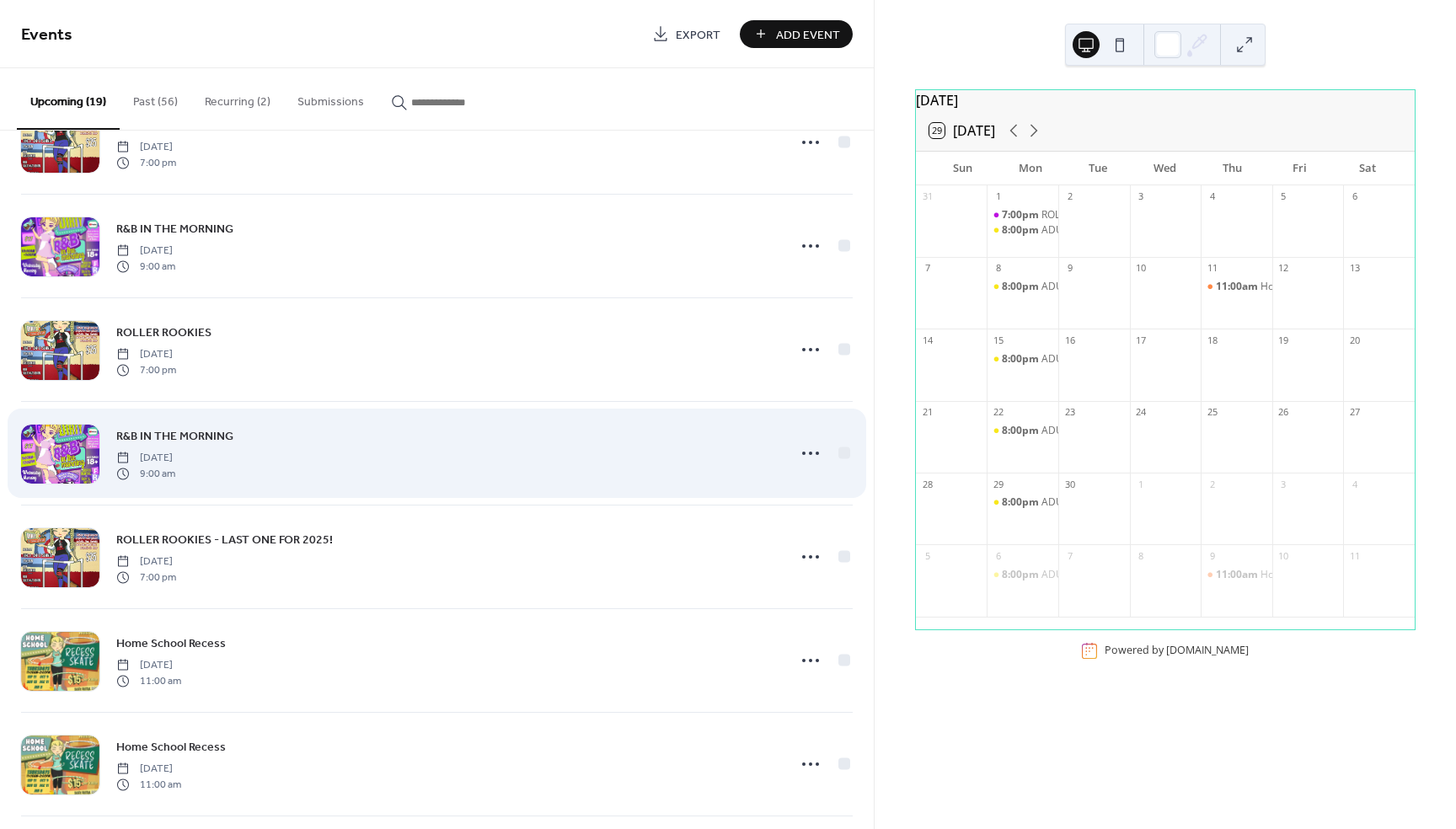 click on "R&B IN THE MORNING" at bounding box center (174, 436) 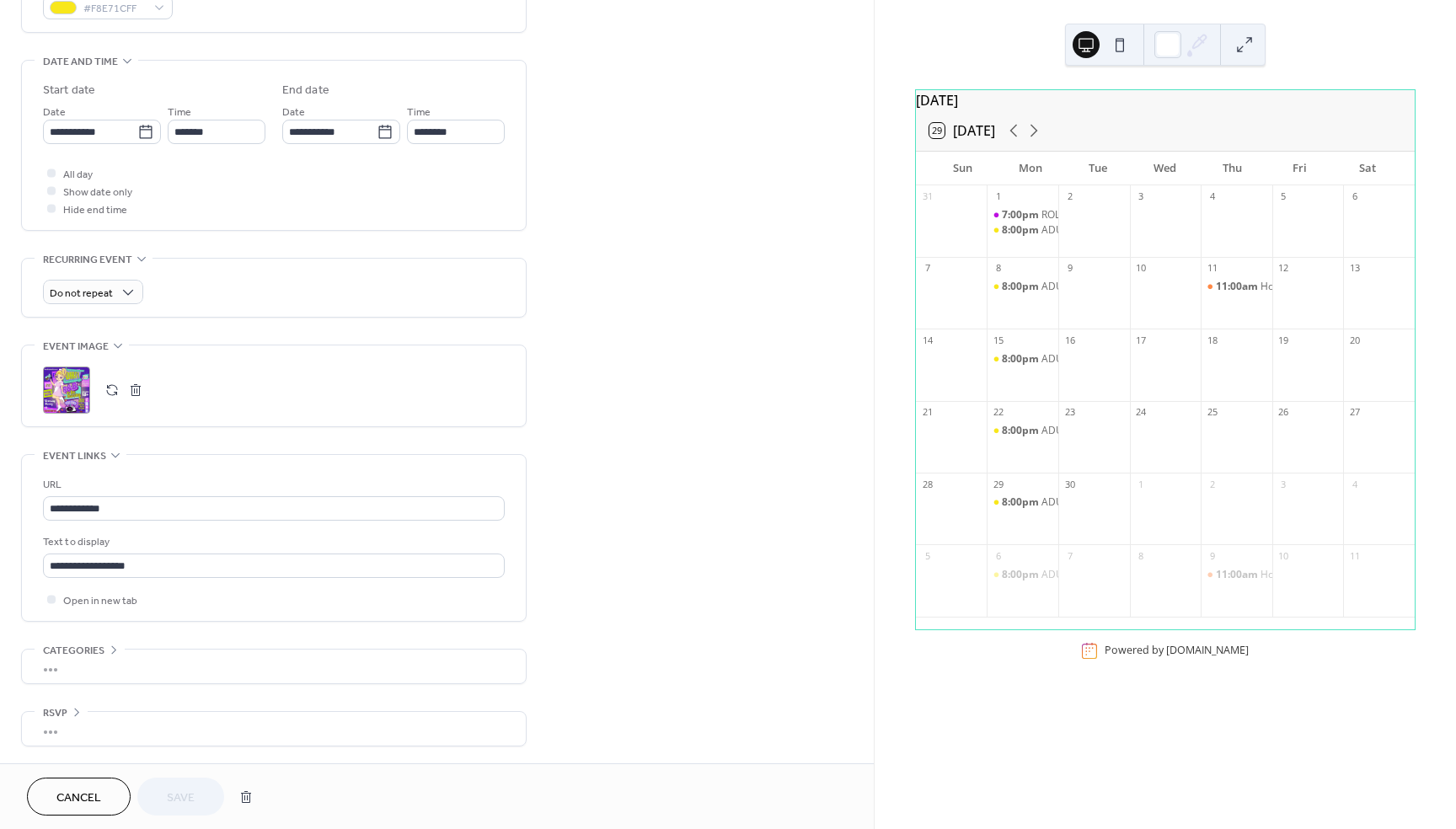 scroll, scrollTop: 483, scrollLeft: 0, axis: vertical 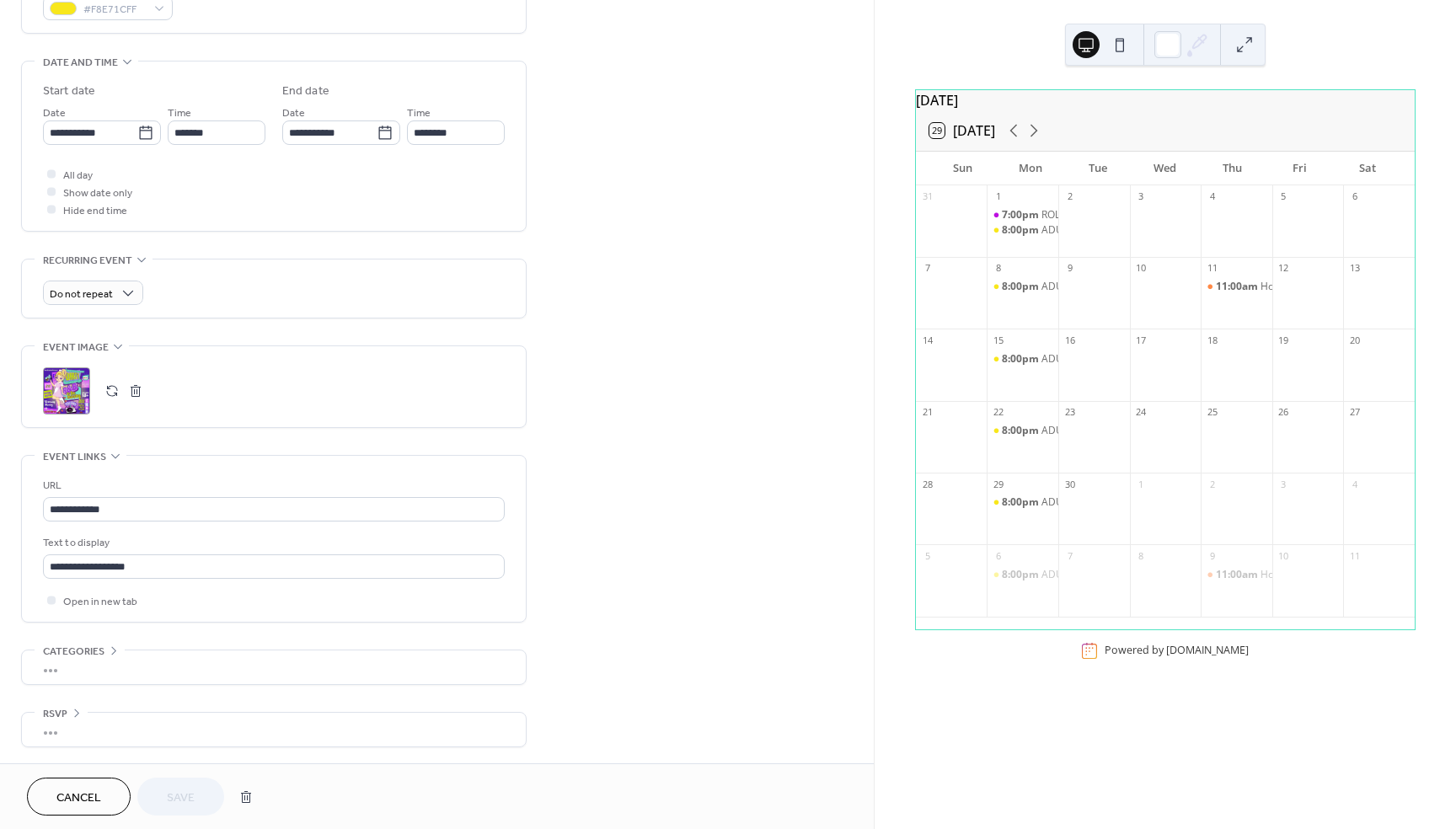 click on ";" at bounding box center [67, 391] 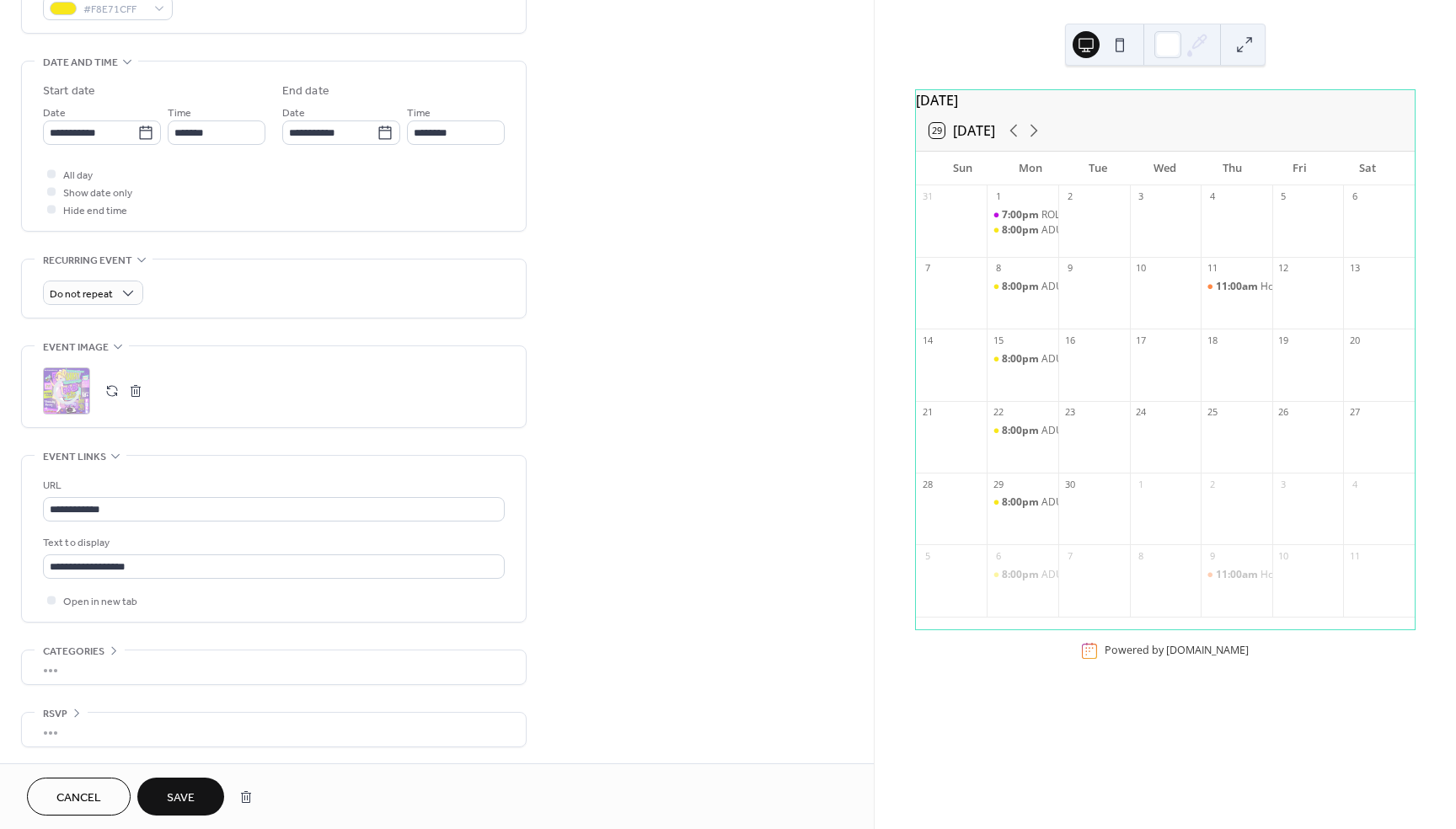 click on "Save" at bounding box center (180, 798) 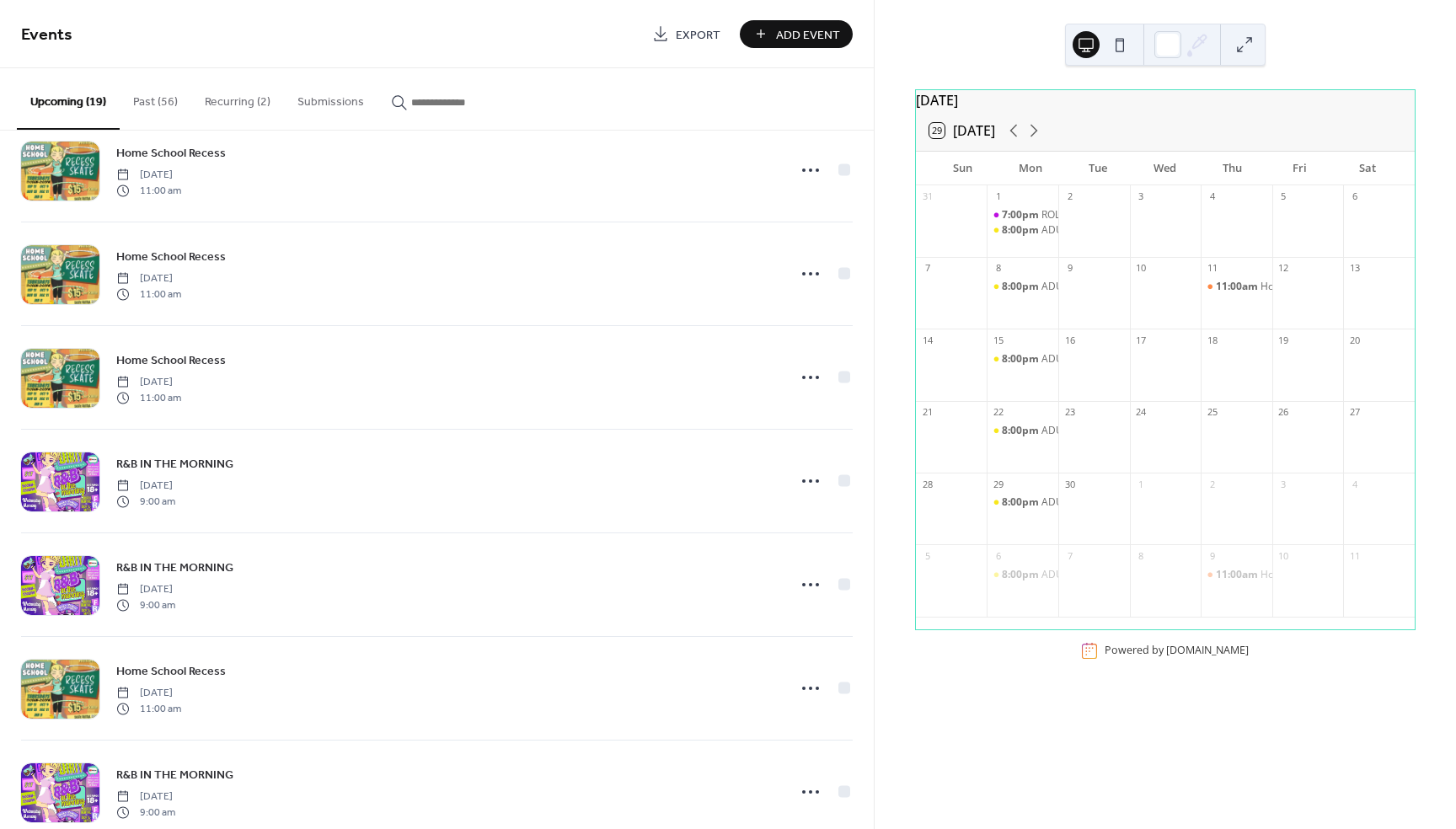 scroll, scrollTop: 1077, scrollLeft: 0, axis: vertical 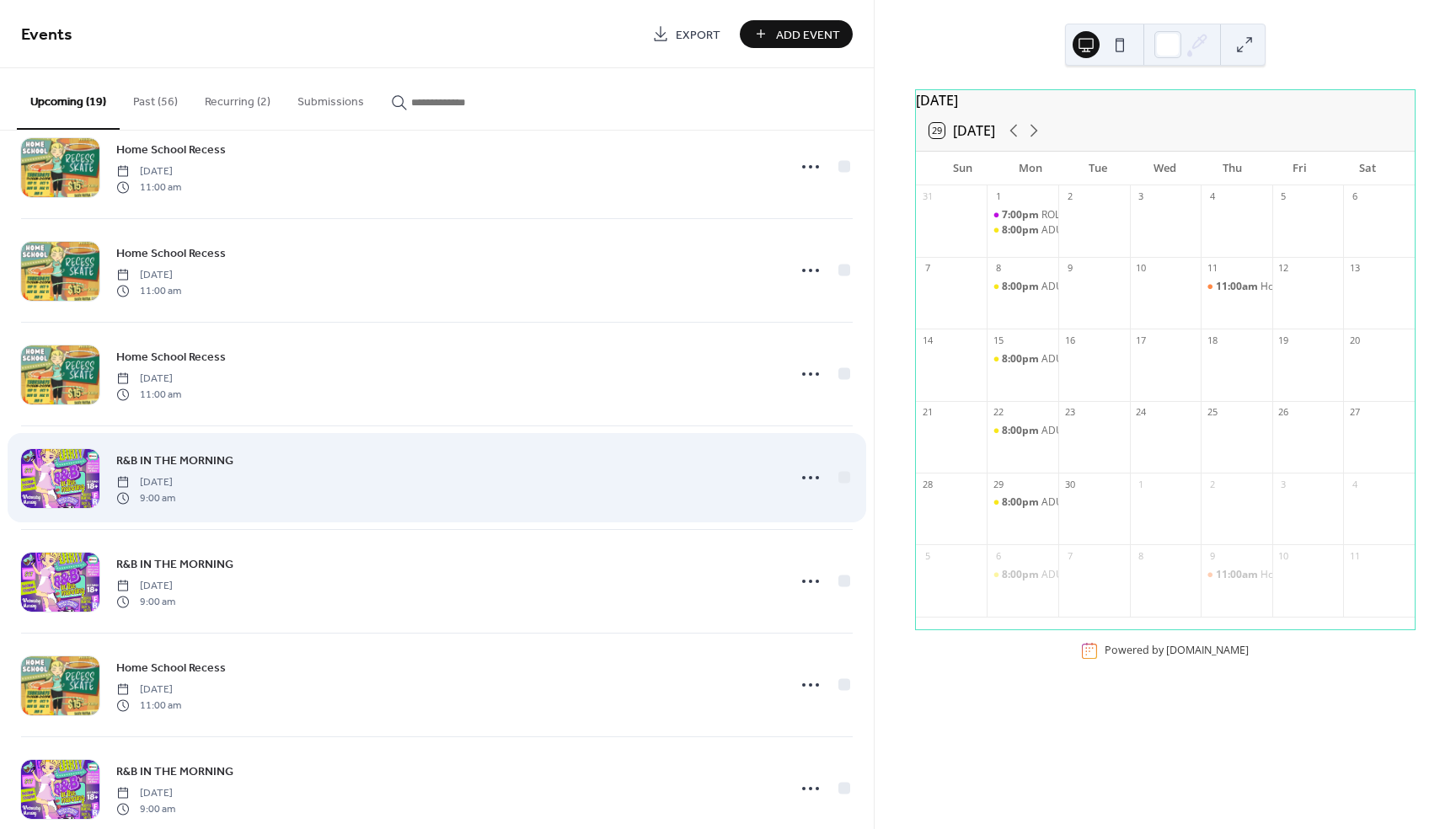 click on "R&B IN THE MORNING" at bounding box center [174, 461] 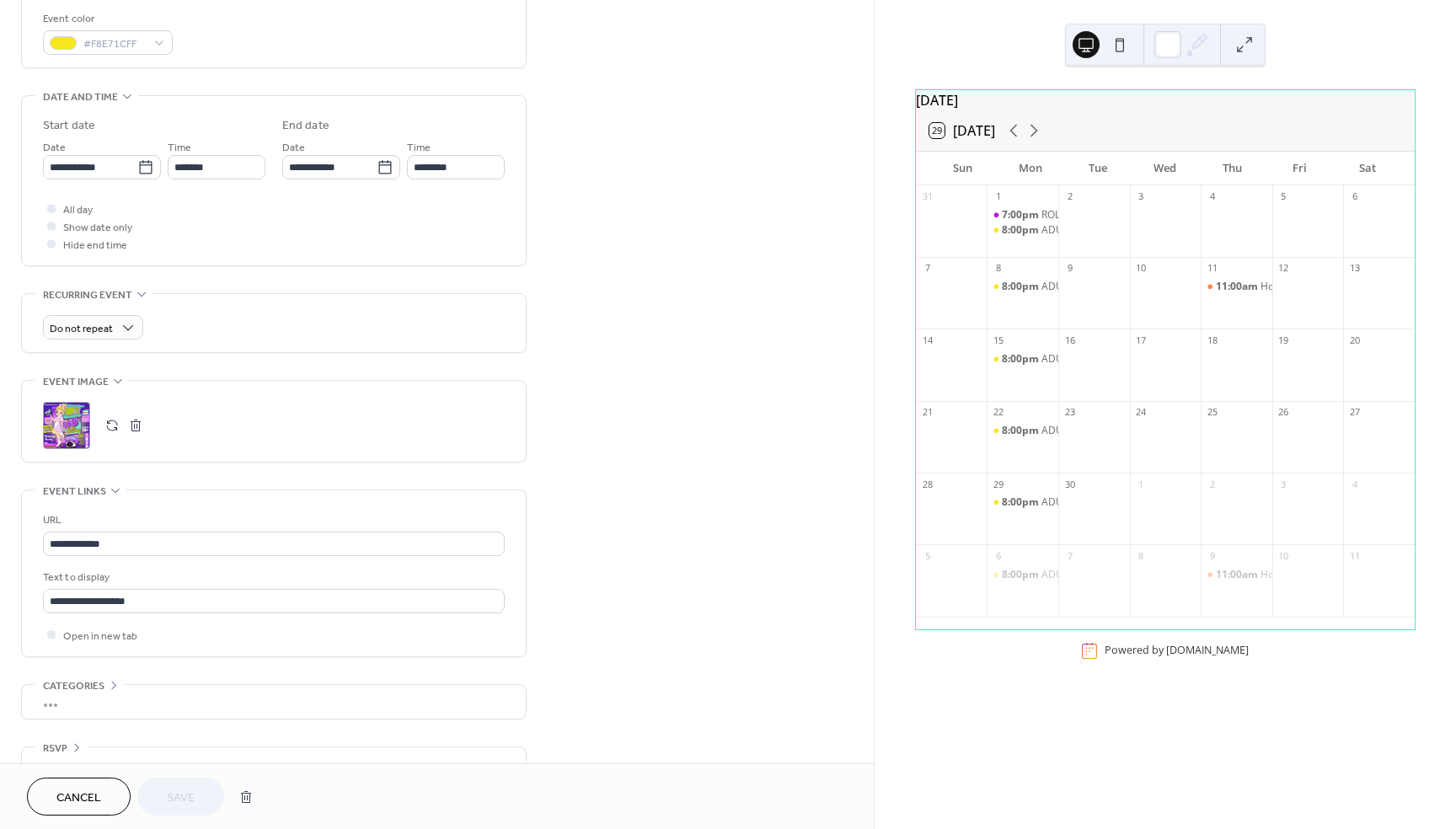 scroll, scrollTop: 459, scrollLeft: 0, axis: vertical 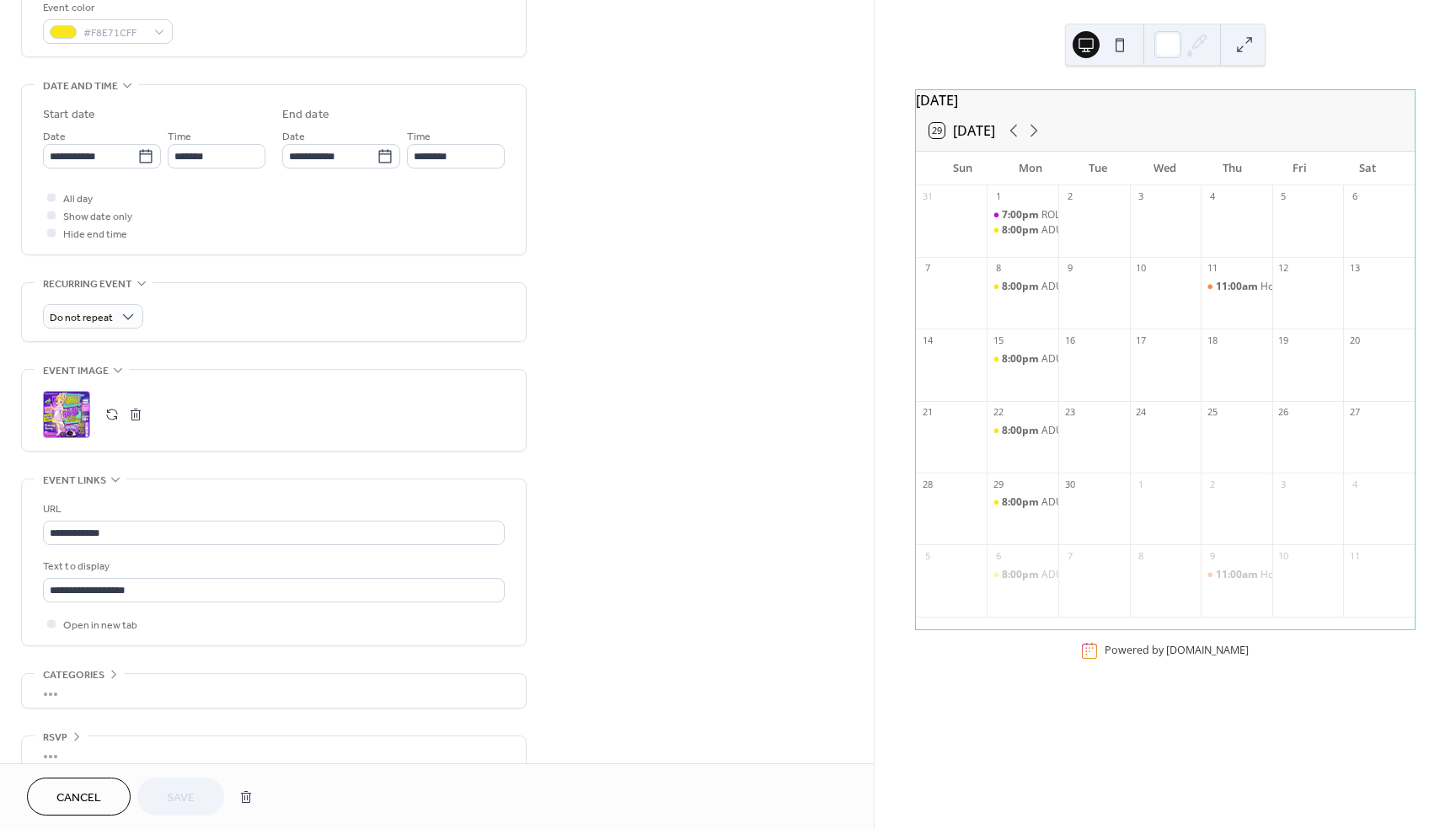 click on ";" at bounding box center (67, 414) 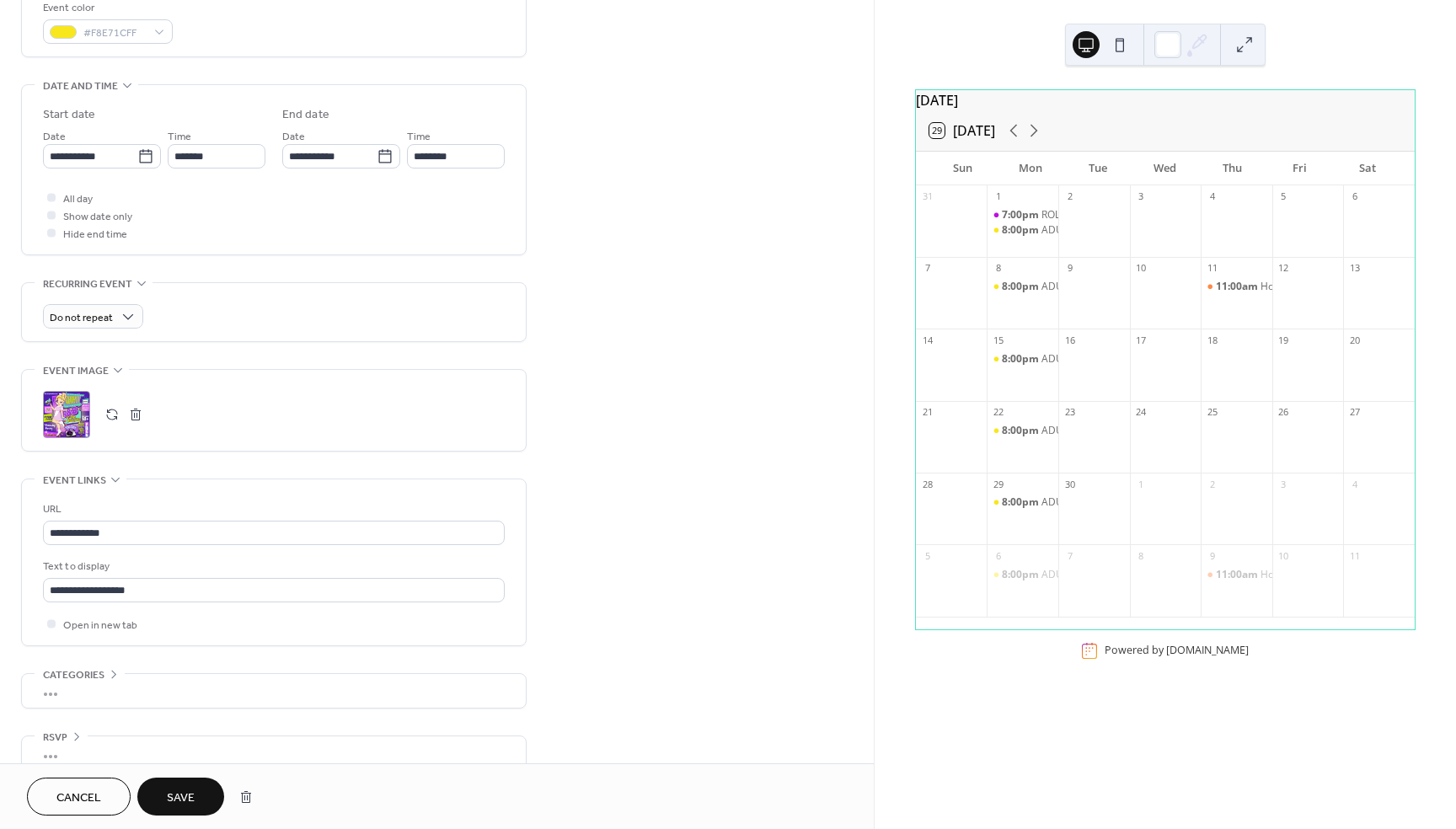 click on "Save" at bounding box center (180, 798) 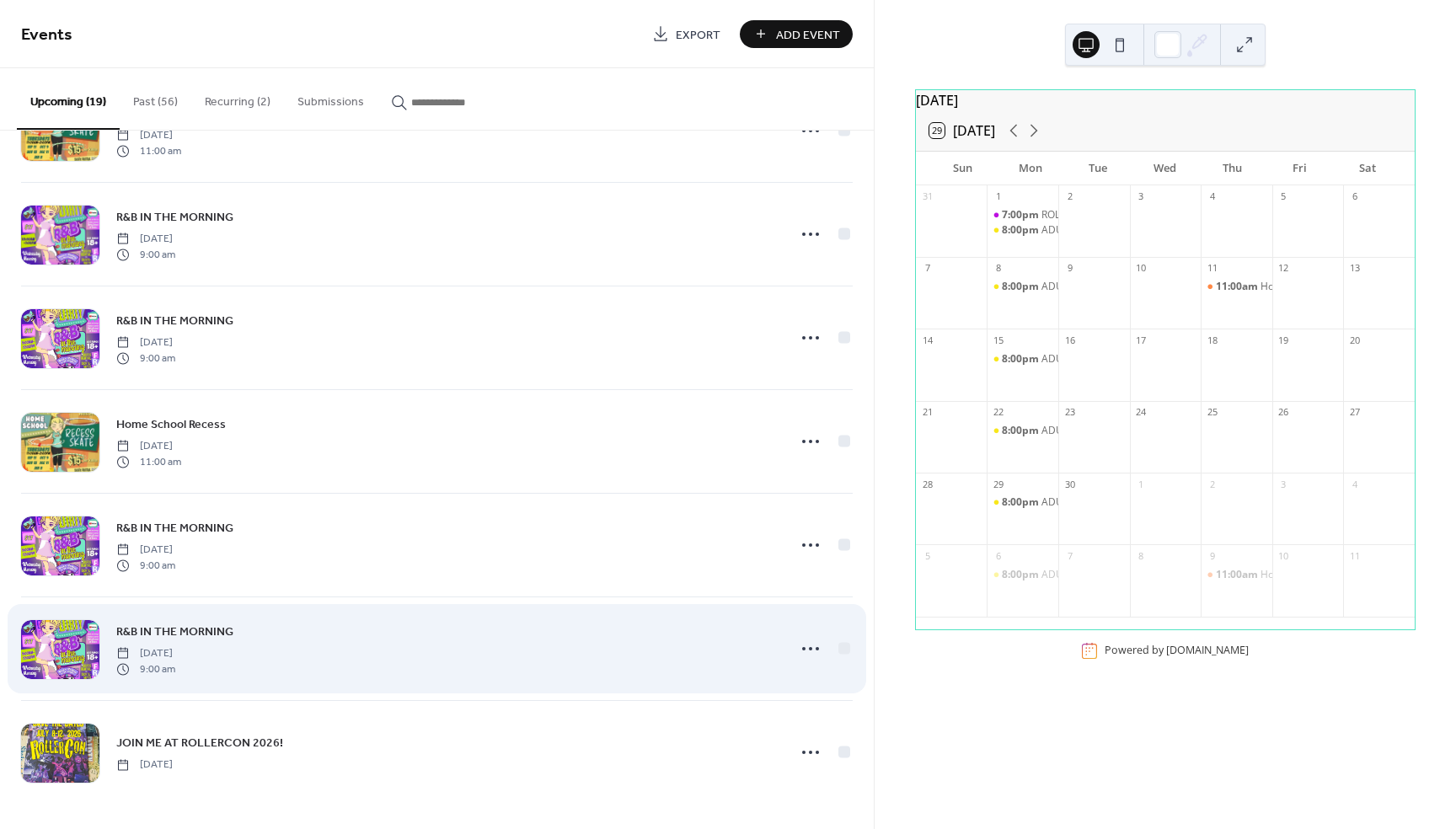 scroll, scrollTop: 1325, scrollLeft: 0, axis: vertical 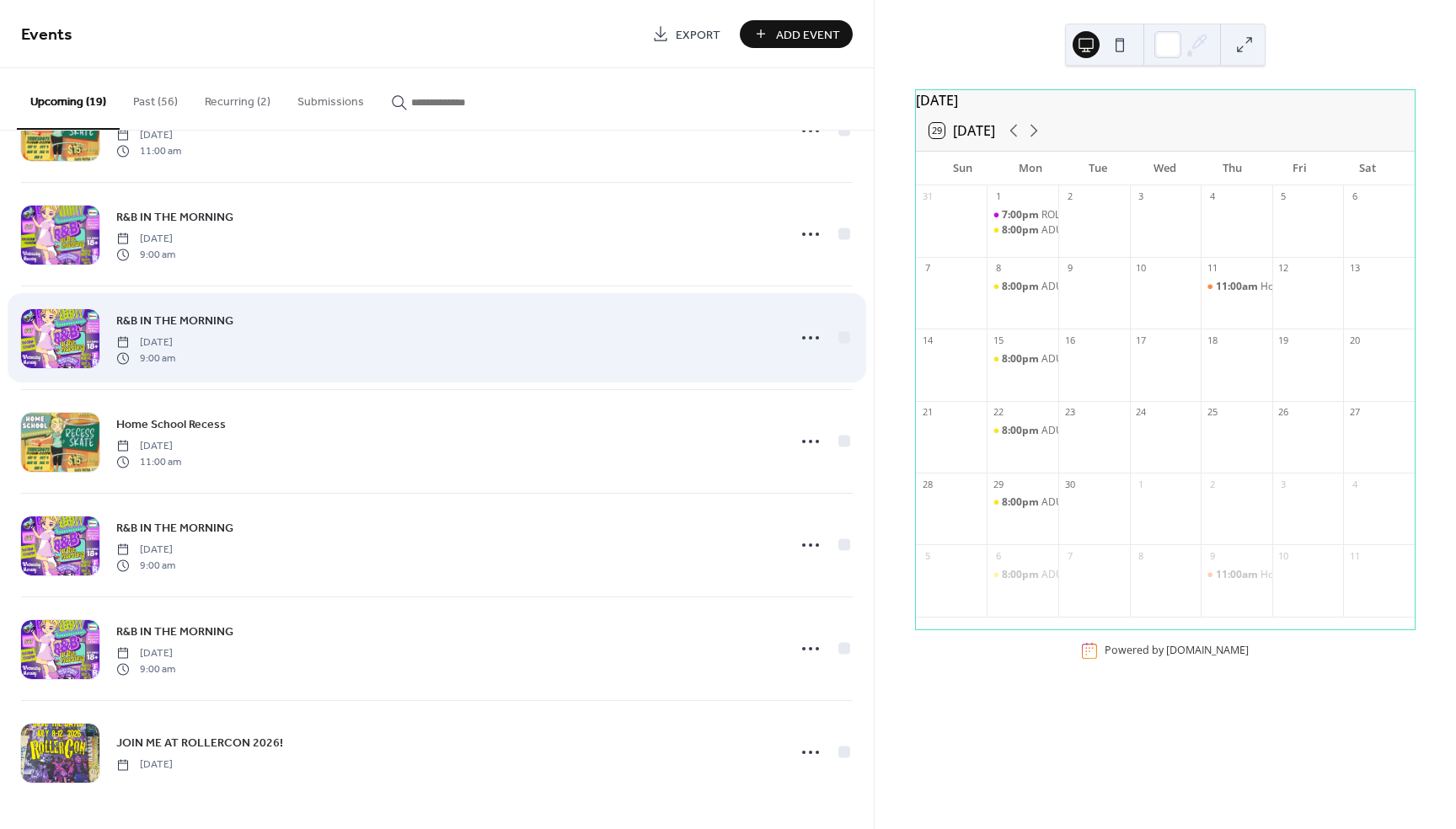 click on "R&B IN THE MORNING" at bounding box center [174, 321] 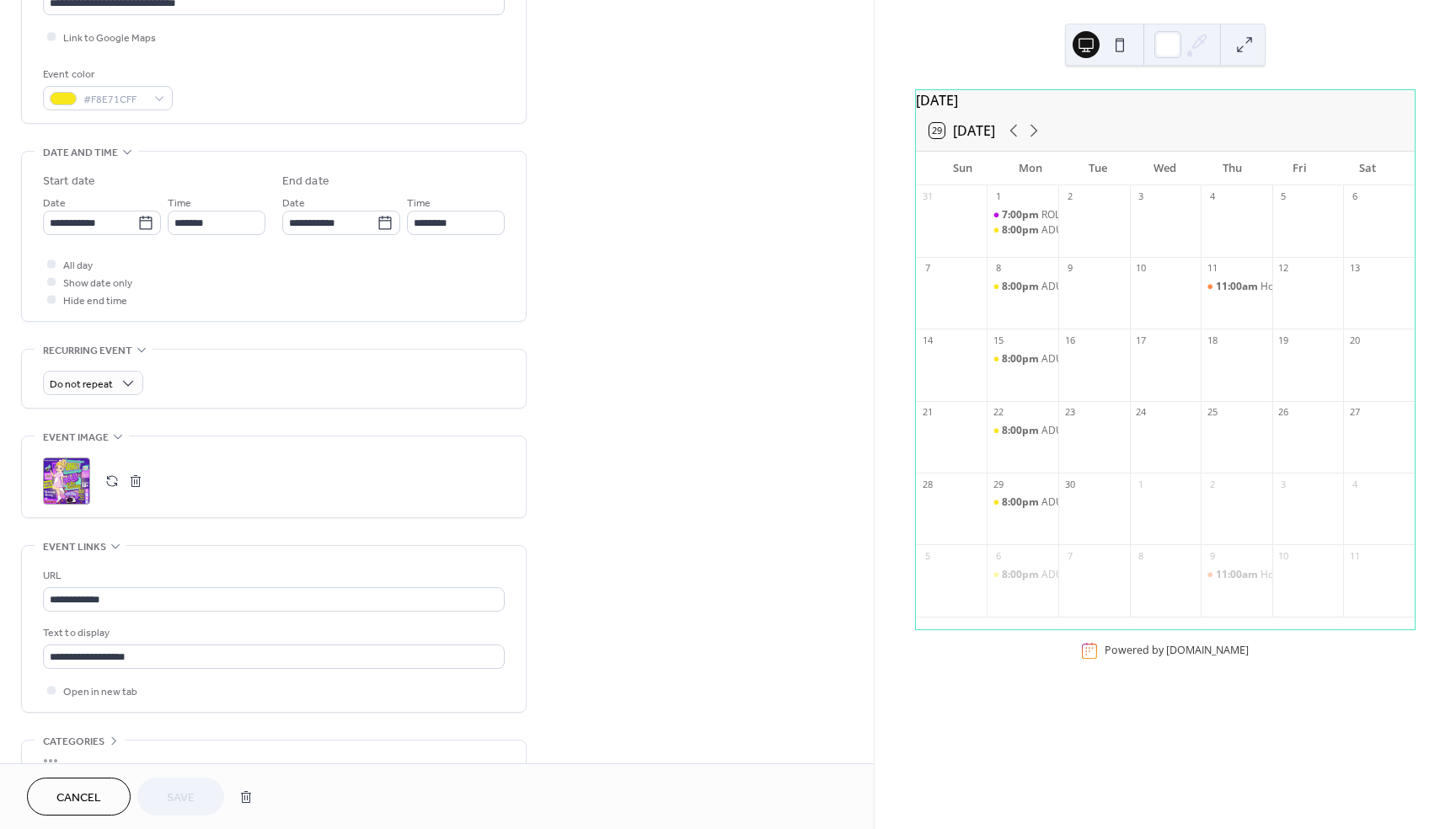 scroll, scrollTop: 440, scrollLeft: 0, axis: vertical 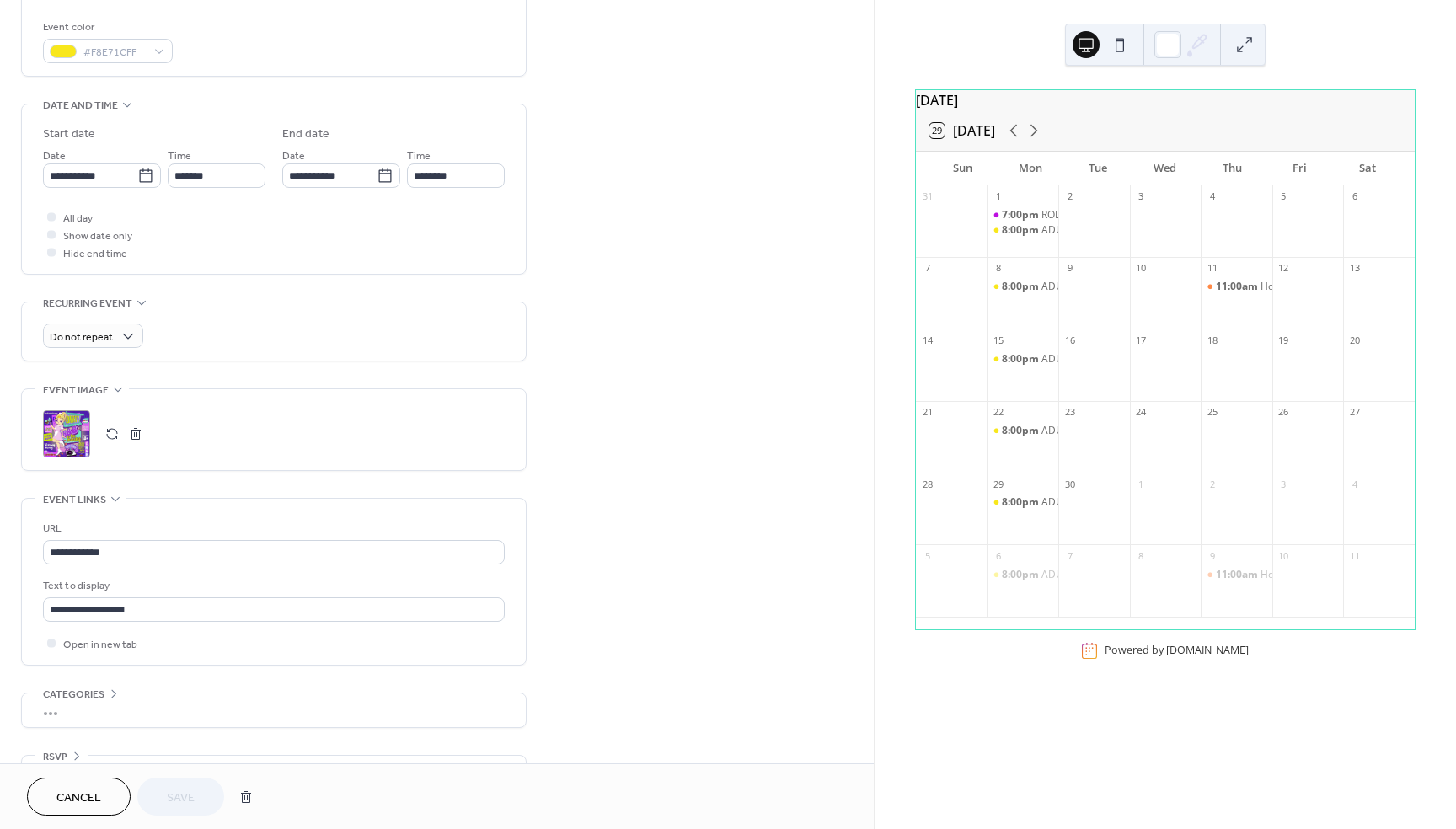 click on ";" at bounding box center (67, 434) 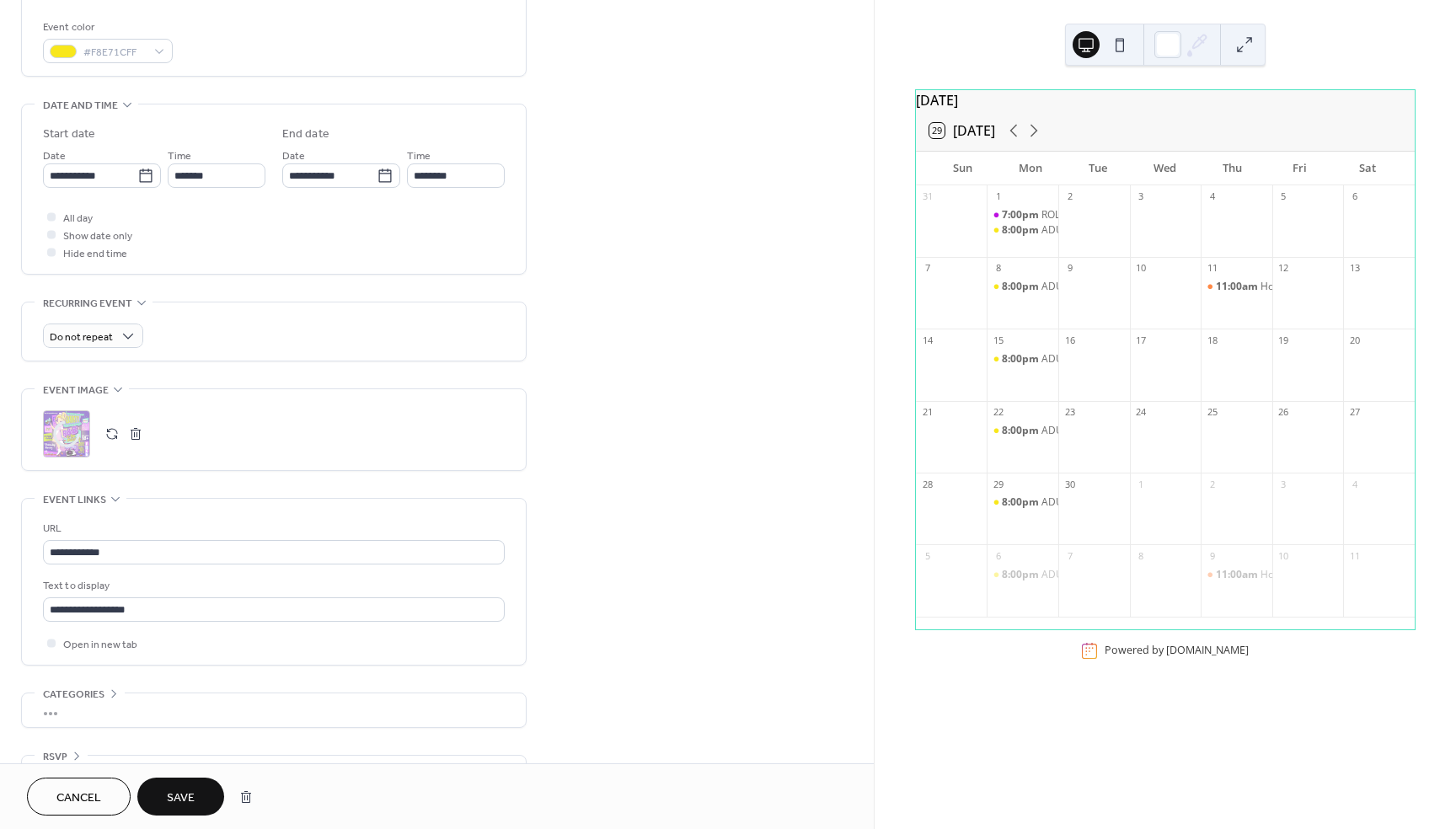 click on "Save" at bounding box center [180, 798] 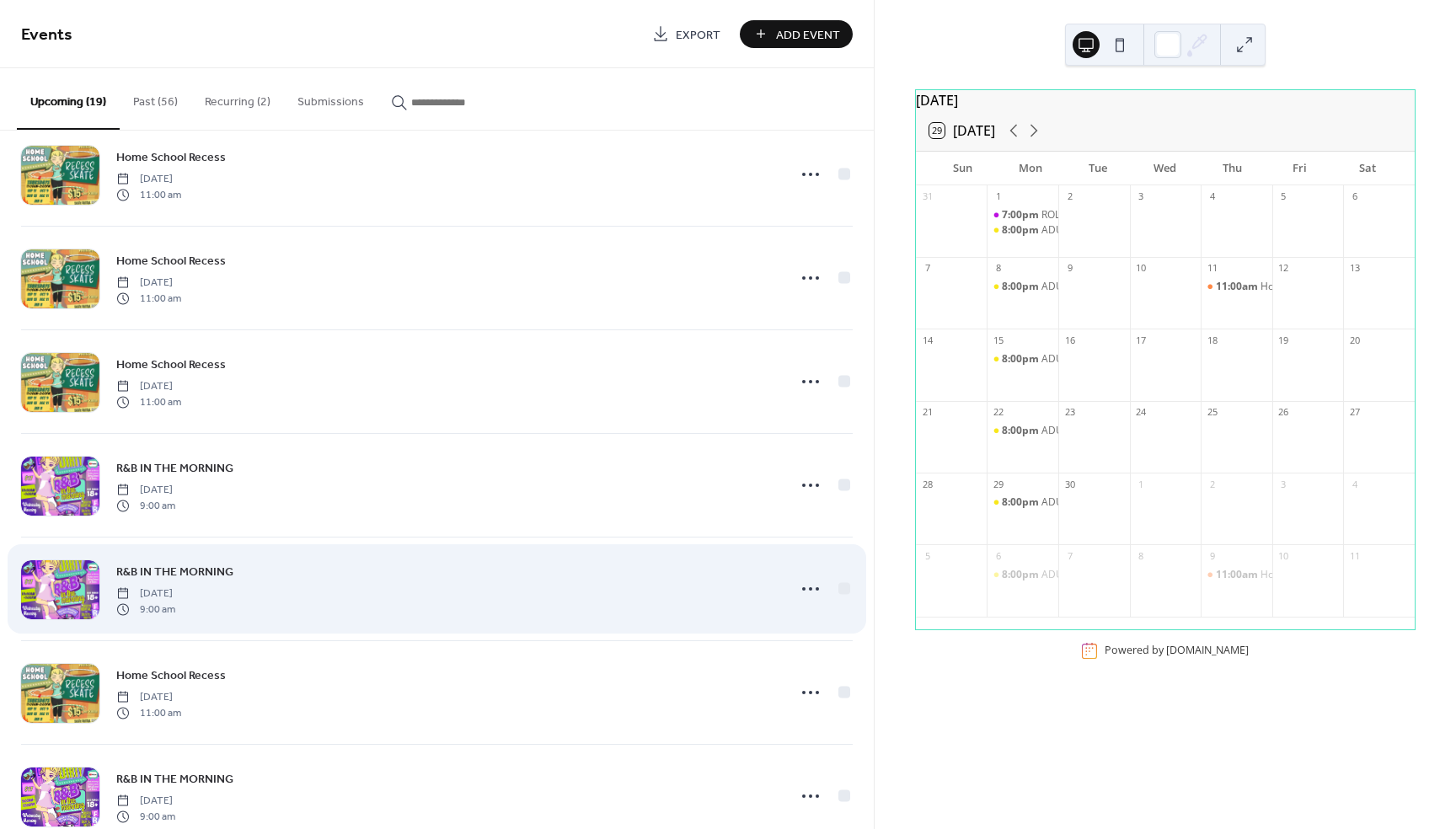 scroll, scrollTop: 1238, scrollLeft: 0, axis: vertical 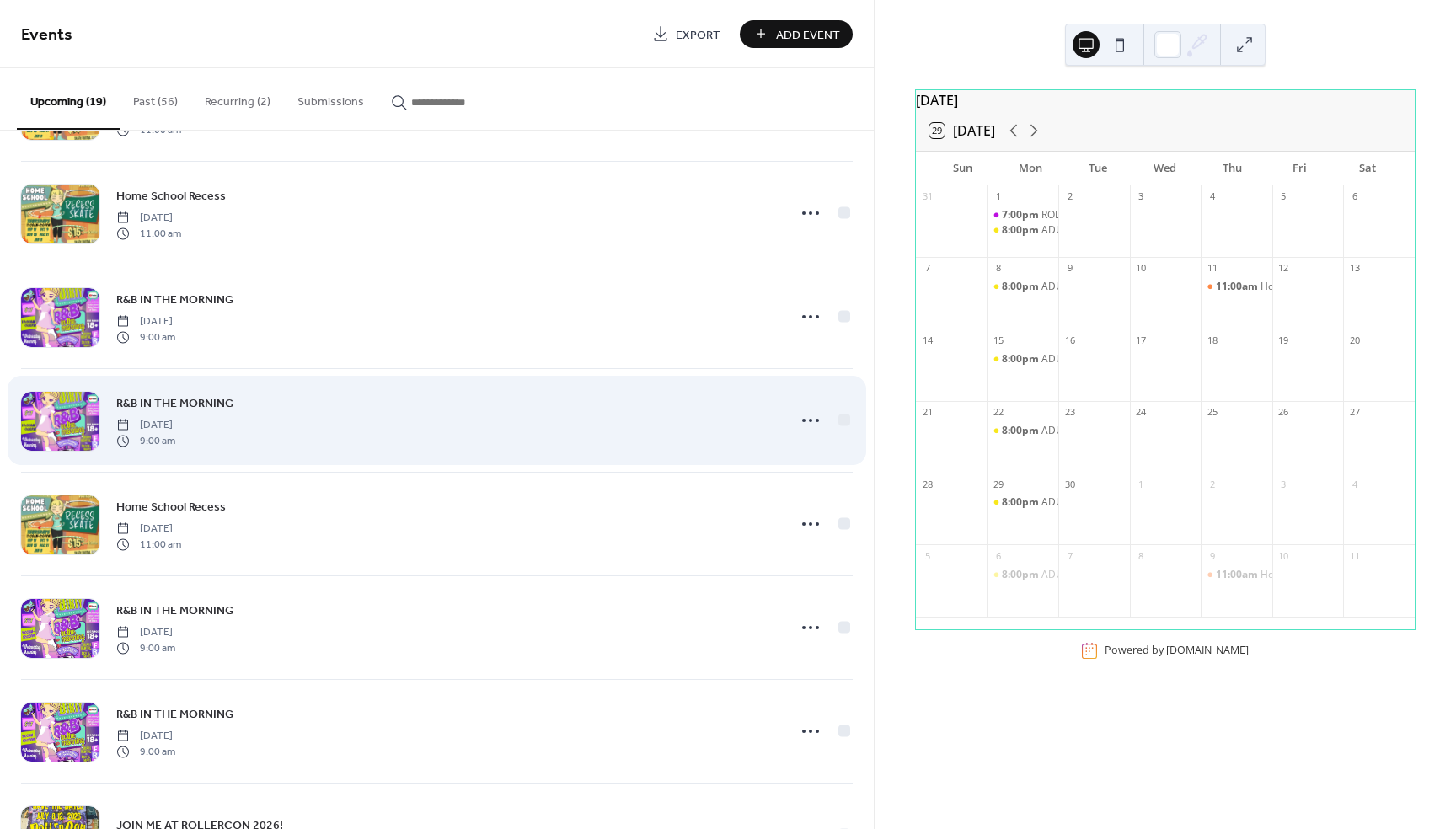 click on "R&B IN THE MORNING" at bounding box center [174, 404] 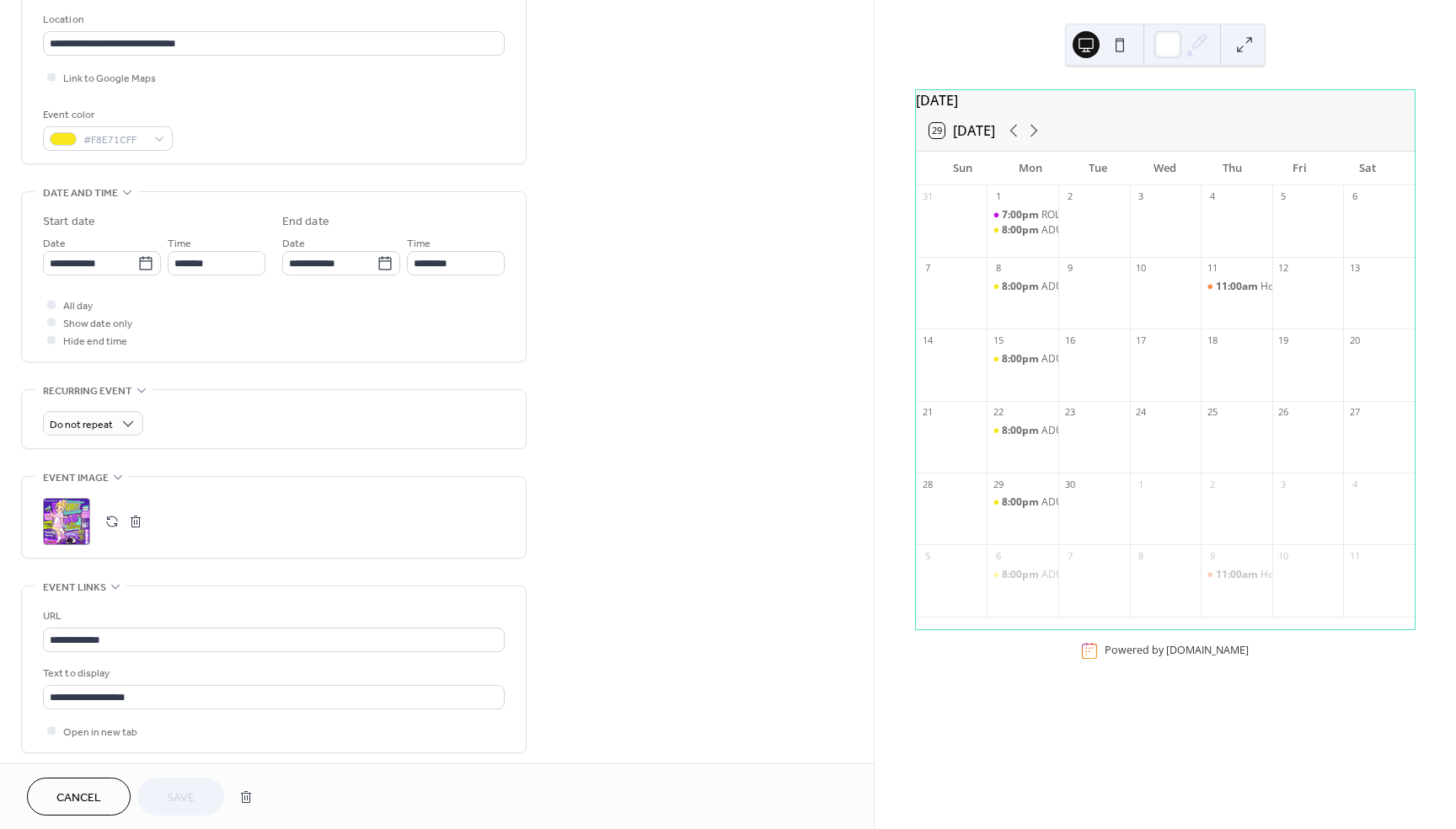 scroll, scrollTop: 389, scrollLeft: 0, axis: vertical 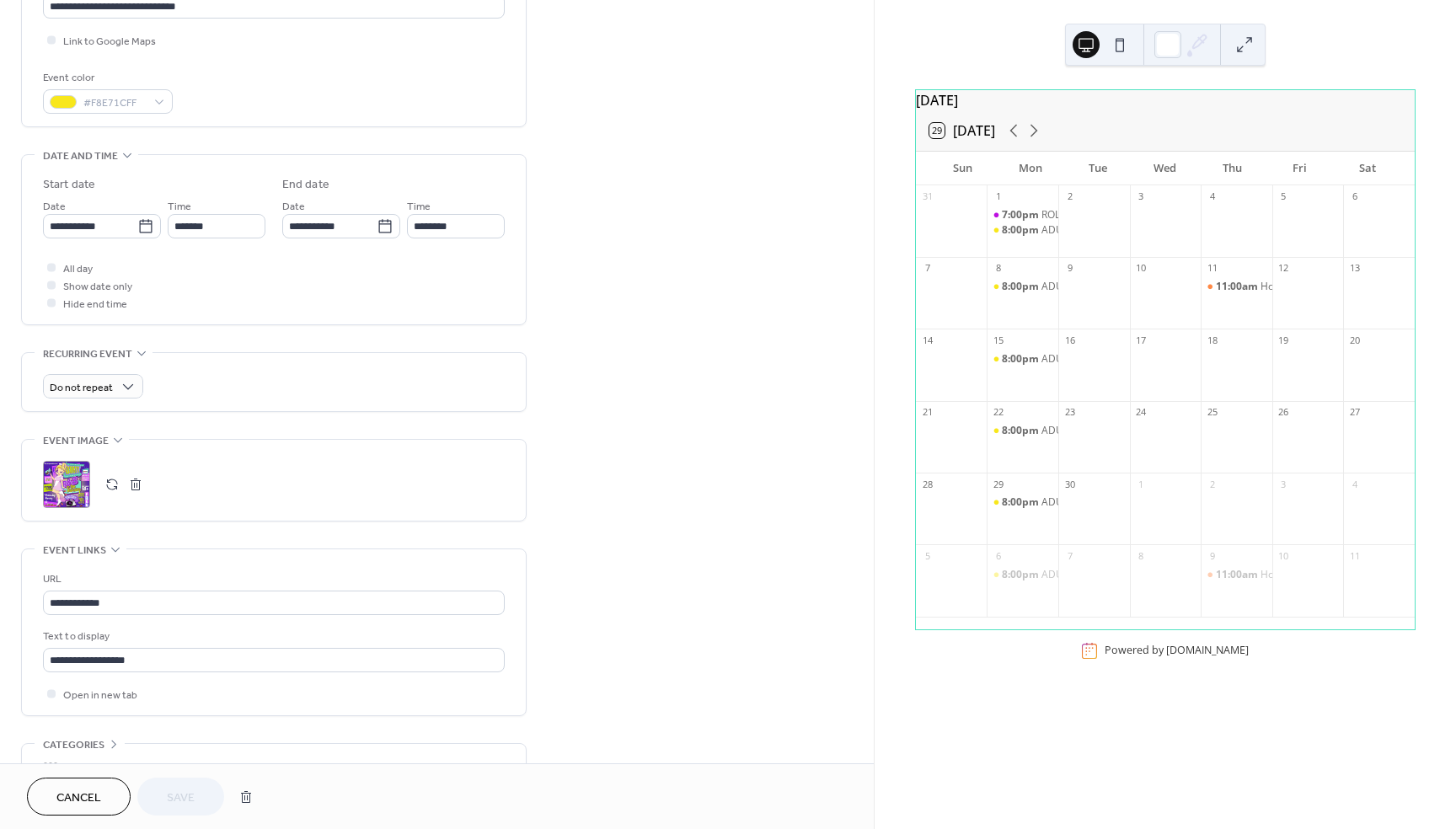 click on ";" at bounding box center [67, 484] 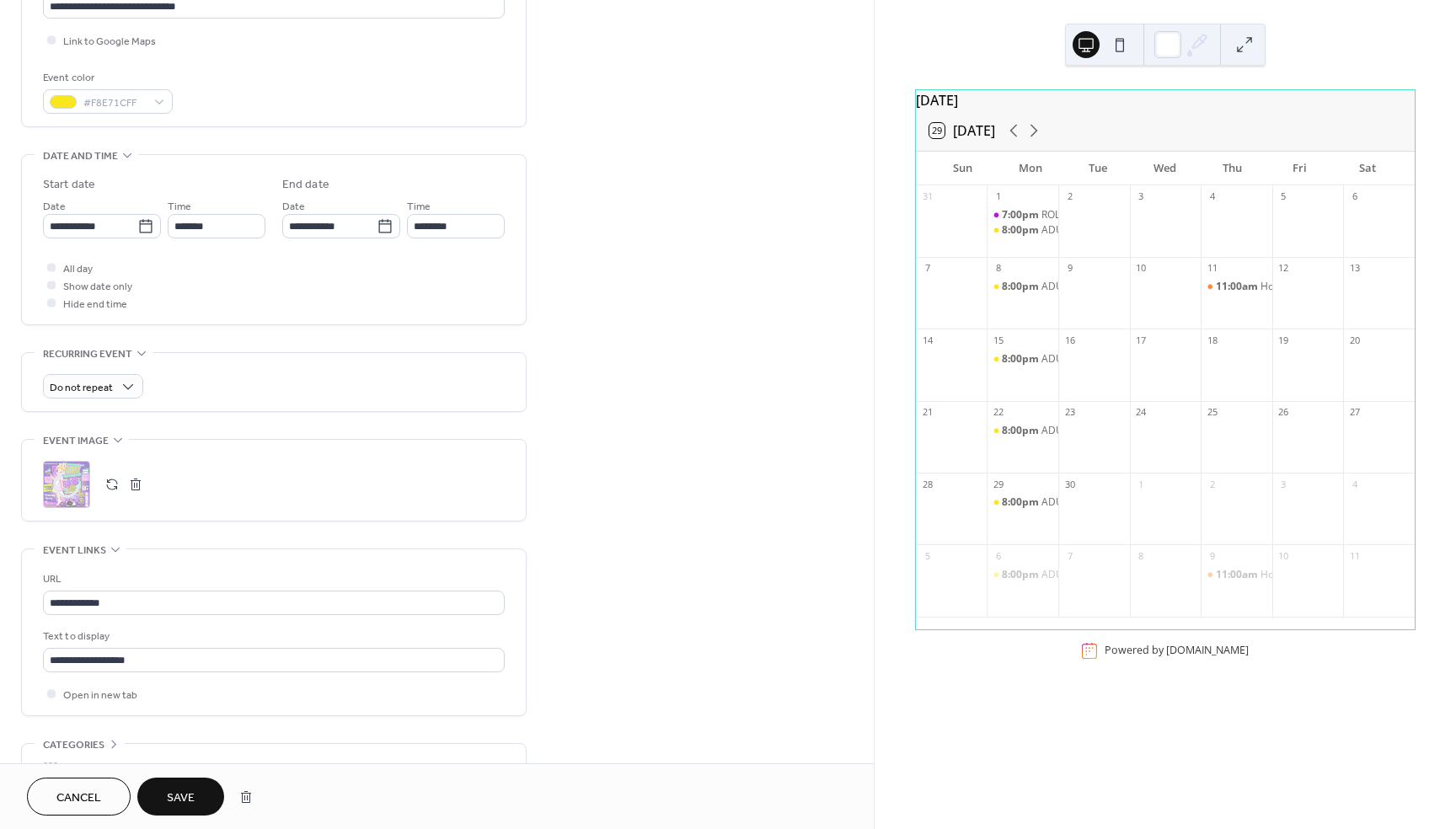 click on "Save" at bounding box center [180, 796] 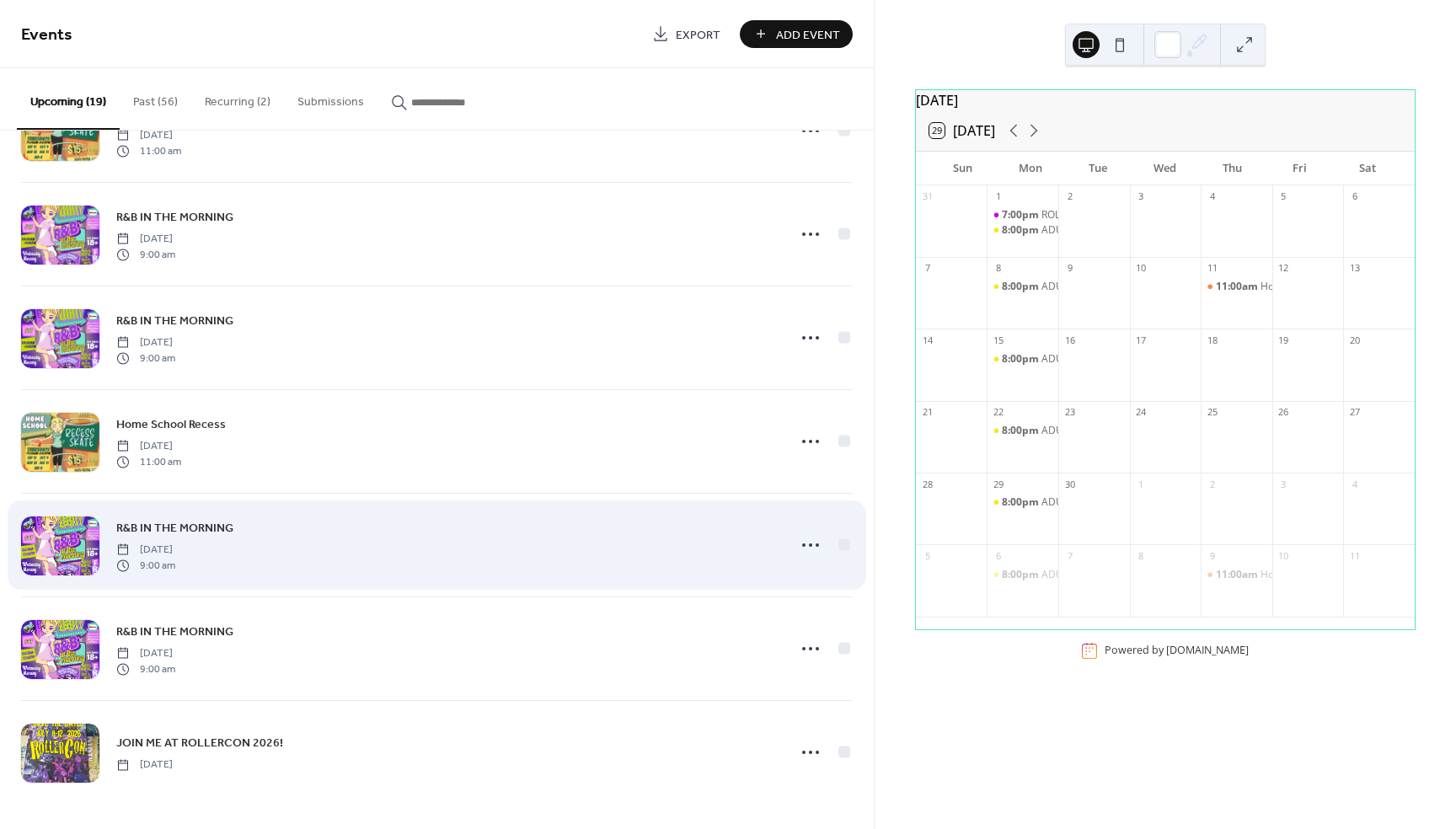 scroll, scrollTop: 1325, scrollLeft: 0, axis: vertical 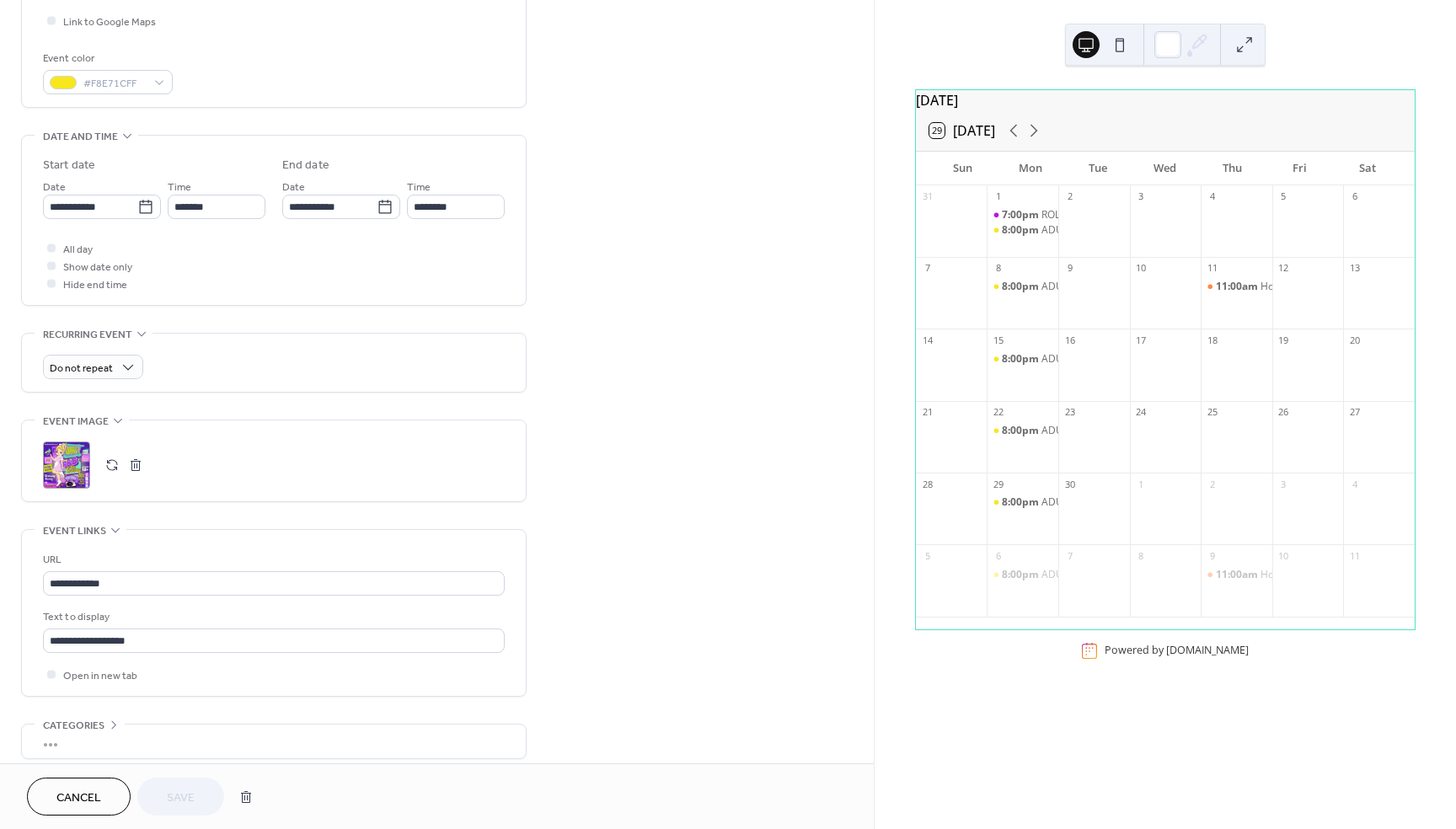 click on ";" at bounding box center [67, 465] 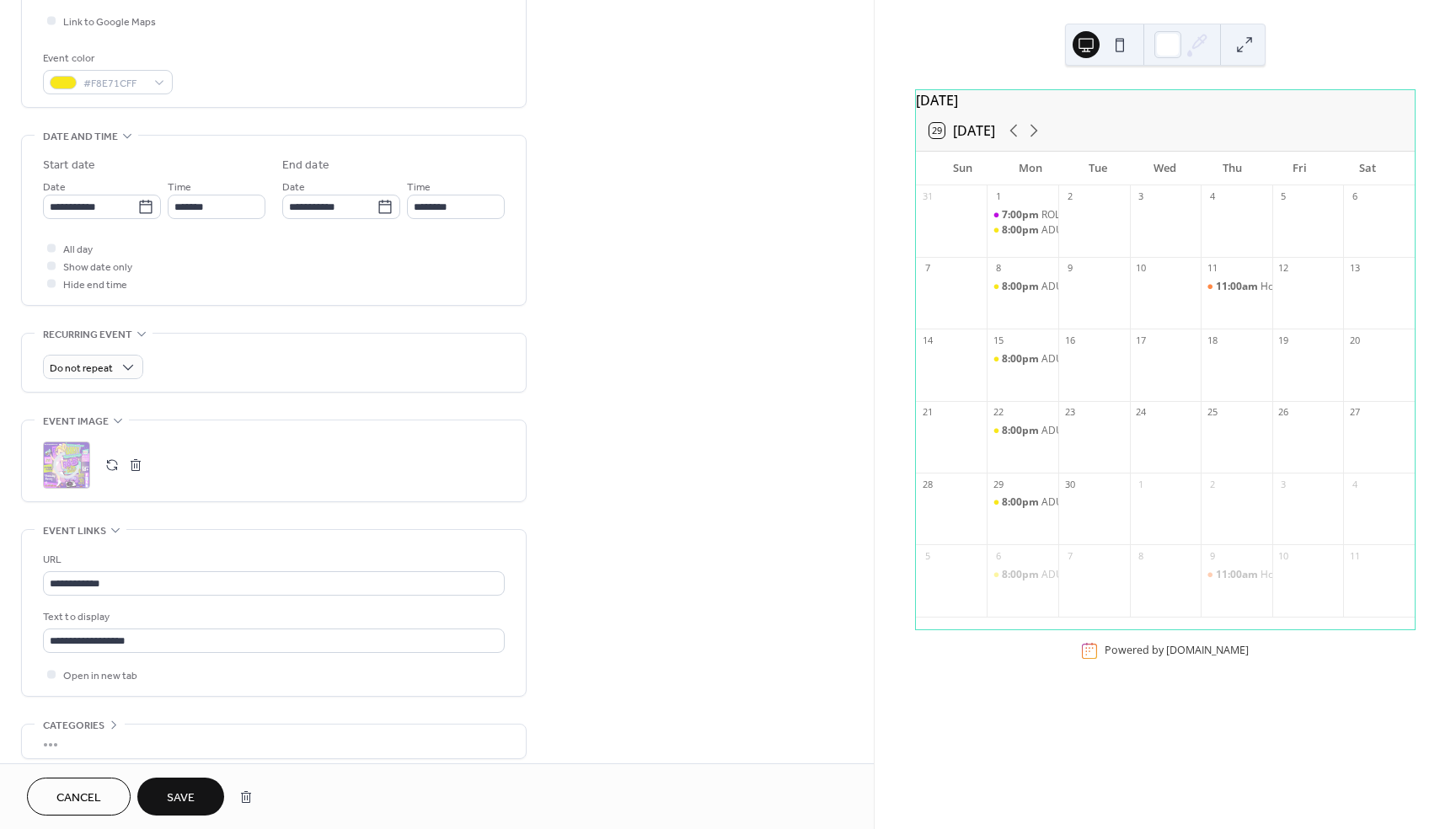 click on "Save" at bounding box center (180, 798) 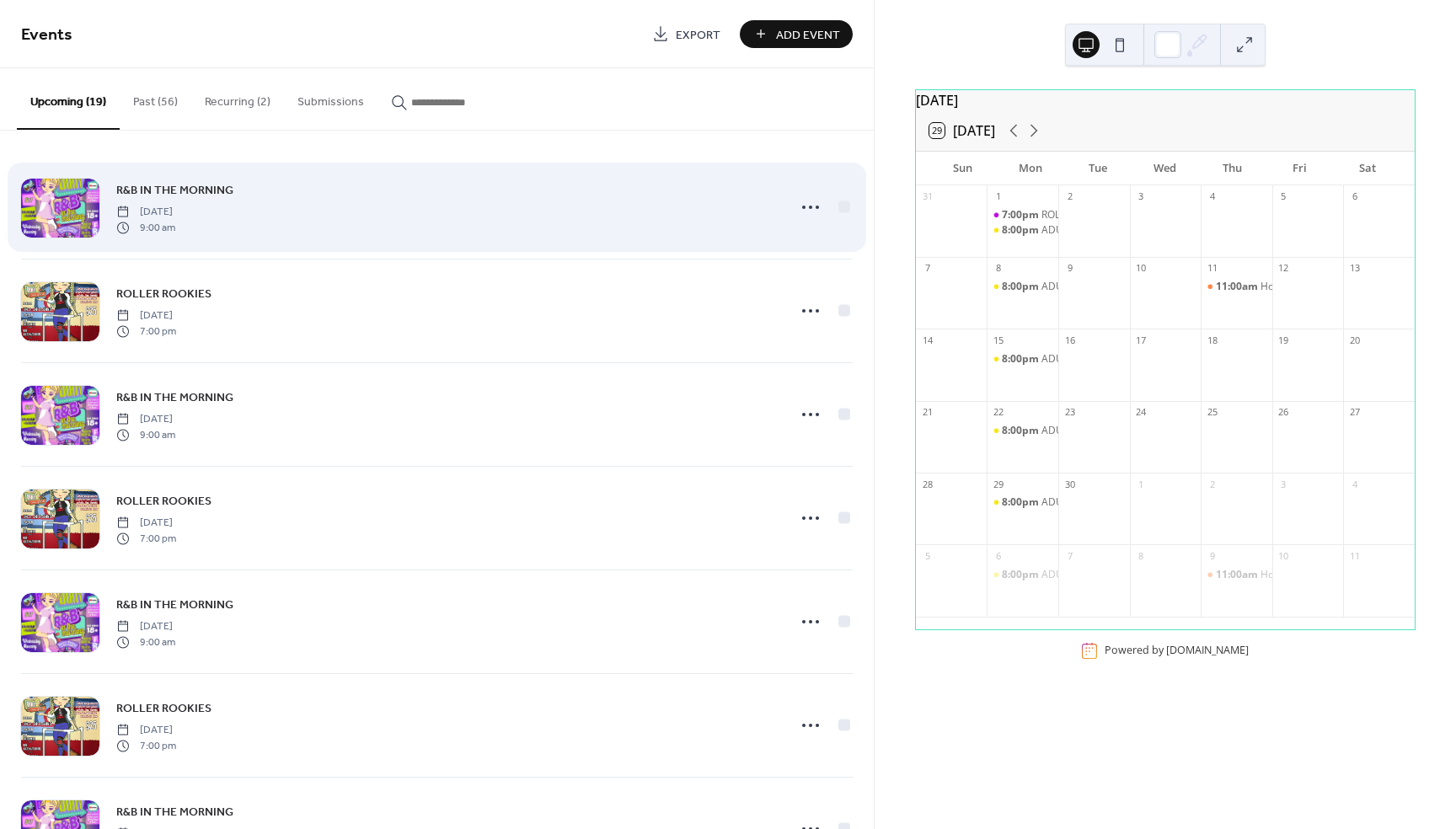 scroll, scrollTop: 0, scrollLeft: 0, axis: both 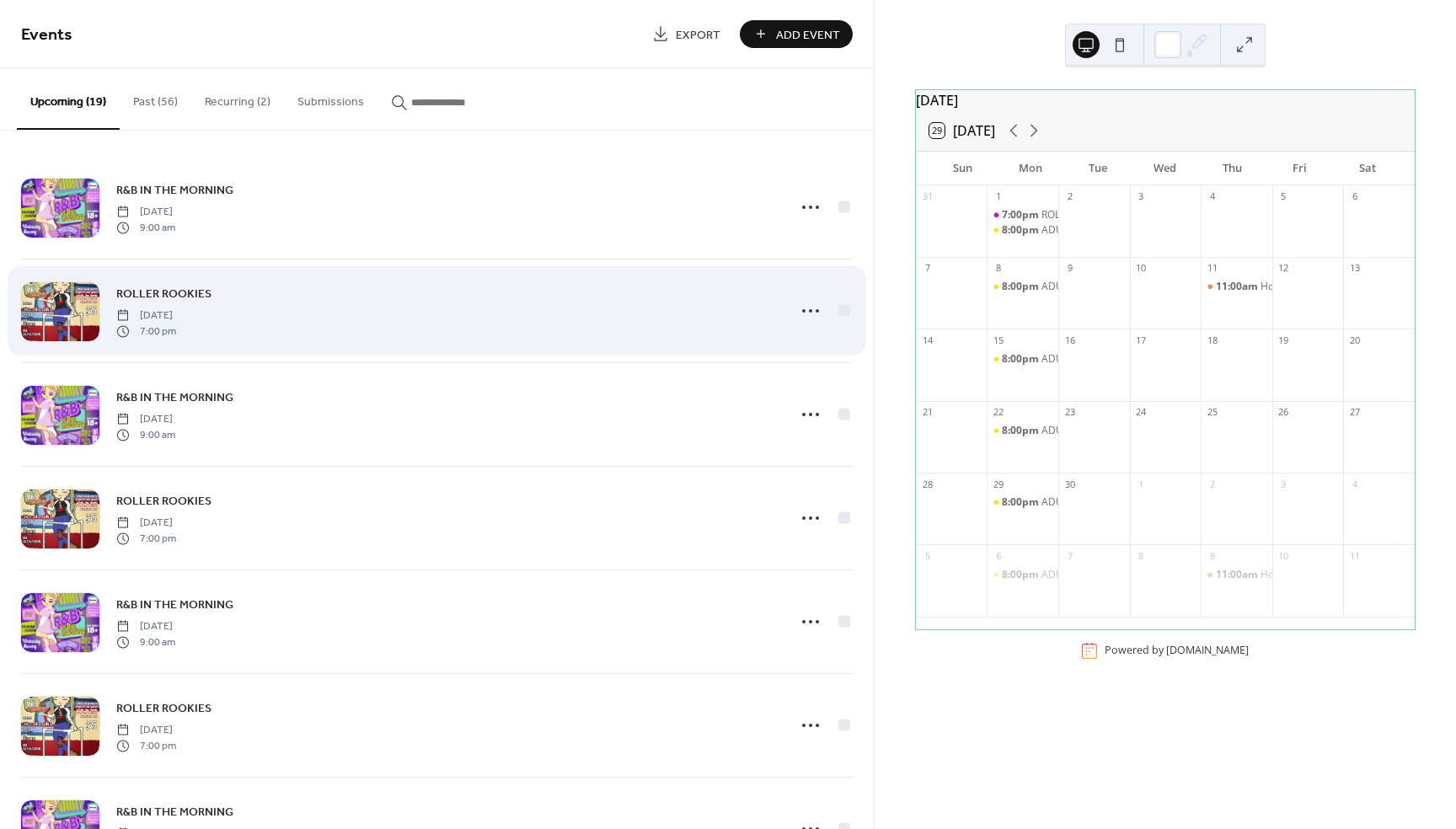 click on "ROLLER ROOKIES" at bounding box center [163, 294] 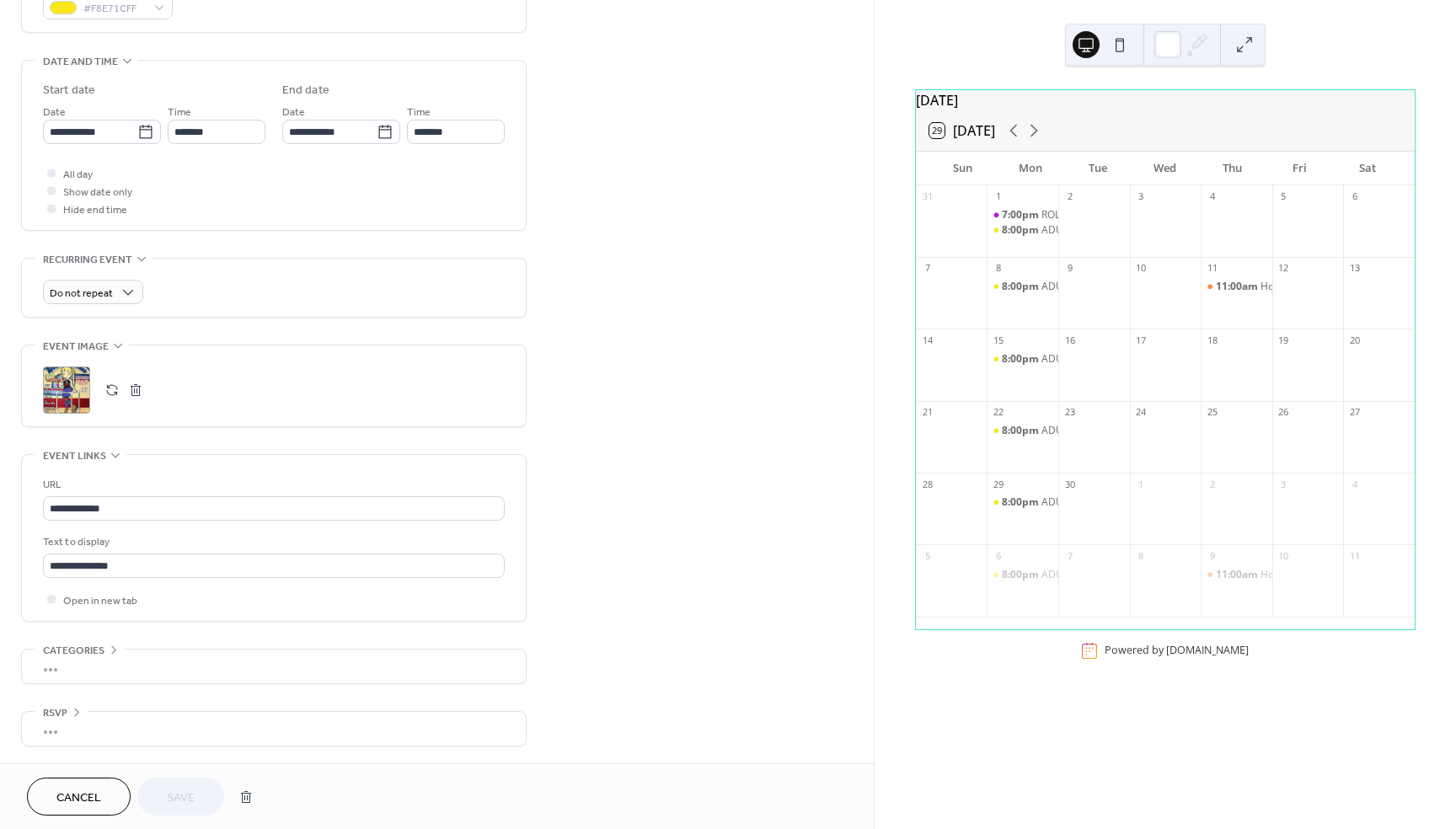 scroll, scrollTop: 483, scrollLeft: 0, axis: vertical 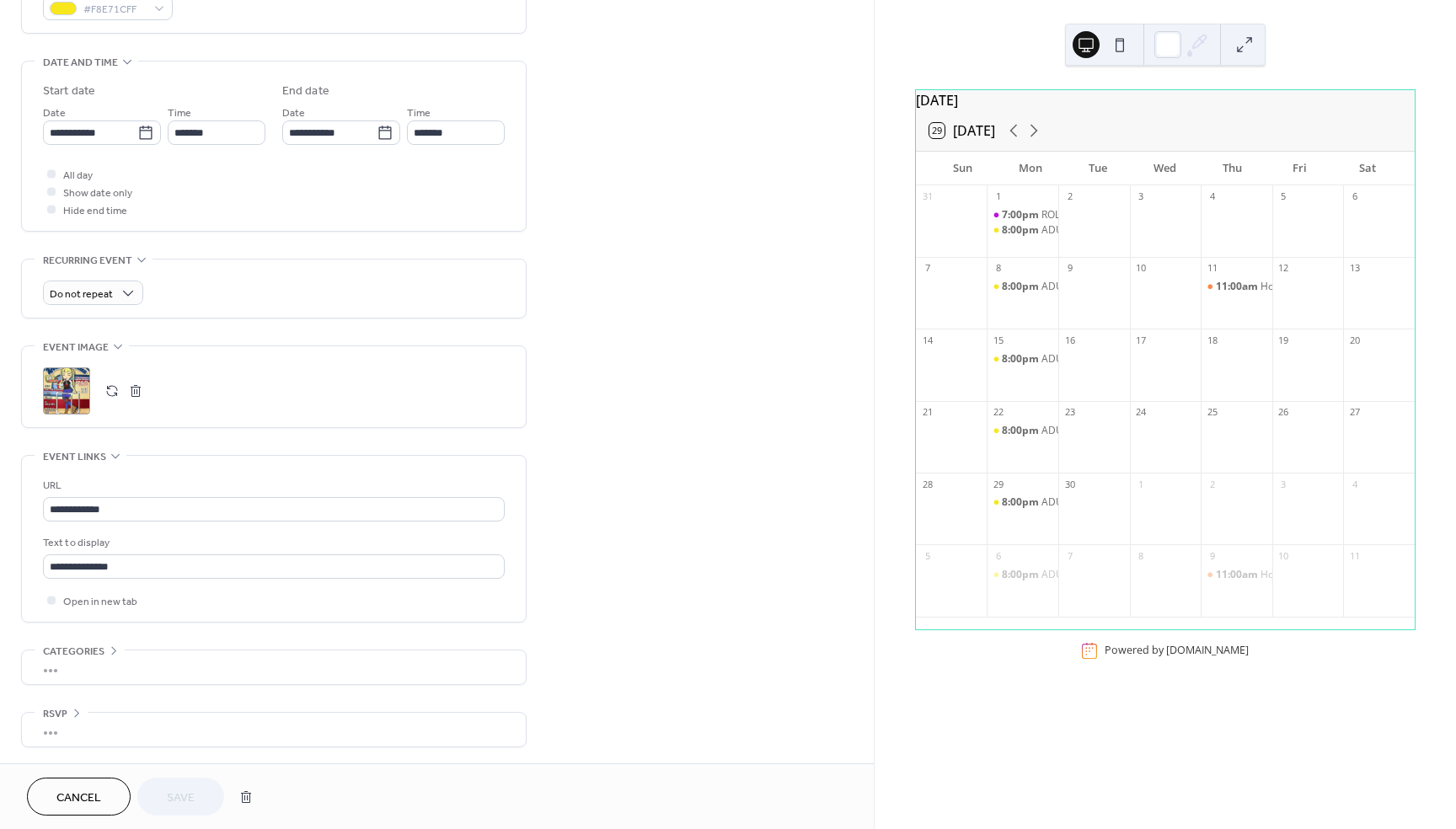 click on ";" at bounding box center (67, 391) 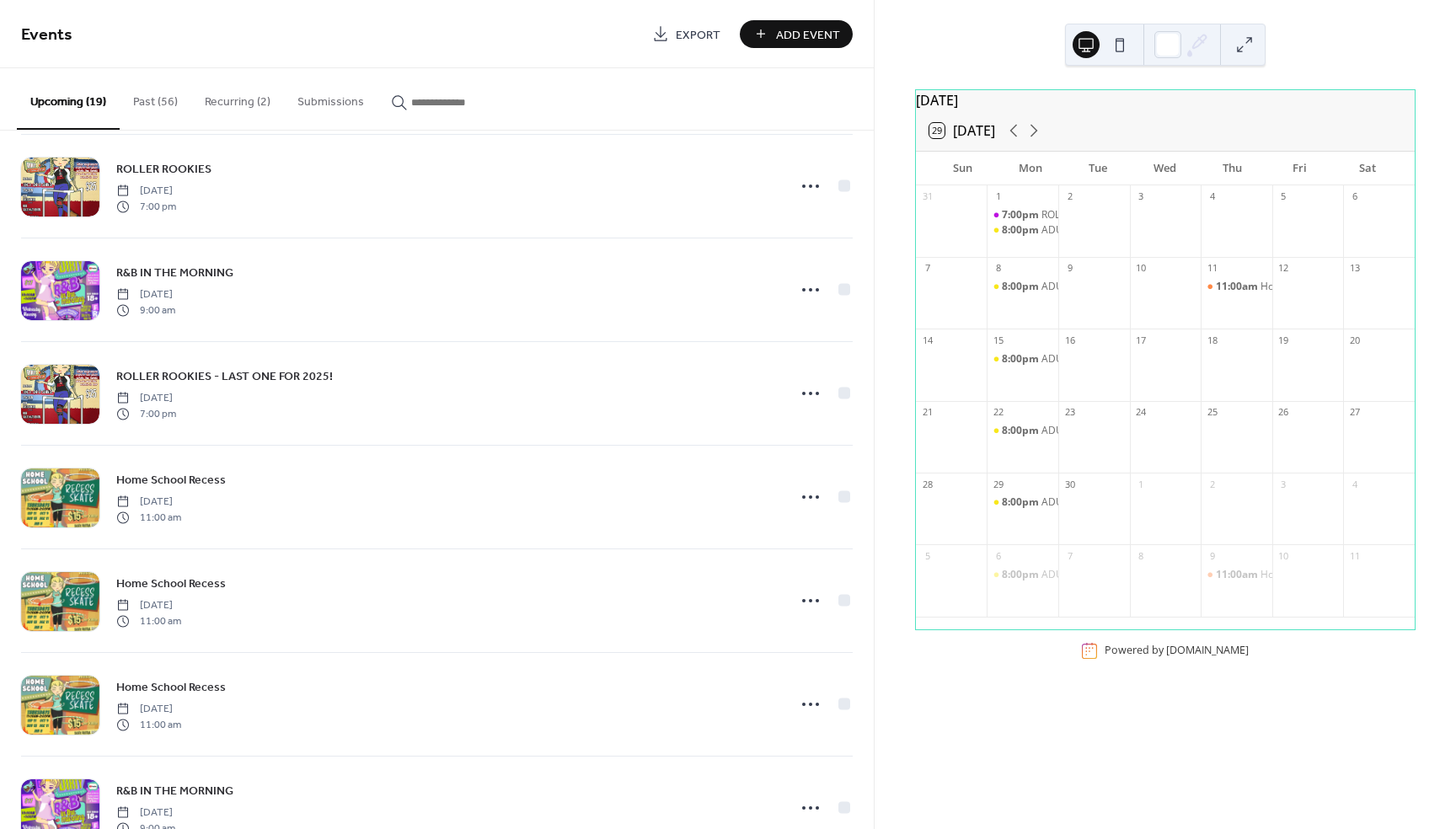 scroll, scrollTop: 728, scrollLeft: 0, axis: vertical 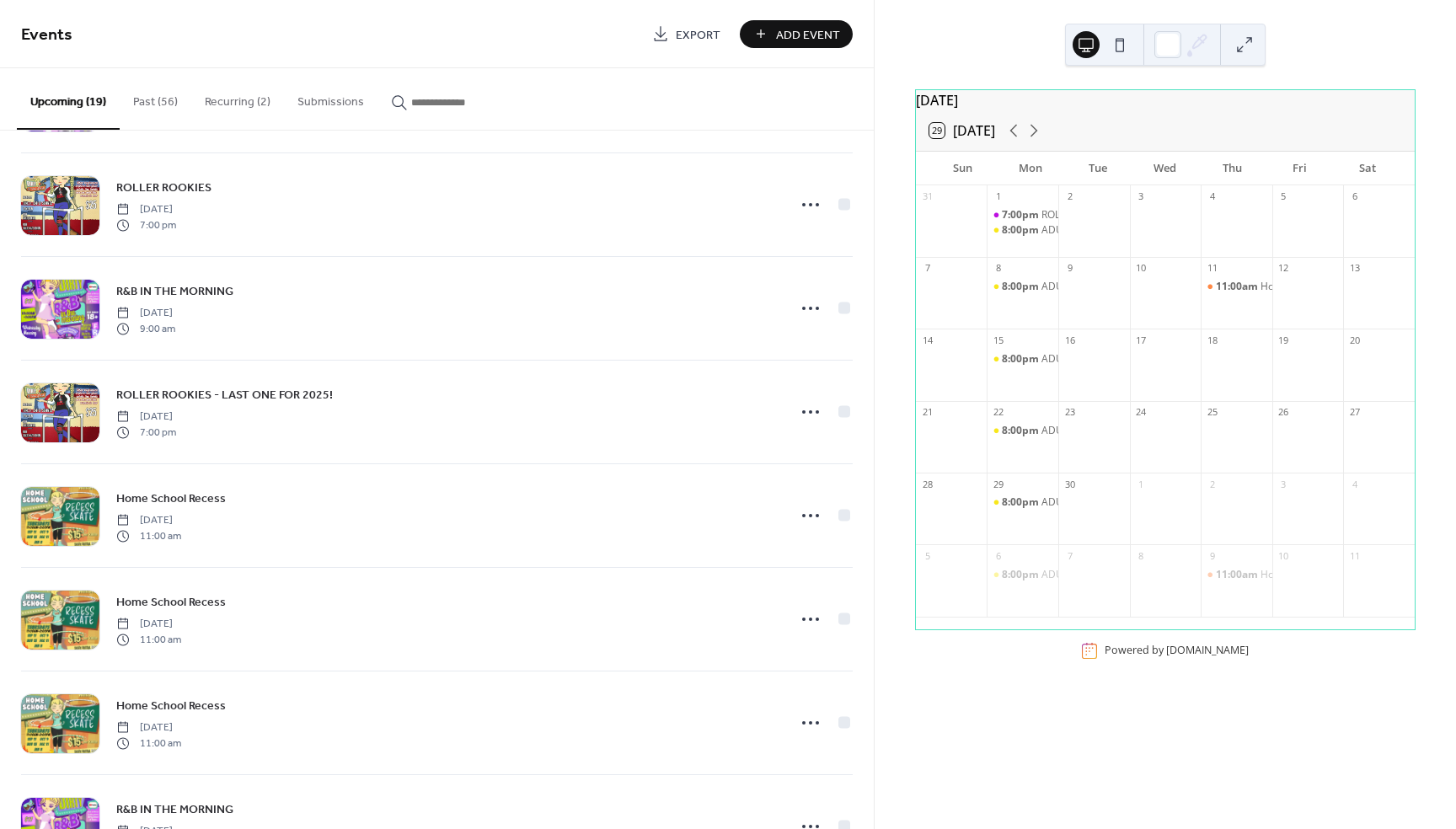 click on "Recurring (2)" at bounding box center (238, 98) 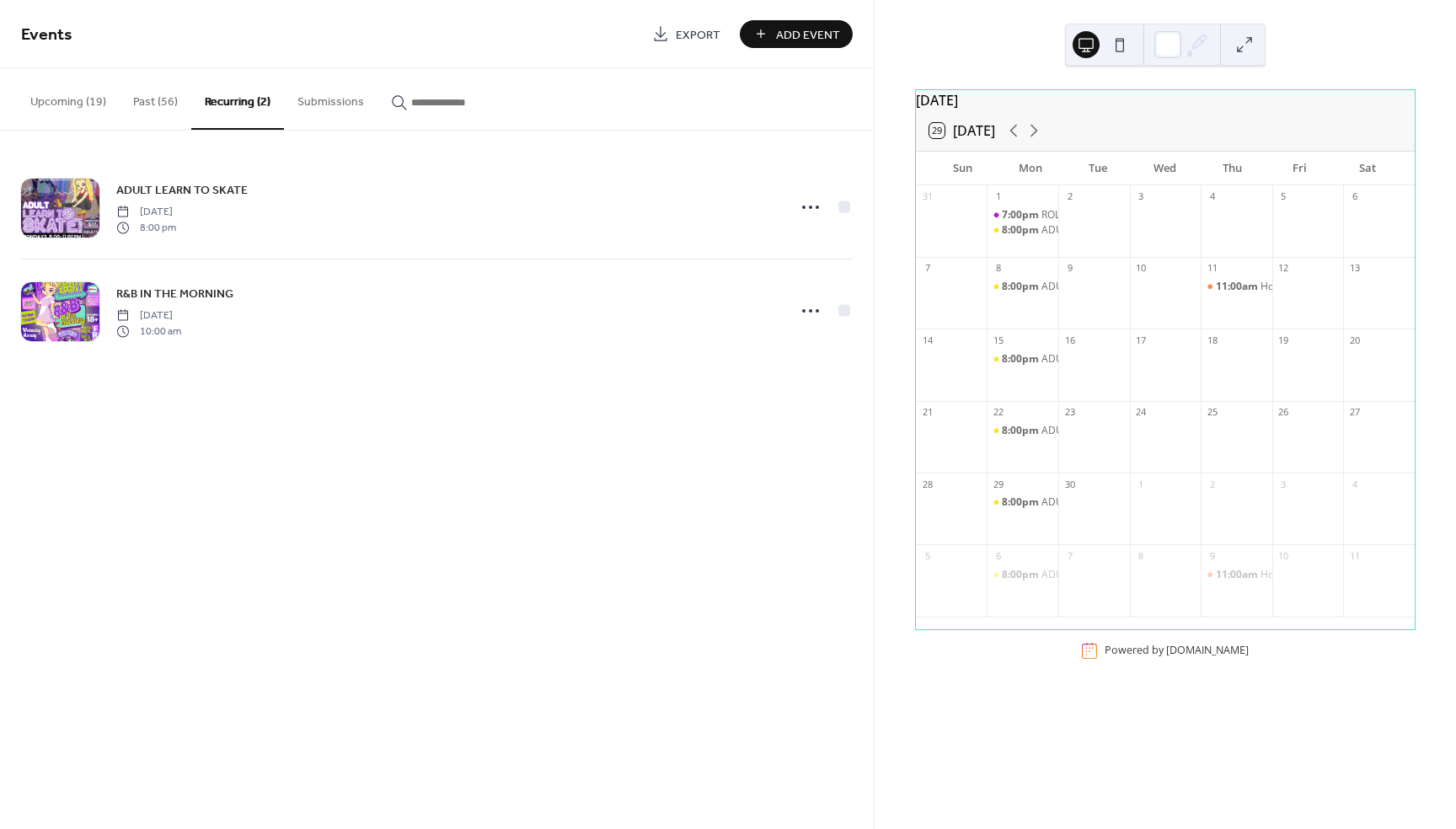 click on "Upcoming (19)" at bounding box center [68, 98] 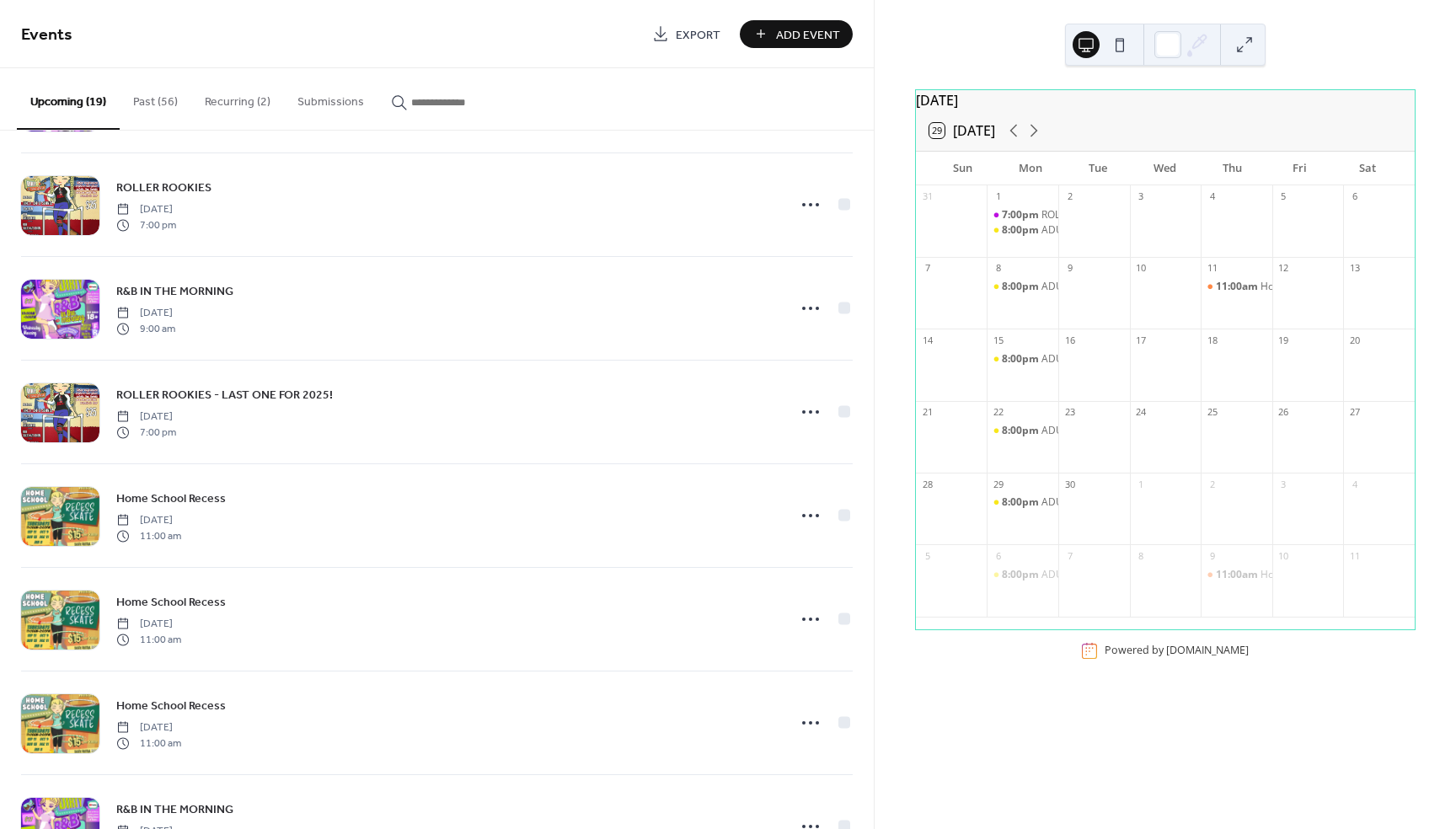 scroll, scrollTop: 0, scrollLeft: 0, axis: both 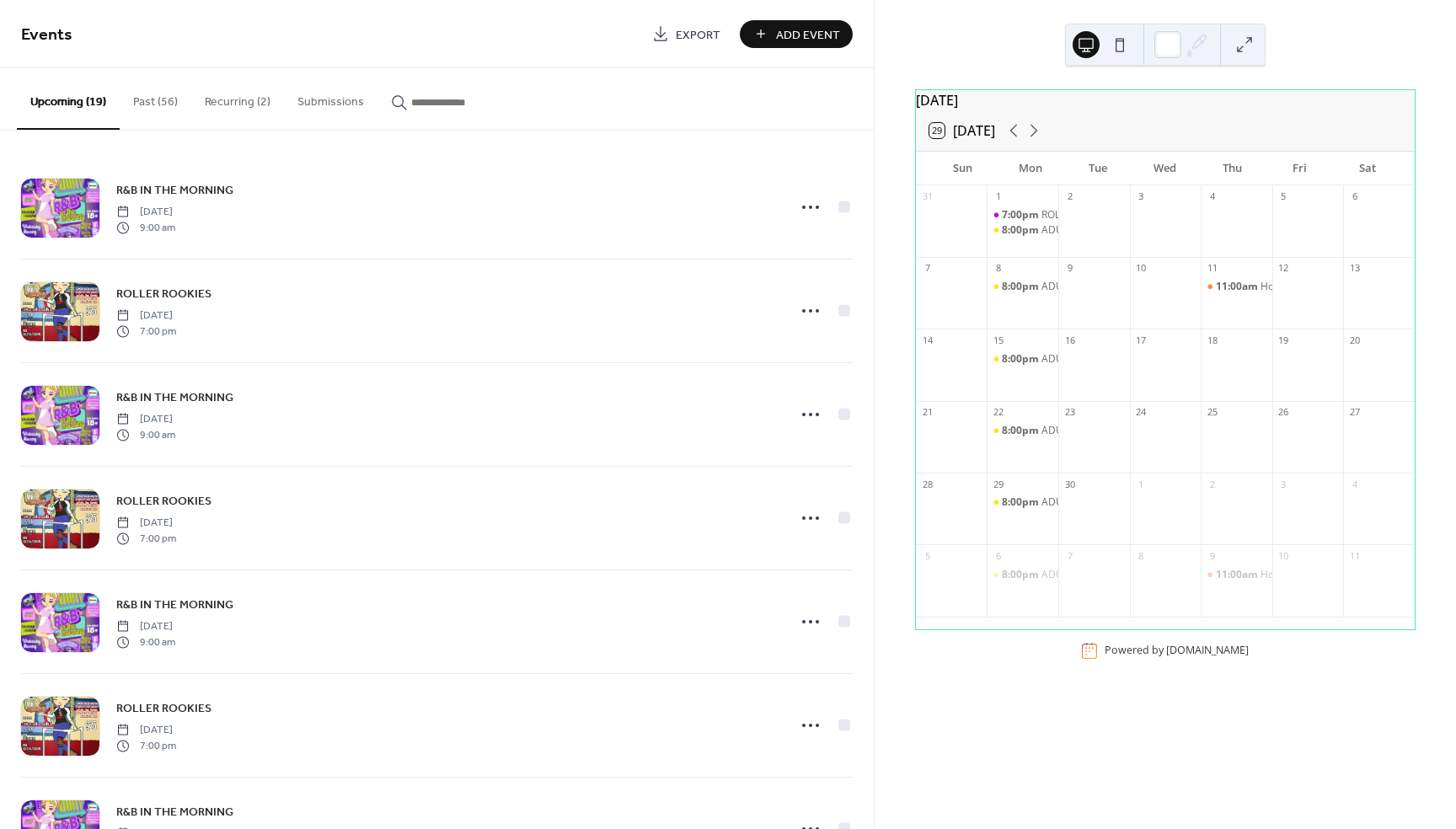 click at bounding box center [462, 102] 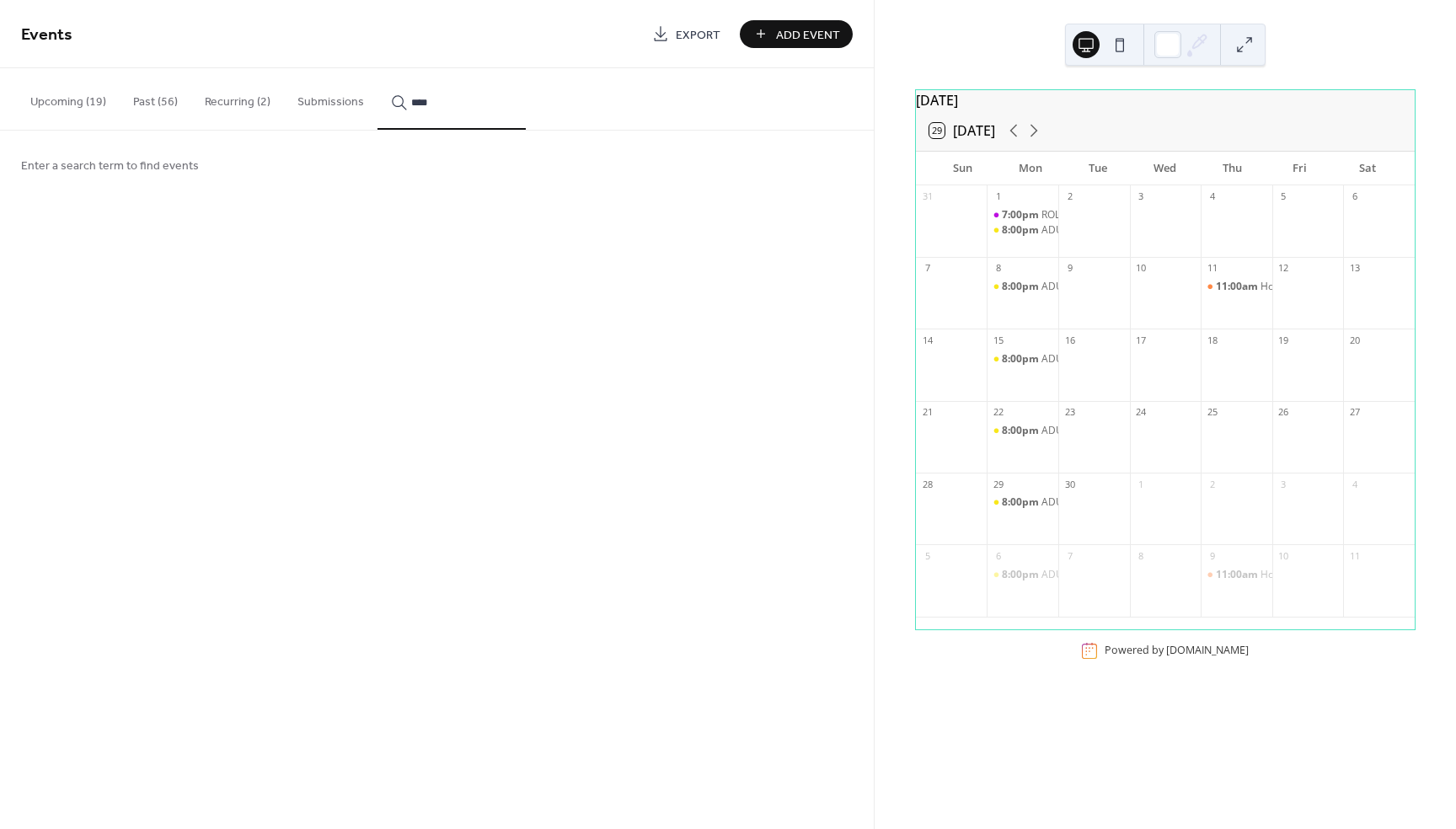 type on "*****" 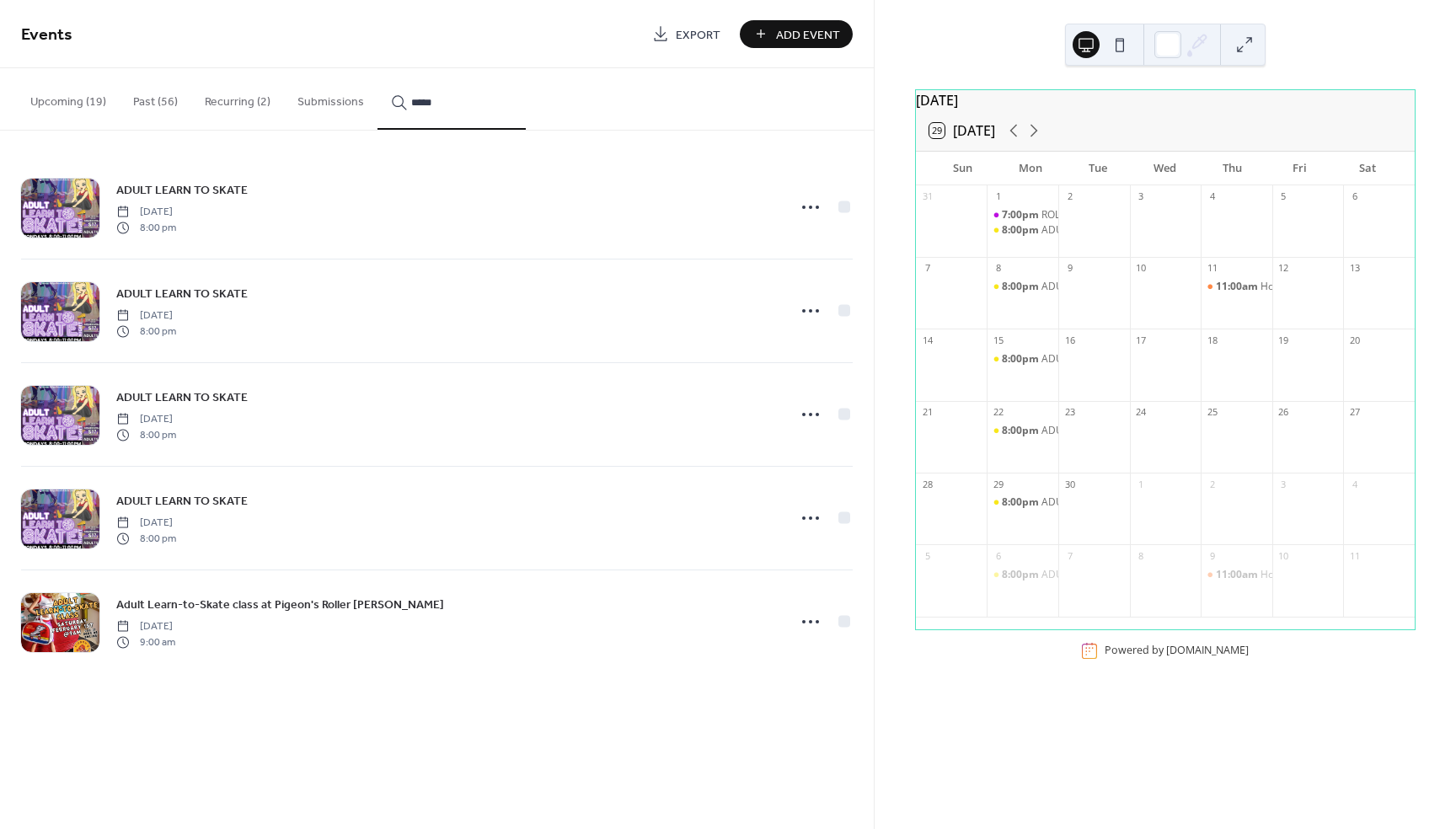 click on "ADULT LEARN TO SKATE" at bounding box center [182, 501] 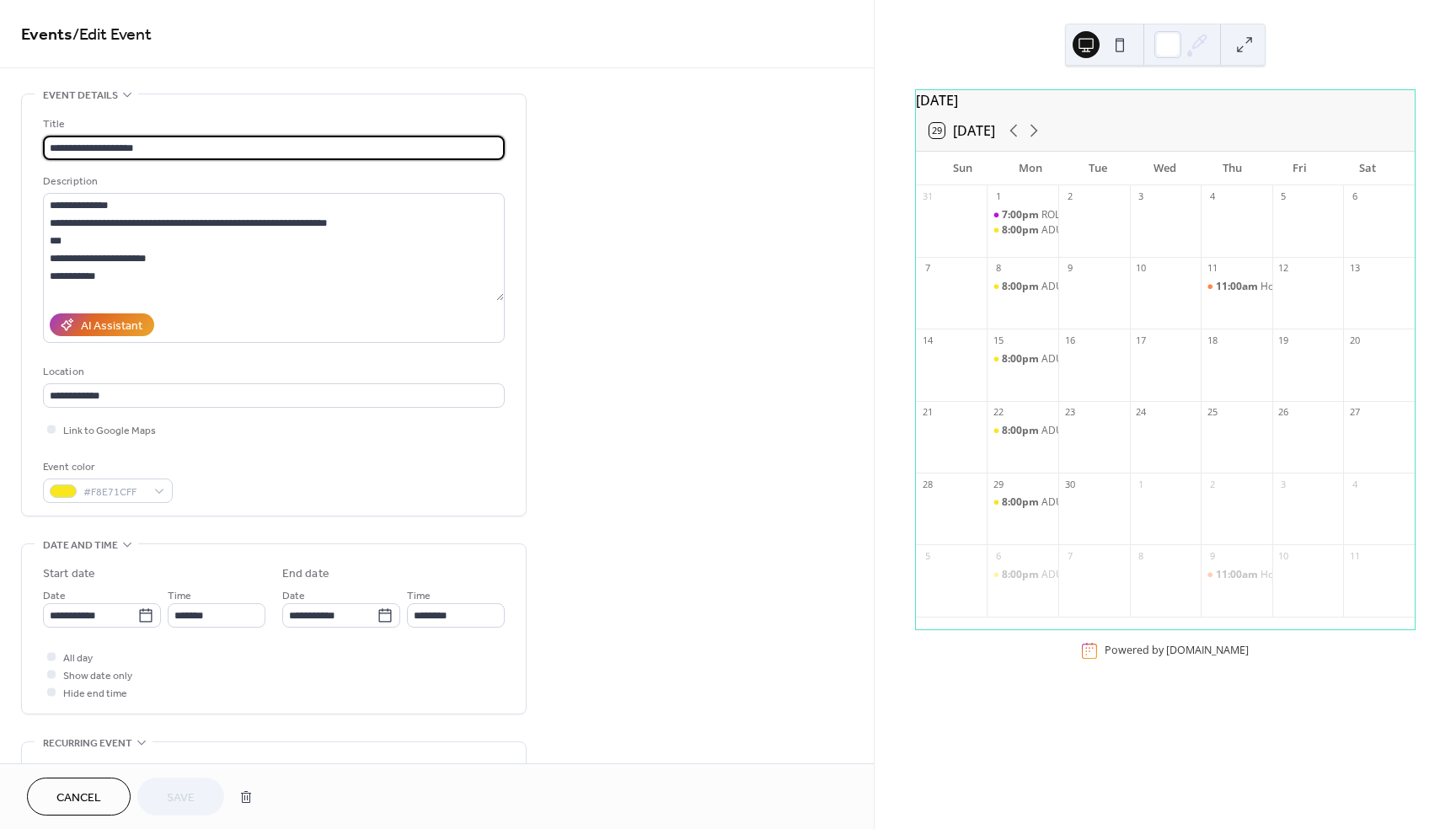 click on "Cancel" at bounding box center [78, 798] 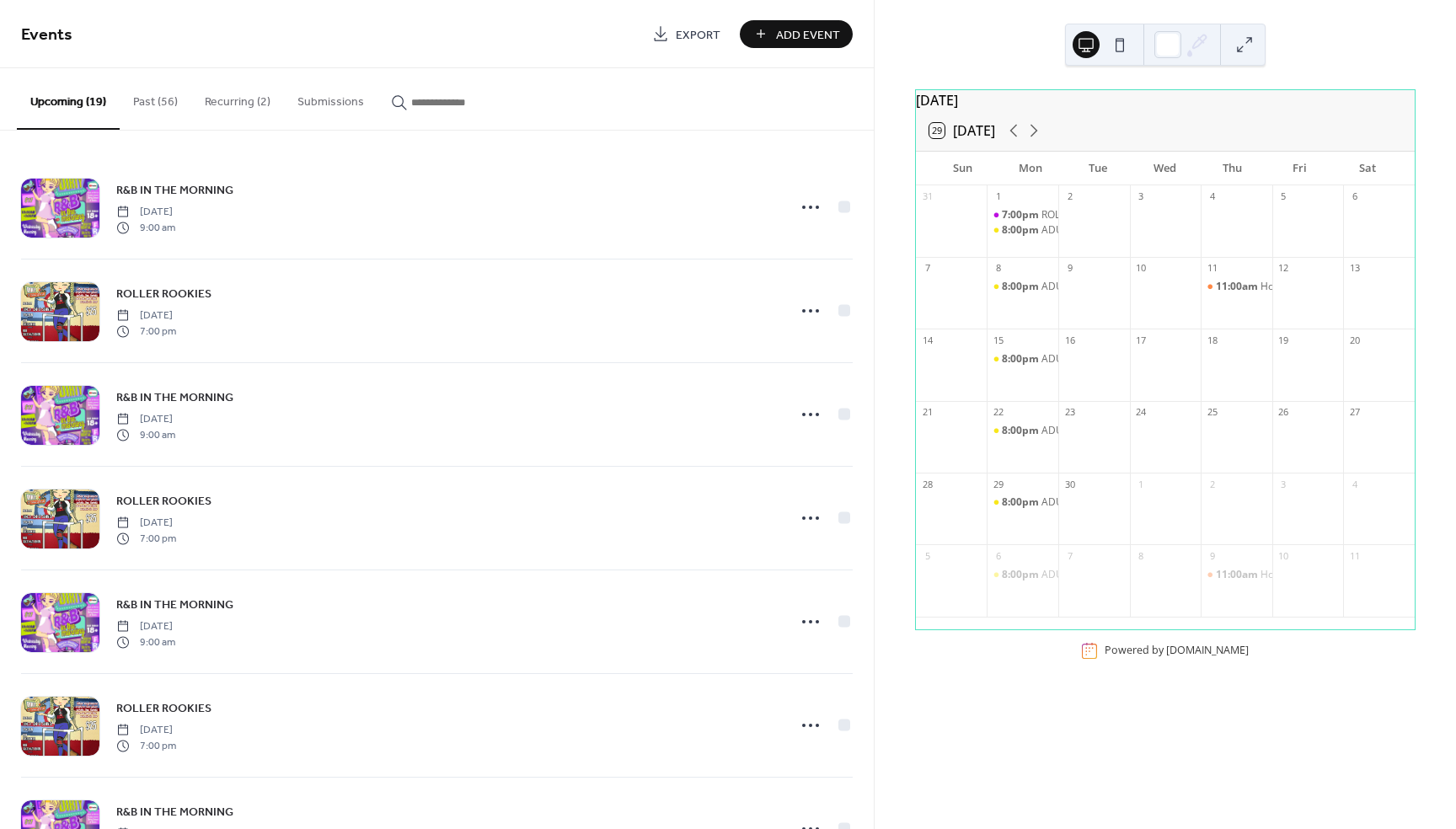 click on "Recurring (2)" at bounding box center (238, 98) 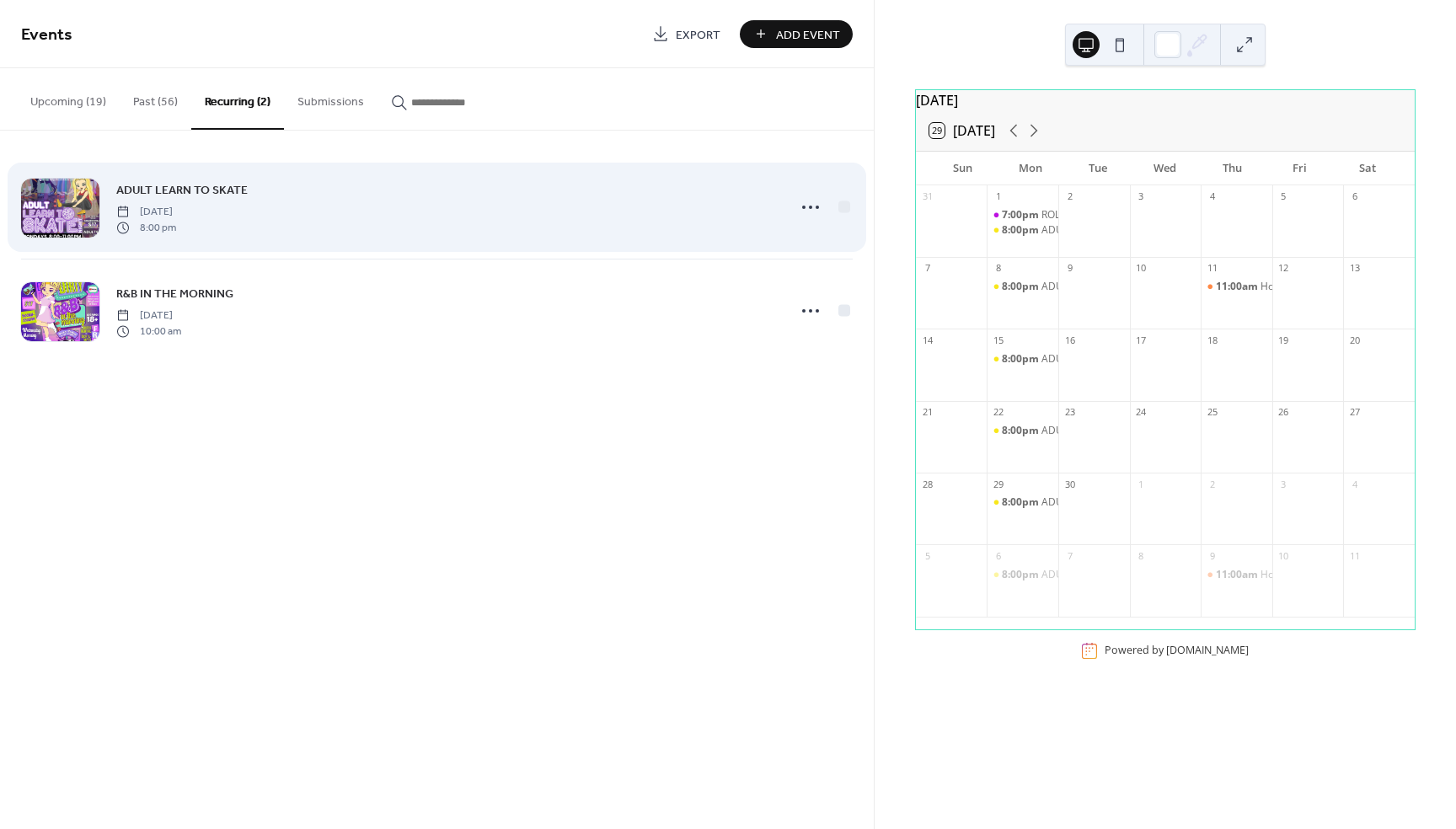 click on "ADULT LEARN TO SKATE" at bounding box center [182, 190] 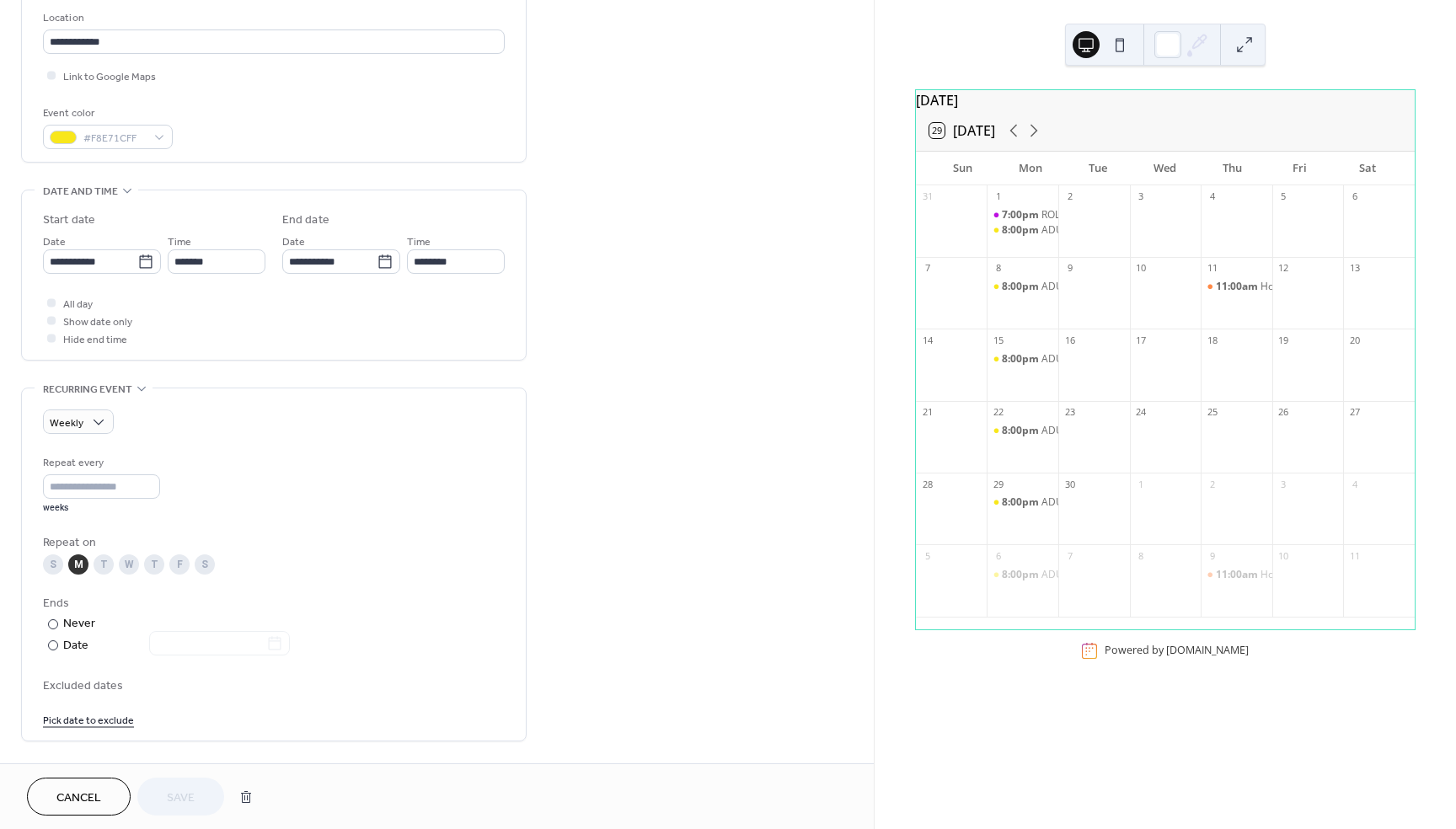 scroll, scrollTop: 345, scrollLeft: 0, axis: vertical 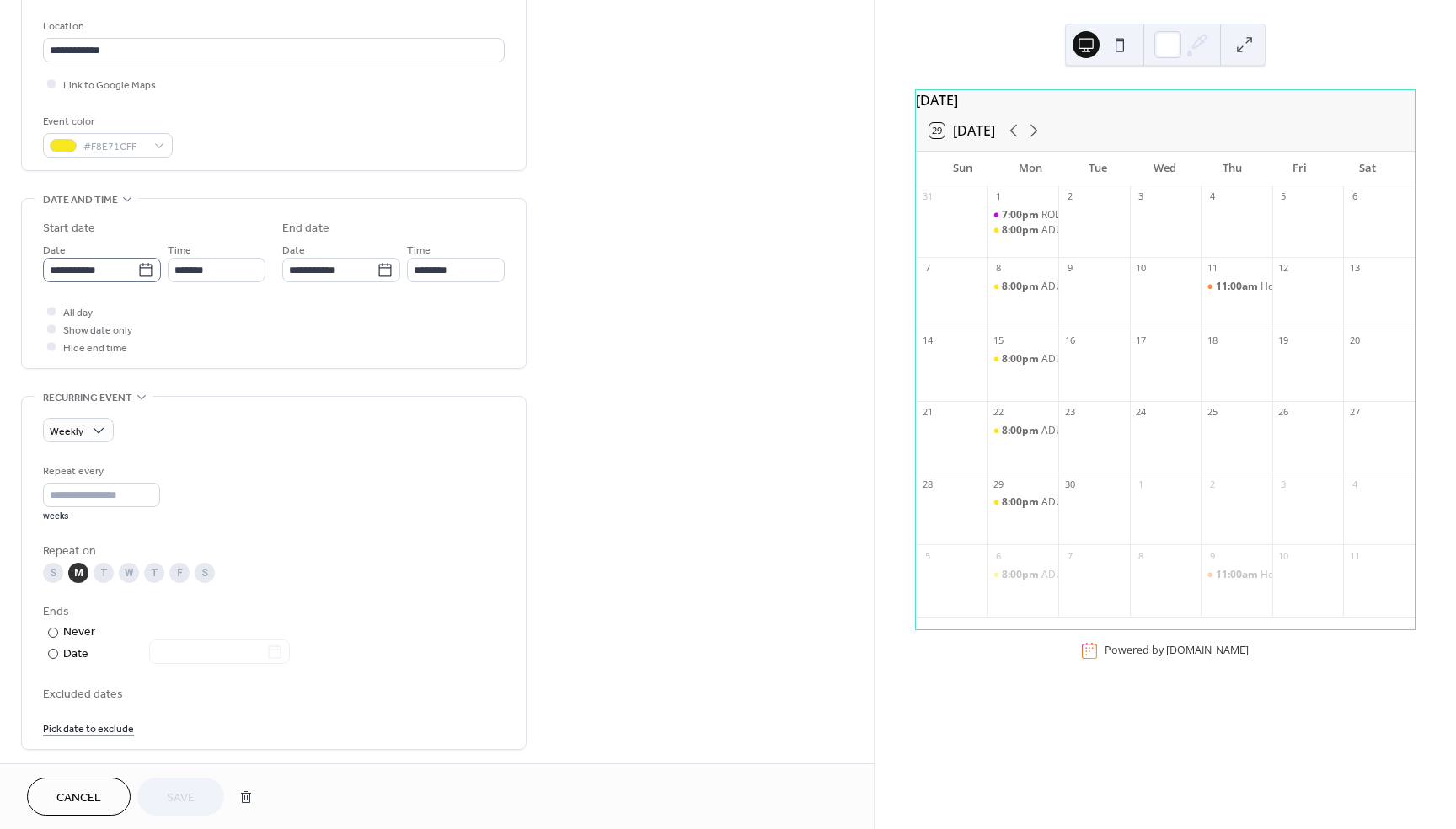 click 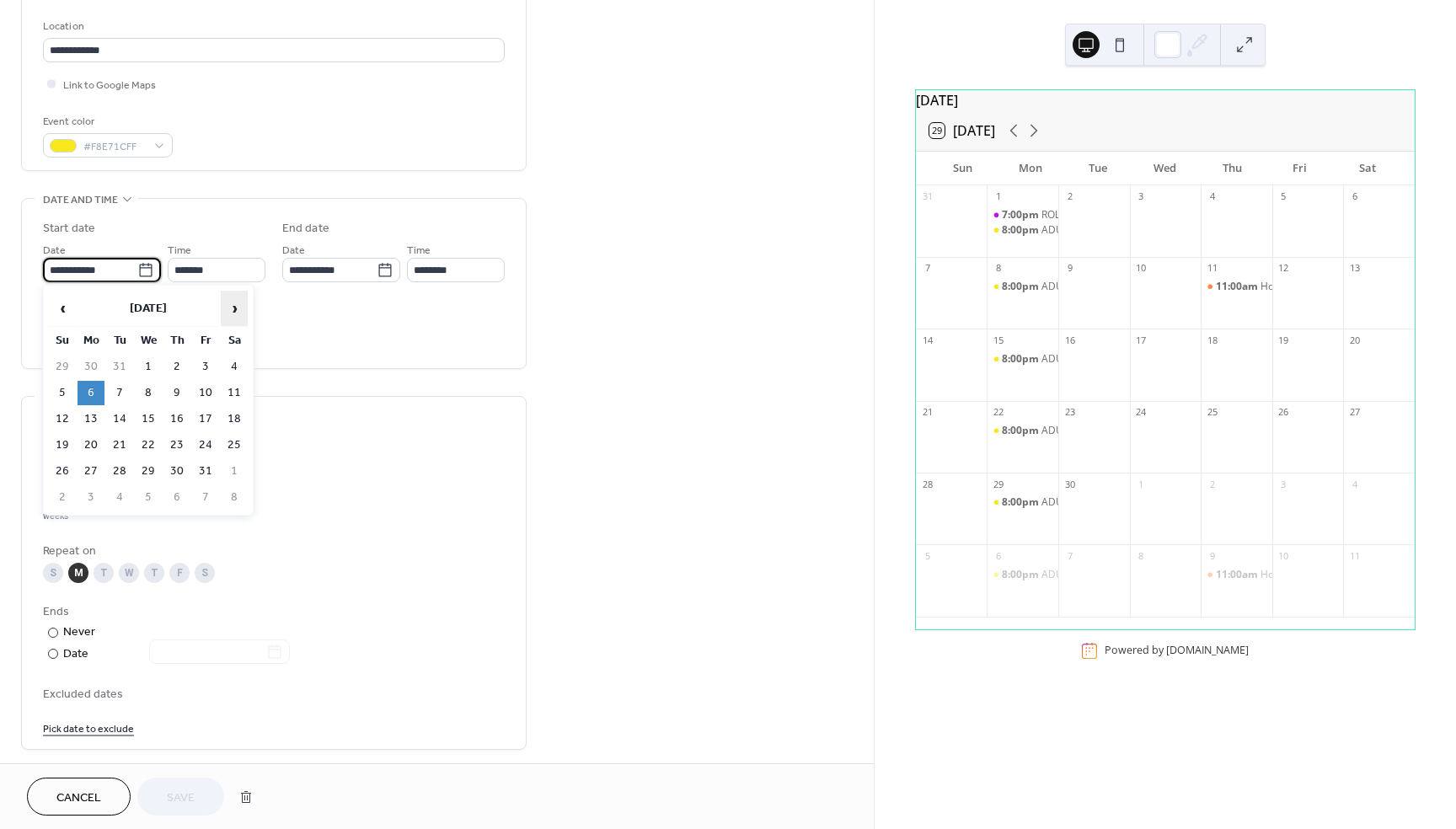 click on "›" at bounding box center [234, 308] 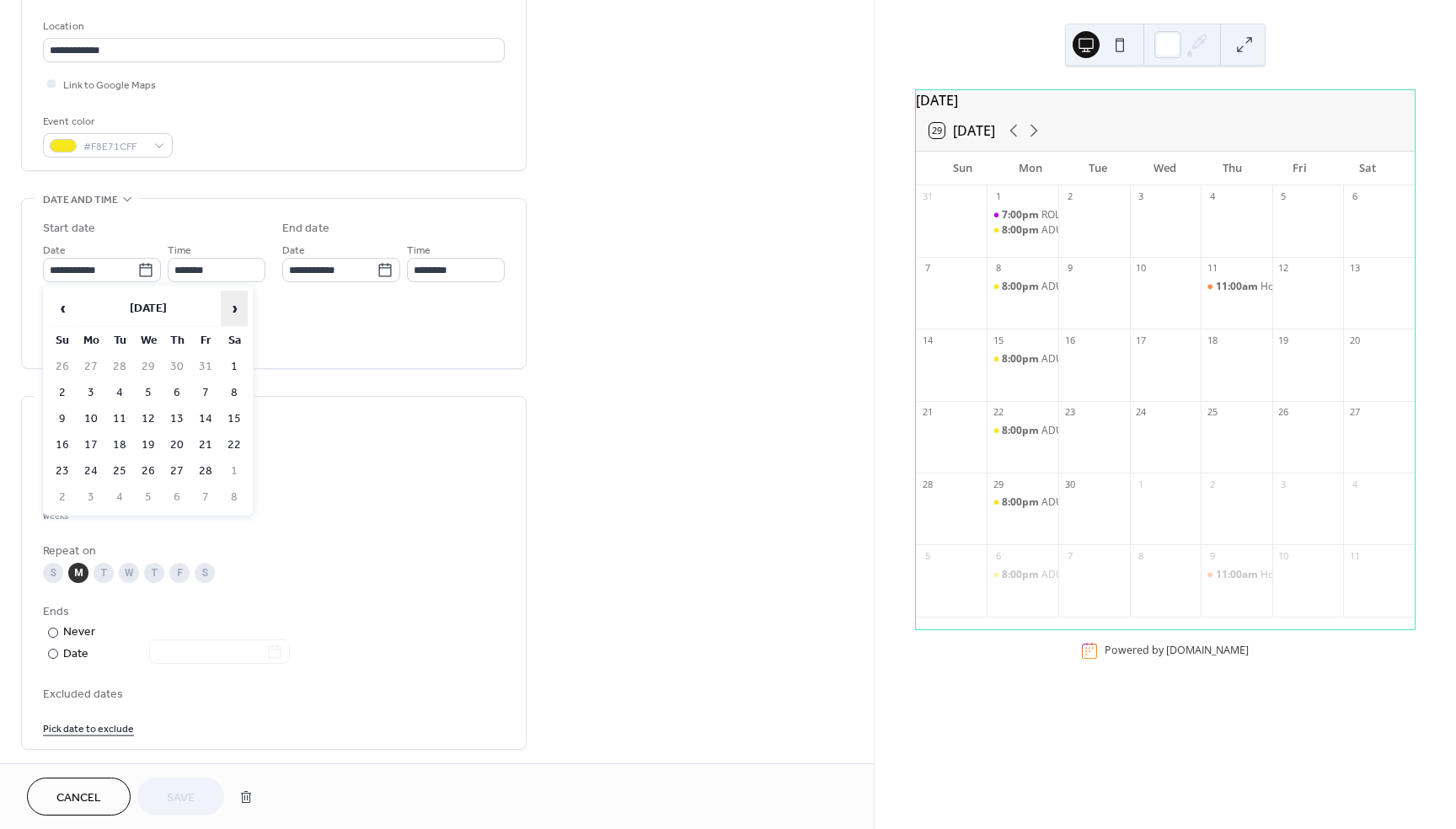 click on "›" at bounding box center (234, 308) 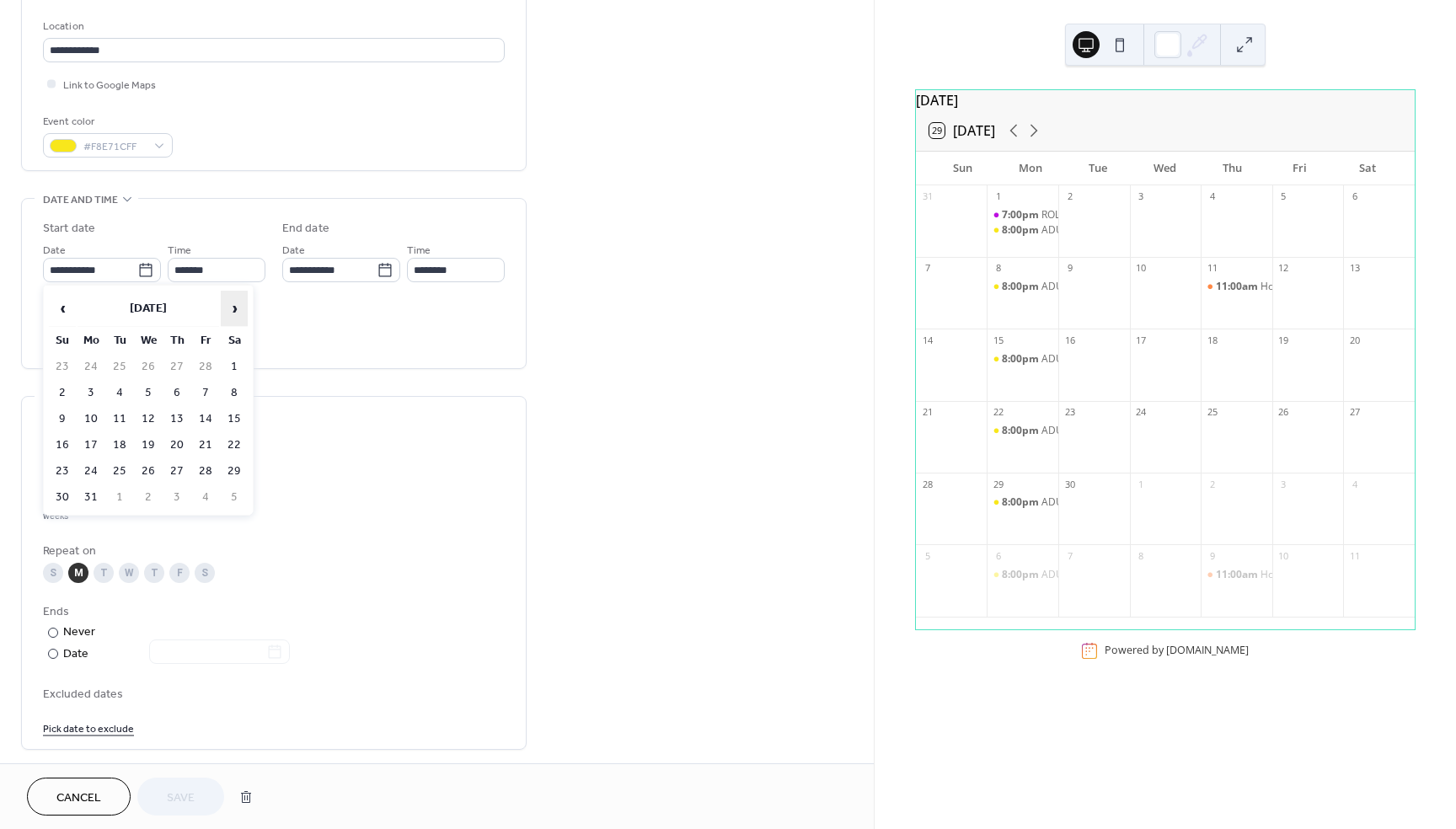 click on "›" at bounding box center [234, 308] 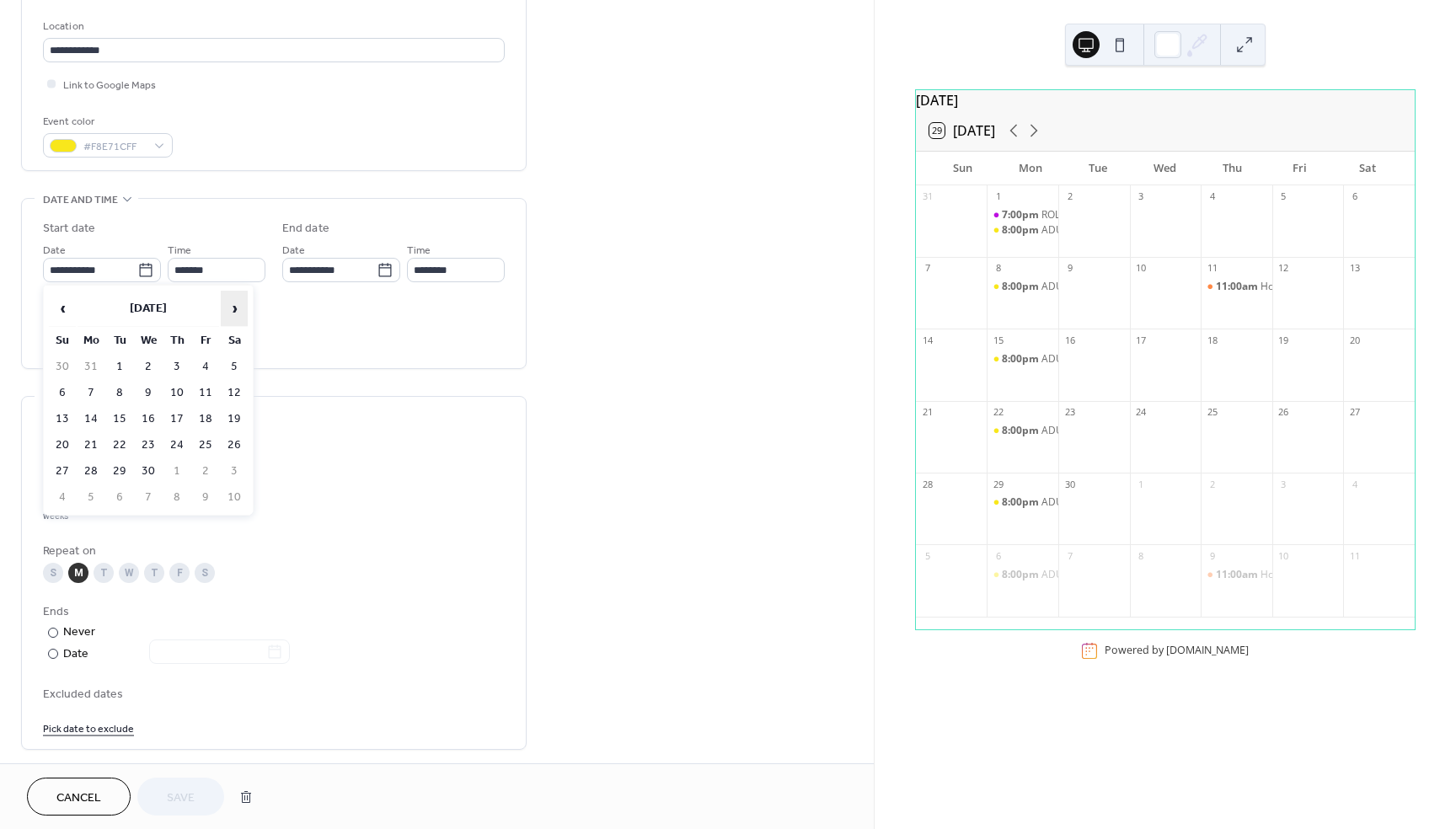 click on "›" at bounding box center (234, 308) 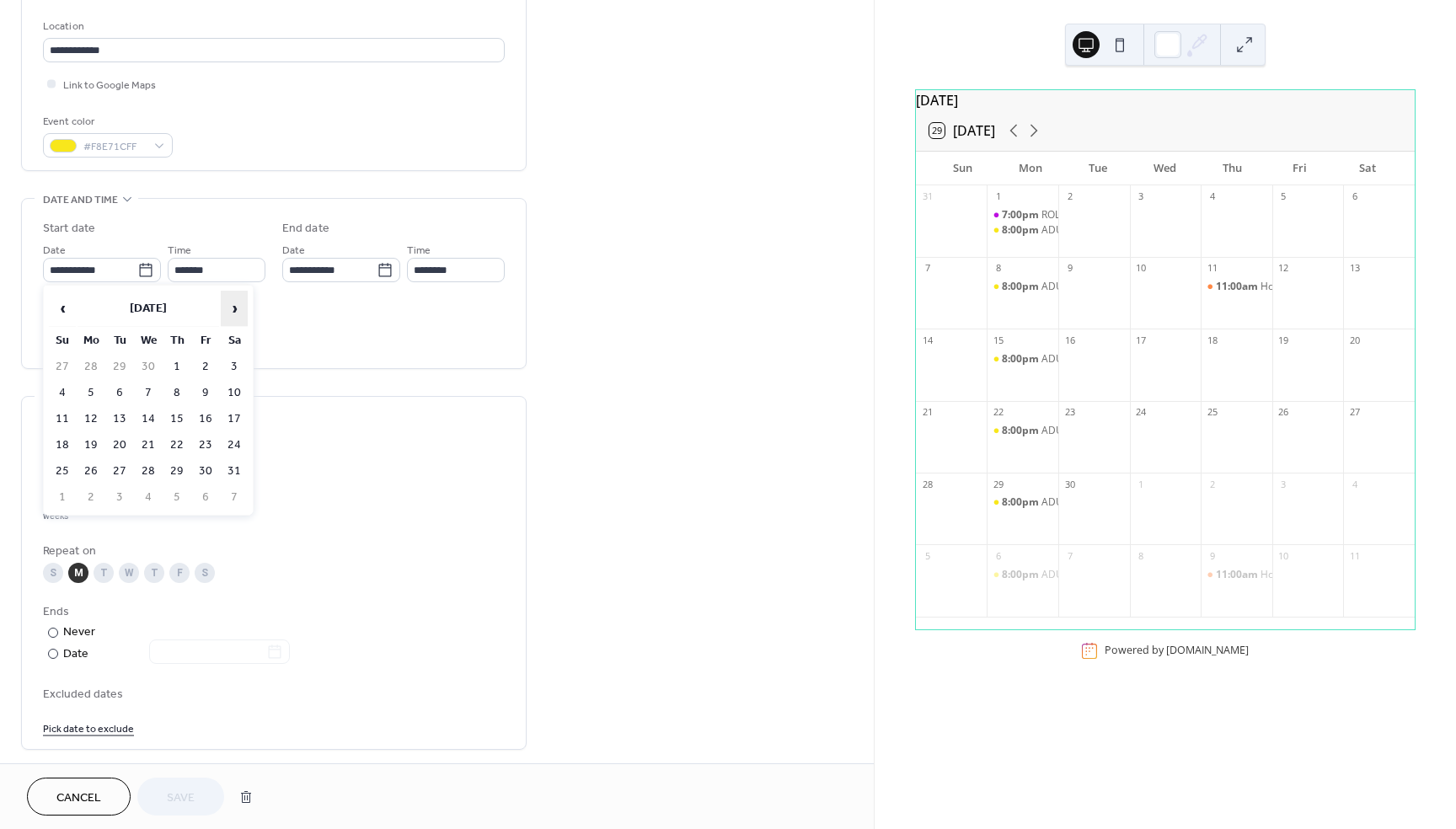 click on "›" at bounding box center (234, 308) 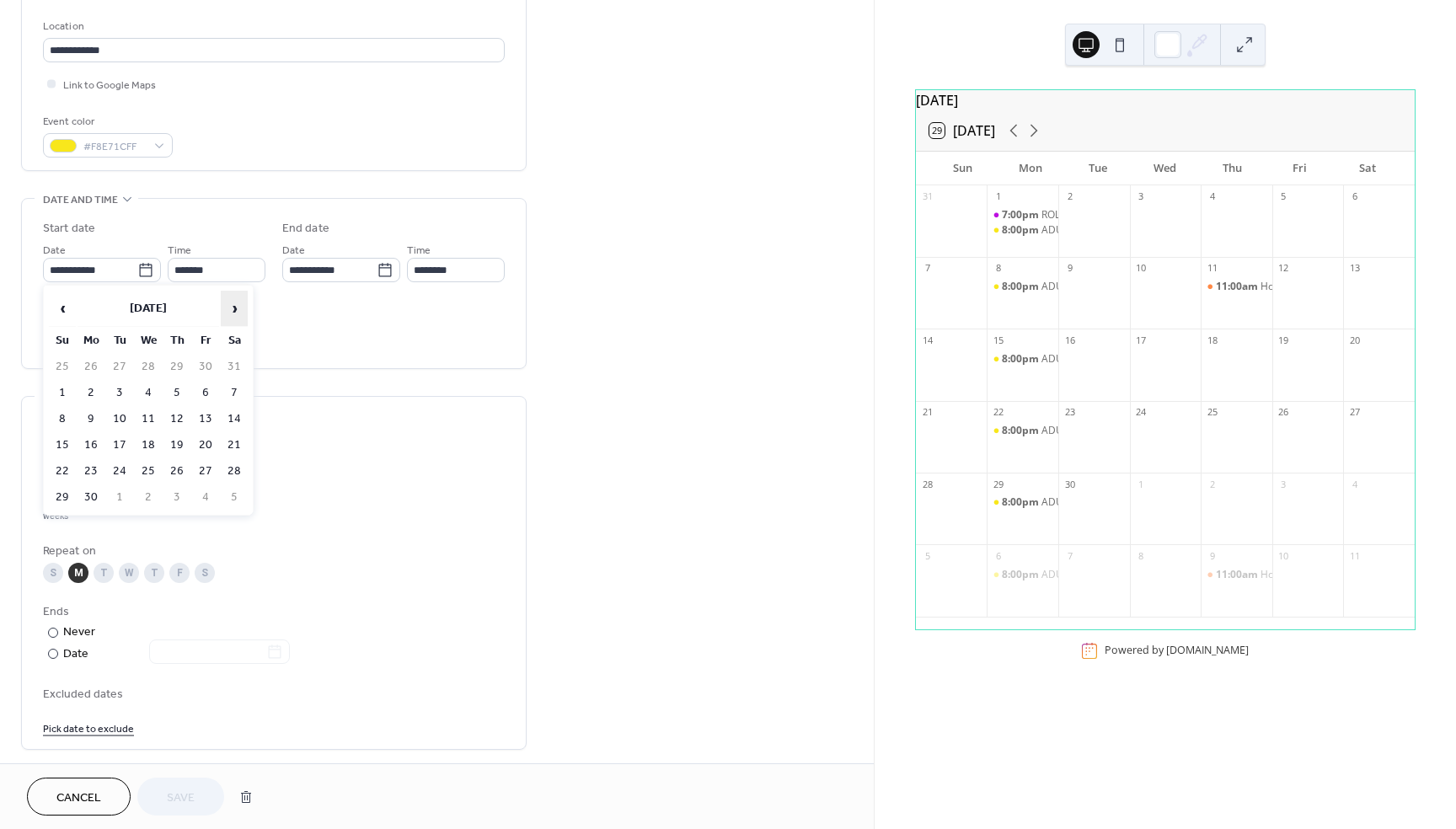 click on "›" at bounding box center [234, 308] 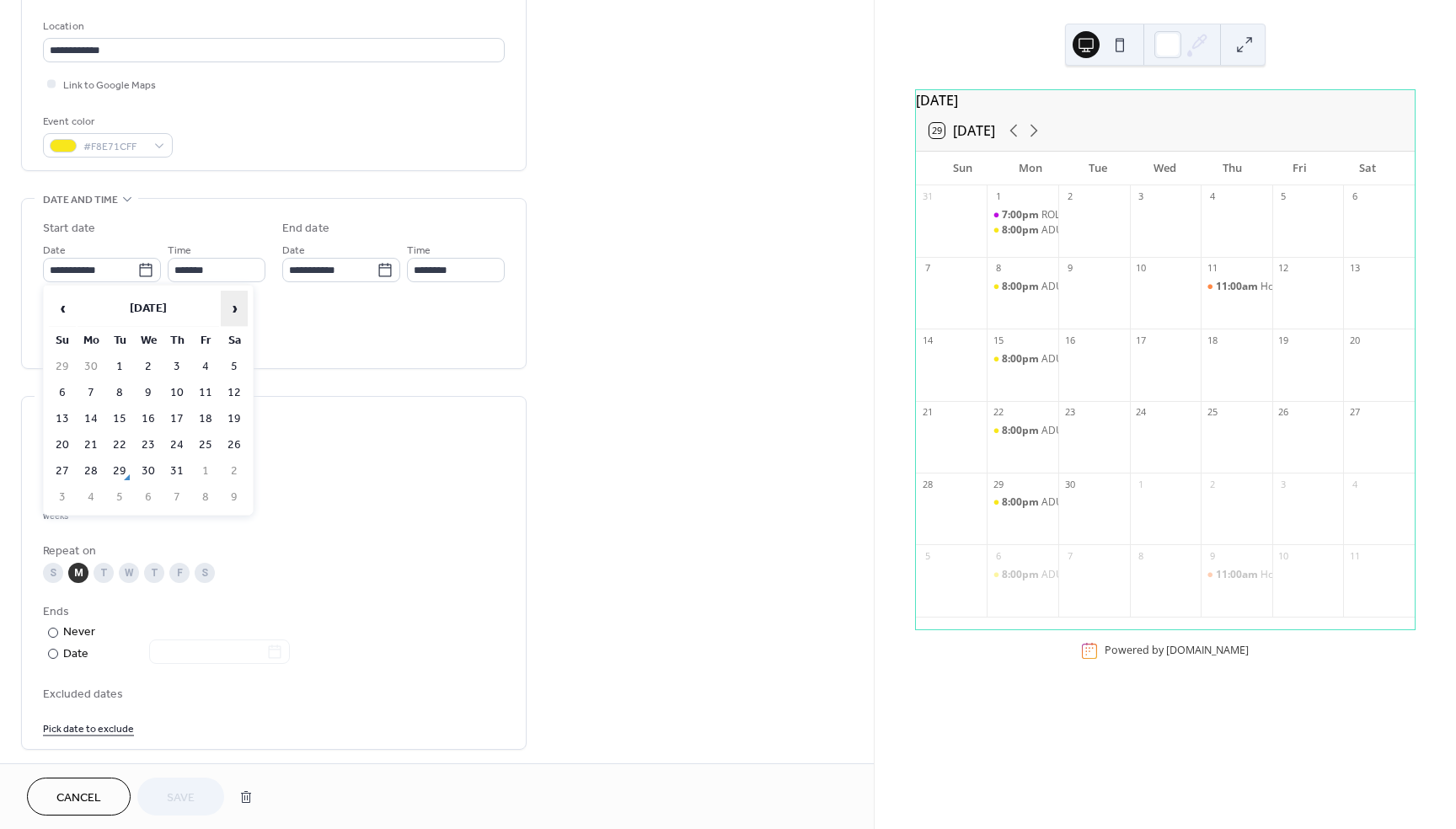 click on "›" at bounding box center (234, 308) 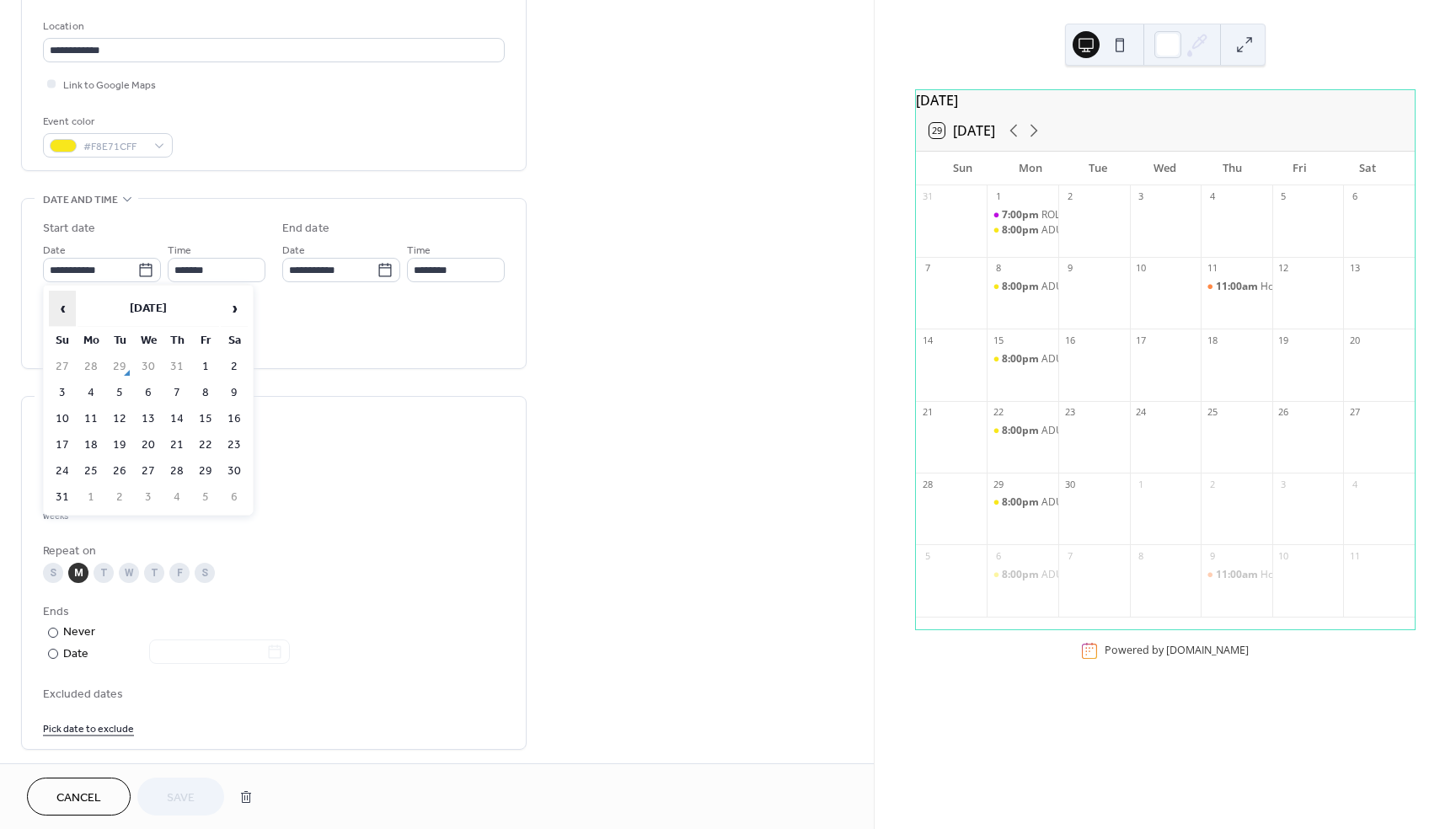 click on "‹" at bounding box center [62, 308] 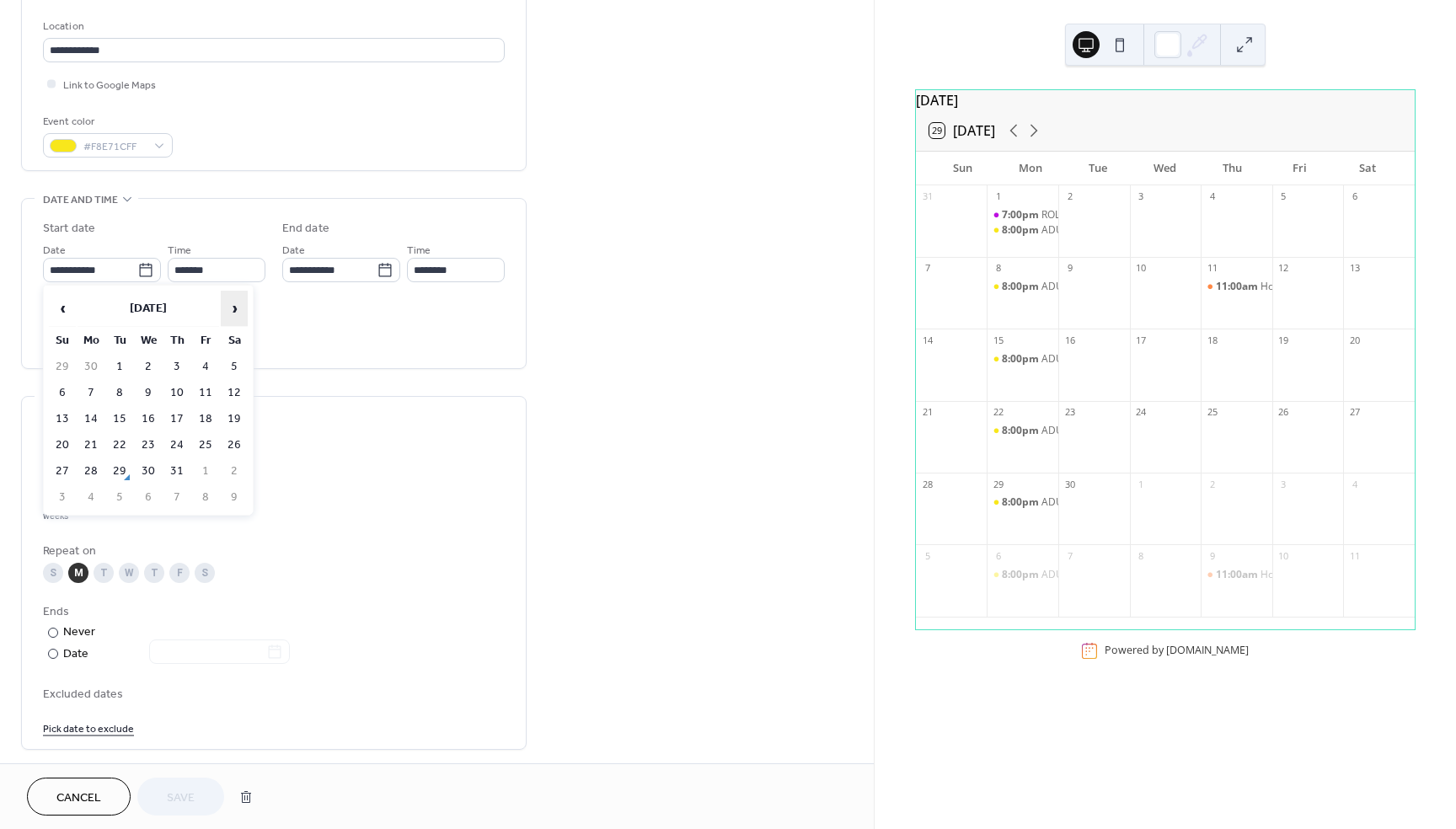click on "›" at bounding box center [234, 308] 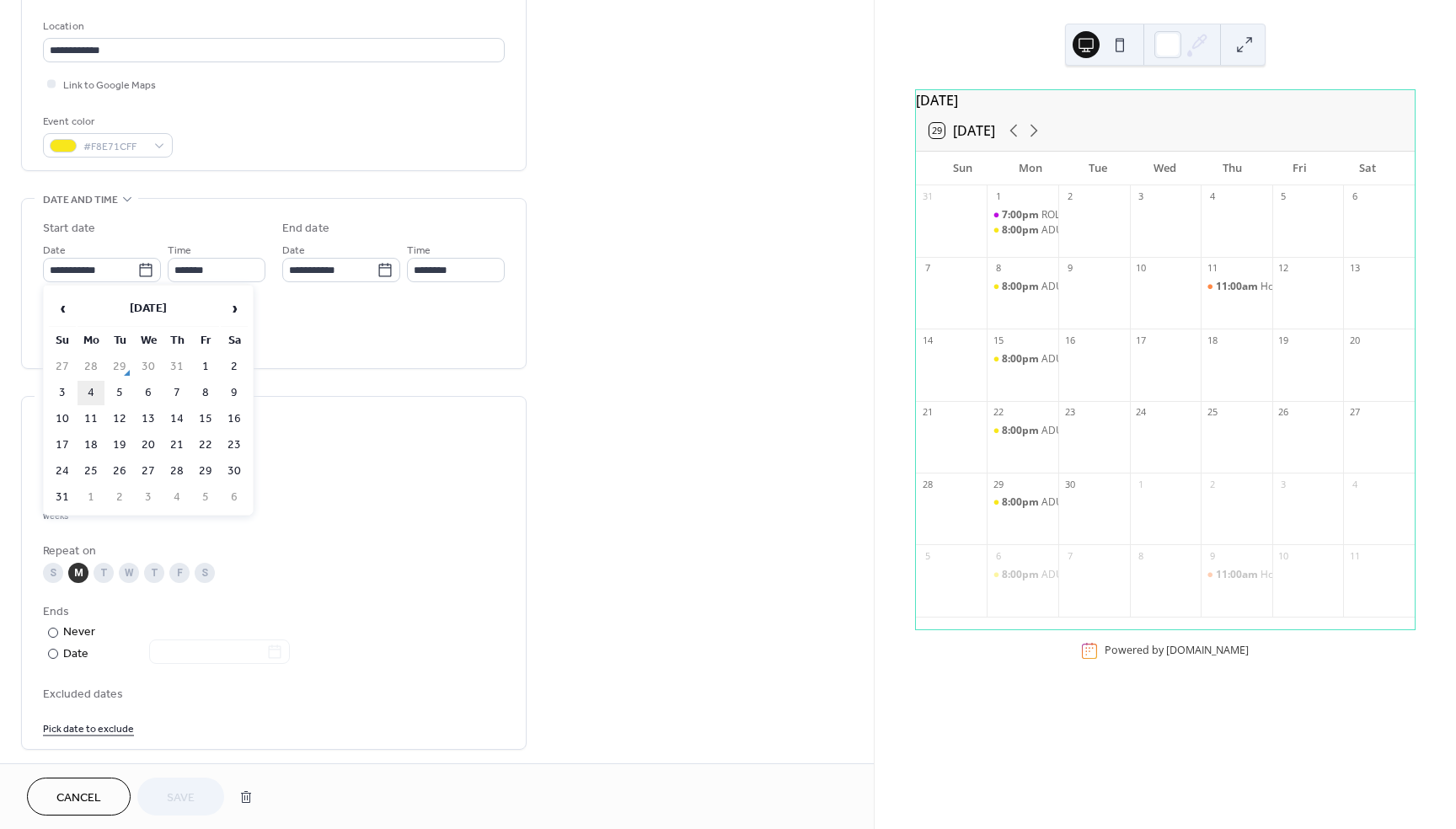 click on "4" at bounding box center (91, 393) 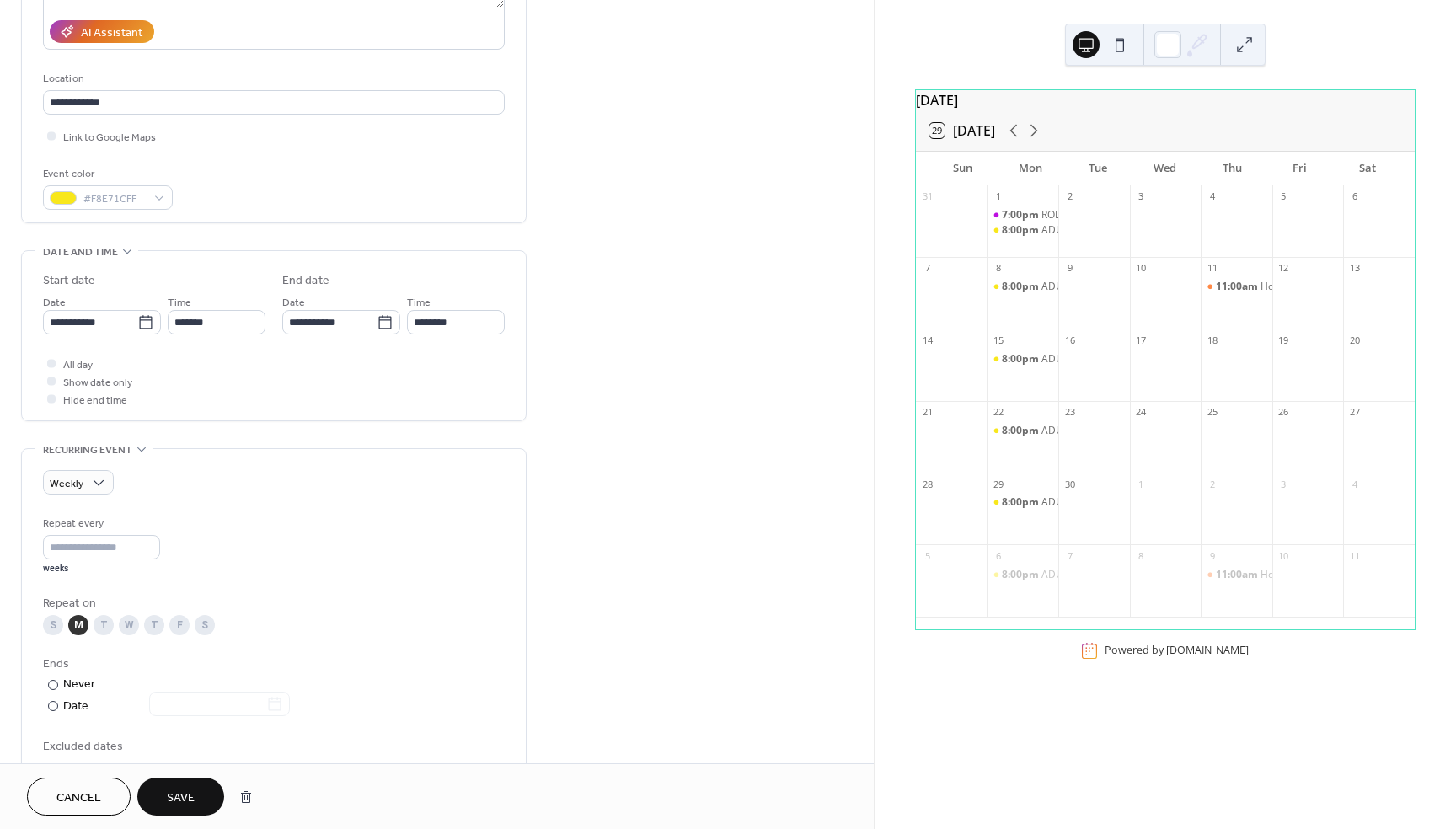 scroll, scrollTop: 493, scrollLeft: 0, axis: vertical 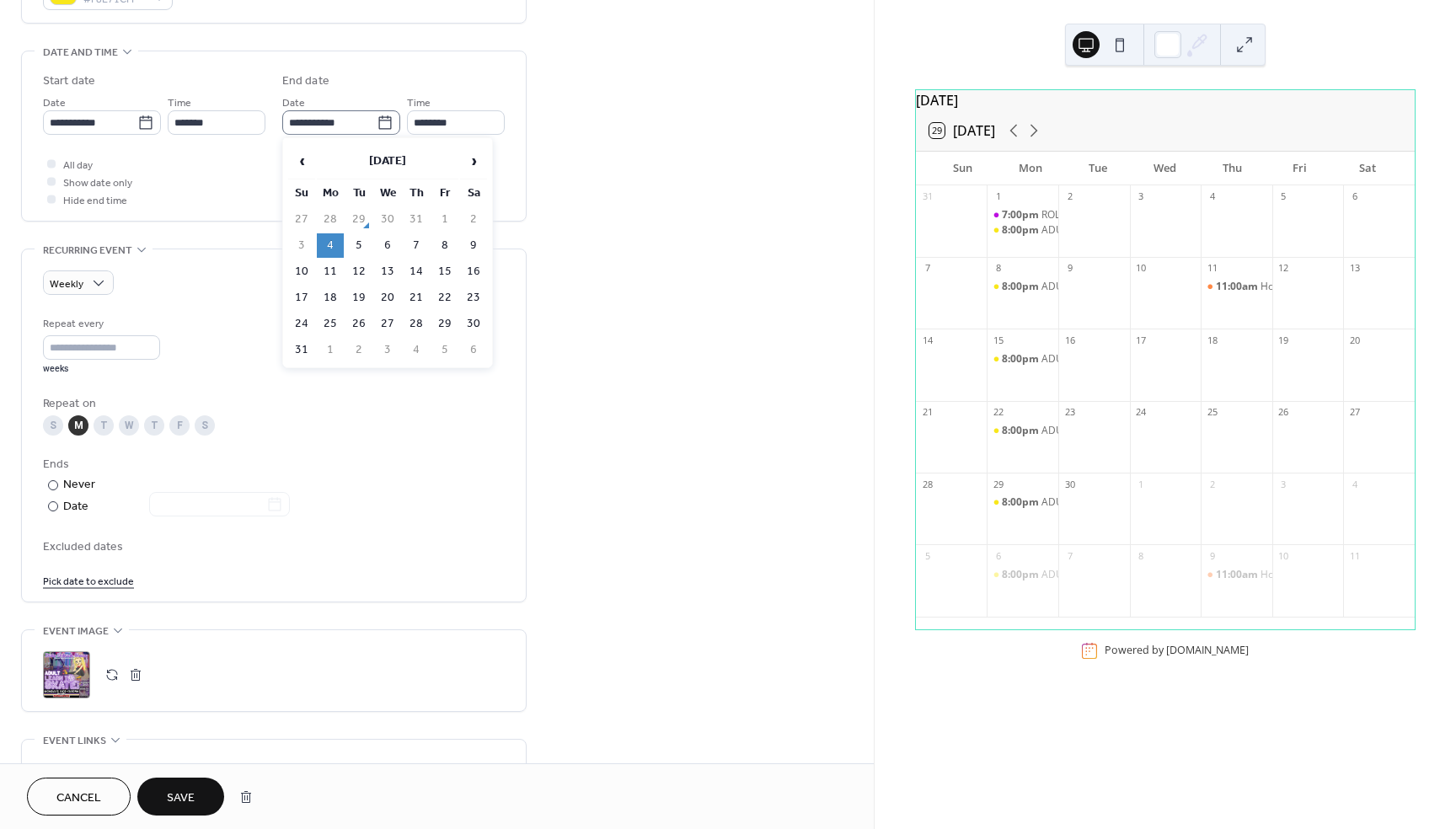 click 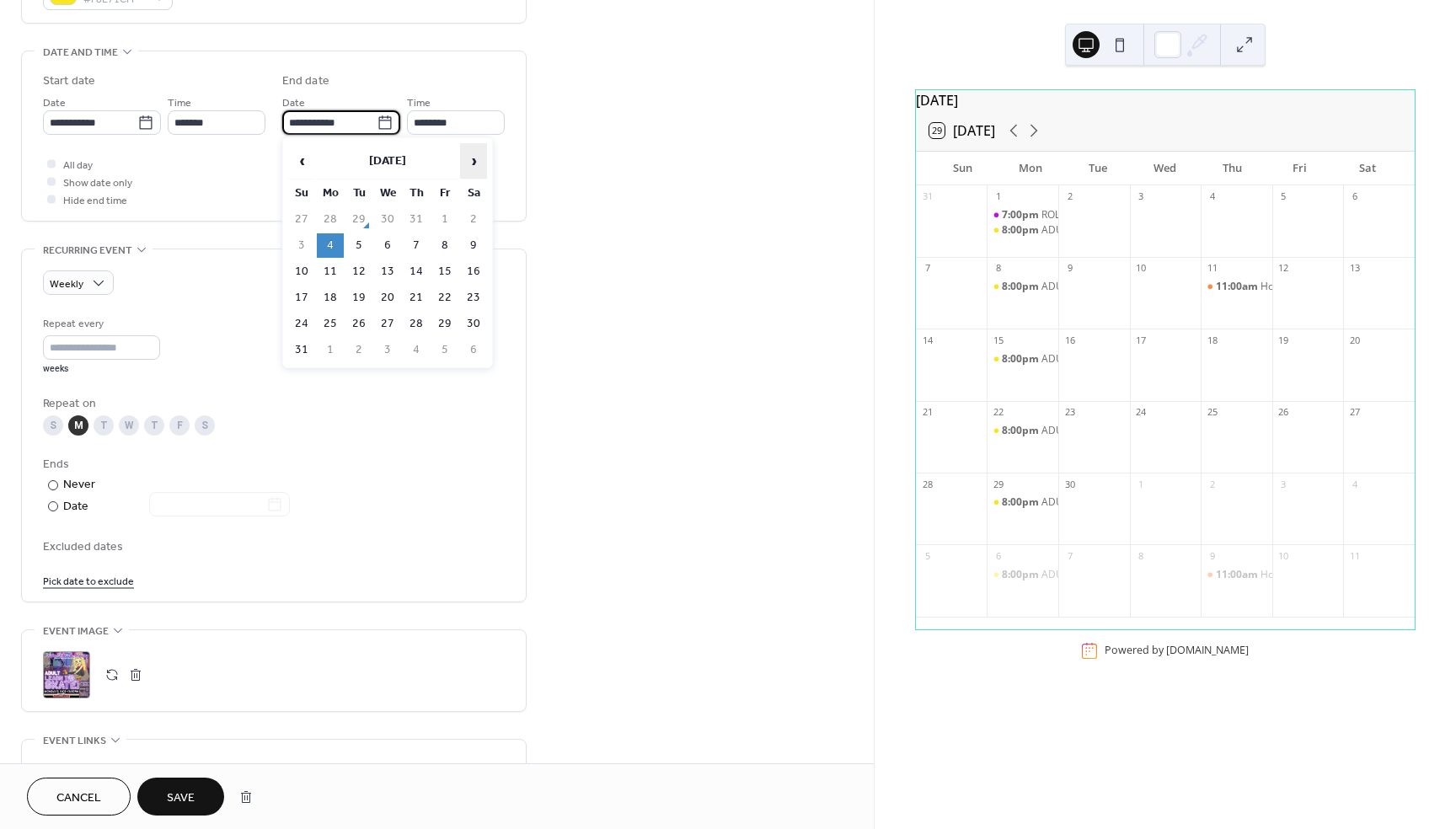 click on "›" at bounding box center (474, 161) 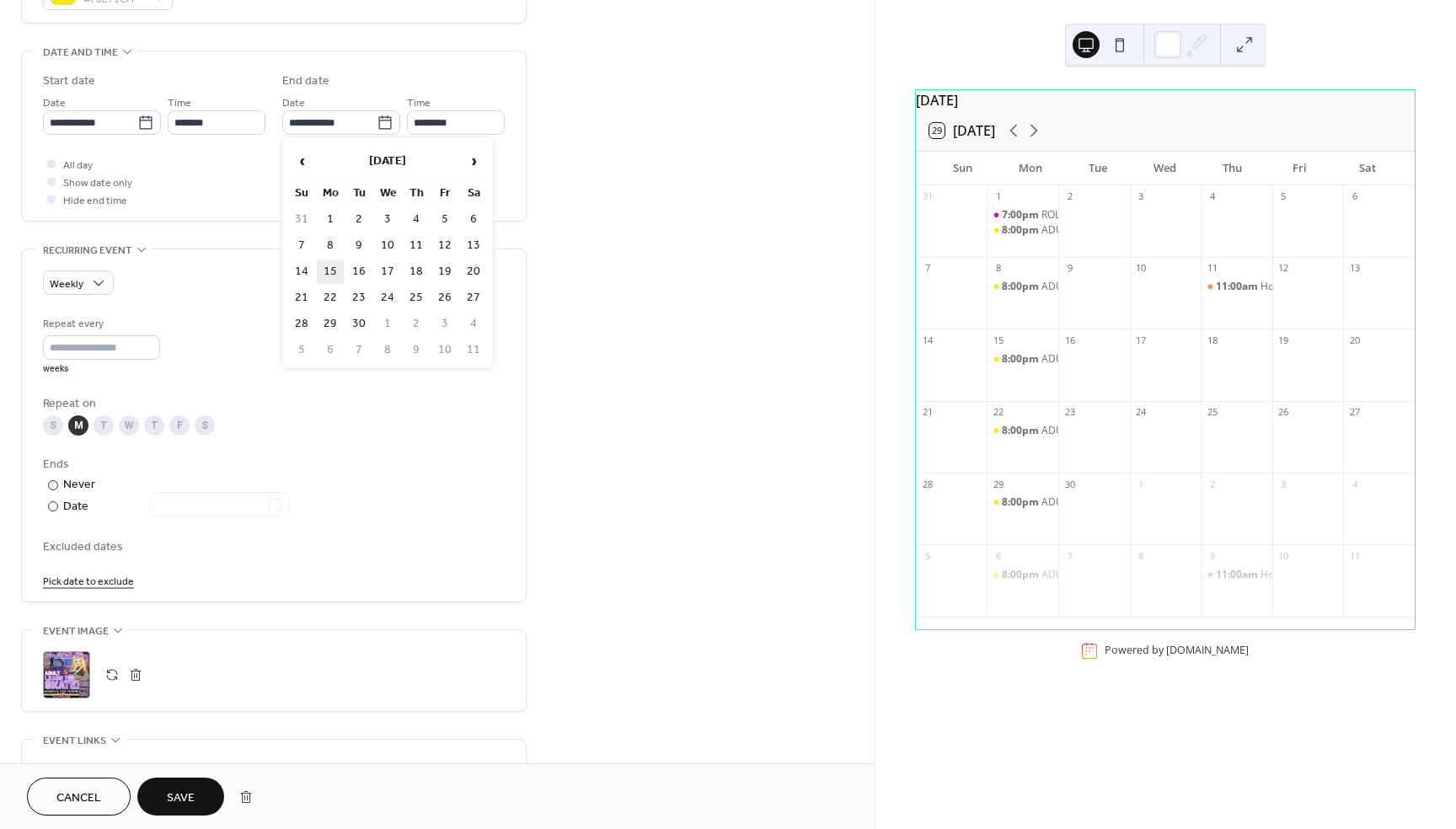 click on "15" at bounding box center [330, 271] 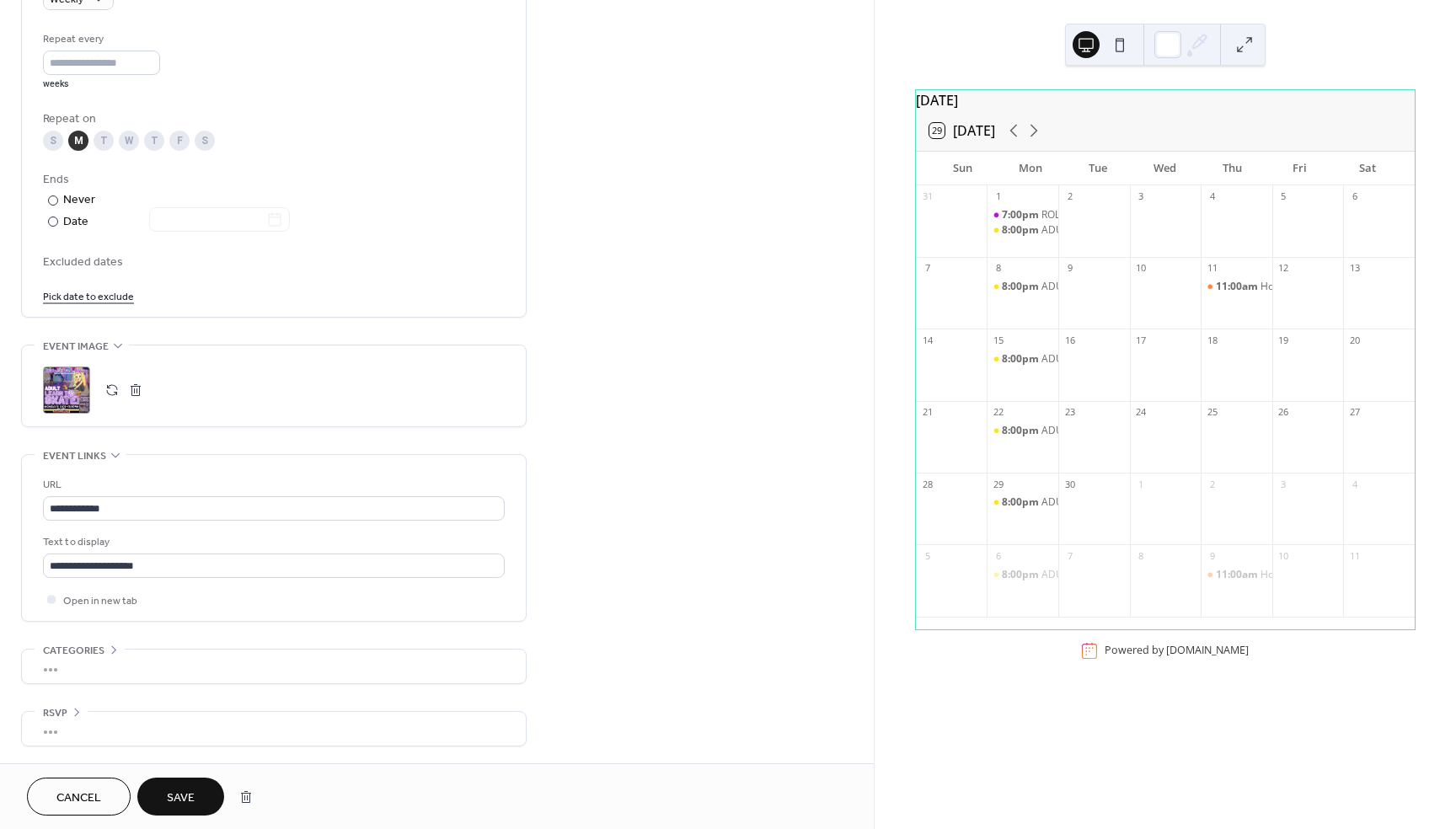 scroll, scrollTop: 775, scrollLeft: 0, axis: vertical 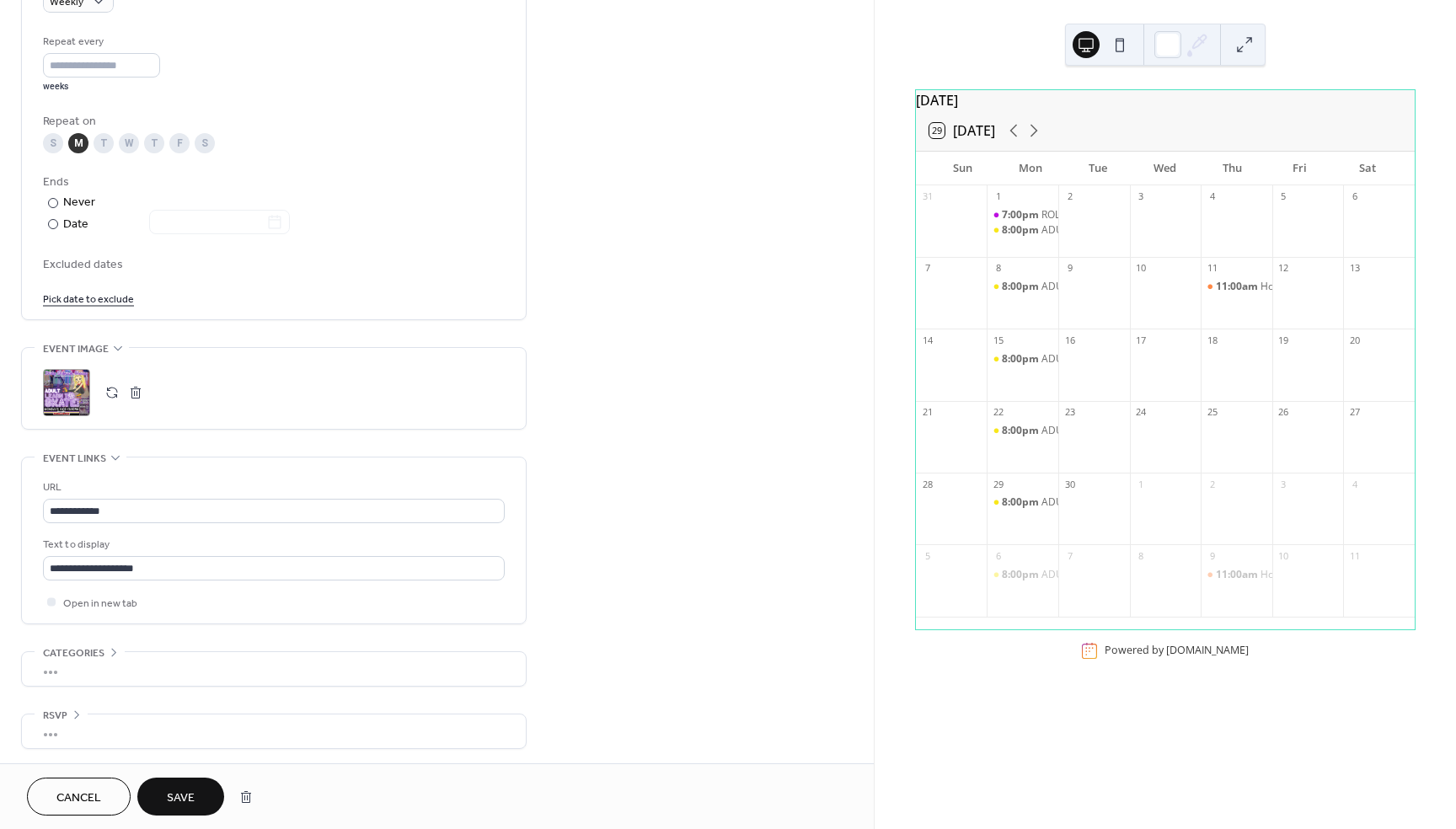 click on ";" at bounding box center [67, 393] 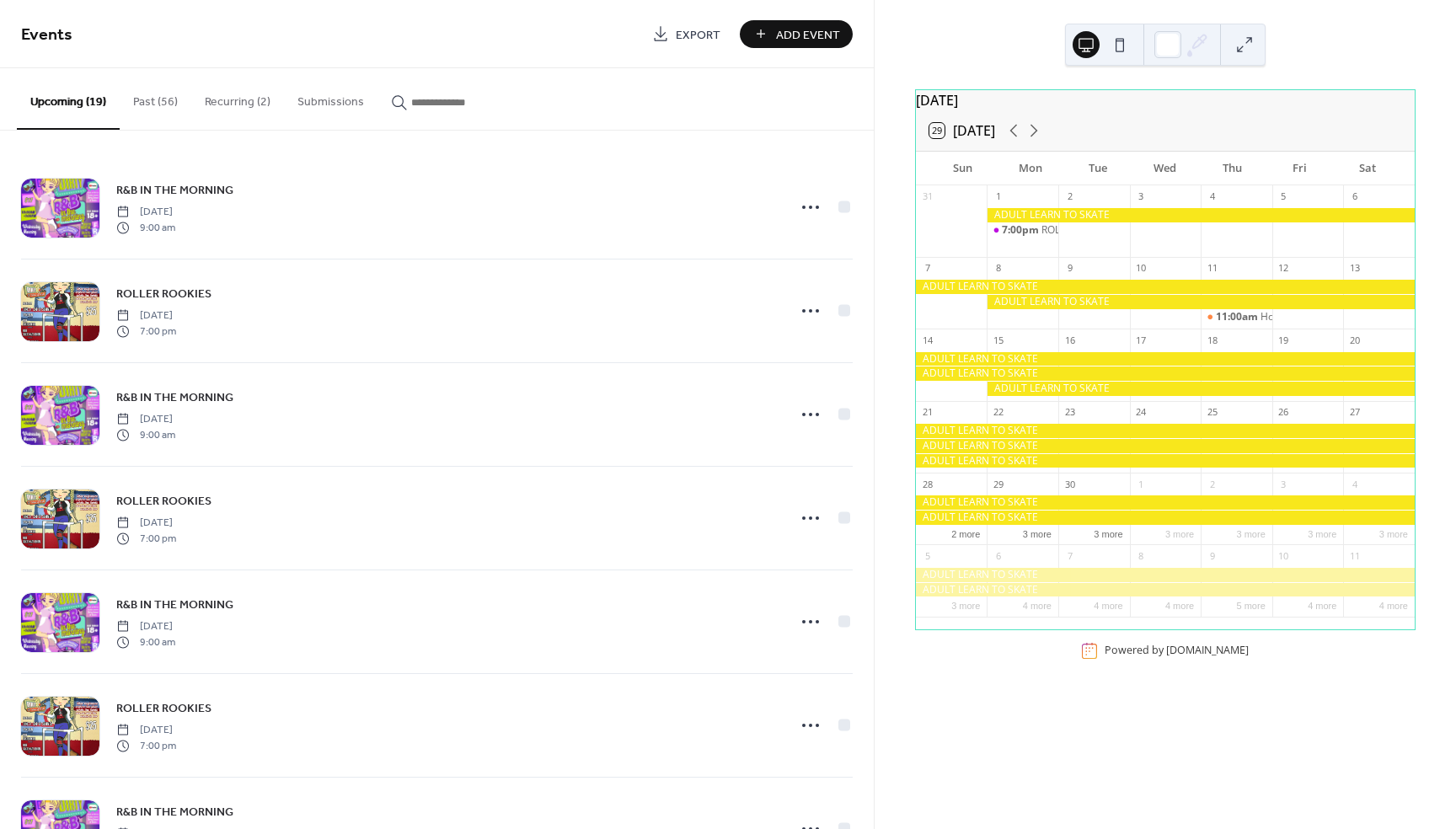 click on "Recurring (2)" at bounding box center [238, 98] 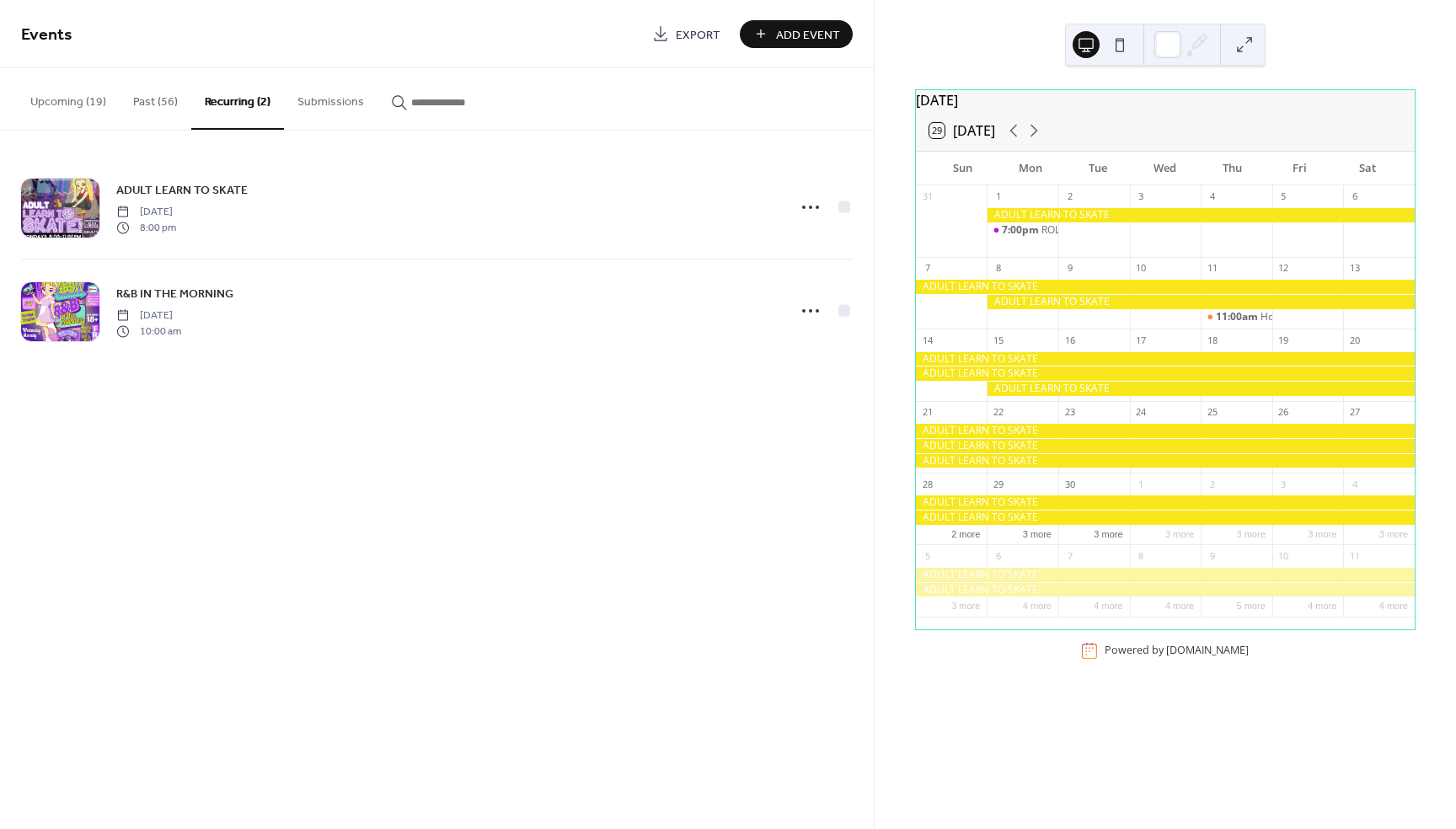 click on "Upcoming (19)" at bounding box center [68, 98] 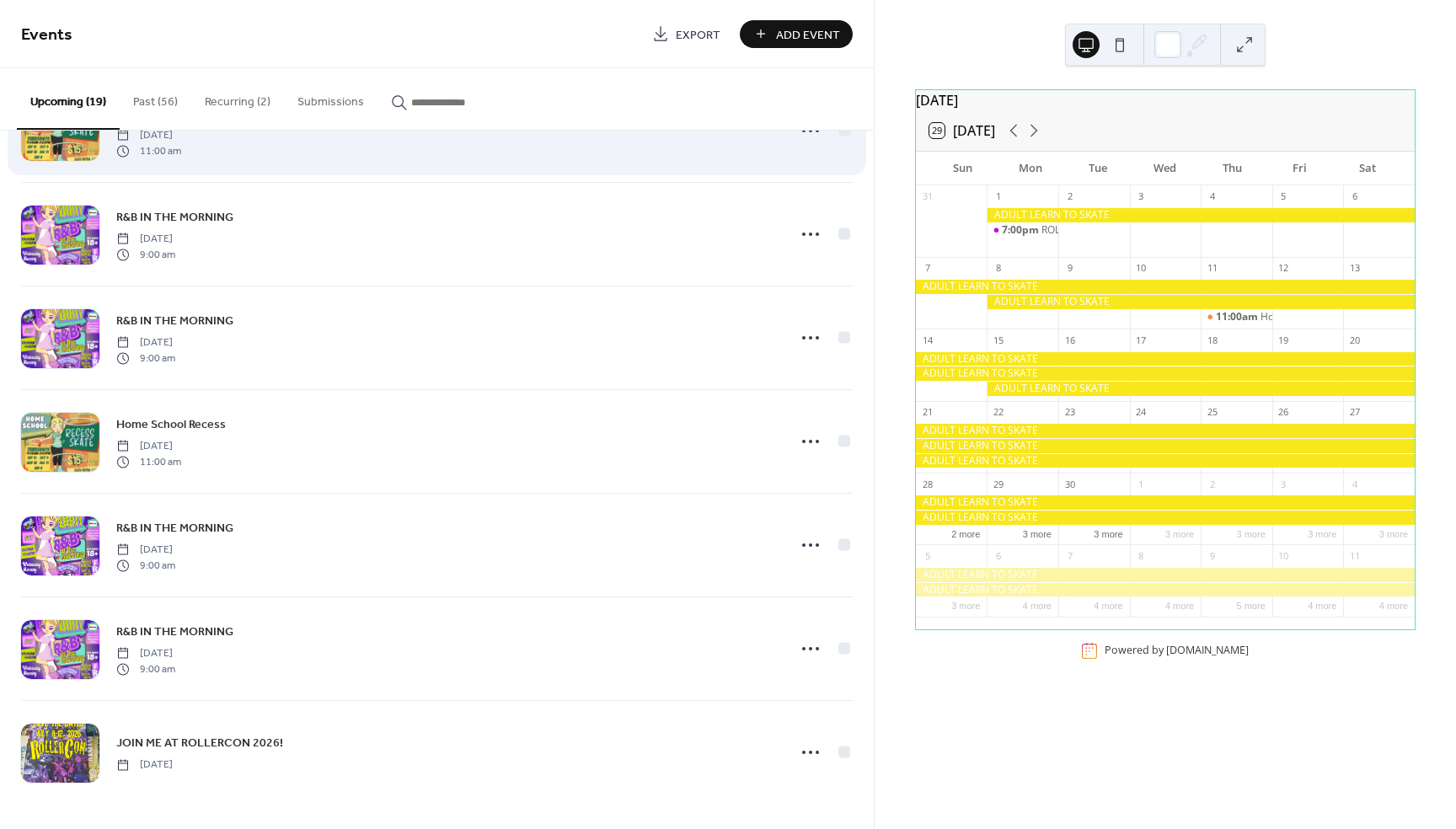 scroll, scrollTop: 1325, scrollLeft: 0, axis: vertical 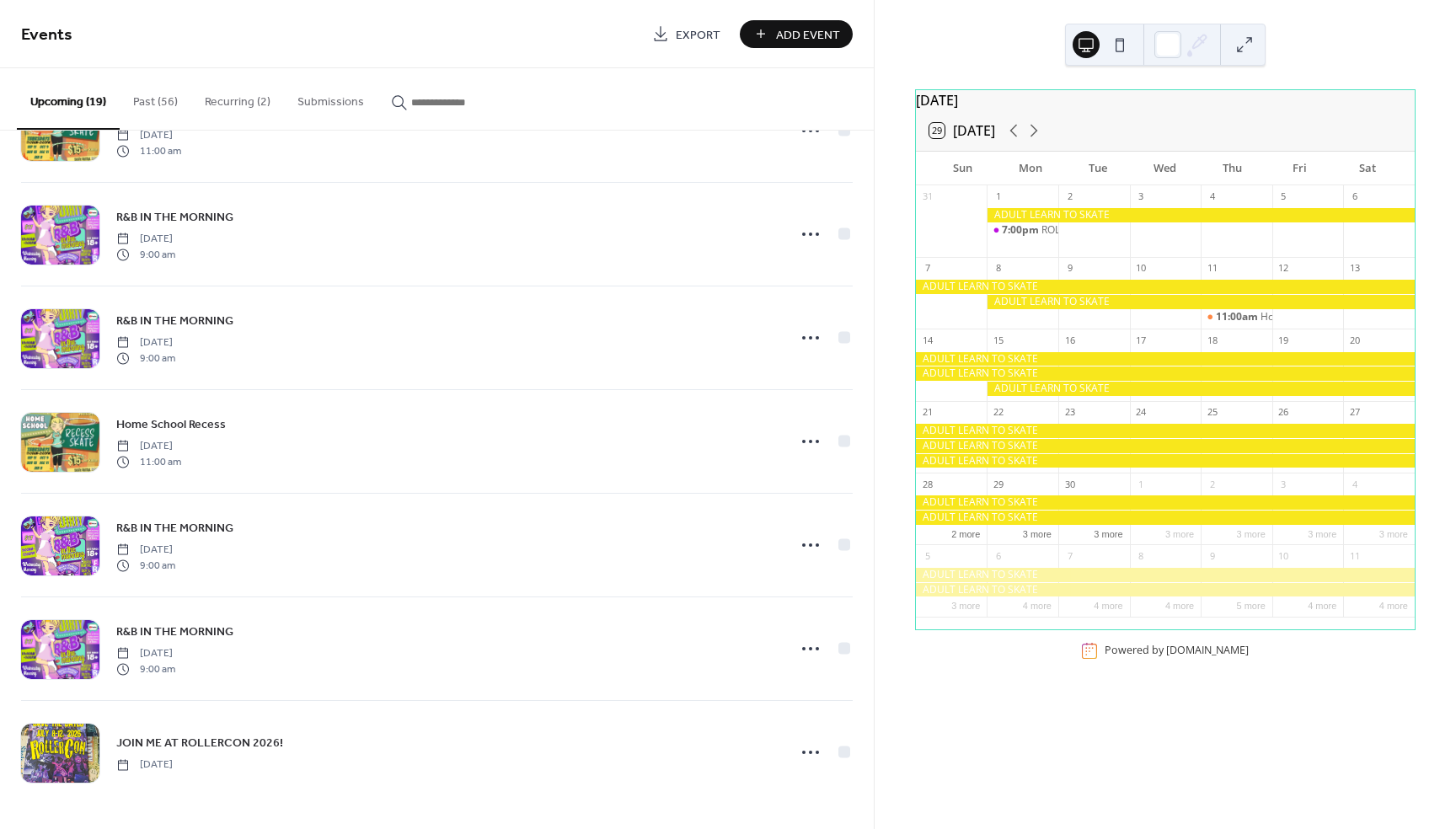 click on "Recurring (2)" at bounding box center [238, 98] 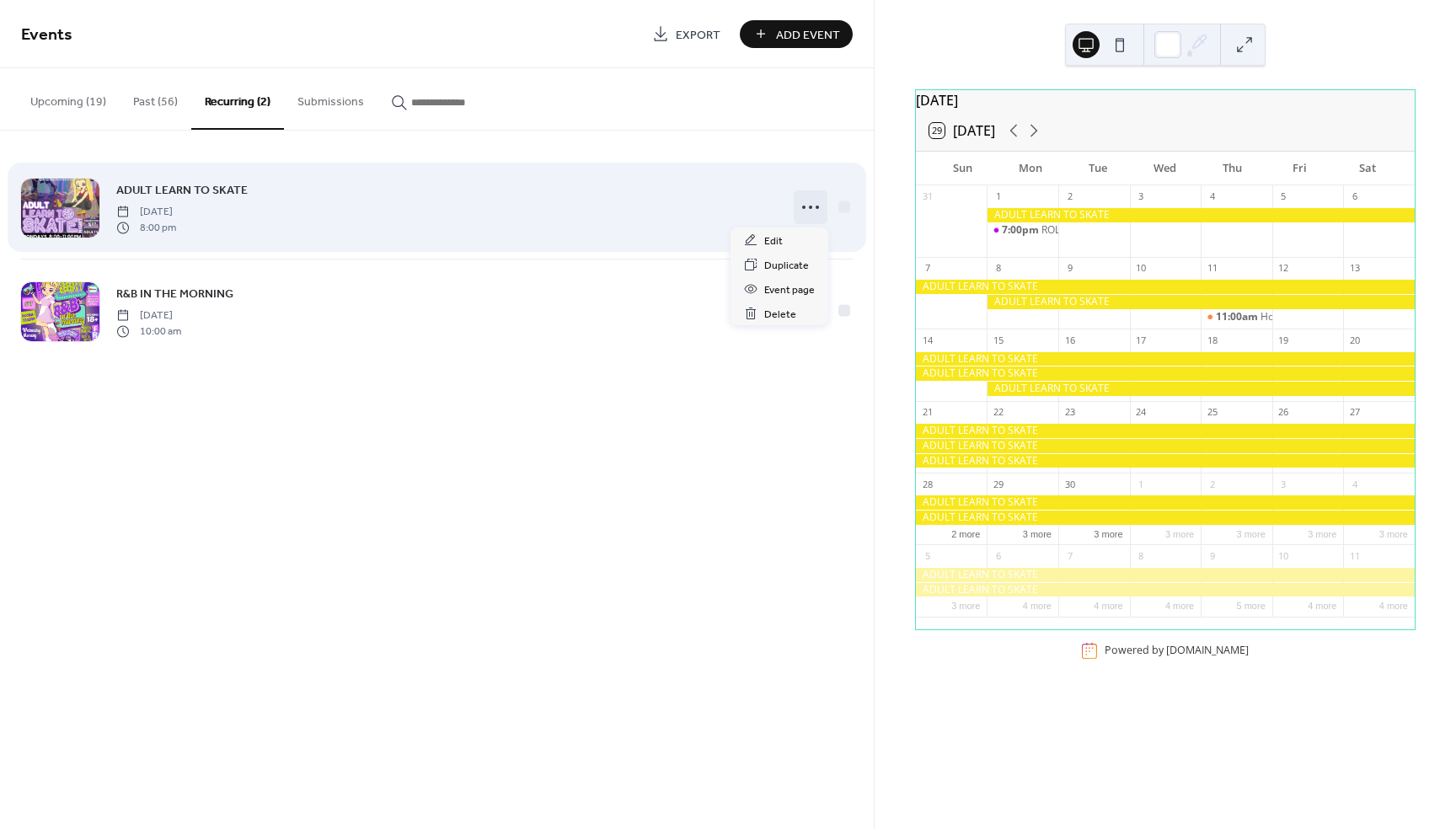 click 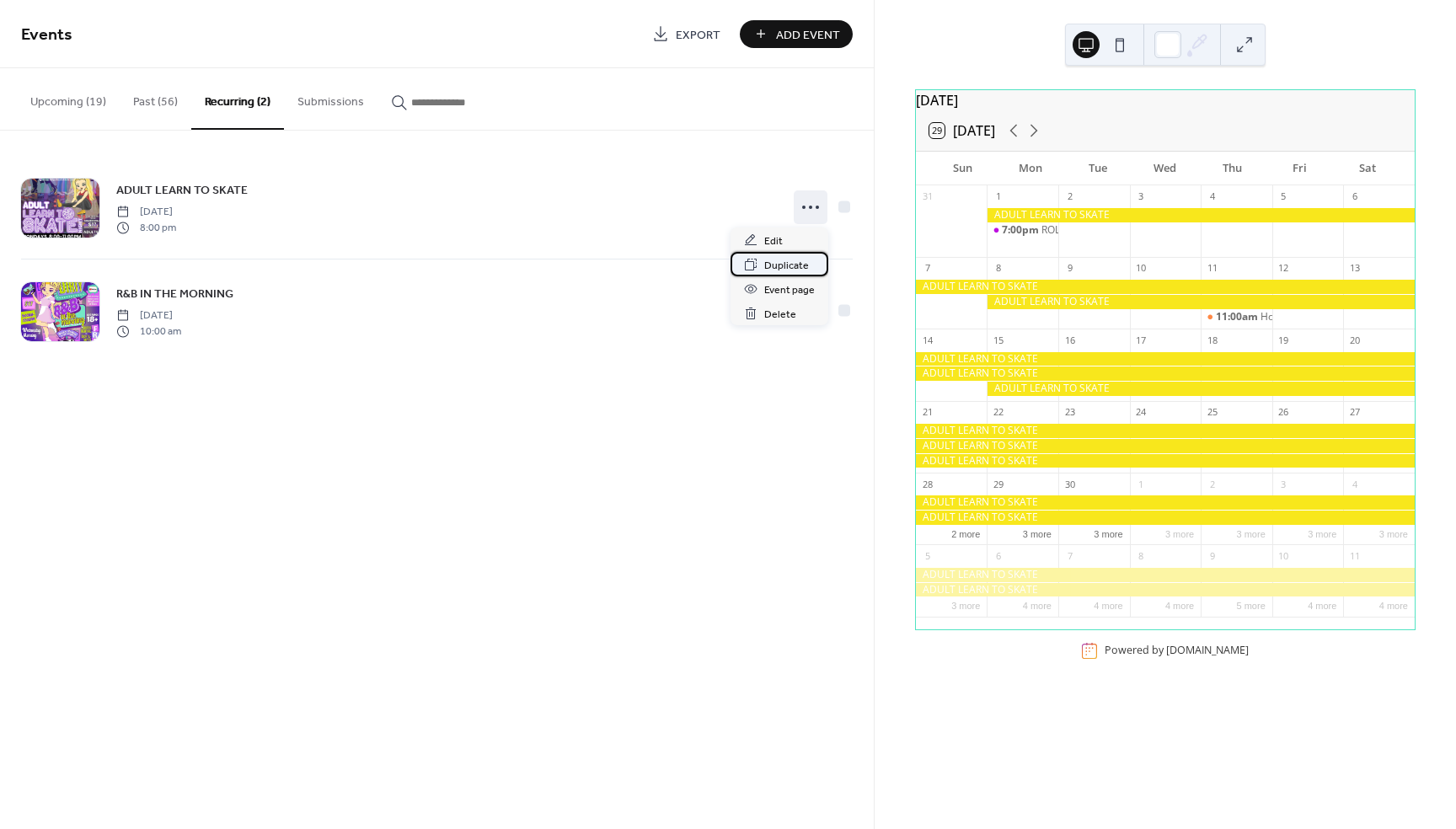 click on "Duplicate" at bounding box center (786, 265) 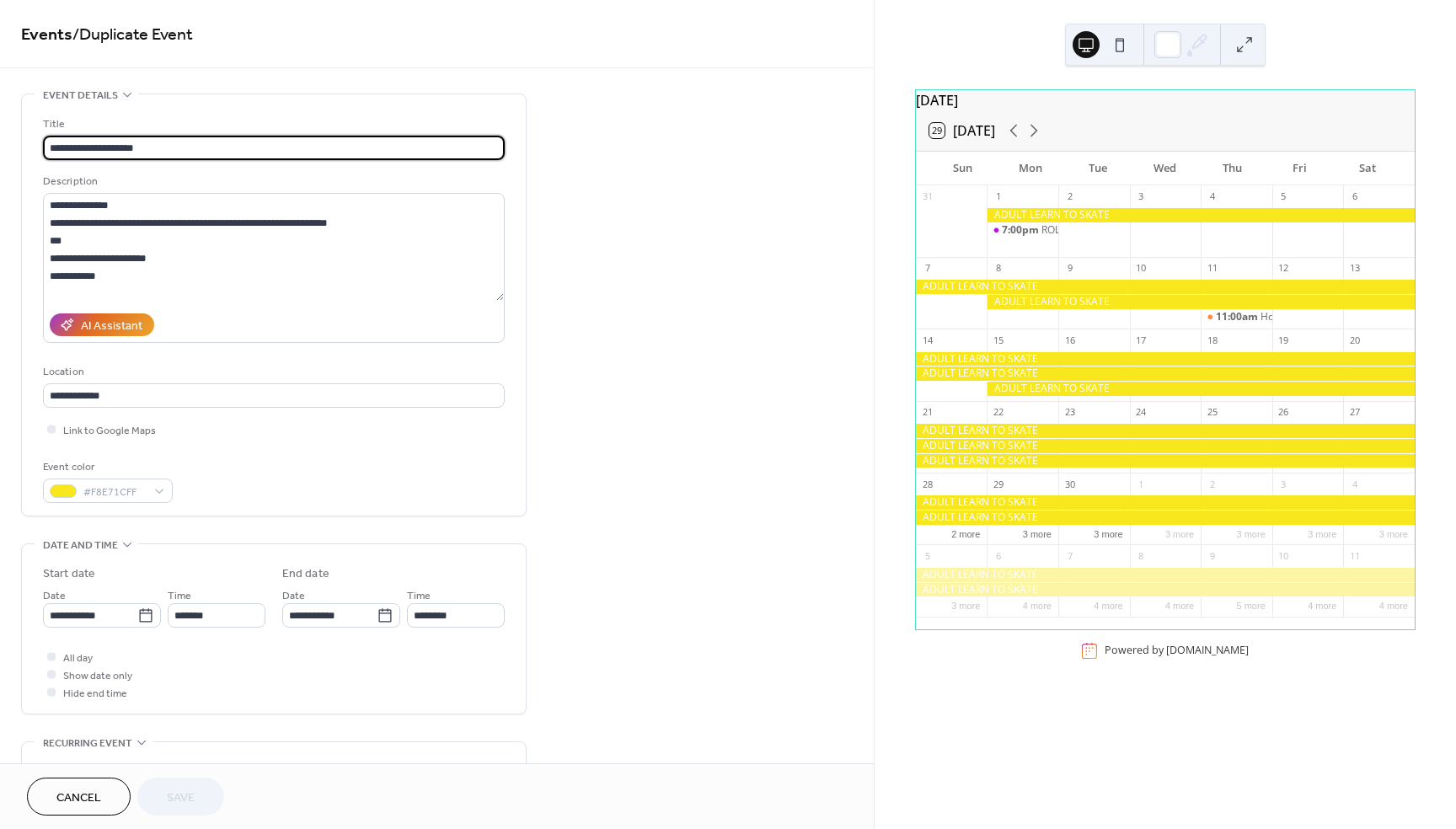 scroll, scrollTop: 256, scrollLeft: 0, axis: vertical 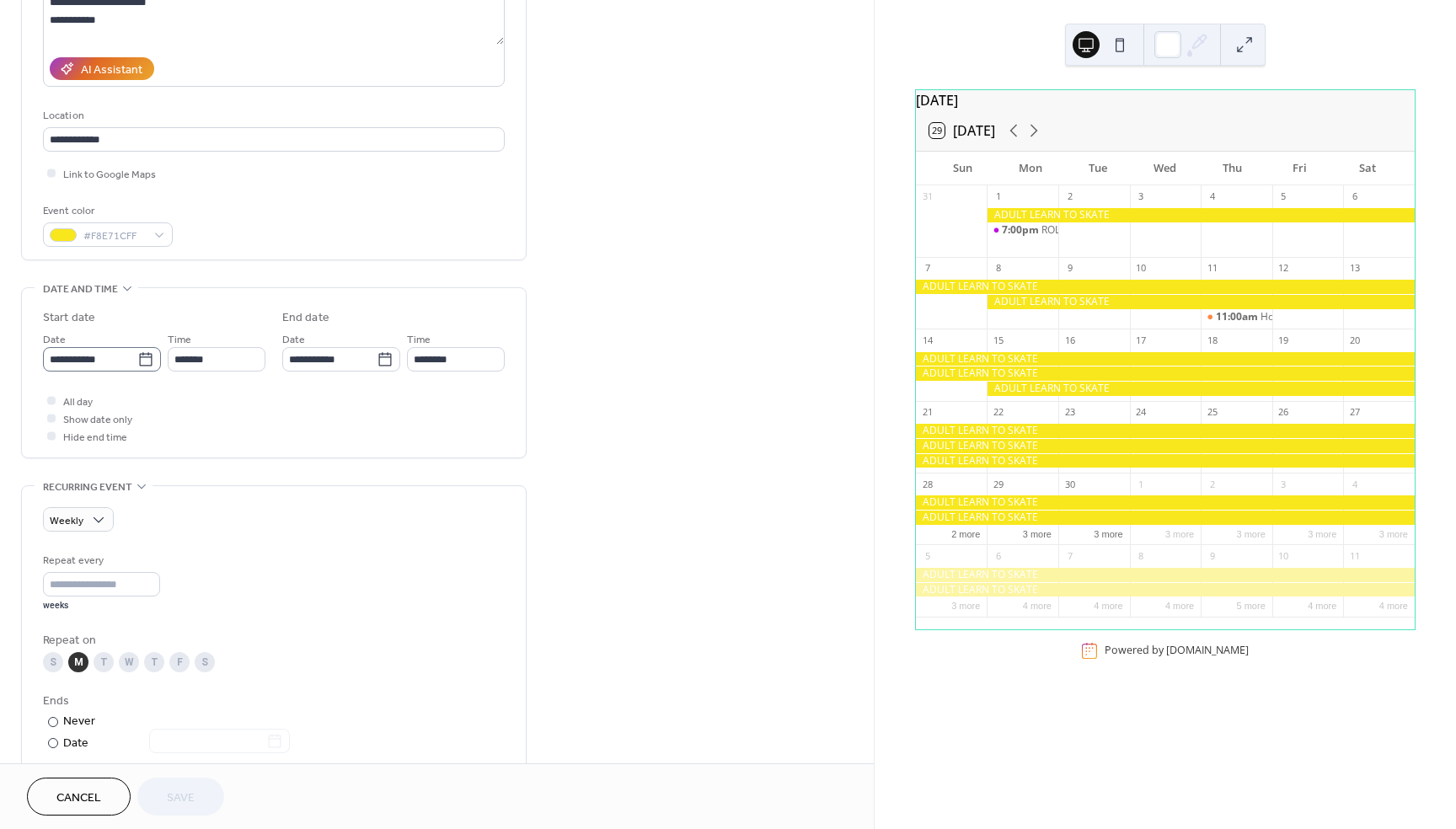 click 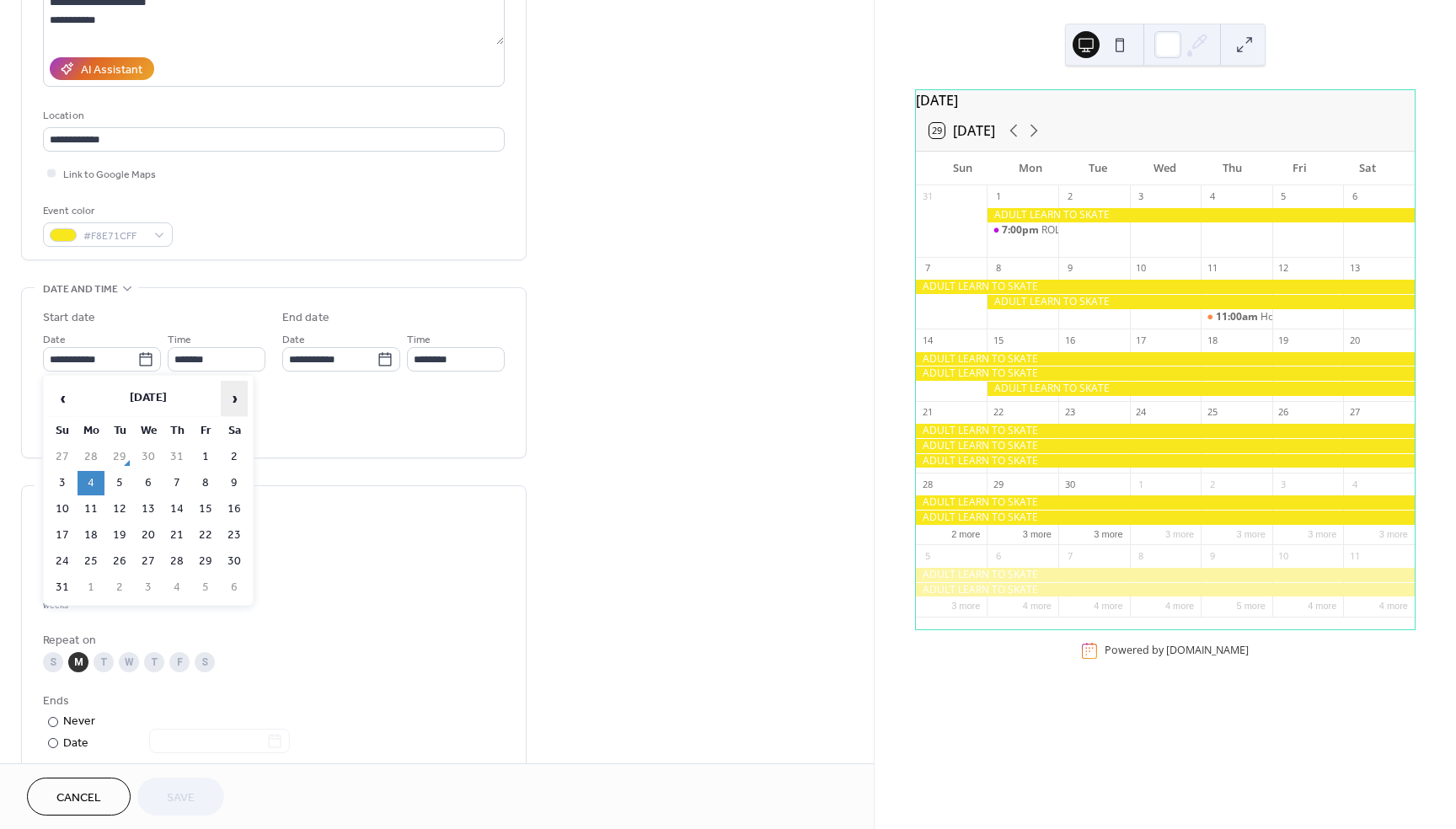 click on "›" at bounding box center [234, 398] 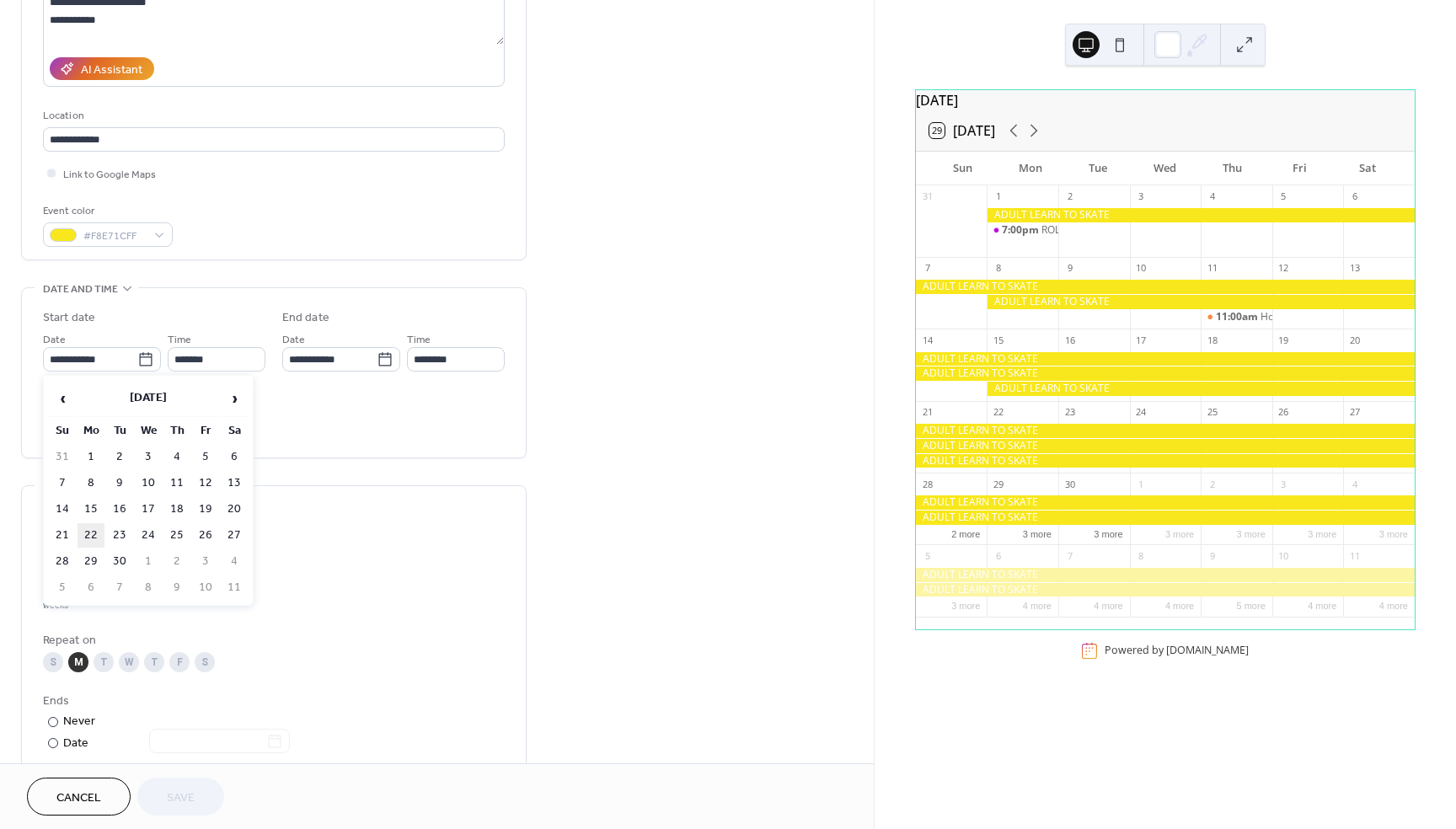 click on "22" at bounding box center (91, 535) 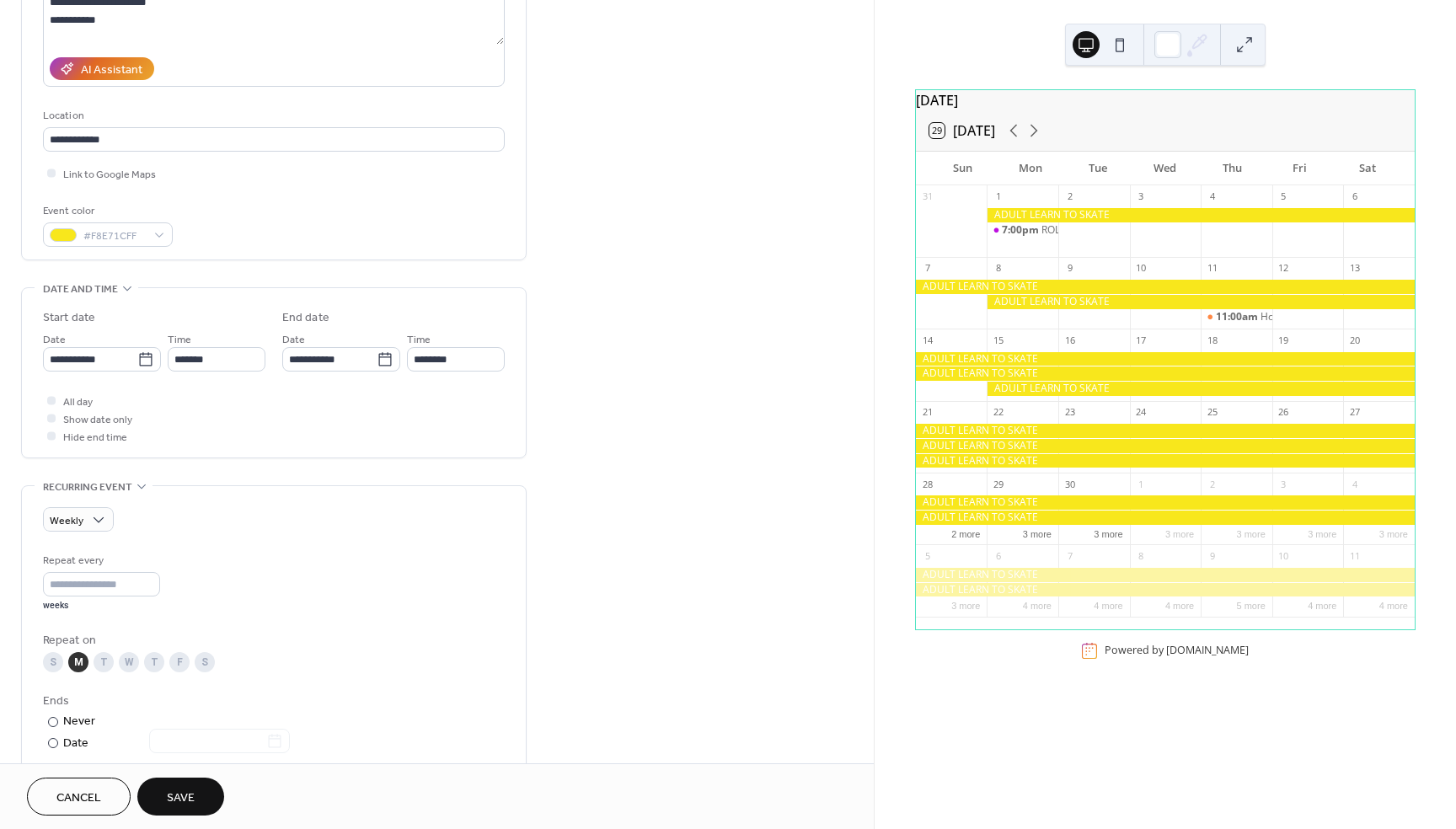 type on "**********" 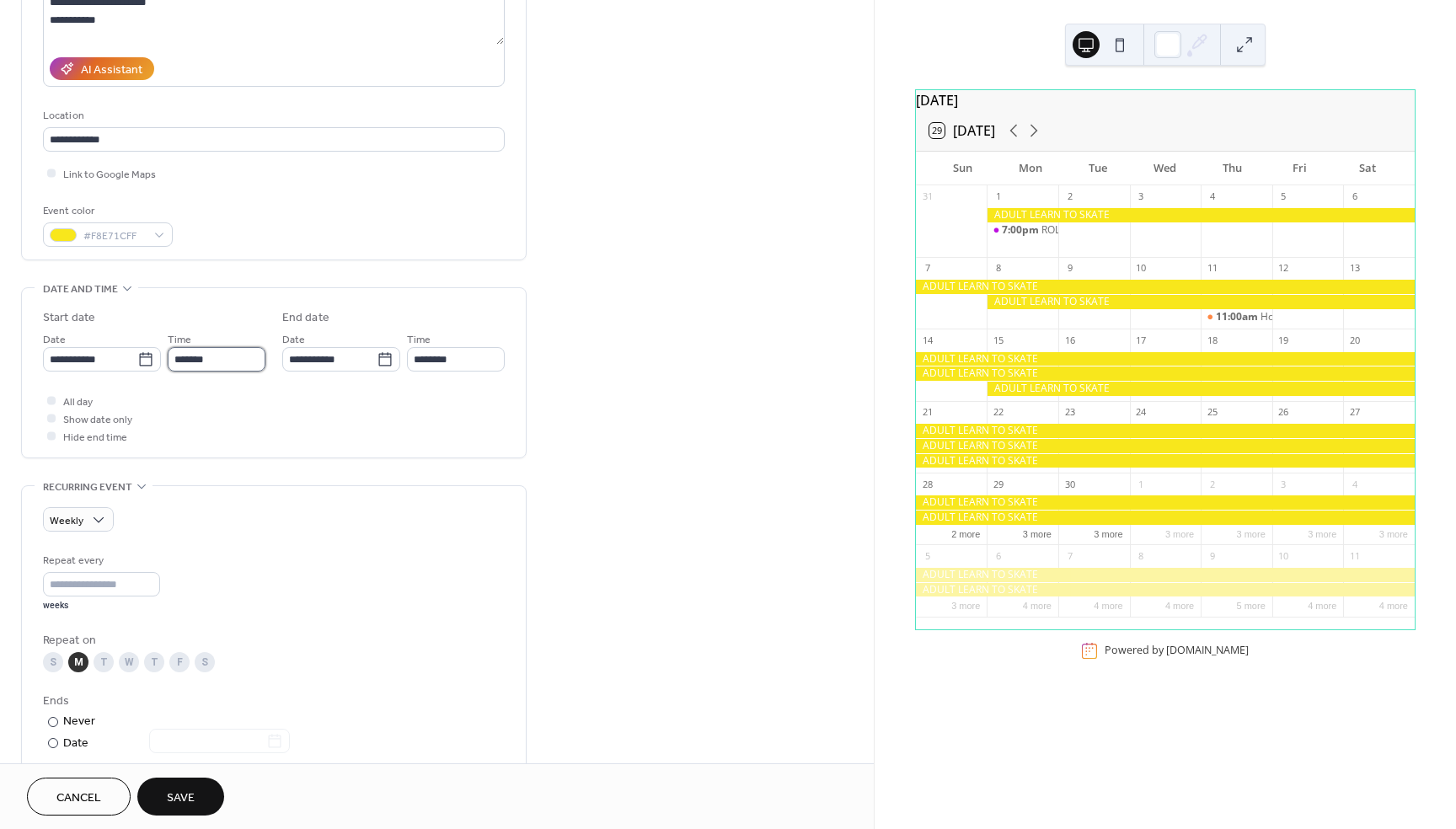 click on "*******" at bounding box center [217, 359] 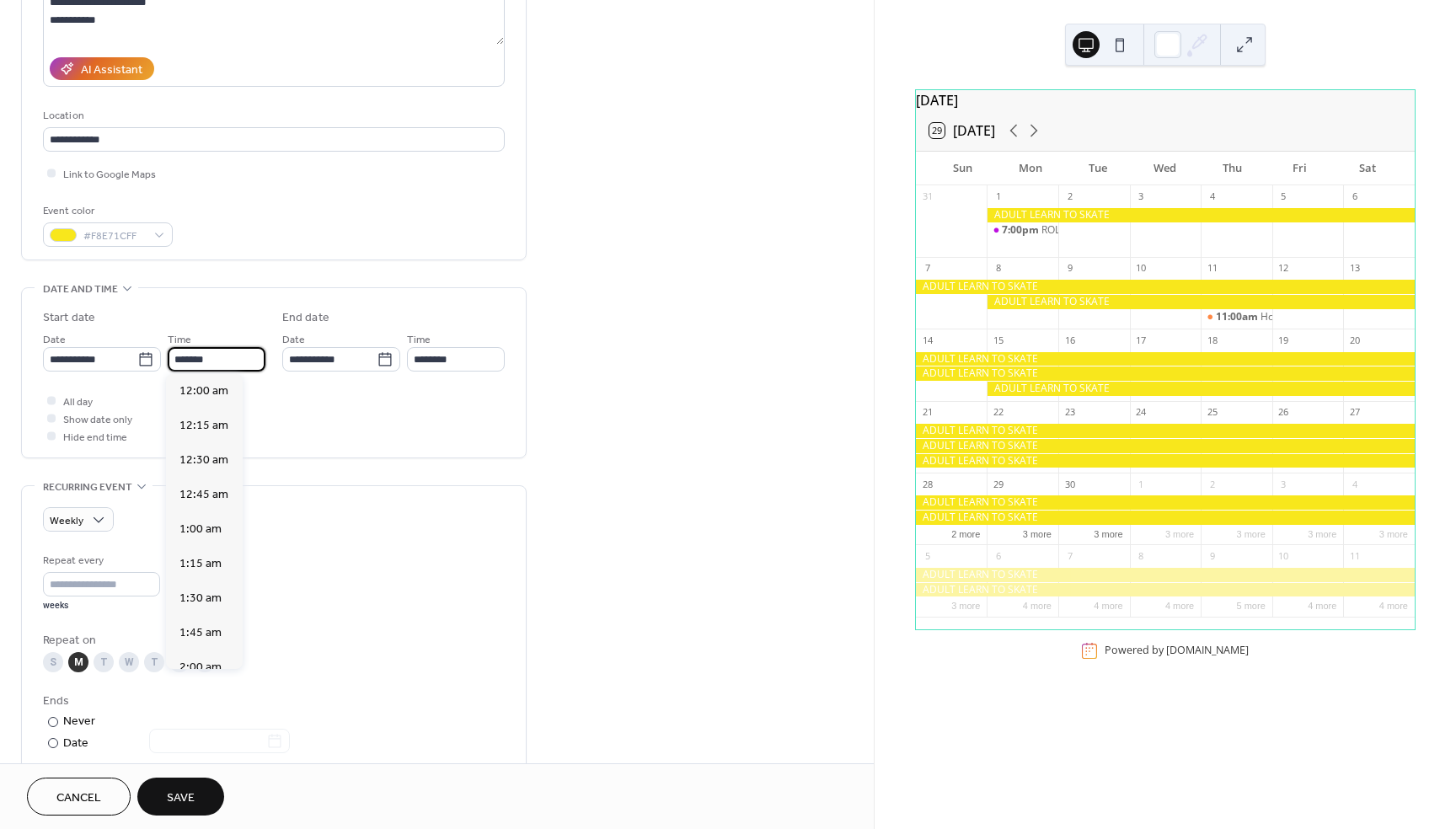 scroll, scrollTop: 2696, scrollLeft: 0, axis: vertical 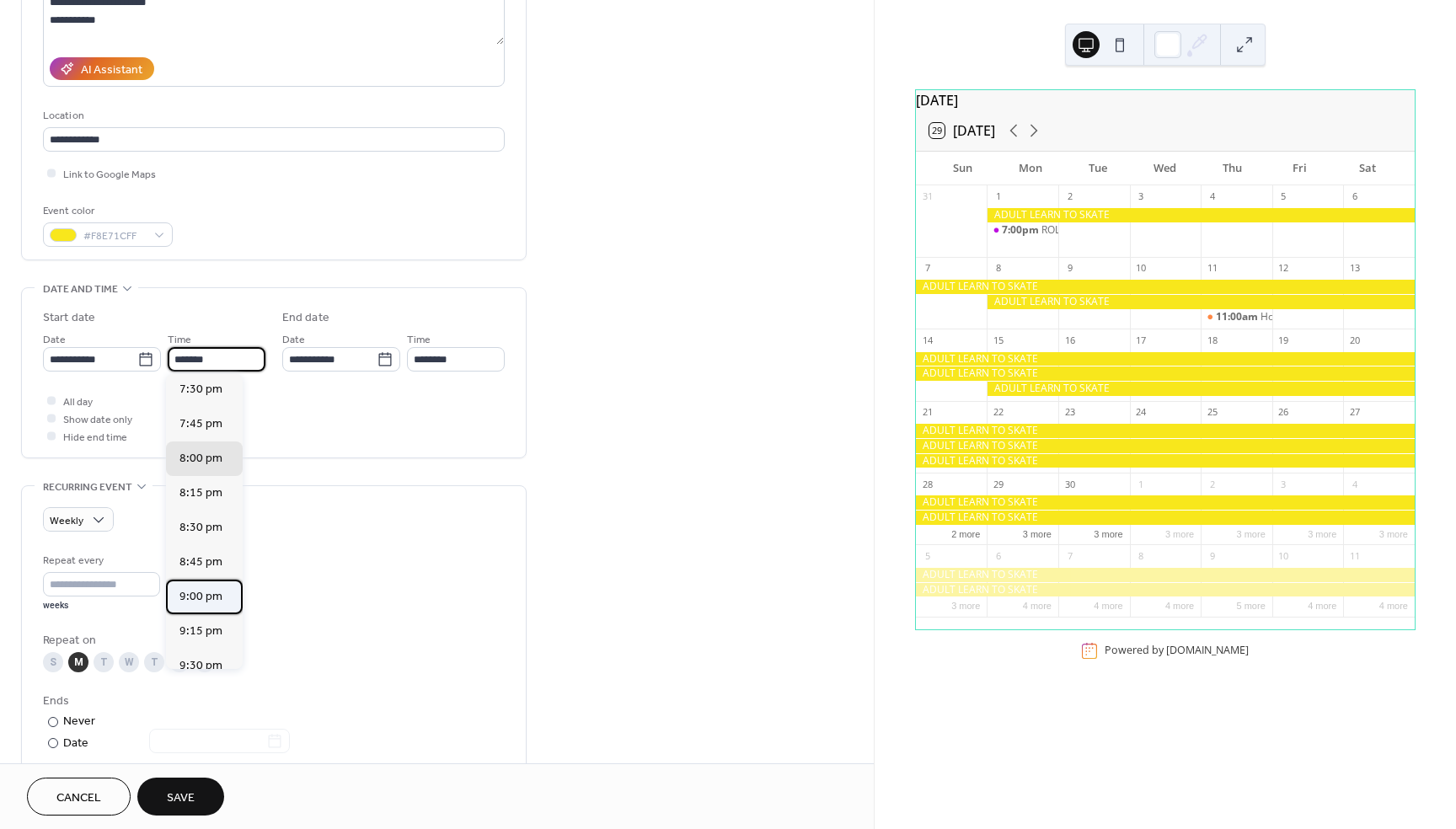 click on "9:00 pm" at bounding box center (201, 596) 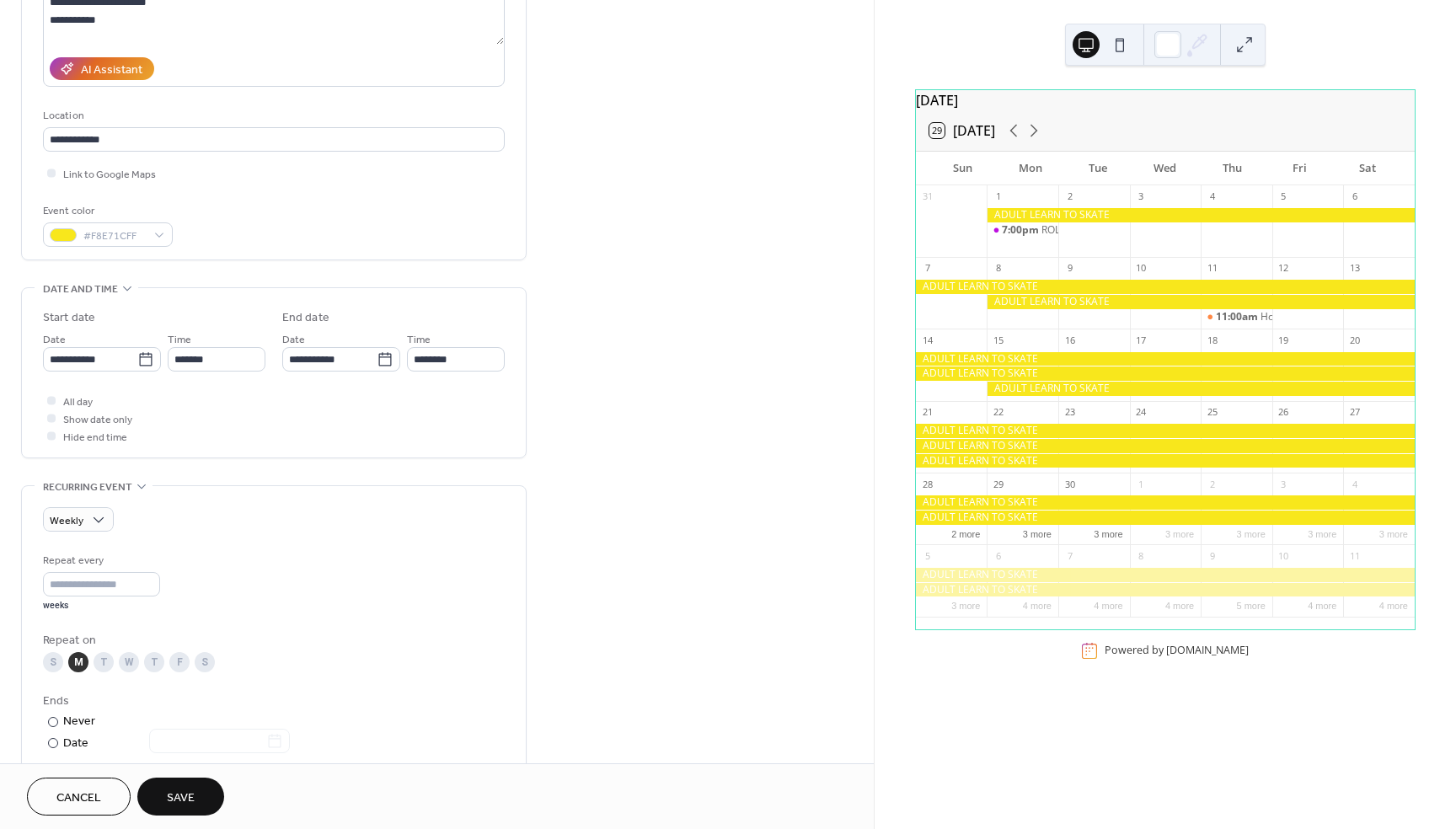 type on "*******" 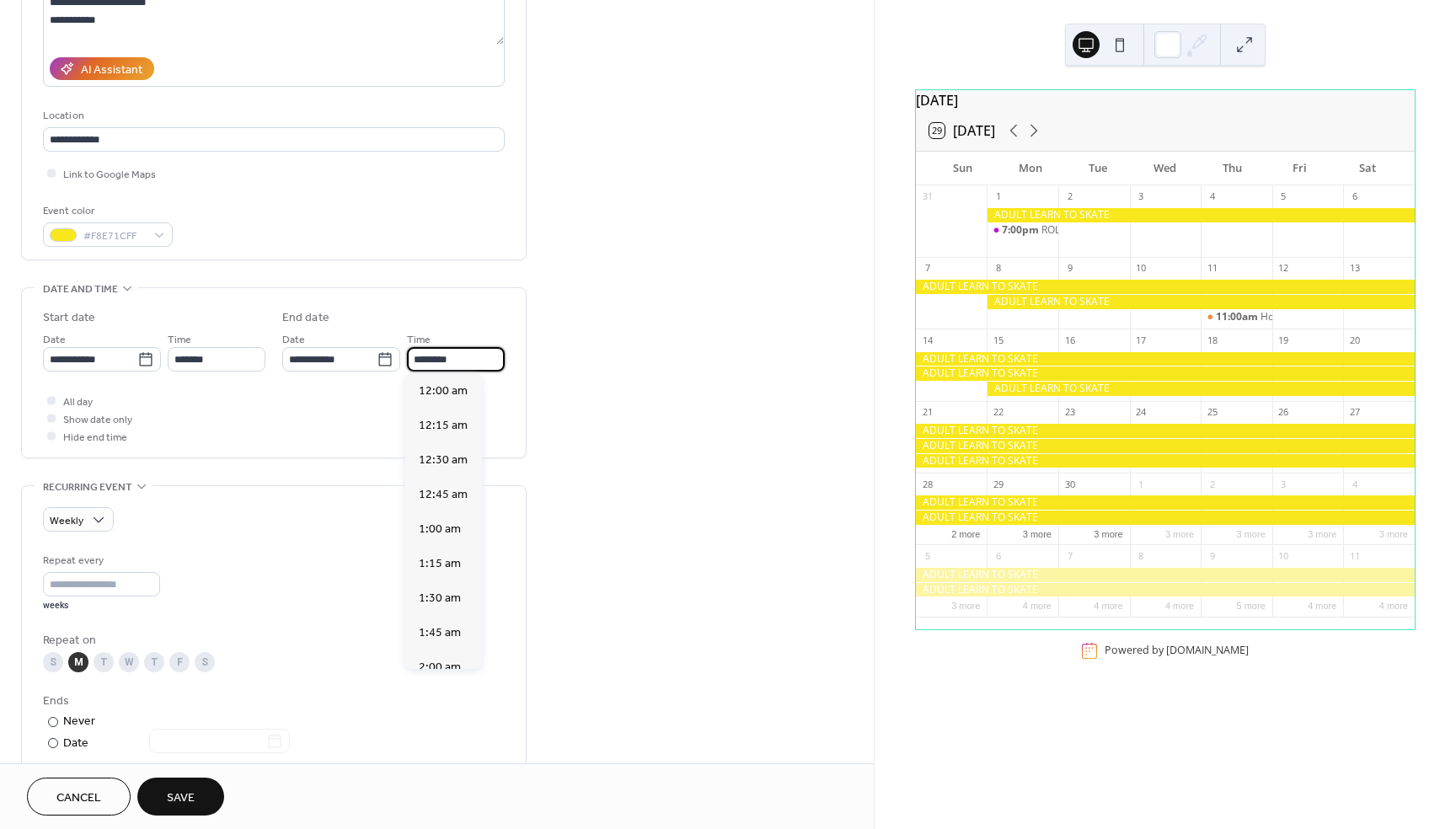 click on "********" at bounding box center (456, 359) 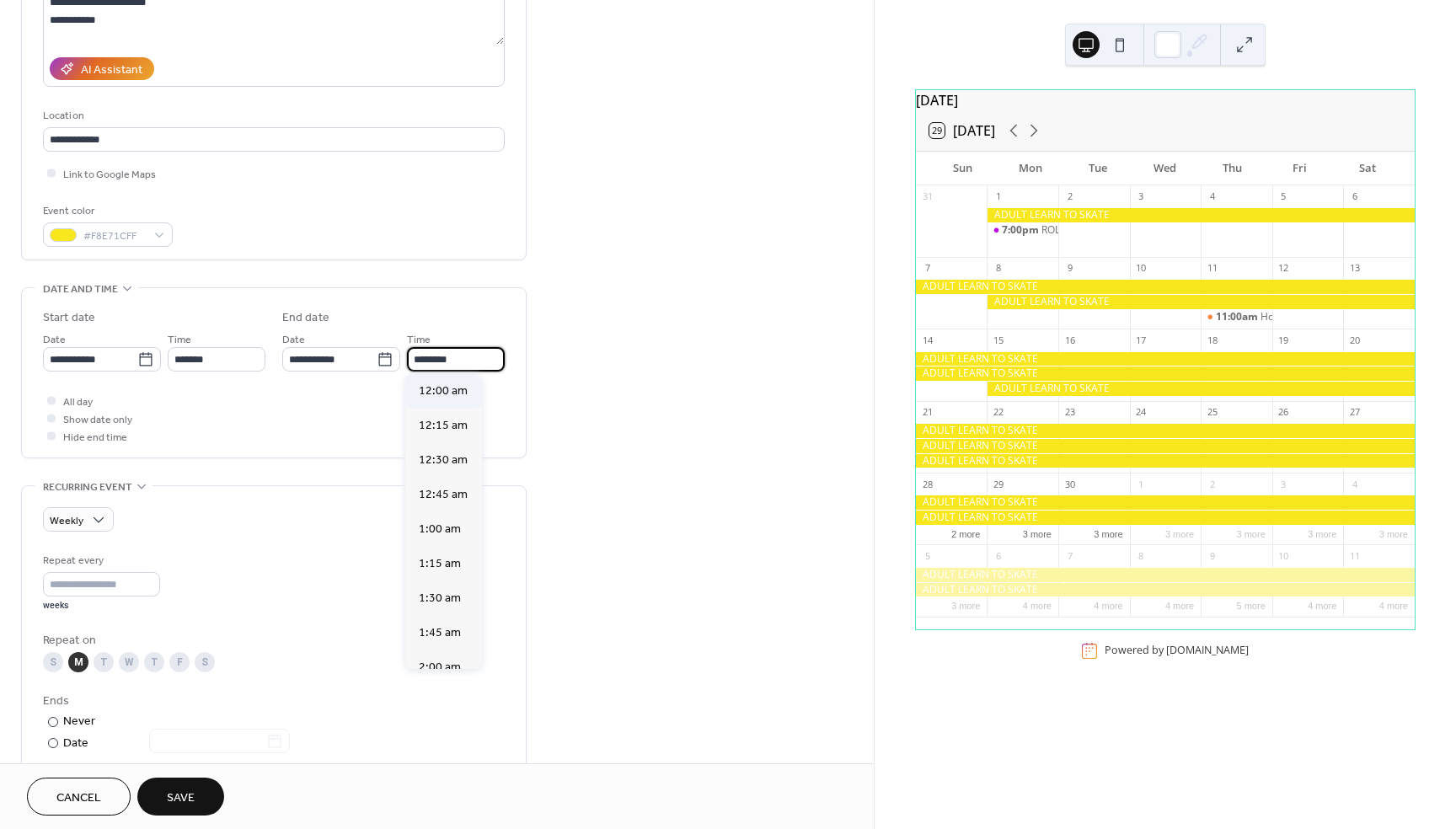 scroll, scrollTop: 0, scrollLeft: 0, axis: both 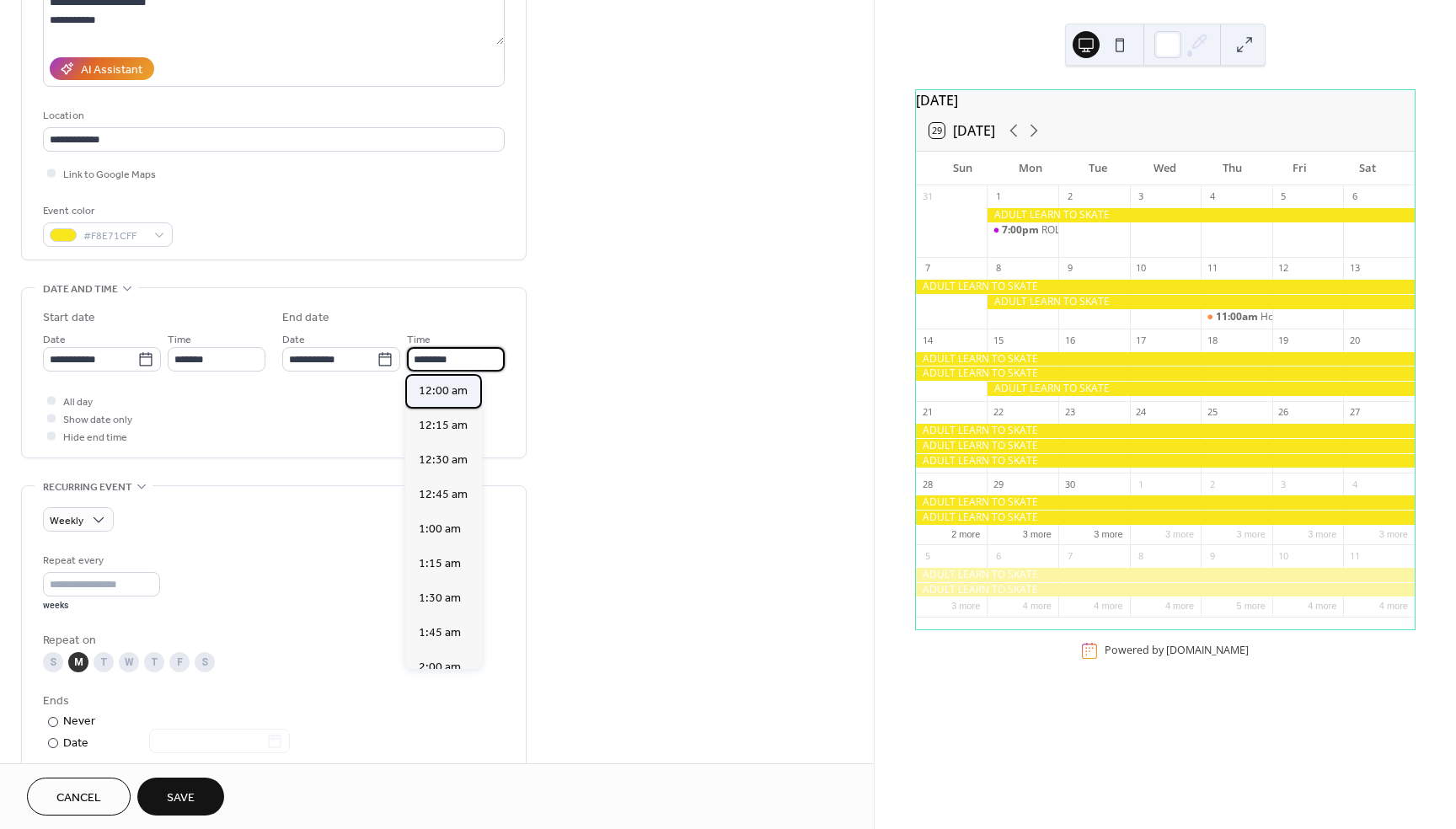 click on "12:00 am" at bounding box center (443, 390) 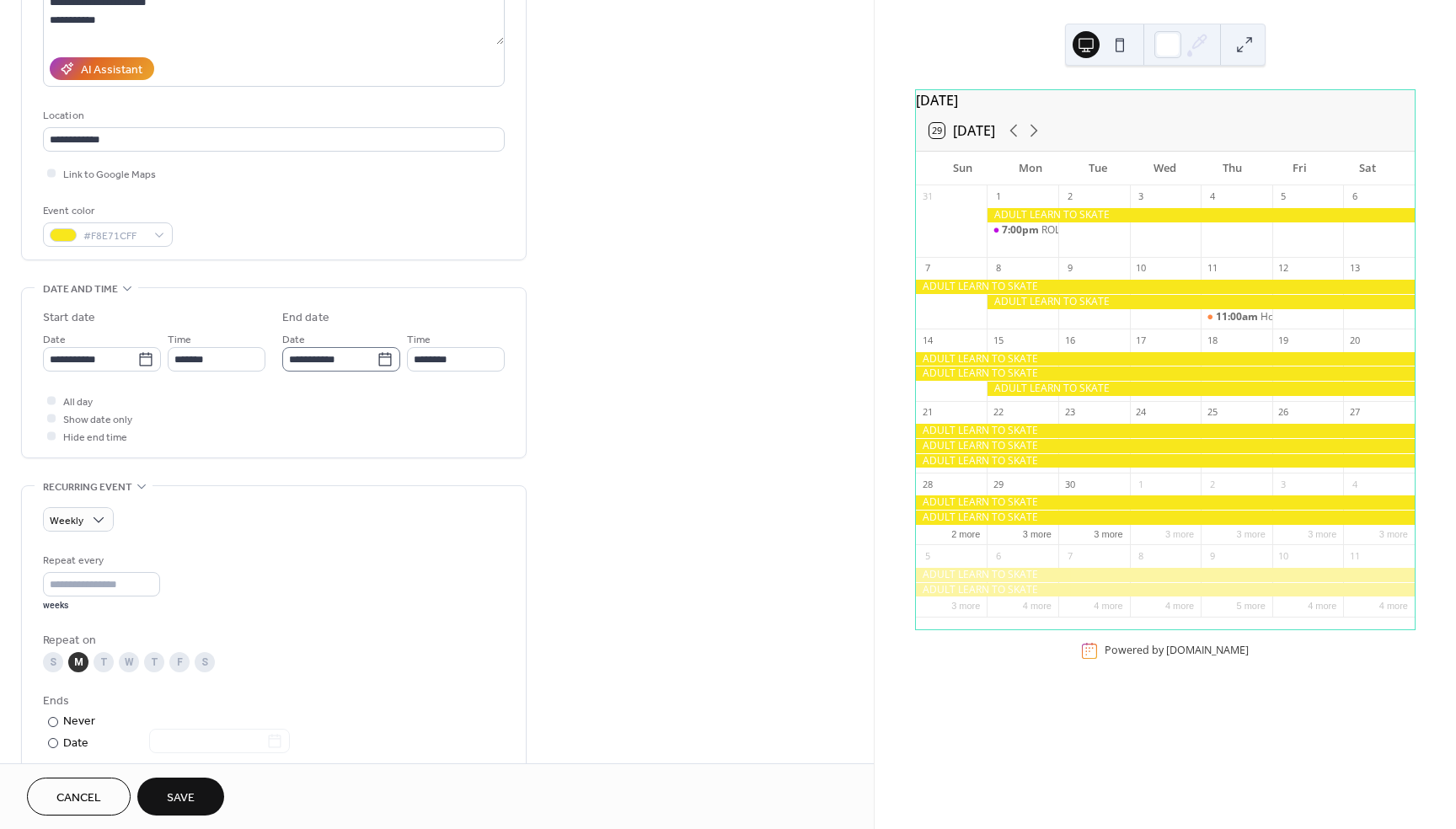 click 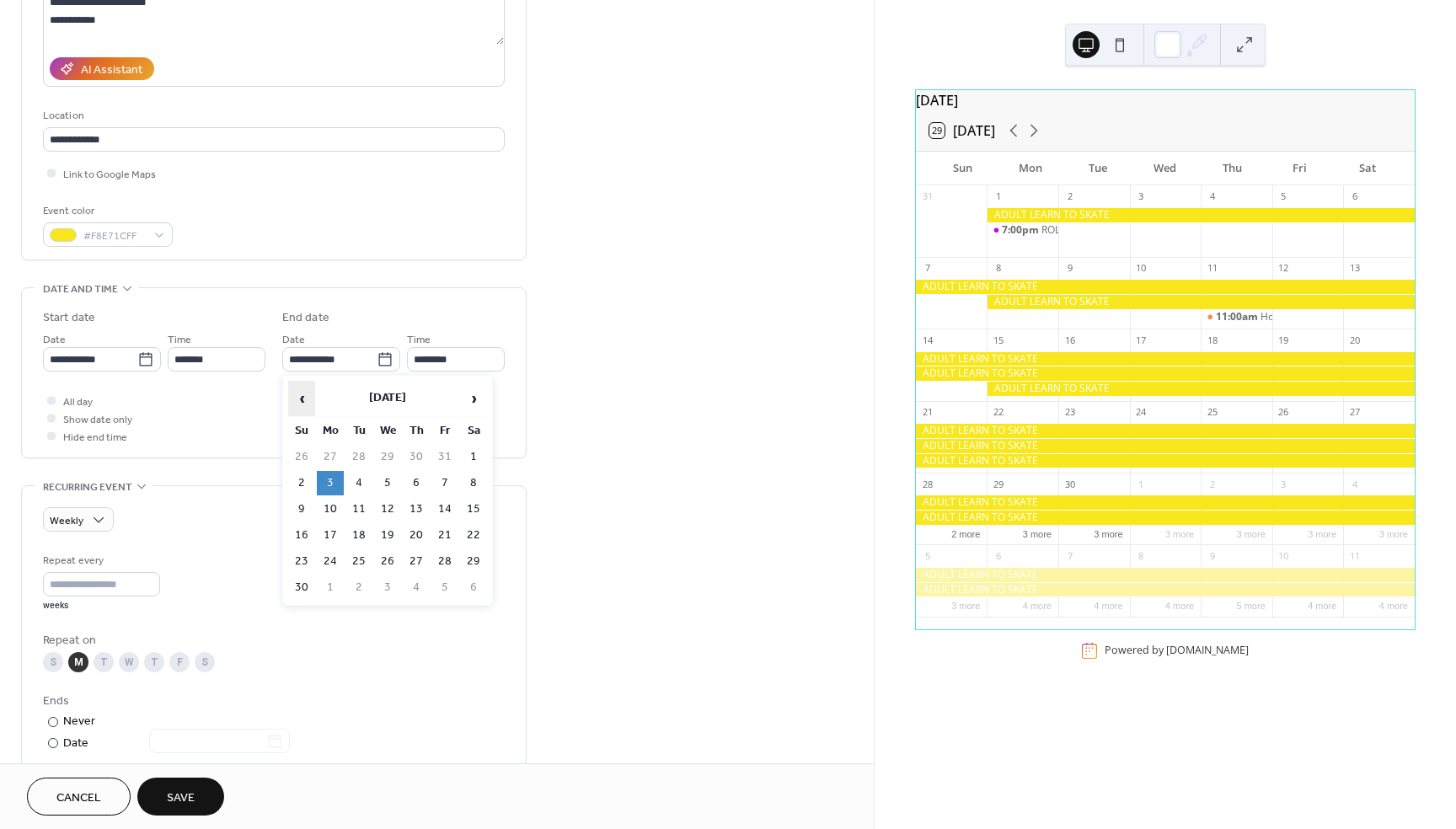 click on "‹" at bounding box center [302, 398] 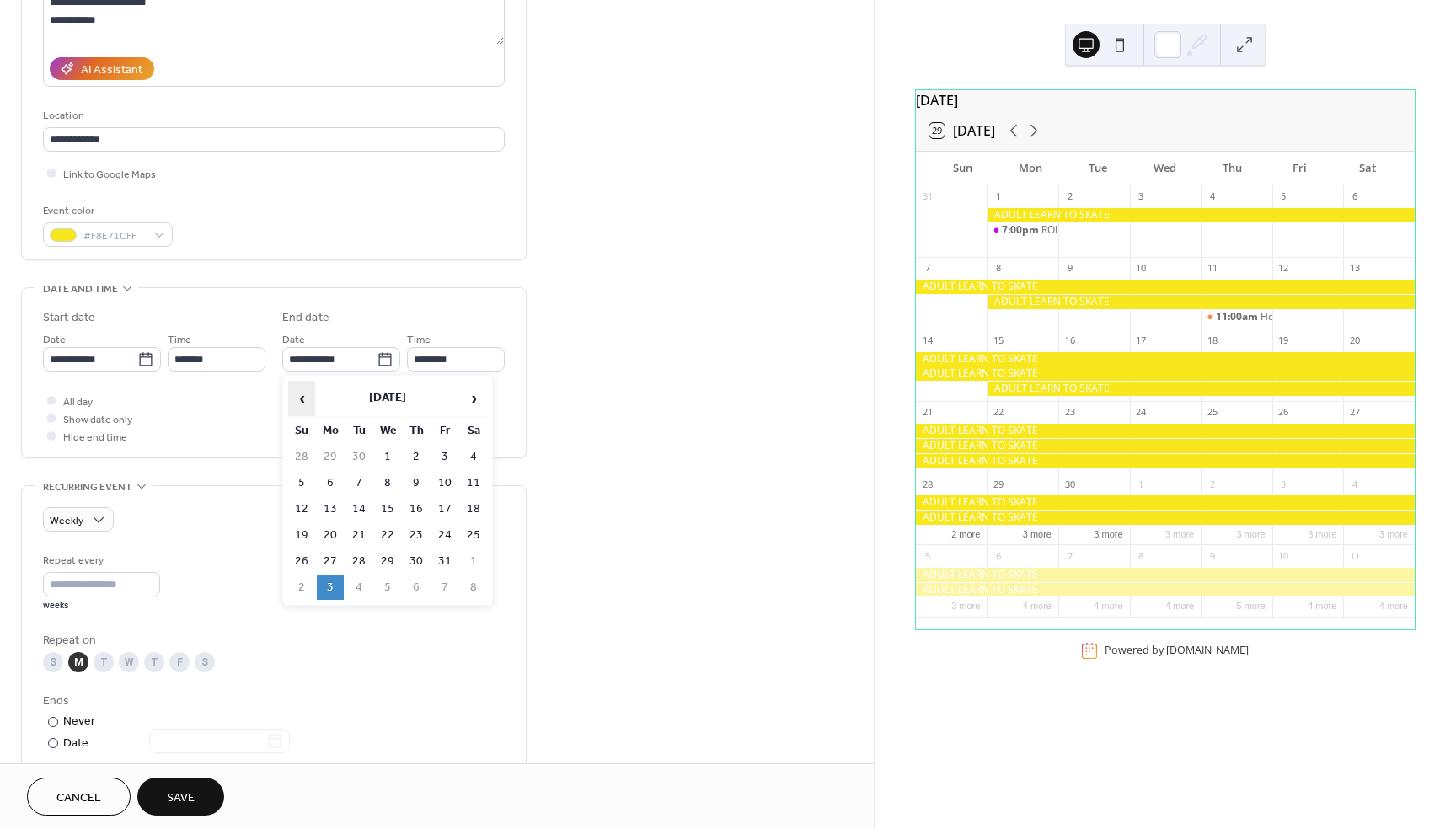 click on "‹" at bounding box center [302, 398] 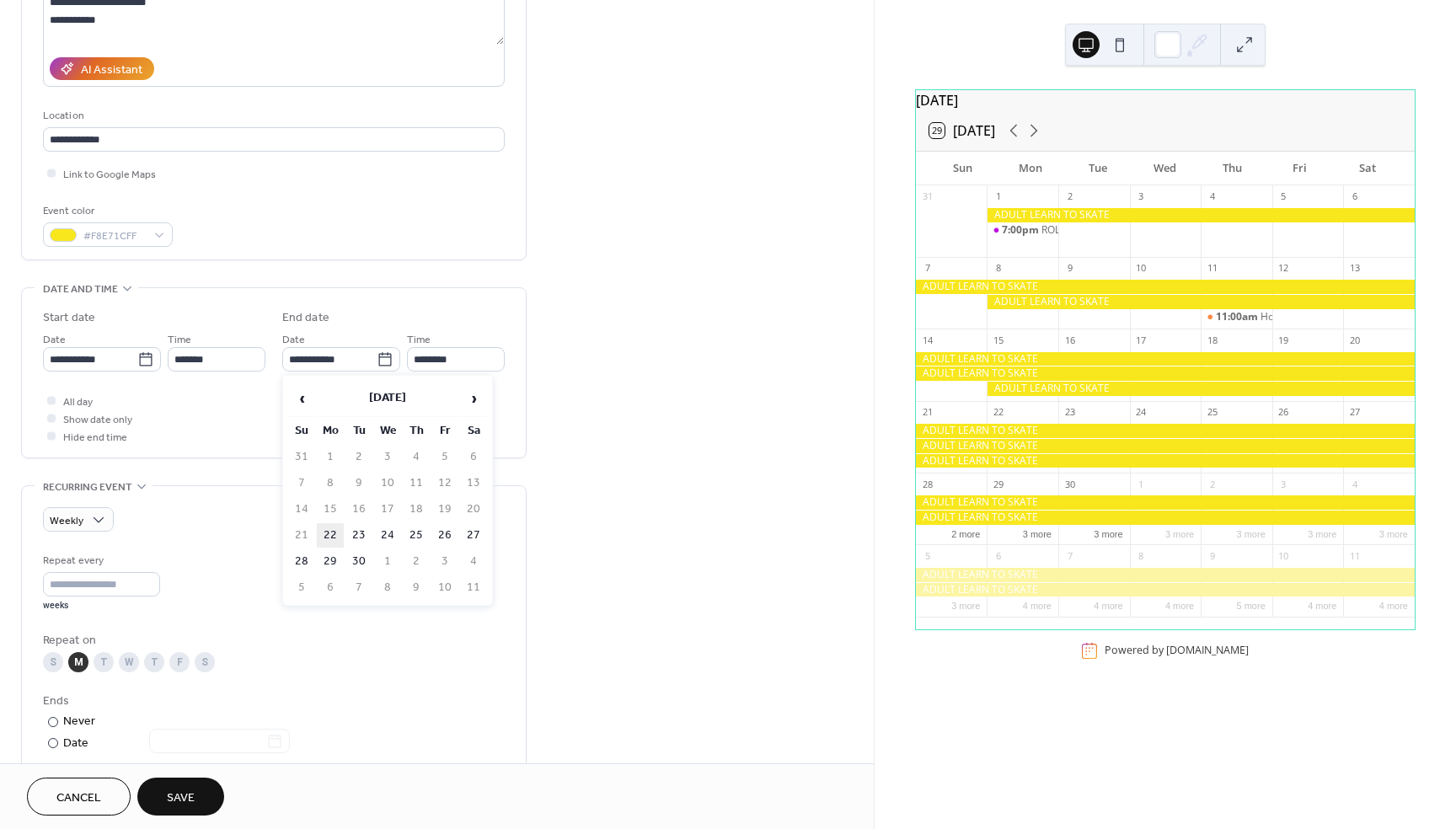 click on "22" at bounding box center (330, 535) 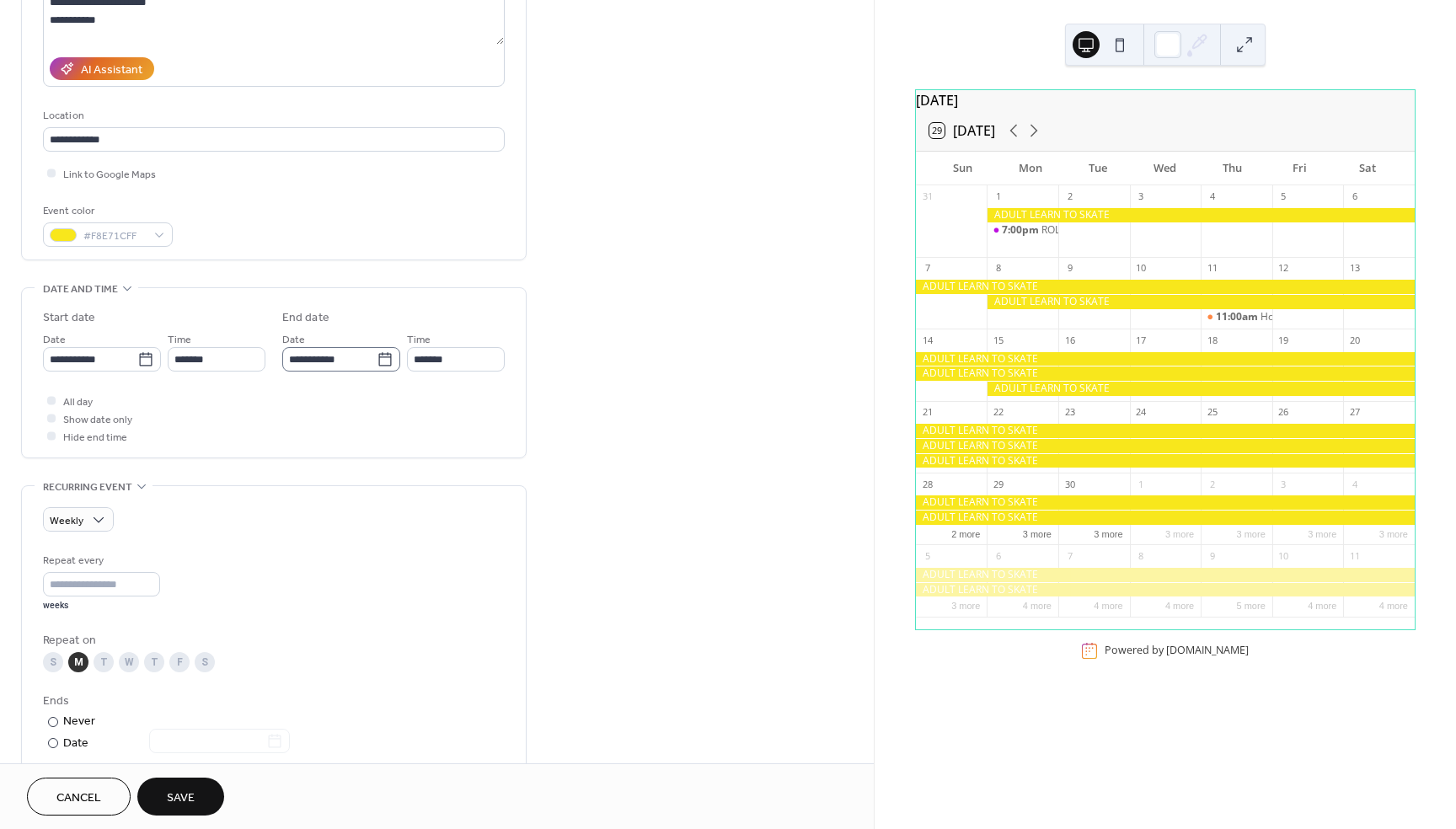 click 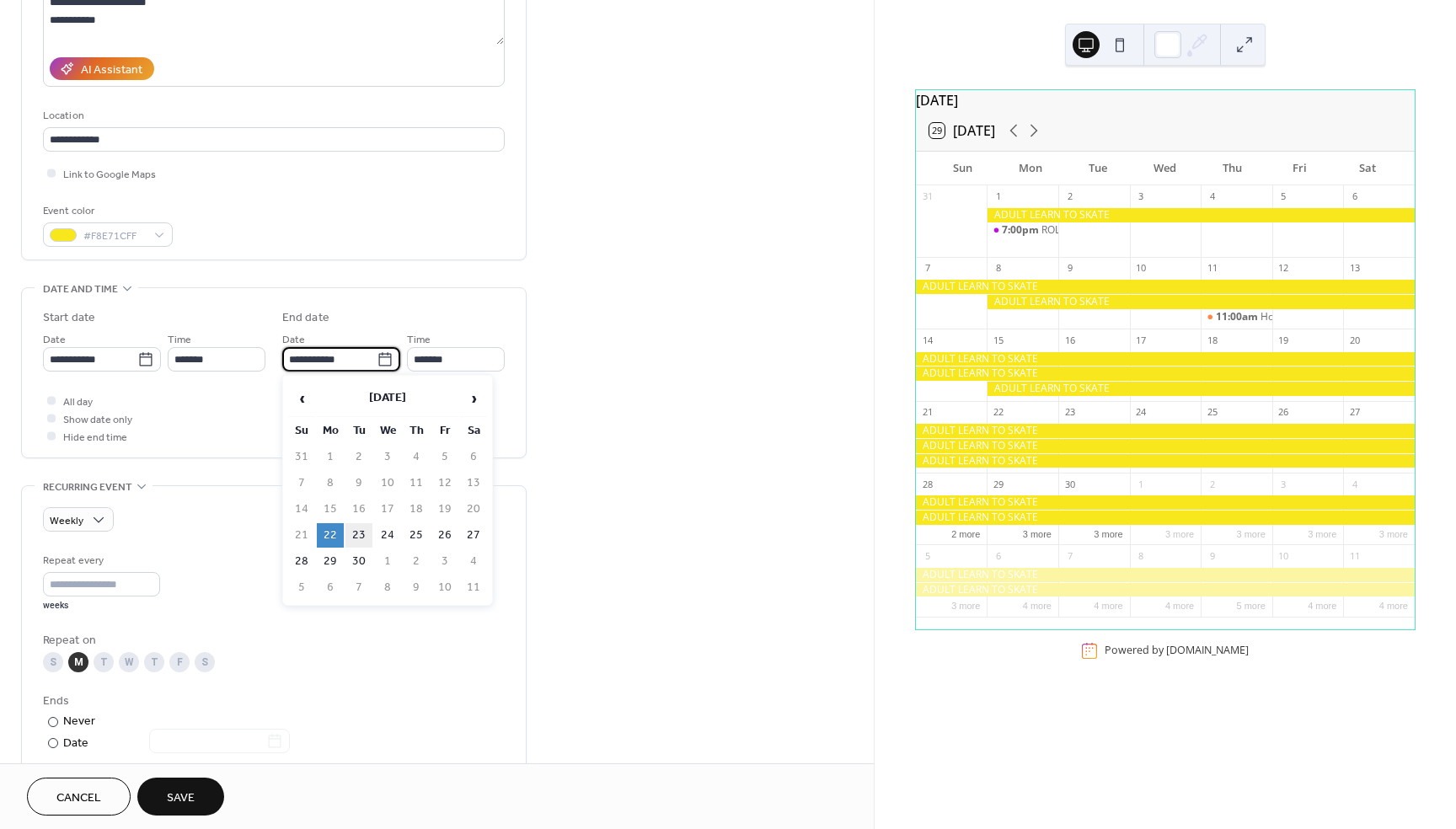 click on "23" at bounding box center [359, 535] 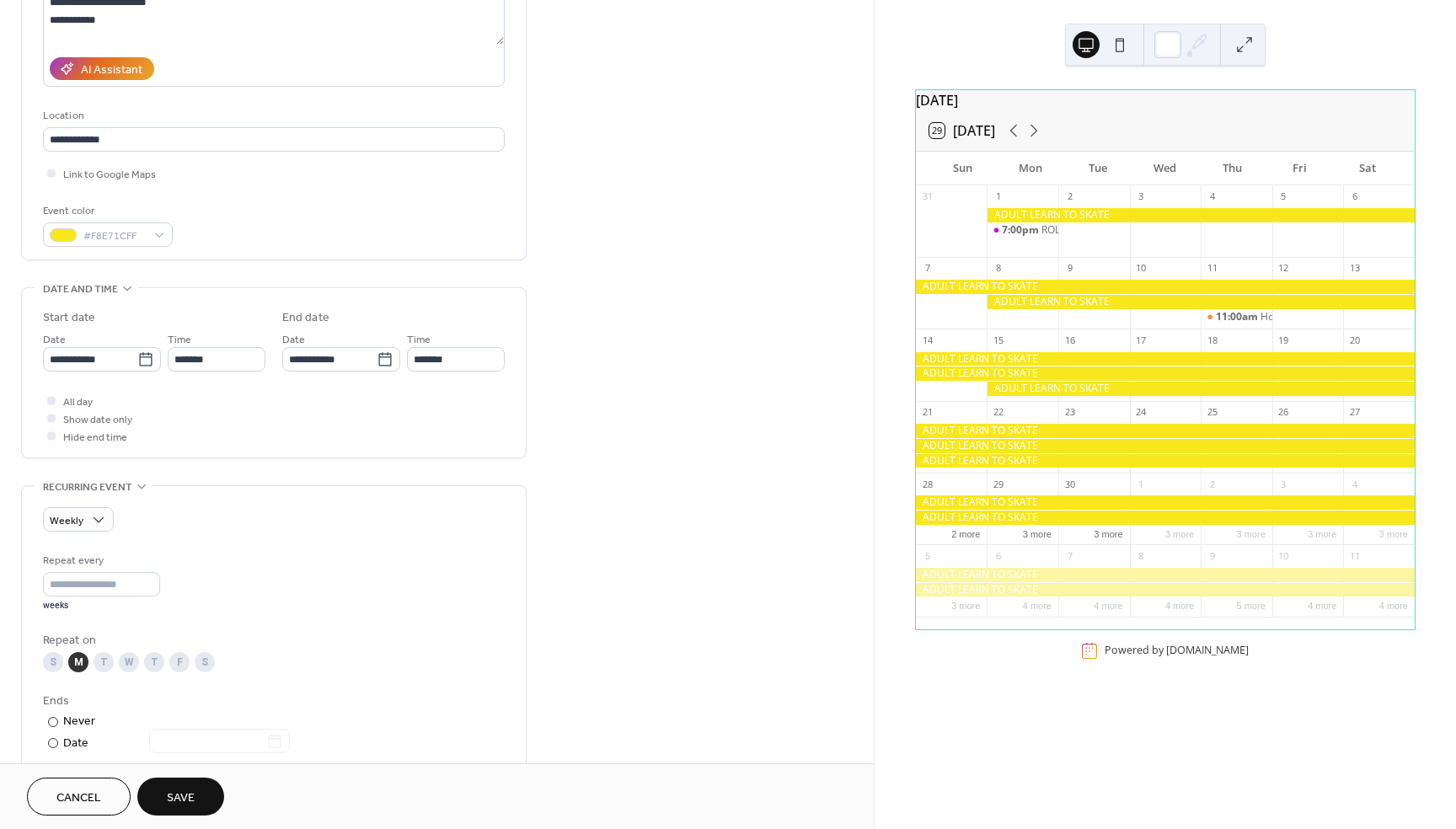 type on "**********" 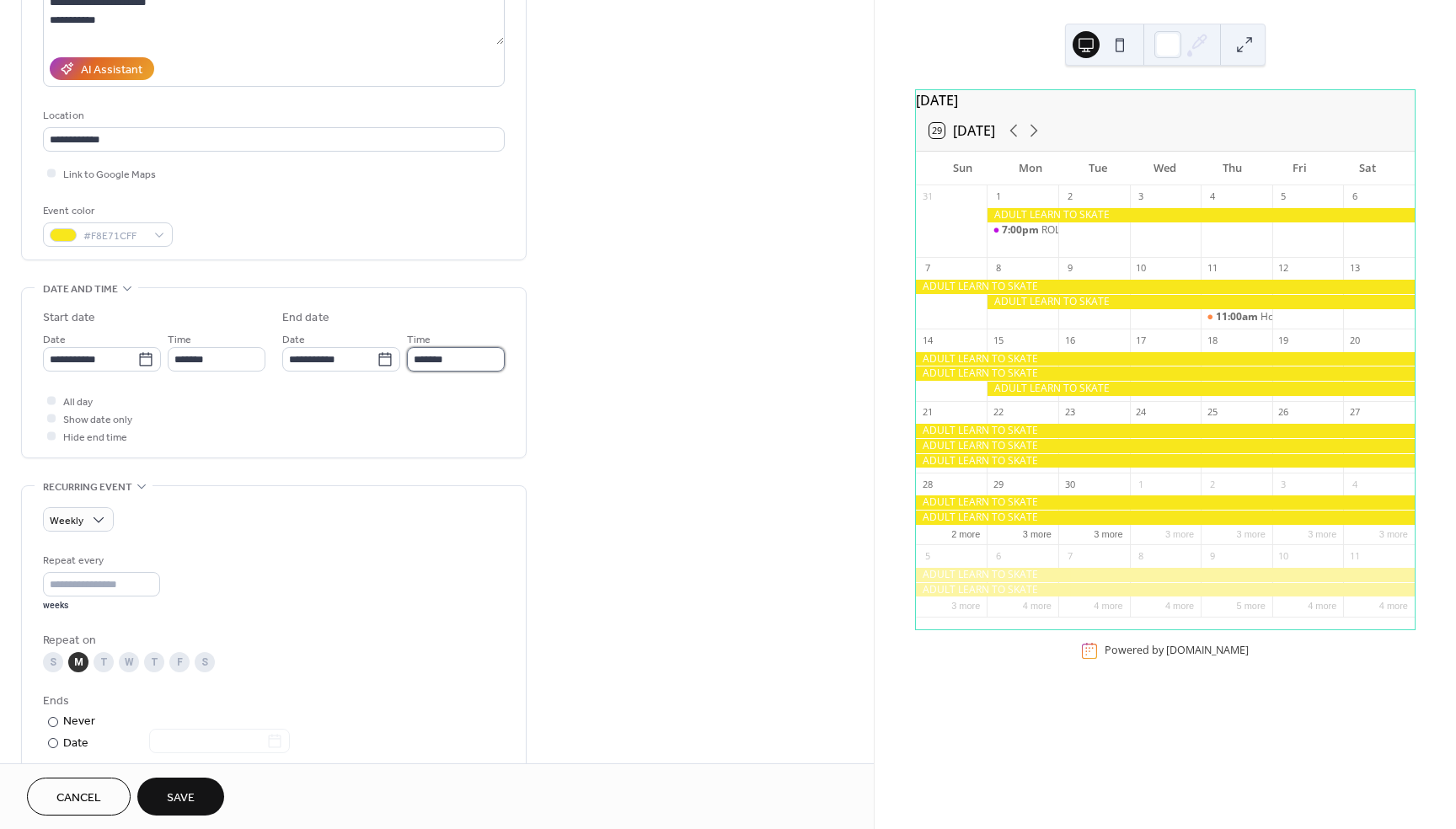 click on "*******" at bounding box center [456, 359] 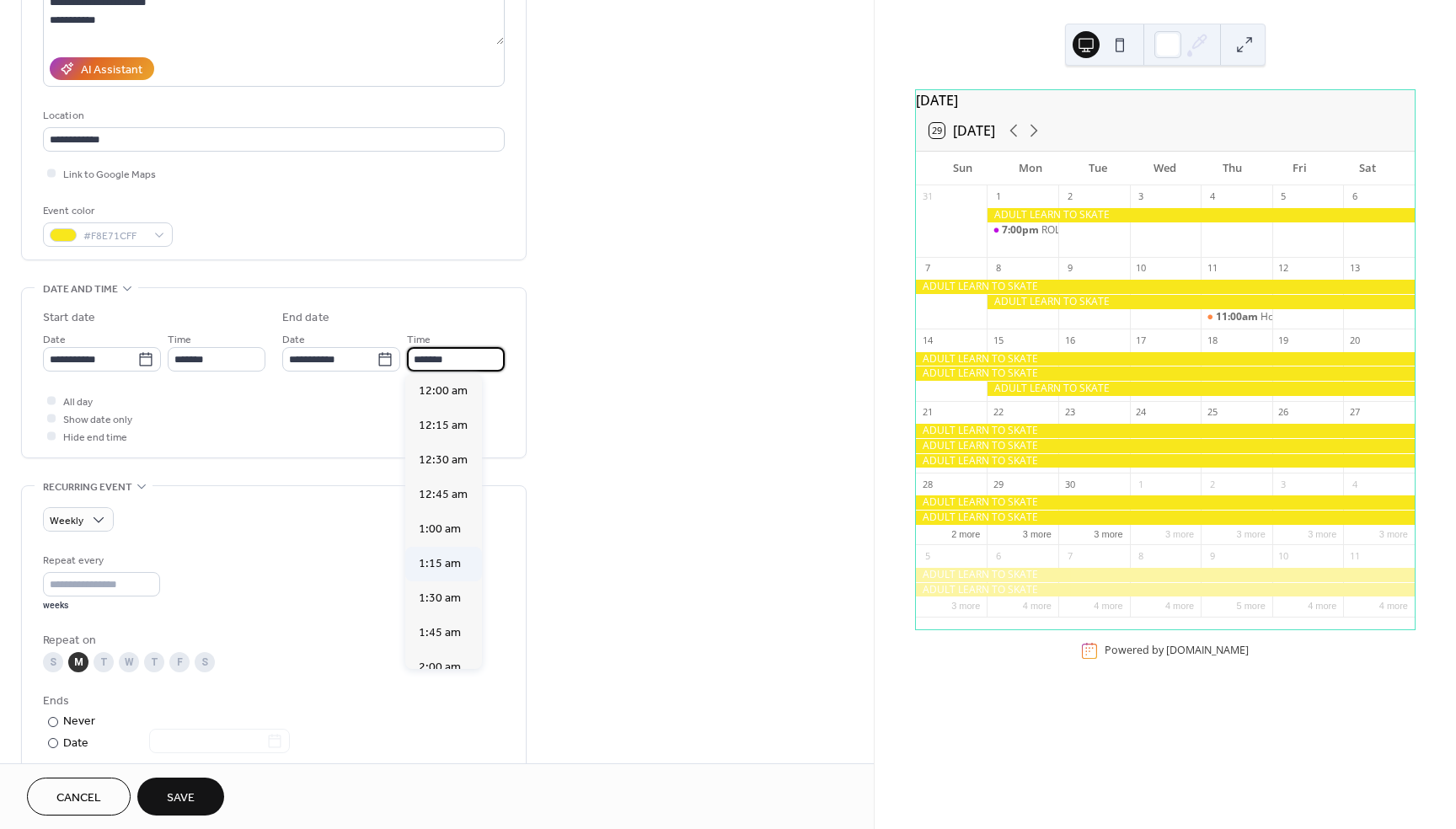 scroll, scrollTop: 0, scrollLeft: 0, axis: both 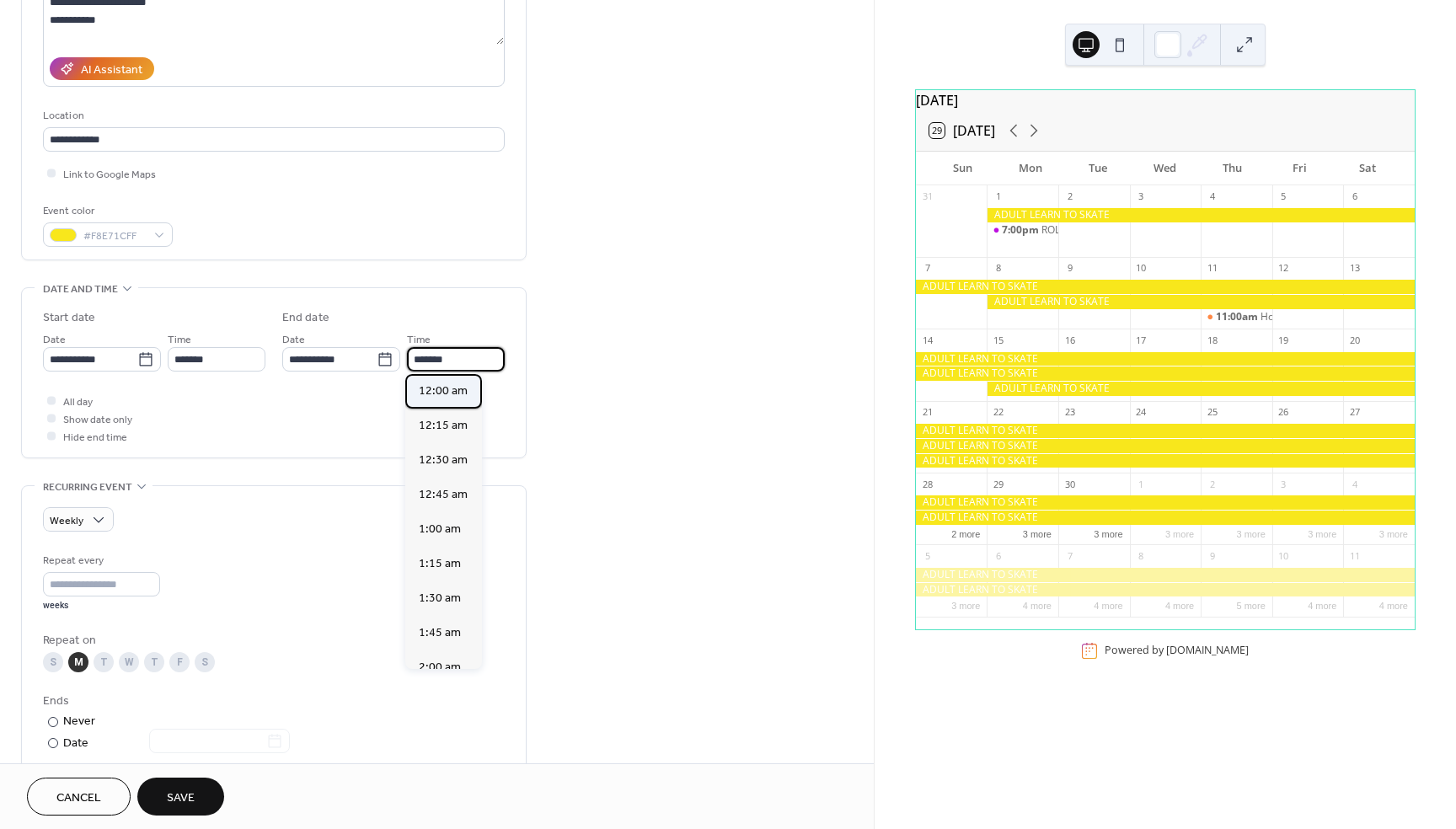 click on "12:00 am" at bounding box center (443, 390) 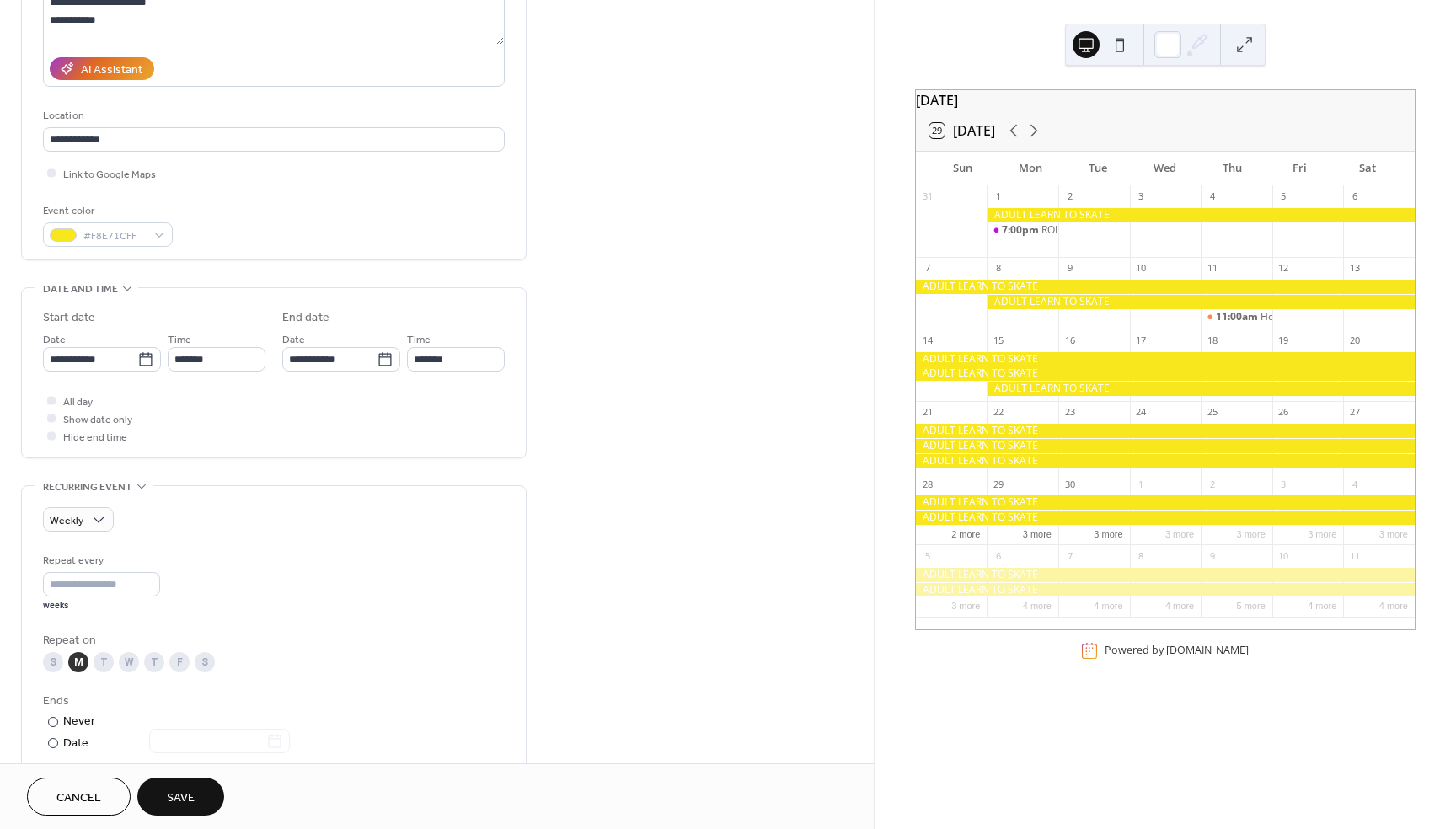 type on "********" 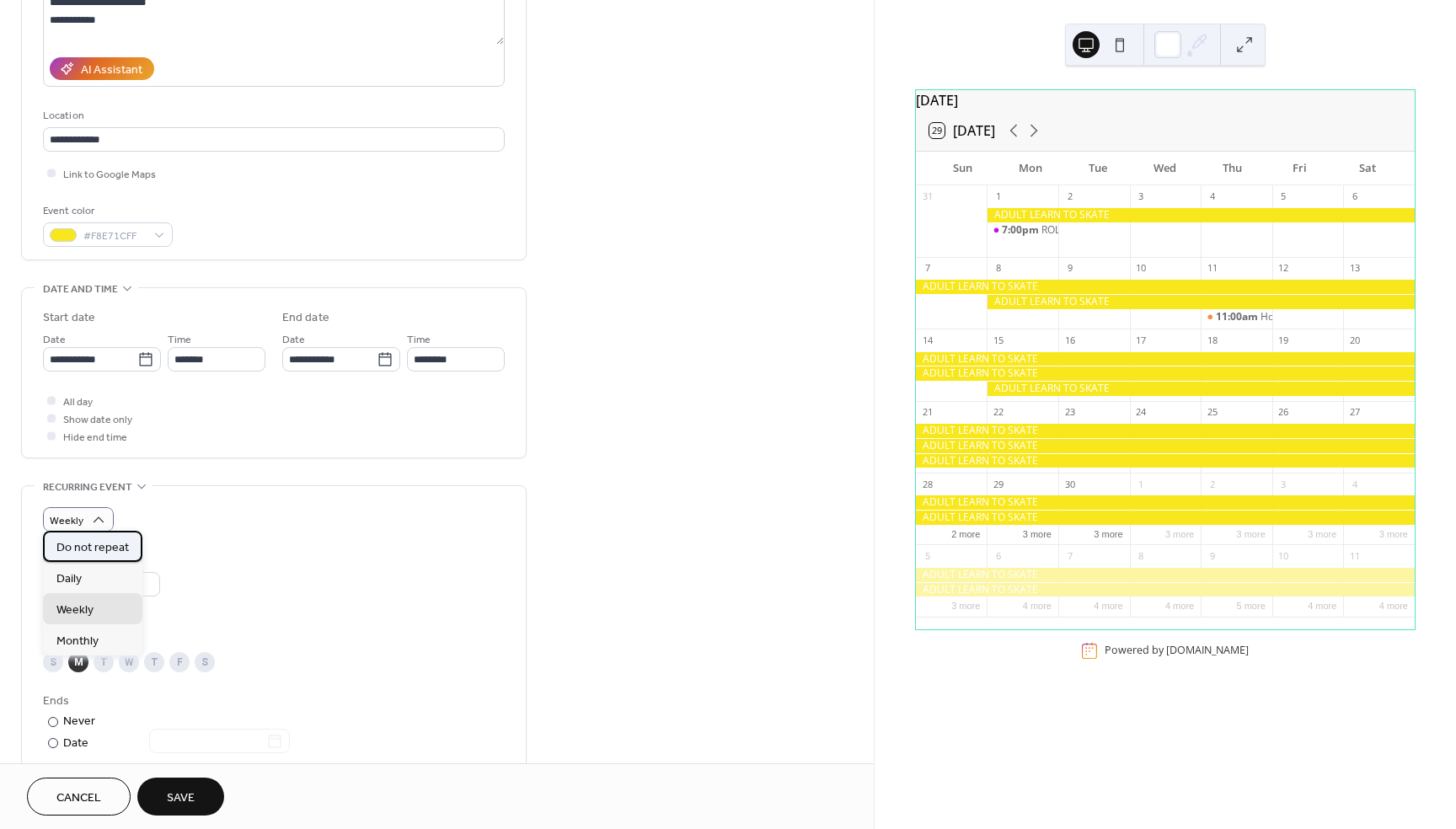 click on "Do not repeat" at bounding box center (93, 548) 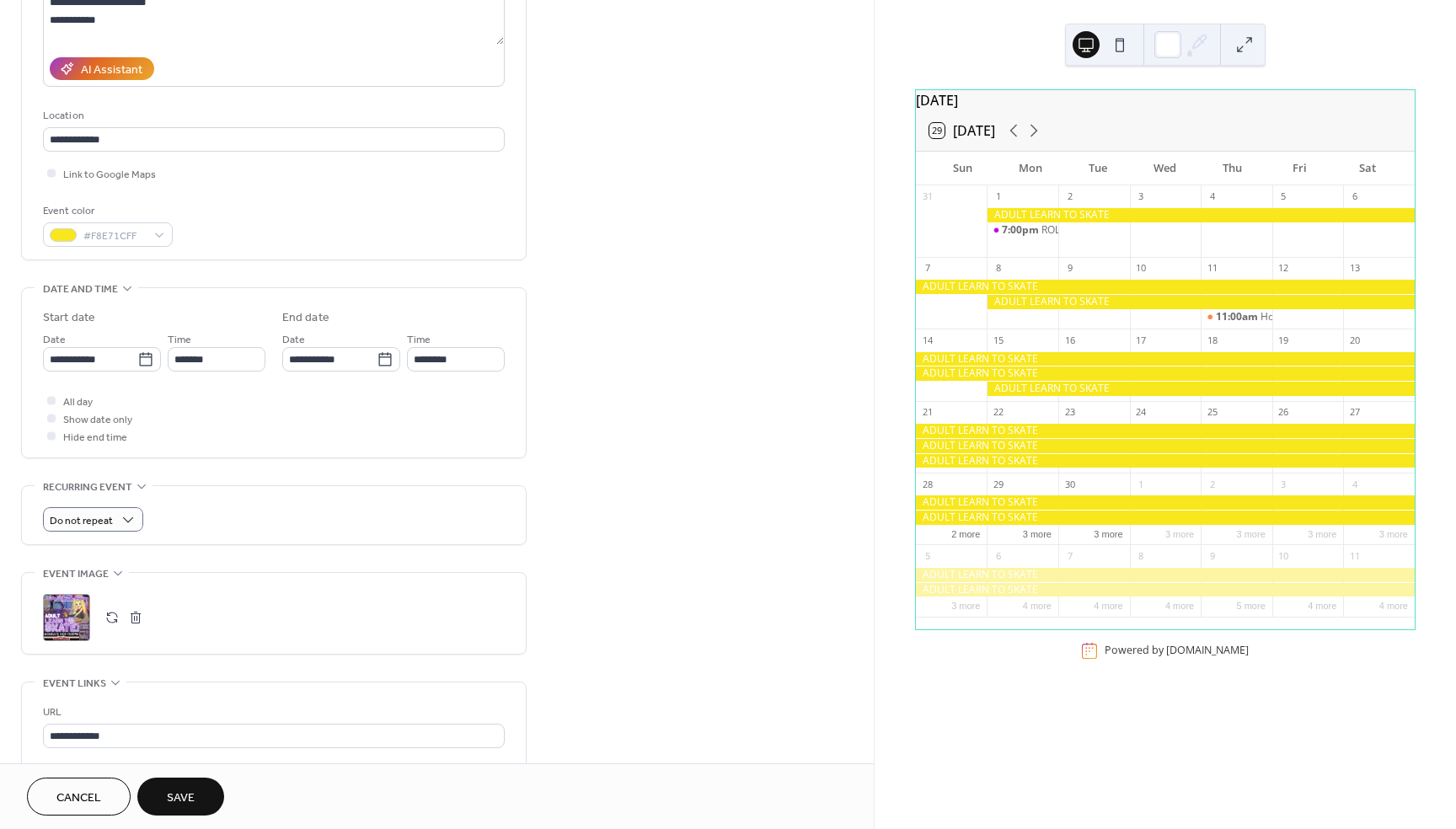 click on "Save" at bounding box center (180, 798) 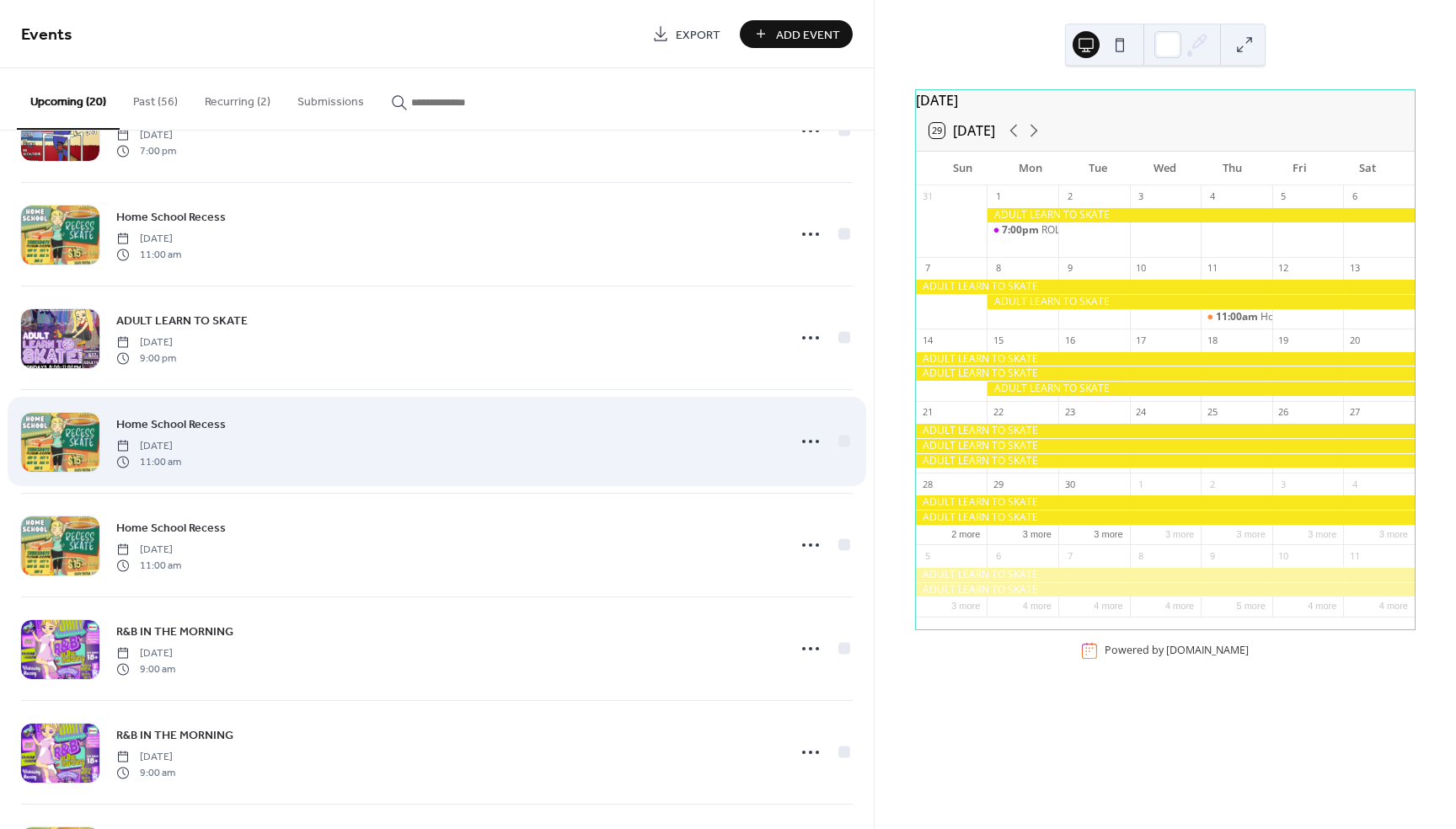 scroll, scrollTop: 1009, scrollLeft: 0, axis: vertical 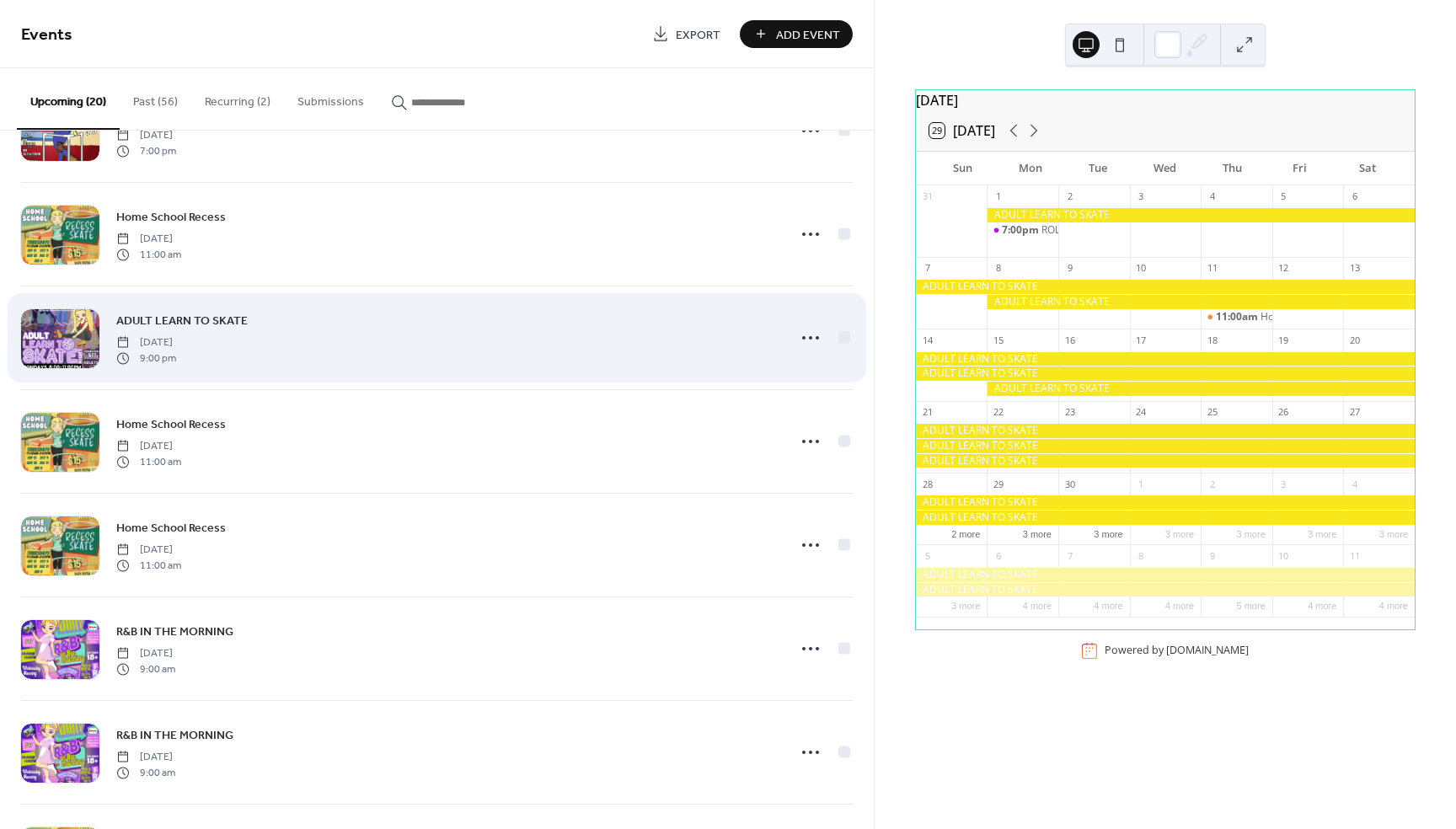 click on "ADULT LEARN TO SKATE" at bounding box center (182, 321) 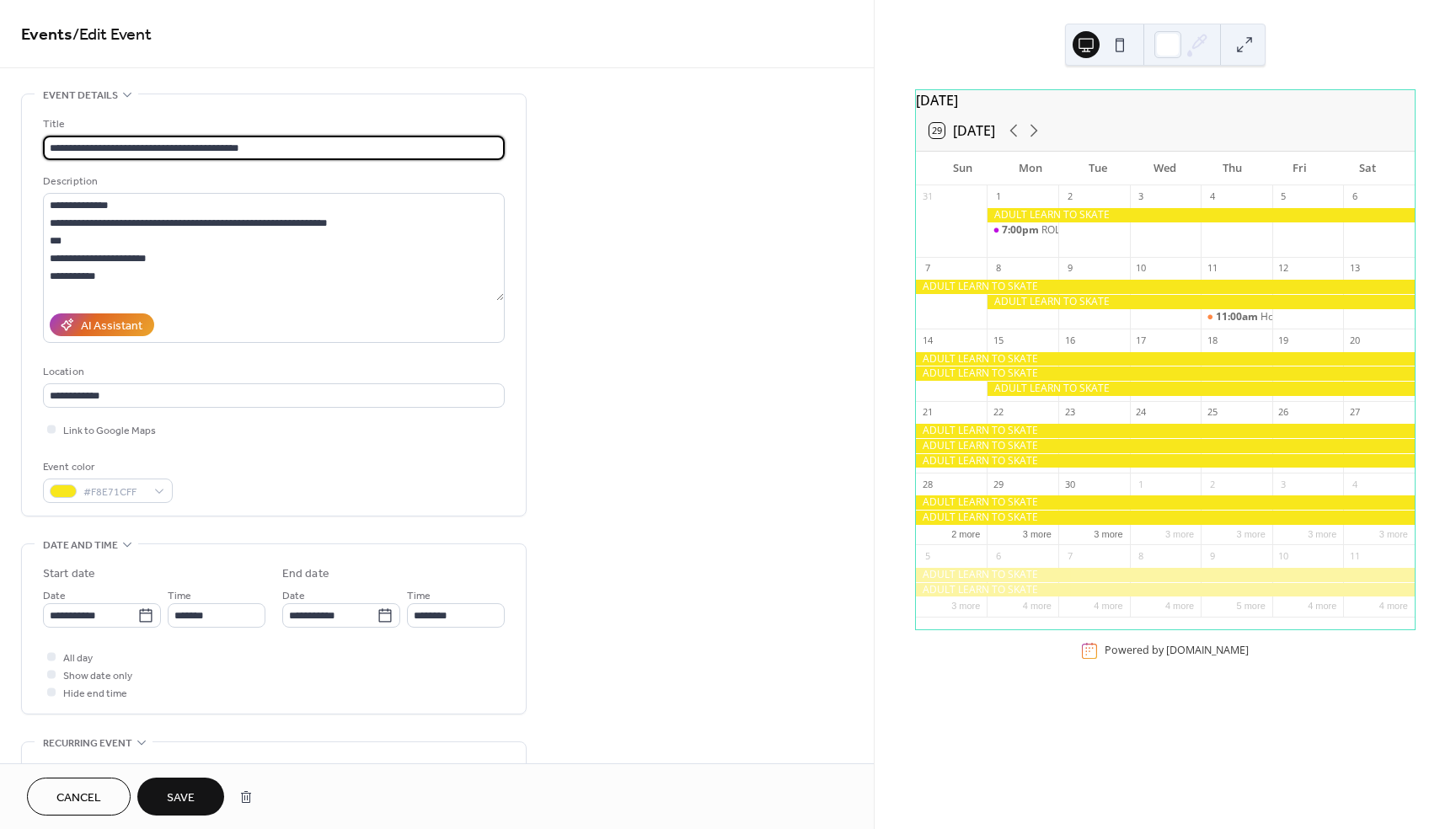 click on "**********" at bounding box center [274, 147] 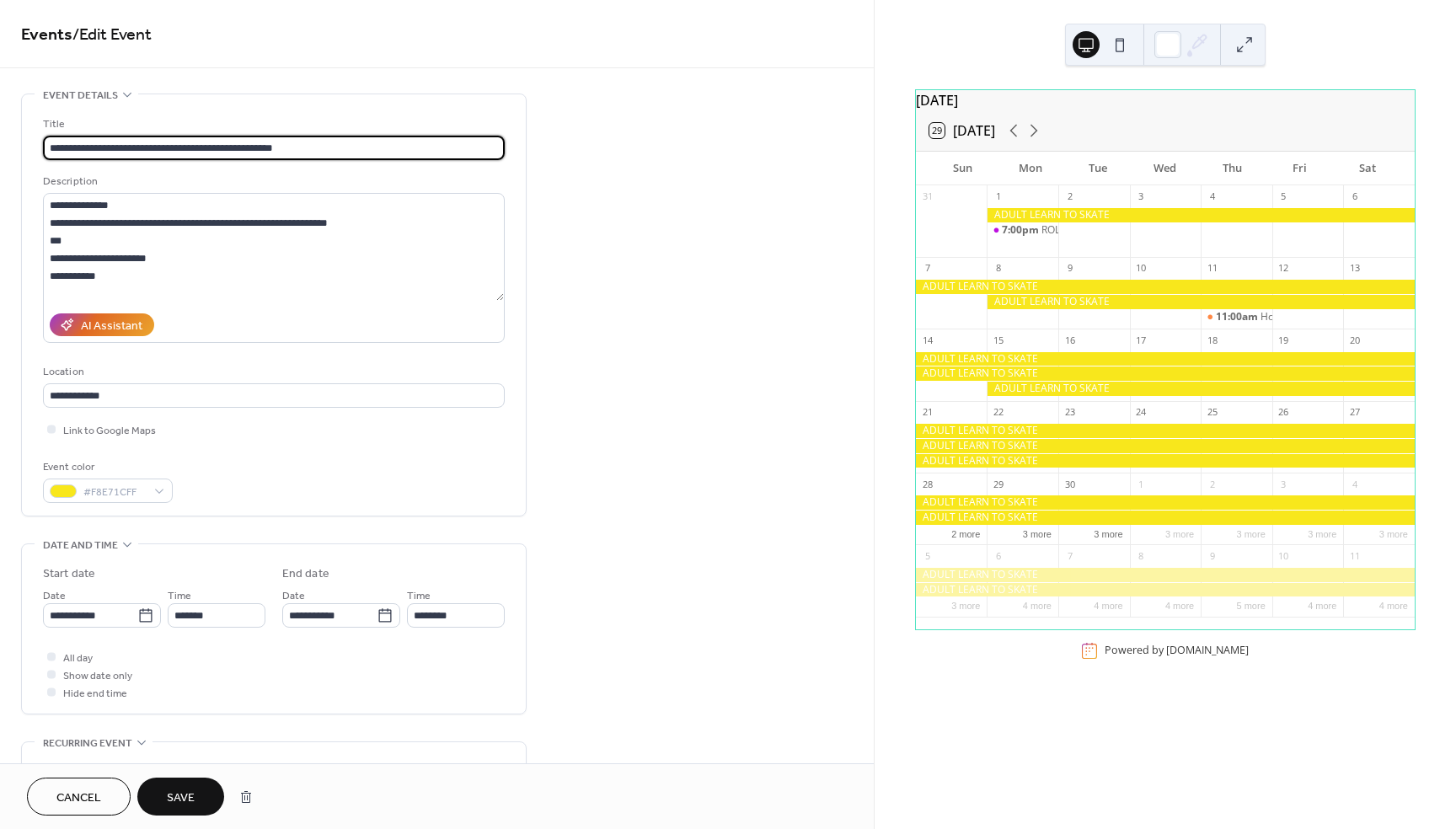 click on "**********" at bounding box center [274, 147] 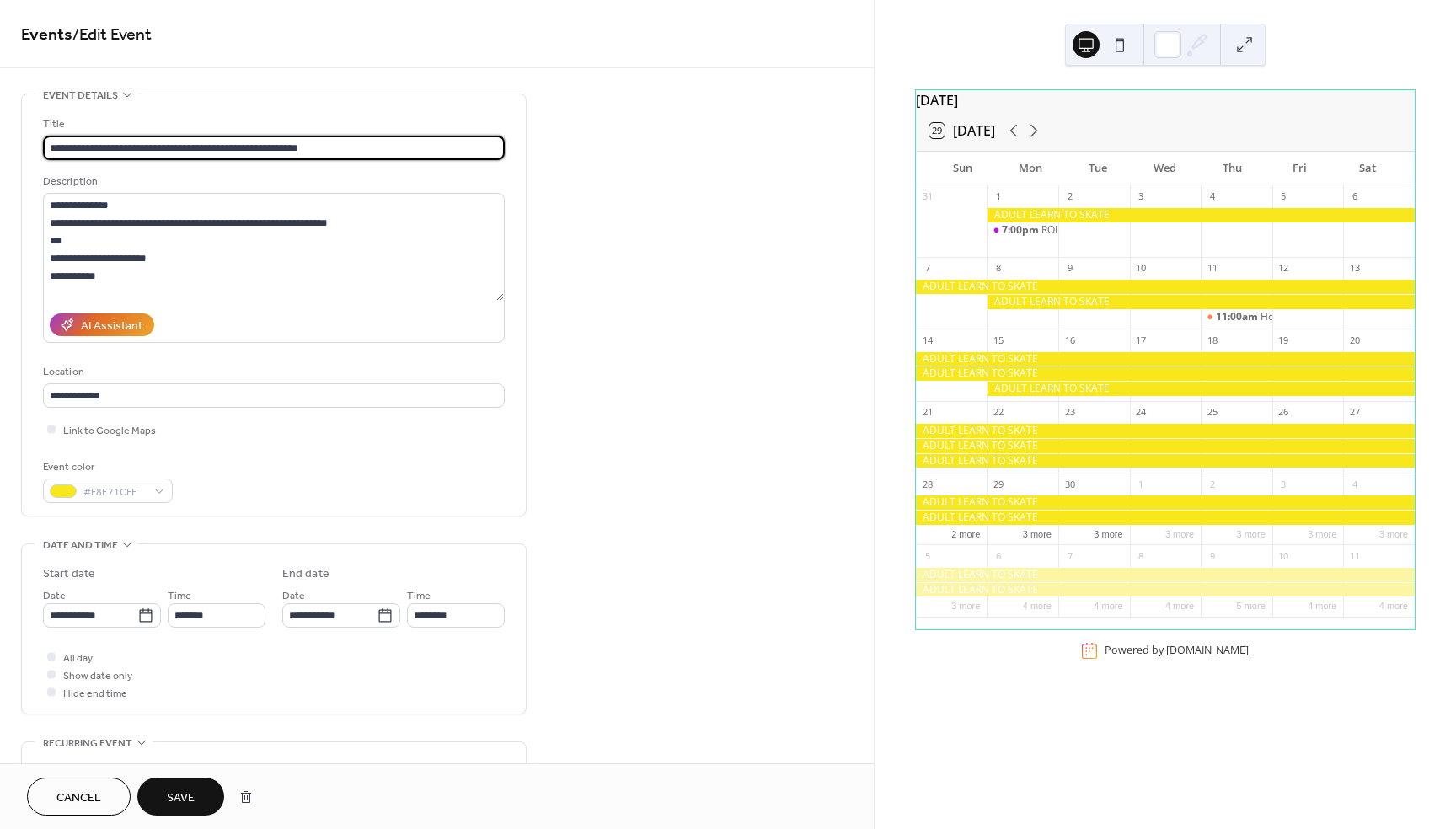 click on "**********" at bounding box center (274, 147) 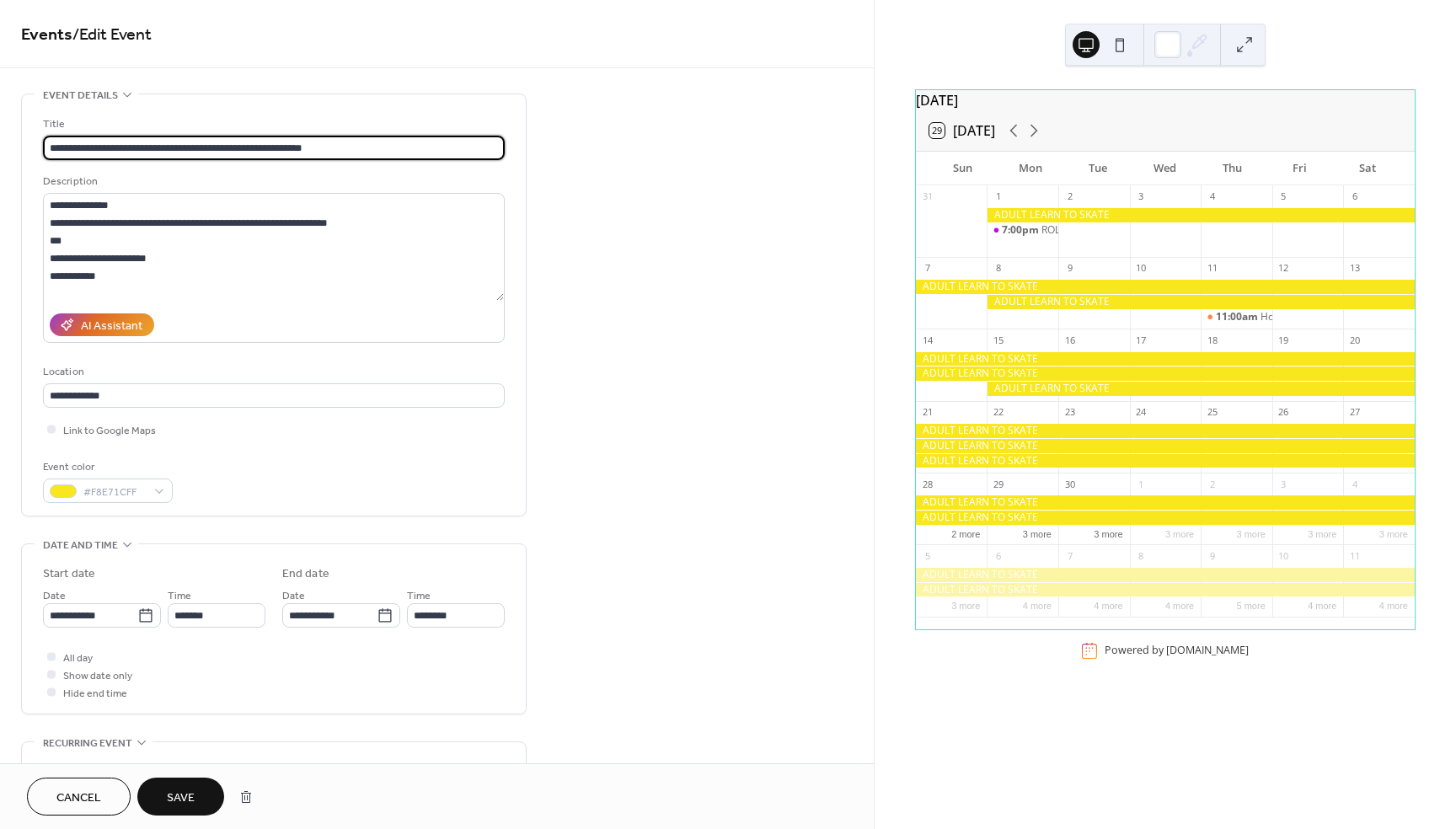 drag, startPoint x: 420, startPoint y: 152, endPoint x: 0, endPoint y: 153, distance: 420.00119 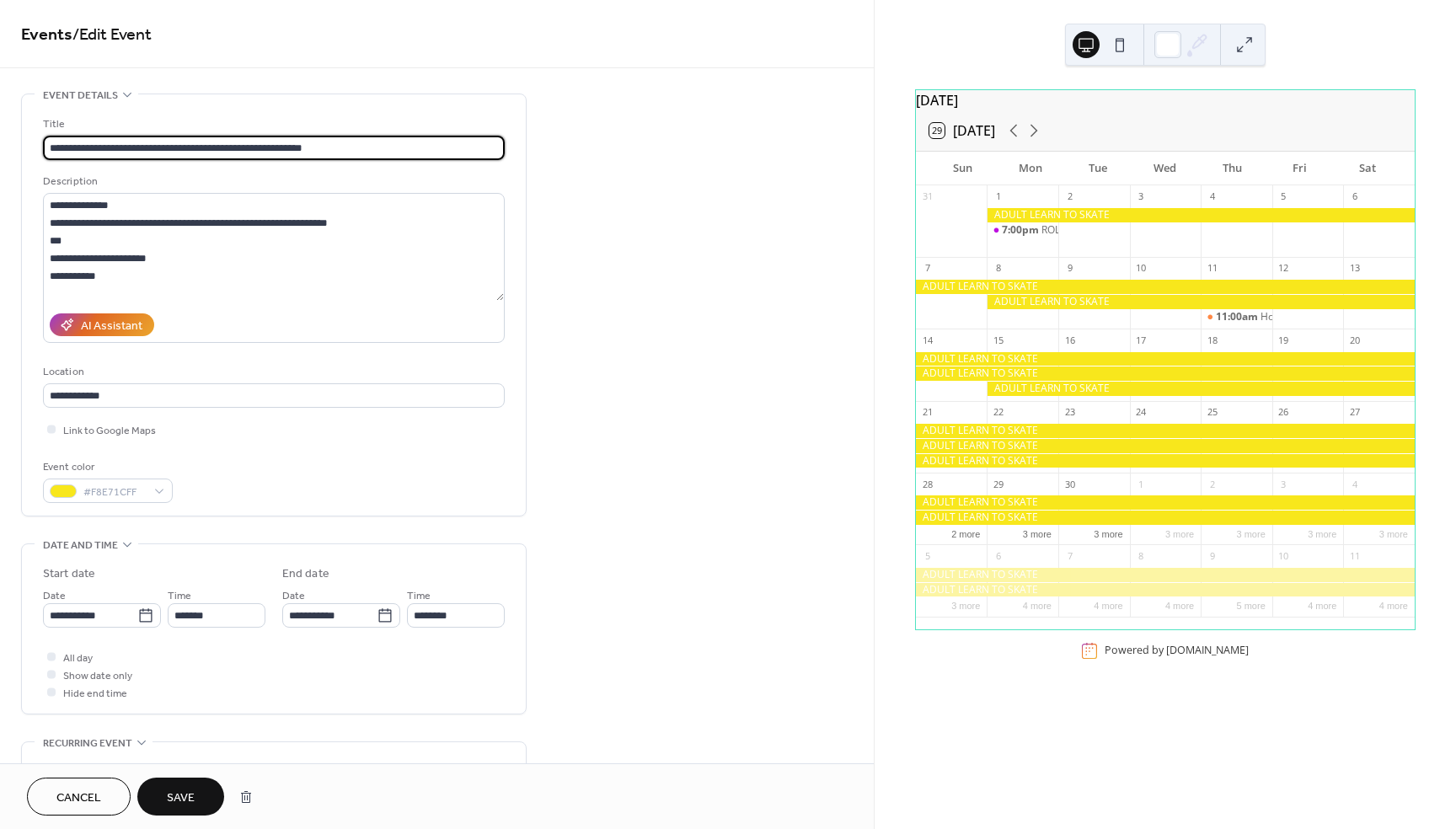 click on "**********" at bounding box center [436, 670] 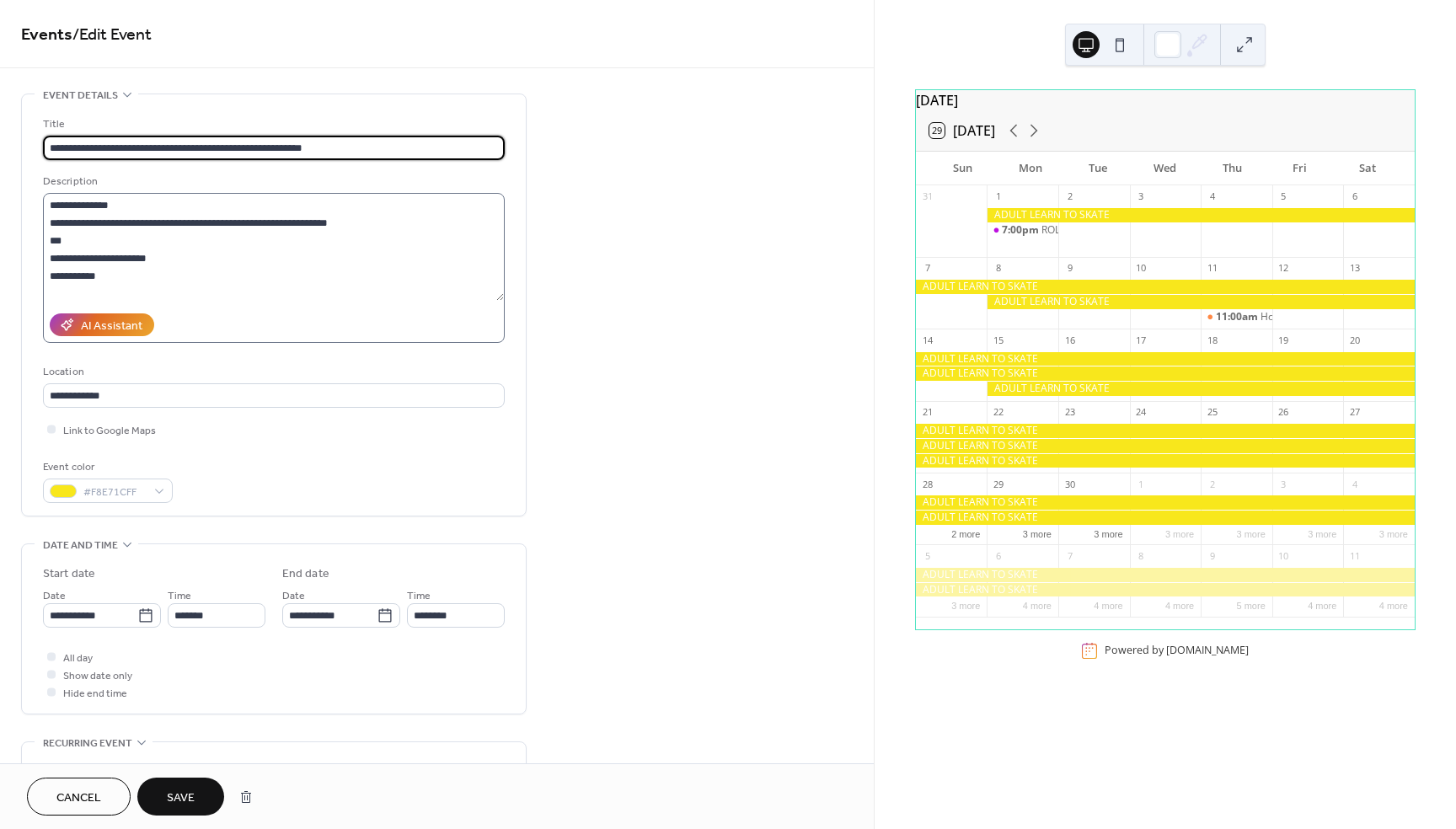 type on "**********" 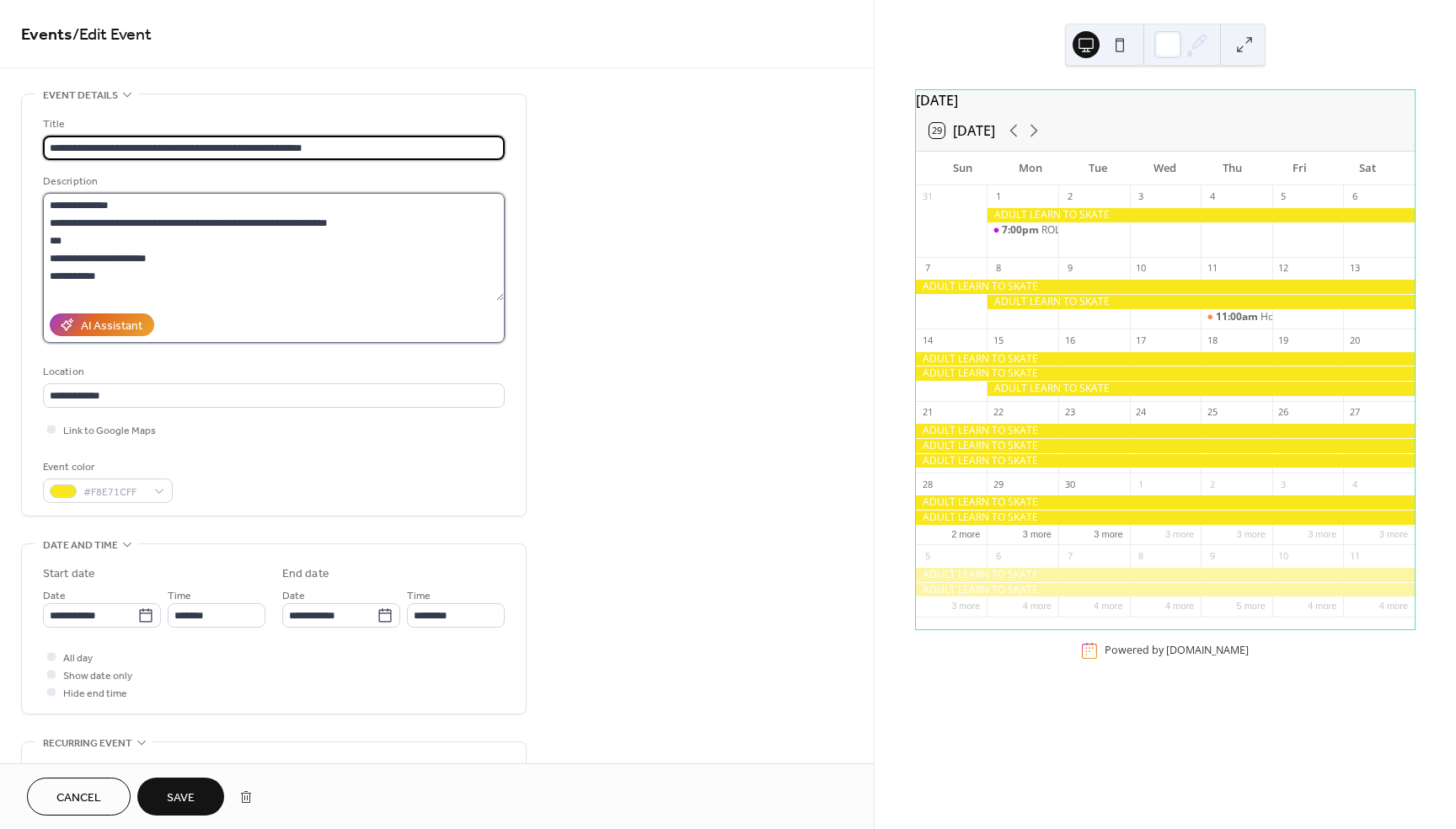 click on "**********" at bounding box center [273, 247] 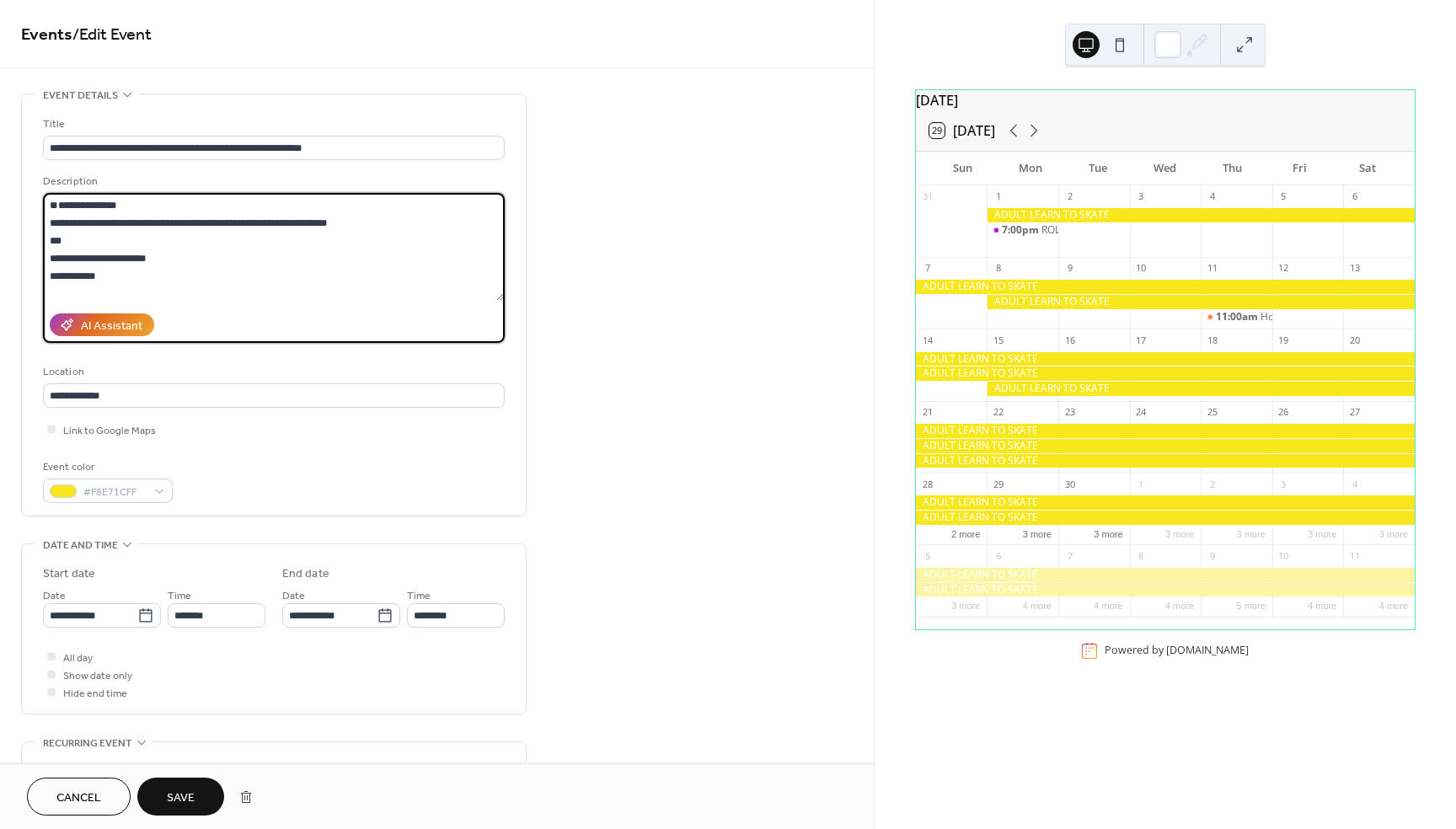 click on "**********" at bounding box center [273, 247] 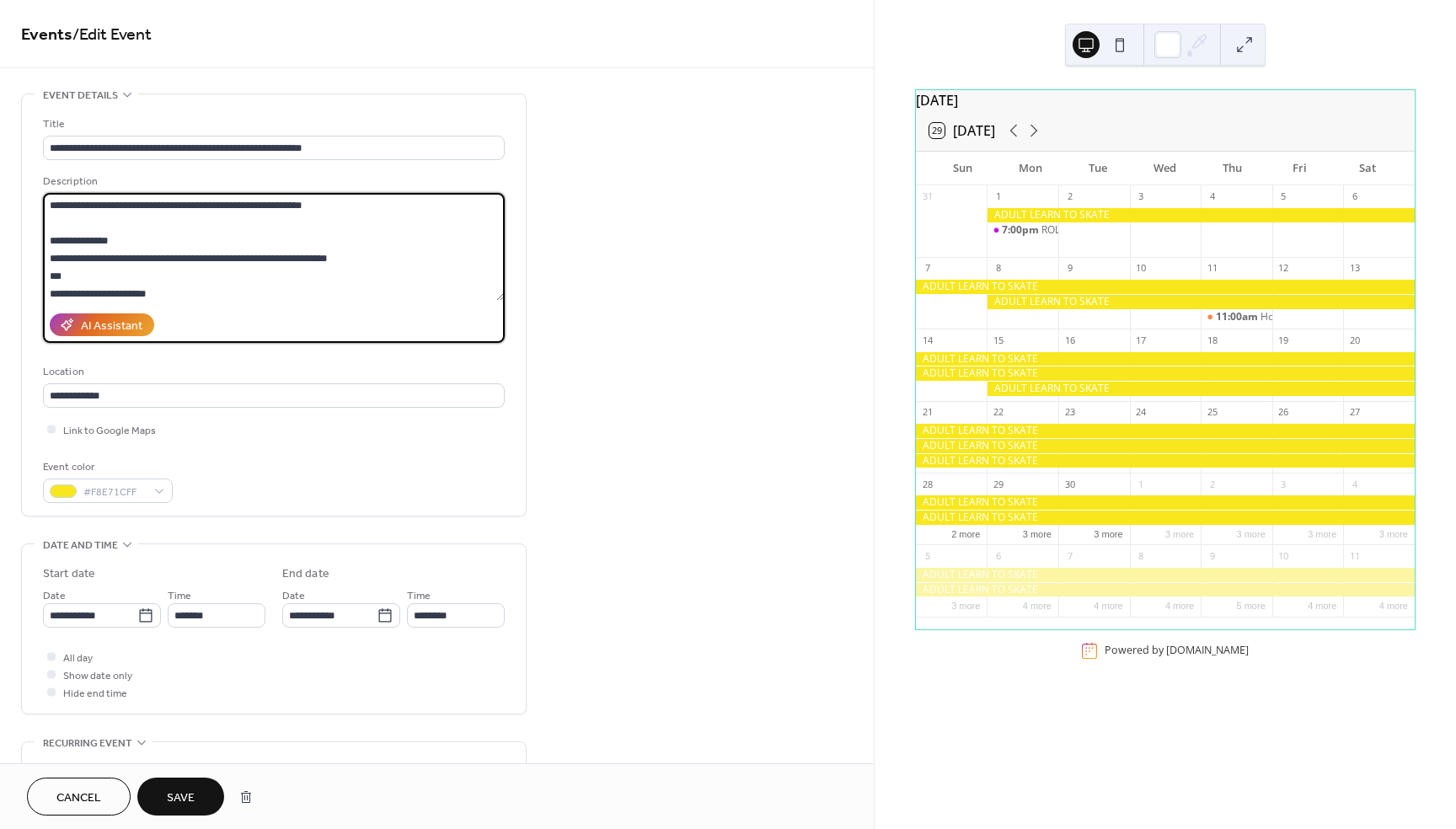 drag, startPoint x: 68, startPoint y: 268, endPoint x: 59, endPoint y: 265, distance: 9.486833 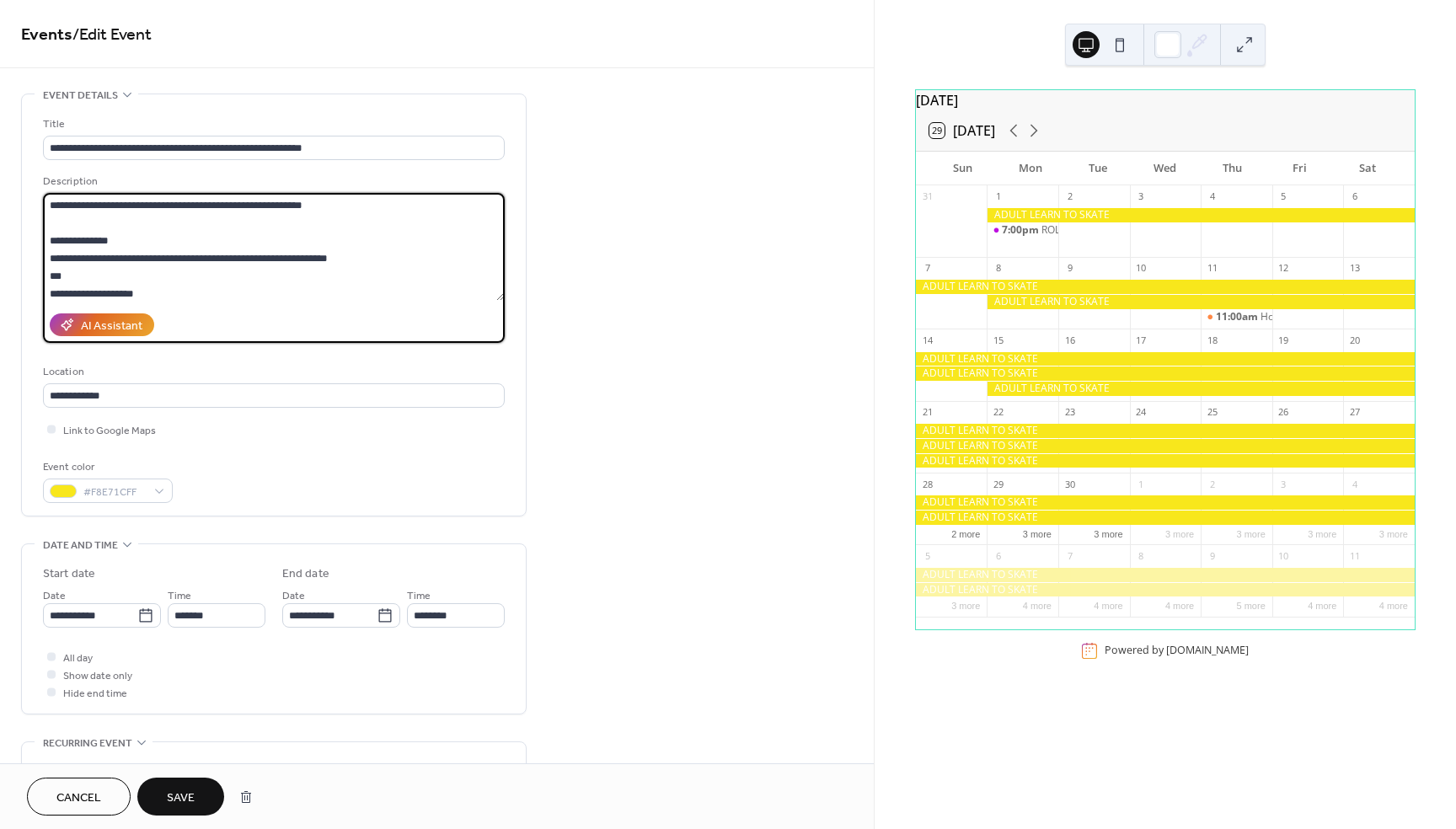 type on "**********" 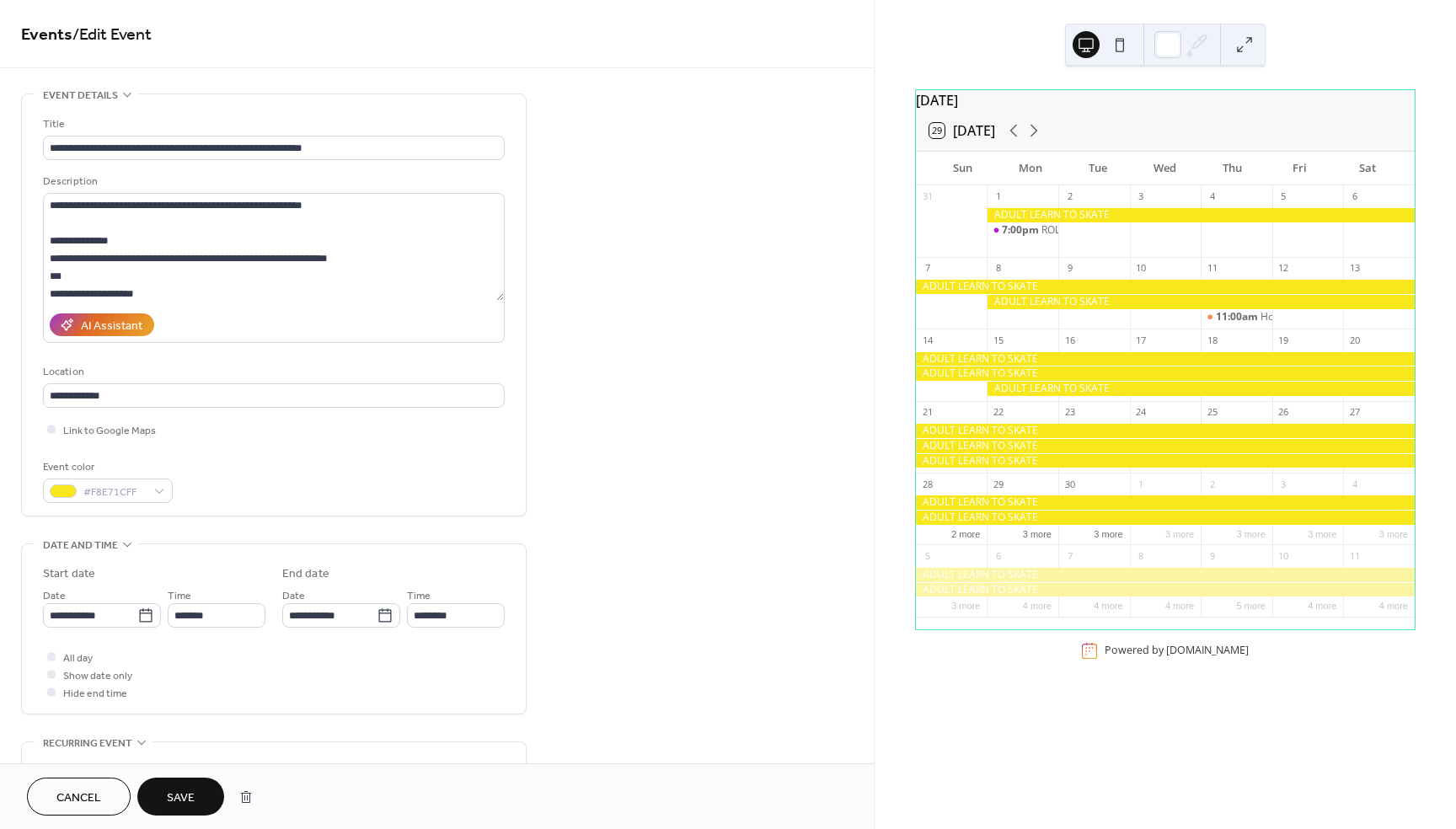 click on "**********" at bounding box center (436, 670) 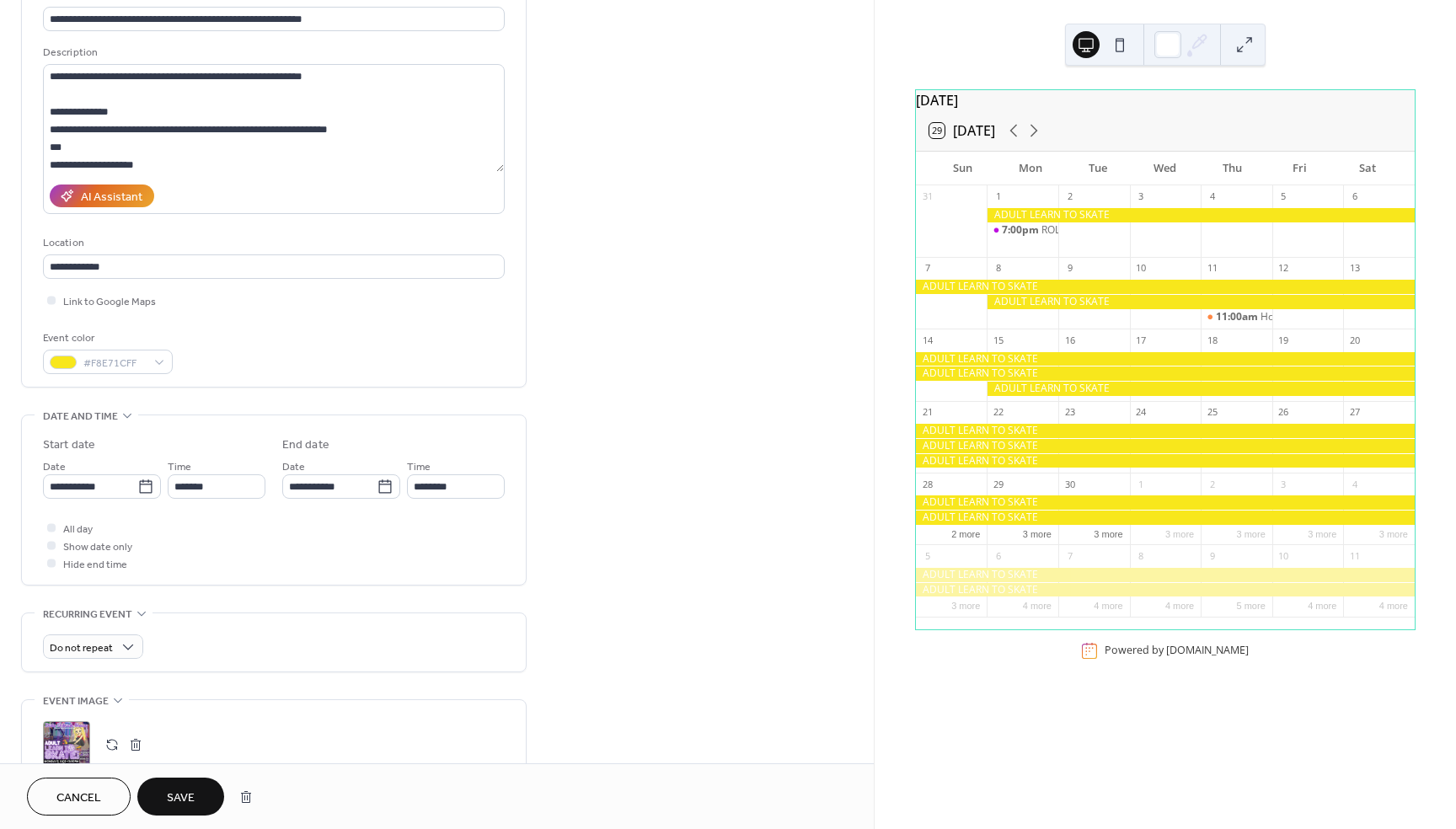 scroll, scrollTop: 139, scrollLeft: 0, axis: vertical 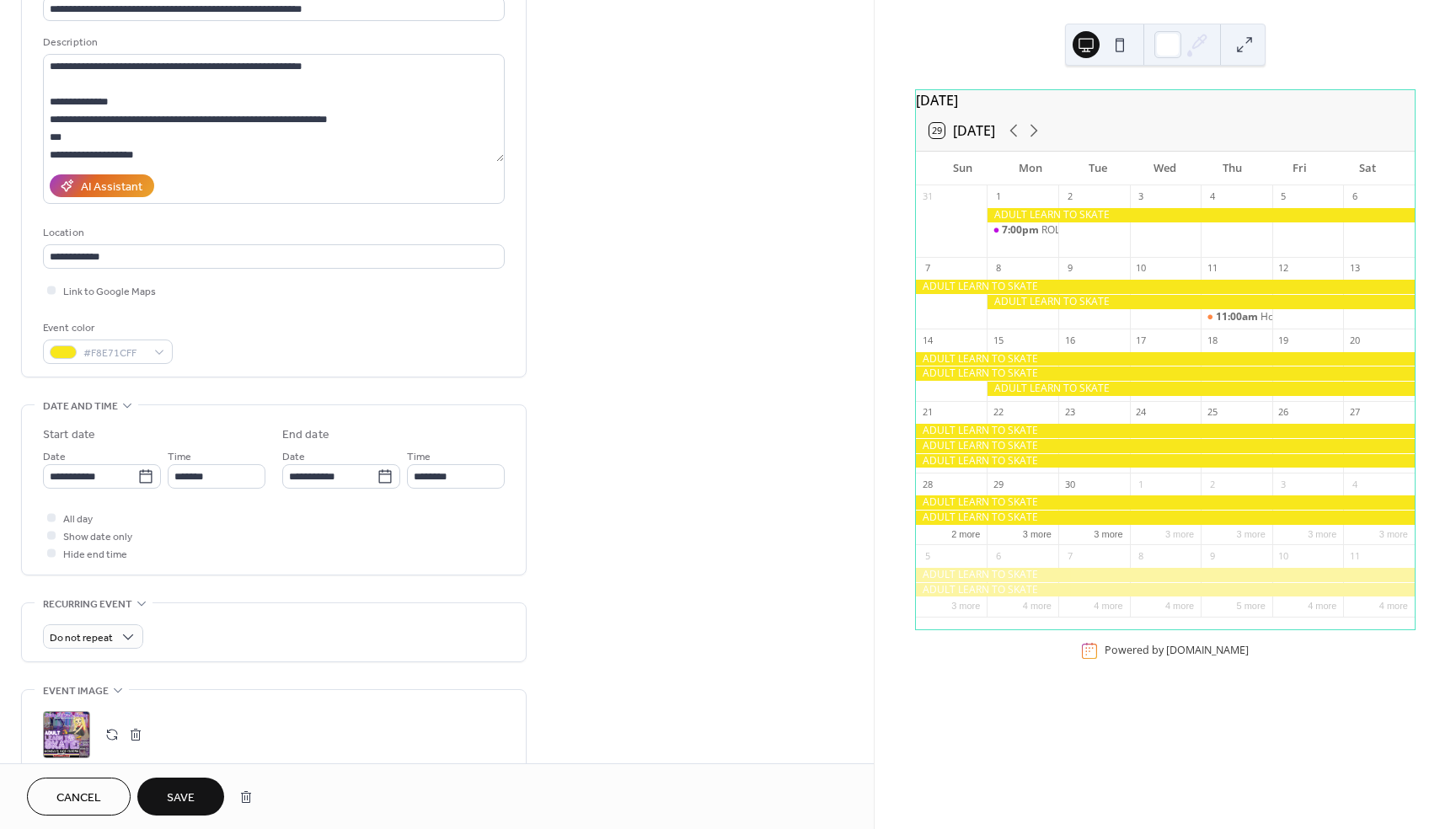 click on "Save" at bounding box center [180, 798] 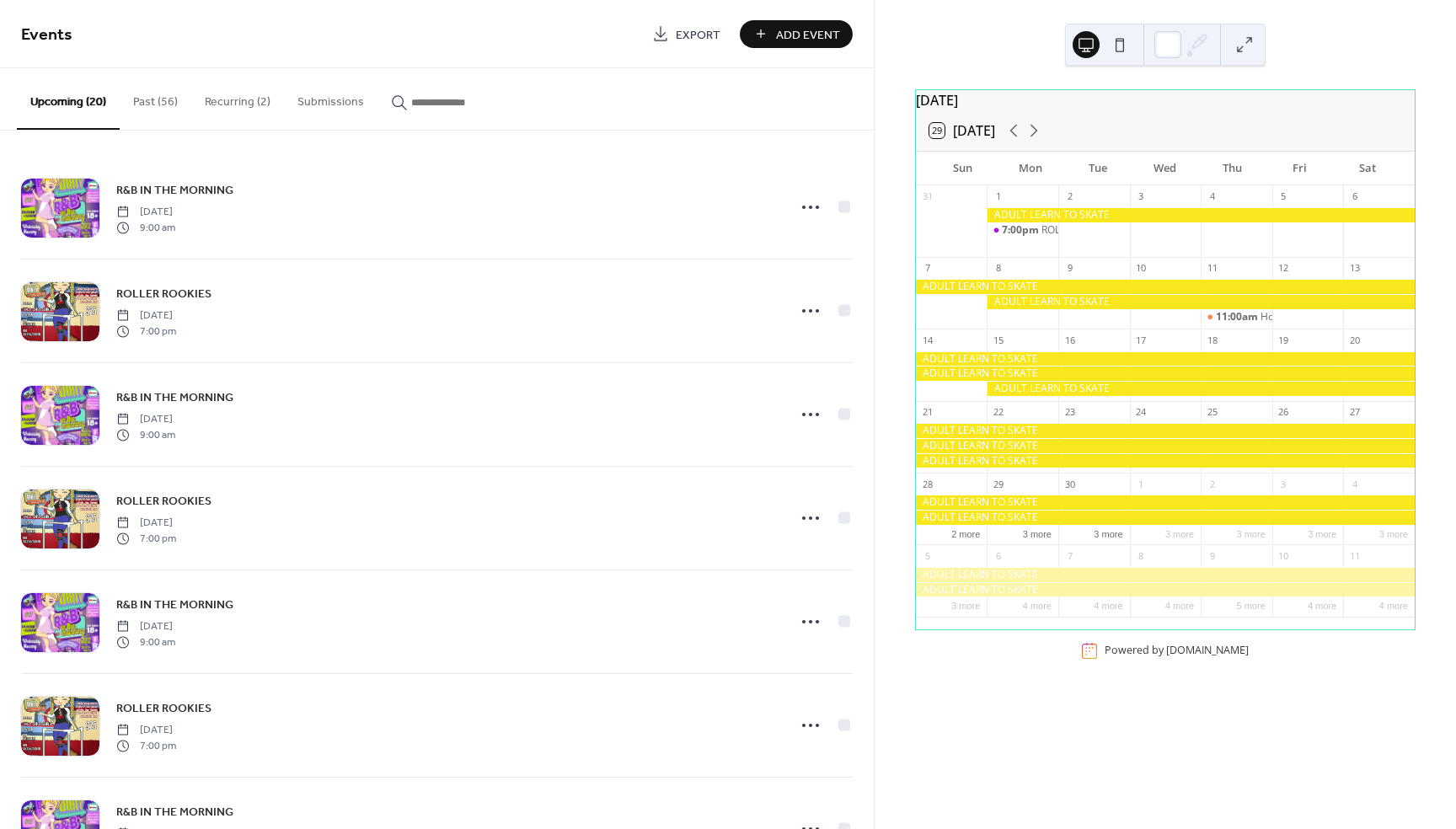 click at bounding box center [452, 102] 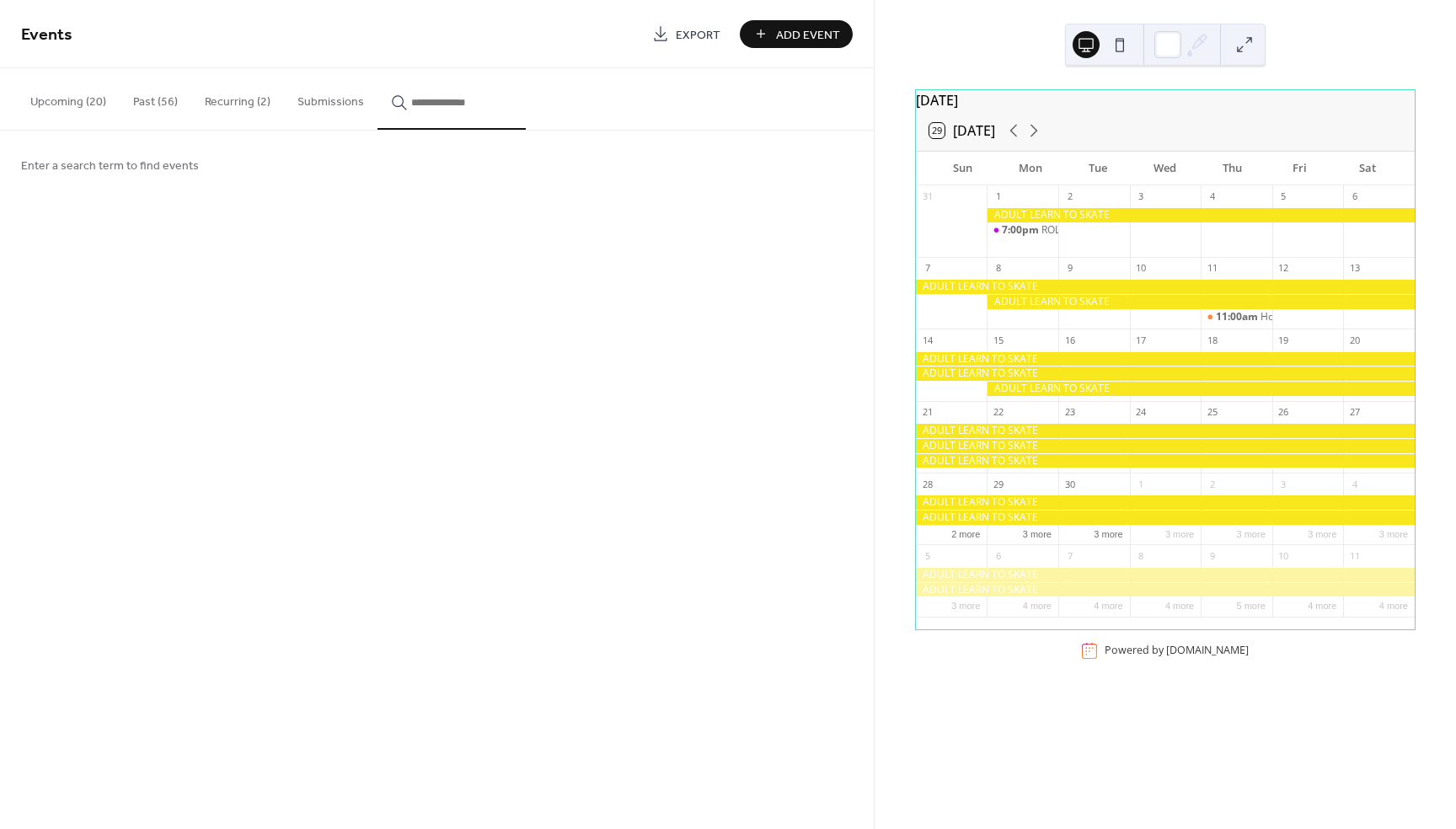 type 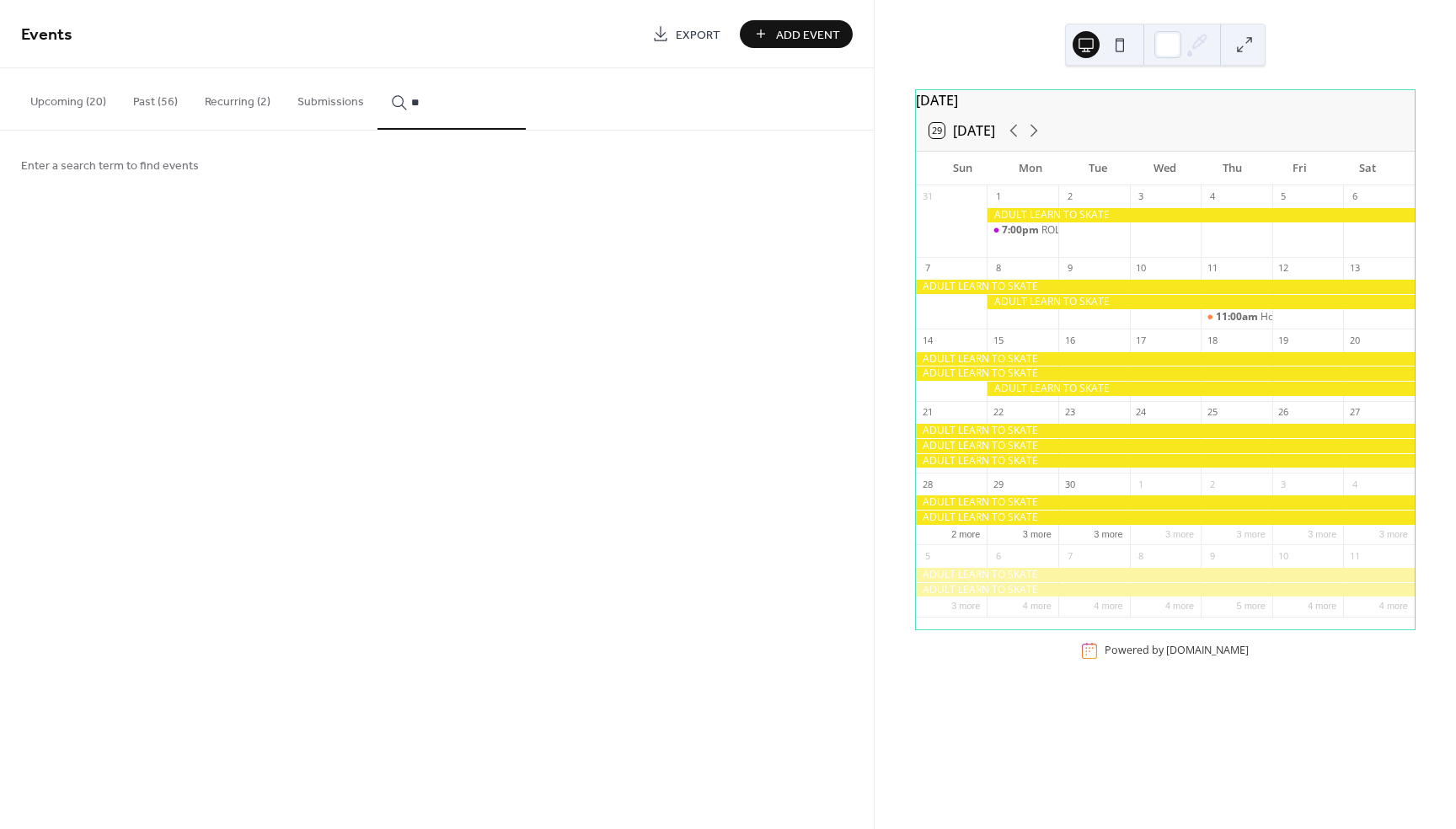 type on "*" 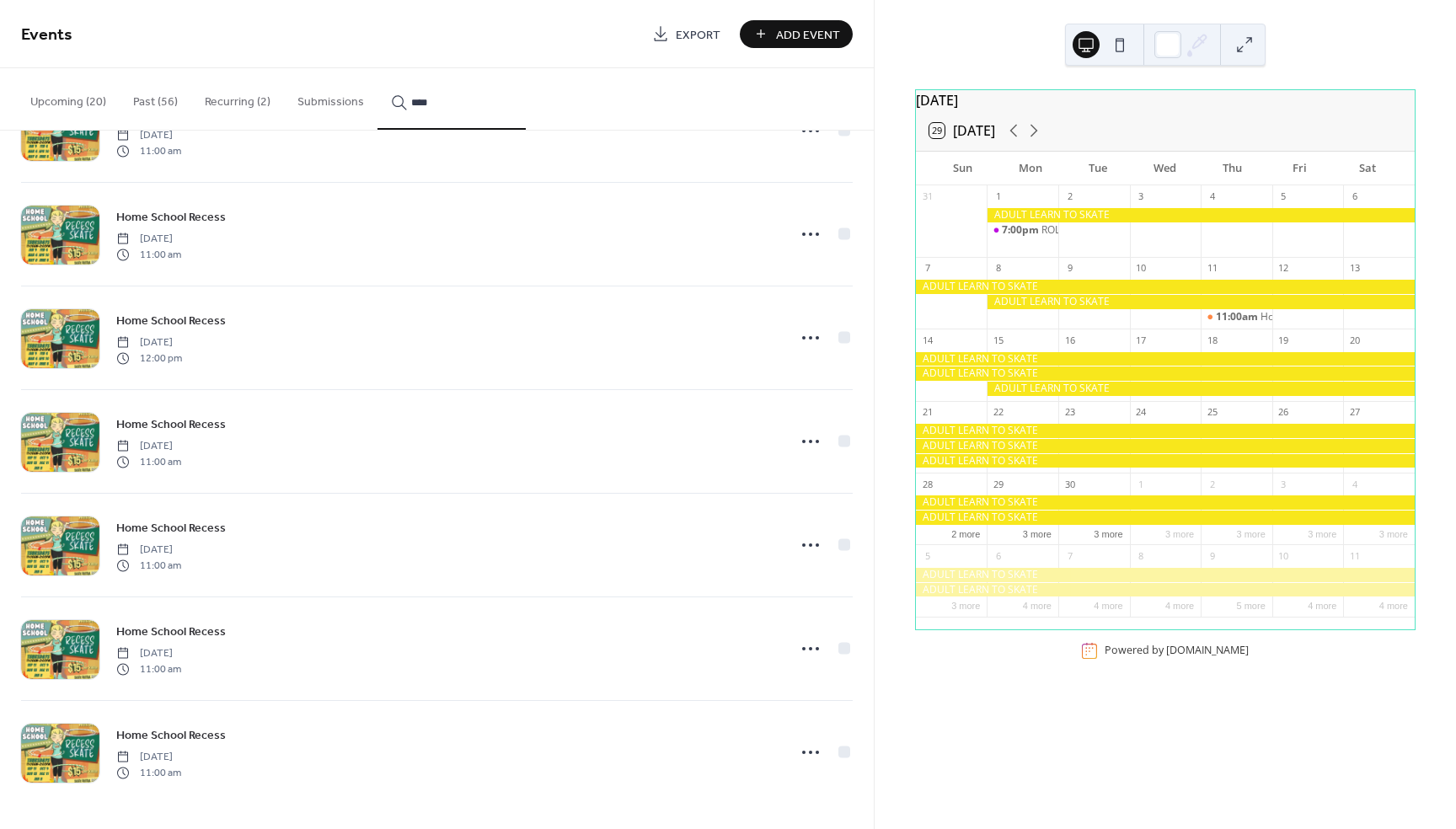 scroll, scrollTop: 704, scrollLeft: 0, axis: vertical 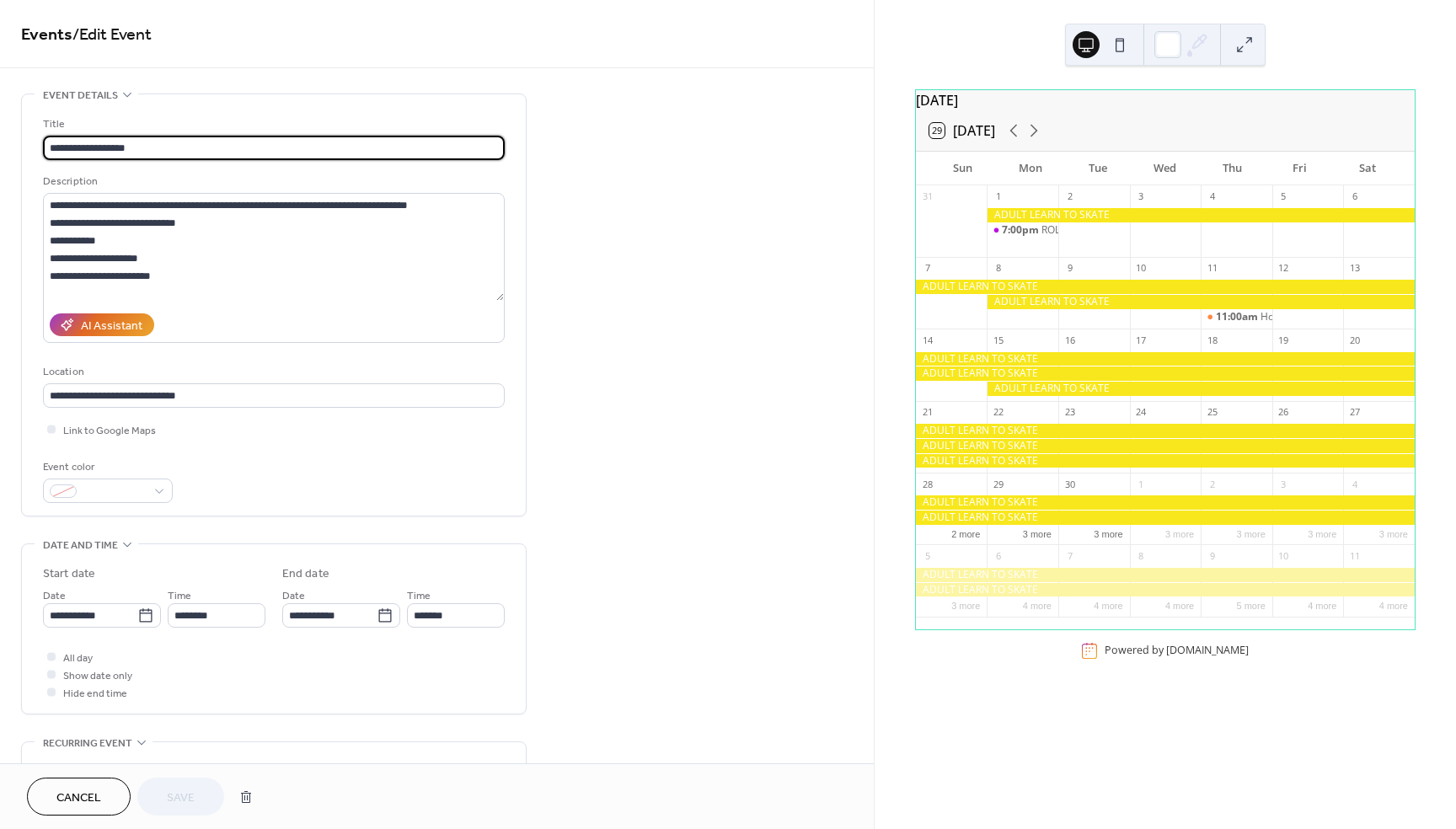 click on "Cancel" at bounding box center [78, 796] 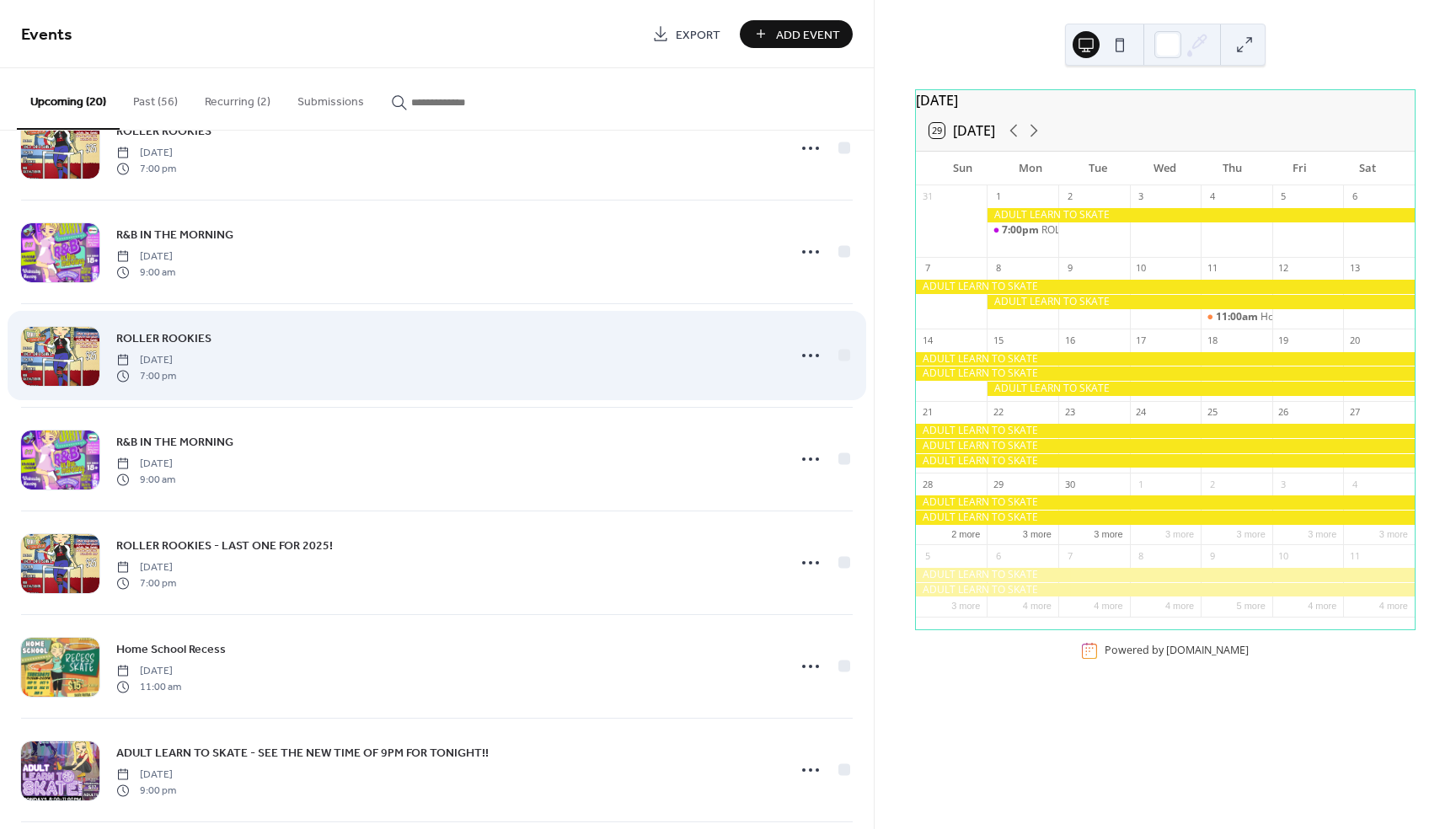 scroll, scrollTop: 999, scrollLeft: 0, axis: vertical 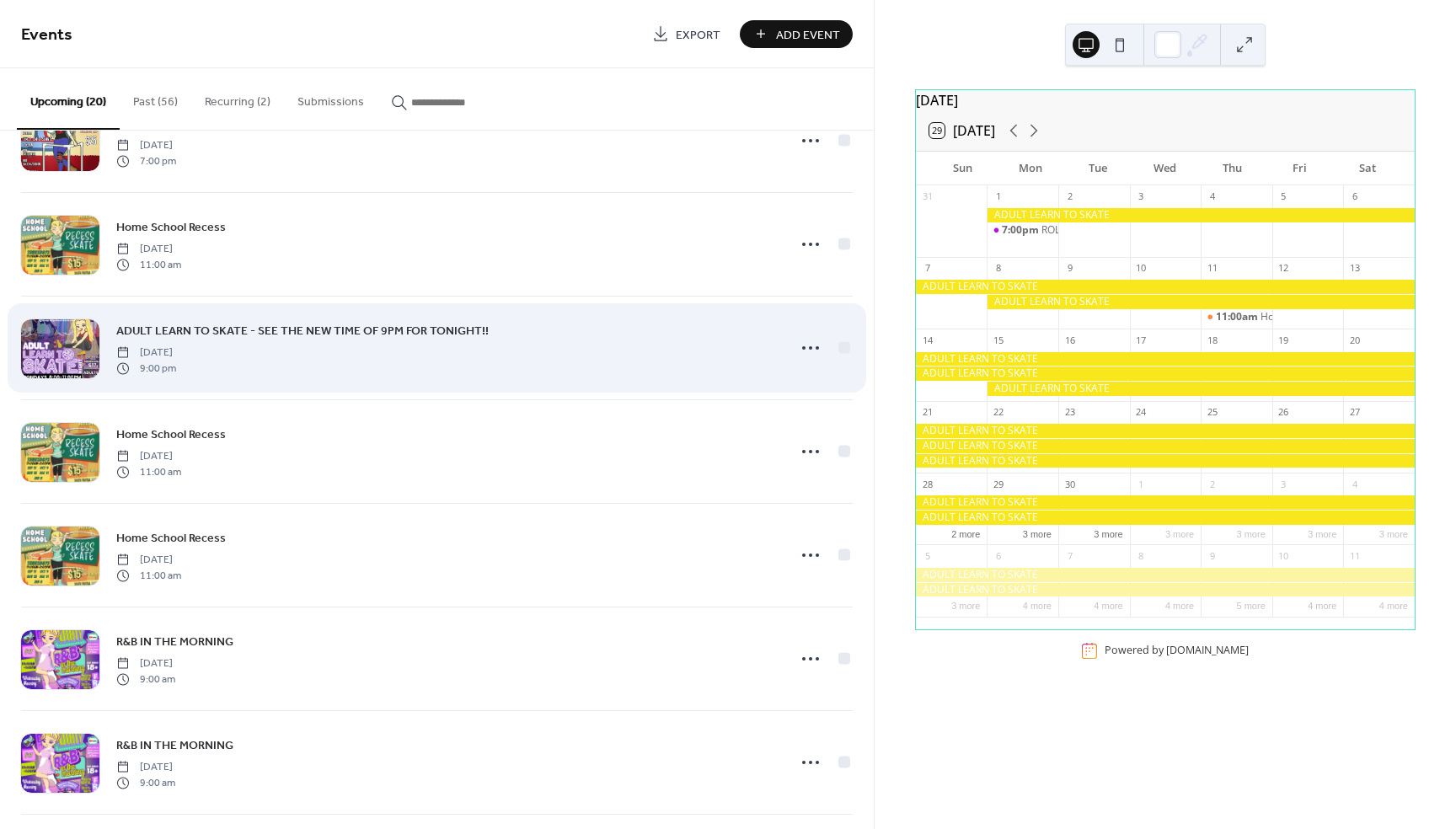 click at bounding box center (60, 349) 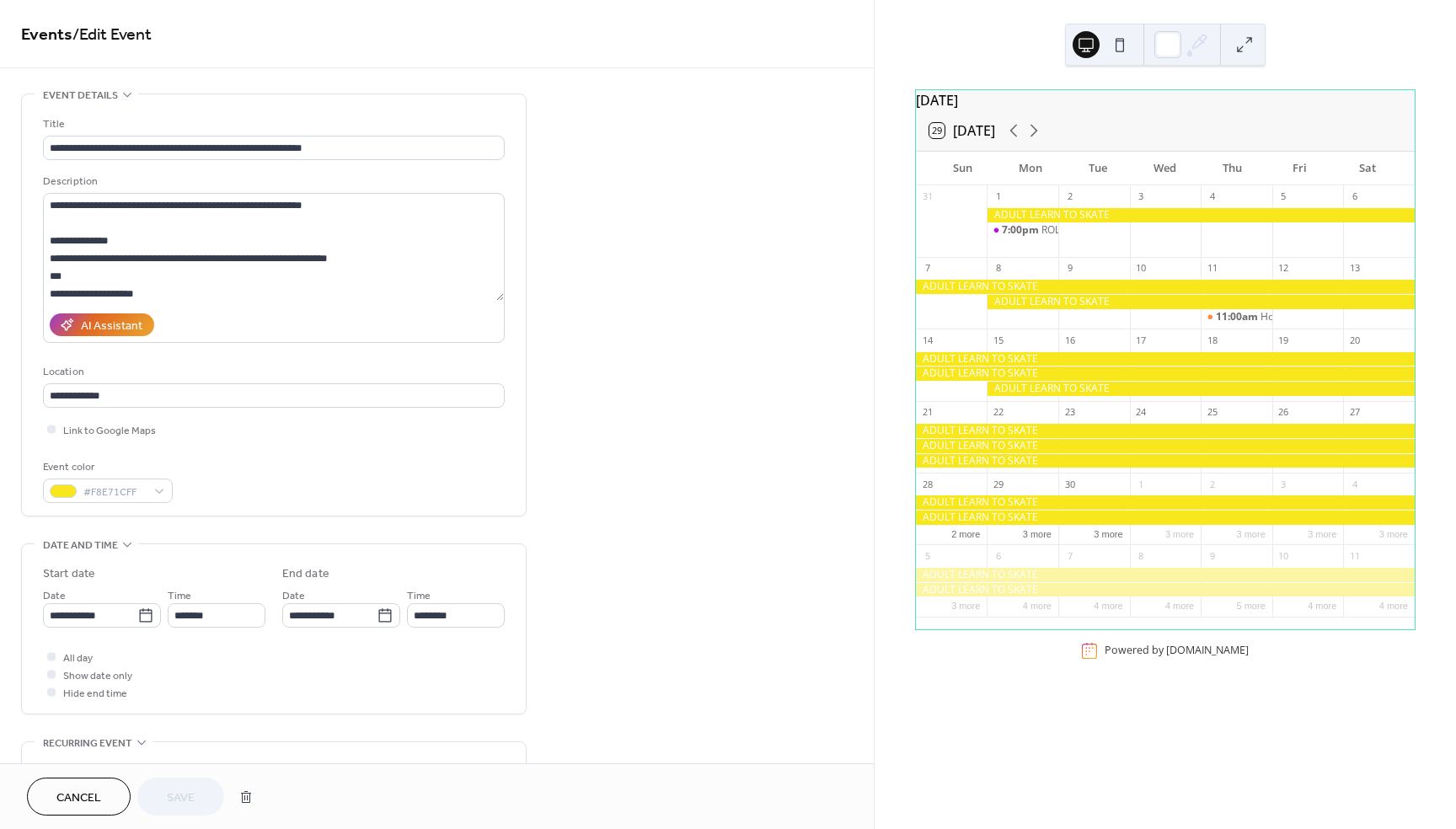 click on "Cancel" at bounding box center (78, 798) 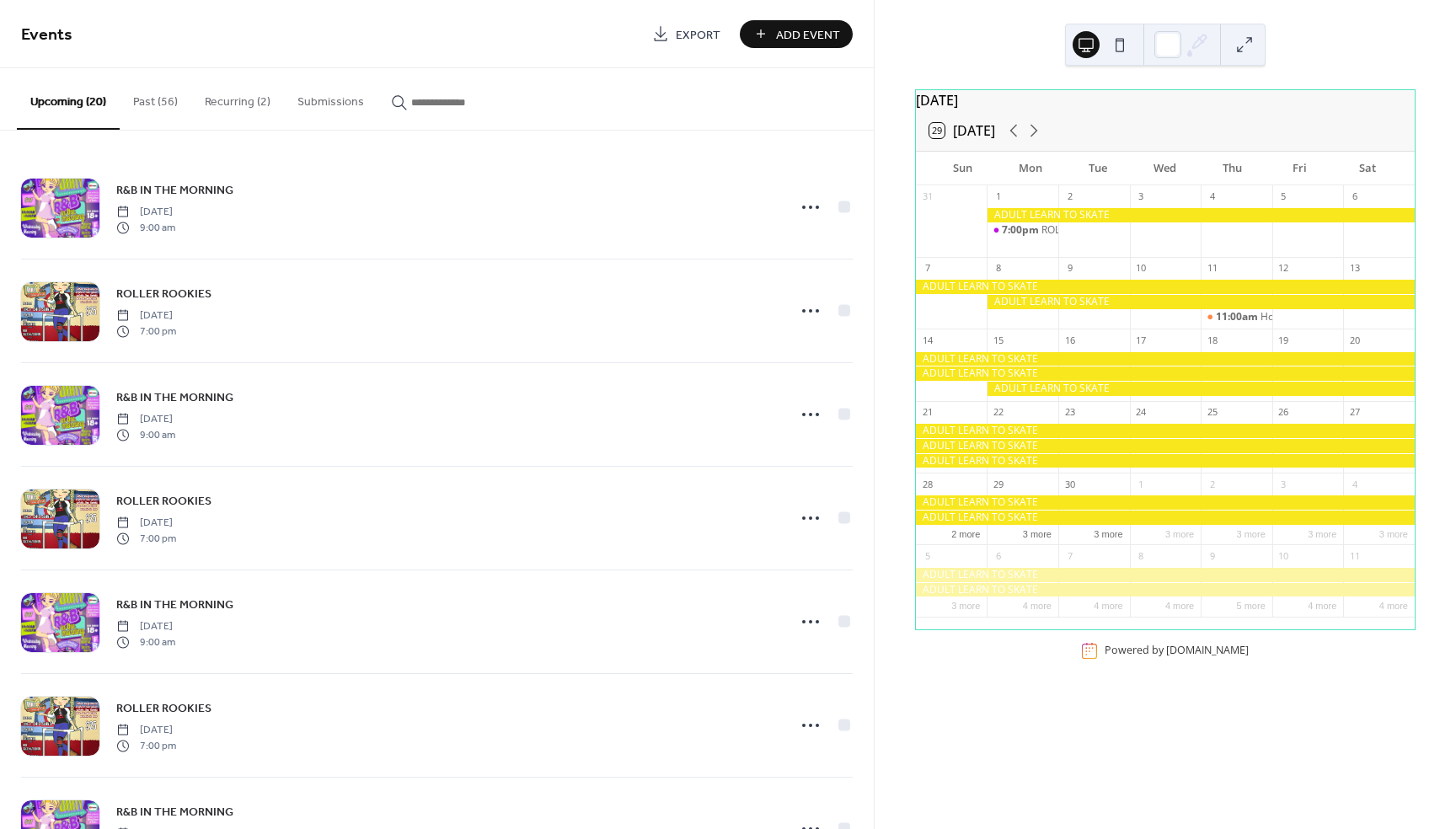 click on "Recurring (2)" at bounding box center (238, 98) 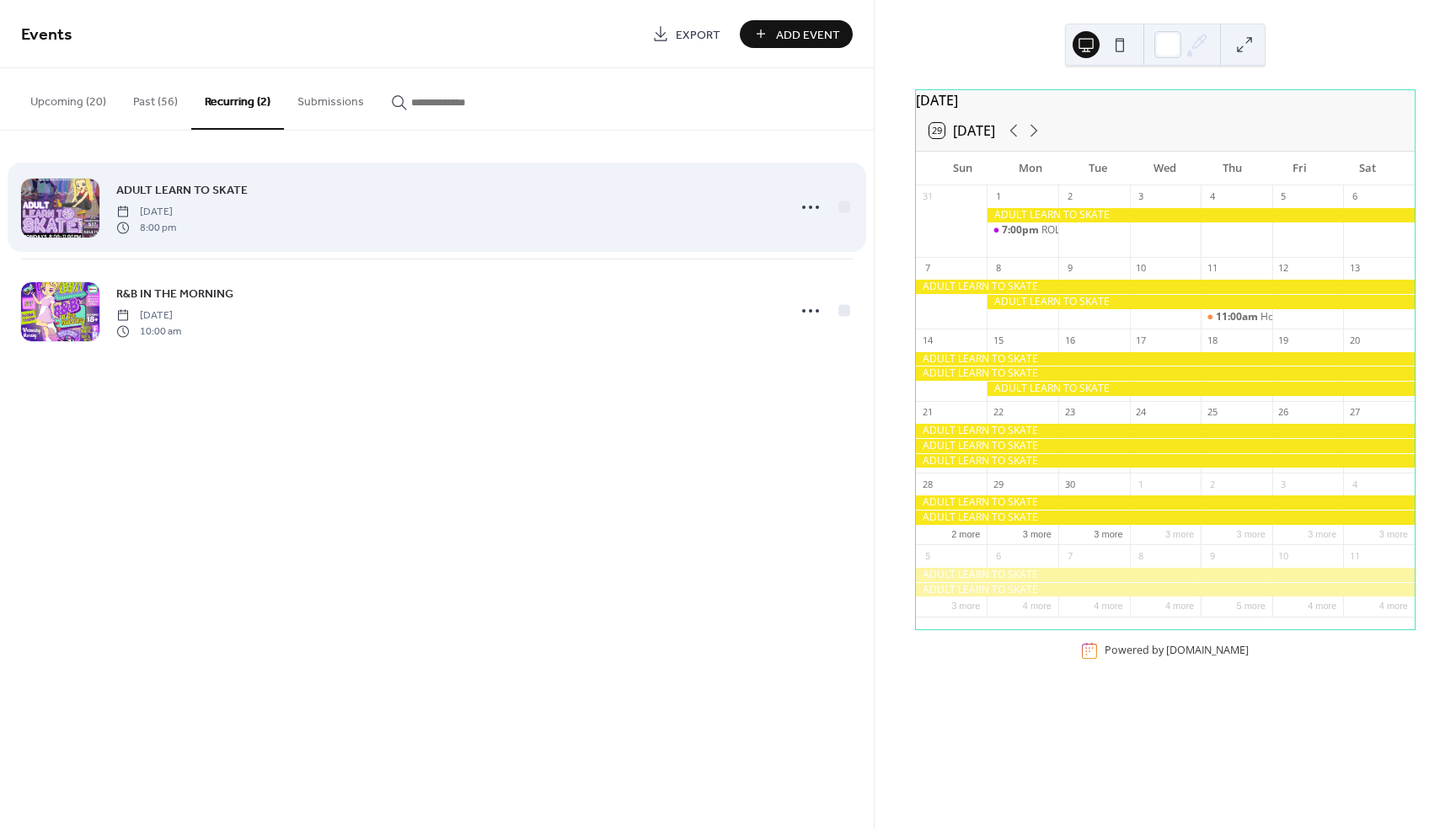 click on "ADULT LEARN TO SKATE" at bounding box center [182, 190] 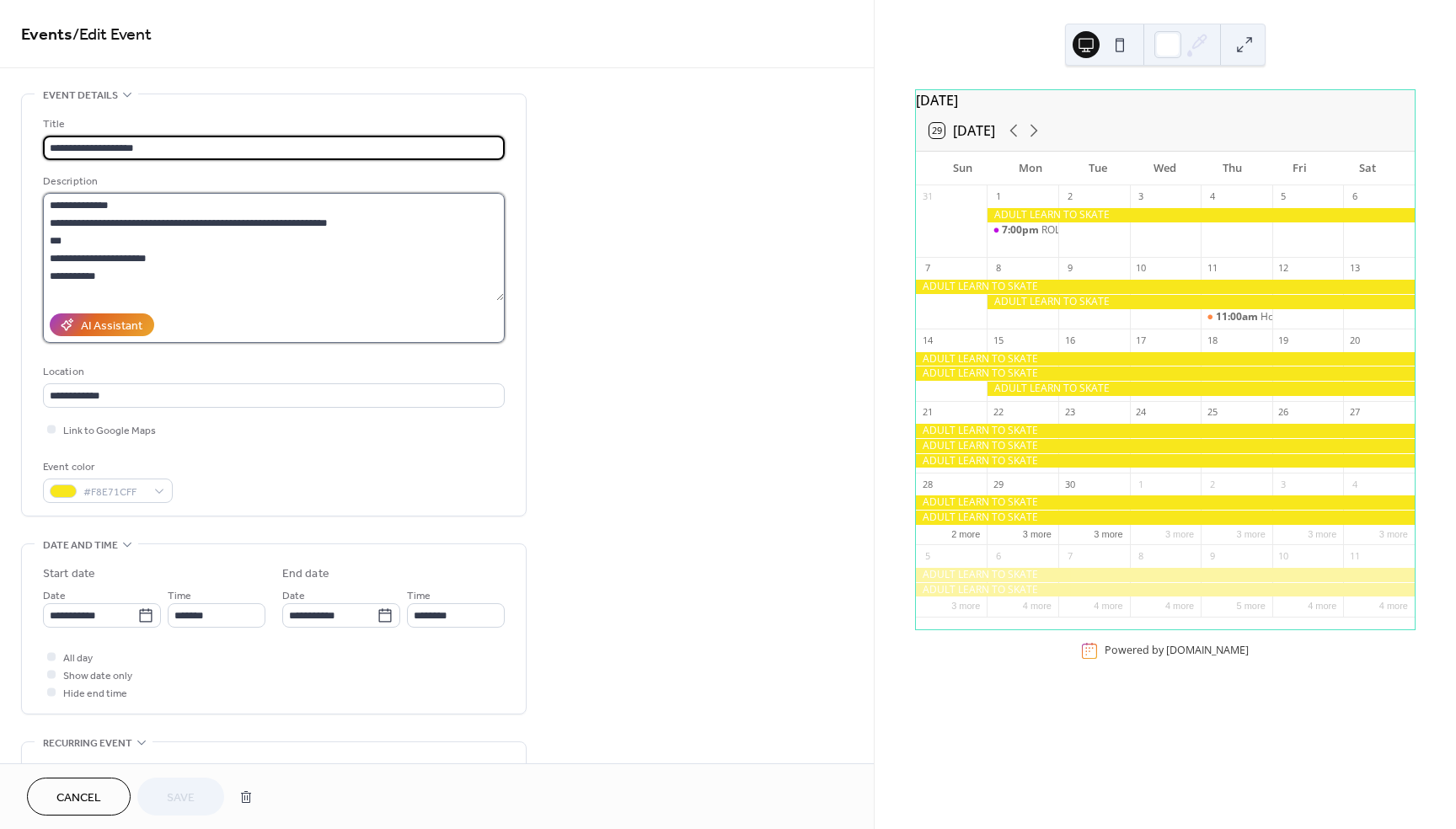 click on "**********" at bounding box center [273, 247] 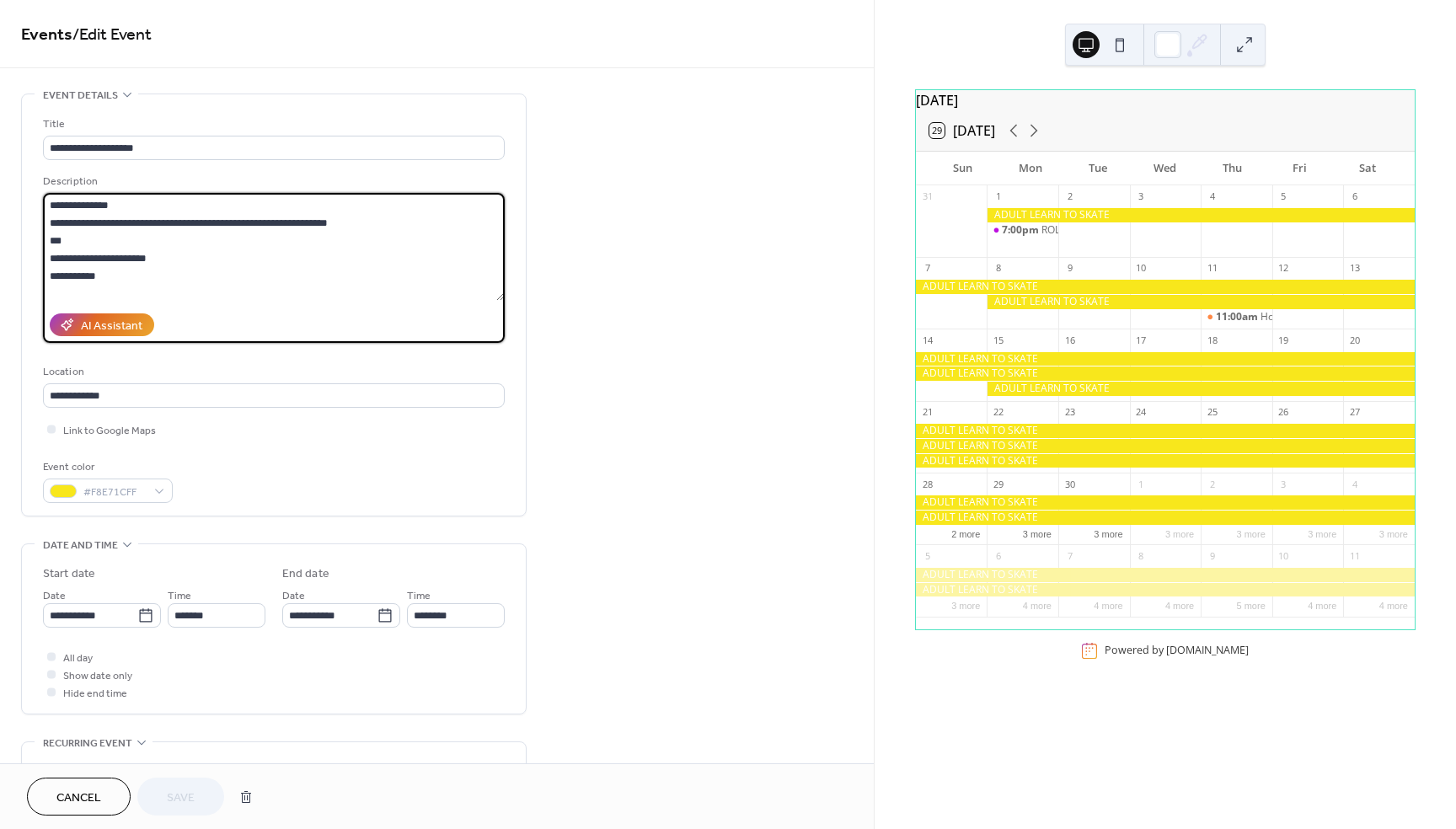 click on "**********" at bounding box center (273, 247) 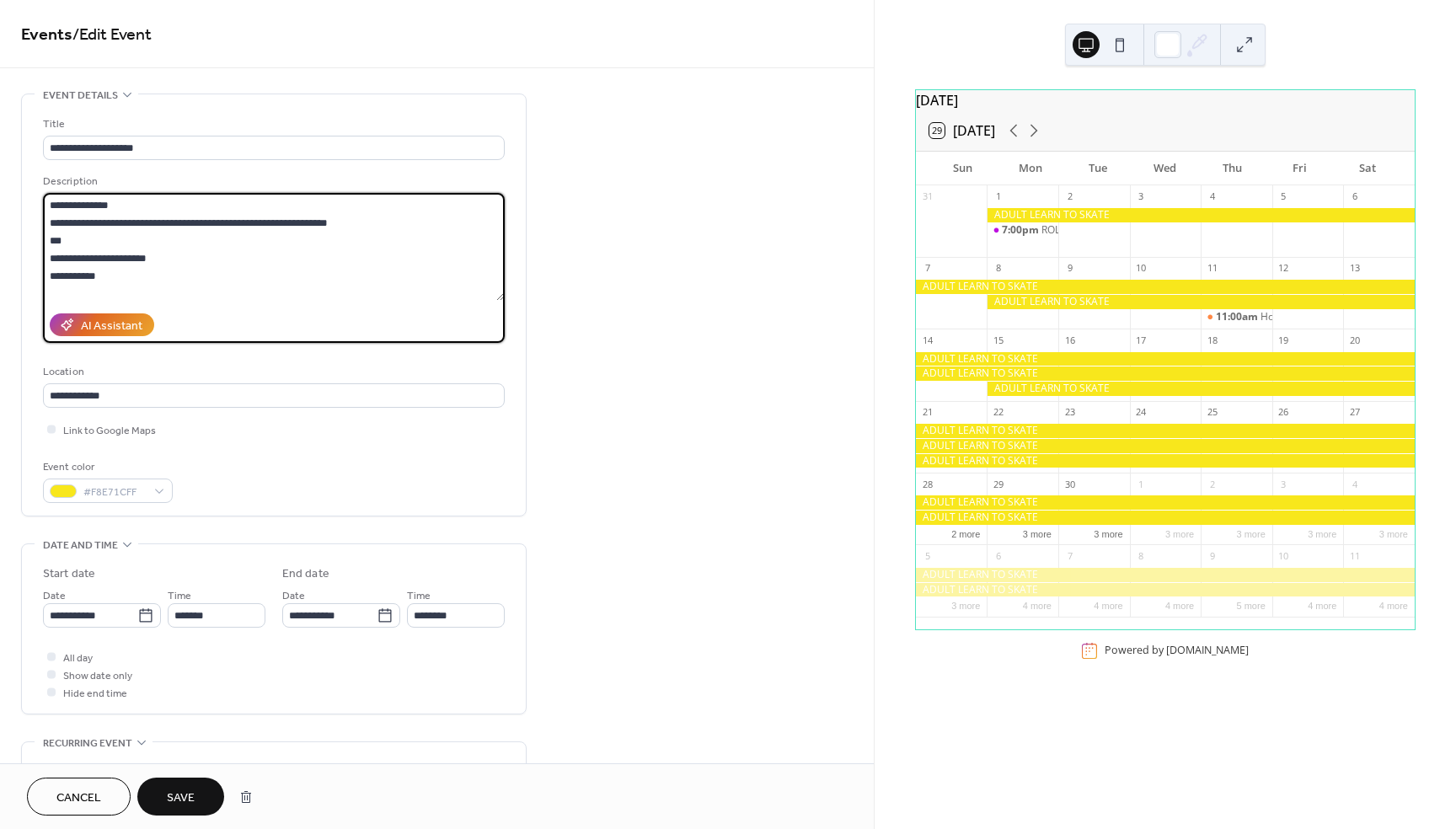 drag, startPoint x: 130, startPoint y: 256, endPoint x: 213, endPoint y: 256, distance: 83 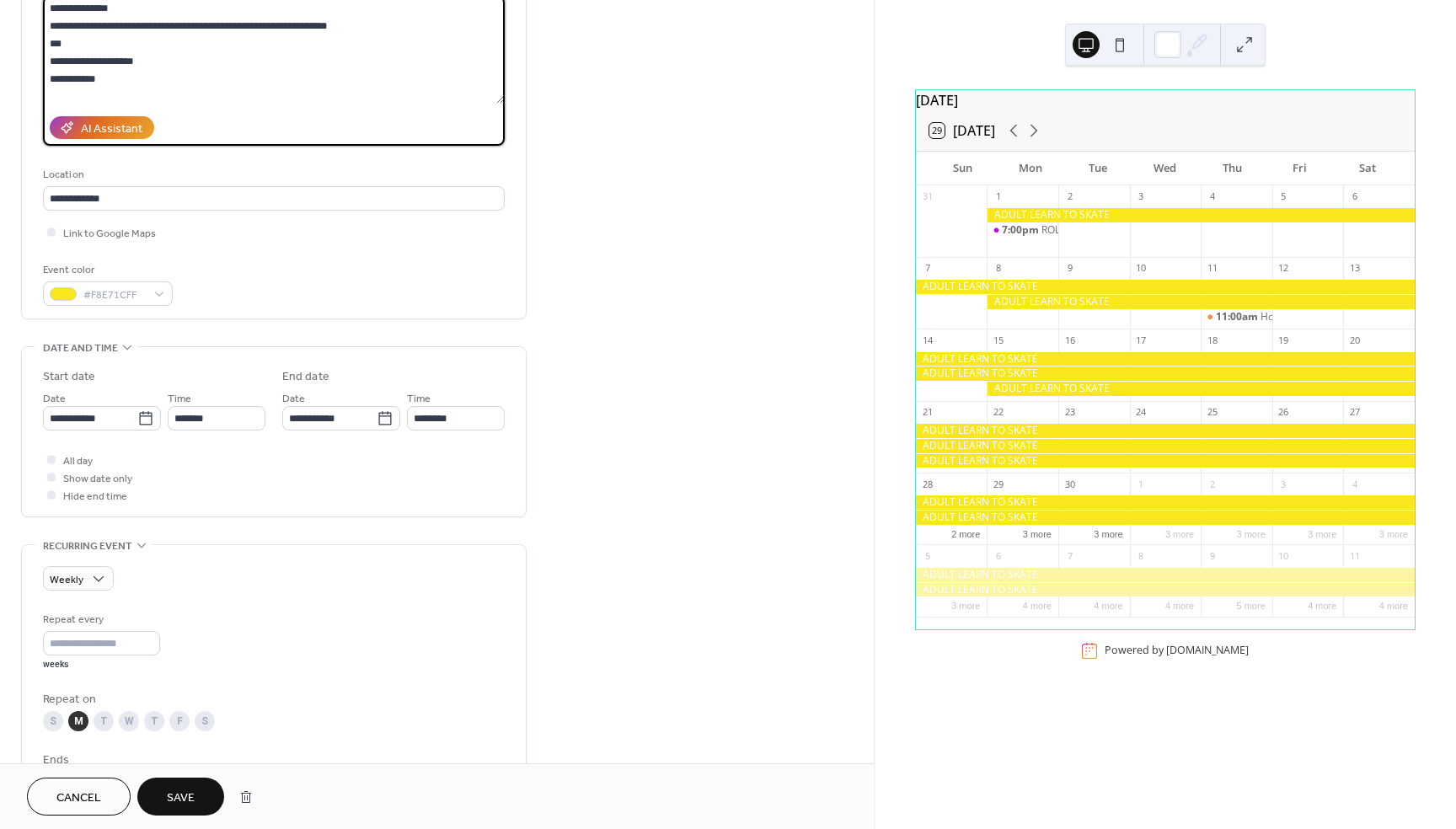 scroll, scrollTop: 200, scrollLeft: 0, axis: vertical 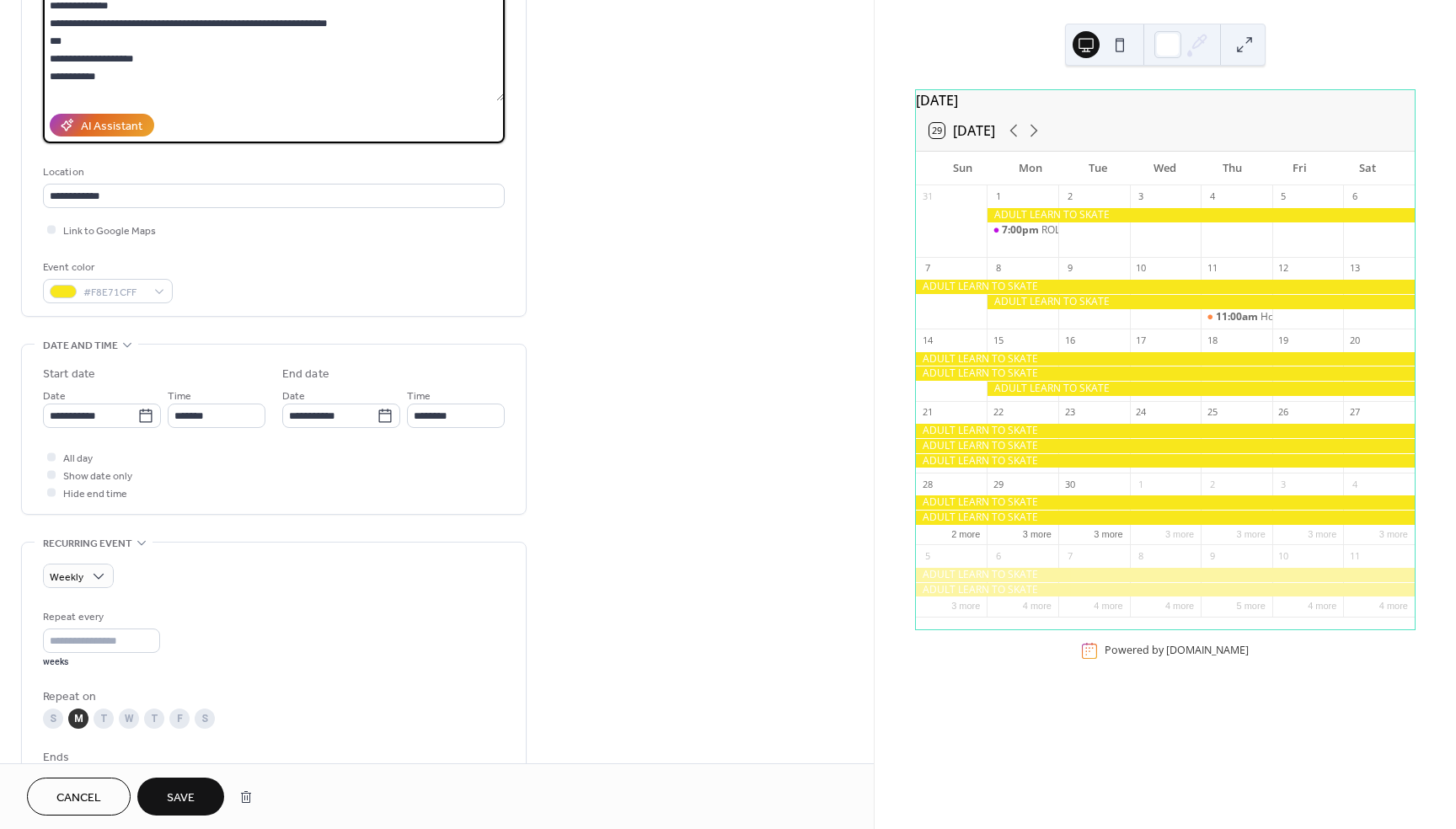 type on "**********" 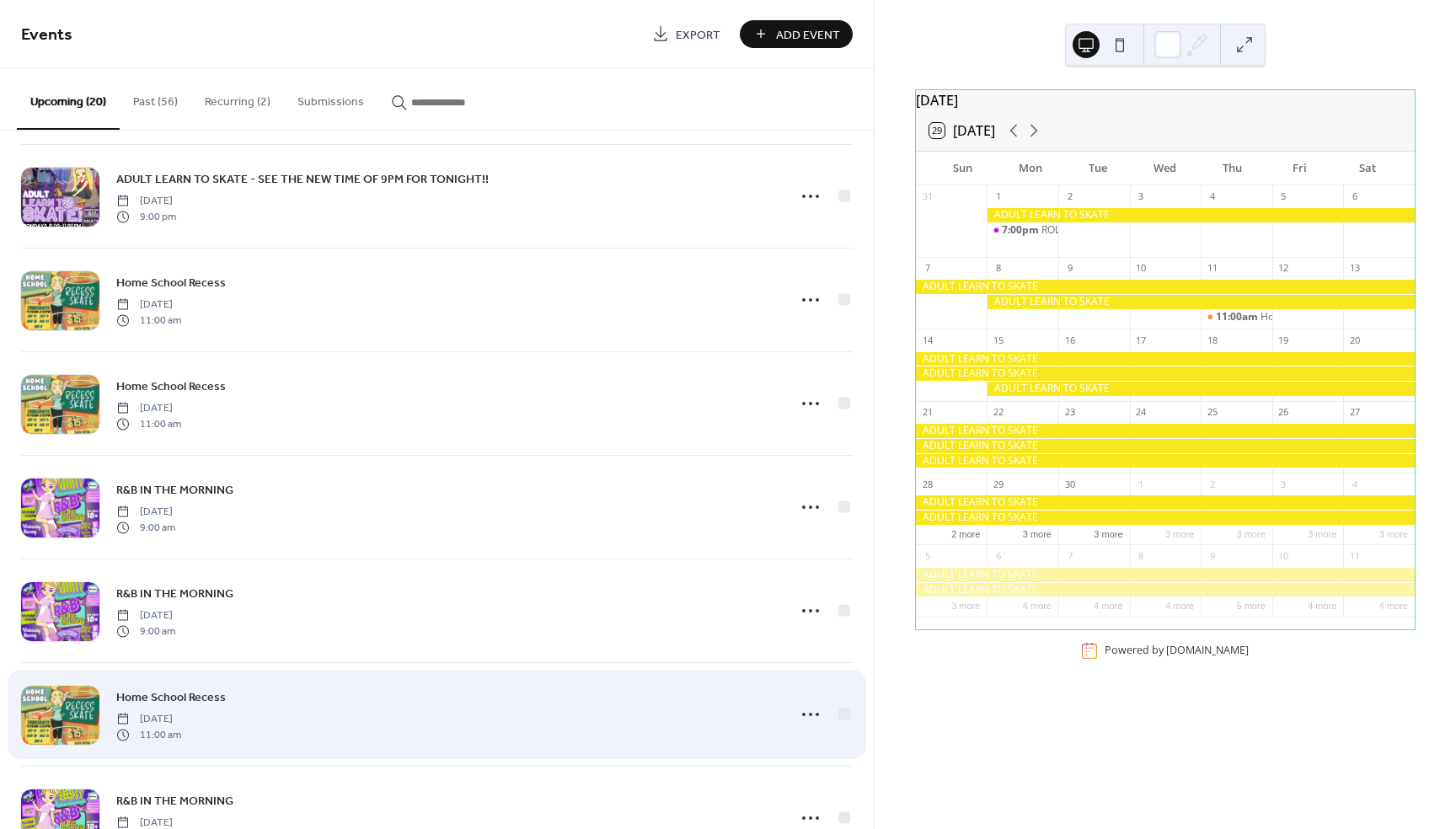 scroll, scrollTop: 1117, scrollLeft: 0, axis: vertical 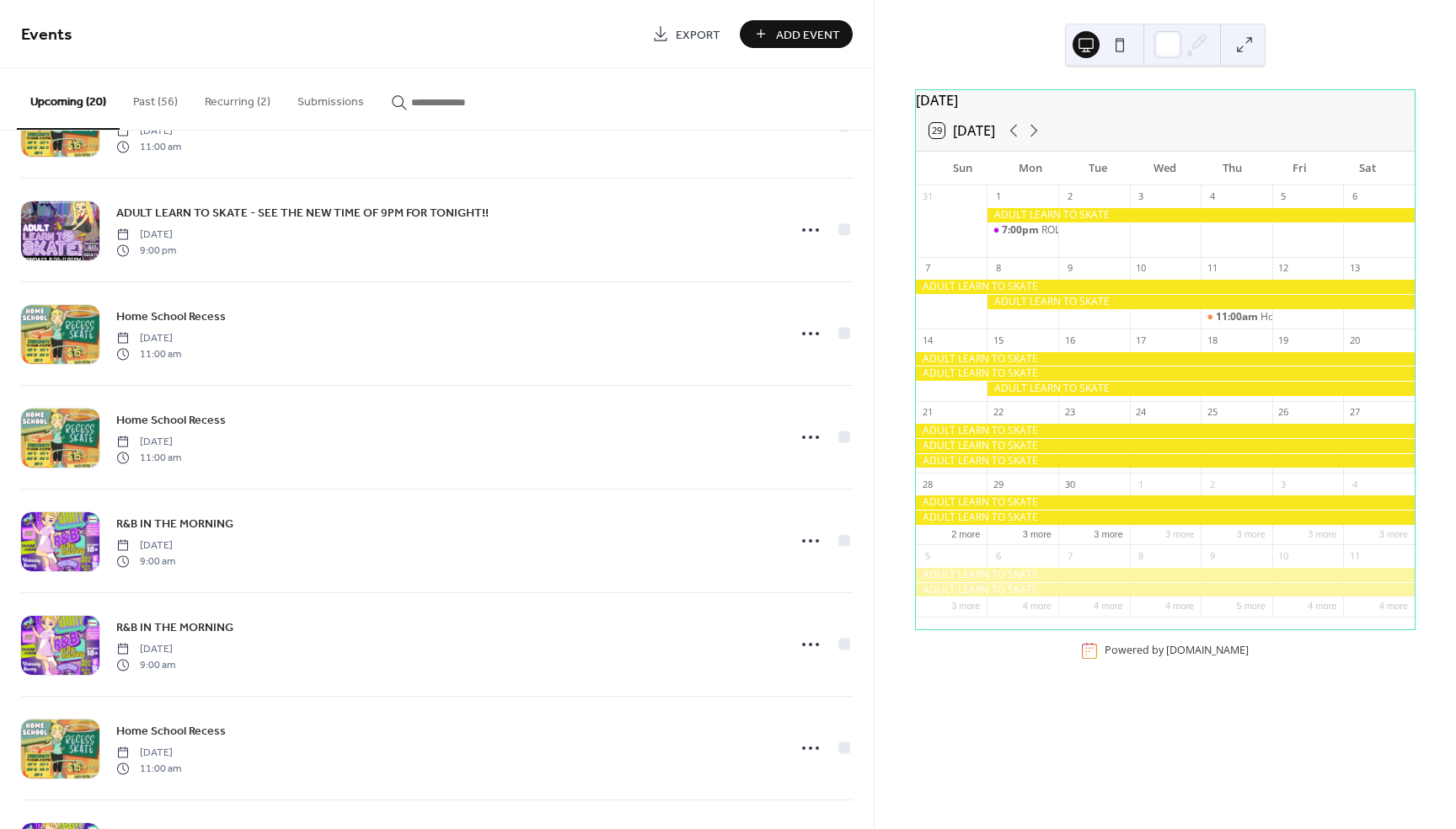 click at bounding box center [462, 102] 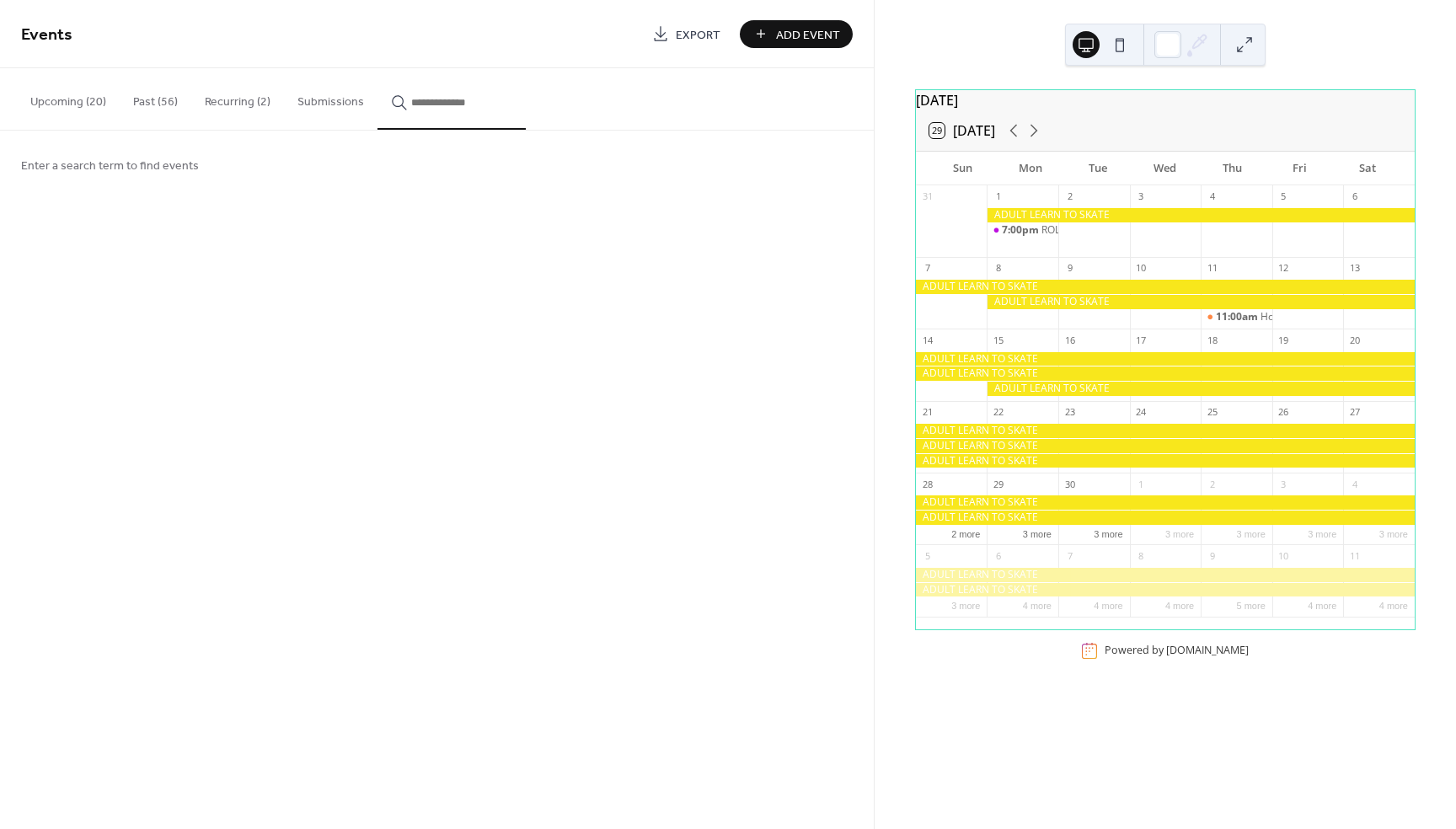click on "Upcoming (20)" at bounding box center (68, 98) 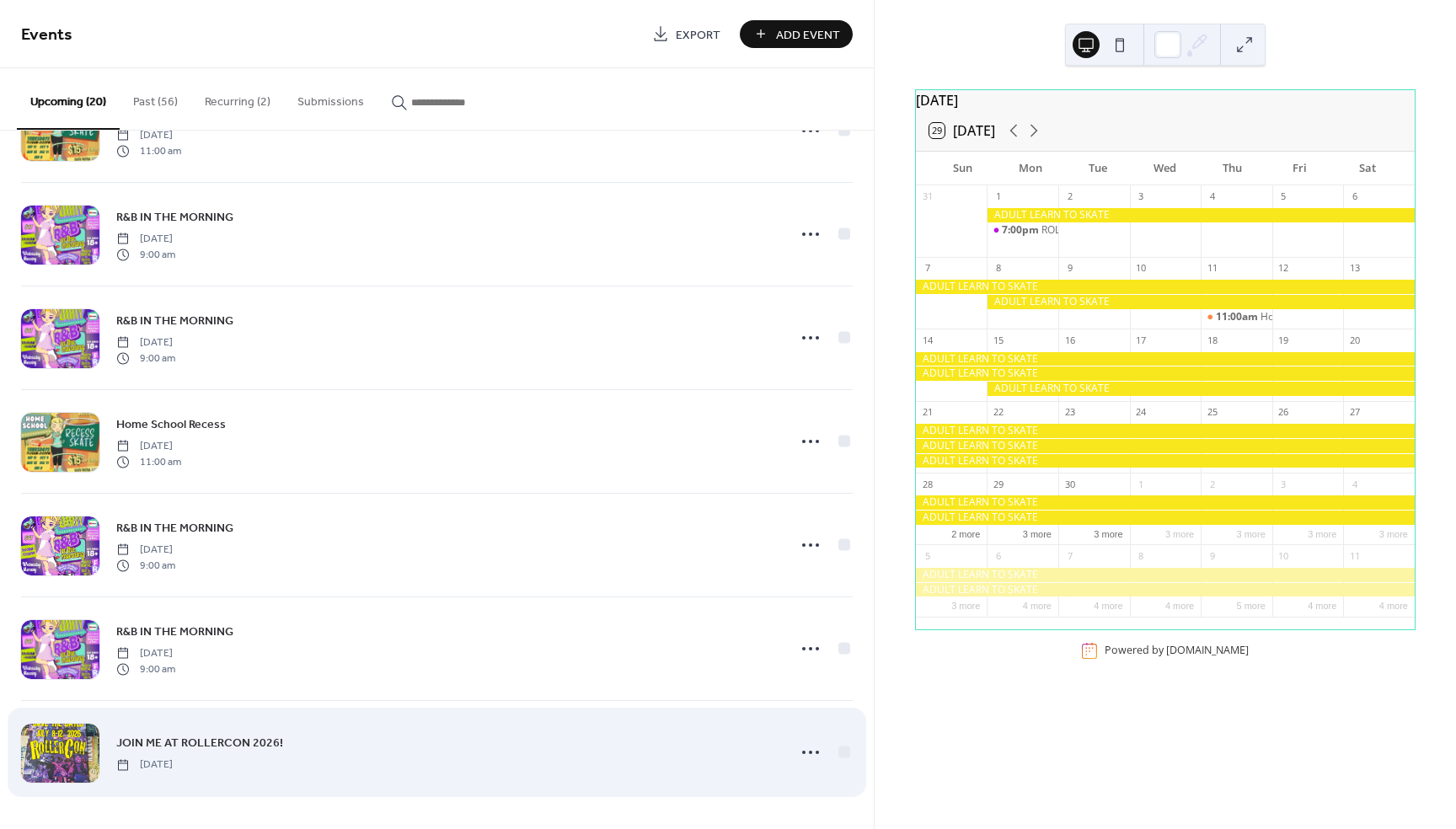 scroll, scrollTop: 1429, scrollLeft: 0, axis: vertical 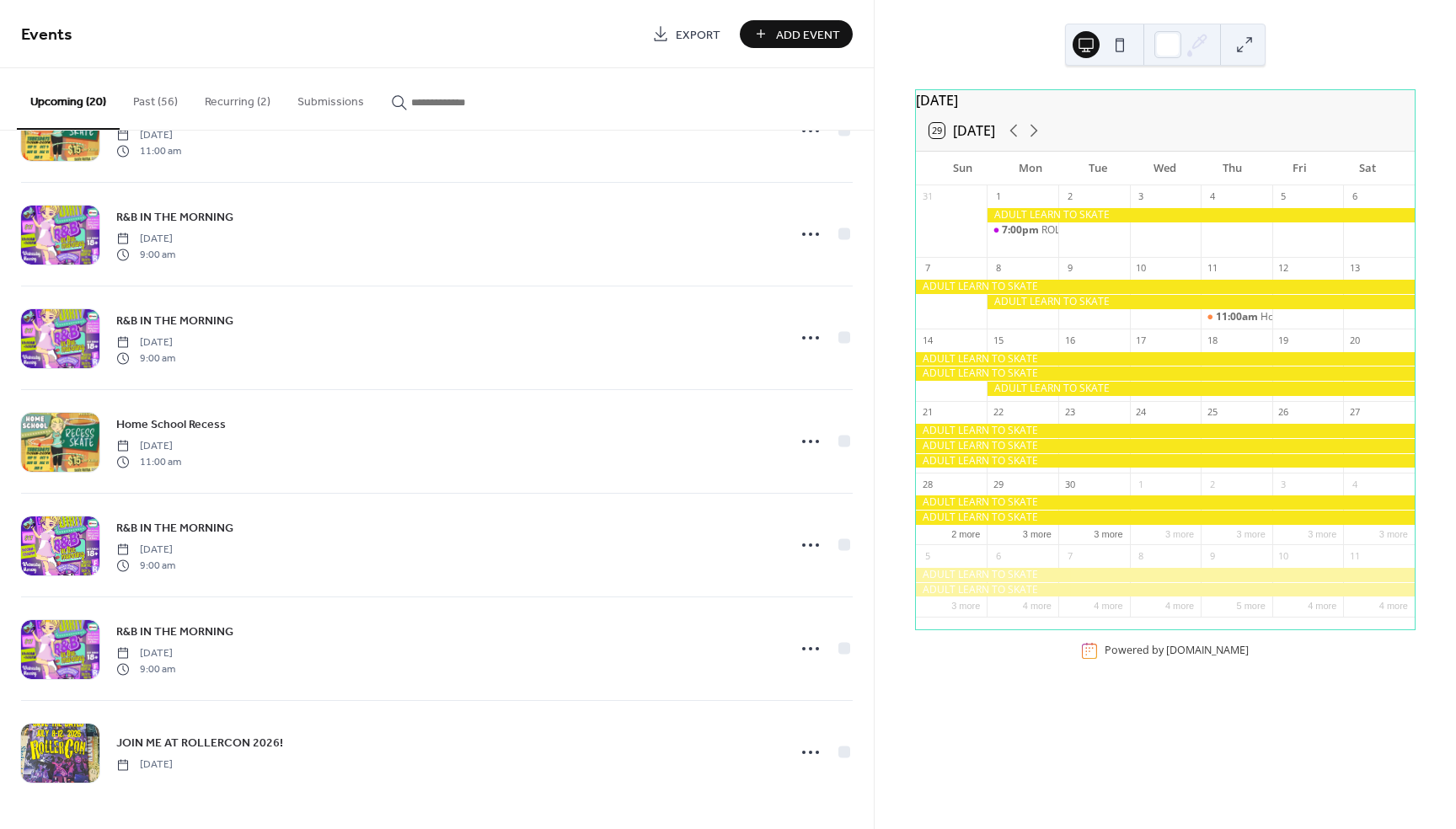 click at bounding box center [462, 102] 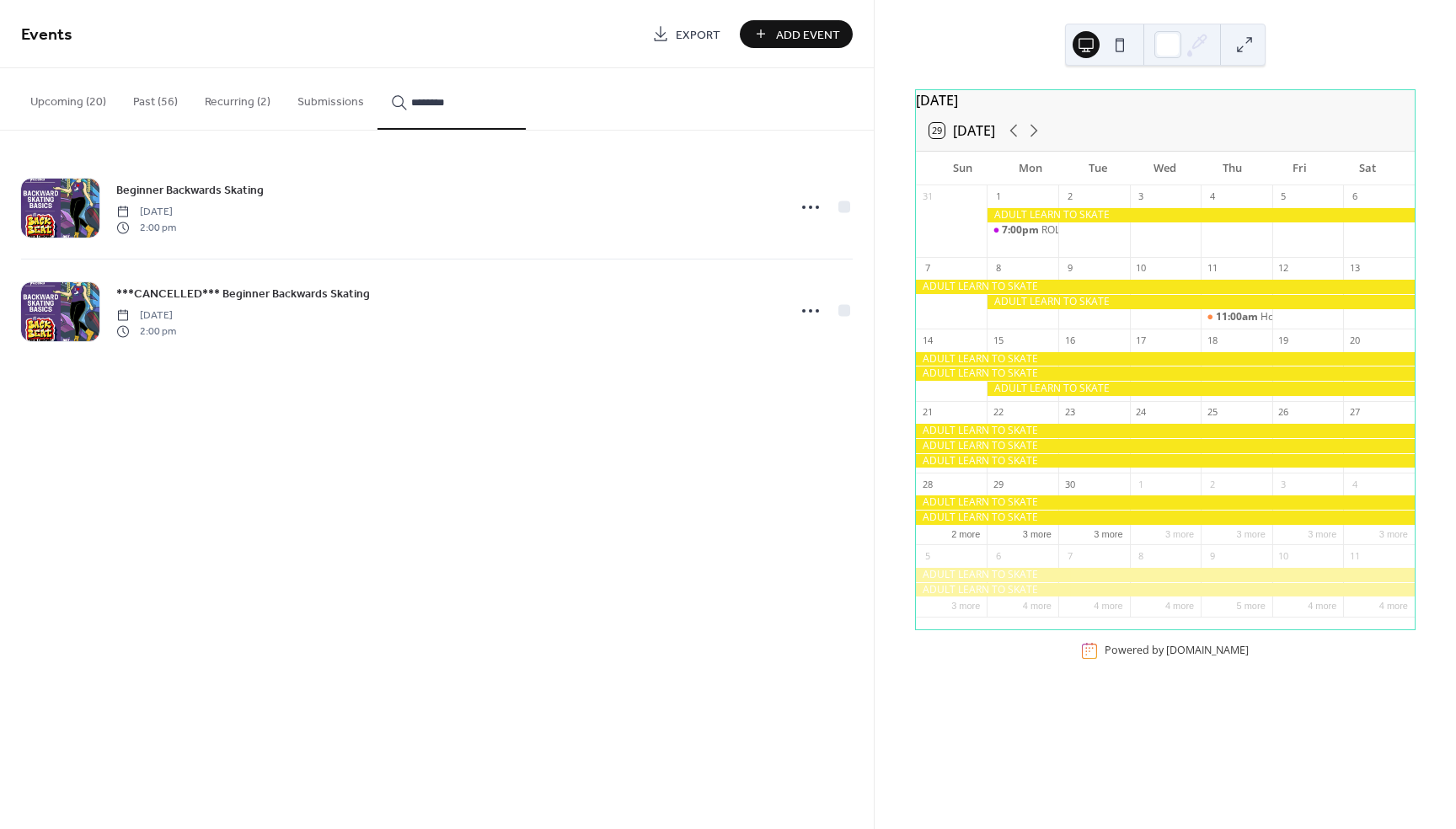 drag, startPoint x: 465, startPoint y: 101, endPoint x: 354, endPoint y: 99, distance: 111.01802 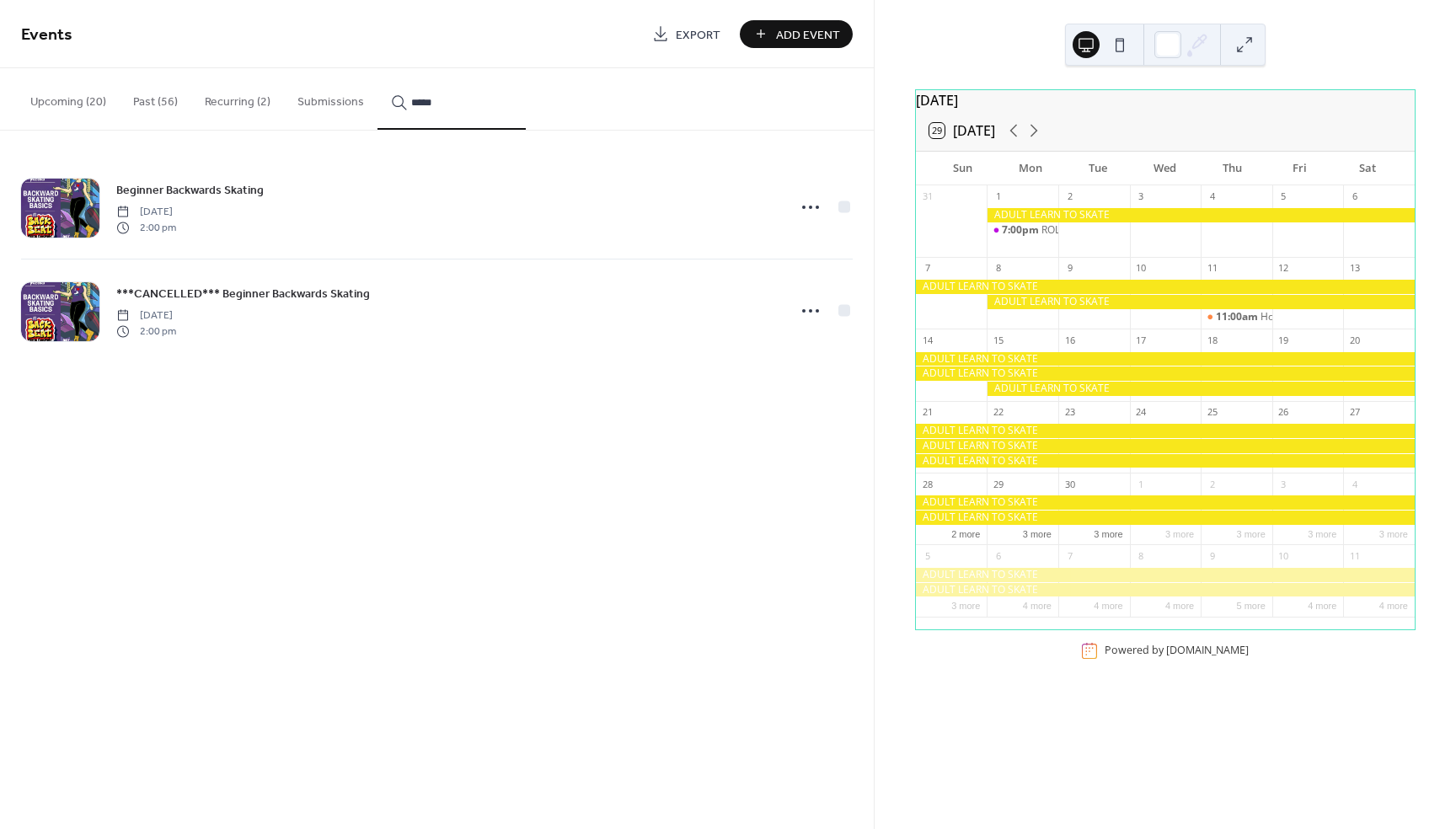 type on "*****" 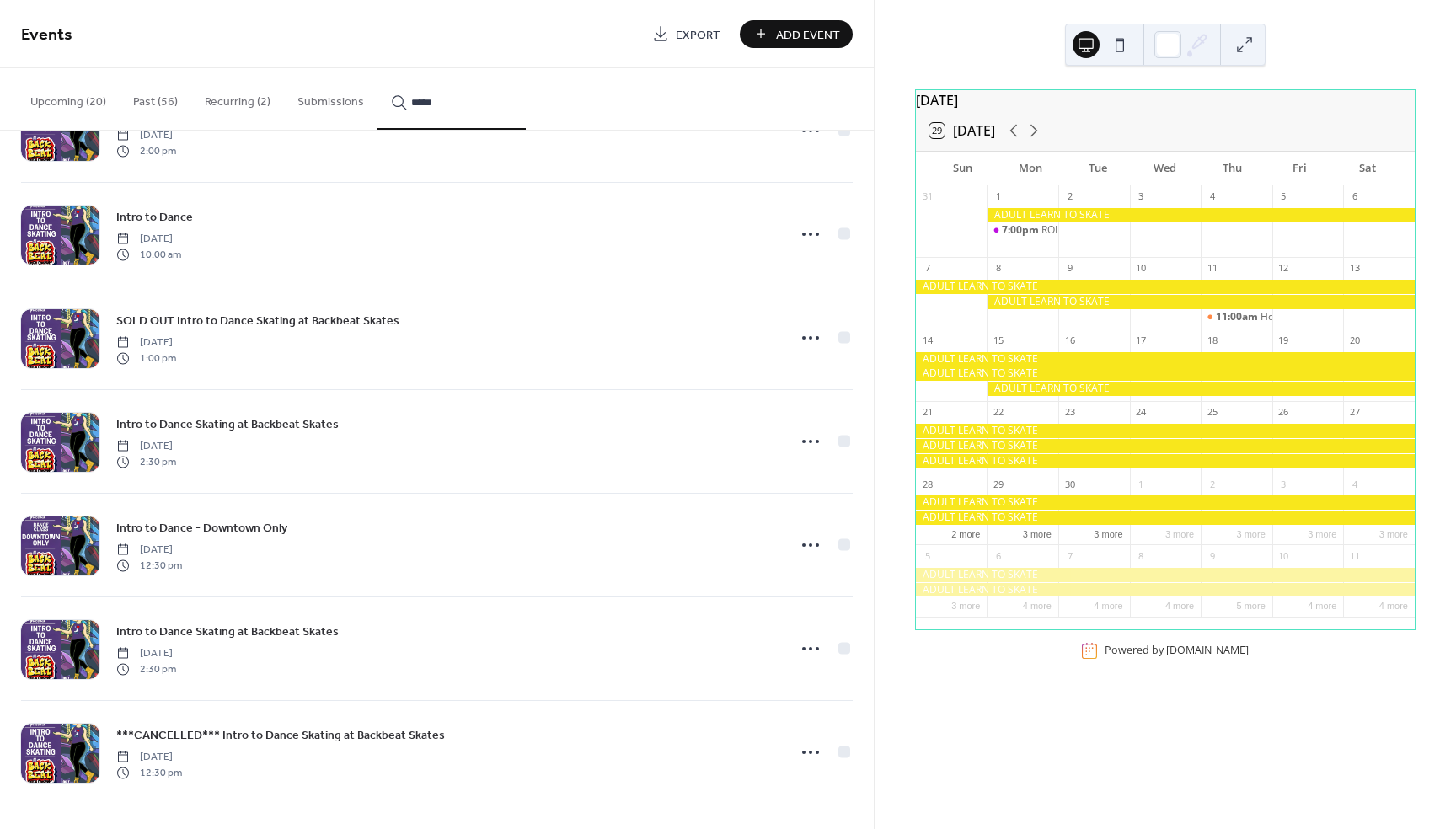 scroll, scrollTop: 184, scrollLeft: 0, axis: vertical 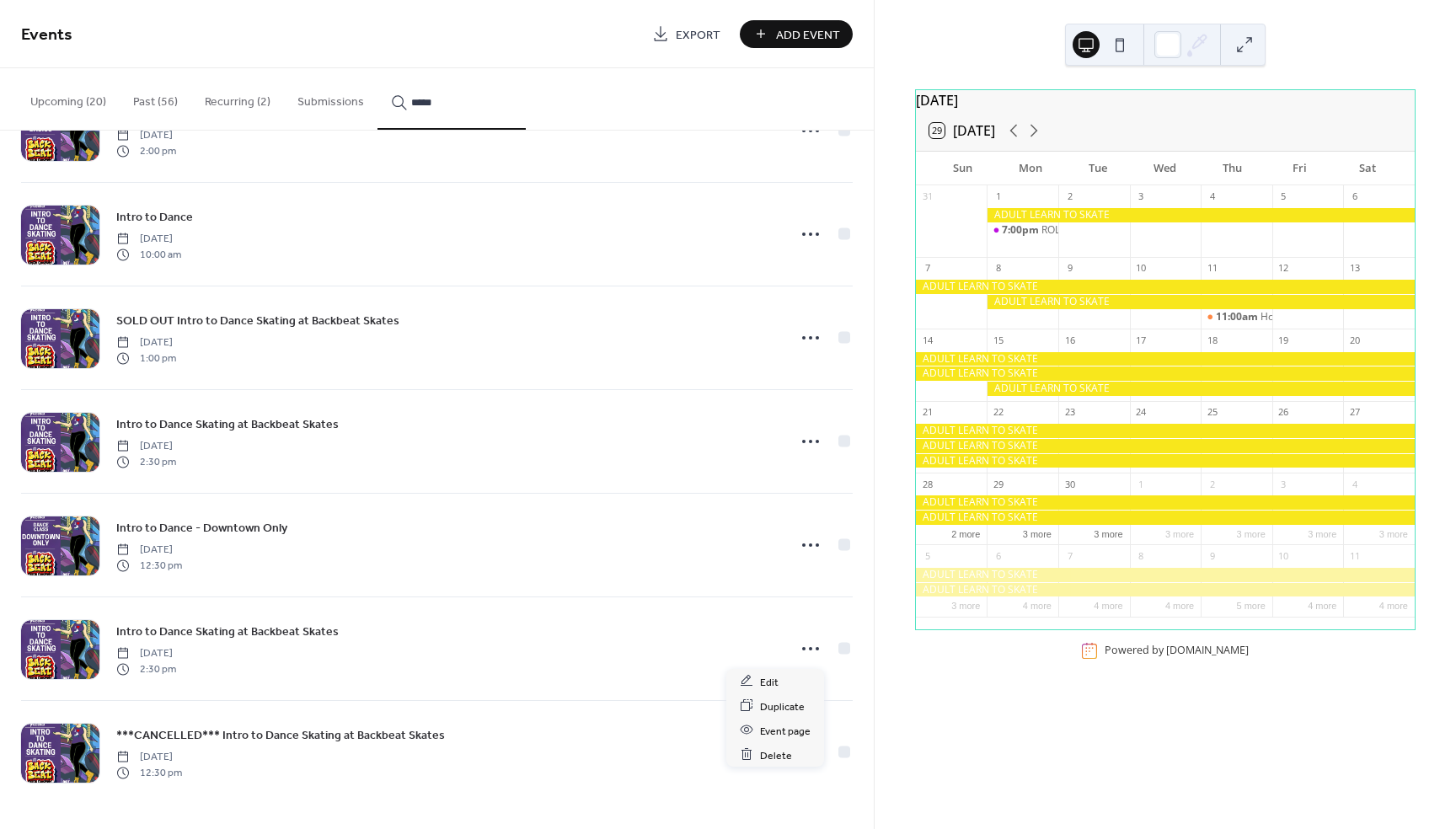 click 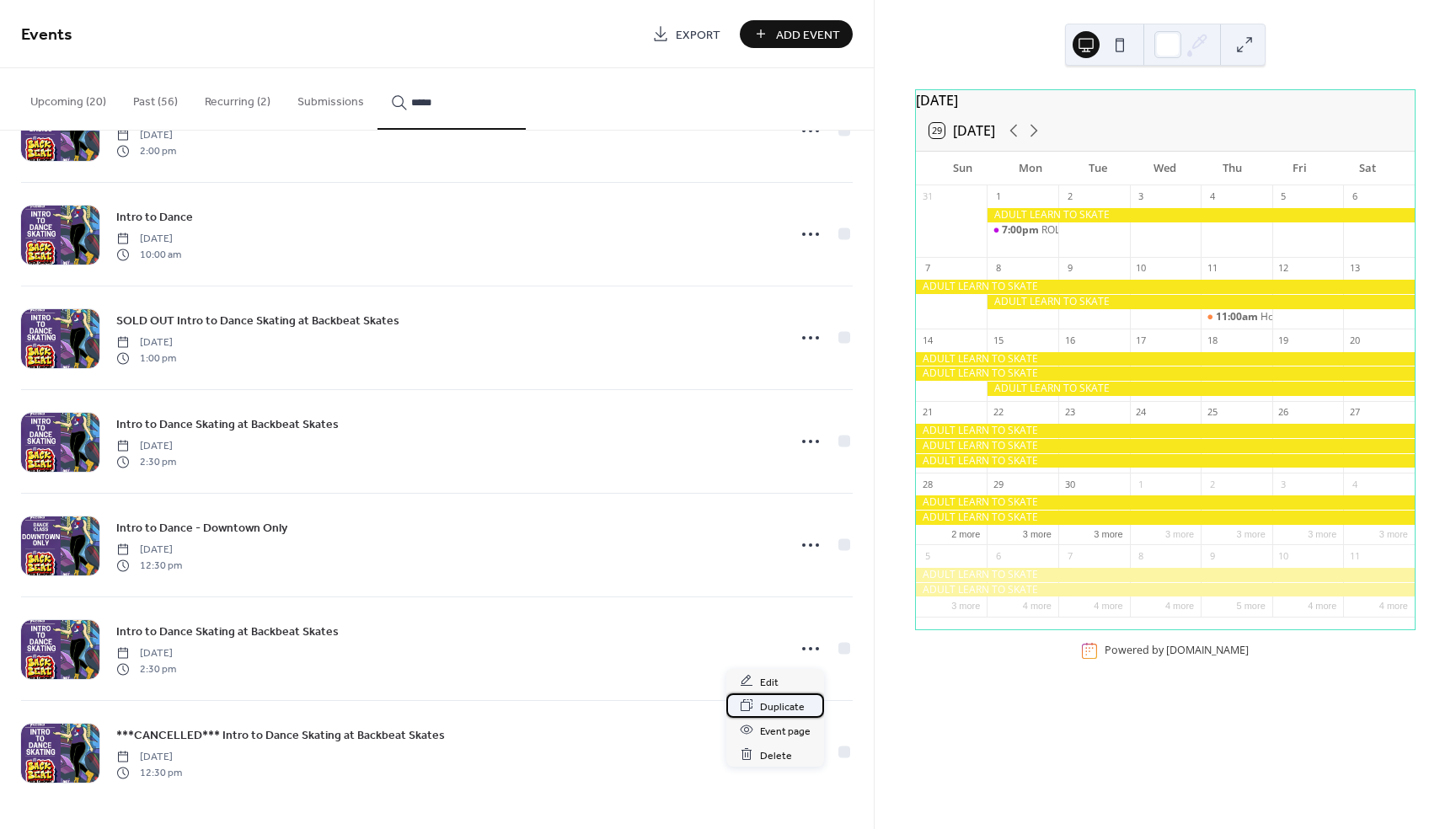 click on "Duplicate" at bounding box center [782, 706] 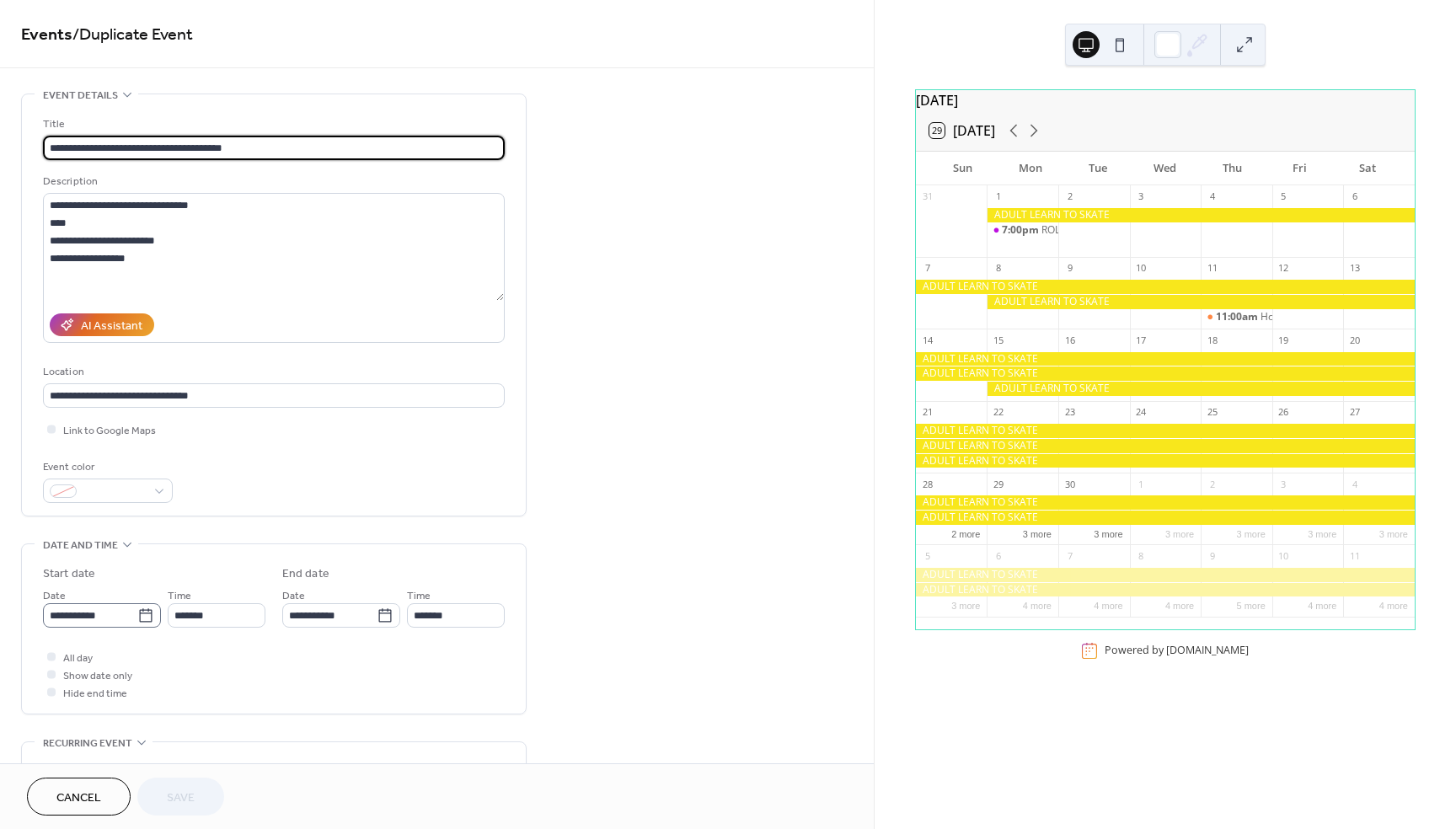 click 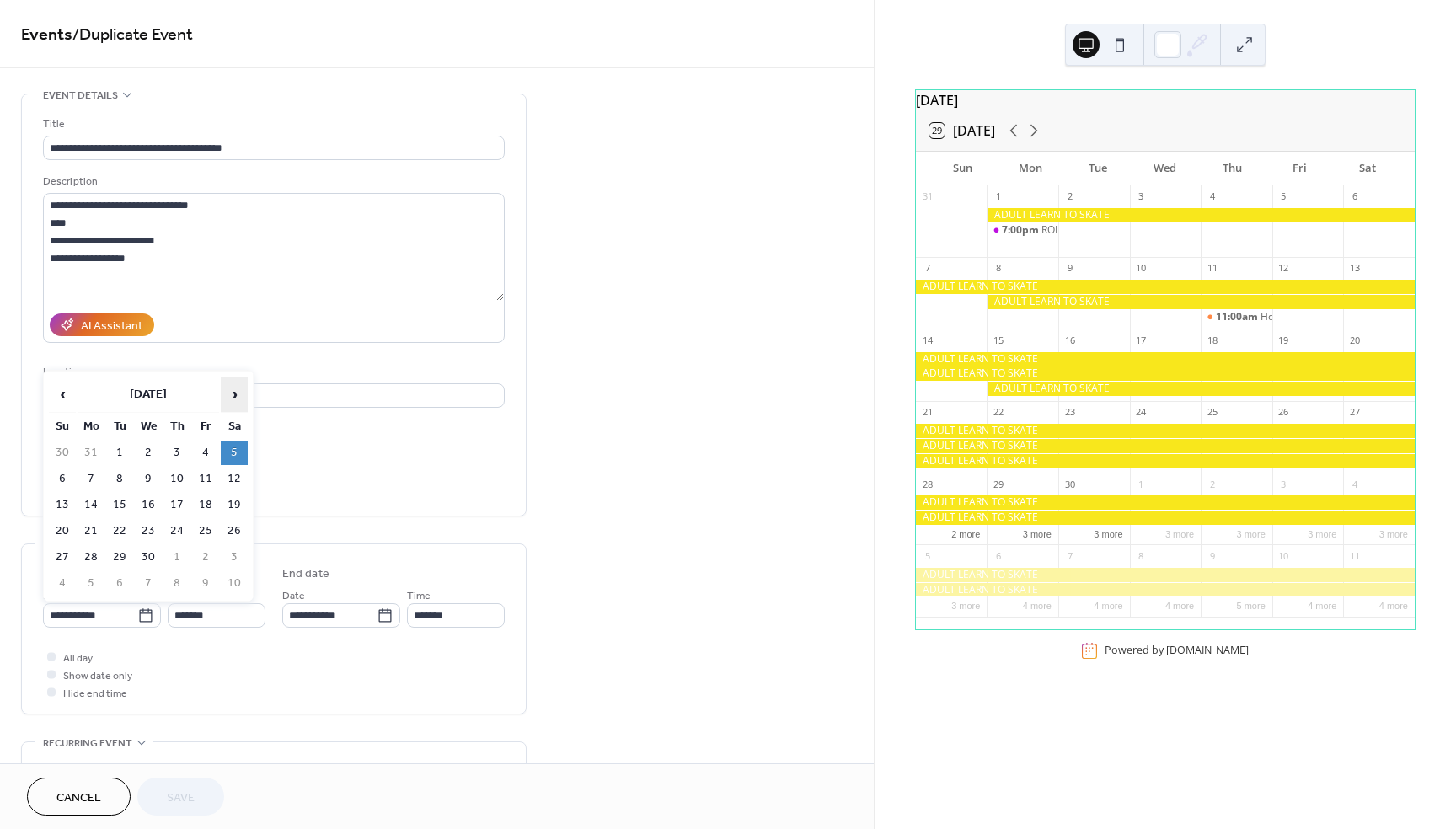 click on "›" at bounding box center (234, 394) 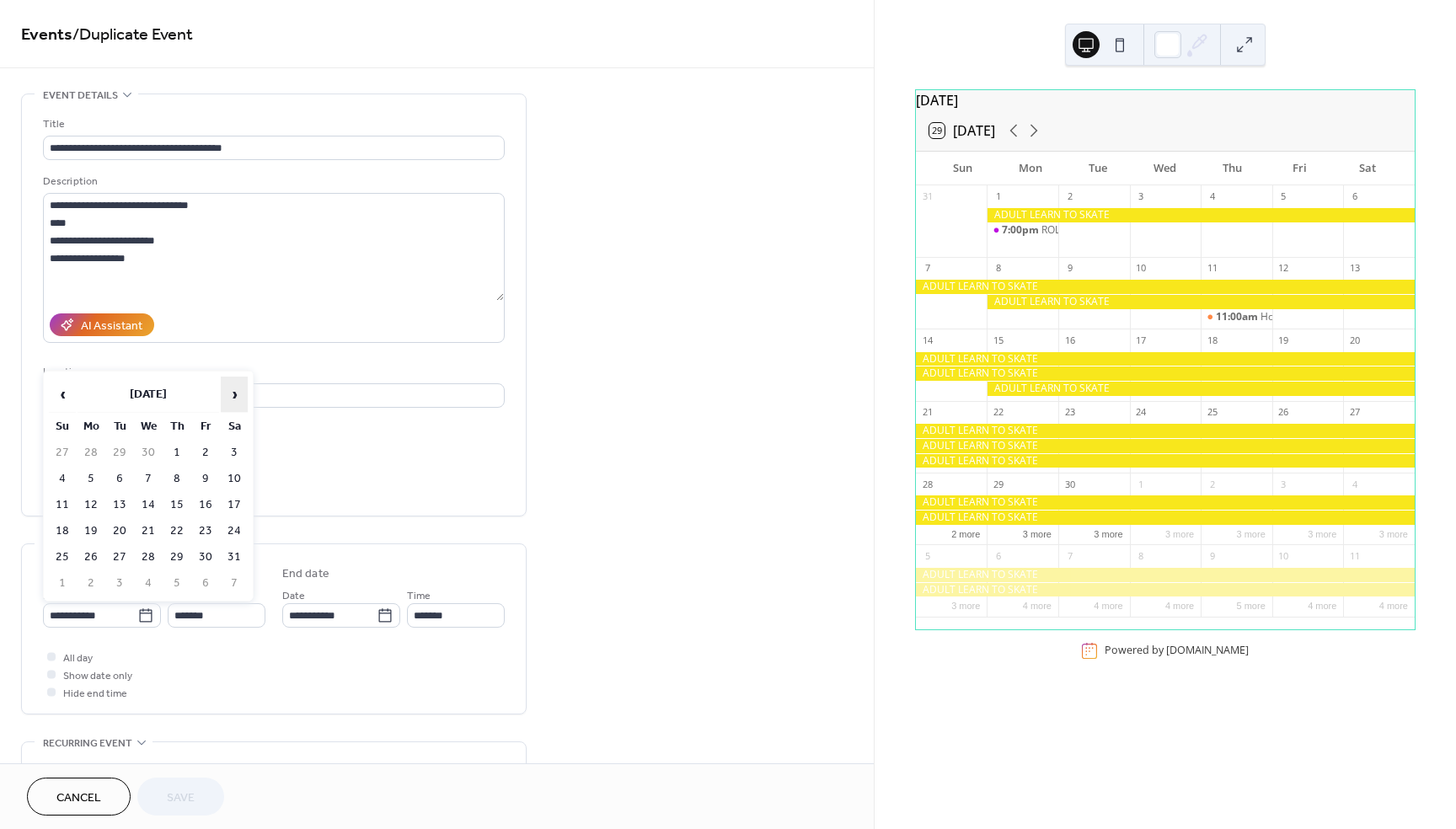 click on "›" at bounding box center (234, 394) 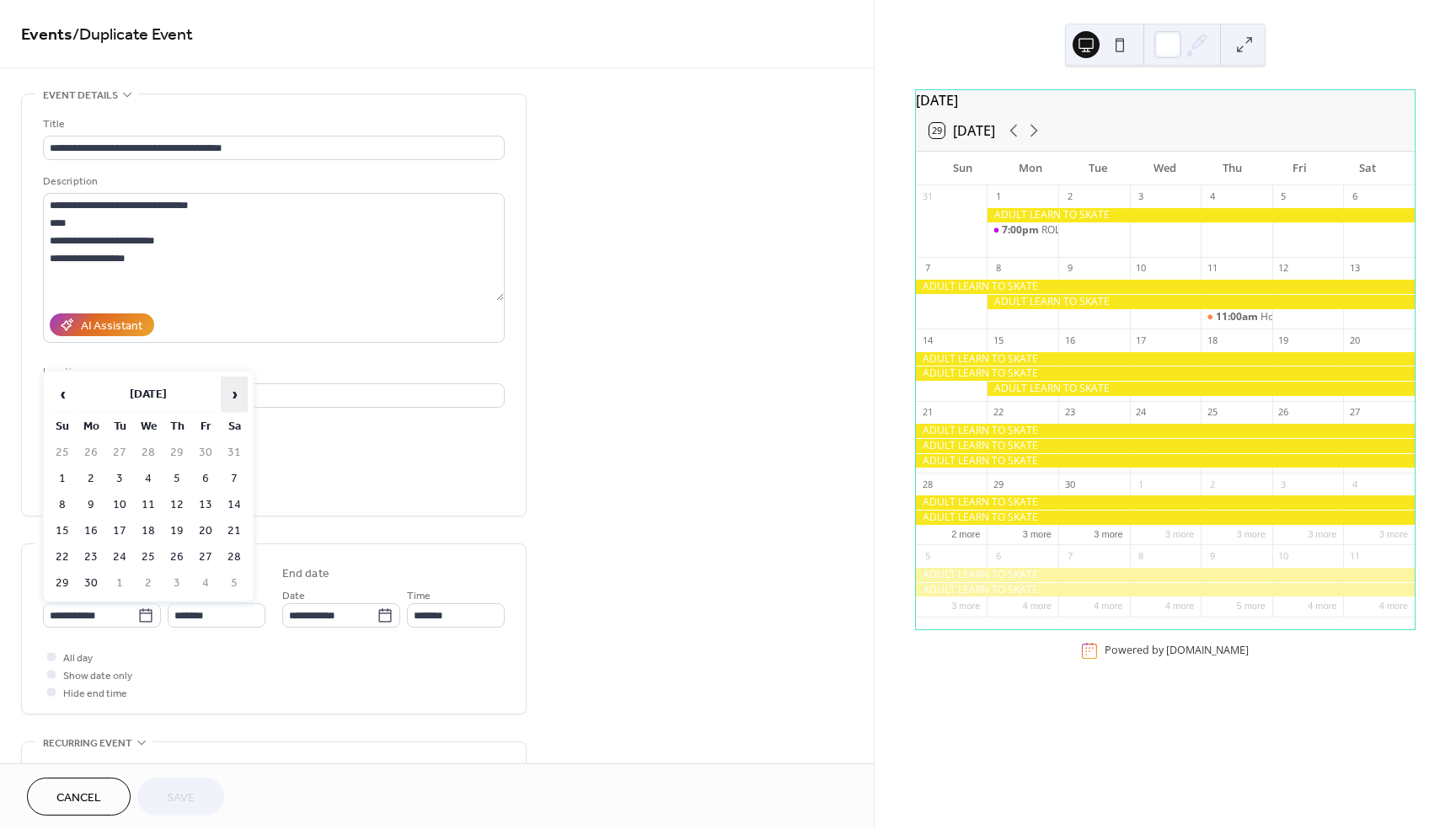 click on "›" at bounding box center [234, 394] 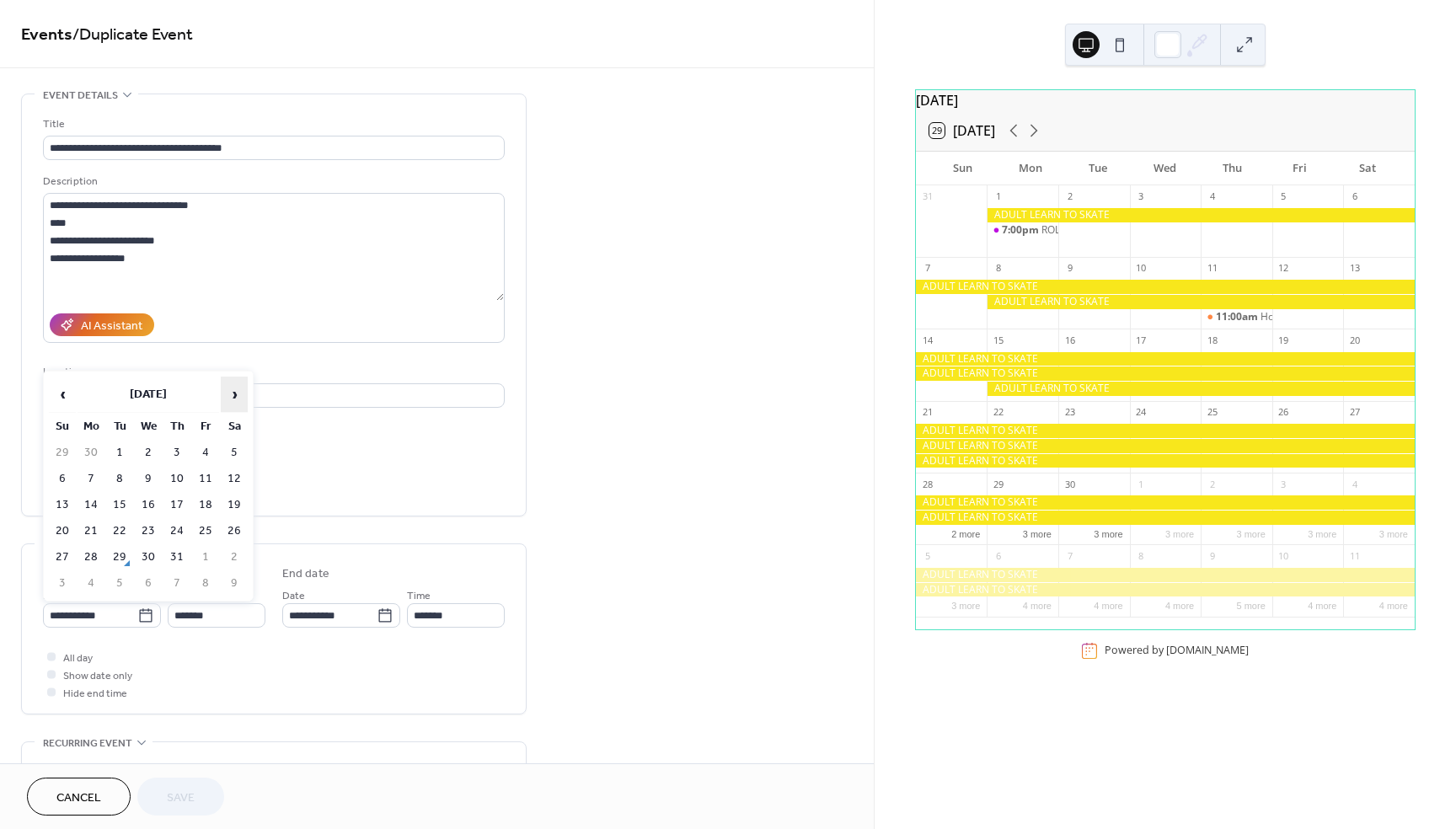 click on "›" at bounding box center (234, 394) 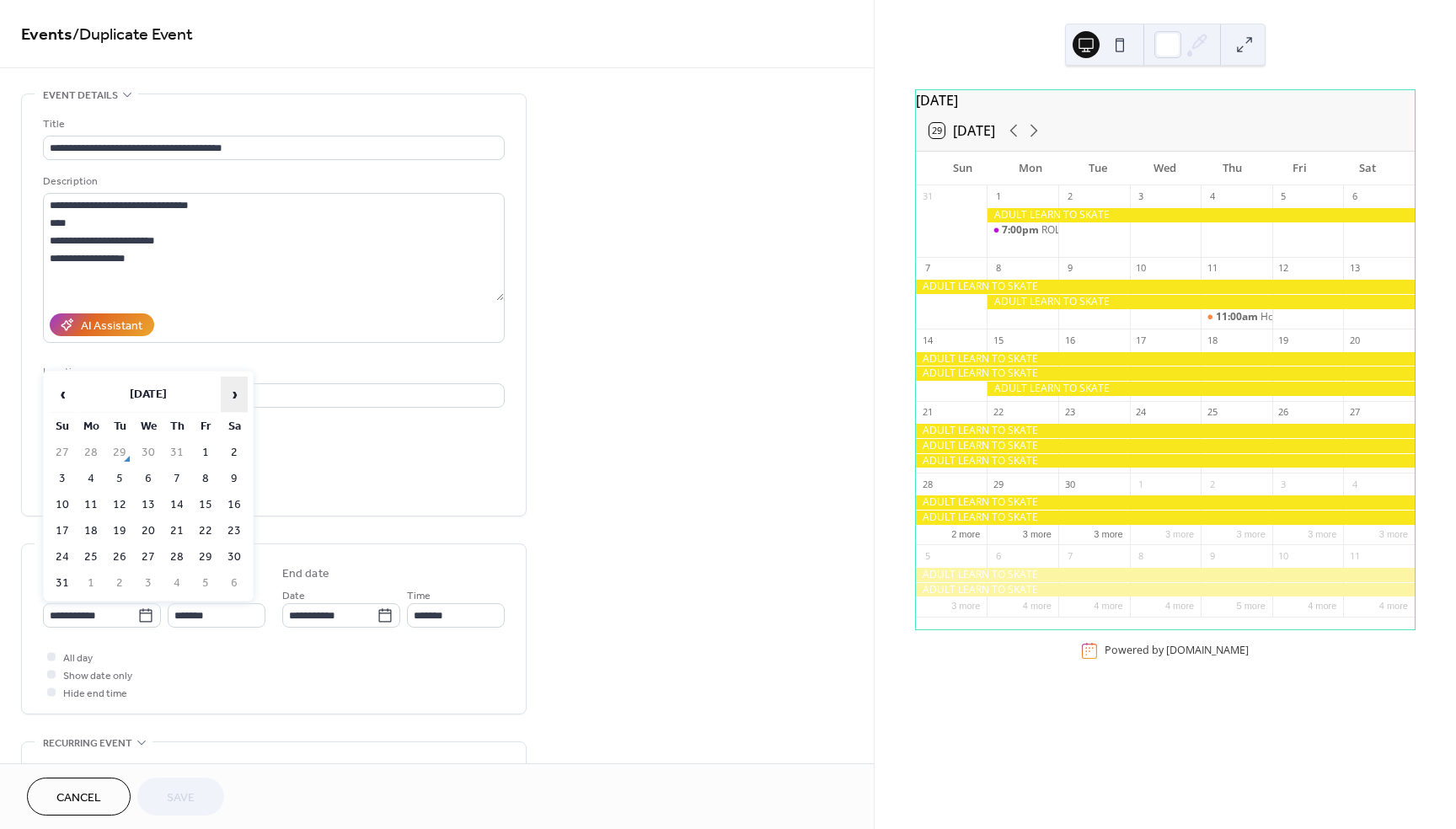 click on "›" at bounding box center [234, 394] 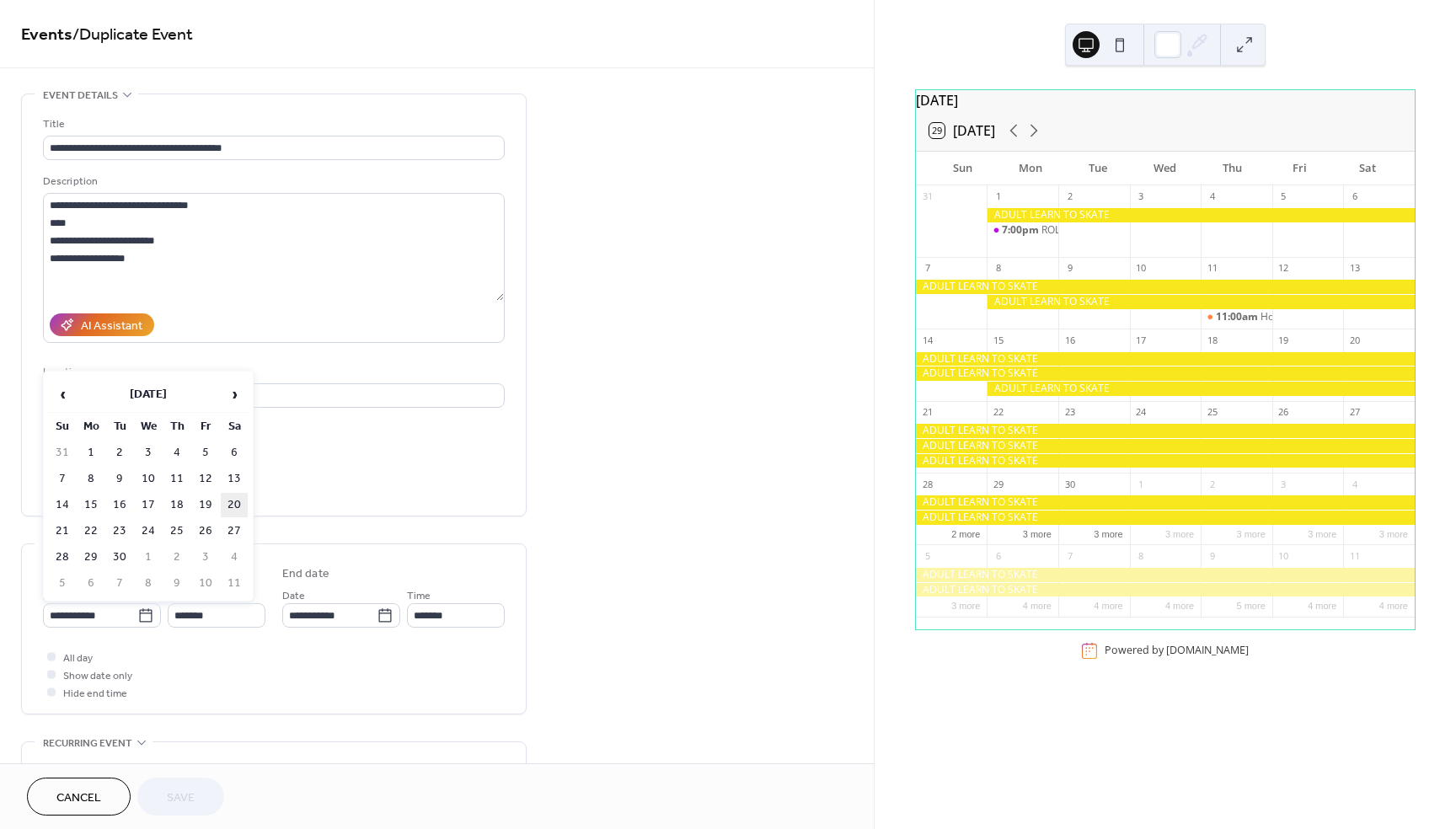 click on "20" at bounding box center [234, 505] 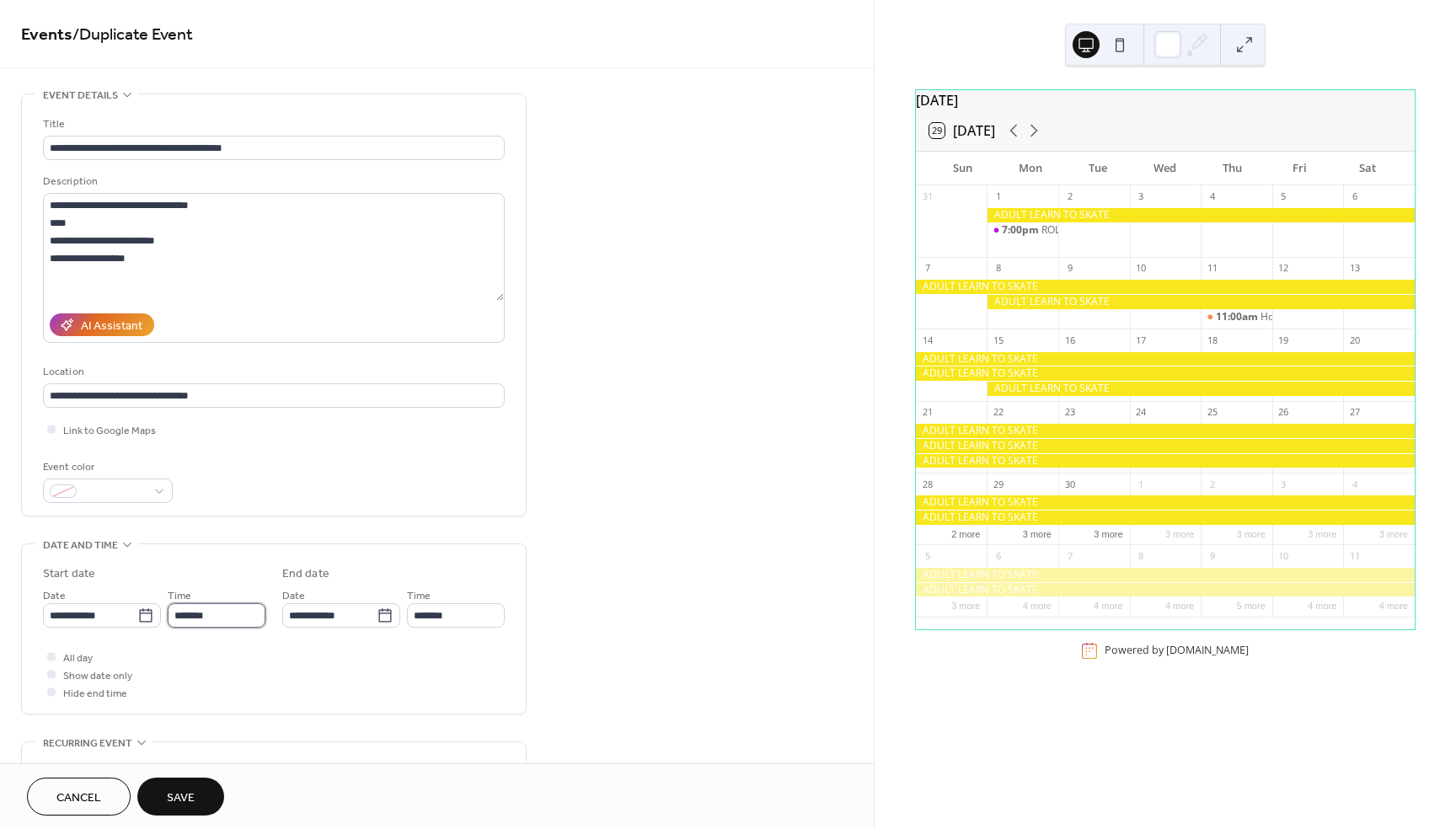 click on "*******" at bounding box center [217, 615] 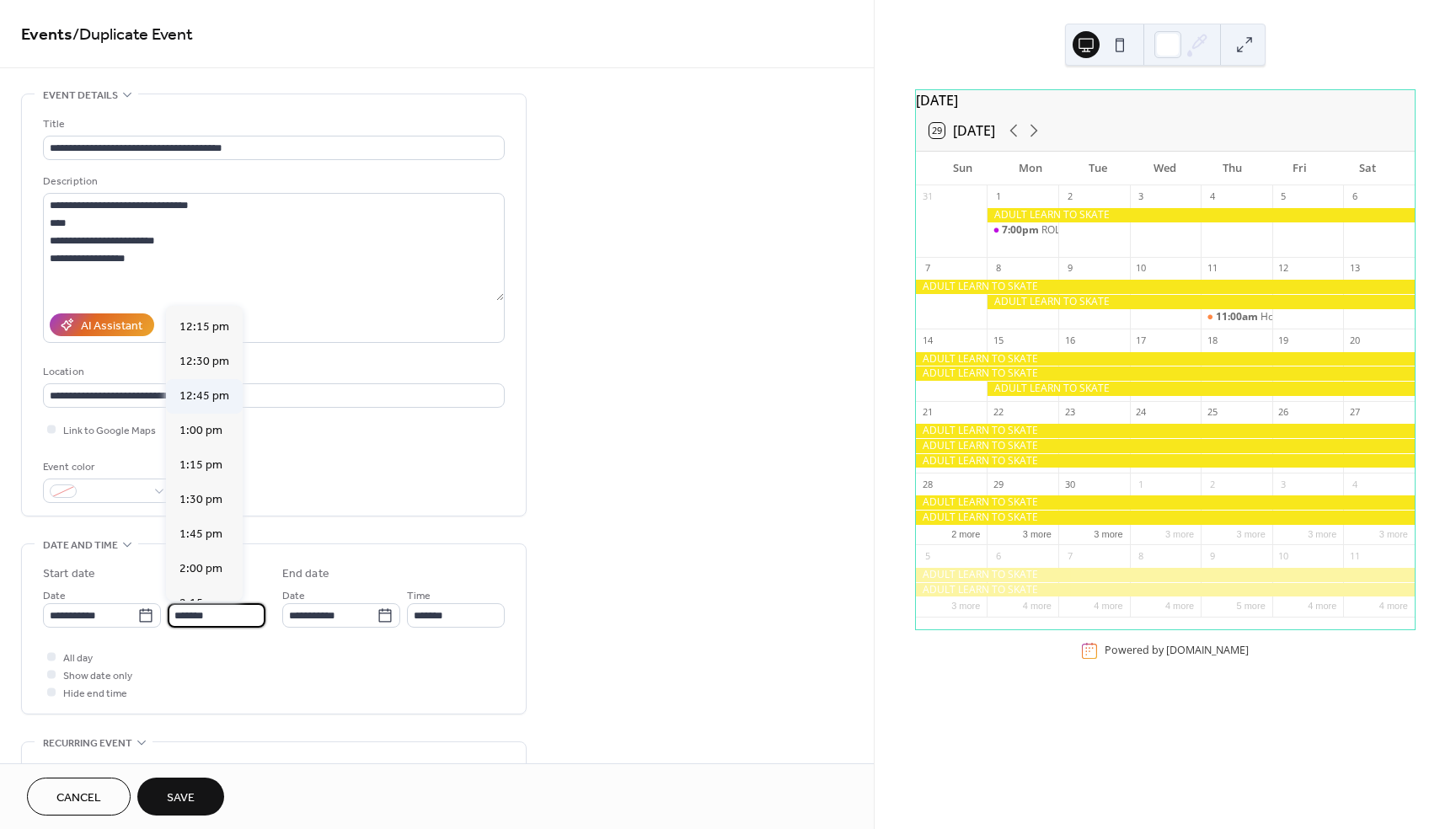 scroll, scrollTop: 1678, scrollLeft: 0, axis: vertical 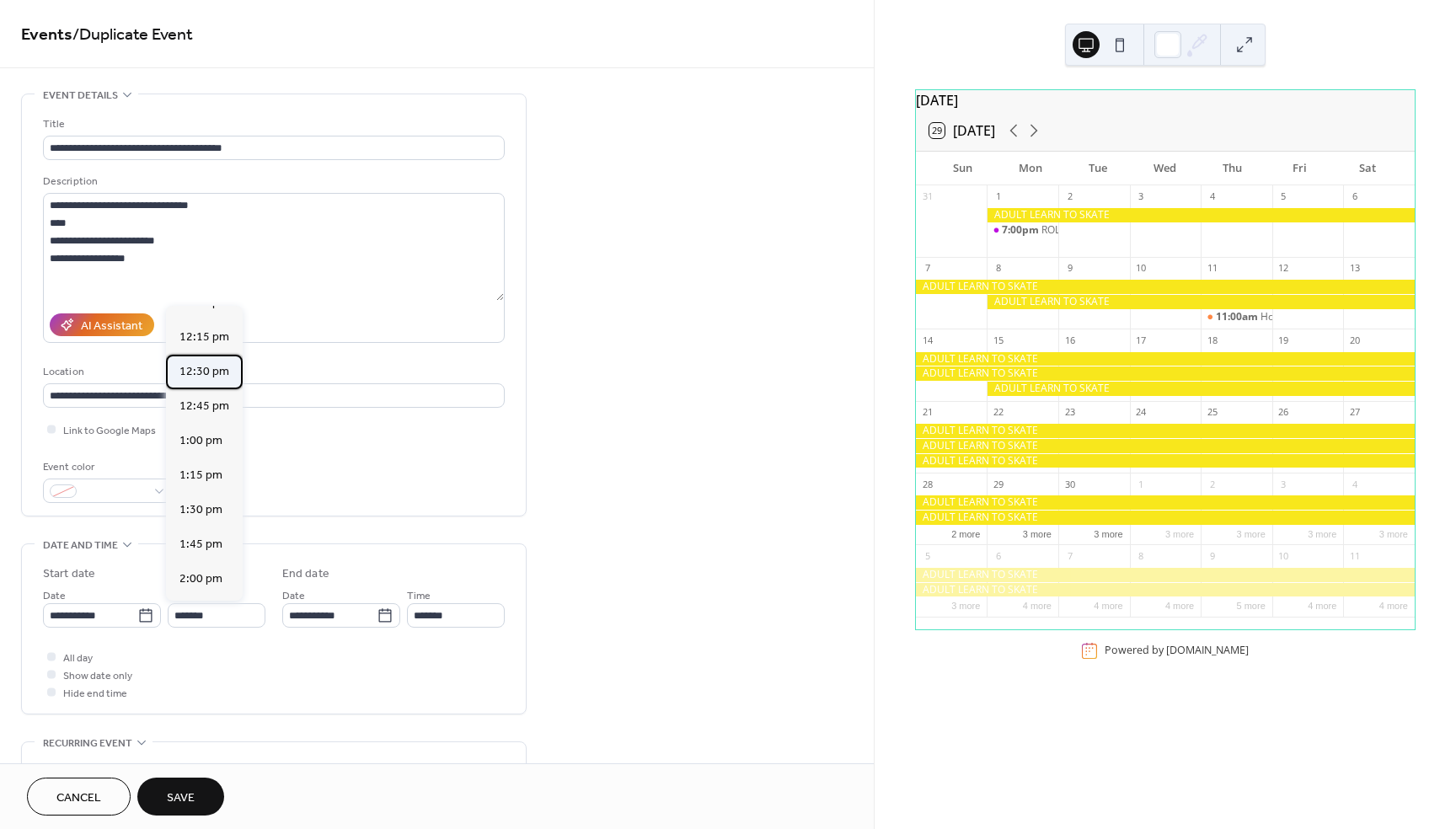 click on "12:30 pm" at bounding box center (204, 372) 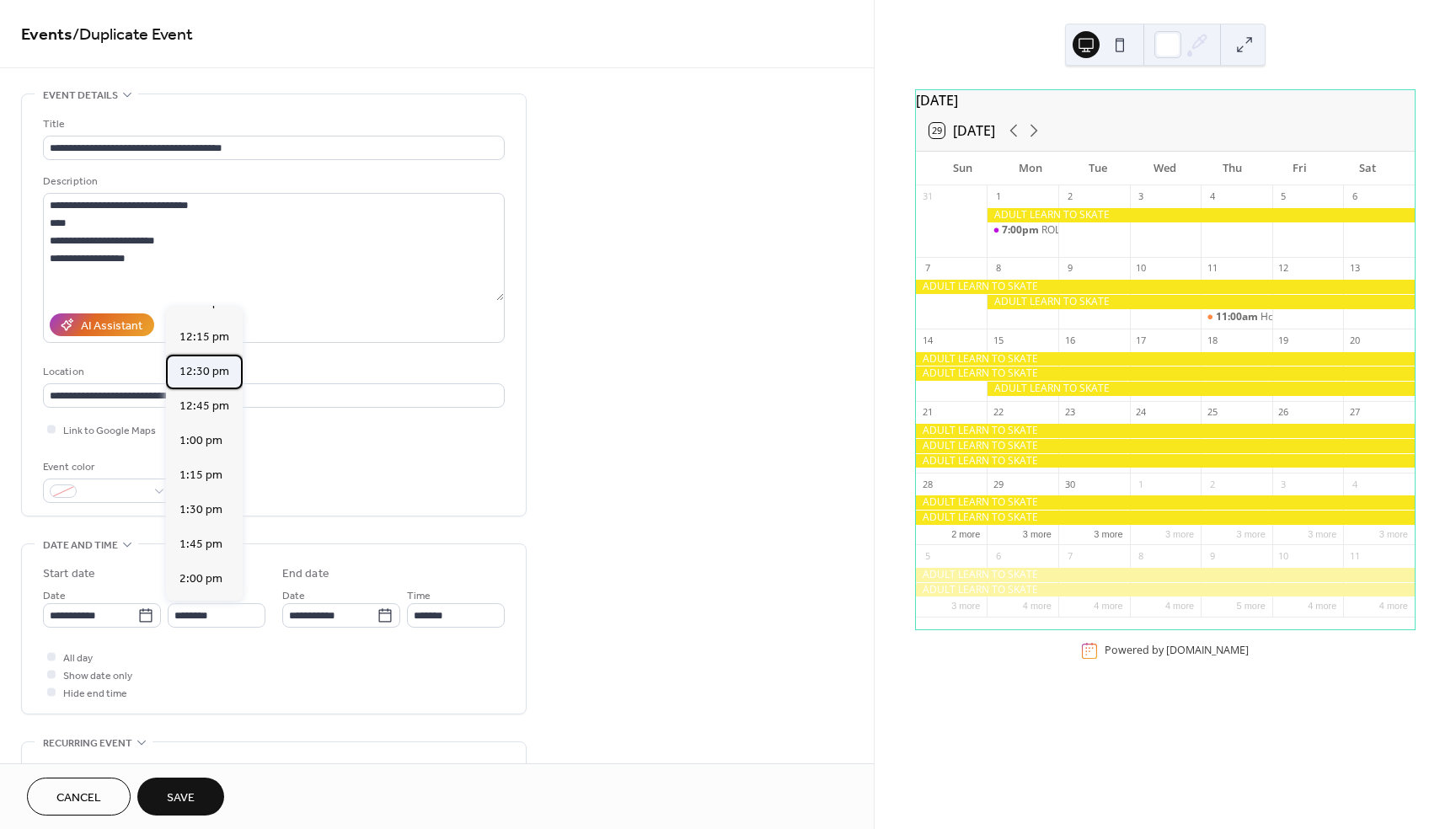type on "*******" 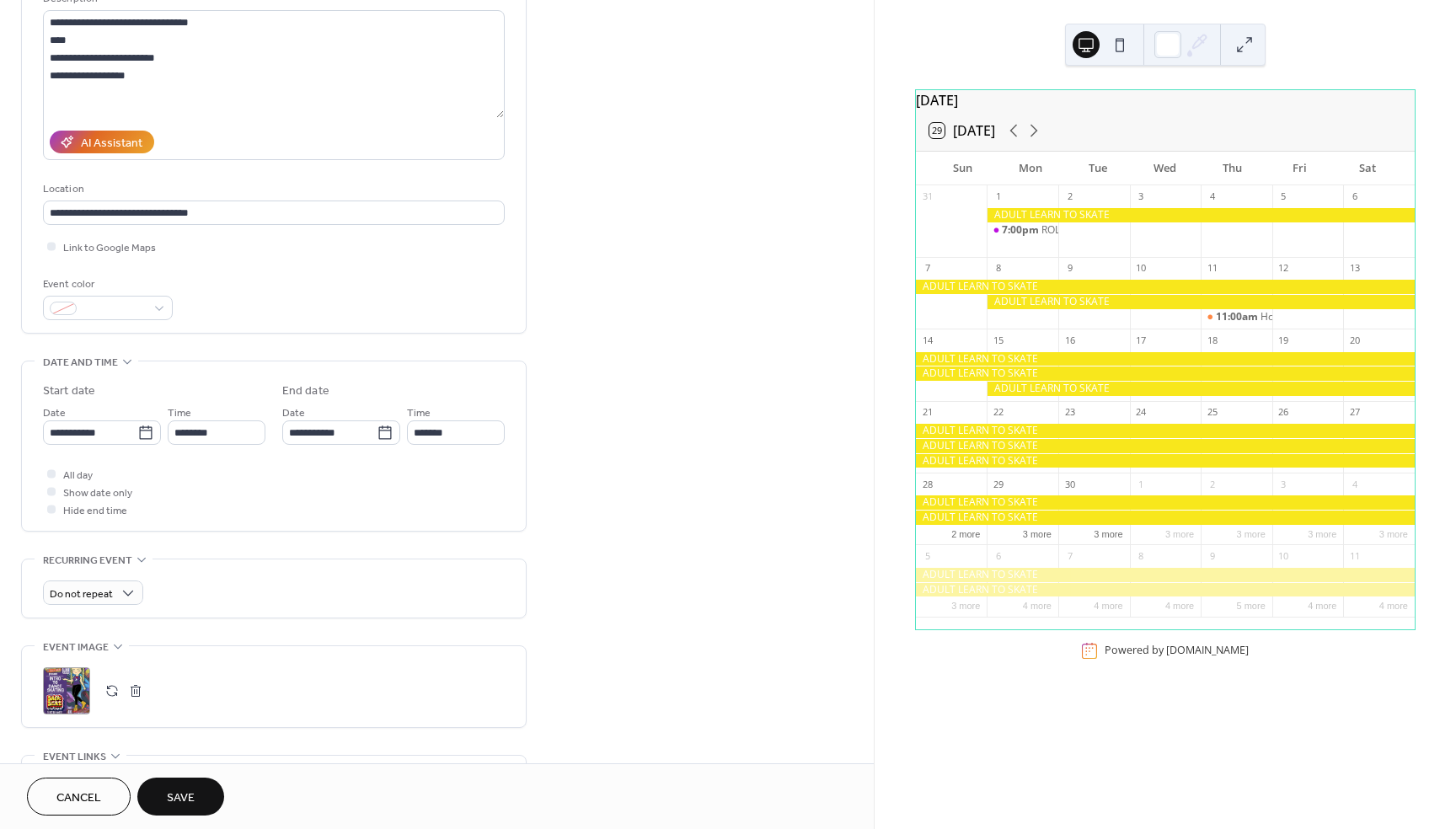 scroll, scrollTop: 237, scrollLeft: 0, axis: vertical 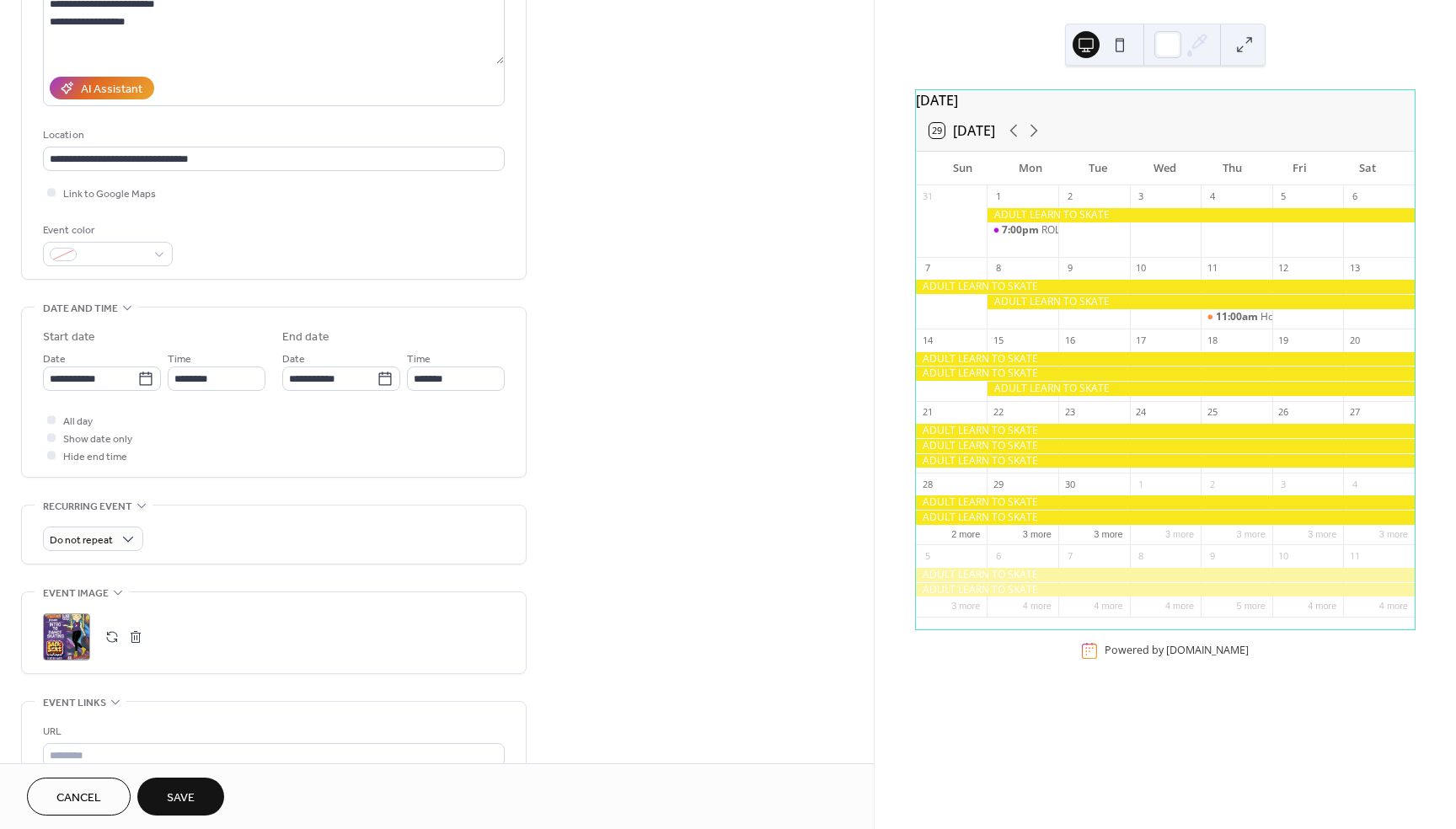 click on ";" at bounding box center [67, 637] 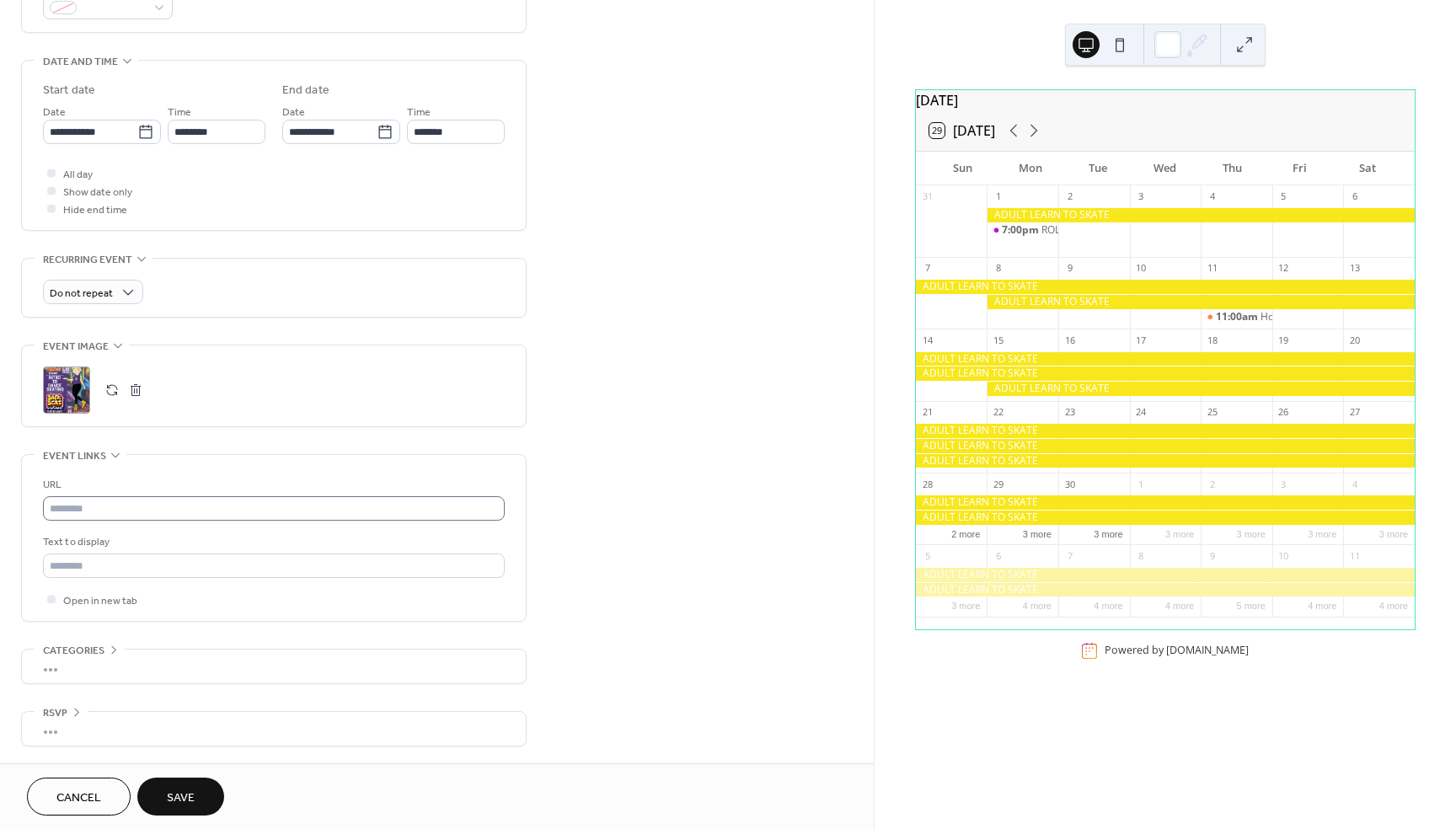 scroll, scrollTop: 483, scrollLeft: 0, axis: vertical 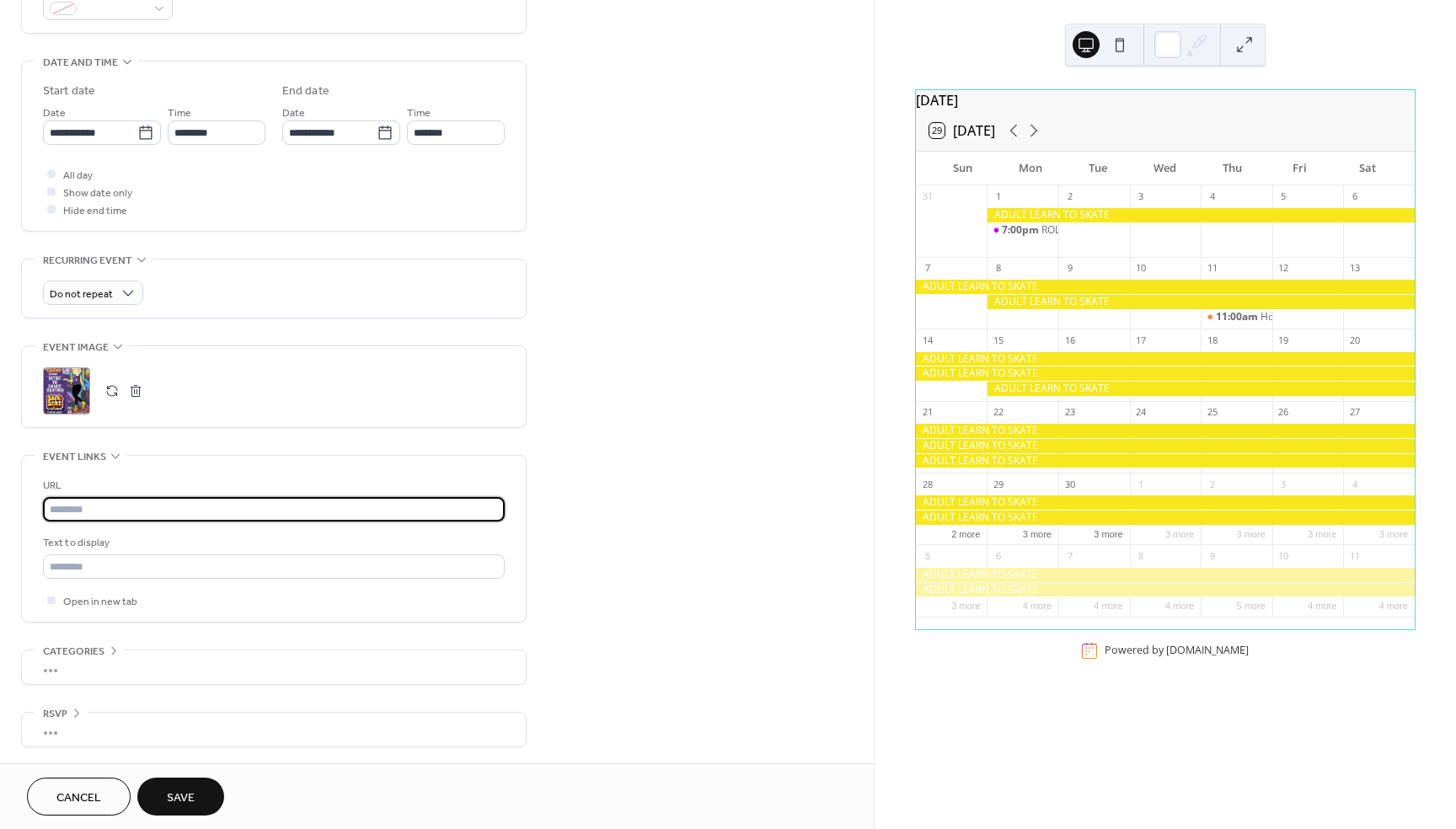 click at bounding box center (274, 509) 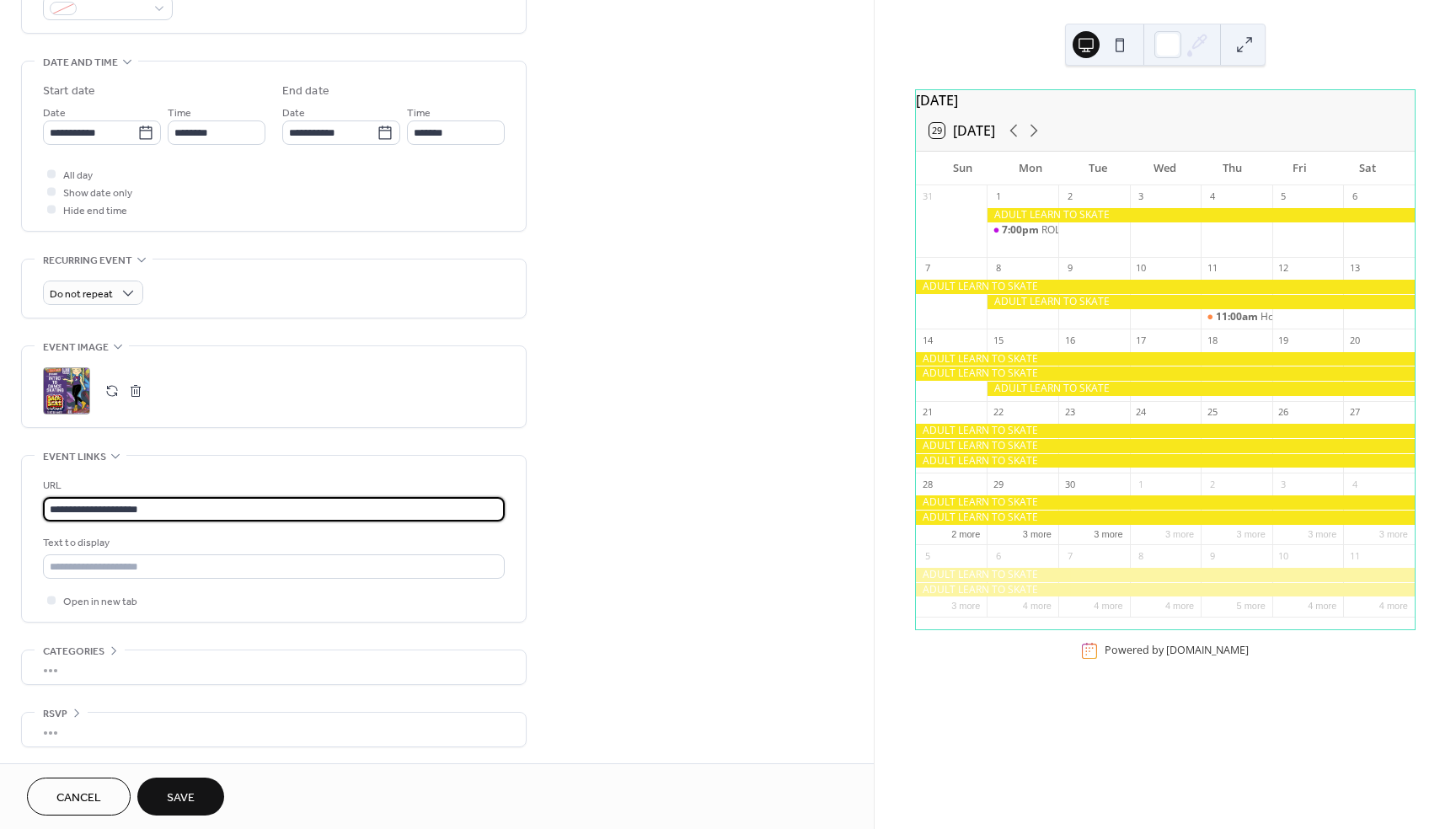 type on "**********" 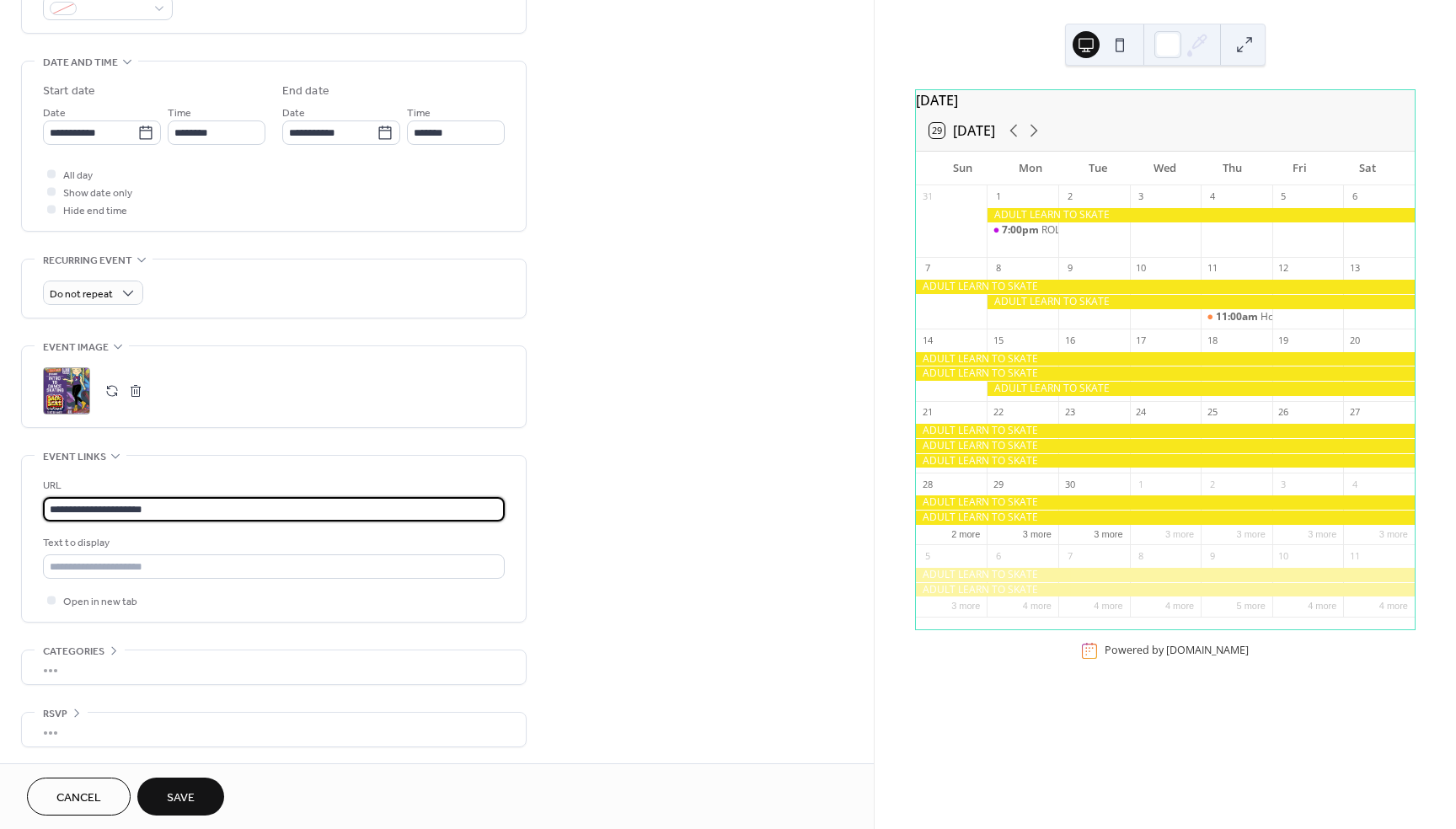drag, startPoint x: 206, startPoint y: 510, endPoint x: -7, endPoint y: 510, distance: 213 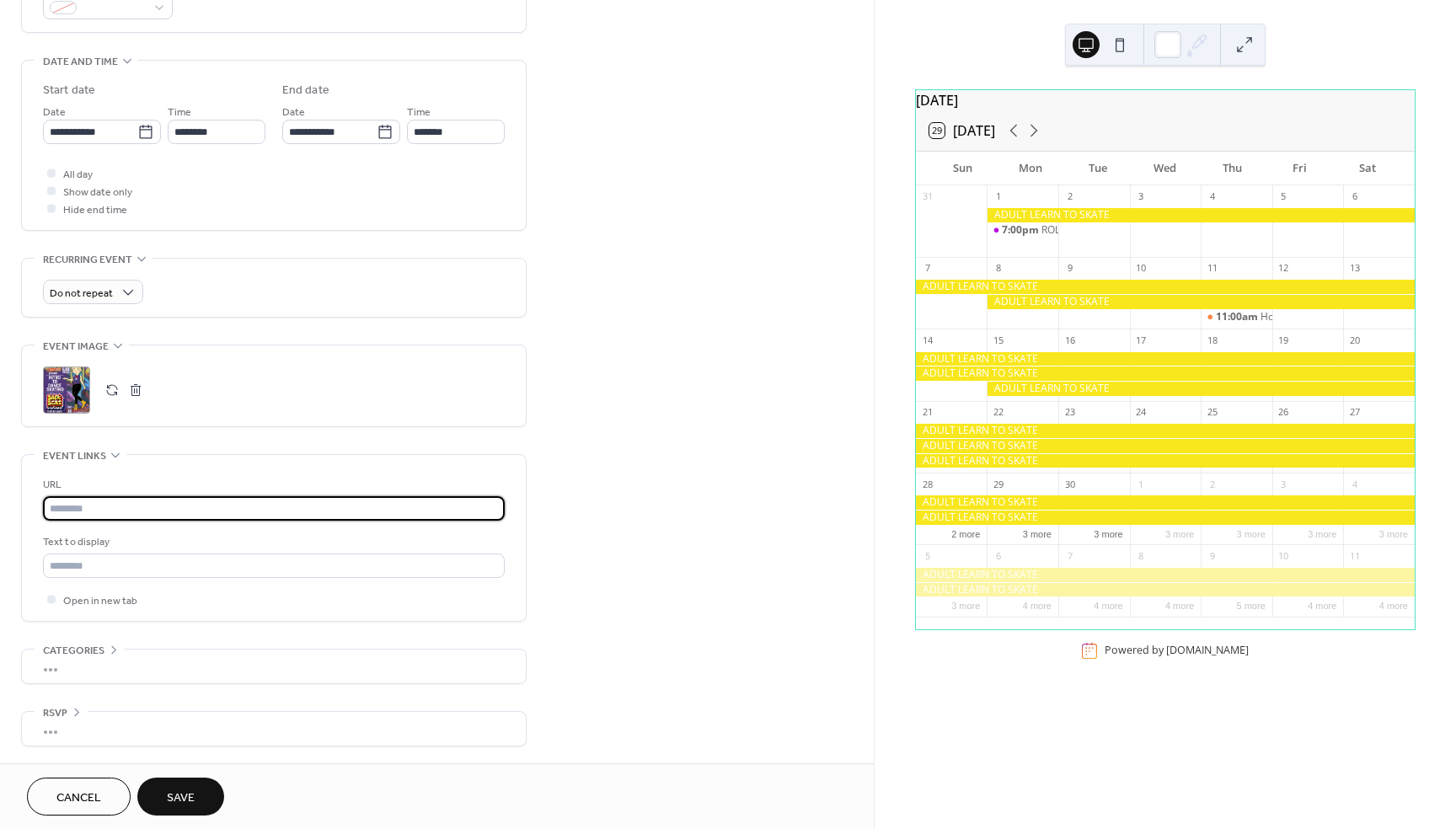 scroll, scrollTop: 483, scrollLeft: 0, axis: vertical 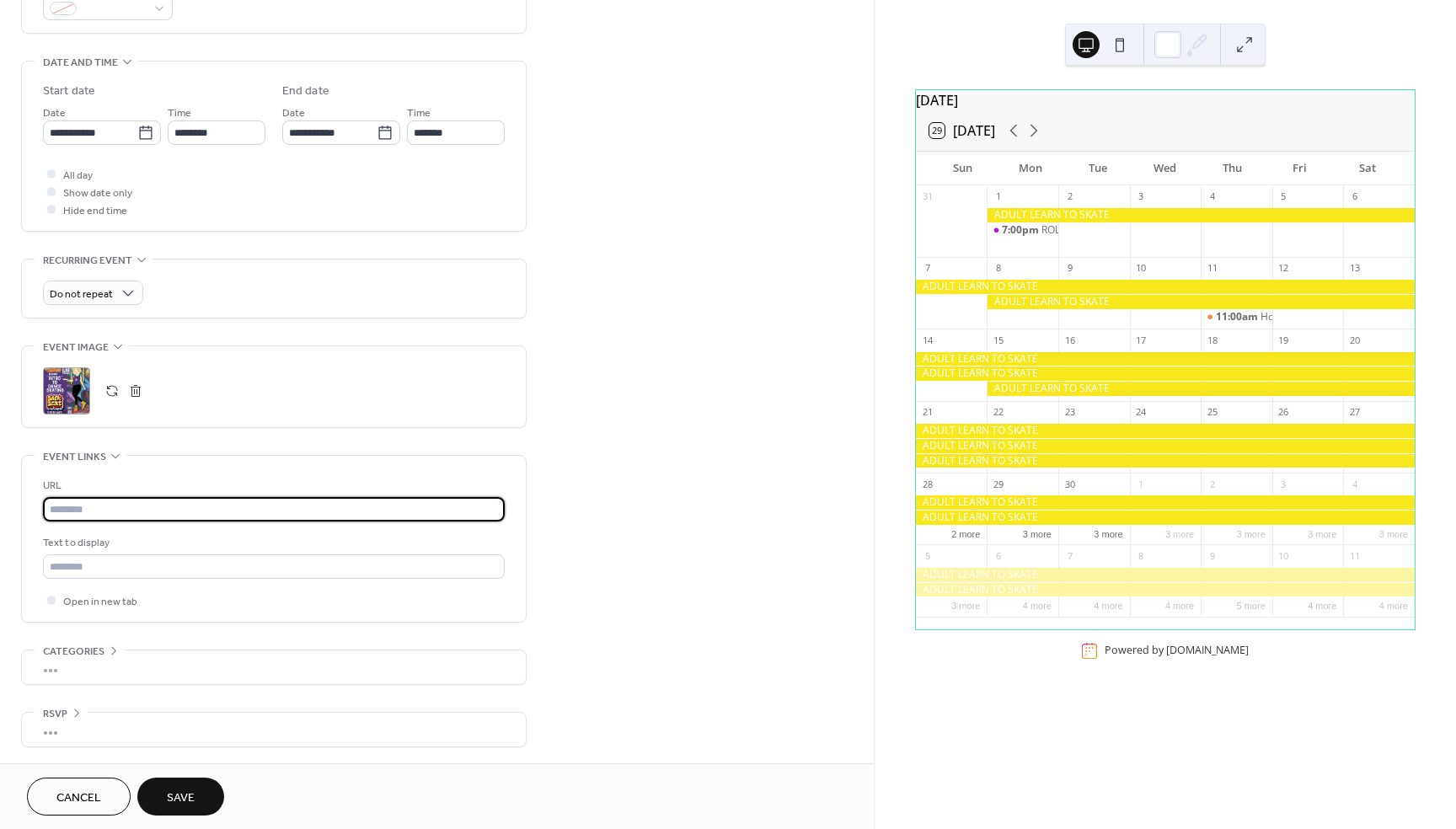 click on "Save" at bounding box center [180, 798] 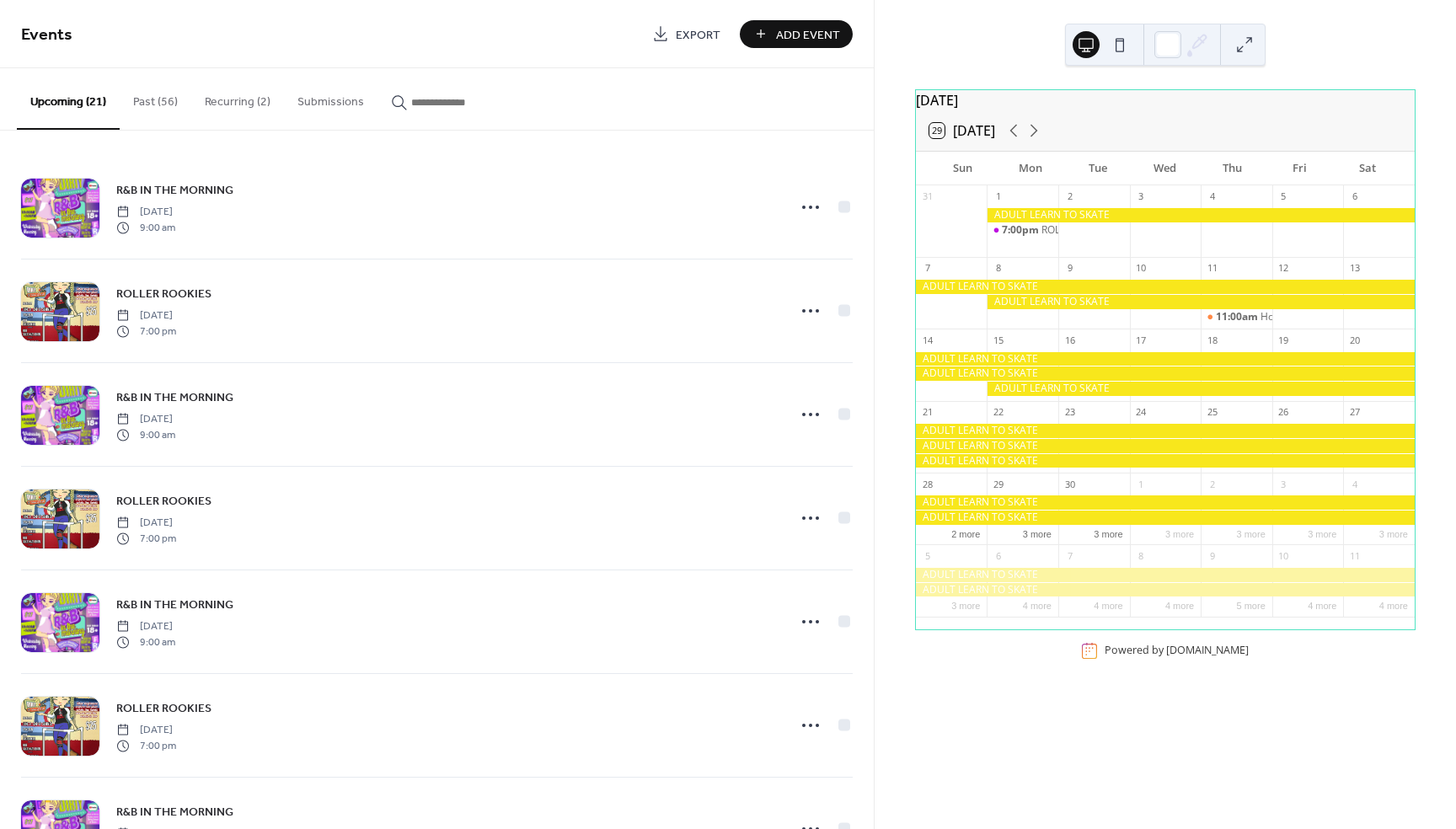 click at bounding box center [462, 102] 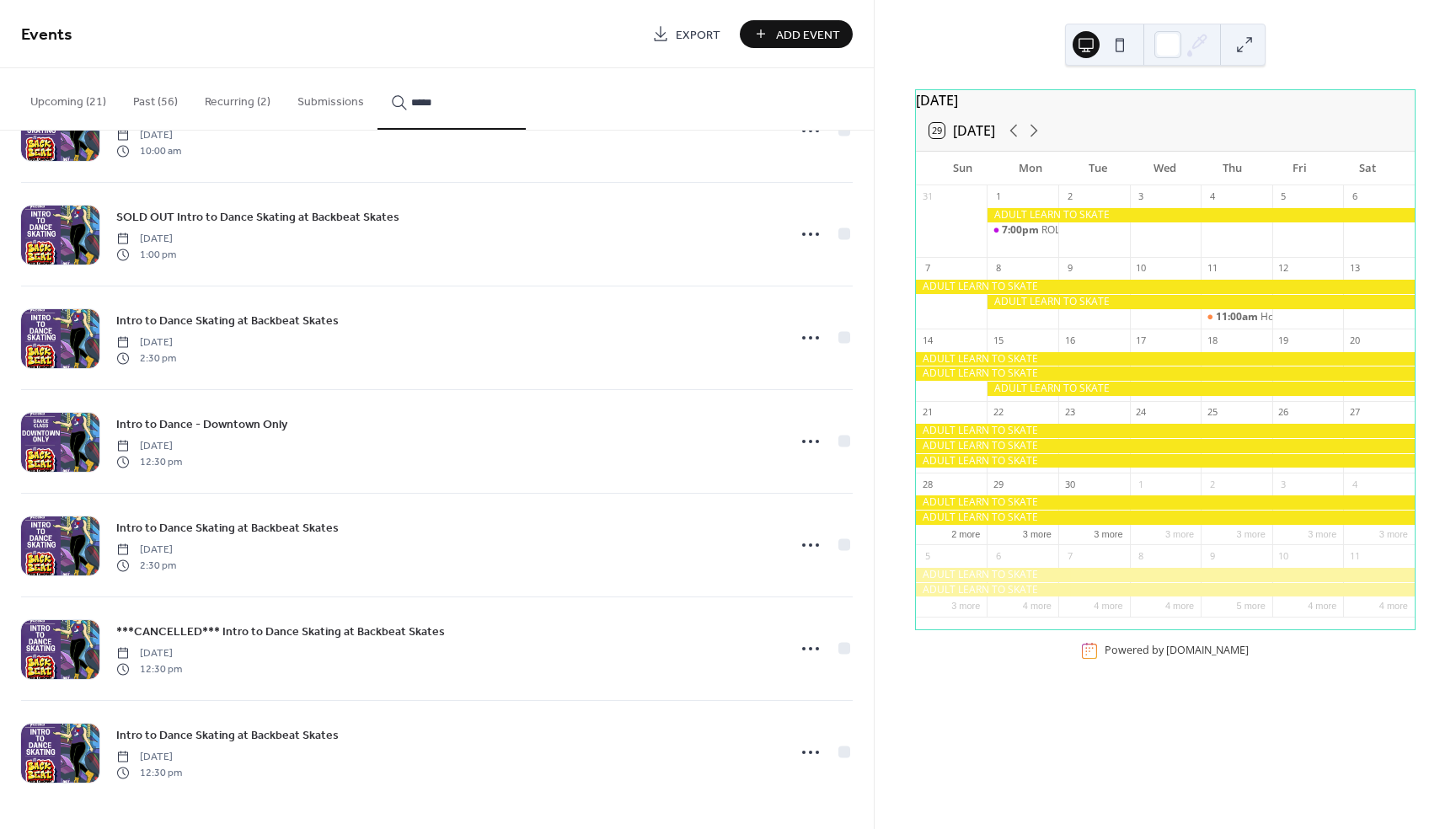 scroll, scrollTop: 81, scrollLeft: 0, axis: vertical 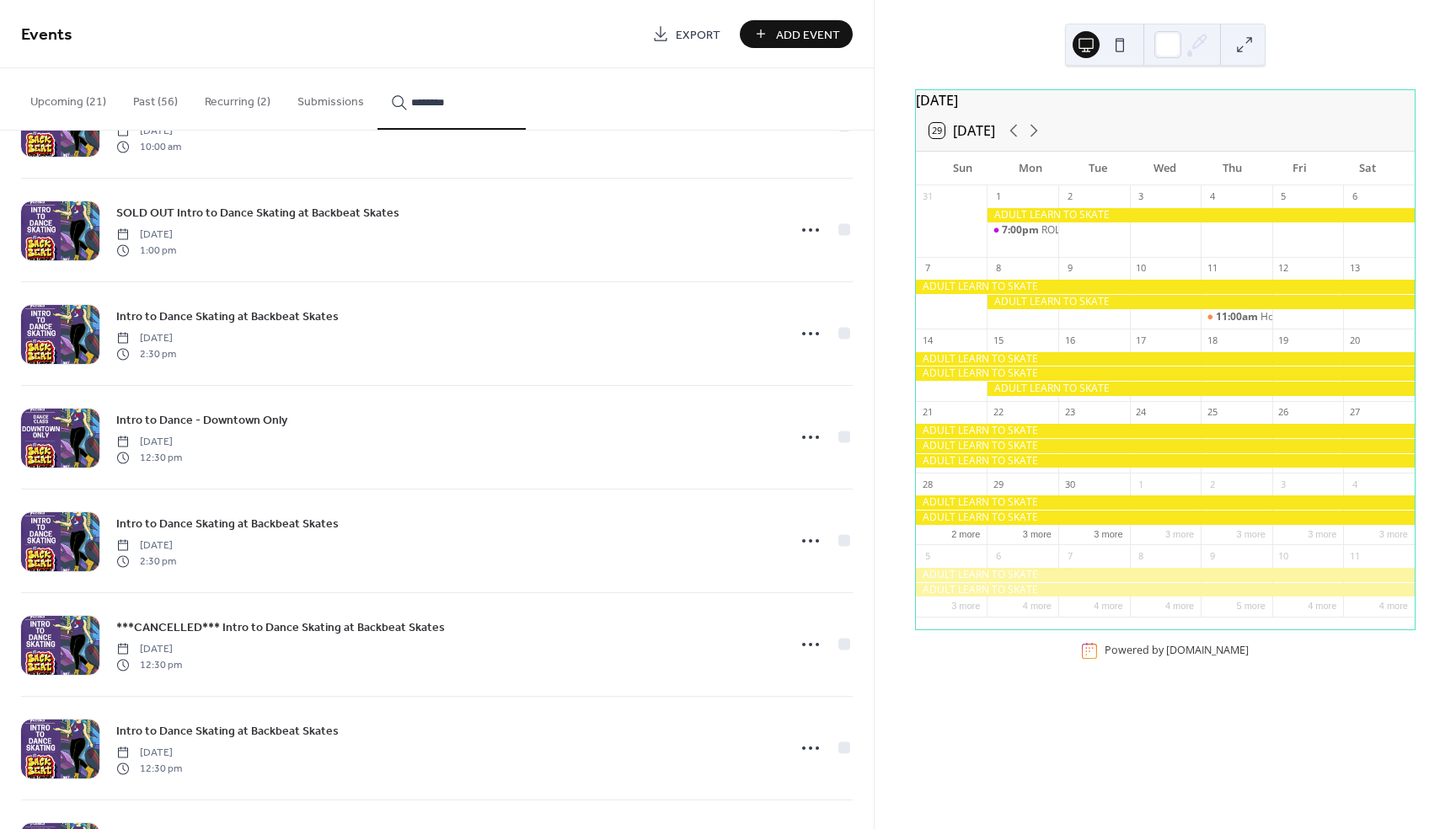 click on "********" at bounding box center (462, 102) 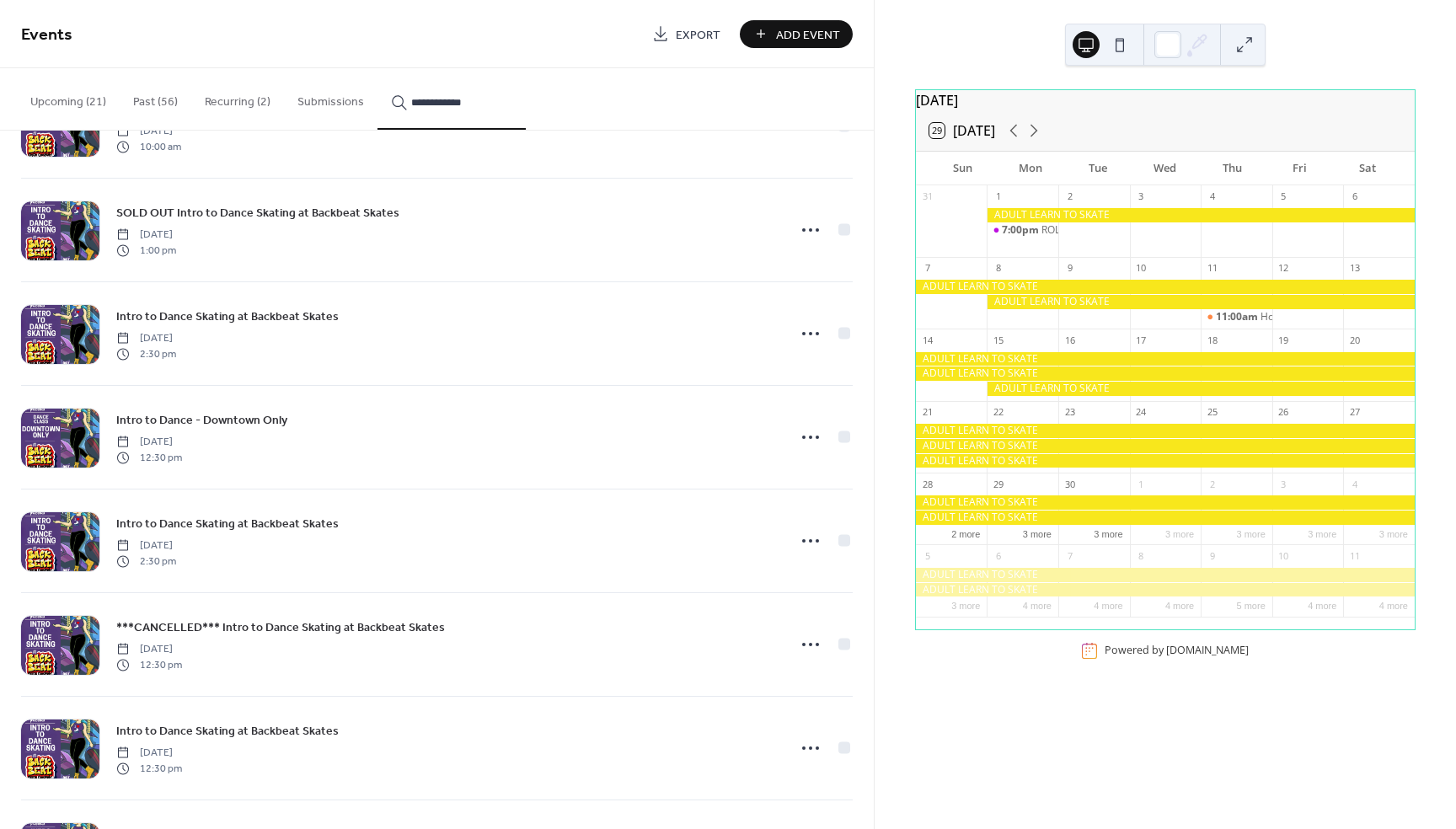 type on "**********" 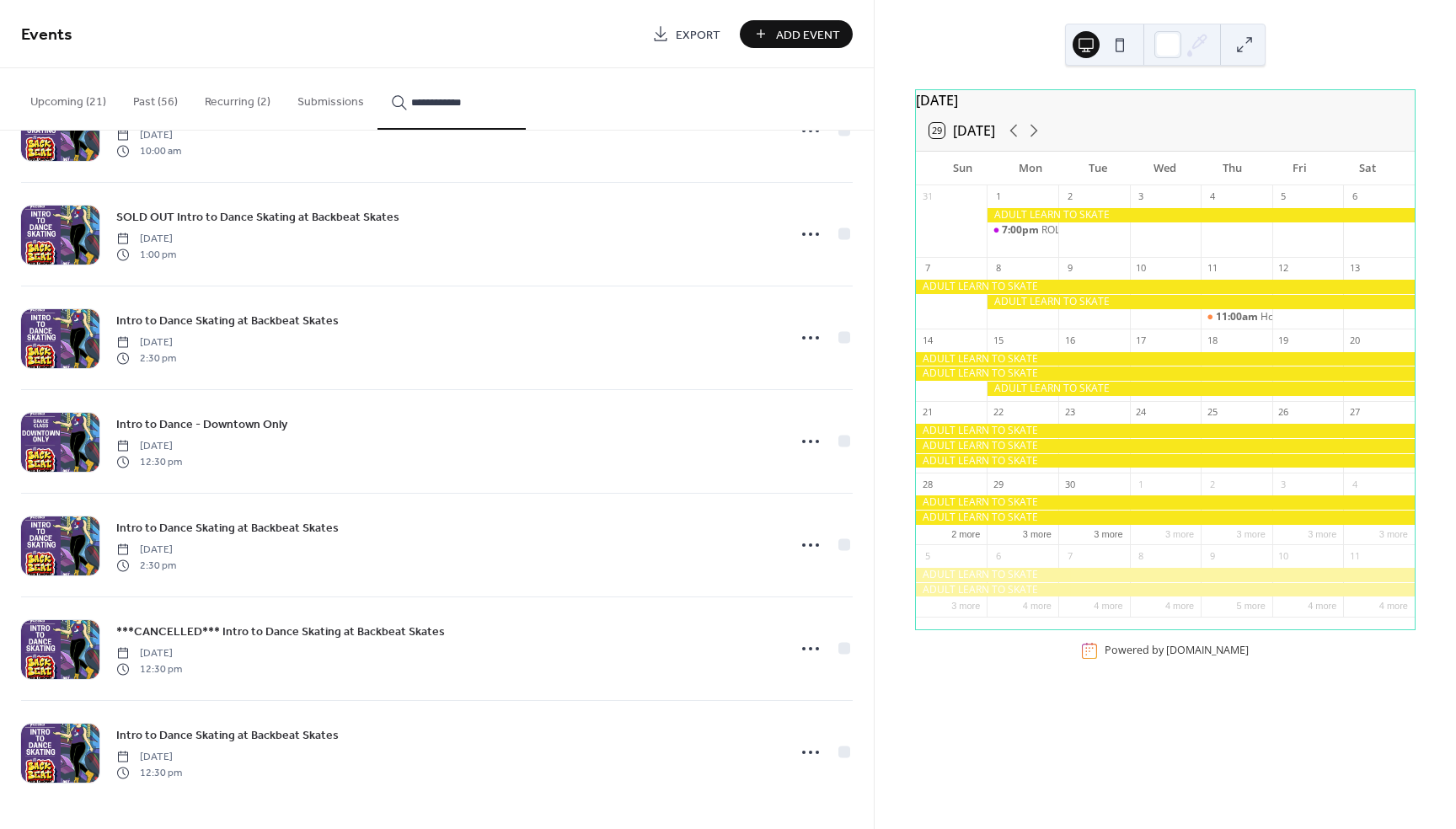scroll, scrollTop: 807, scrollLeft: 0, axis: vertical 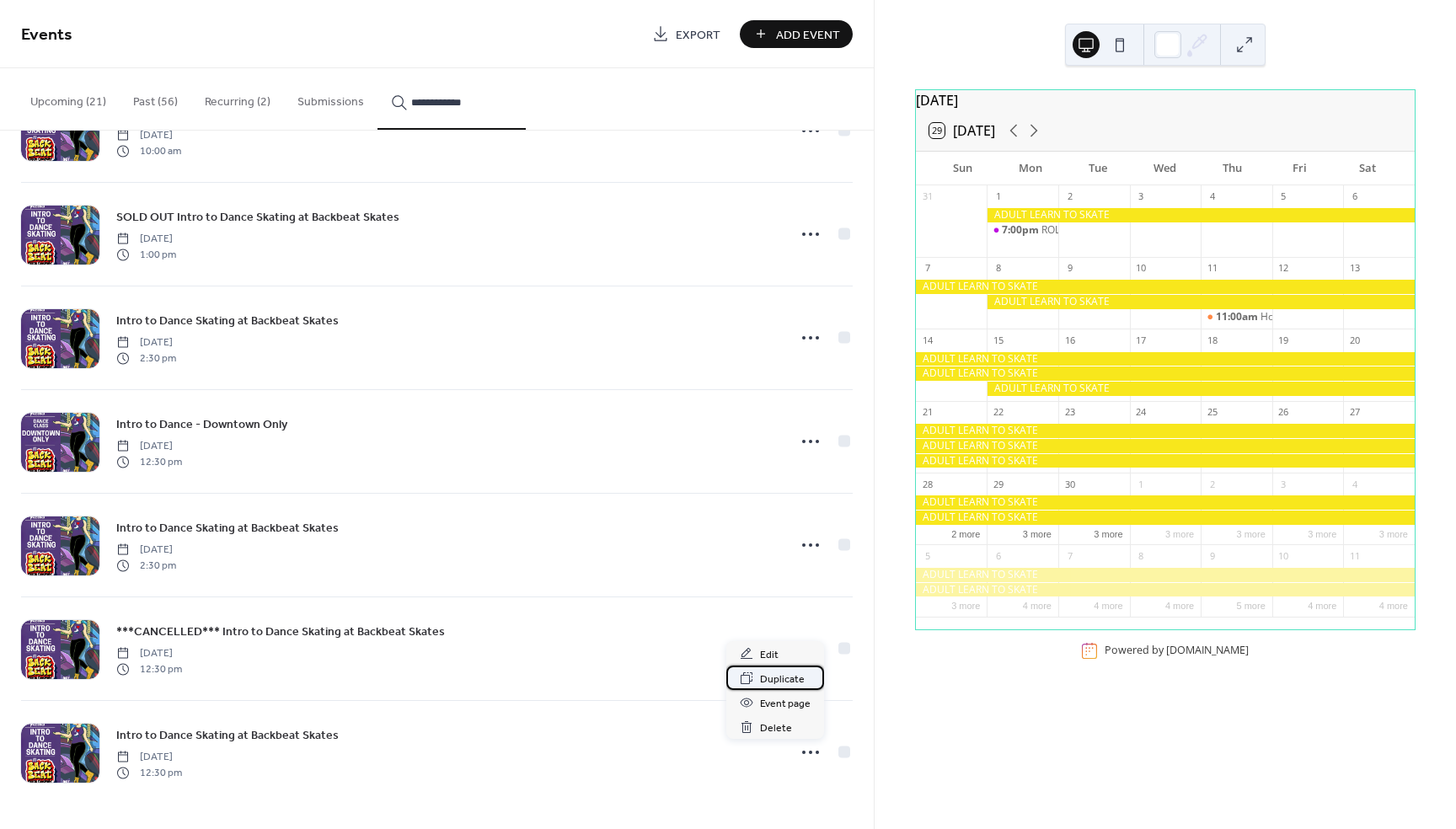 click on "Duplicate" at bounding box center (782, 679) 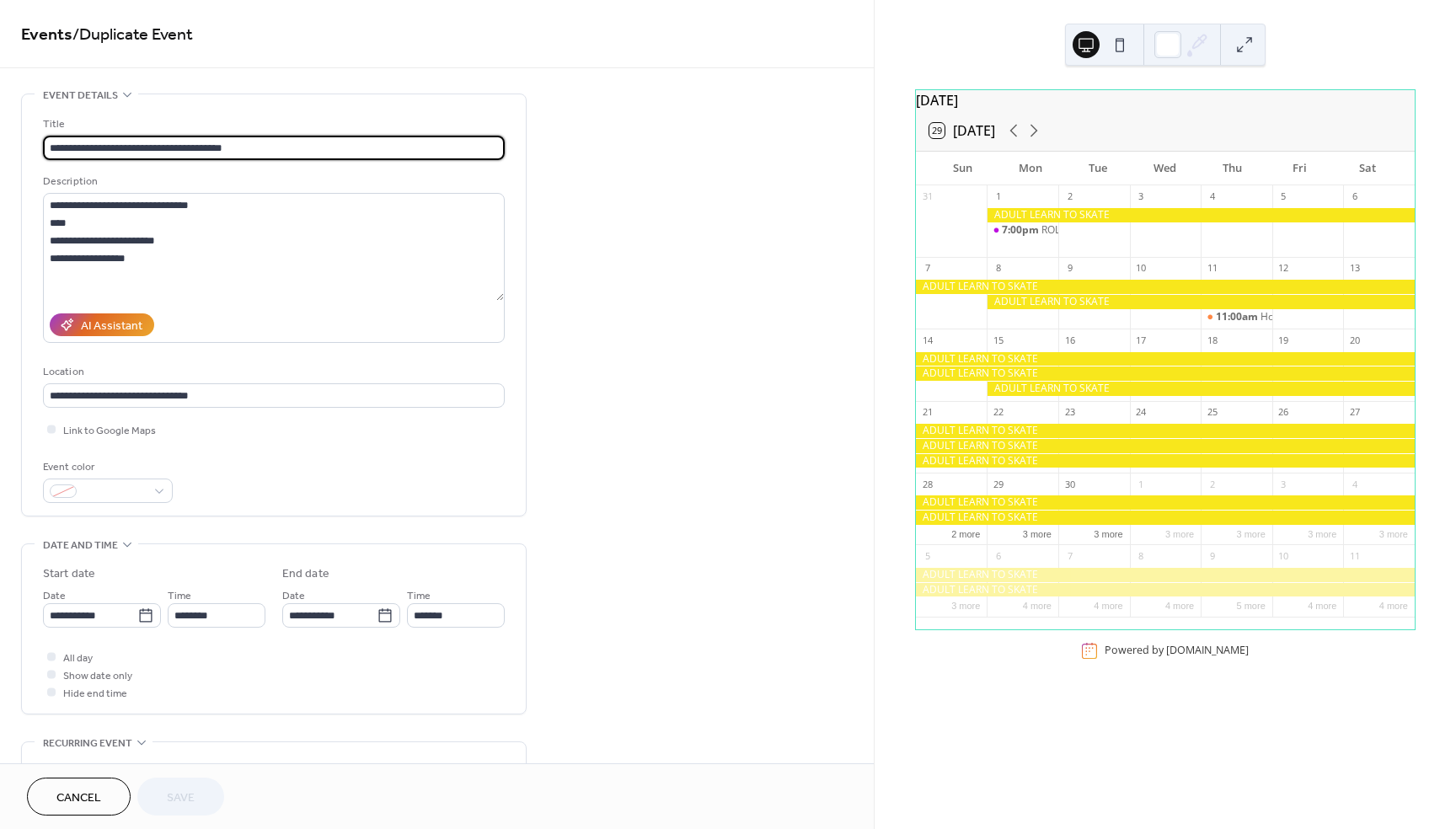 drag, startPoint x: 82, startPoint y: 148, endPoint x: 47, endPoint y: 145, distance: 35.12834 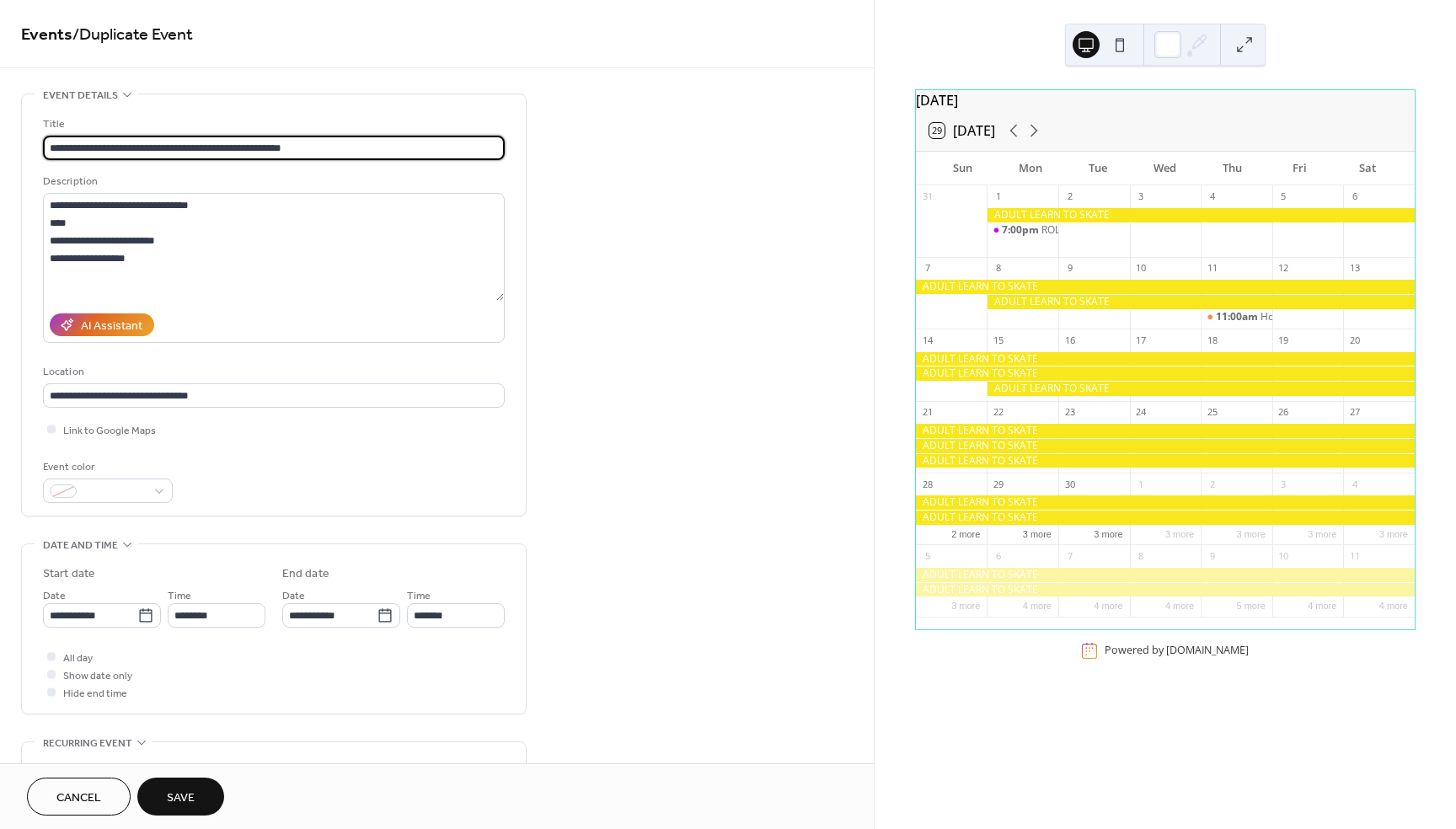 click on "**********" at bounding box center (274, 147) 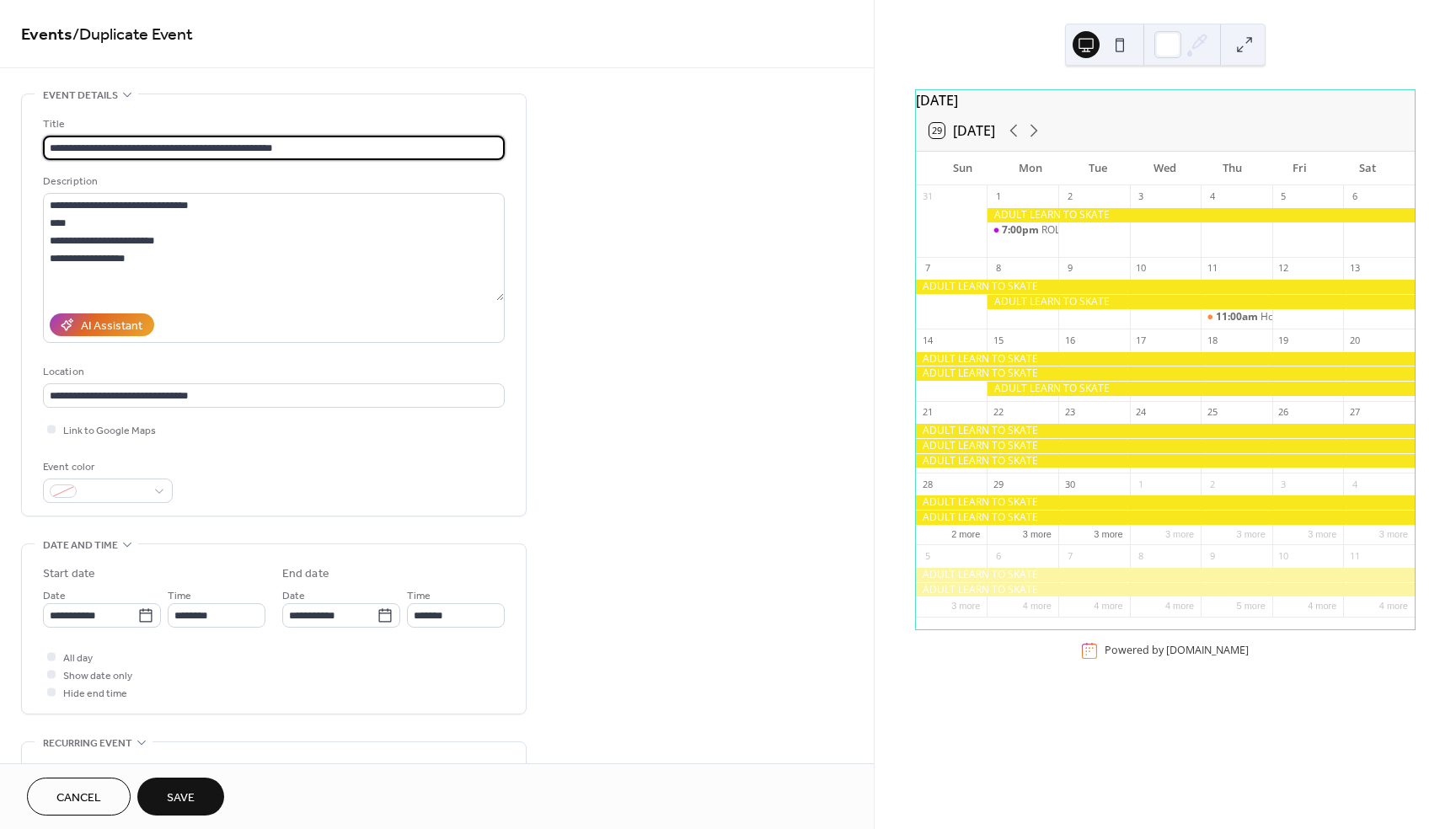 drag, startPoint x: 320, startPoint y: 142, endPoint x: 5, endPoint y: 146, distance: 315.0254 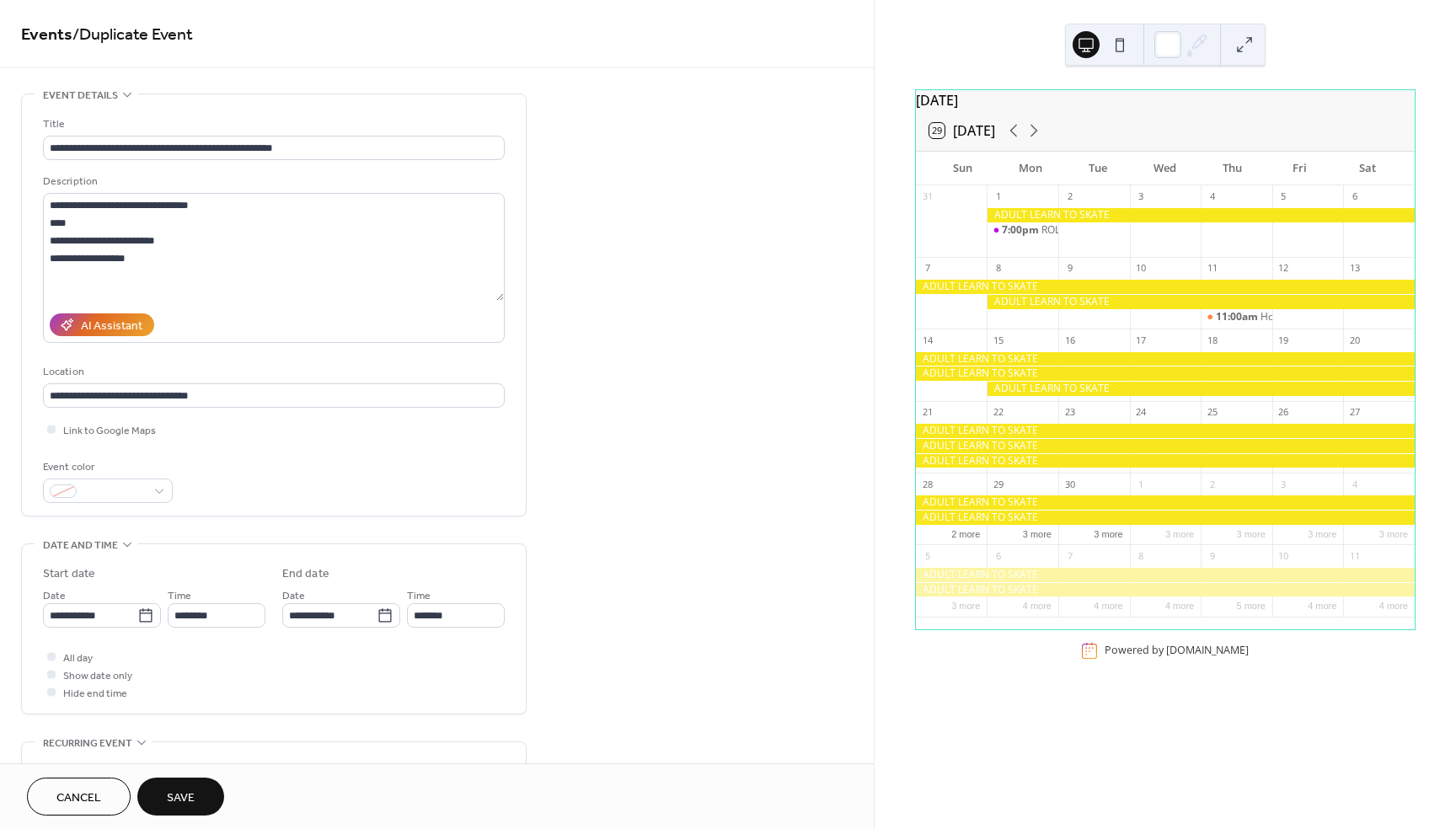 click on "Events  /  Duplicate Event" at bounding box center (436, 35) 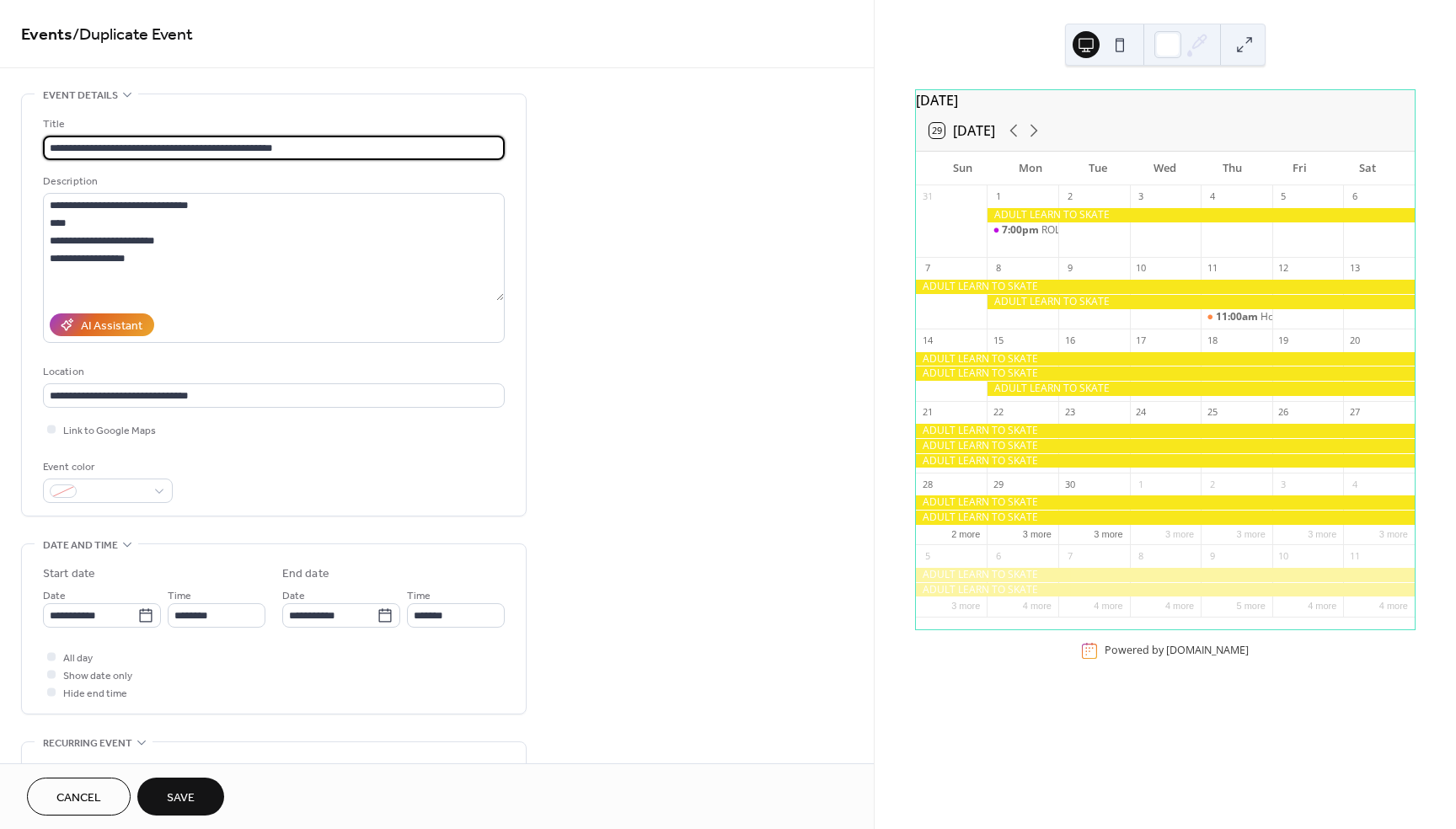 drag, startPoint x: 332, startPoint y: 145, endPoint x: -4, endPoint y: 139, distance: 336.0536 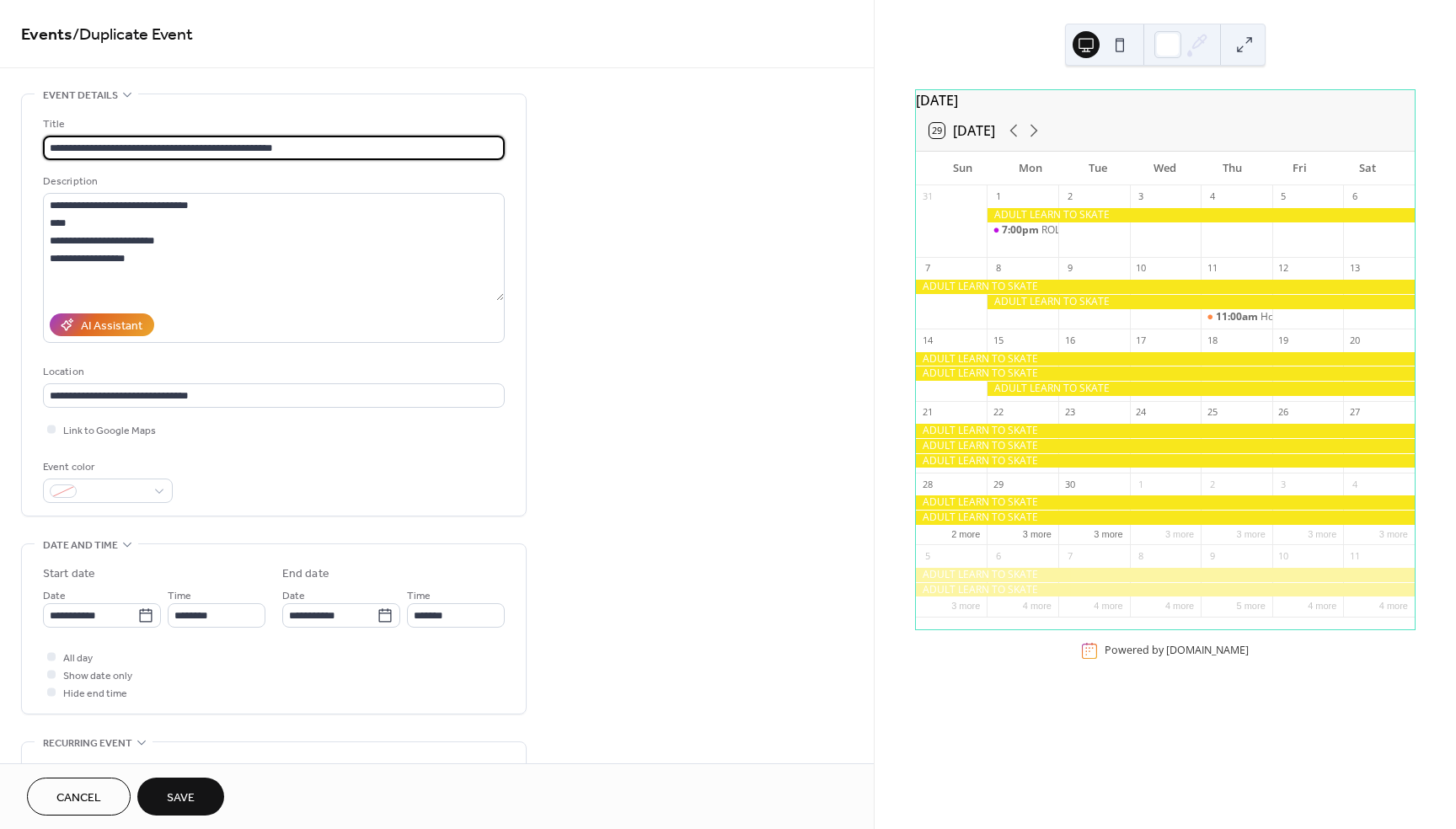 click on "**********" at bounding box center (728, 414) 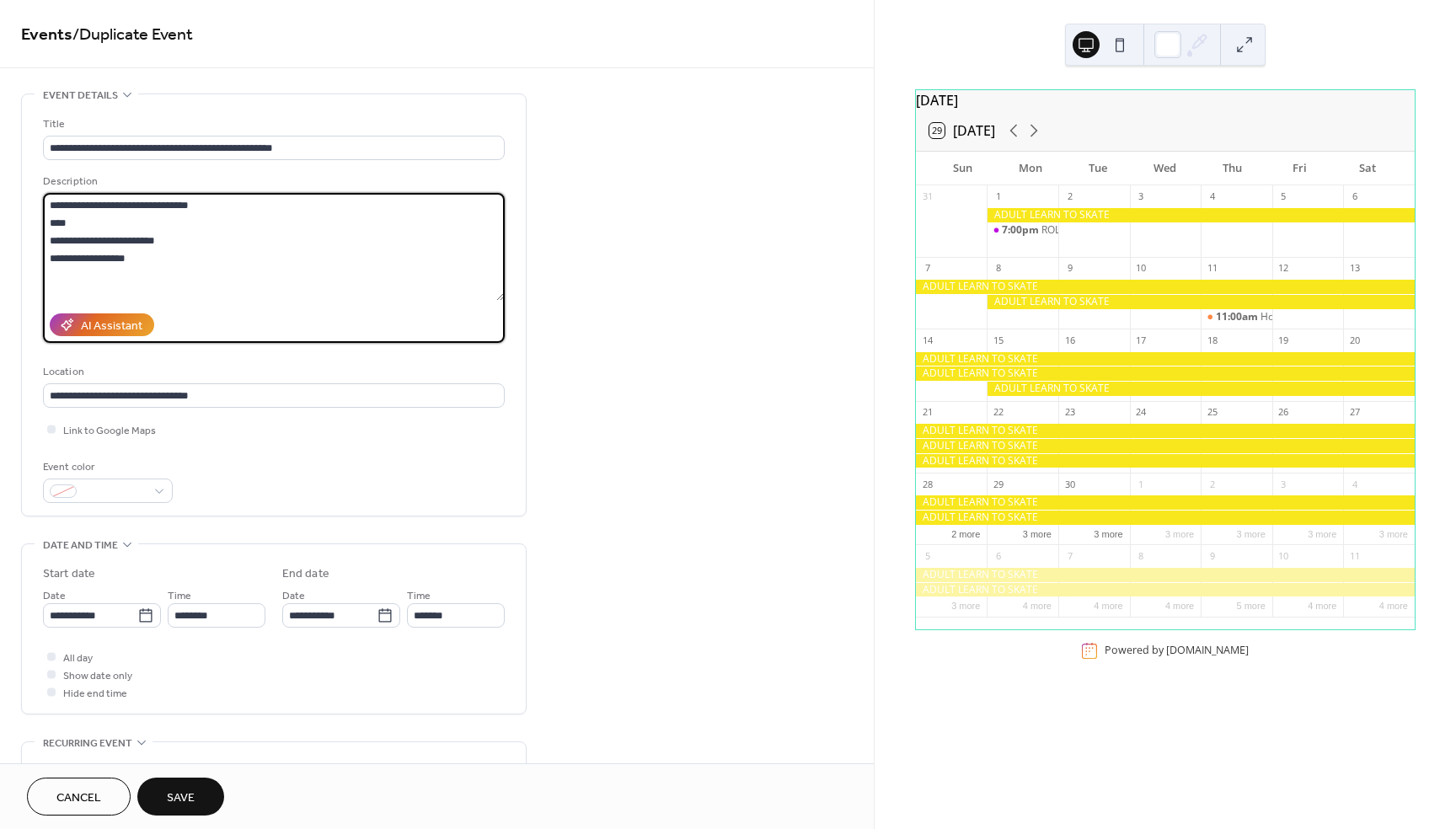 drag, startPoint x: 147, startPoint y: 207, endPoint x: 7, endPoint y: 204, distance: 140.03214 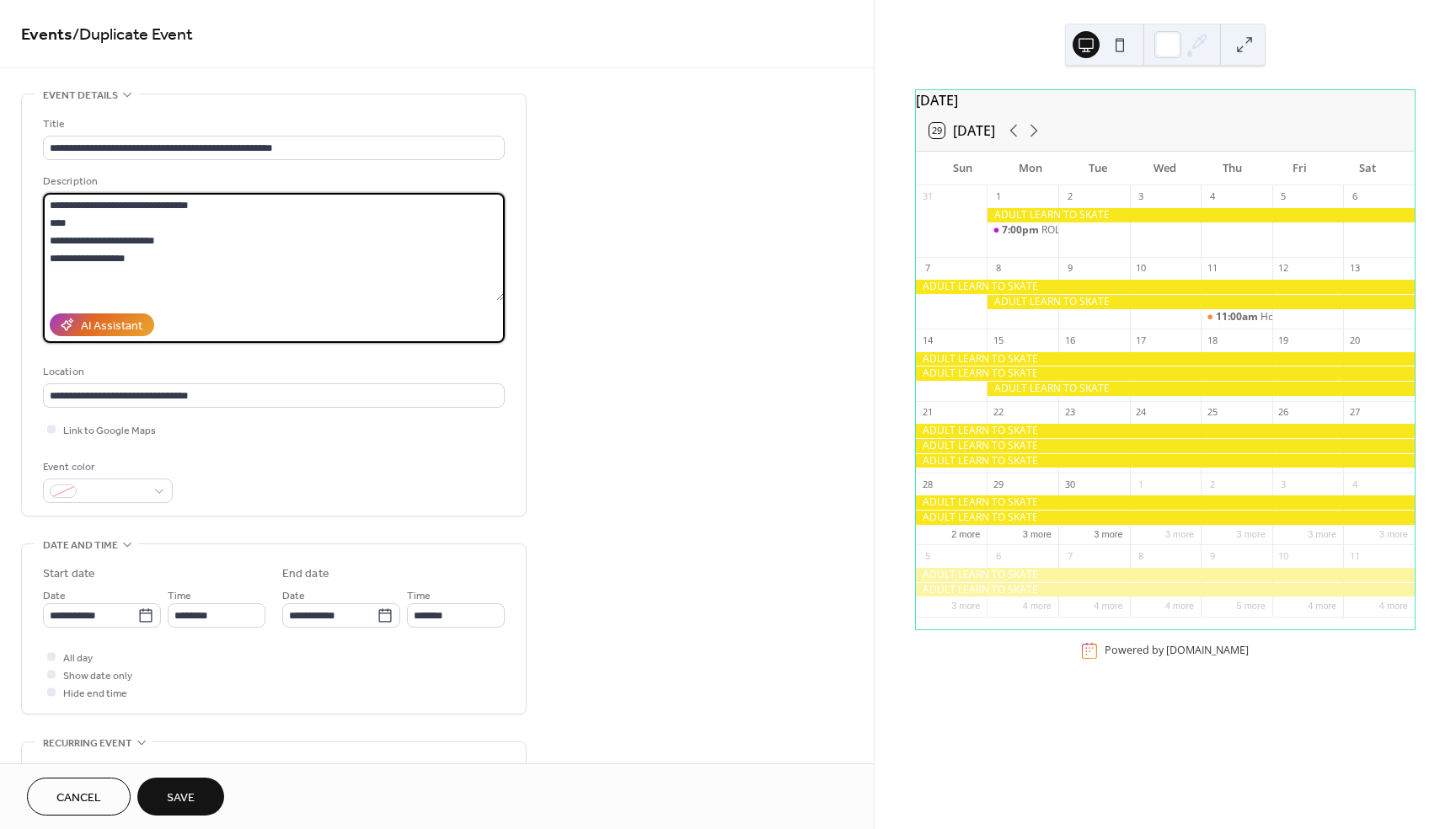 click on "**********" at bounding box center (436, 670) 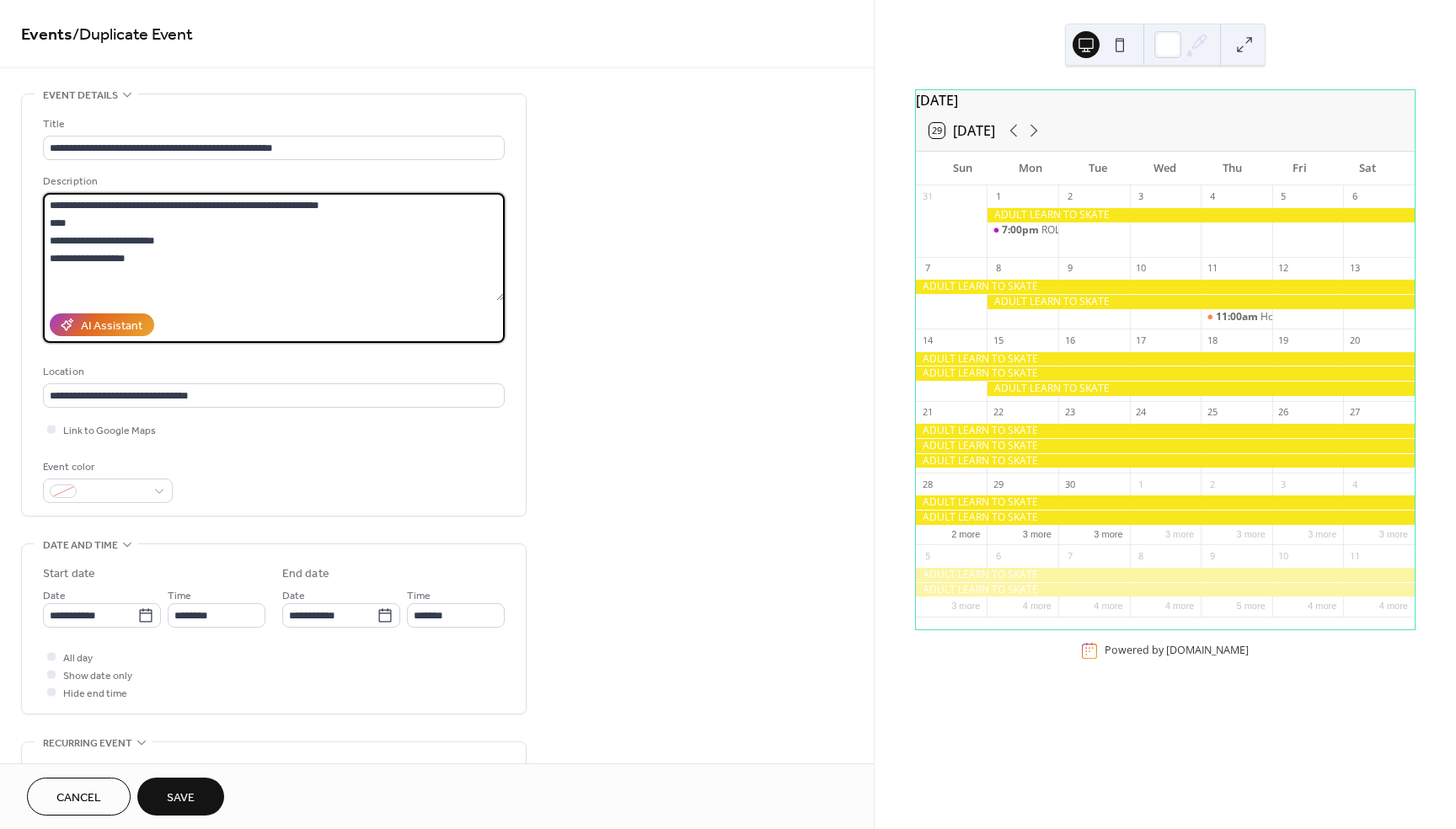 click on "**********" at bounding box center [273, 247] 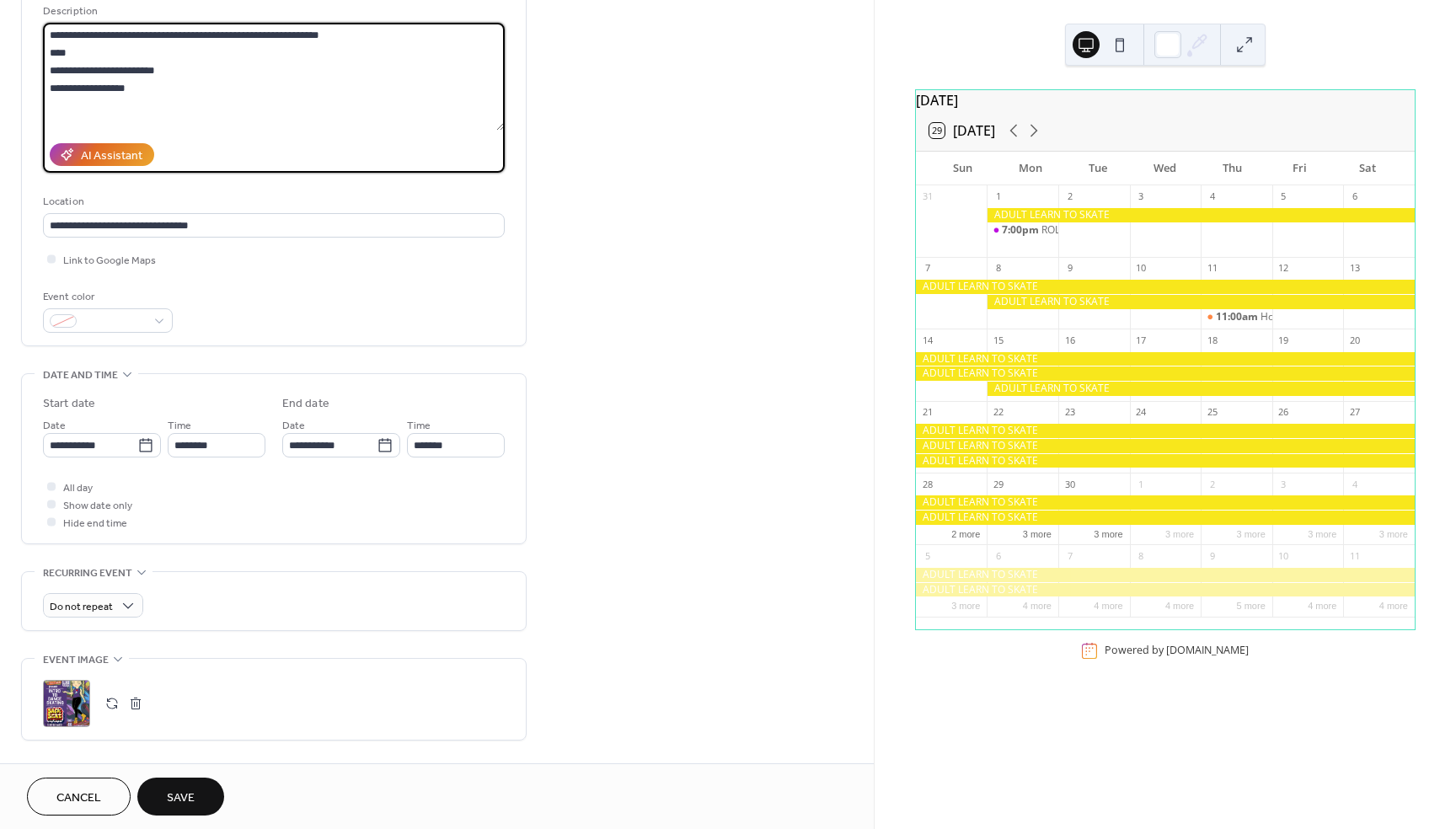 scroll, scrollTop: 0, scrollLeft: 0, axis: both 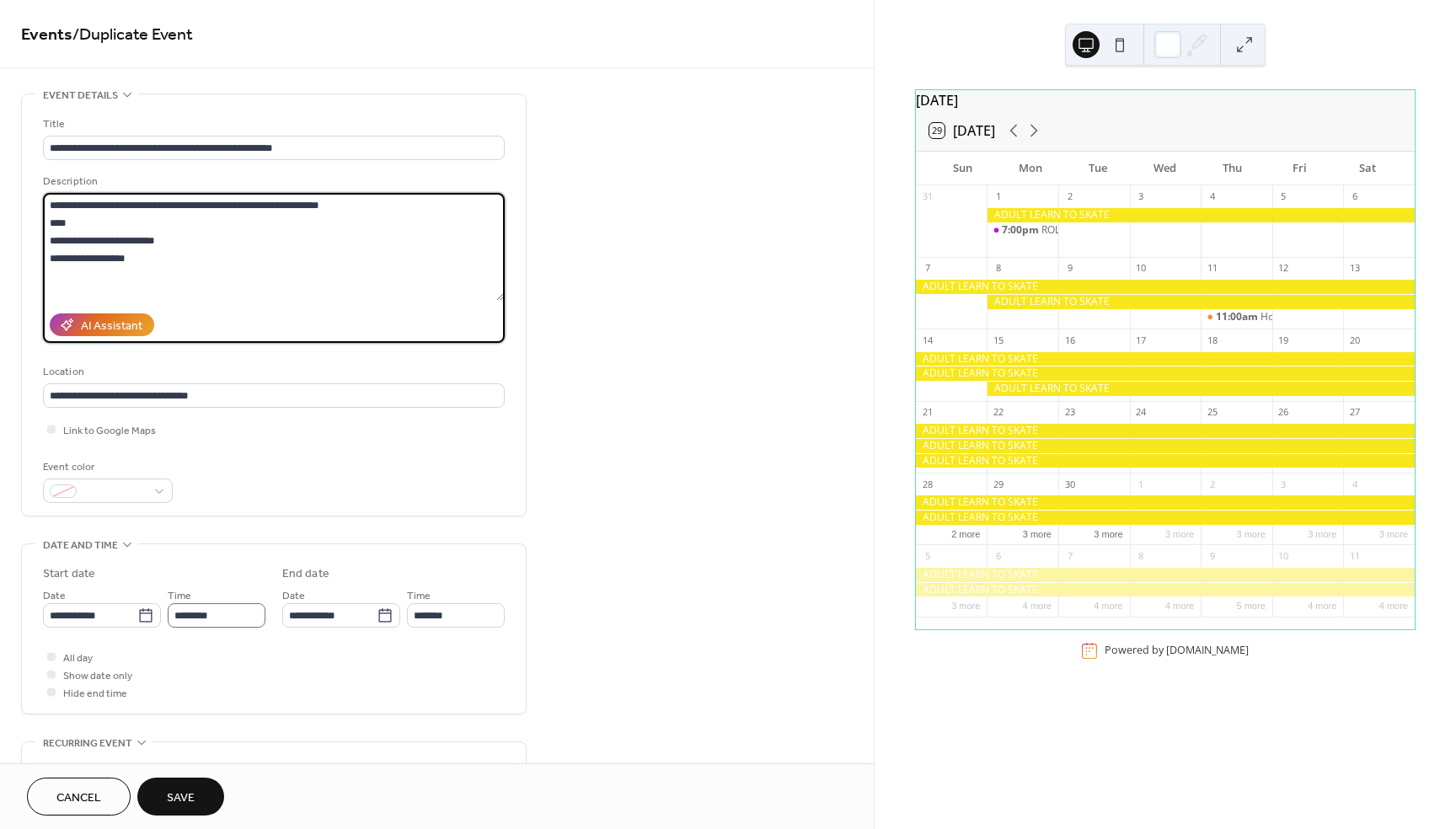 type on "**********" 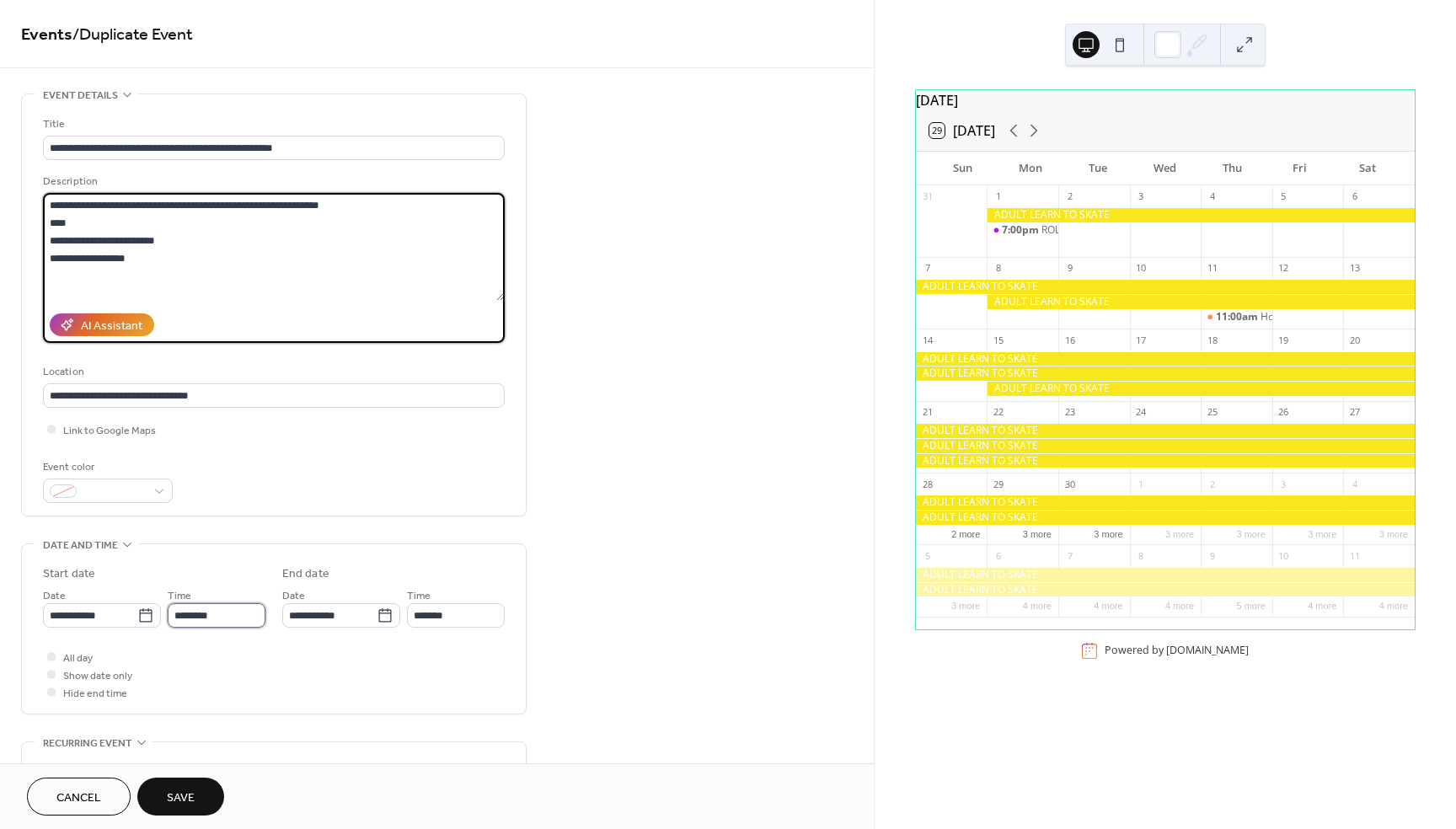 click on "********" at bounding box center (217, 615) 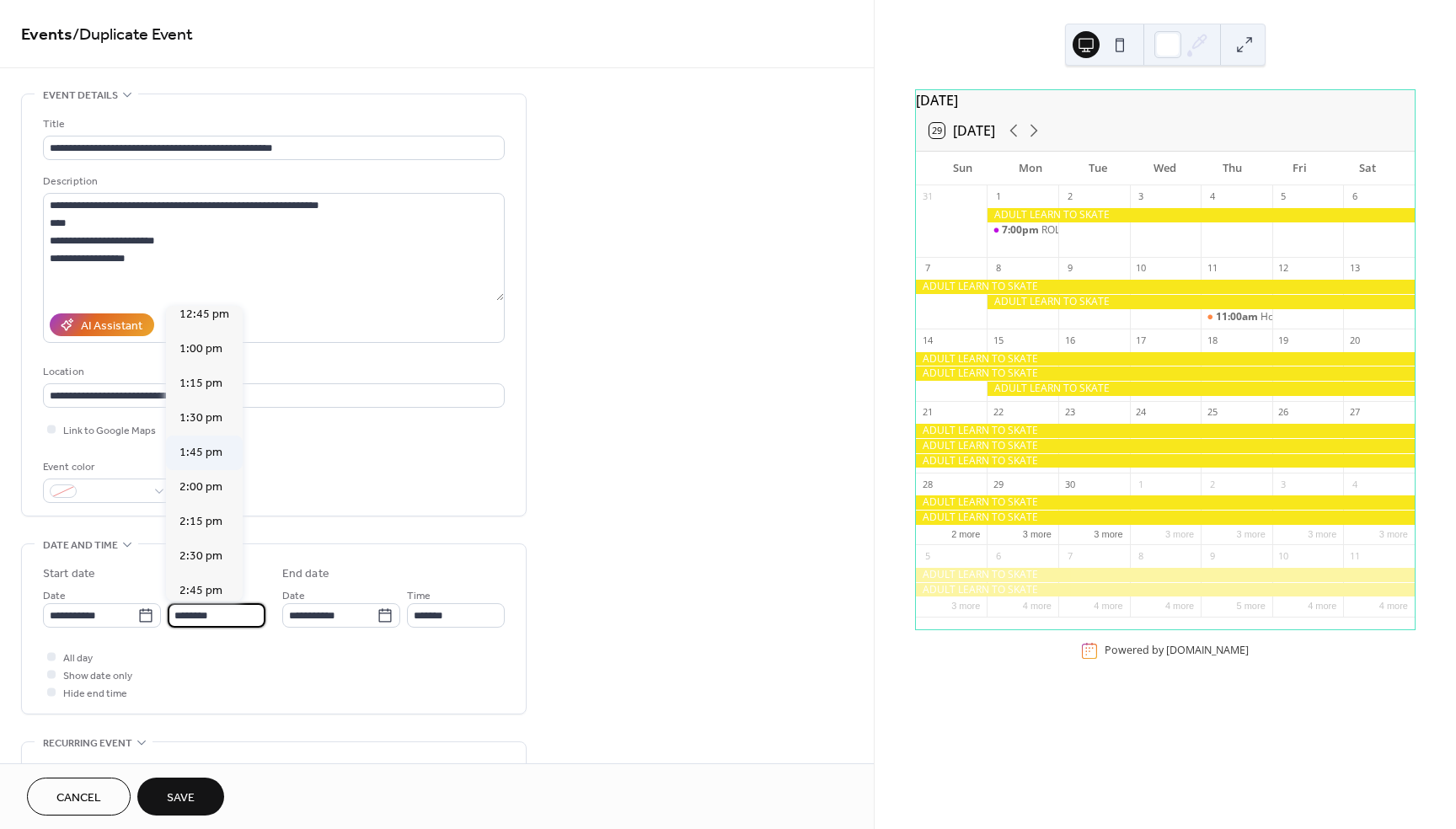 scroll, scrollTop: 1769, scrollLeft: 0, axis: vertical 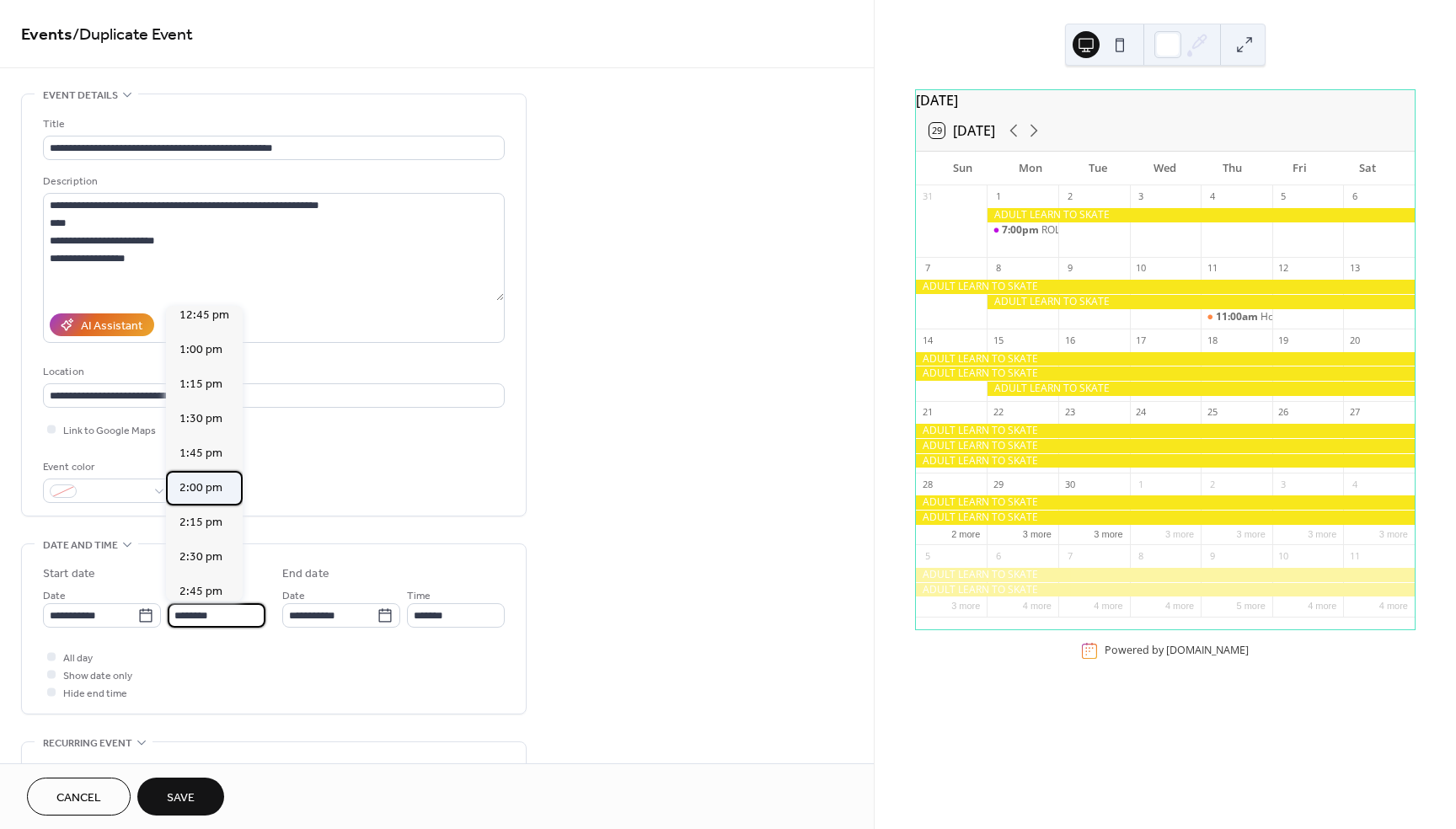 click on "2:00 pm" at bounding box center [201, 488] 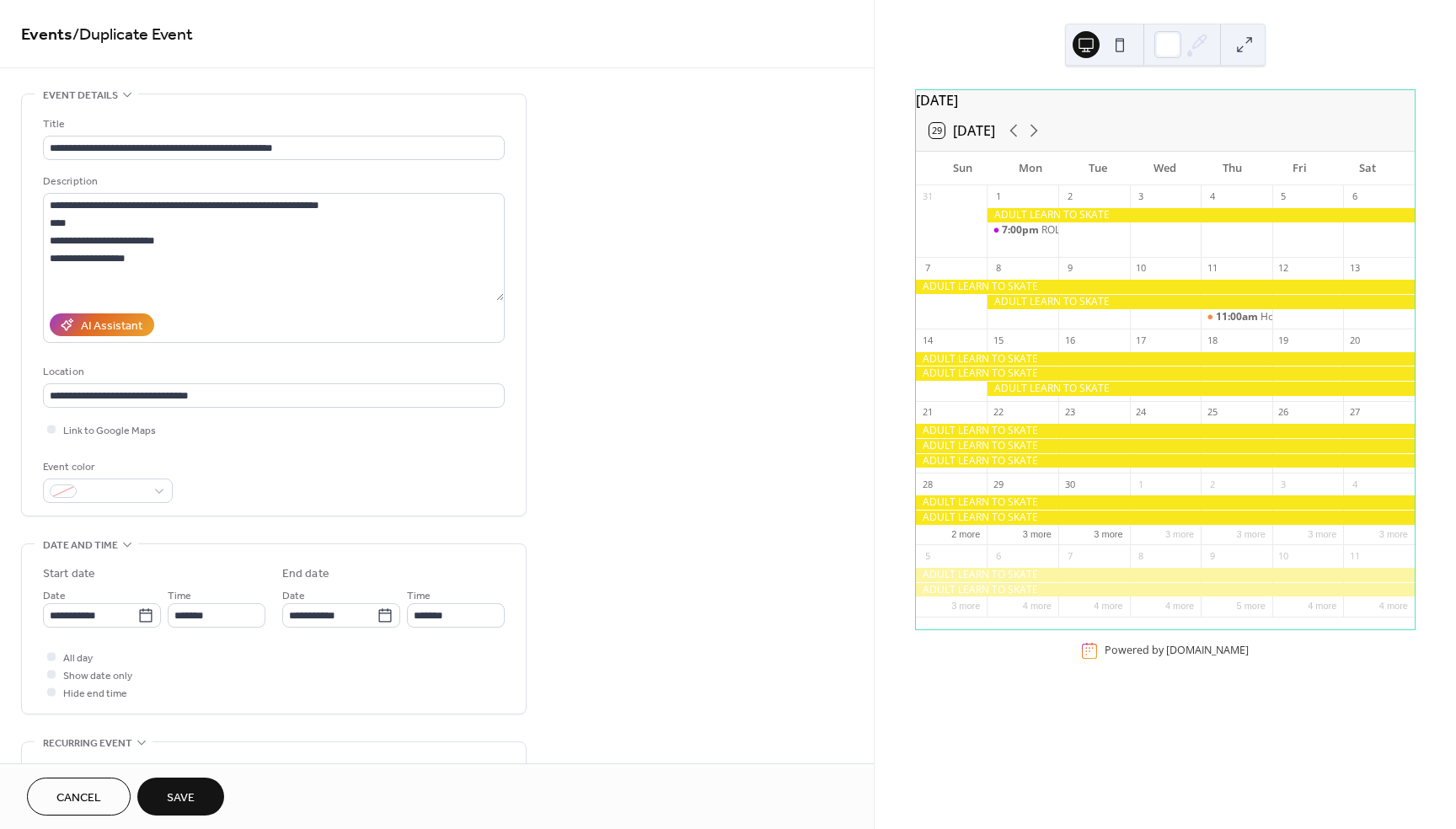 type on "*******" 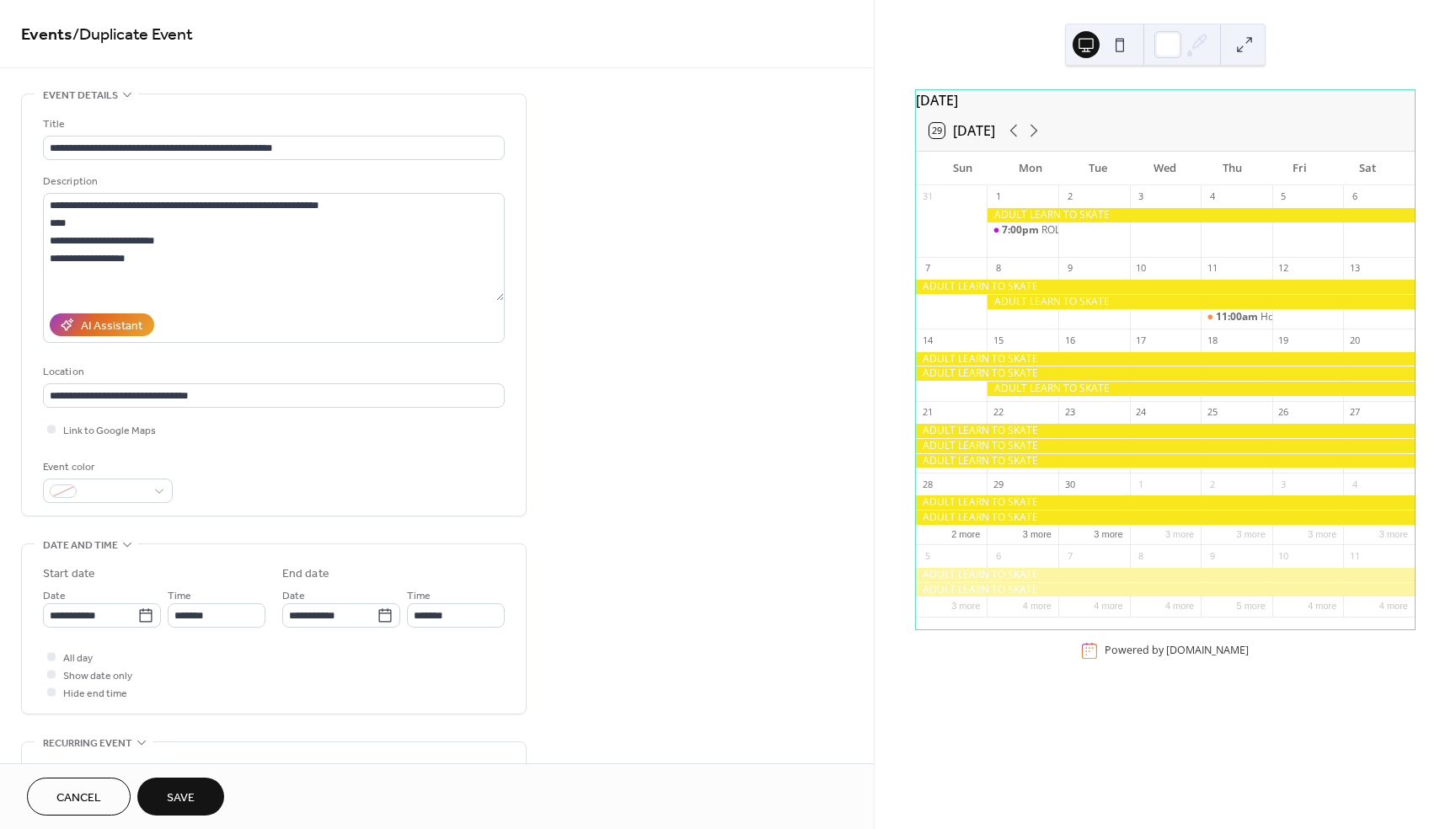 type on "*******" 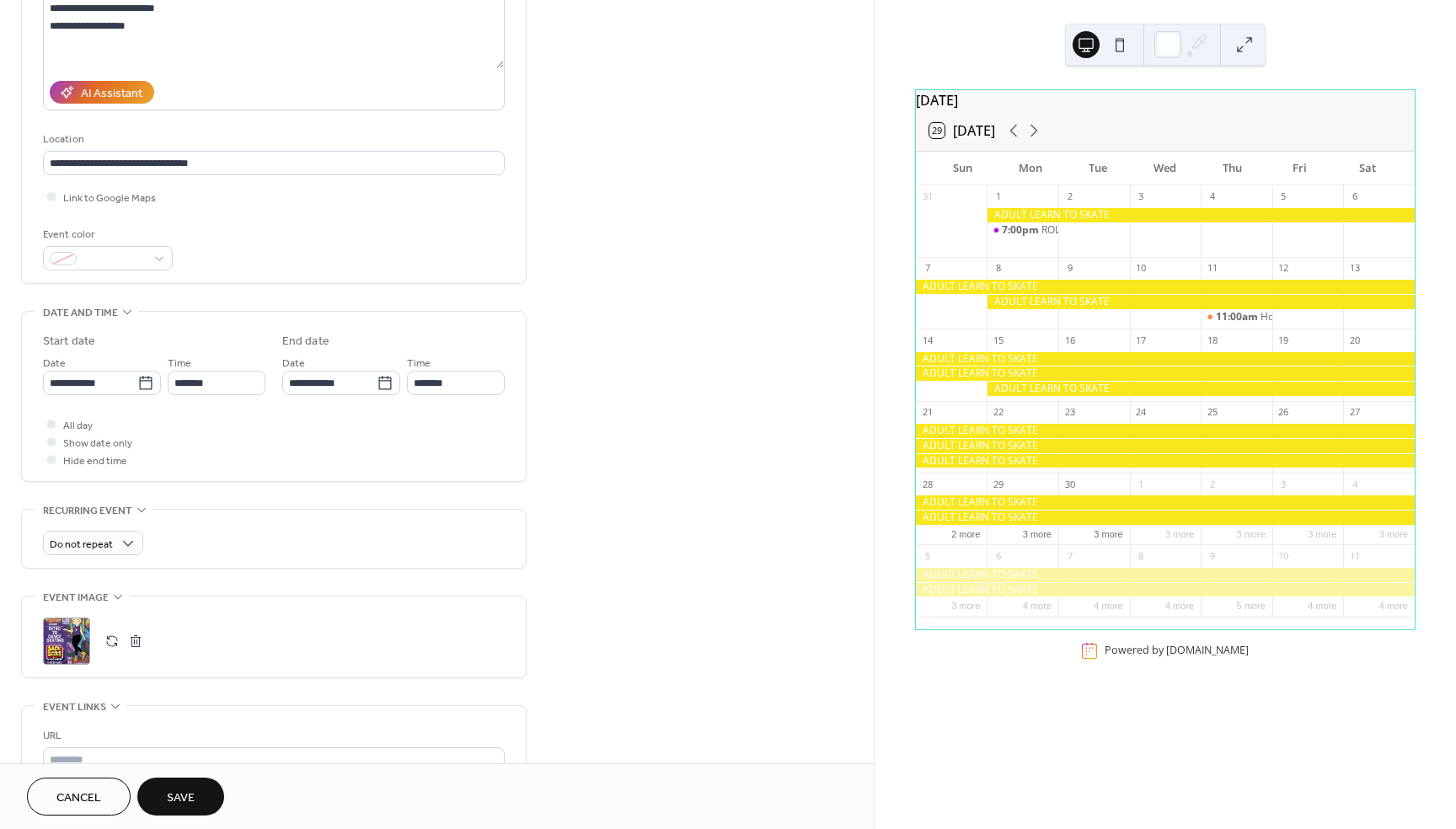 scroll, scrollTop: 280, scrollLeft: 0, axis: vertical 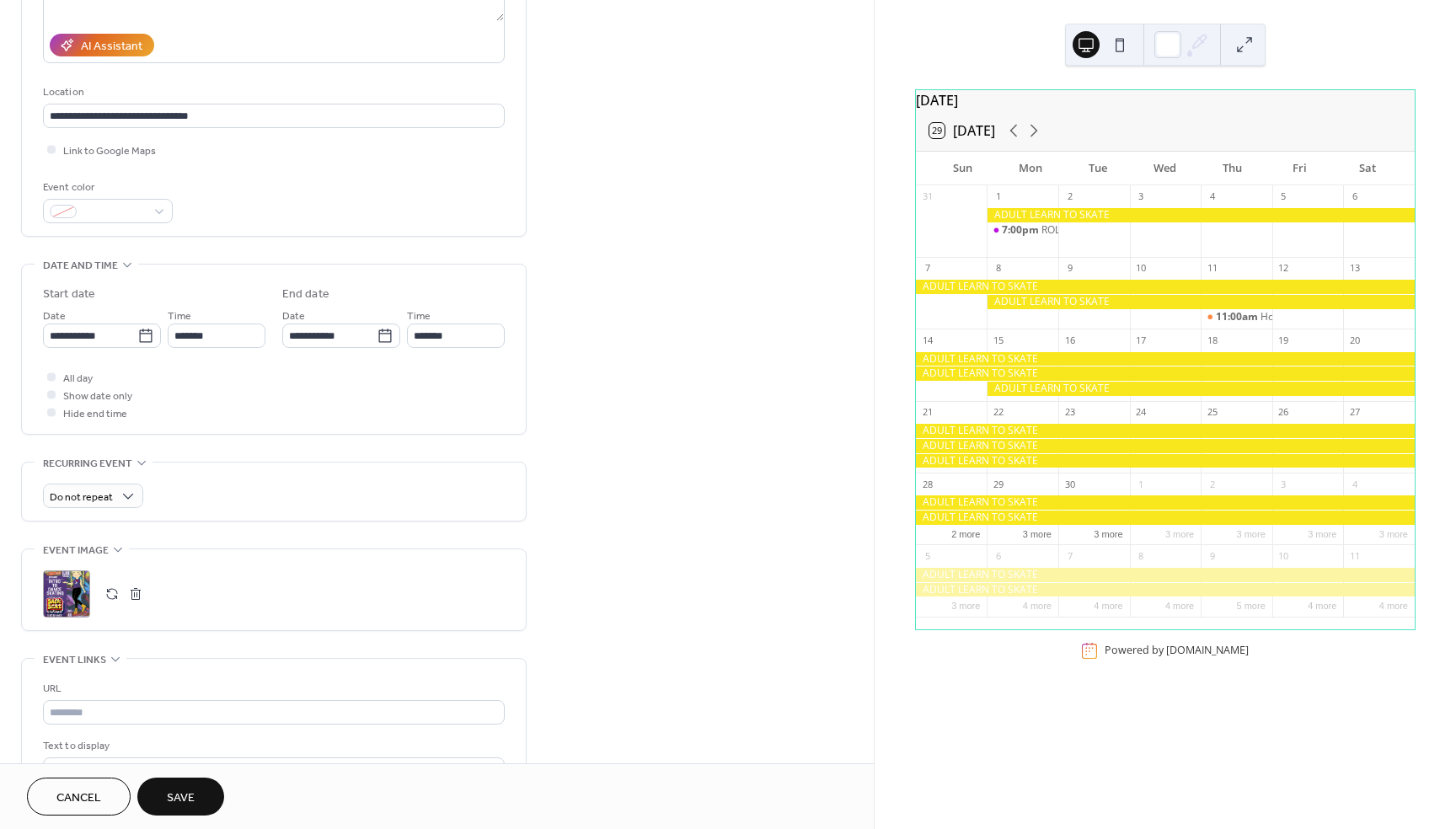 click on "Save" at bounding box center (180, 796) 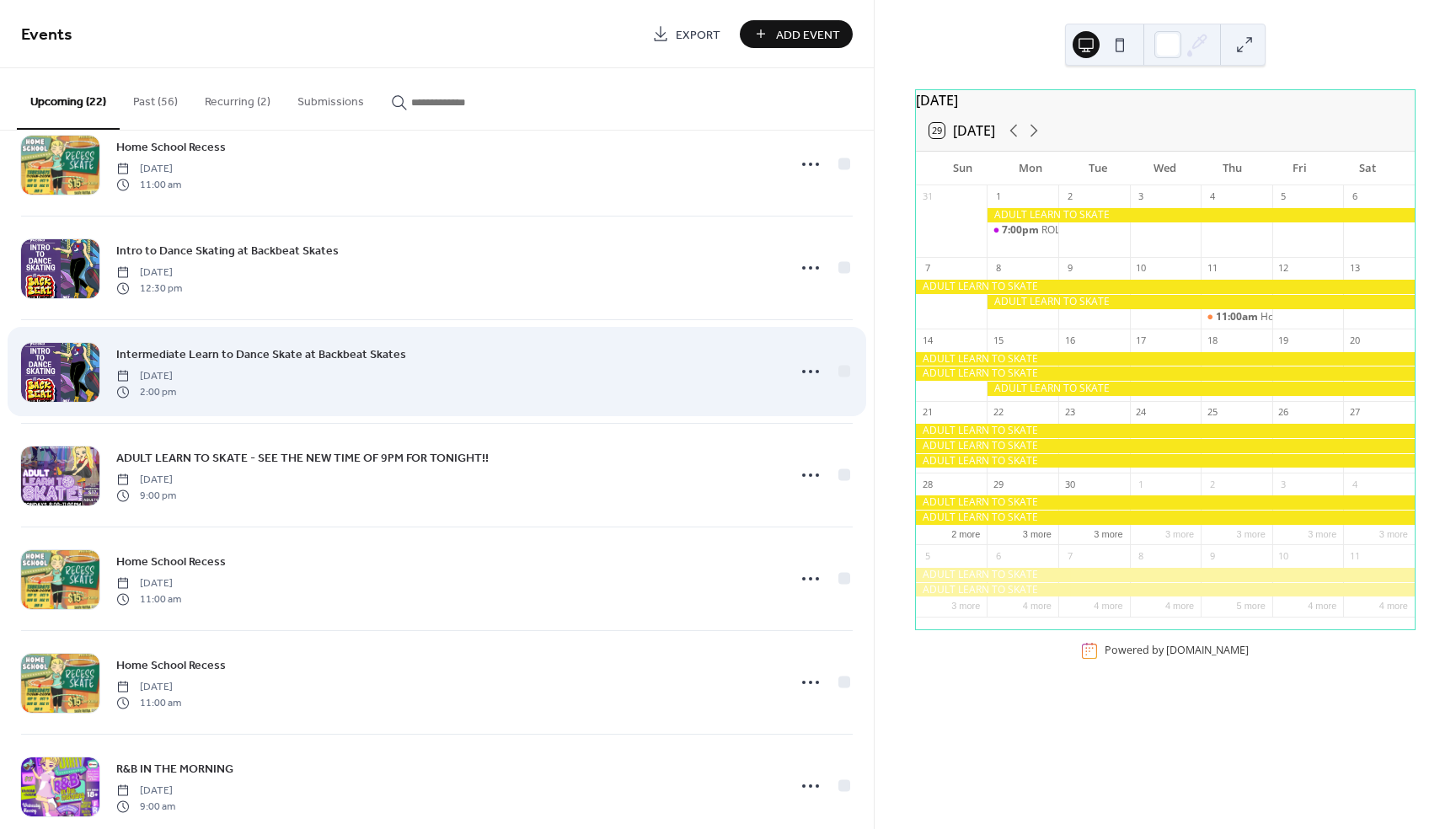 scroll, scrollTop: 1082, scrollLeft: 0, axis: vertical 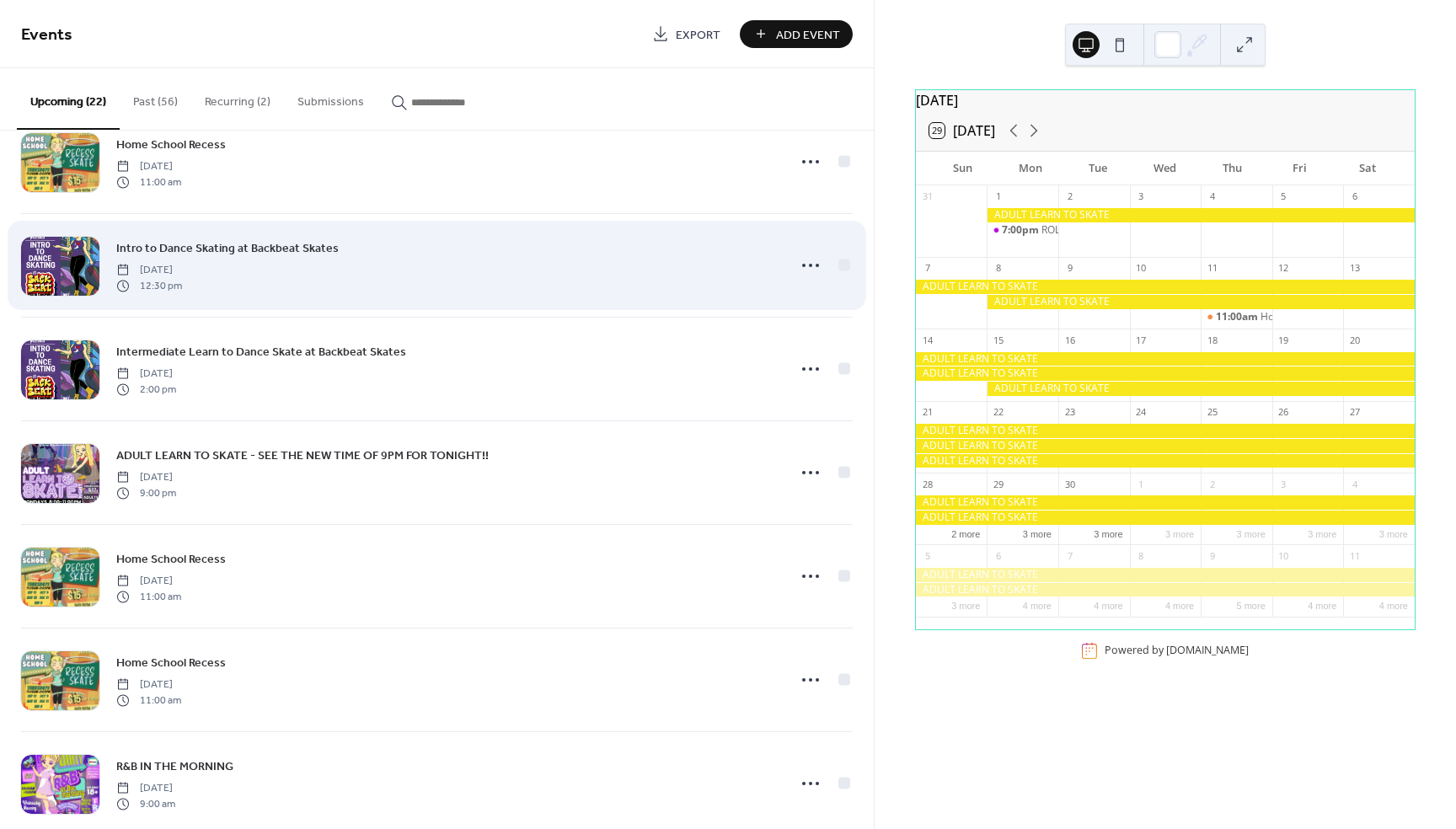 click on "Intro to Dance Skating at Backbeat Skates" at bounding box center (228, 249) 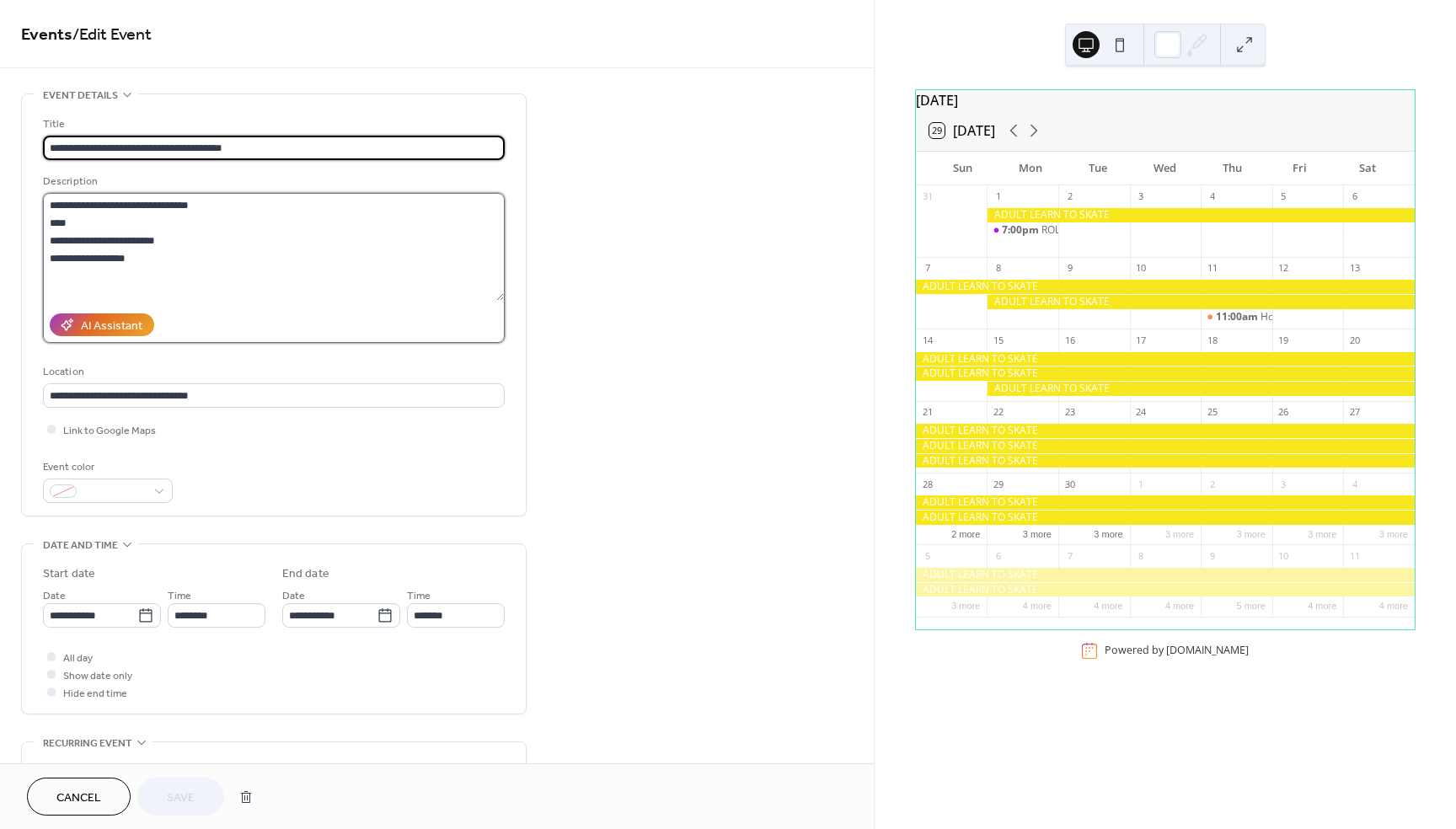 click on "**********" at bounding box center (273, 247) 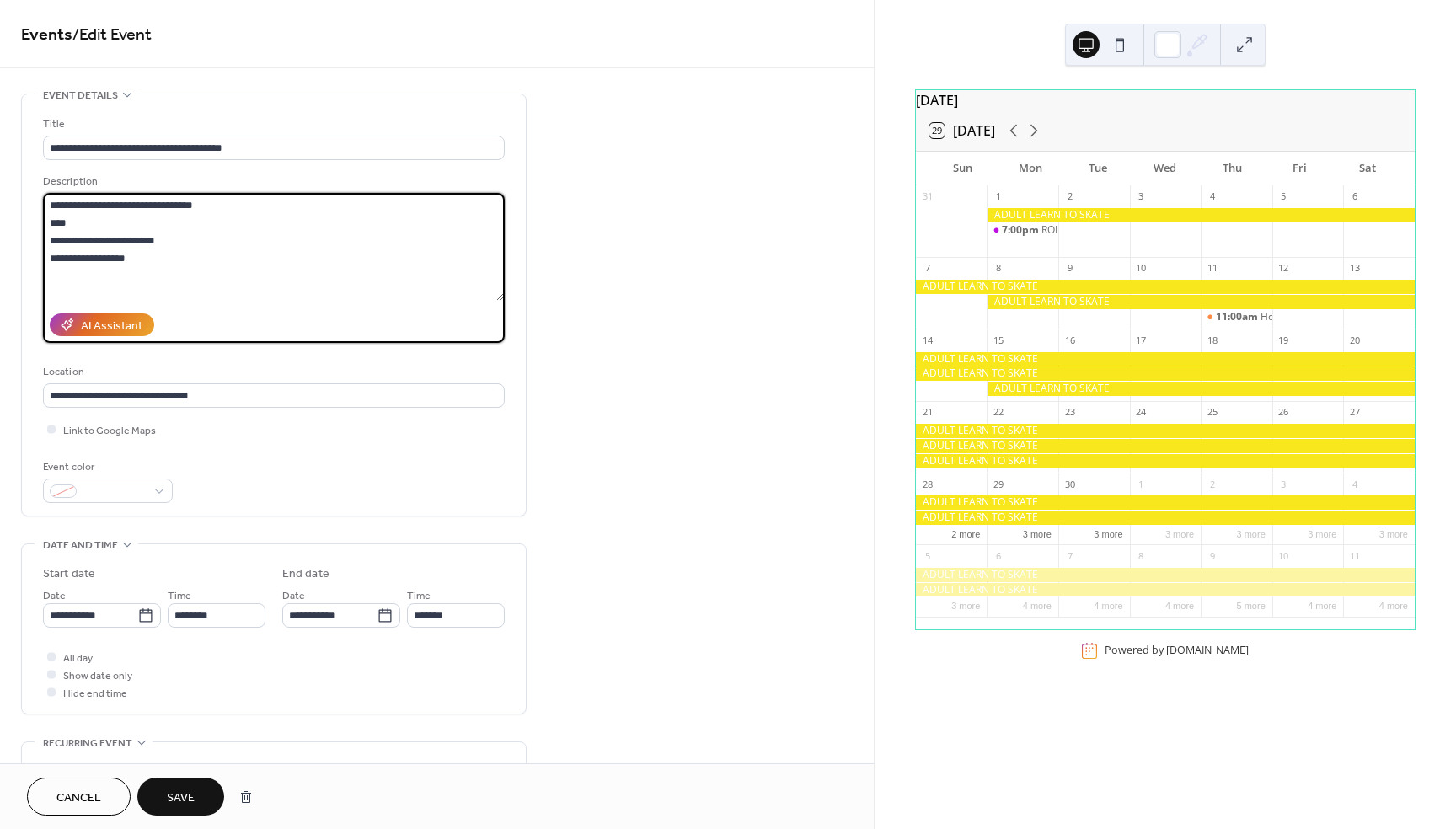 type on "**********" 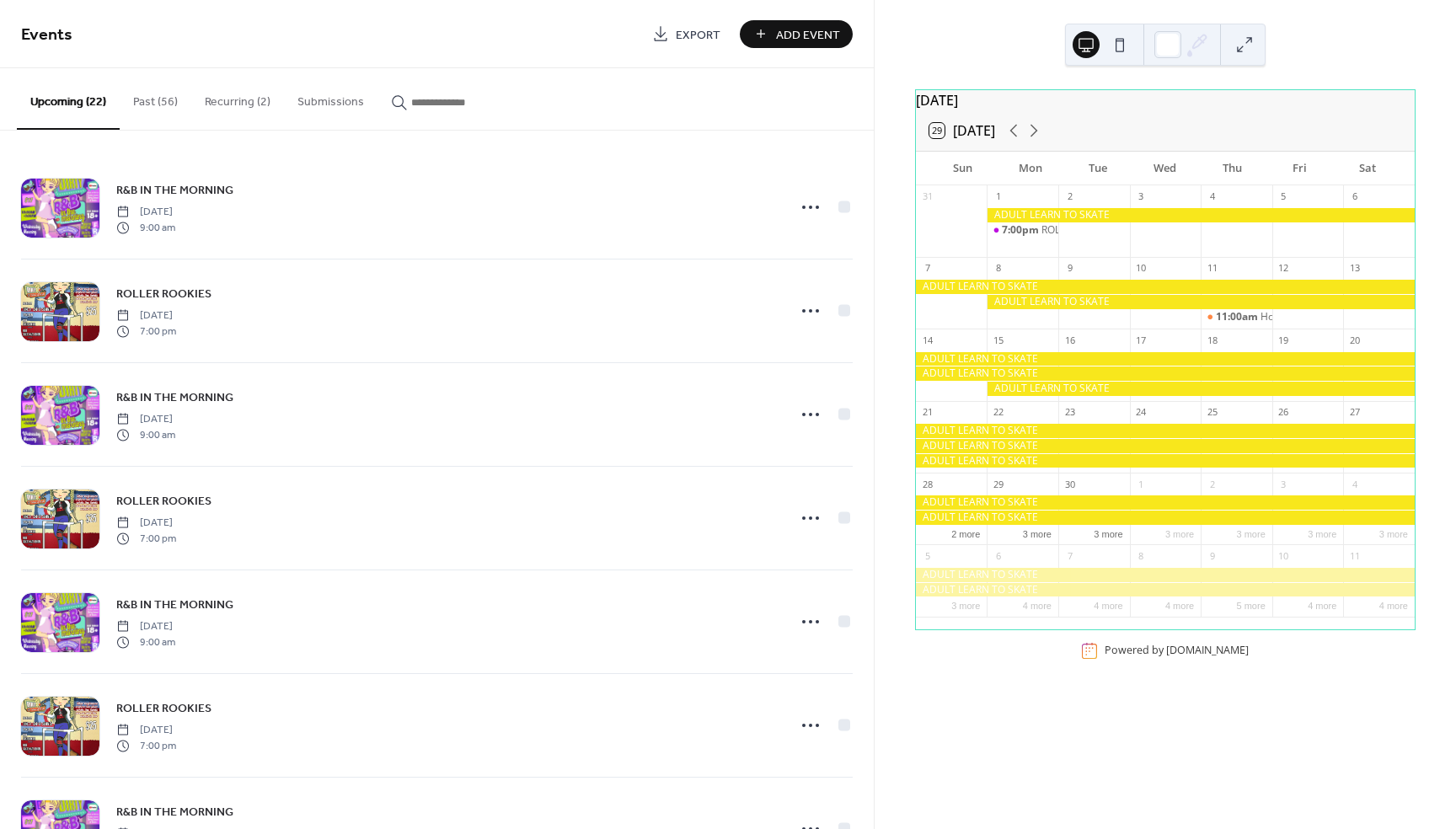 click at bounding box center [462, 102] 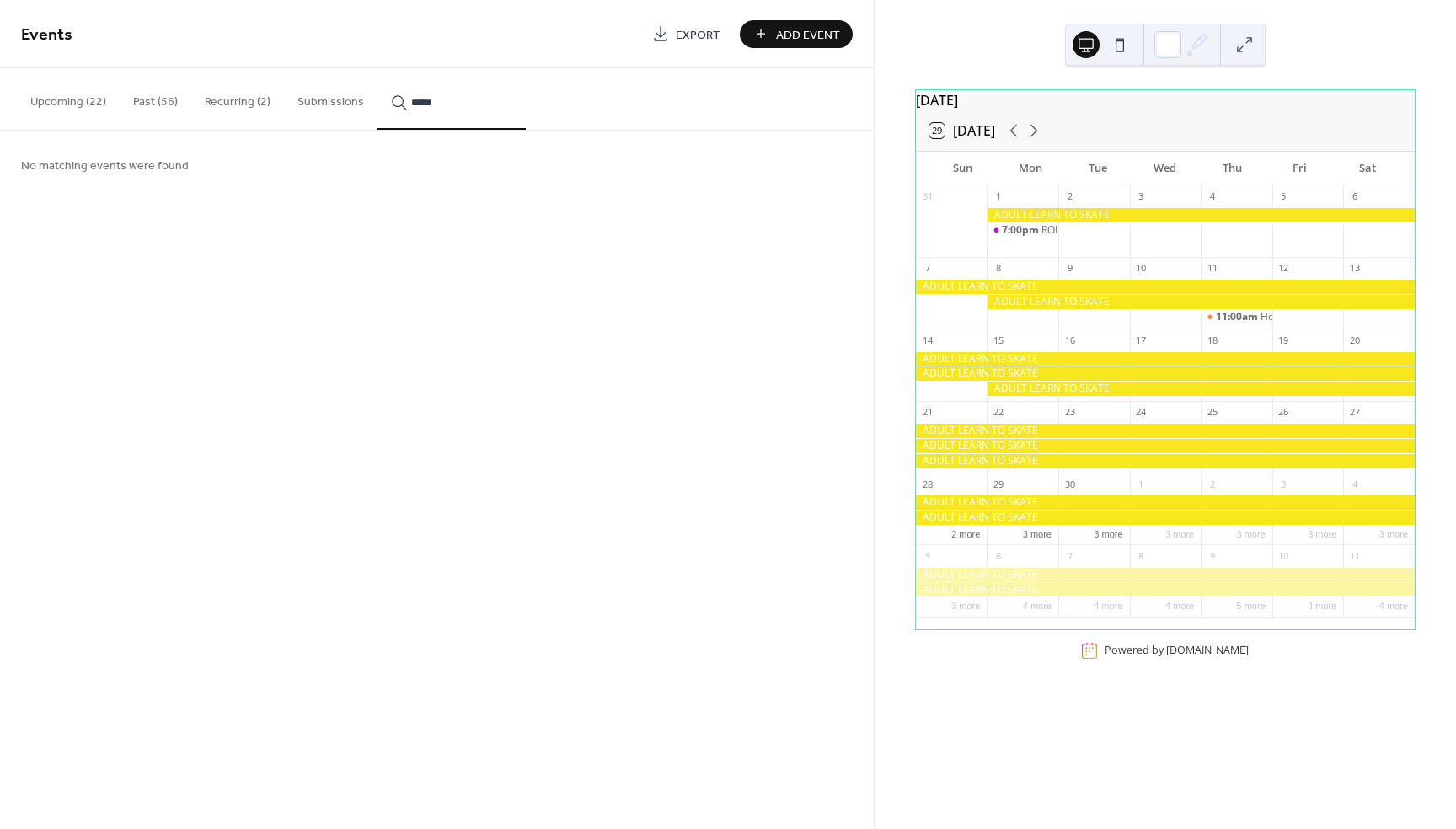 drag, startPoint x: 455, startPoint y: 105, endPoint x: 383, endPoint y: 105, distance: 72 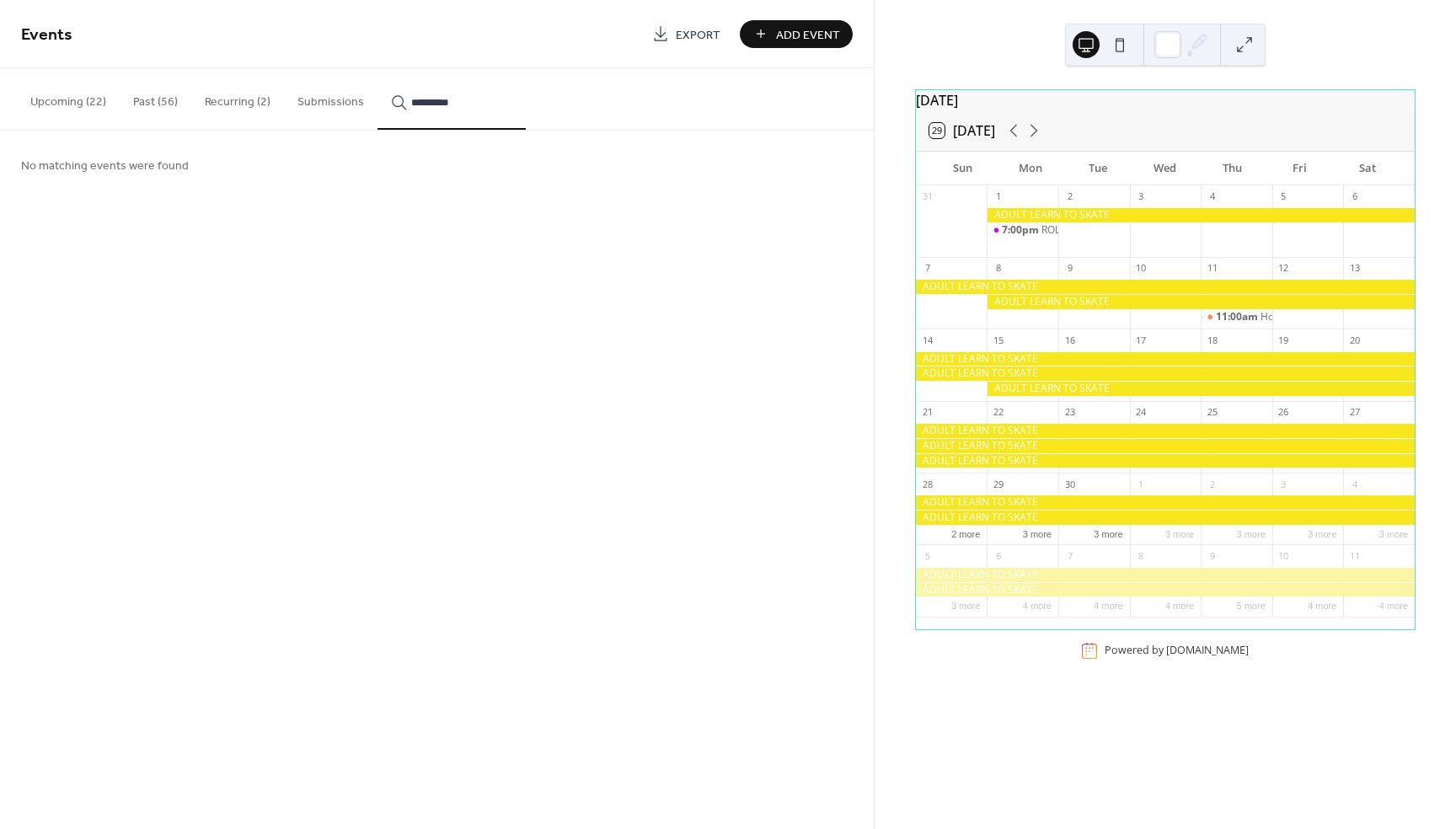 drag, startPoint x: 458, startPoint y: 101, endPoint x: 320, endPoint y: 98, distance: 138.0326 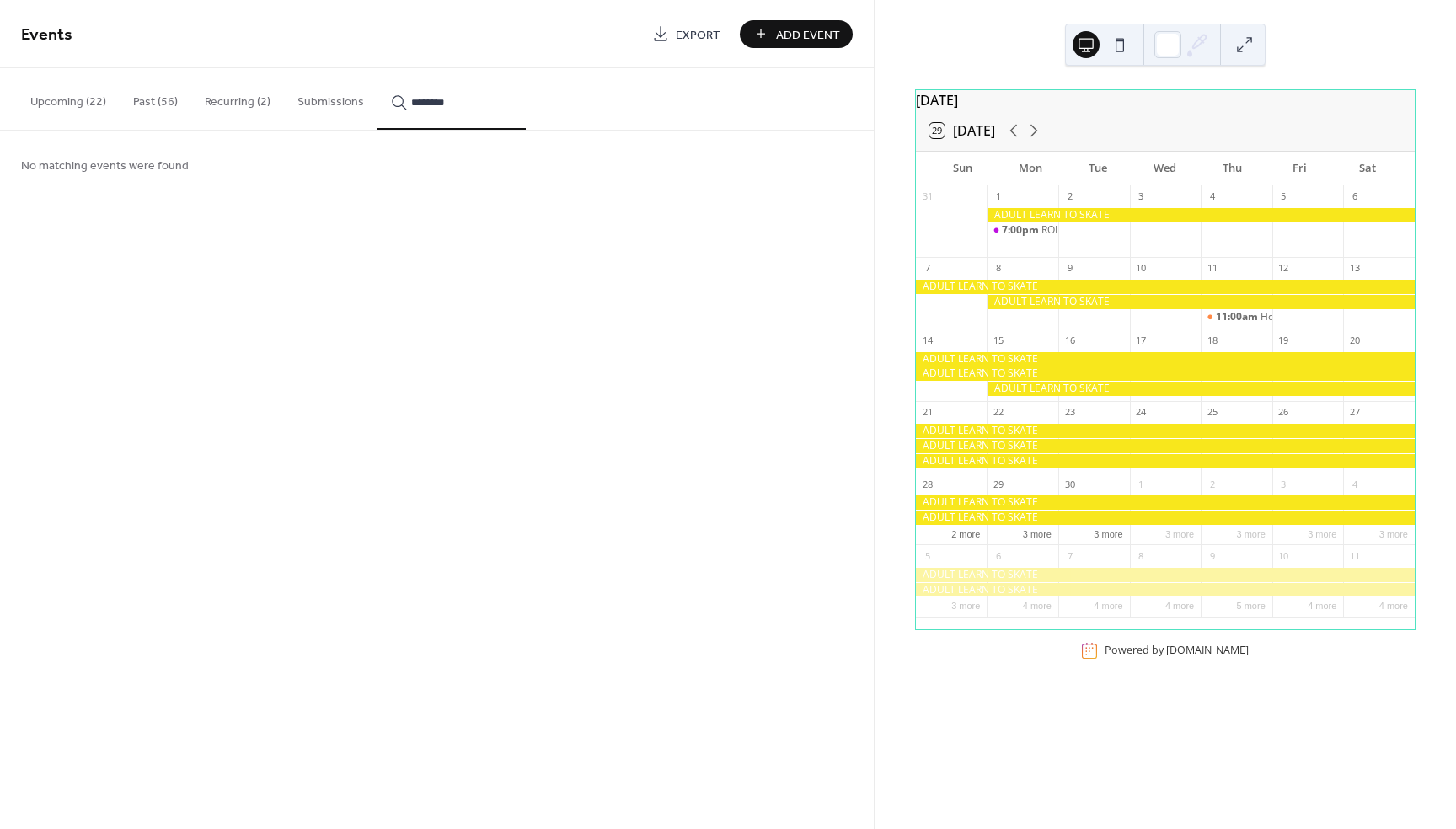 type on "********" 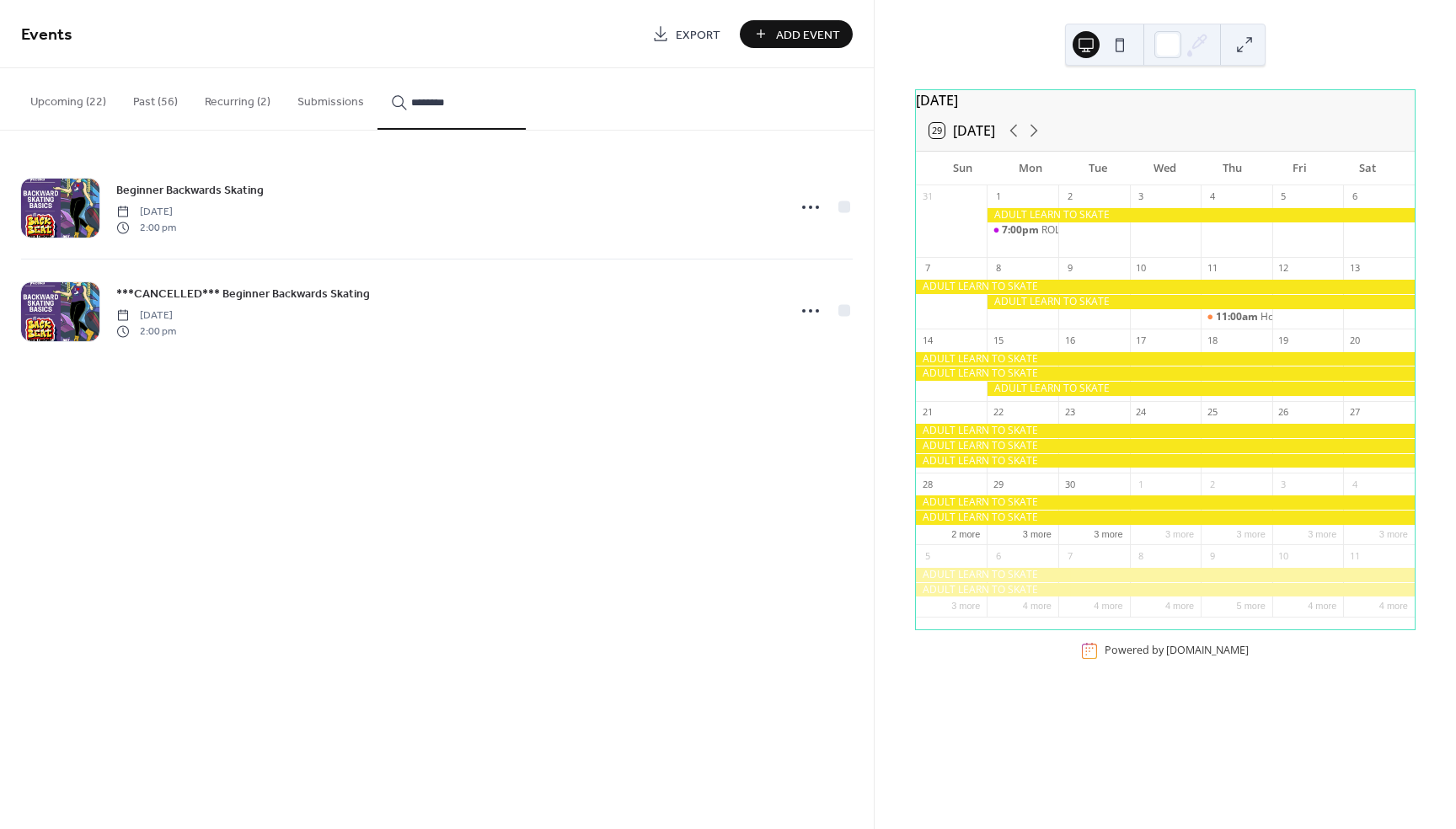 click 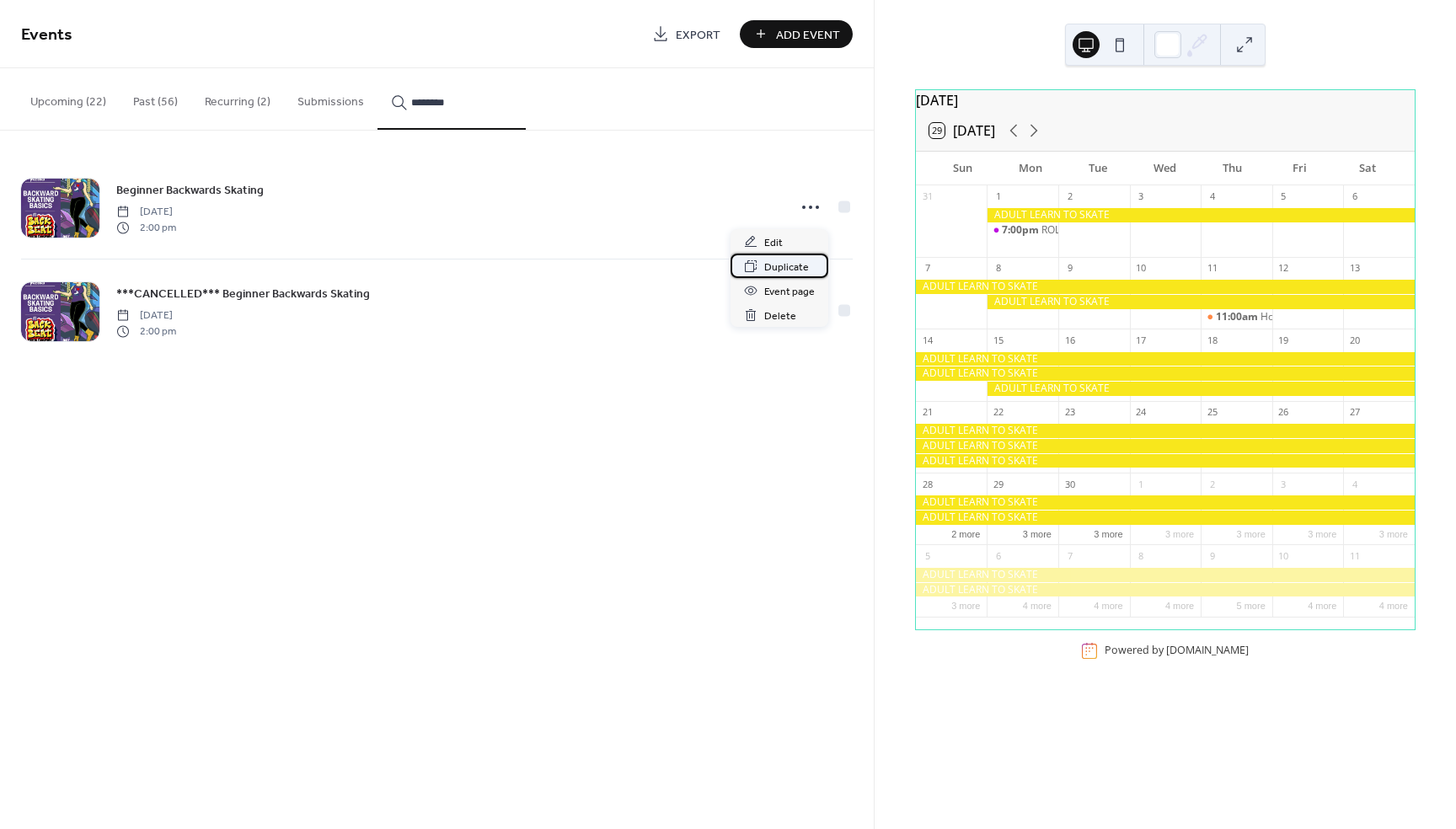 click on "Duplicate" at bounding box center (786, 267) 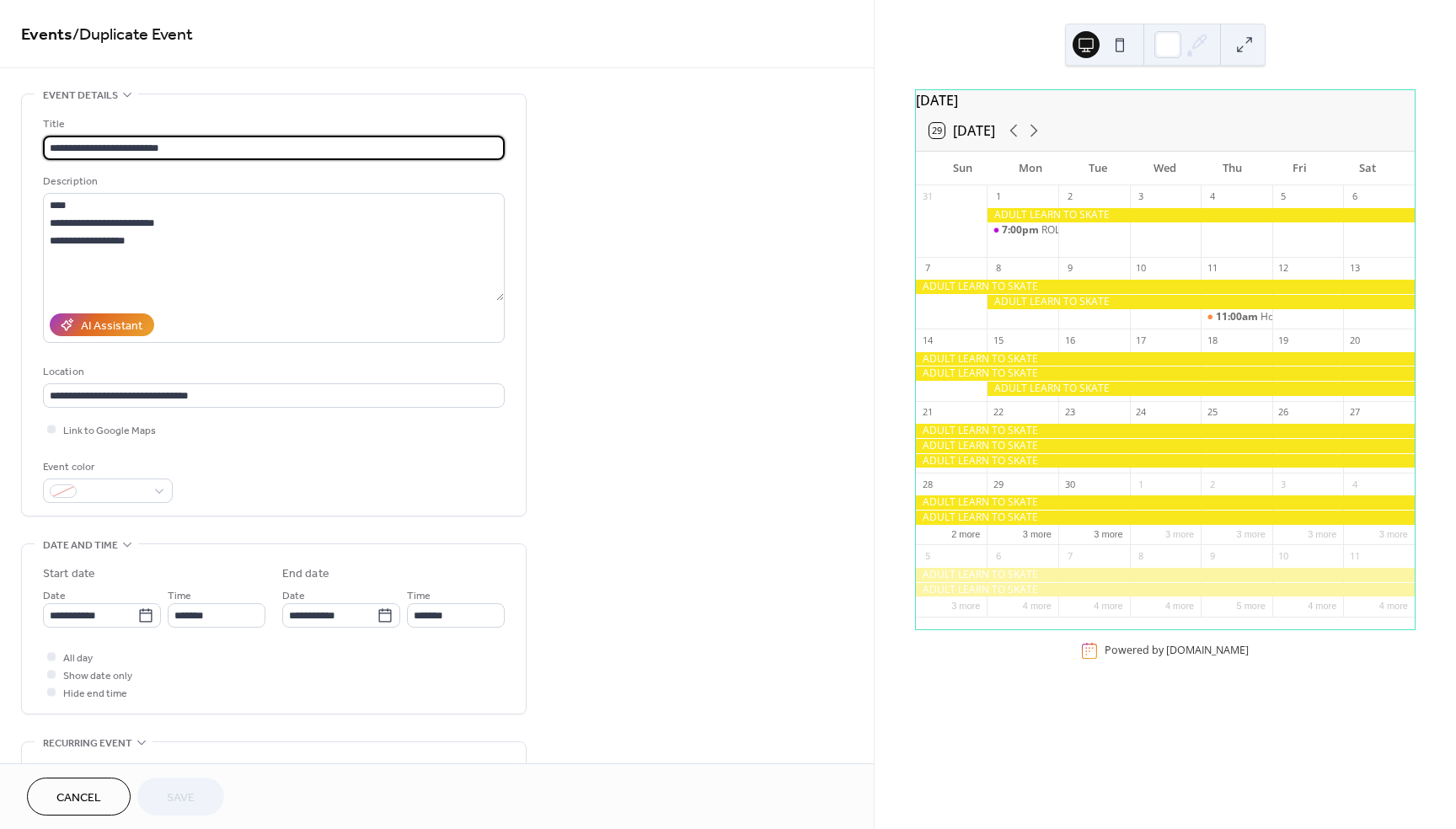 drag, startPoint x: 92, startPoint y: 147, endPoint x: 244, endPoint y: 148, distance: 152.00329 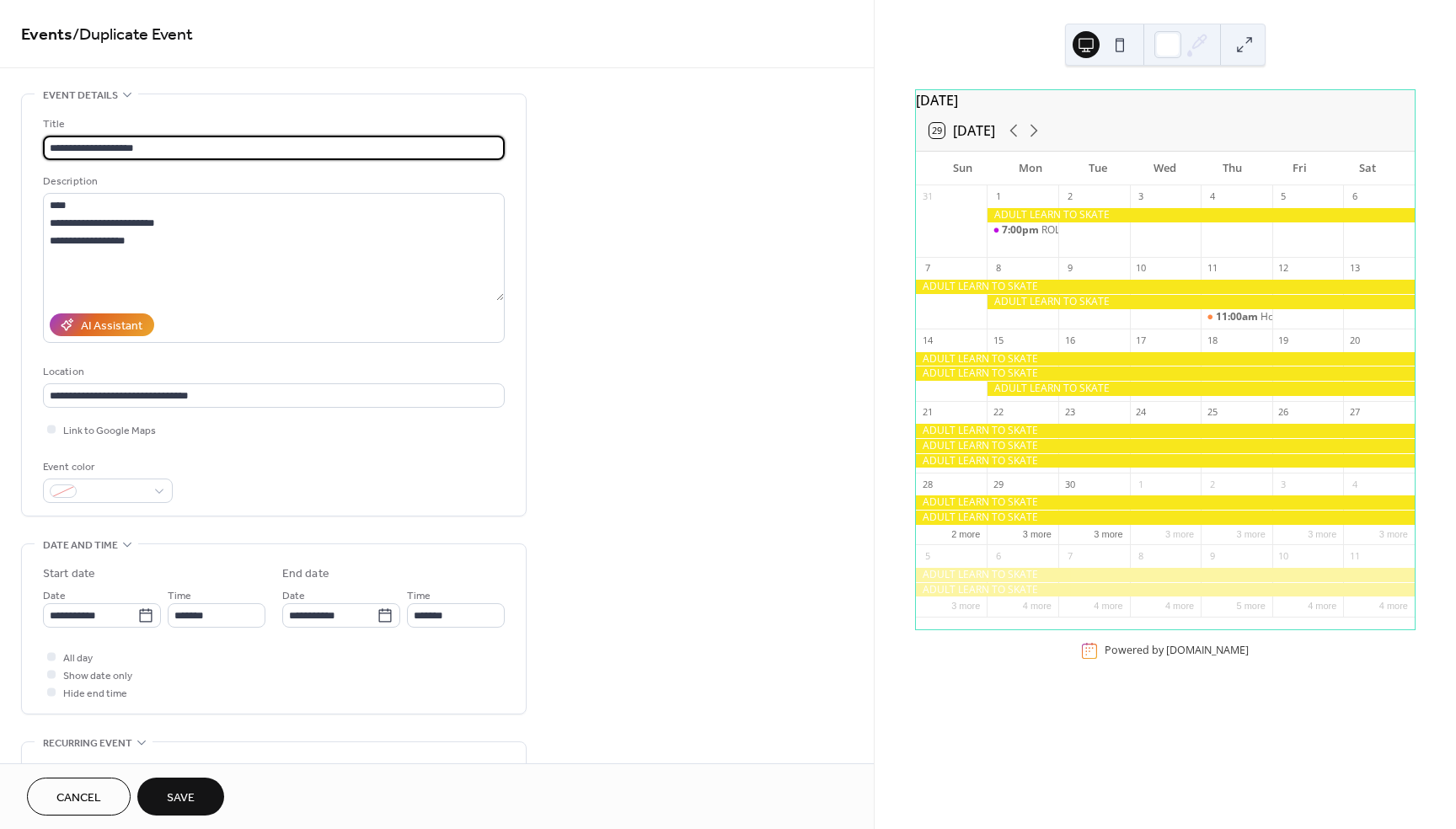 drag, startPoint x: 145, startPoint y: 149, endPoint x: 15, endPoint y: 147, distance: 130.01538 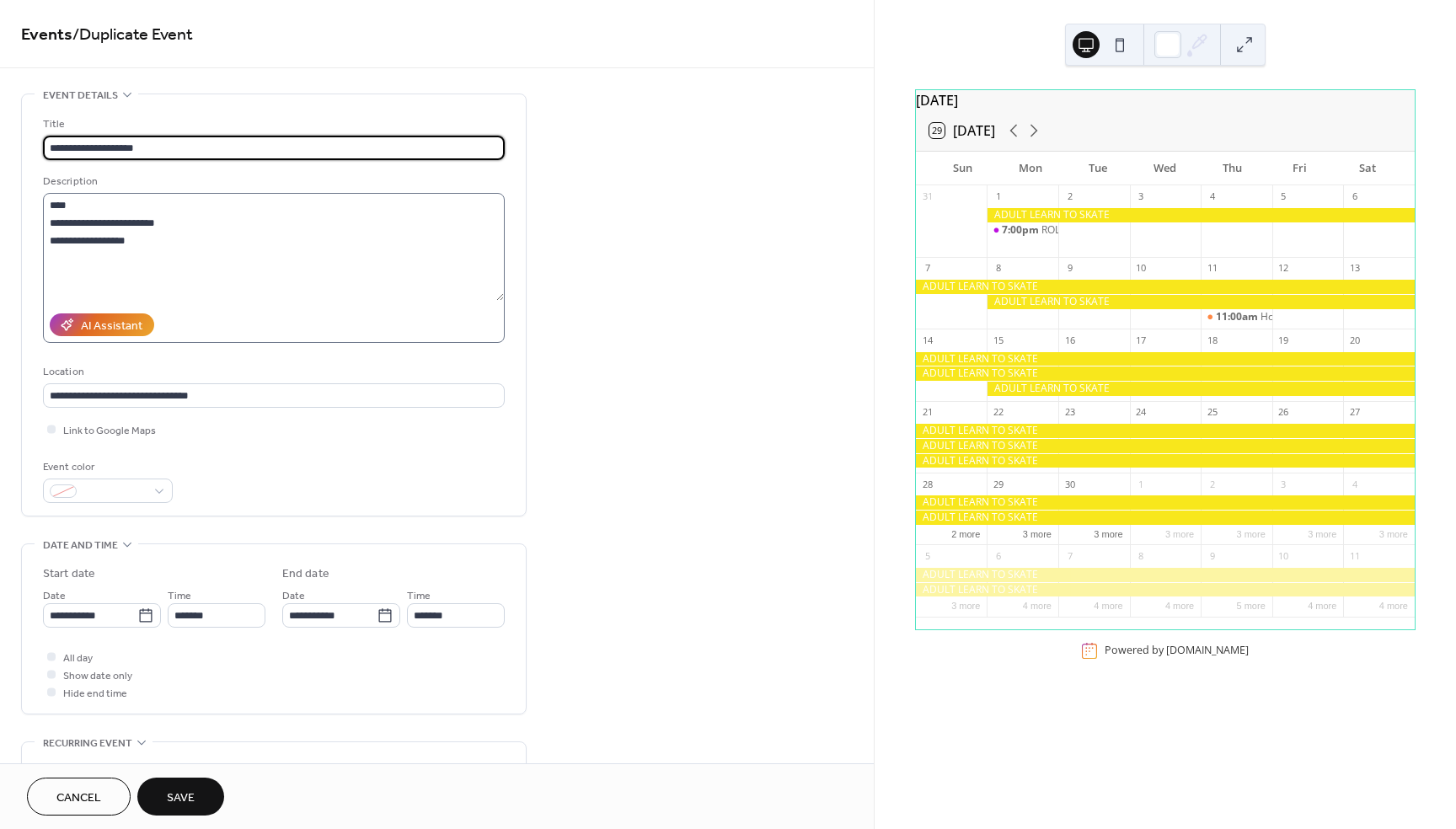 type on "**********" 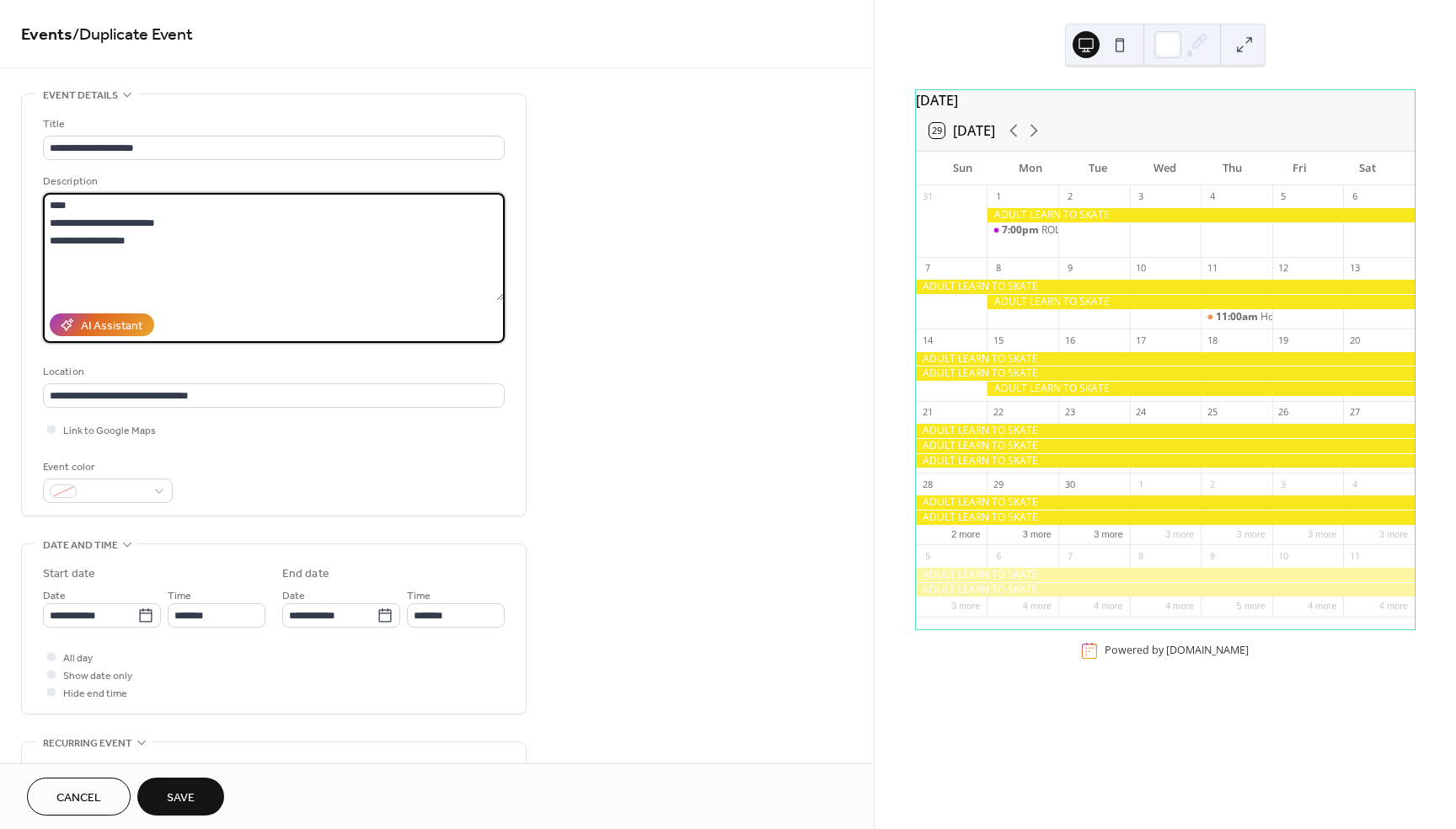 click on "**********" at bounding box center (273, 247) 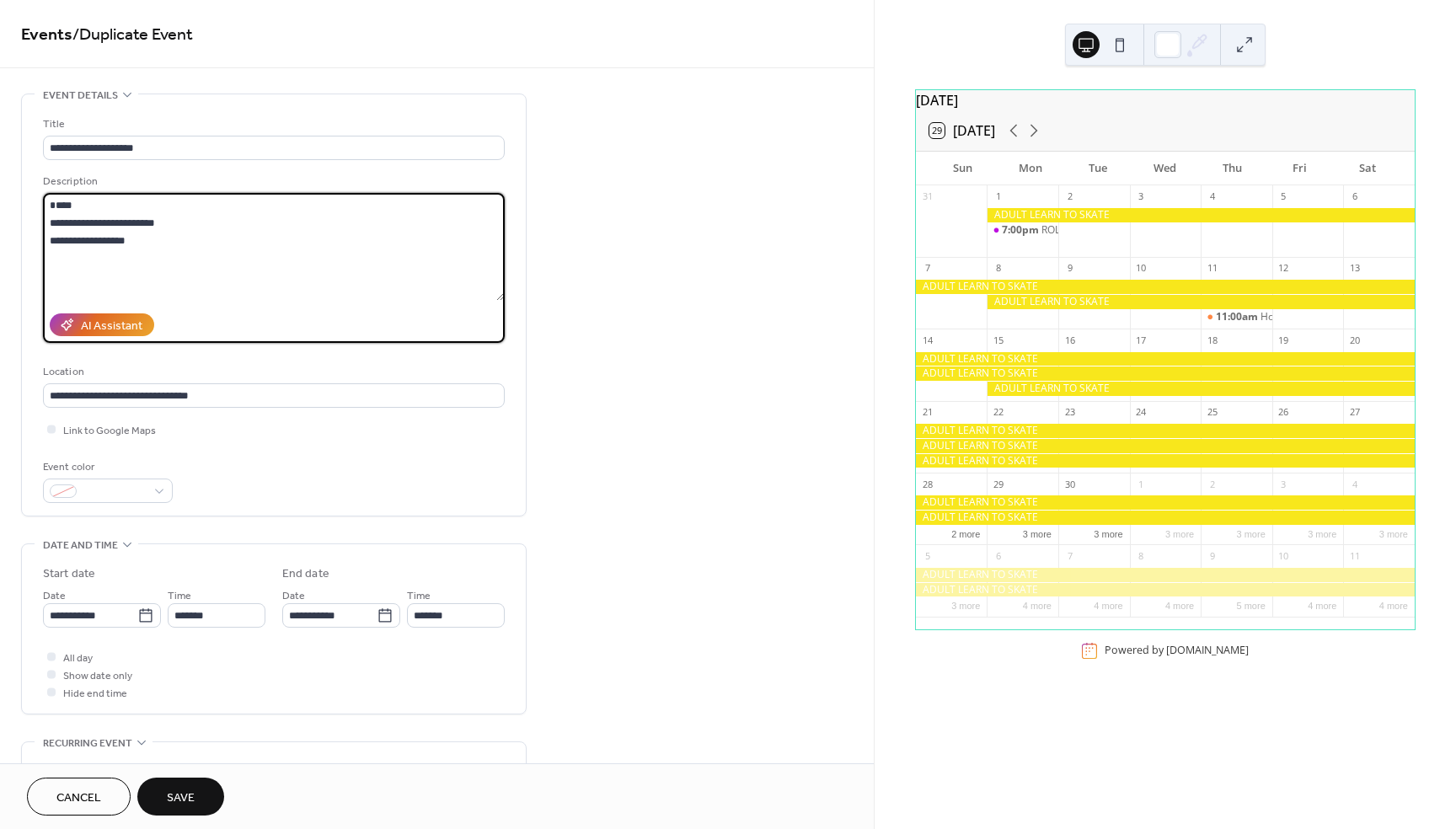 click on "**********" at bounding box center [273, 247] 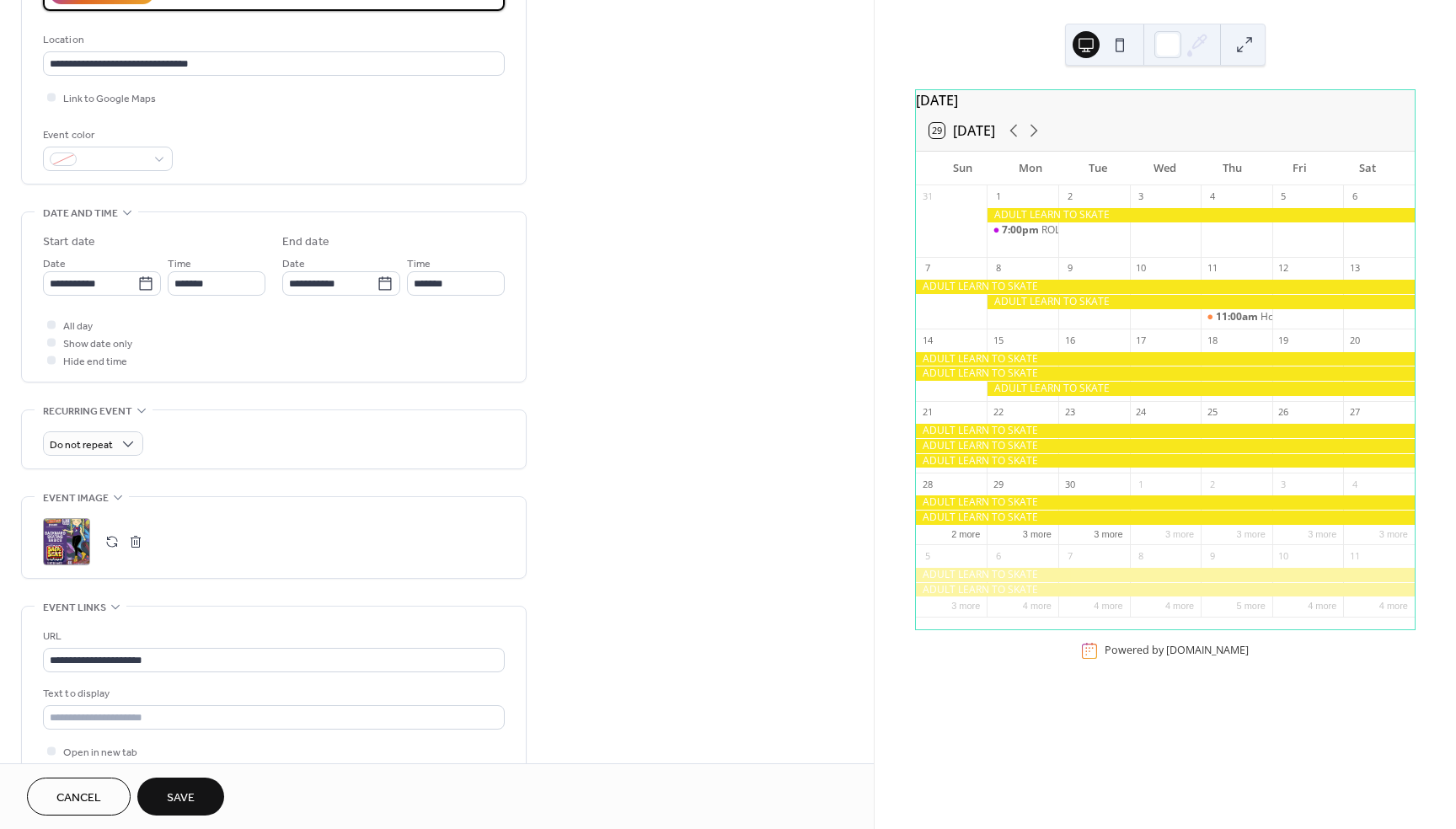 scroll, scrollTop: 371, scrollLeft: 0, axis: vertical 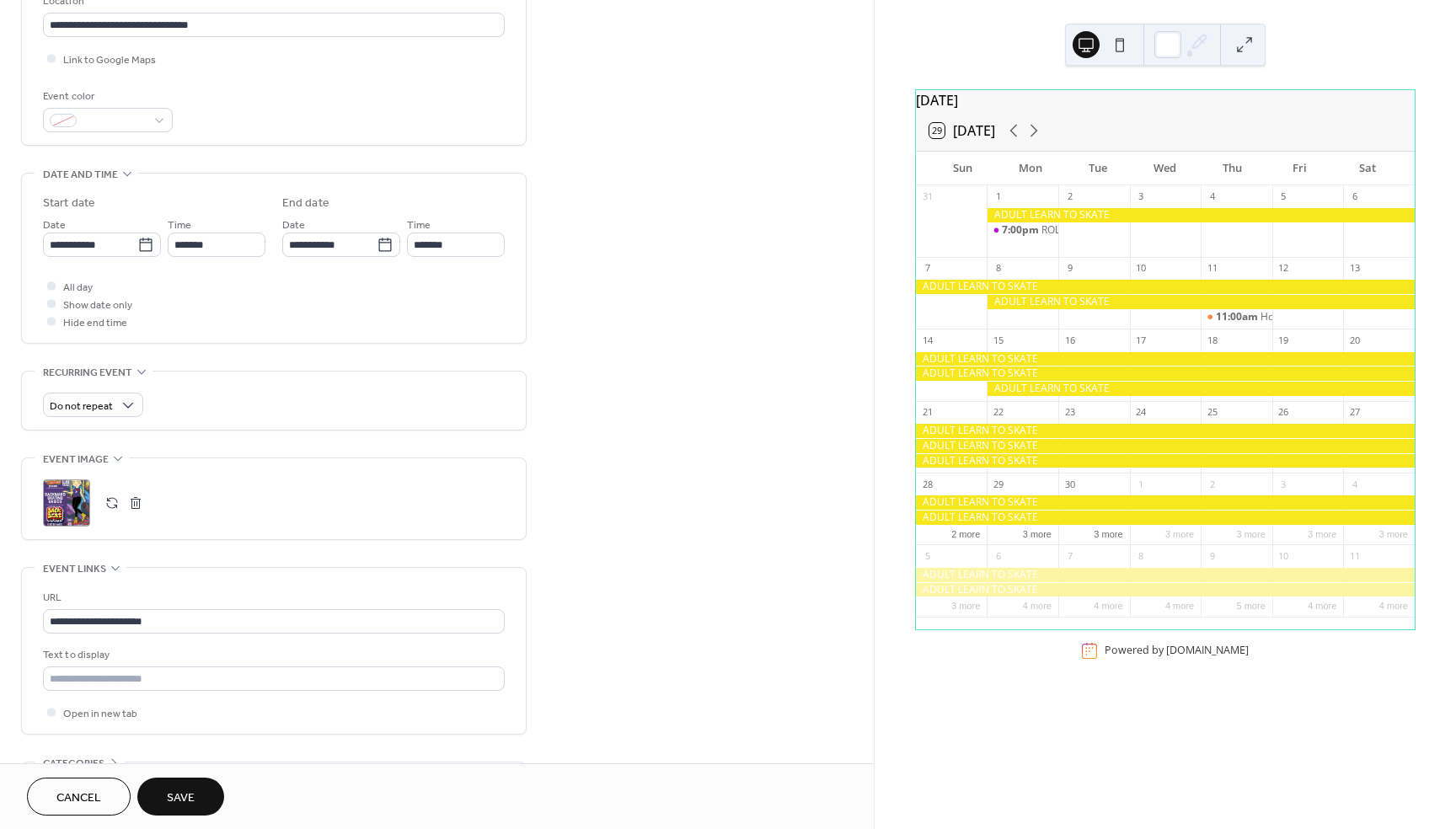 type on "**********" 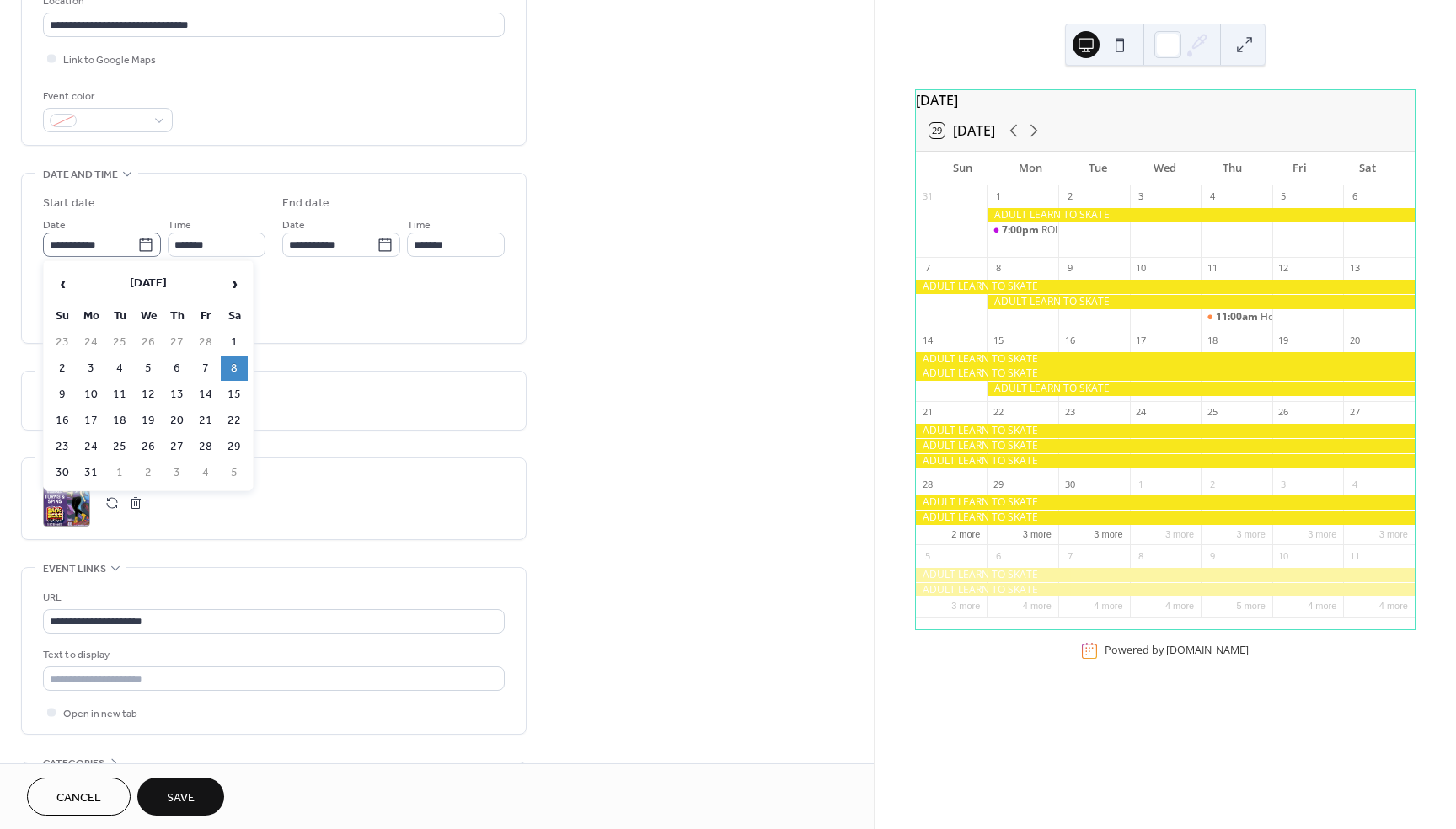 click 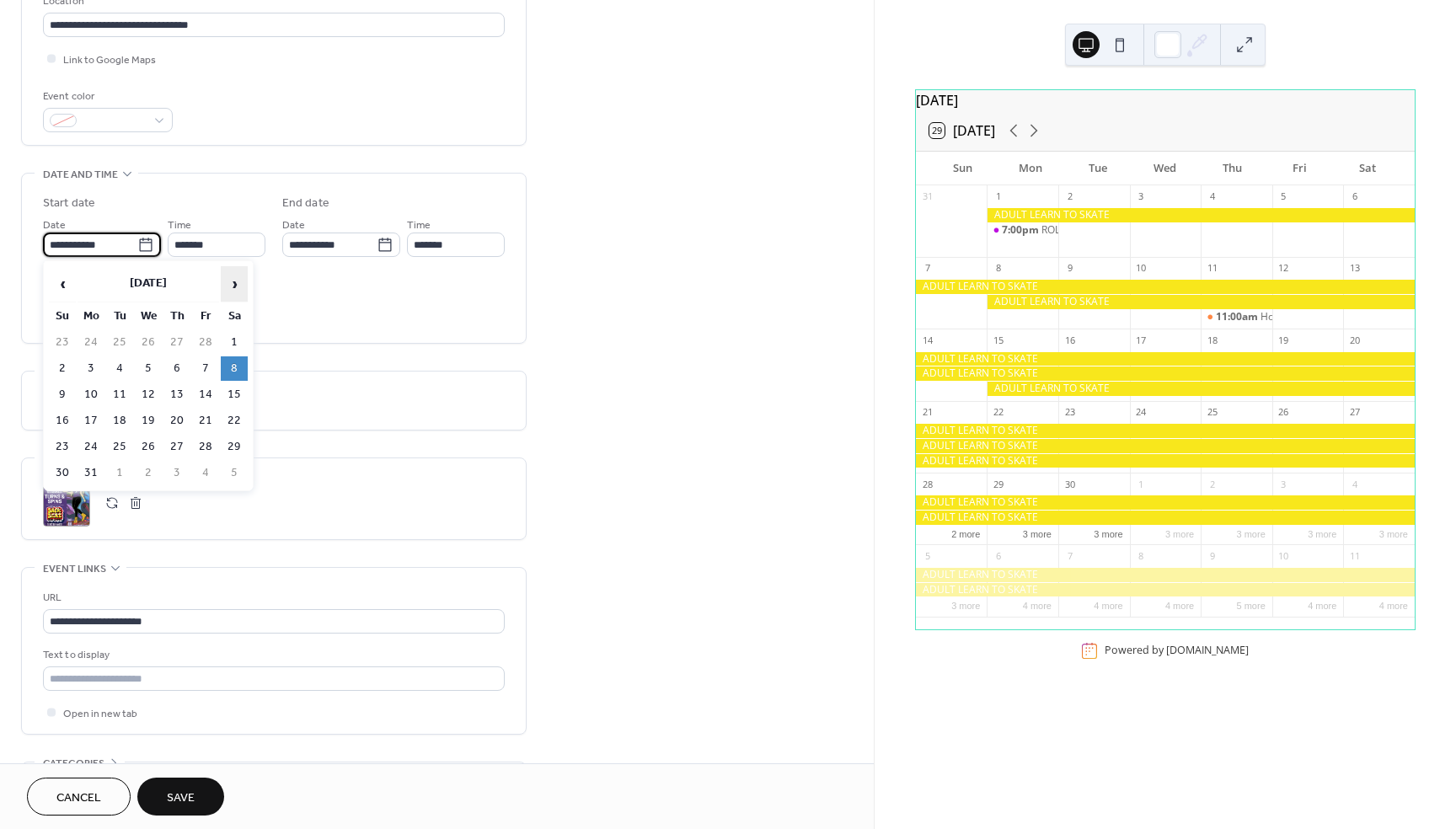 click on "›" at bounding box center (234, 284) 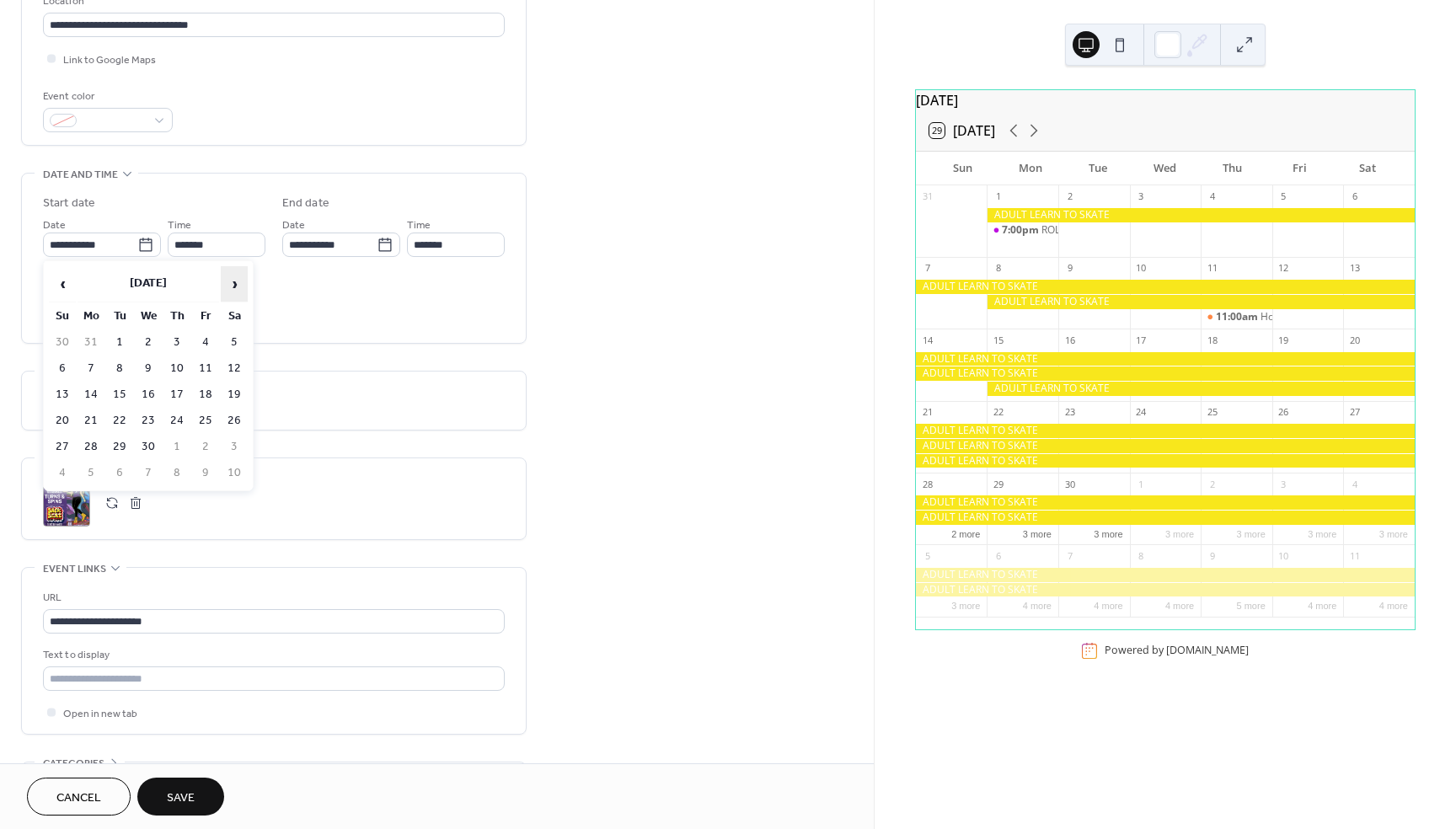 click on "›" at bounding box center (234, 284) 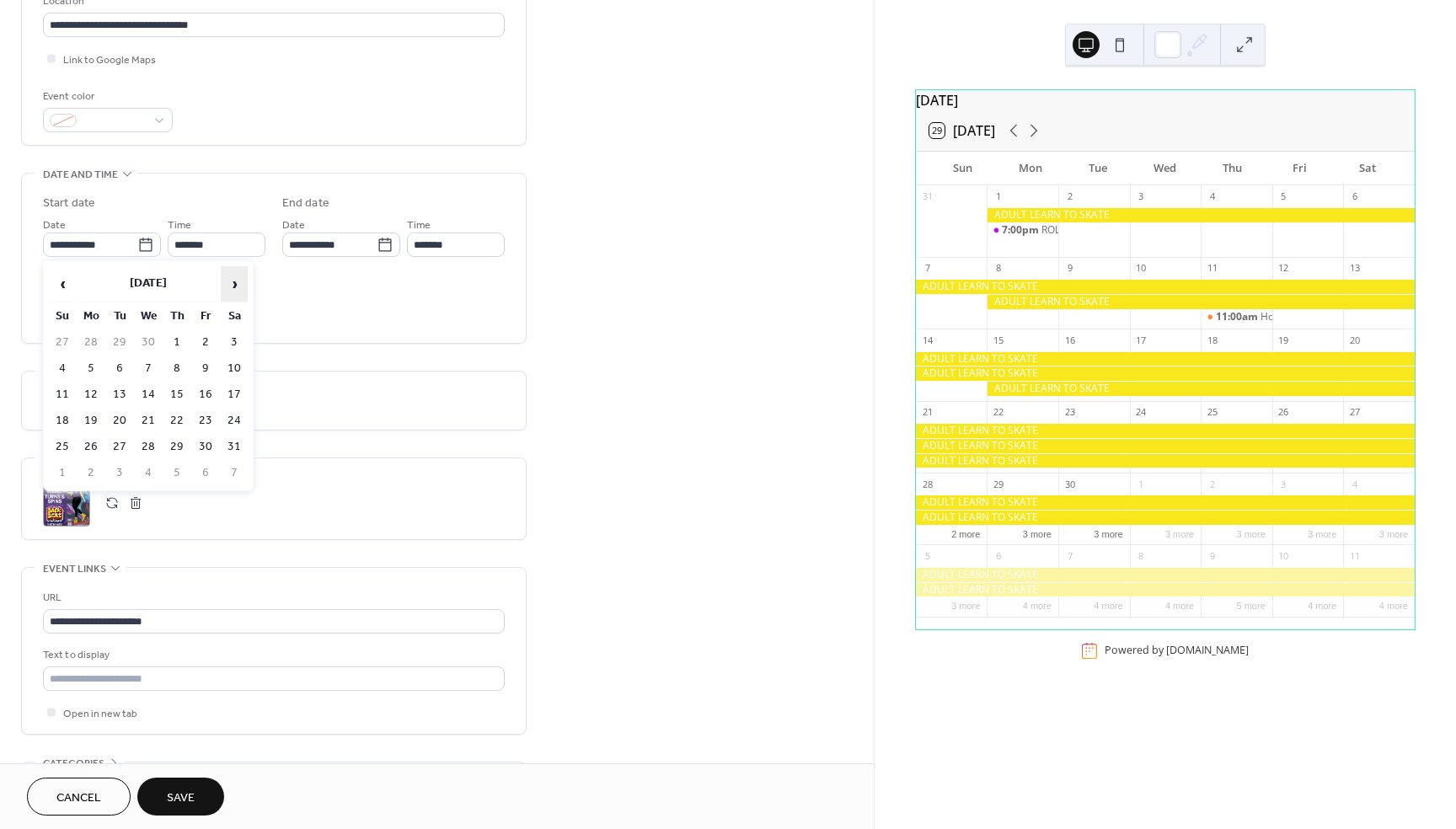 click on "›" at bounding box center [234, 284] 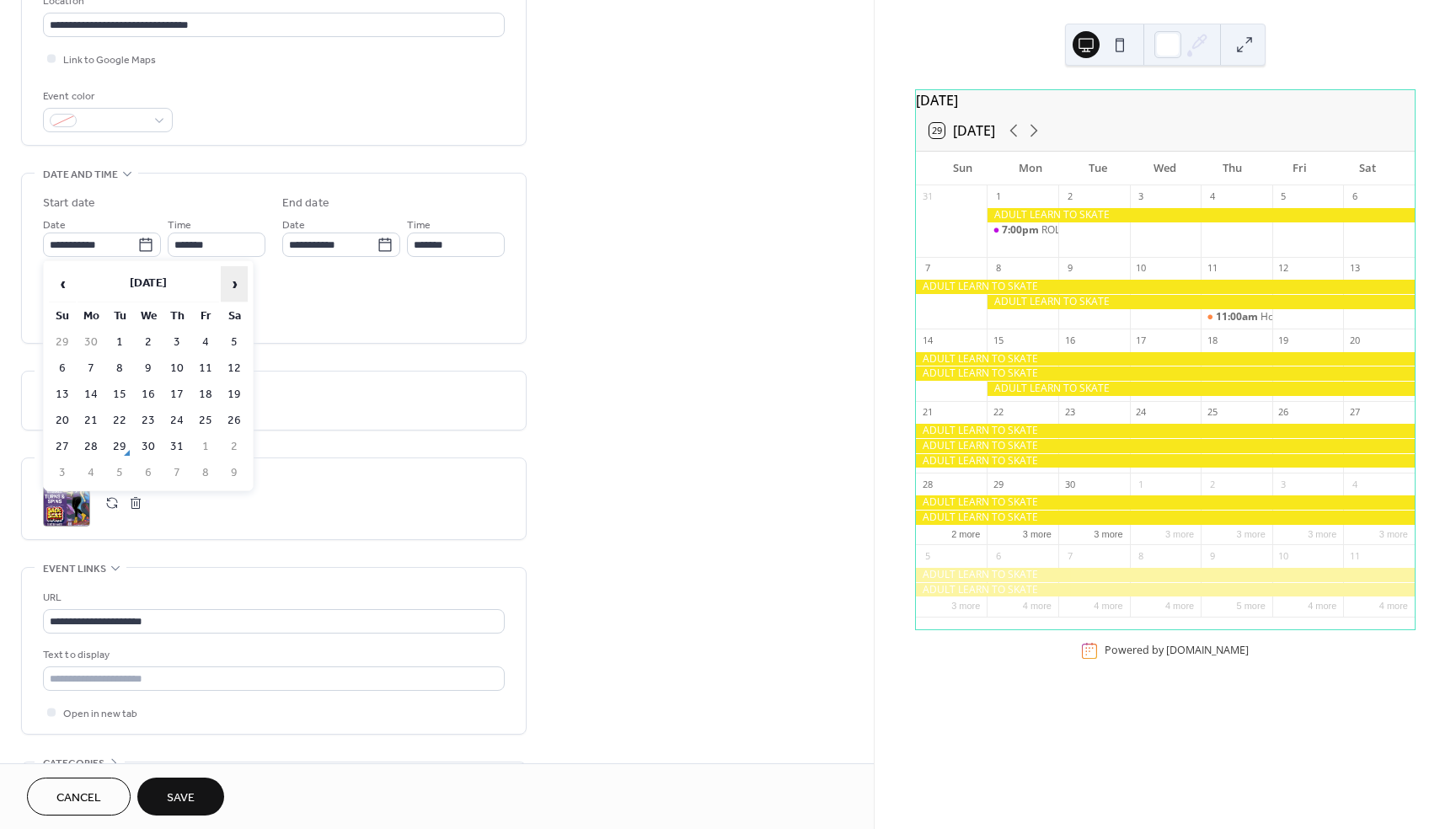 click on "›" at bounding box center (234, 284) 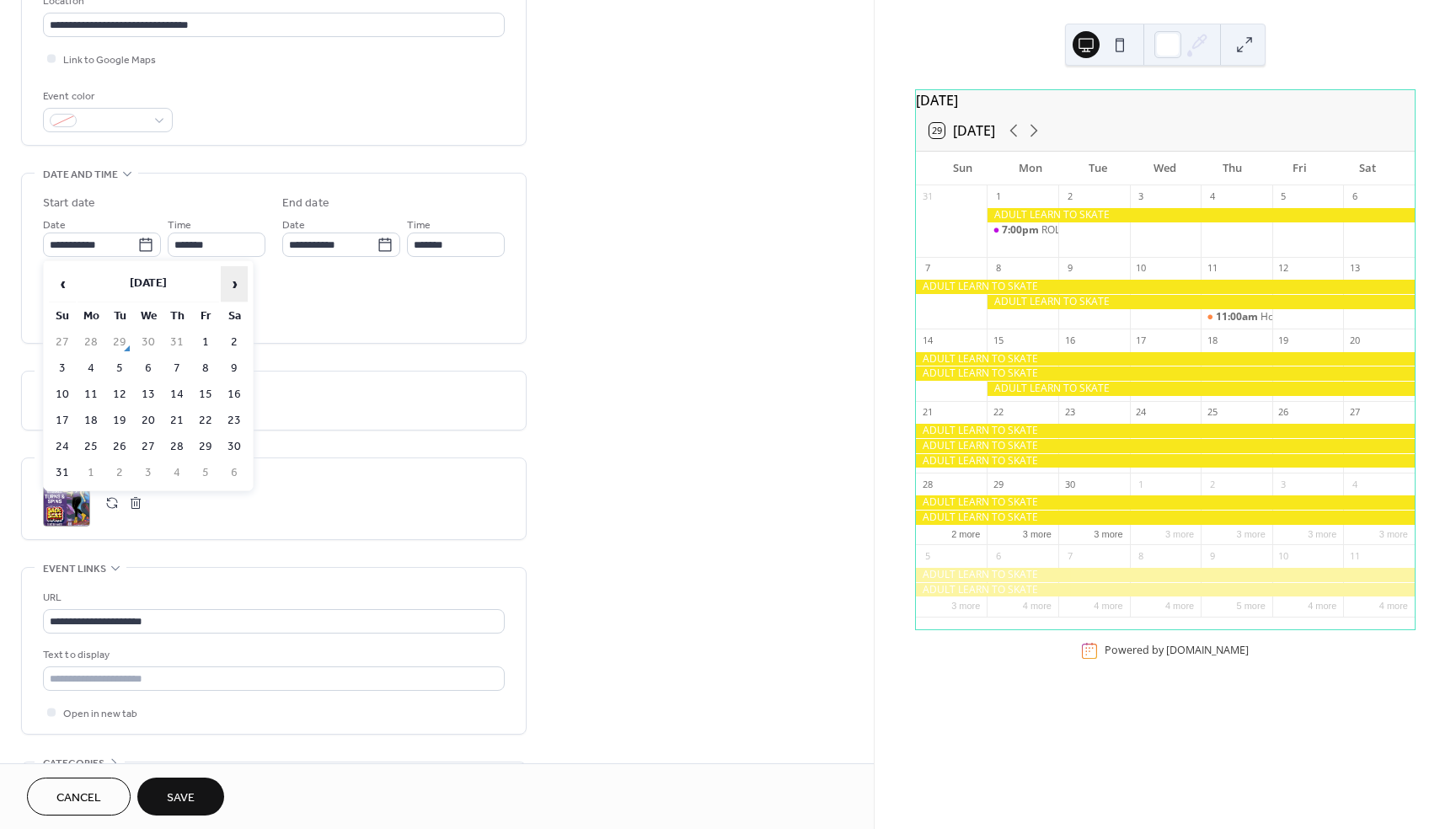 click on "›" at bounding box center [234, 284] 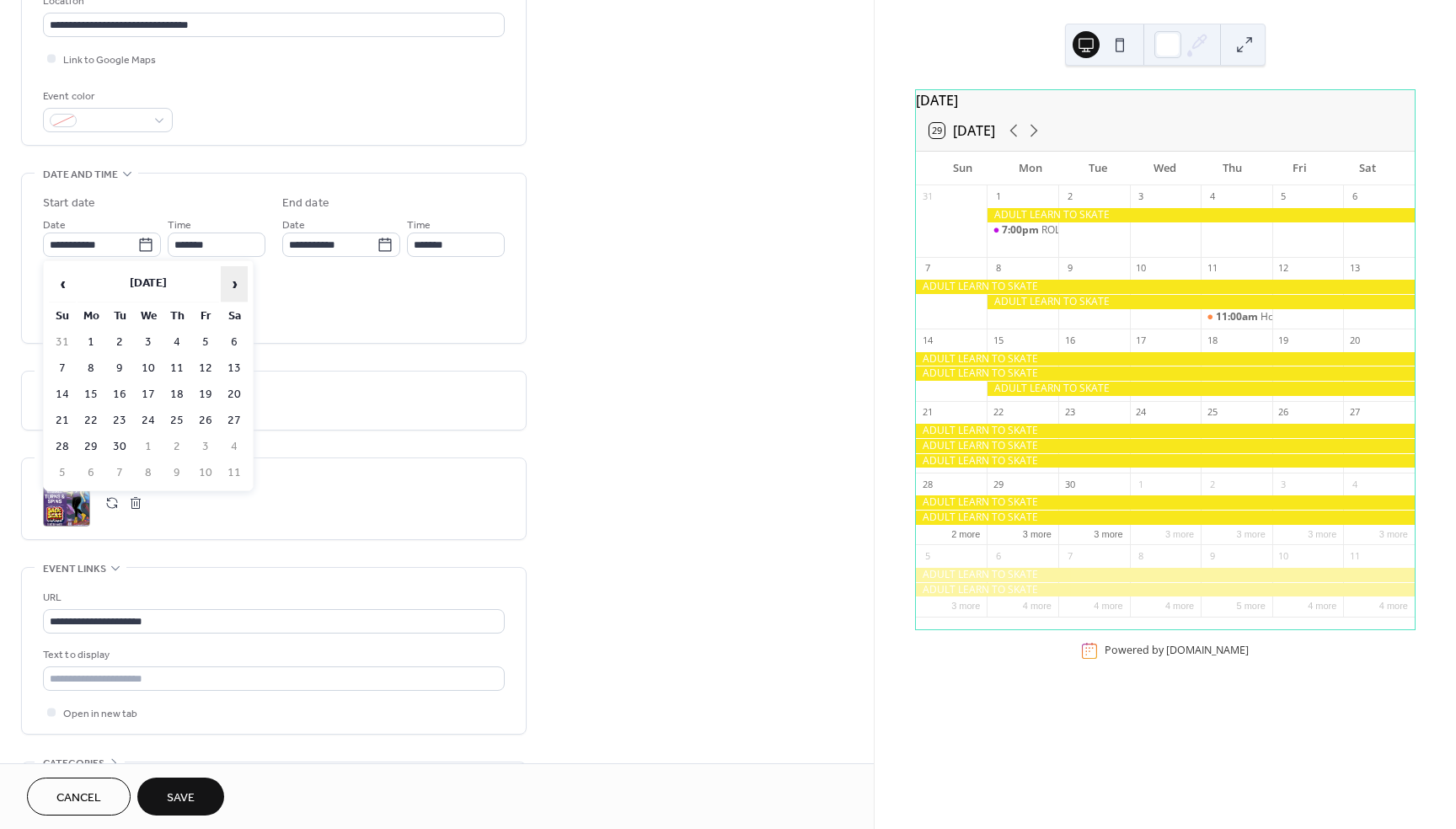 click on "›" at bounding box center (234, 284) 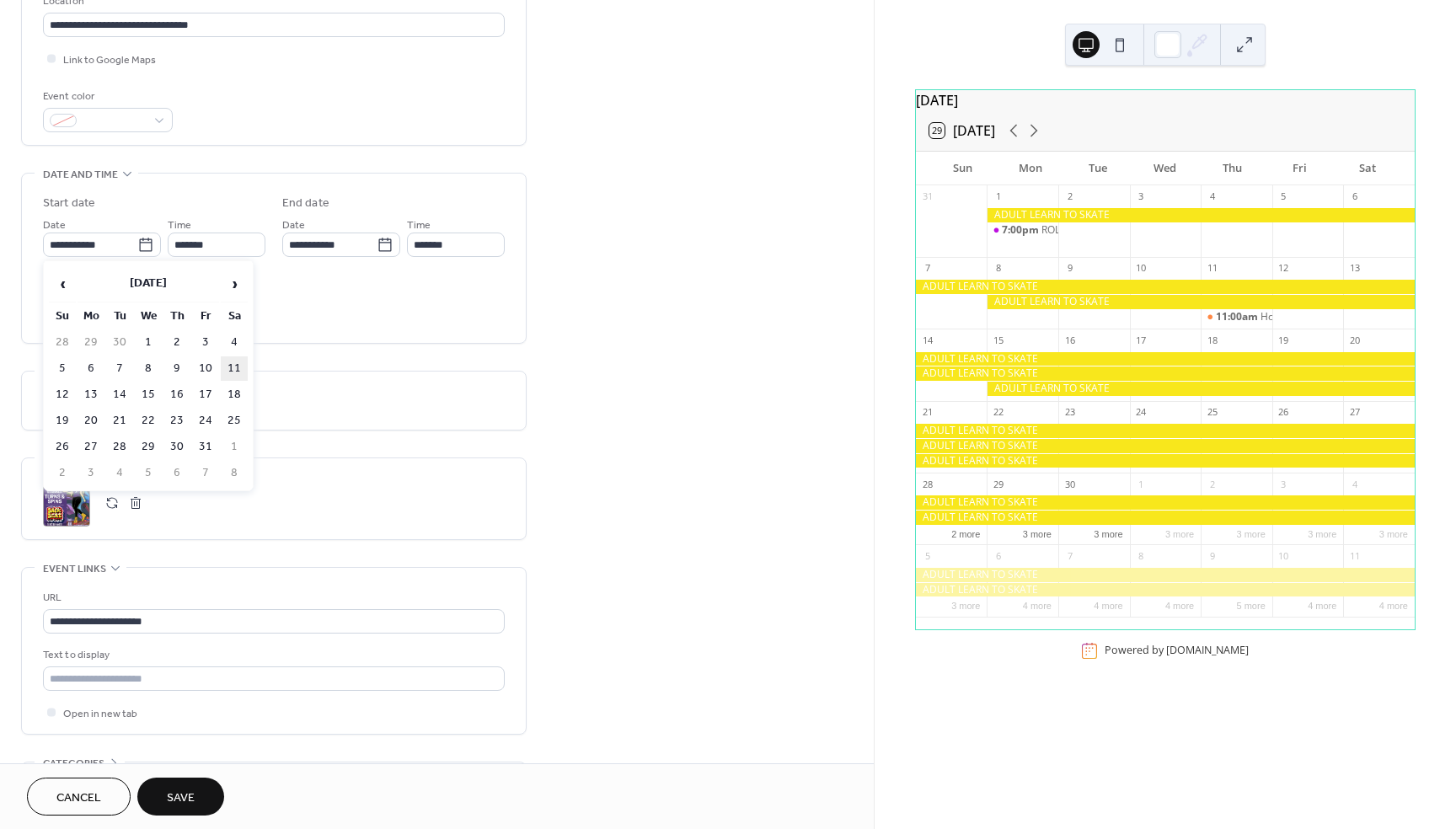 click on "11" at bounding box center [234, 368] 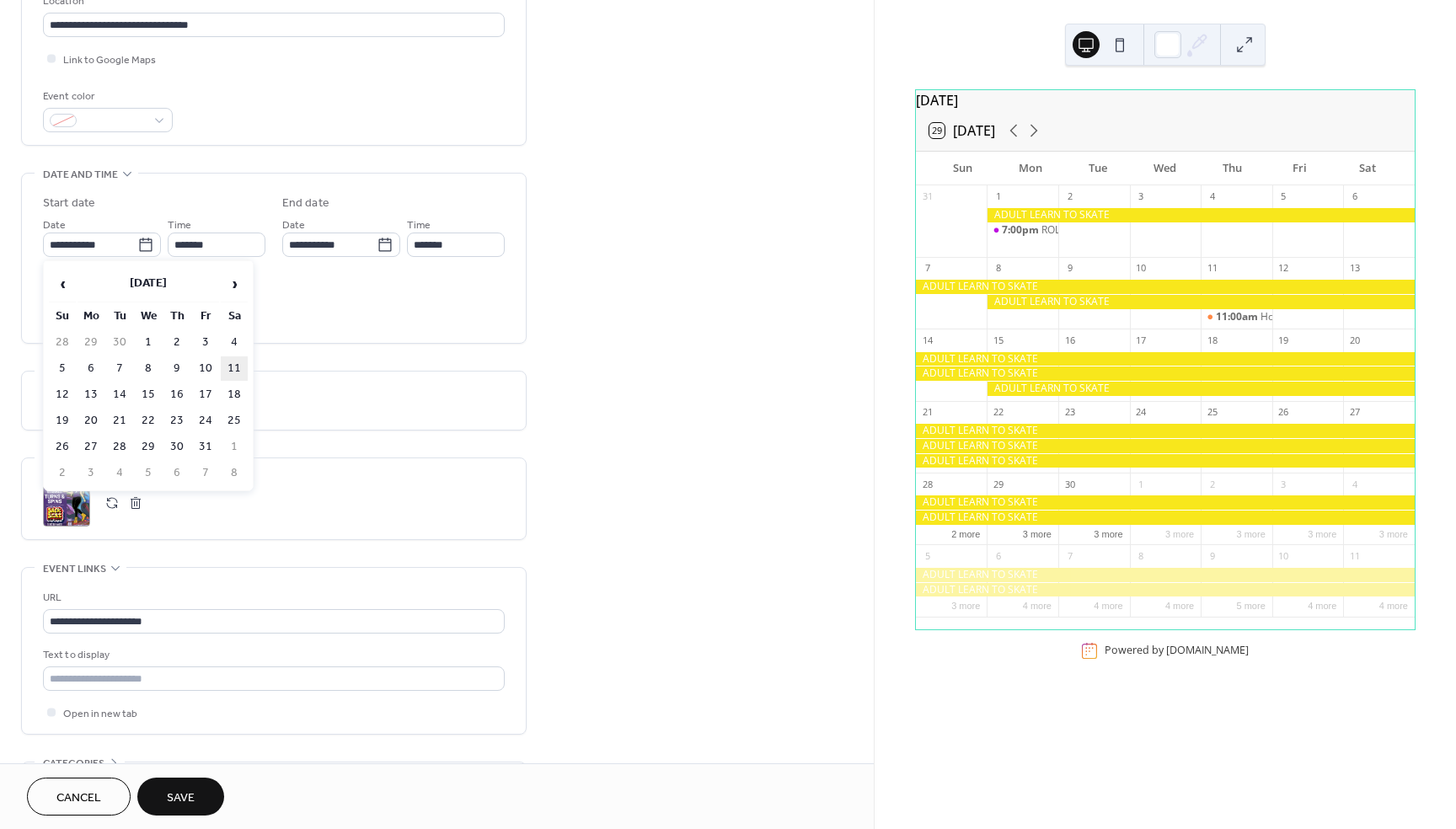 type on "**********" 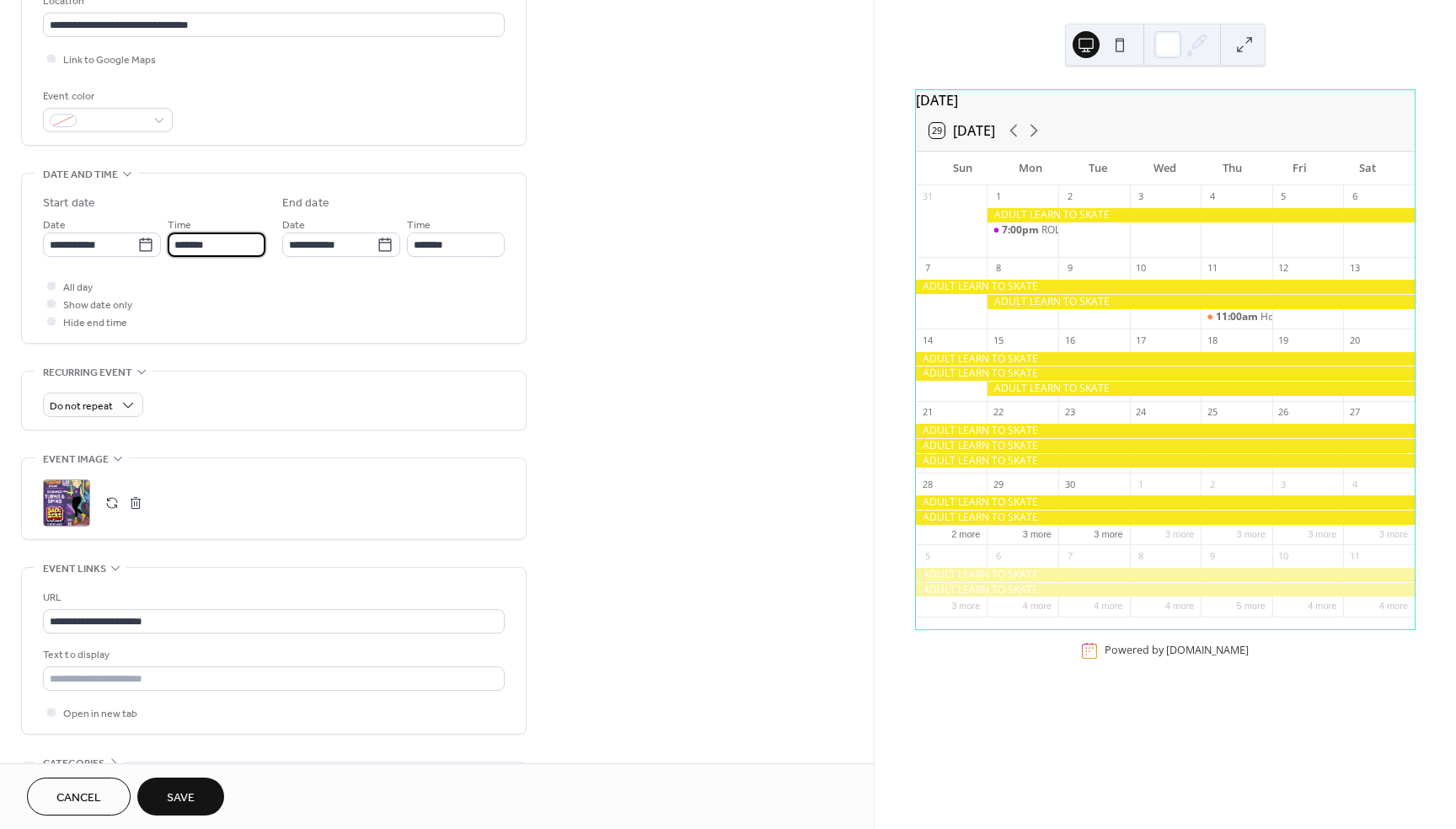 click on "*******" at bounding box center (217, 244) 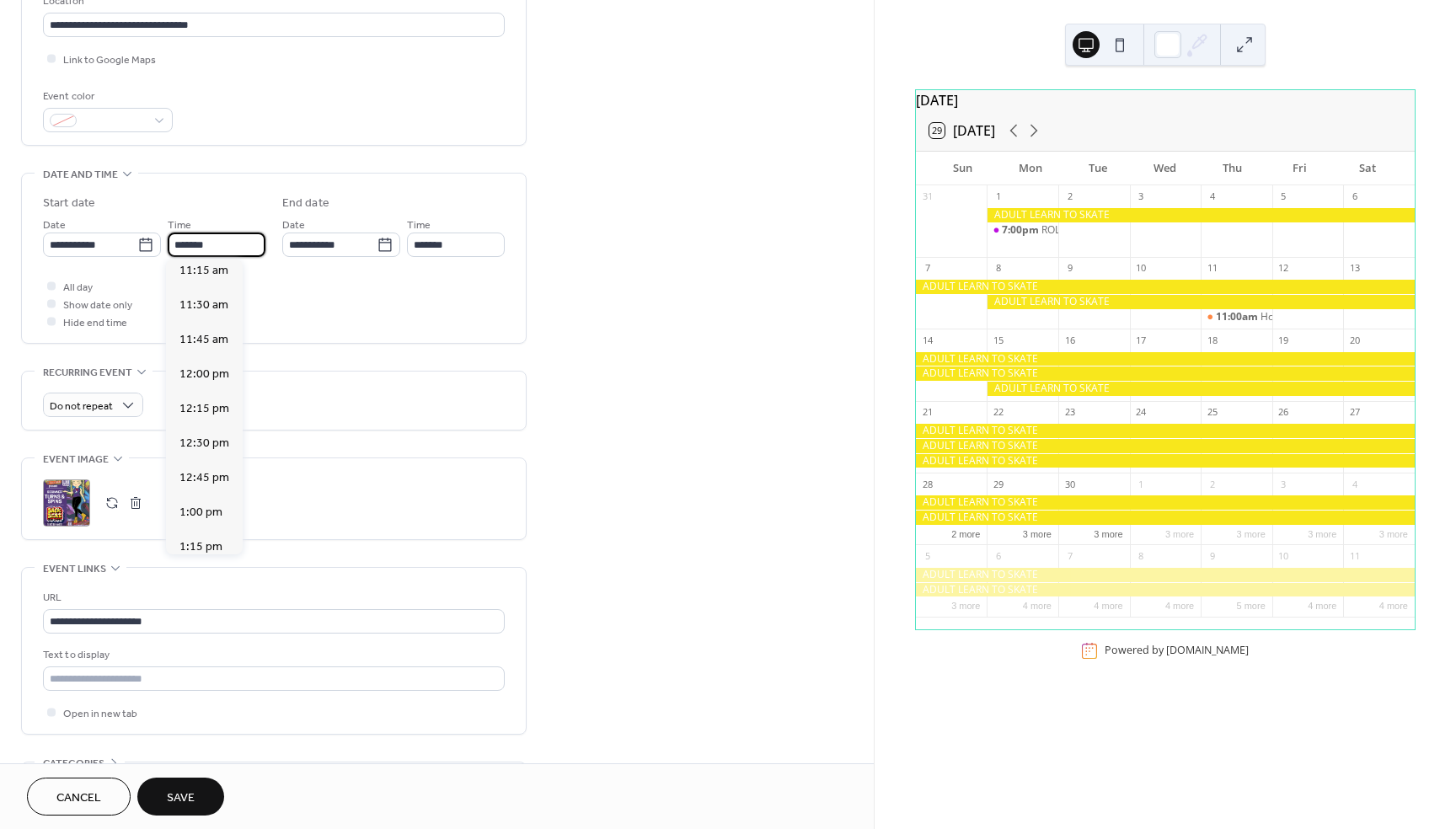 scroll, scrollTop: 1562, scrollLeft: 0, axis: vertical 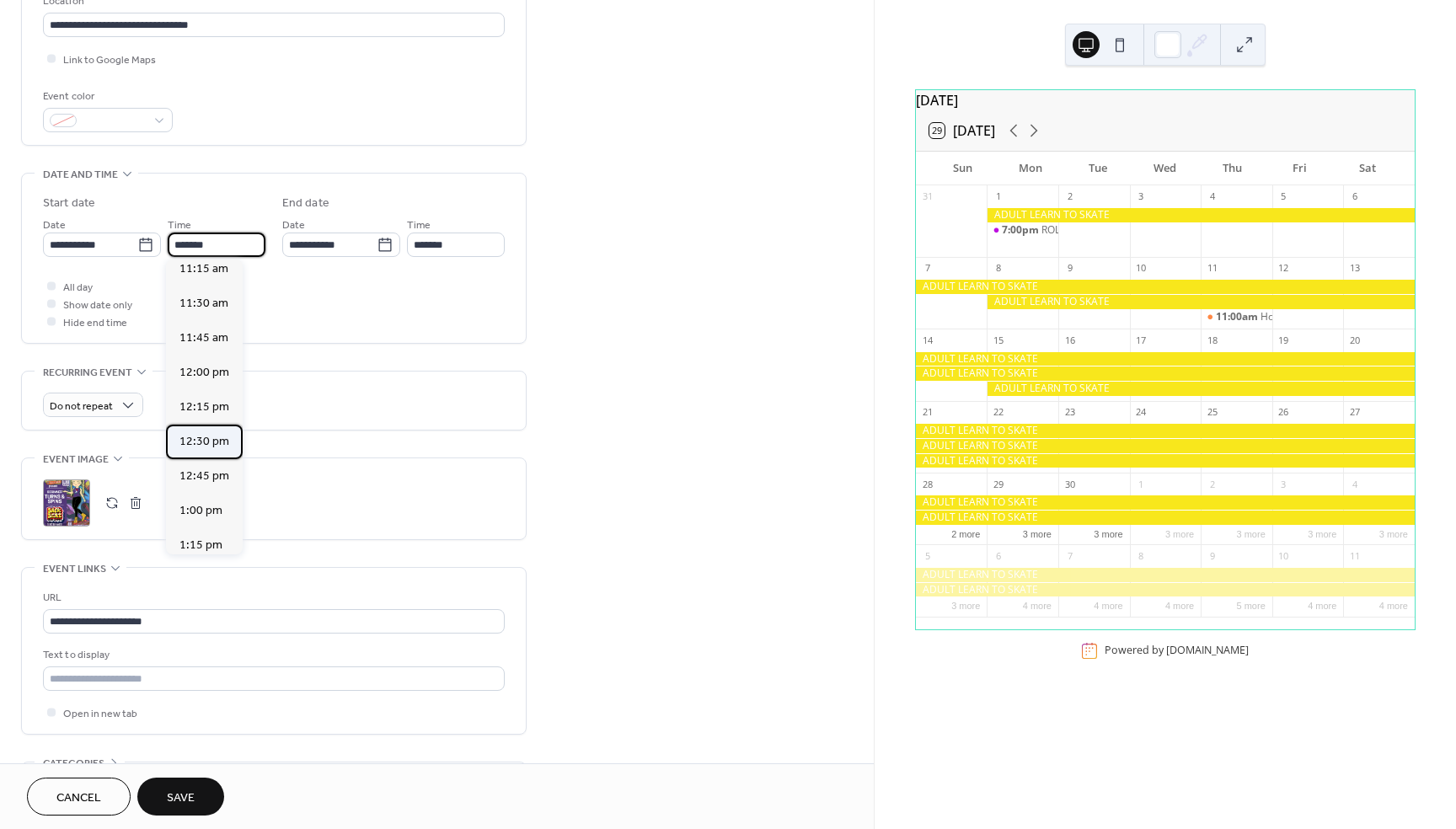 click on "12:30 pm" at bounding box center (204, 441) 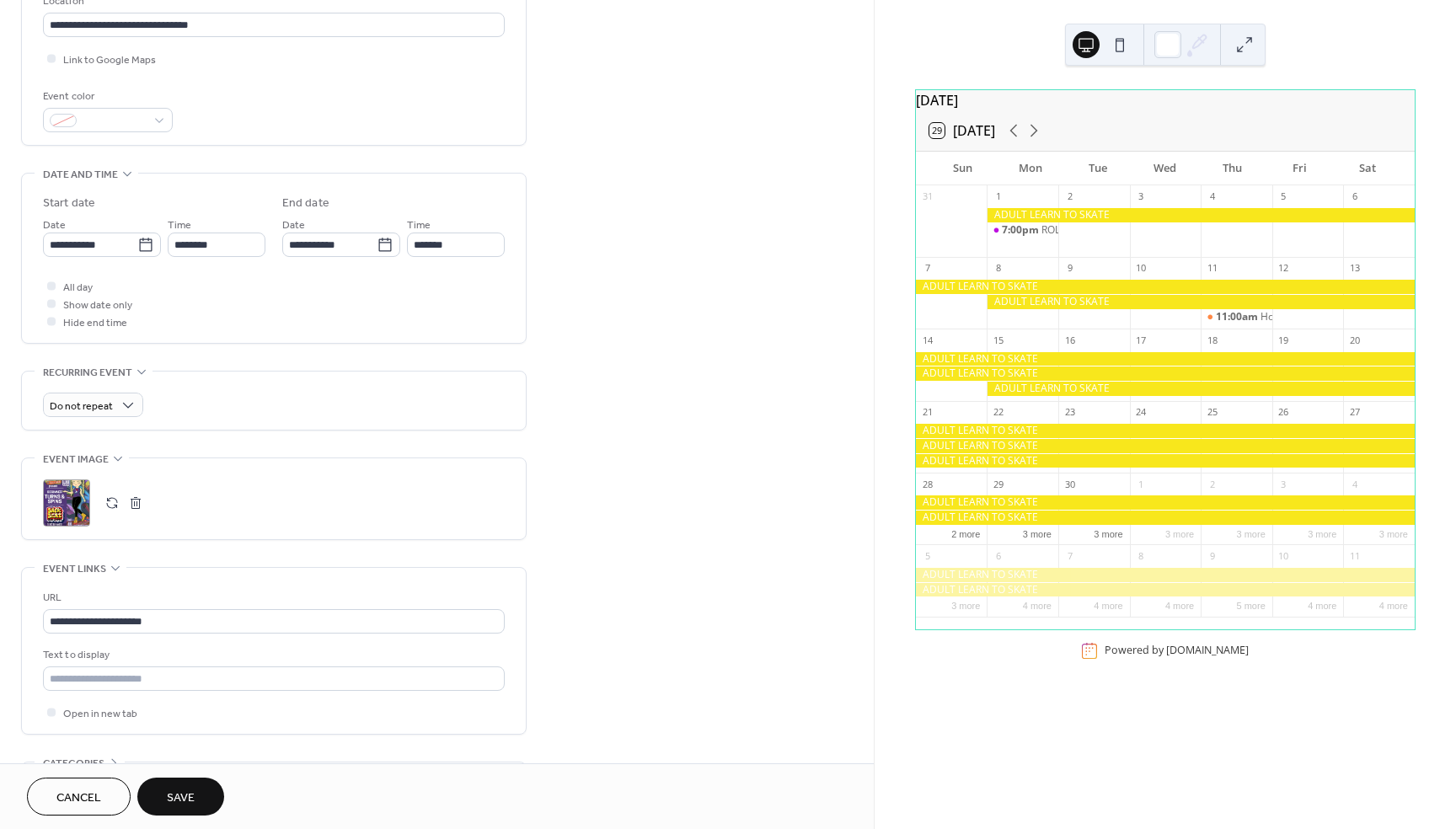 type on "********" 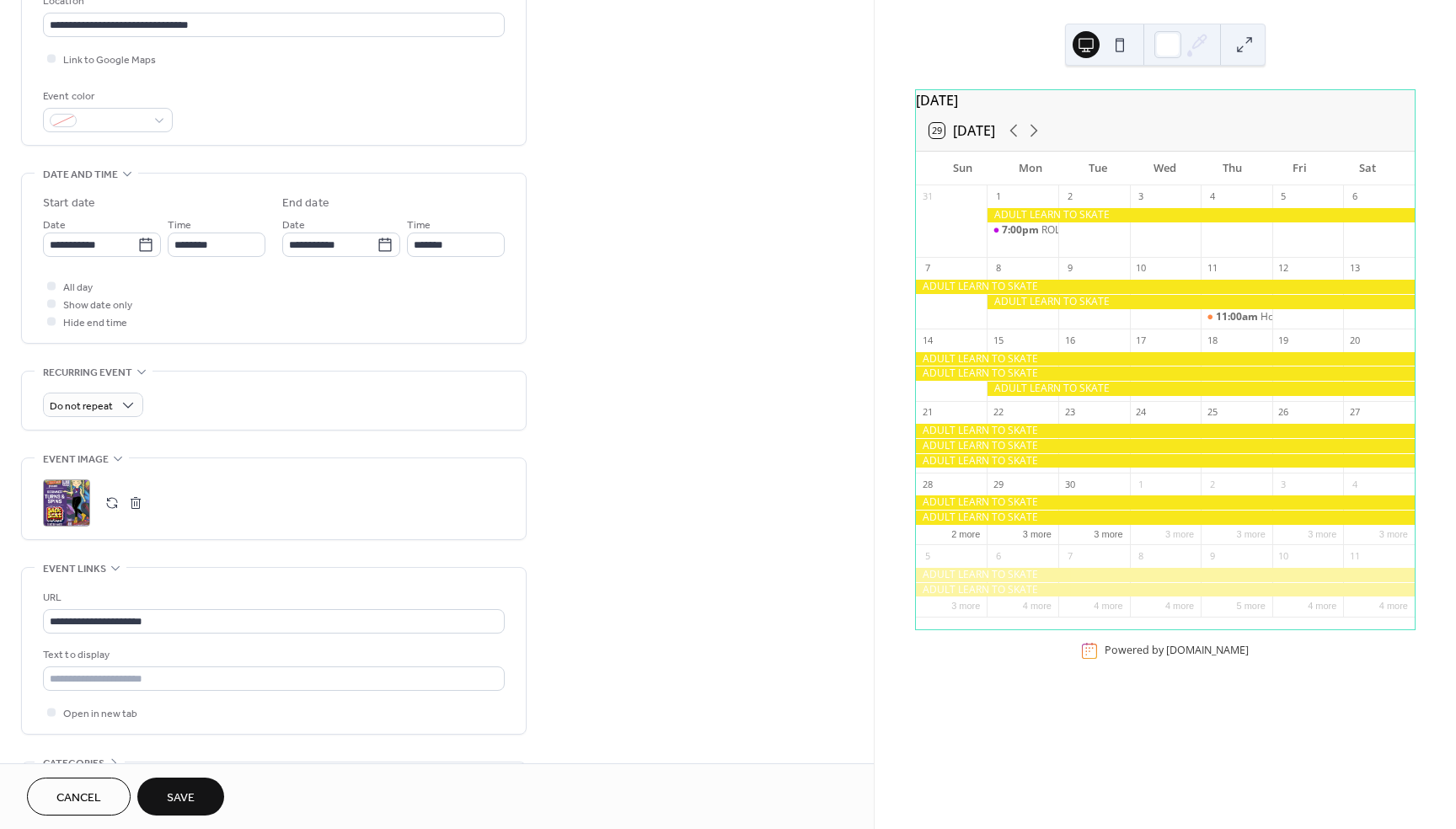type on "*******" 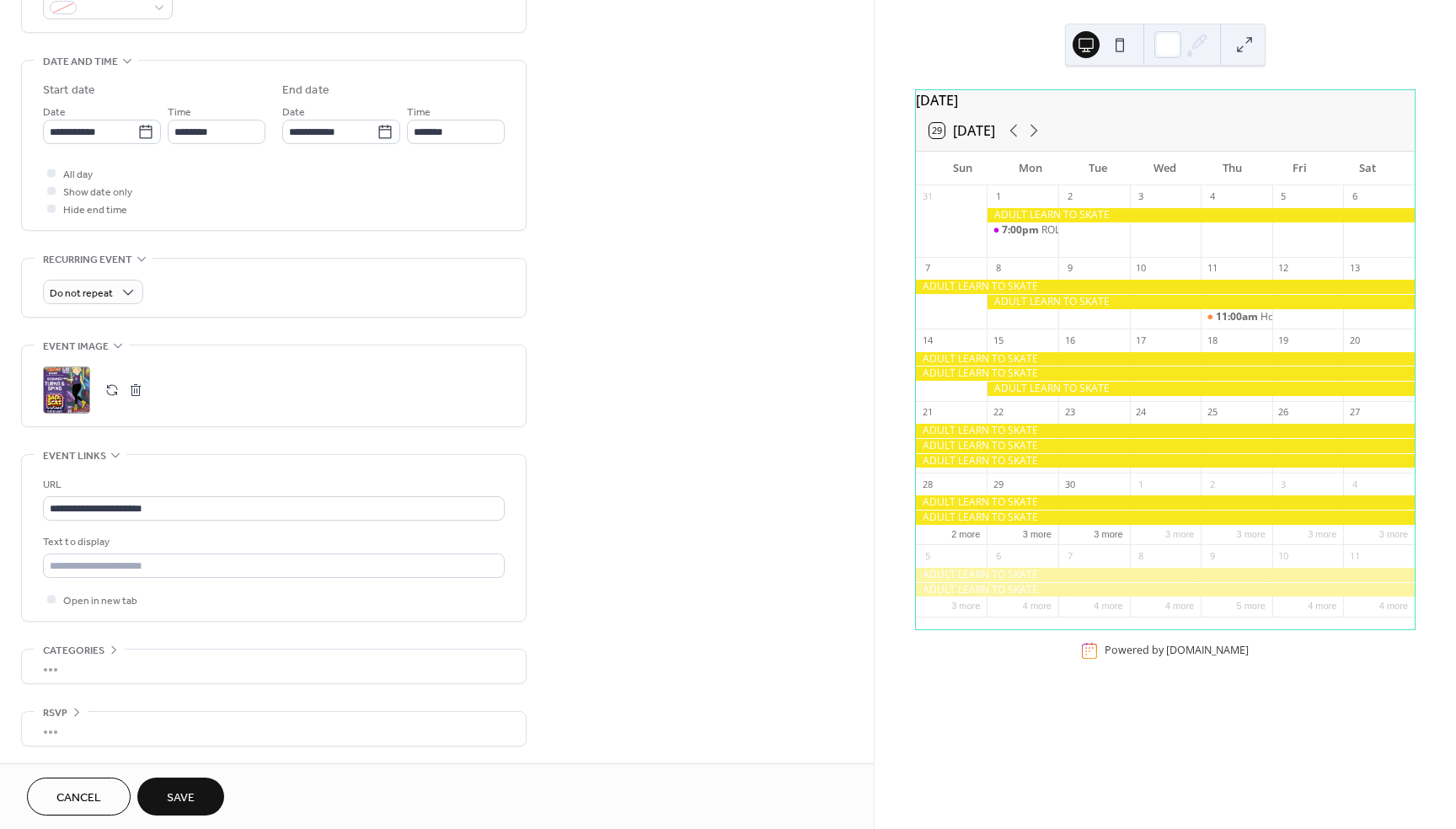 scroll, scrollTop: 483, scrollLeft: 0, axis: vertical 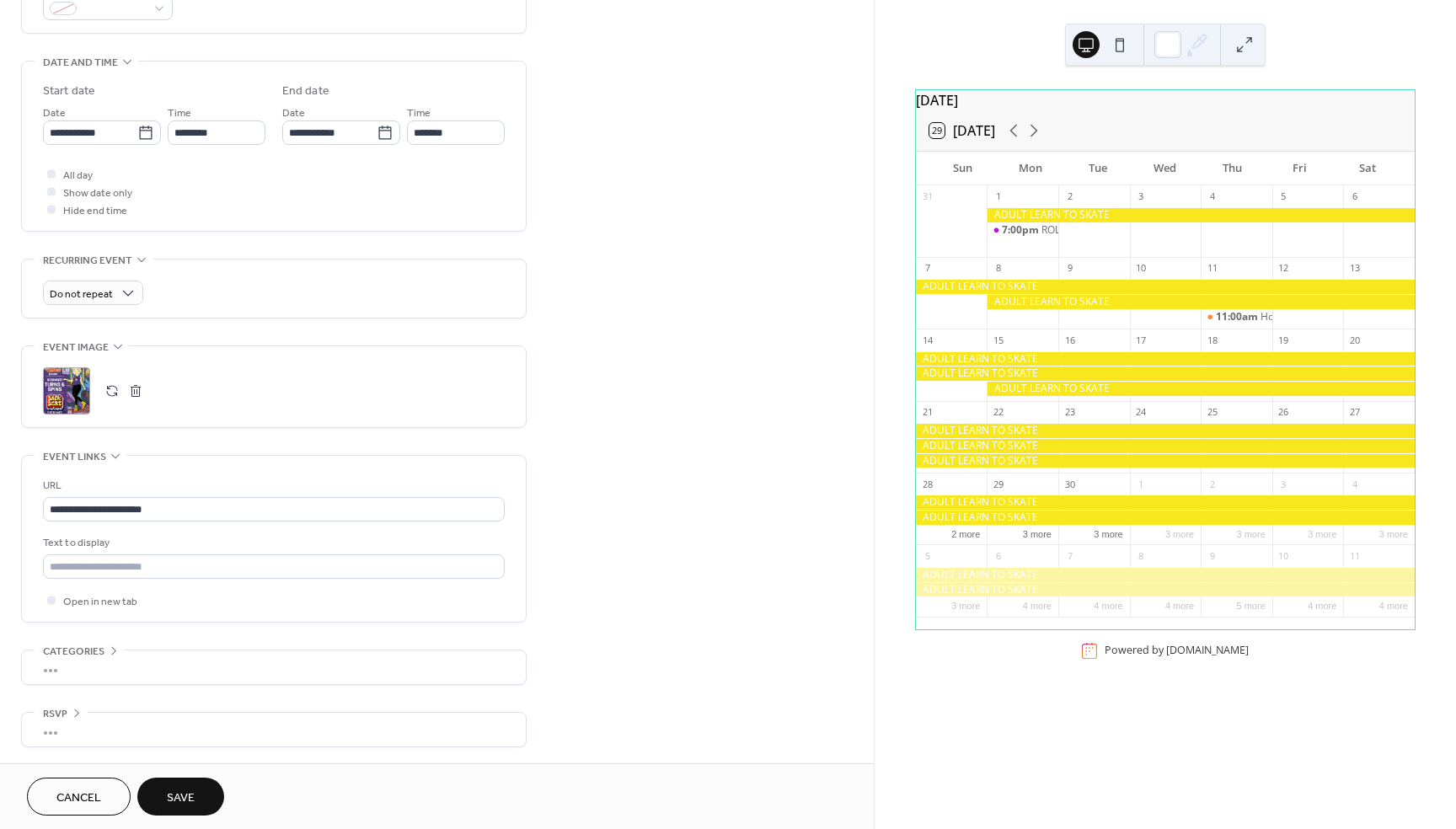 click on "Save" at bounding box center [180, 798] 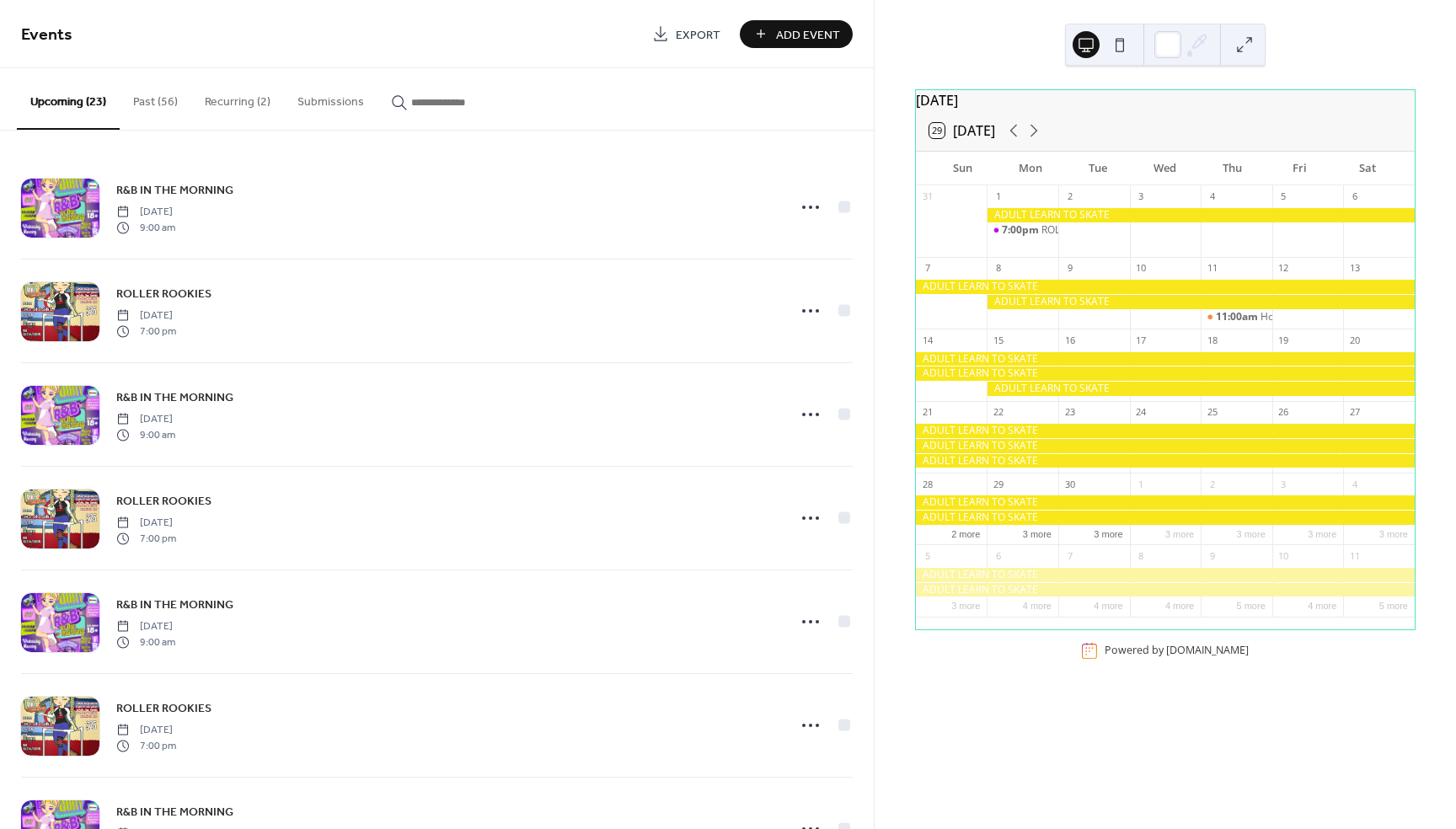 click on "Recurring (2)" at bounding box center [238, 98] 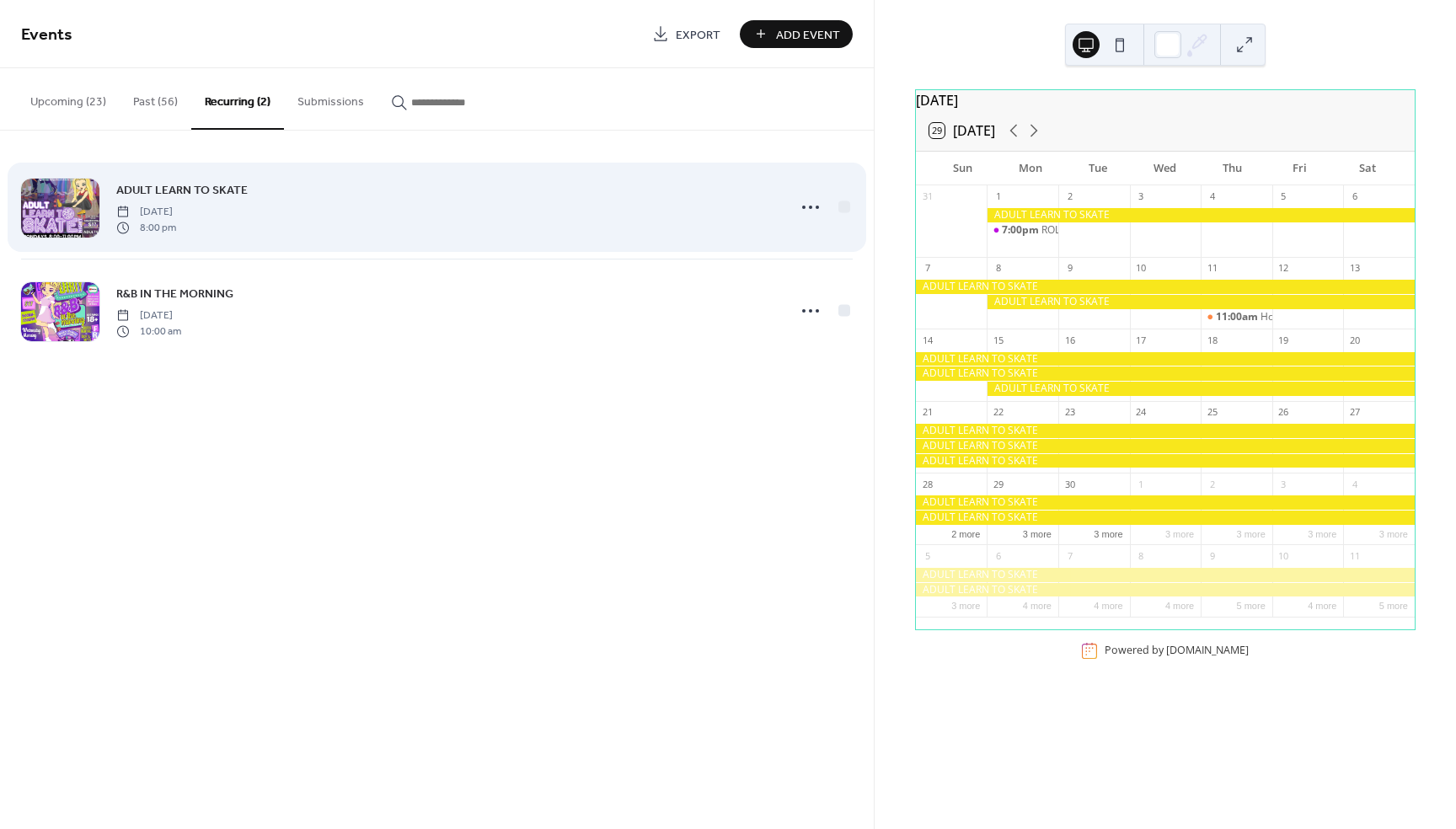 click on "ADULT LEARN TO SKATE" at bounding box center (182, 190) 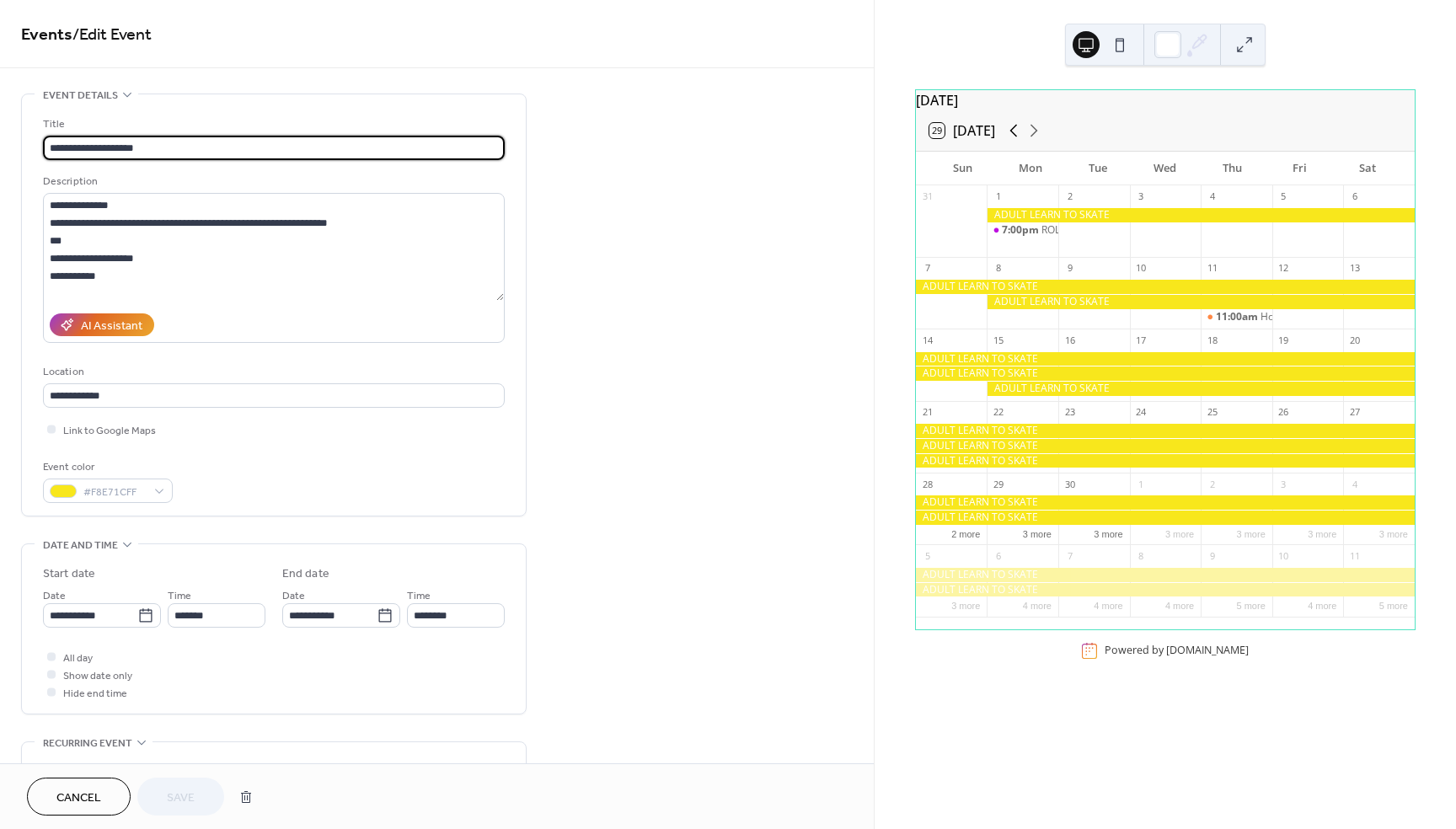 scroll, scrollTop: 0, scrollLeft: 0, axis: both 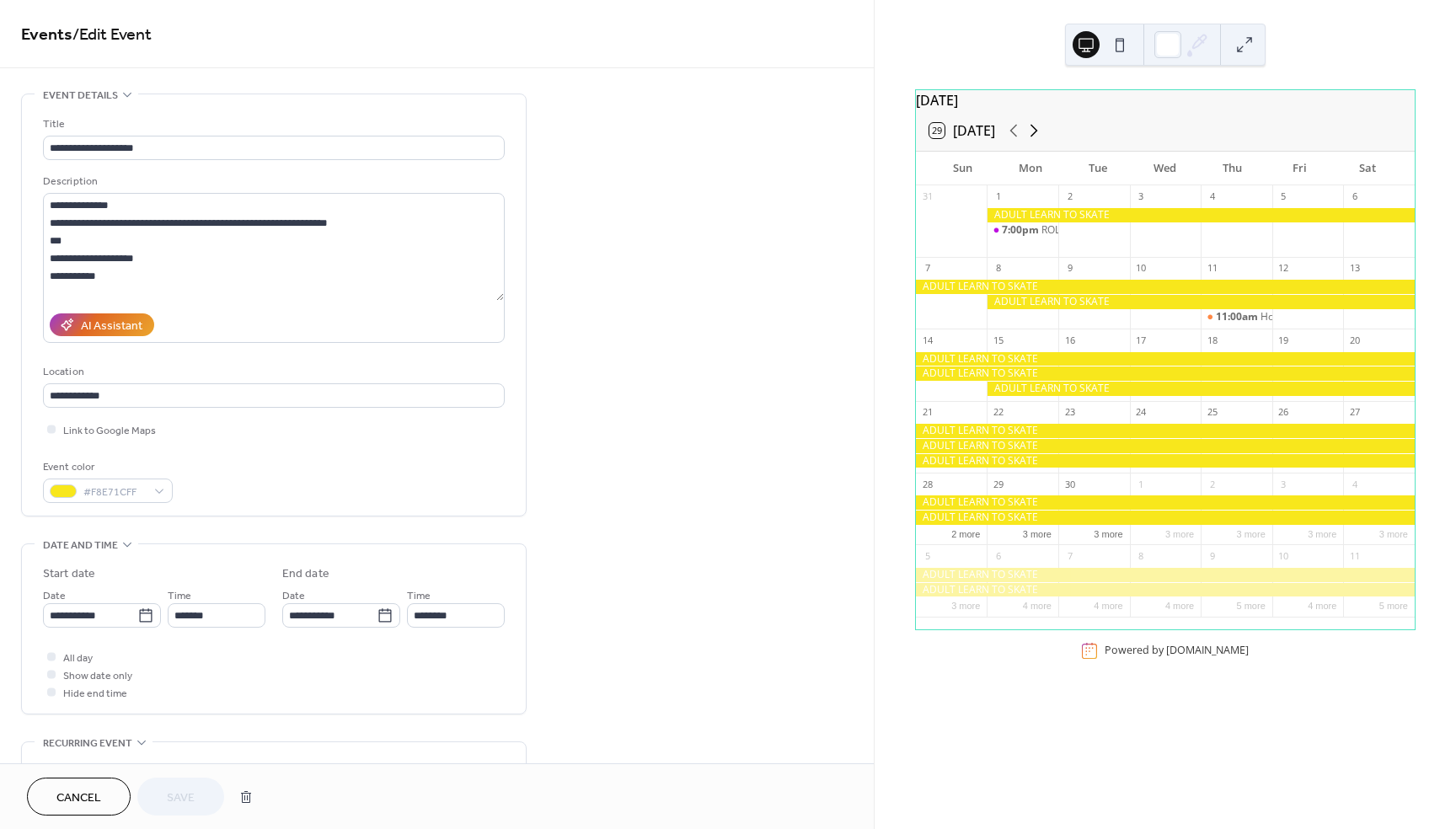 click 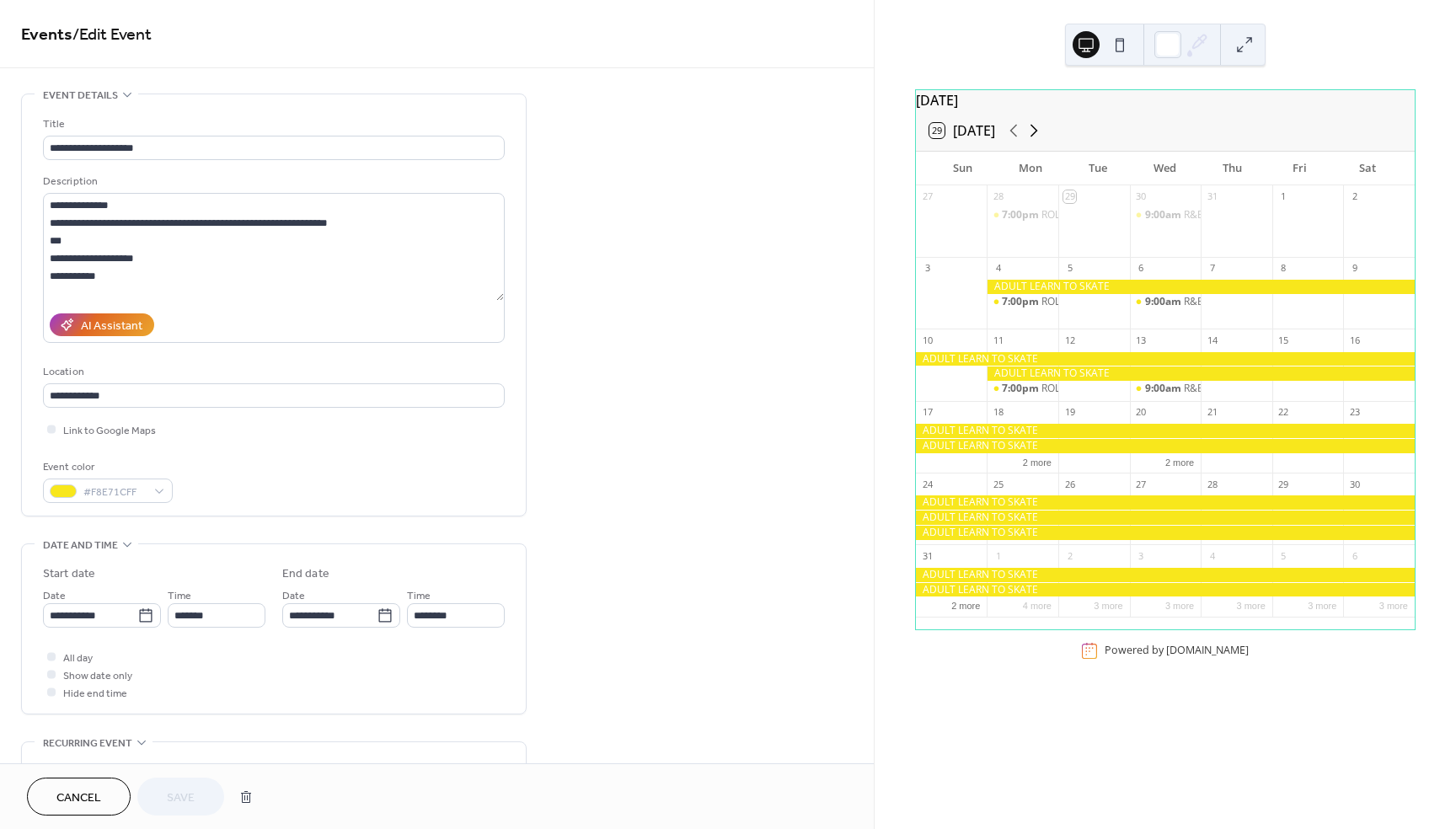click 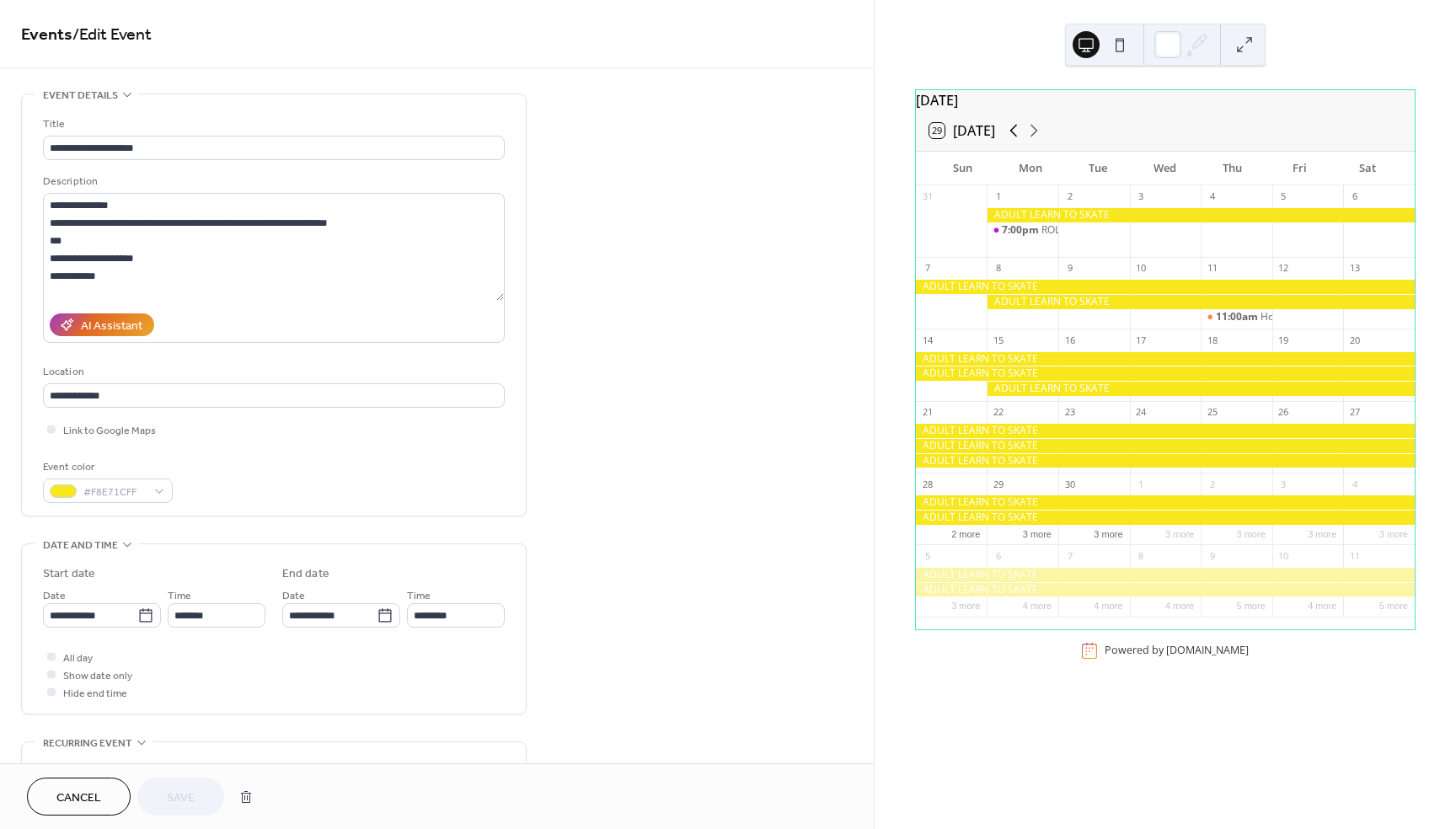 click 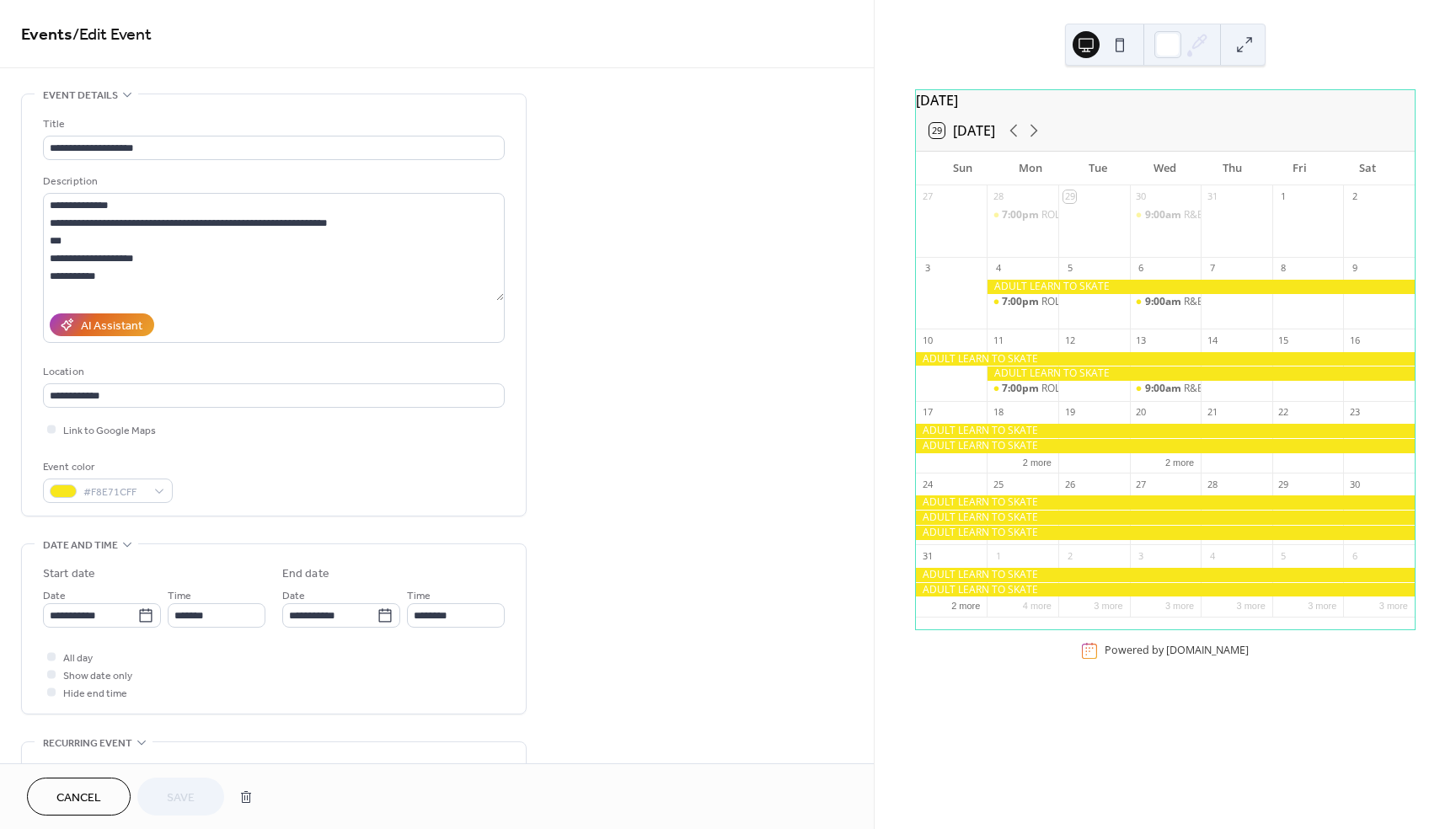 click at bounding box center [1201, 286] 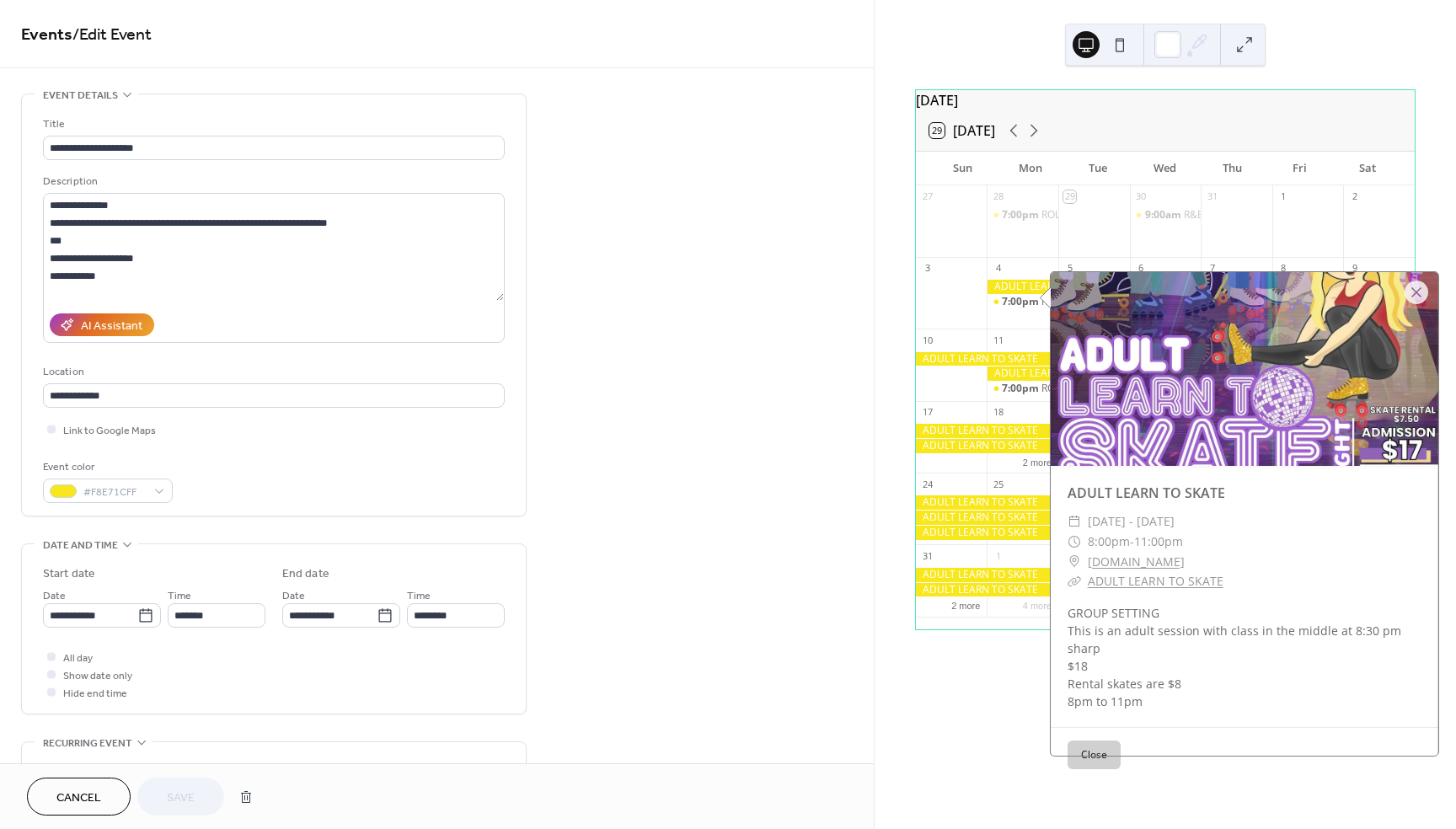 click on "**********" at bounding box center (436, 817) 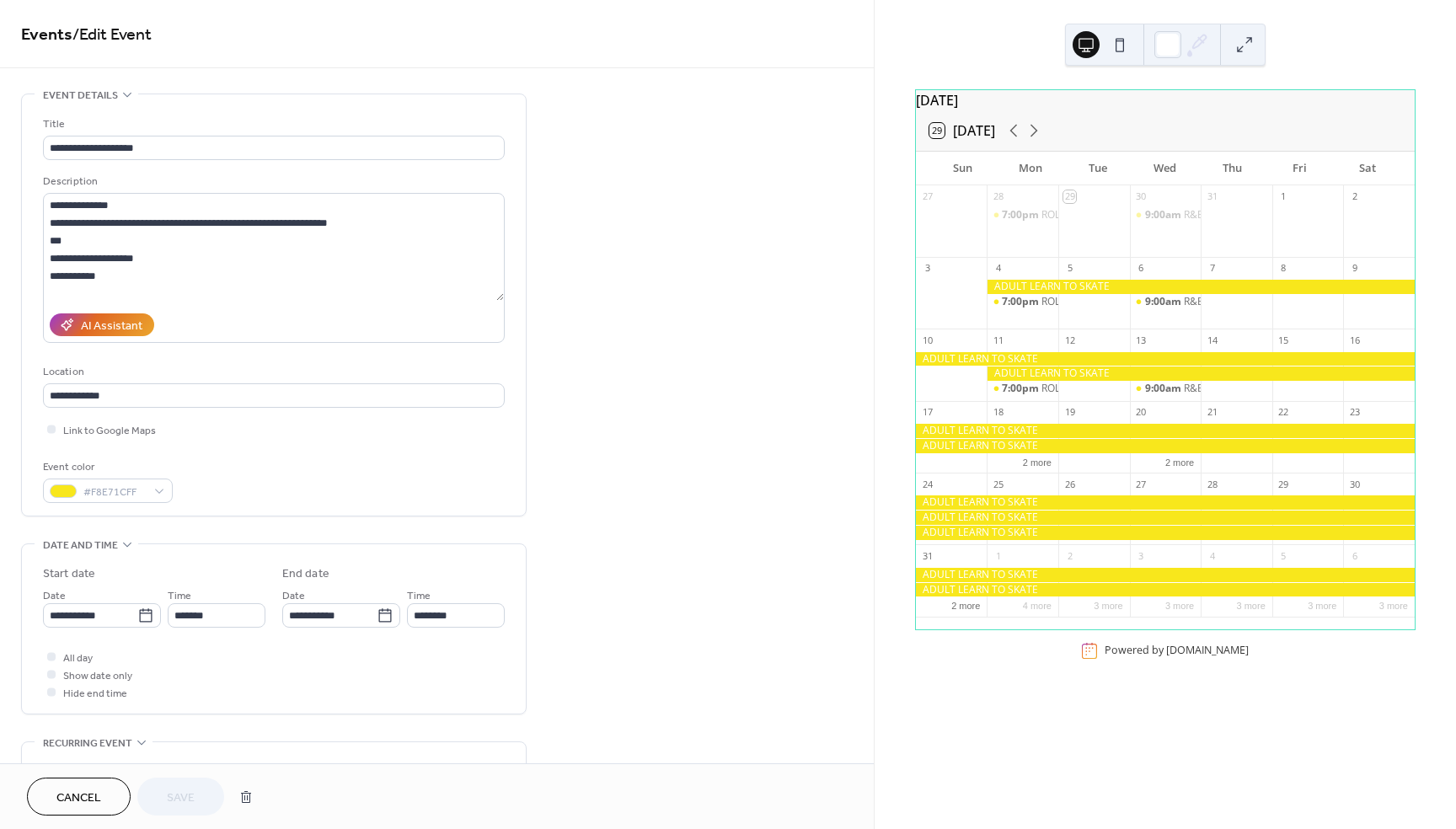 click on "Cancel" at bounding box center [78, 798] 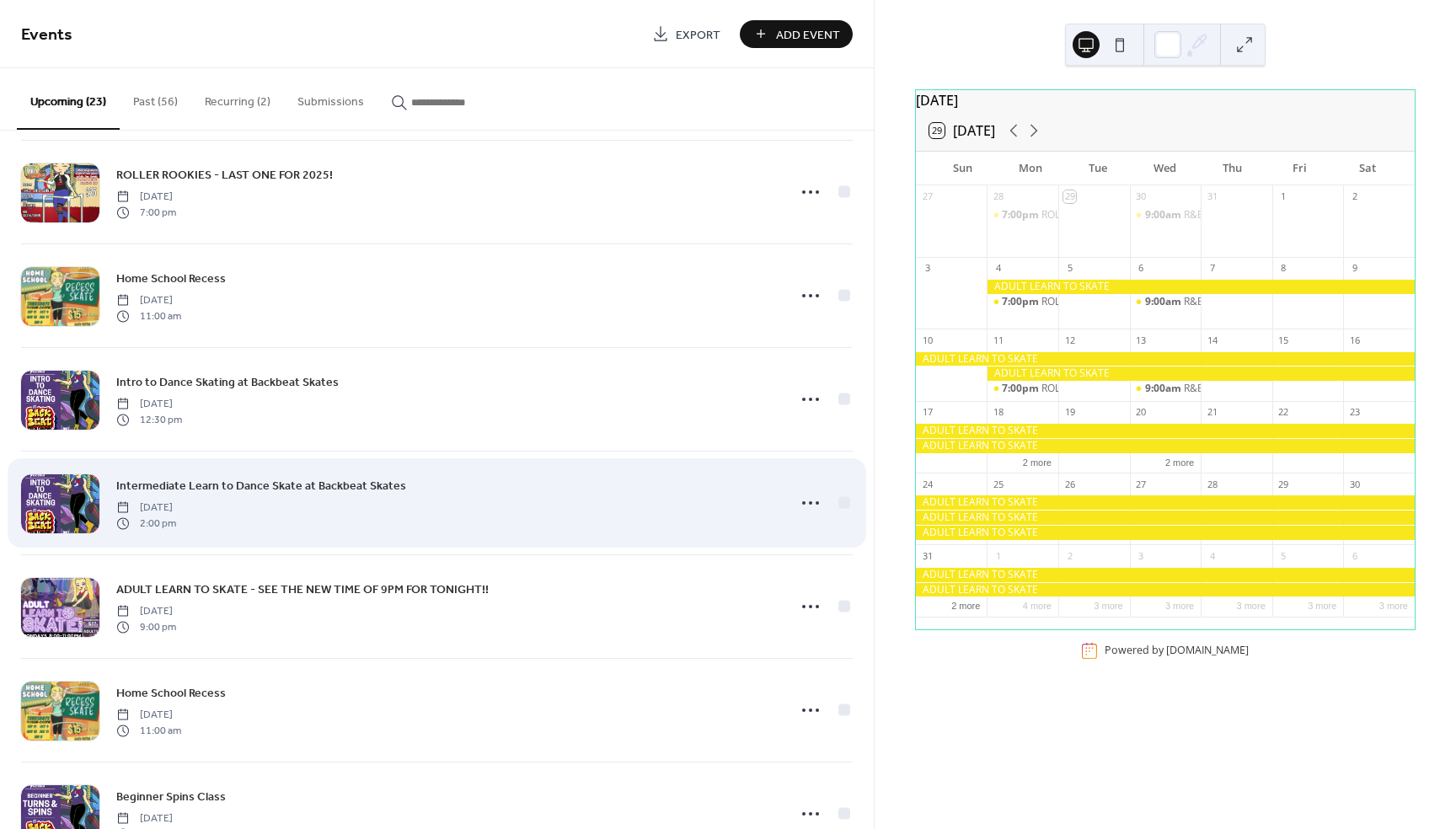 scroll, scrollTop: 1194, scrollLeft: 0, axis: vertical 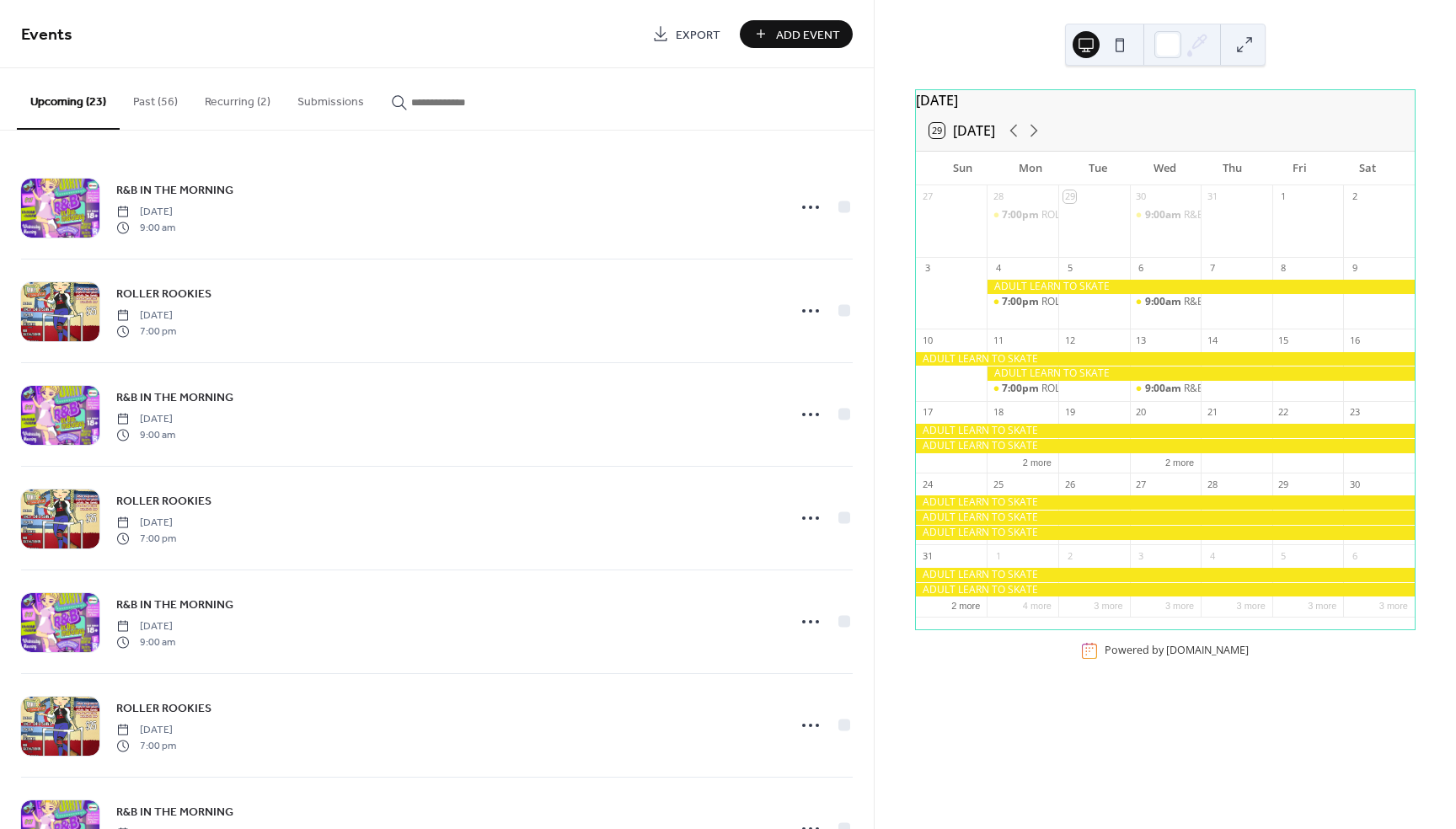 click on "Recurring (2)" at bounding box center (238, 98) 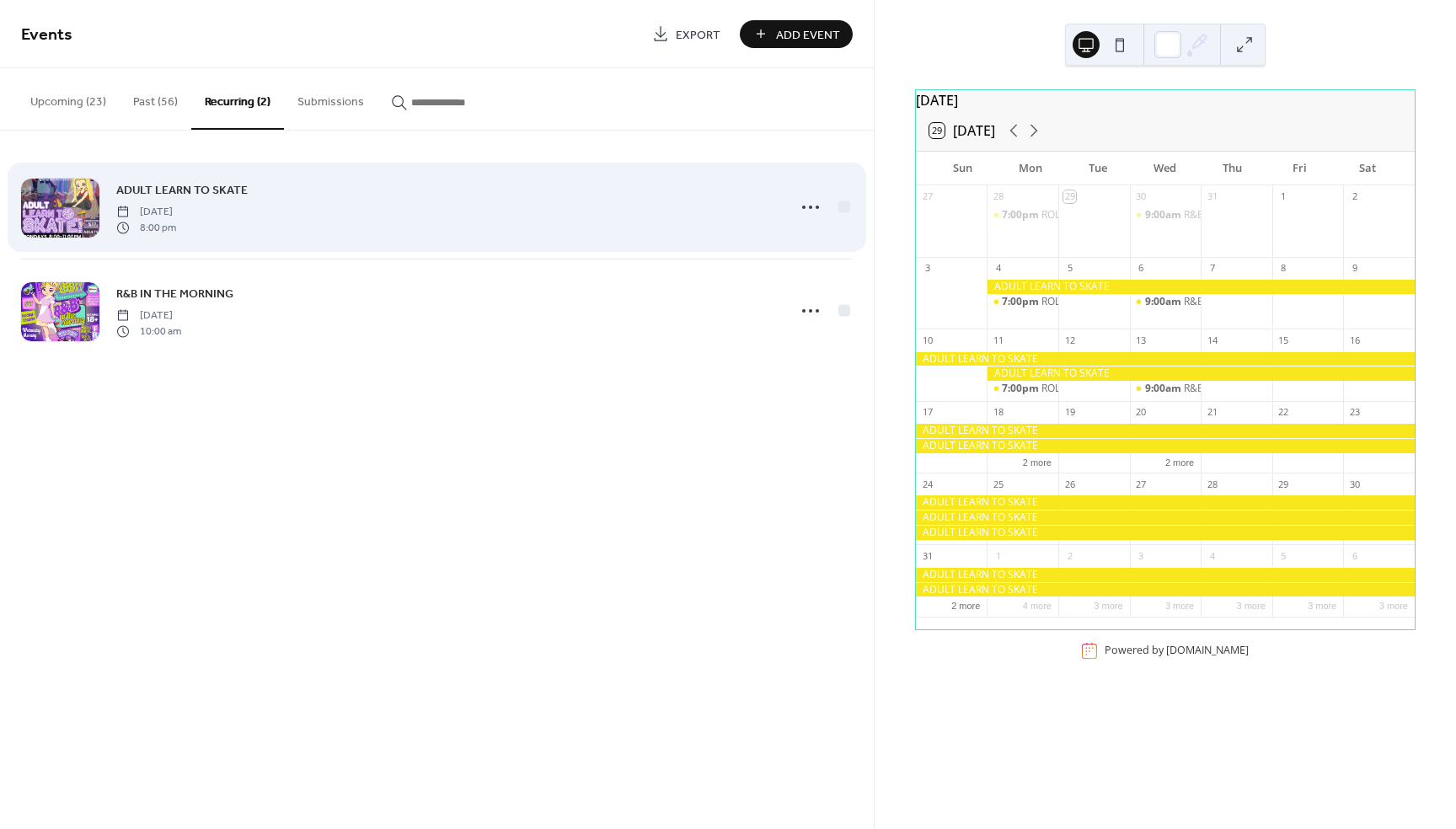 click on "ADULT LEARN TO SKATE" at bounding box center [182, 190] 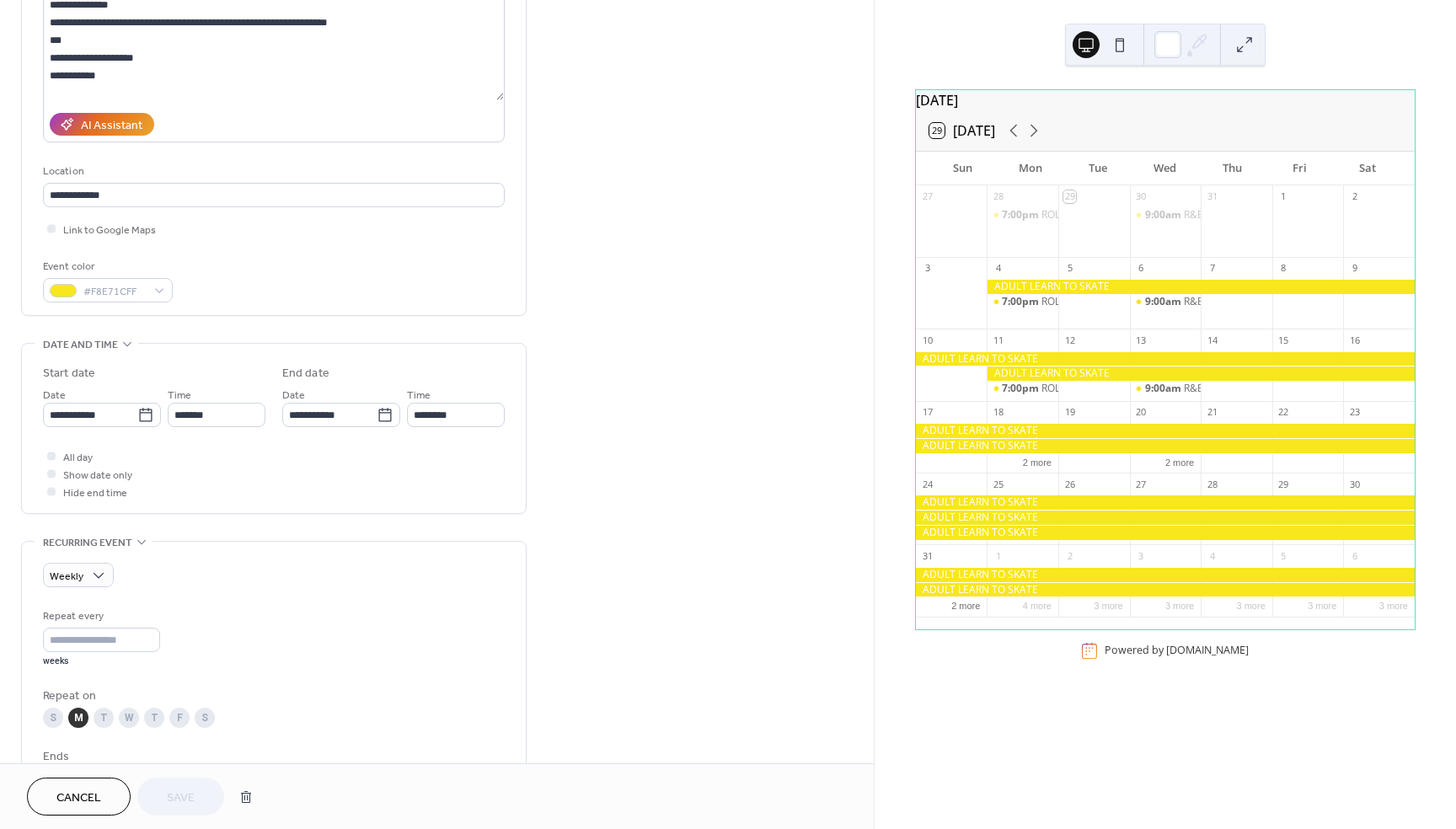 scroll, scrollTop: 197, scrollLeft: 0, axis: vertical 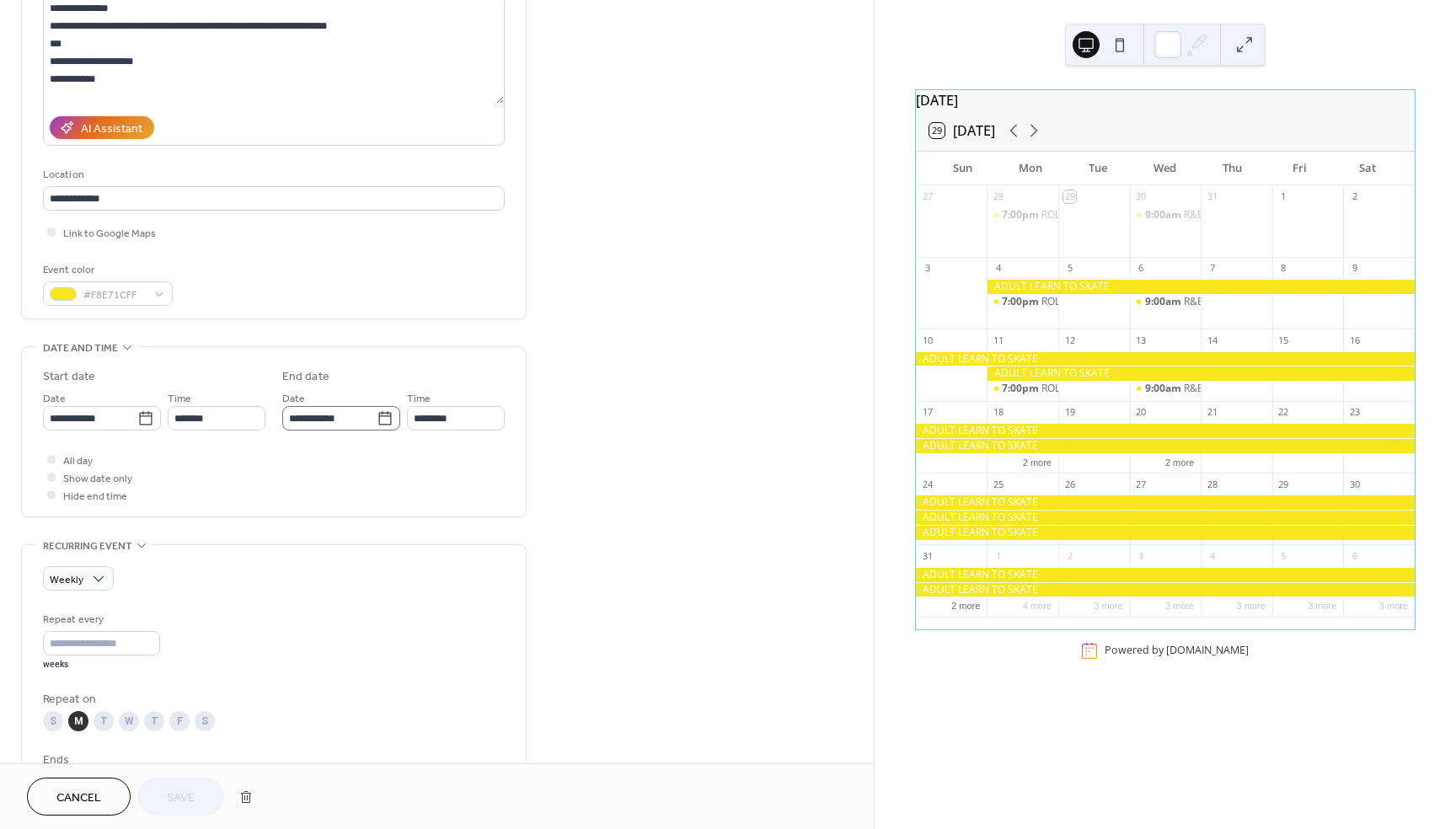 click 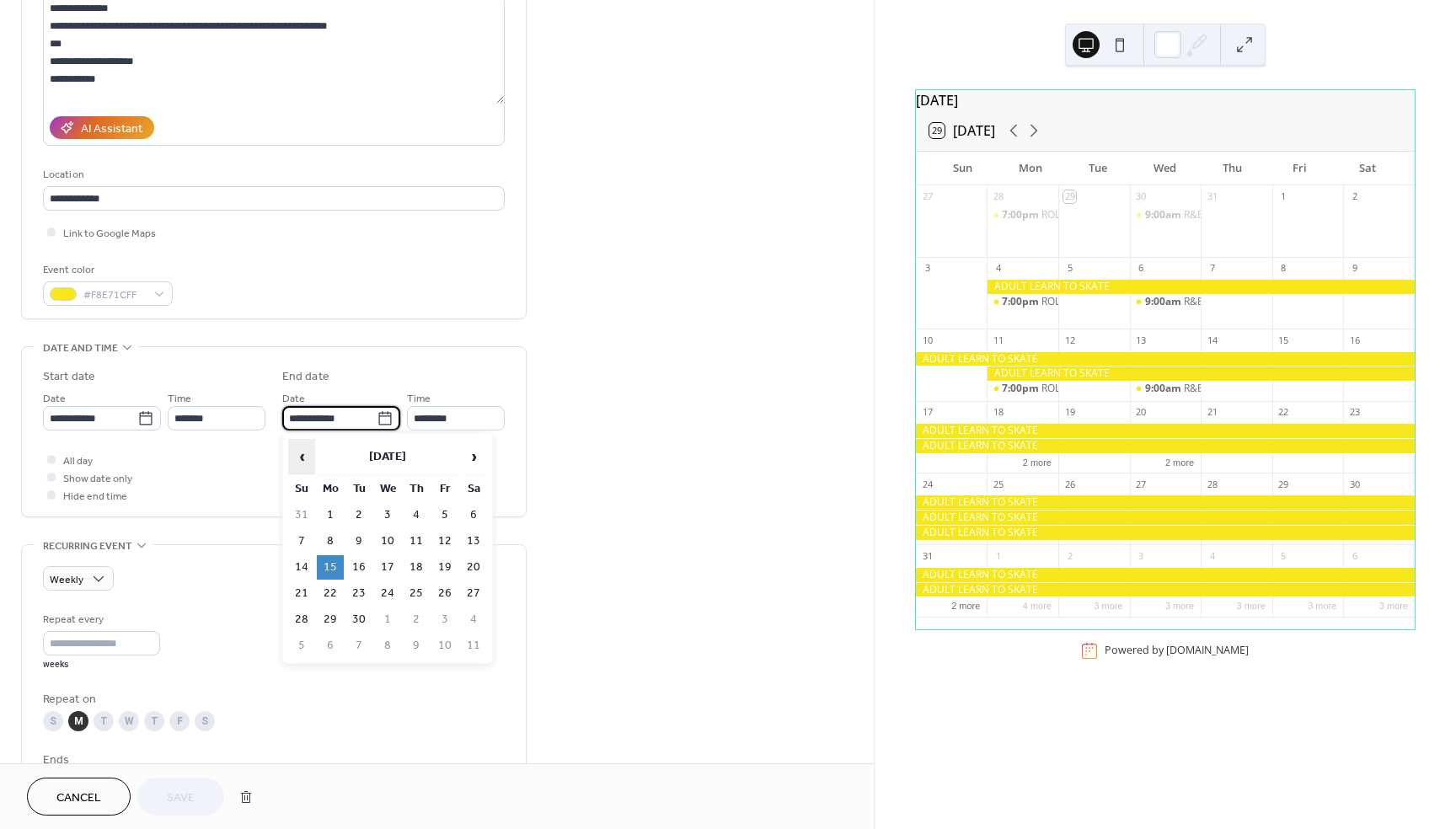 click on "‹" at bounding box center [302, 457] 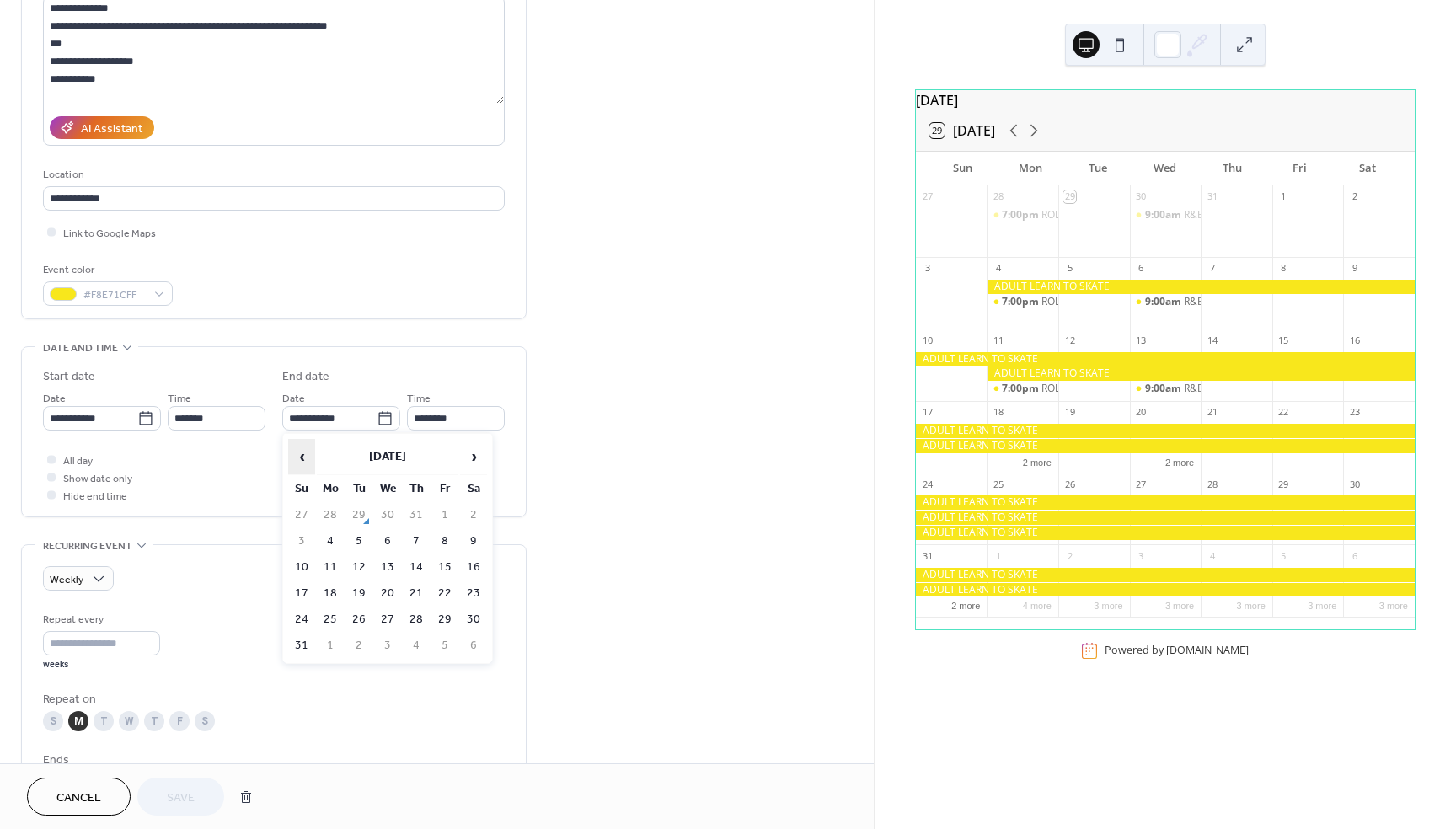 click on "‹" at bounding box center (302, 457) 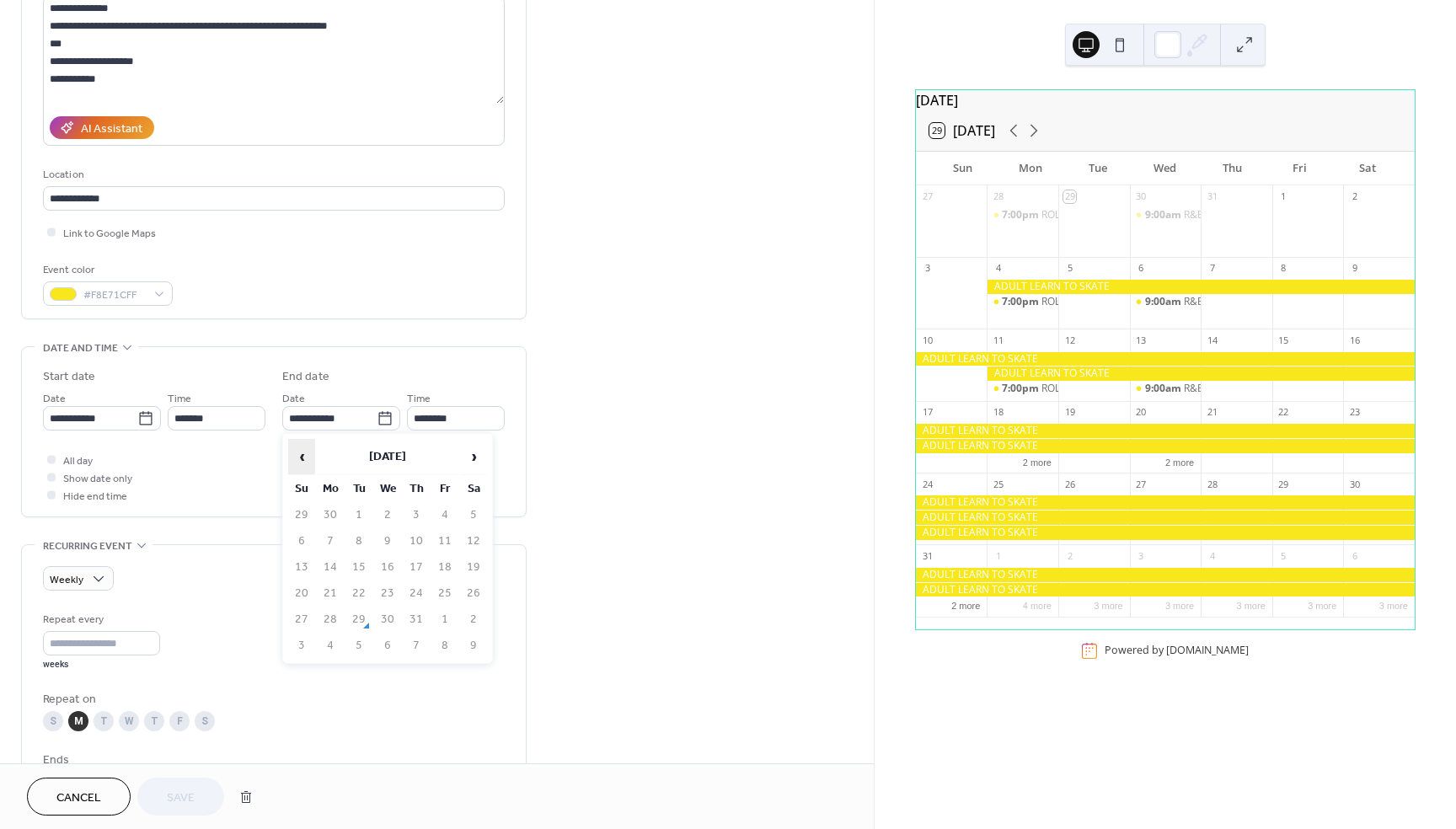 click on "‹" at bounding box center [302, 457] 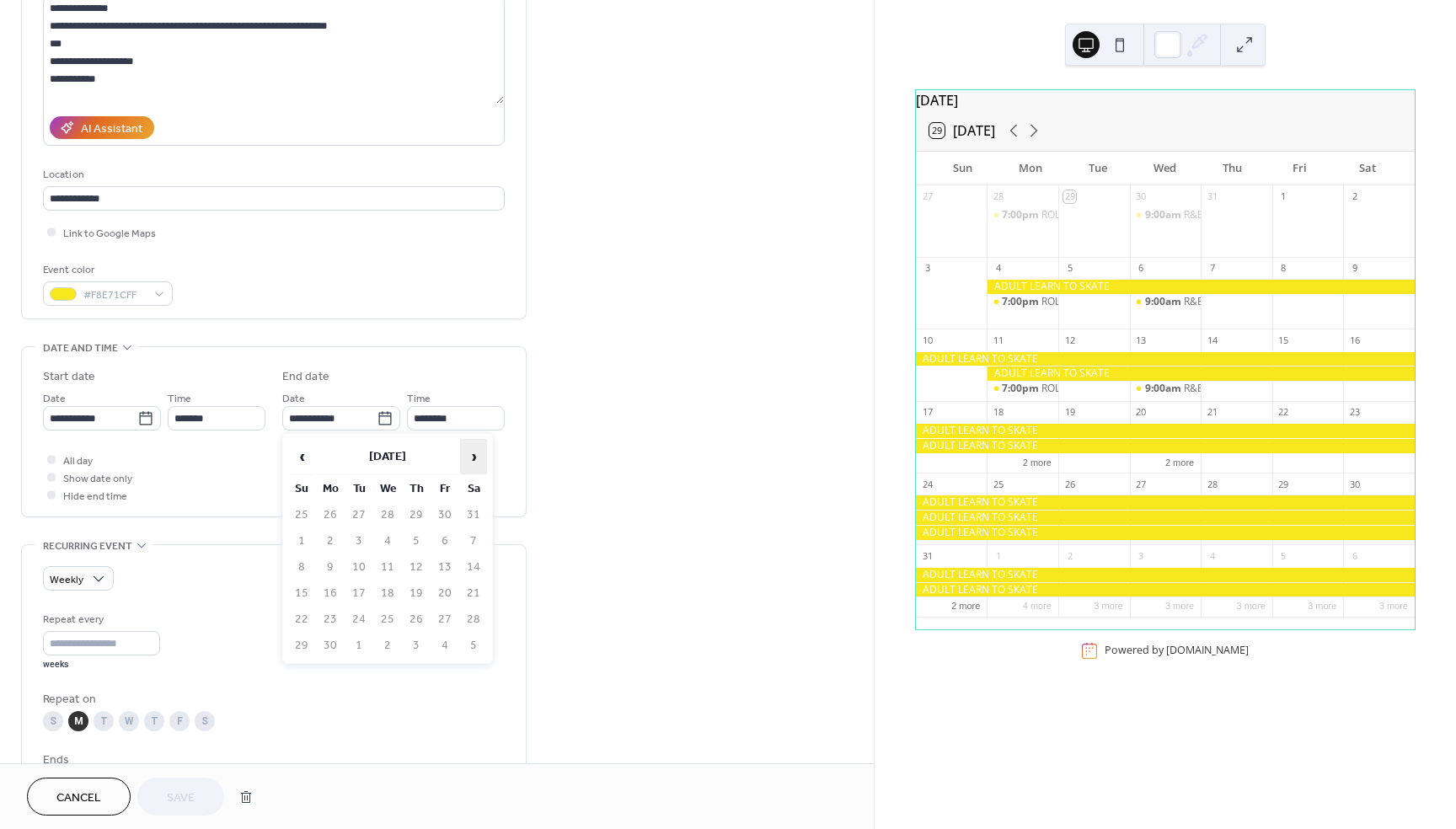 click on "›" at bounding box center (474, 457) 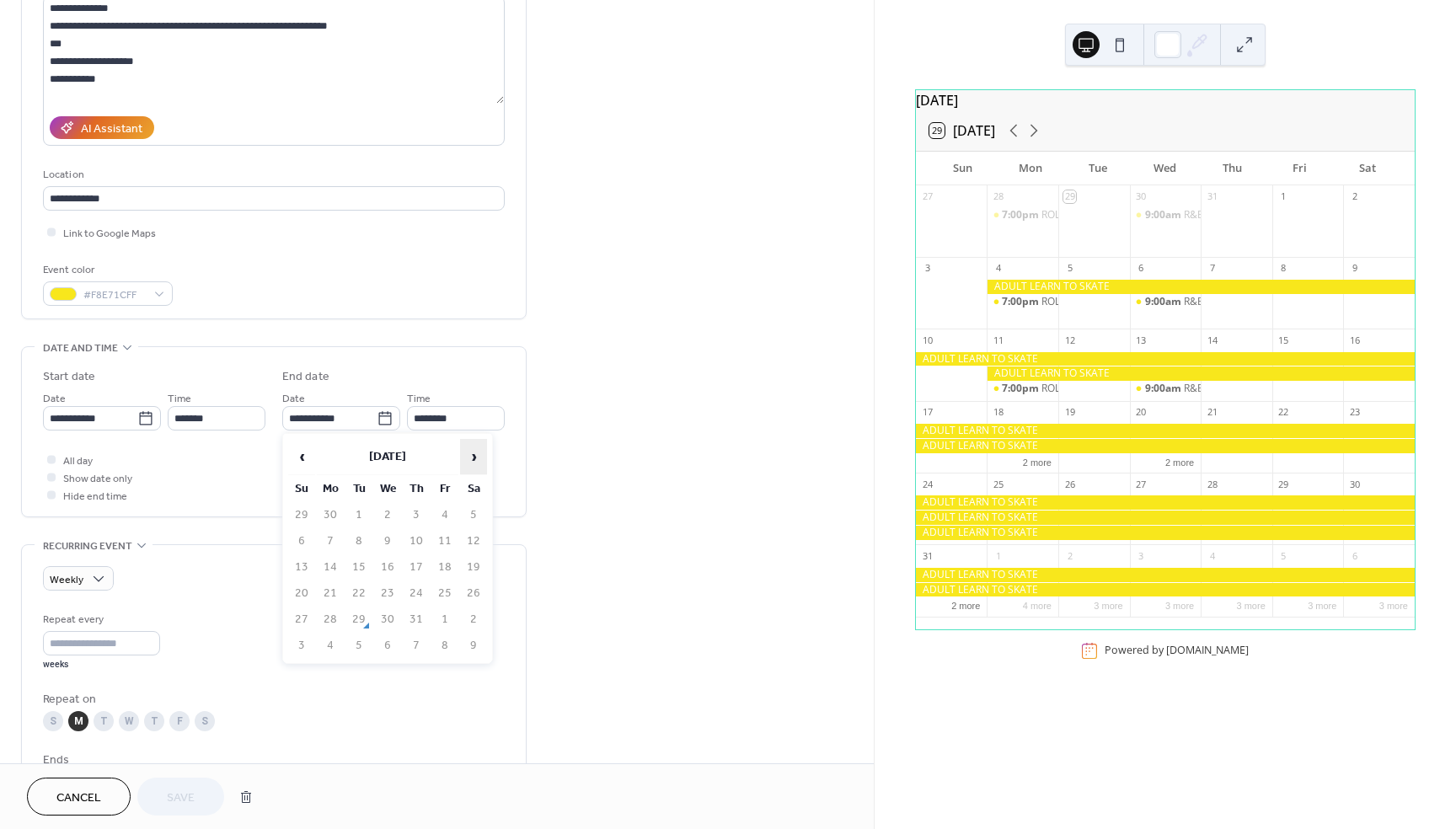 click on "›" at bounding box center (474, 457) 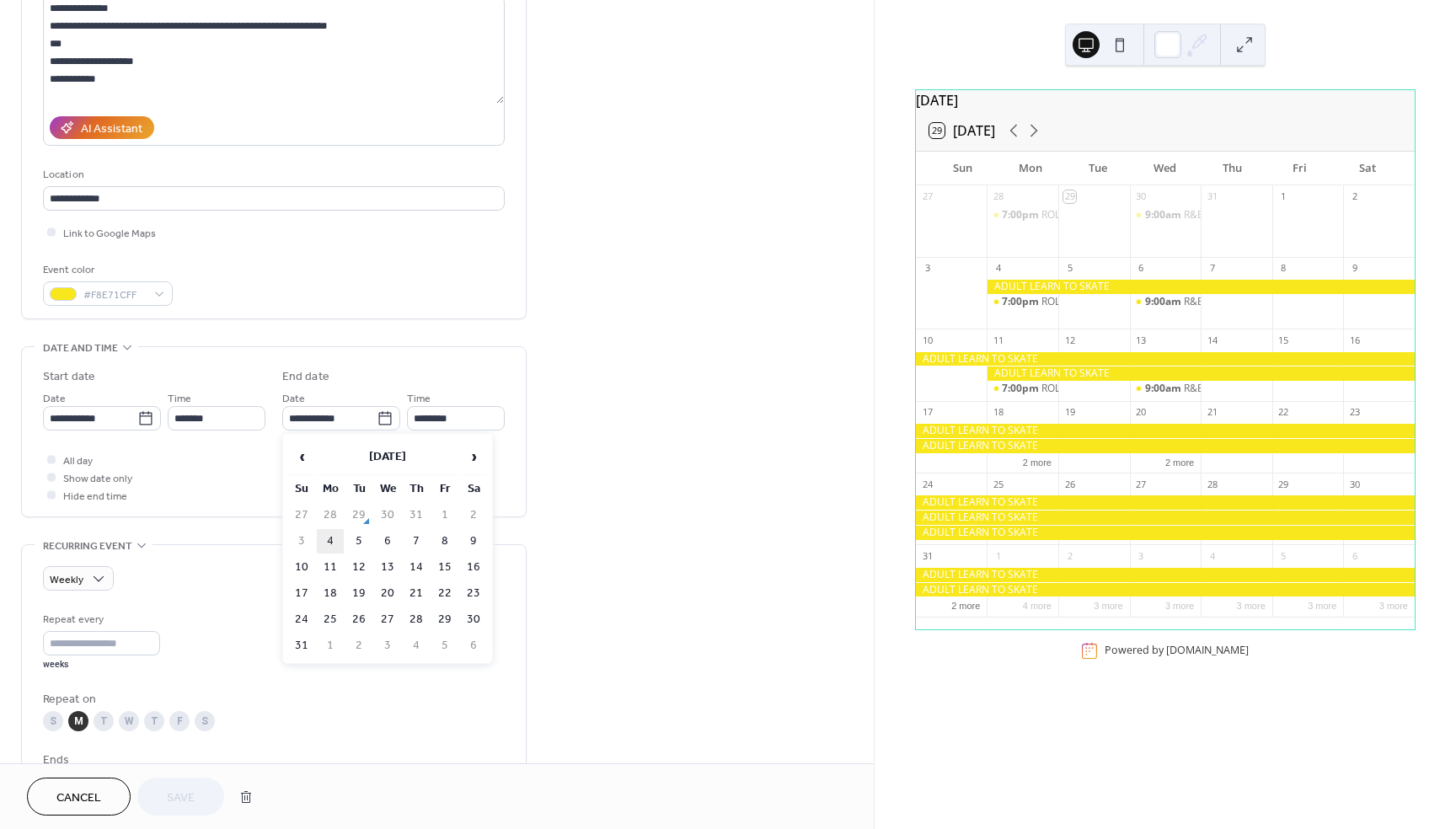 click on "4" at bounding box center (330, 541) 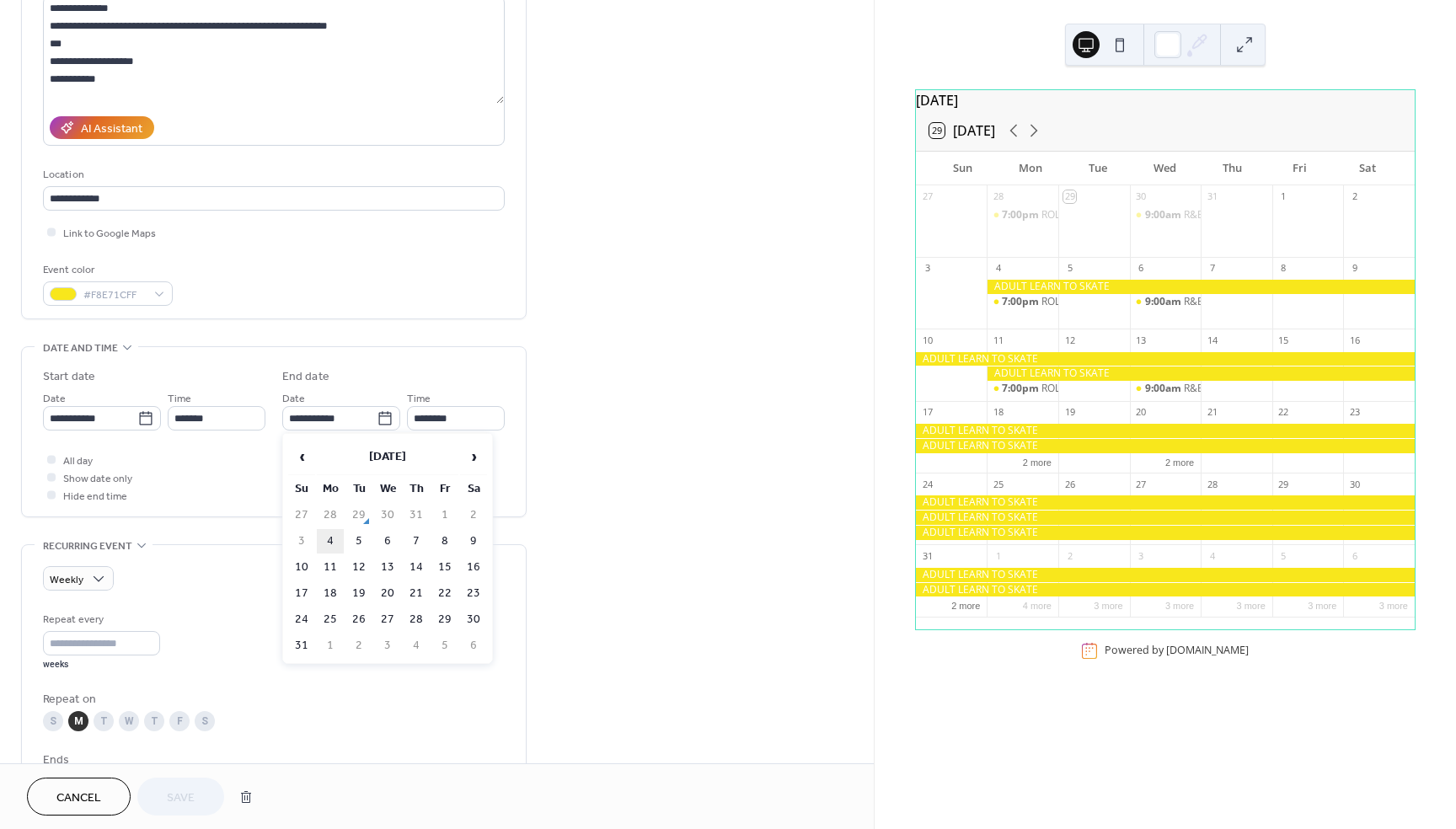 type on "**********" 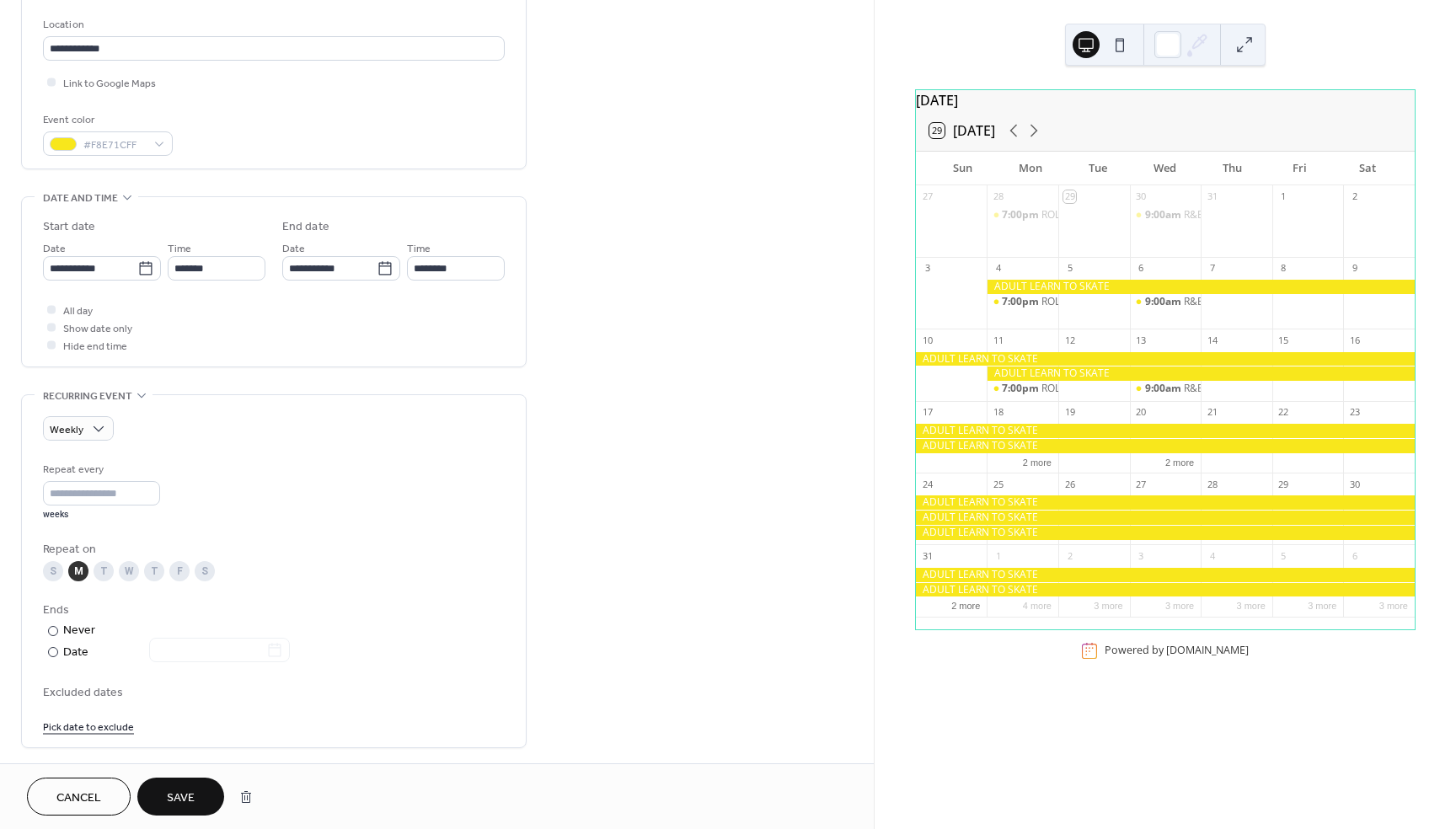 scroll, scrollTop: 398, scrollLeft: 0, axis: vertical 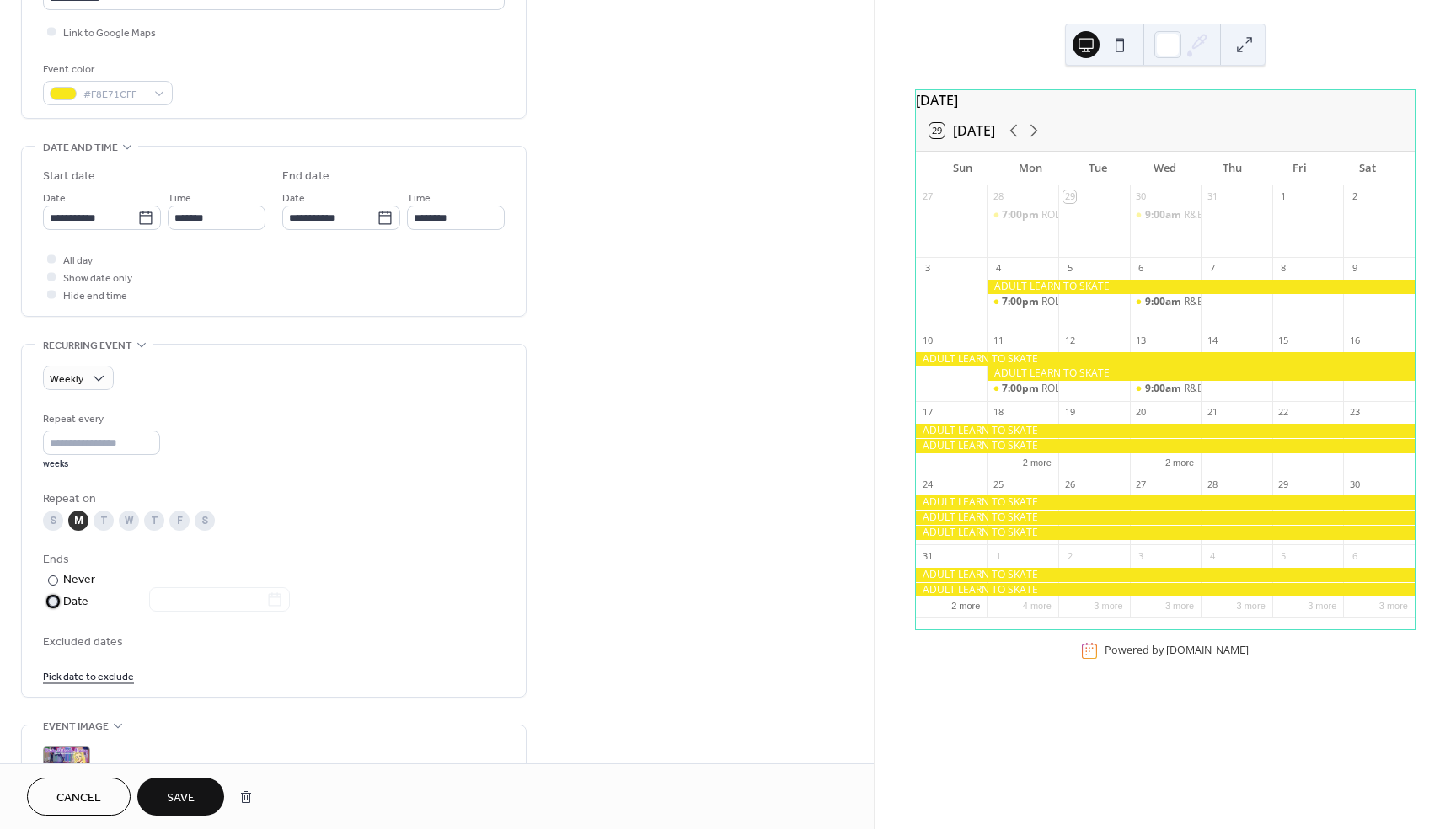 click on "​" at bounding box center (51, 601) 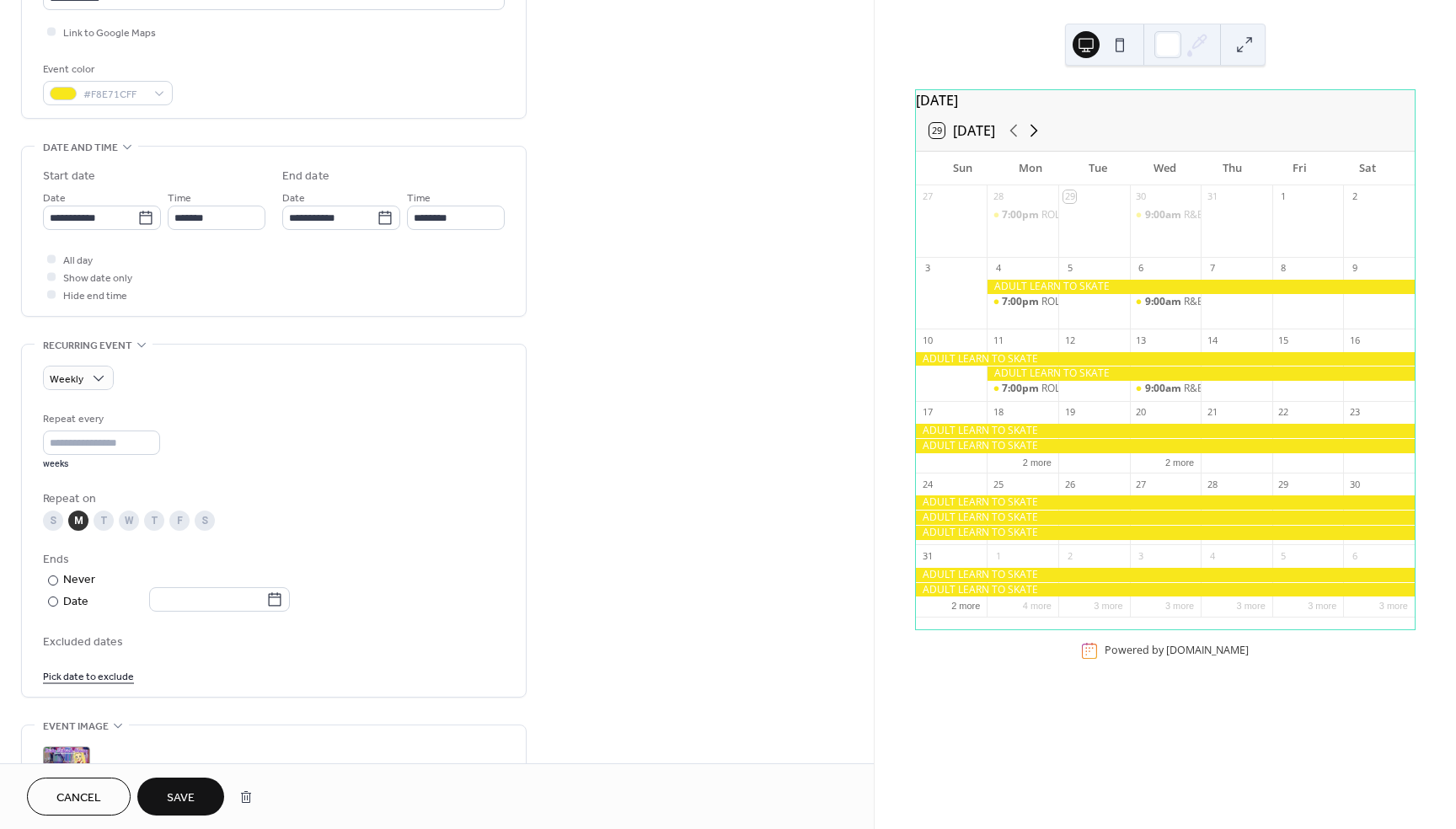 click 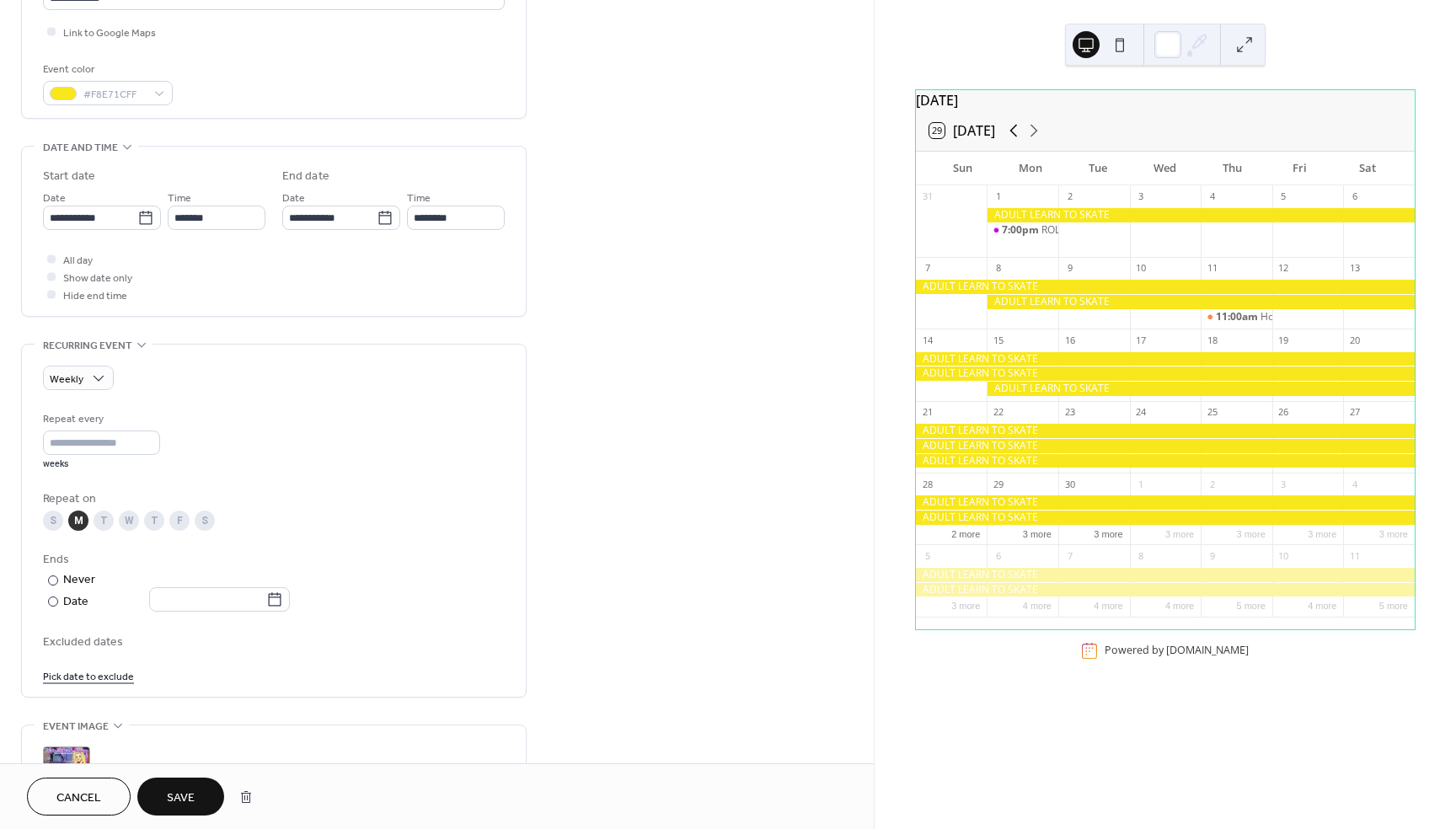 click 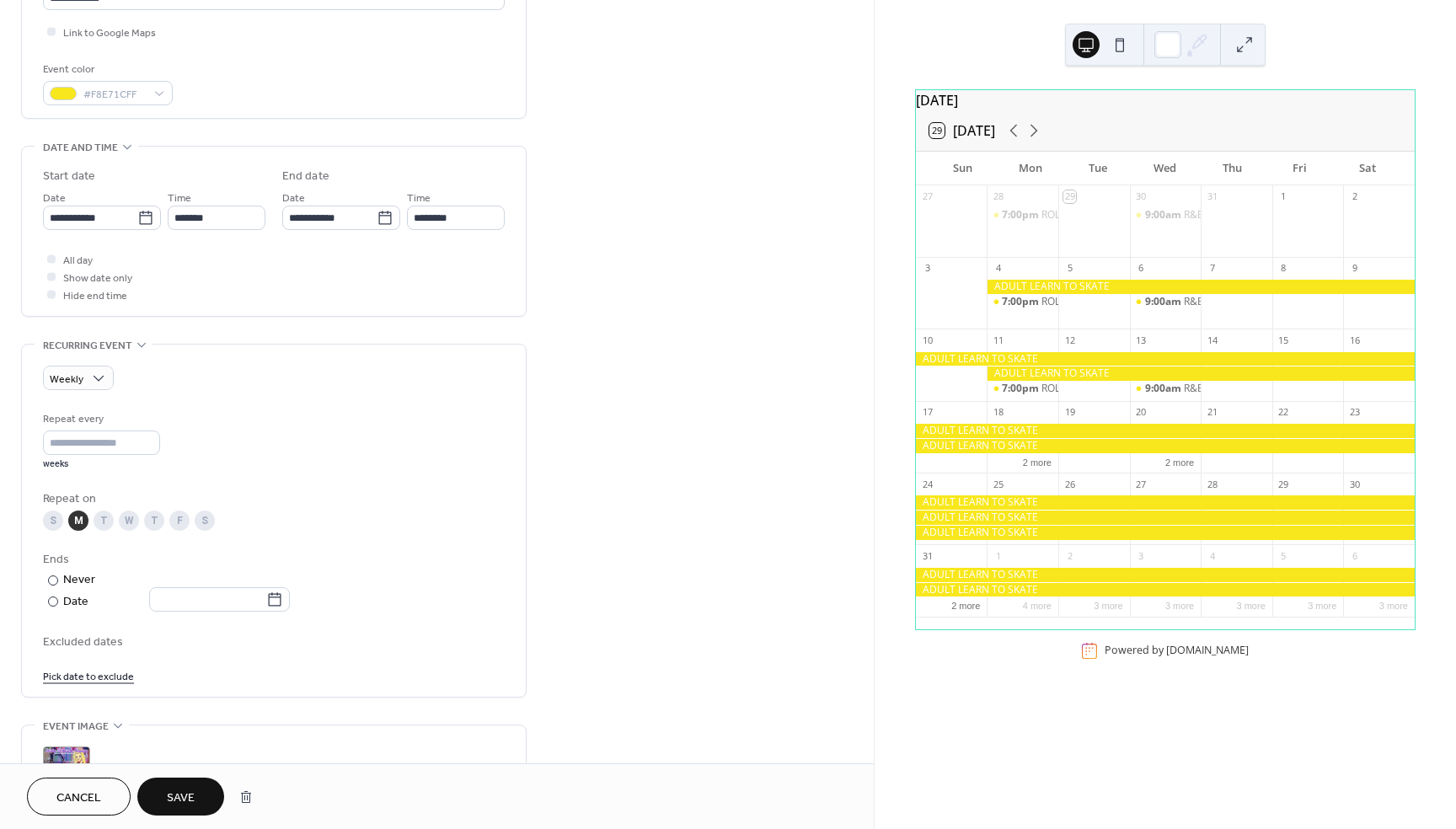 scroll, scrollTop: 588, scrollLeft: 0, axis: vertical 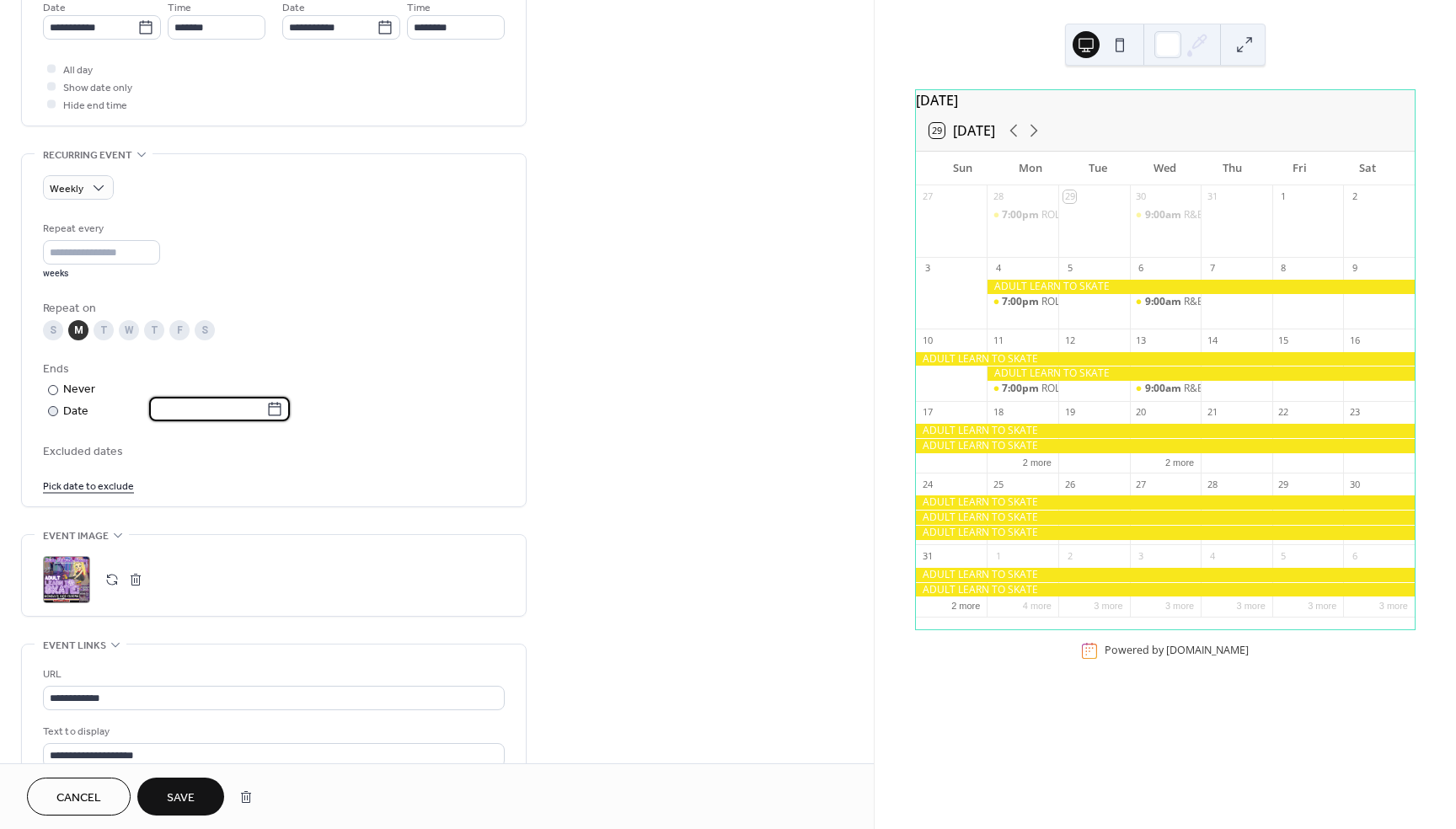 click at bounding box center [207, 409] 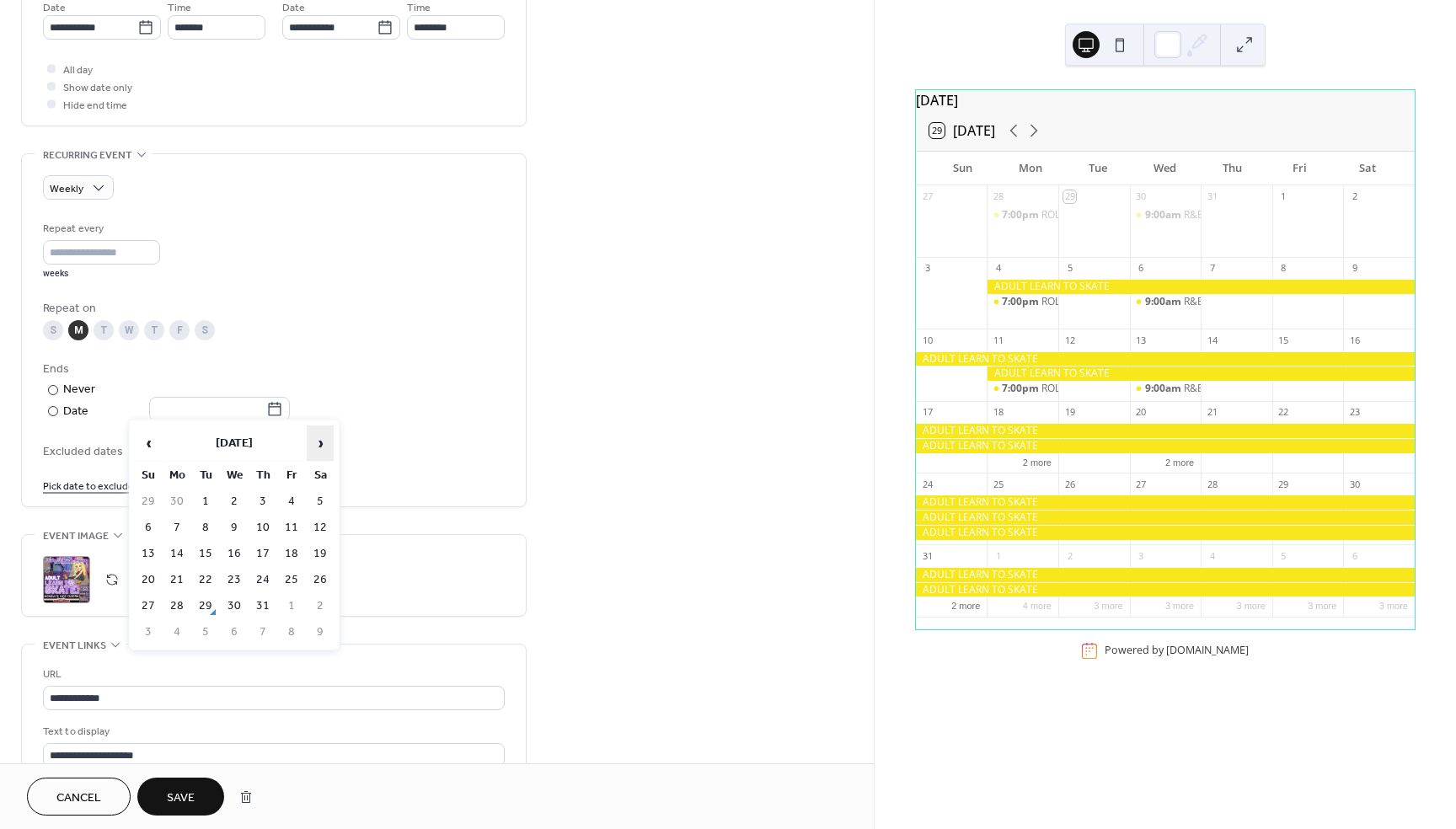 click on "›" at bounding box center [320, 443] 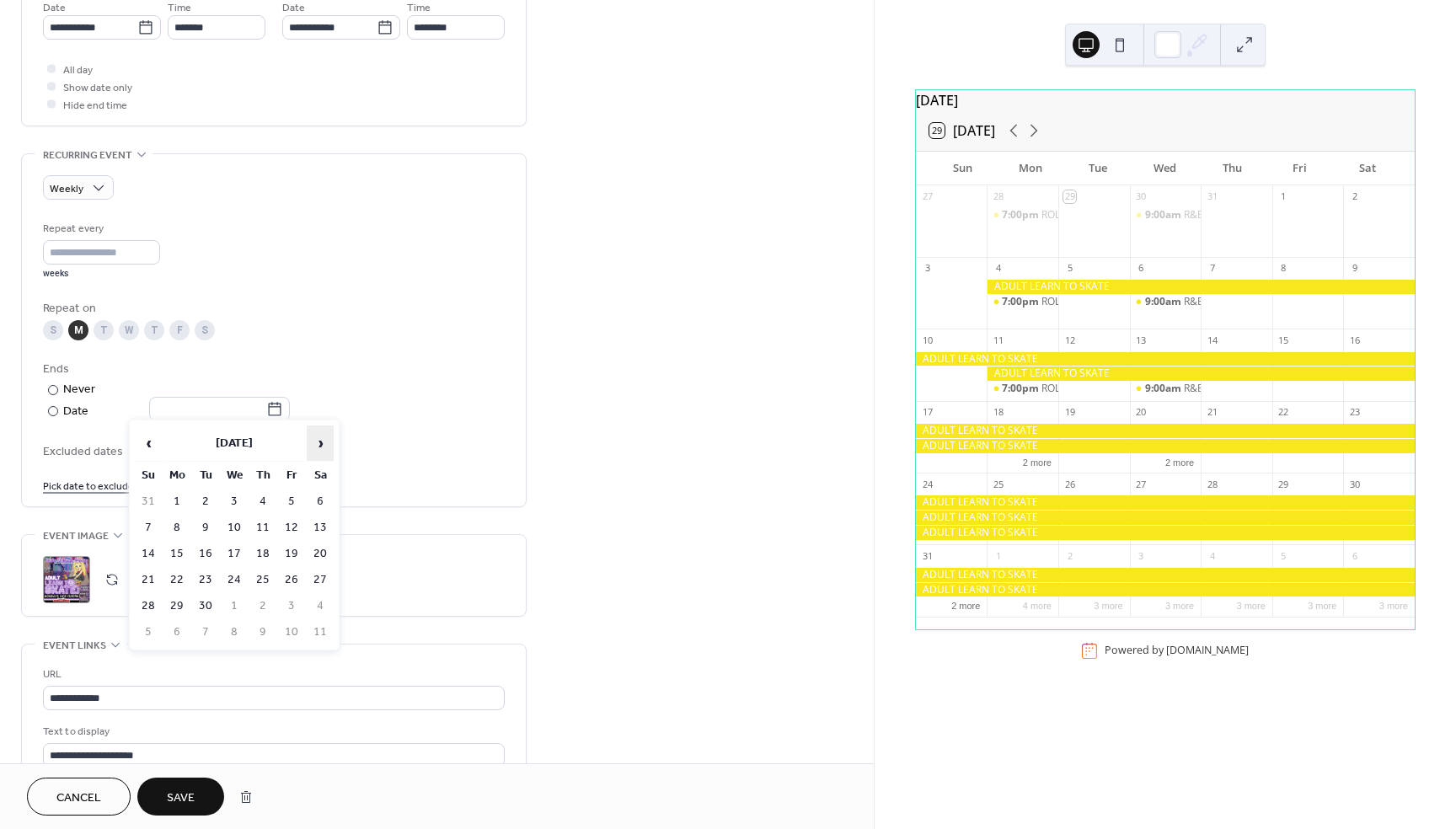 click on "›" at bounding box center [320, 443] 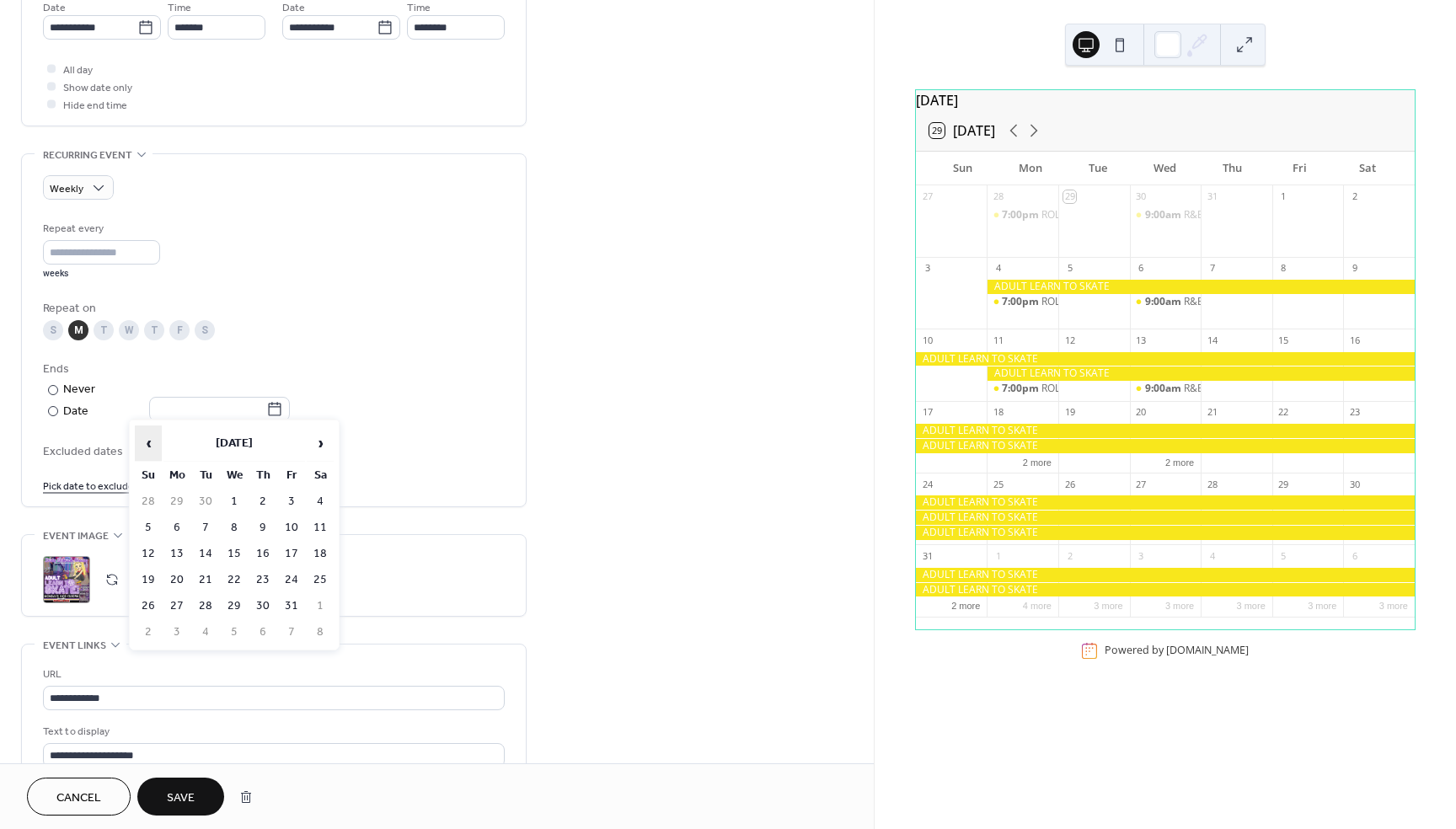 click on "‹" at bounding box center (148, 443) 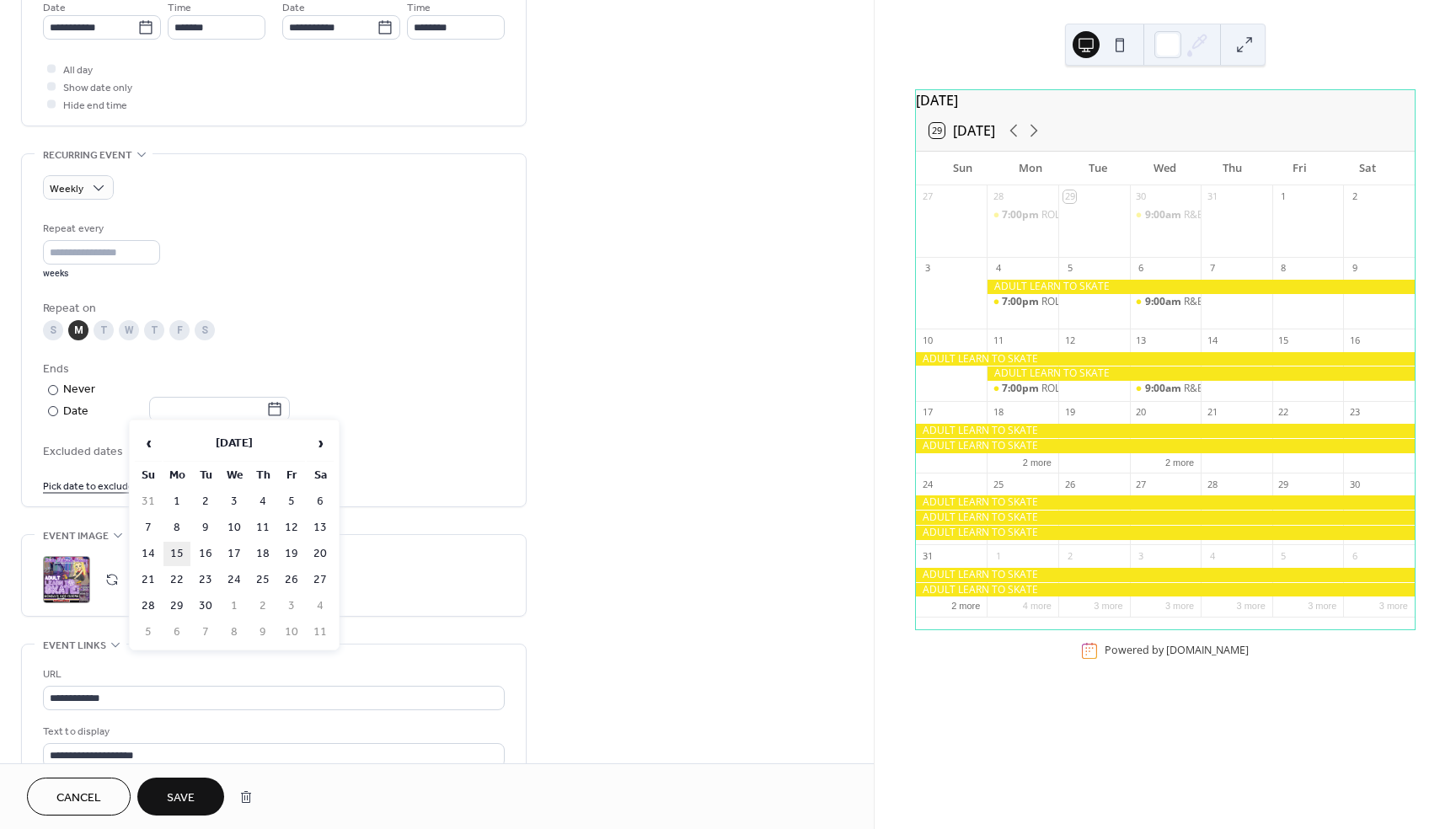 click on "15" at bounding box center [177, 554] 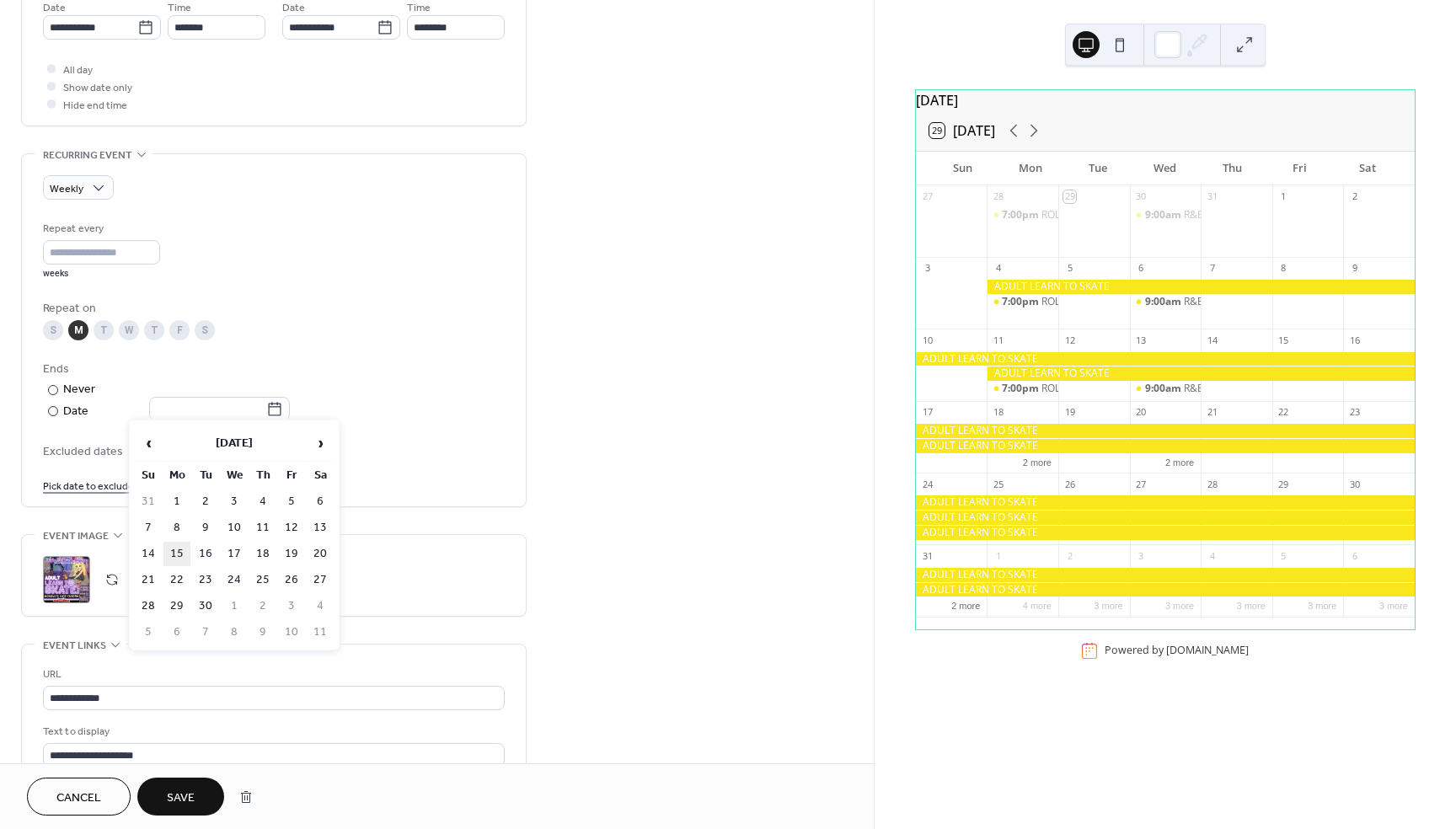 type on "**********" 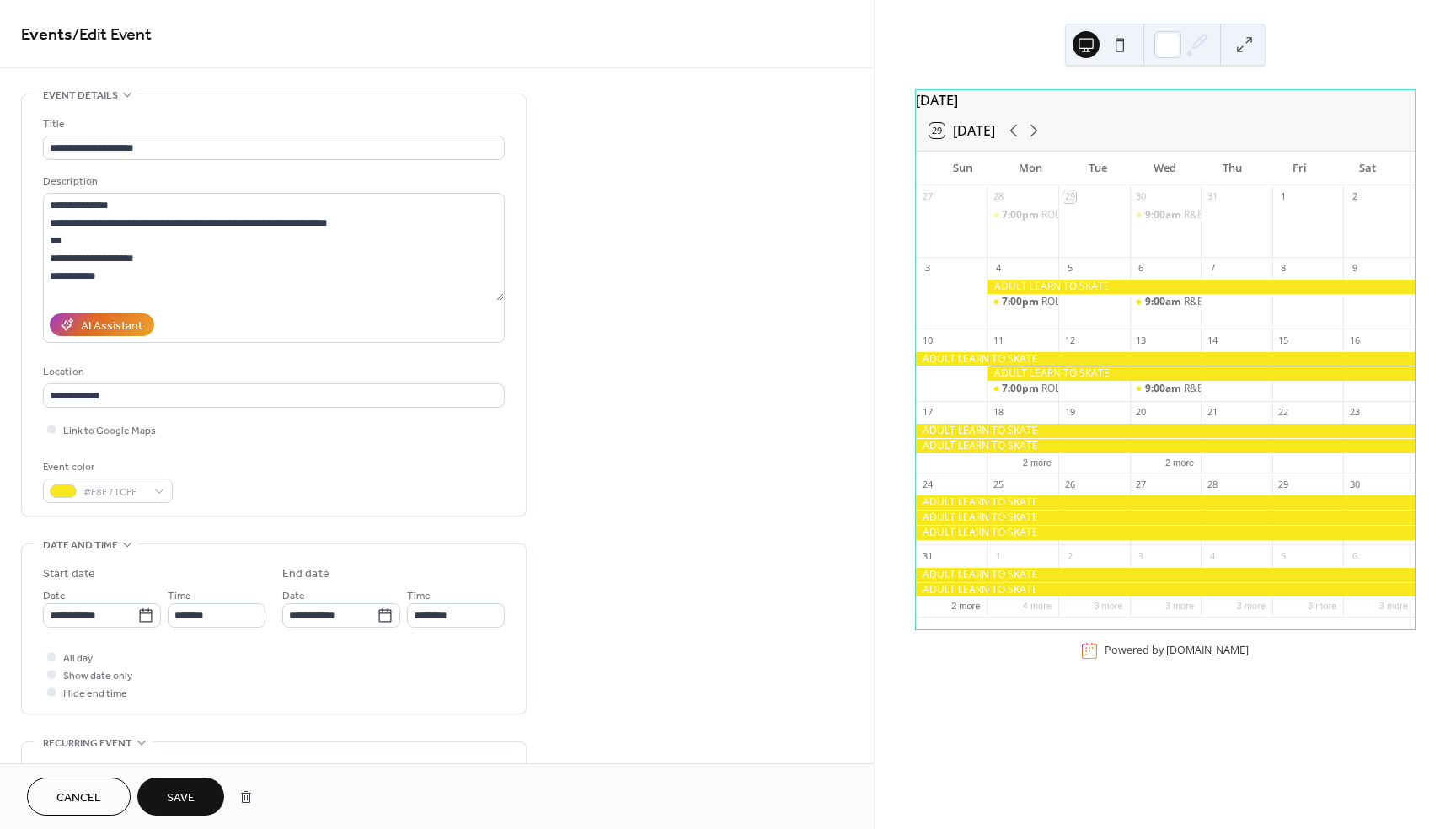 scroll, scrollTop: 0, scrollLeft: 0, axis: both 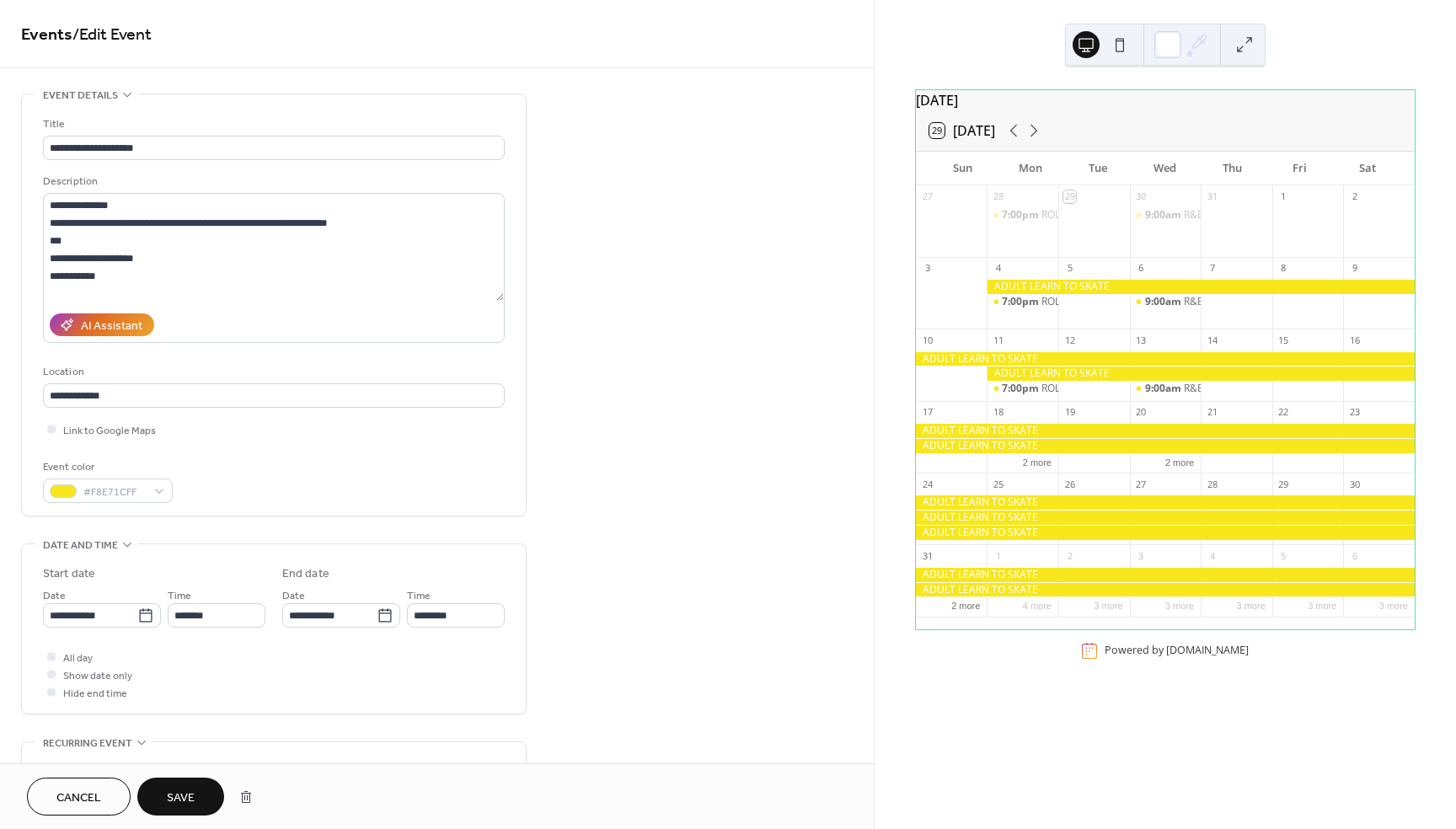 click on "Save" at bounding box center (180, 798) 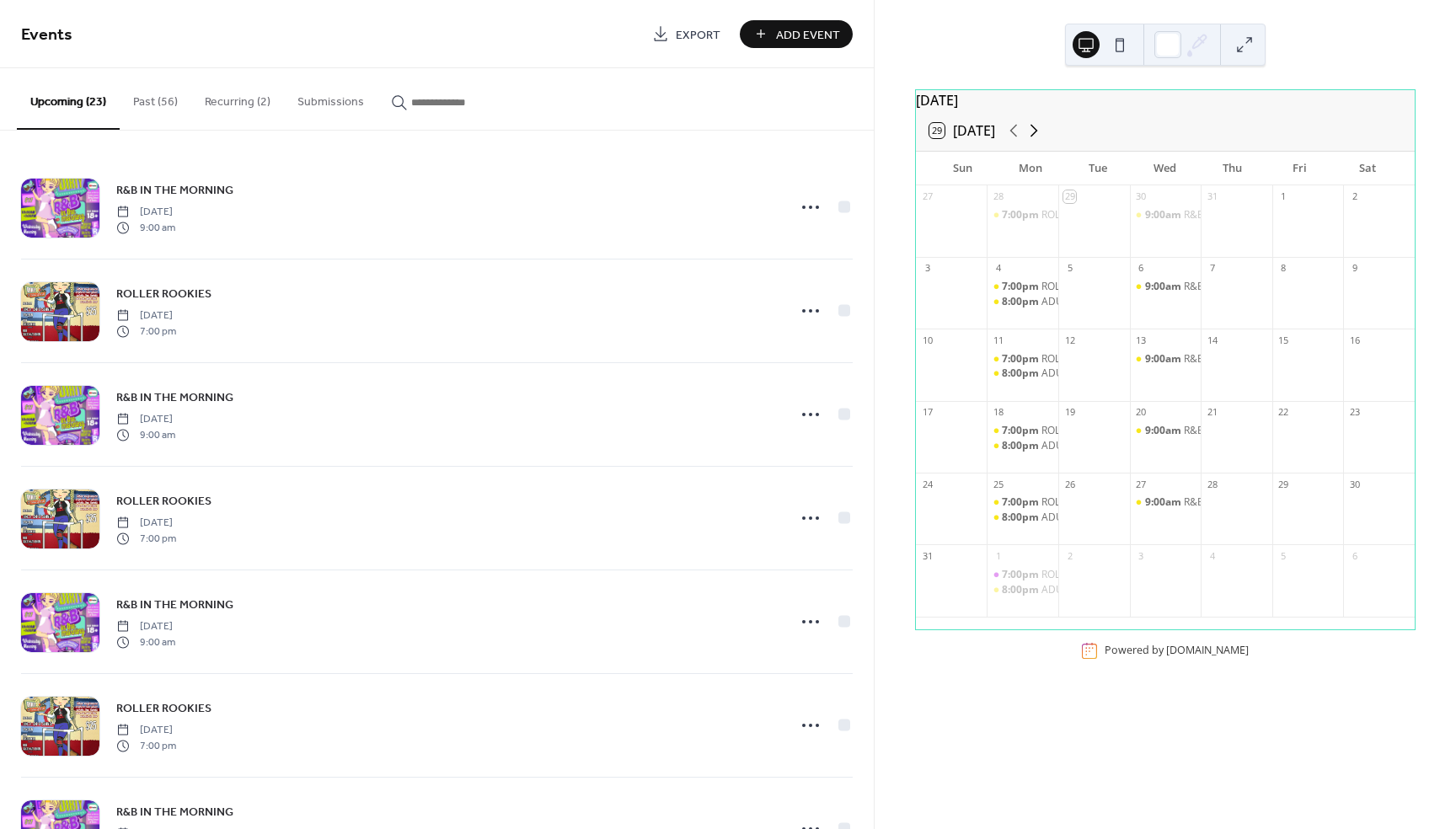 click 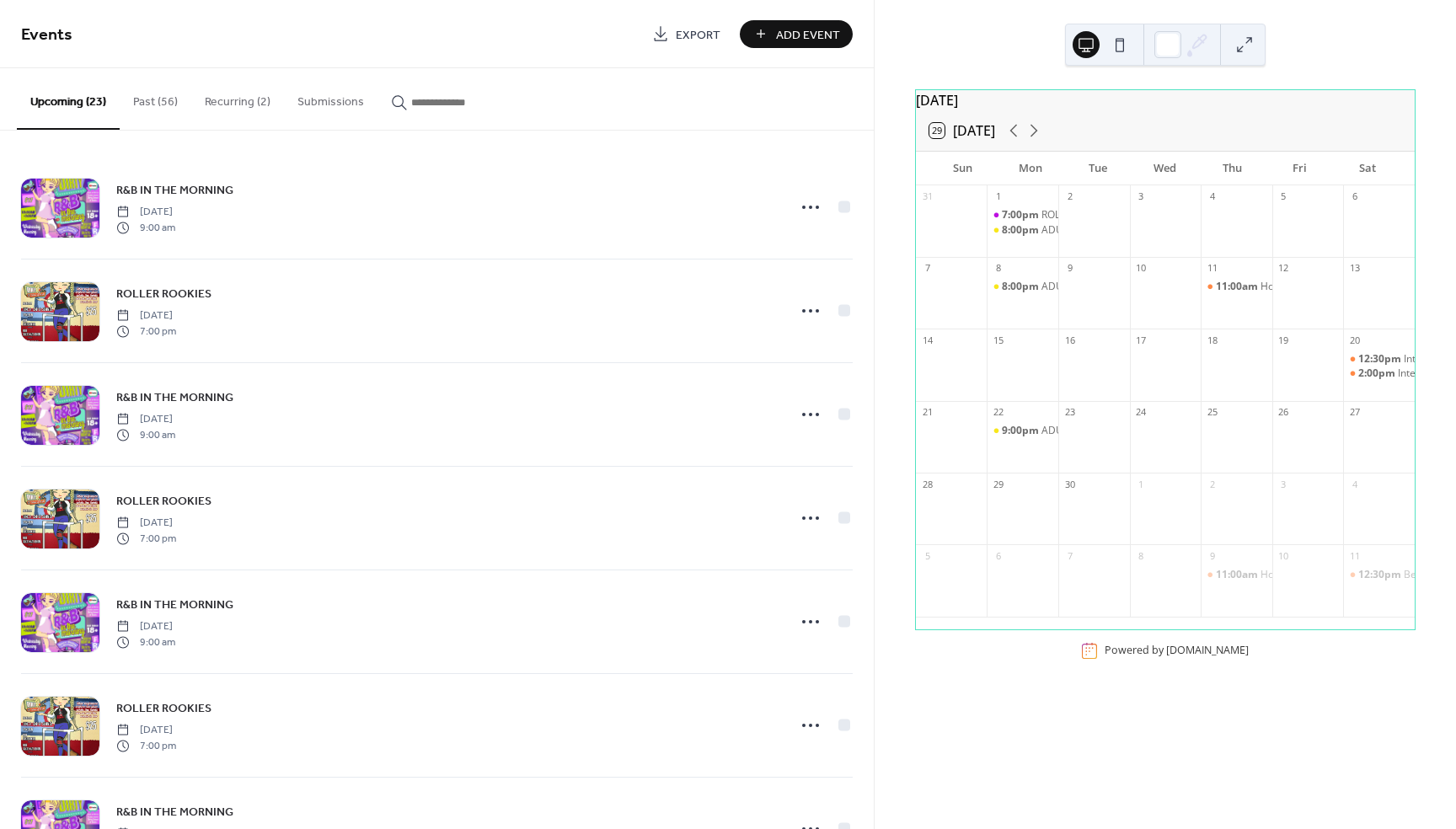 scroll, scrollTop: -1, scrollLeft: 0, axis: vertical 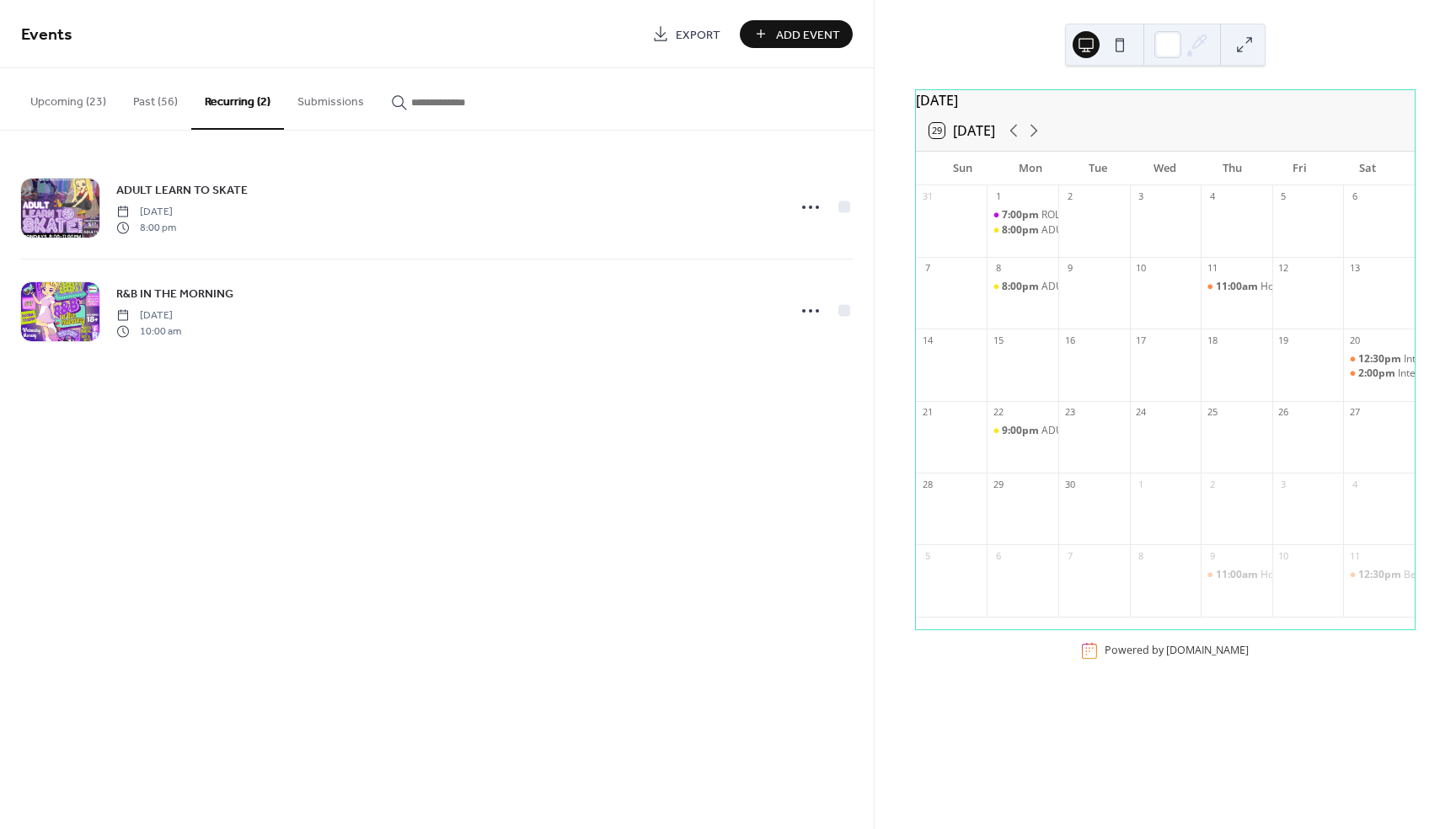 click on "ADULT LEARN TO SKATE" at bounding box center [182, 190] 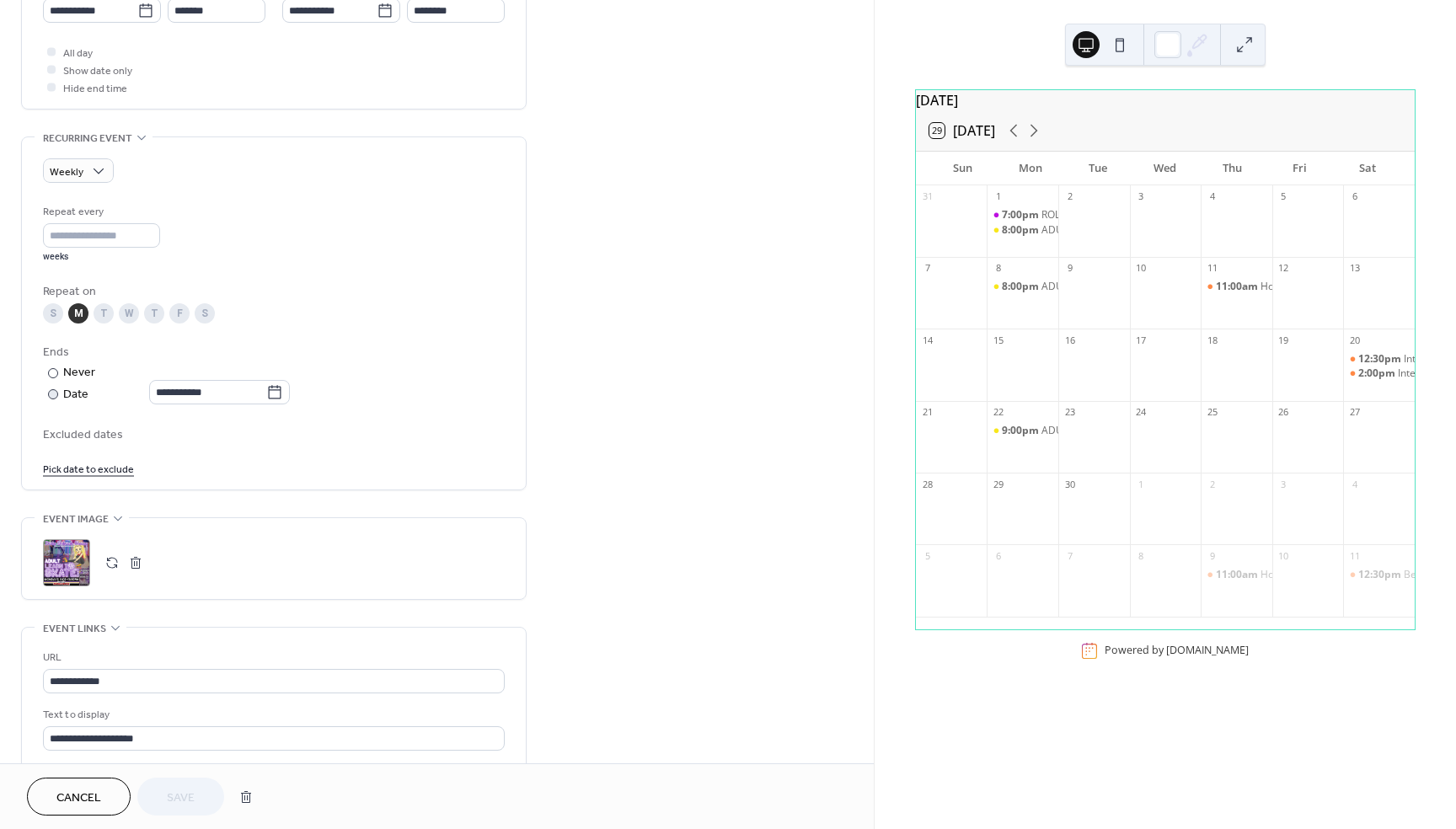scroll, scrollTop: 640, scrollLeft: 0, axis: vertical 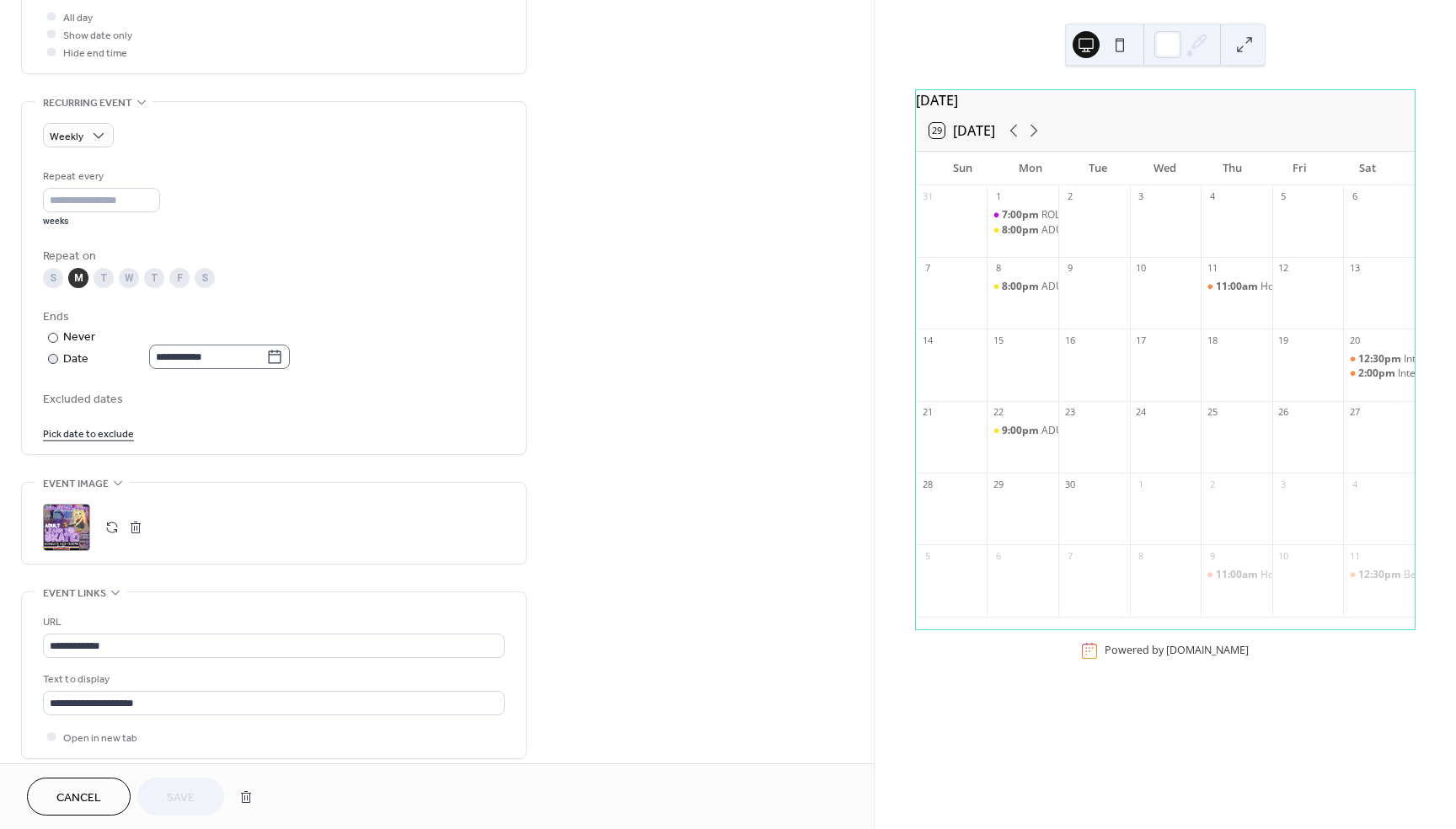 click 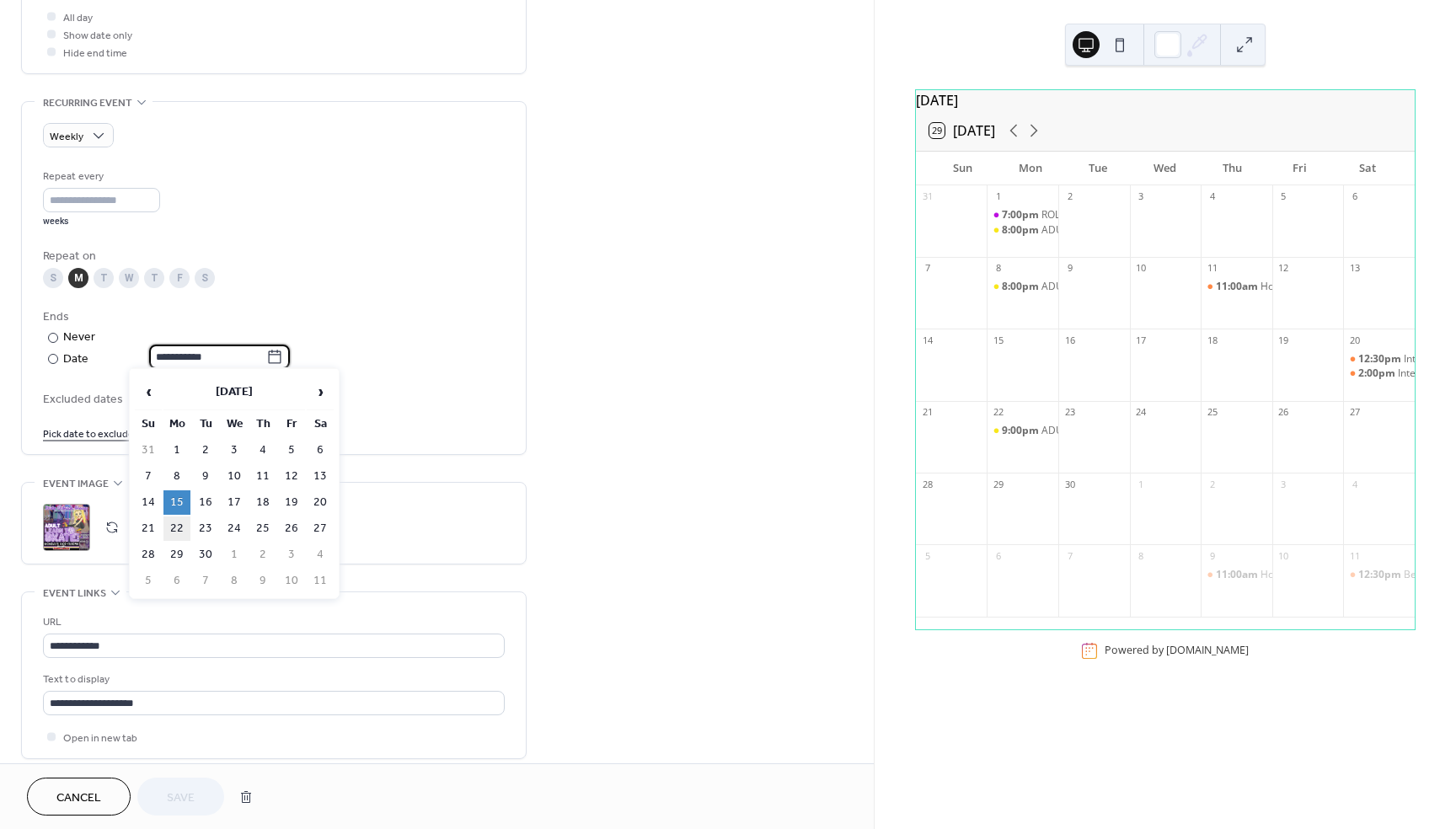 click on "22" at bounding box center (177, 528) 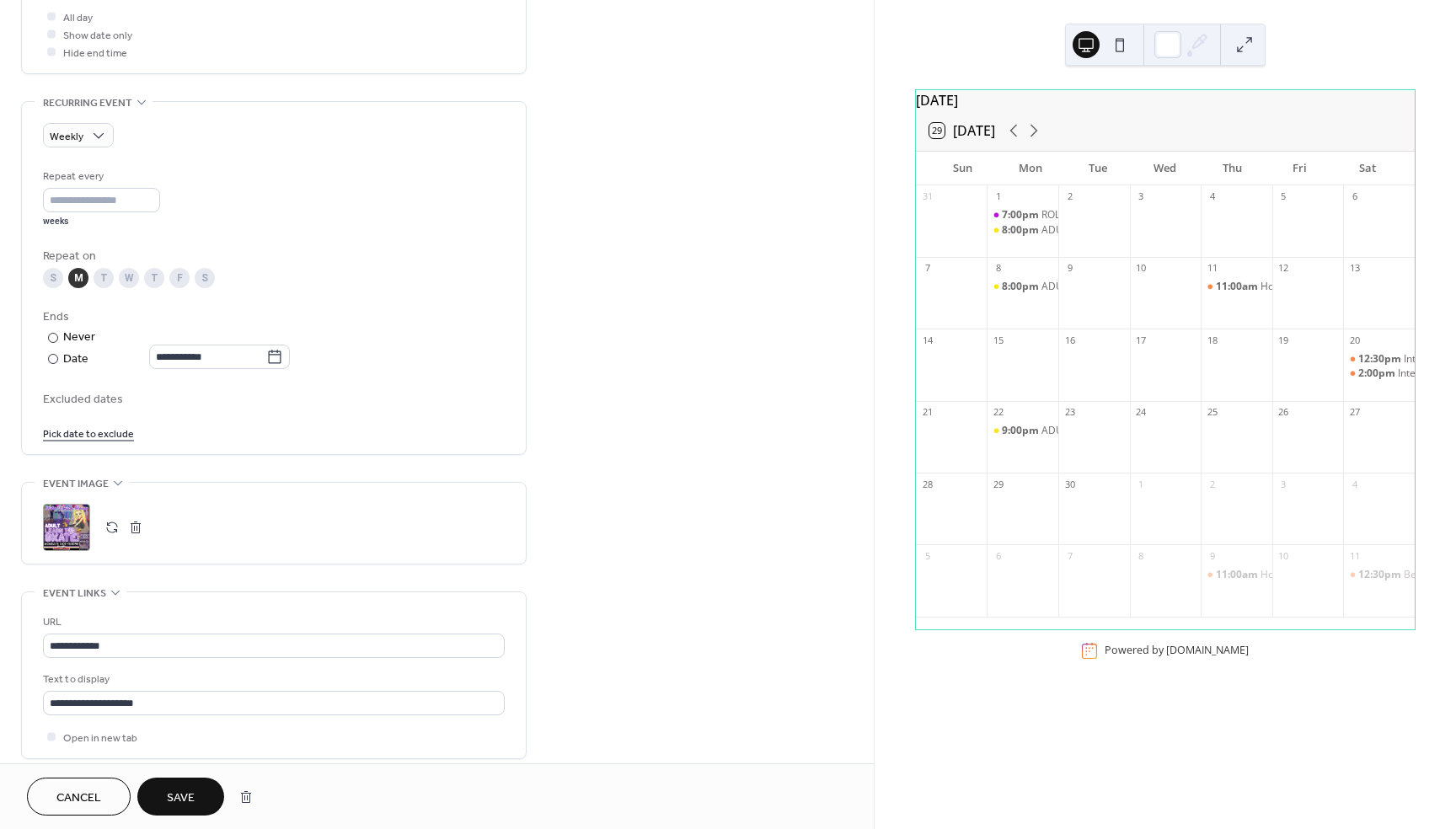type on "**********" 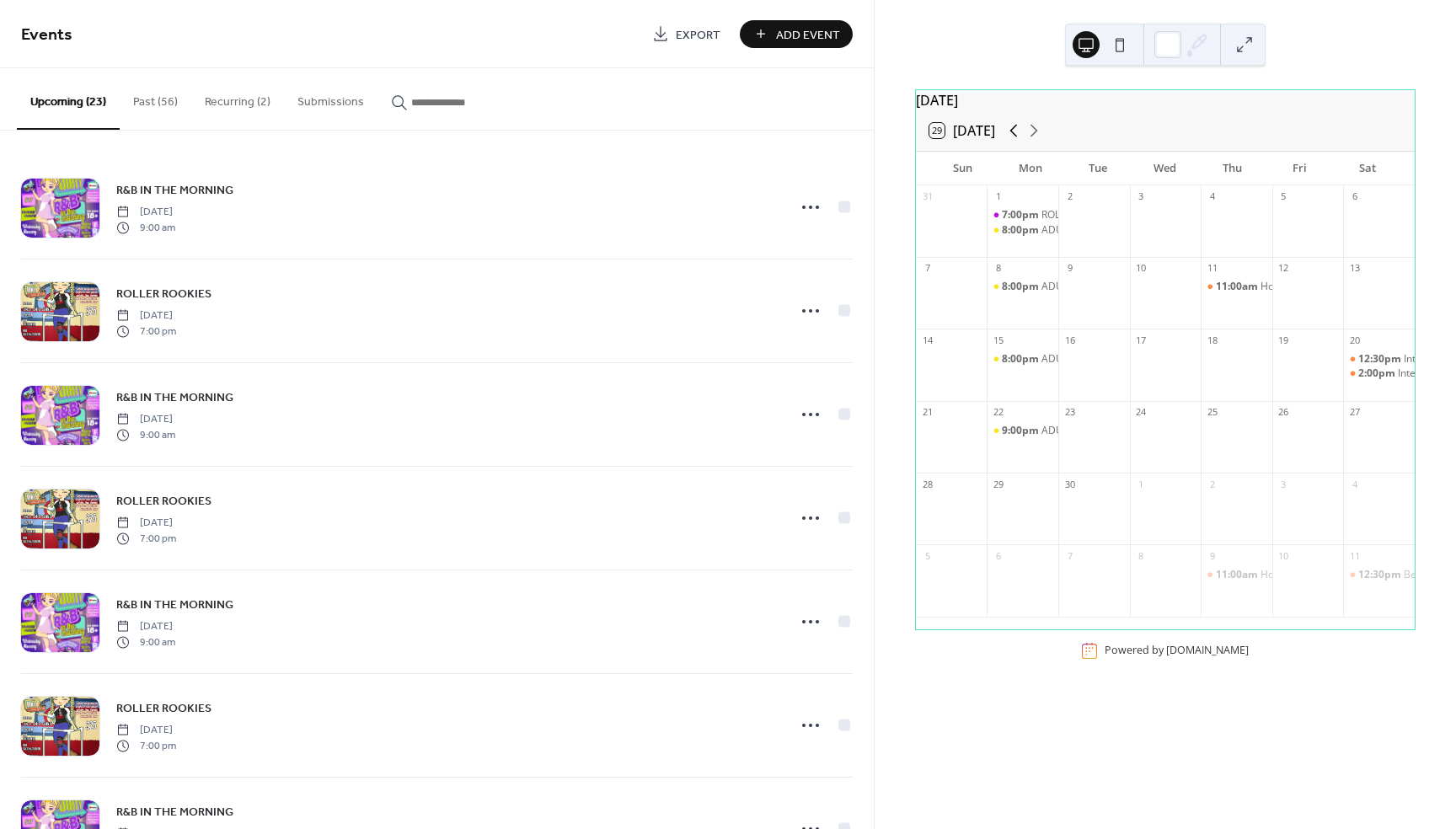 click 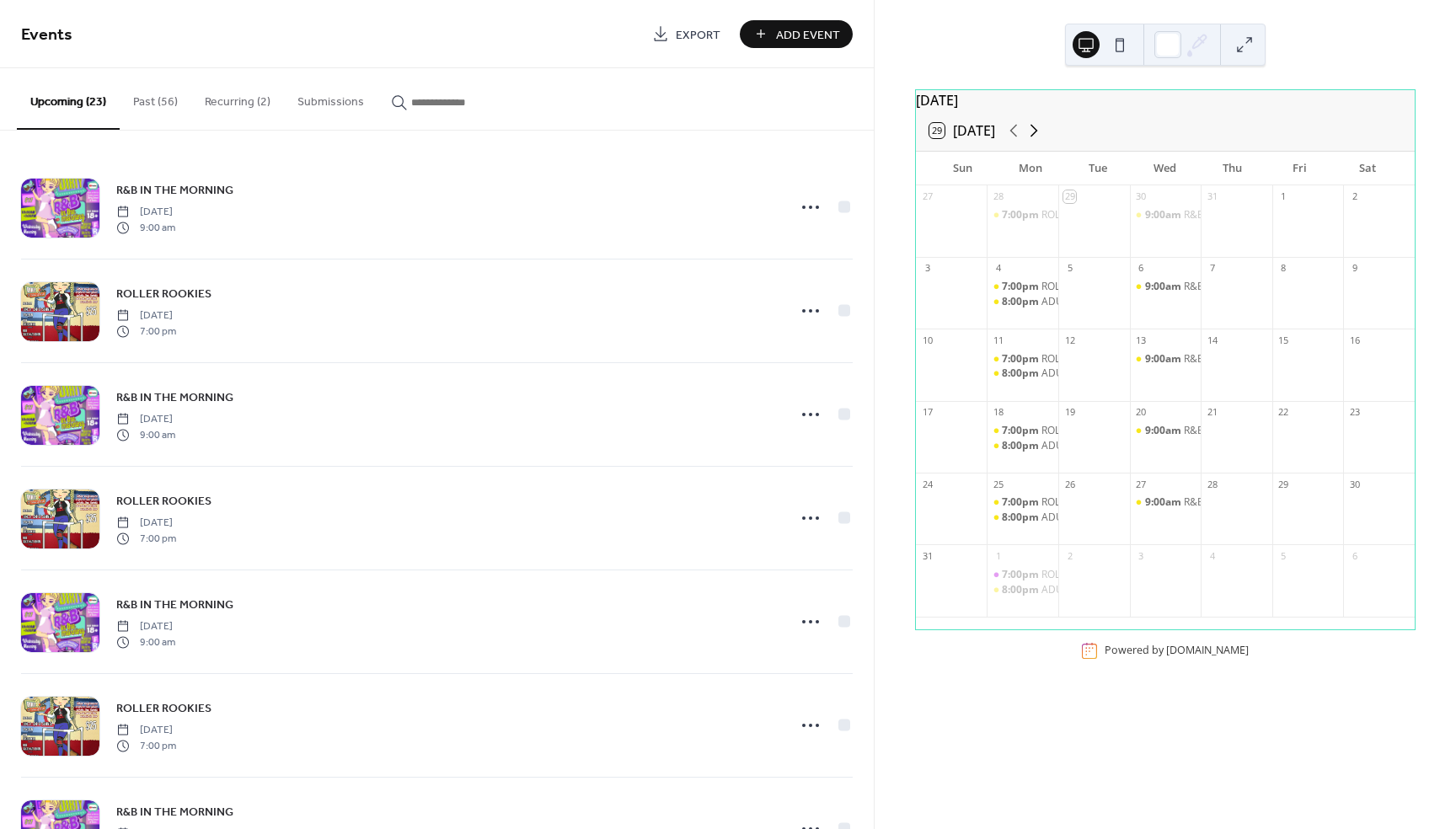 click 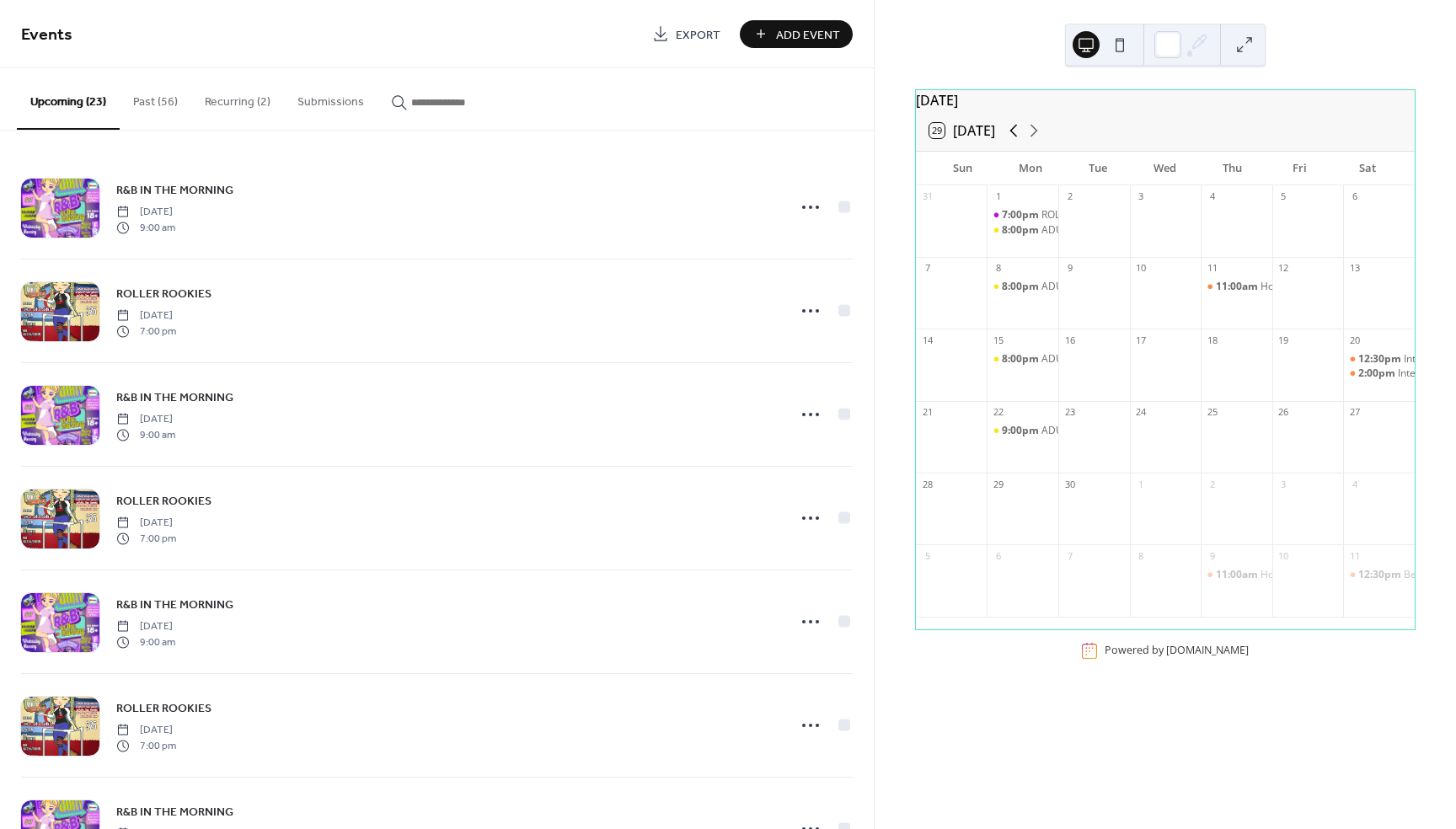 click 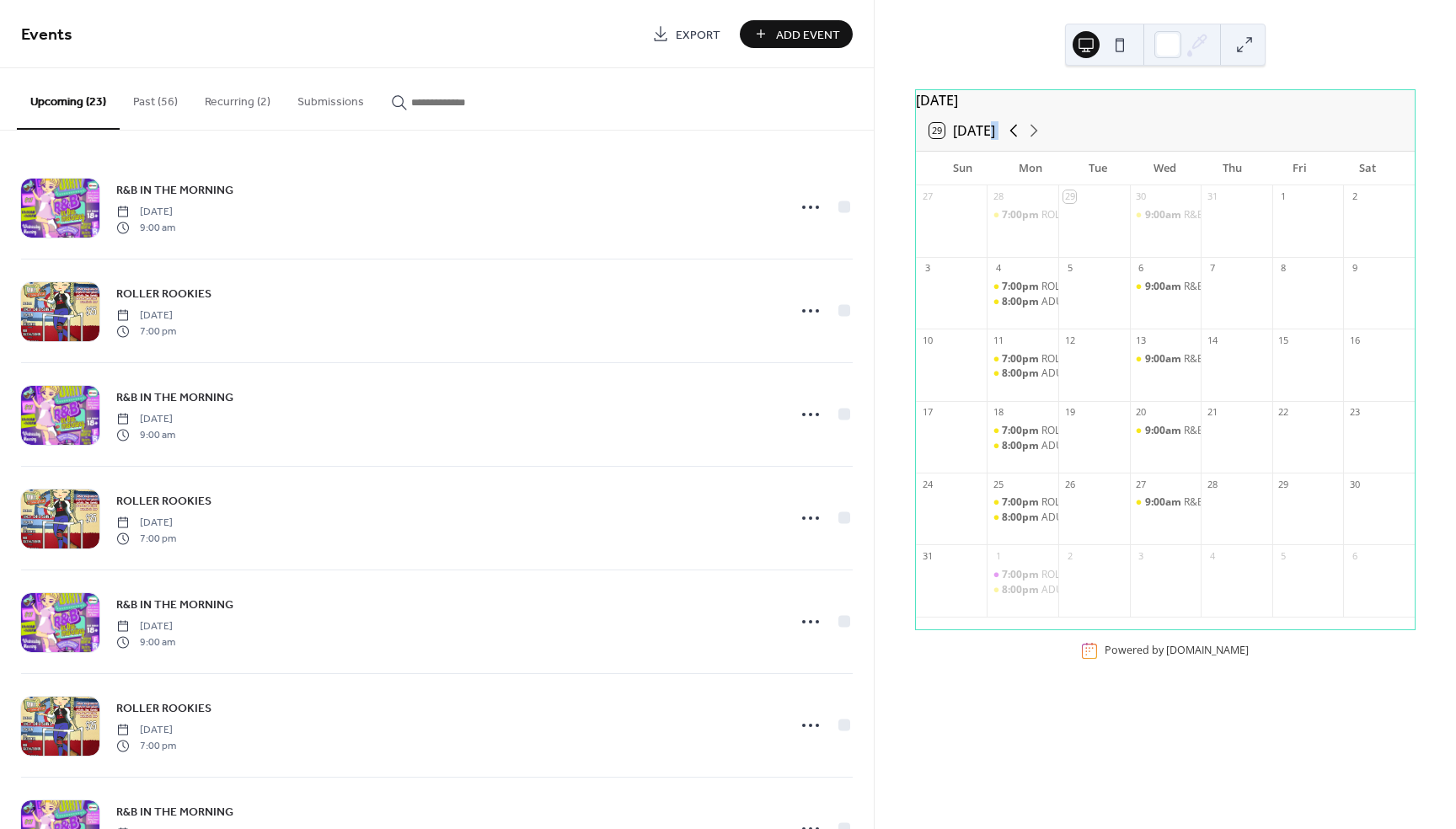click 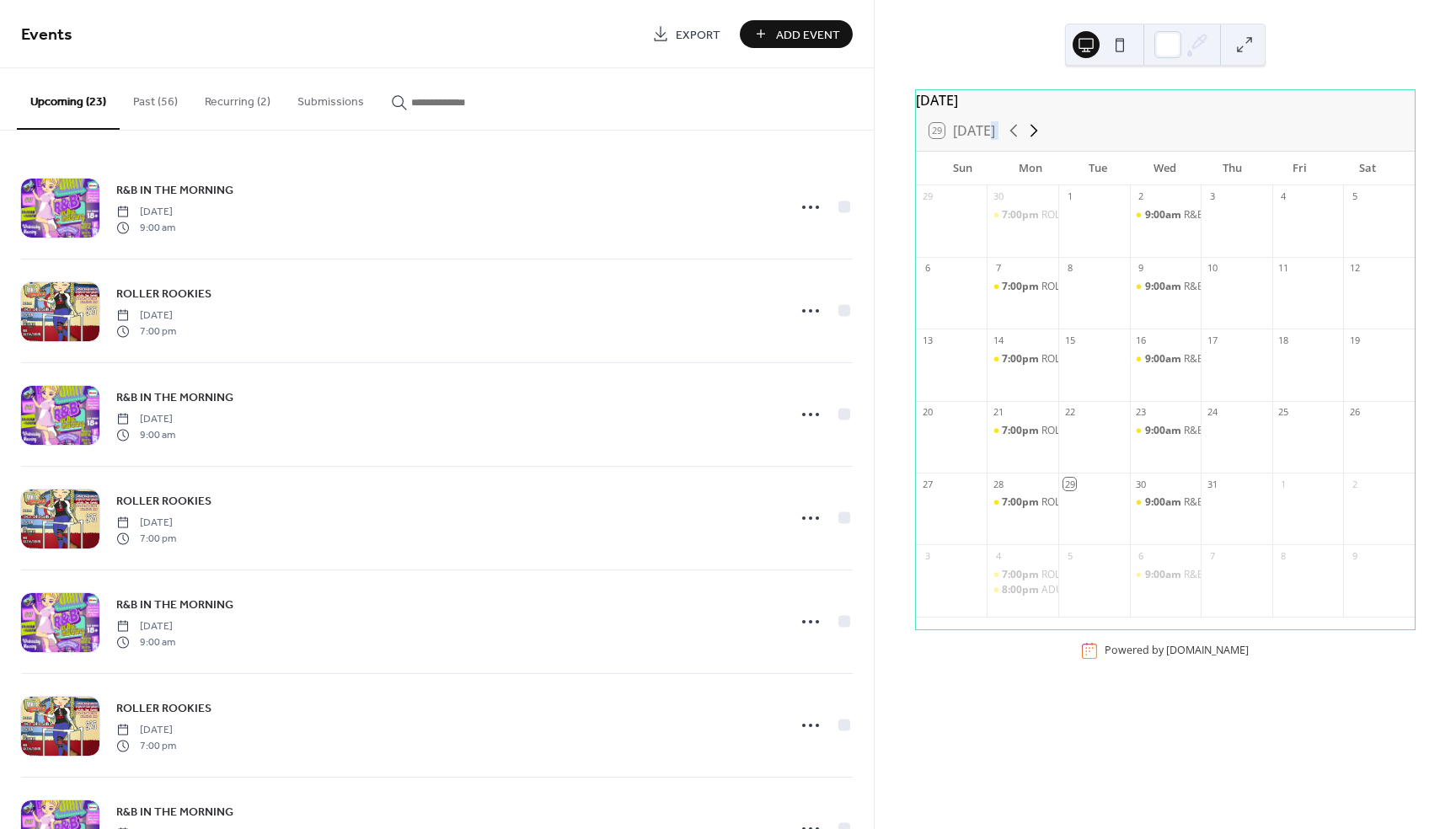 click 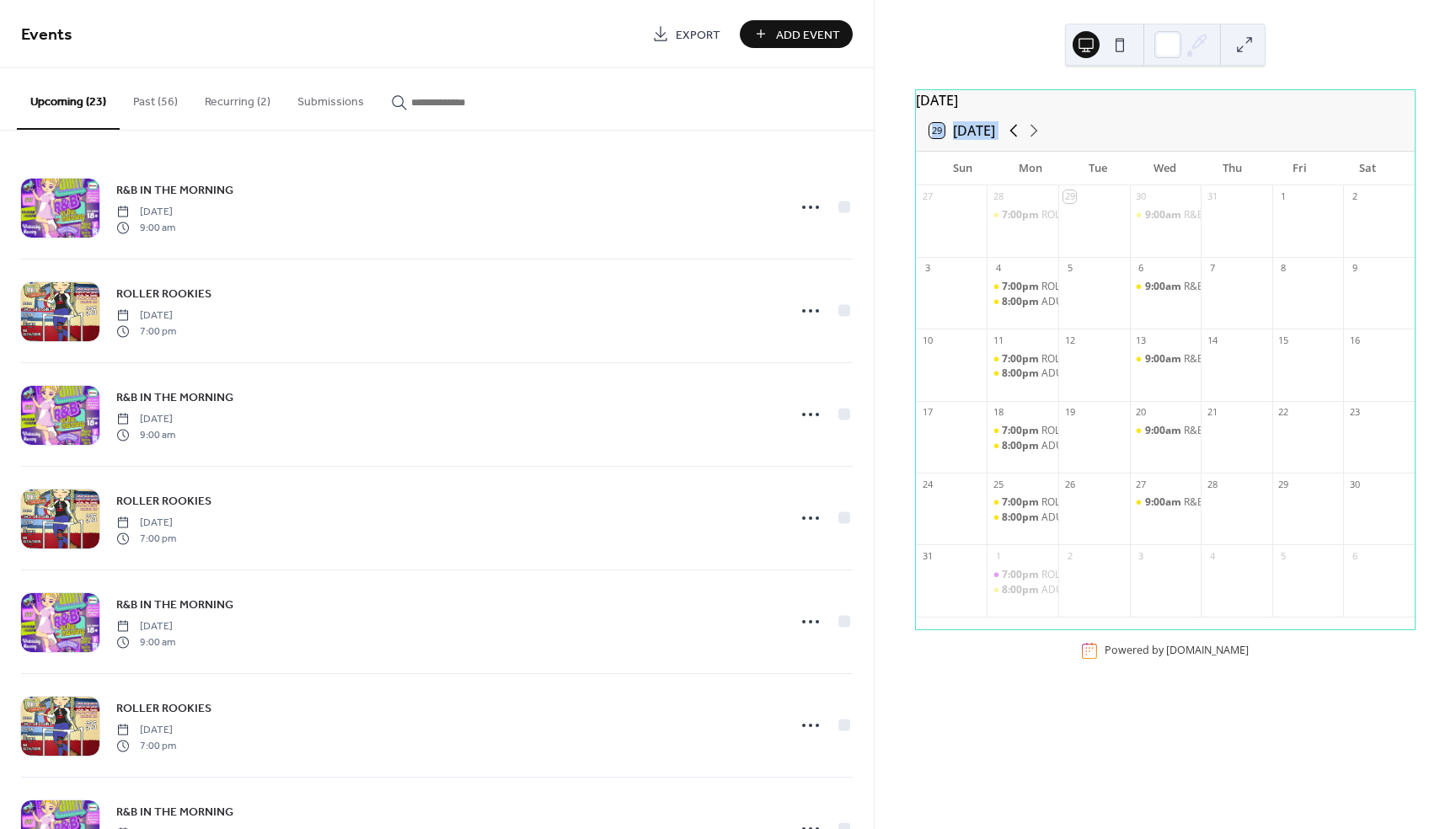 click 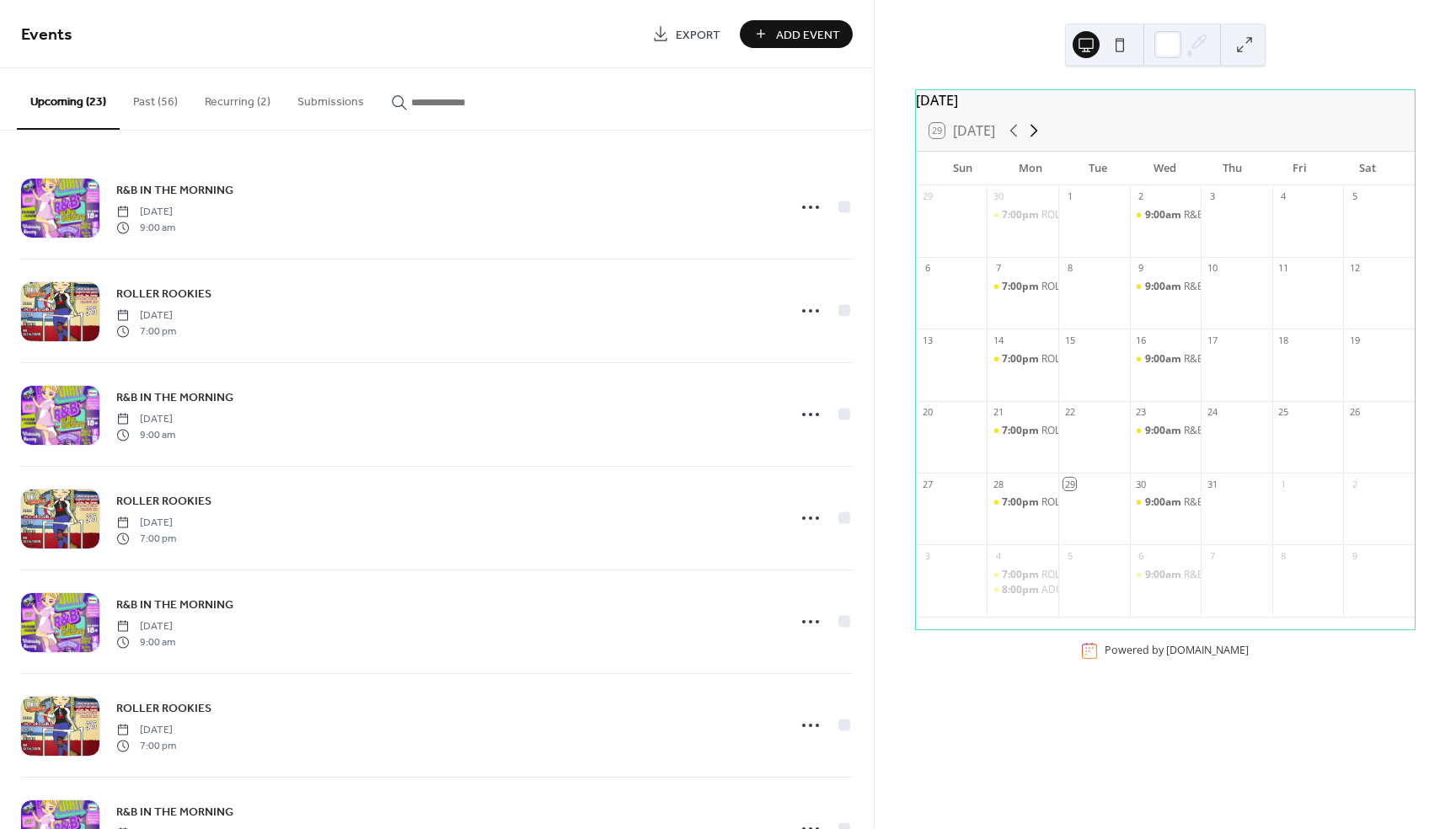click 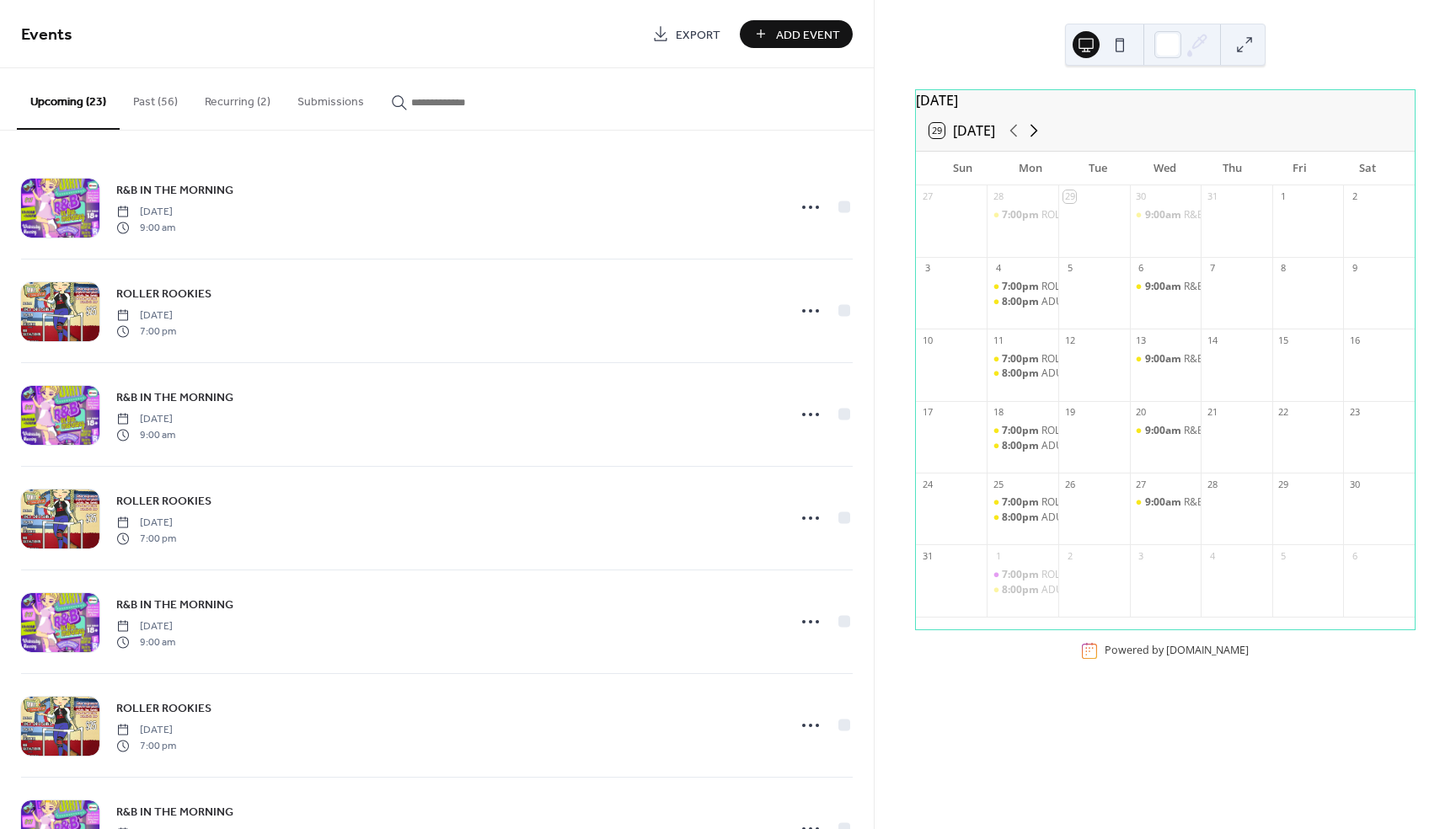 click 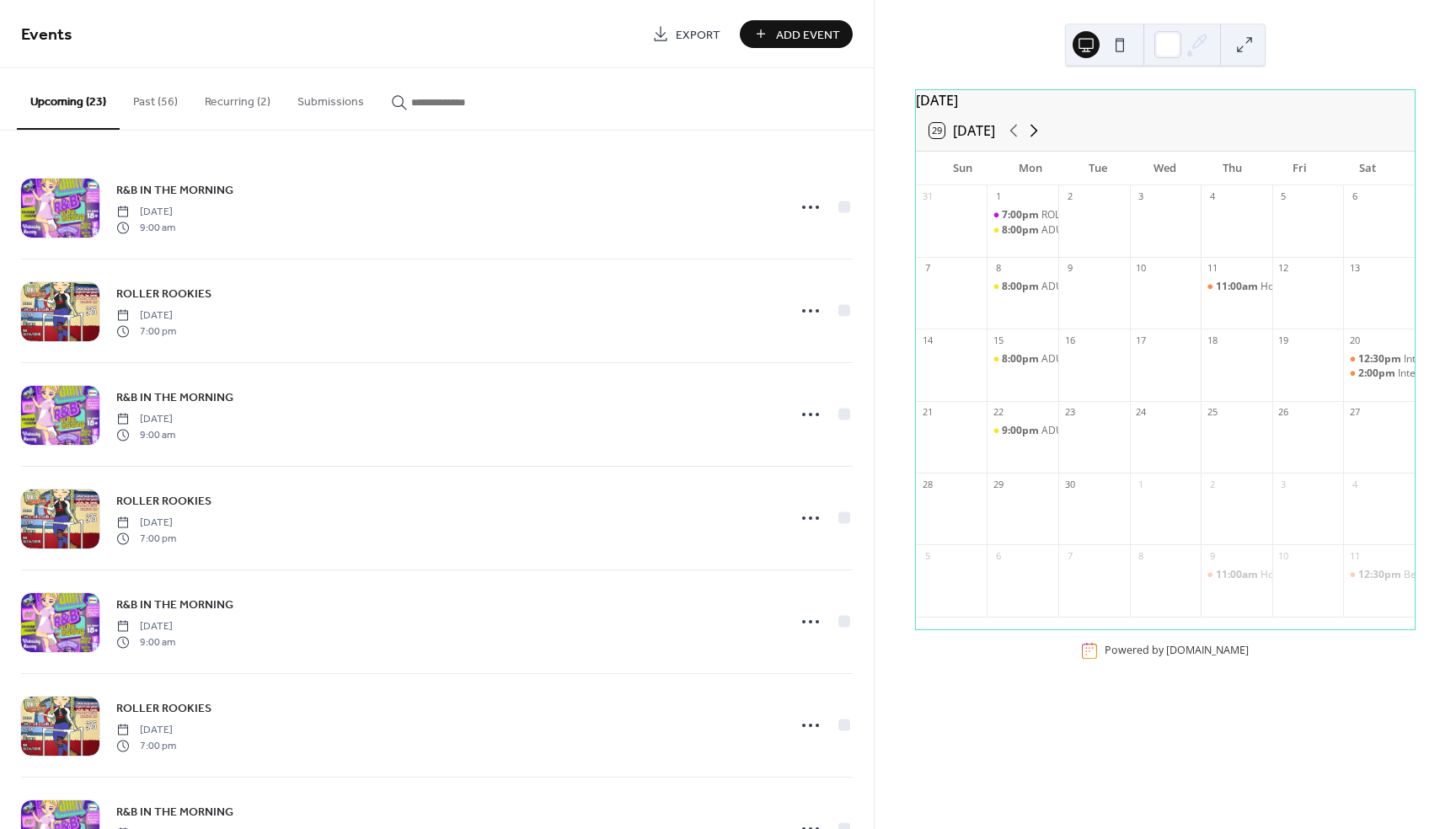 click 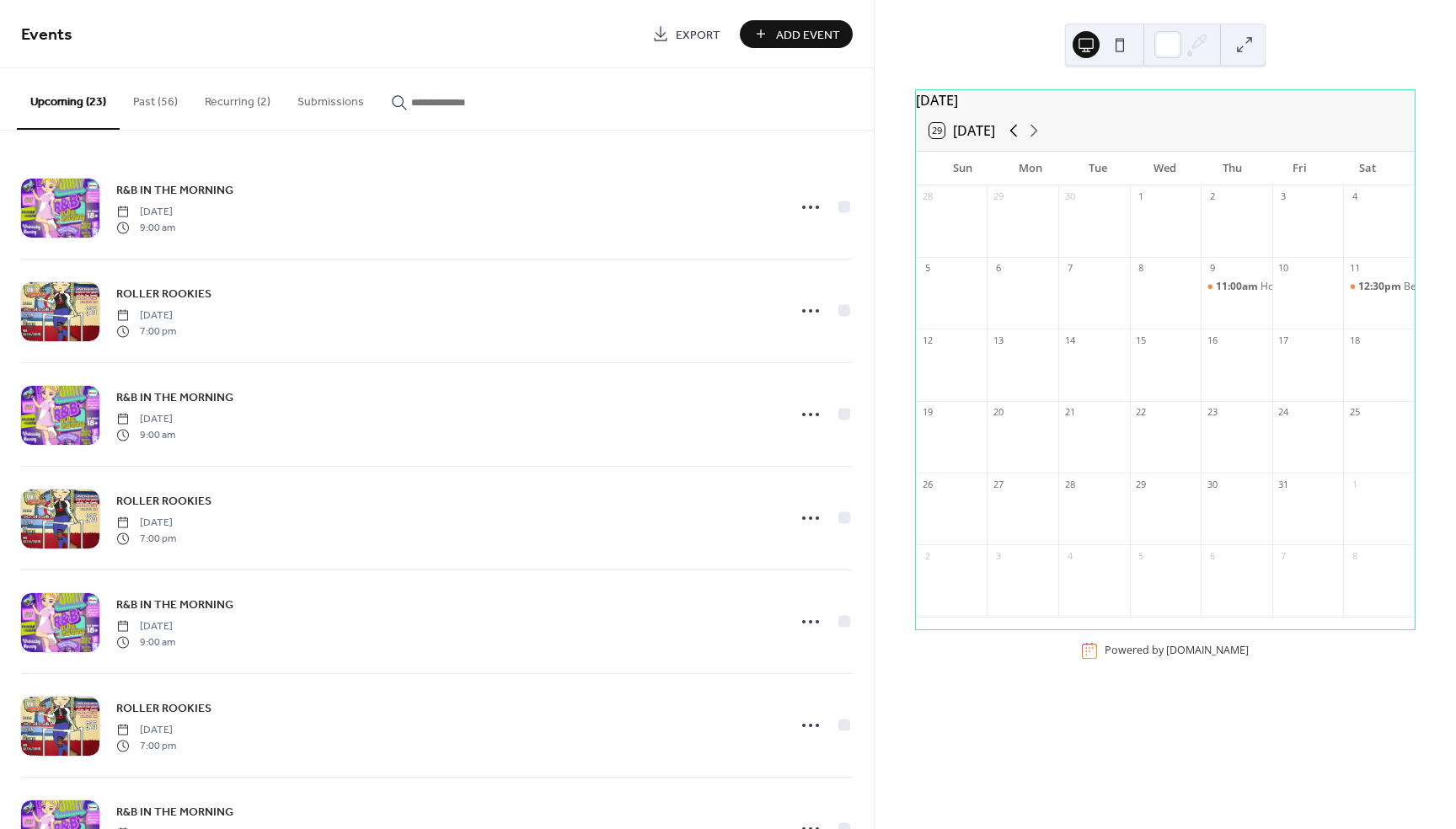 click 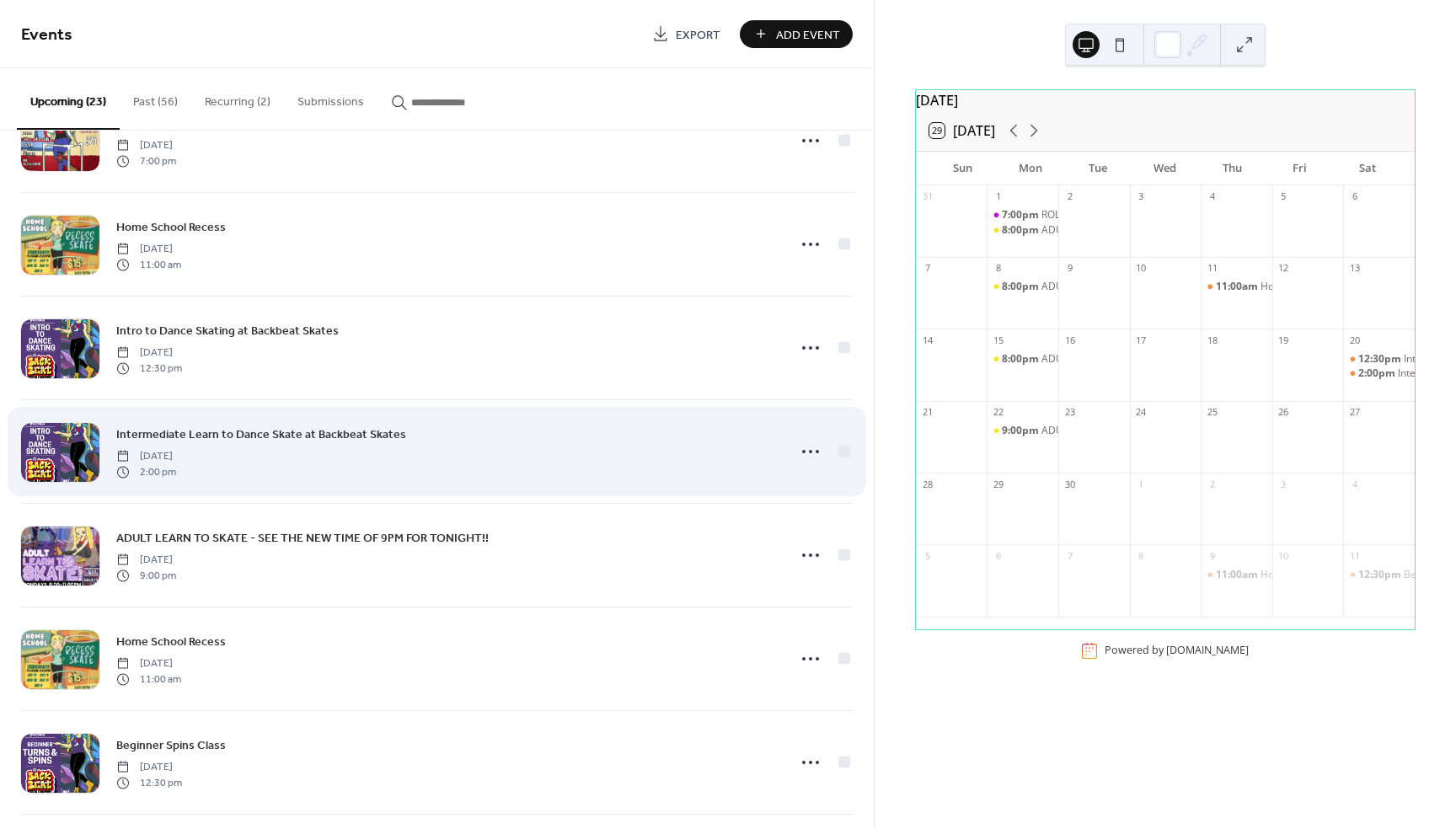 scroll, scrollTop: 1002, scrollLeft: 0, axis: vertical 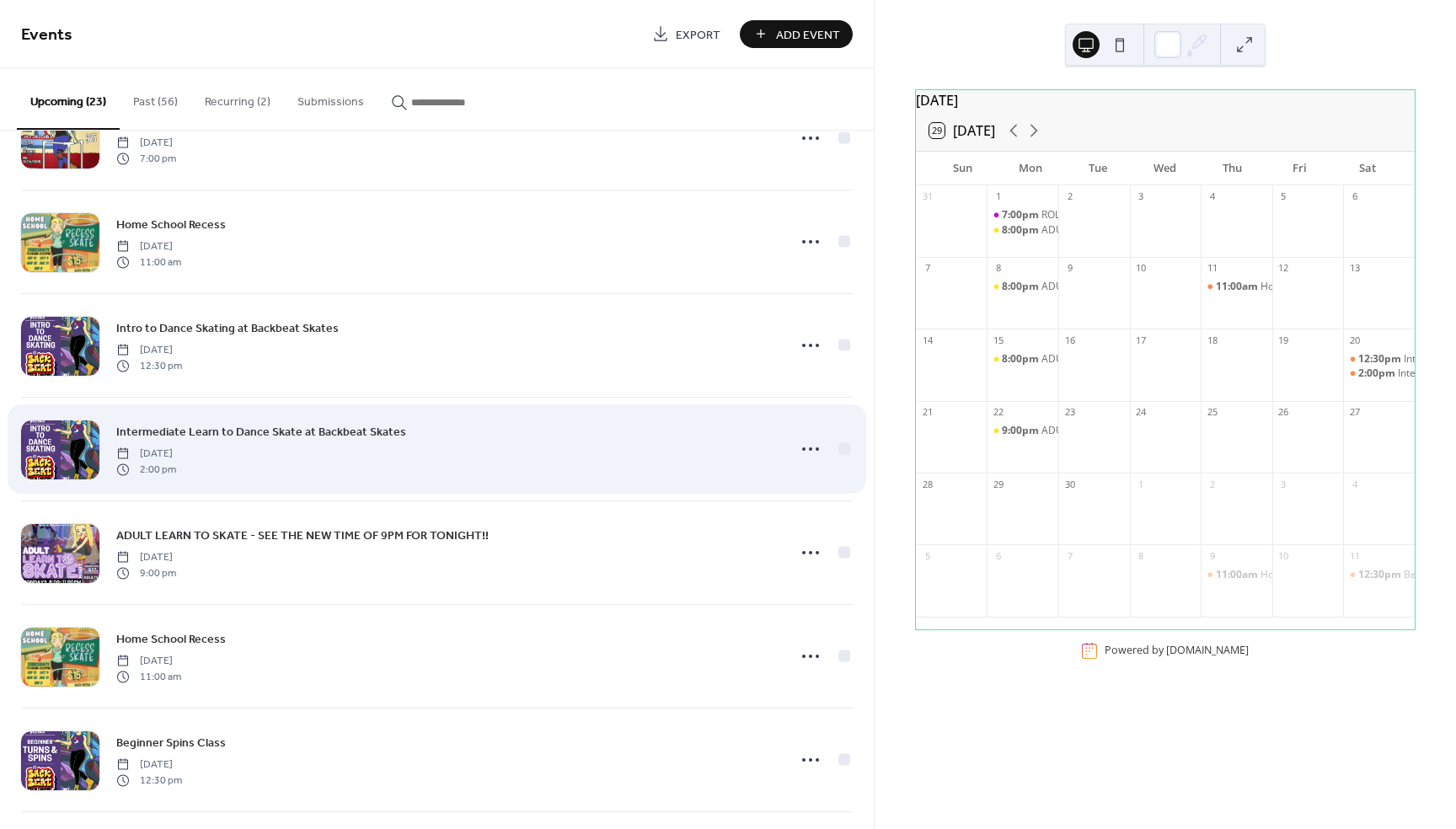 click on "Intermediate Learn to  Dance Skate at Backbeat Skates" at bounding box center [261, 432] 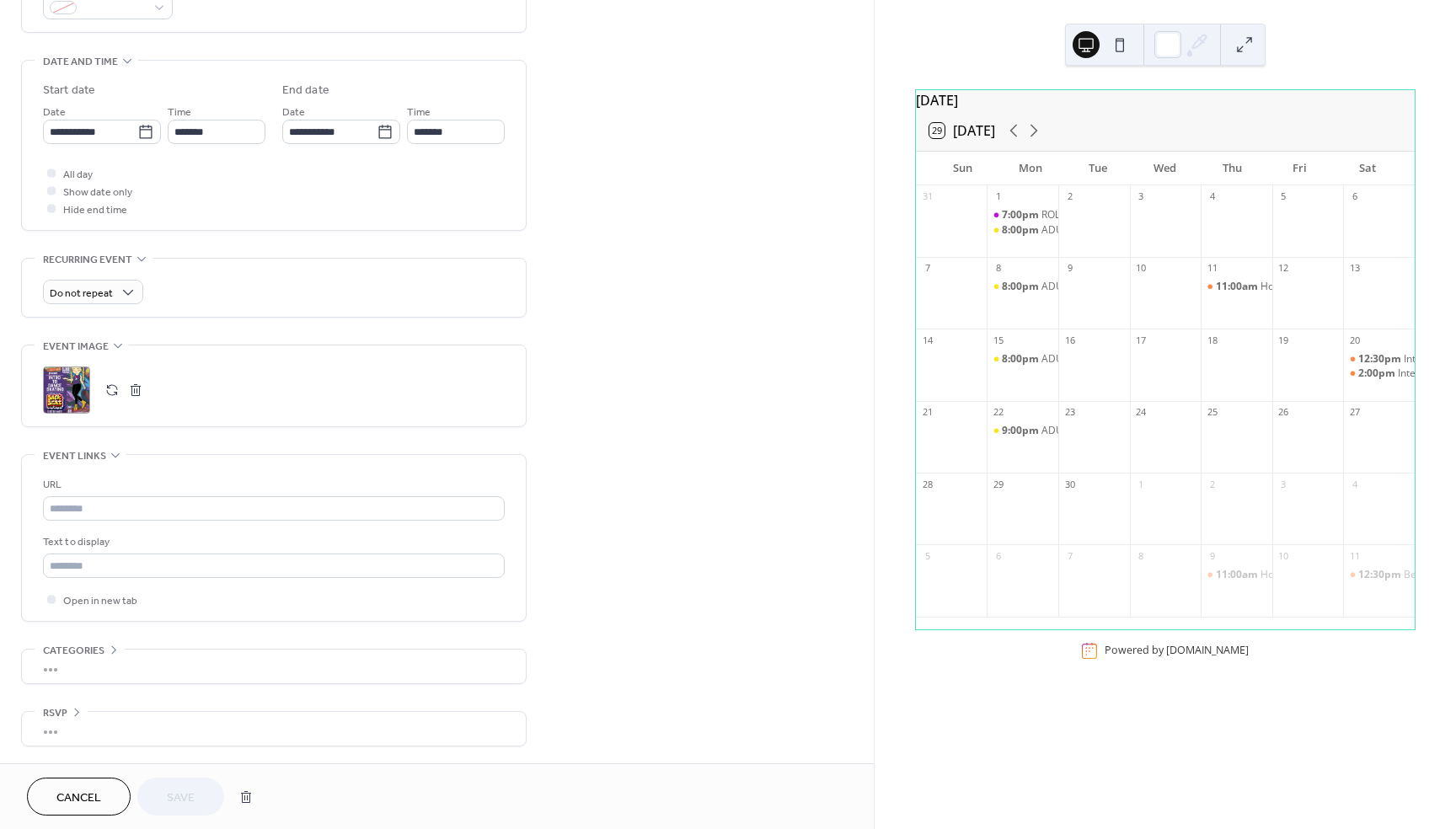 scroll, scrollTop: 483, scrollLeft: 0, axis: vertical 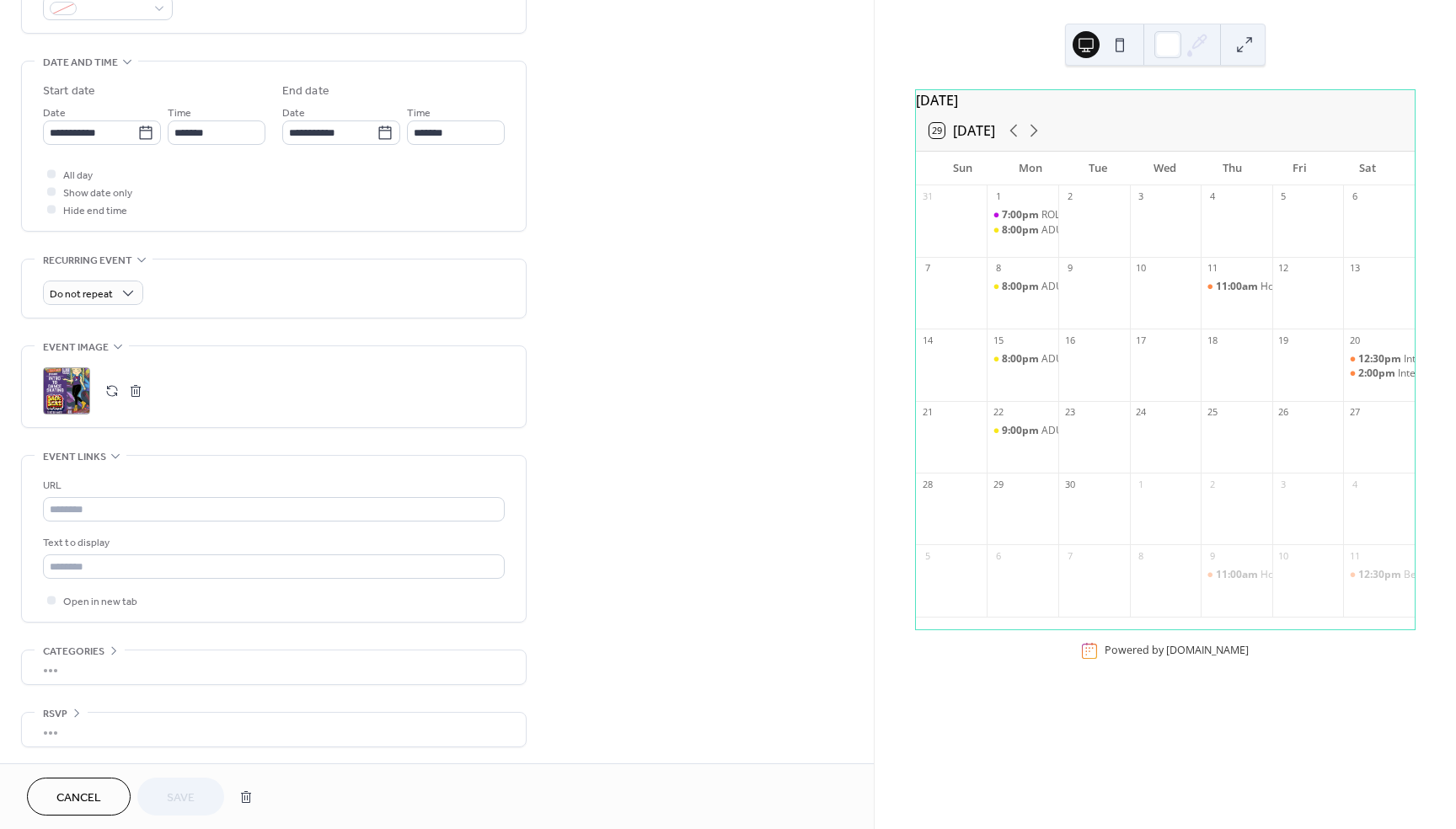 click on ";" at bounding box center [67, 391] 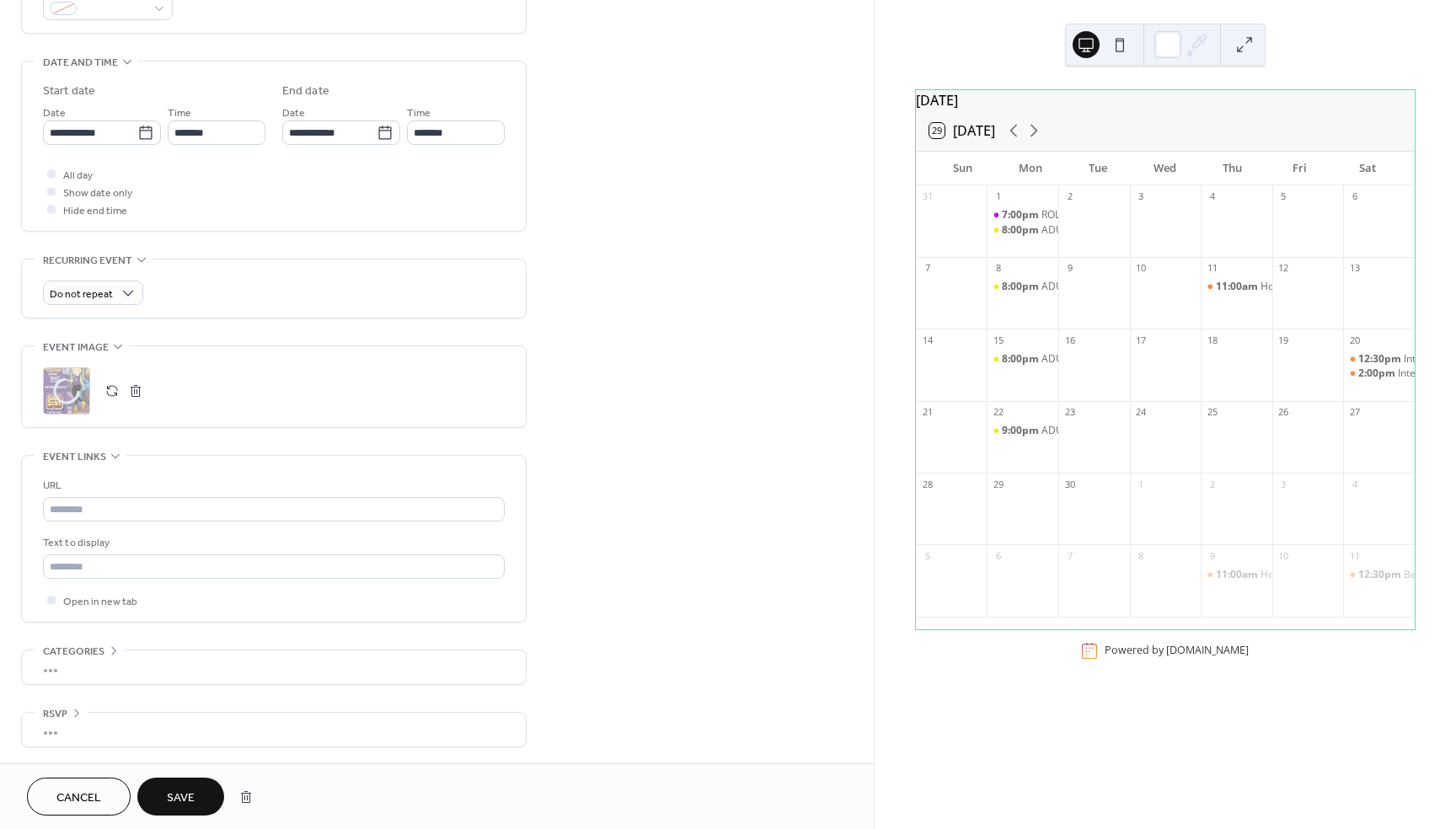 click on "Save" at bounding box center [180, 798] 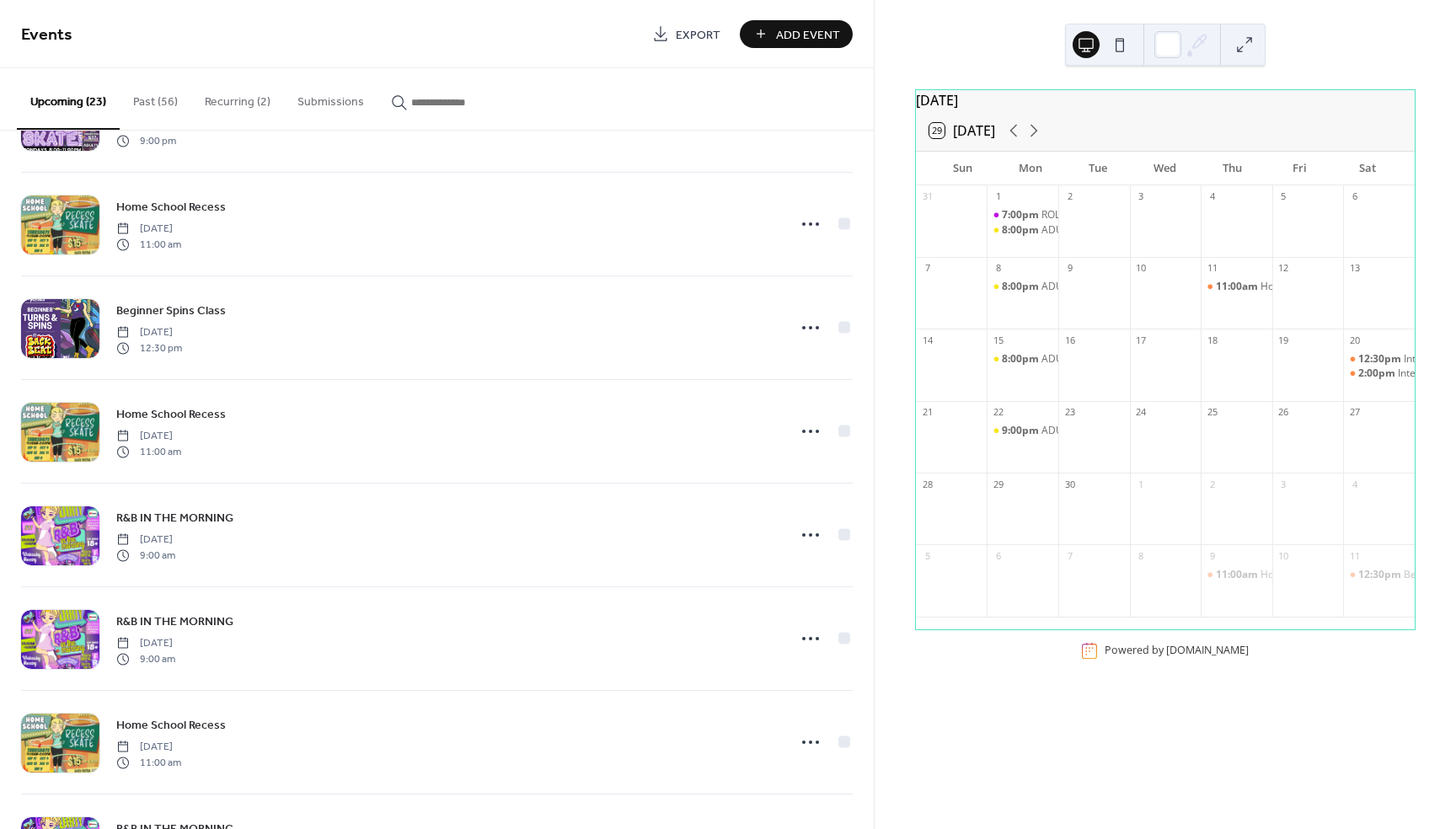 scroll, scrollTop: 1432, scrollLeft: 0, axis: vertical 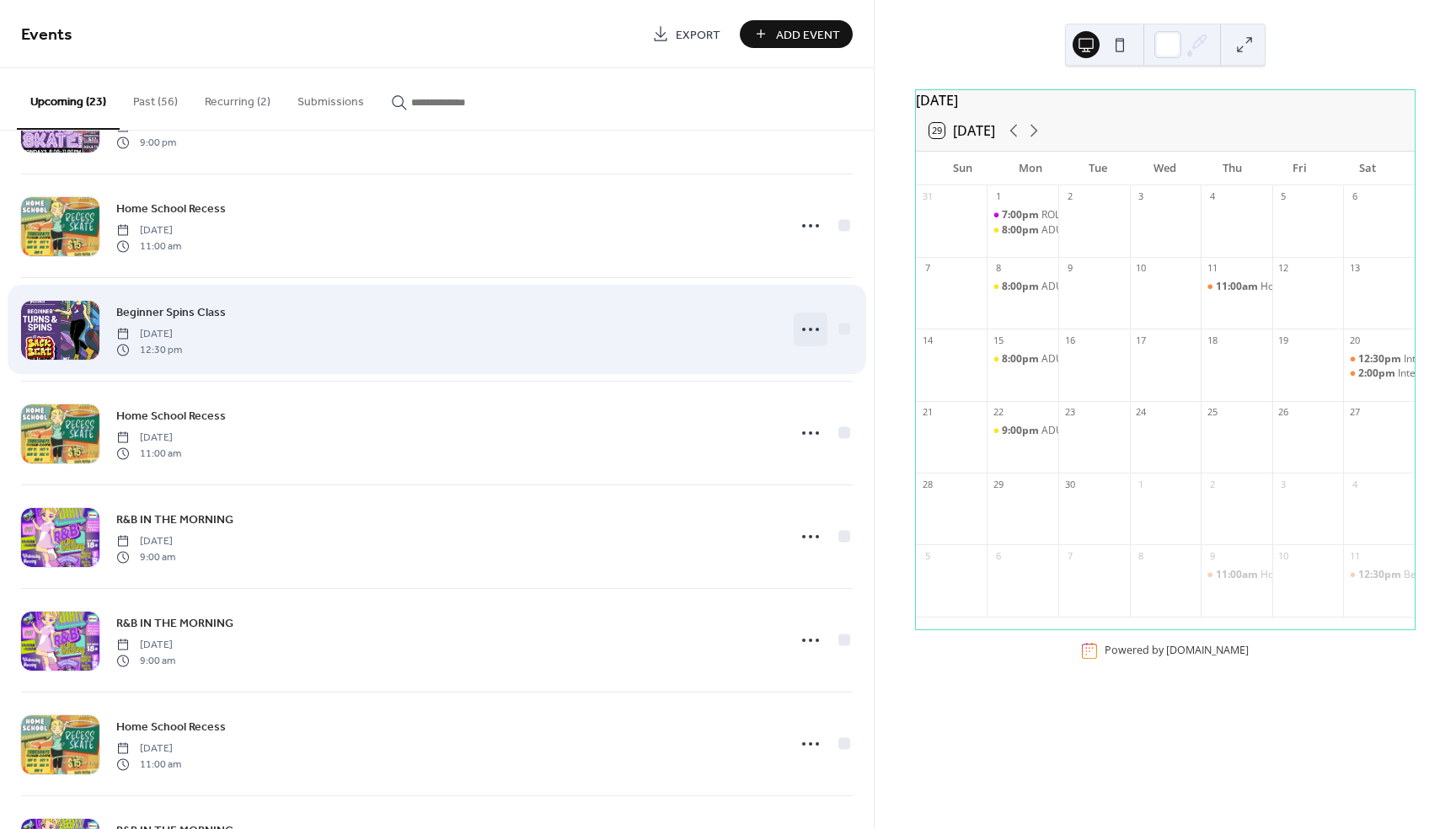 click 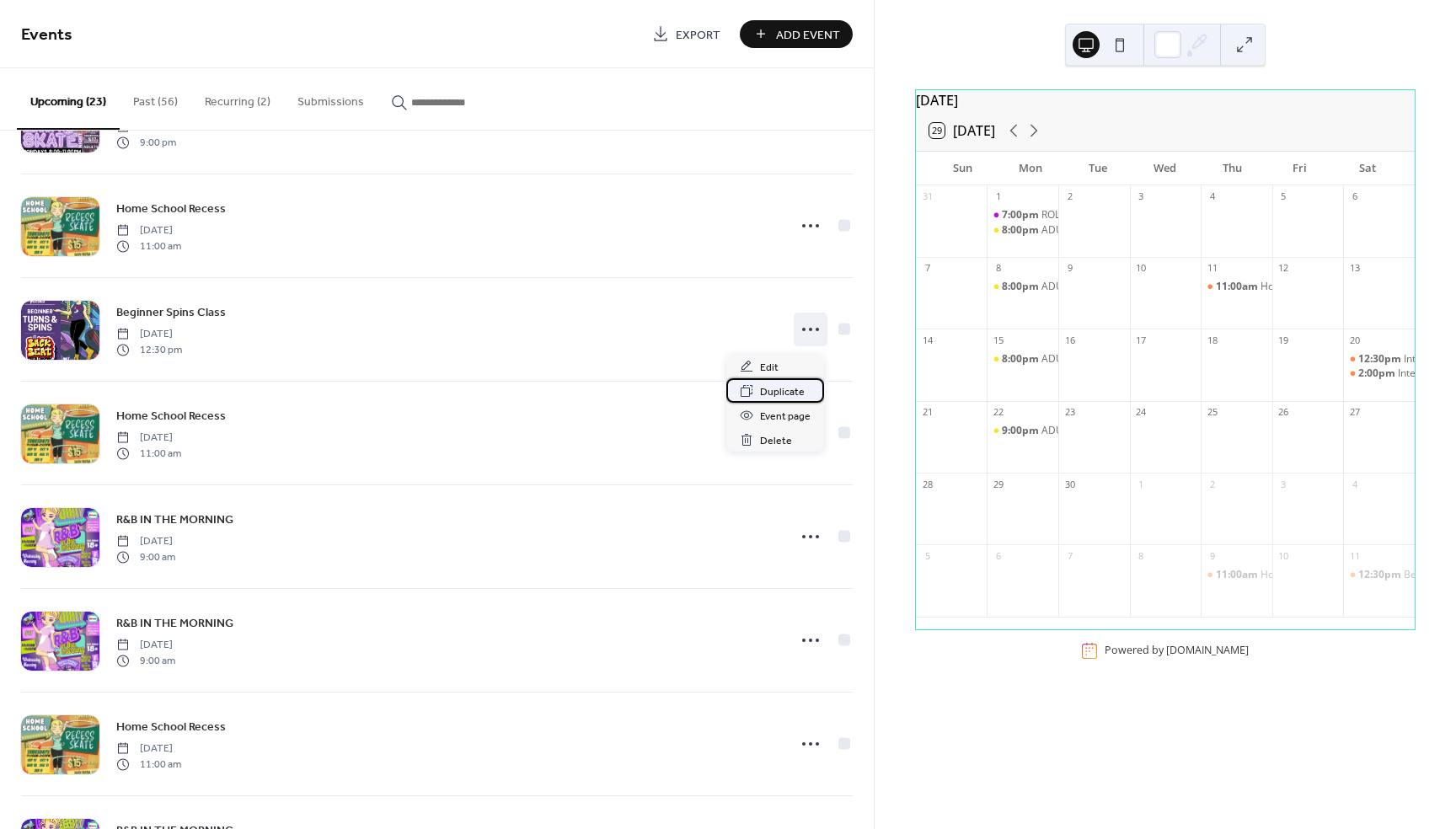 click on "Duplicate" at bounding box center [782, 392] 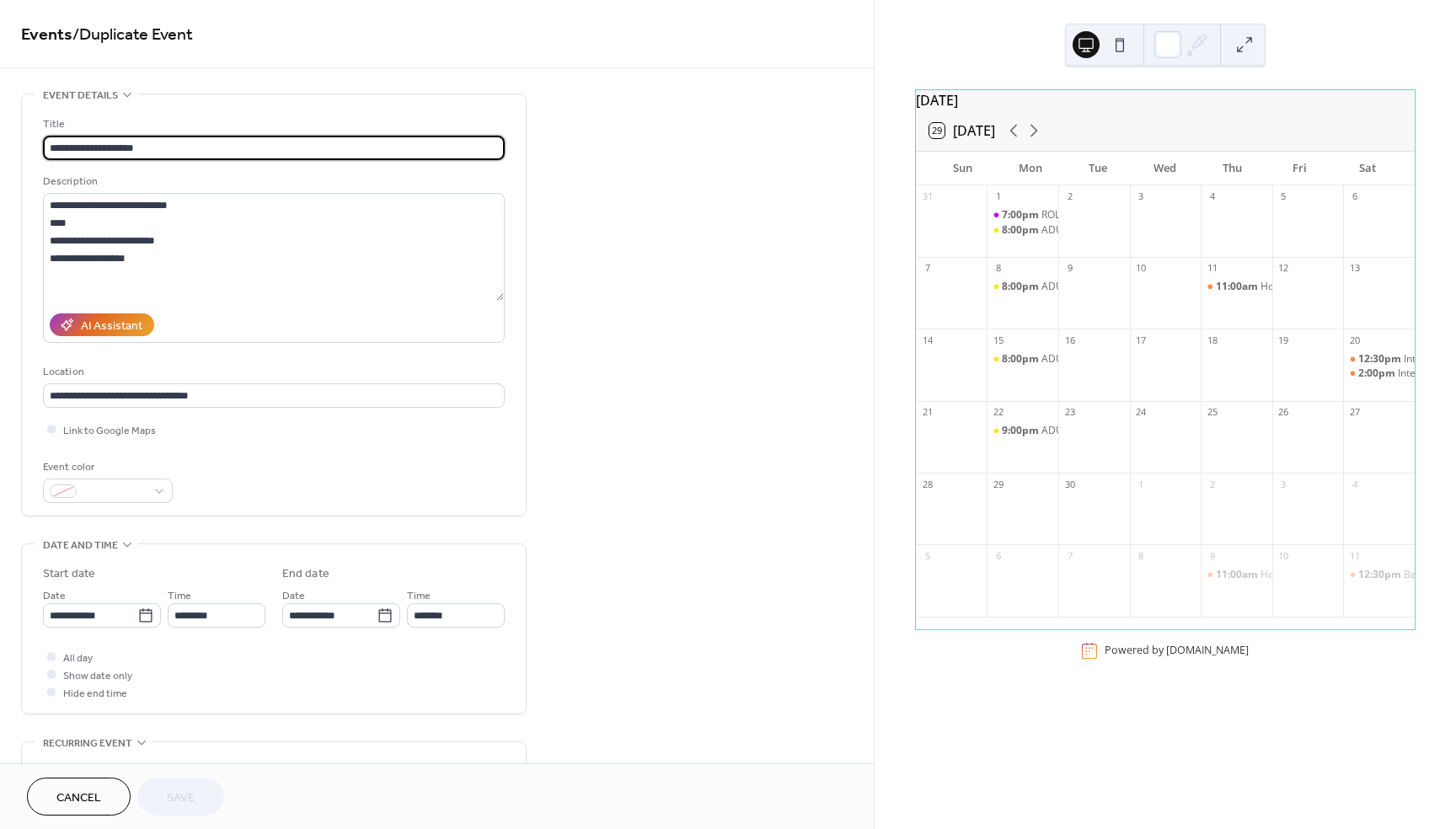 drag, startPoint x: 92, startPoint y: 142, endPoint x: 115, endPoint y: 145, distance: 23.194827 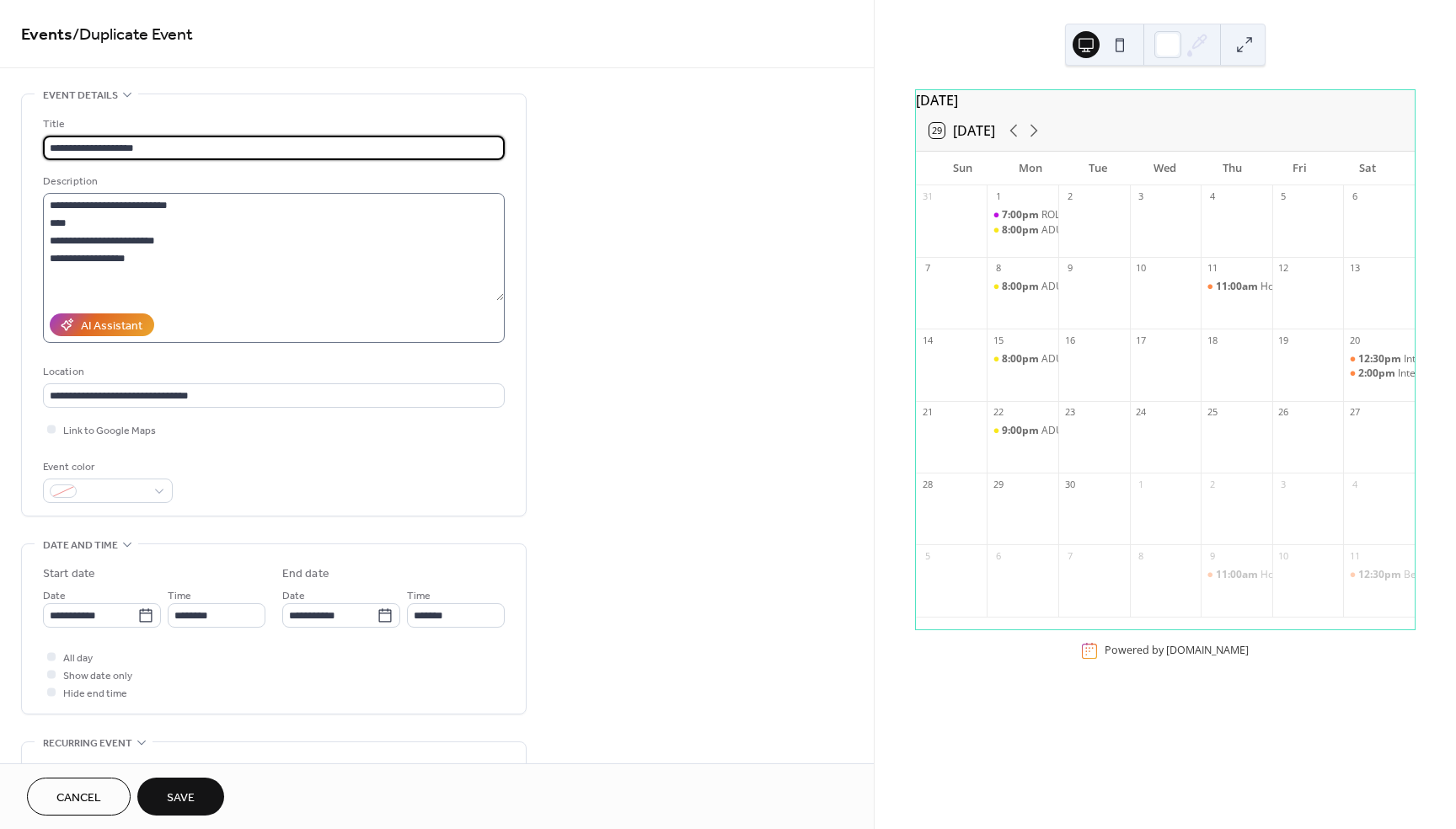 type on "**********" 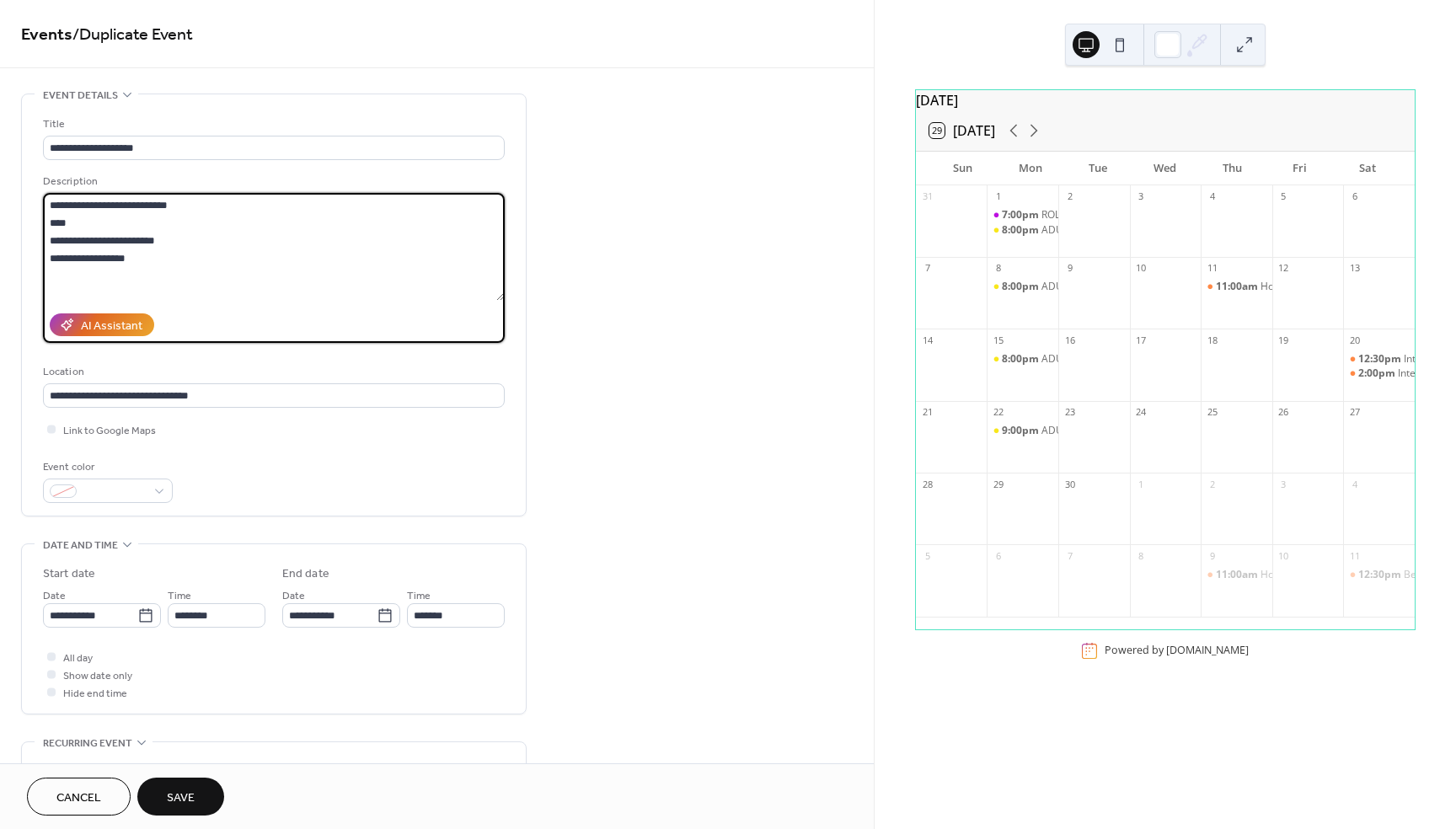 drag, startPoint x: 91, startPoint y: 204, endPoint x: 115, endPoint y: 203, distance: 24.020824 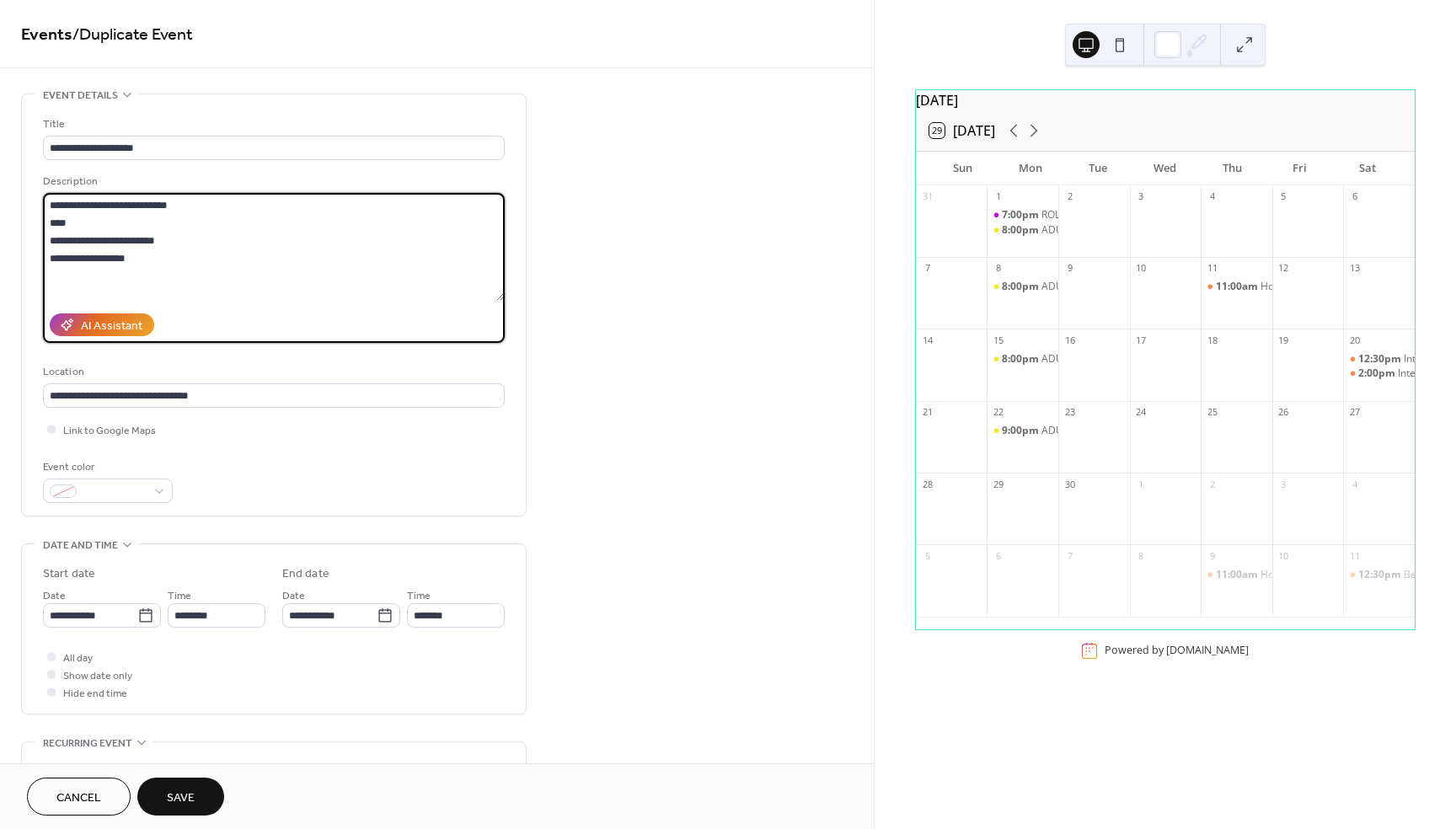 click on "**********" at bounding box center [273, 247] 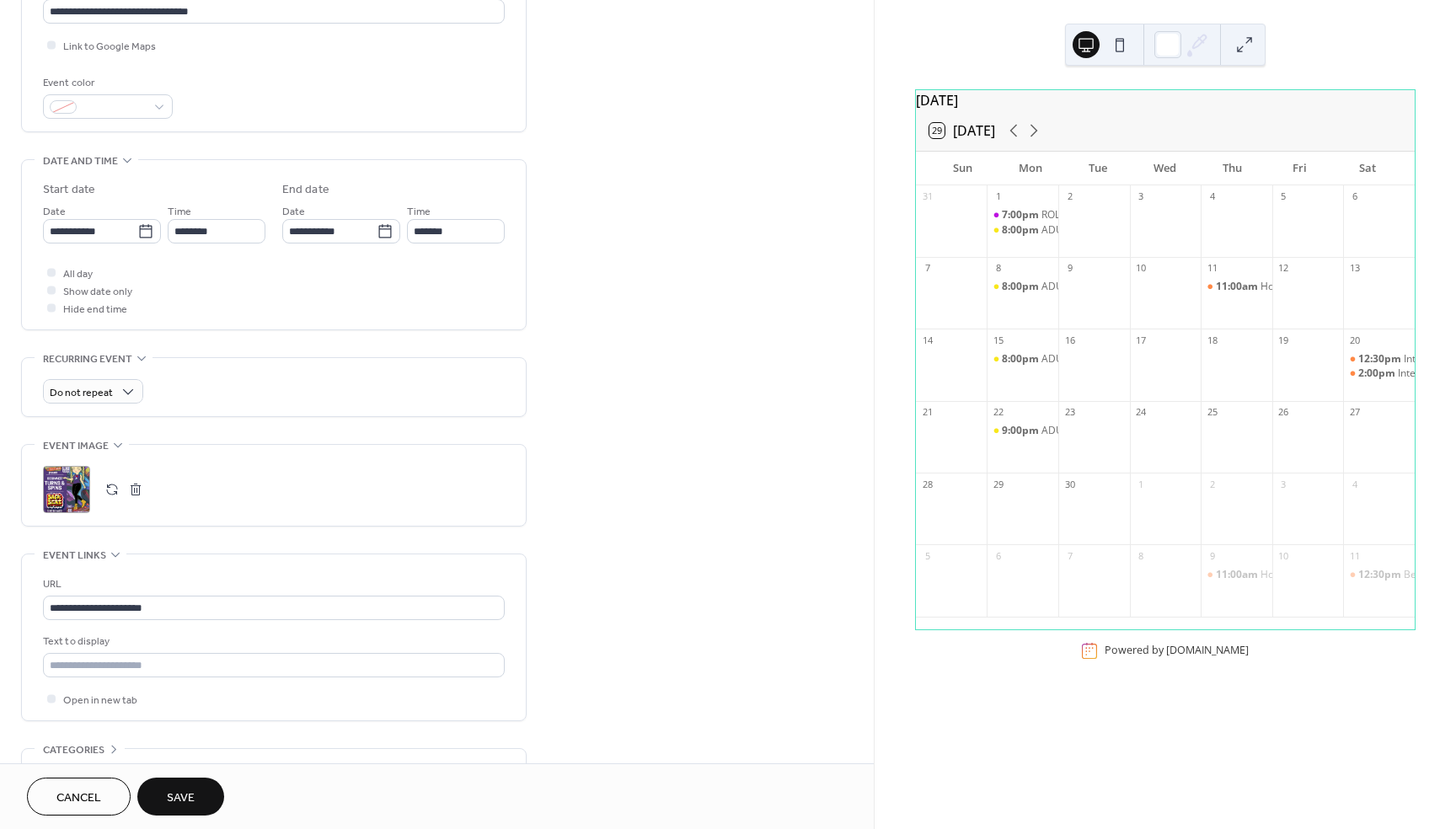 scroll, scrollTop: 388, scrollLeft: 0, axis: vertical 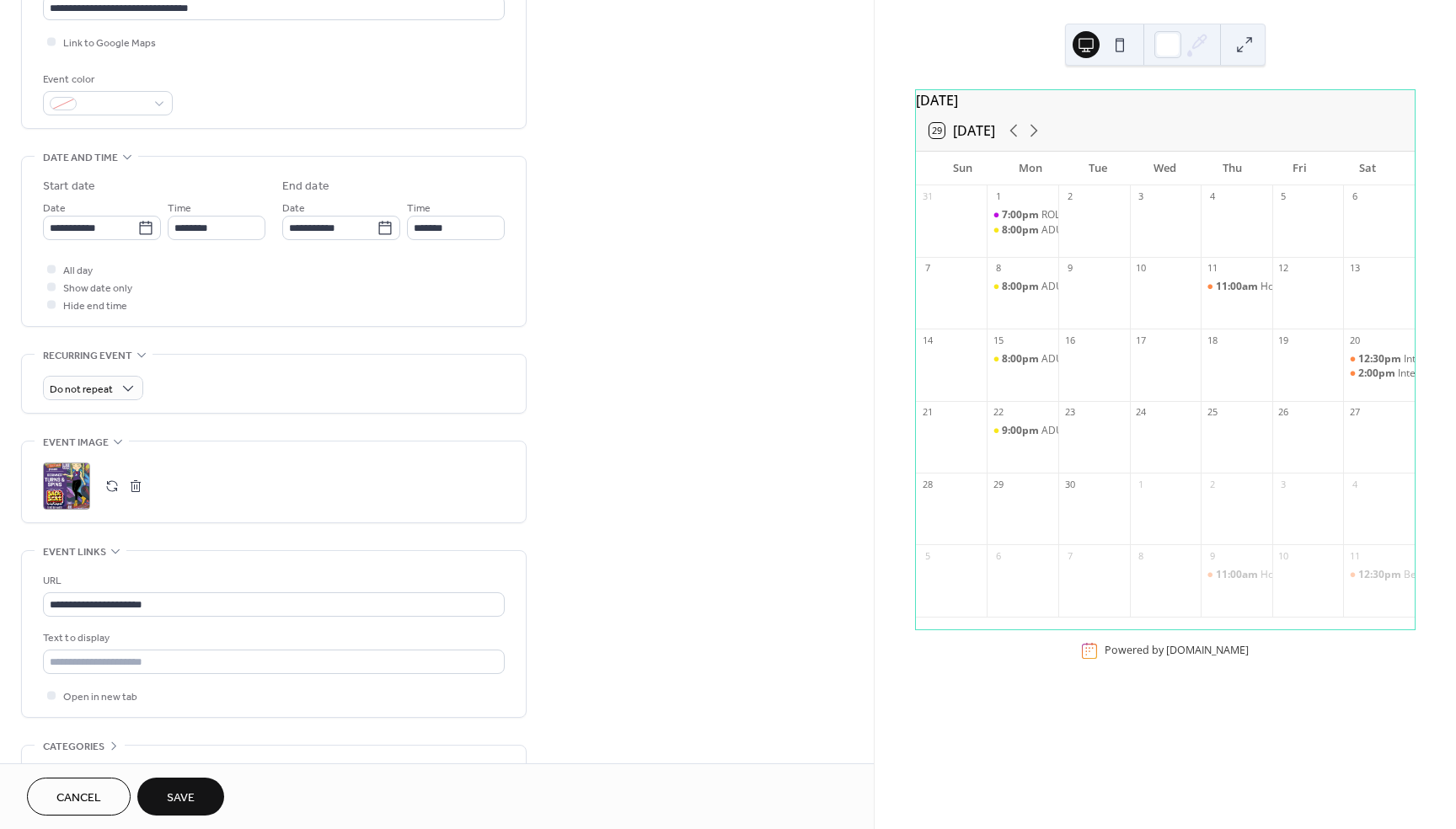 type on "**********" 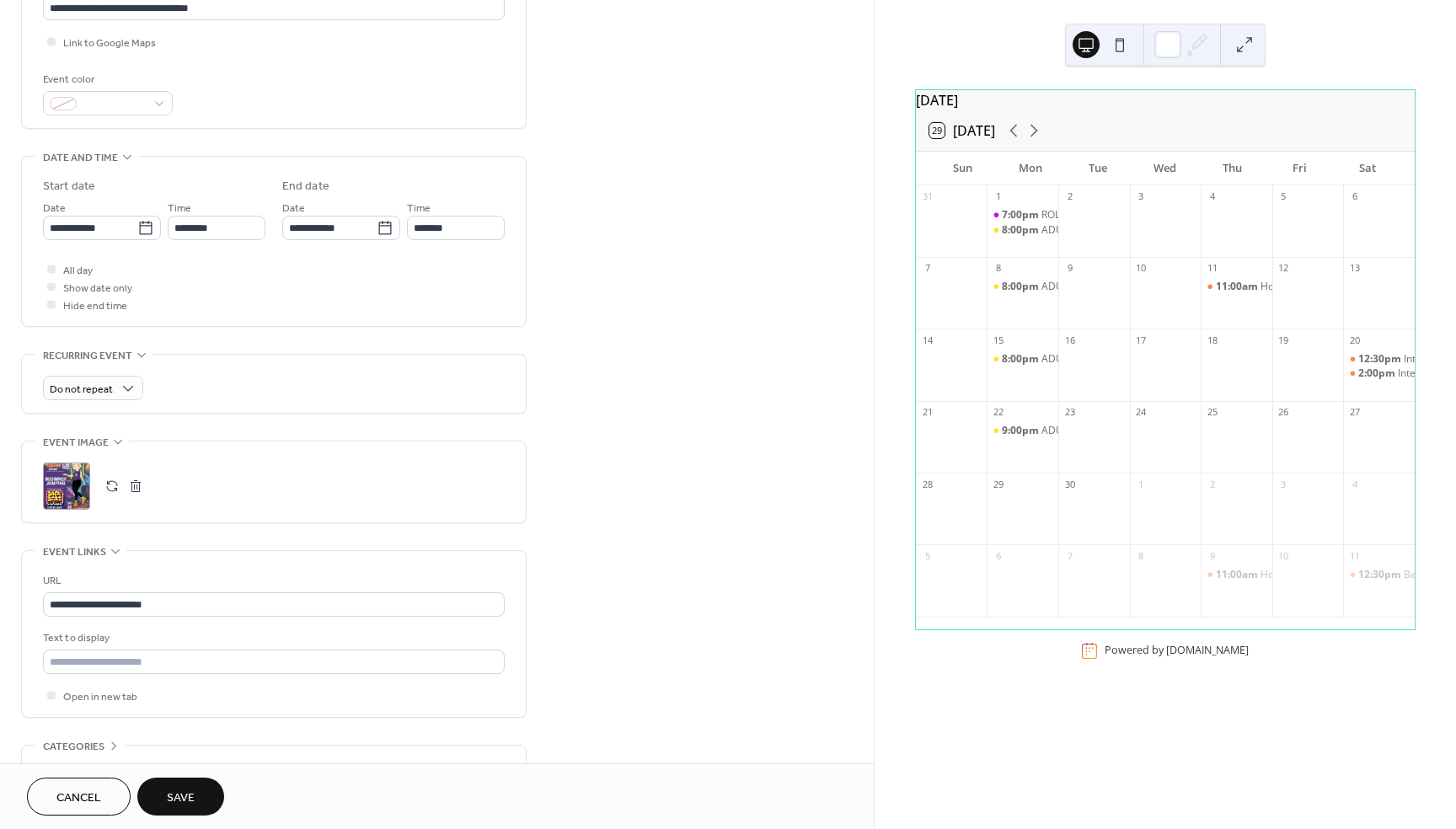 click on "Save" at bounding box center [180, 798] 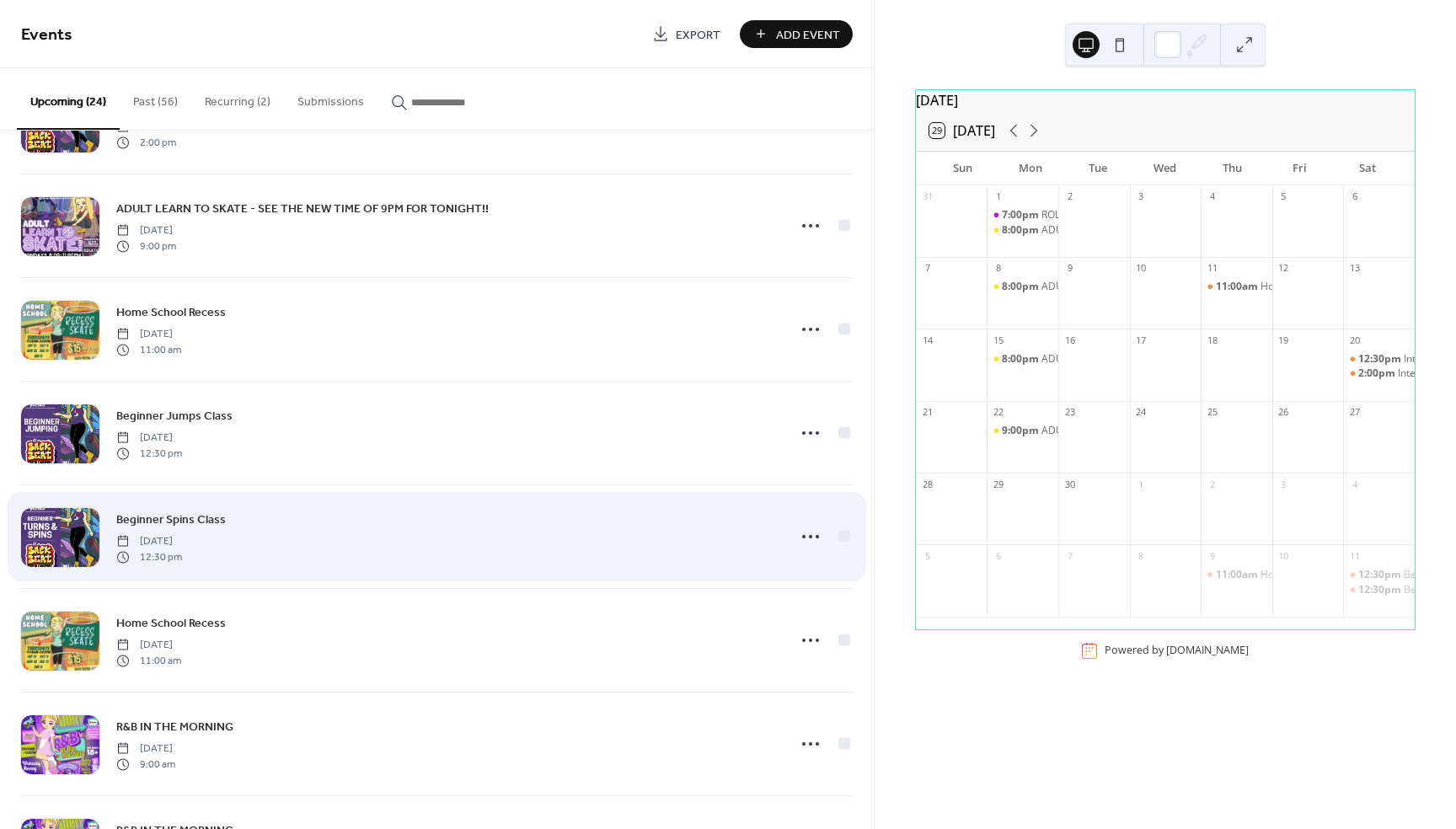 scroll, scrollTop: 1460, scrollLeft: 0, axis: vertical 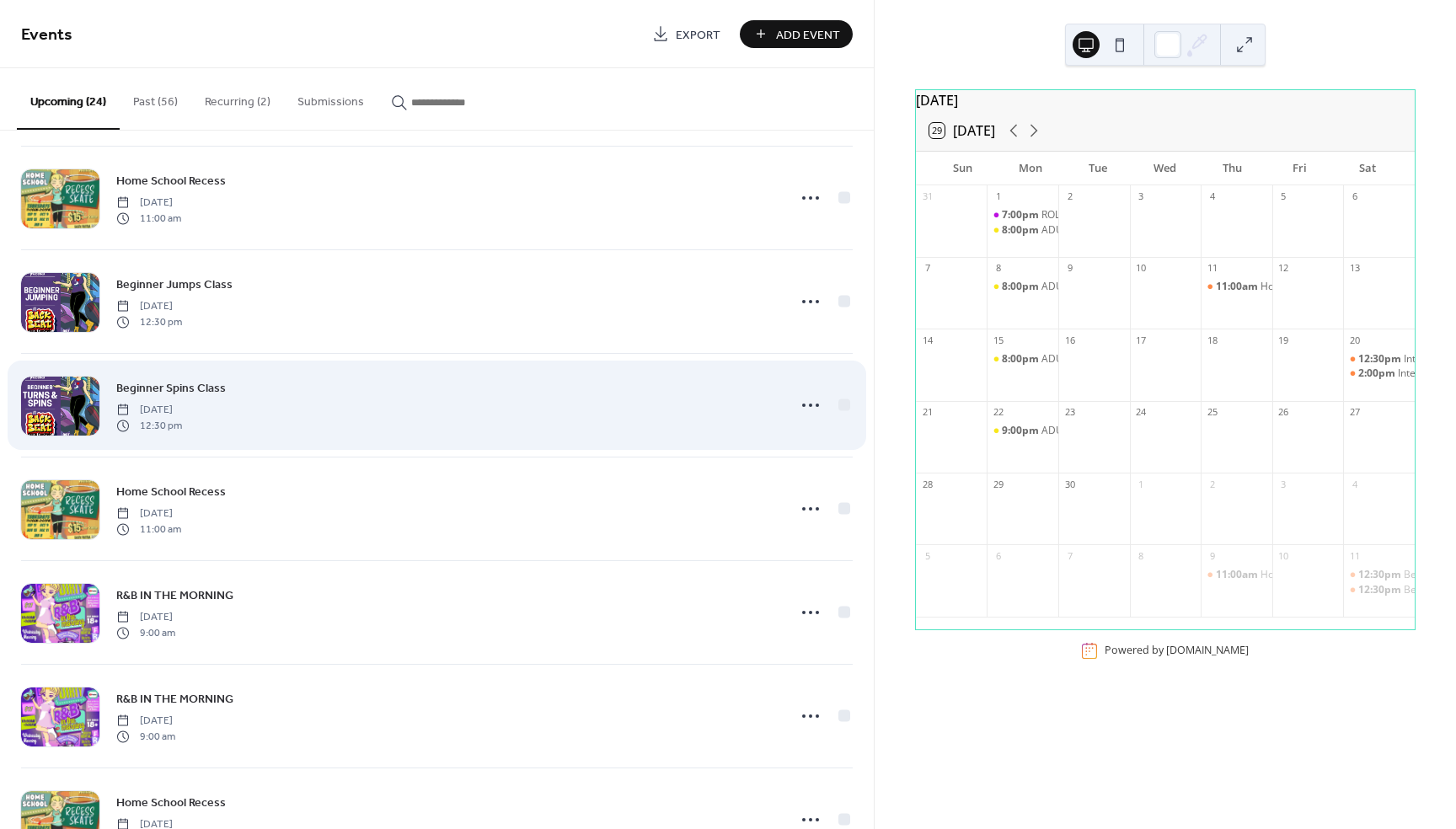 click on "Beginner Spins Class" at bounding box center [171, 388] 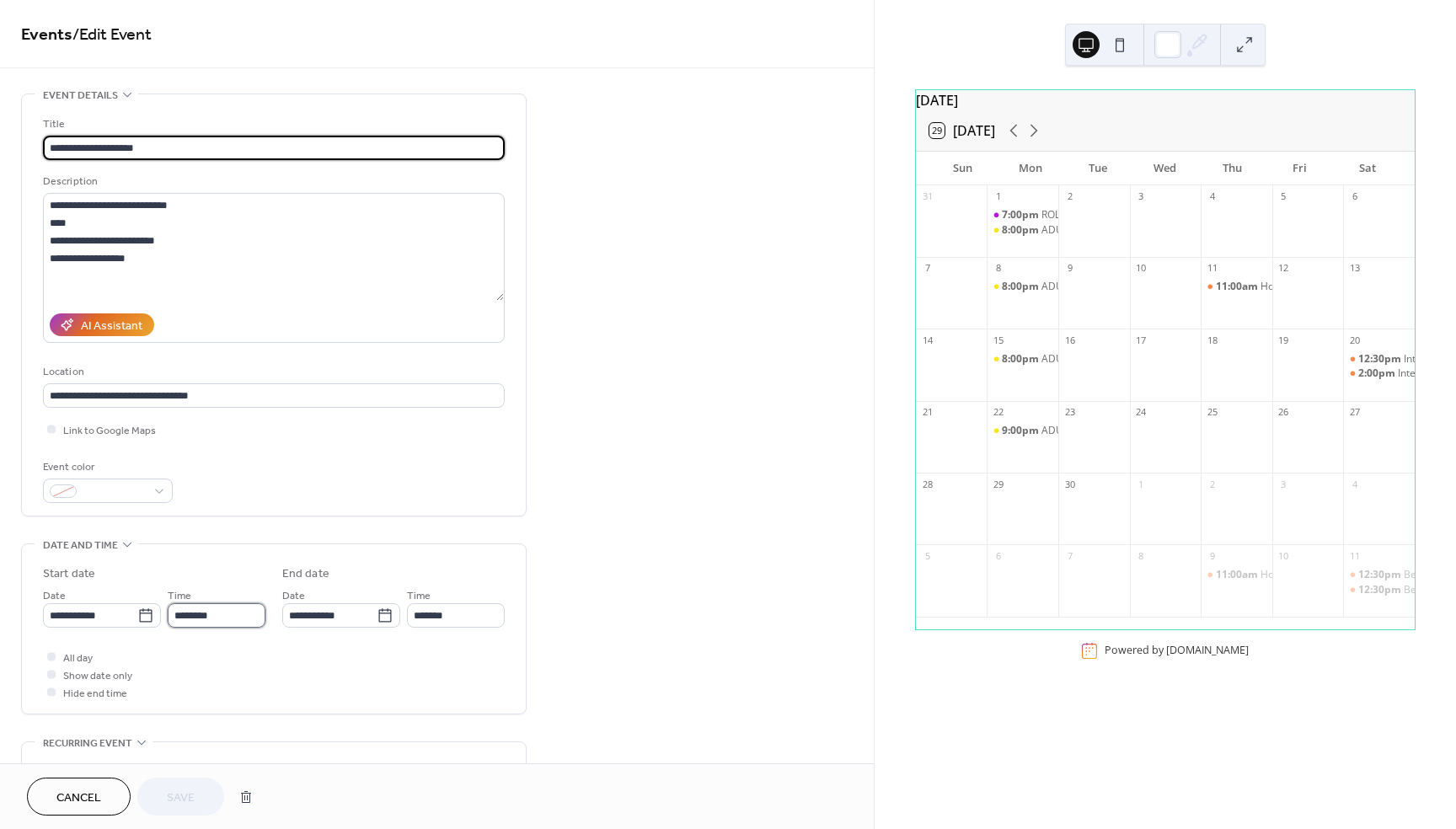 click on "********" at bounding box center [217, 615] 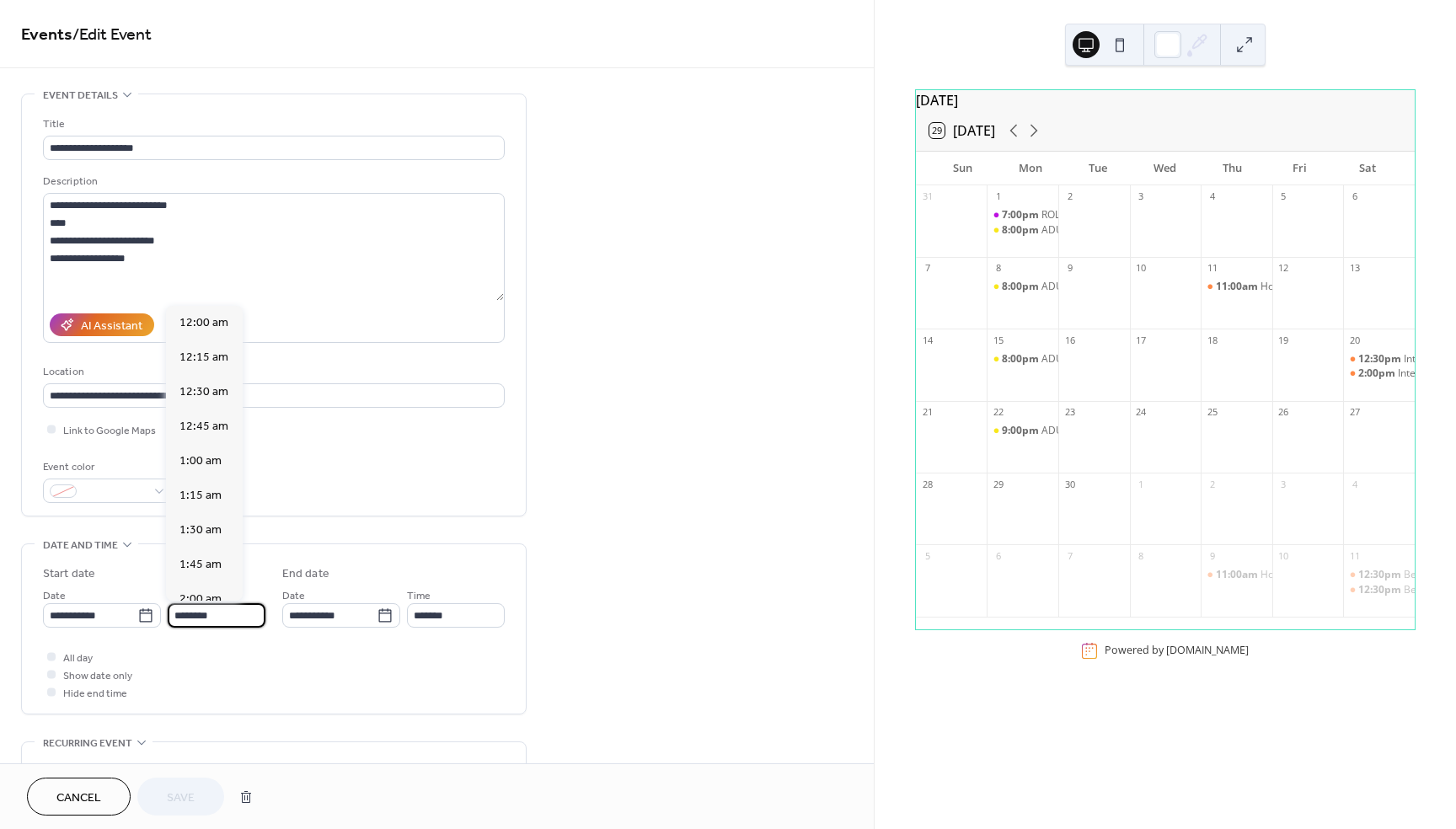scroll, scrollTop: 1685, scrollLeft: 0, axis: vertical 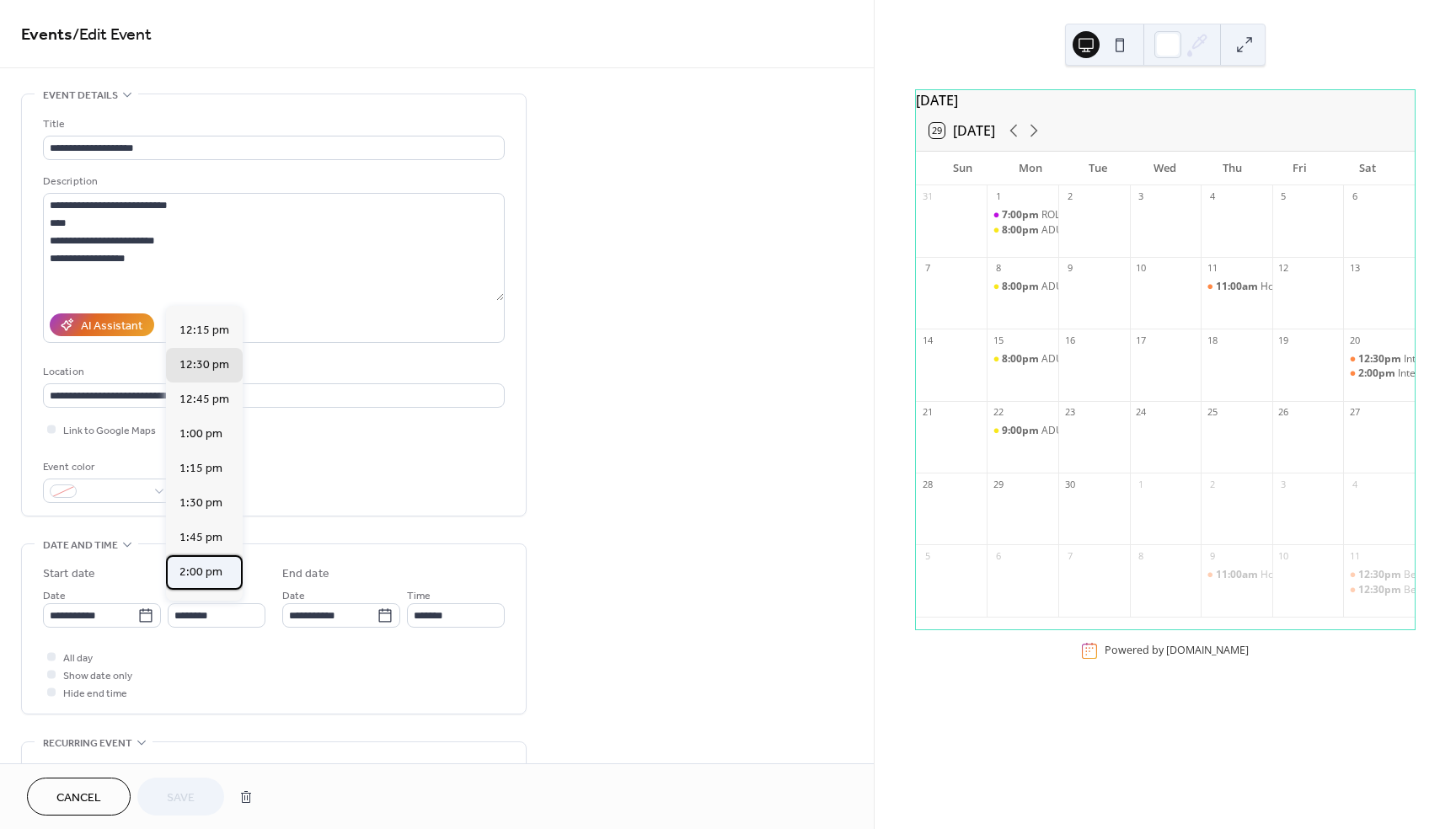 click on "2:00 pm" at bounding box center (201, 572) 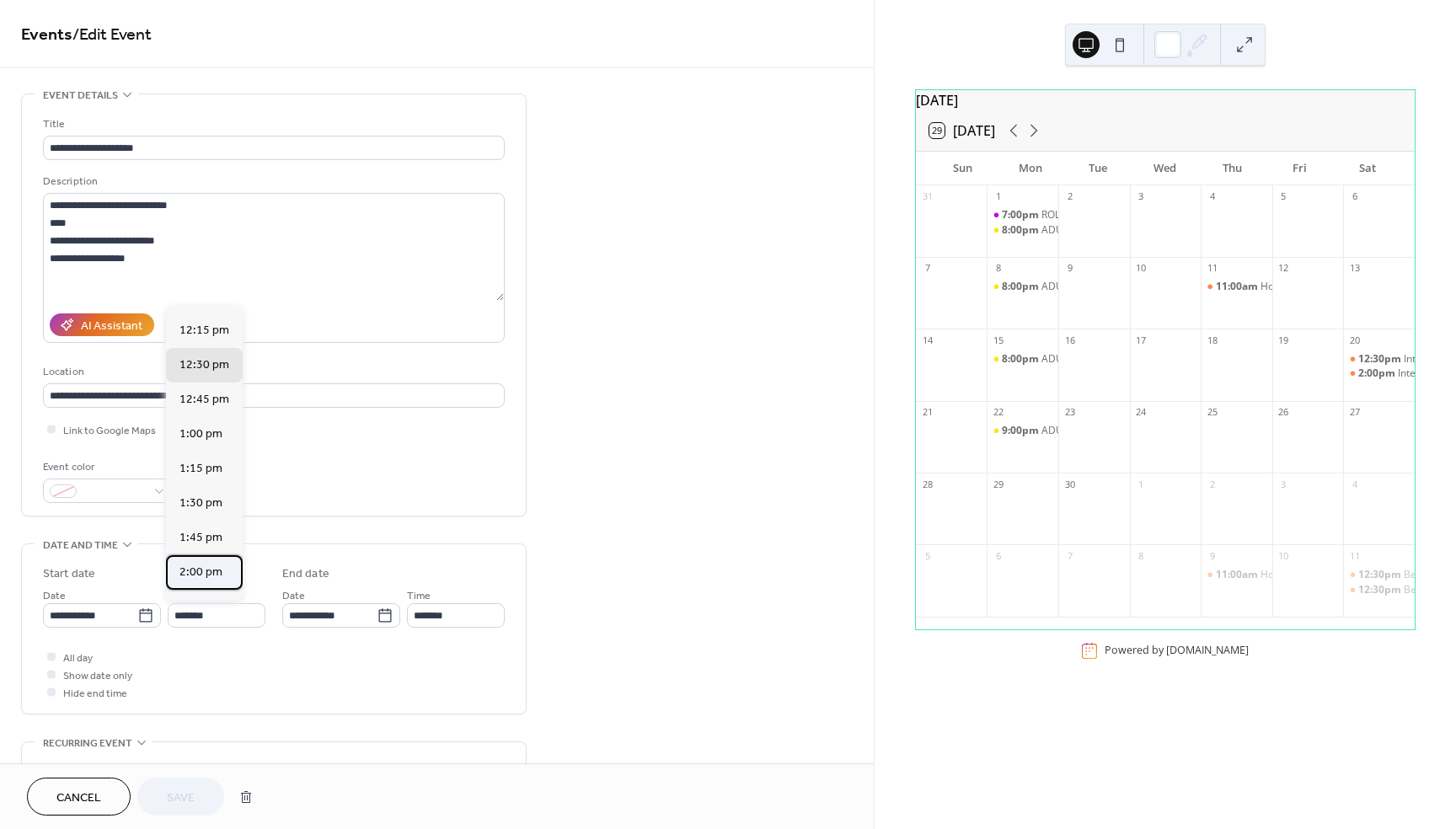 type on "*******" 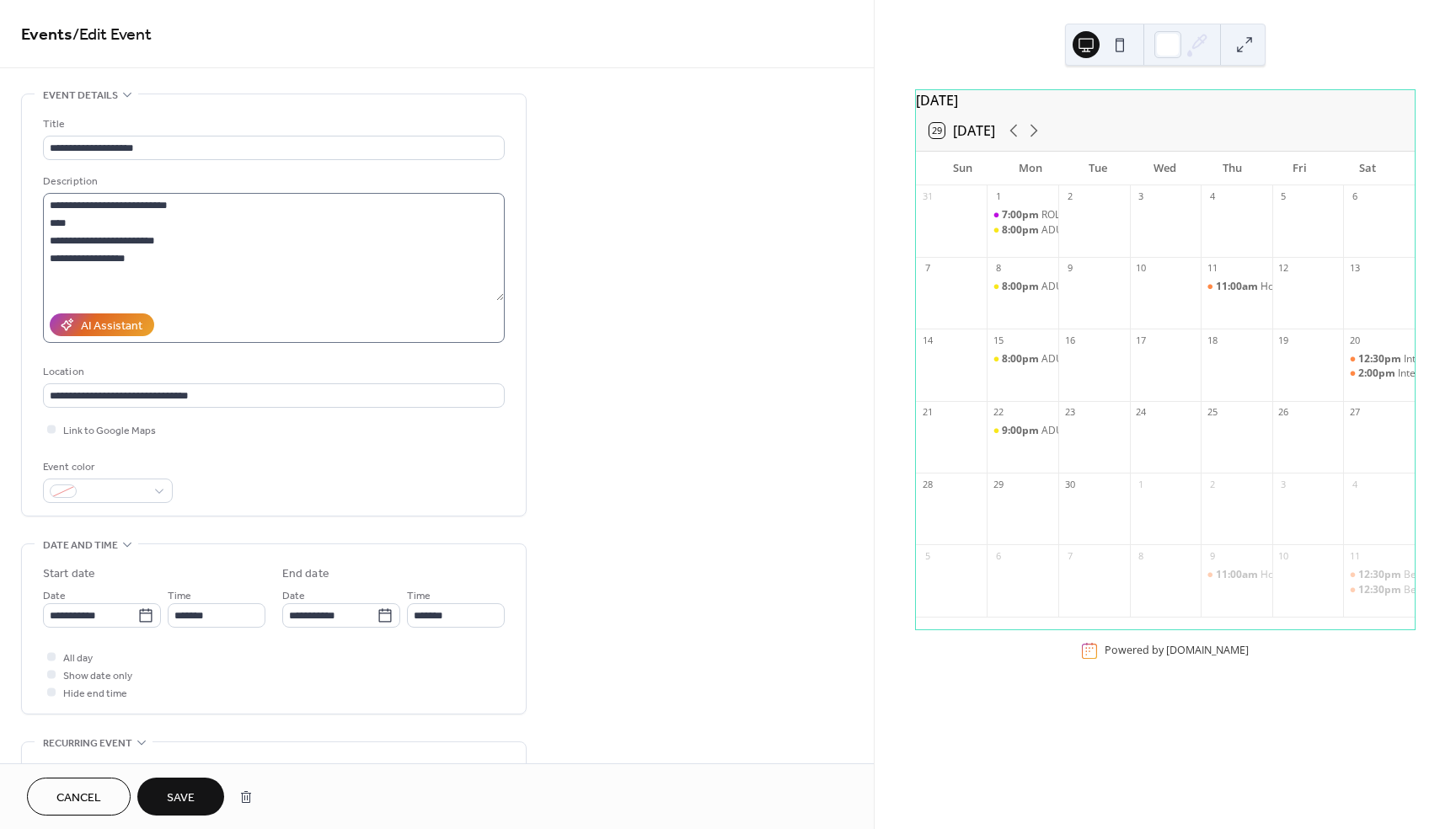 scroll, scrollTop: 0, scrollLeft: 0, axis: both 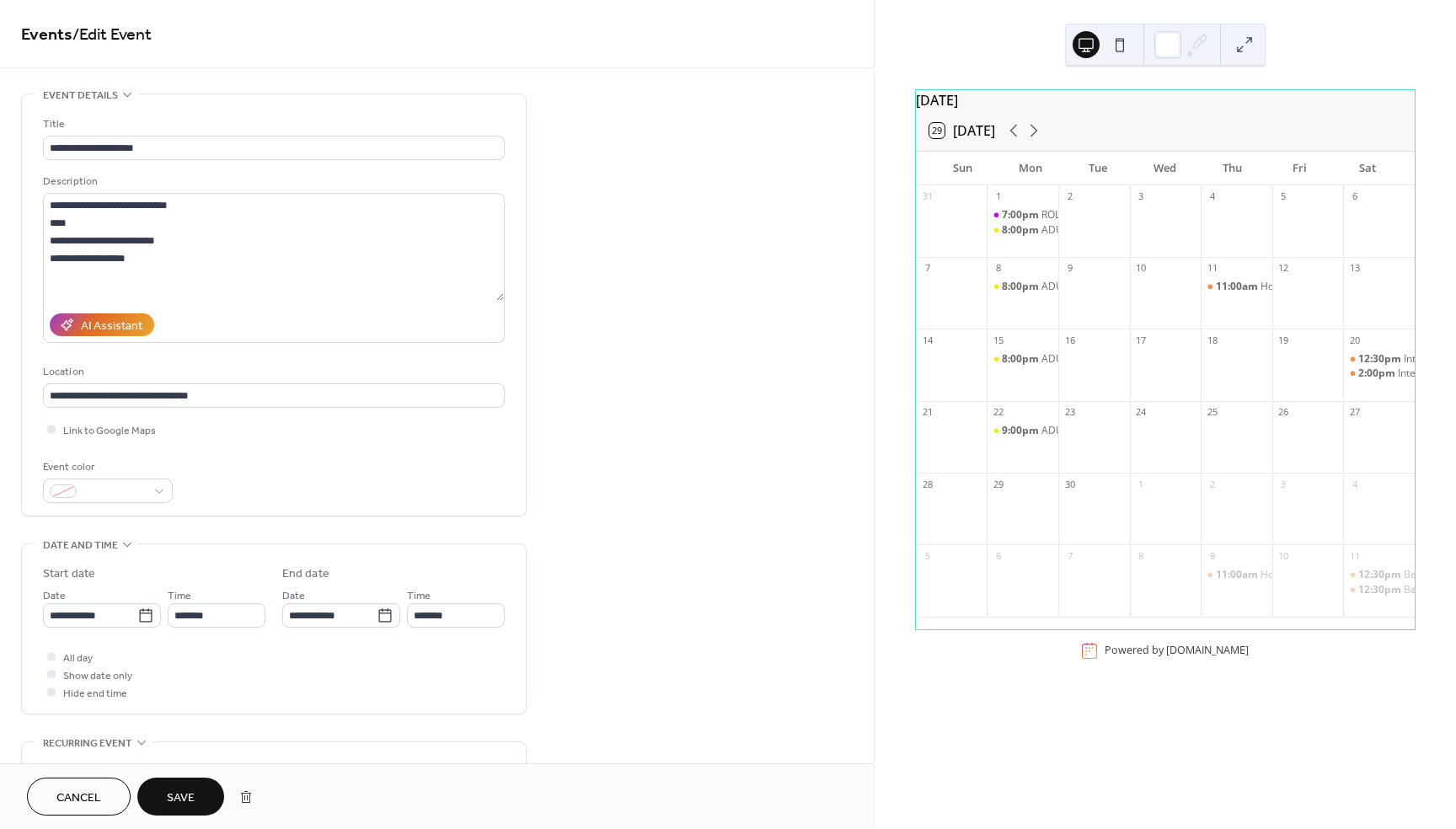 click on "Save" at bounding box center [180, 796] 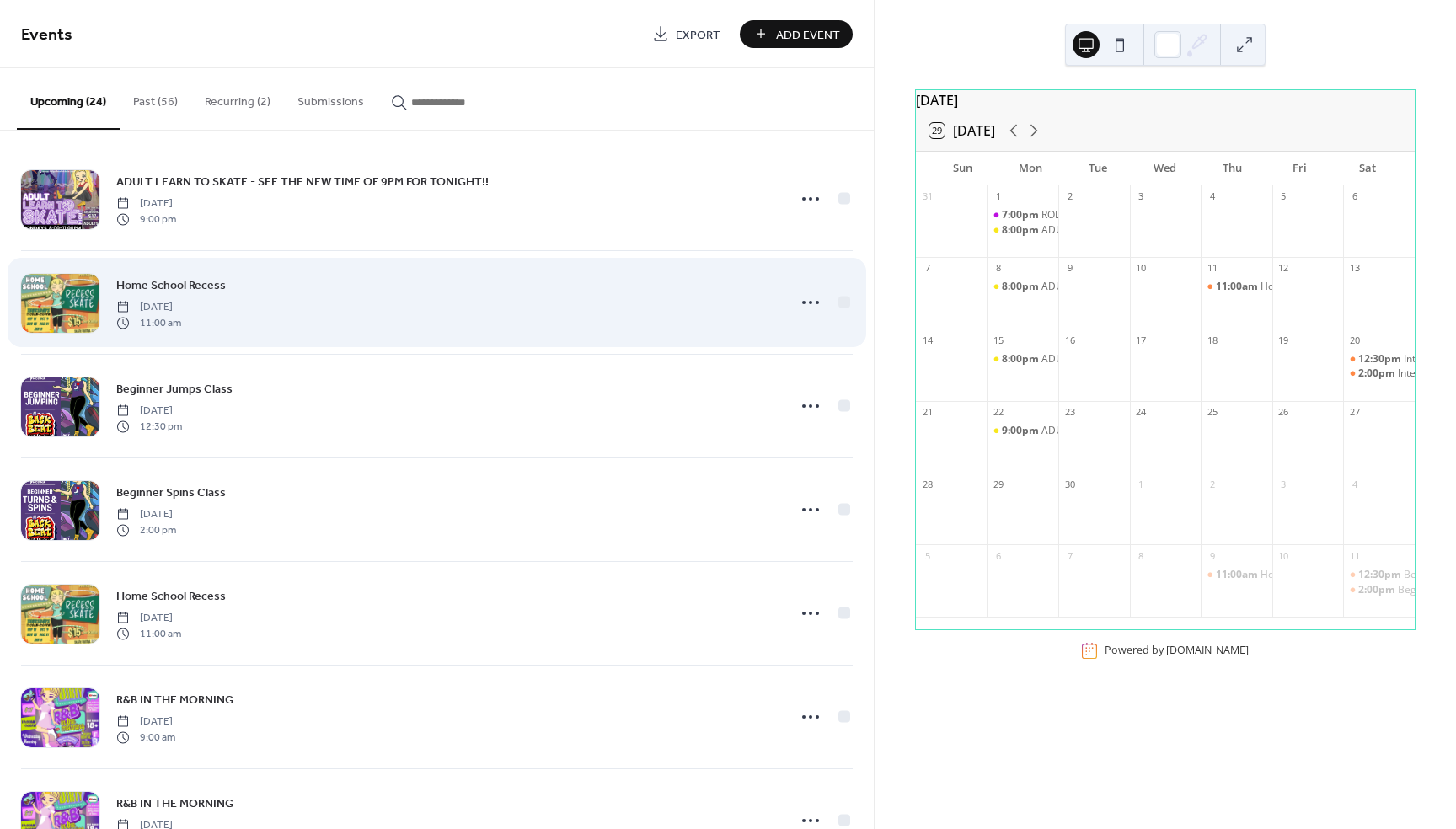 scroll, scrollTop: 1353, scrollLeft: 0, axis: vertical 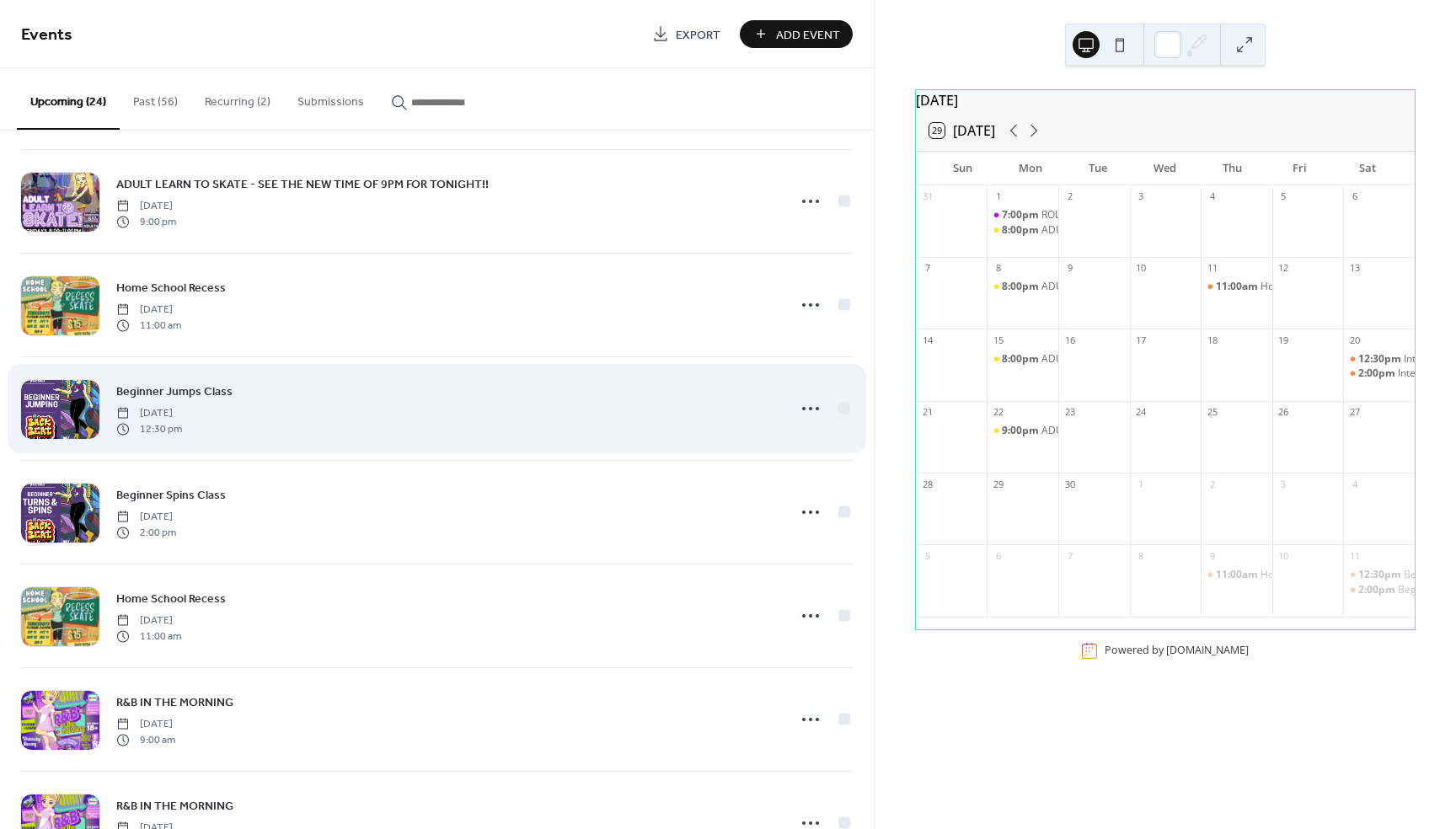 click on "Beginner Jumps Class" at bounding box center [174, 392] 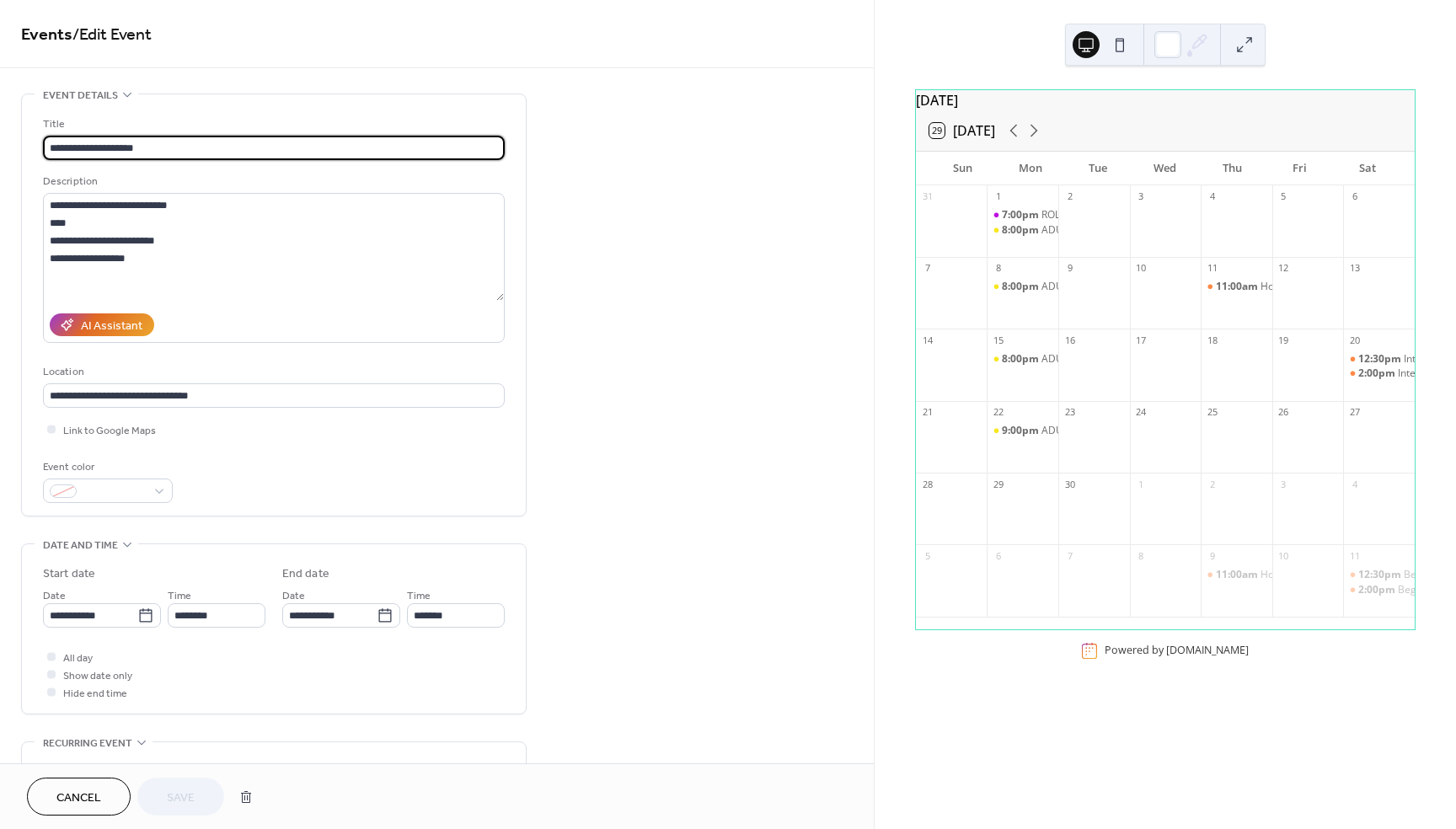 drag, startPoint x: 93, startPoint y: 142, endPoint x: 122, endPoint y: 146, distance: 29.27456 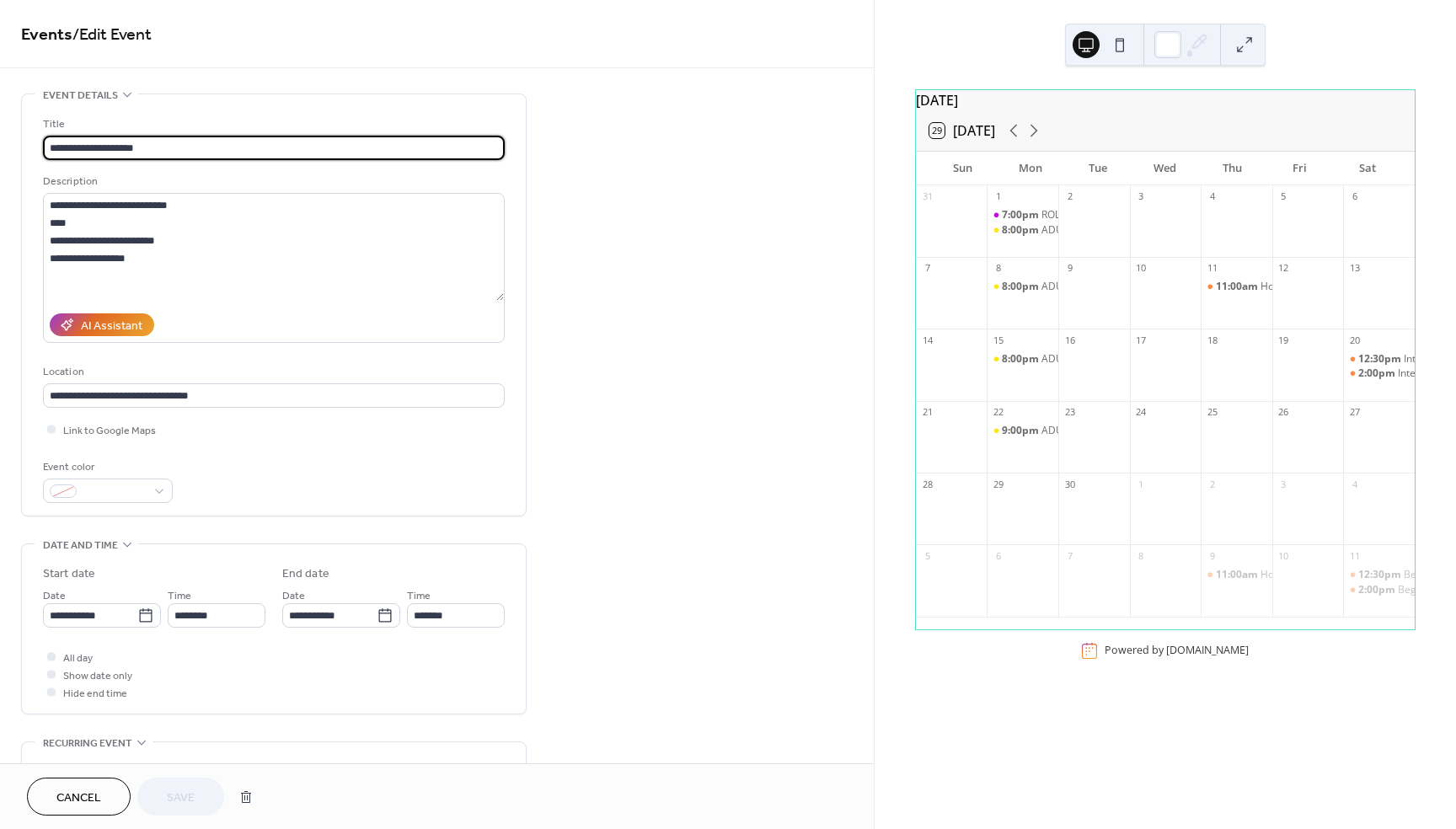 click on "**********" at bounding box center [274, 147] 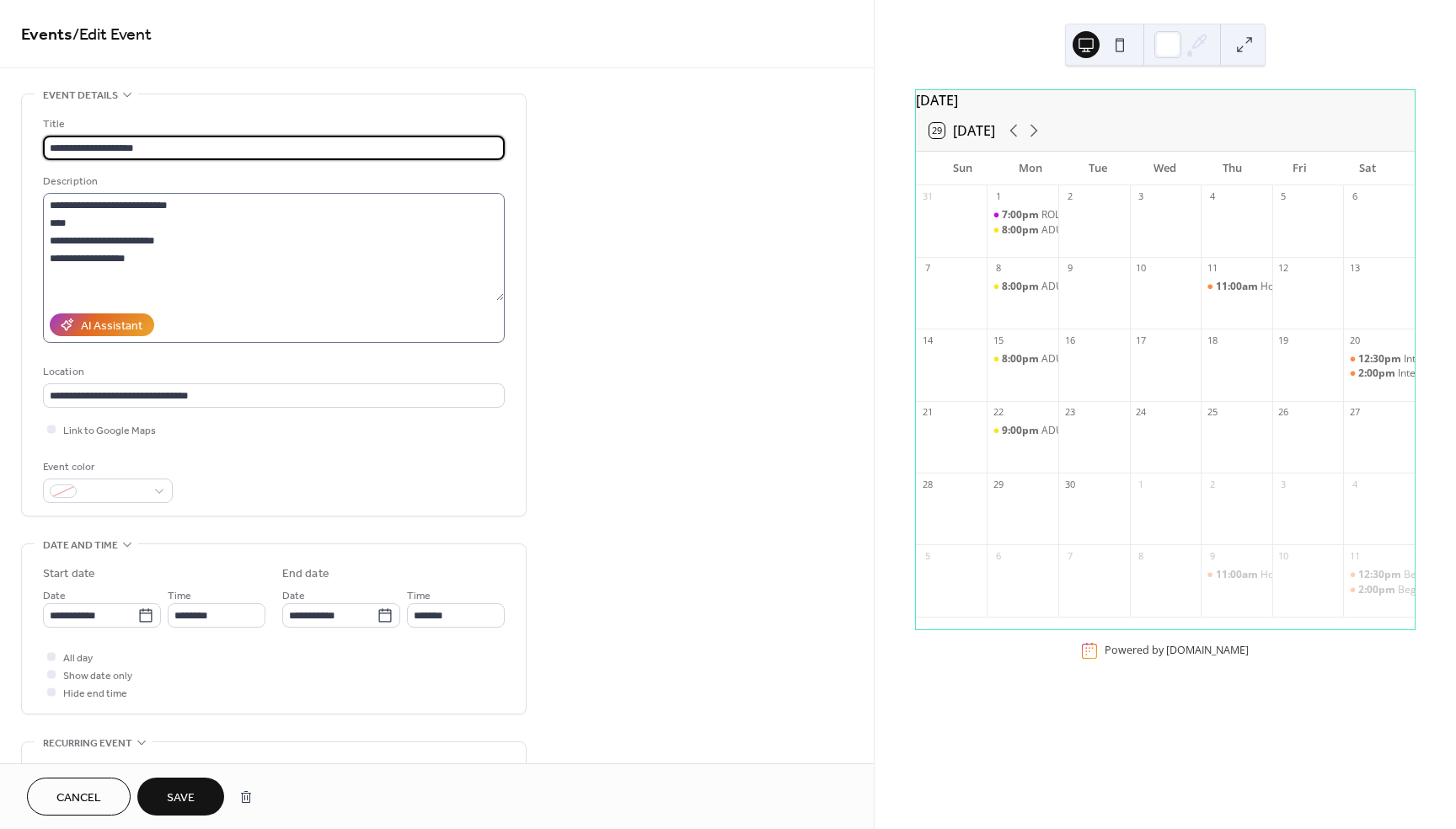 type on "**********" 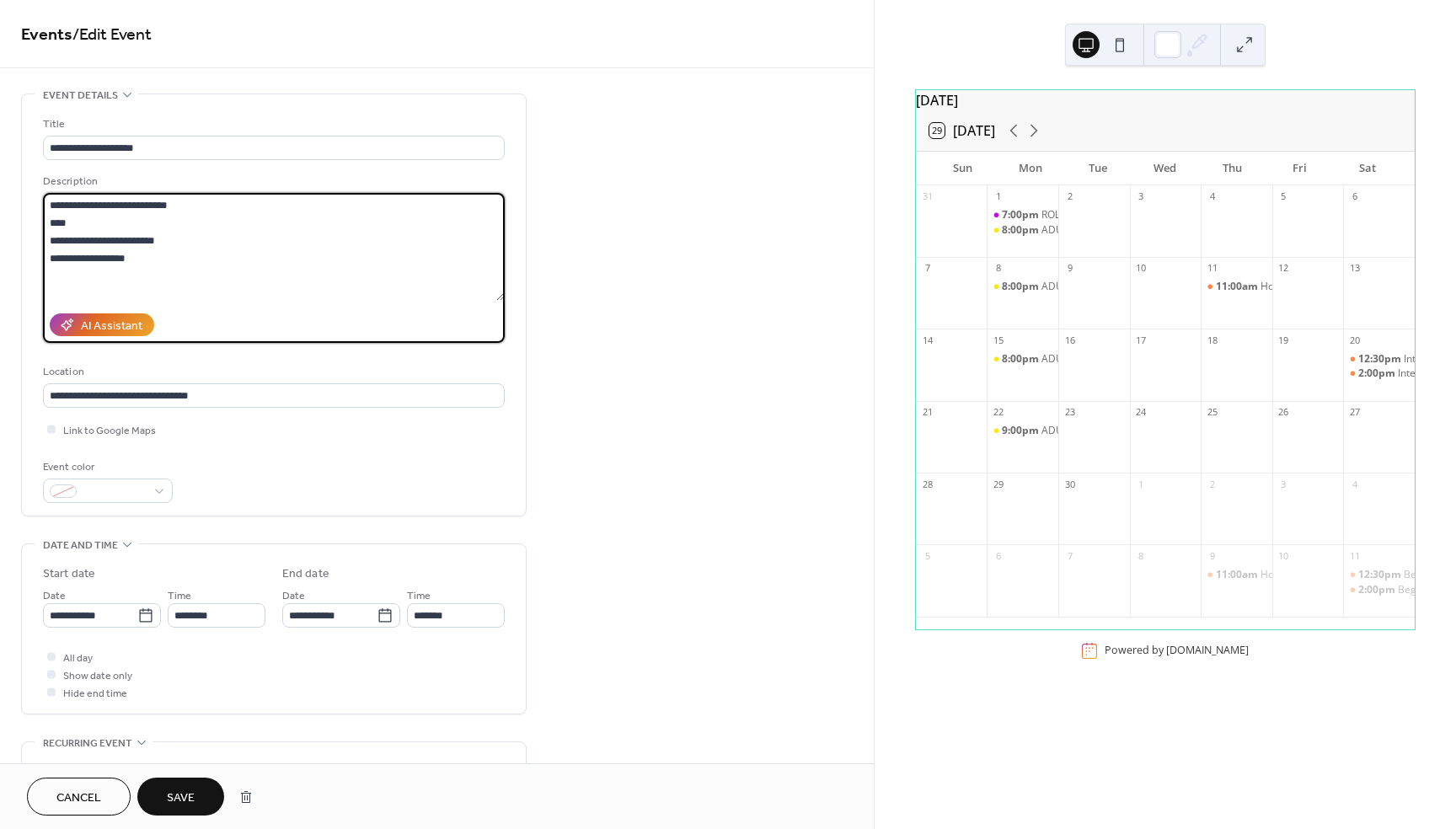 drag, startPoint x: 92, startPoint y: 204, endPoint x: 120, endPoint y: 202, distance: 28.07134 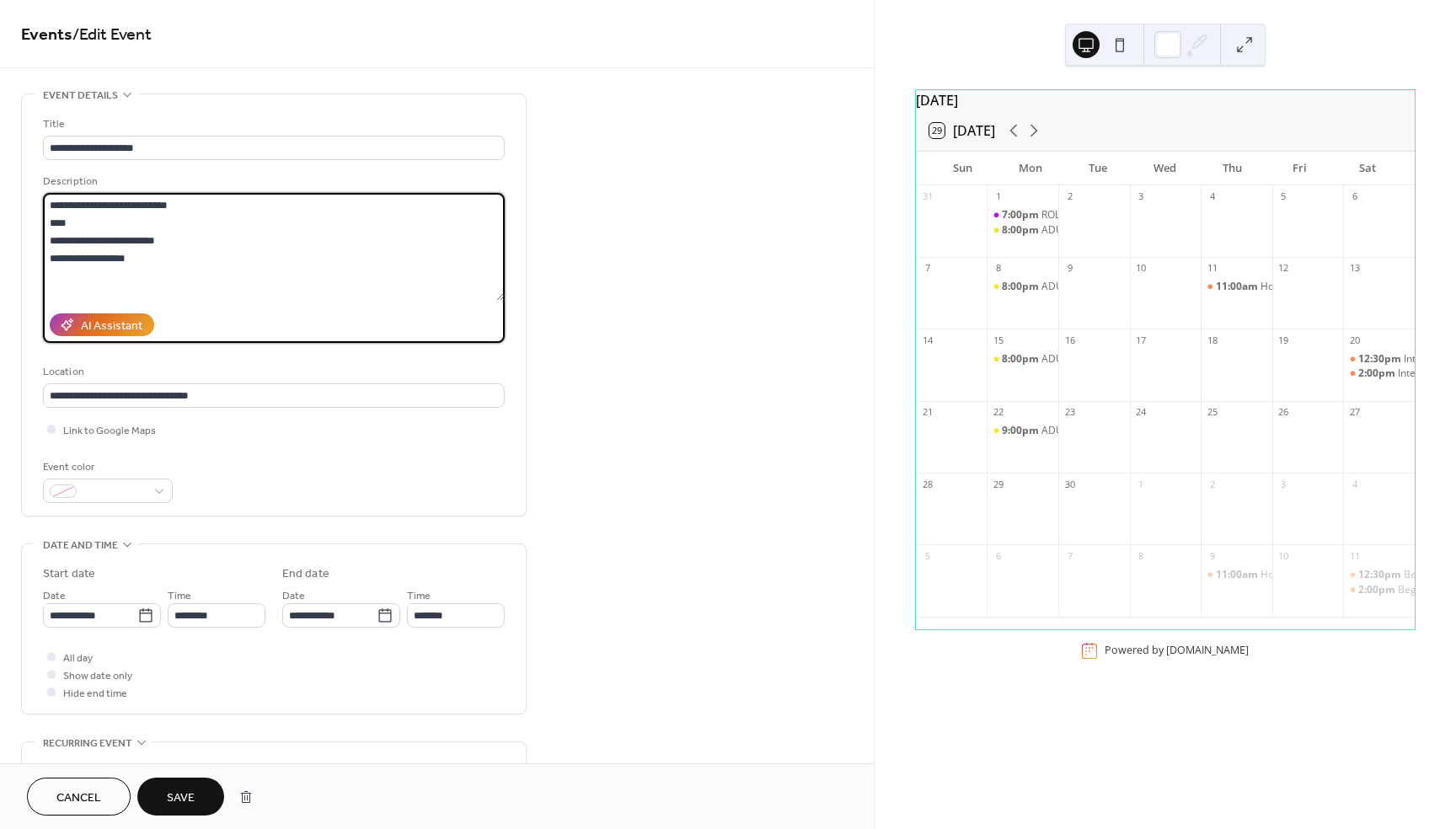 click on "**********" at bounding box center [273, 247] 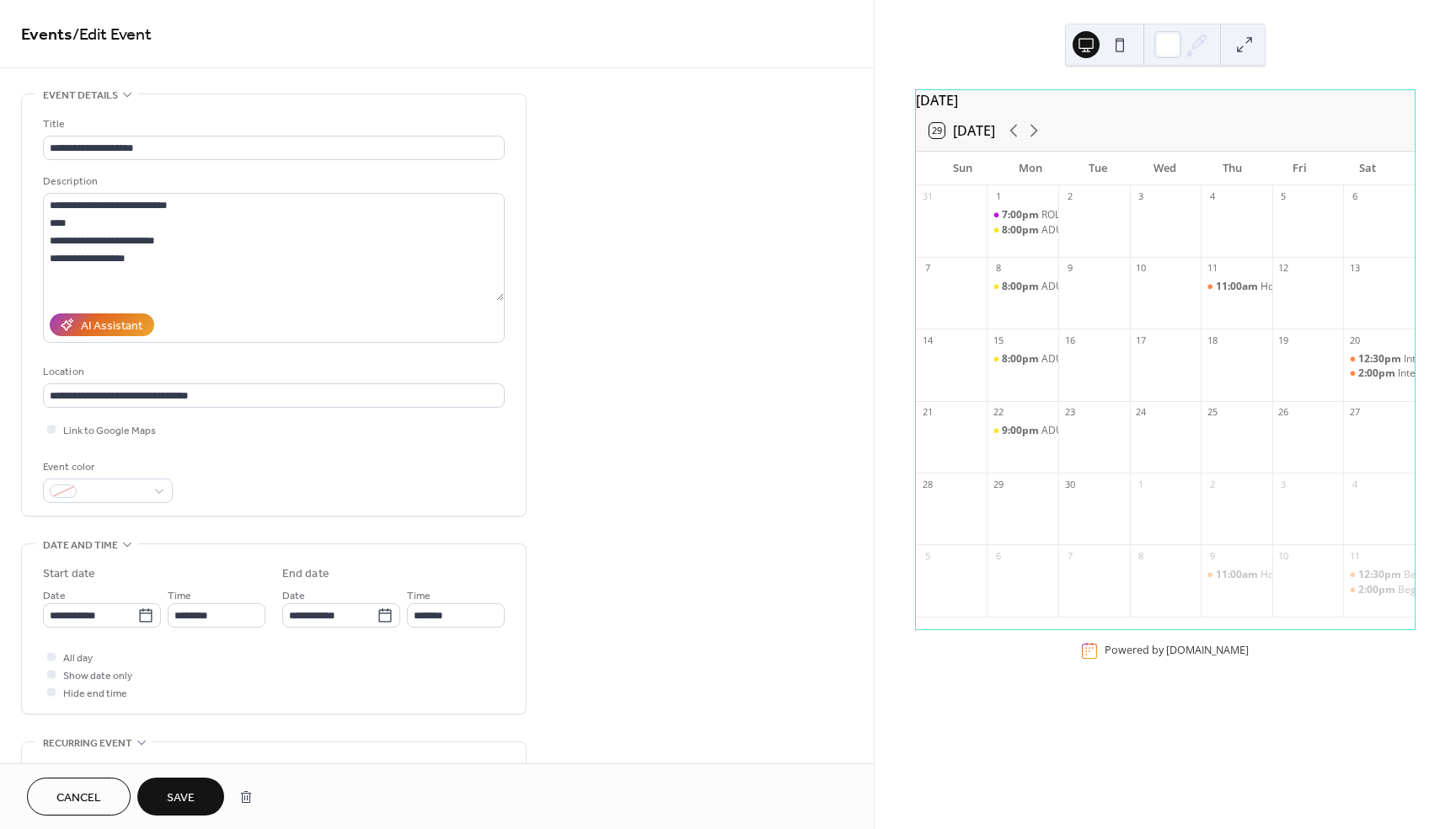 click on "Save" at bounding box center (180, 798) 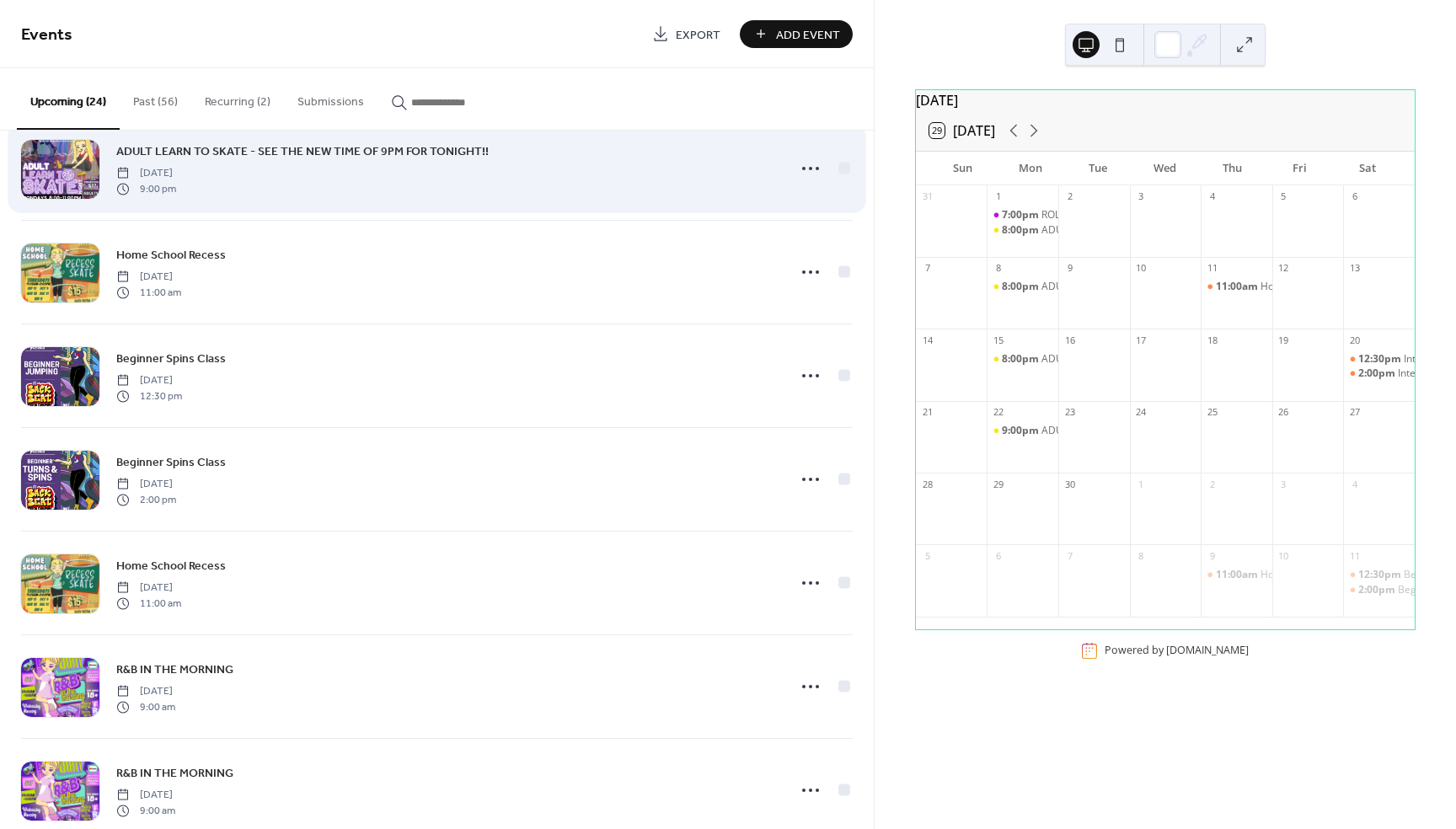 scroll, scrollTop: 1389, scrollLeft: 0, axis: vertical 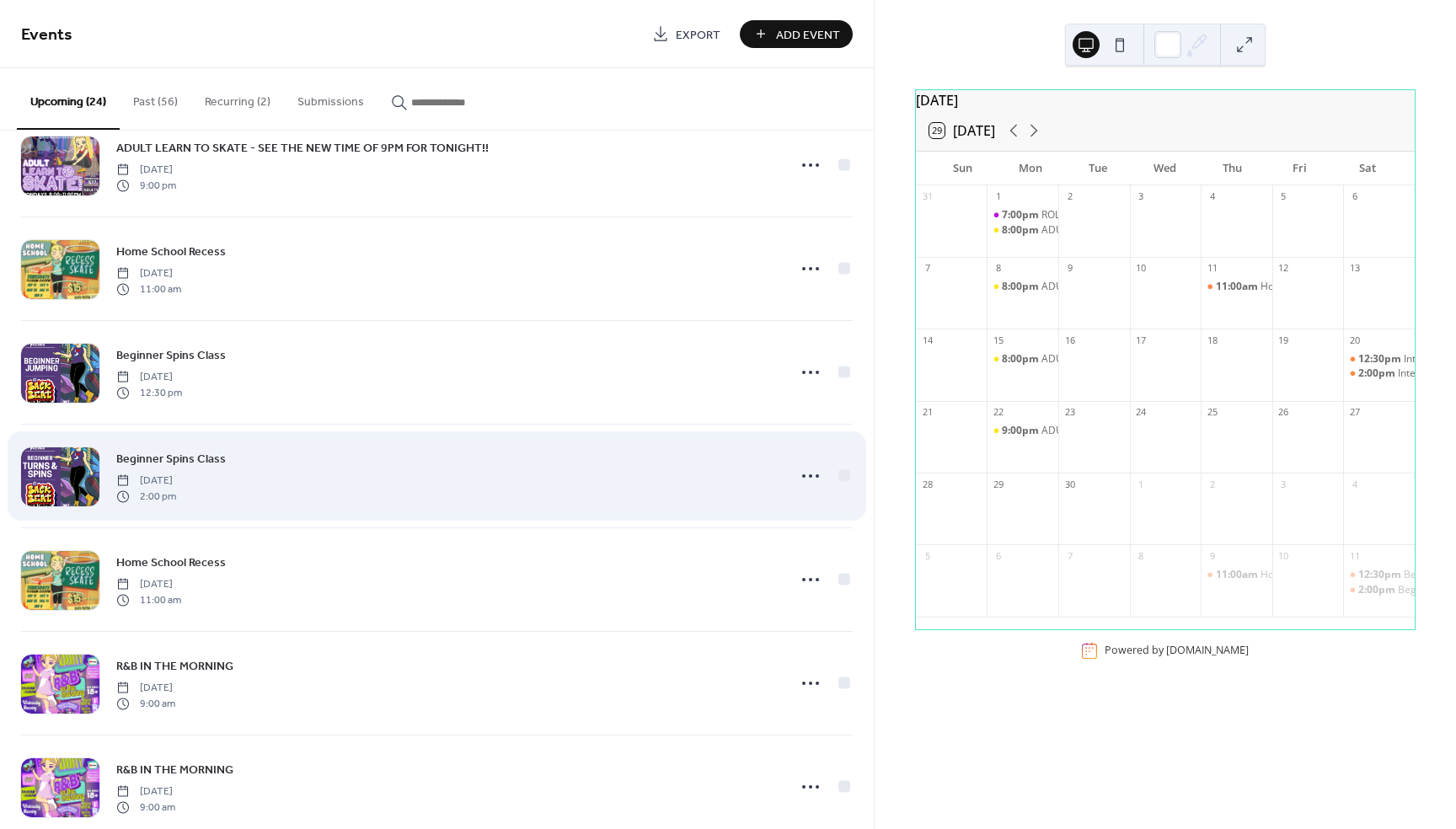 click on "Beginner Spins Class" at bounding box center [171, 459] 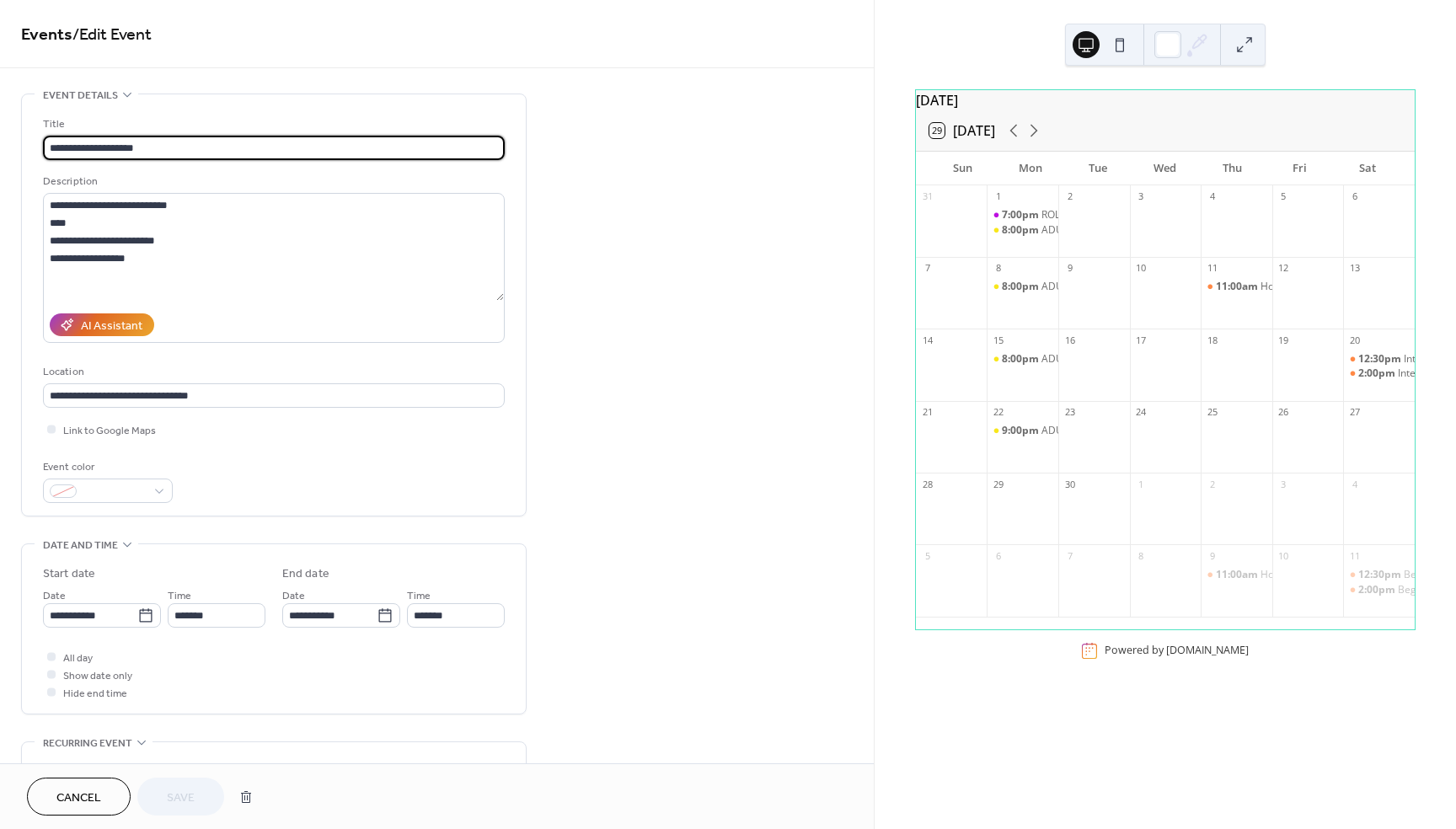 drag, startPoint x: 93, startPoint y: 148, endPoint x: 116, endPoint y: 149, distance: 23.02173 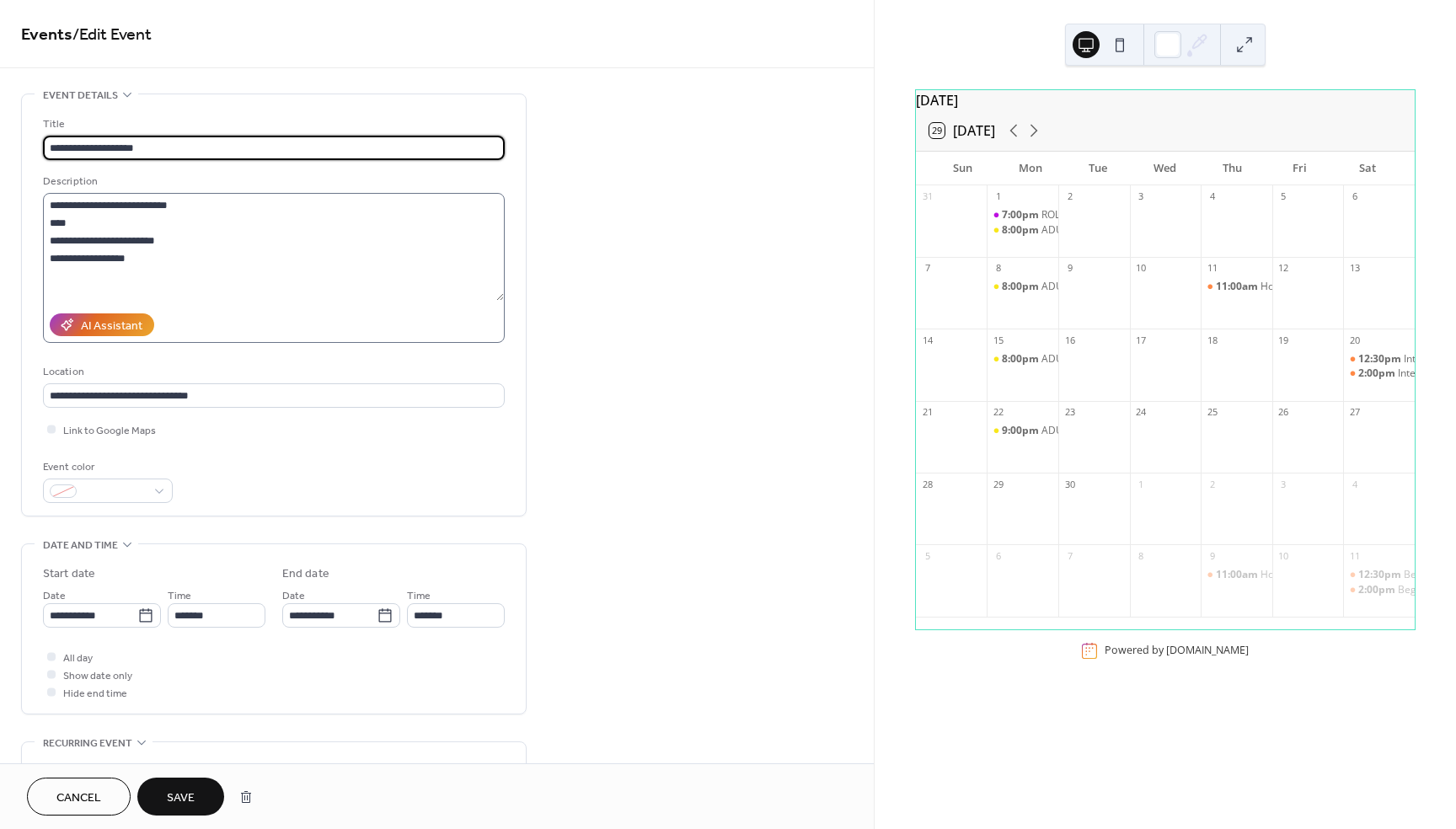type on "**********" 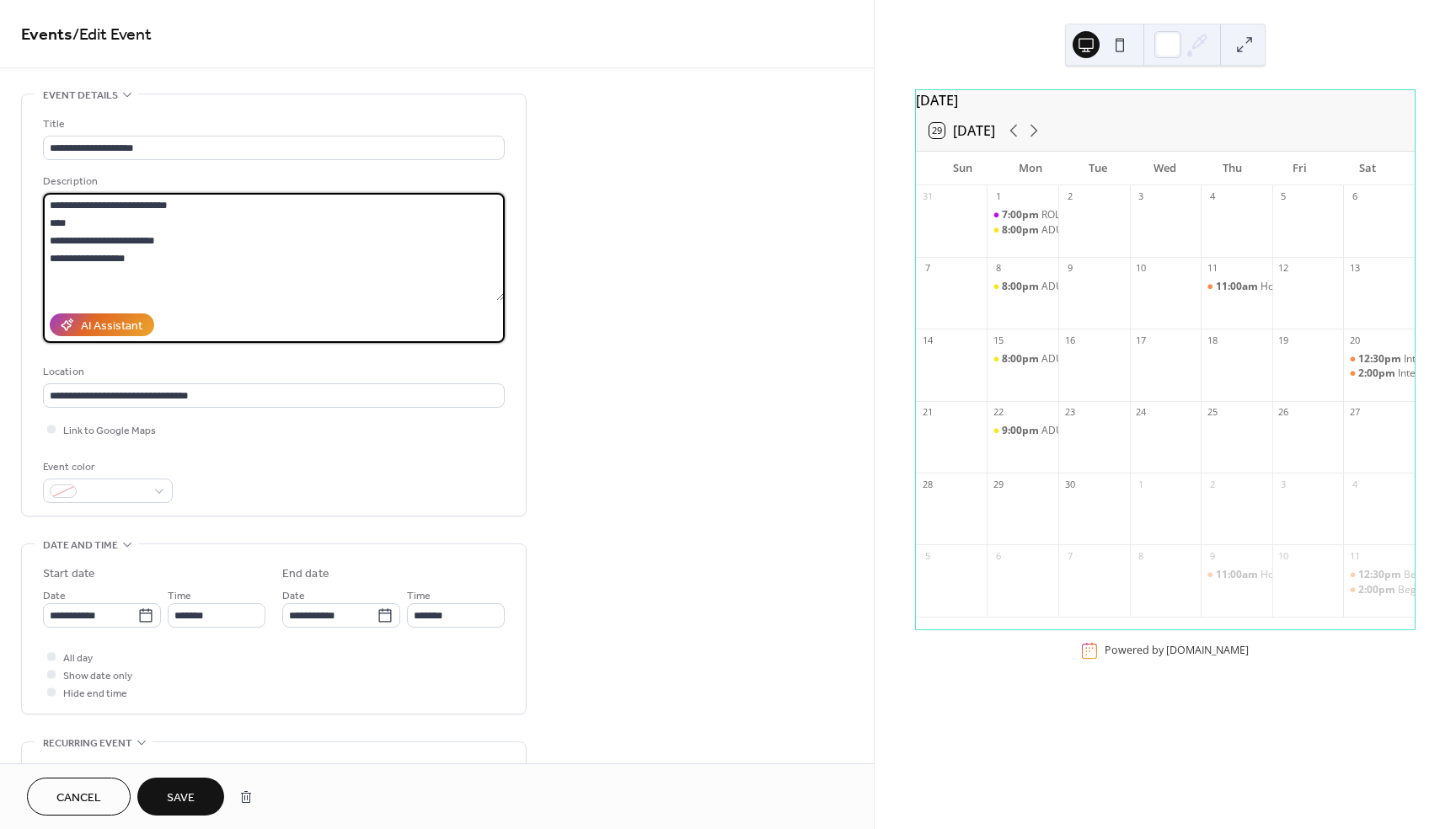 drag, startPoint x: 92, startPoint y: 206, endPoint x: 115, endPoint y: 199, distance: 24.04163 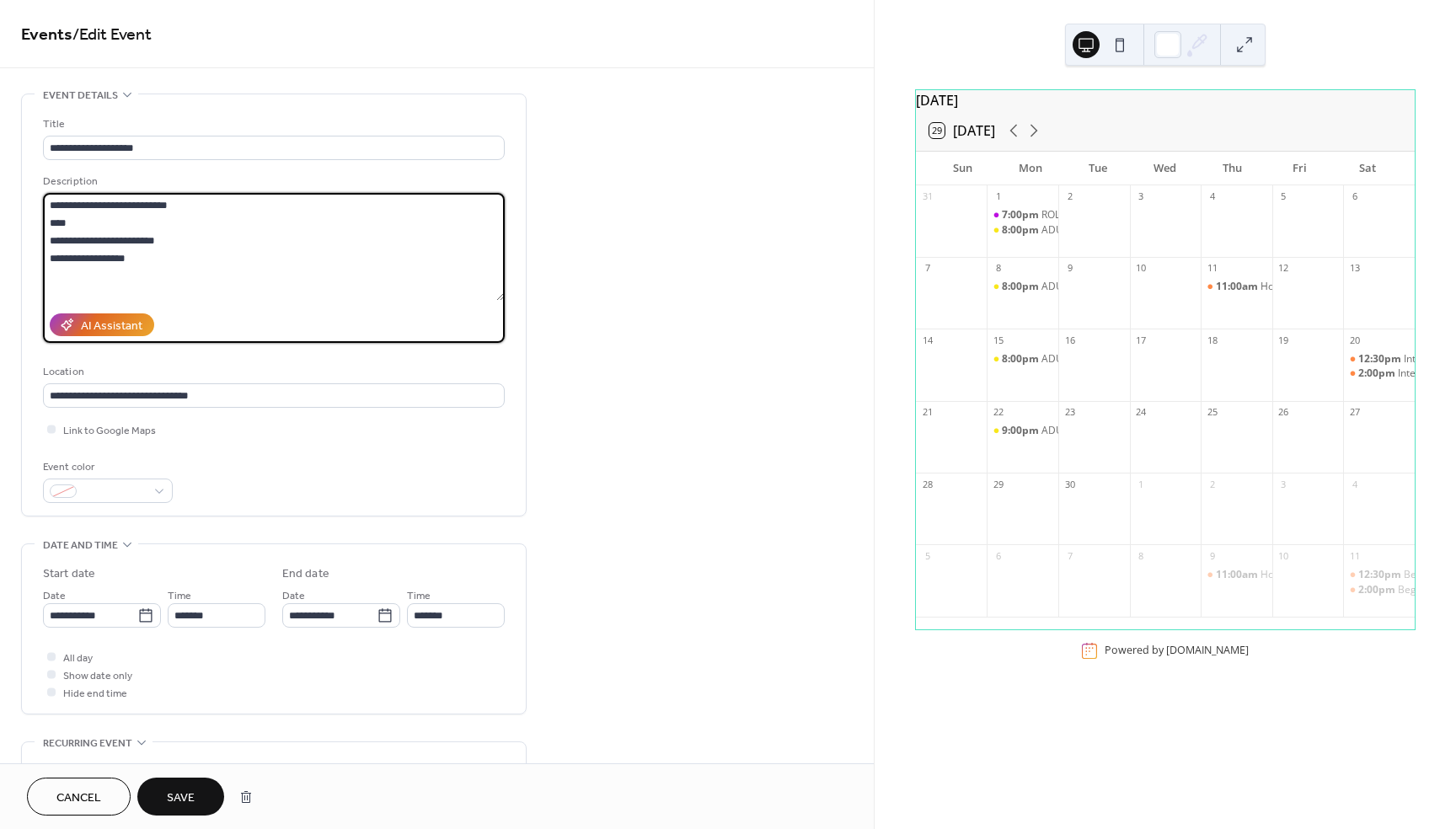 click on "**********" at bounding box center [273, 247] 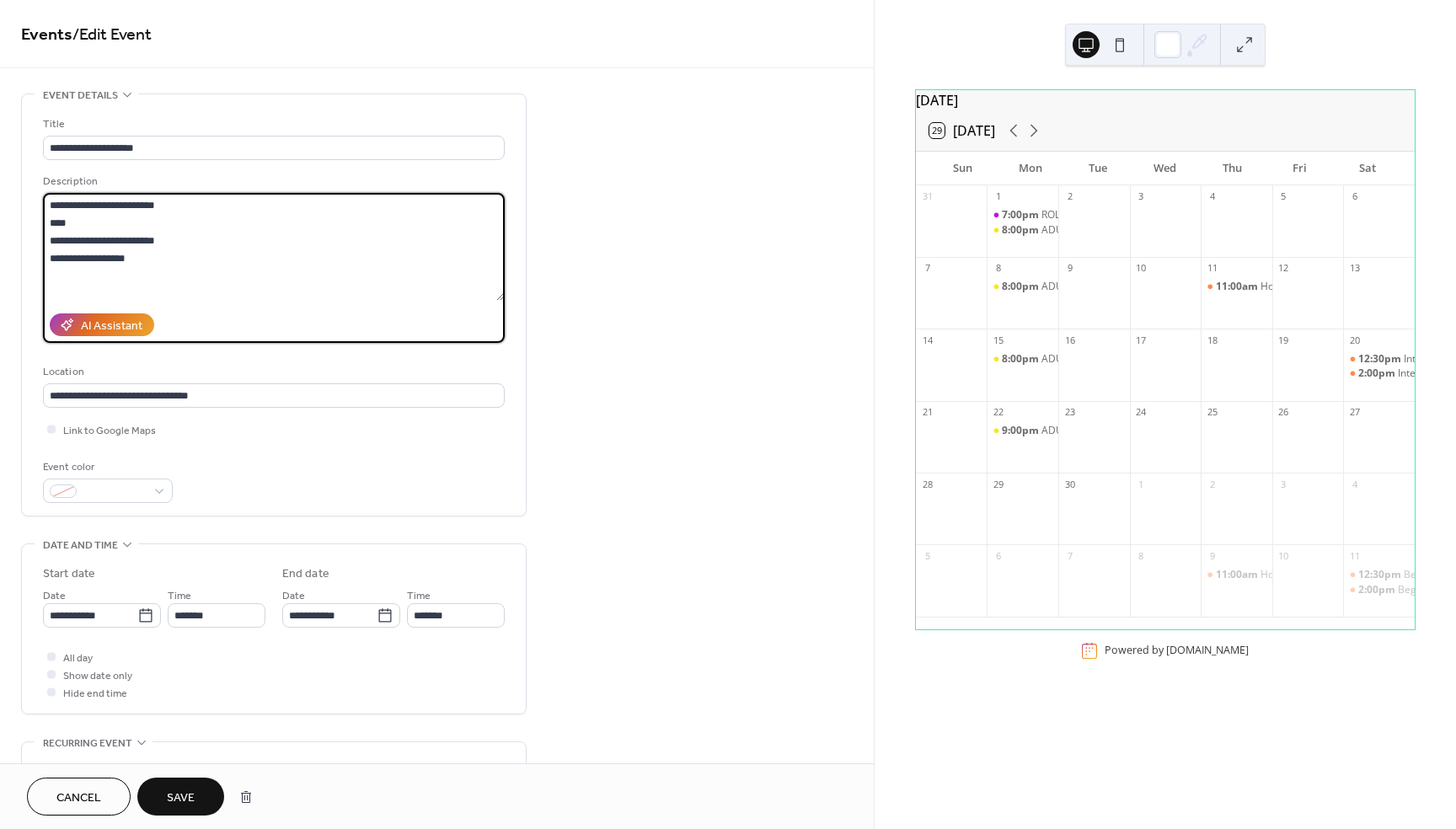 drag, startPoint x: 152, startPoint y: 203, endPoint x: 169, endPoint y: 203, distance: 17 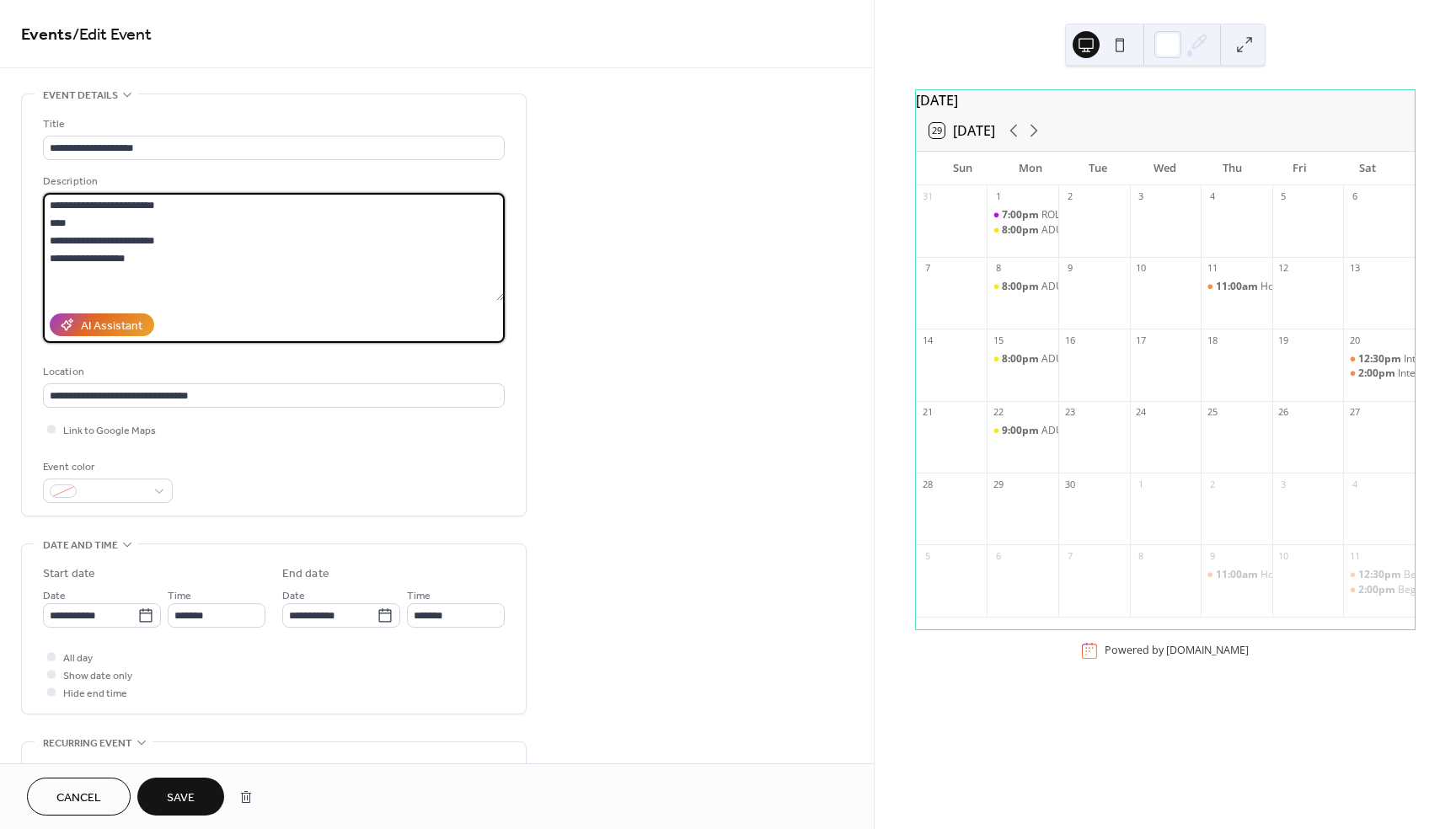 click on "**********" at bounding box center (273, 247) 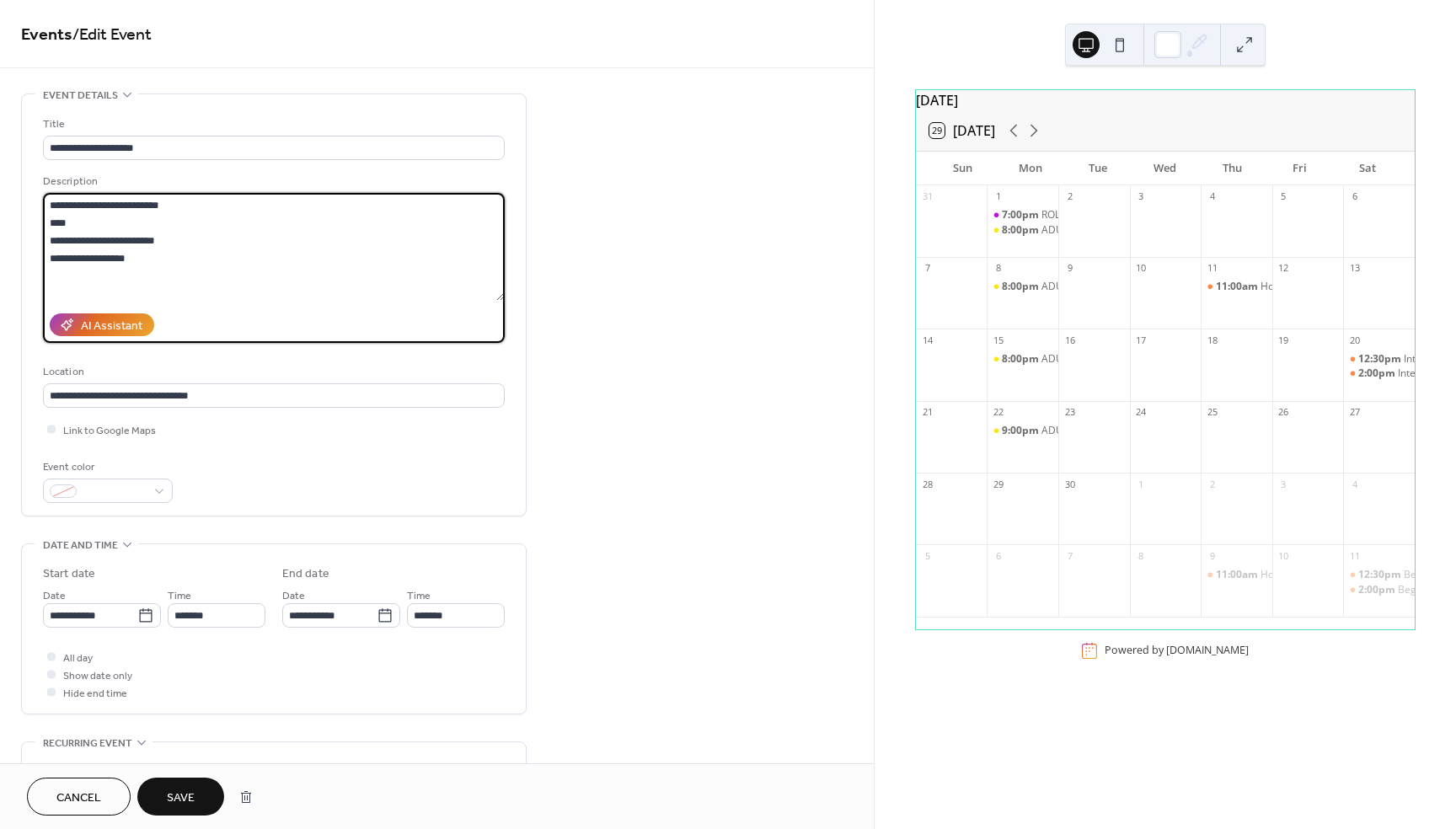 click on "**********" at bounding box center (273, 247) 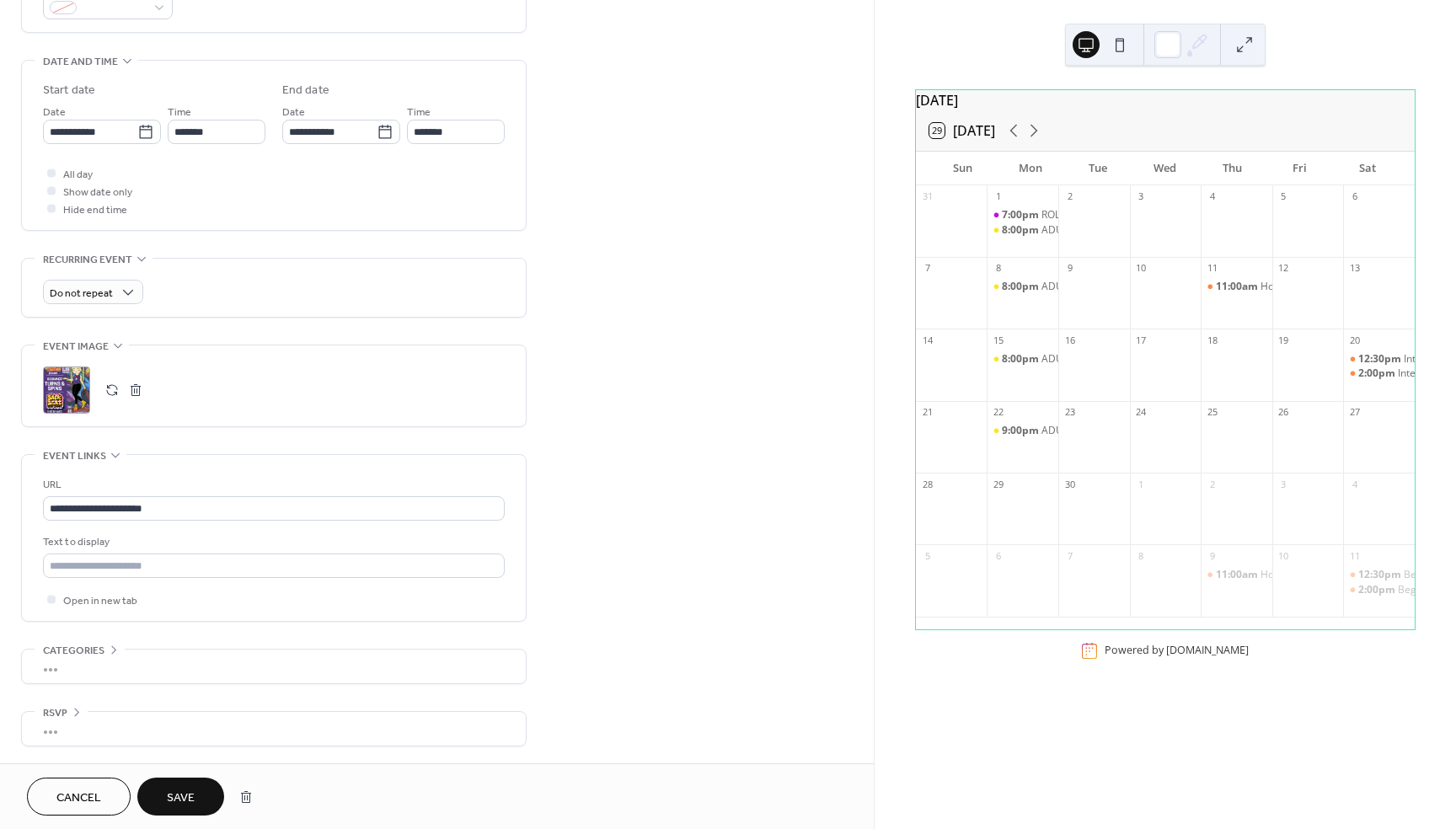 scroll, scrollTop: 483, scrollLeft: 0, axis: vertical 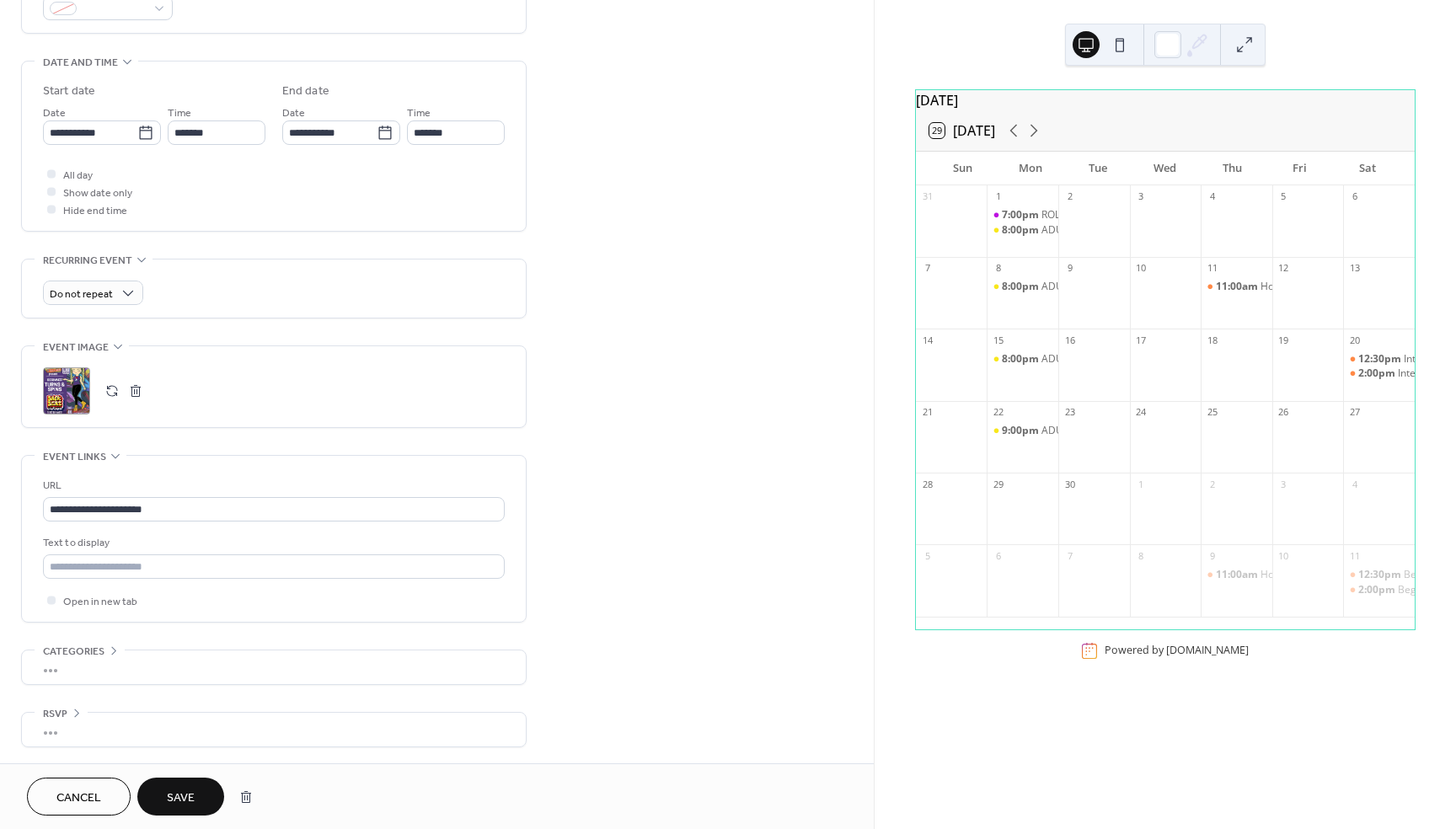 type on "**********" 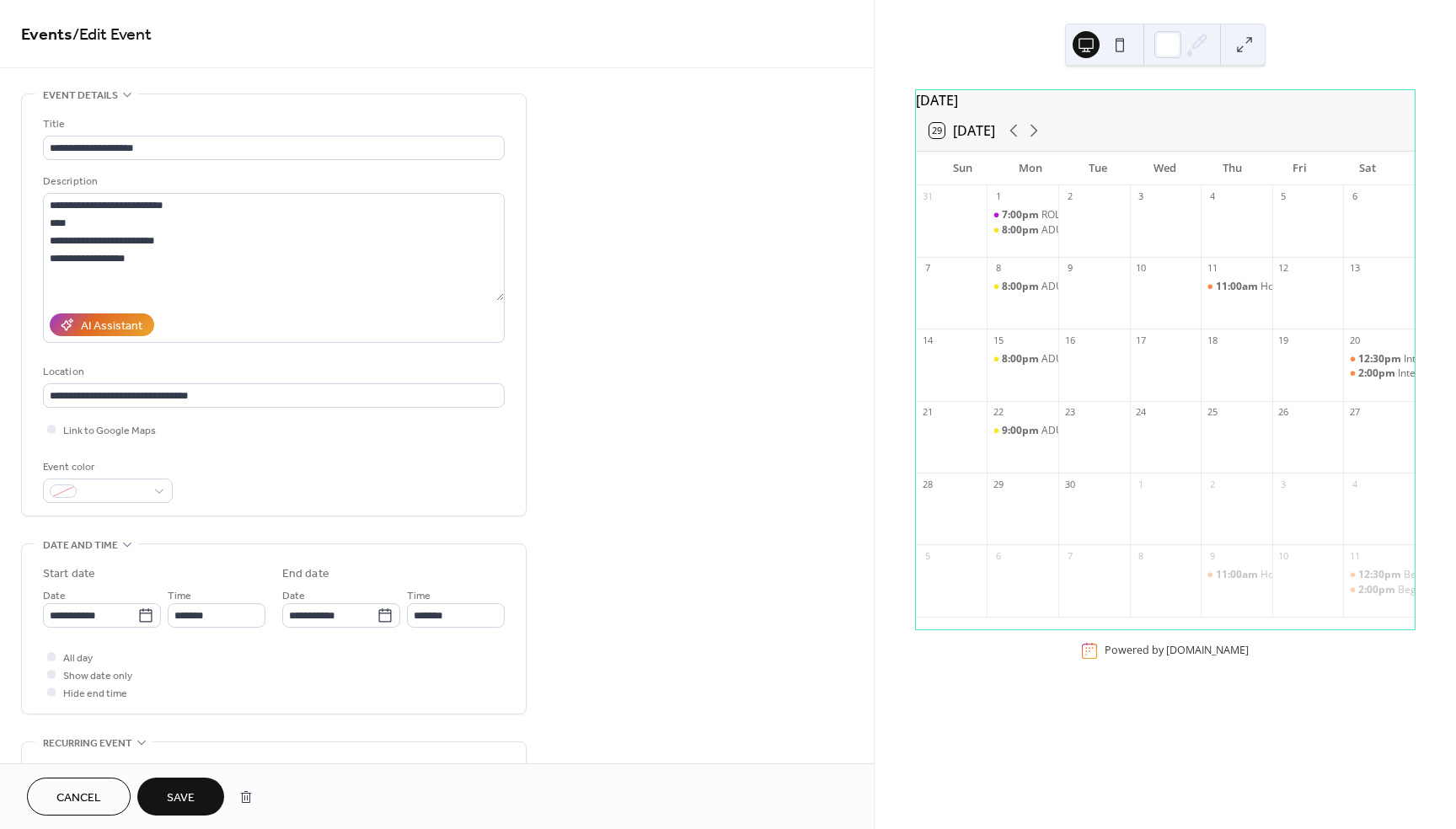 scroll, scrollTop: 0, scrollLeft: 0, axis: both 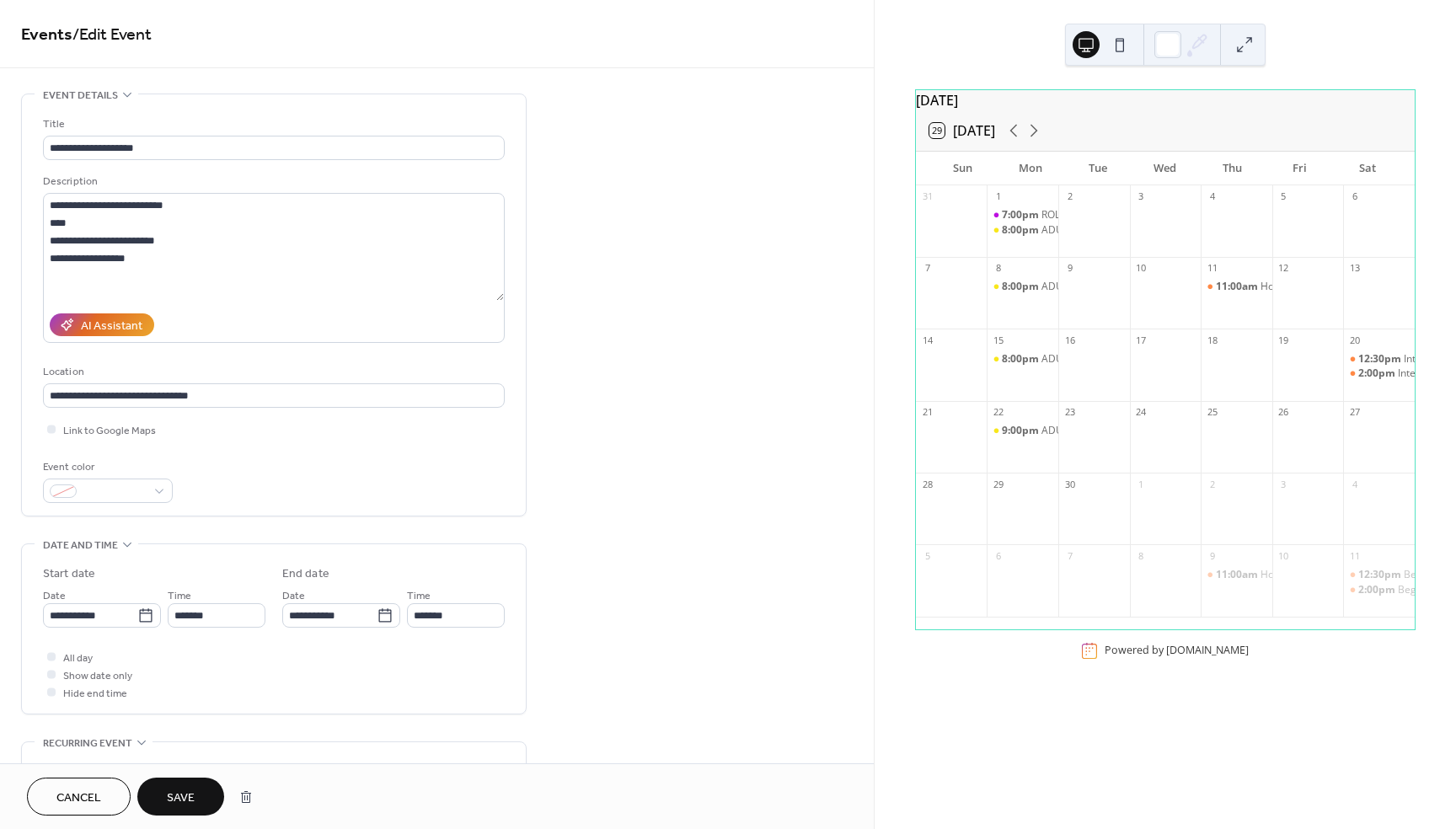 click on "Save" at bounding box center [180, 798] 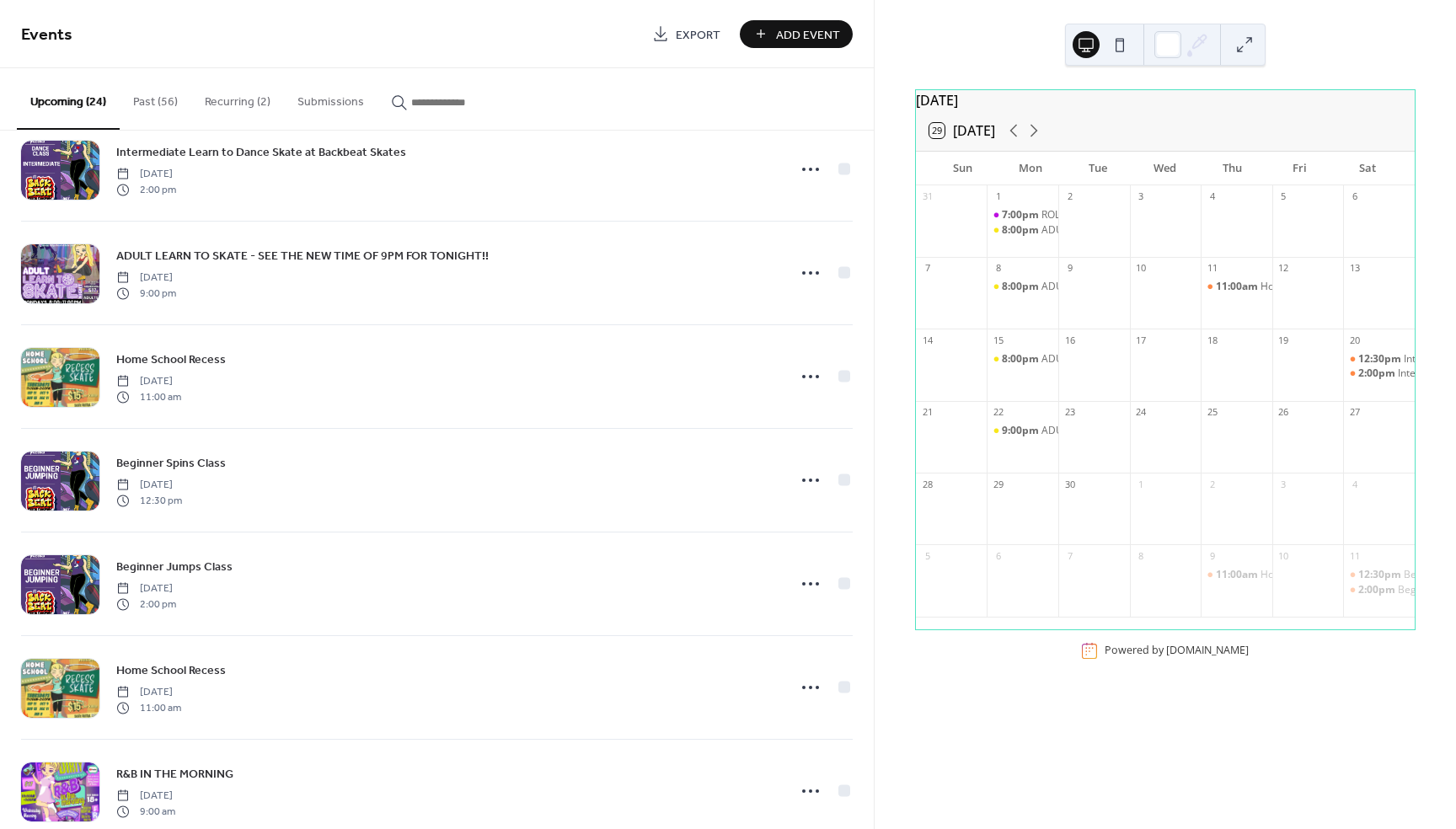 scroll, scrollTop: 1365, scrollLeft: 0, axis: vertical 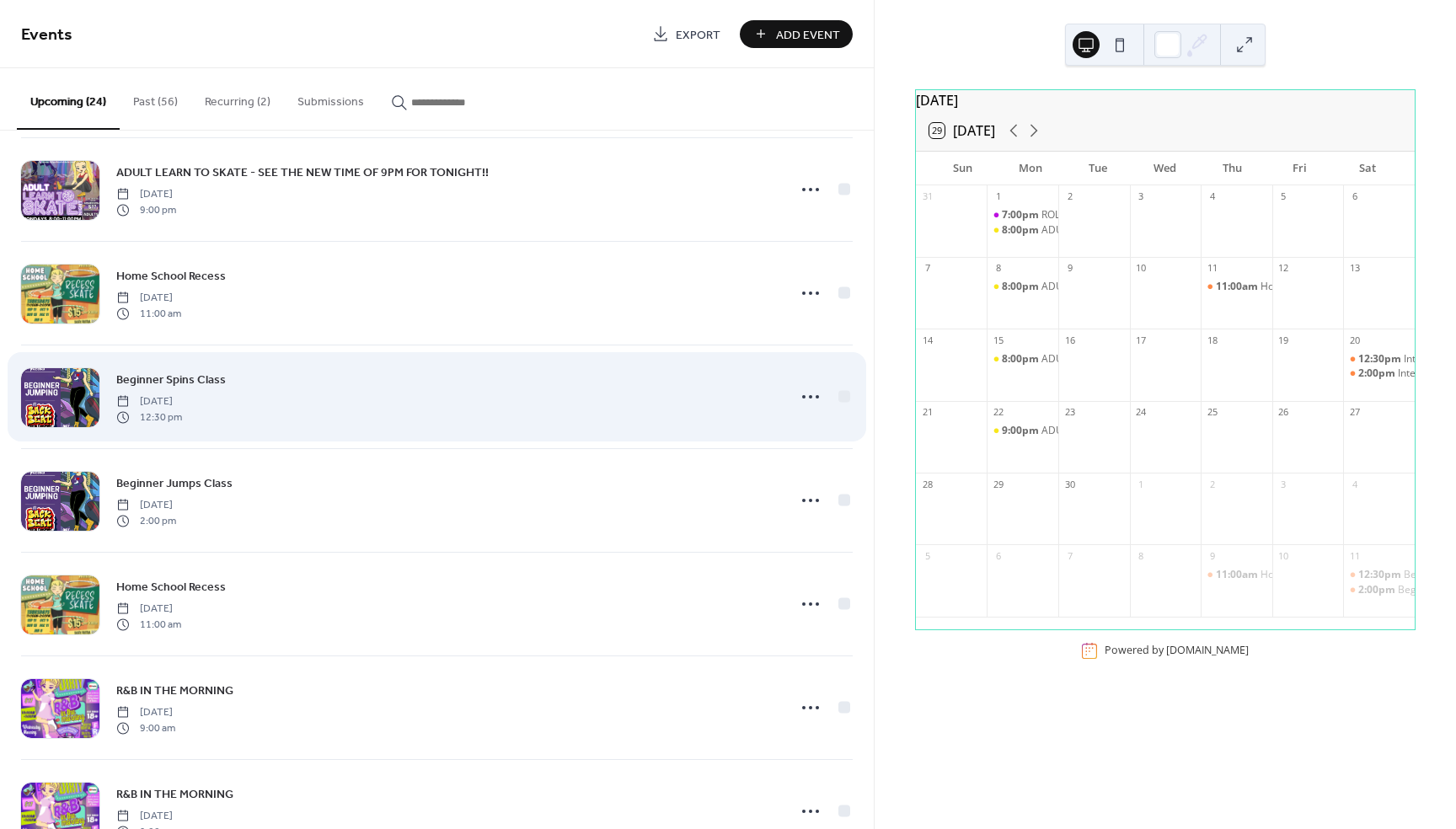 click on "Beginner Spins Class" at bounding box center [171, 380] 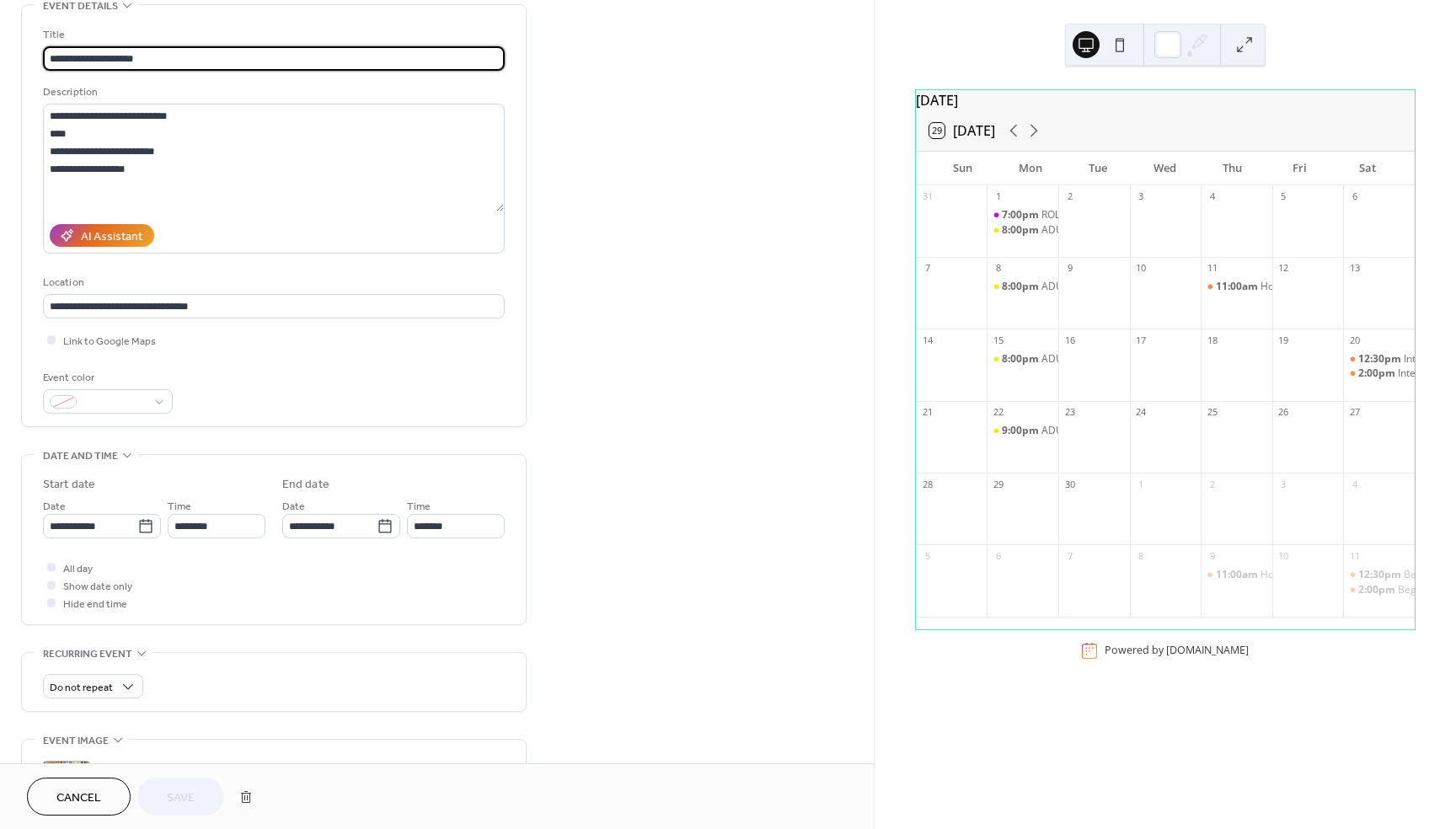 scroll, scrollTop: 329, scrollLeft: 0, axis: vertical 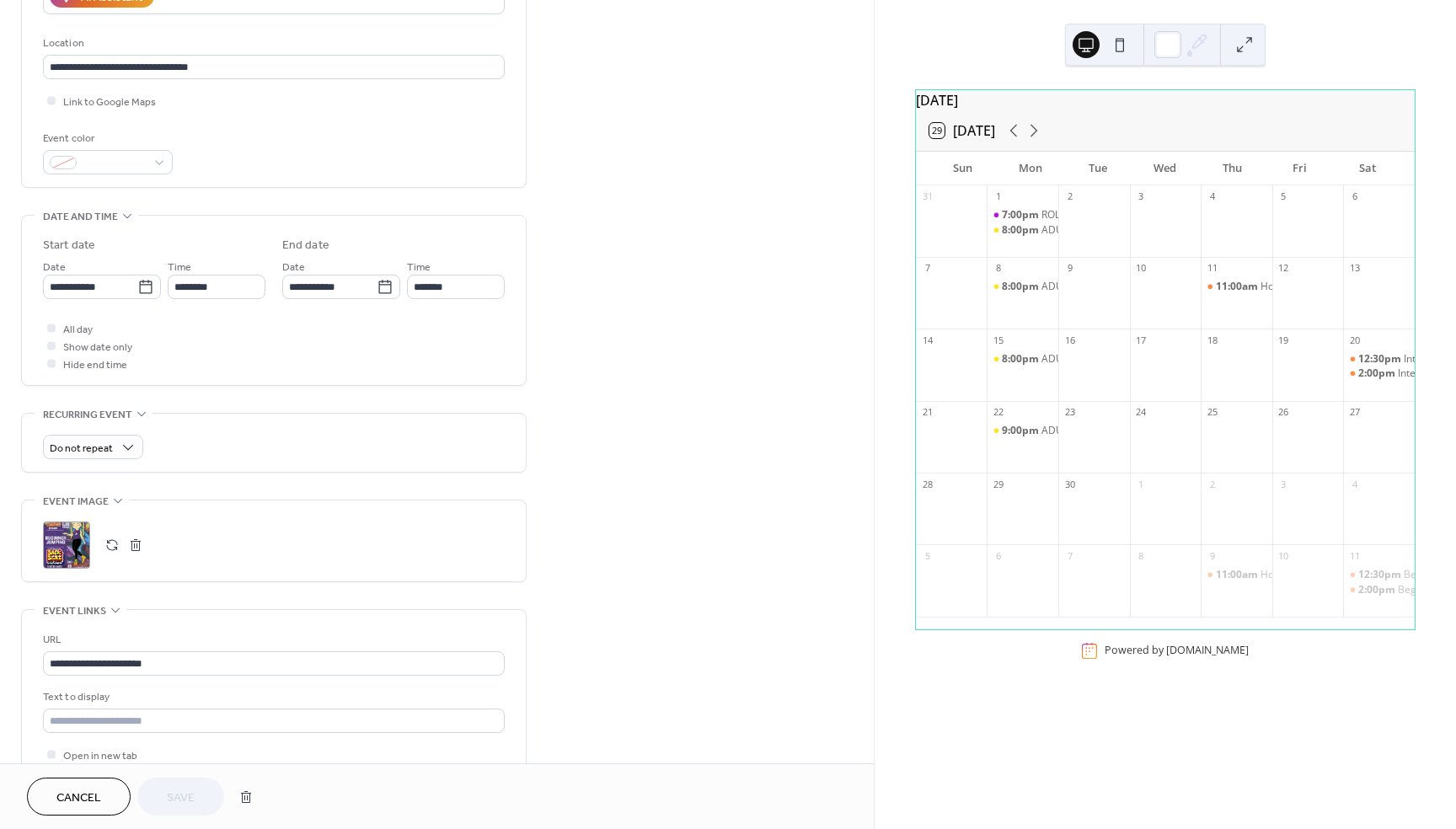 click on ";" at bounding box center (67, 545) 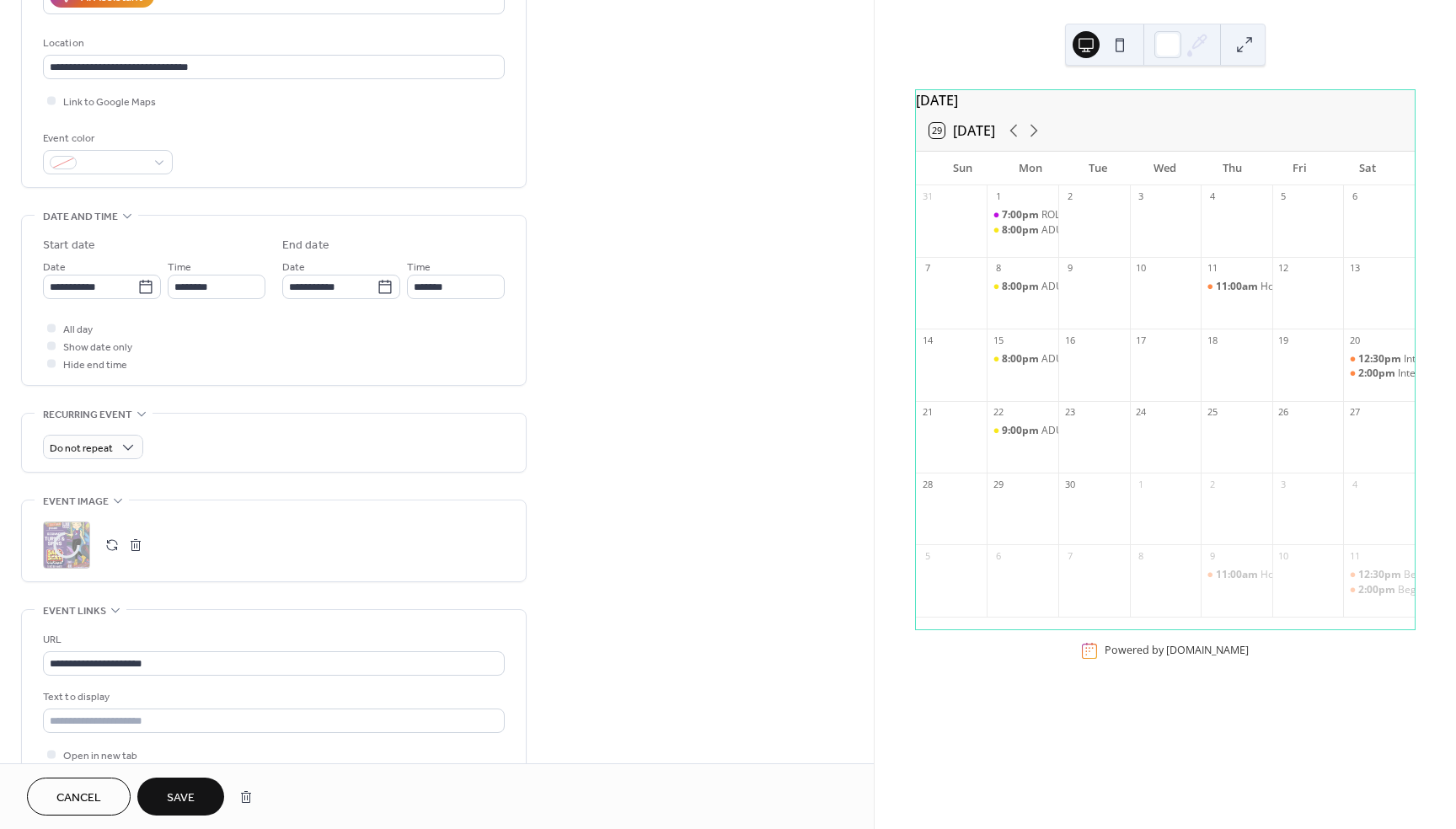 click on "Save" at bounding box center [180, 798] 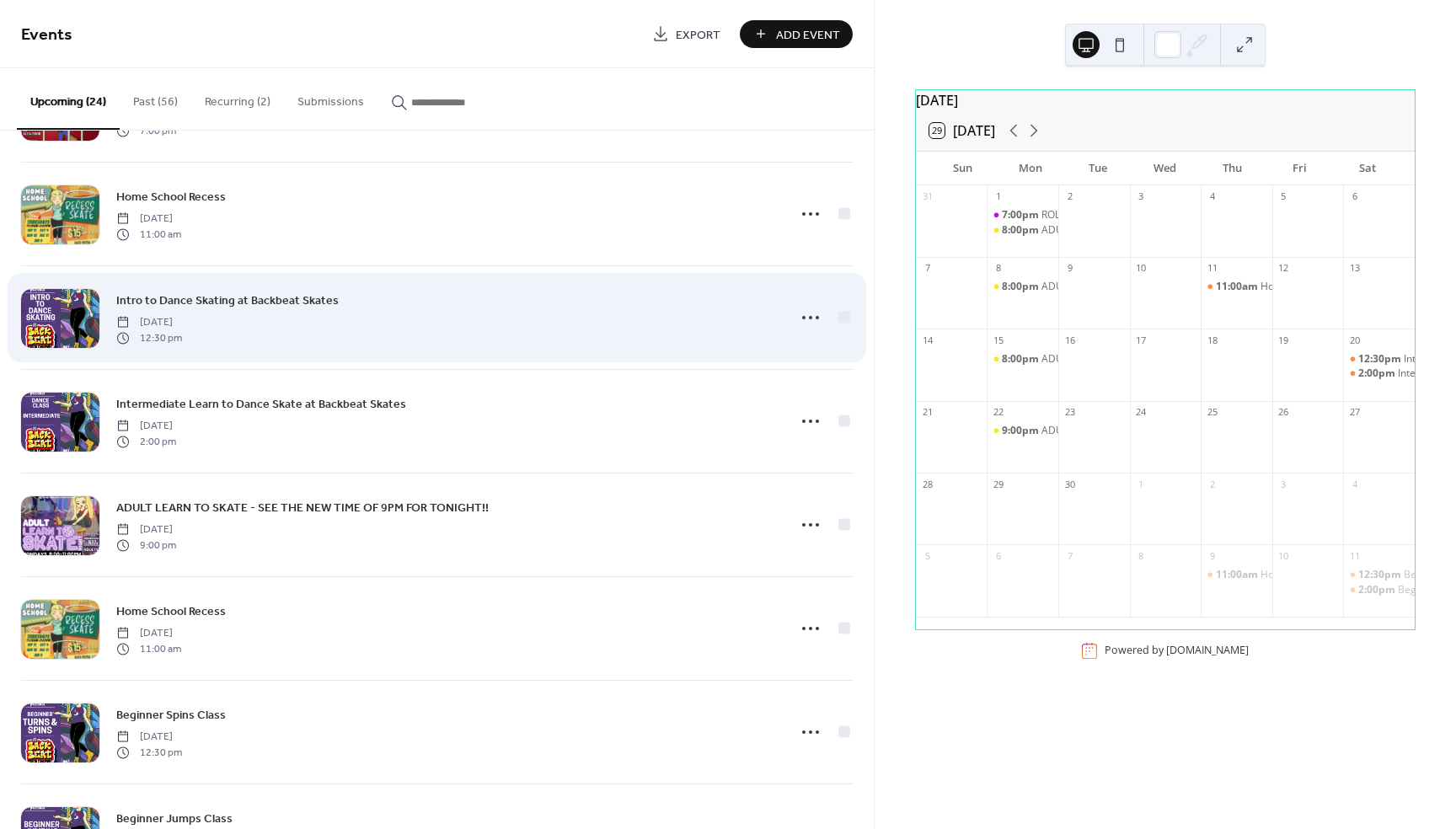 scroll, scrollTop: 1015, scrollLeft: 0, axis: vertical 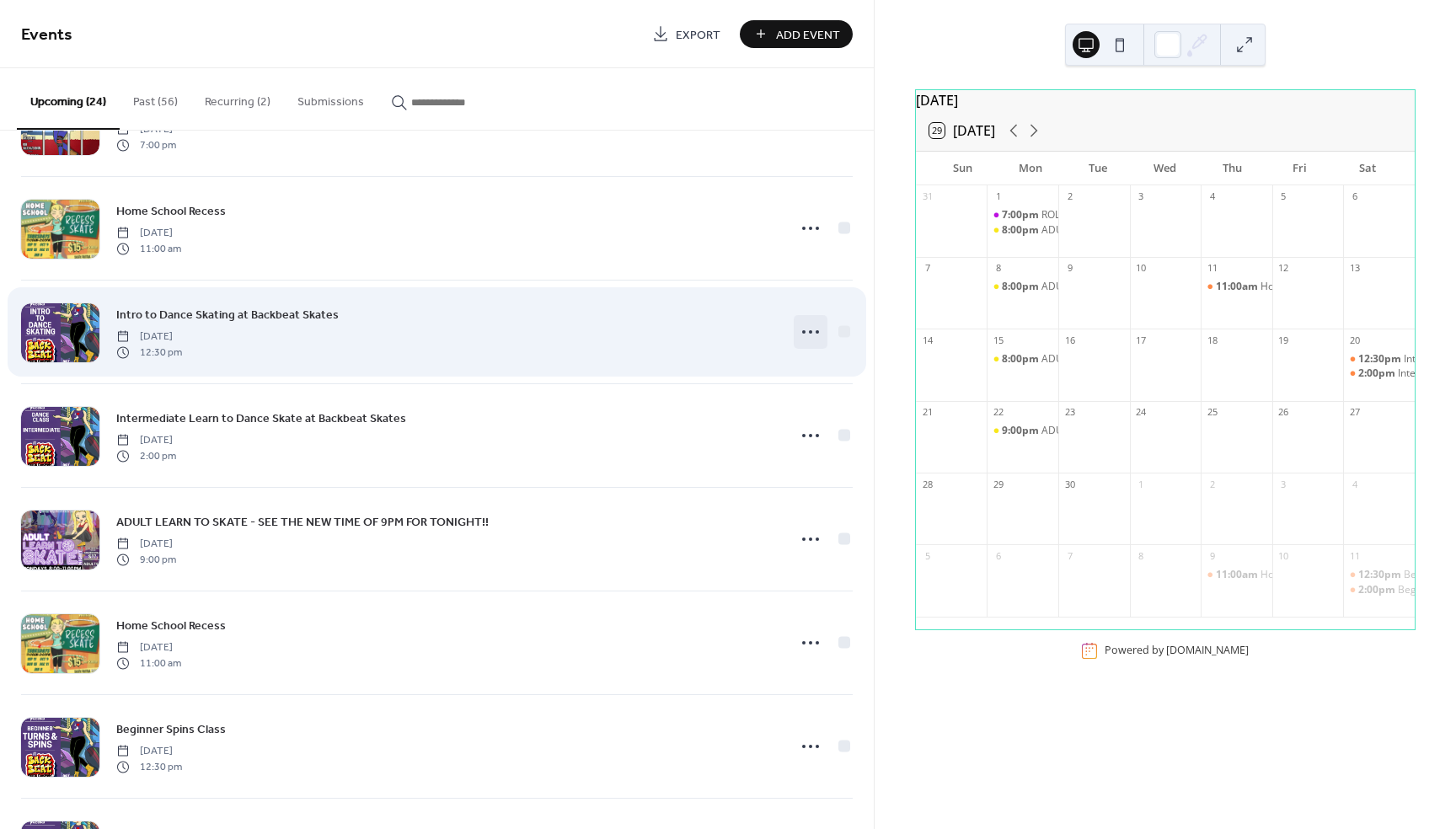 click 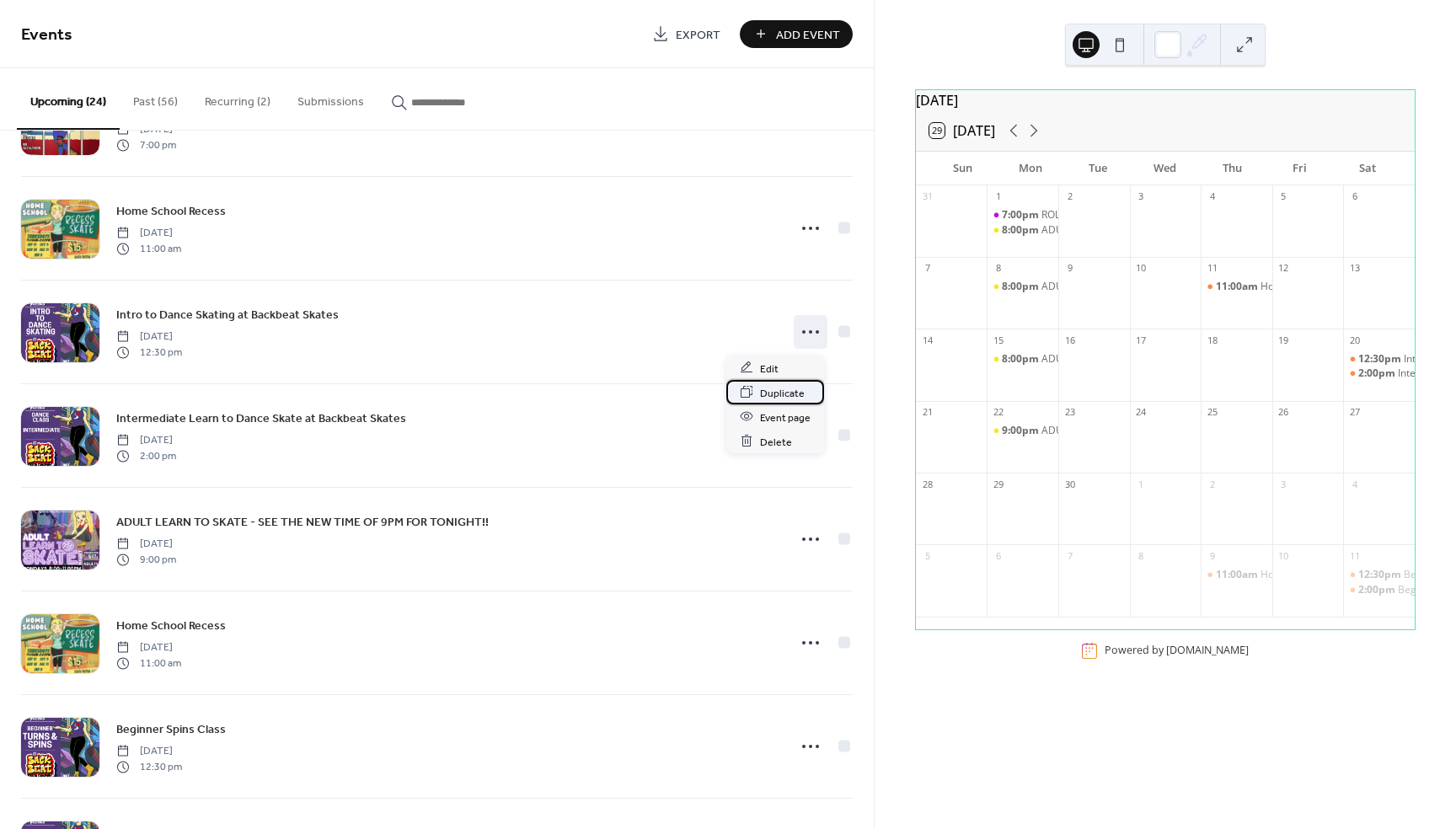 click on "Duplicate" at bounding box center (782, 393) 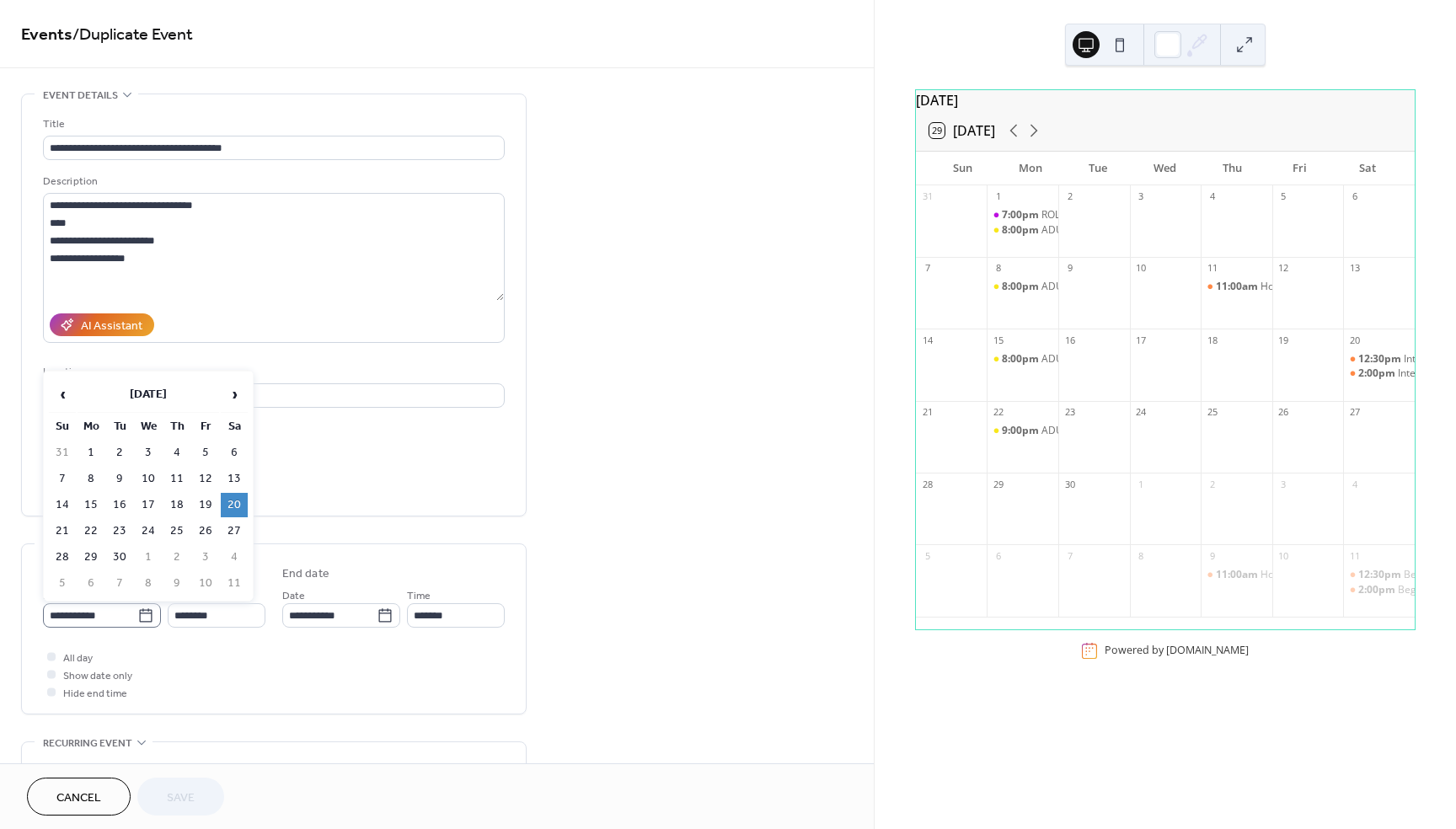 click 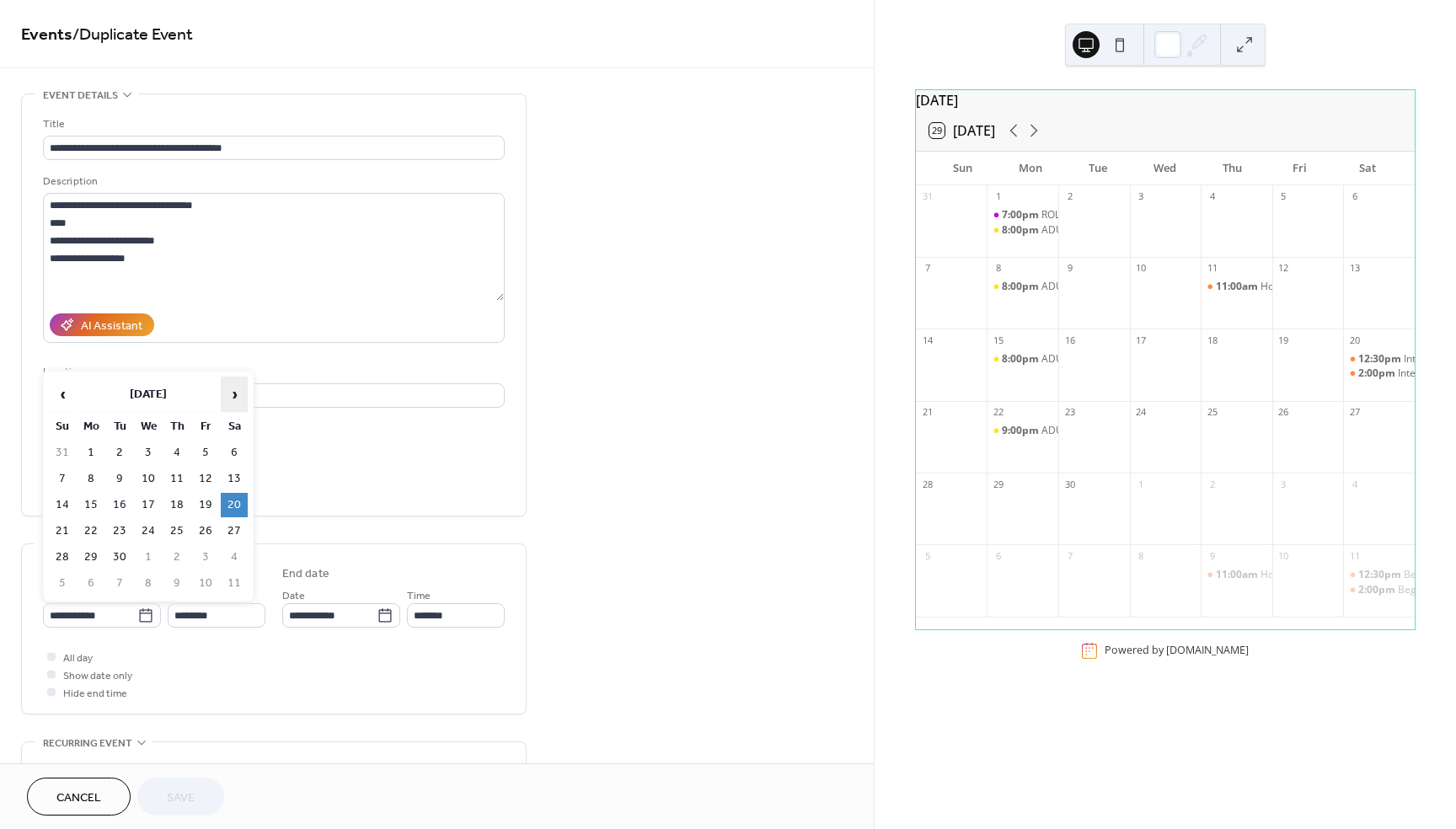 click on "›" at bounding box center [234, 394] 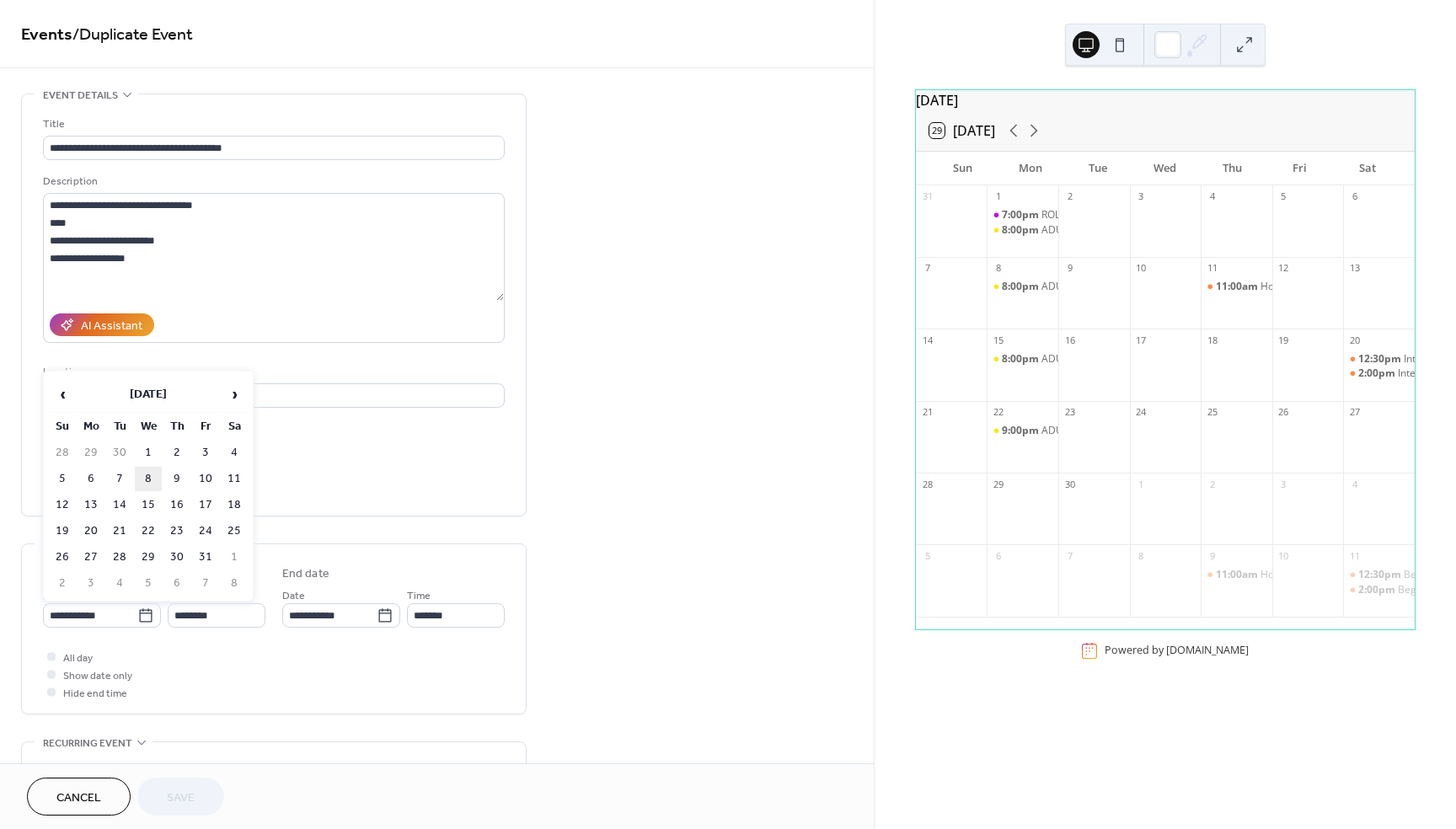 click on "8" at bounding box center [148, 479] 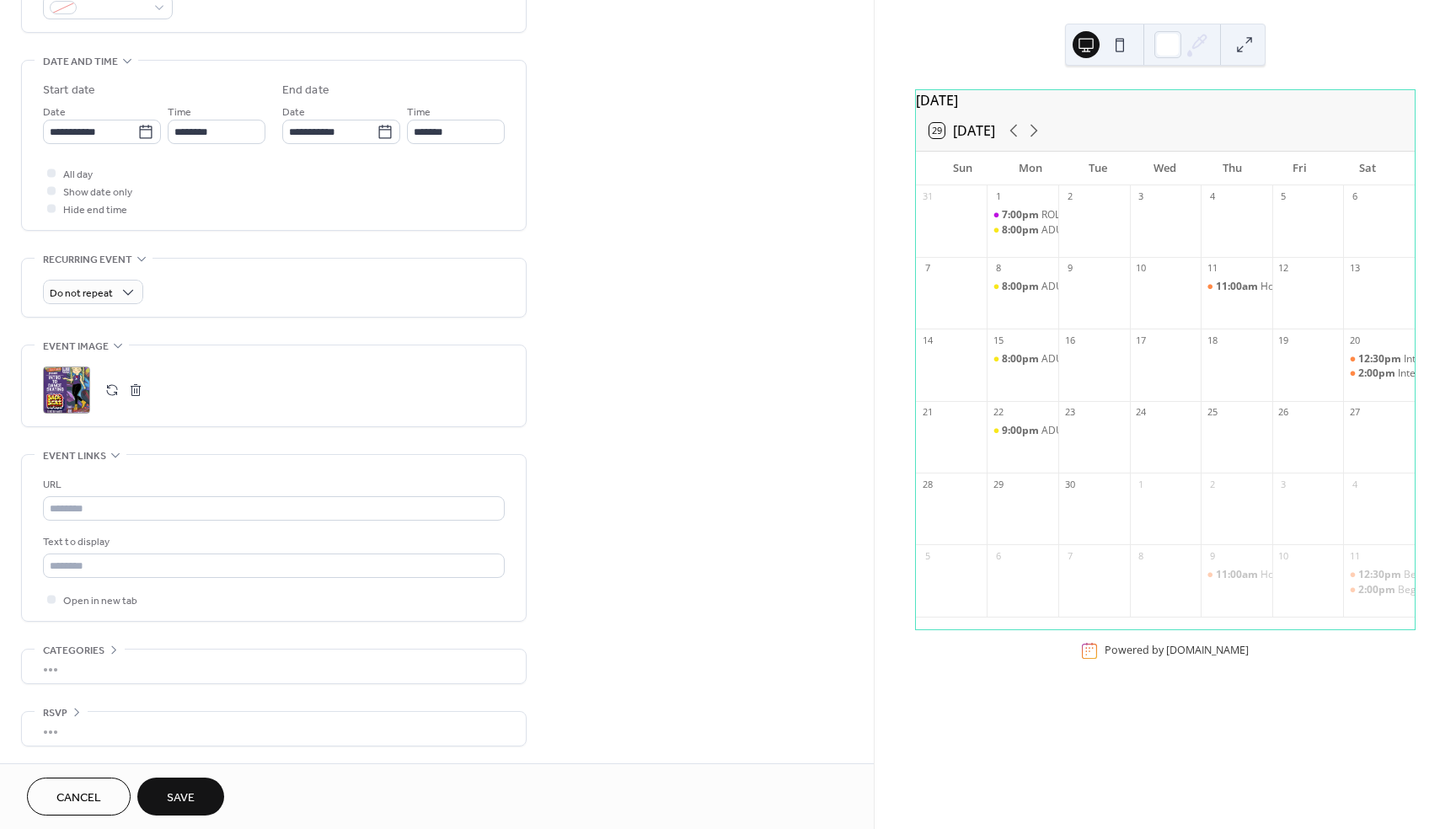 scroll, scrollTop: 483, scrollLeft: 0, axis: vertical 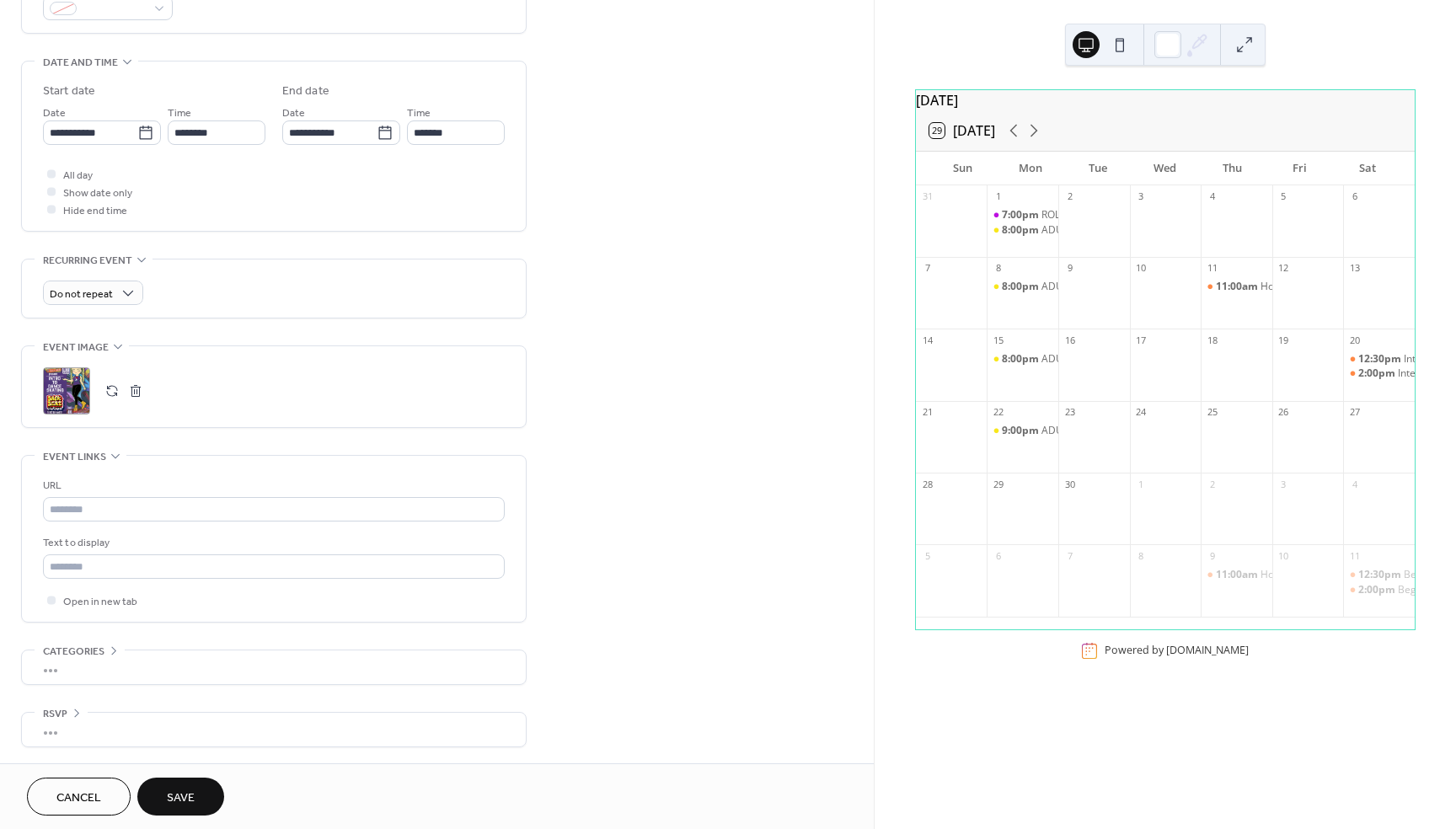 click on "Save" at bounding box center (180, 798) 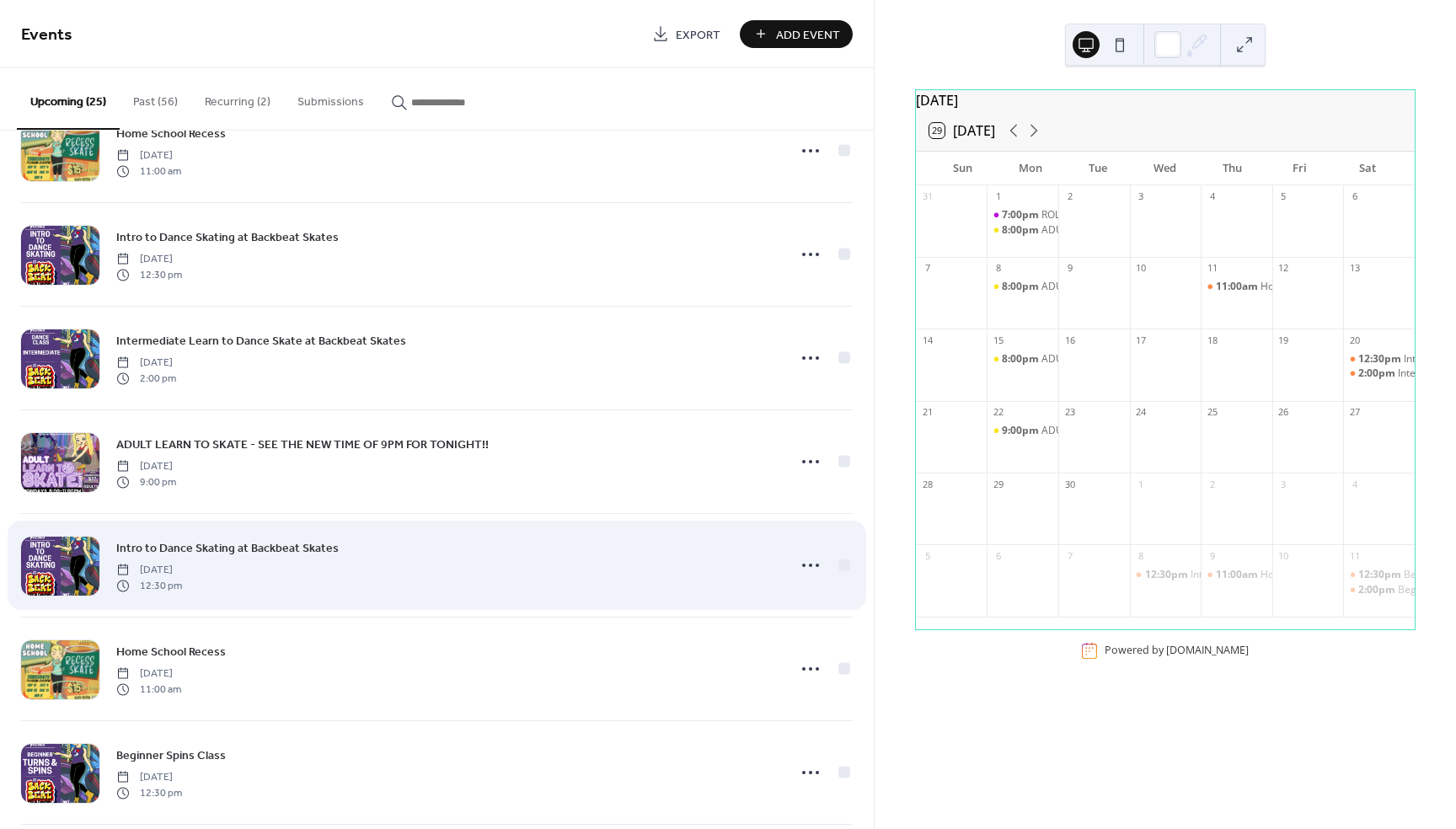 scroll, scrollTop: 1110, scrollLeft: 0, axis: vertical 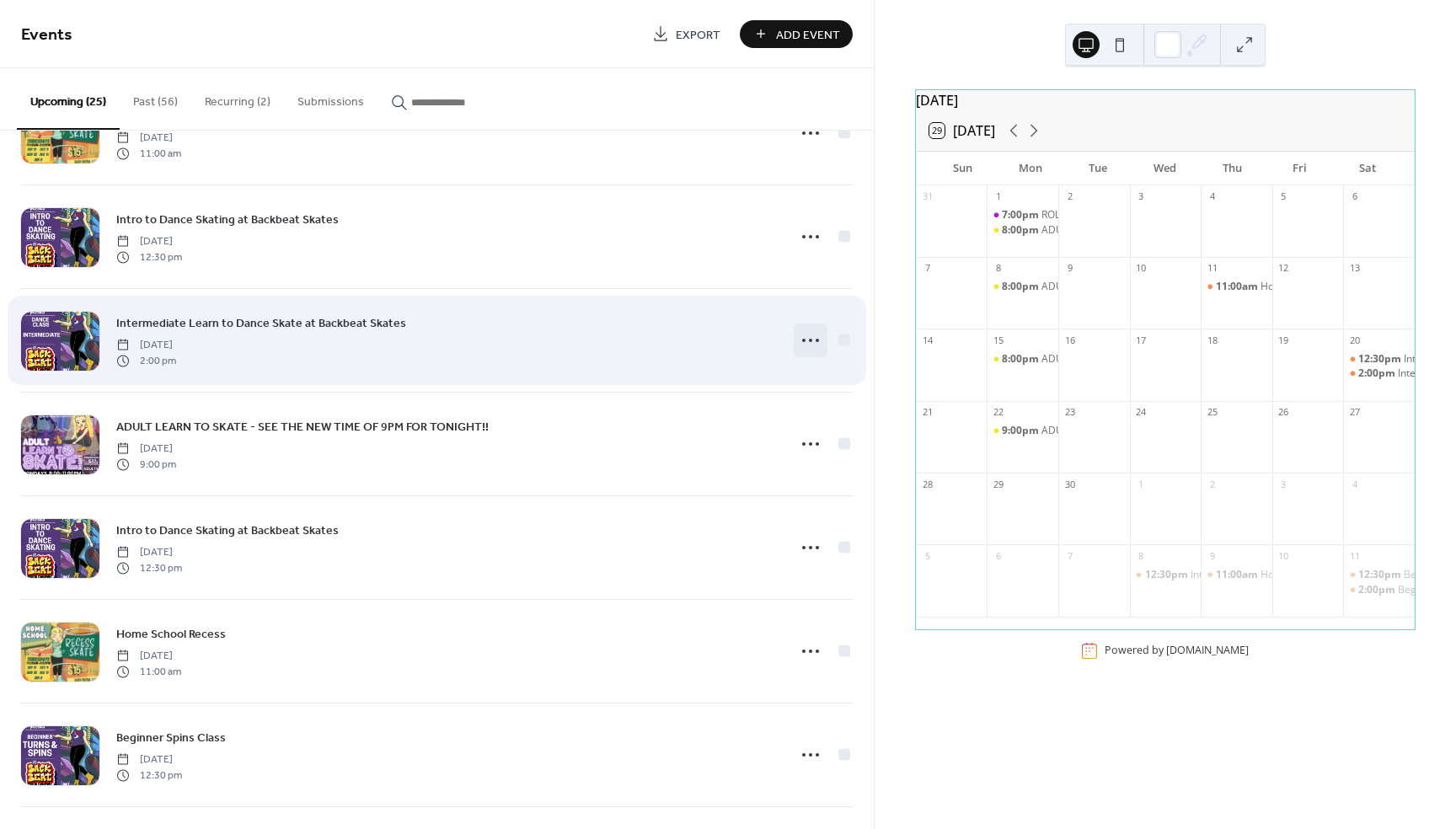 click 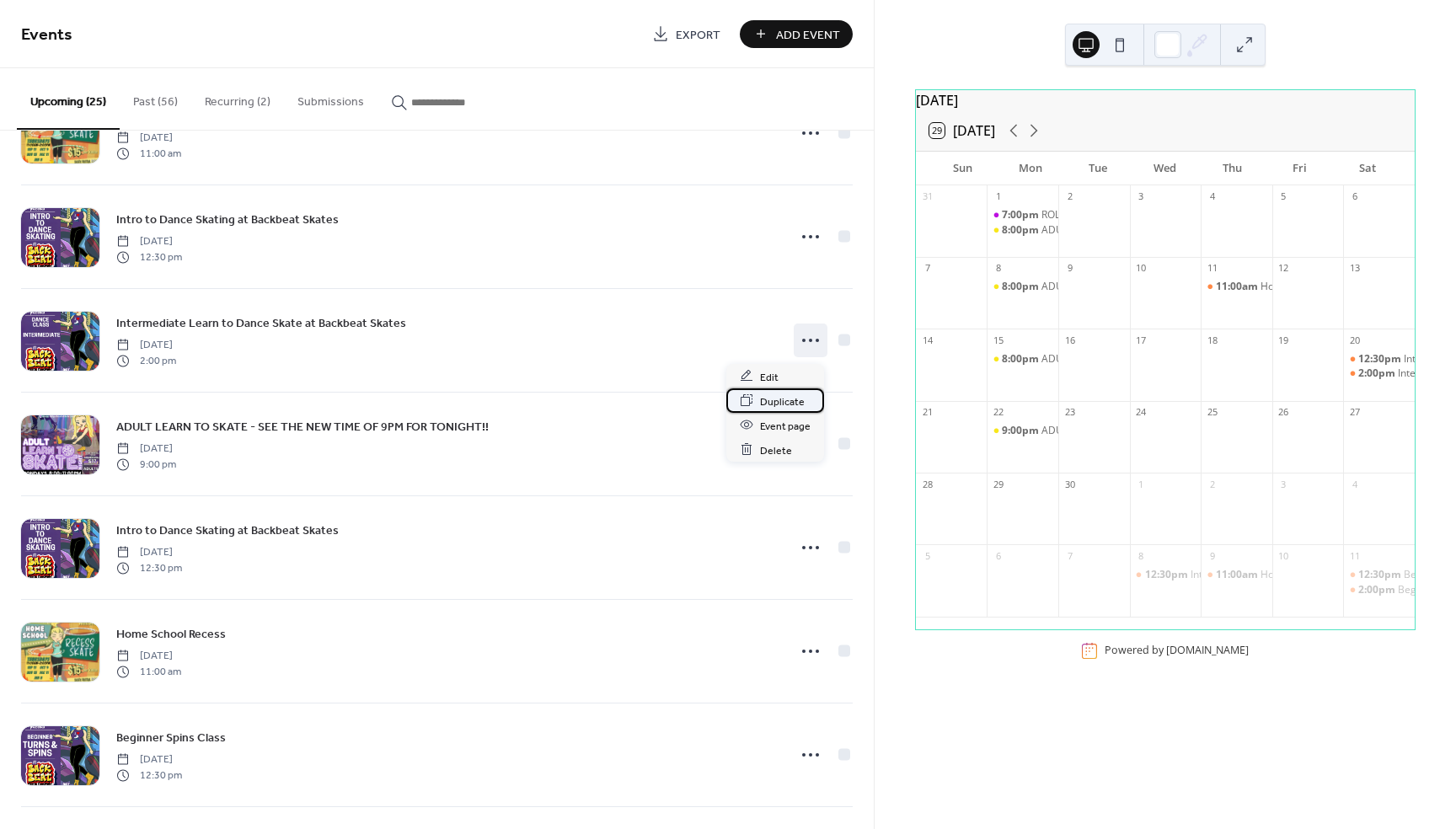 click on "Duplicate" at bounding box center [782, 401] 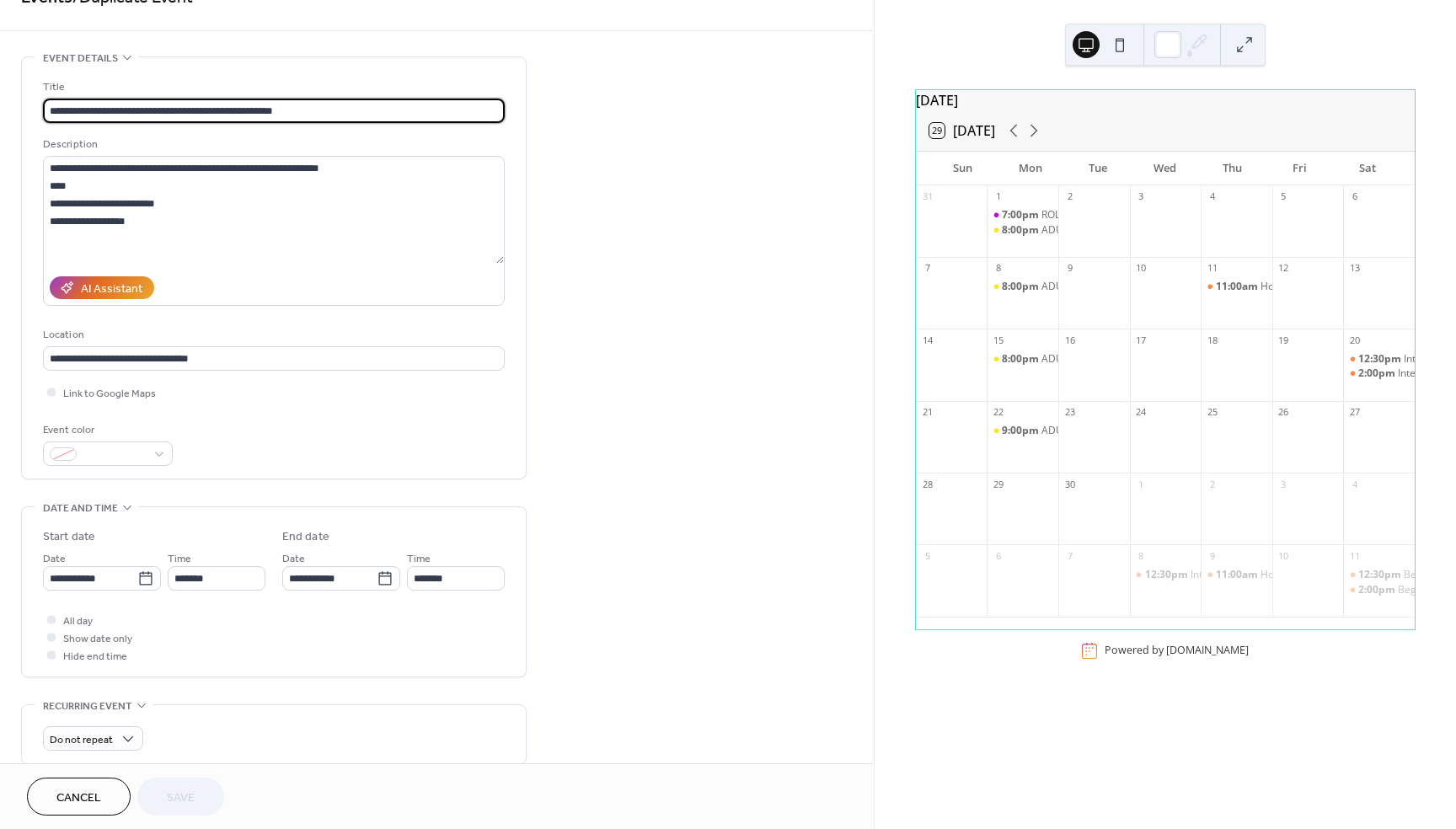 scroll, scrollTop: 419, scrollLeft: 0, axis: vertical 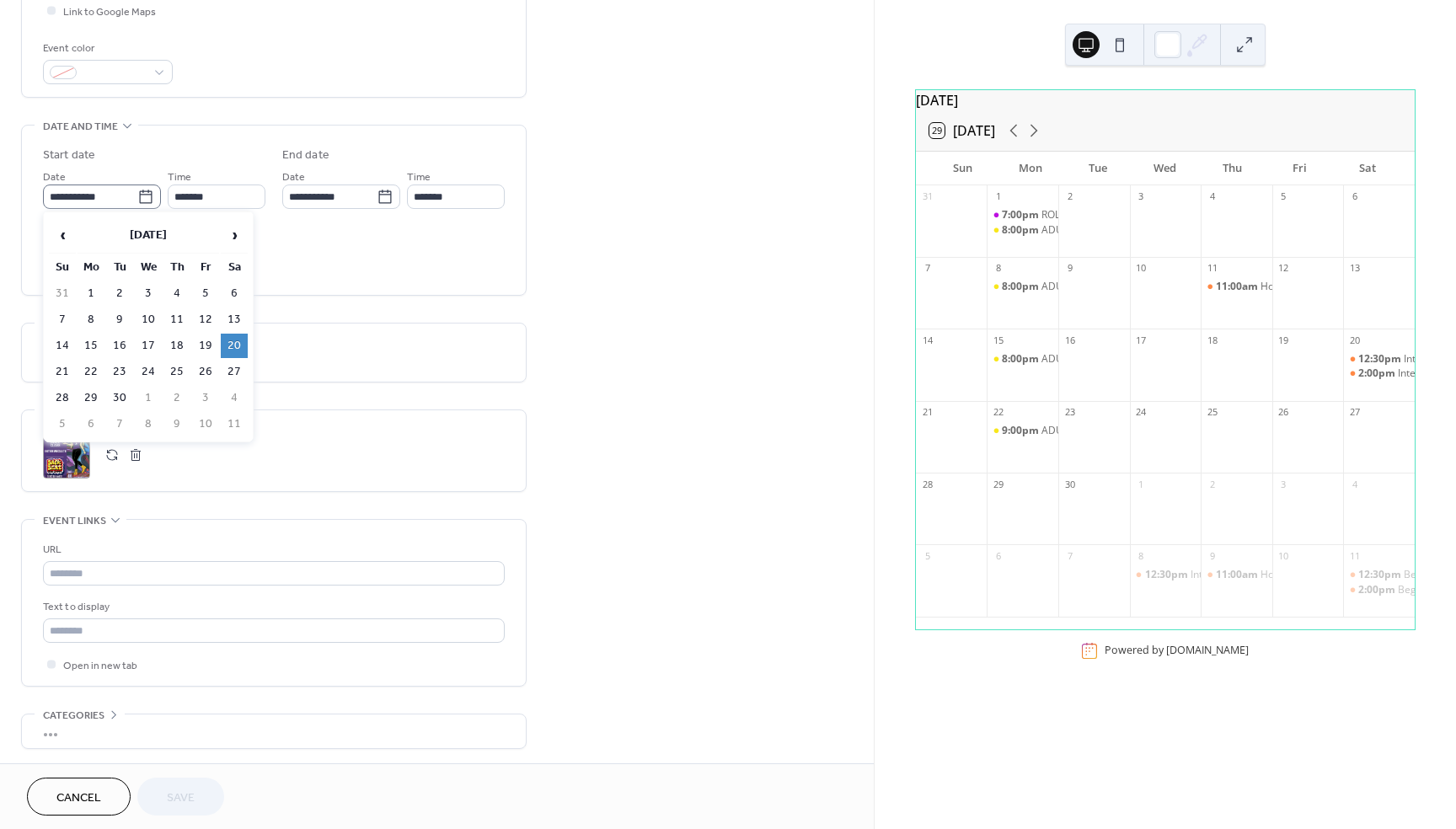 click 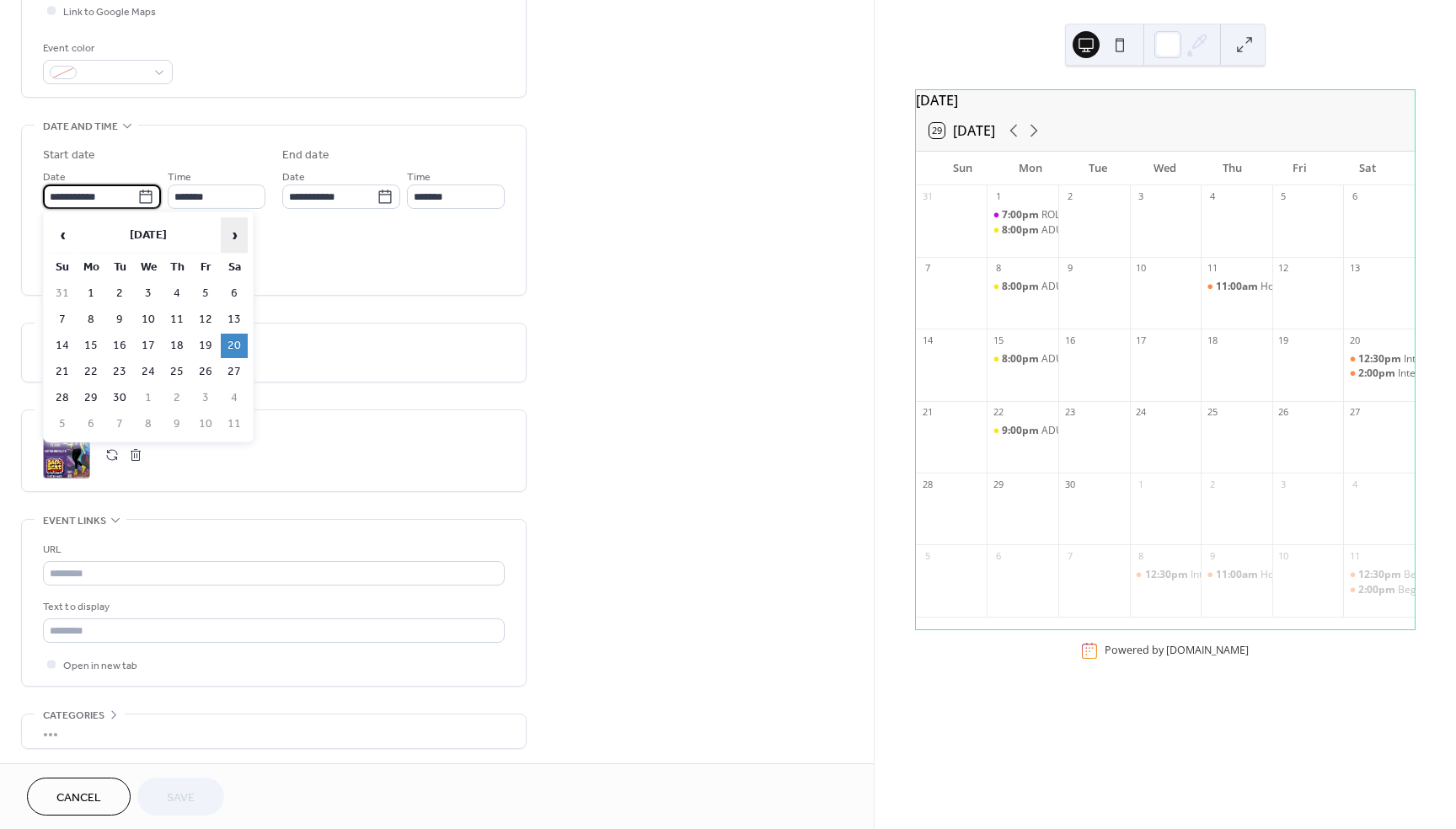 click on "›" at bounding box center [234, 235] 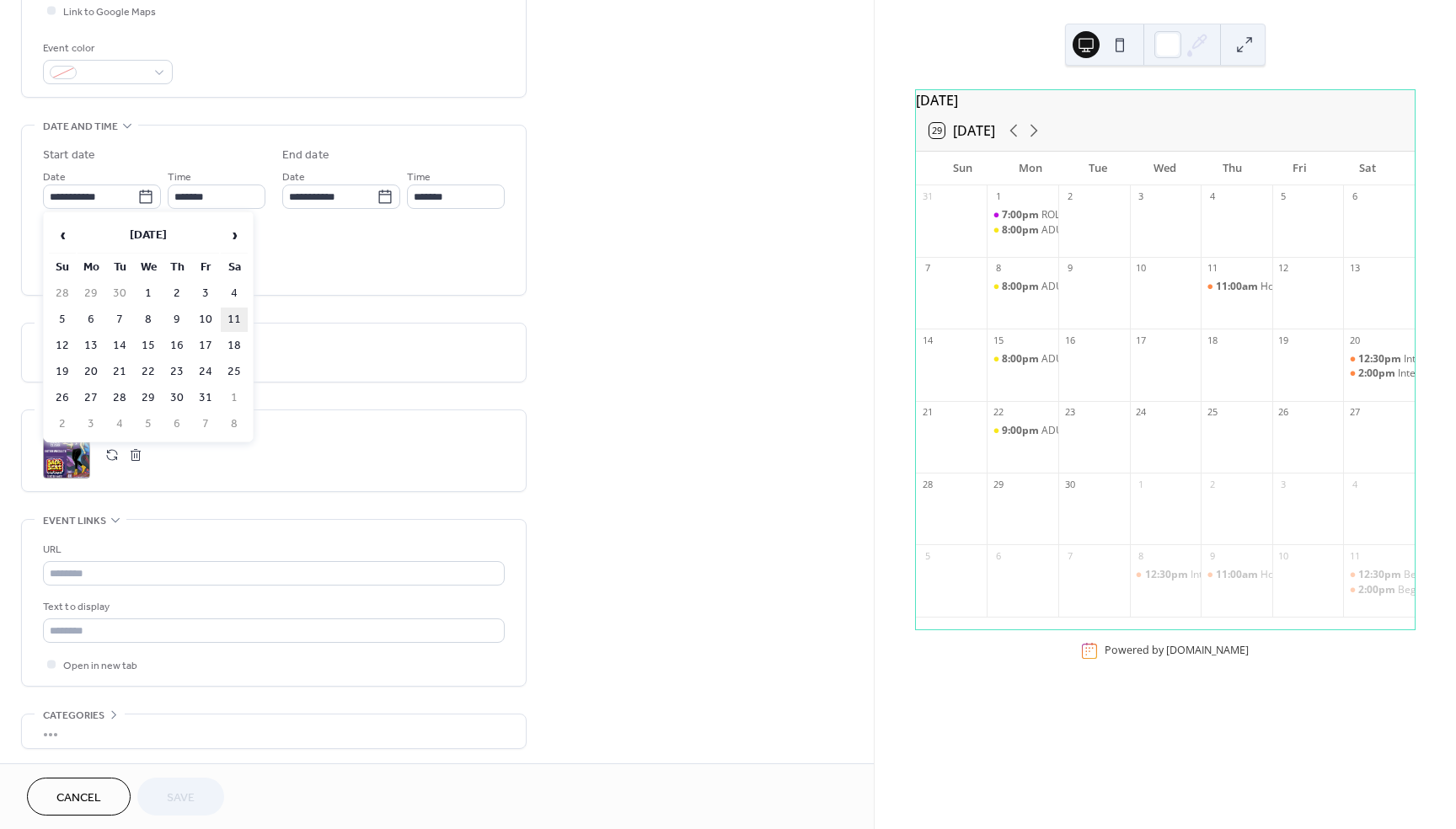 click on "11" at bounding box center [234, 319] 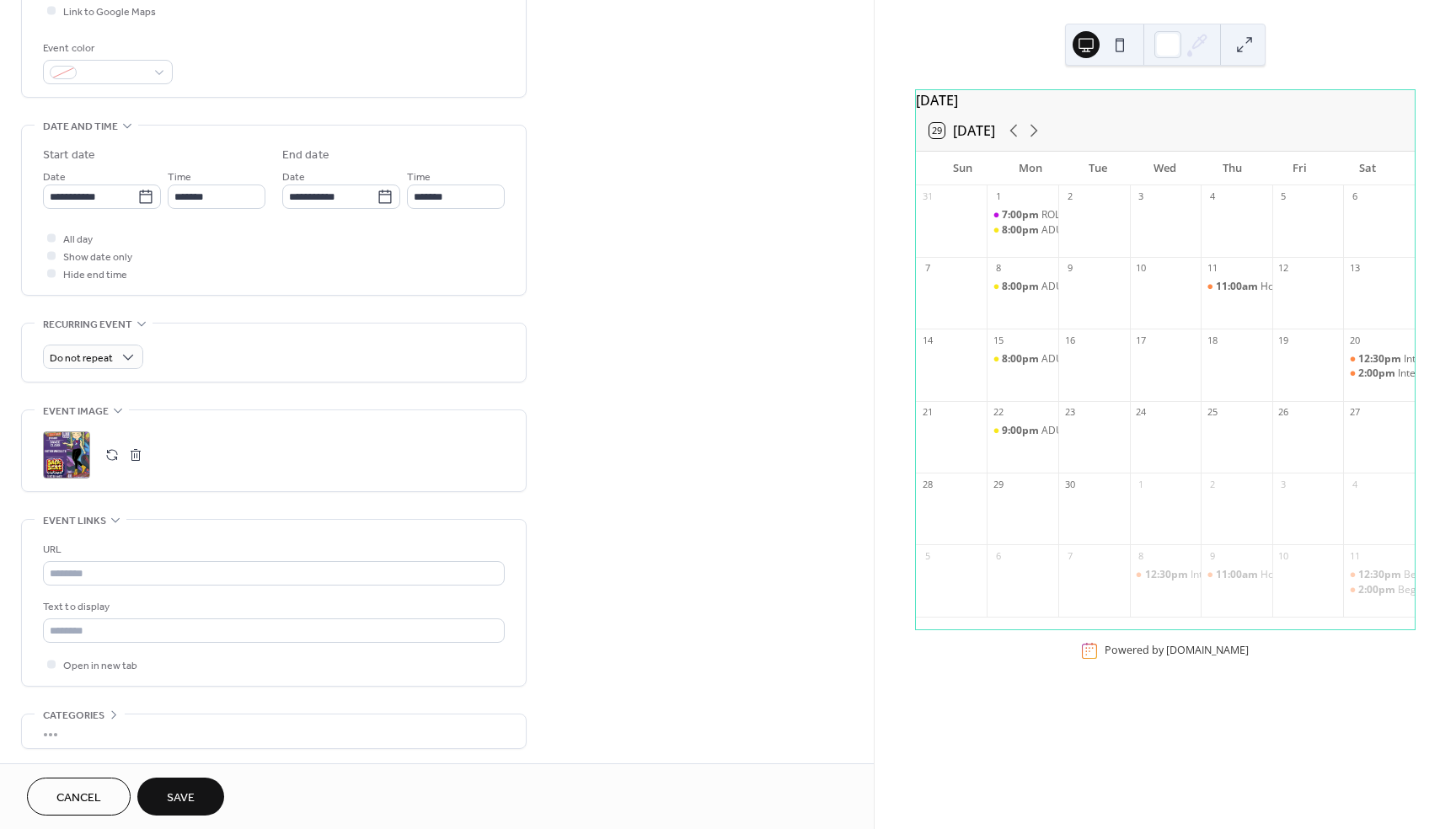 click on "Save" at bounding box center (180, 798) 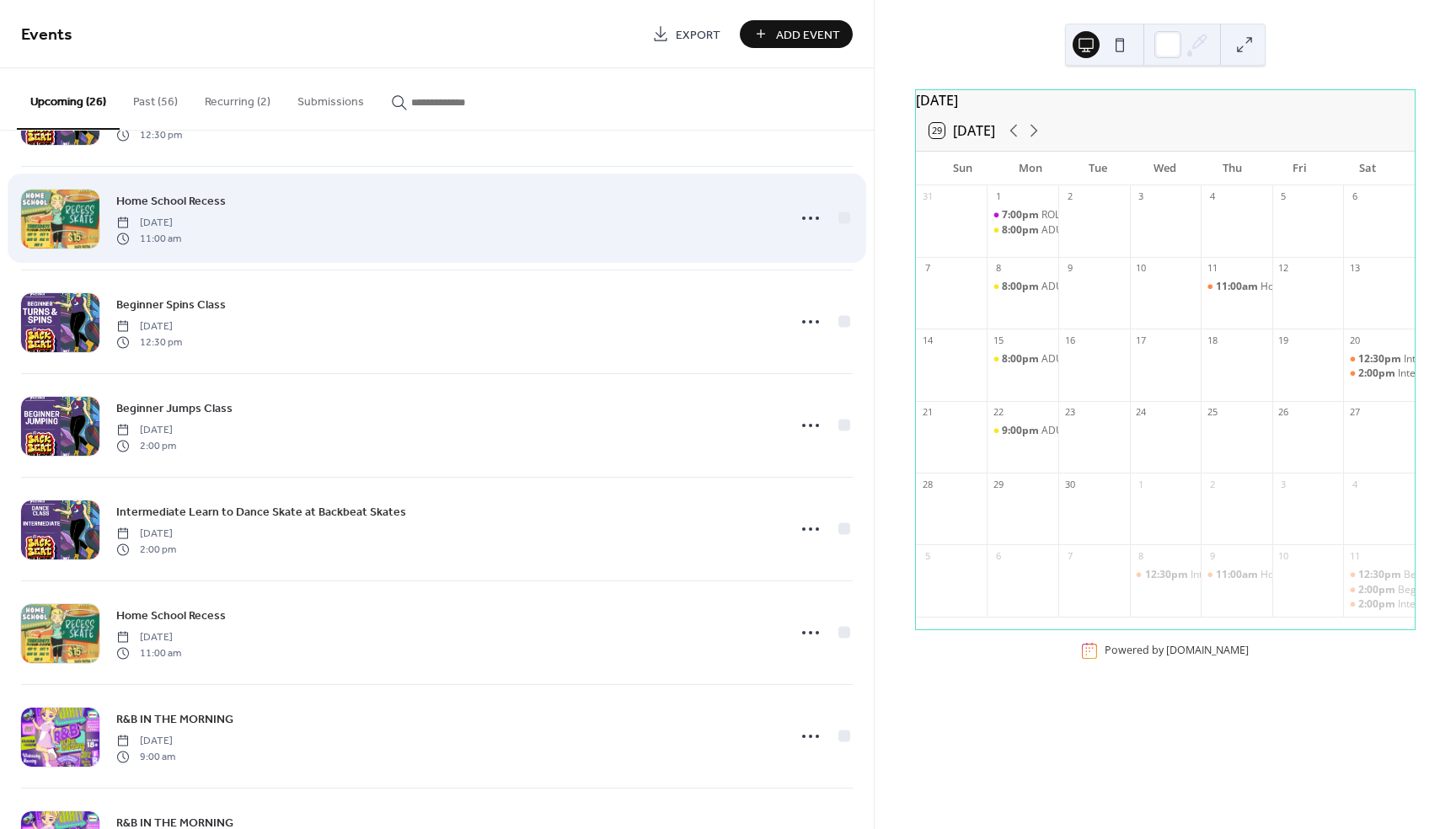 scroll, scrollTop: 1568, scrollLeft: 0, axis: vertical 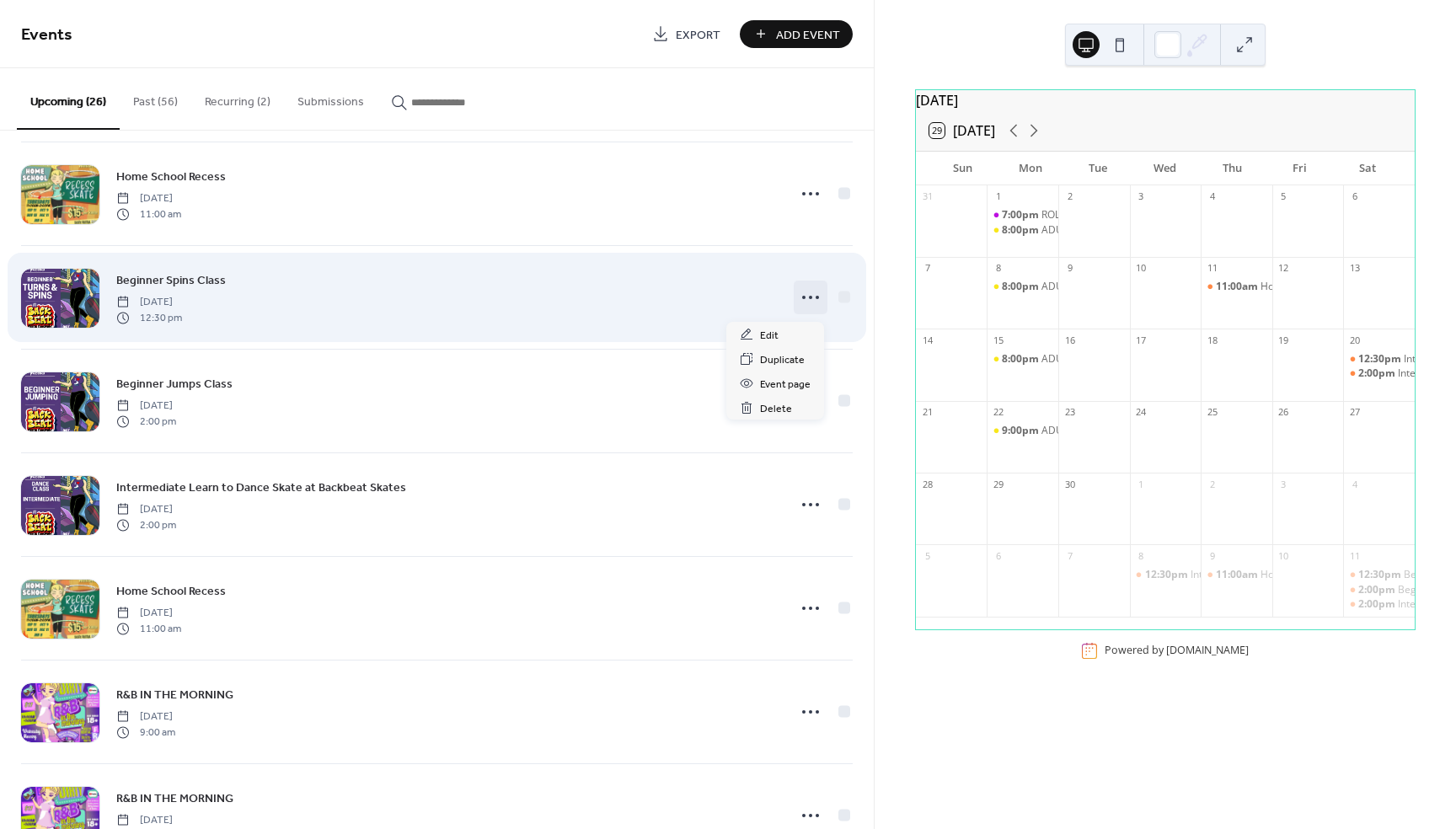 click 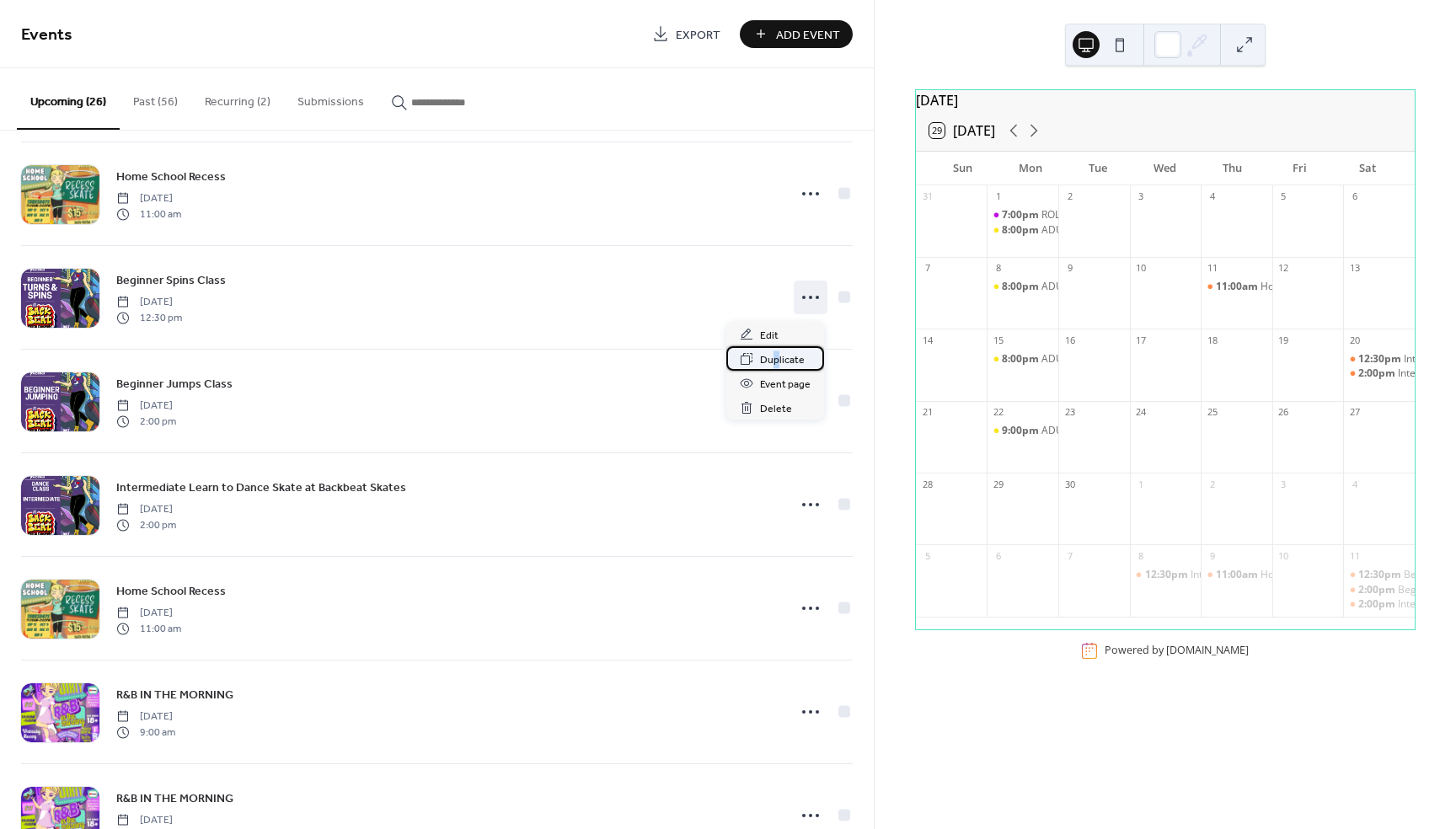 click on "Duplicate" at bounding box center [782, 360] 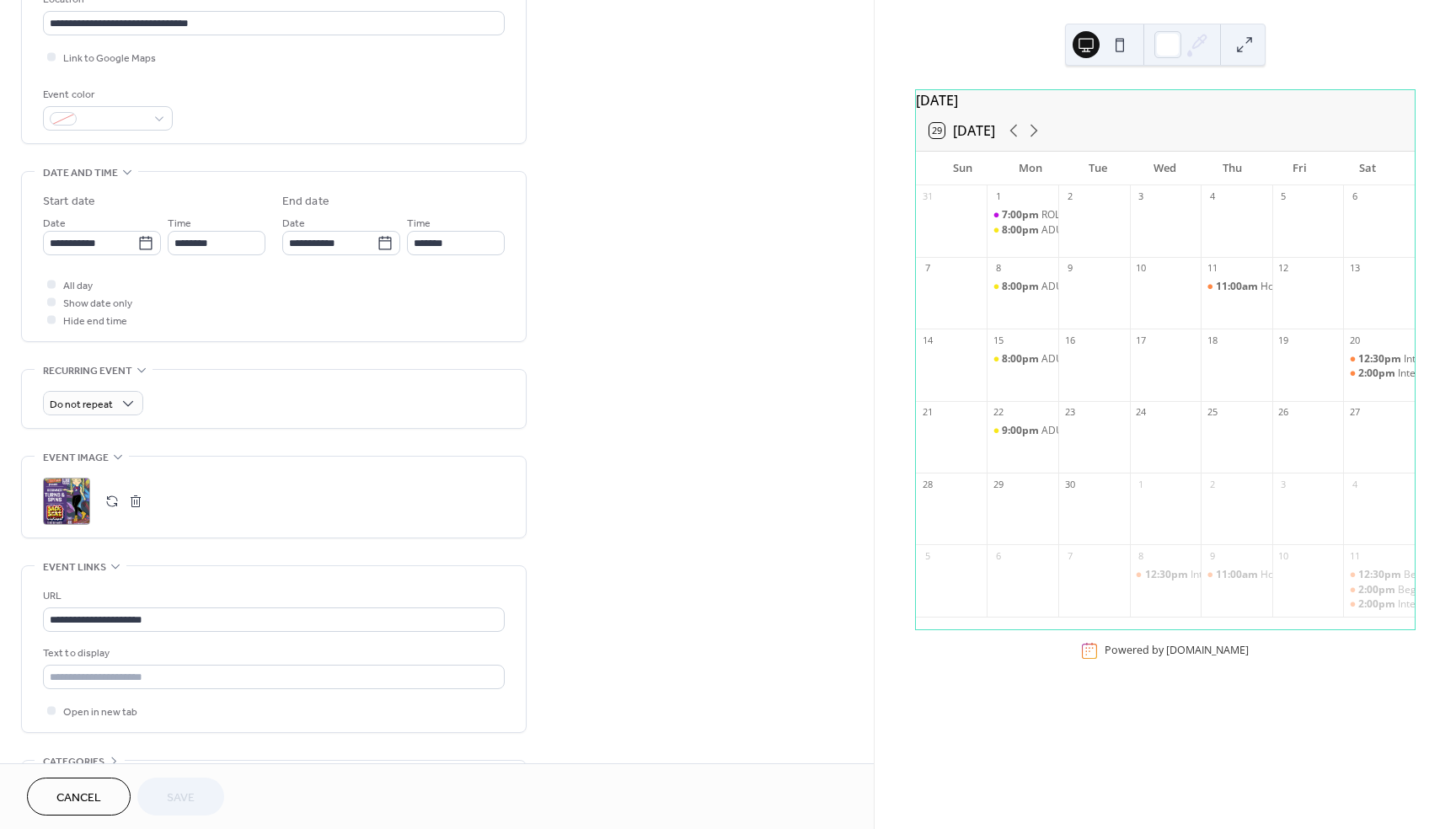 scroll, scrollTop: 385, scrollLeft: 0, axis: vertical 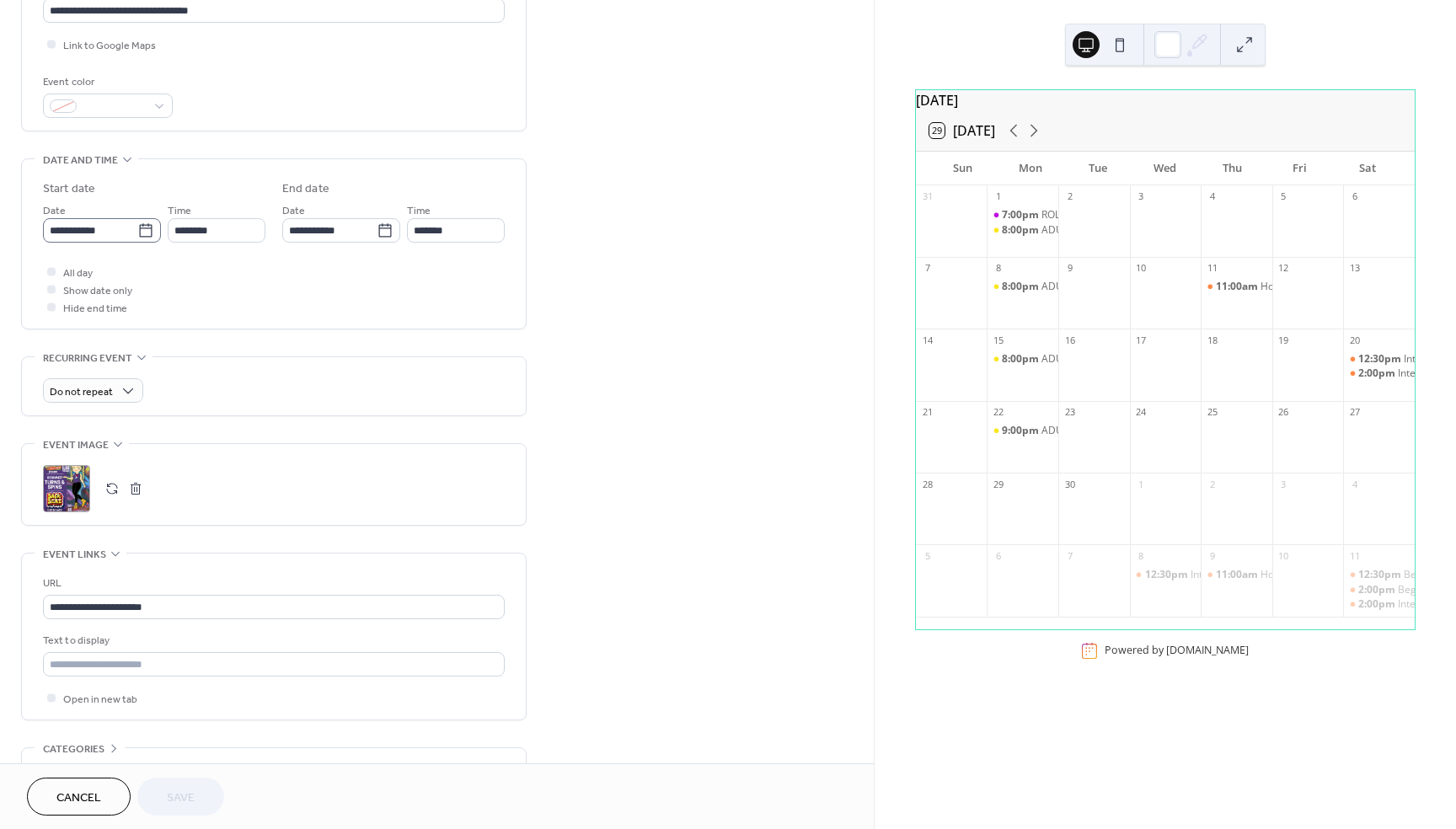 click 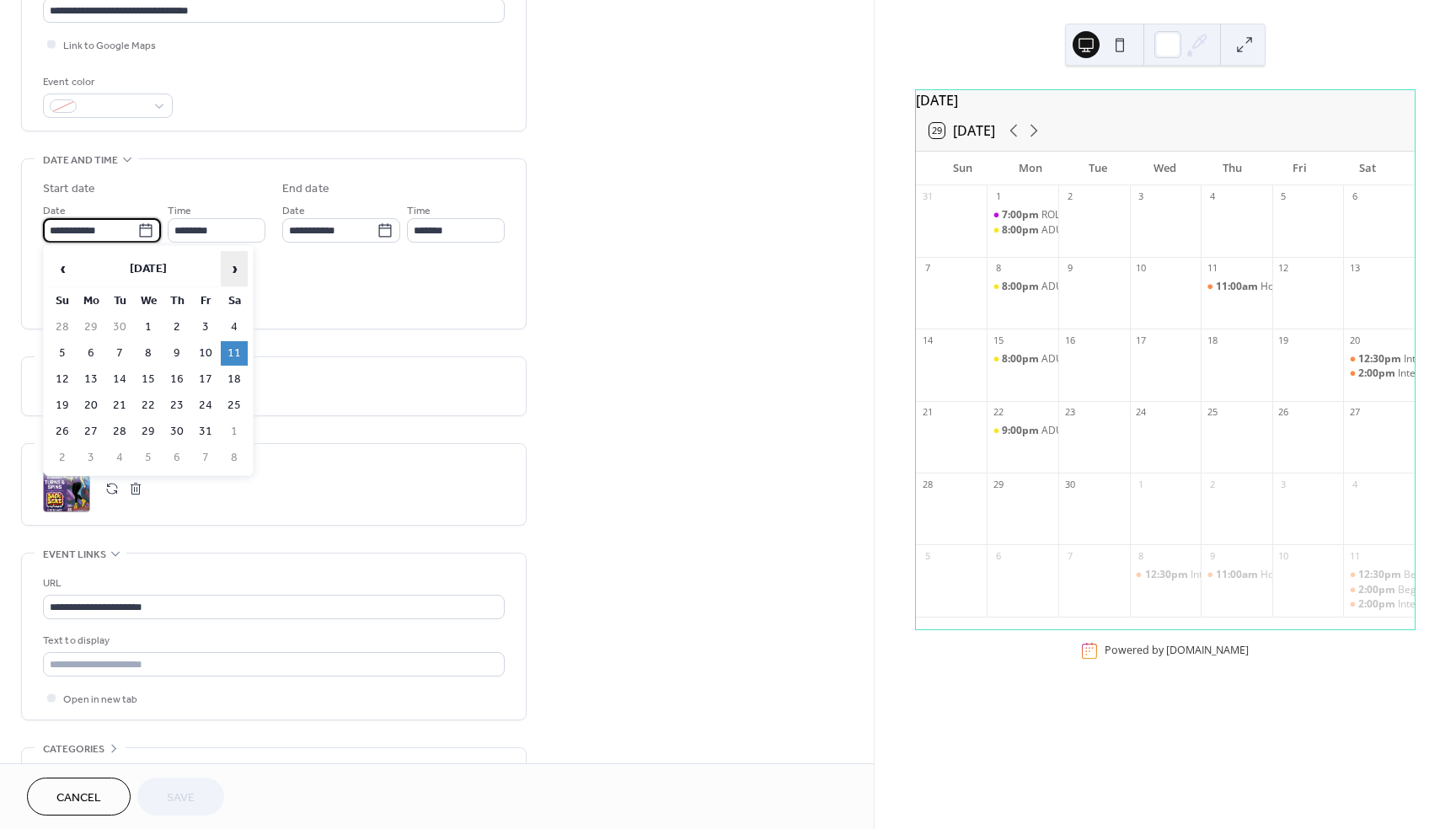 click on "›" at bounding box center [234, 269] 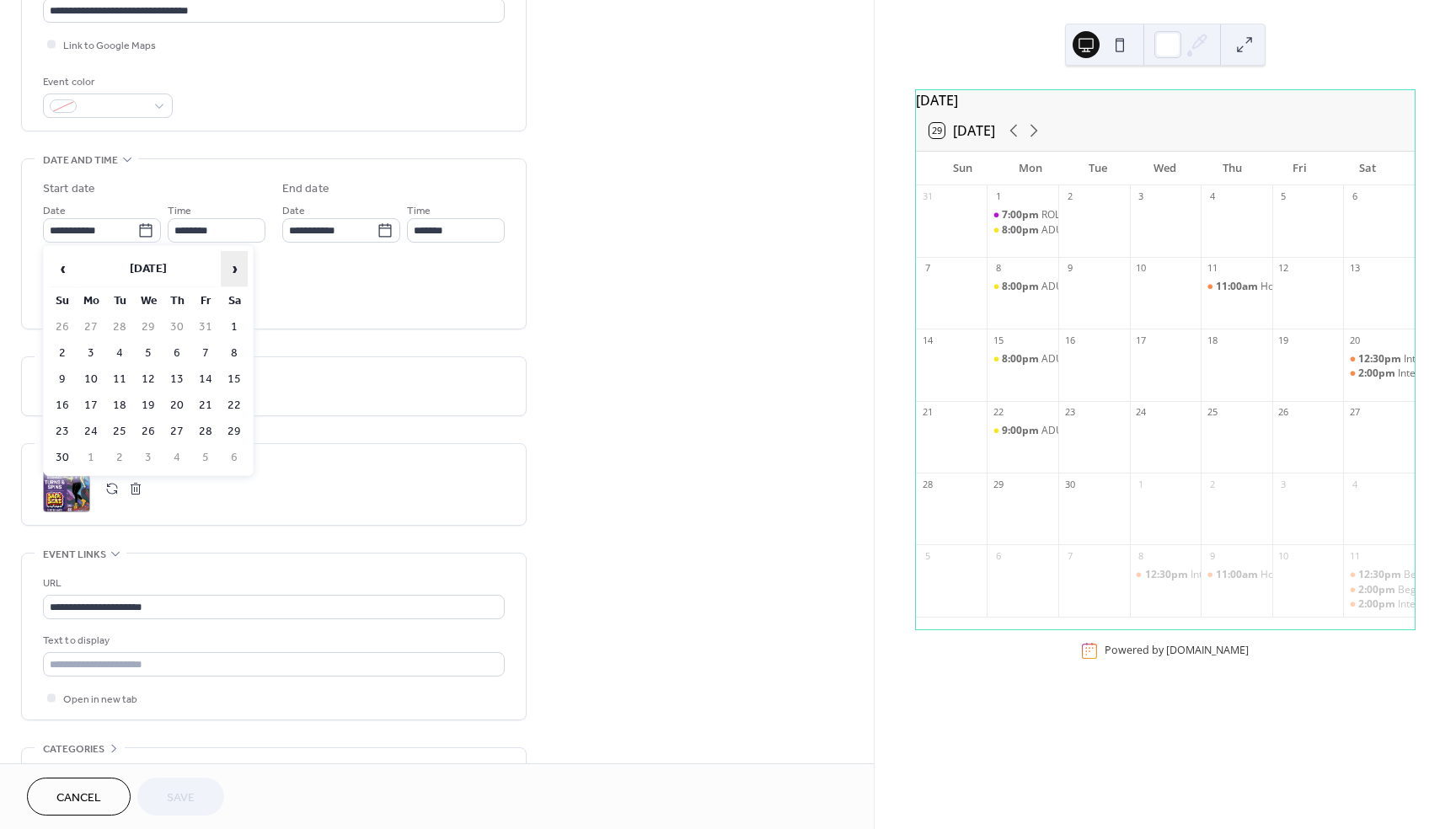 click on "›" at bounding box center (234, 269) 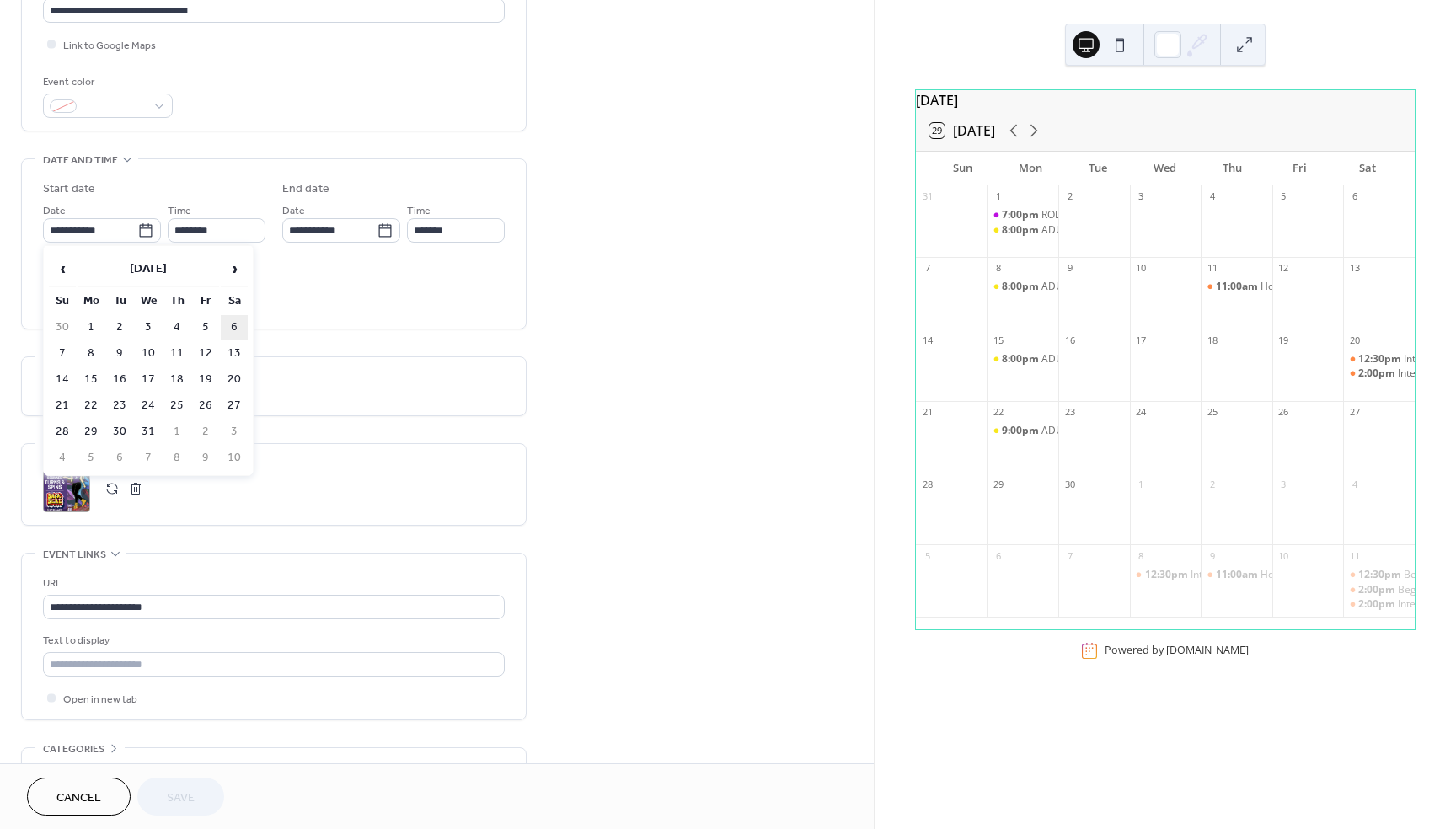 click on "6" at bounding box center (234, 327) 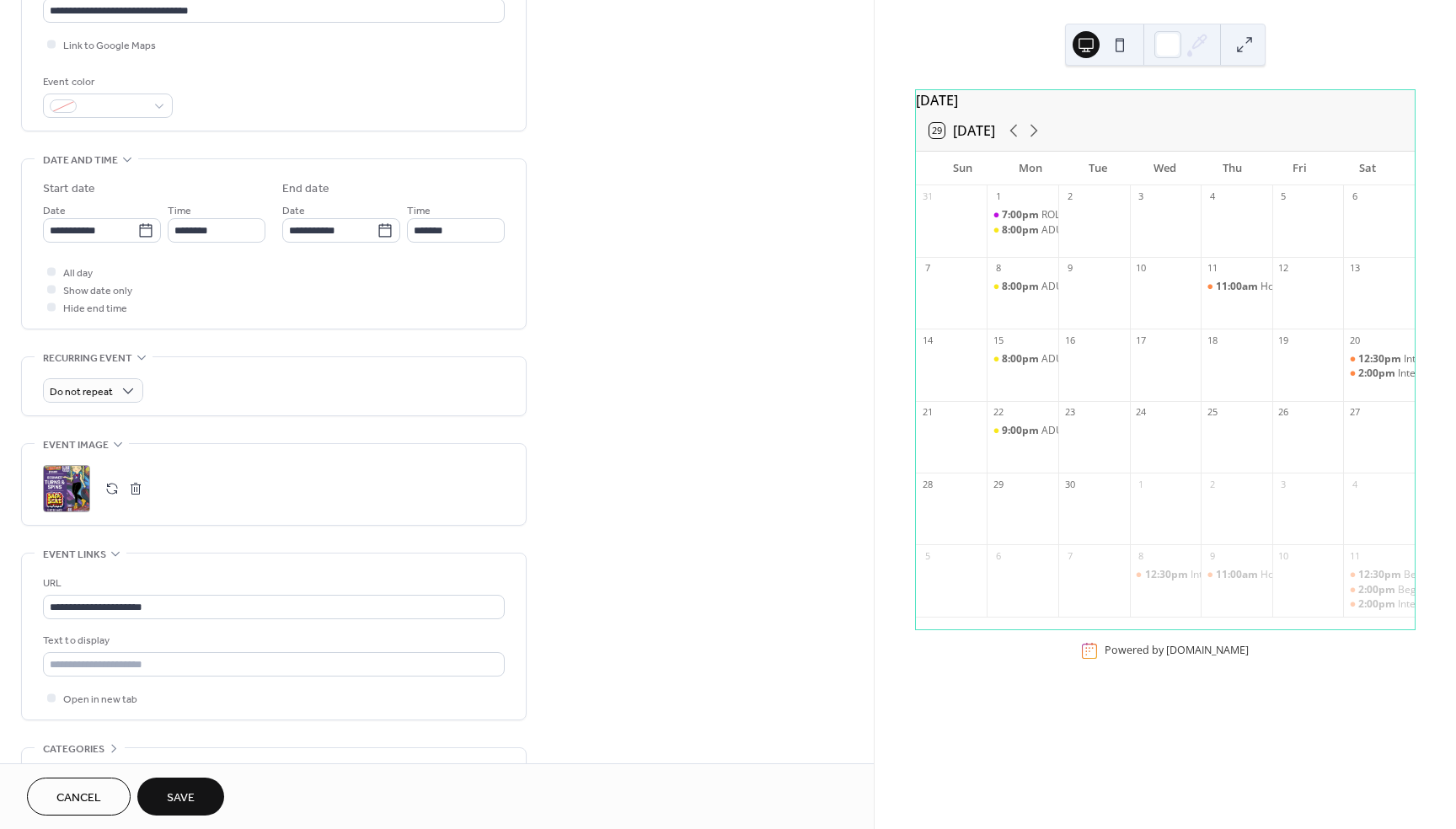 click on "Save" at bounding box center (180, 796) 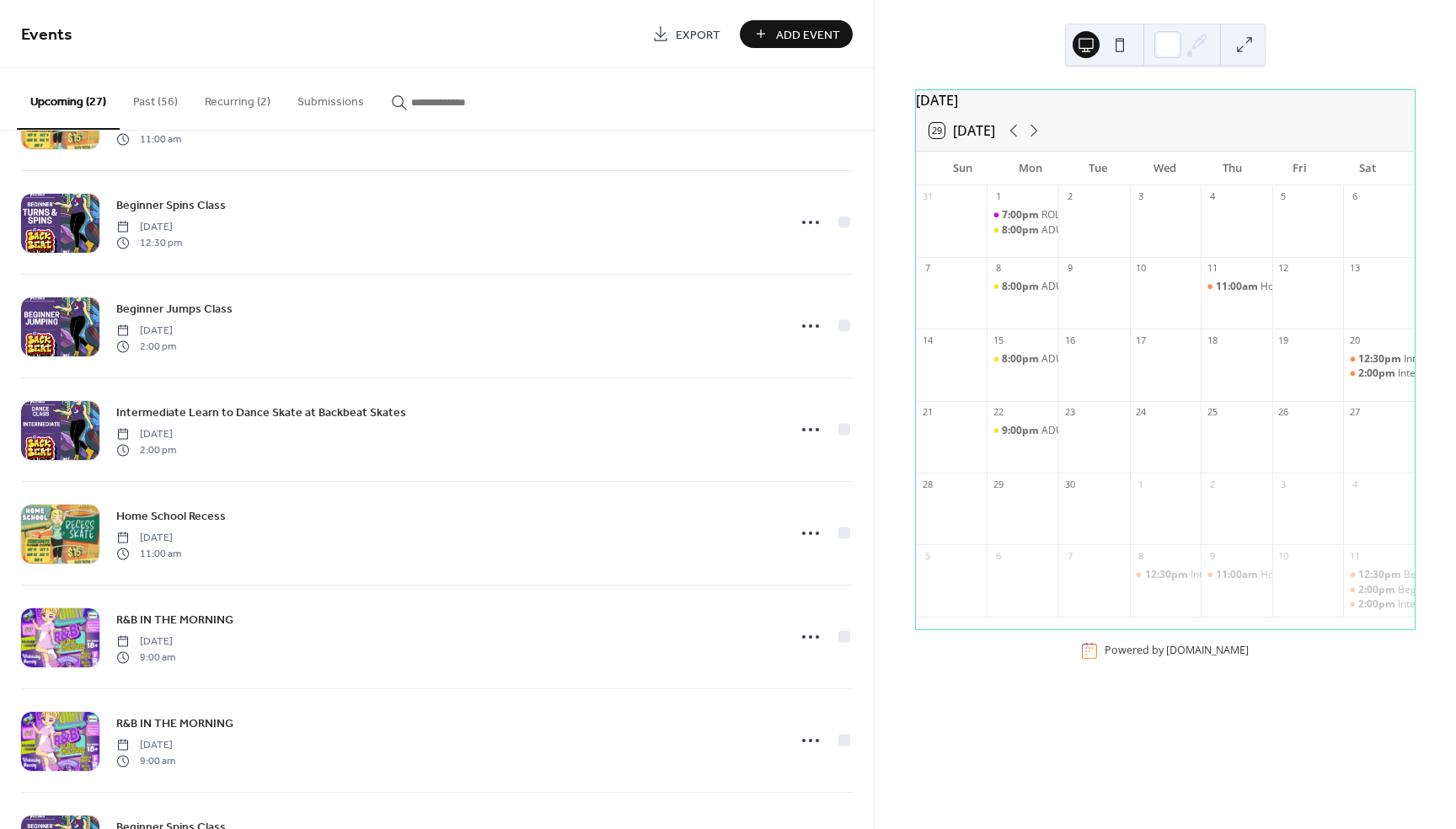 scroll, scrollTop: 1666, scrollLeft: 0, axis: vertical 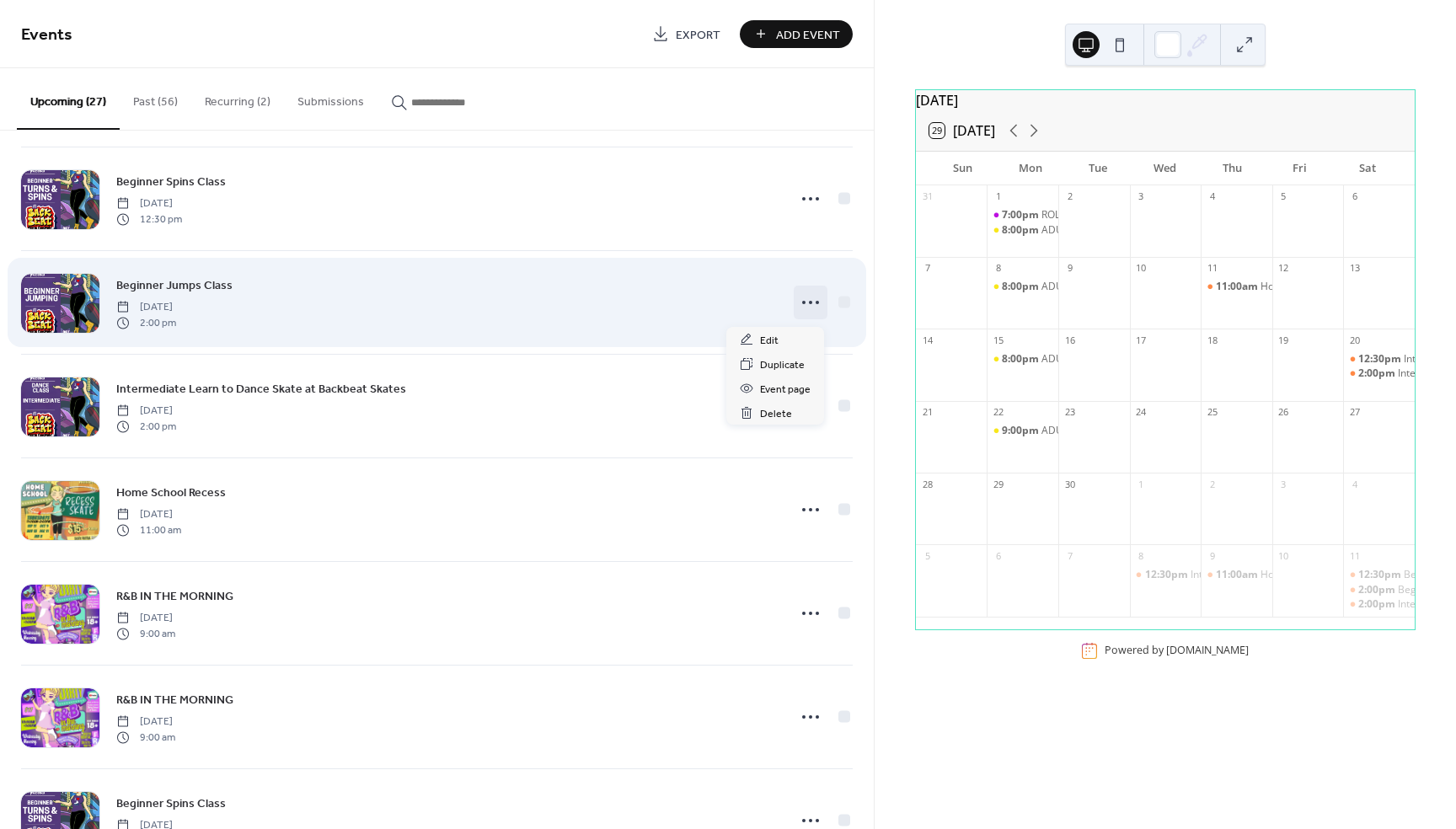 click 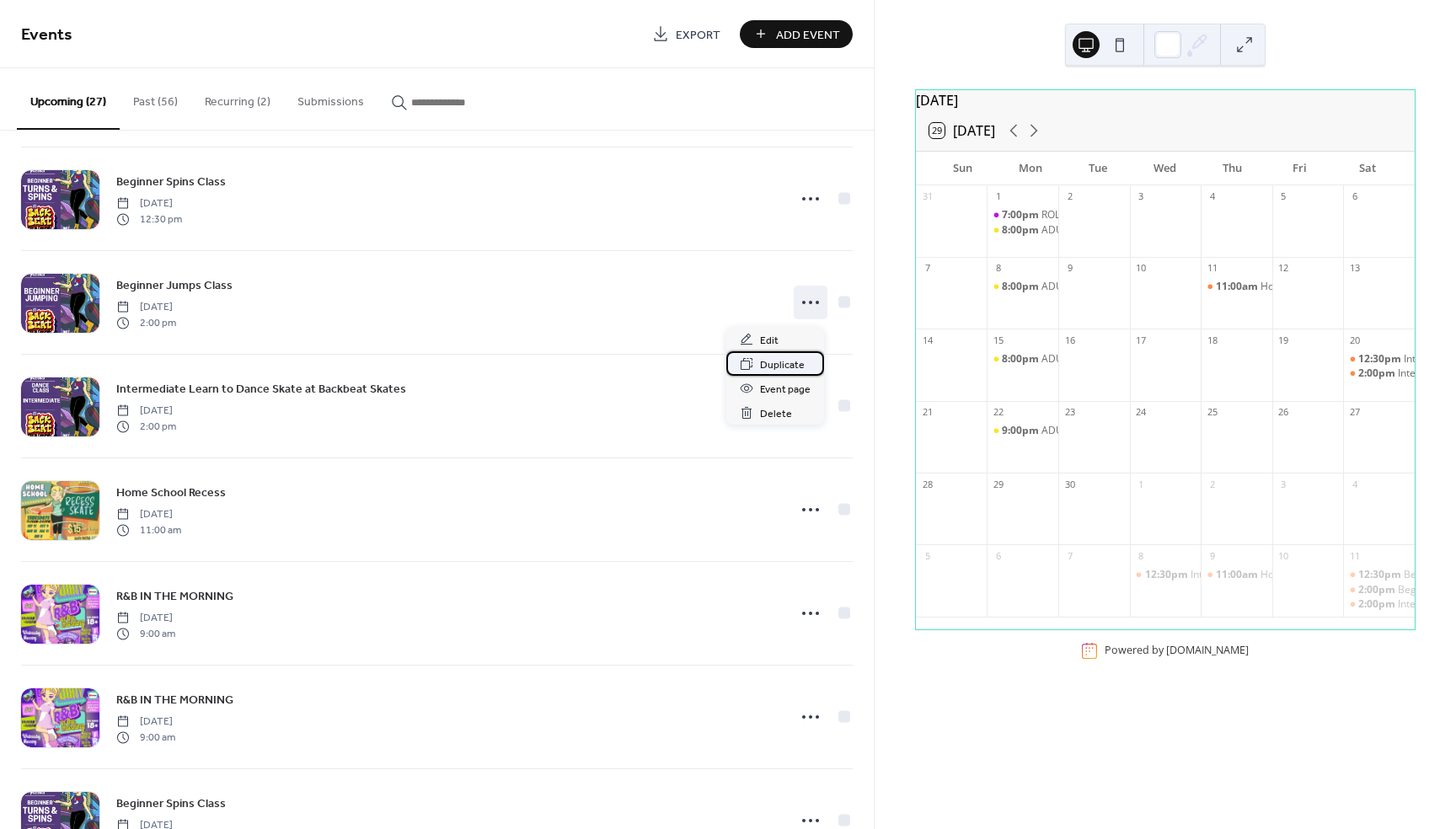 click on "Duplicate" at bounding box center (782, 365) 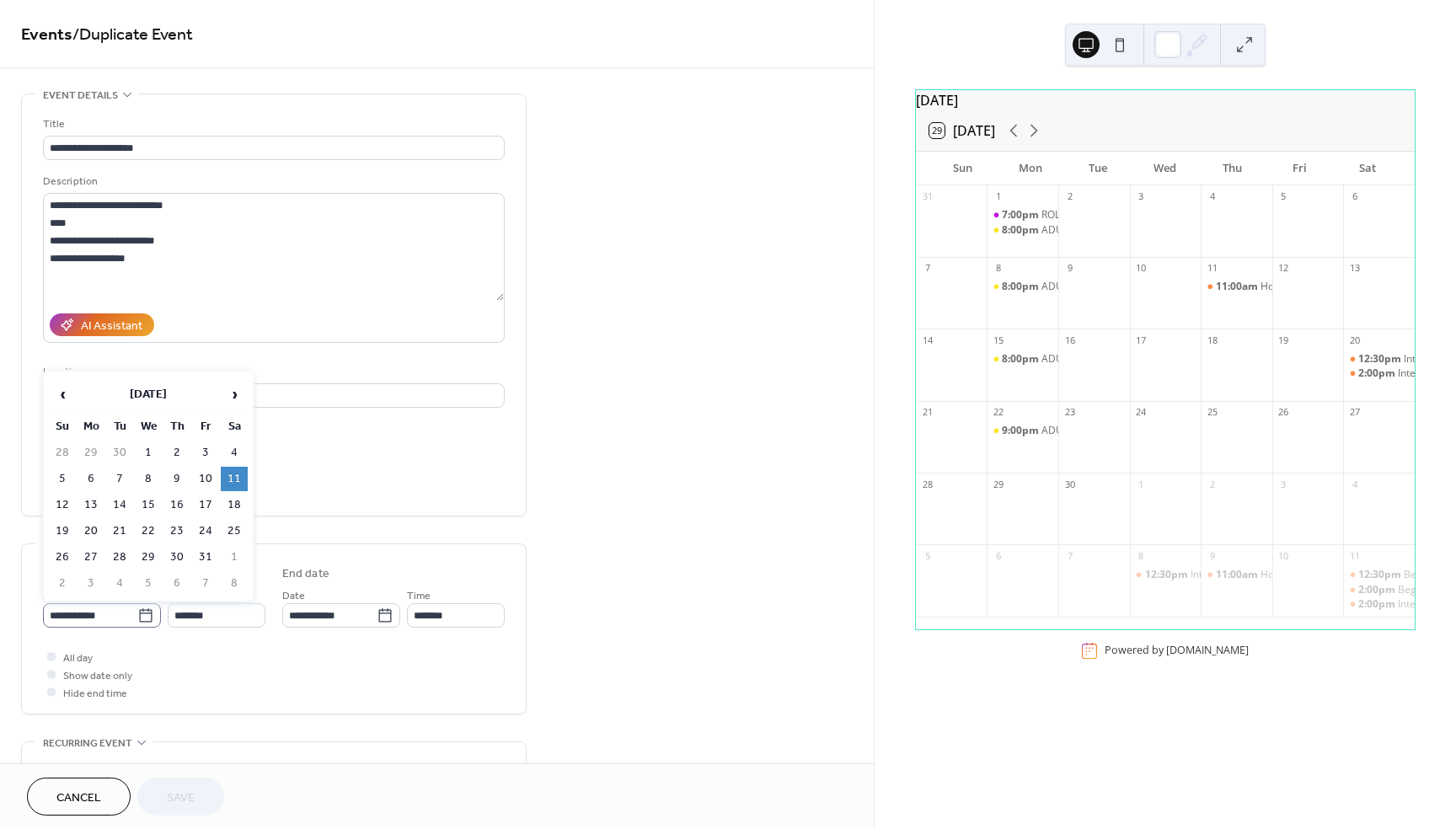 click 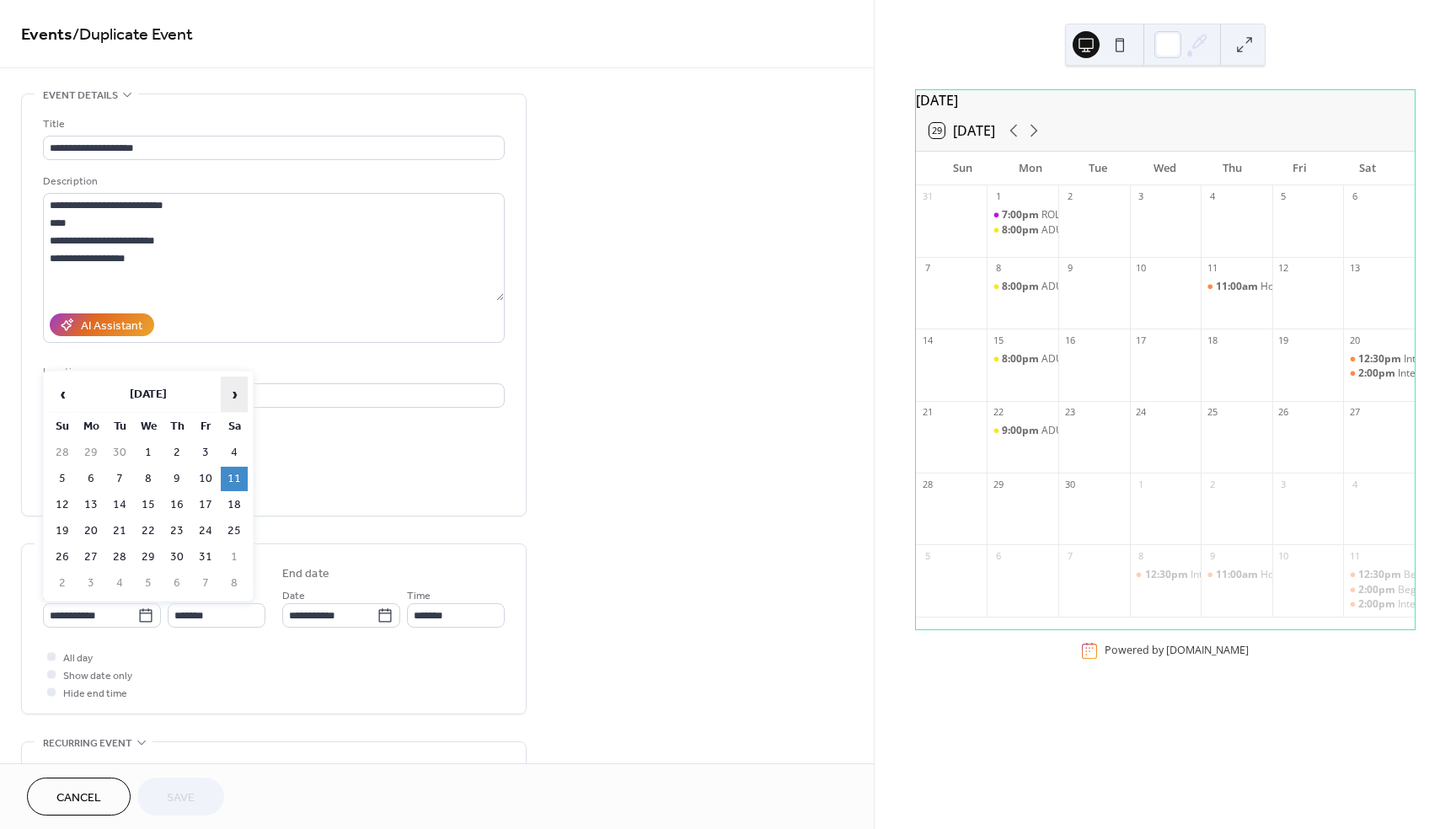 click on "›" at bounding box center (234, 394) 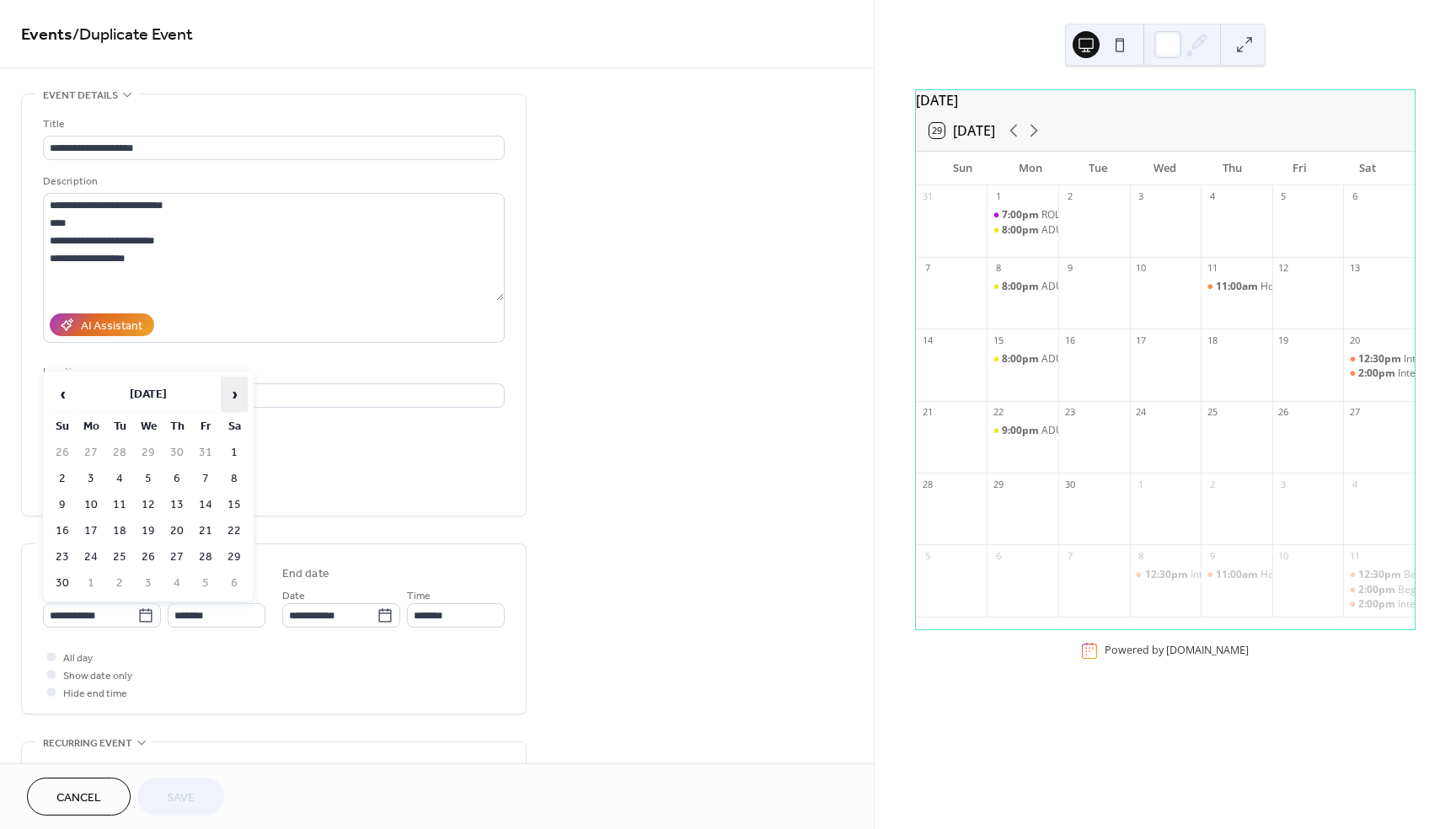 click on "›" at bounding box center [234, 394] 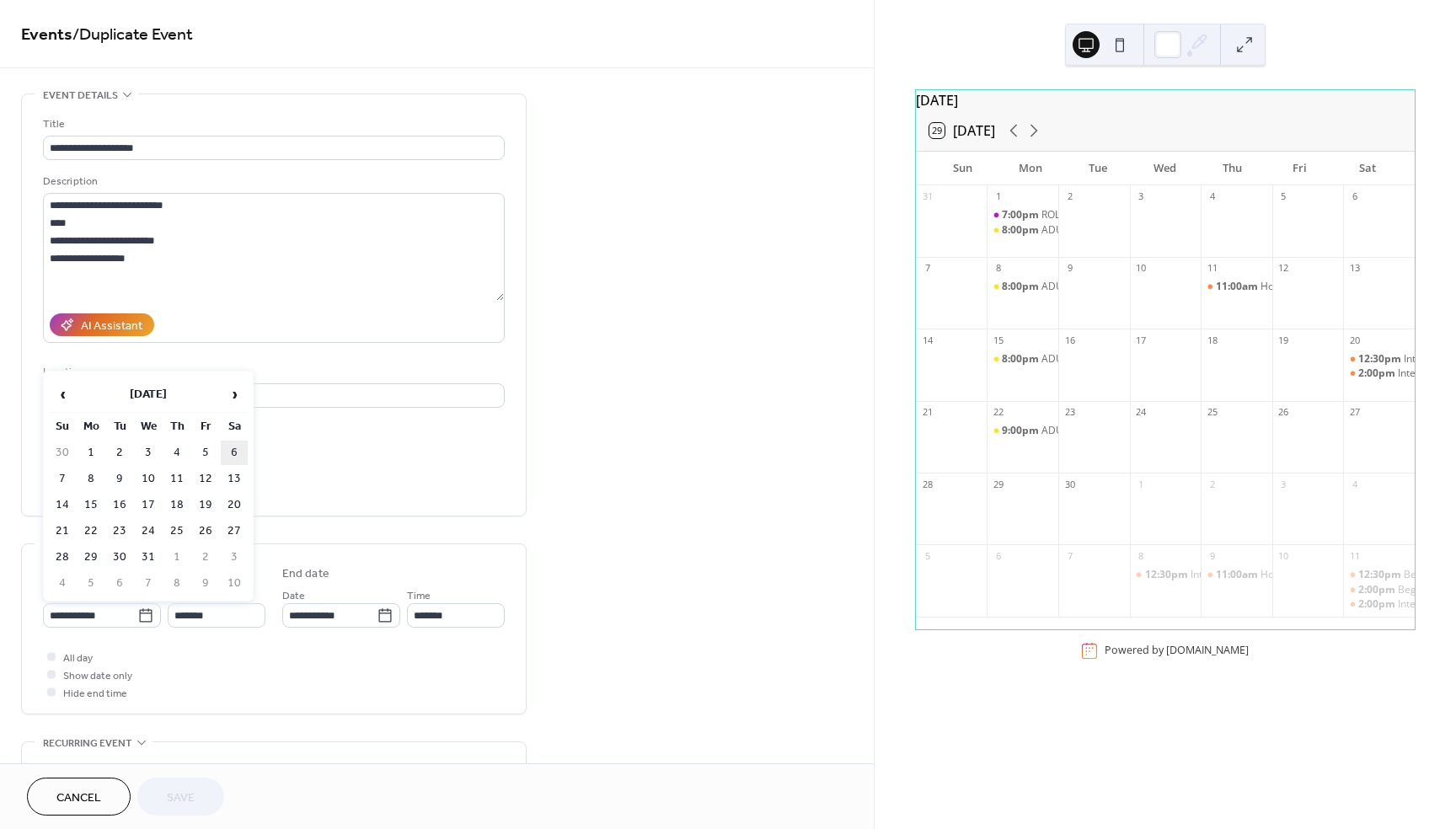 click on "6" at bounding box center (234, 452) 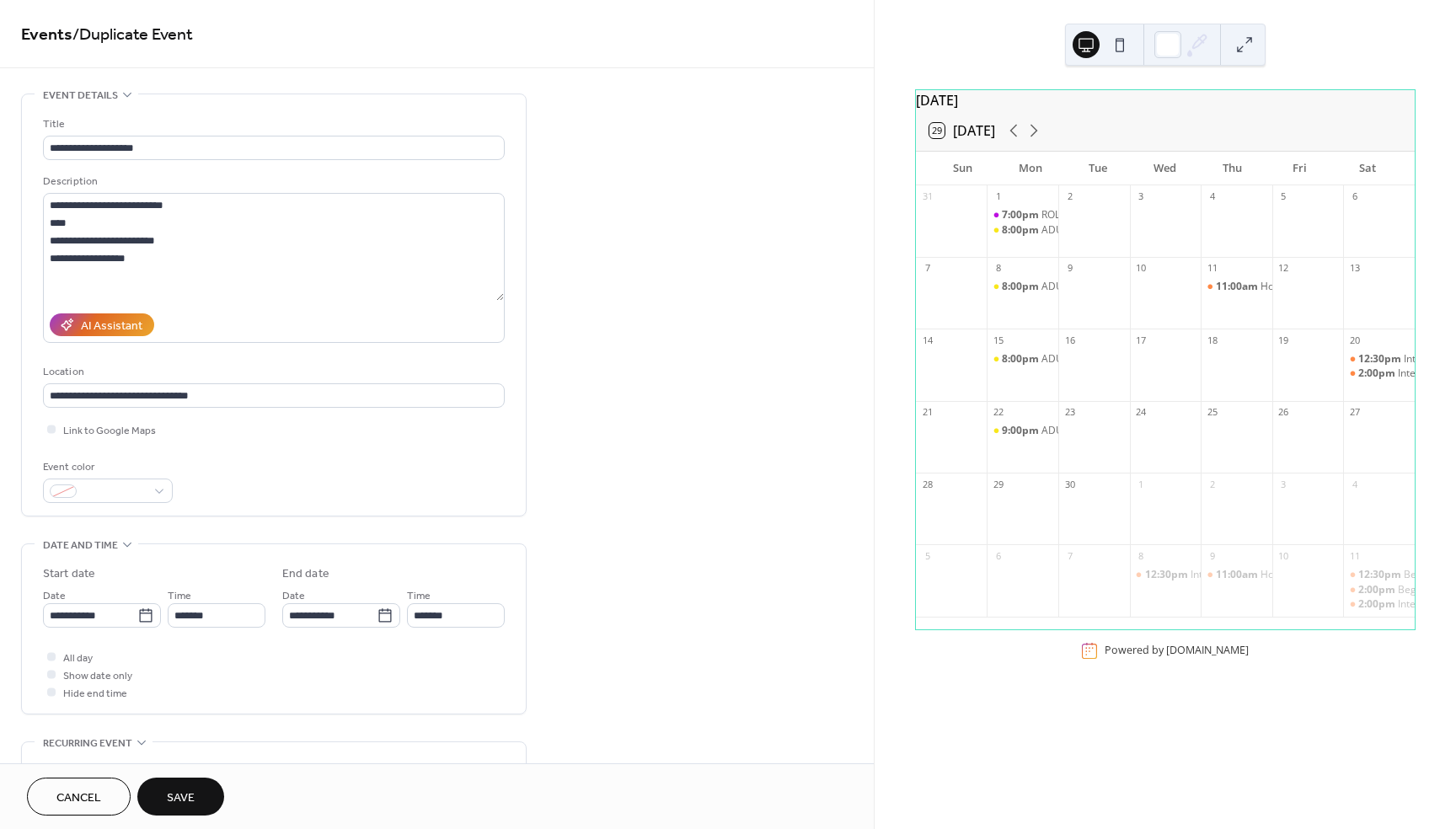 type on "**********" 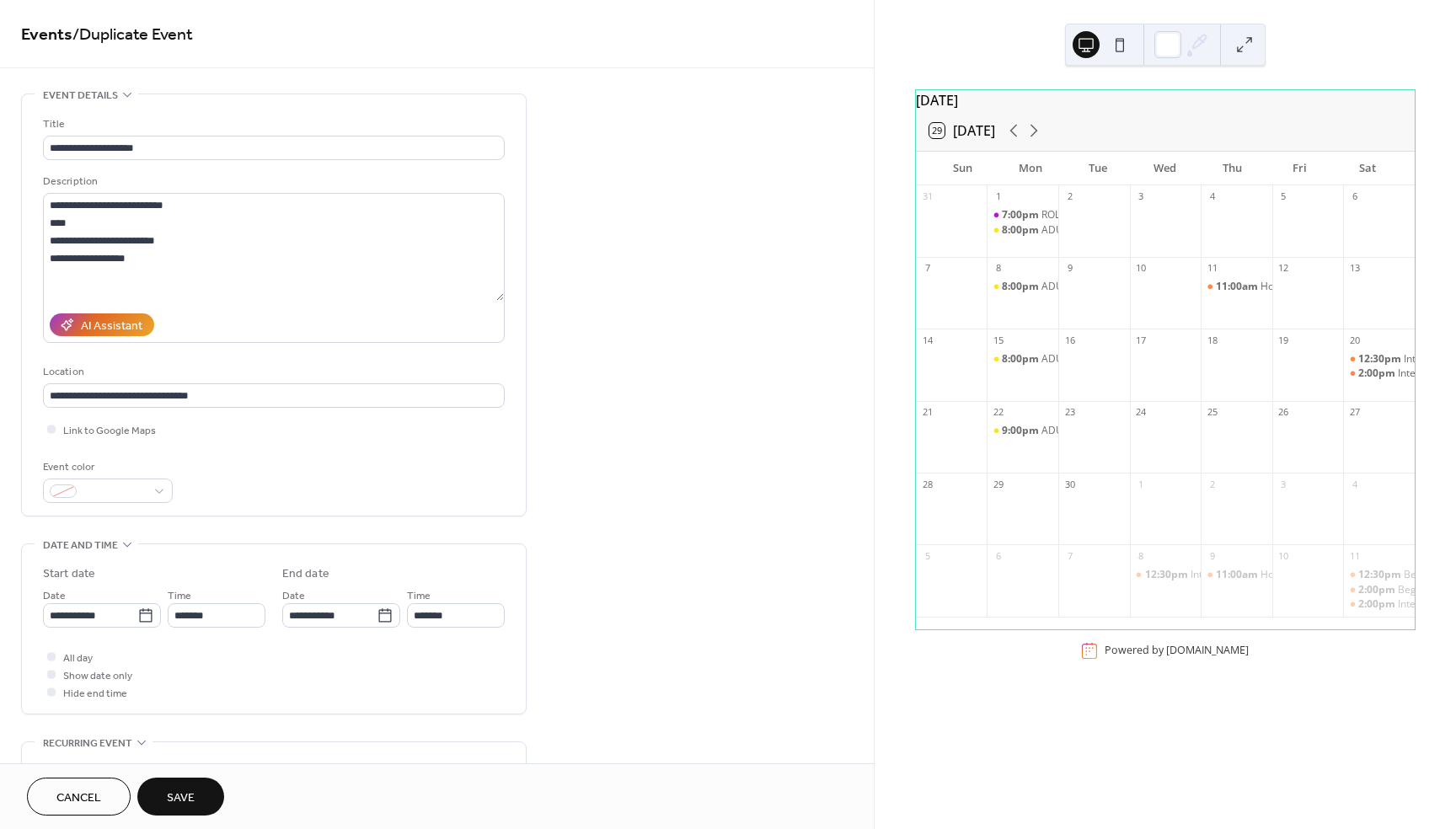 type on "**********" 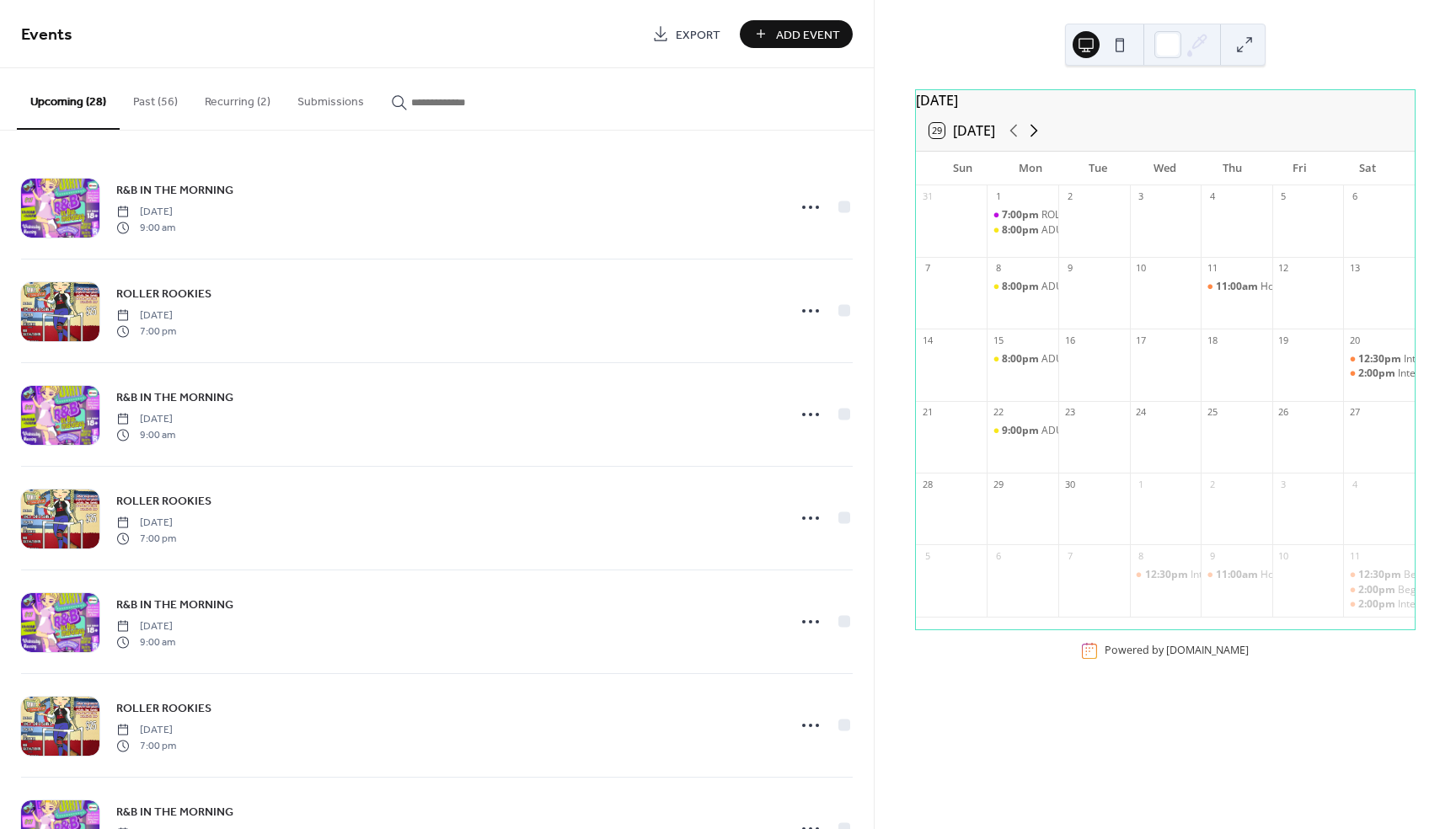 click 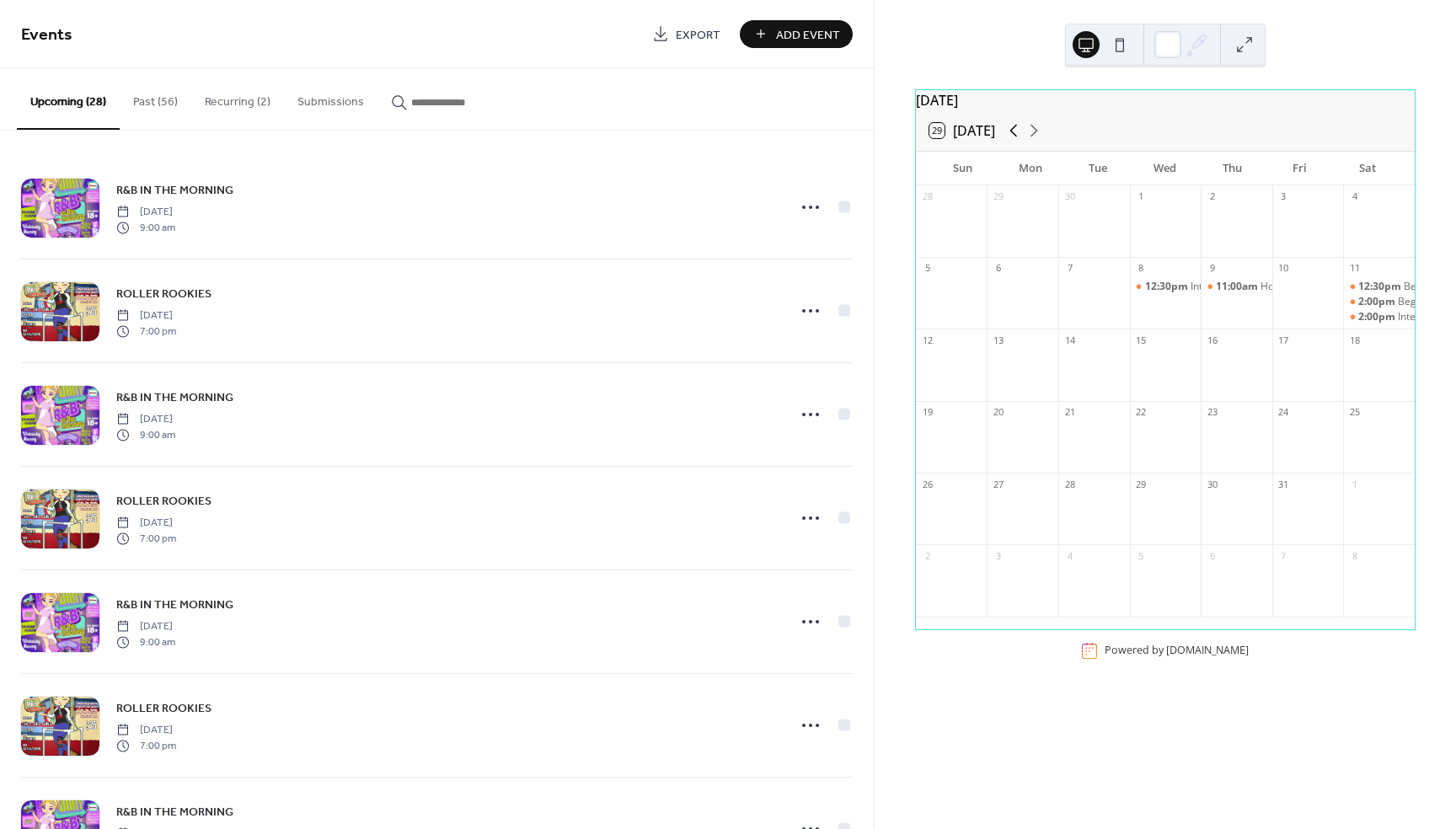 click 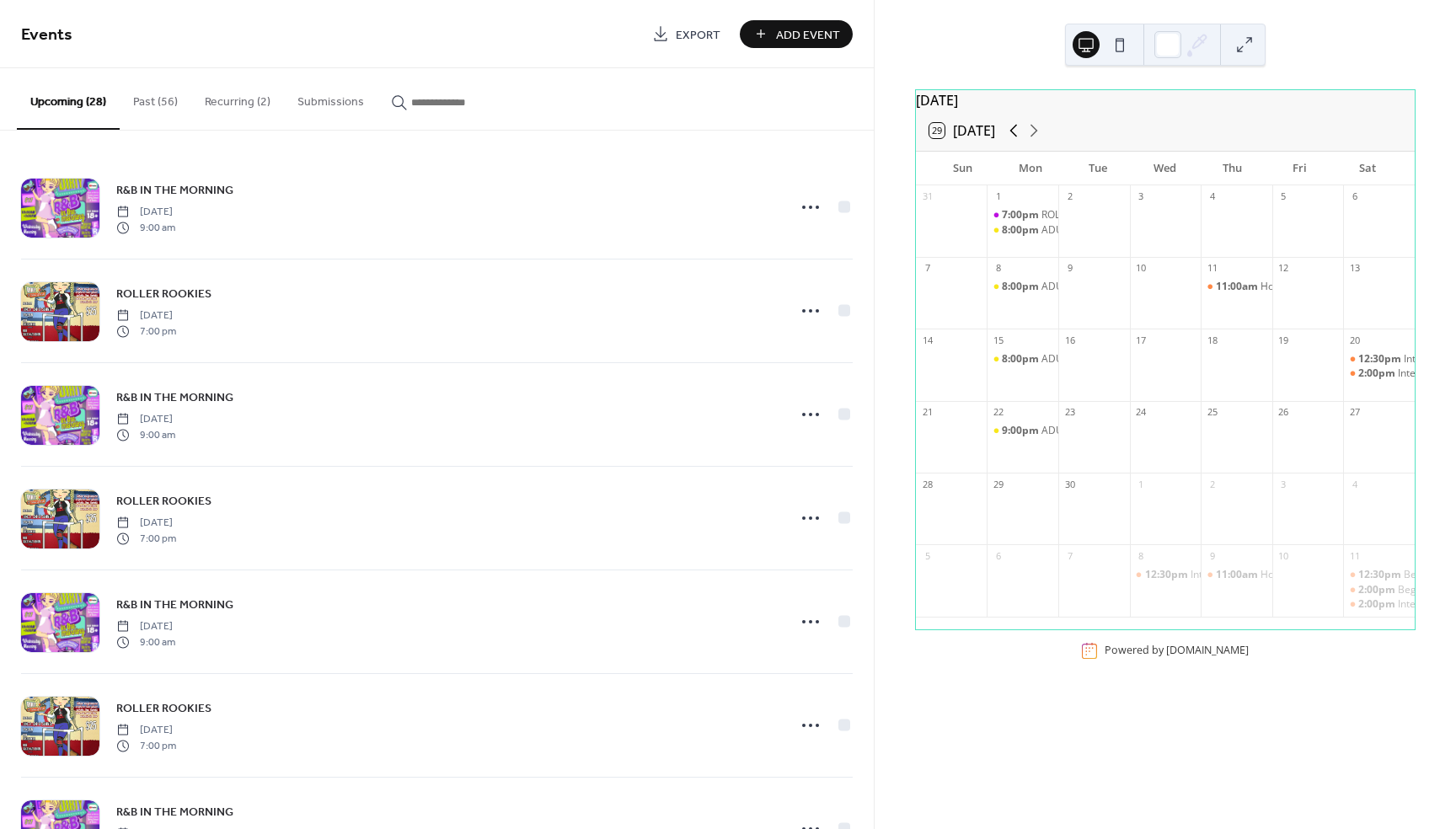 click 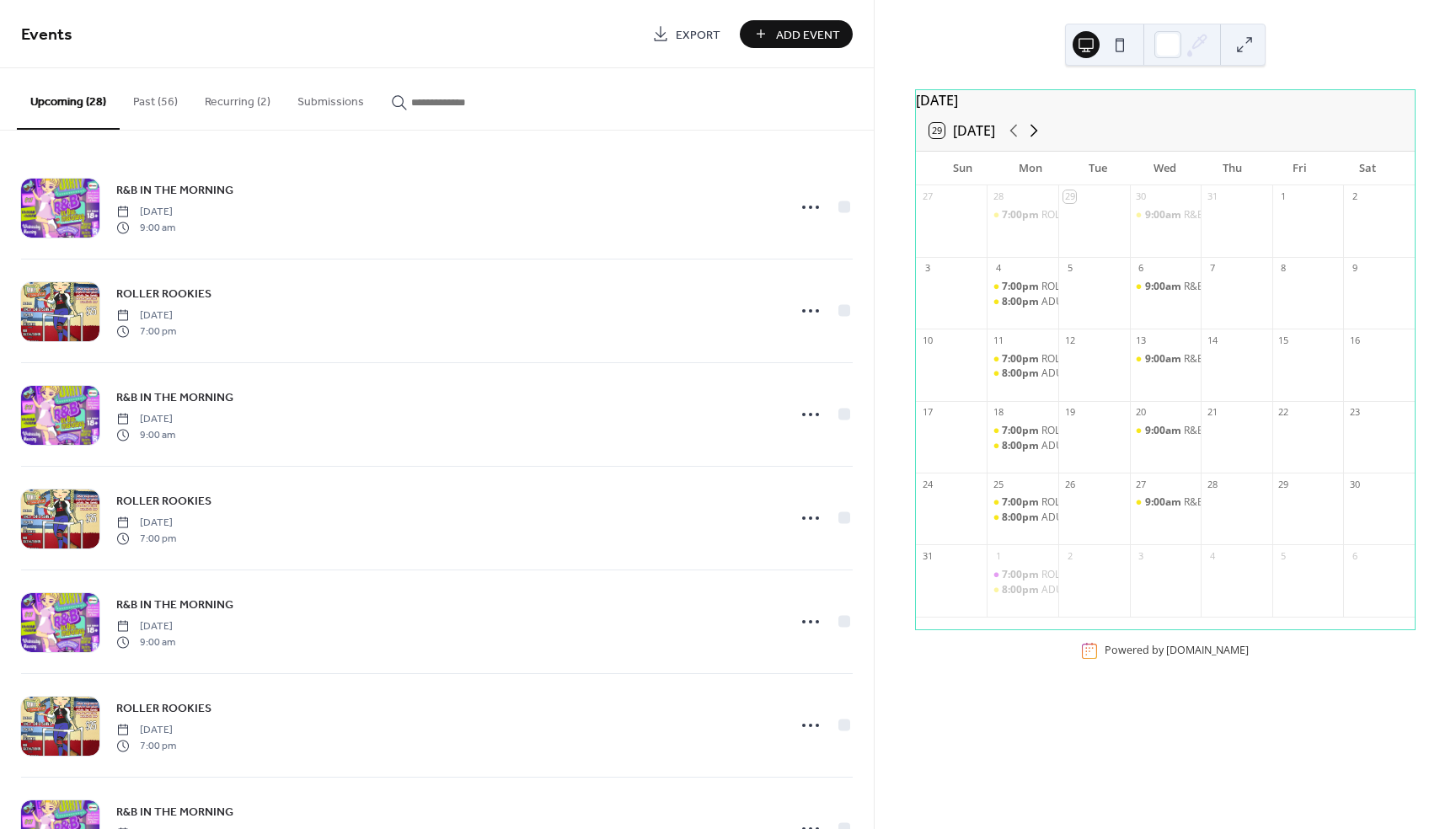 click 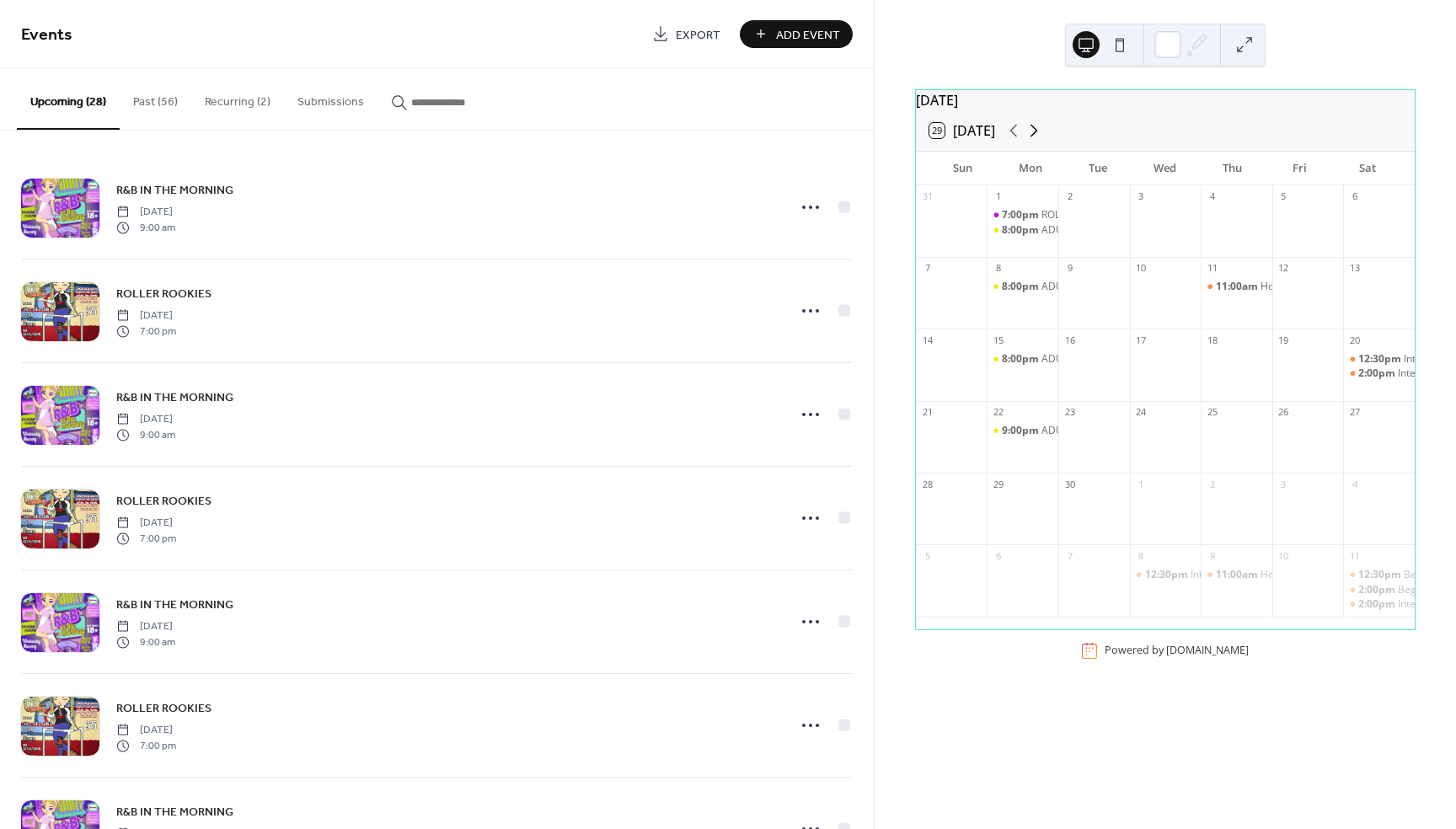 click 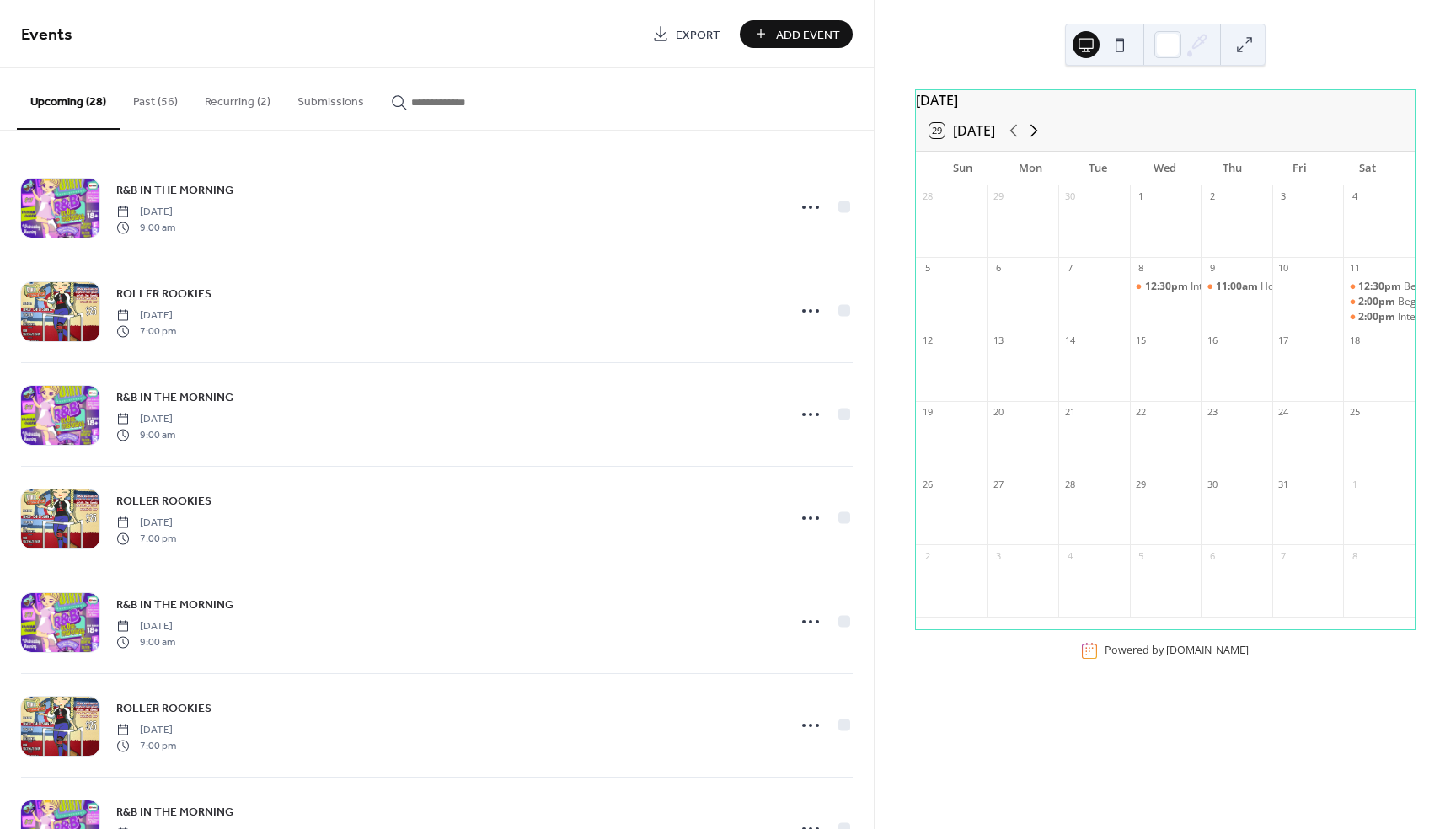 click 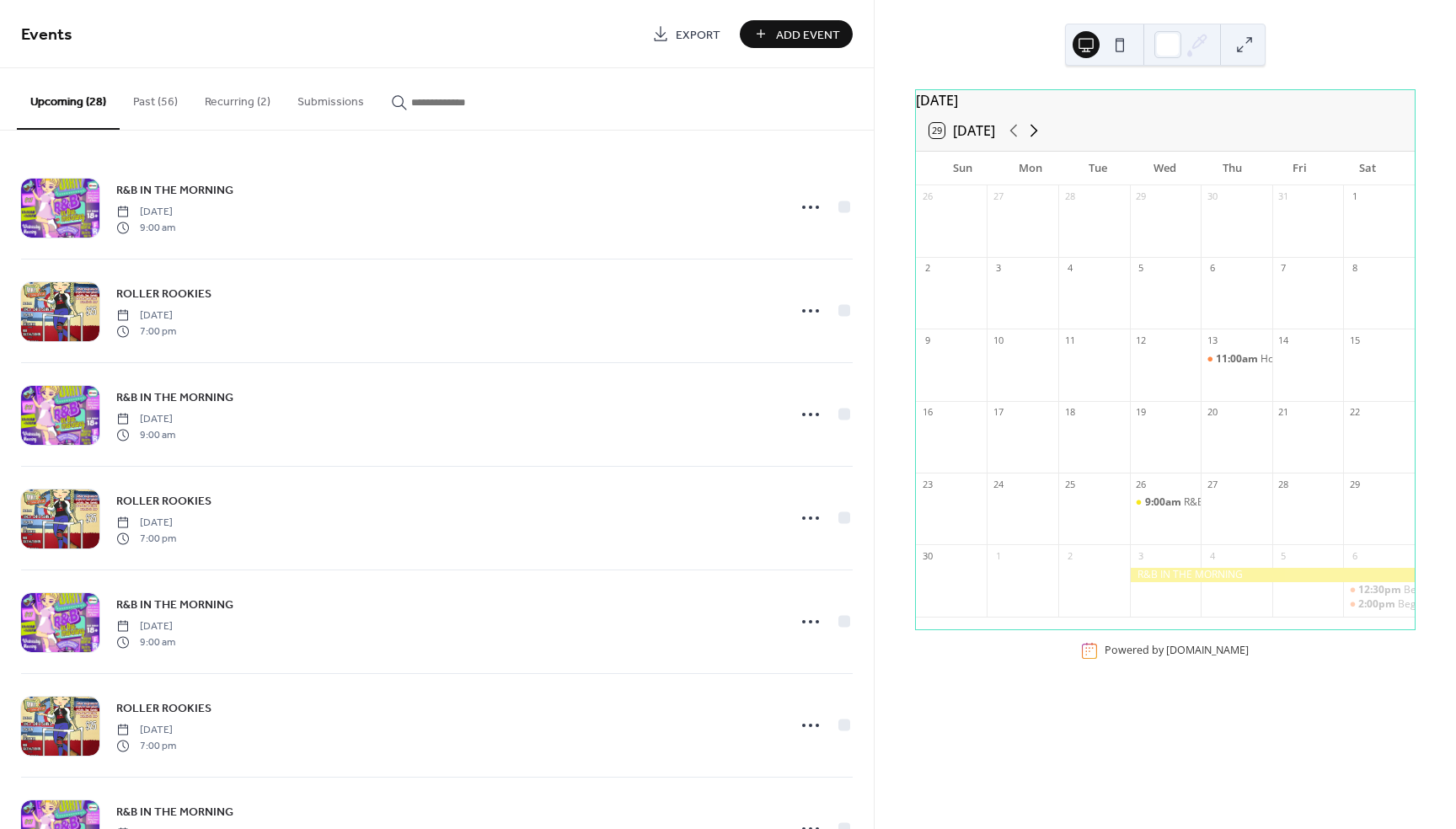click 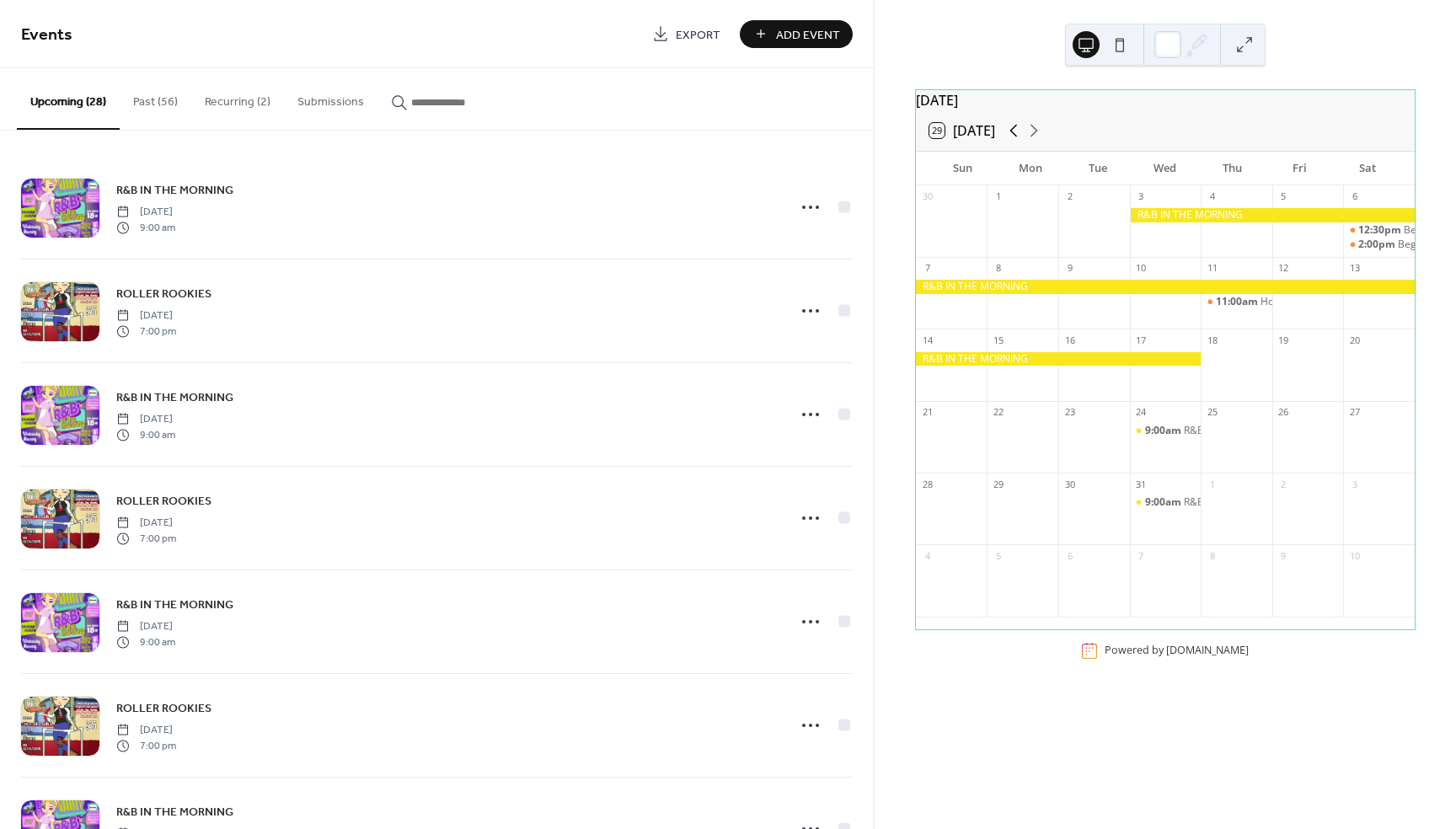 click 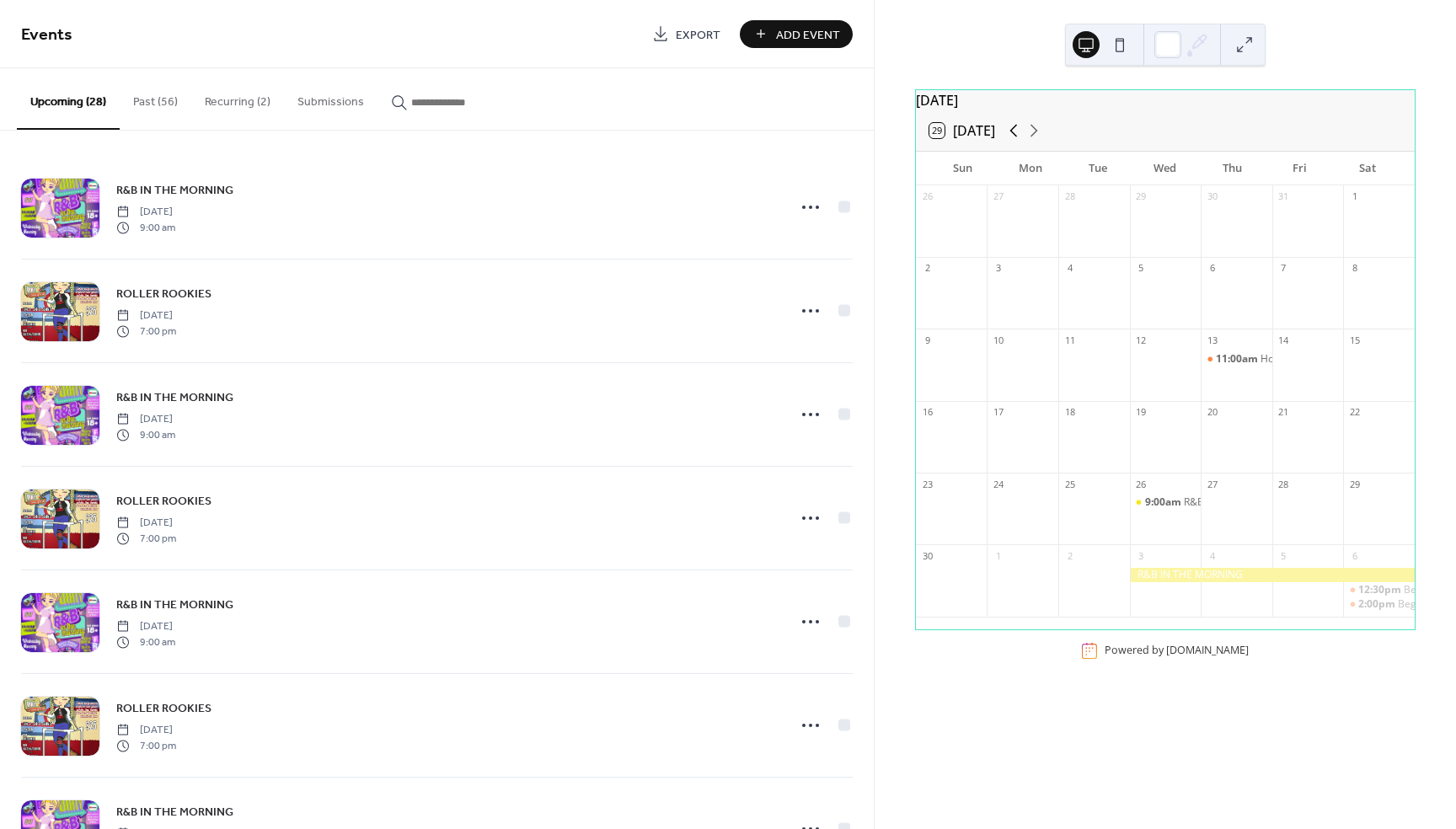 click 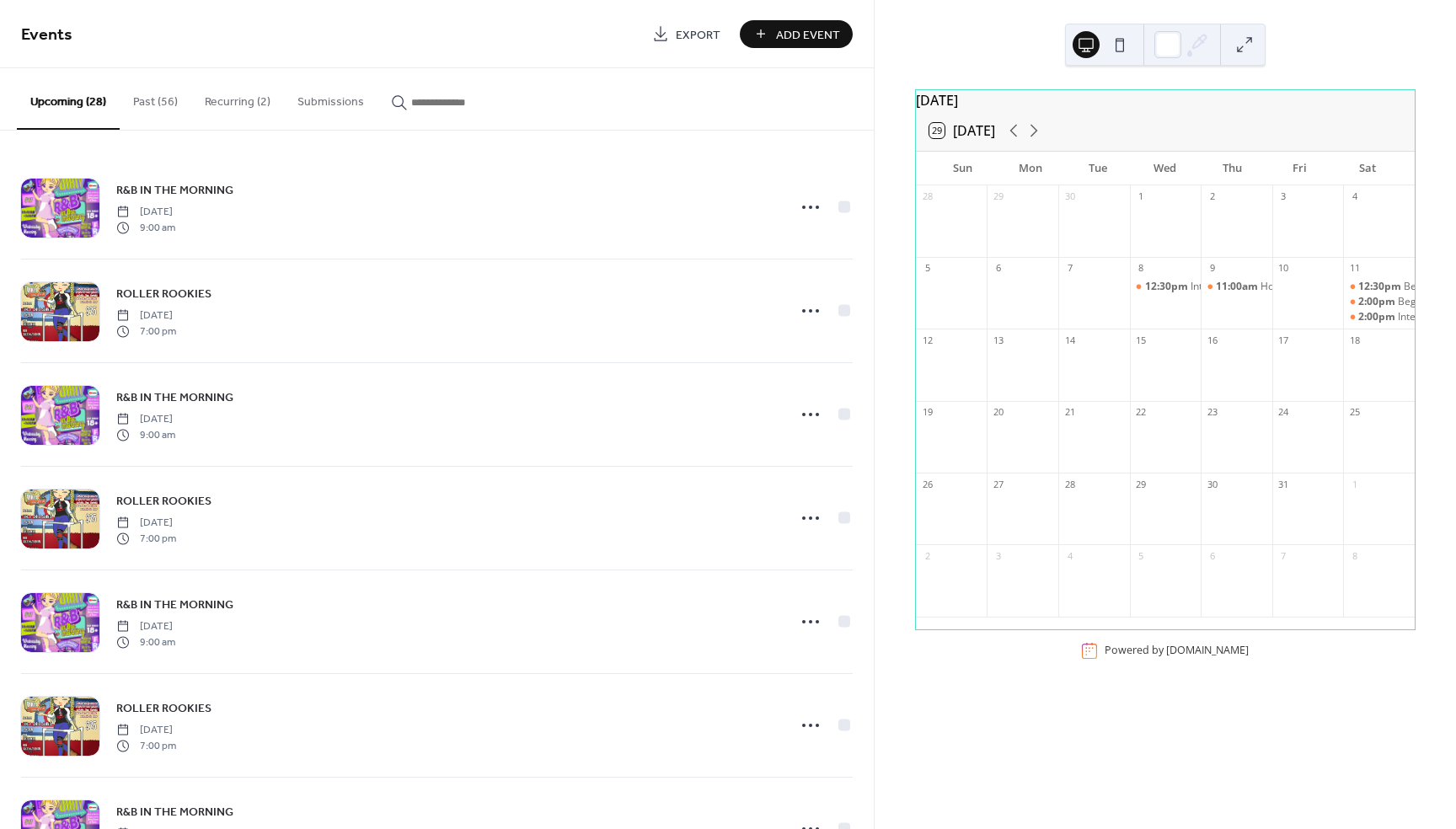 click on "Recurring (2)" at bounding box center [238, 98] 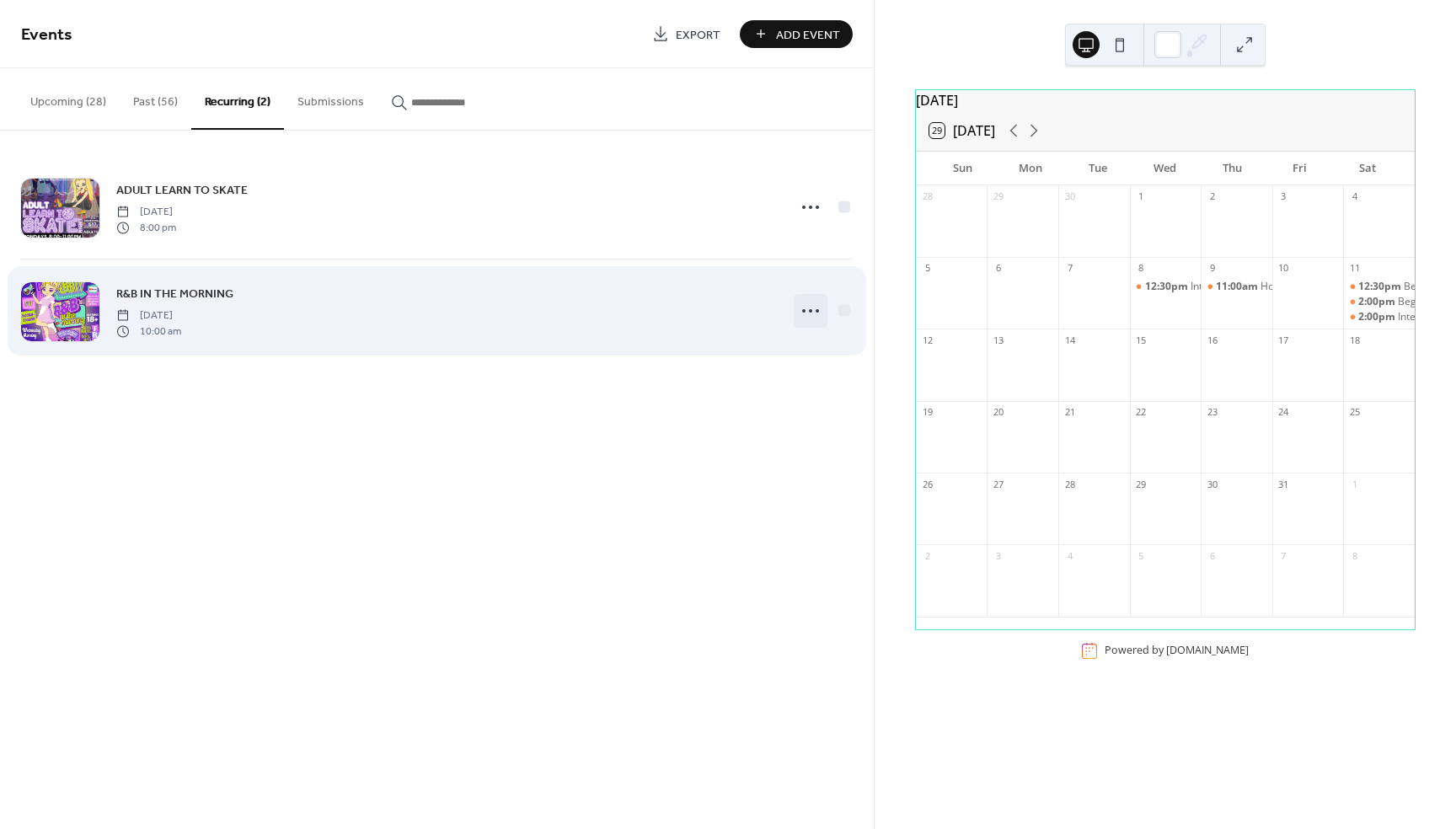 click 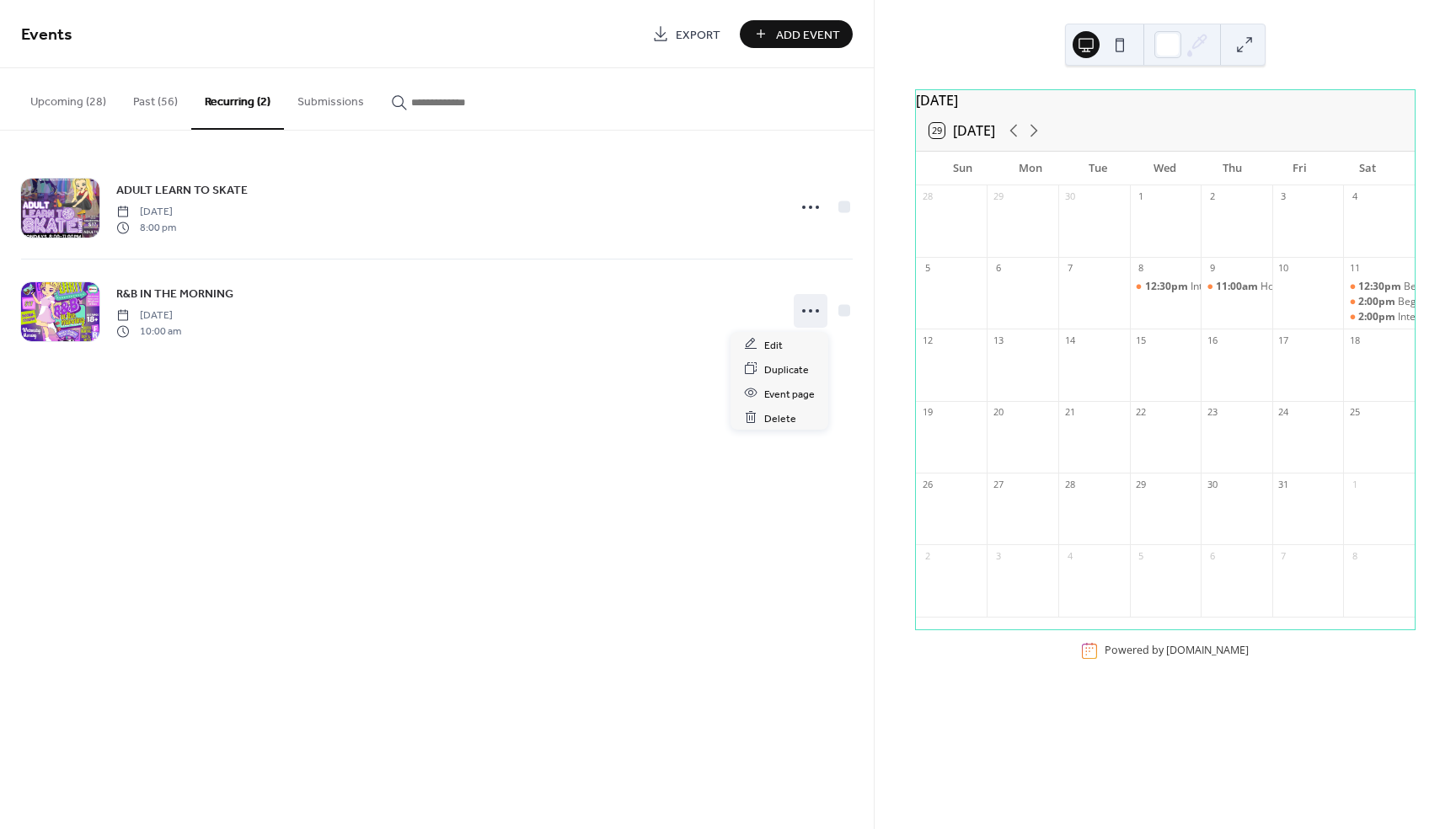 click on "Upcoming (28)" at bounding box center [68, 98] 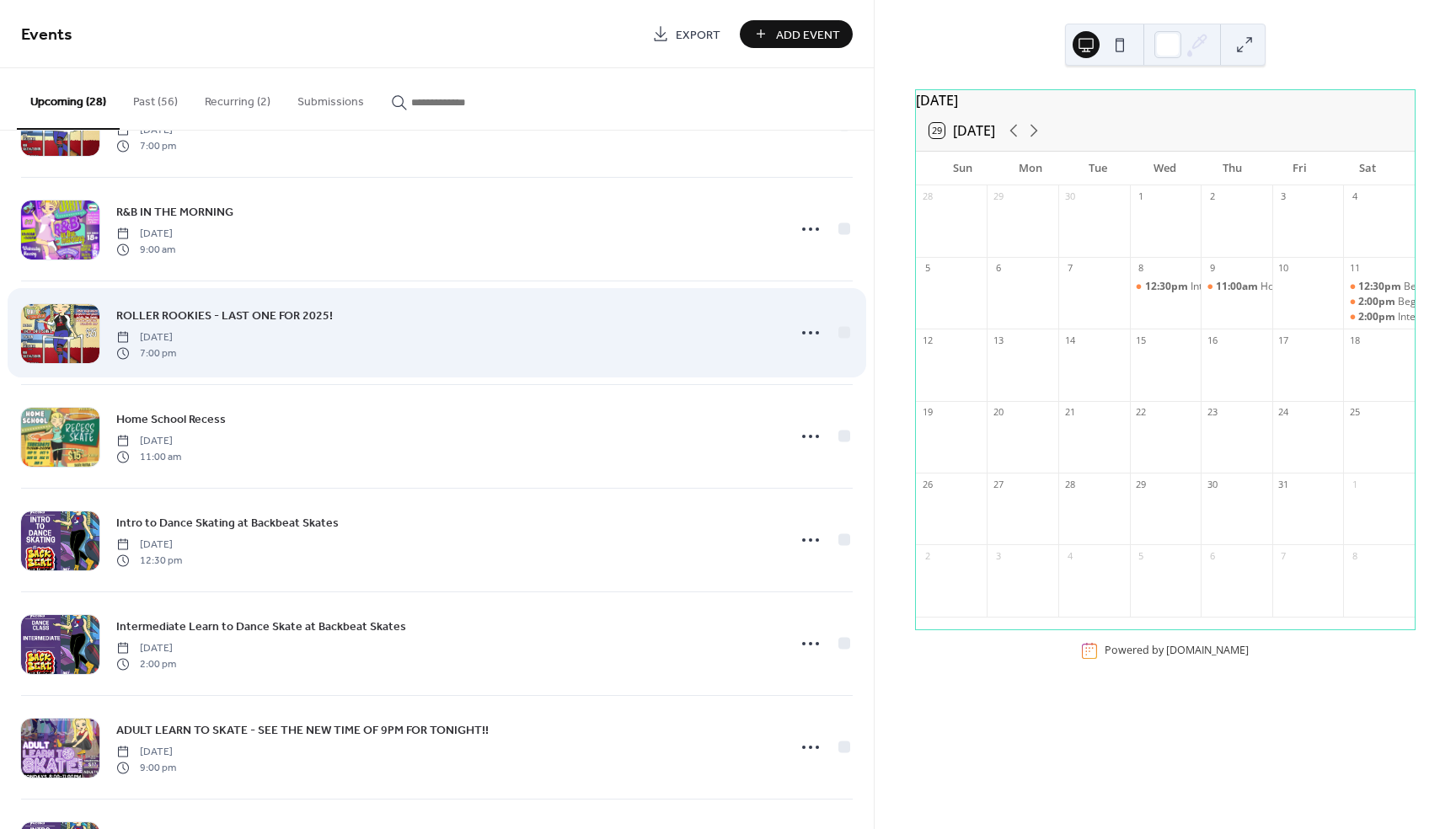 scroll, scrollTop: 824, scrollLeft: 0, axis: vertical 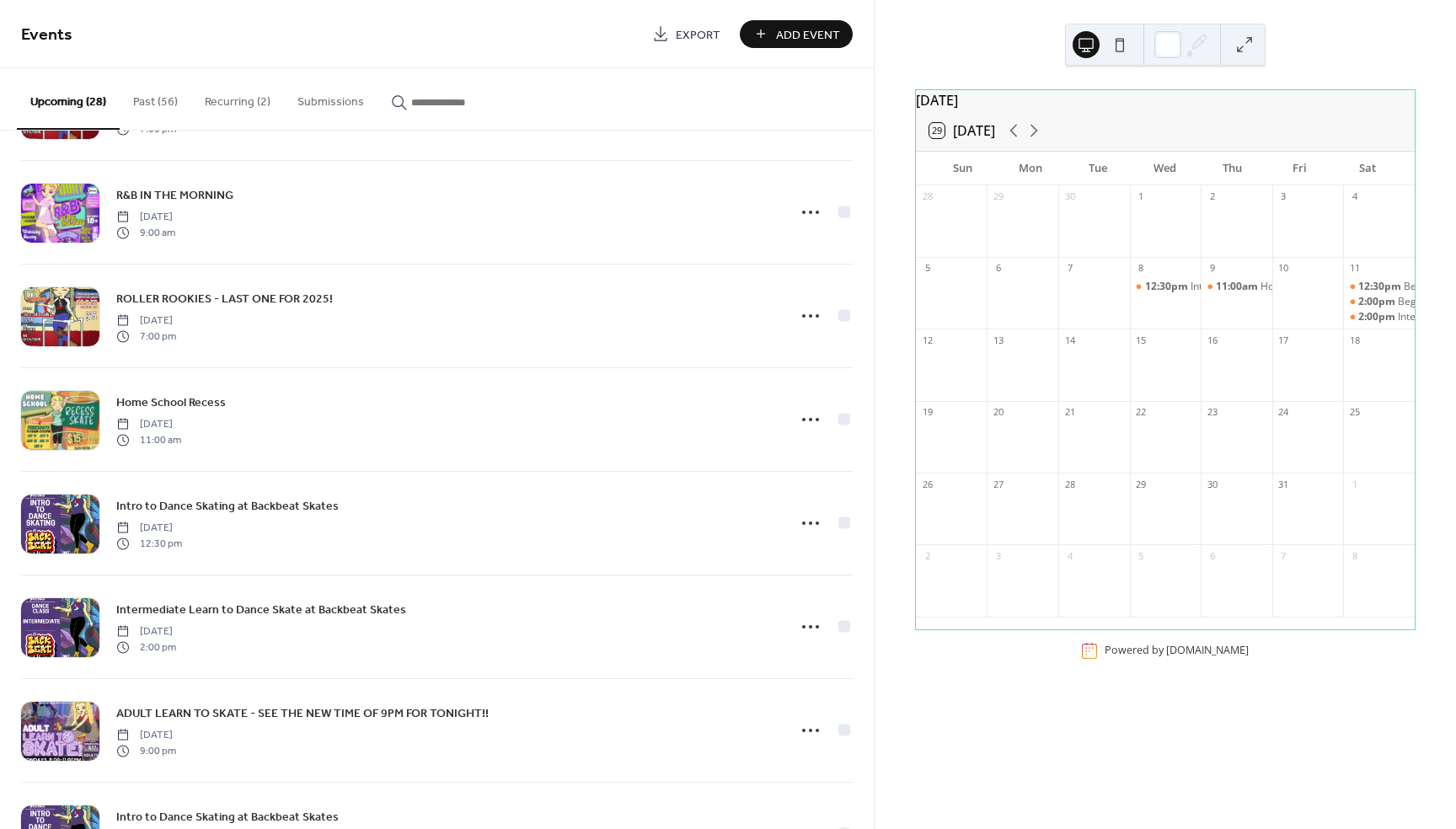 click on "Recurring (2)" at bounding box center (238, 98) 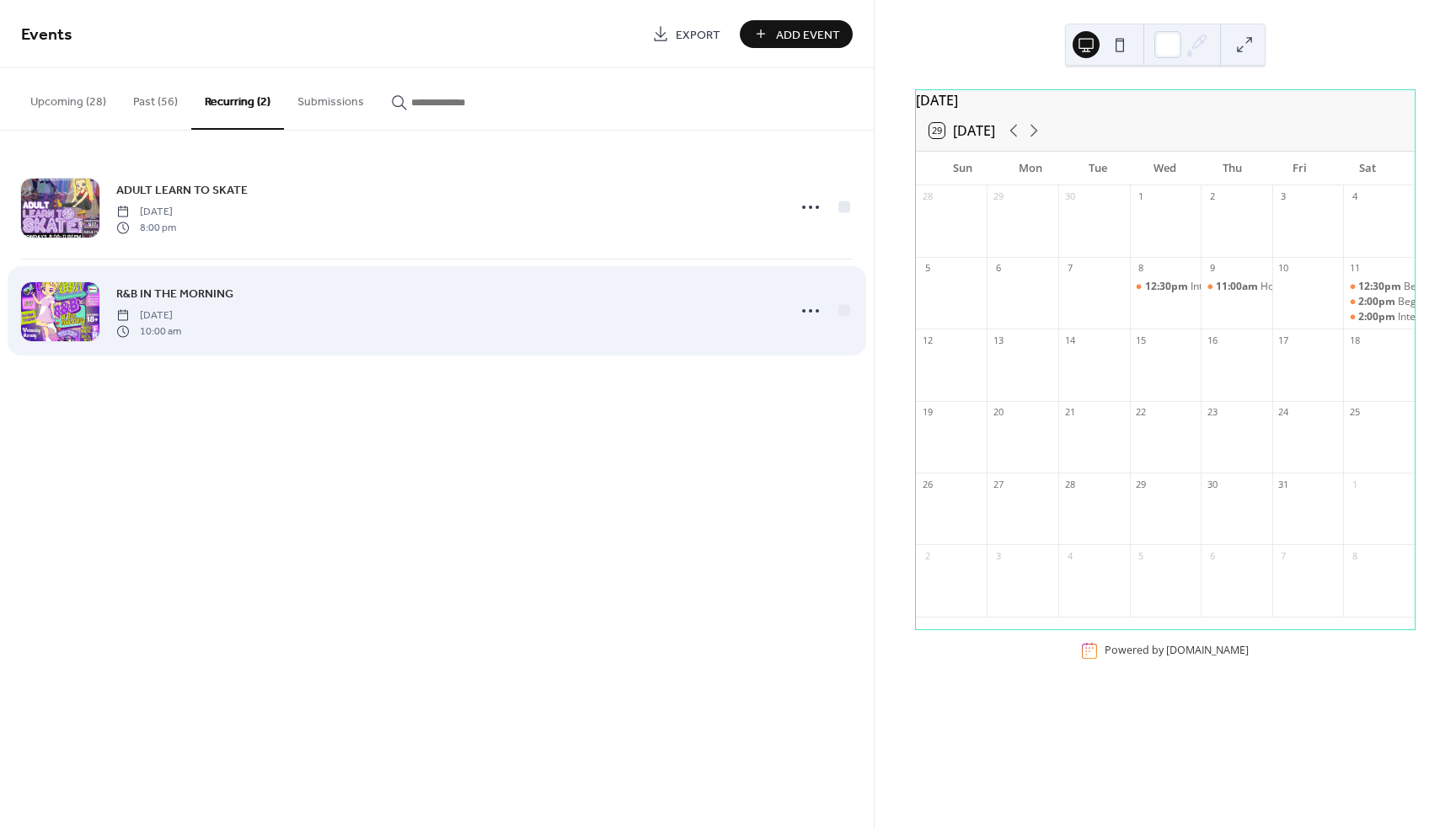 click on "R&B IN THE MORNING" at bounding box center [174, 294] 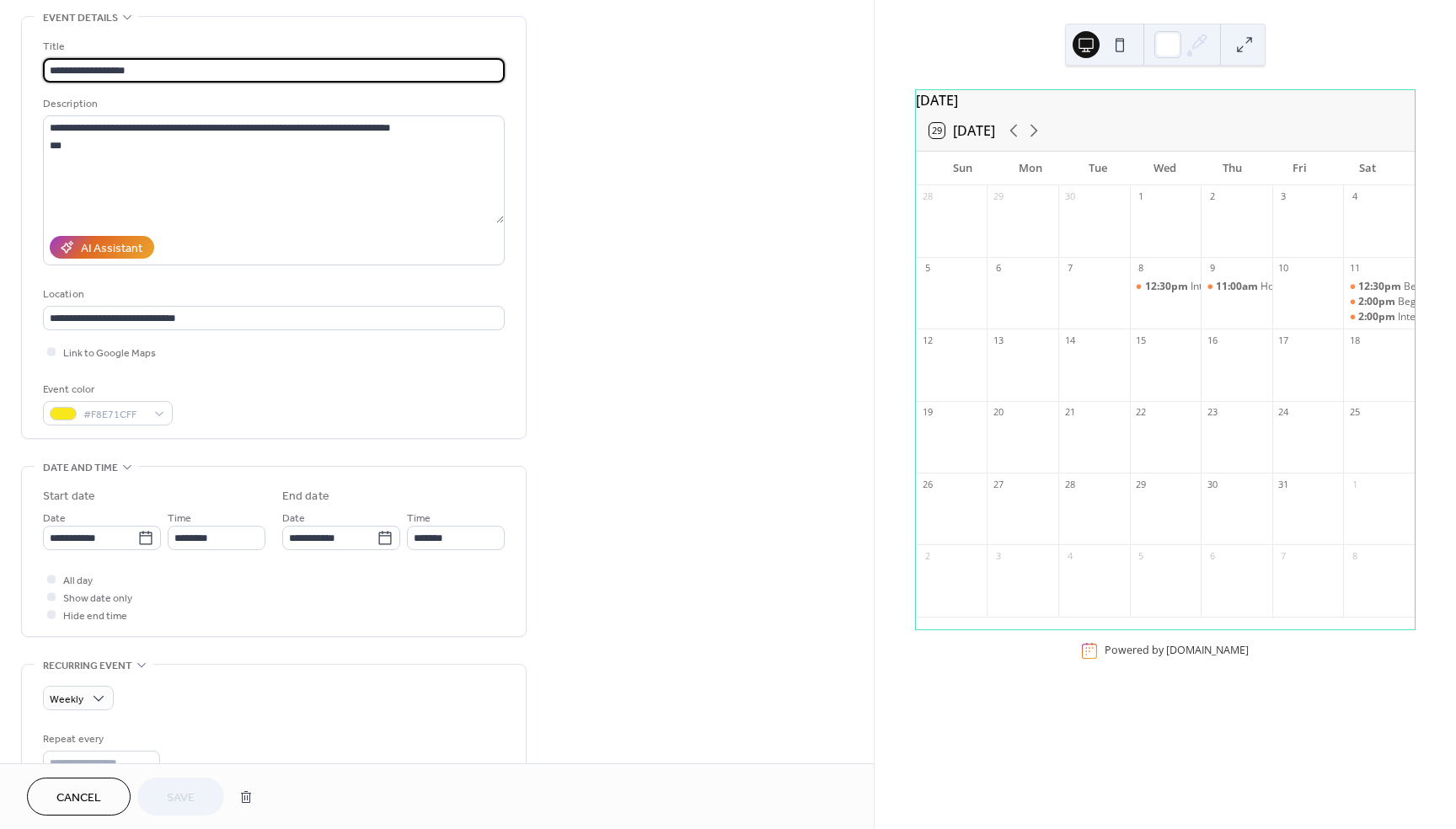 scroll, scrollTop: 86, scrollLeft: 0, axis: vertical 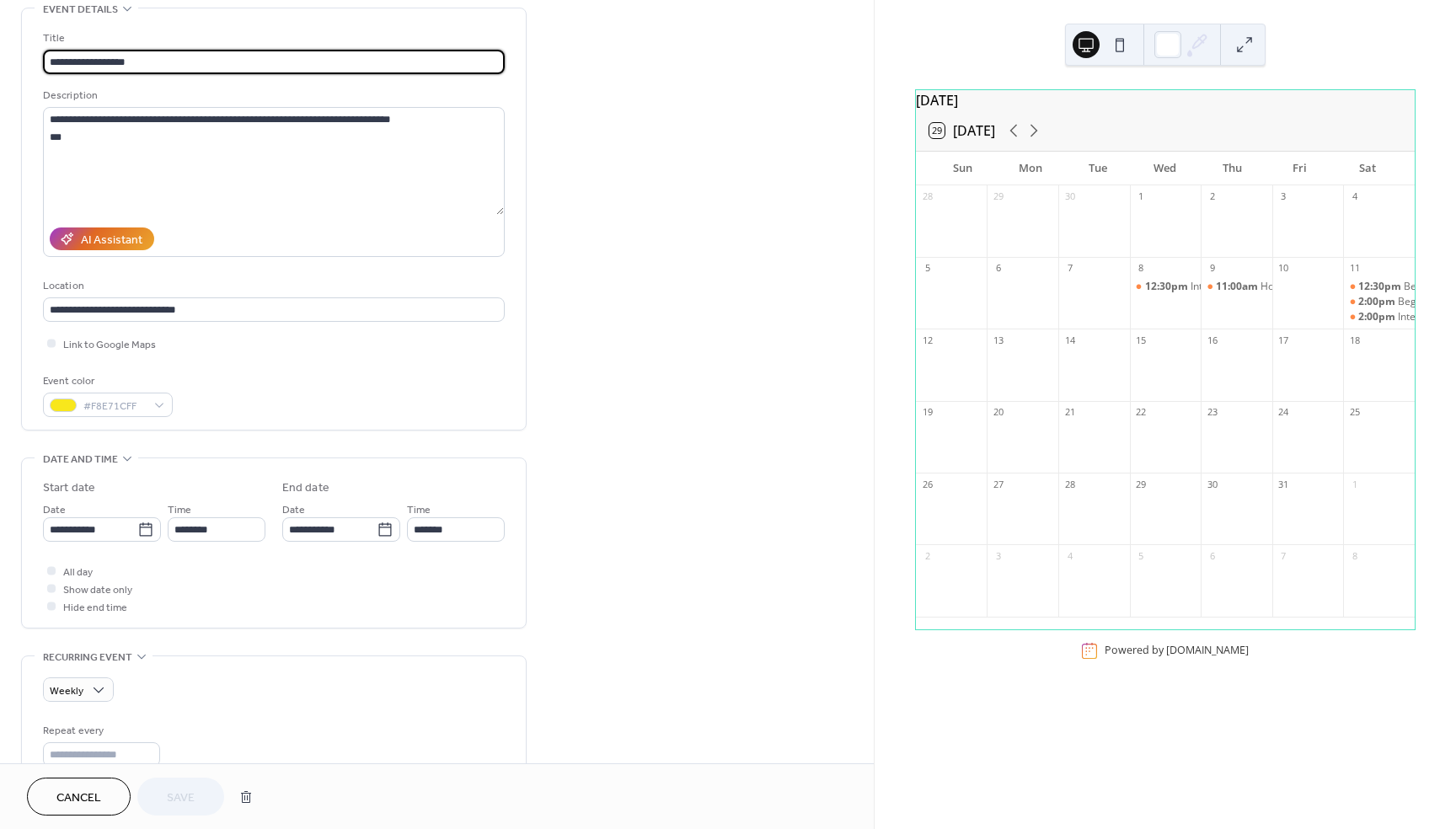 click on "Cancel" at bounding box center (78, 798) 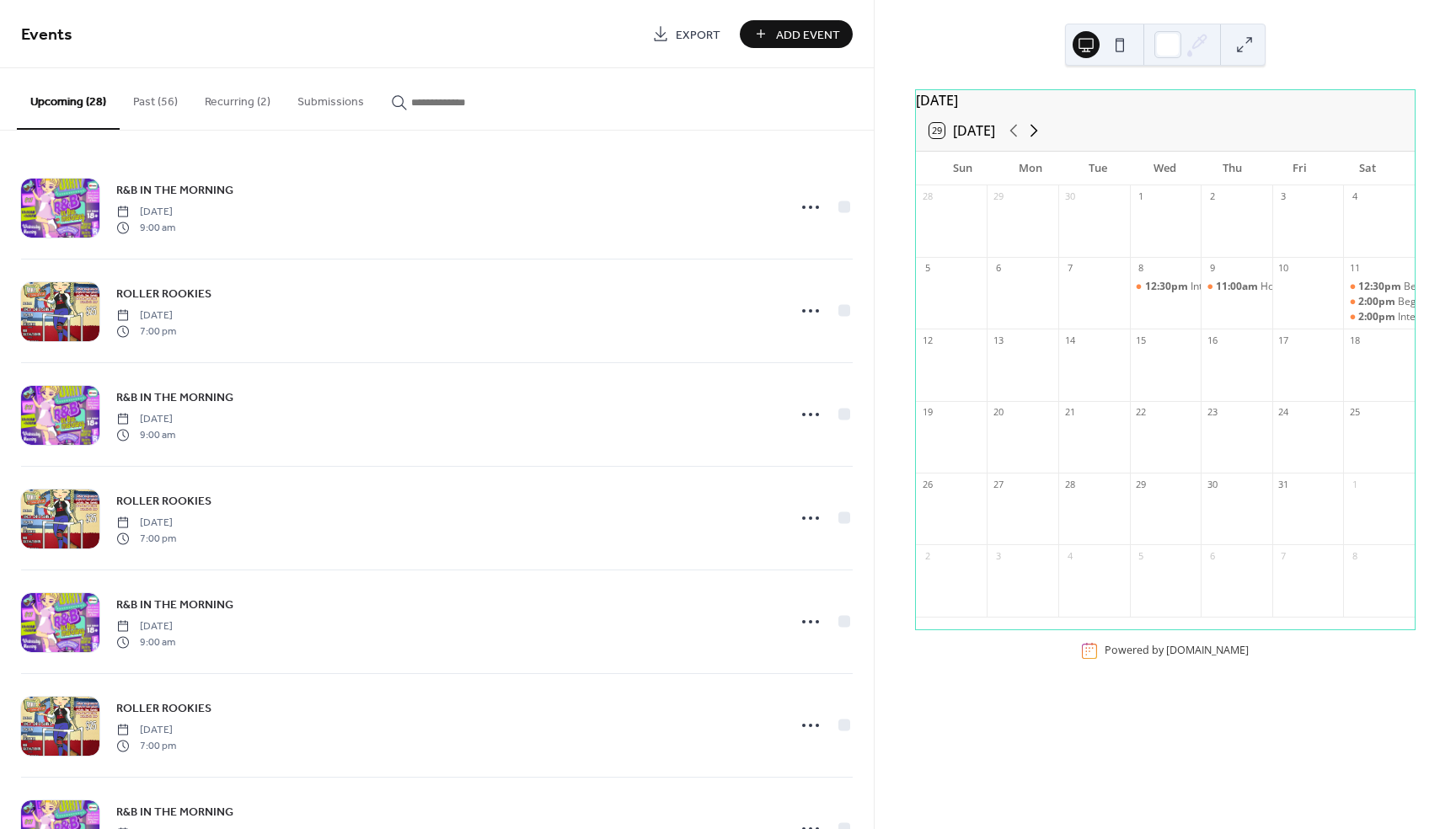 click 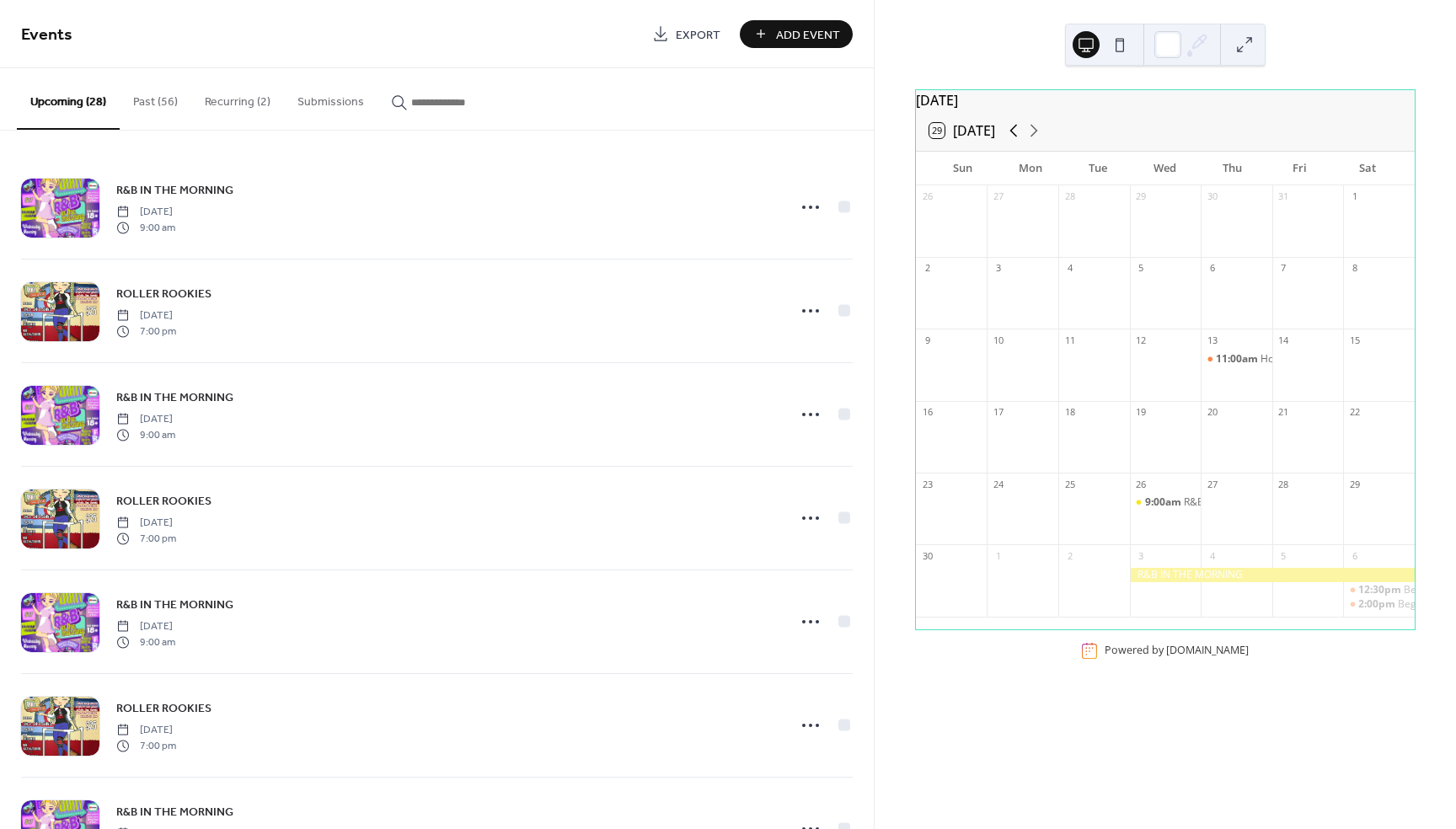 click 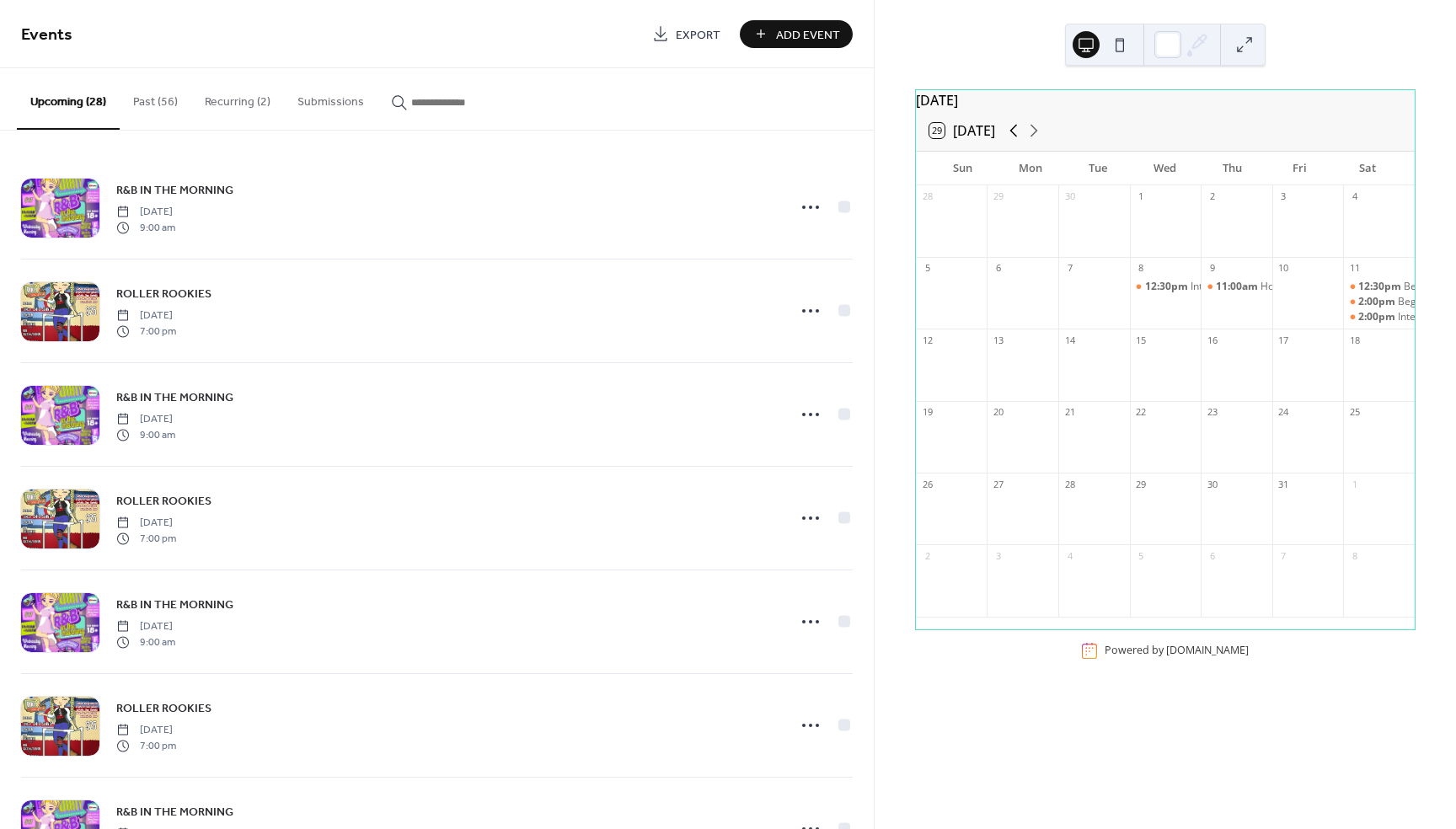 click 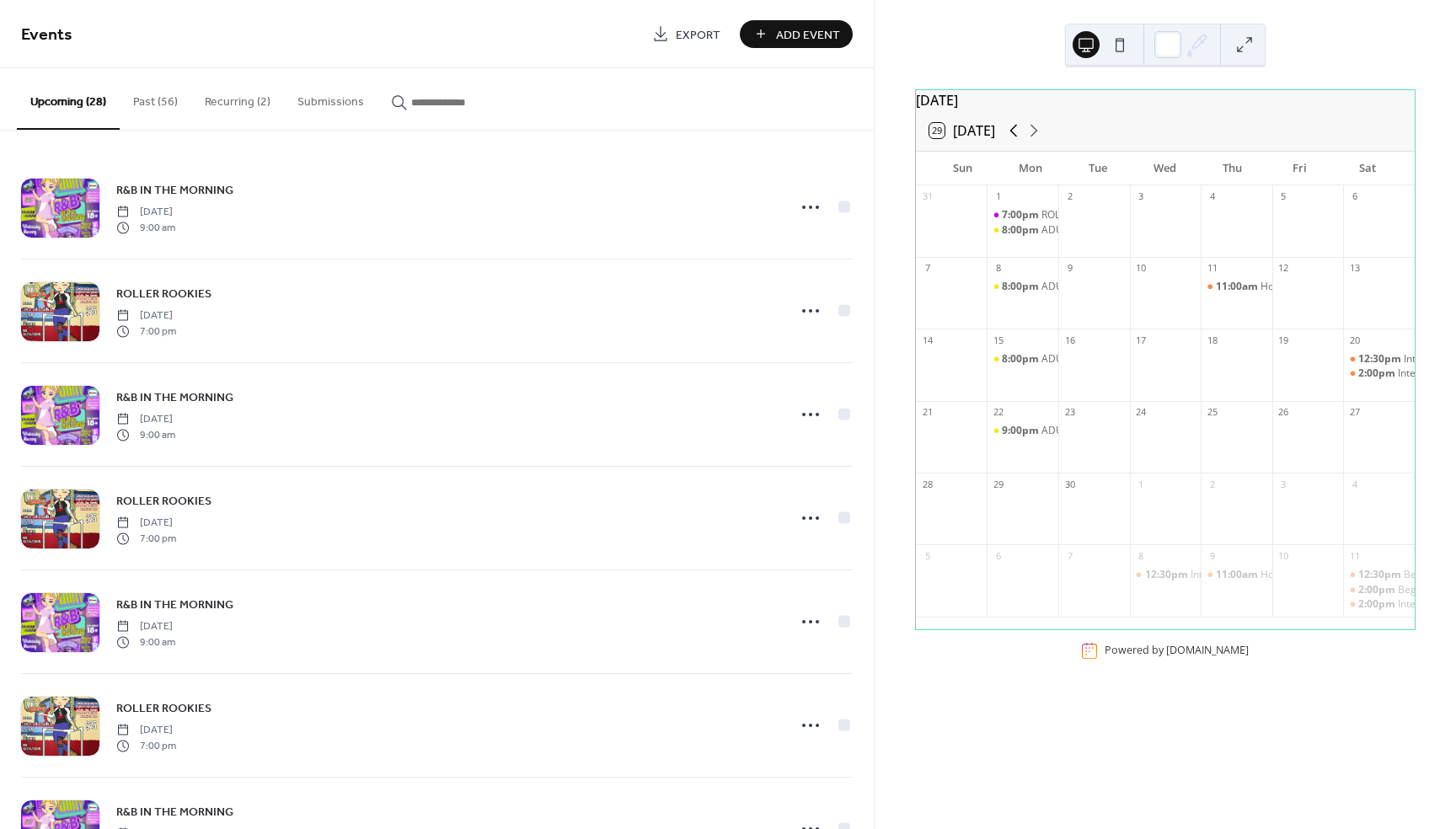click 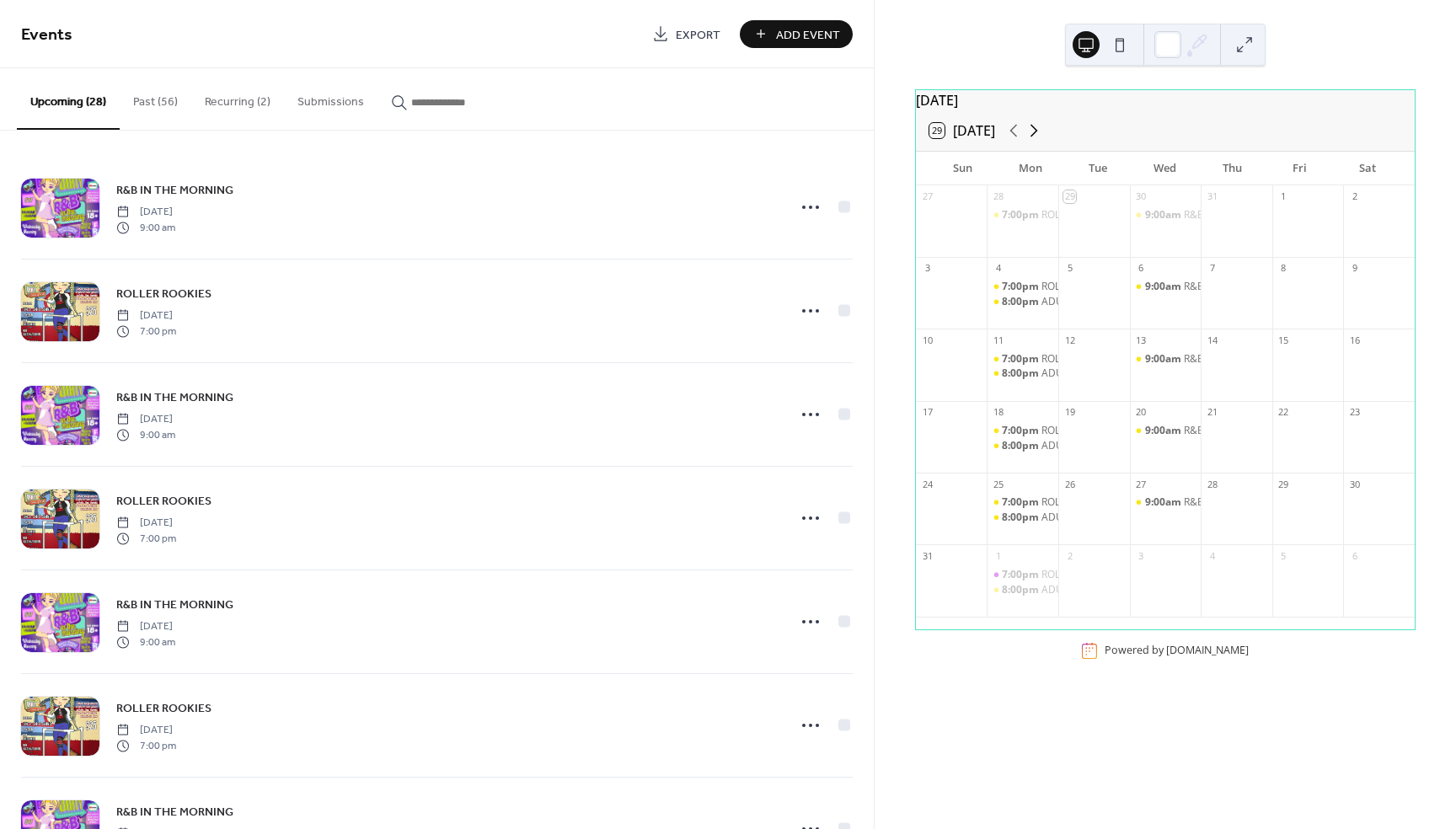 click 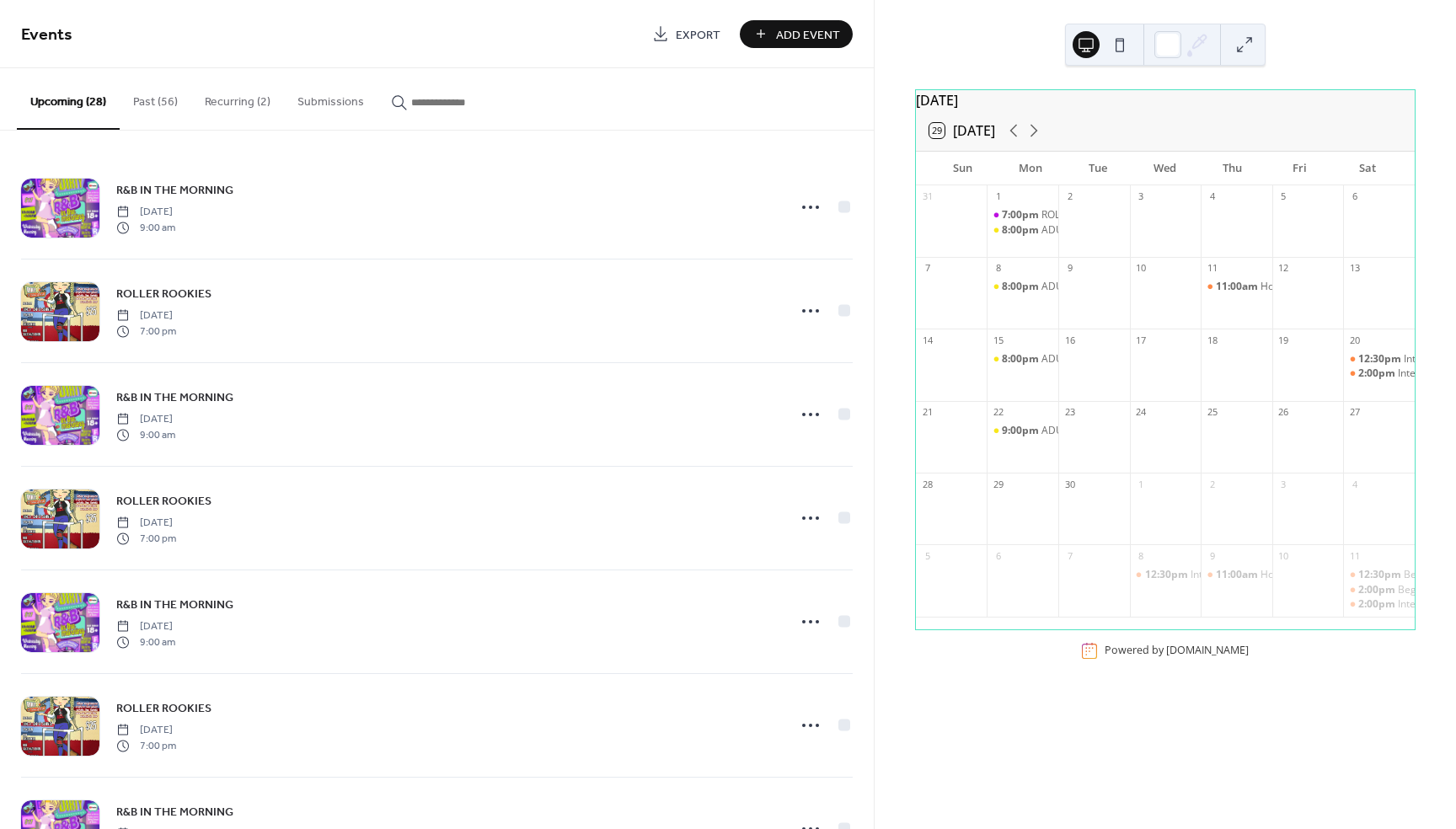 click on "Recurring (2)" at bounding box center (238, 98) 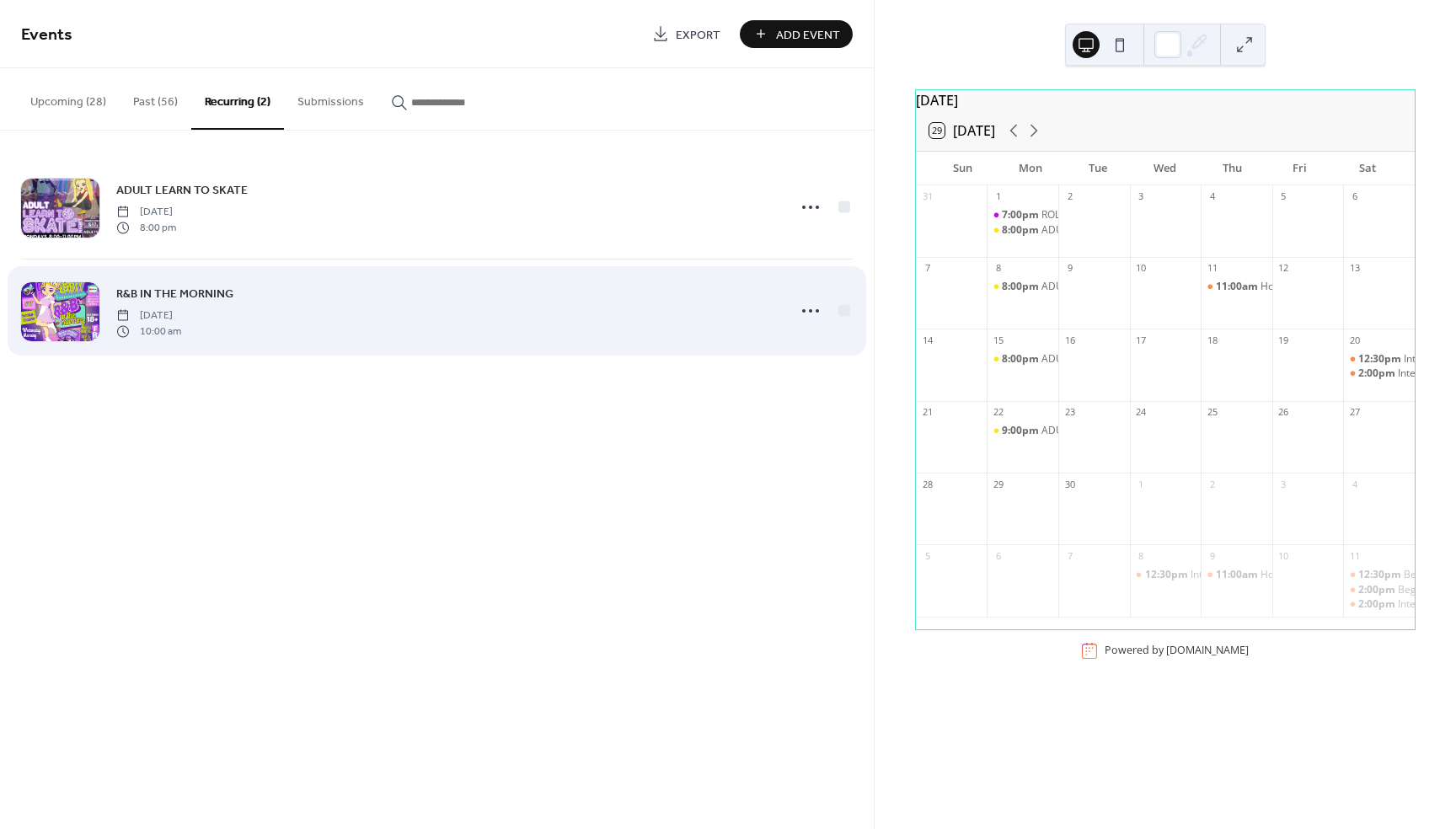 click on "R&B IN THE MORNING" at bounding box center (174, 294) 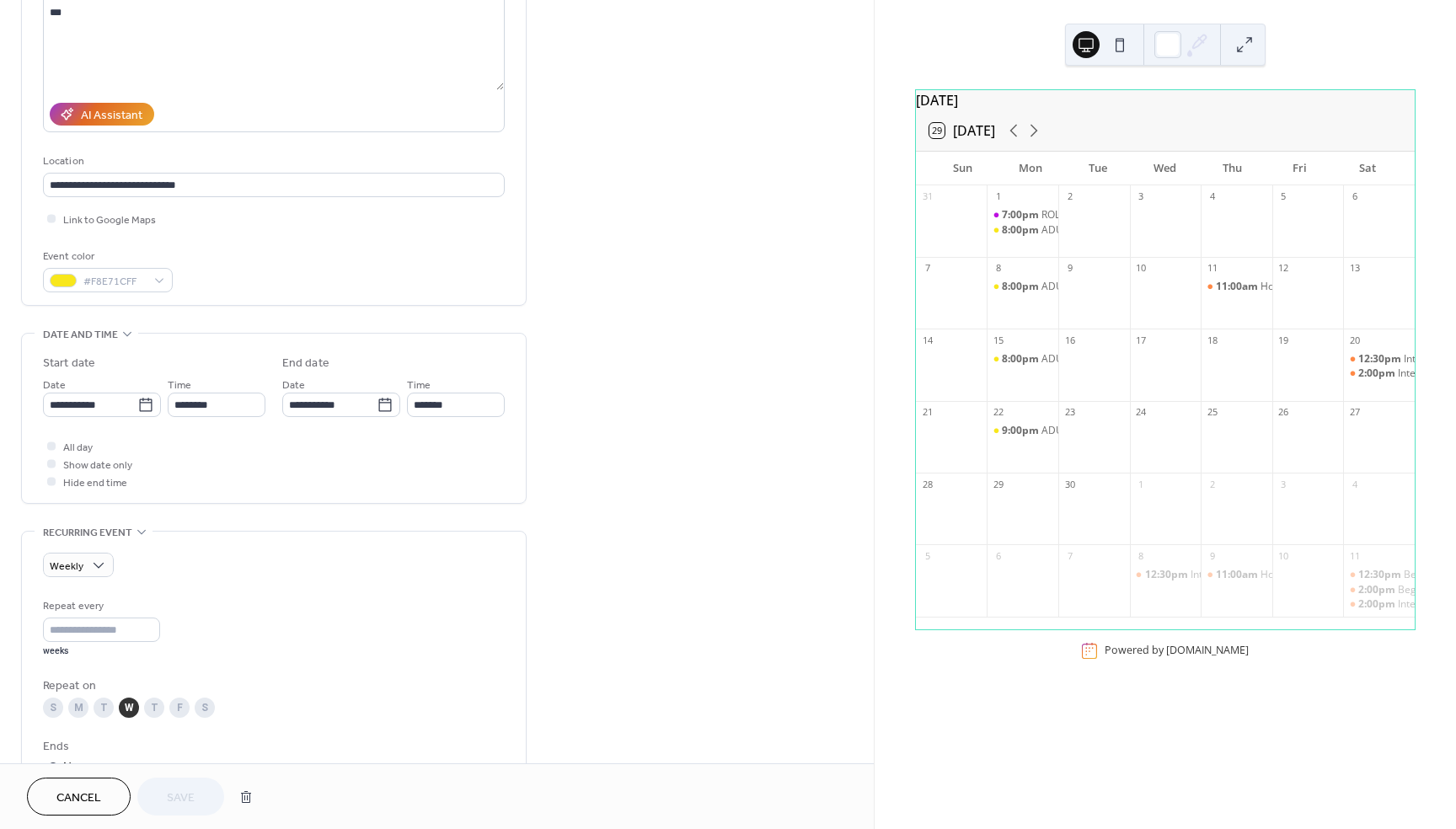 scroll, scrollTop: 212, scrollLeft: 0, axis: vertical 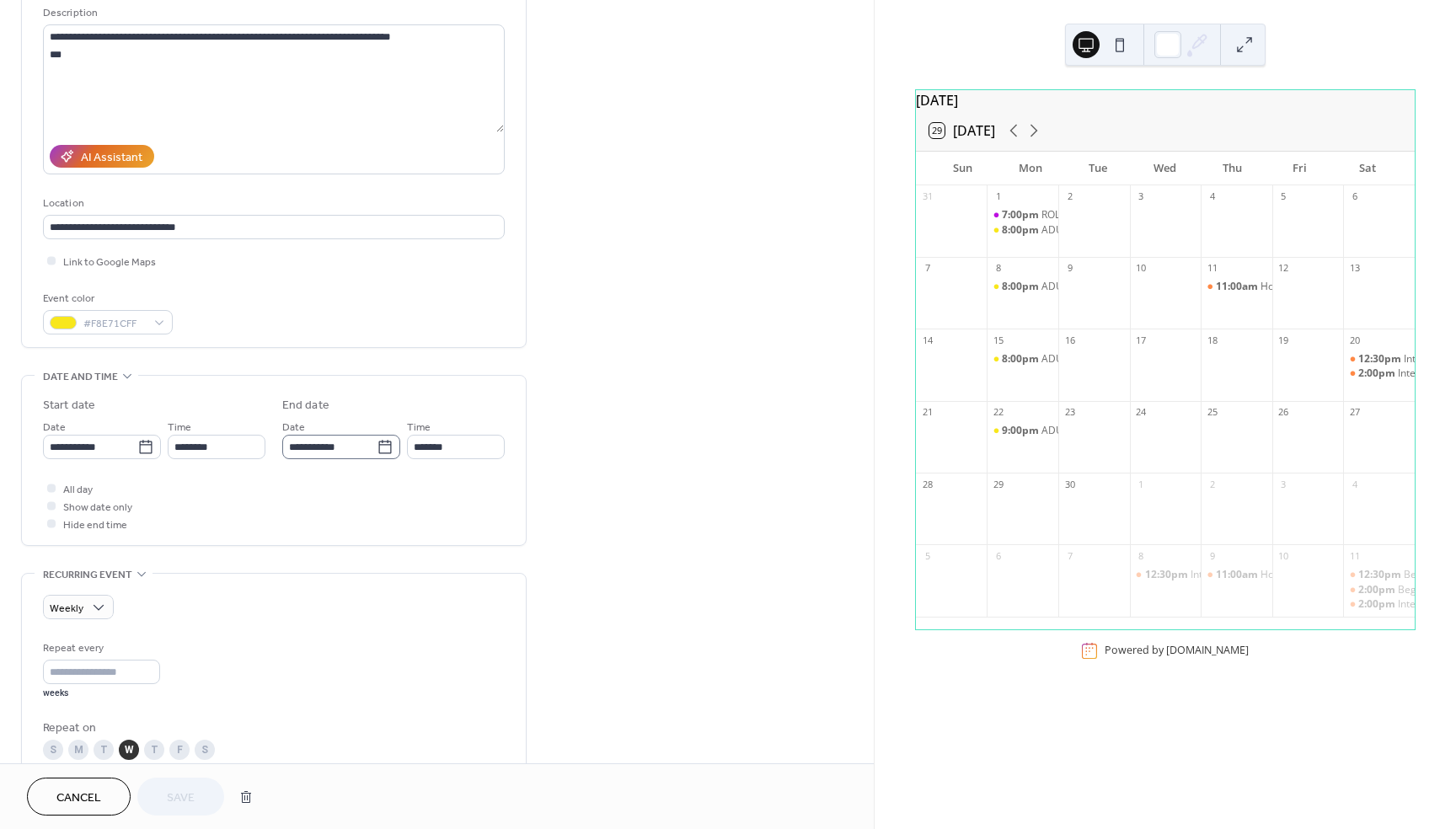 click 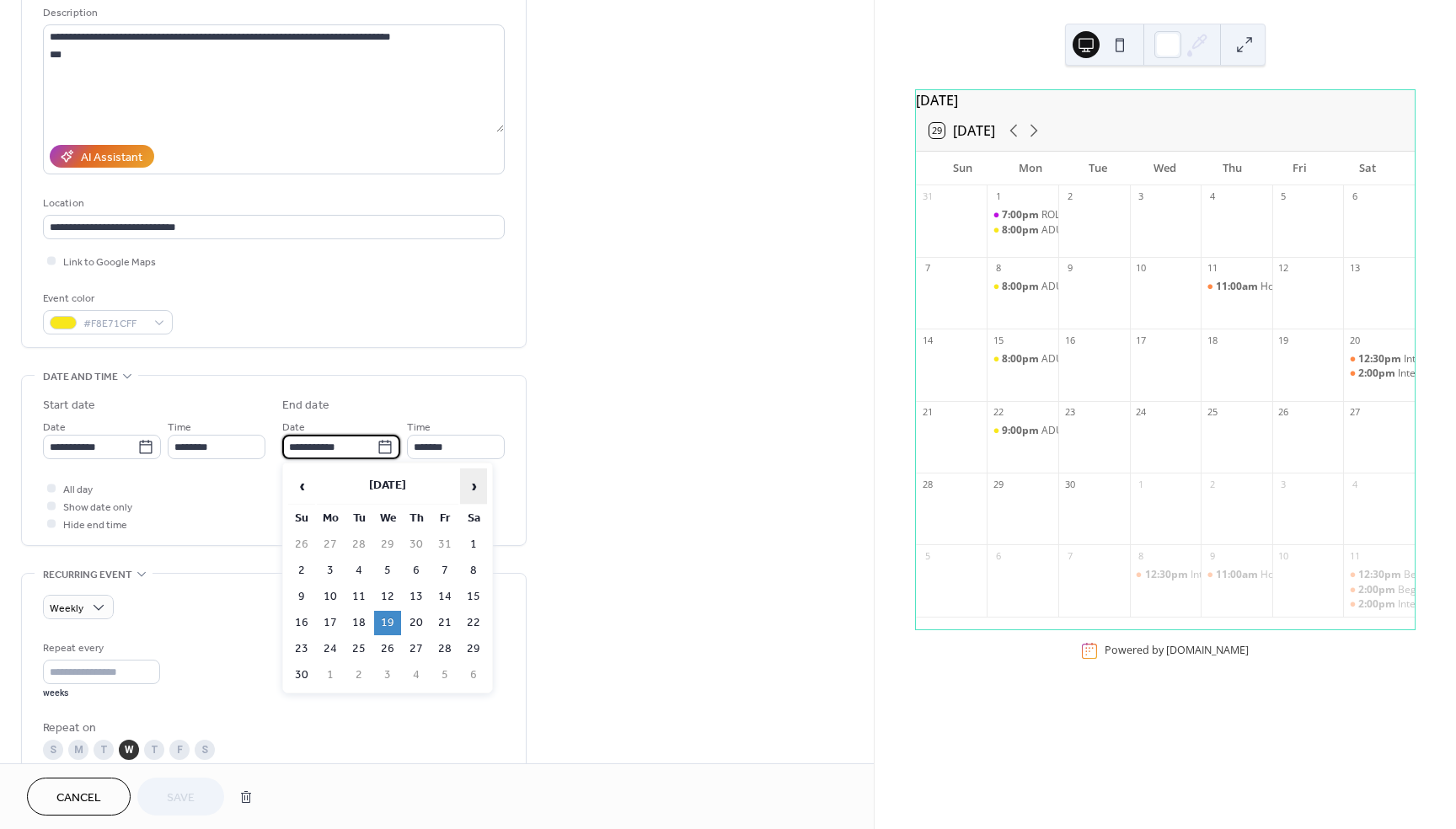 click on "›" at bounding box center [474, 486] 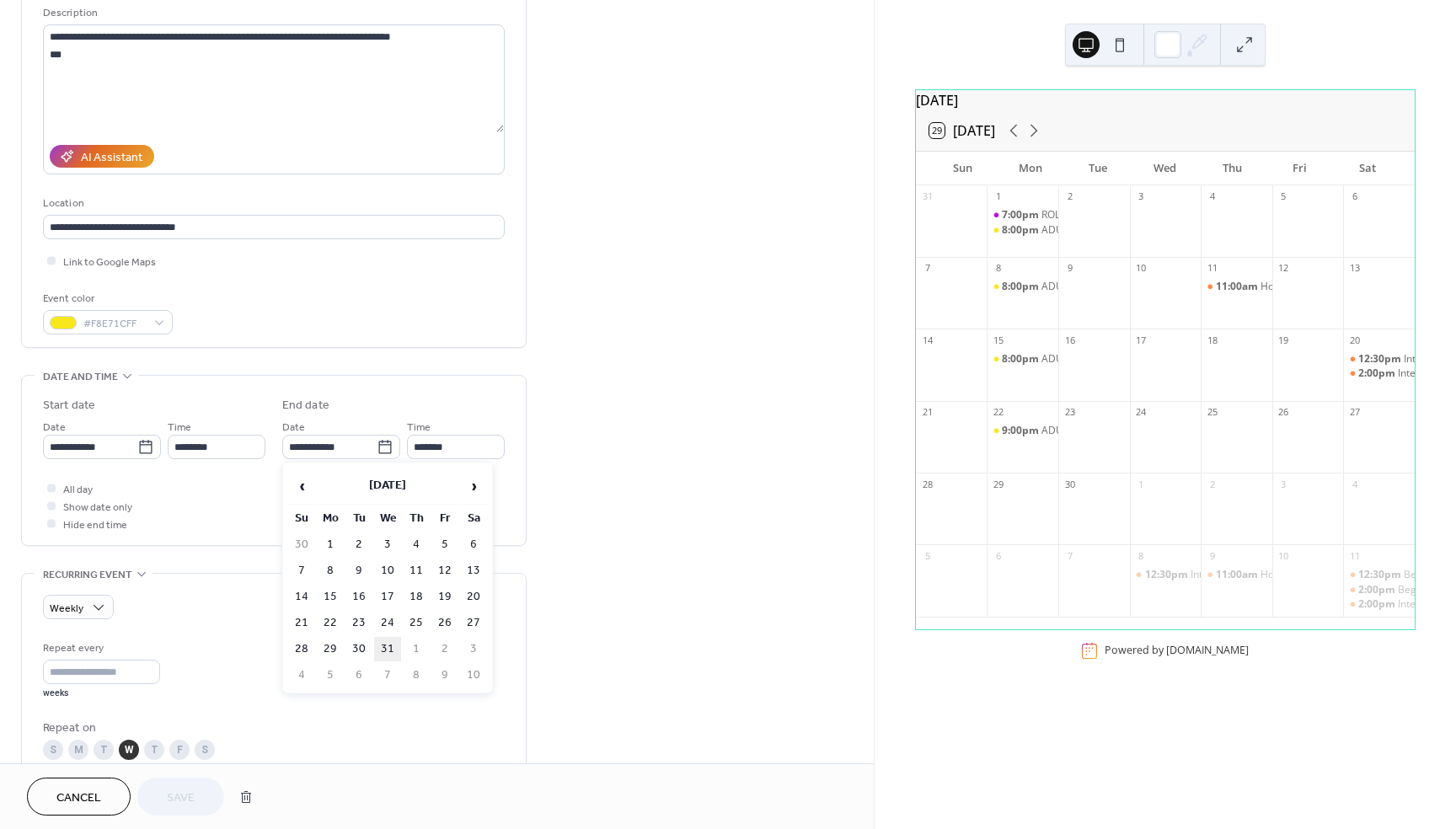 click on "31" at bounding box center [388, 649] 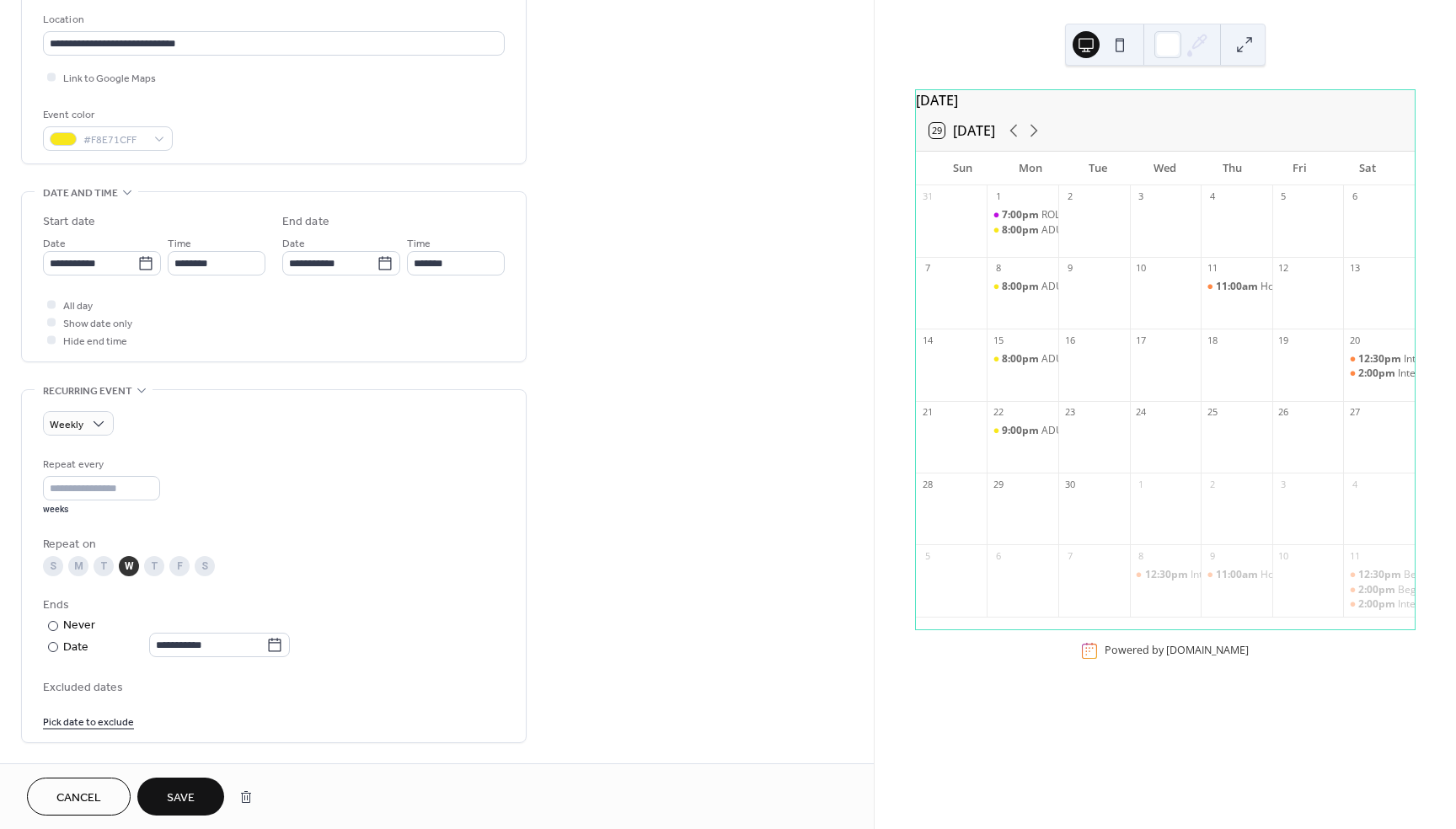 scroll, scrollTop: 349, scrollLeft: 0, axis: vertical 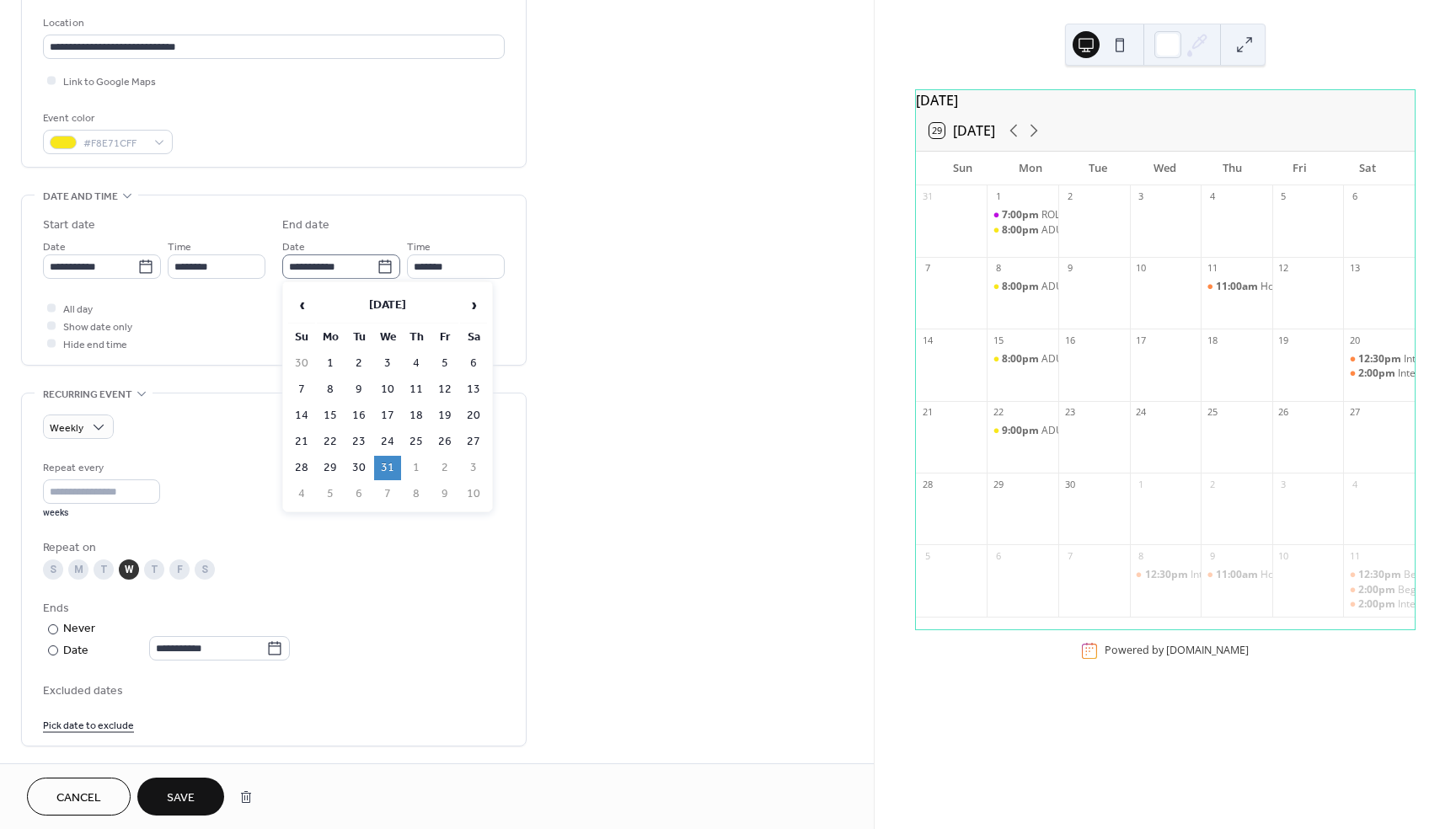 click 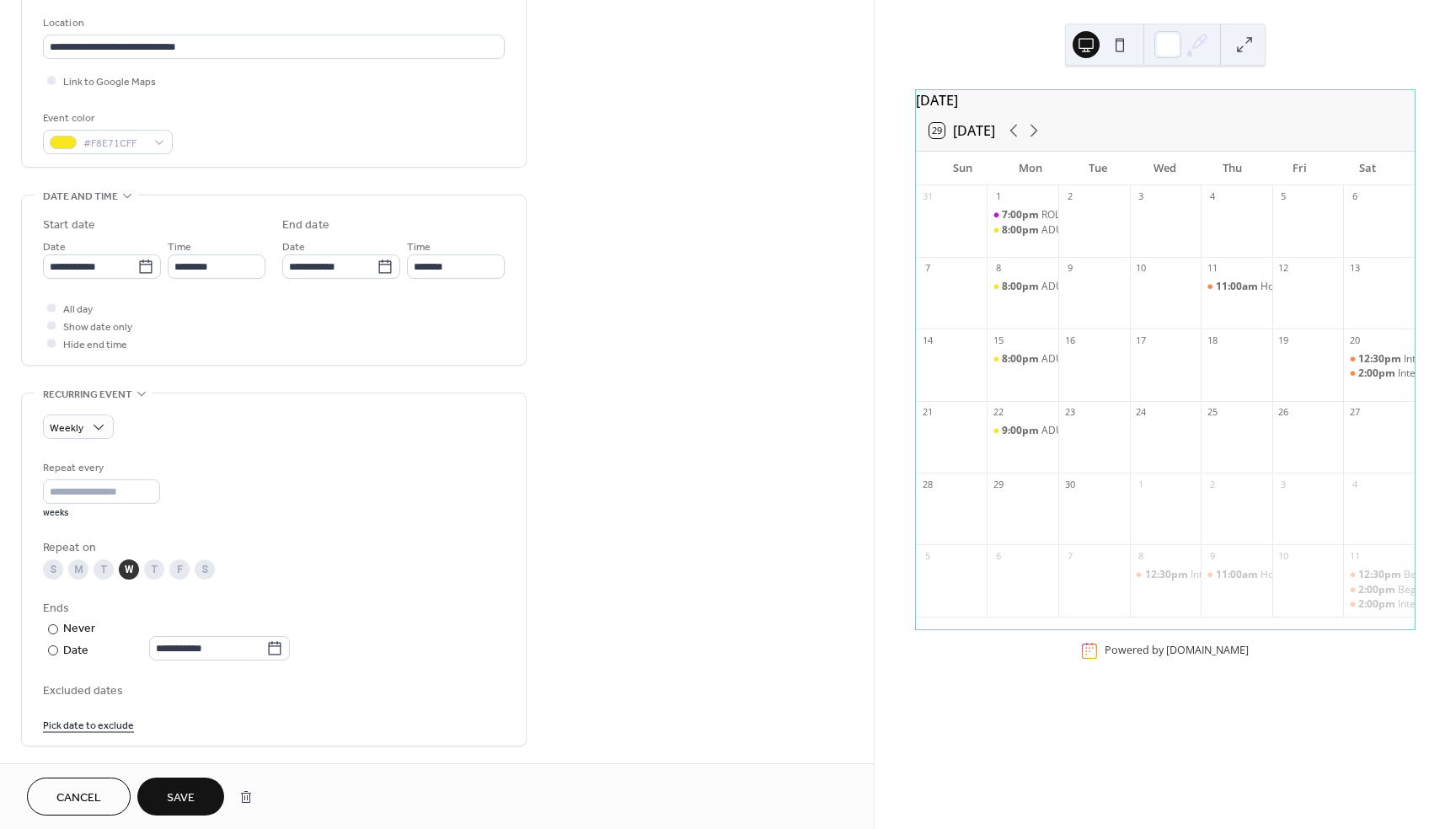 click on "Event color #F8E71CFF" at bounding box center [274, 131] 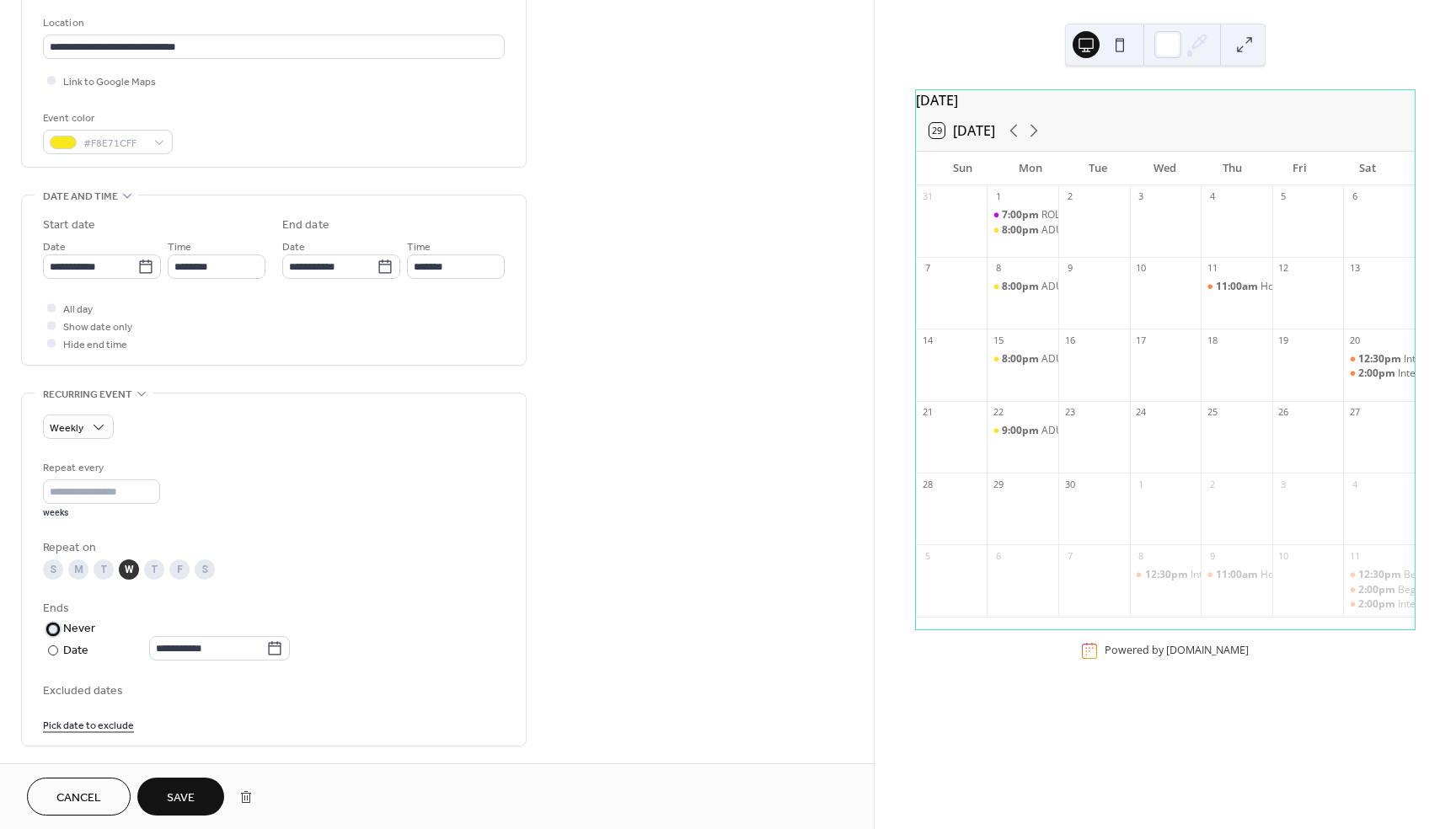 click at bounding box center [53, 629] 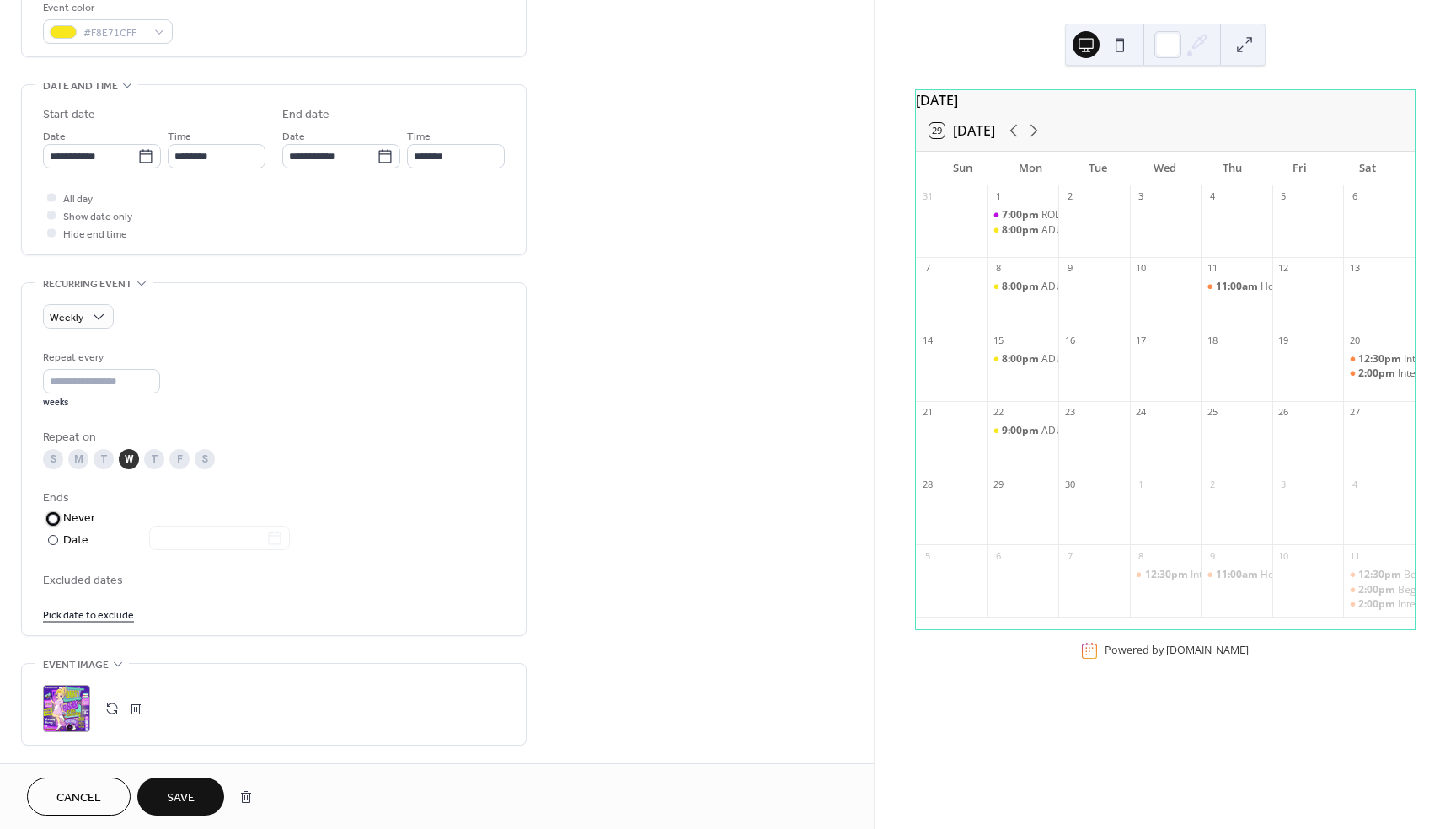 scroll, scrollTop: 470, scrollLeft: 0, axis: vertical 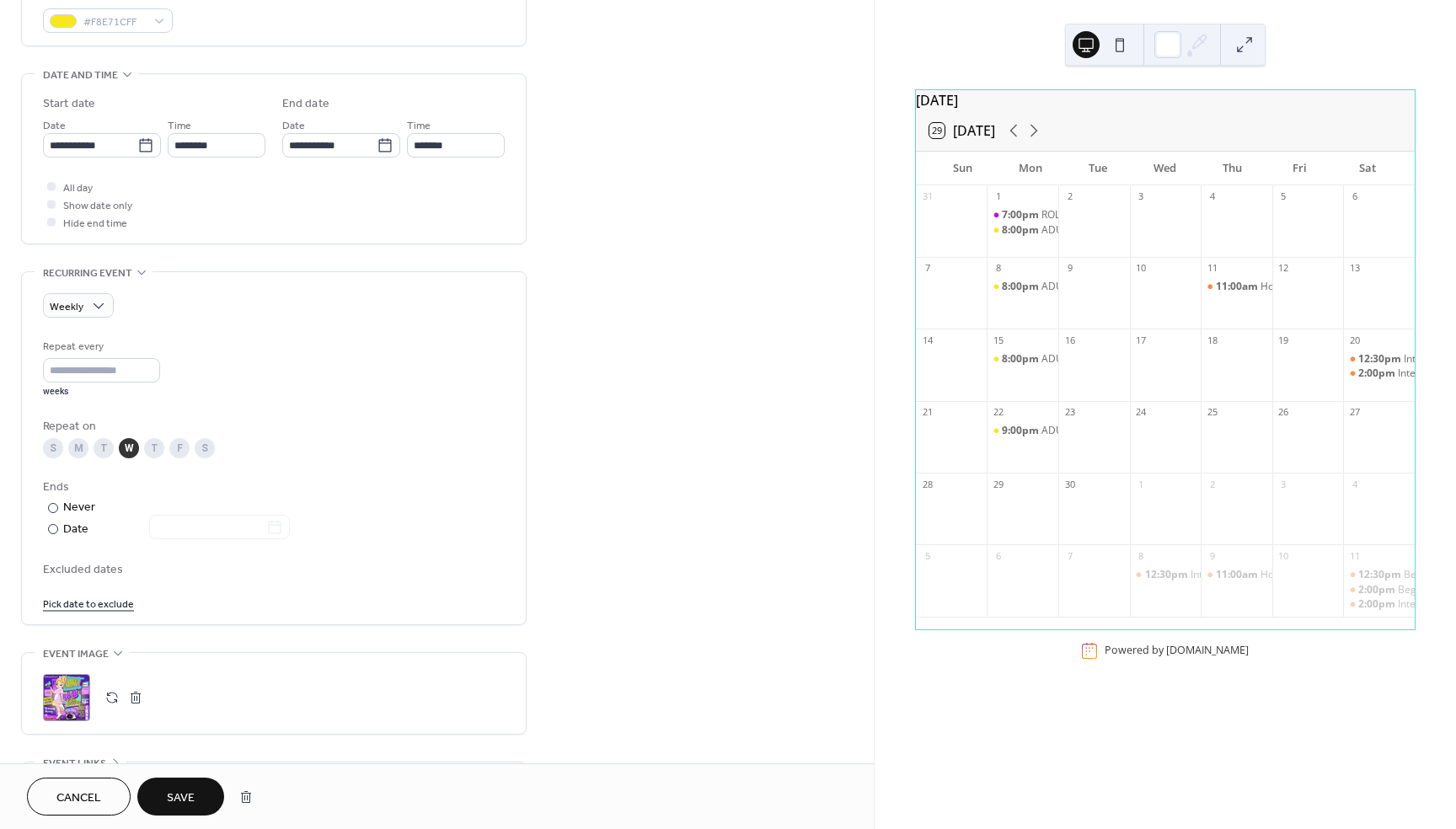 click on "Save" at bounding box center [180, 798] 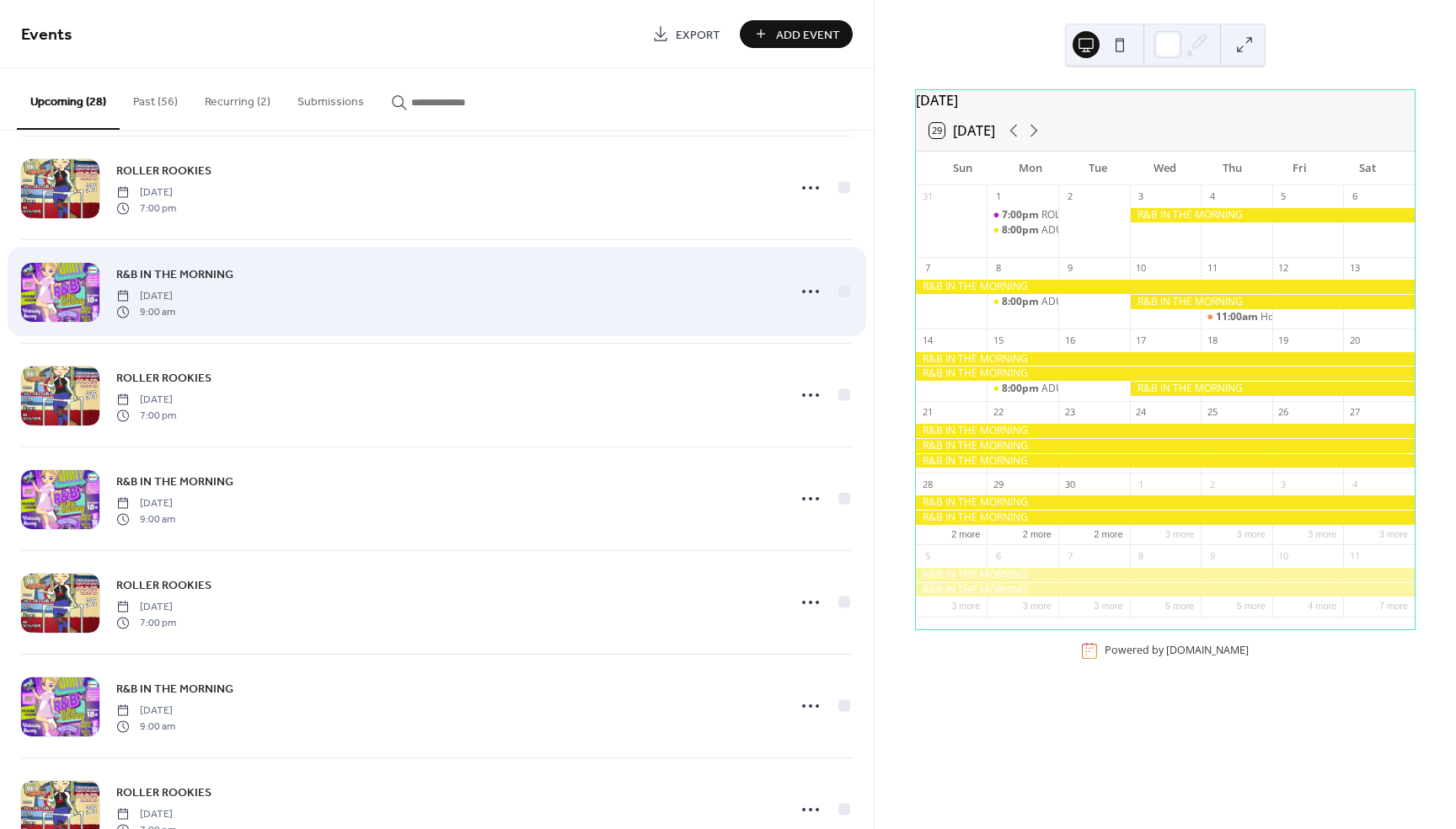 scroll, scrollTop: 142, scrollLeft: 0, axis: vertical 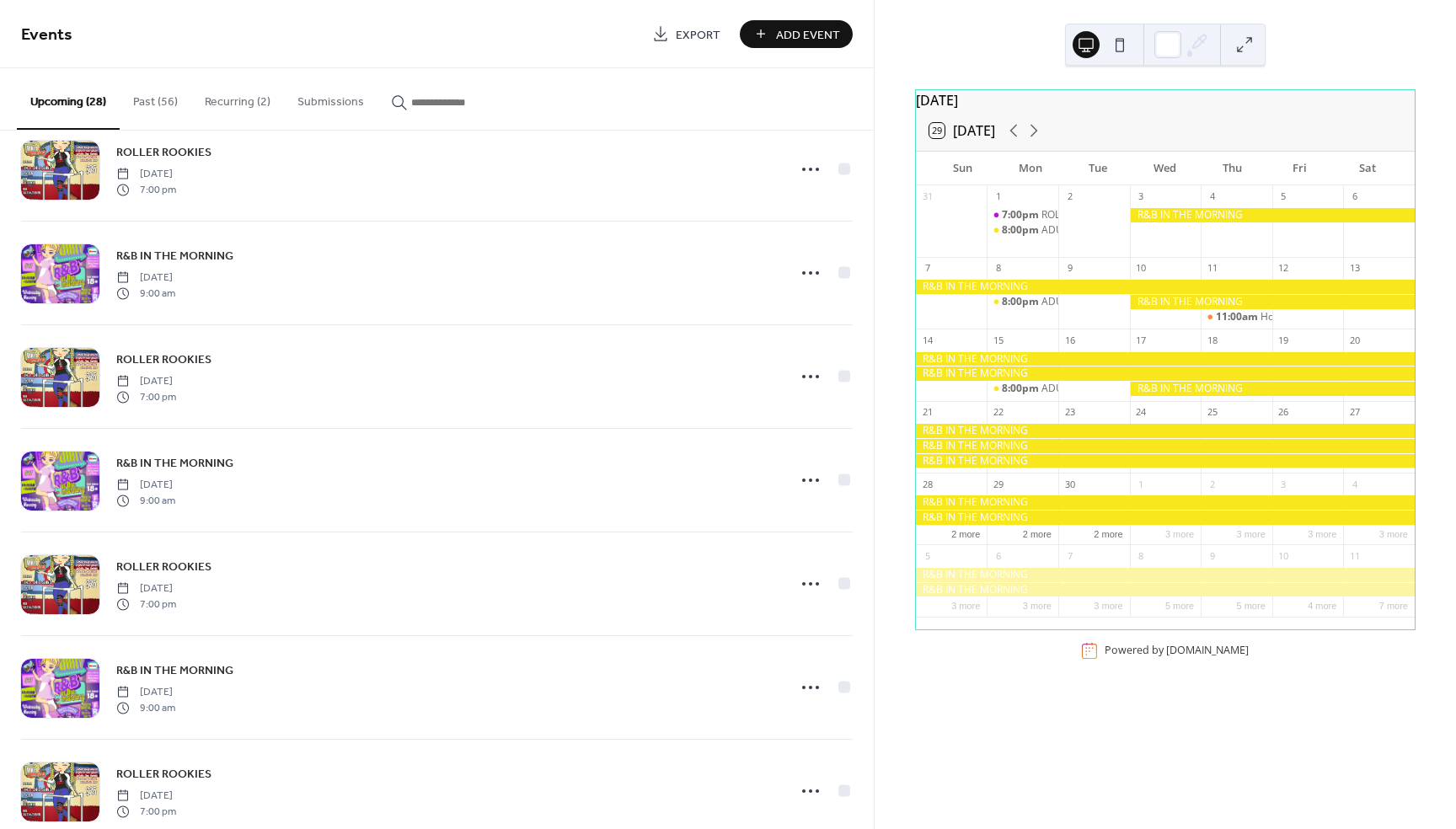 click on "Recurring (2)" at bounding box center (238, 98) 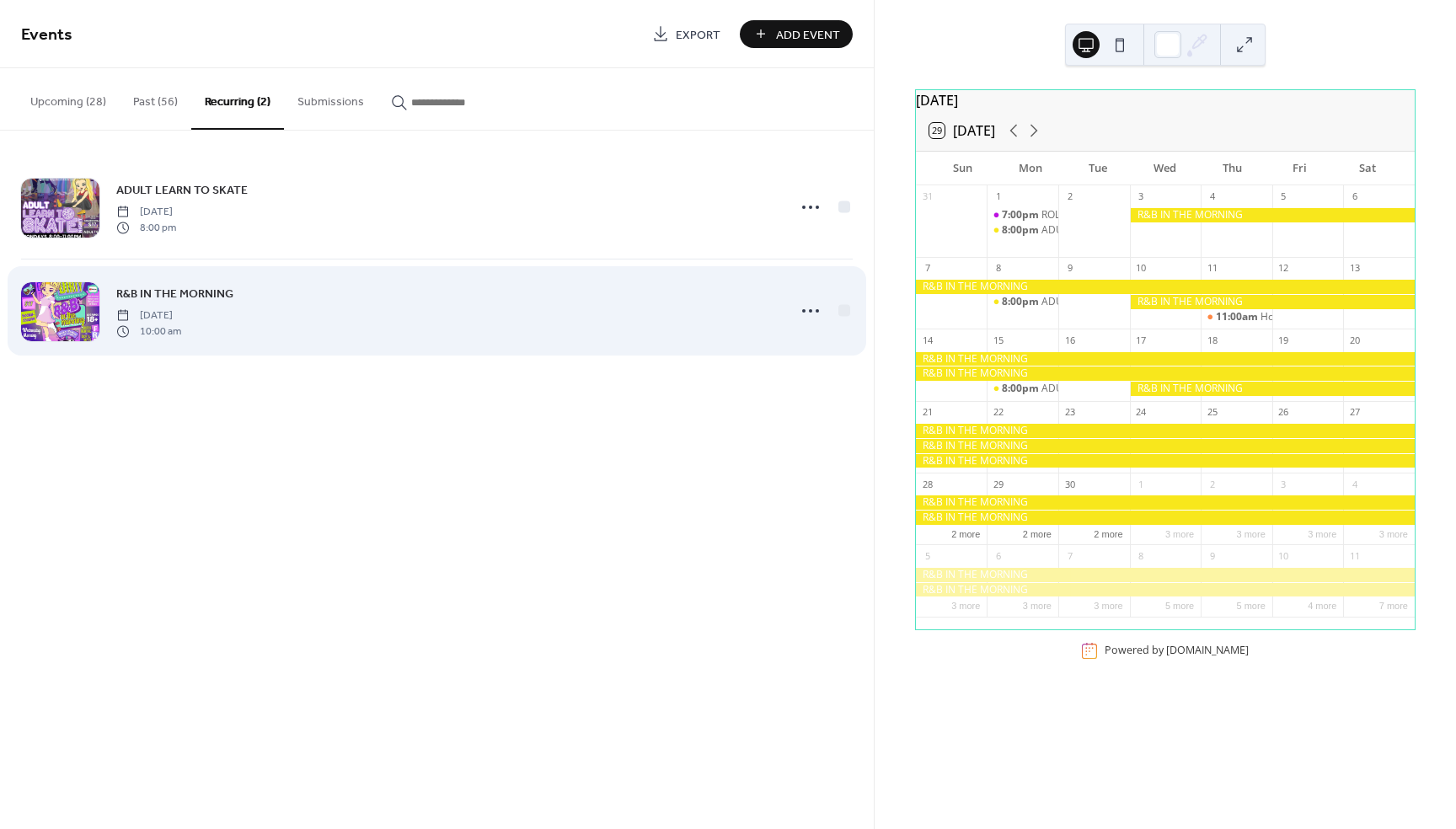 click on "R&B IN THE MORNING" at bounding box center (174, 294) 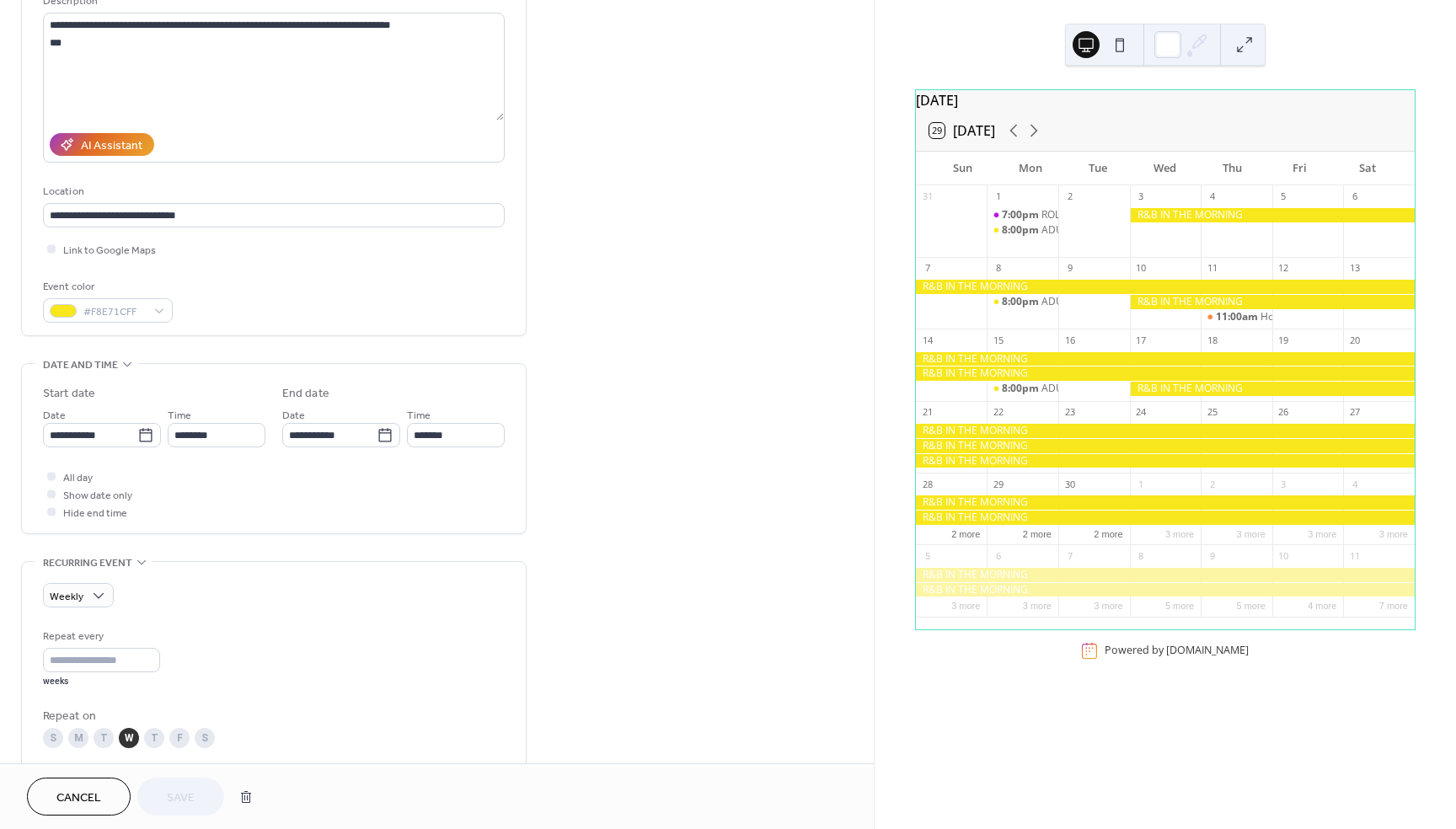 scroll, scrollTop: 301, scrollLeft: 0, axis: vertical 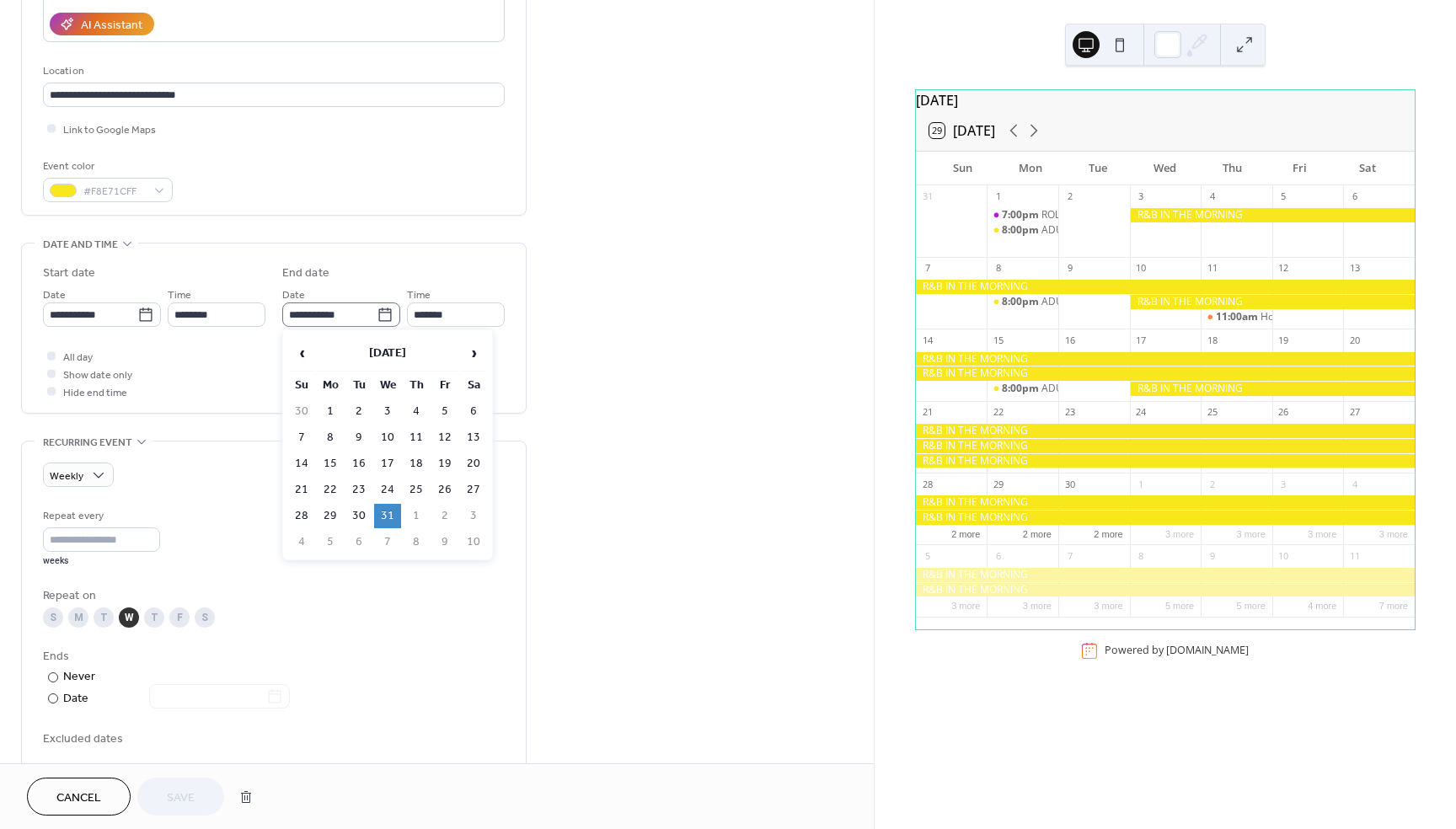 click 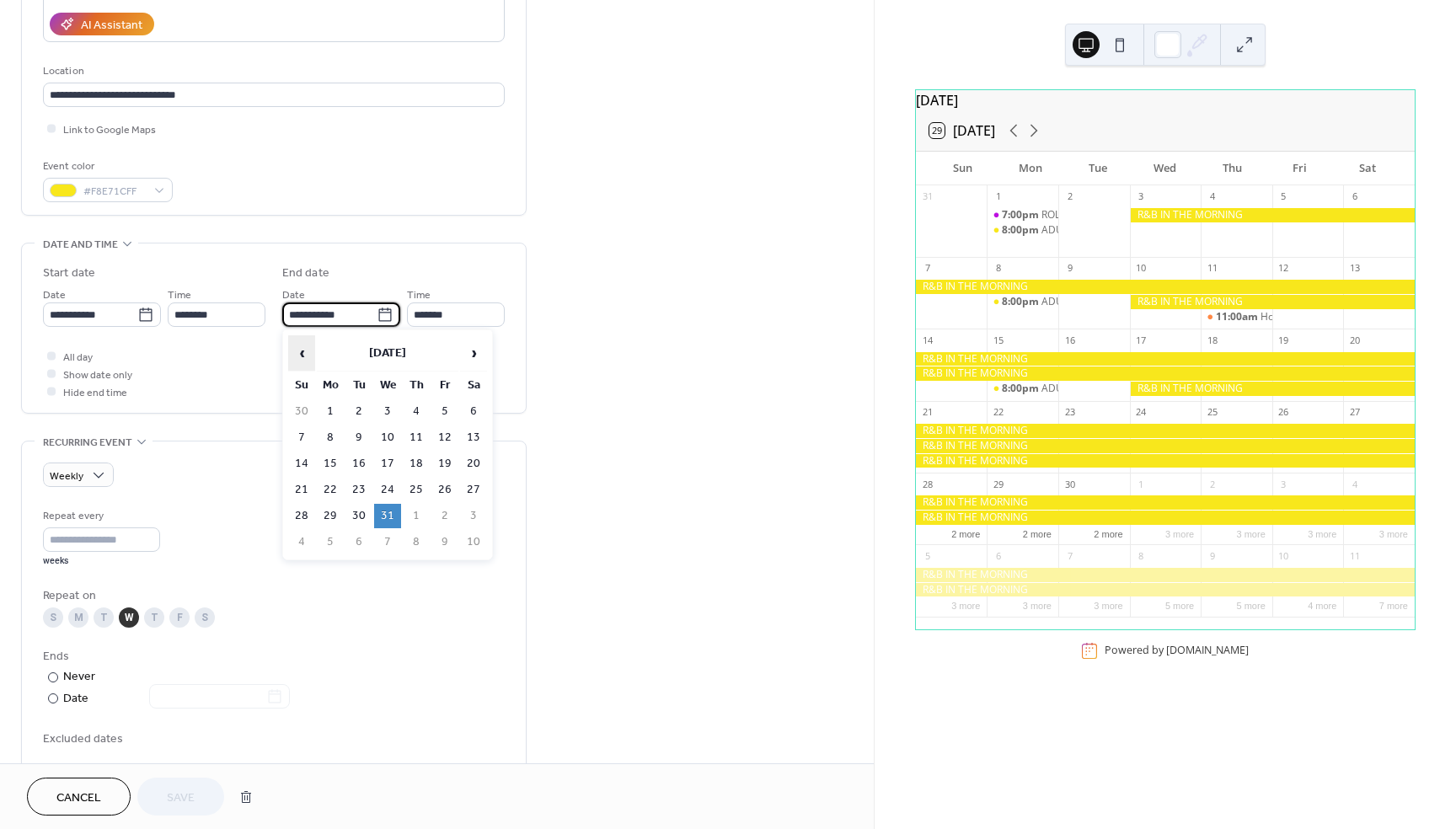 click on "‹" at bounding box center [302, 353] 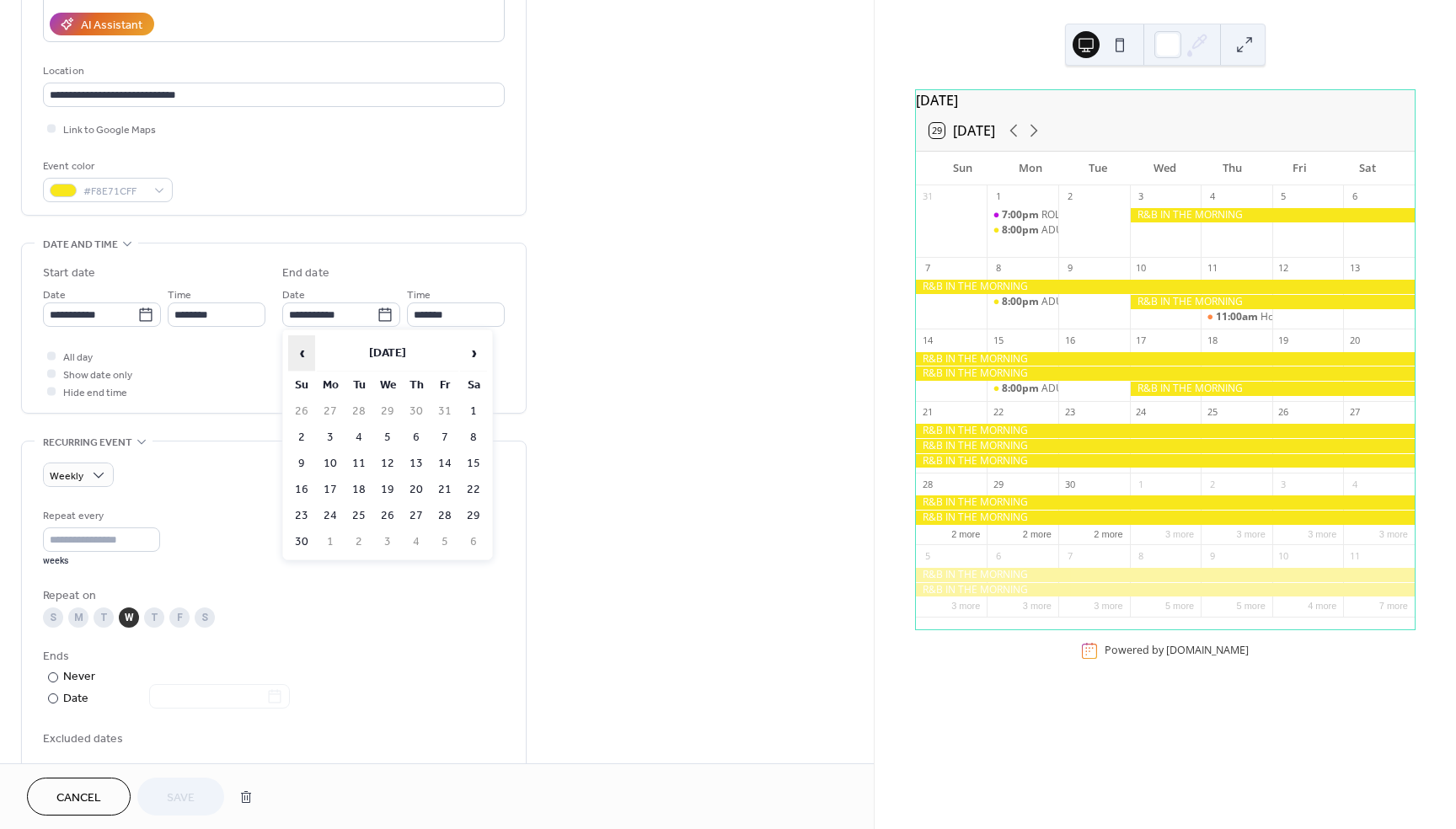 click on "‹" at bounding box center [302, 353] 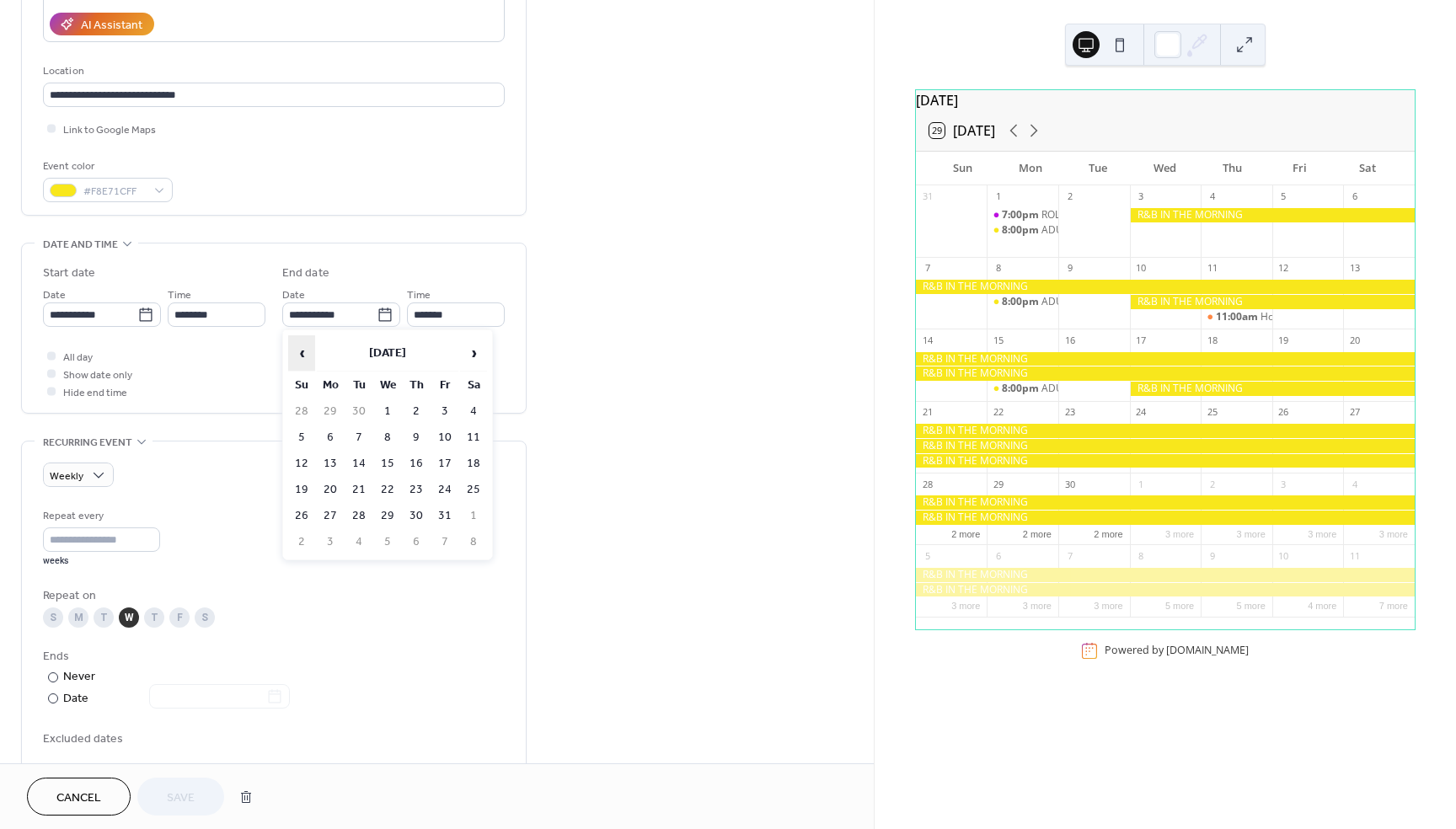 click on "‹" at bounding box center [302, 353] 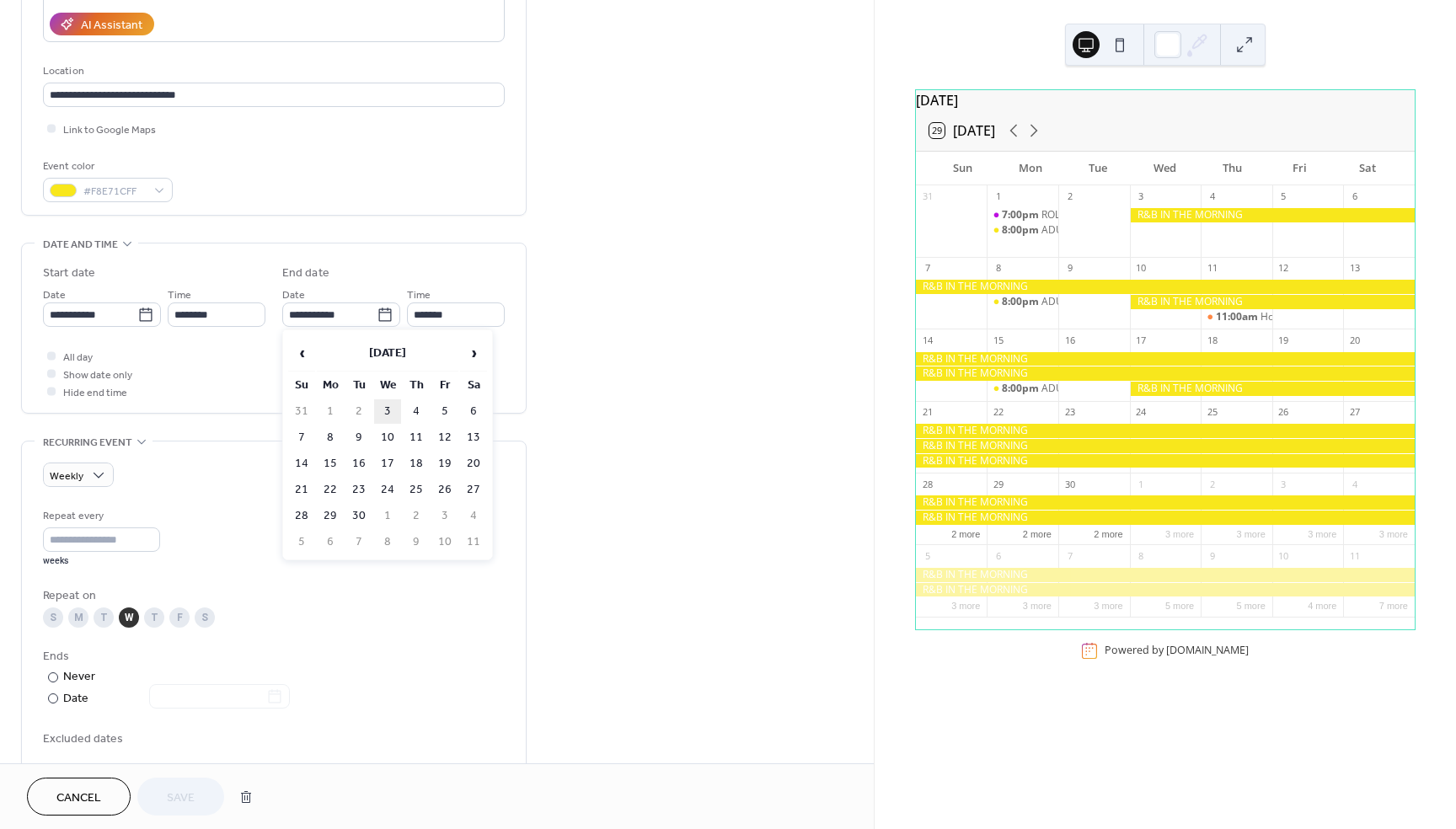 click on "3" at bounding box center [388, 411] 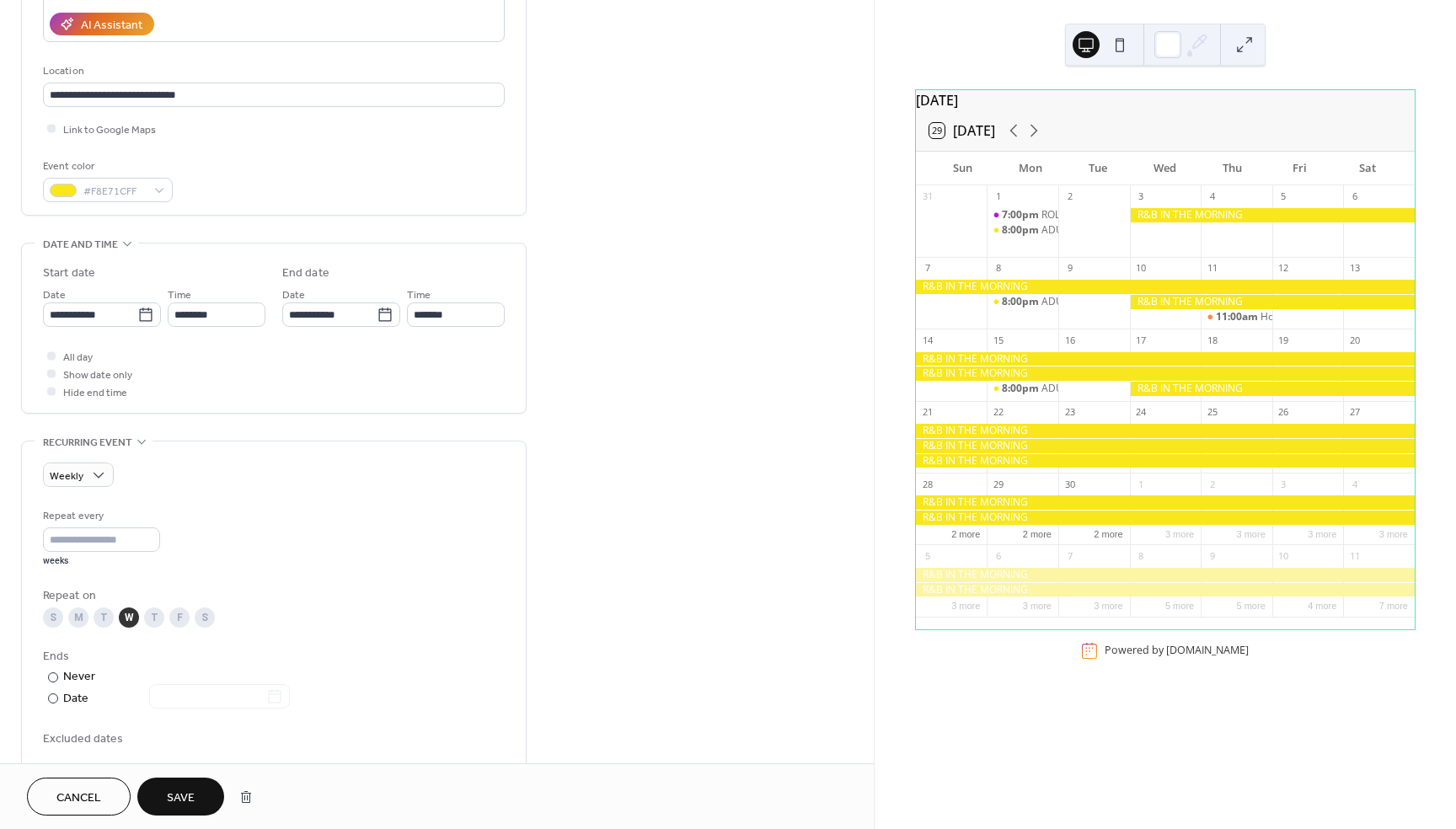 type on "**********" 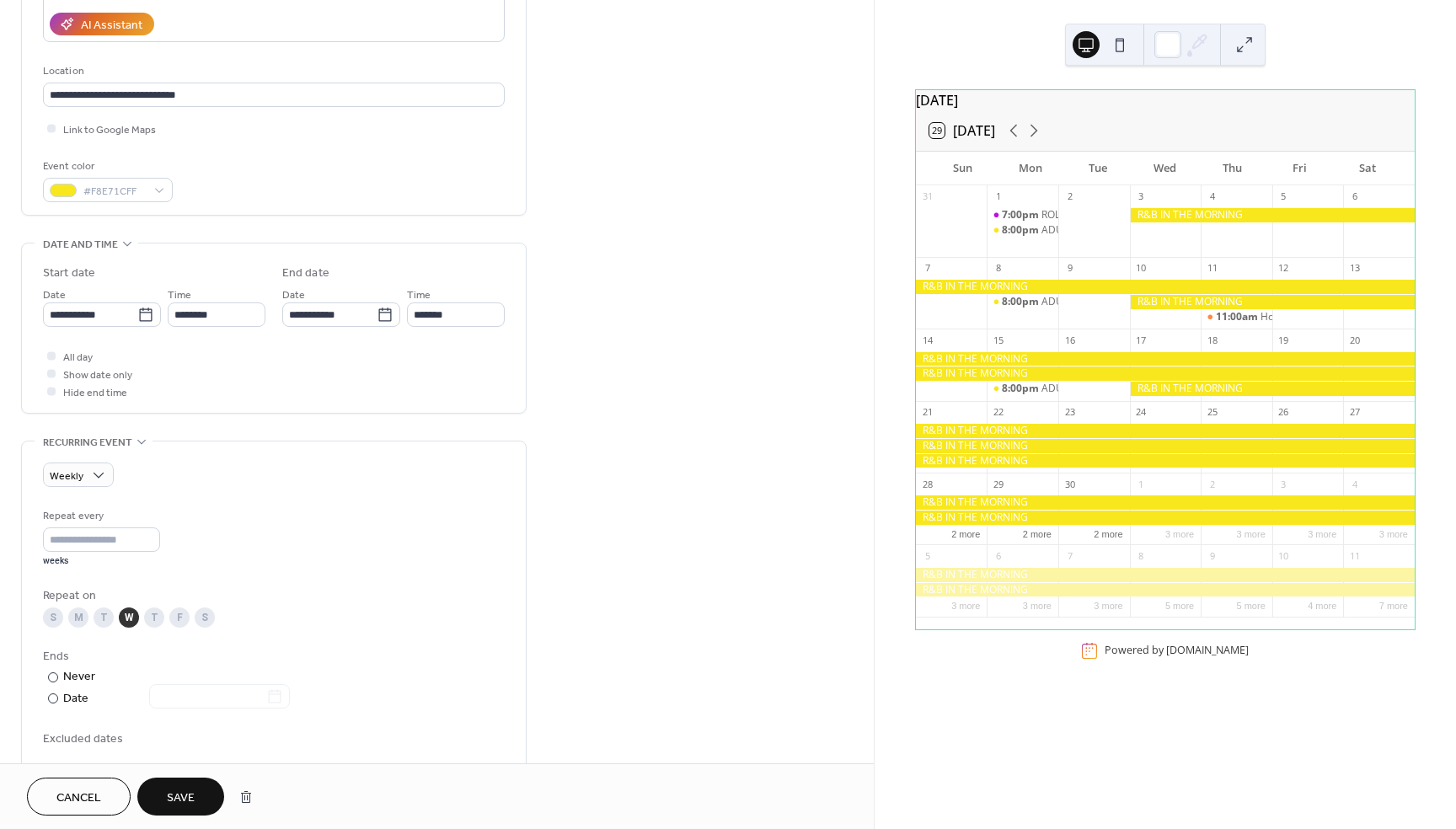click on "Save" at bounding box center (180, 798) 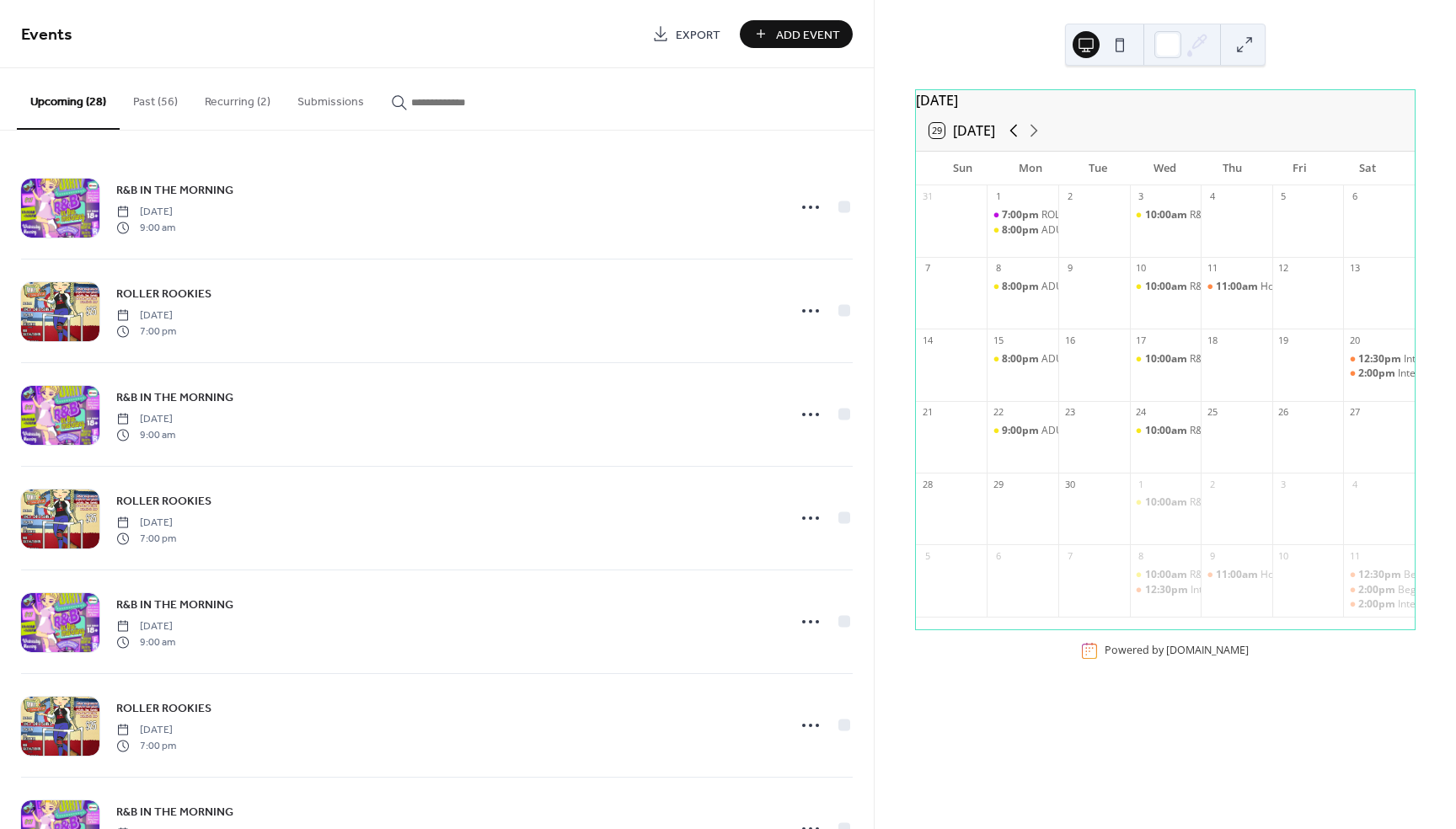 click 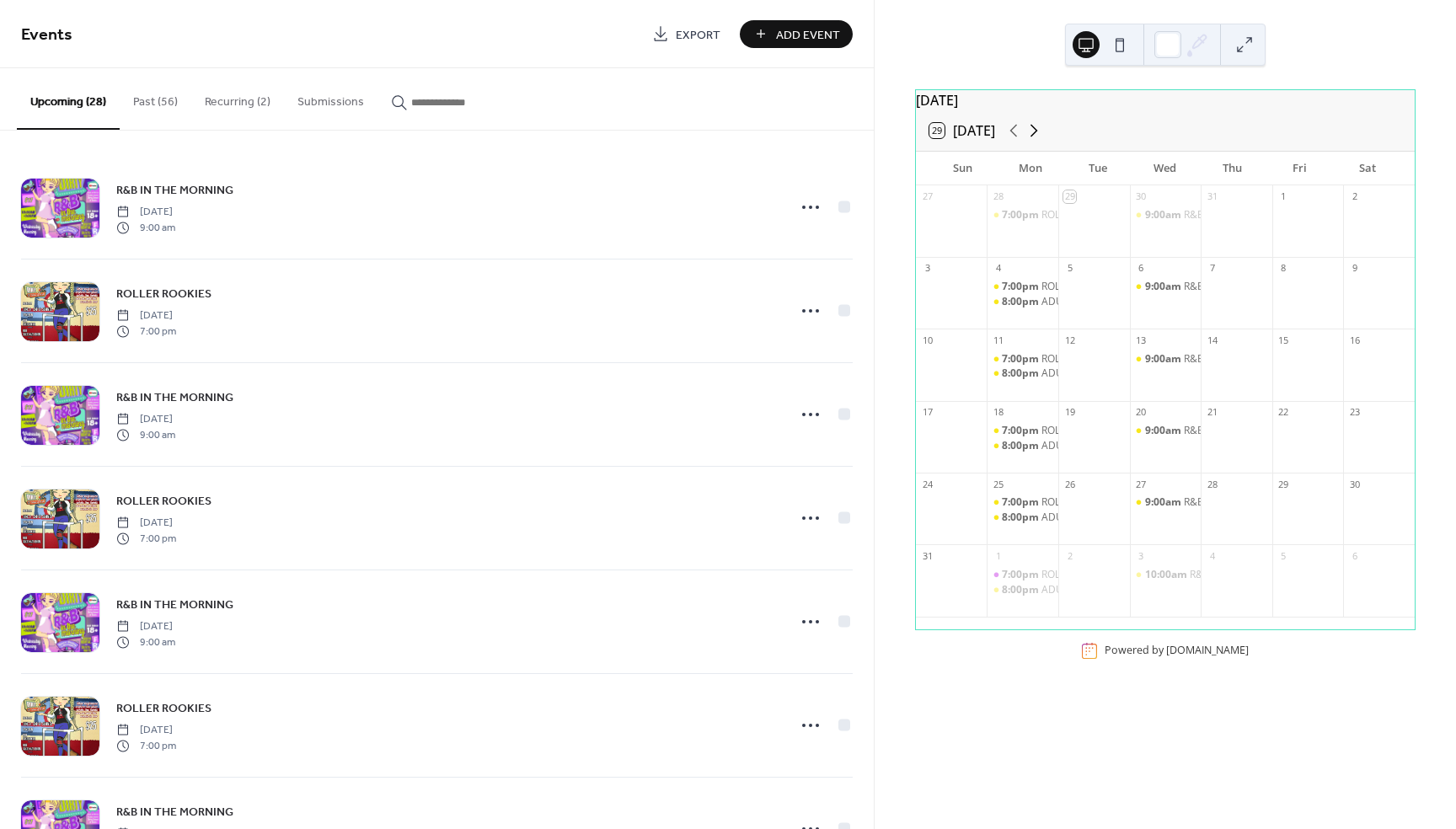 click 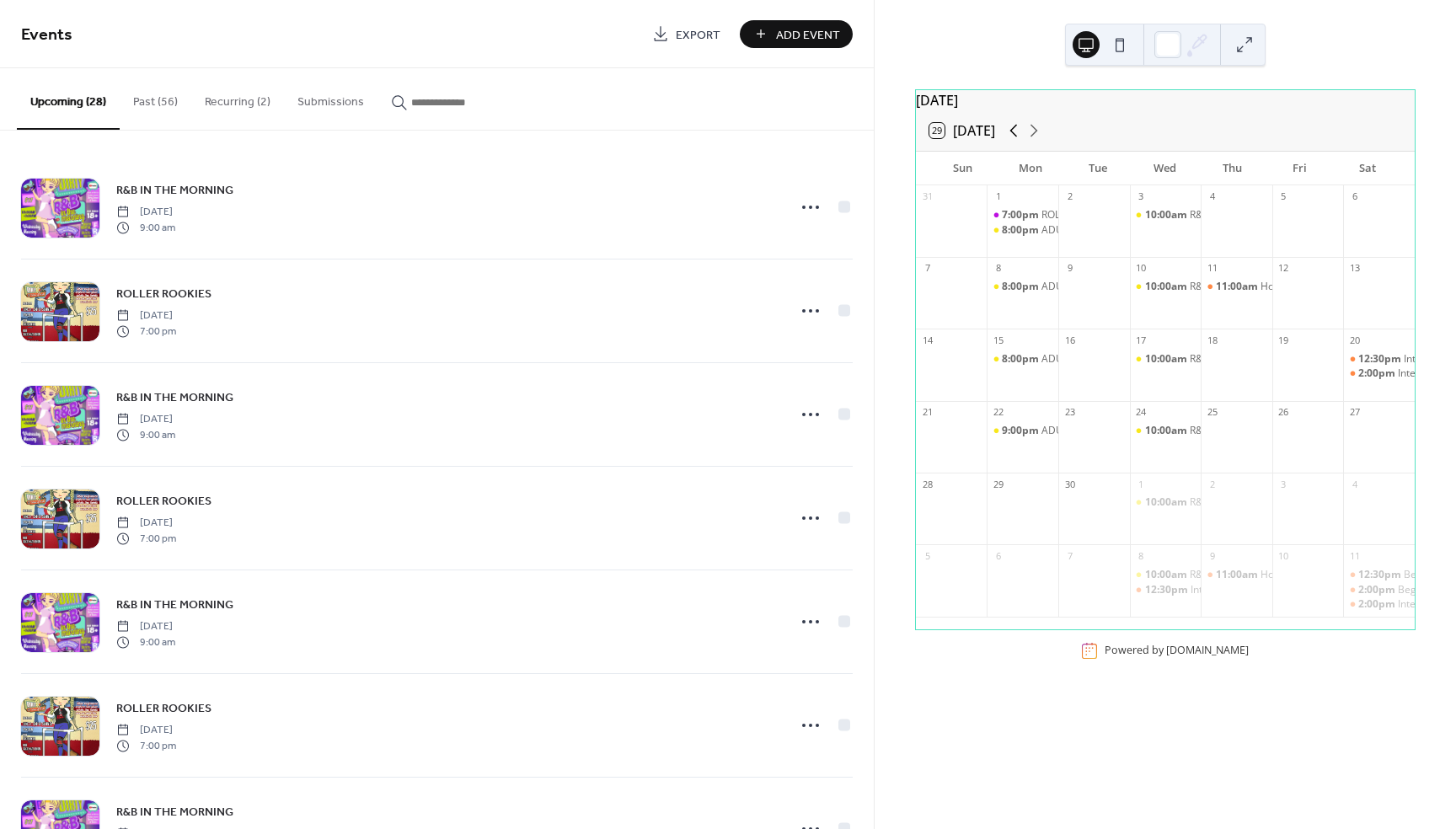 click 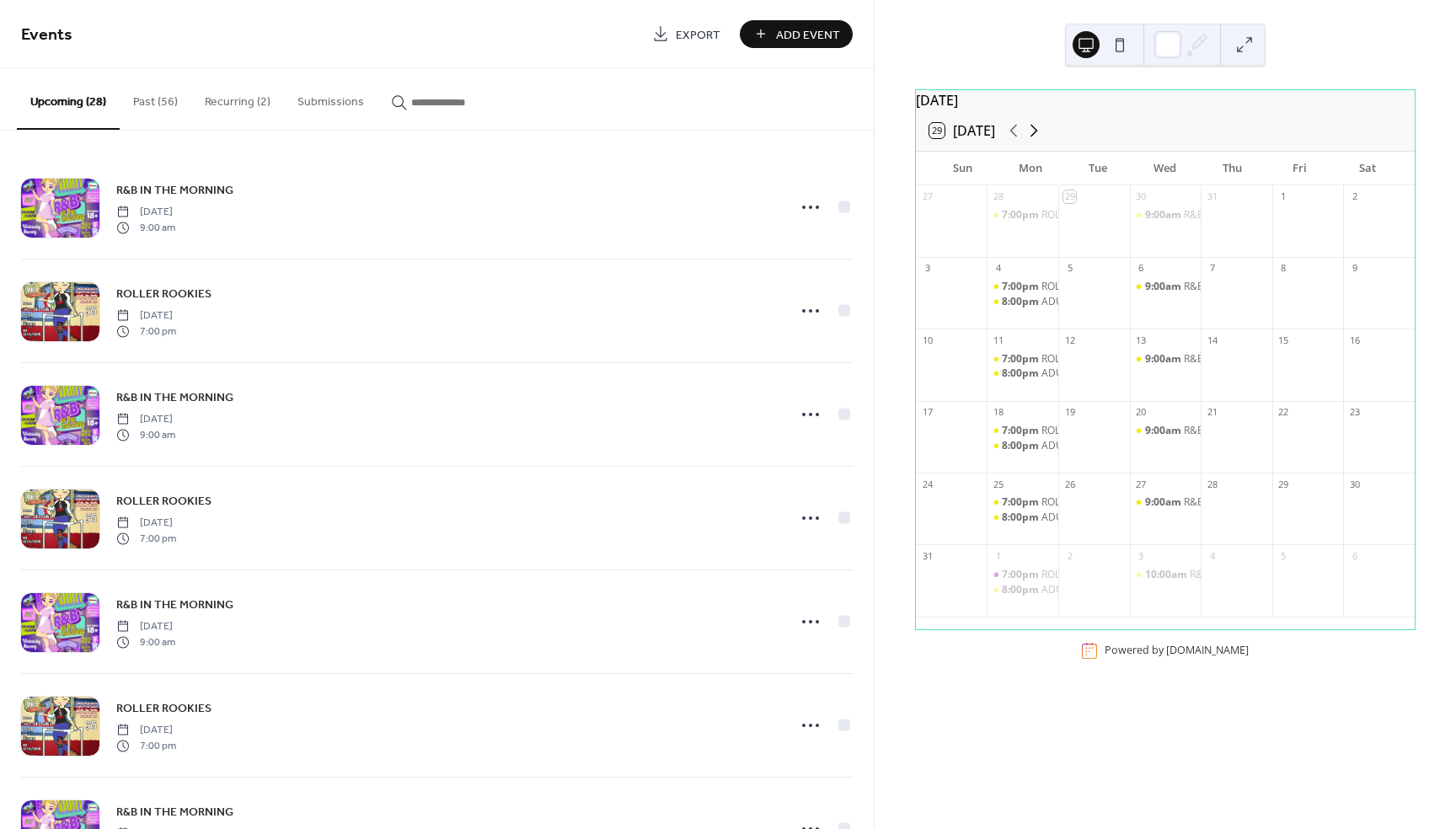 click 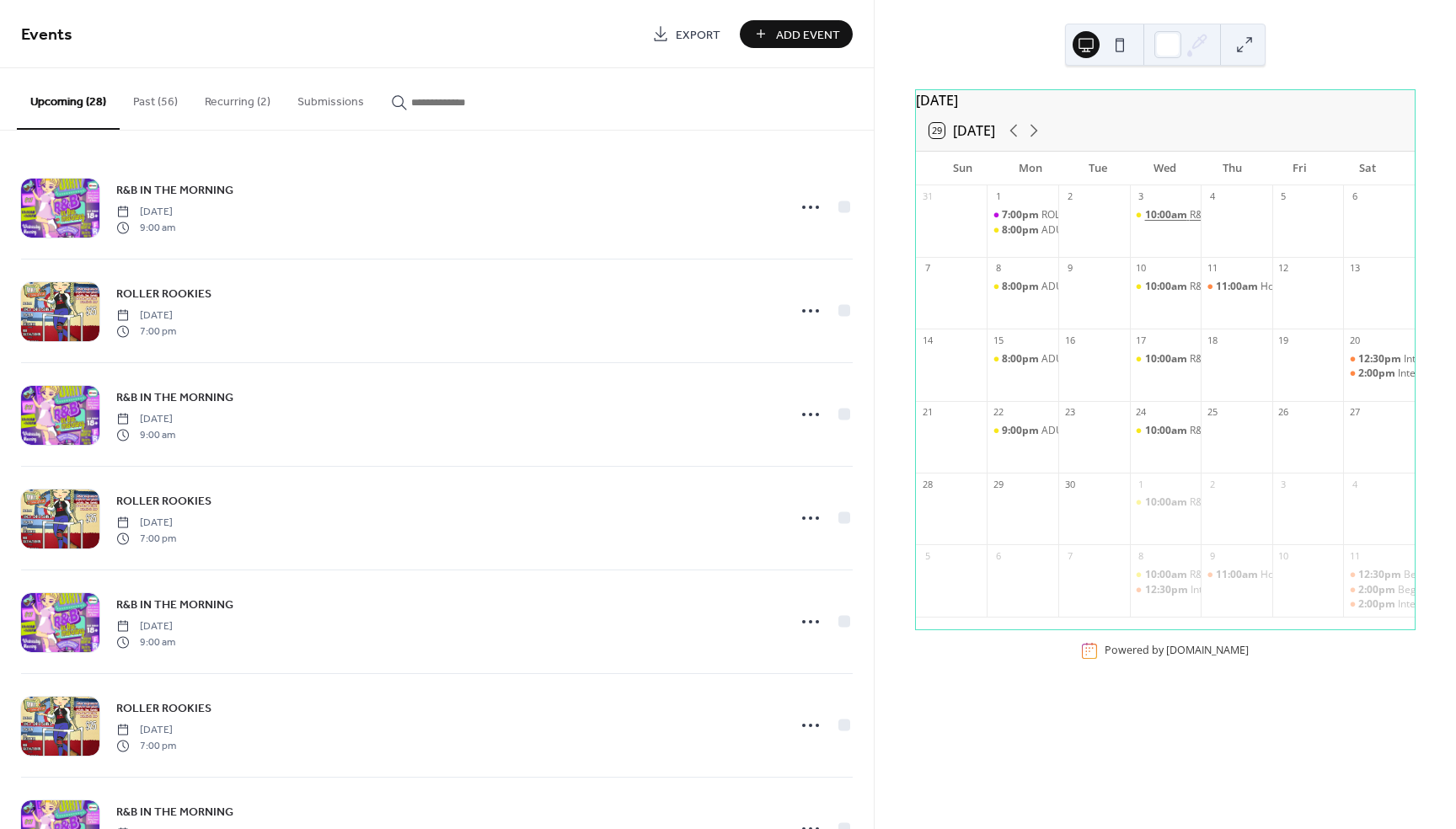click on "10:00am" at bounding box center (1167, 215) 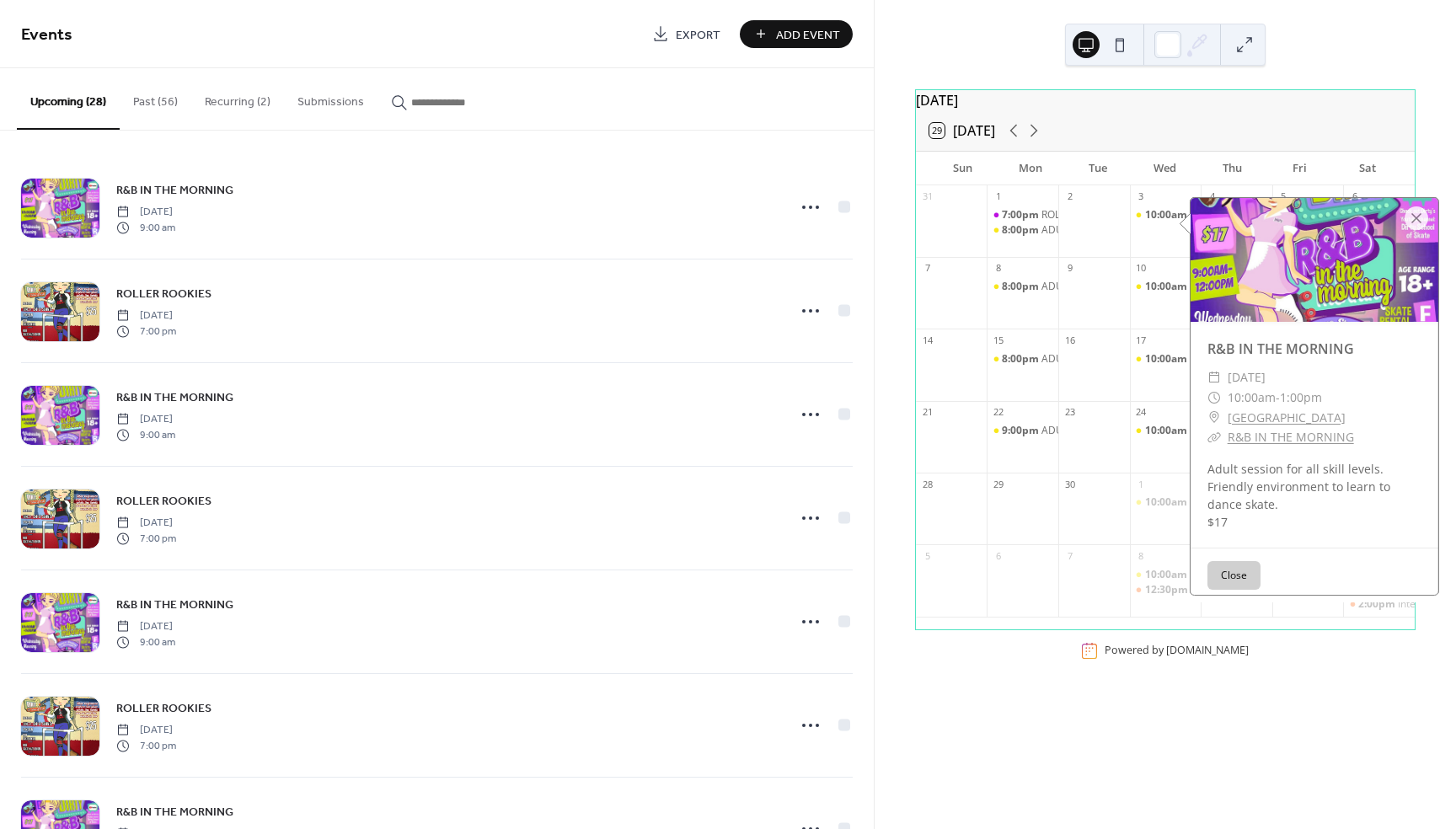 click on "Close" at bounding box center [1234, 575] 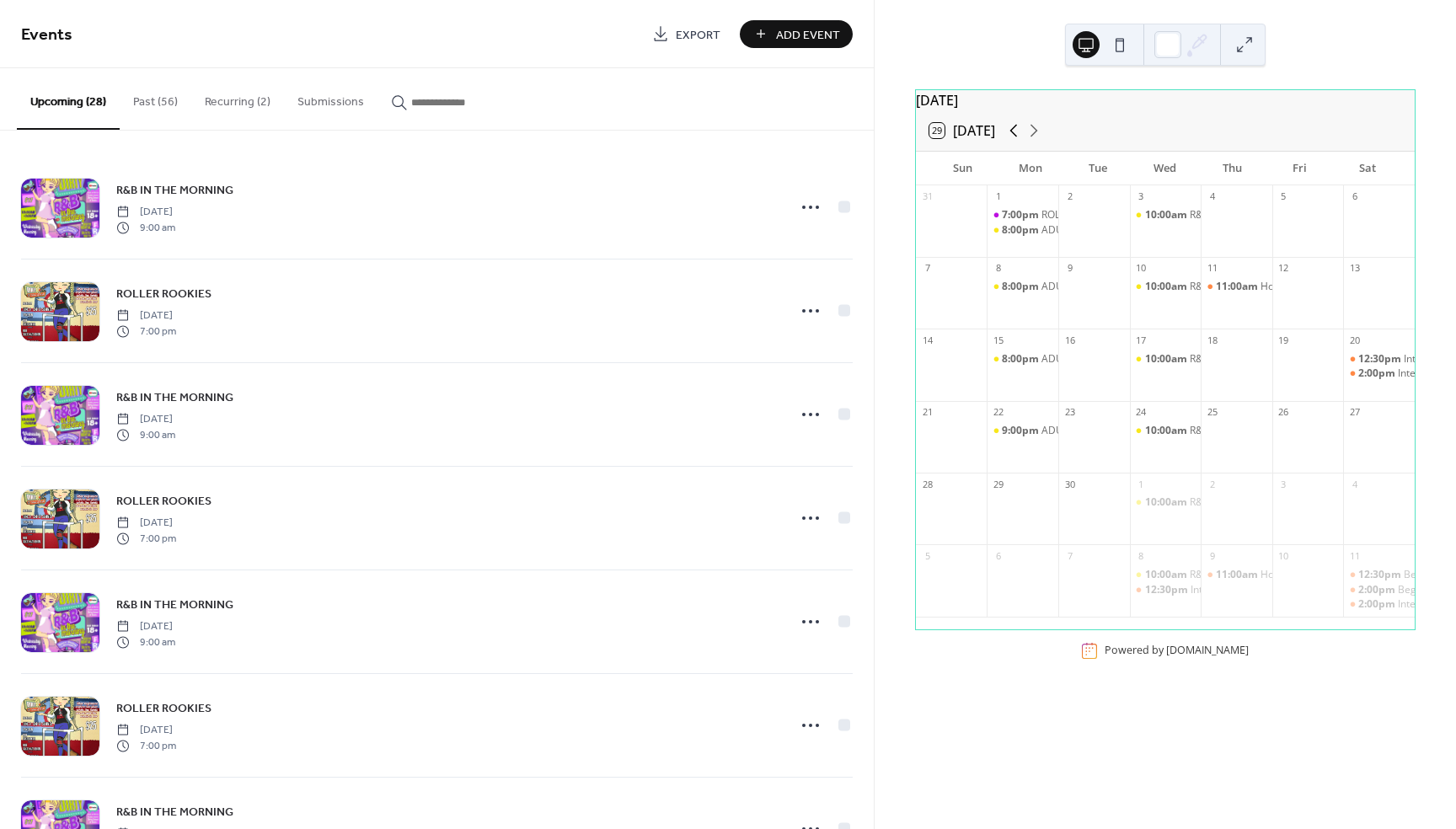 click 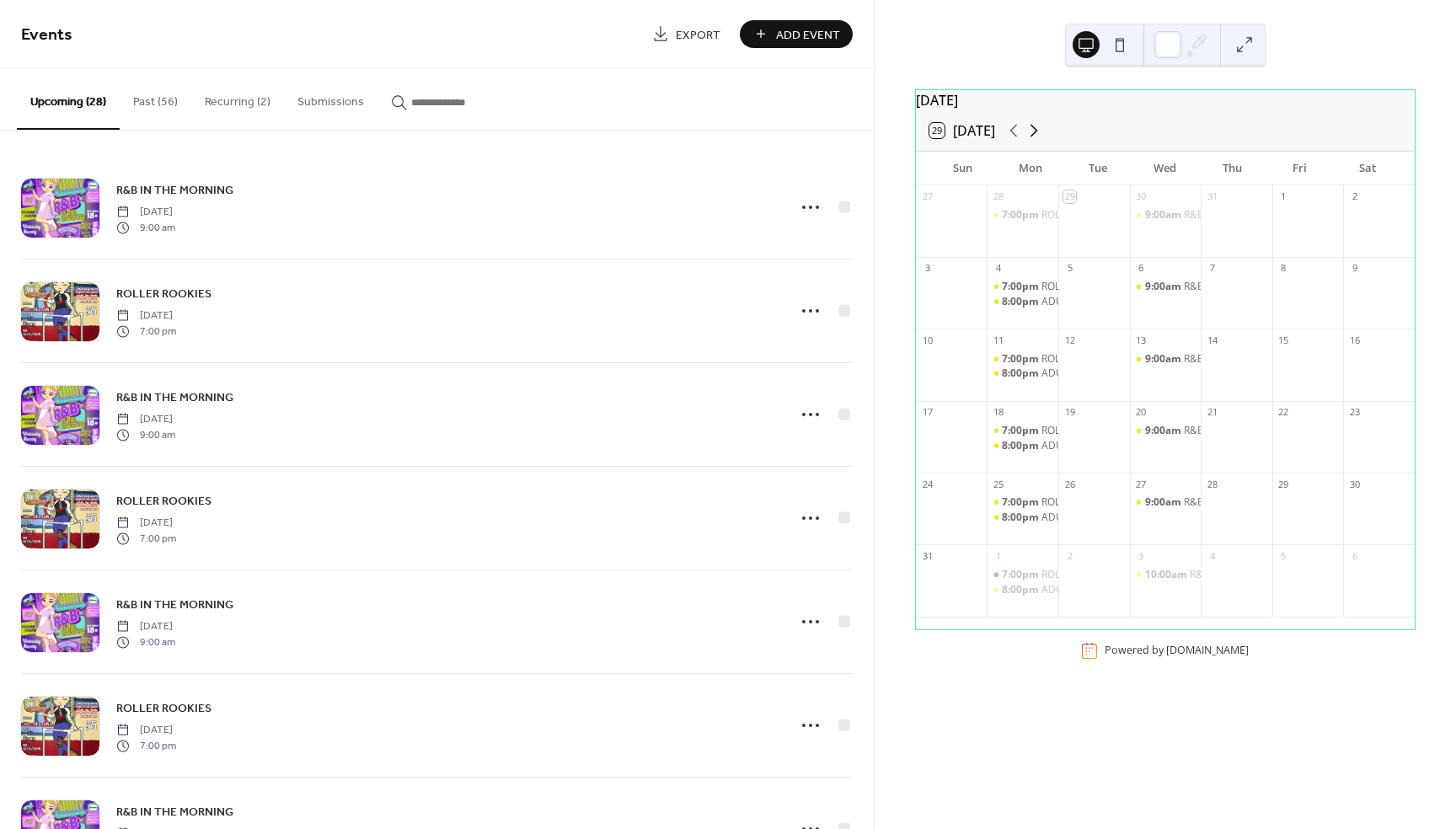 click 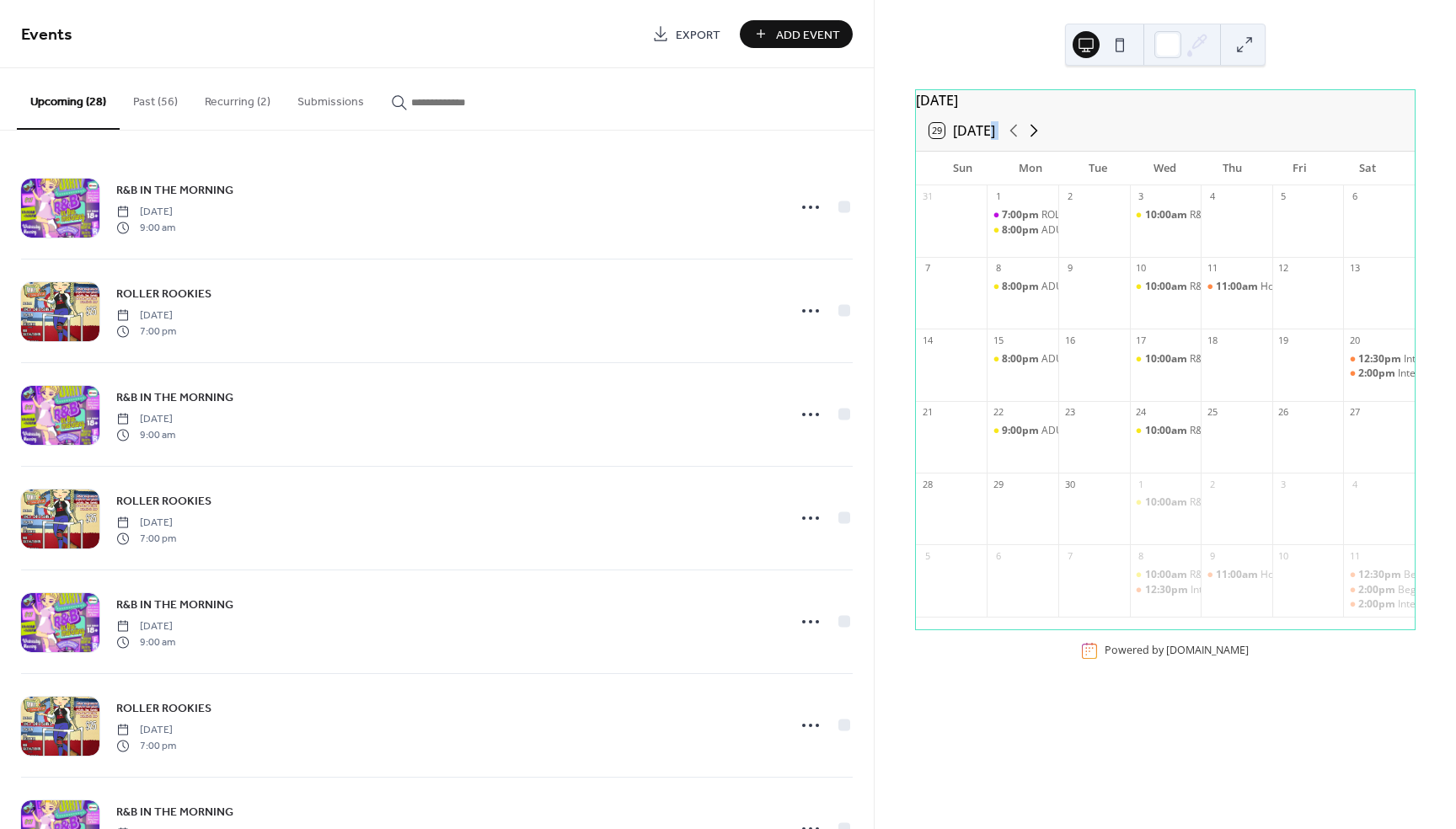 click 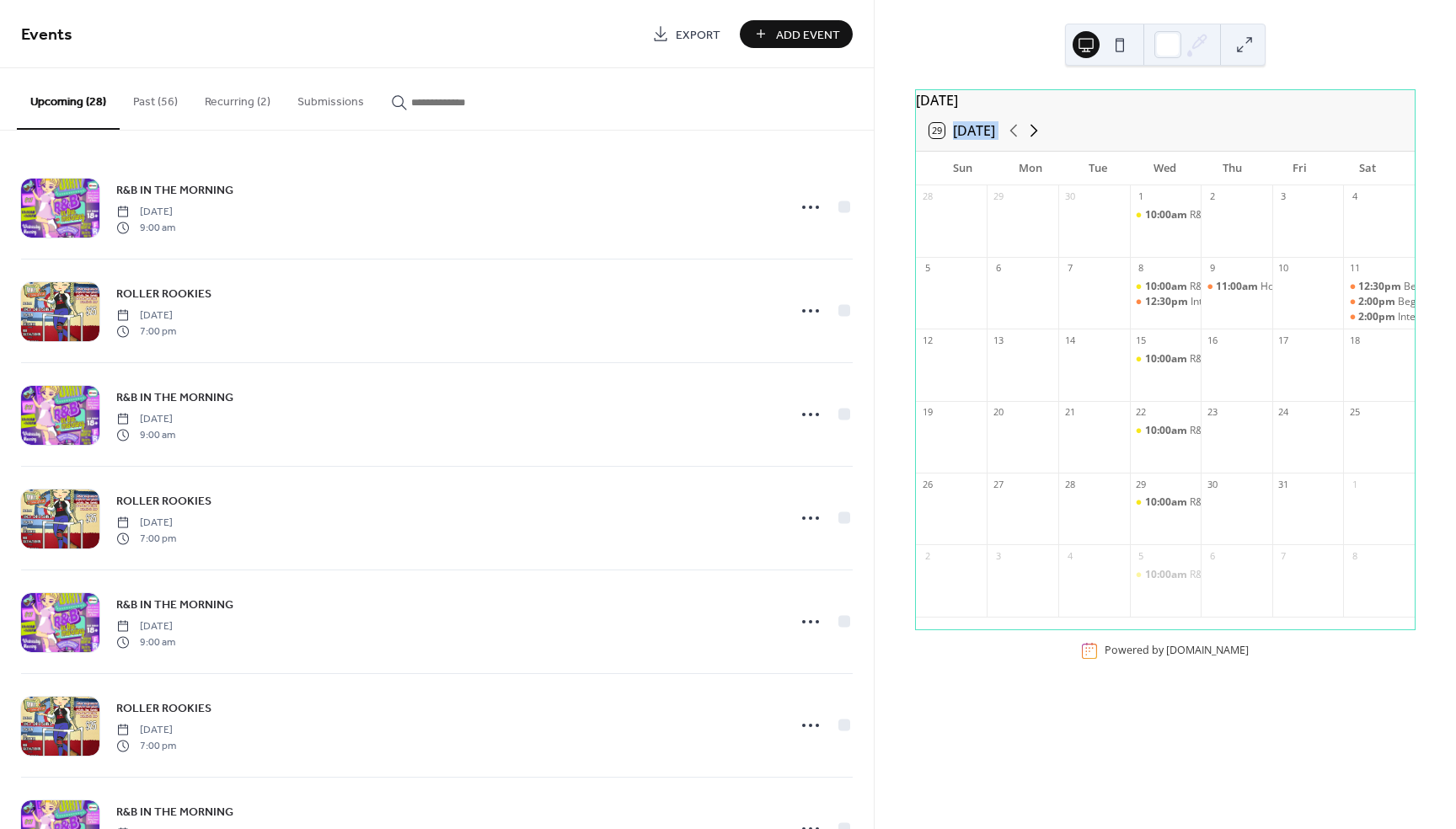 click 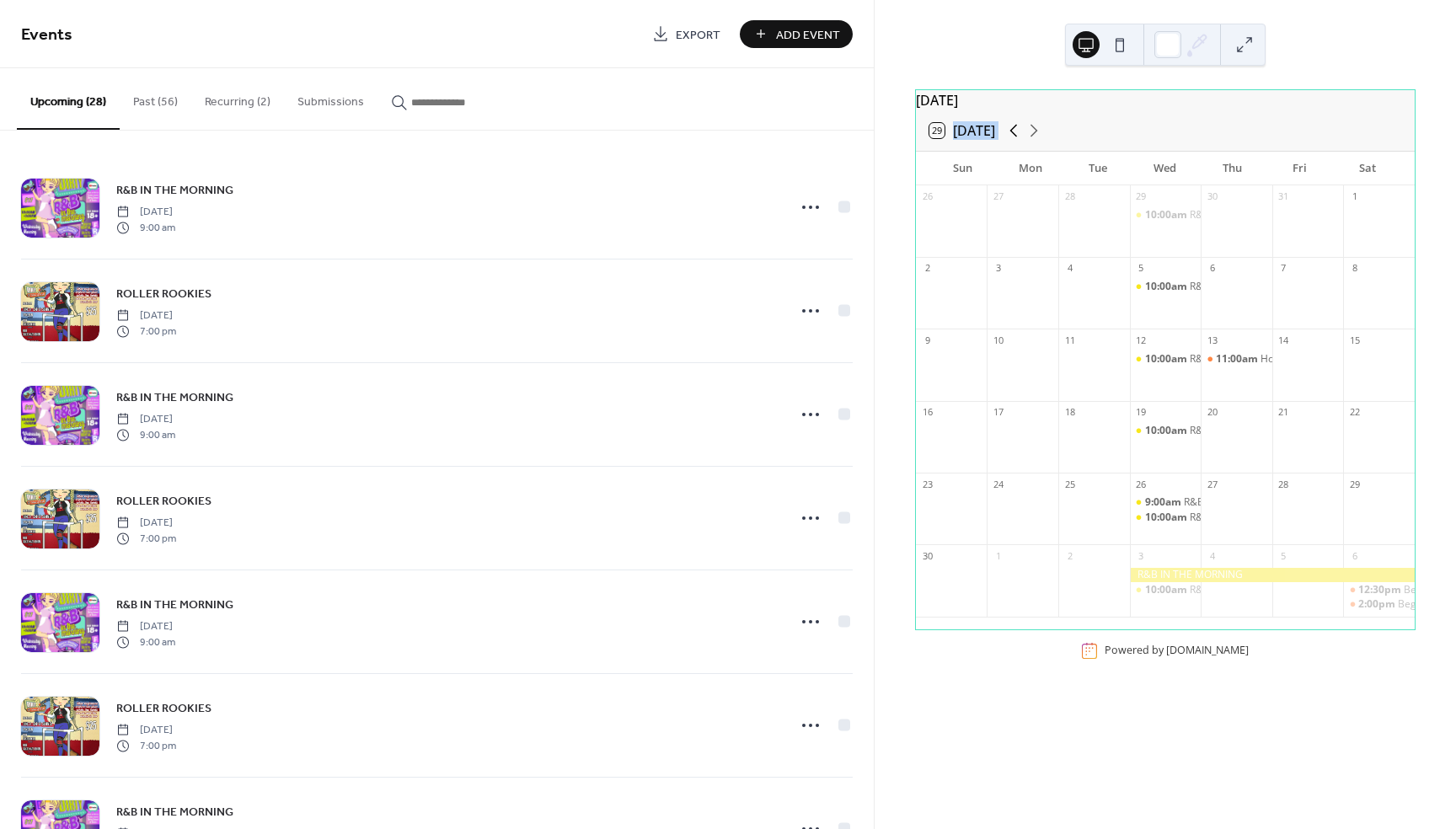 click 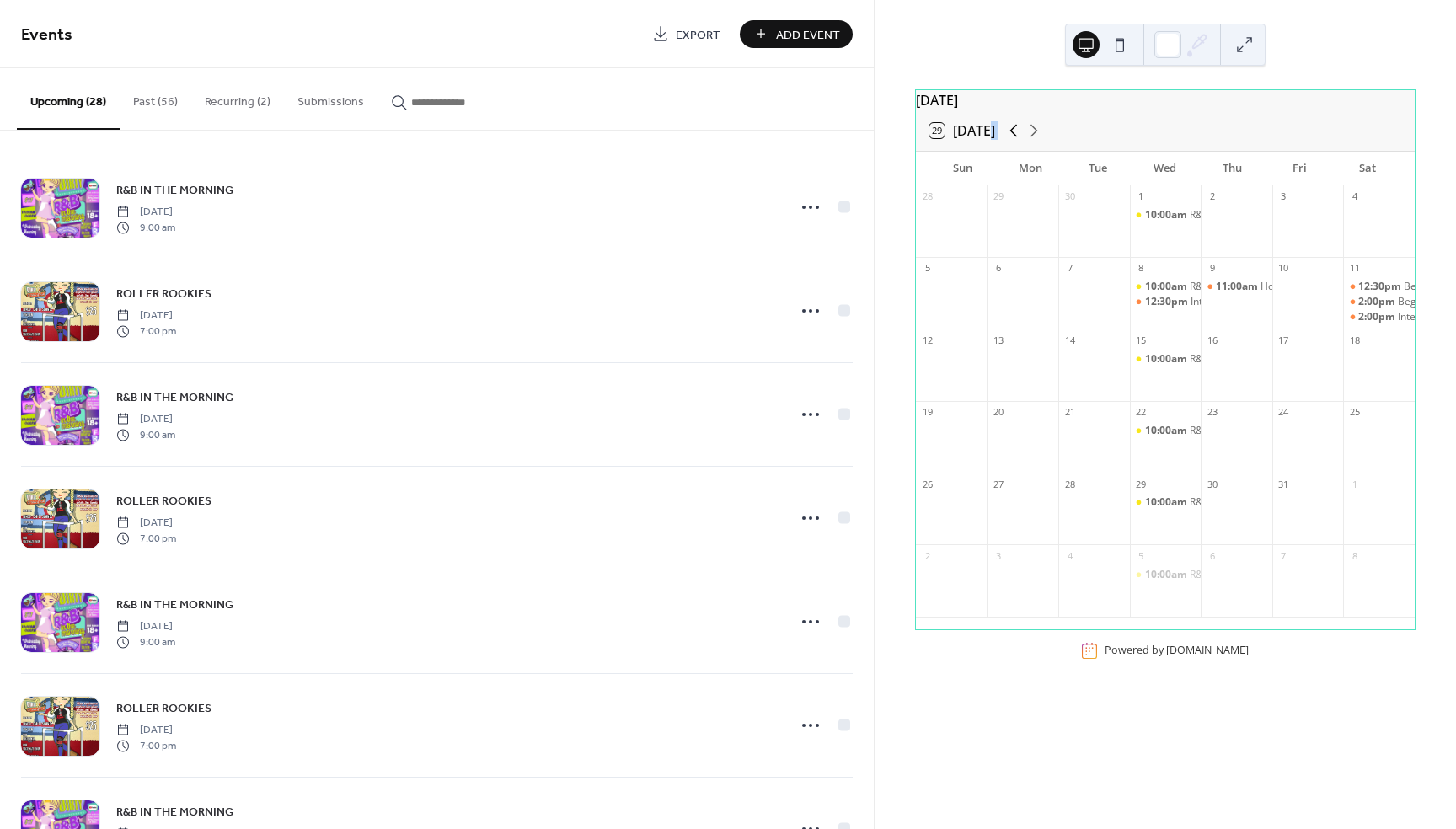 click 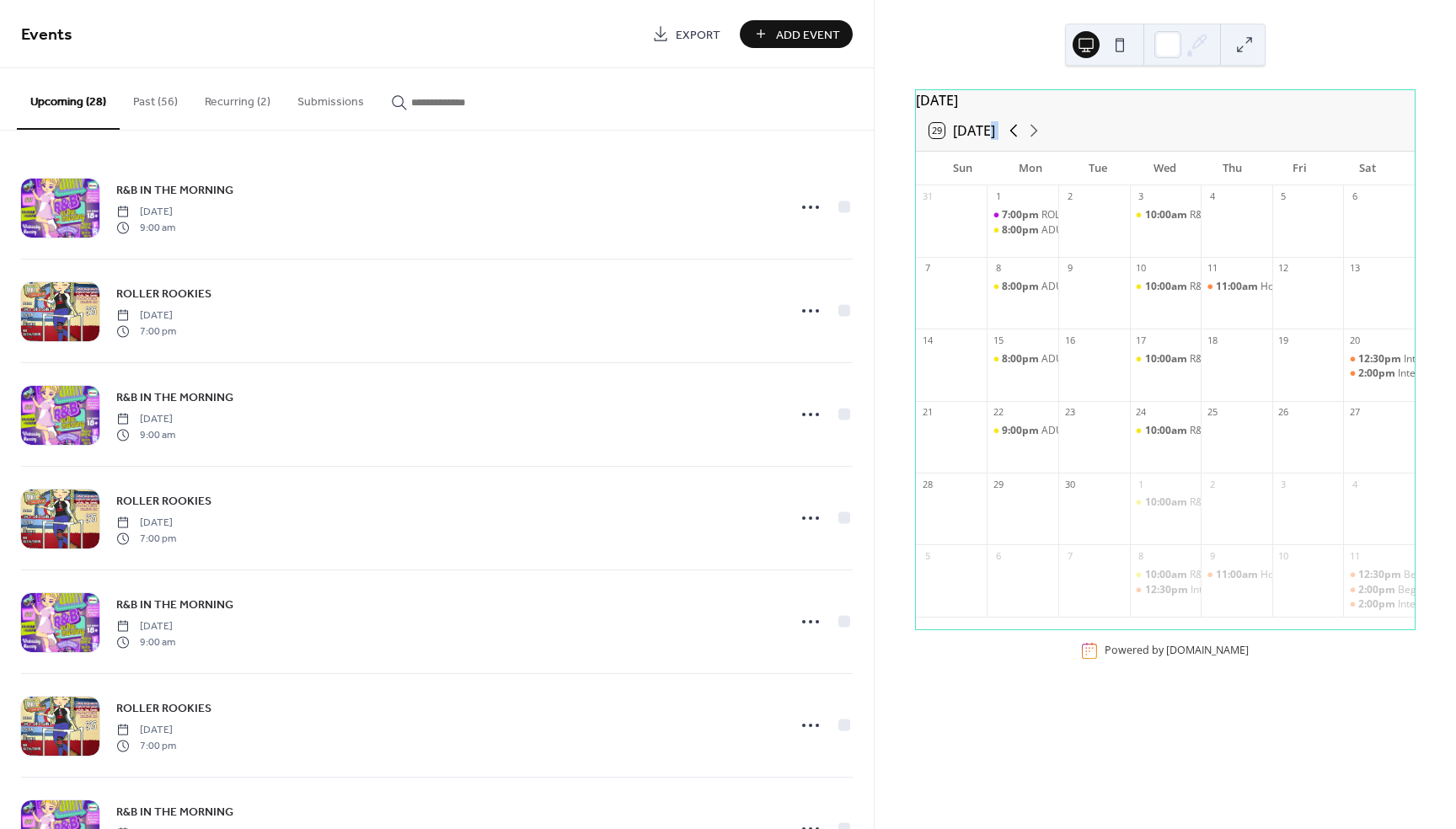 click 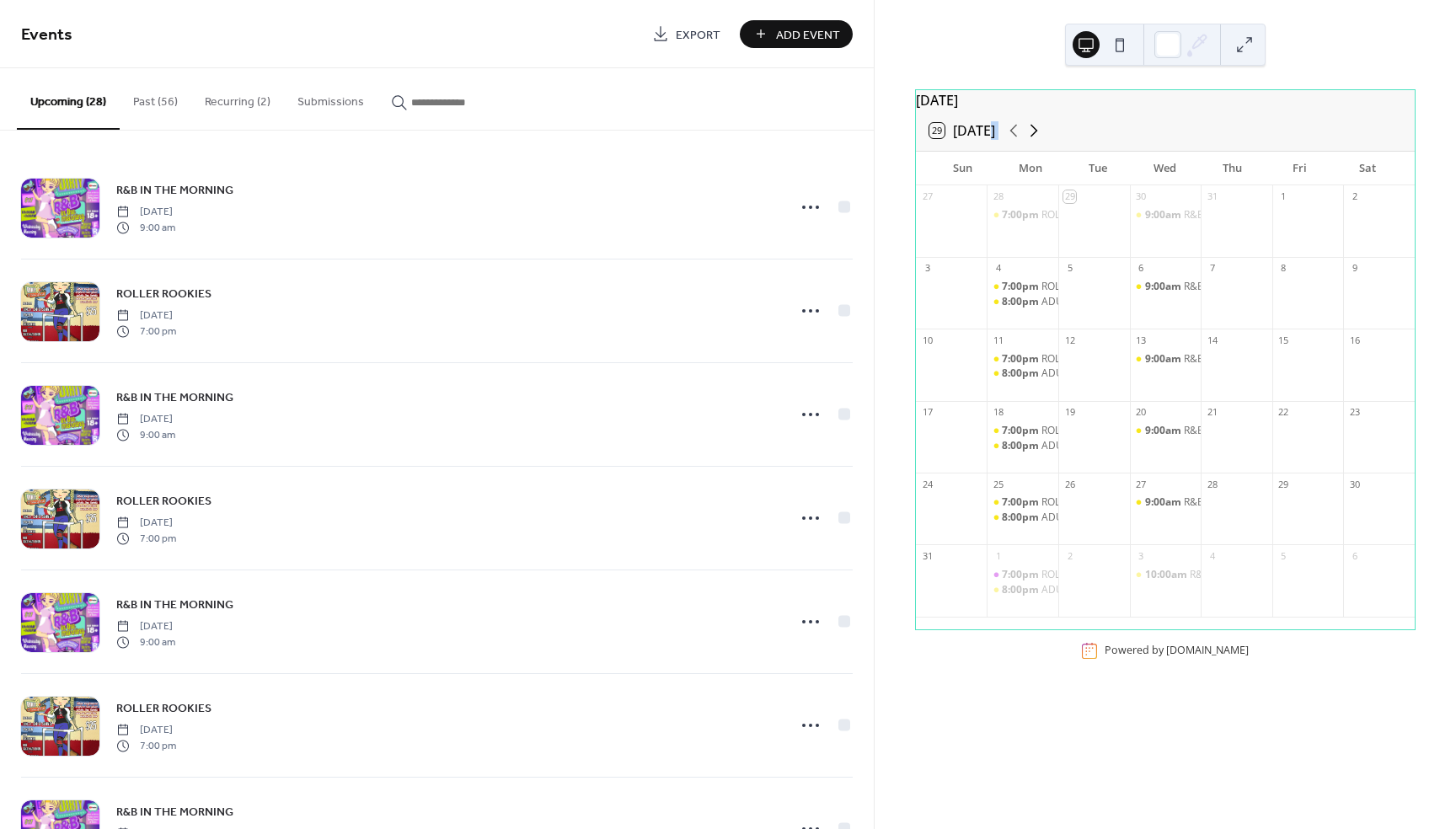 click 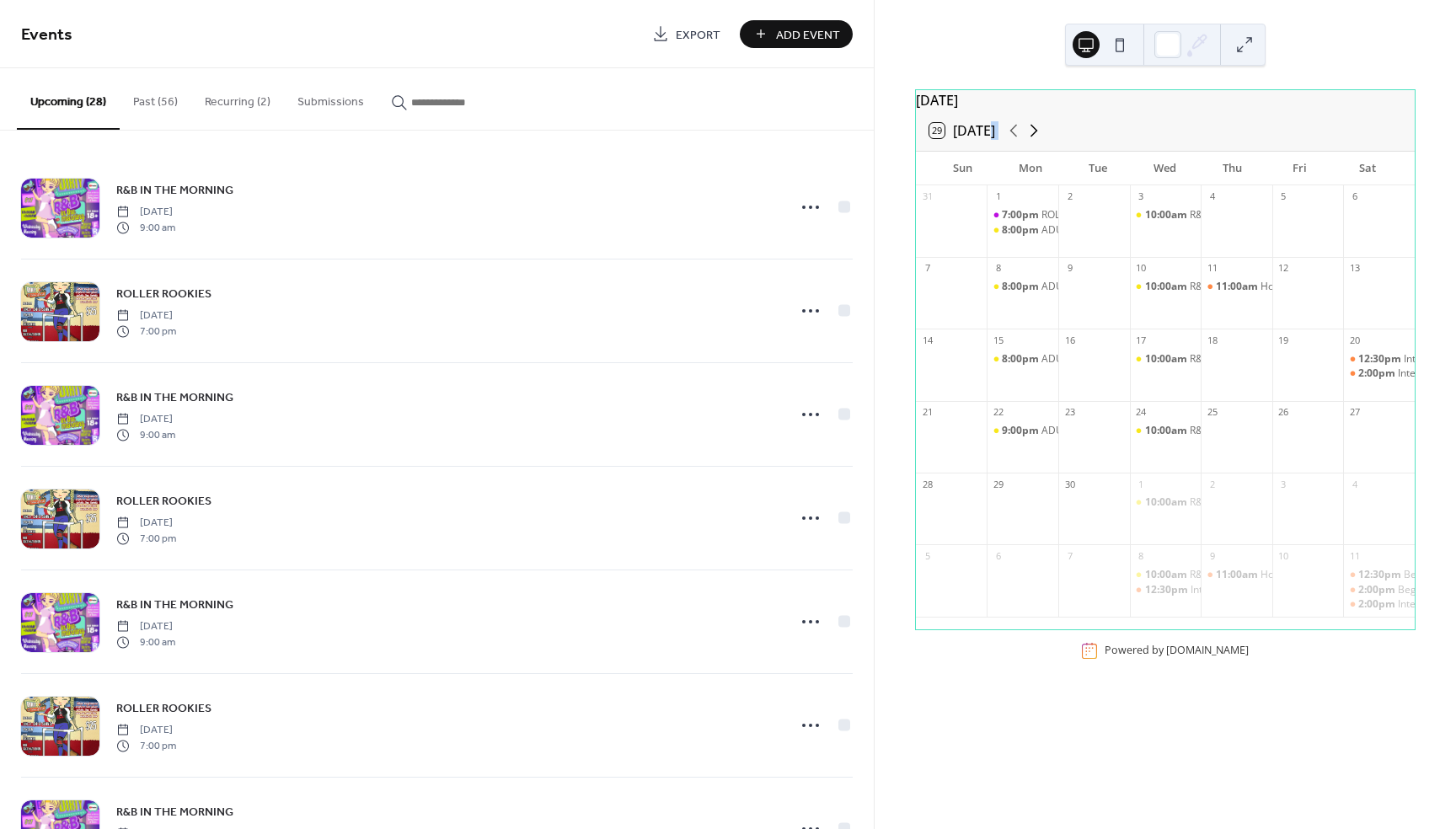 click 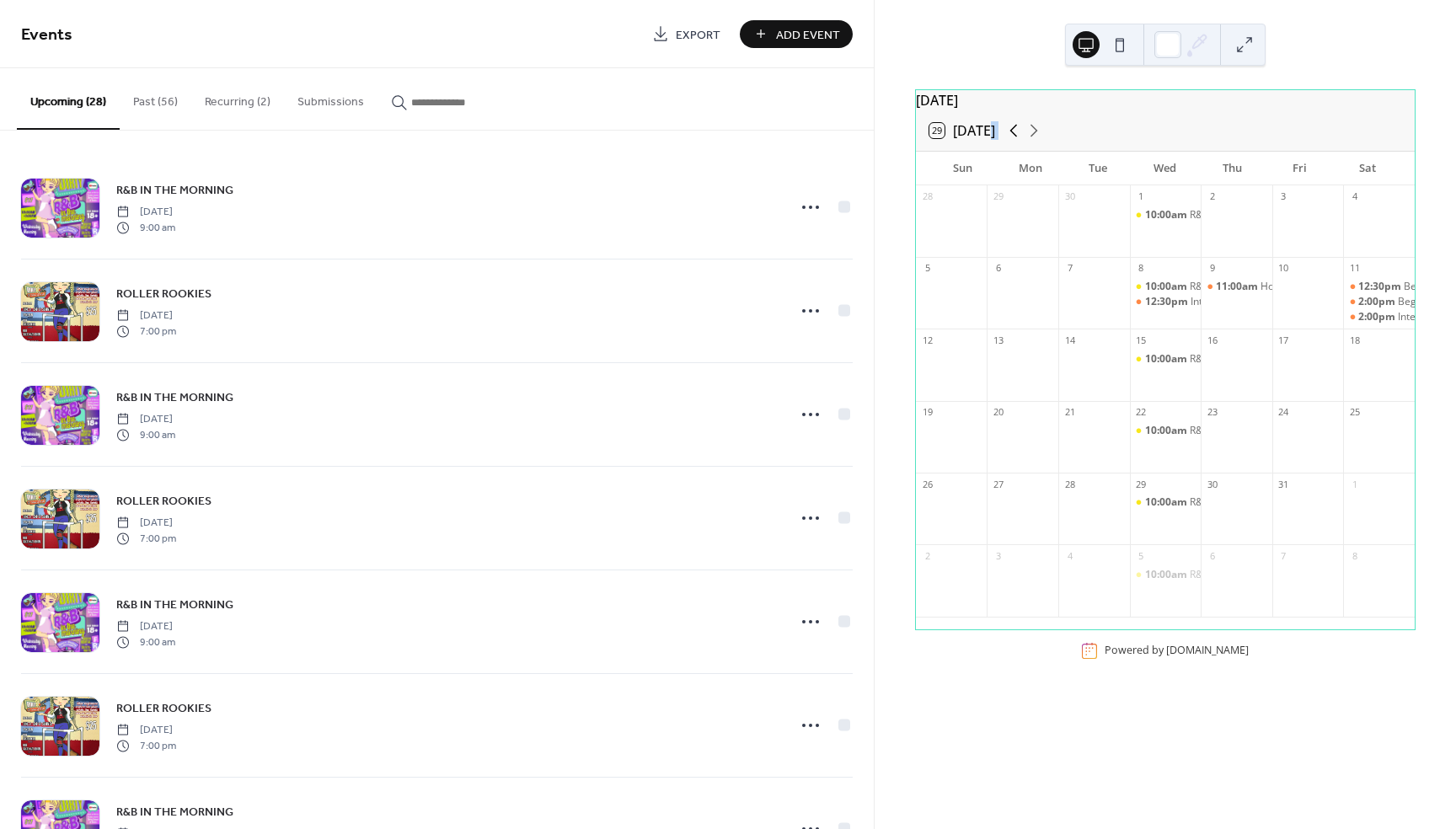 click 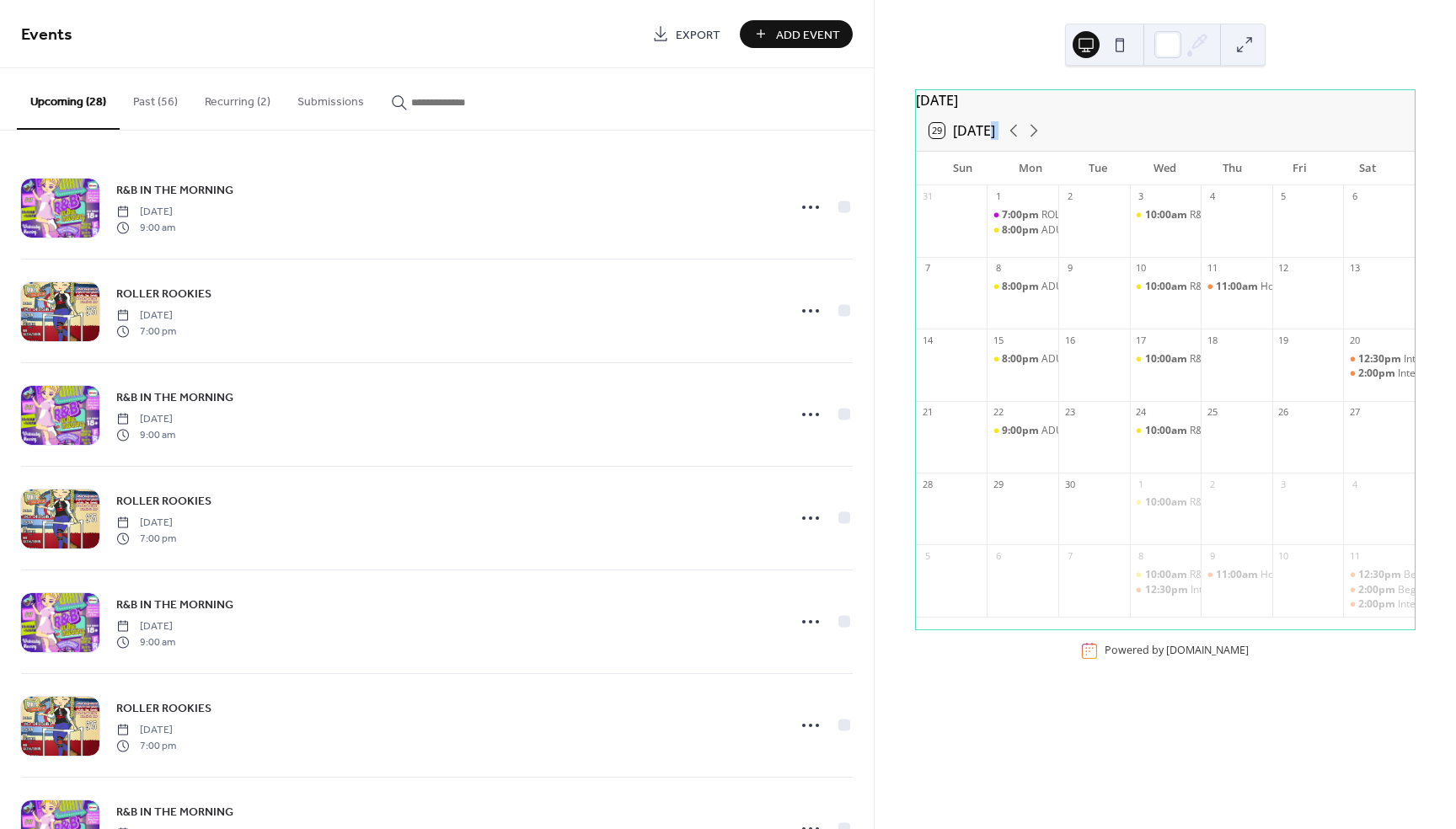 click on "Recurring (2)" at bounding box center (238, 98) 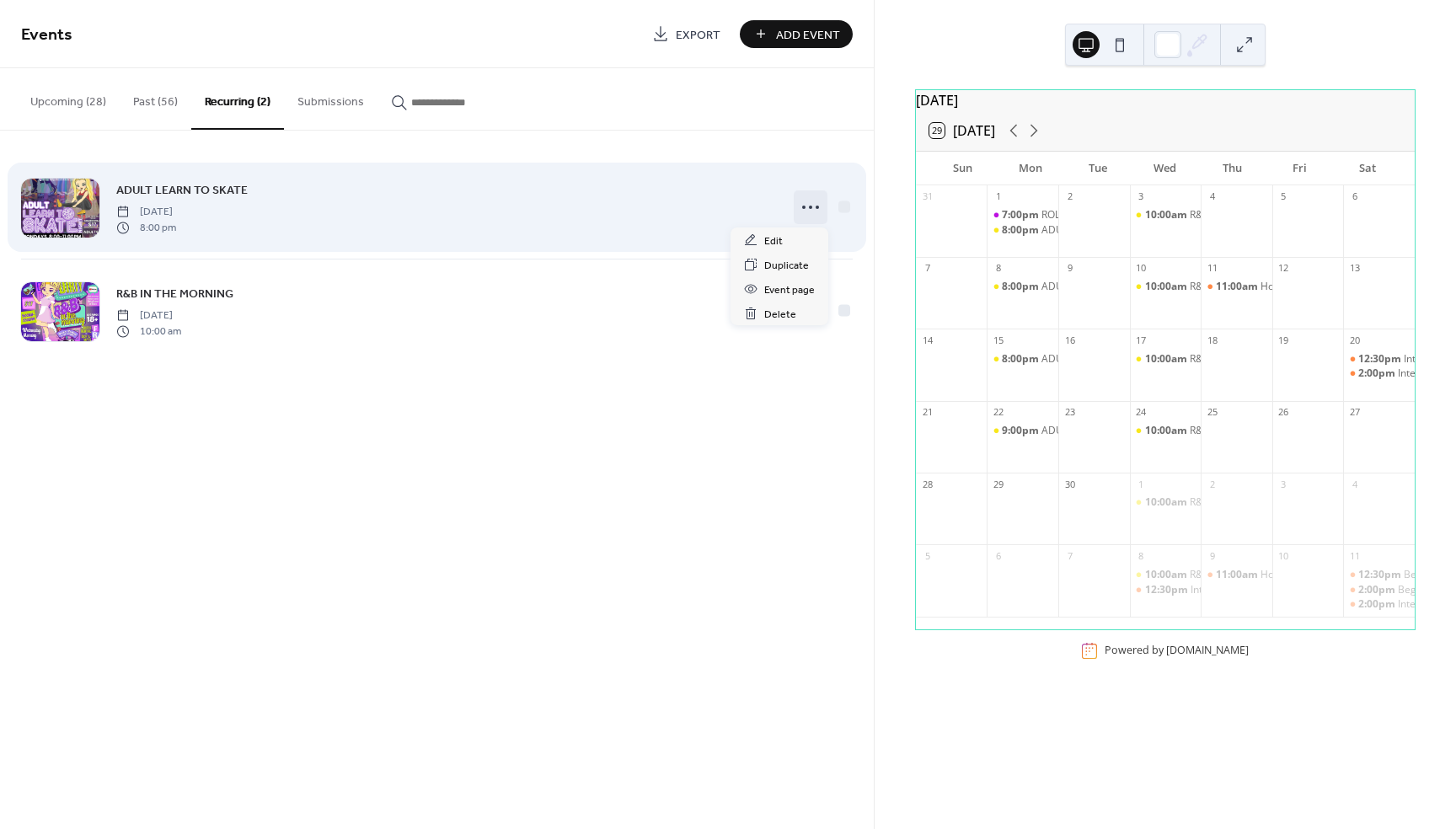 click 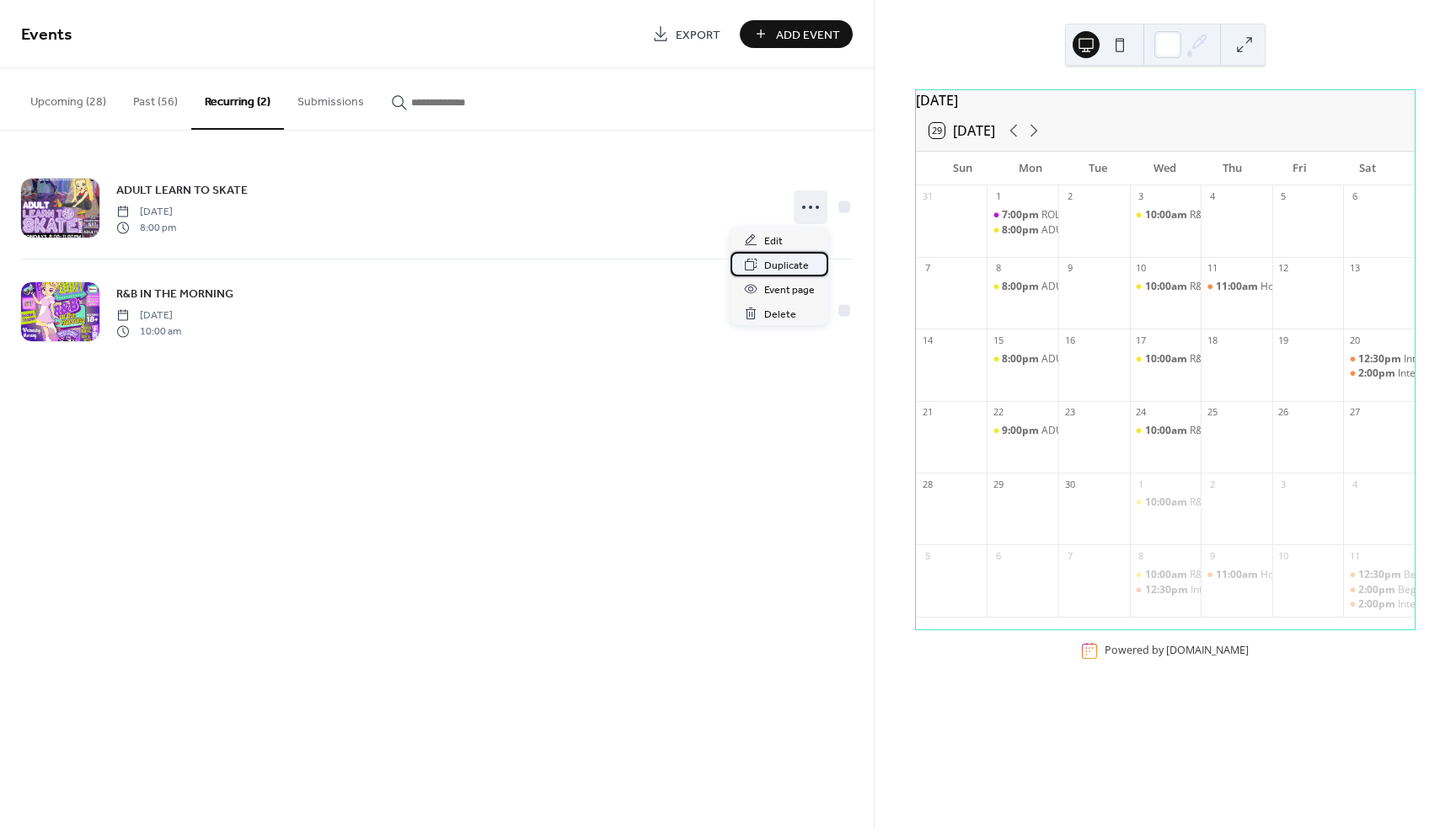 click on "Duplicate" at bounding box center (786, 265) 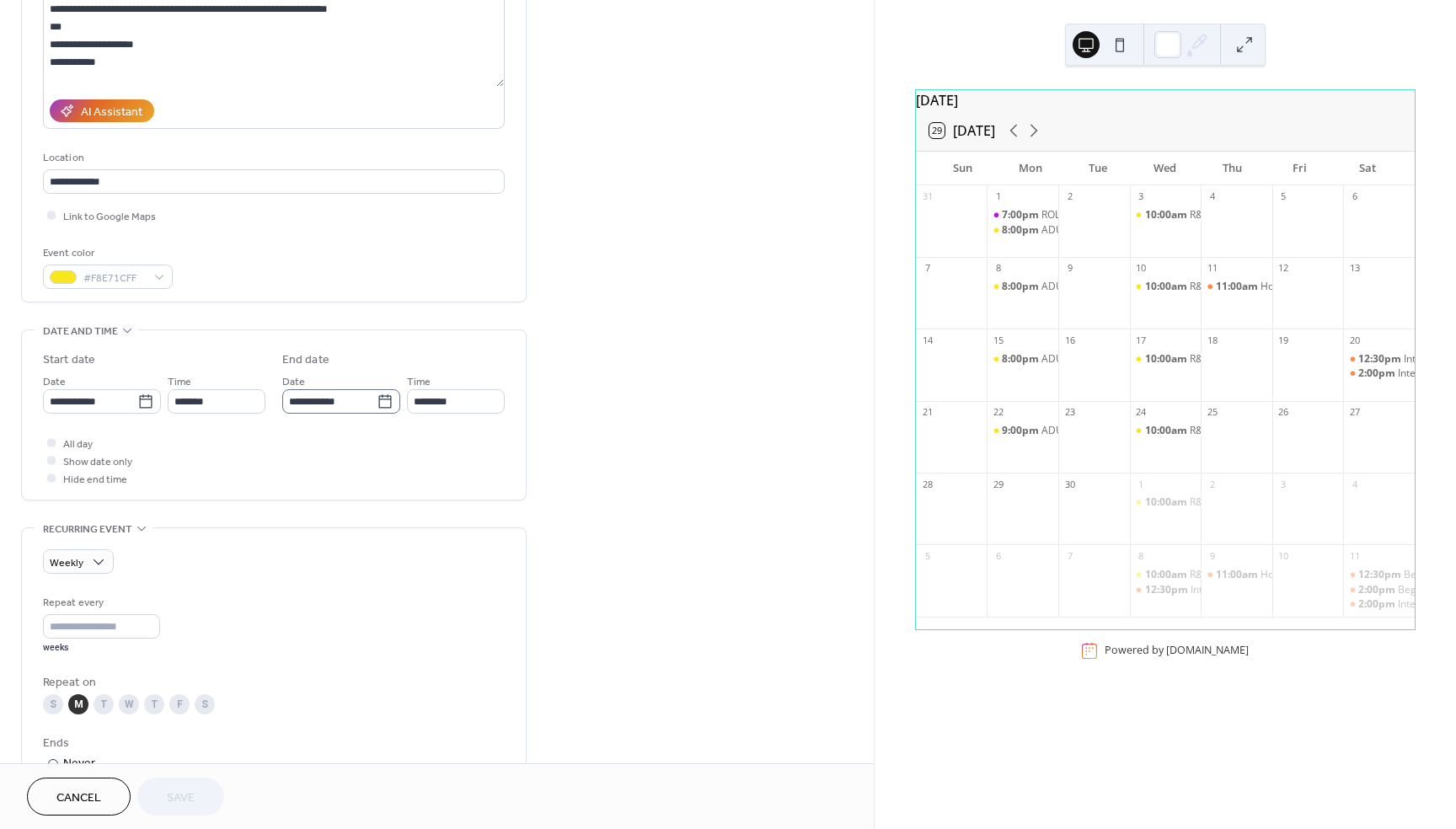 scroll, scrollTop: 288, scrollLeft: 0, axis: vertical 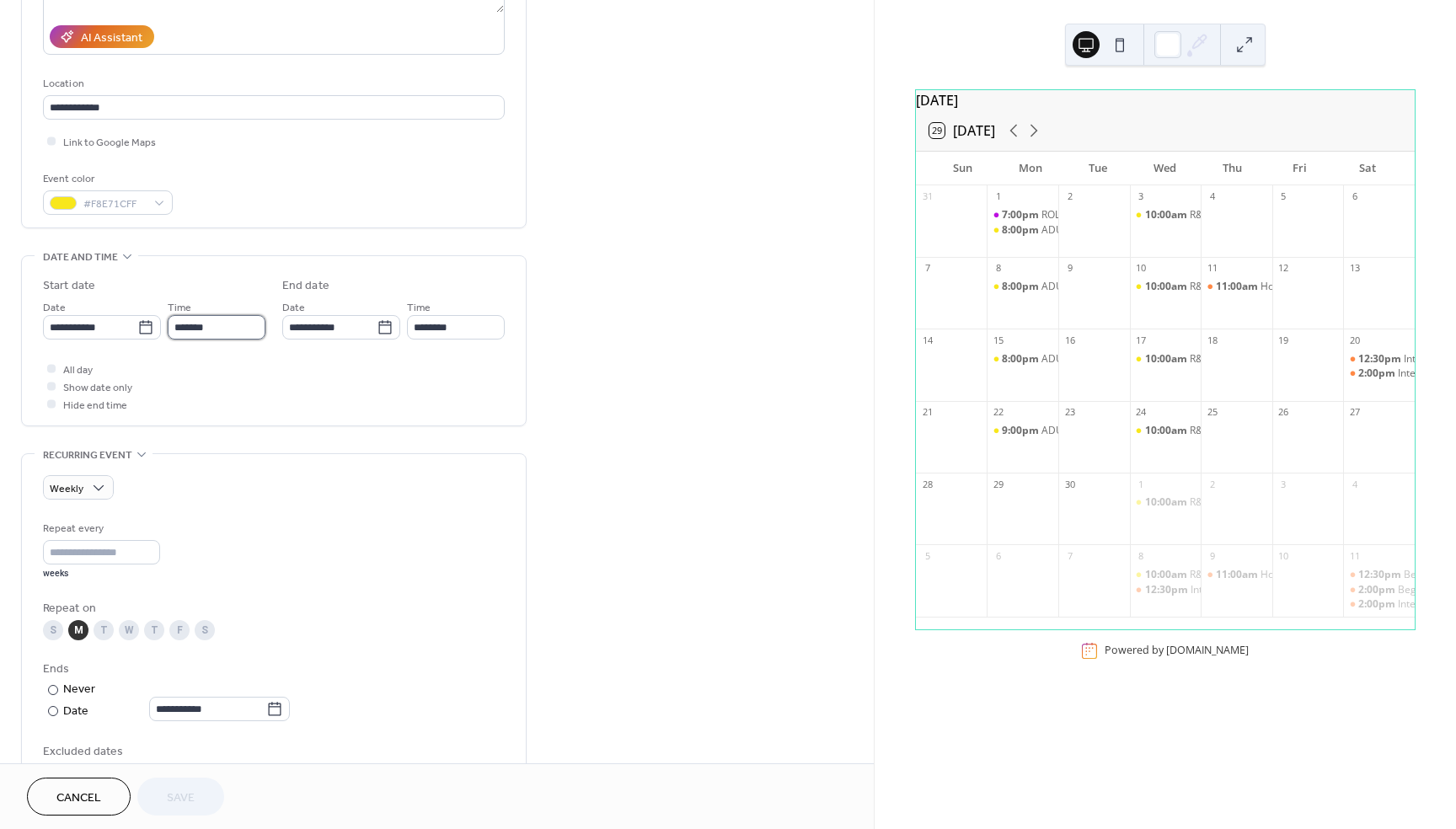 click on "*******" at bounding box center [217, 327] 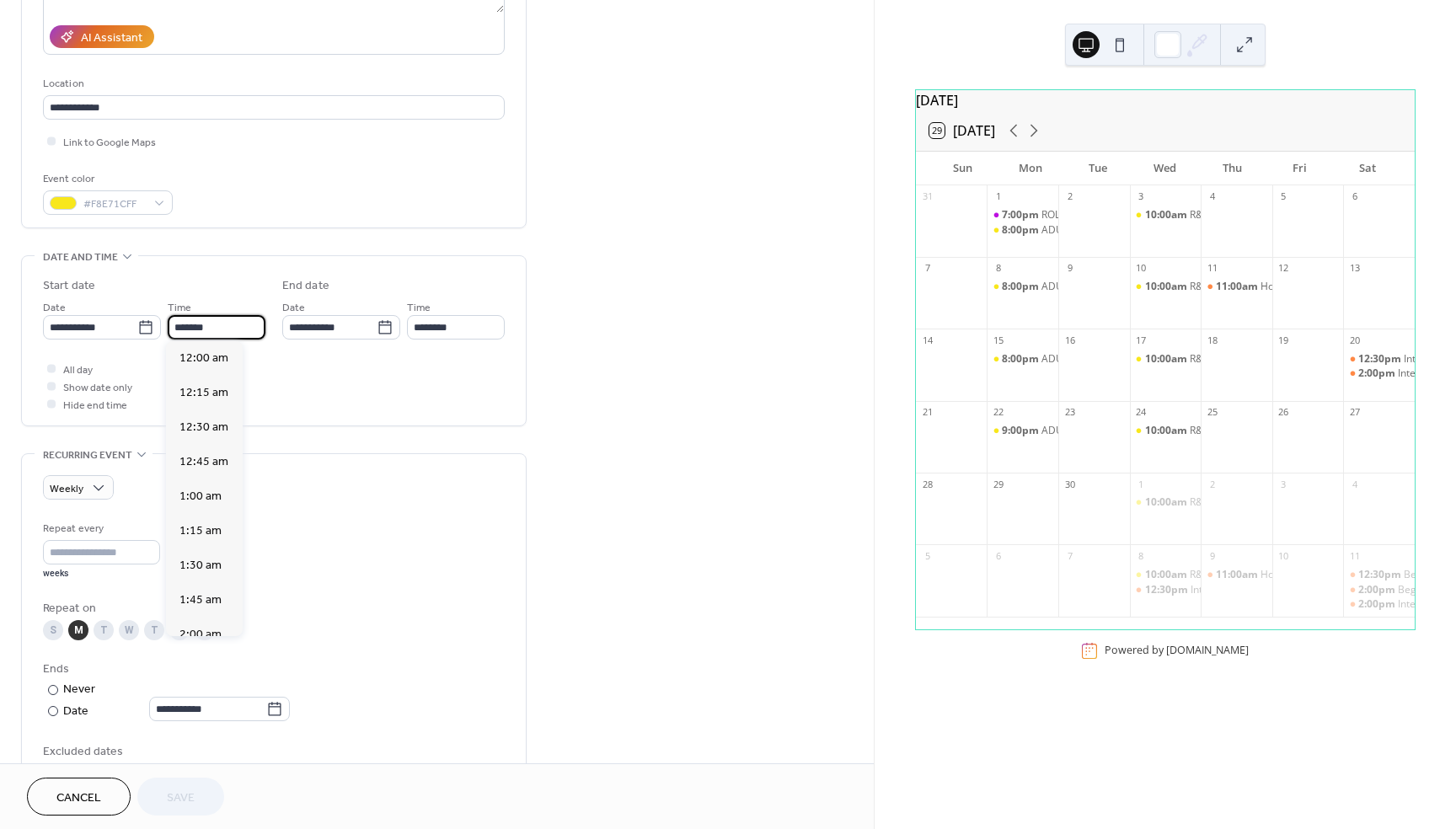 scroll, scrollTop: 2696, scrollLeft: 0, axis: vertical 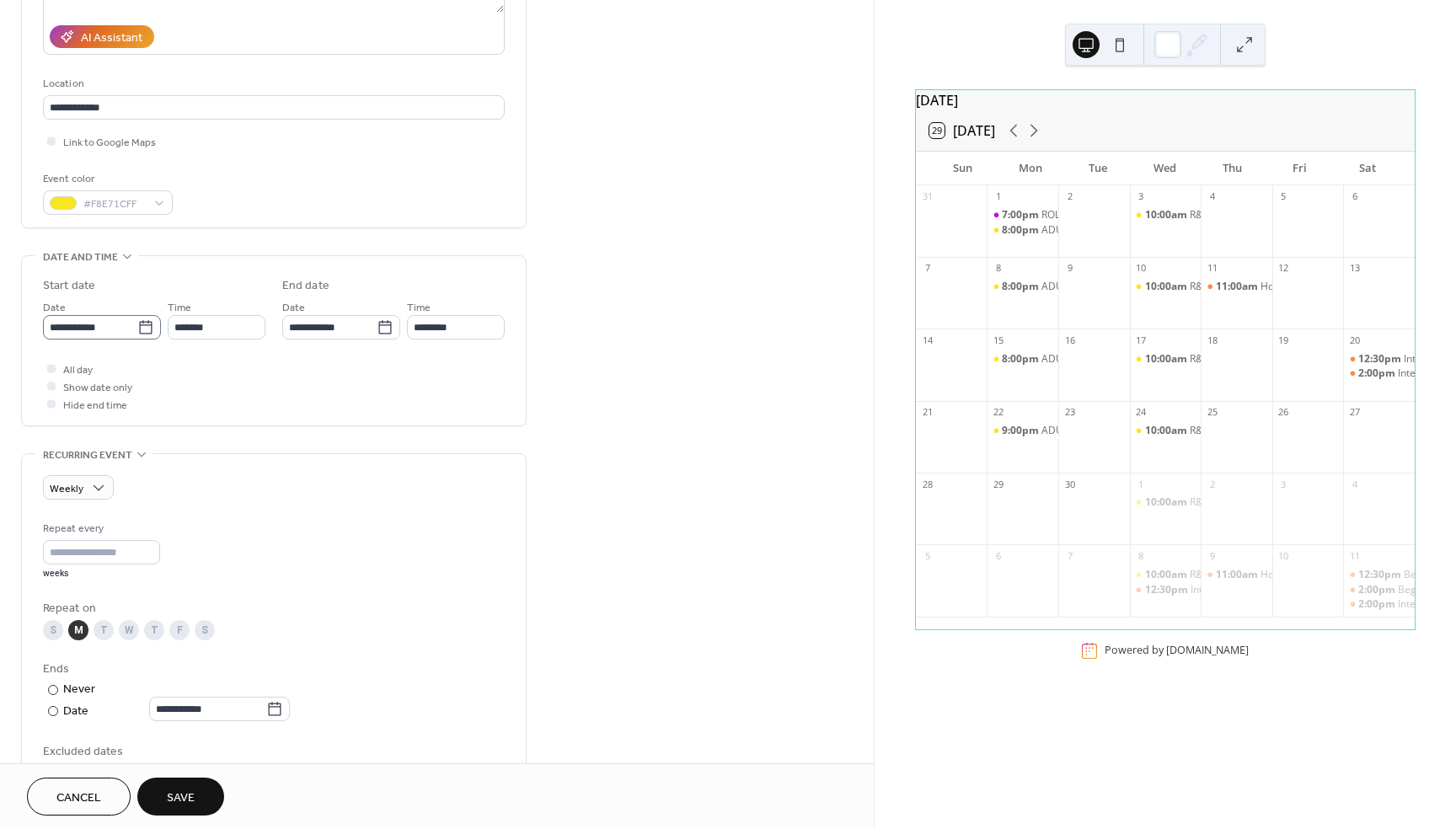 click 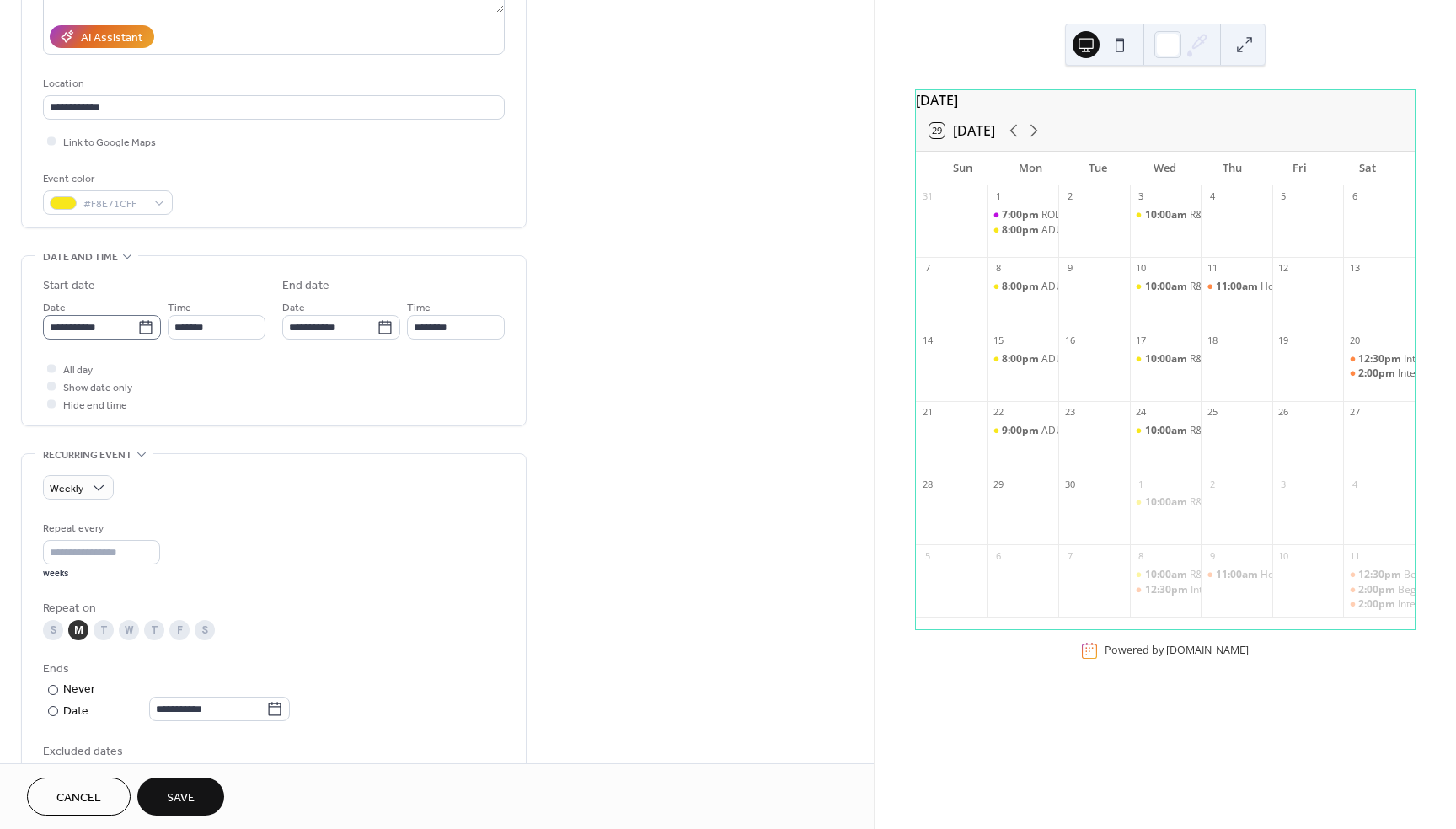 click on "**********" at bounding box center [90, 327] 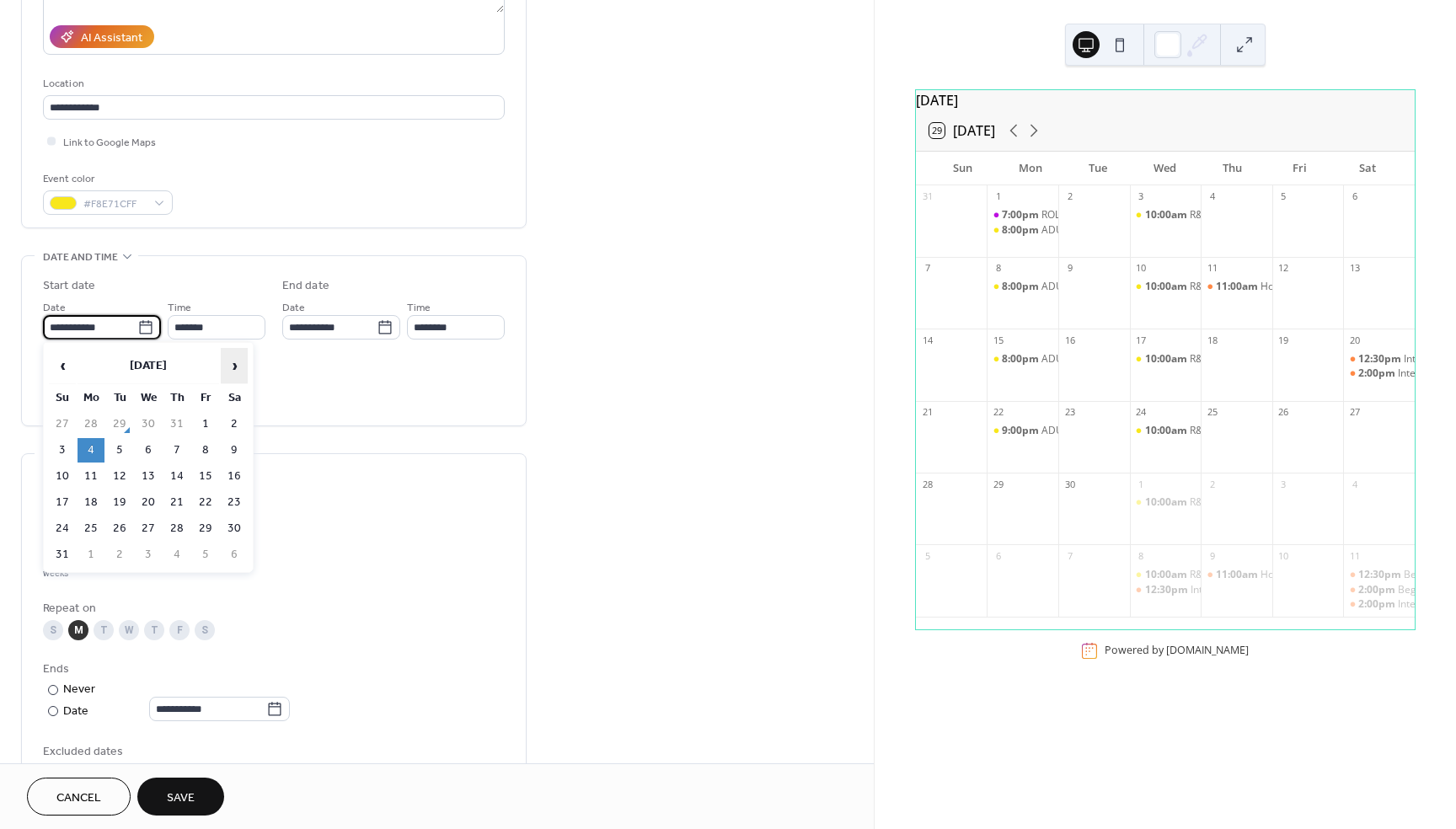 click on "›" at bounding box center [234, 366] 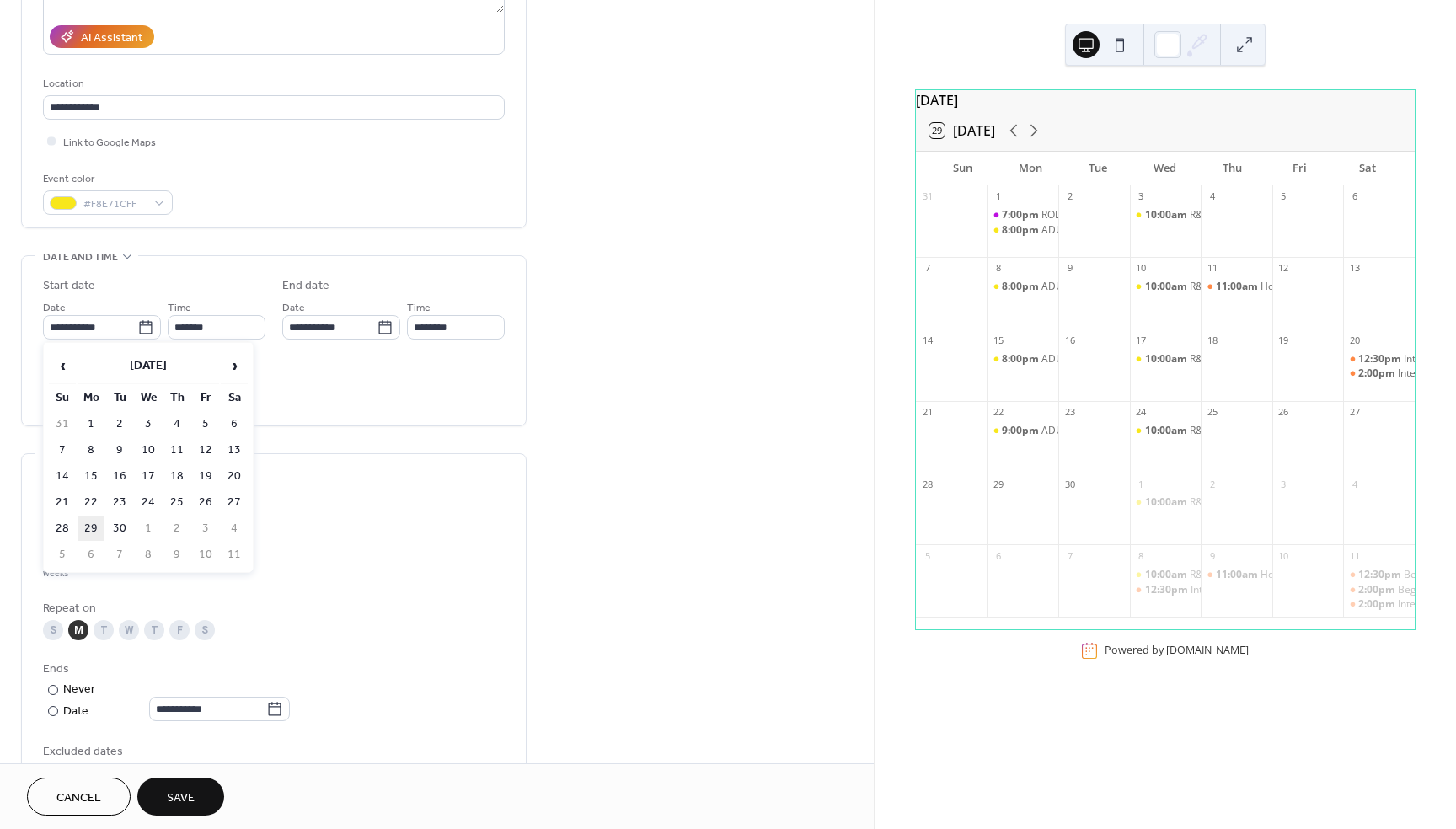 click on "29" at bounding box center [91, 528] 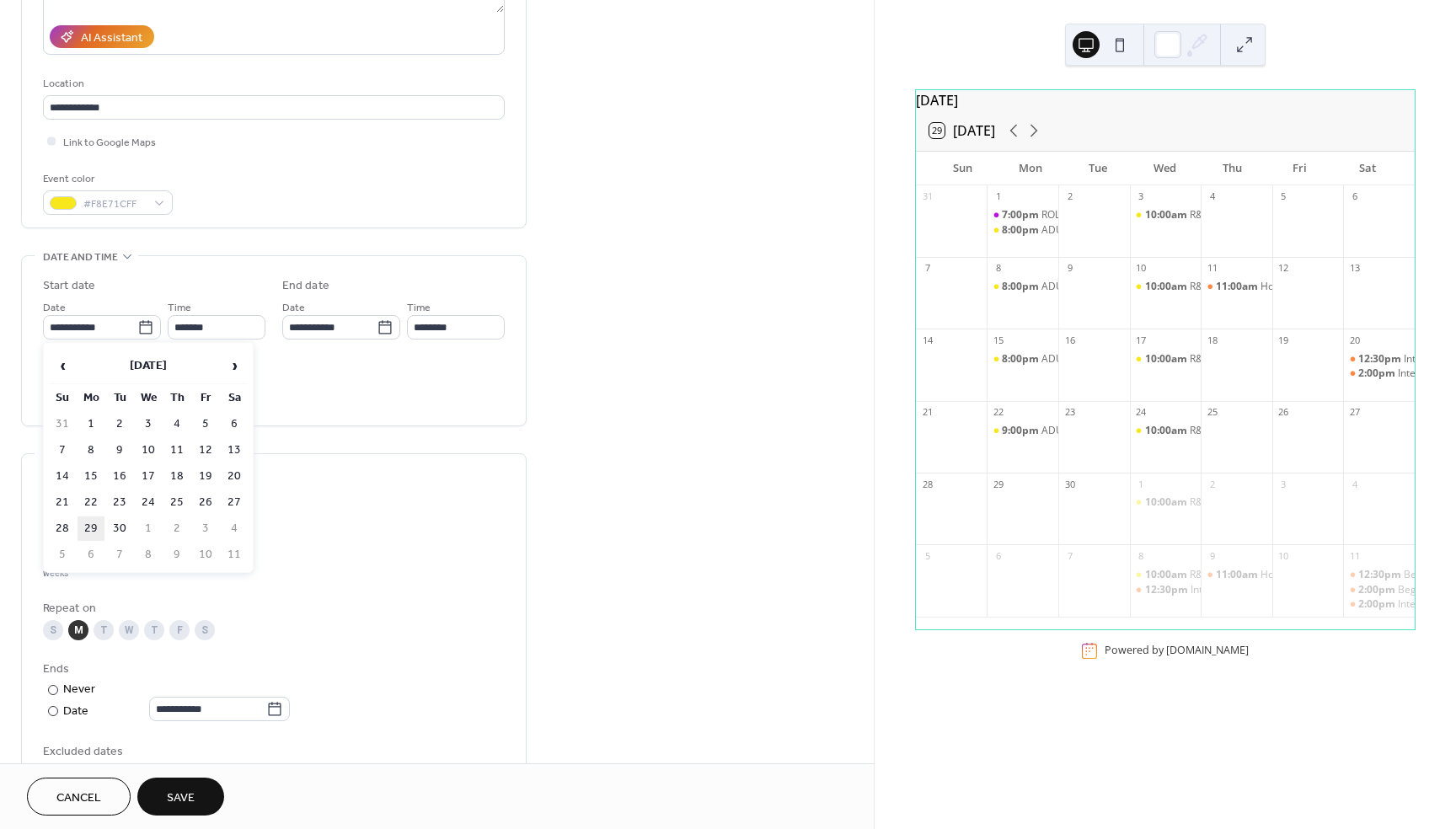 type on "**********" 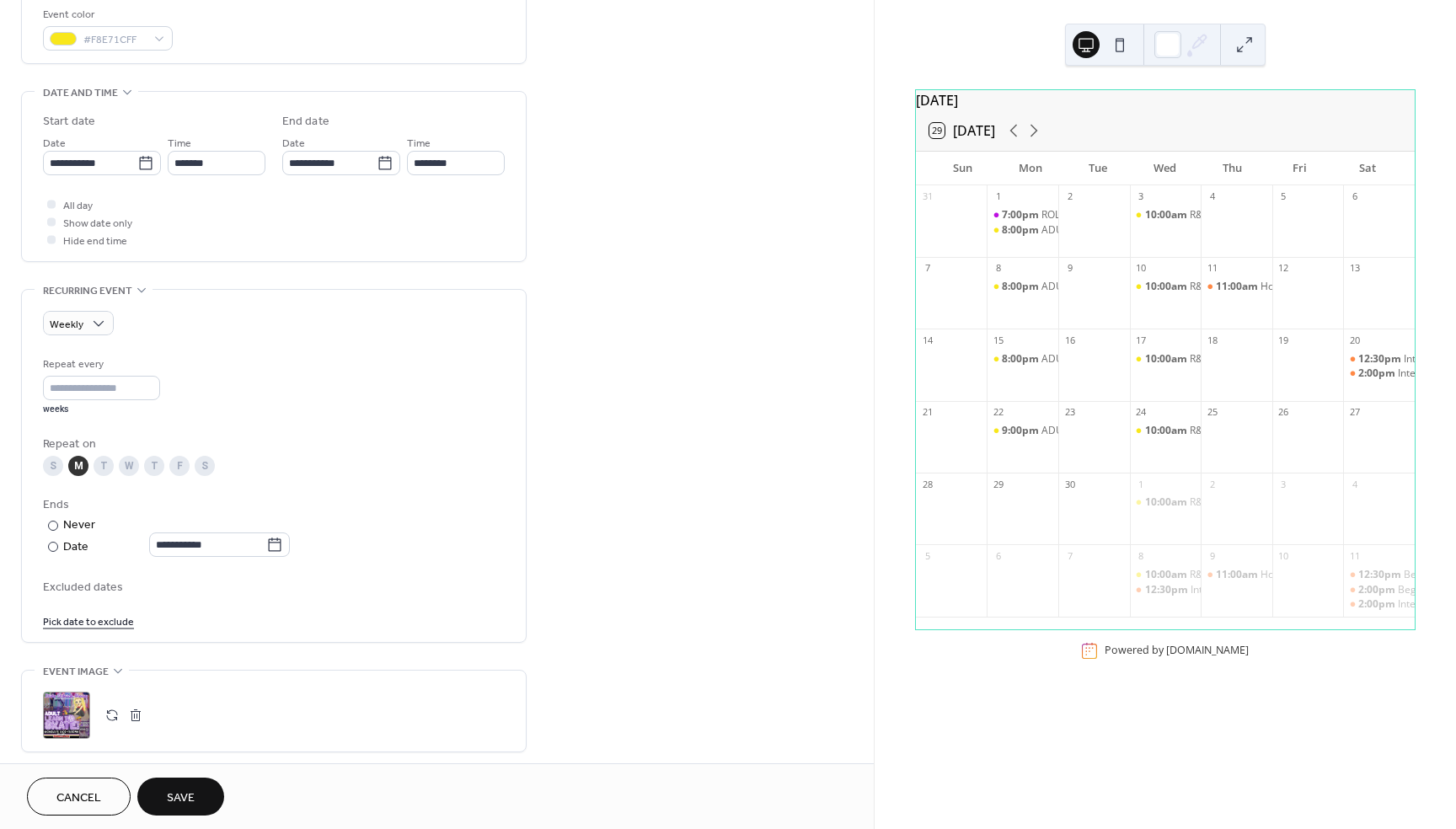 scroll, scrollTop: 601, scrollLeft: 0, axis: vertical 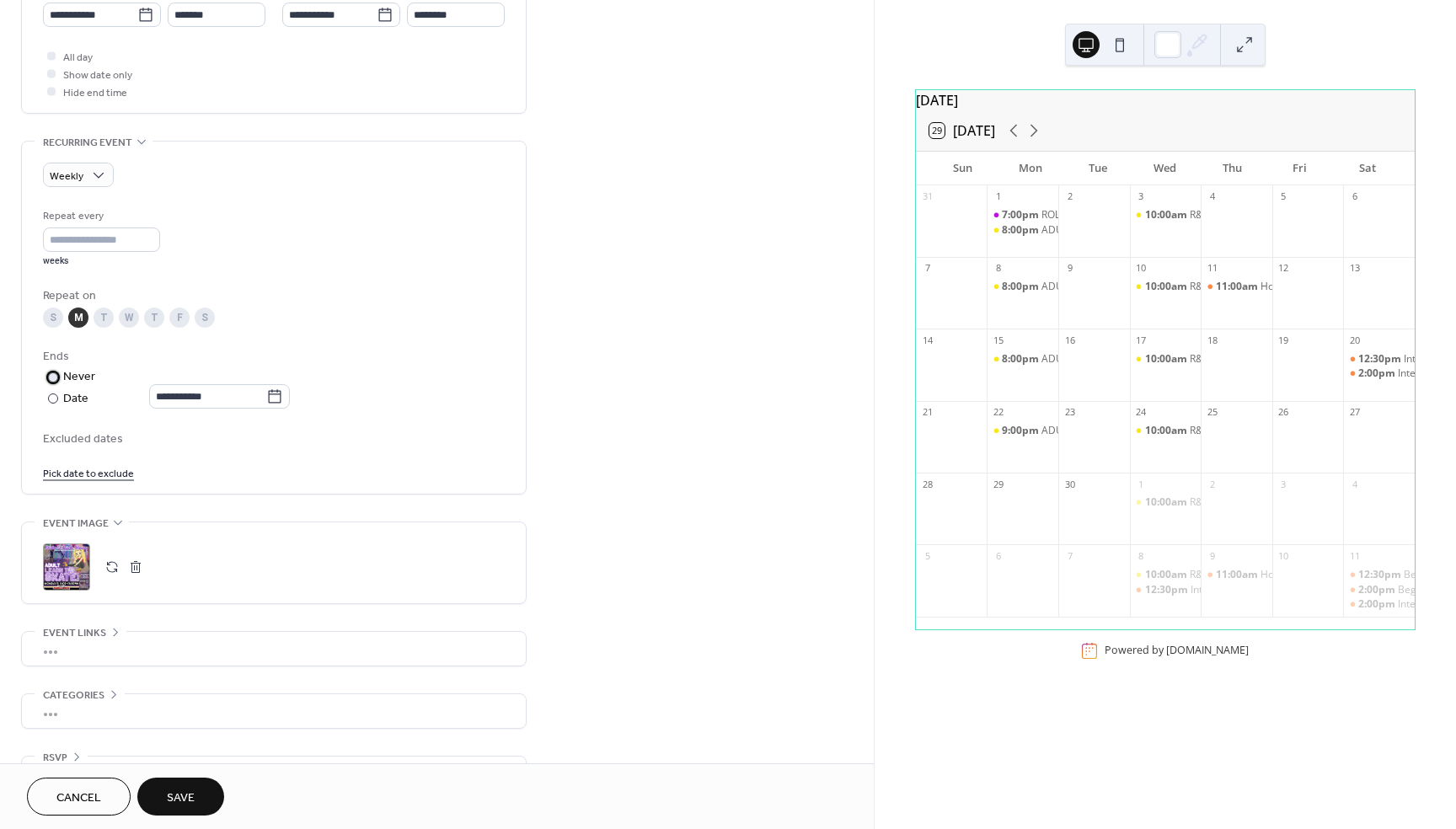click at bounding box center (53, 377) 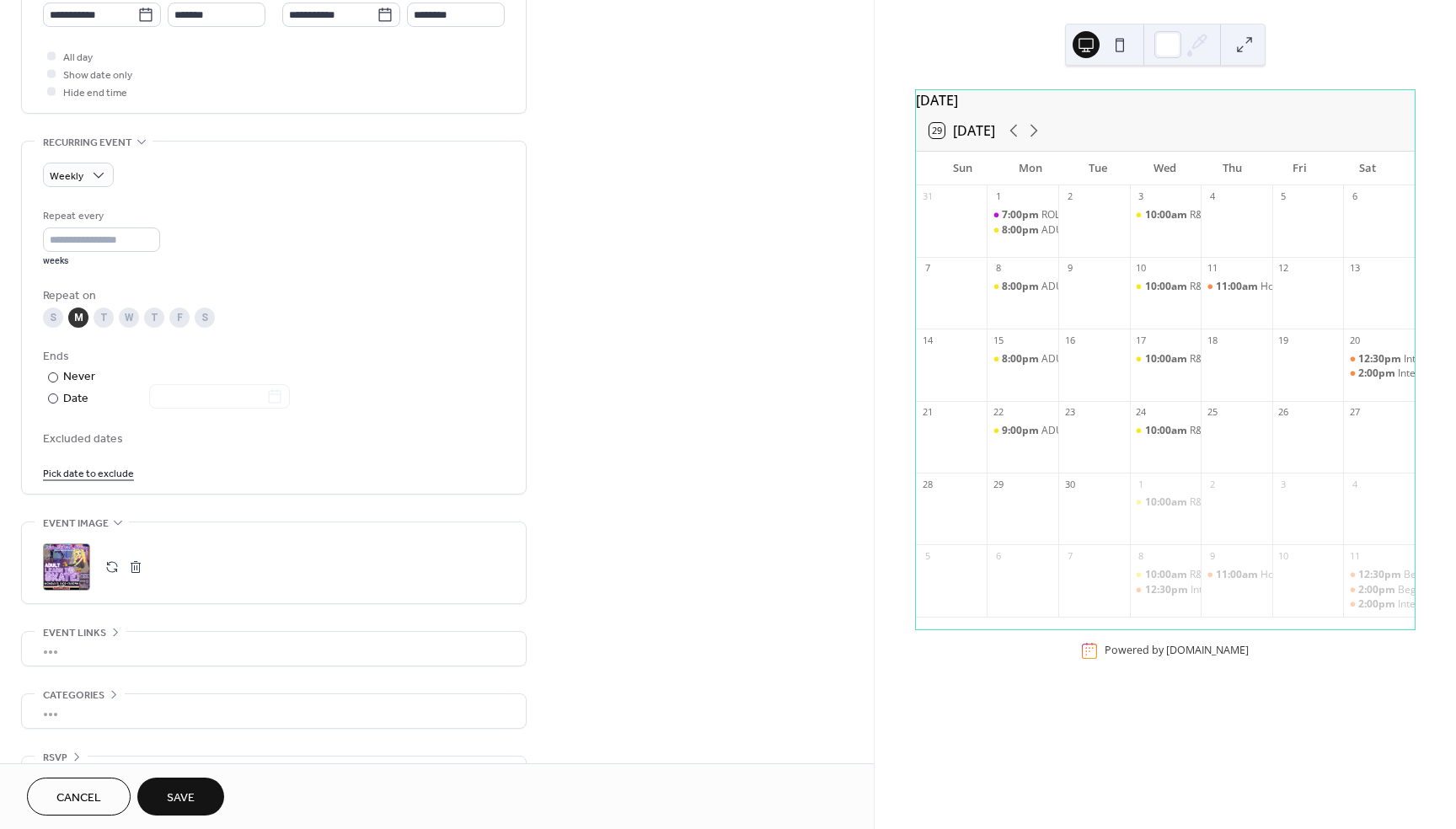 click on "Save" at bounding box center [180, 796] 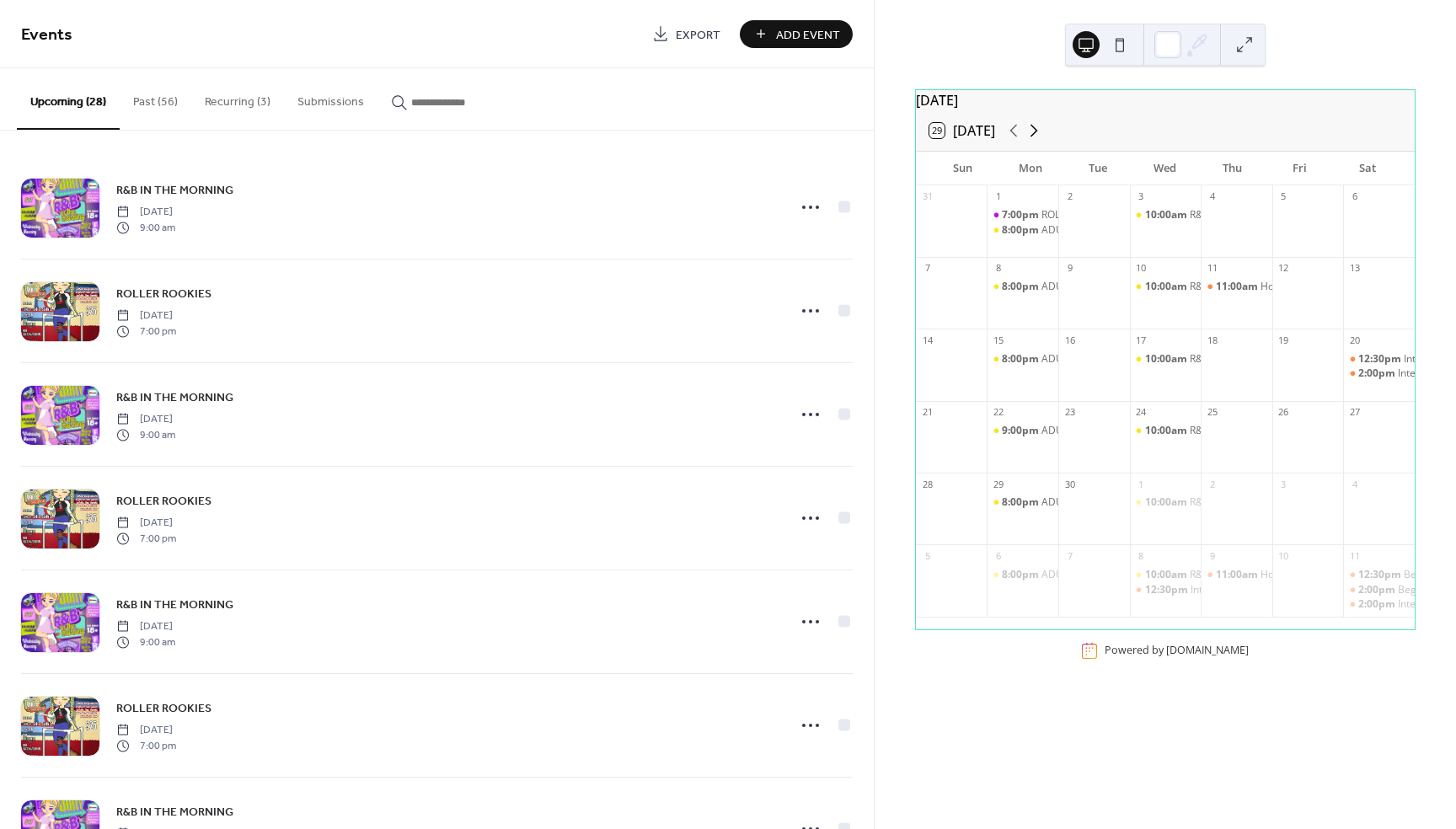 click 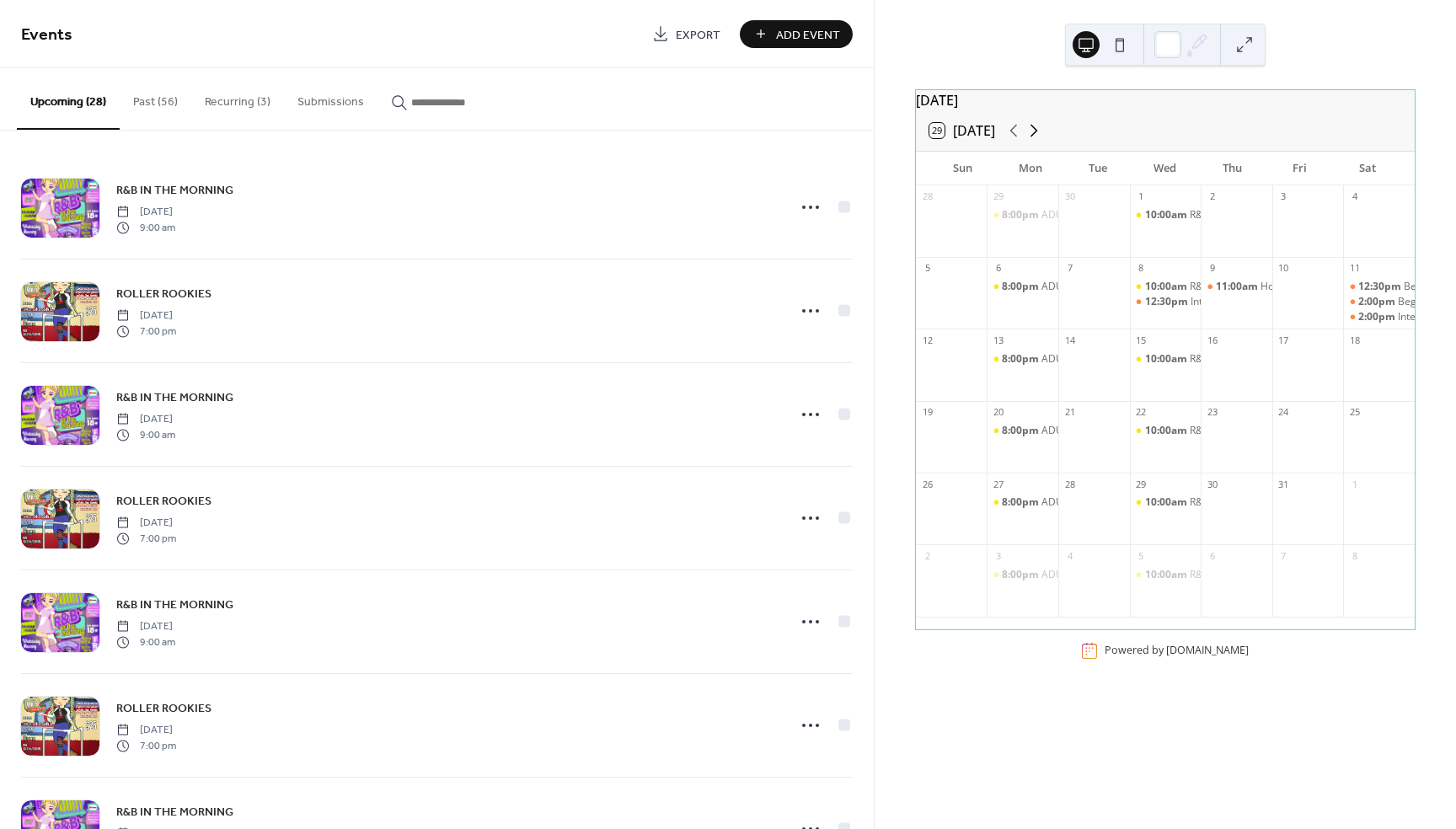 click 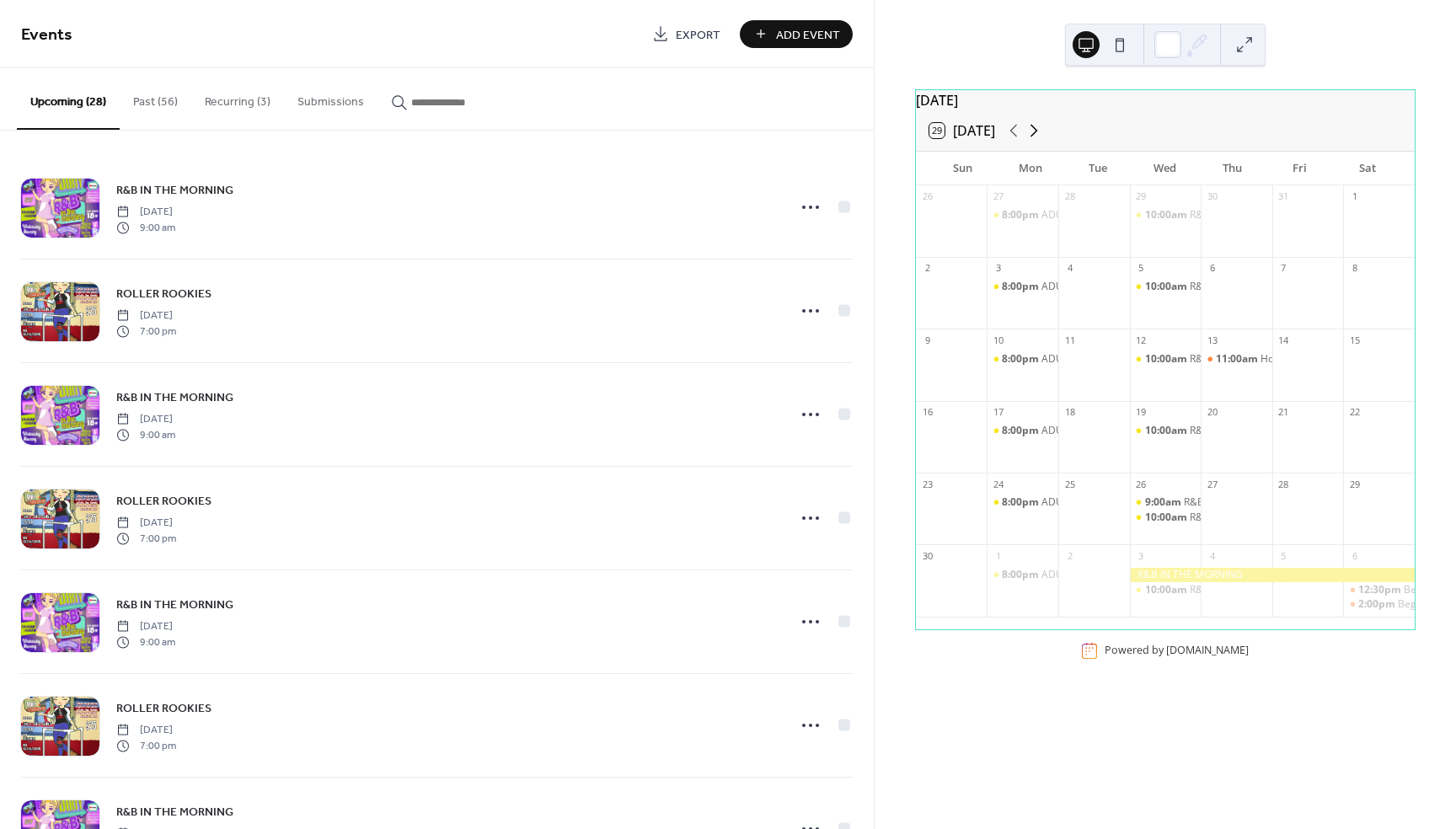 click 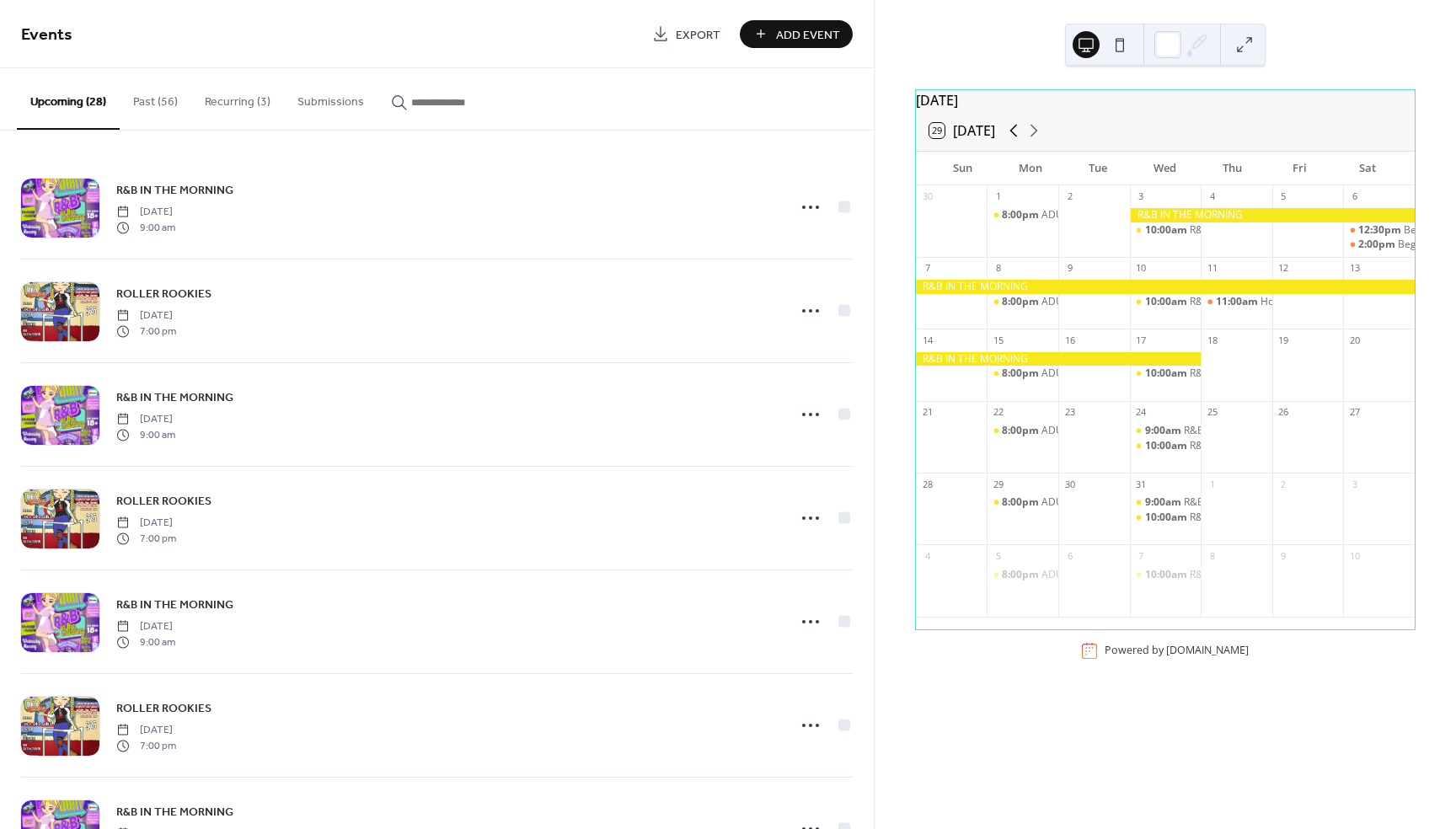 click 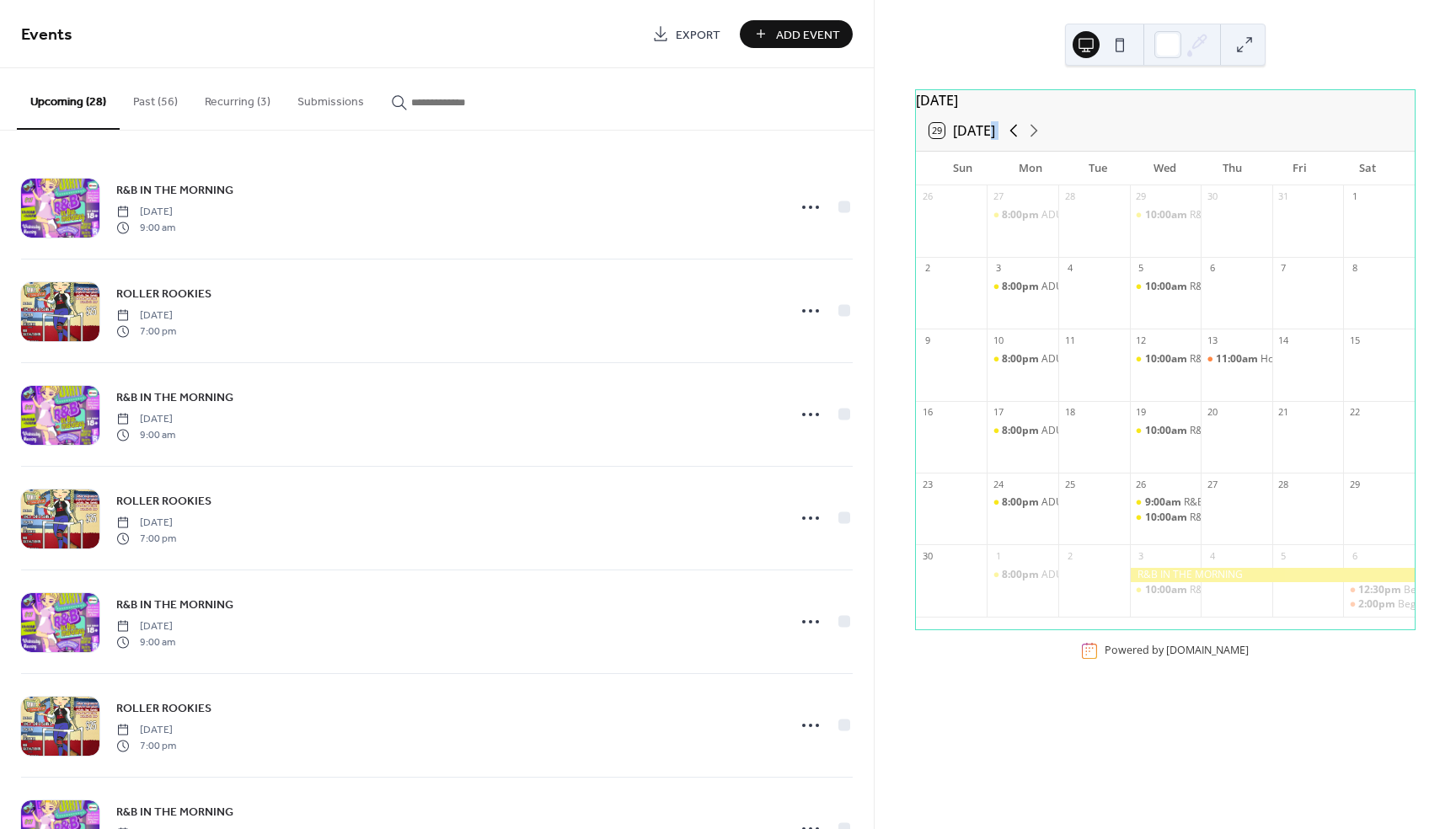 click 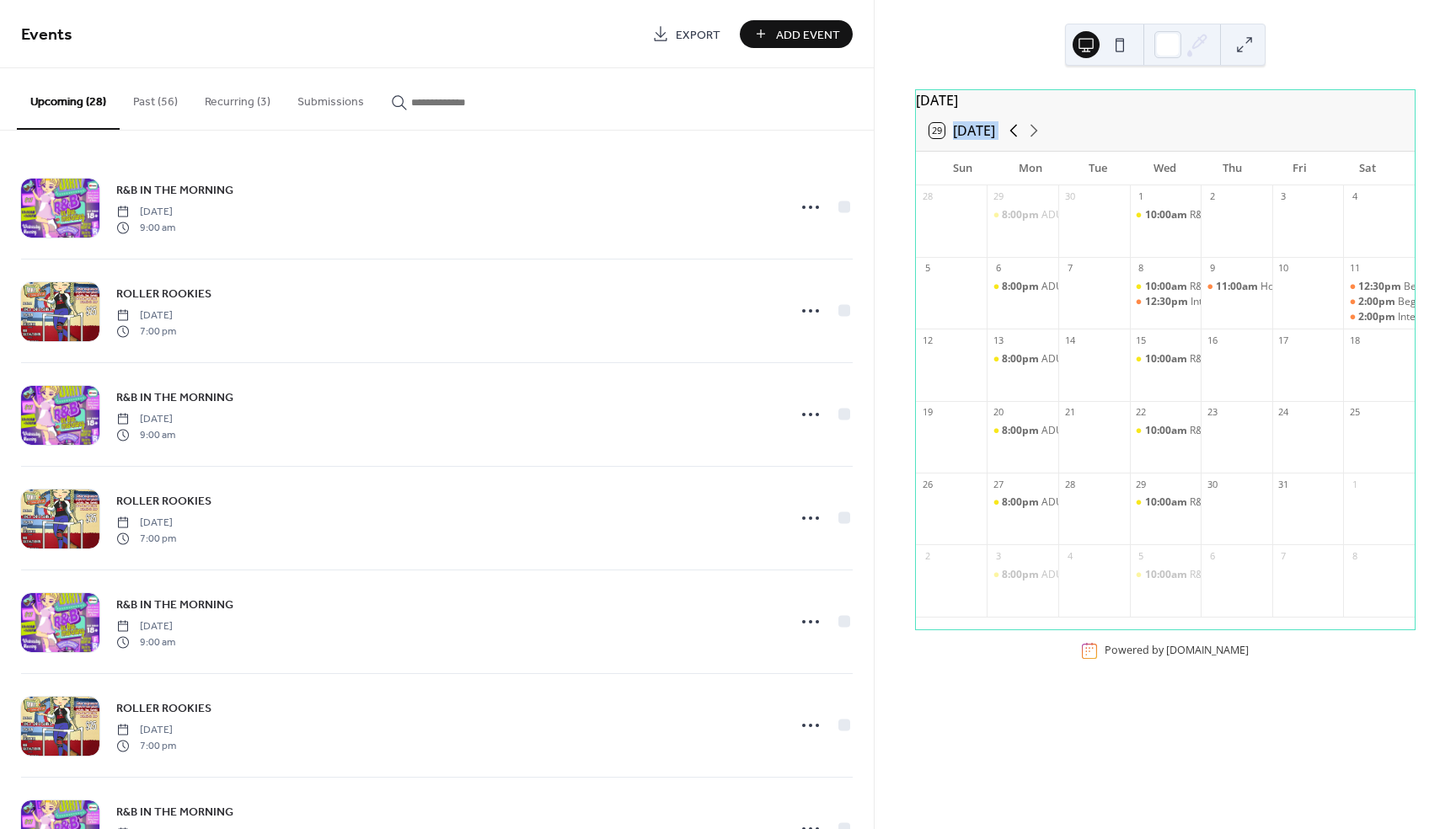 click 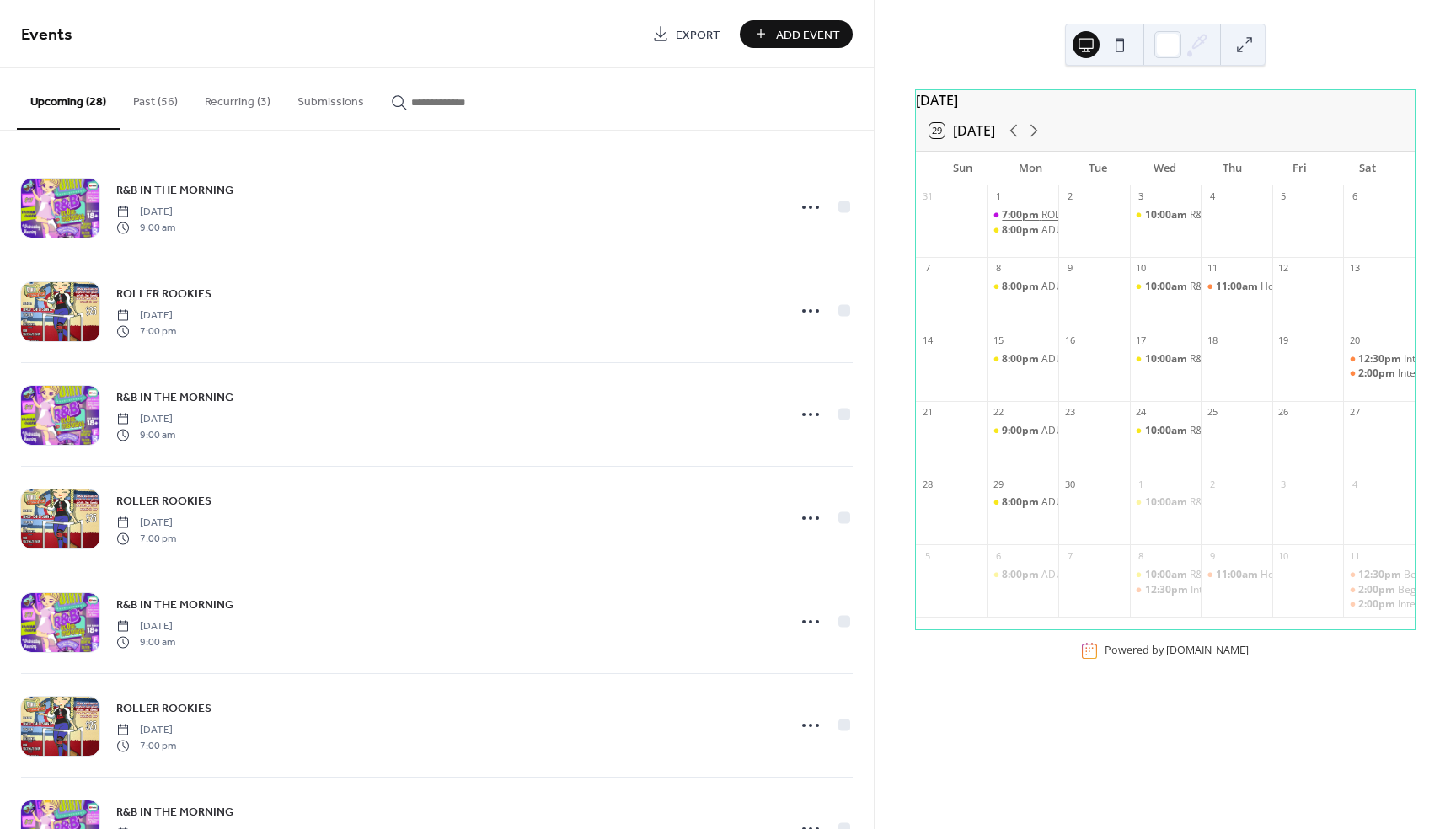 click on "7:00pm" at bounding box center [1021, 215] 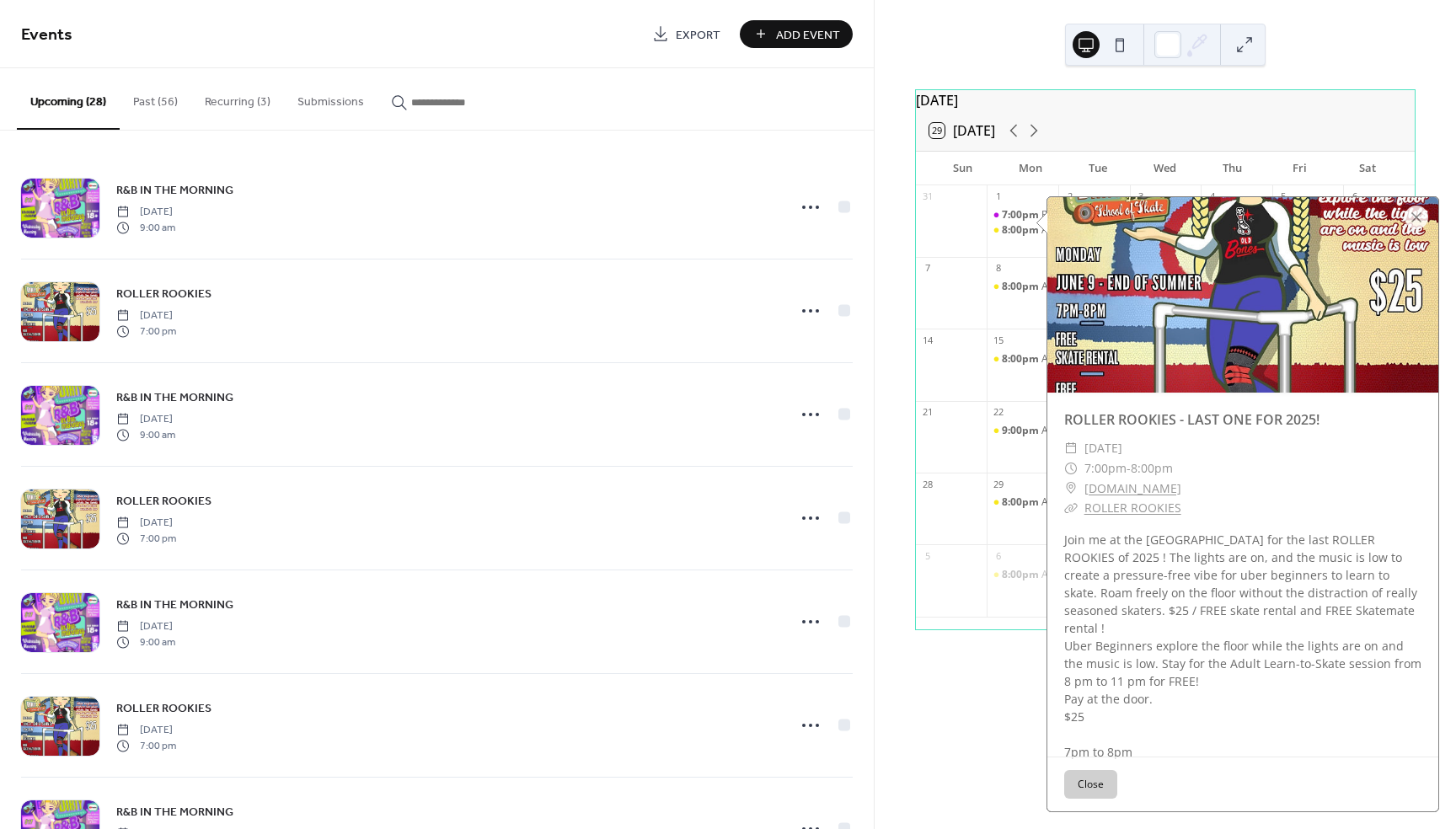 click on "Recurring (3)" at bounding box center (238, 98) 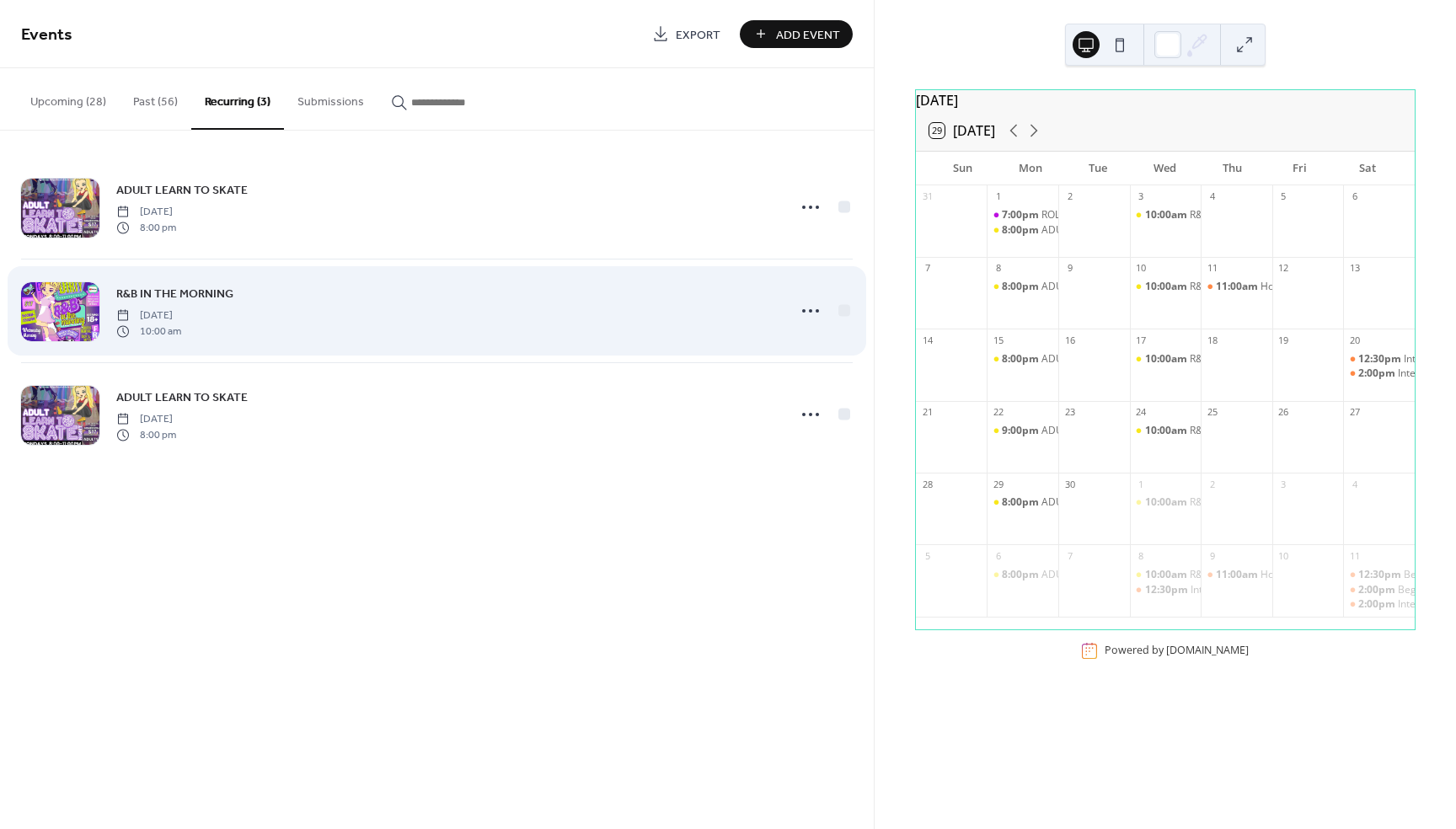 click on "R&B IN THE MORNING" at bounding box center [174, 294] 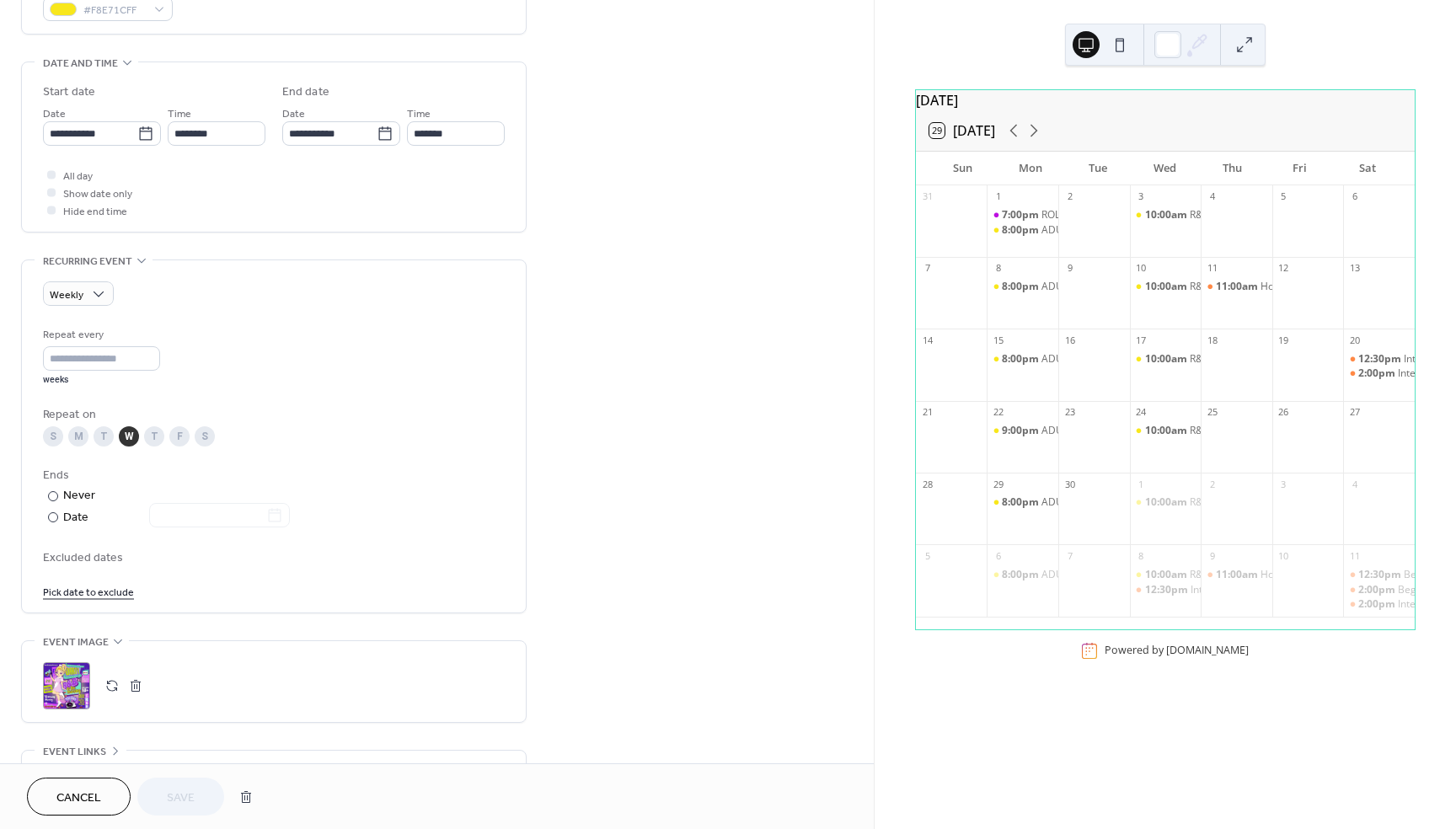 scroll, scrollTop: 494, scrollLeft: 0, axis: vertical 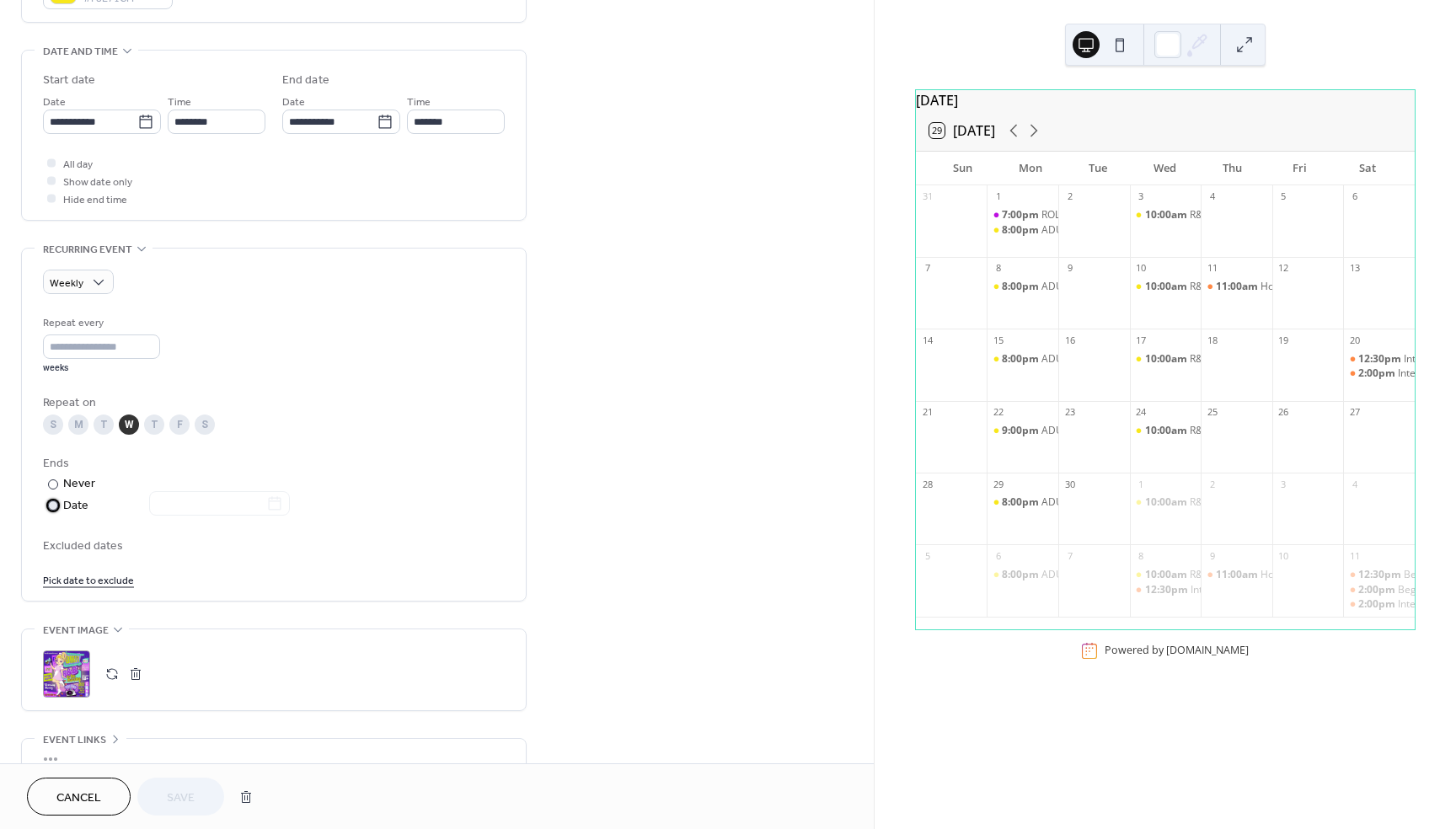click at bounding box center (53, 505) 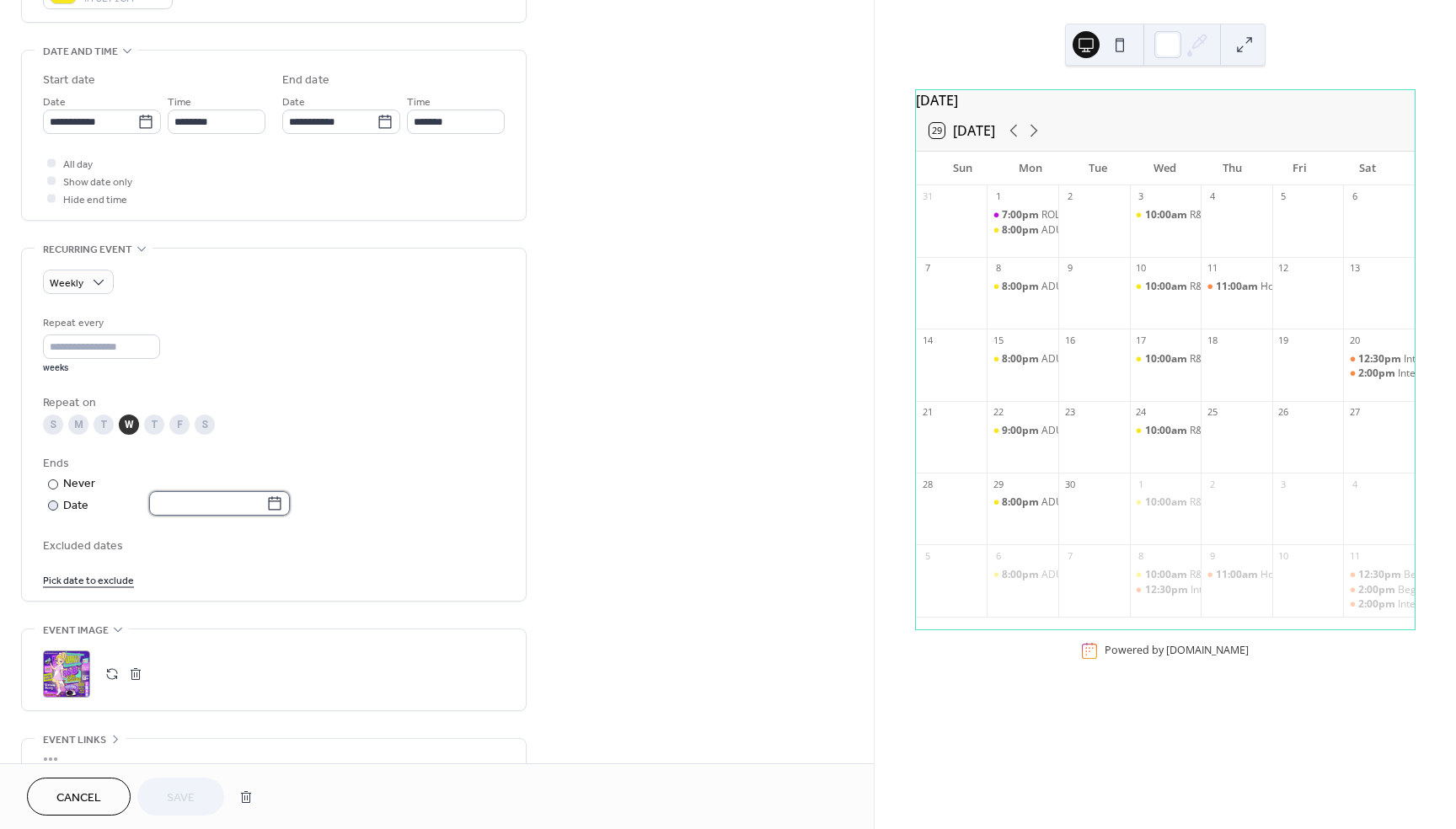 click at bounding box center (207, 503) 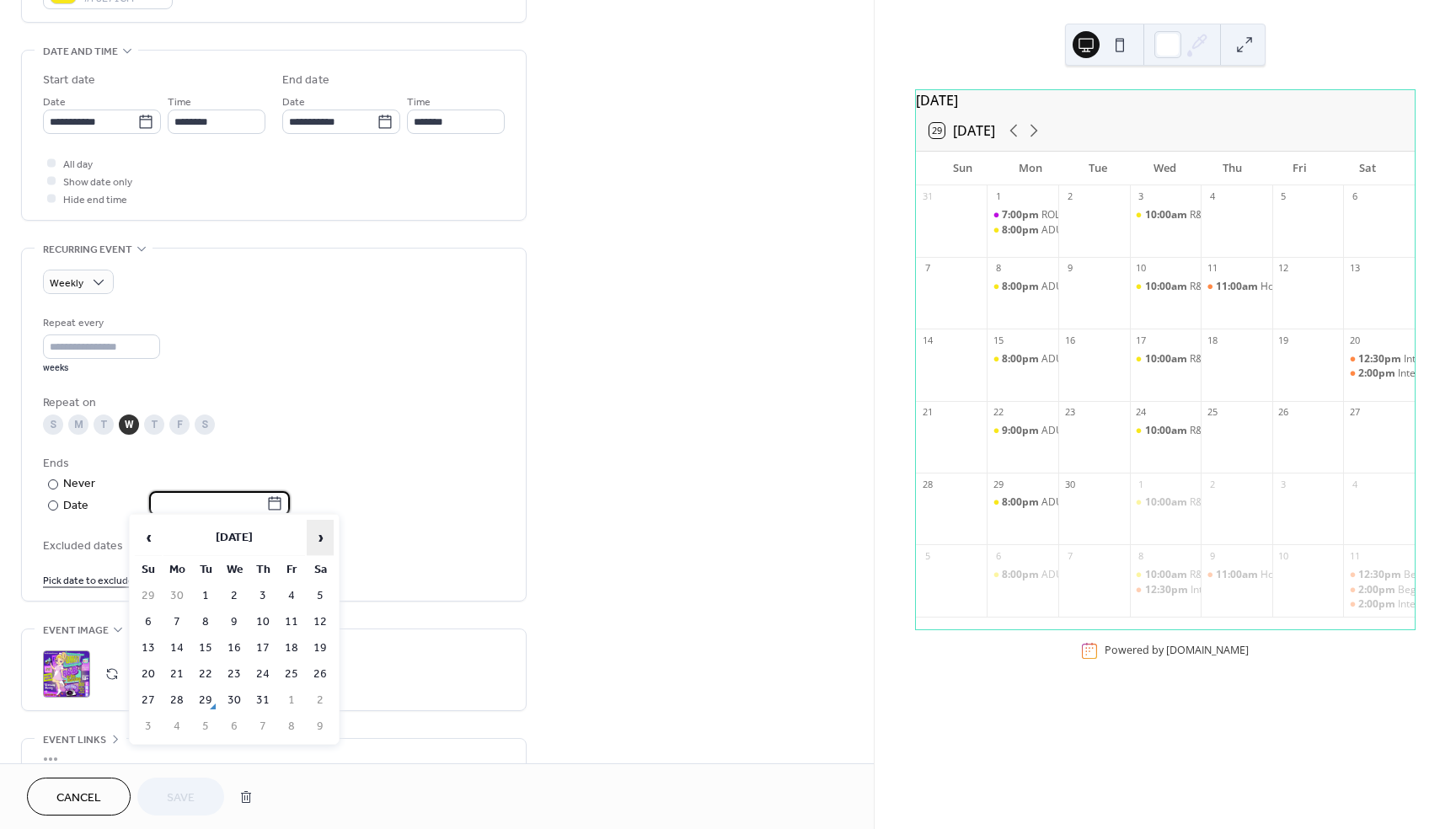 click on "›" at bounding box center [320, 538] 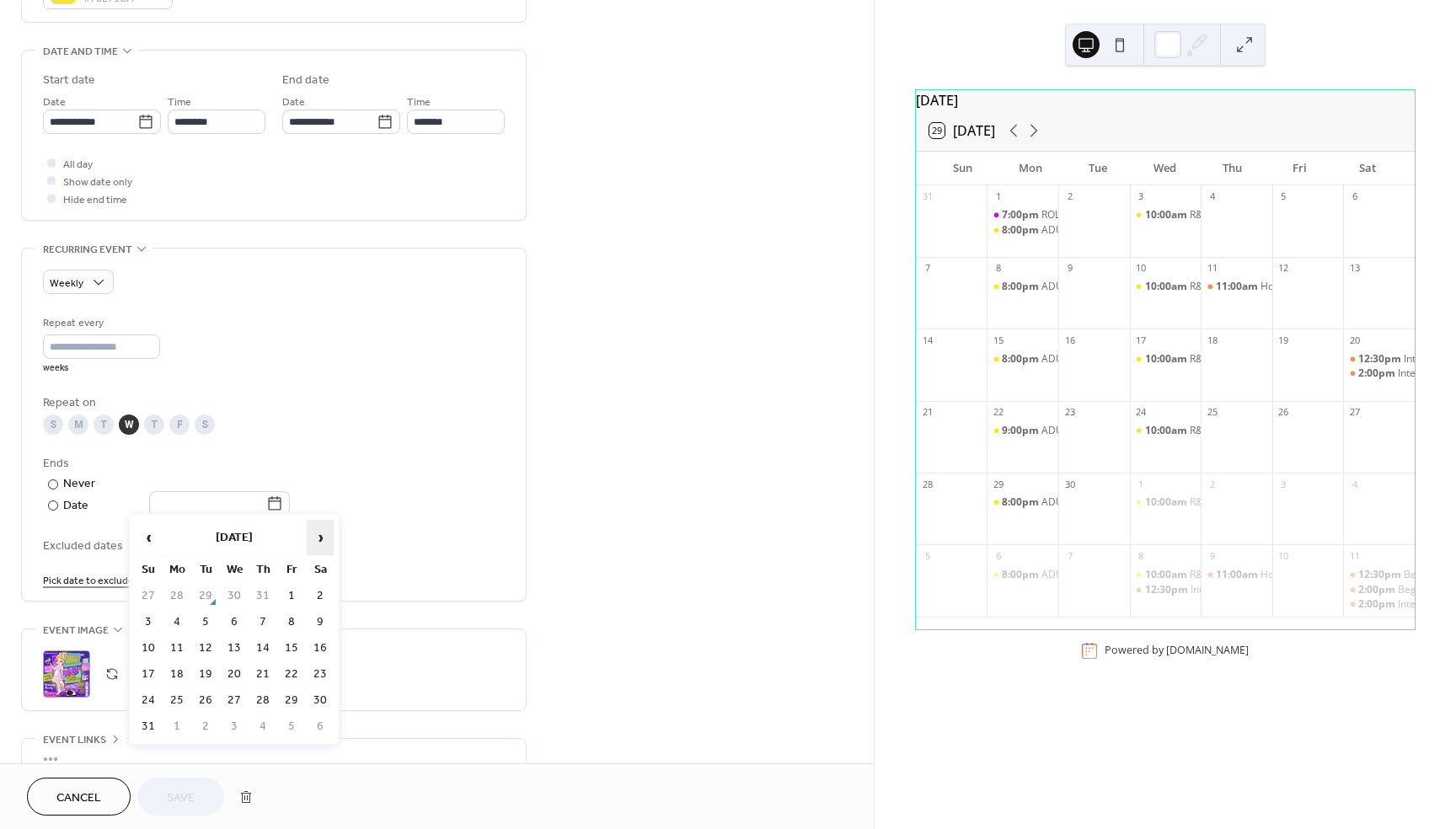 click on "›" at bounding box center (320, 538) 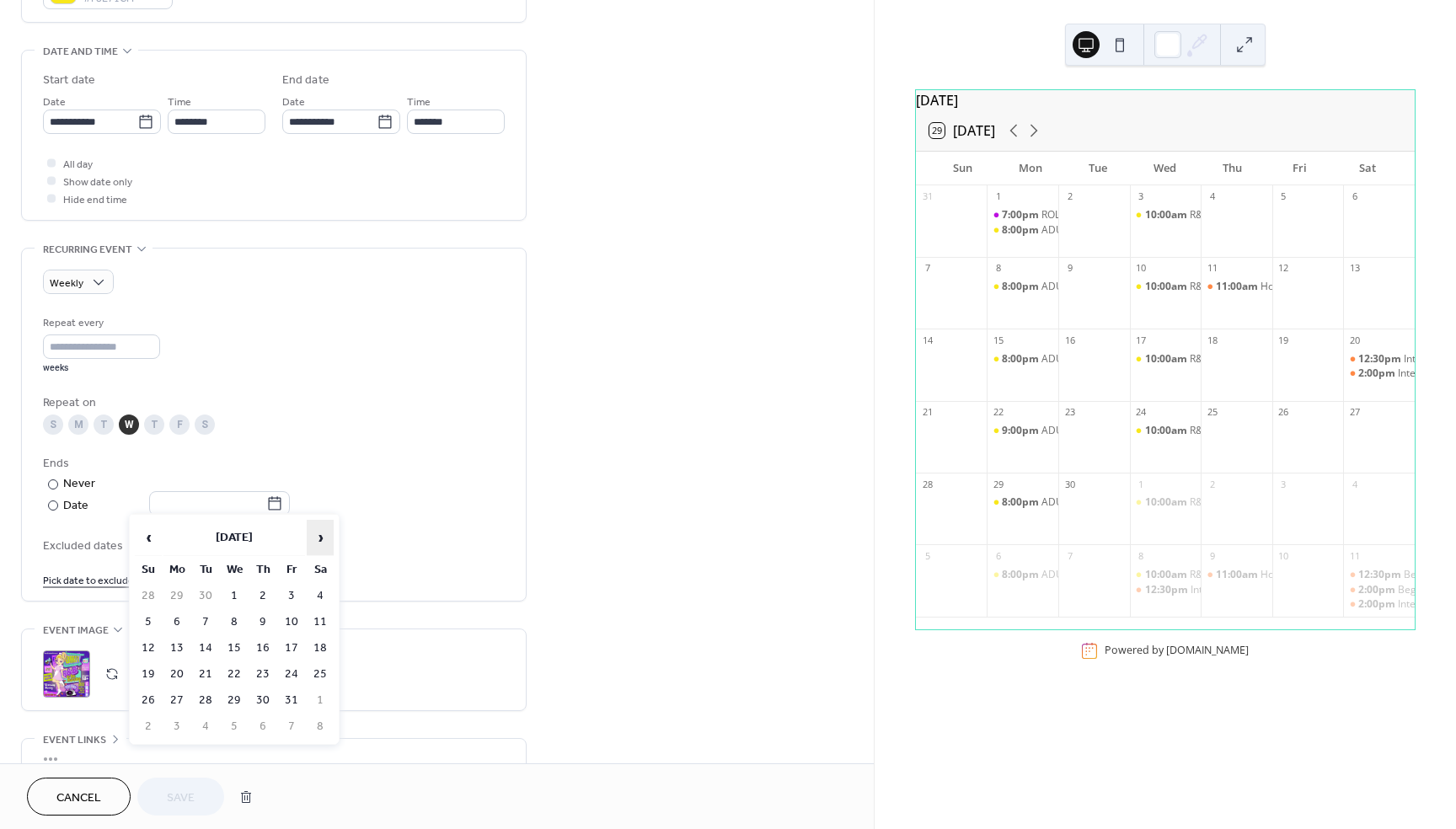 click on "›" at bounding box center [320, 538] 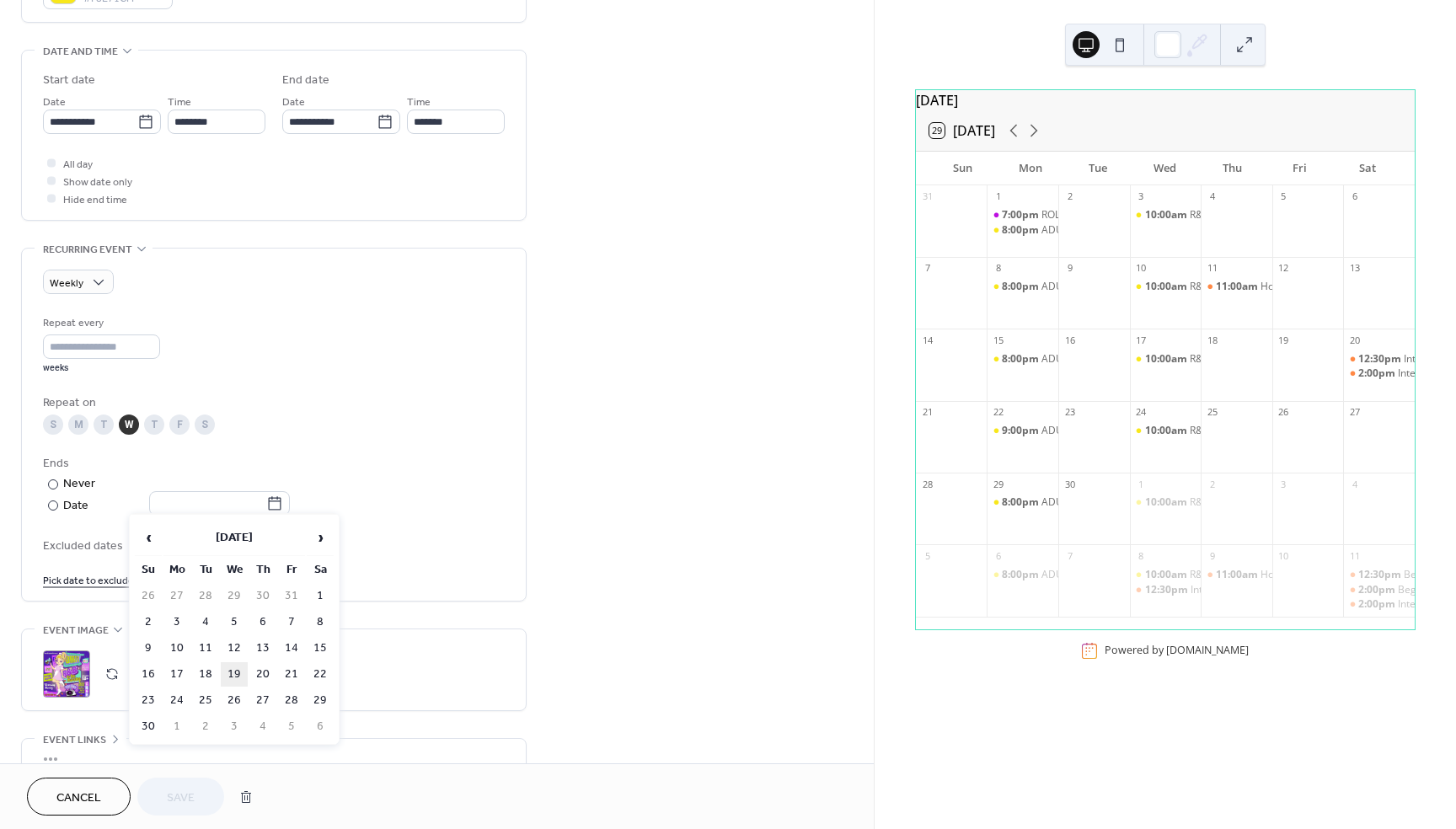 click on "19" at bounding box center [234, 674] 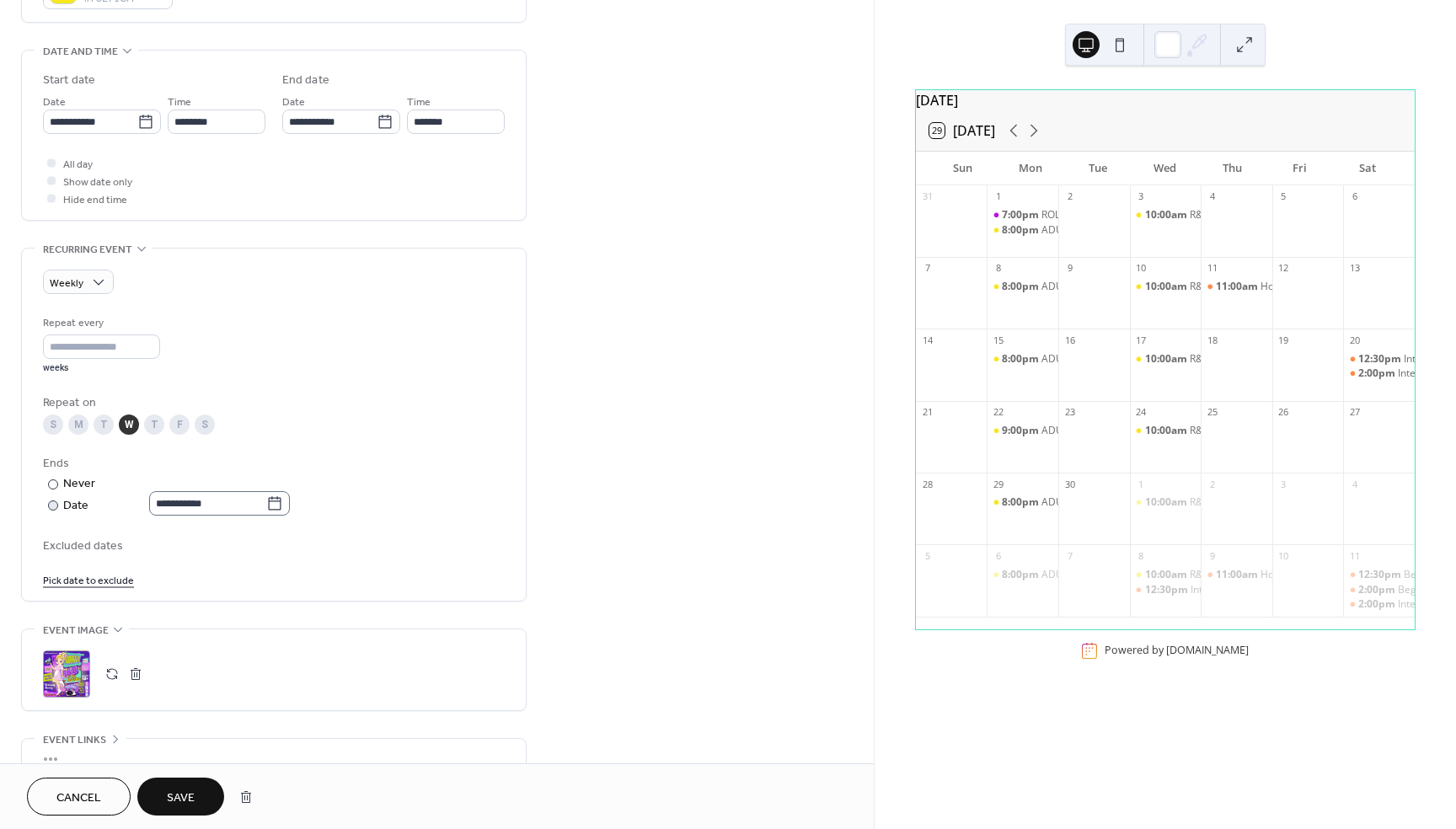 click 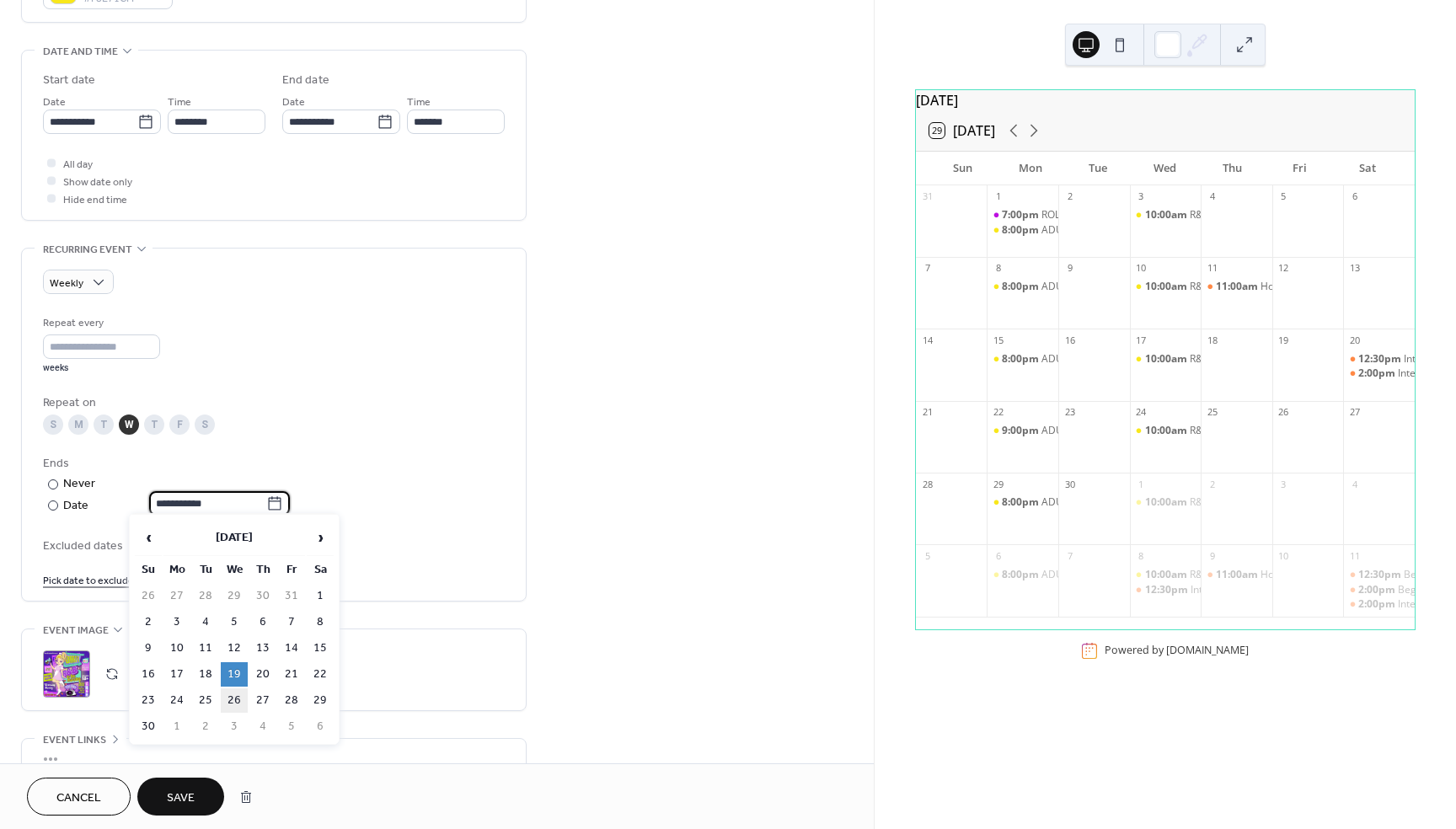 click on "26" at bounding box center [234, 700] 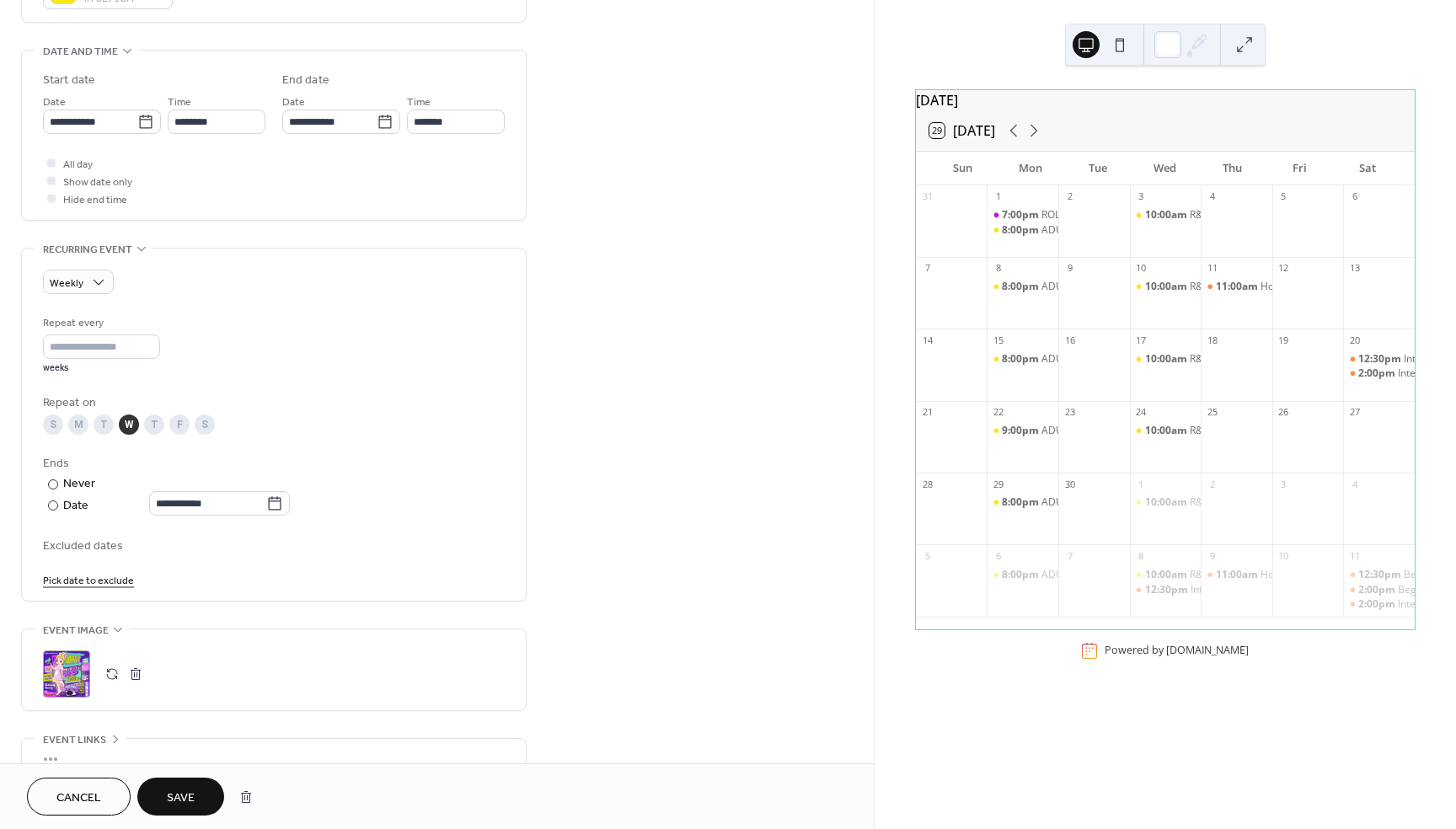 type on "**********" 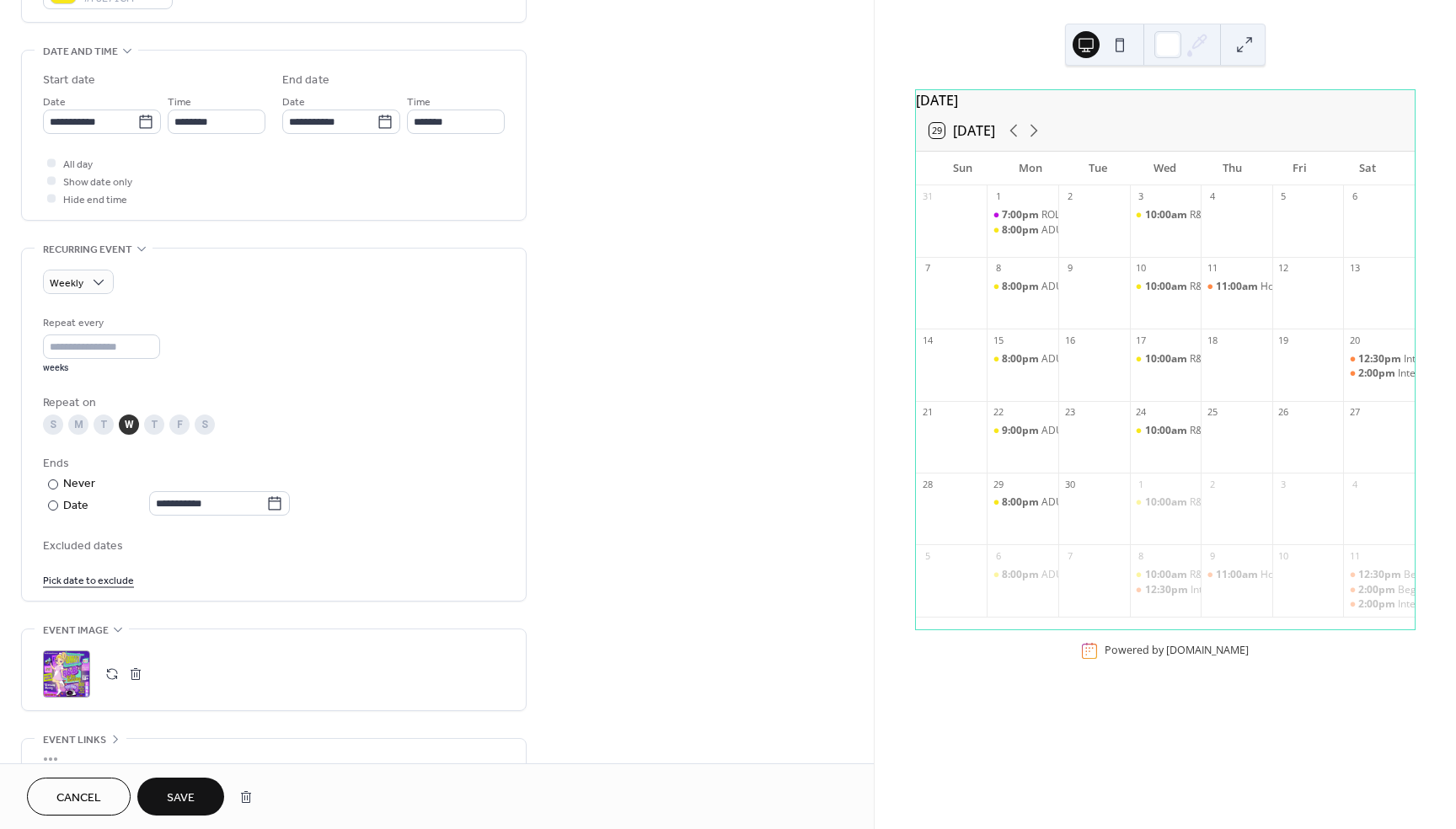 click on "Save" at bounding box center (180, 796) 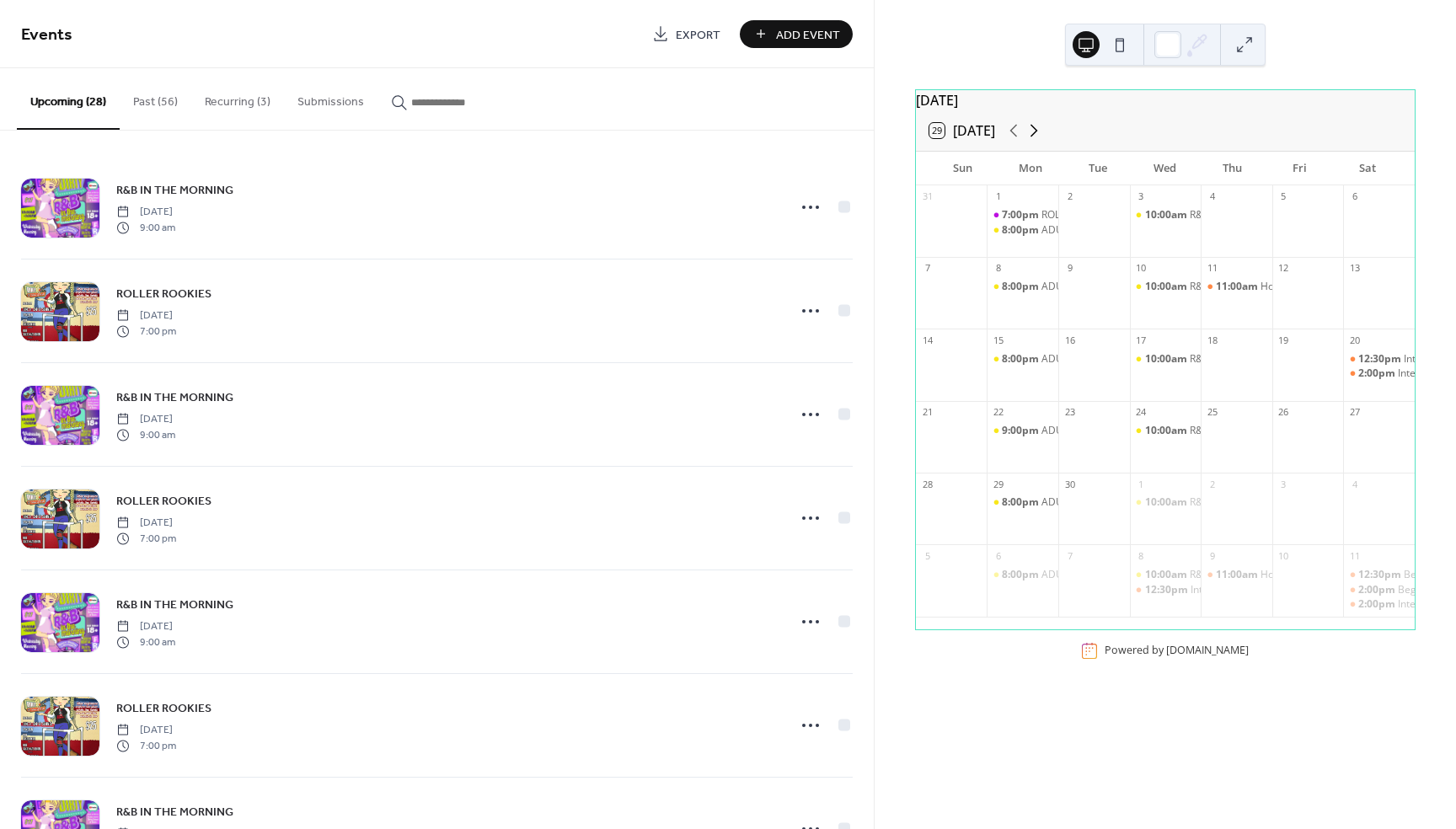 click 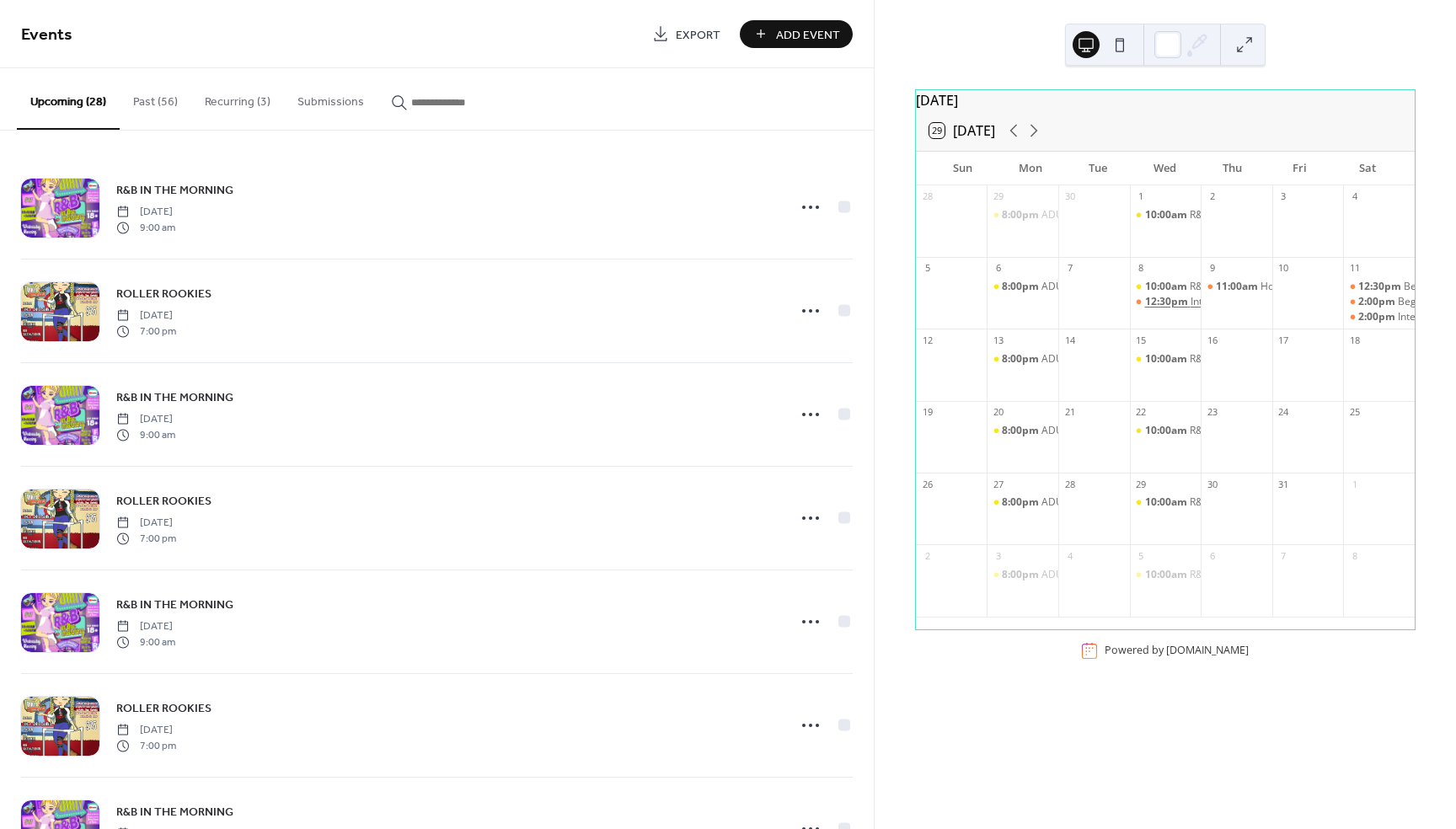 click on "12:30pm" at bounding box center [1168, 302] 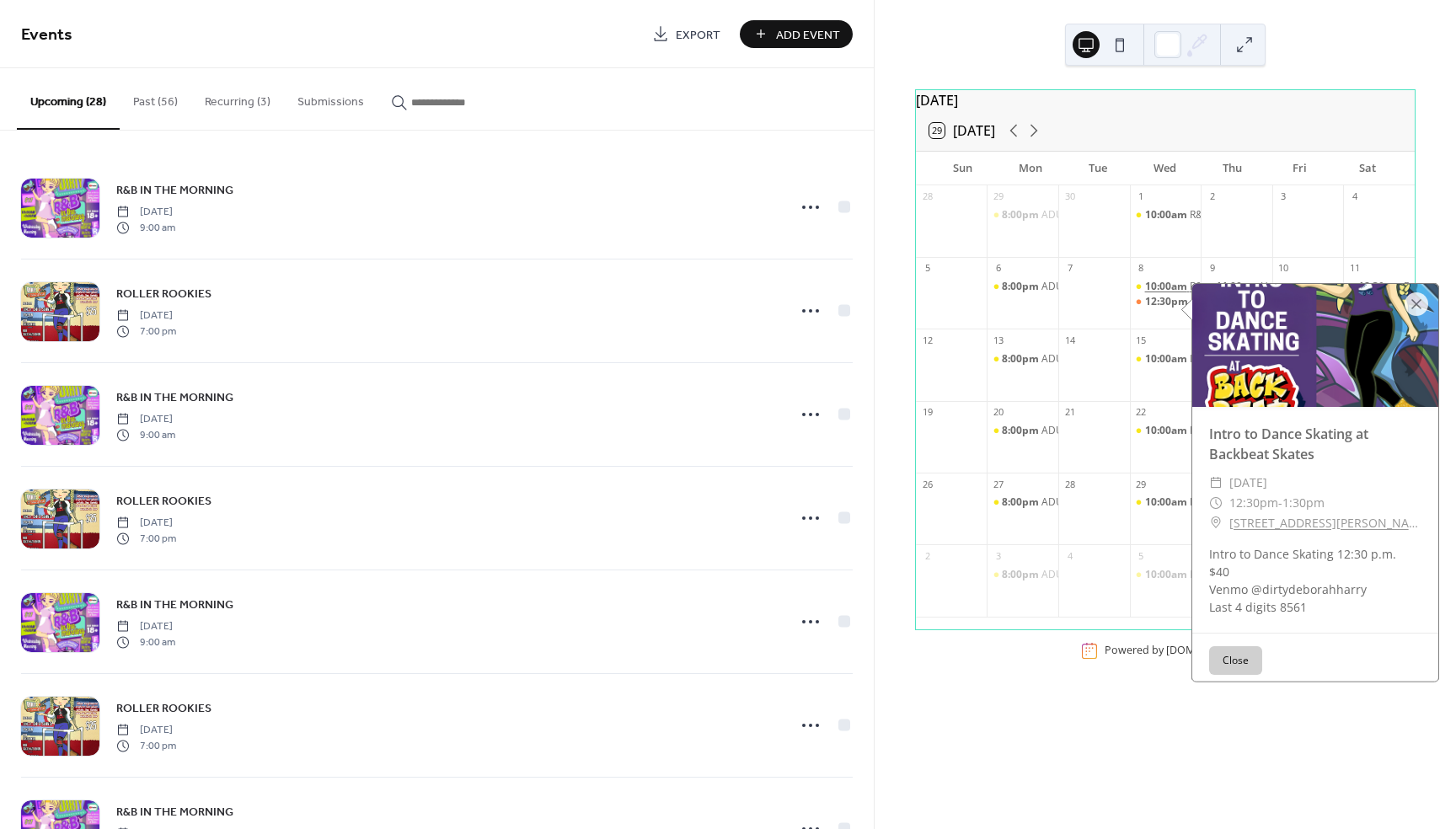 click on "10:00am" at bounding box center [1167, 286] 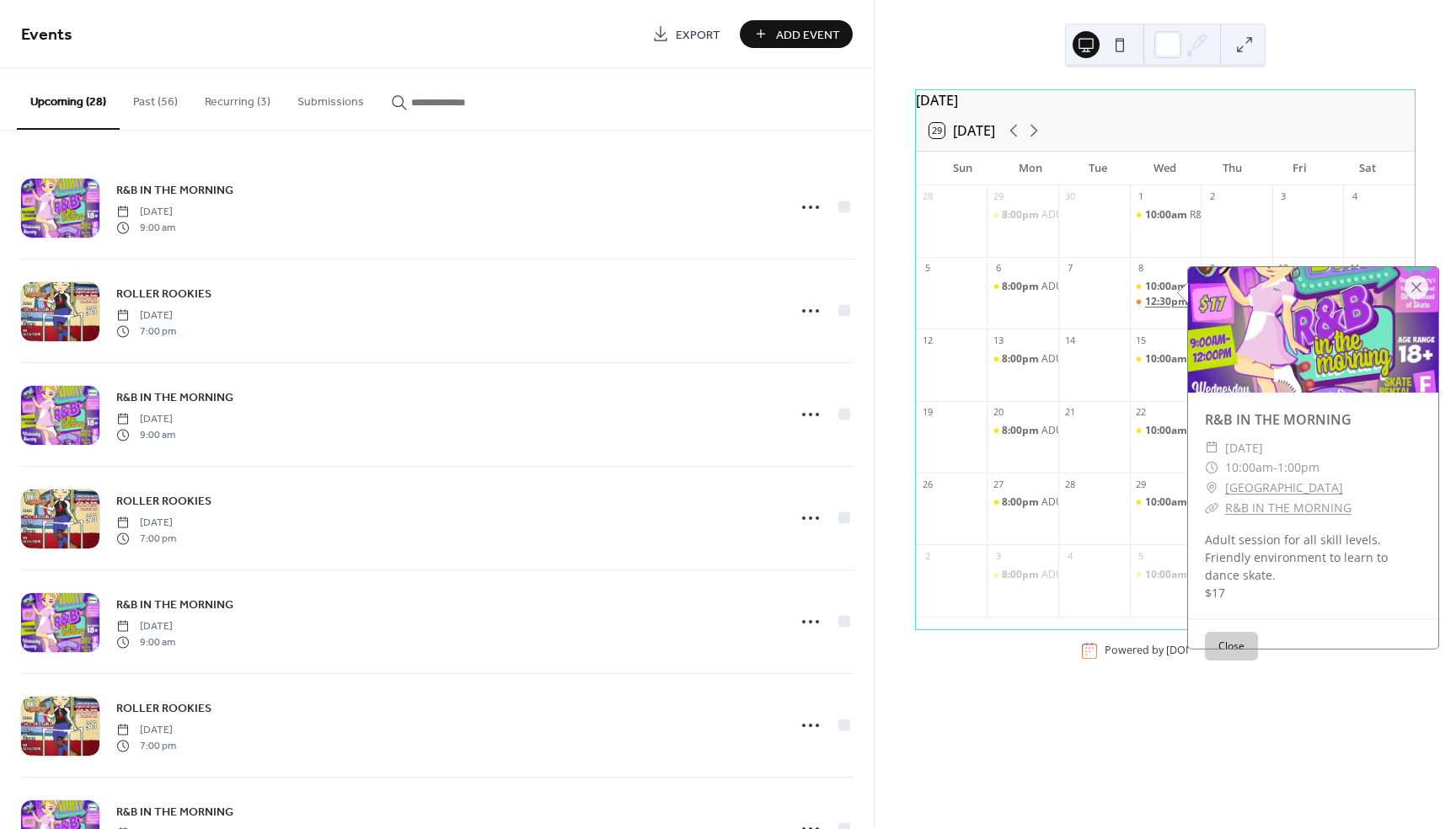 click on "12:30pm" at bounding box center (1168, 302) 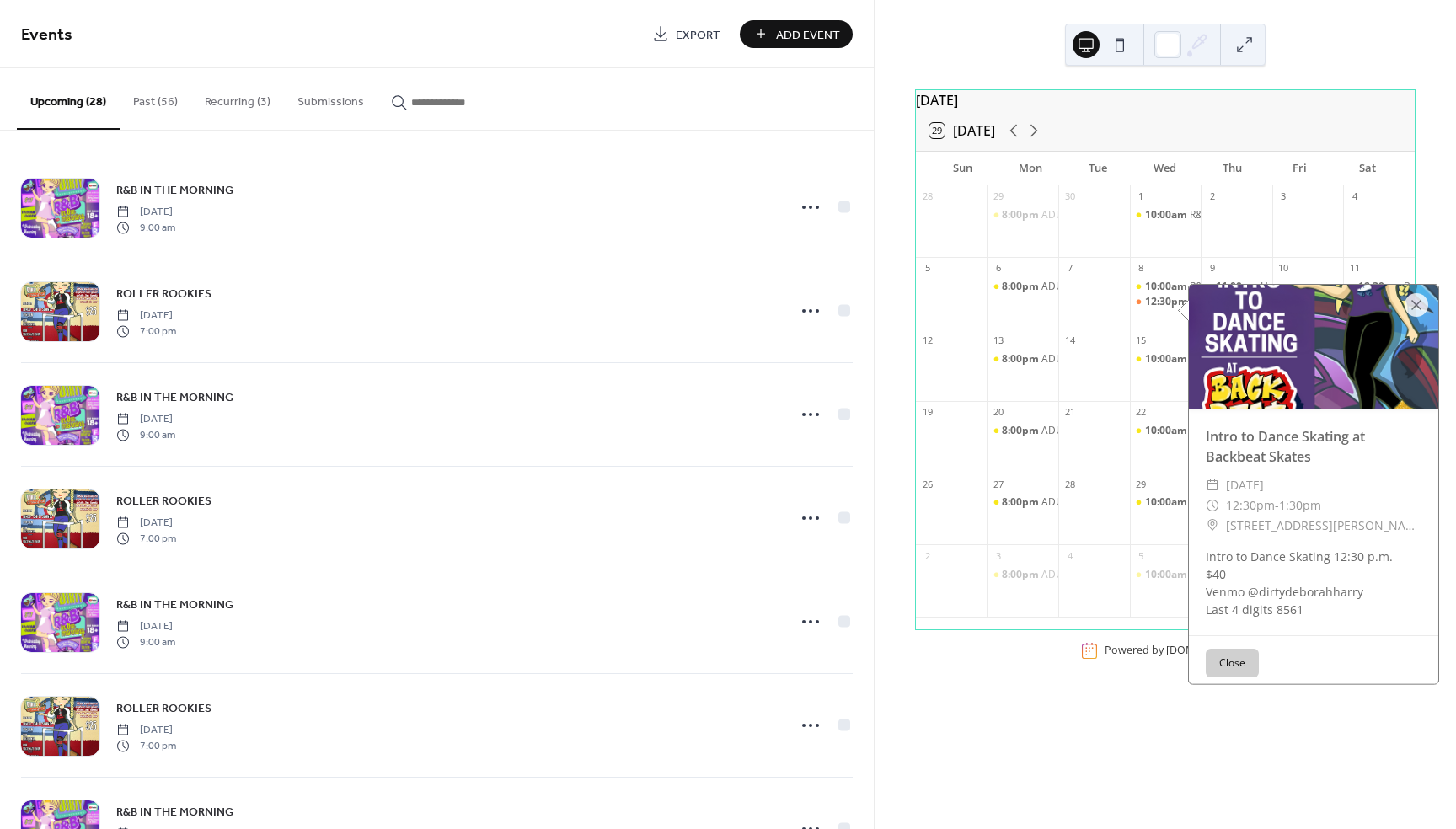 click on "Close" at bounding box center (1232, 663) 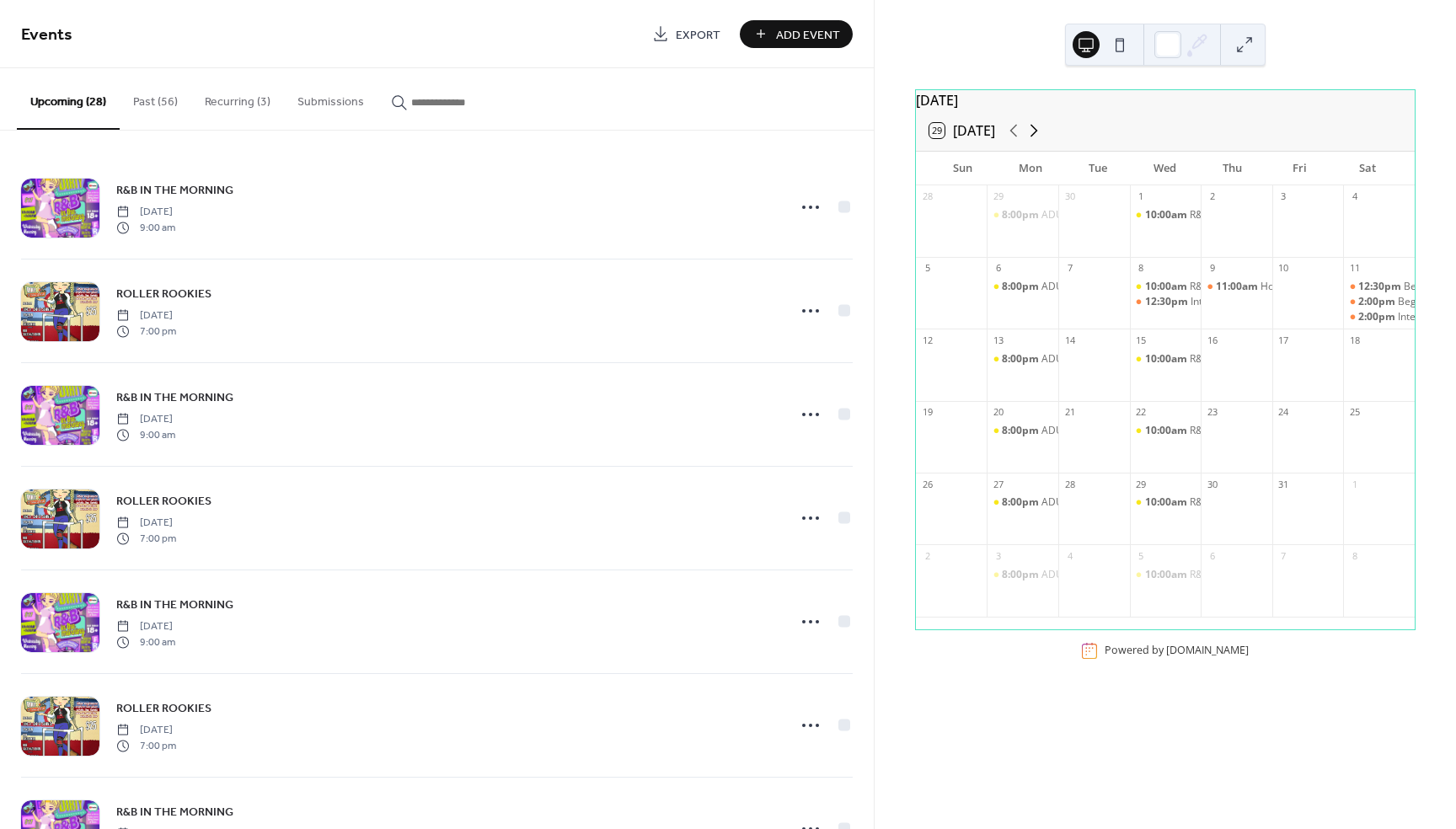 click 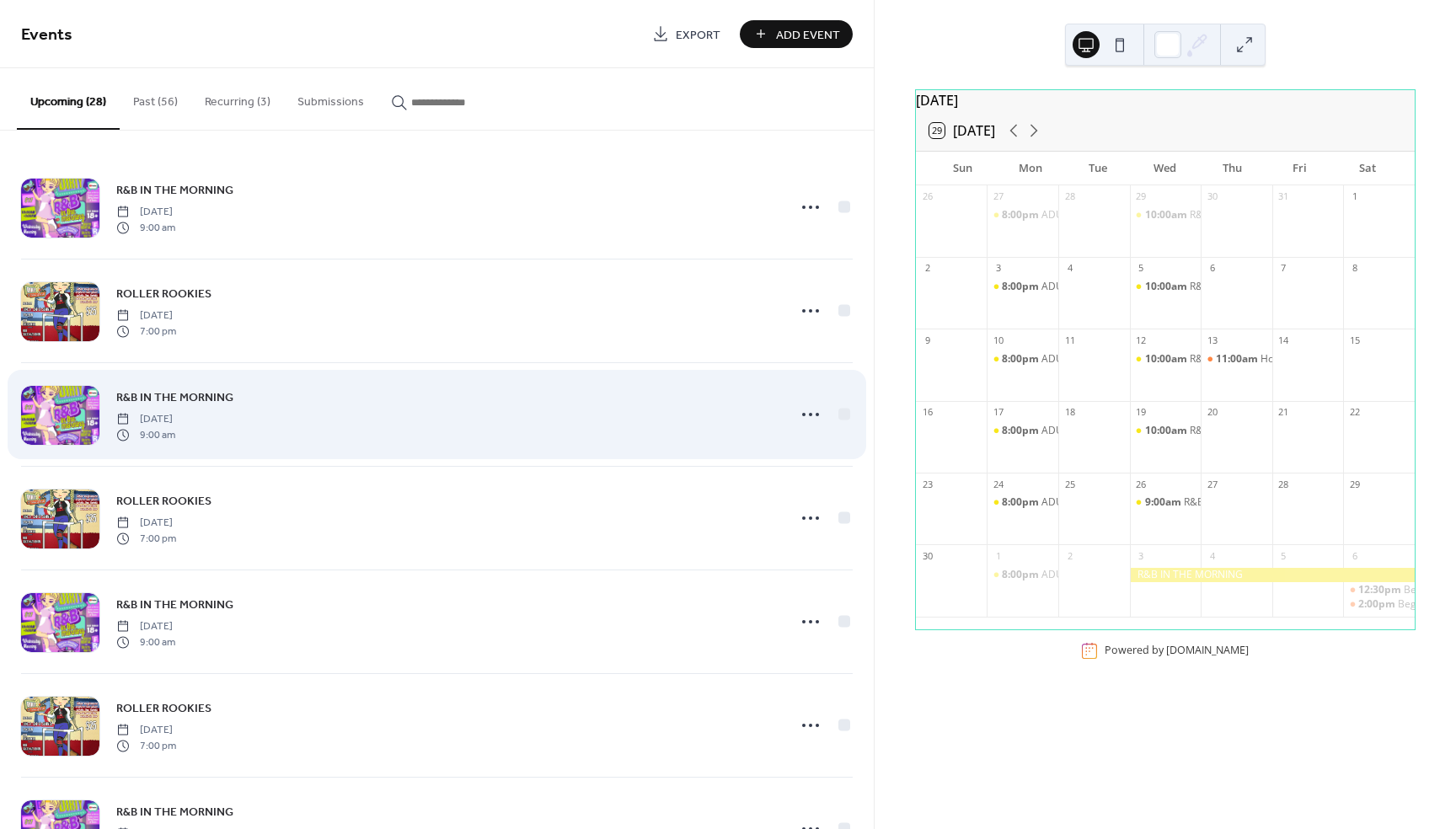 scroll, scrollTop: 217, scrollLeft: 0, axis: vertical 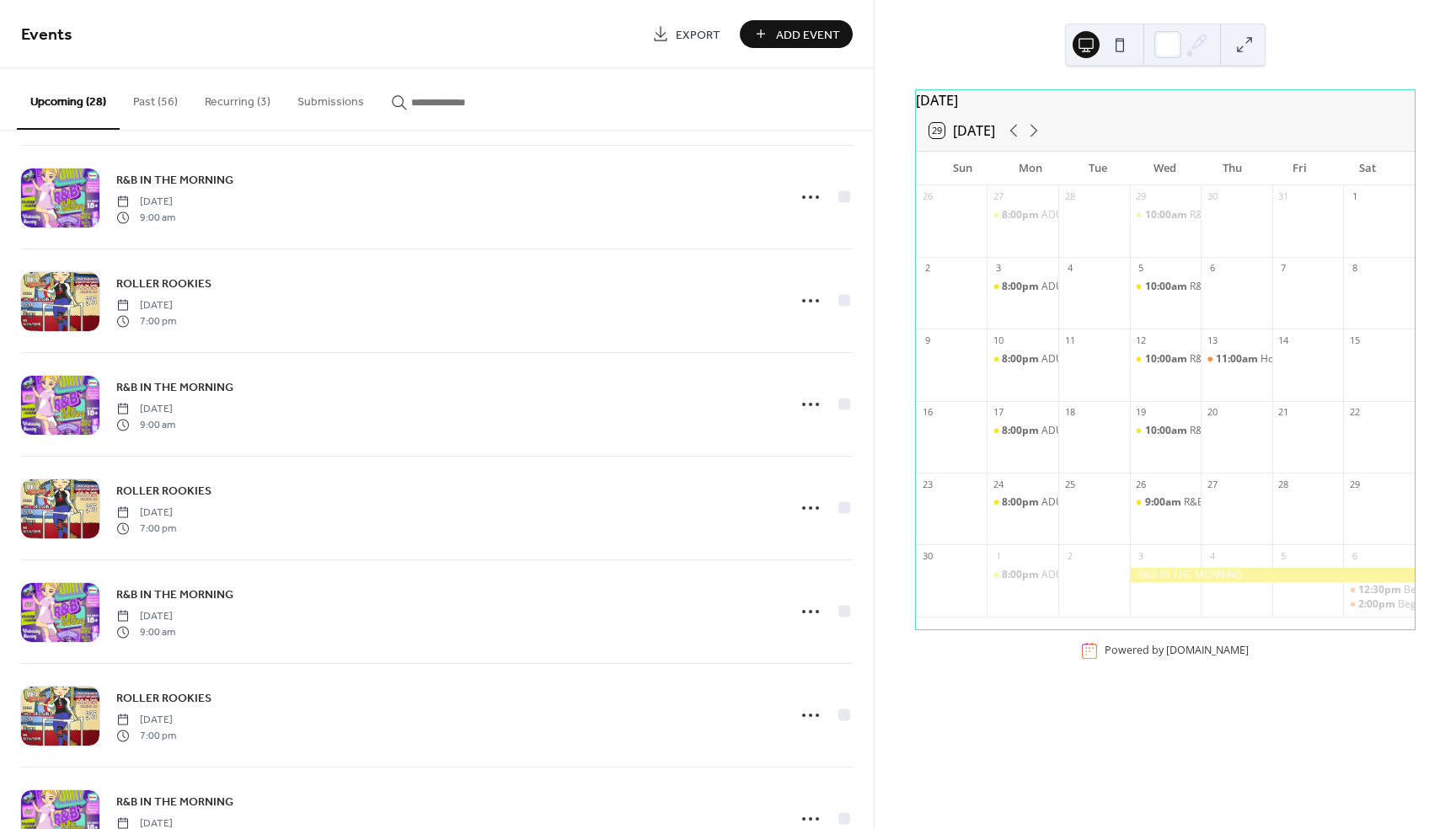 click on "Recurring (3)" at bounding box center [238, 98] 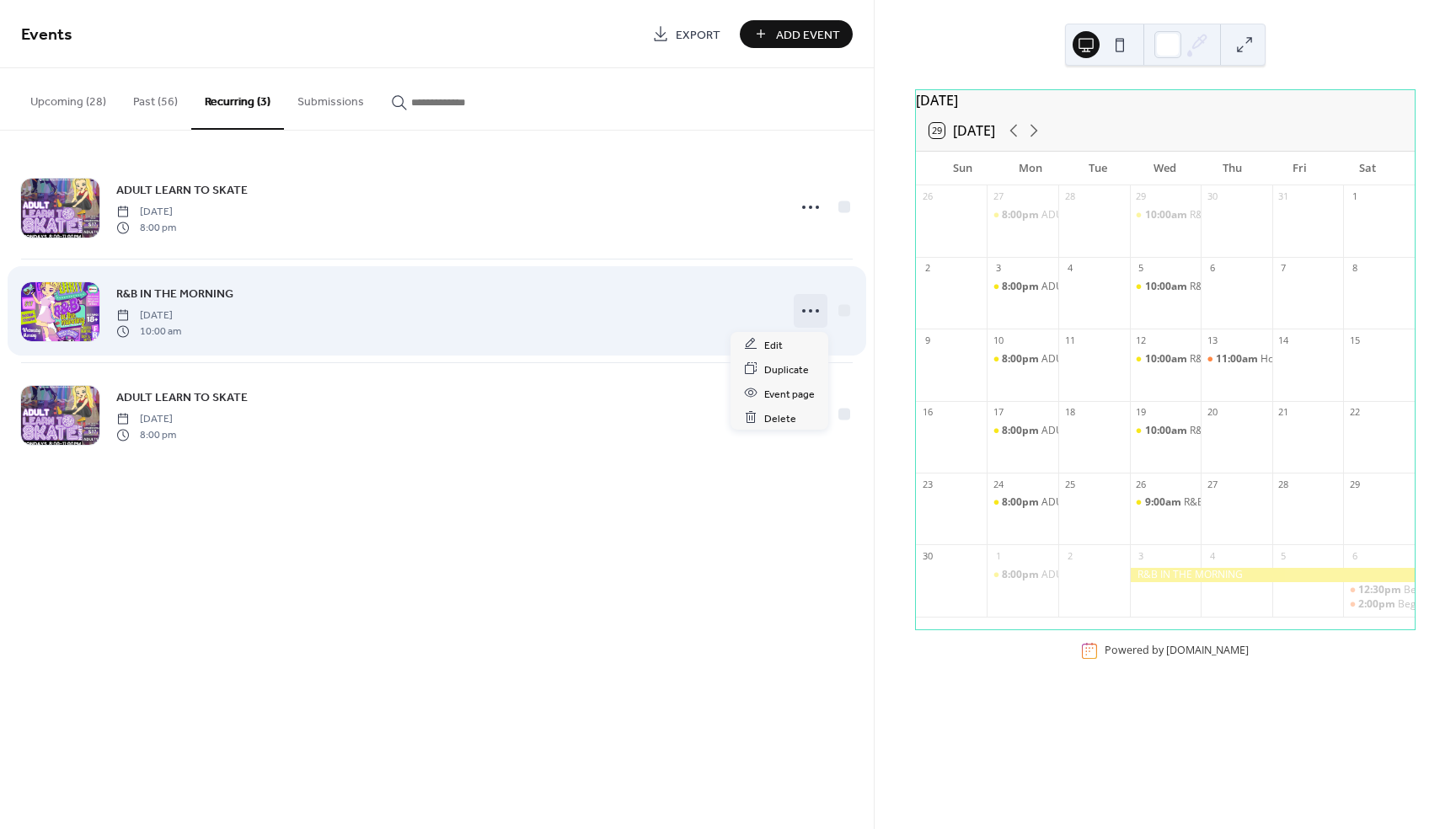 click 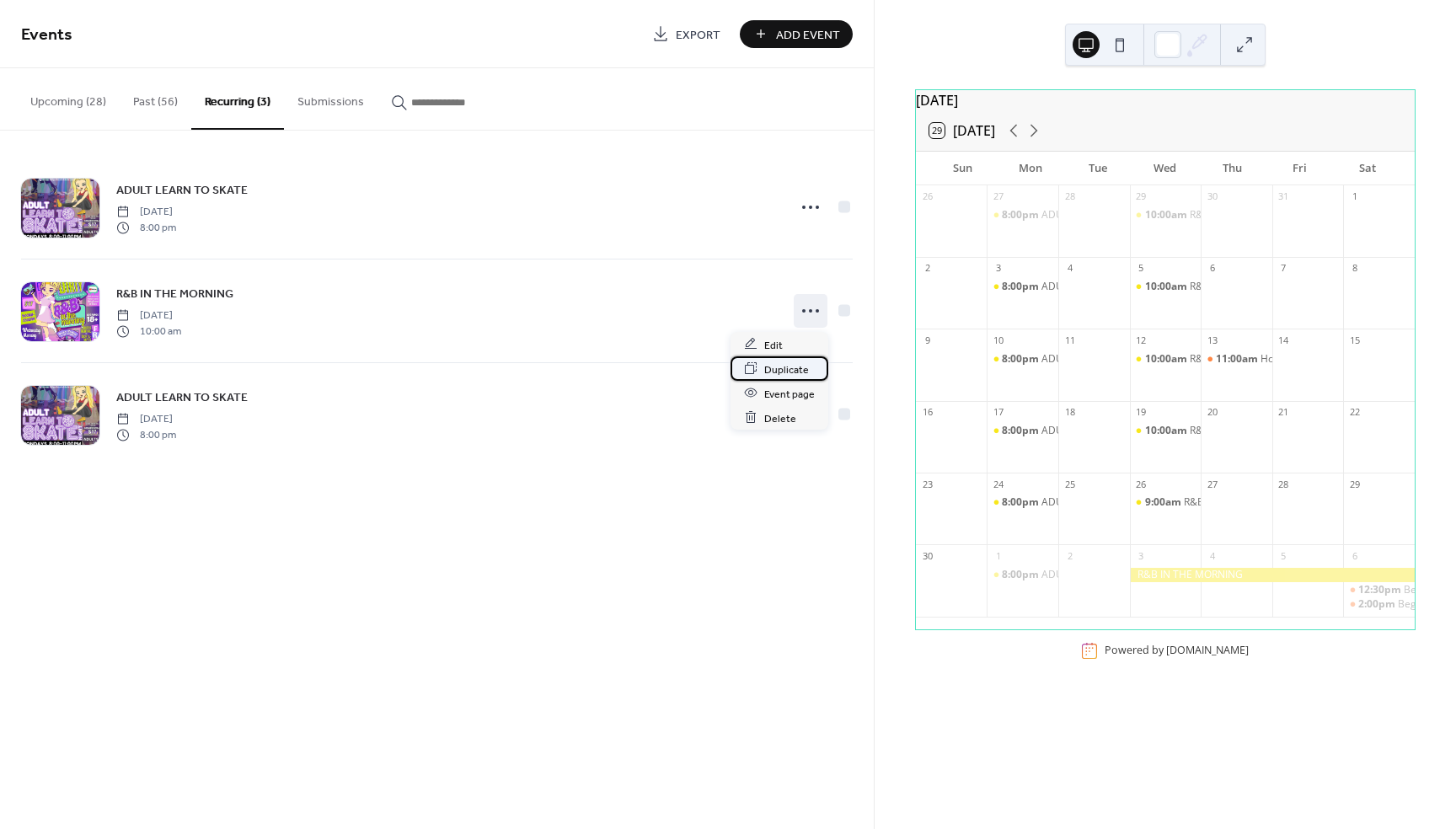 click on "Duplicate" at bounding box center [786, 369] 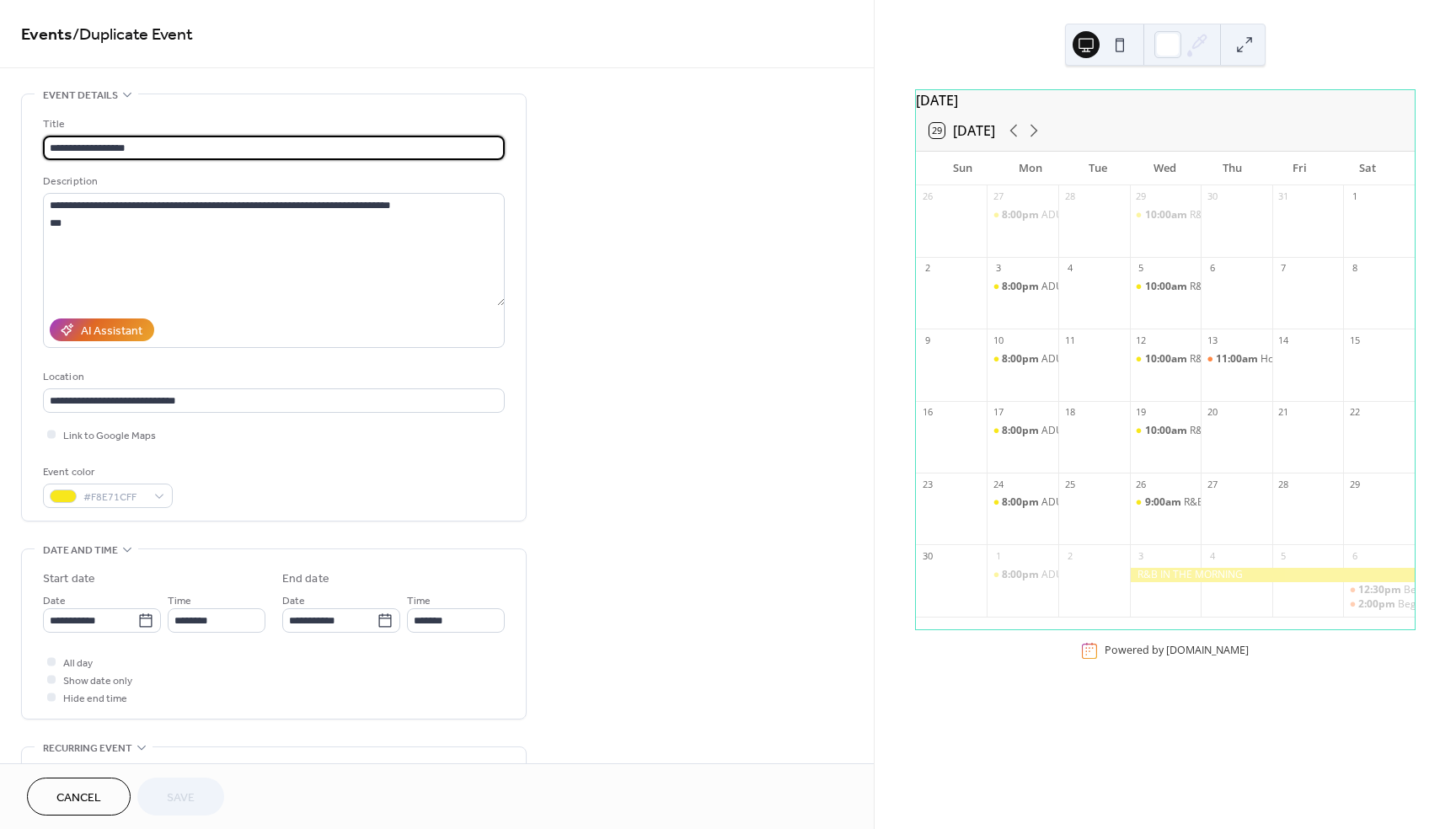 type on "**********" 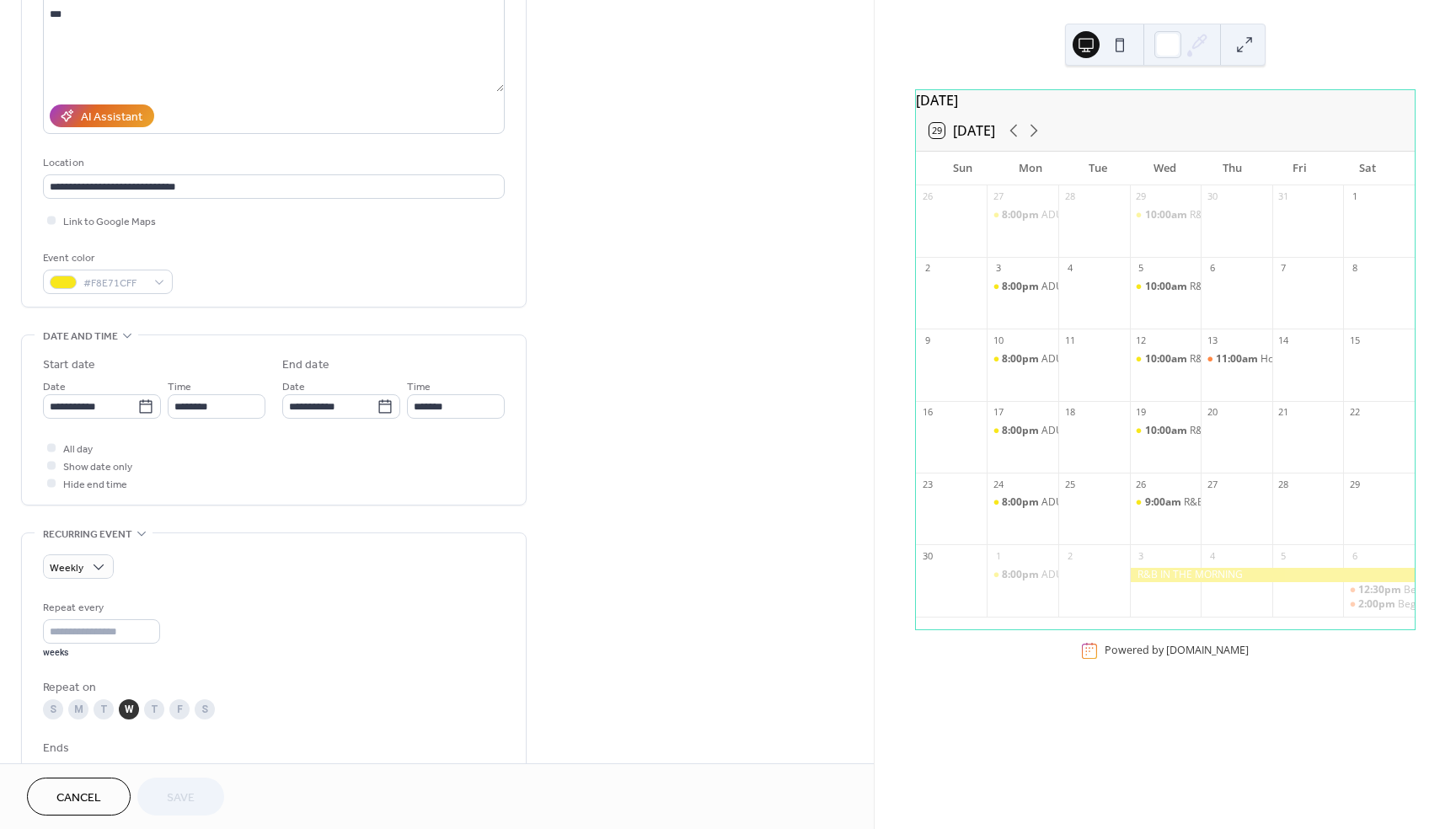 scroll, scrollTop: 259, scrollLeft: 0, axis: vertical 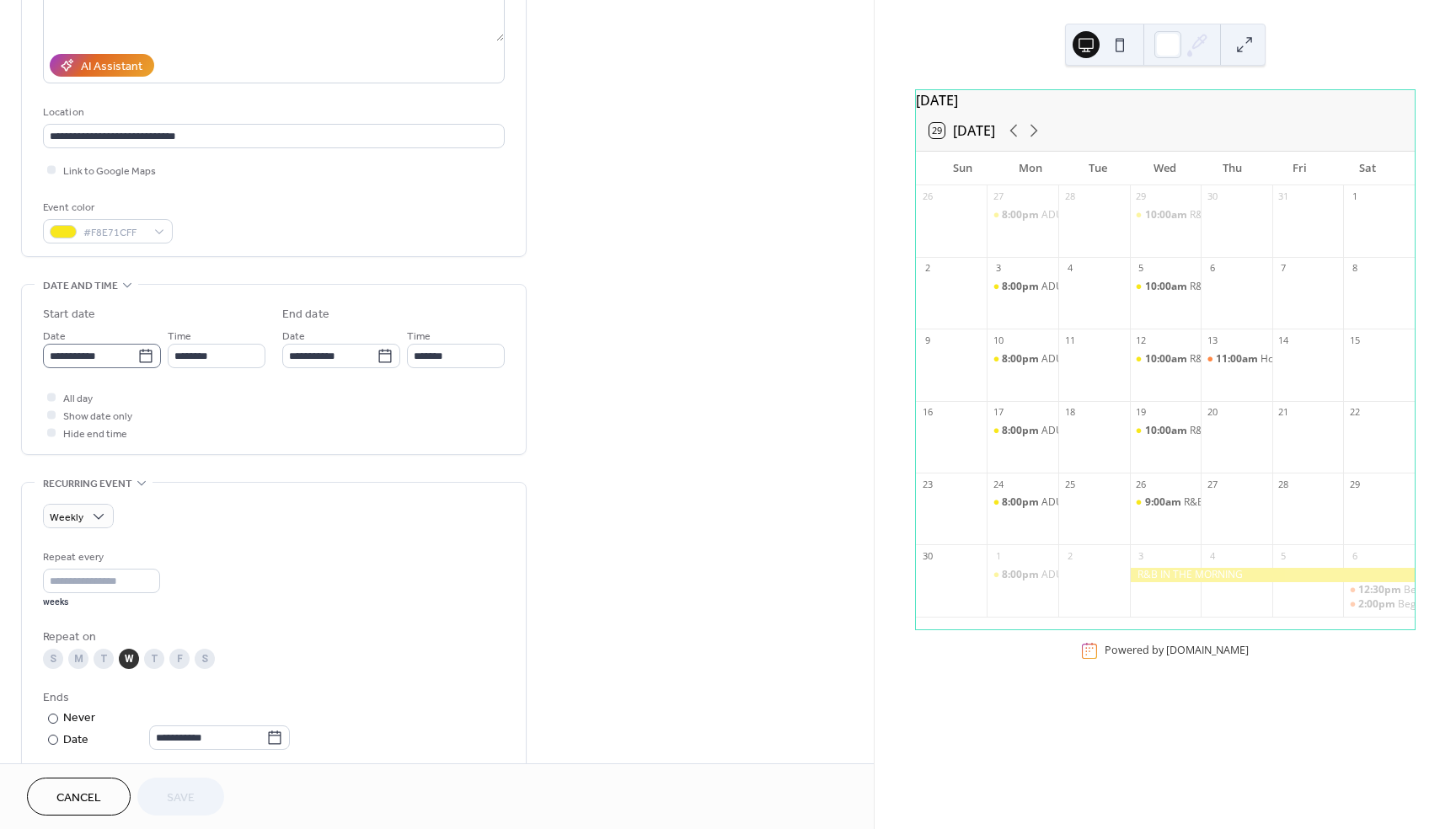 click 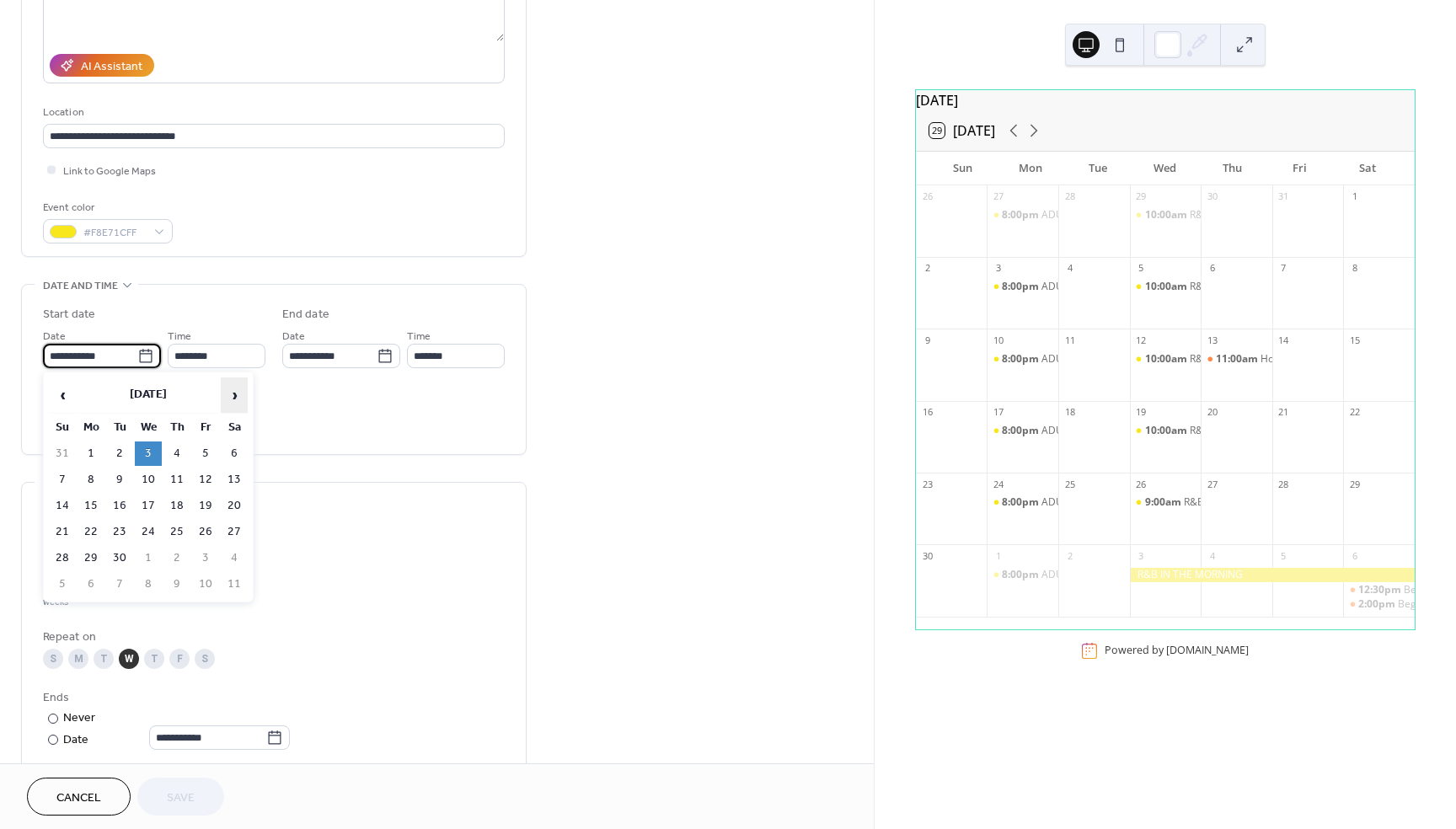 click on "›" at bounding box center [234, 395] 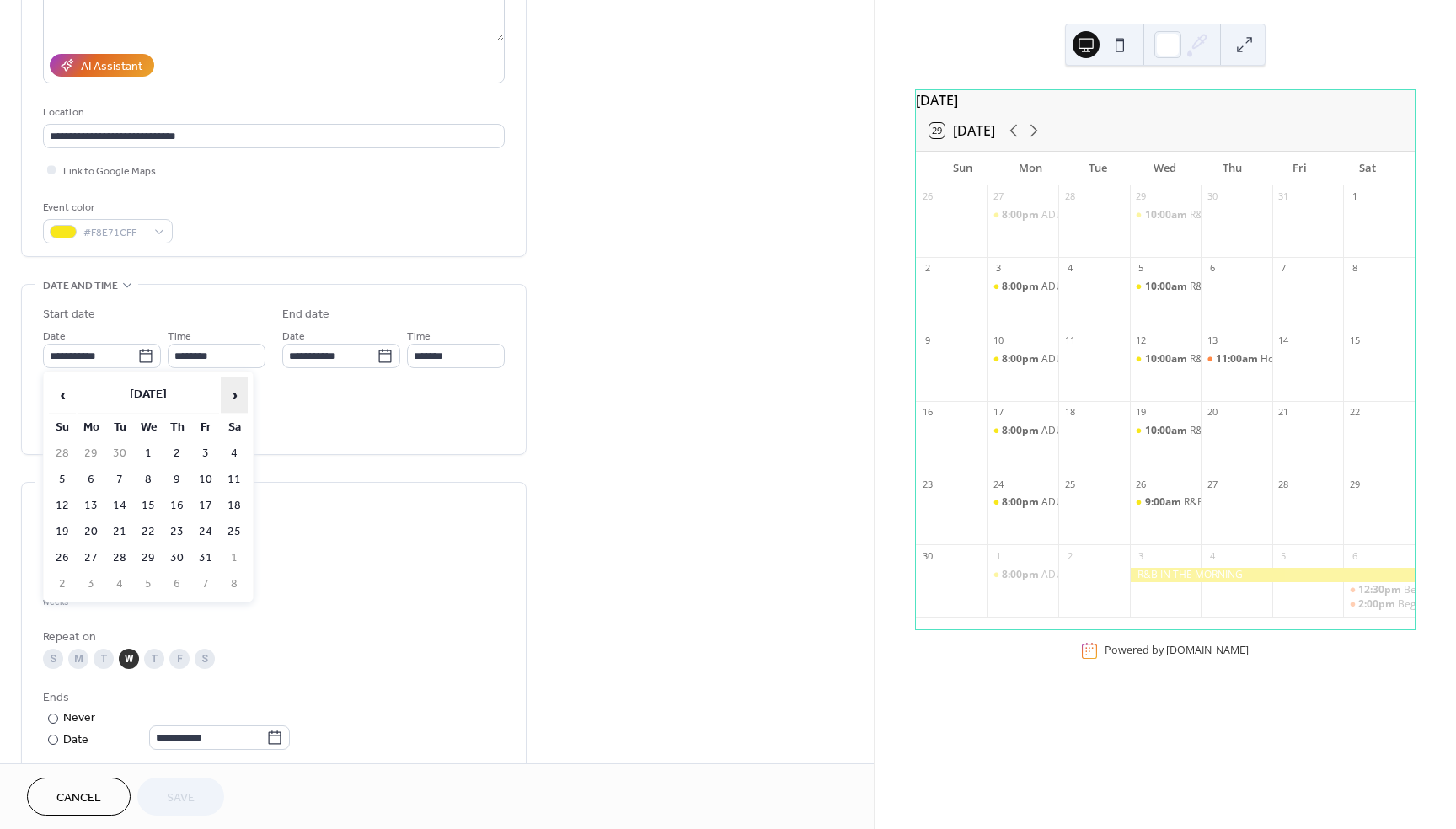 click on "›" at bounding box center (234, 395) 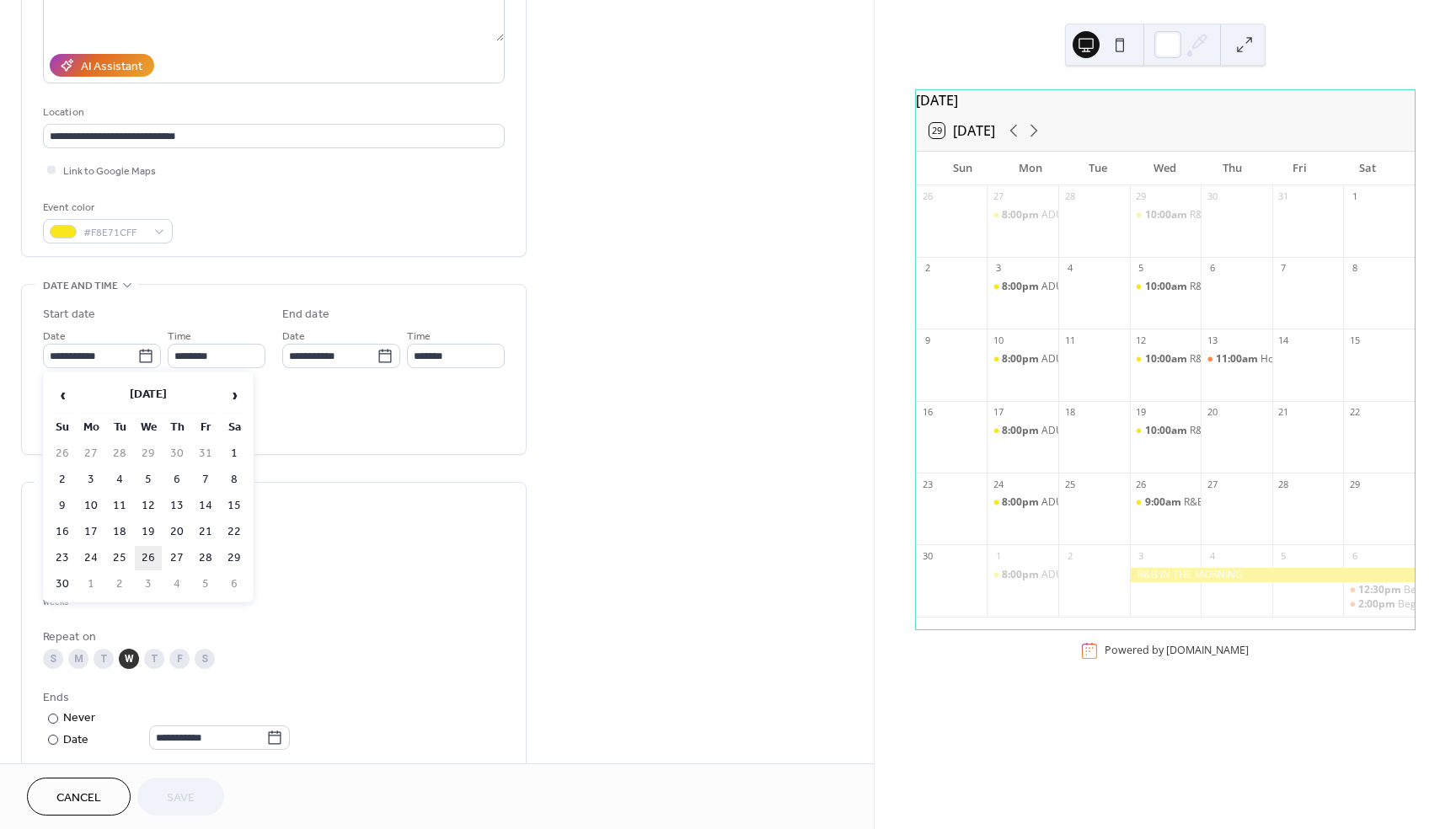 click on "26" at bounding box center (148, 558) 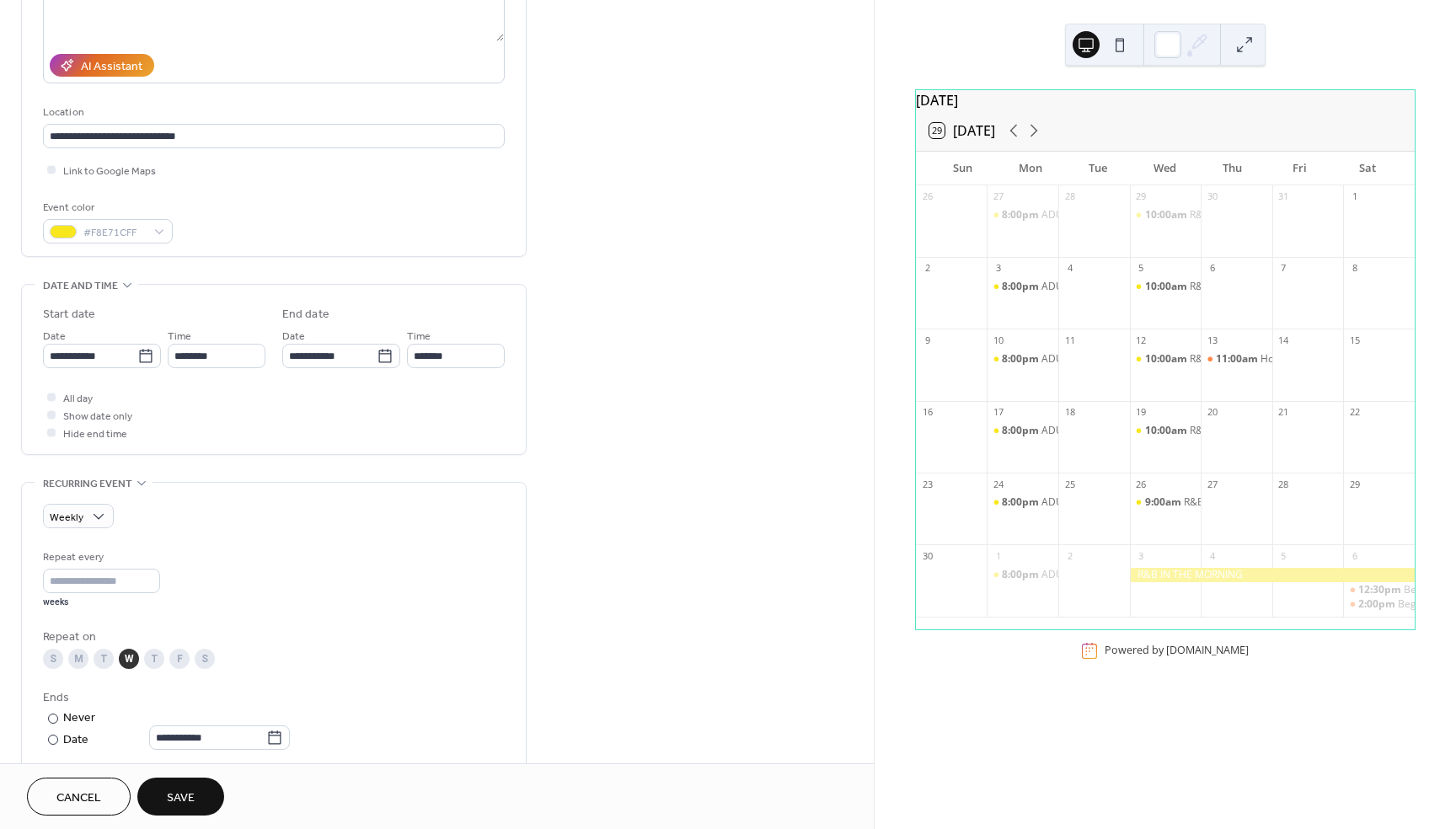 type on "**********" 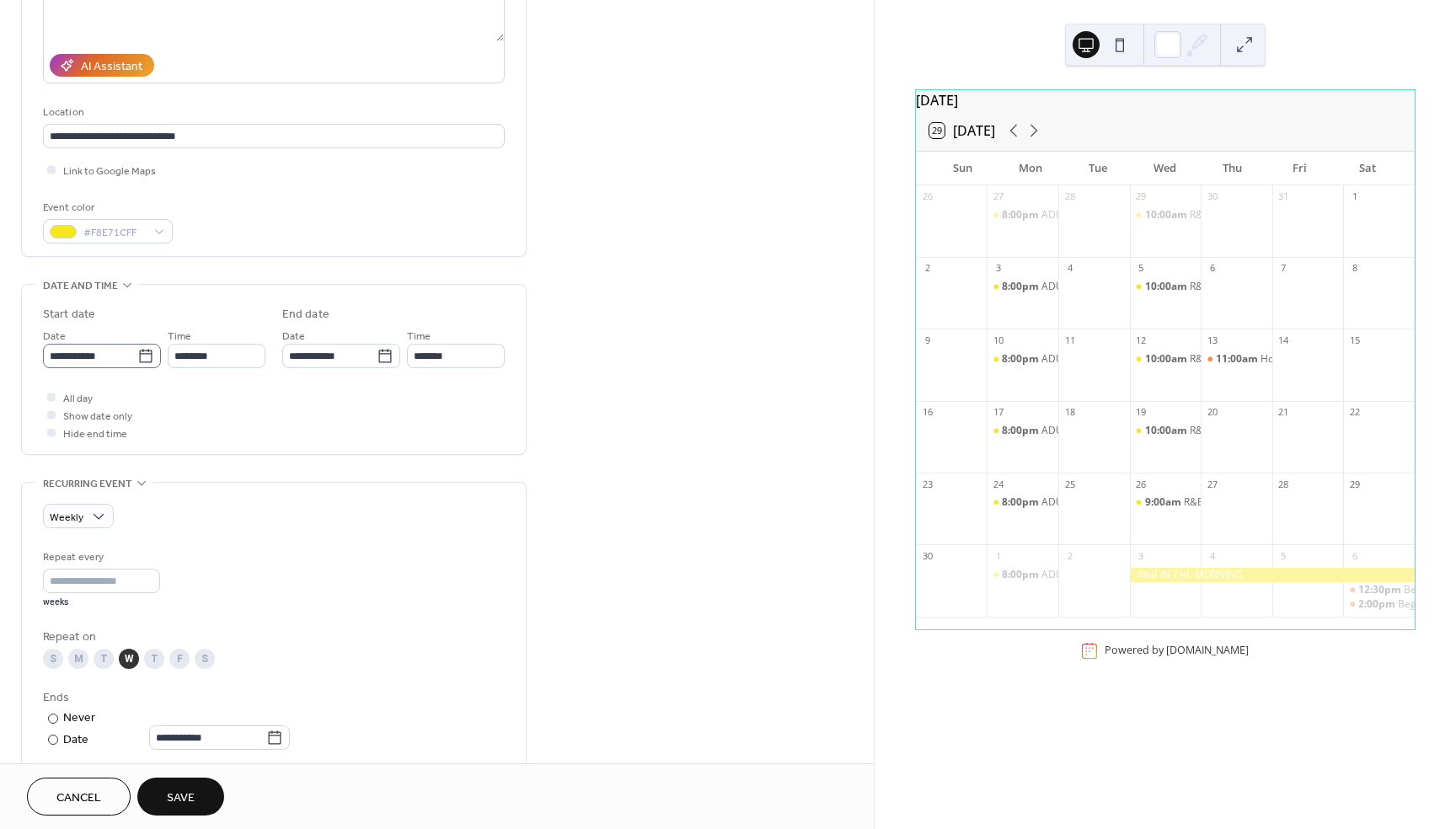 click 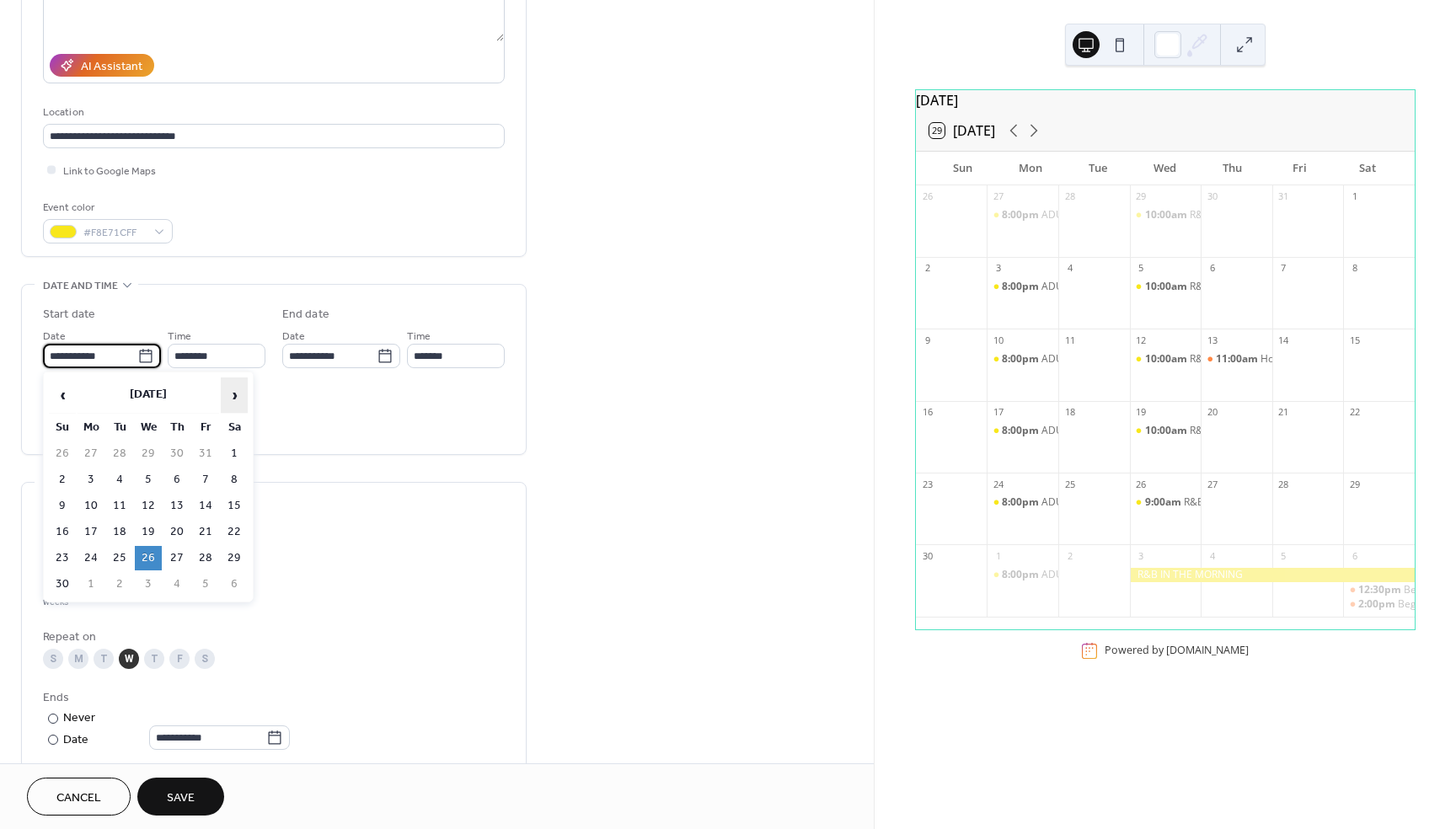 click on "›" at bounding box center (234, 395) 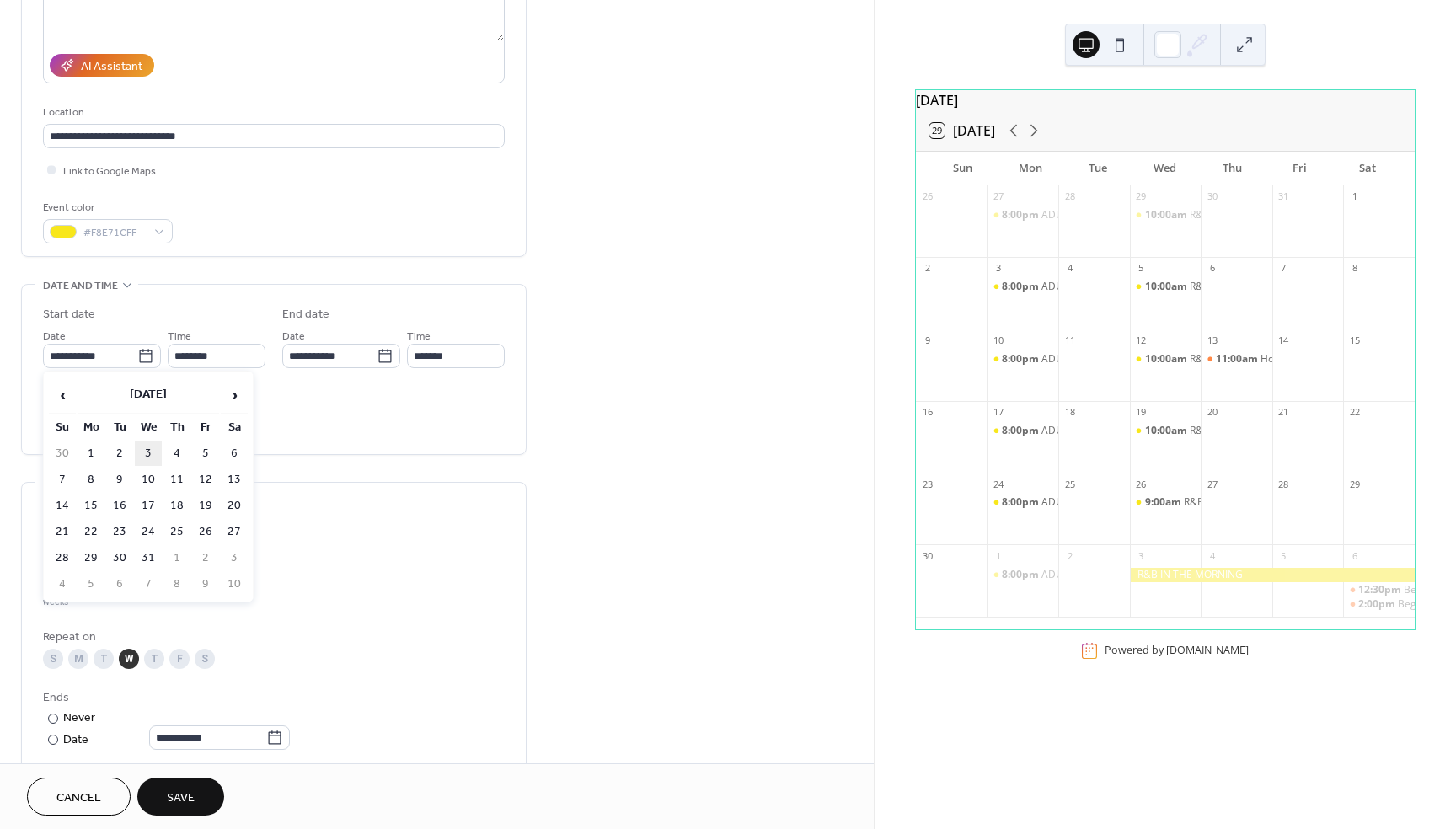 click on "3" at bounding box center [148, 453] 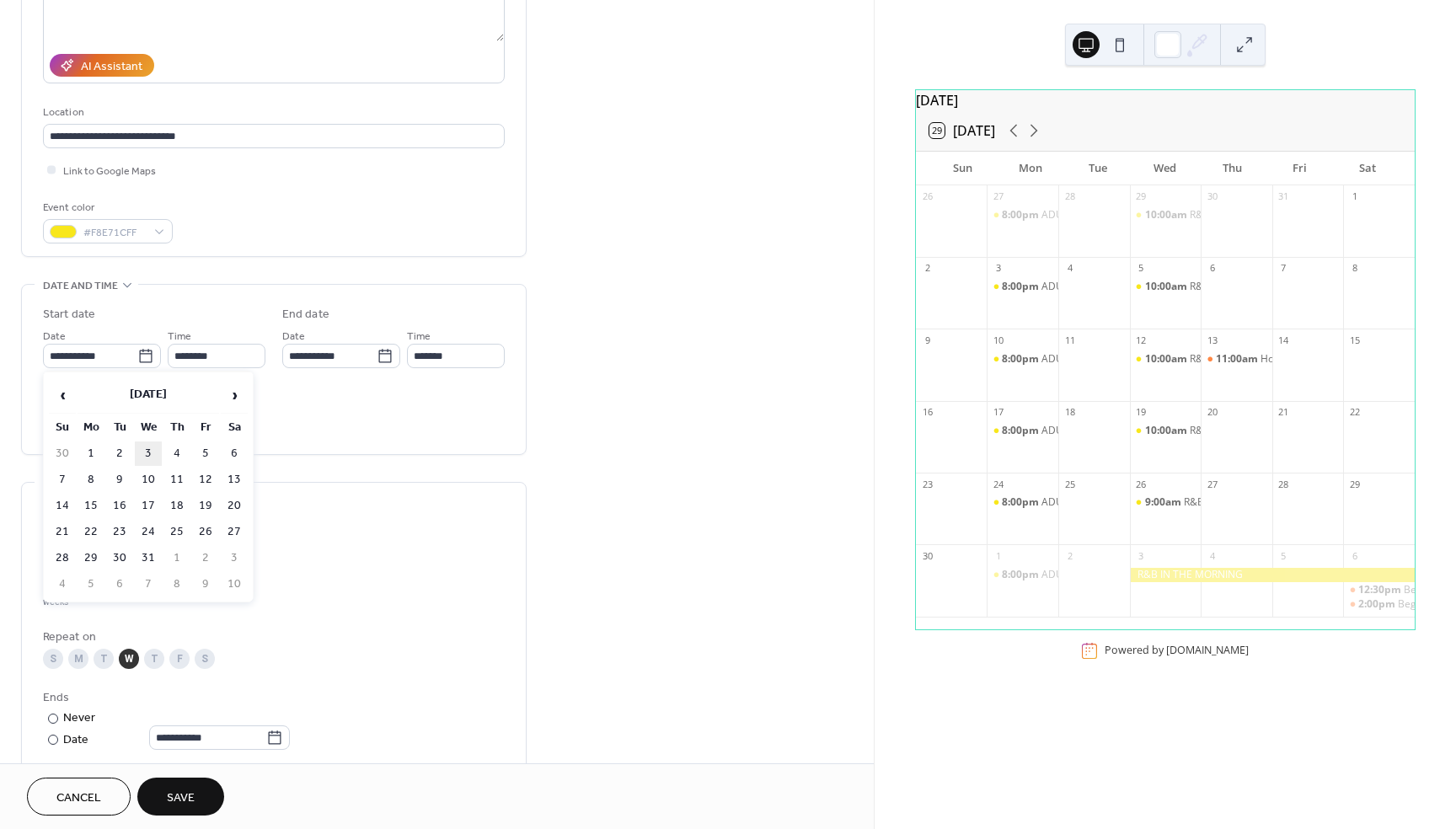 type on "**********" 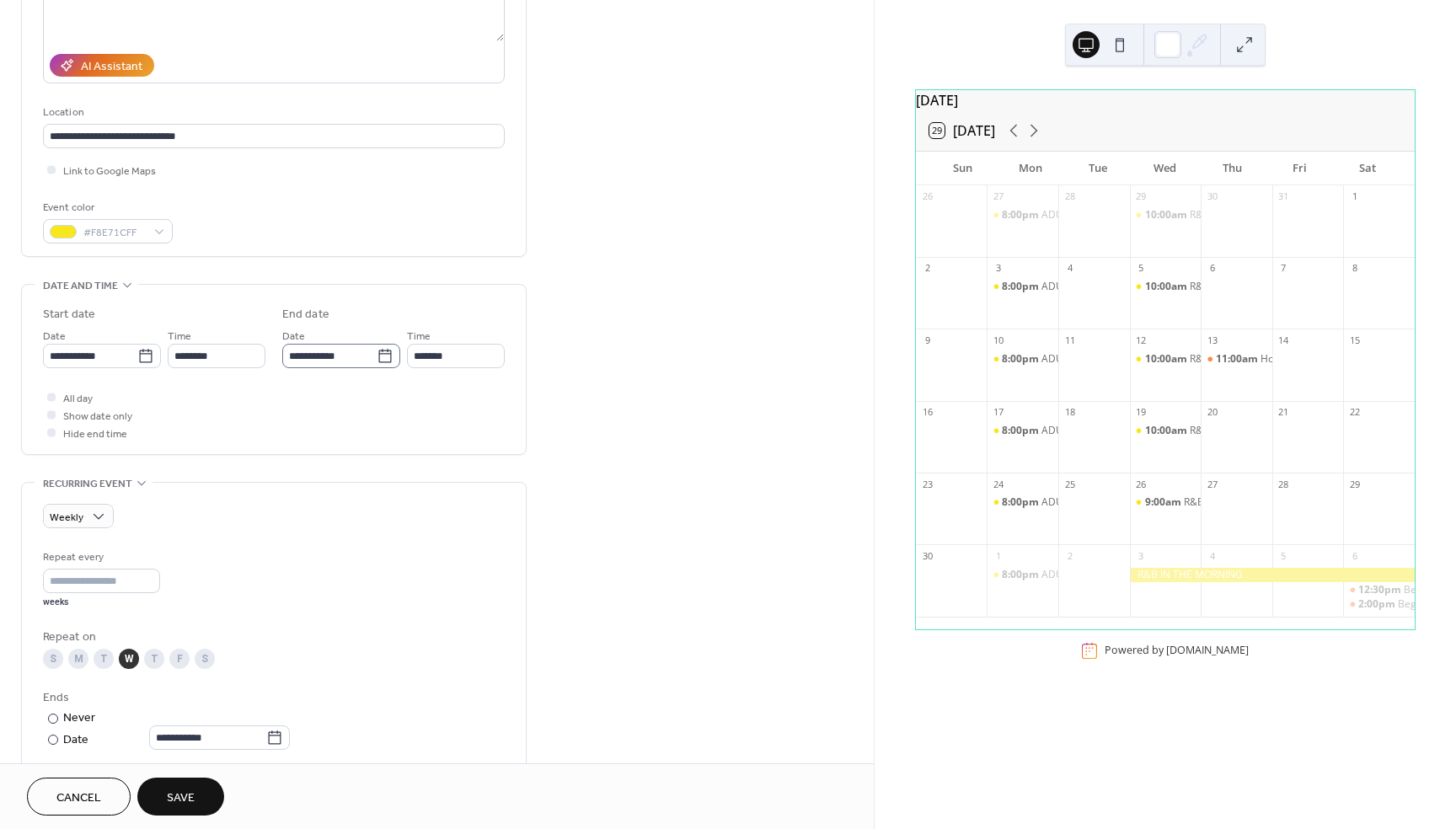 click 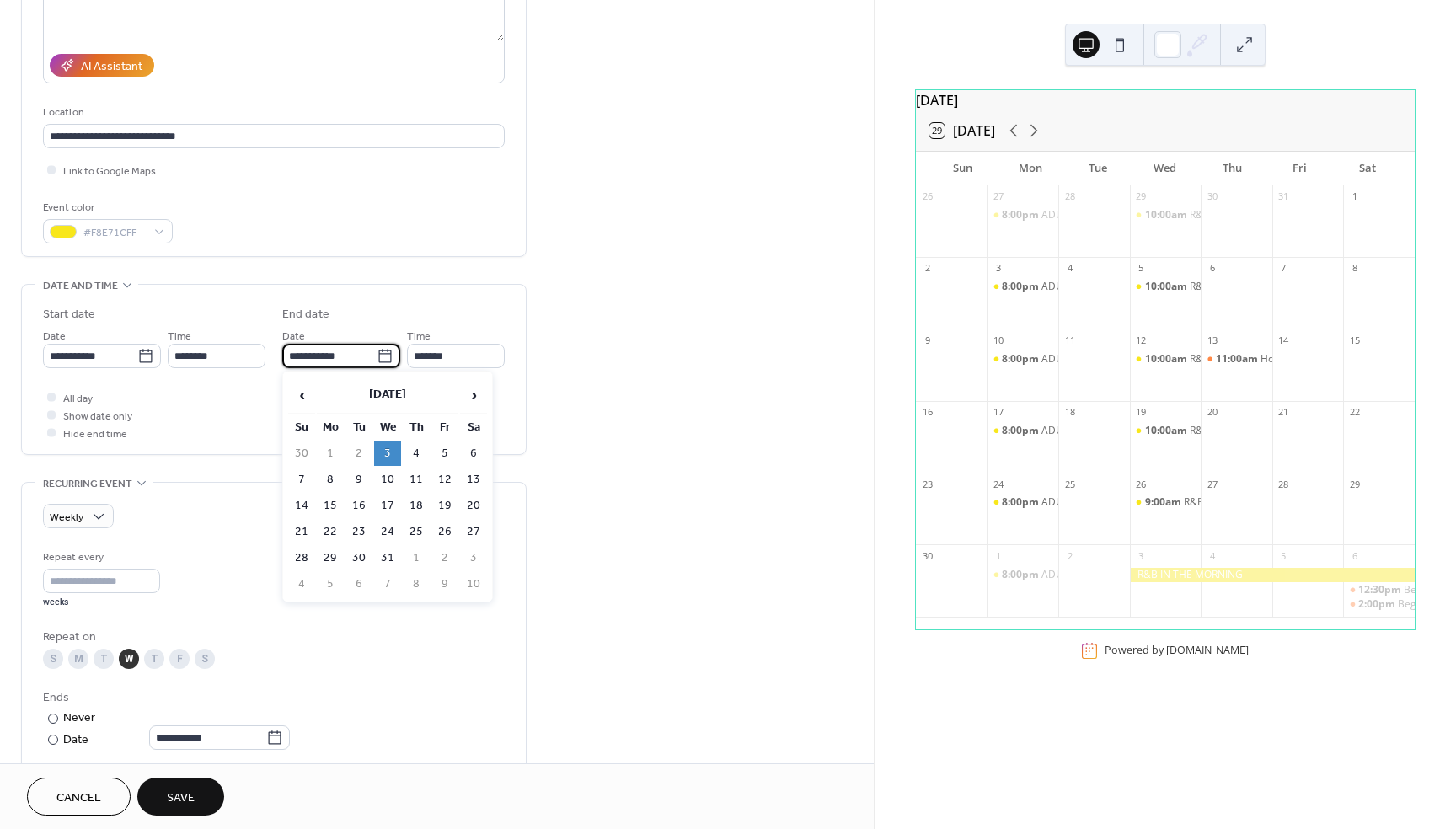 click on "**********" at bounding box center (274, 369) 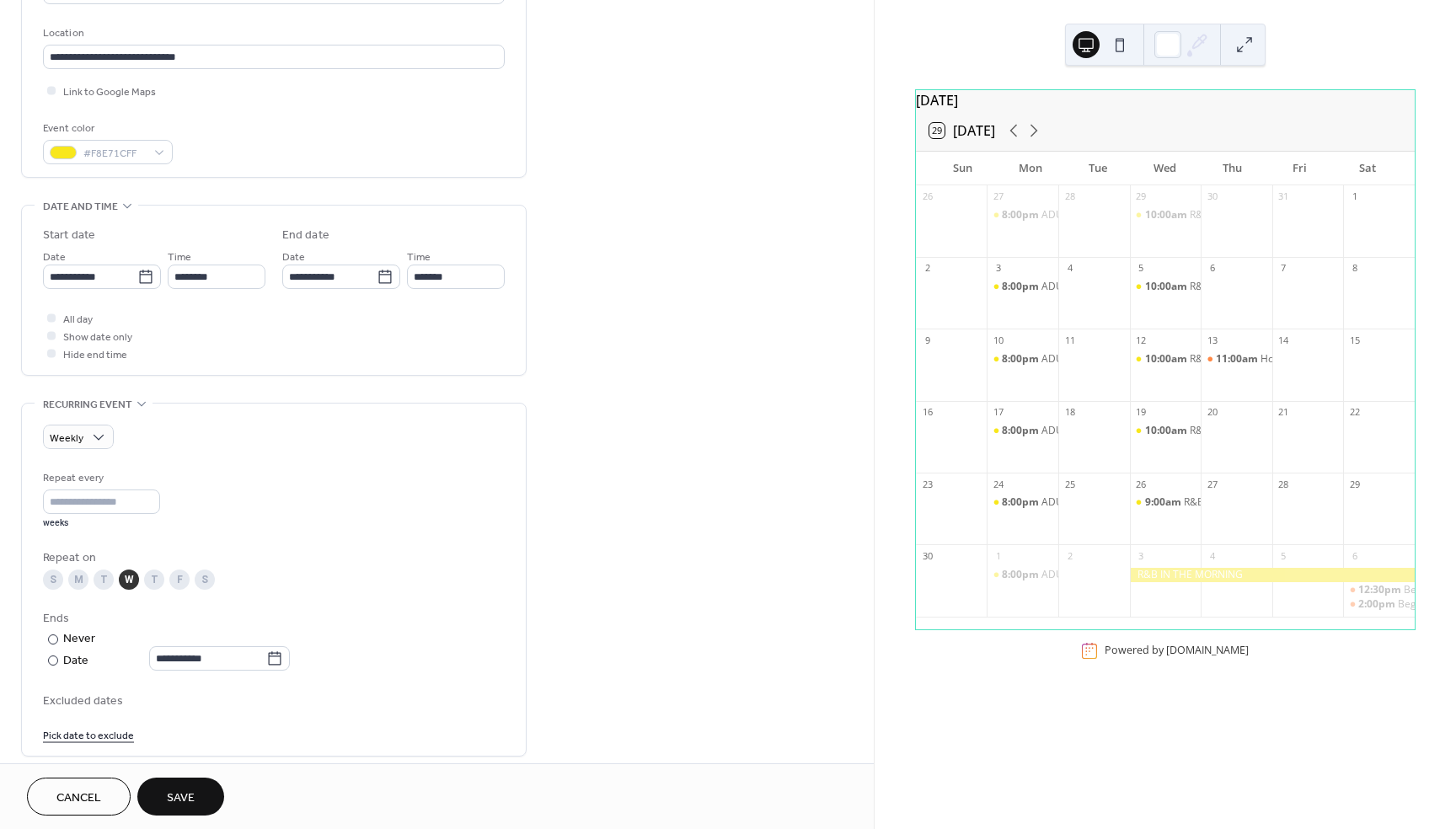 scroll, scrollTop: 341, scrollLeft: 0, axis: vertical 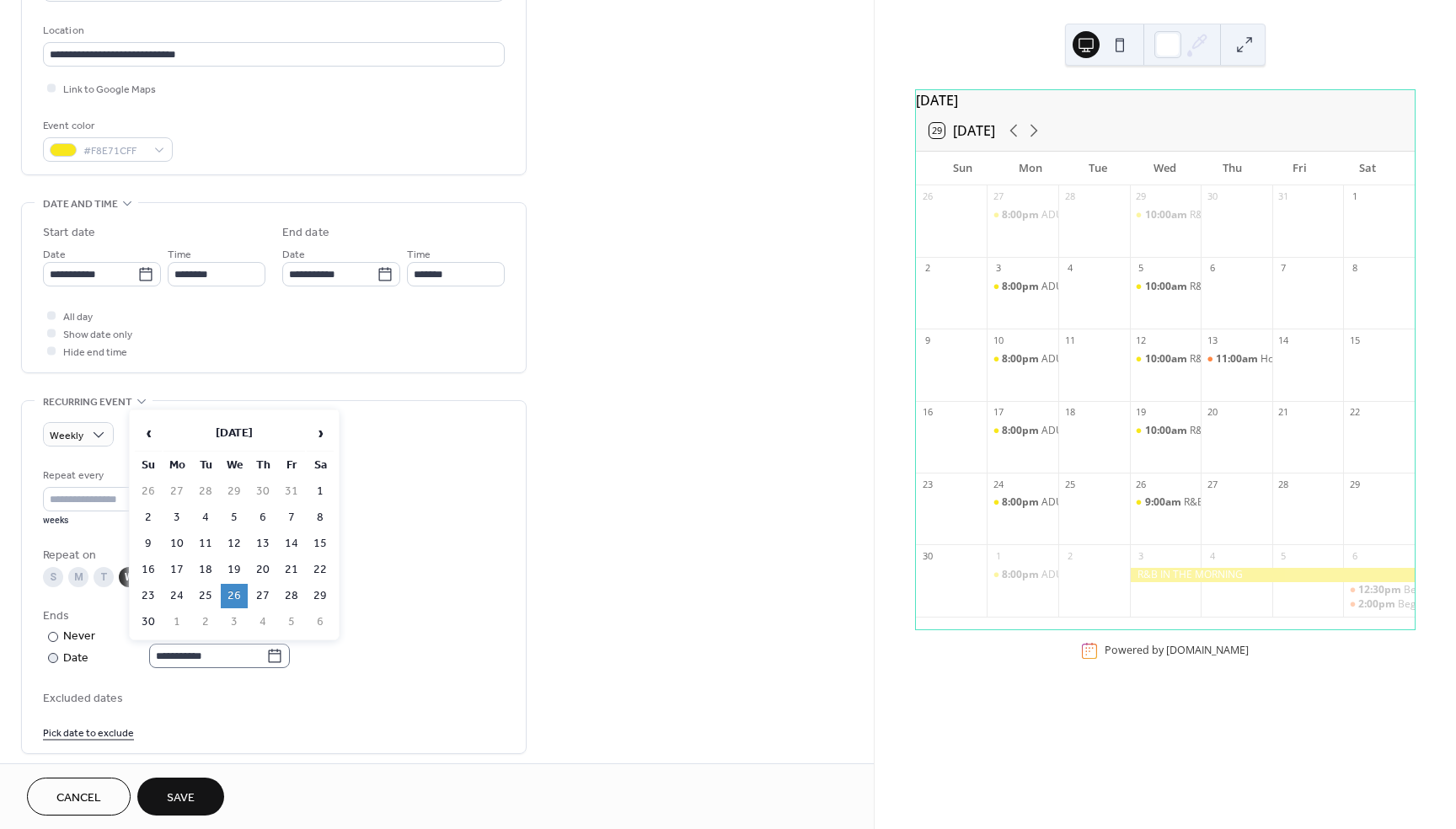 click 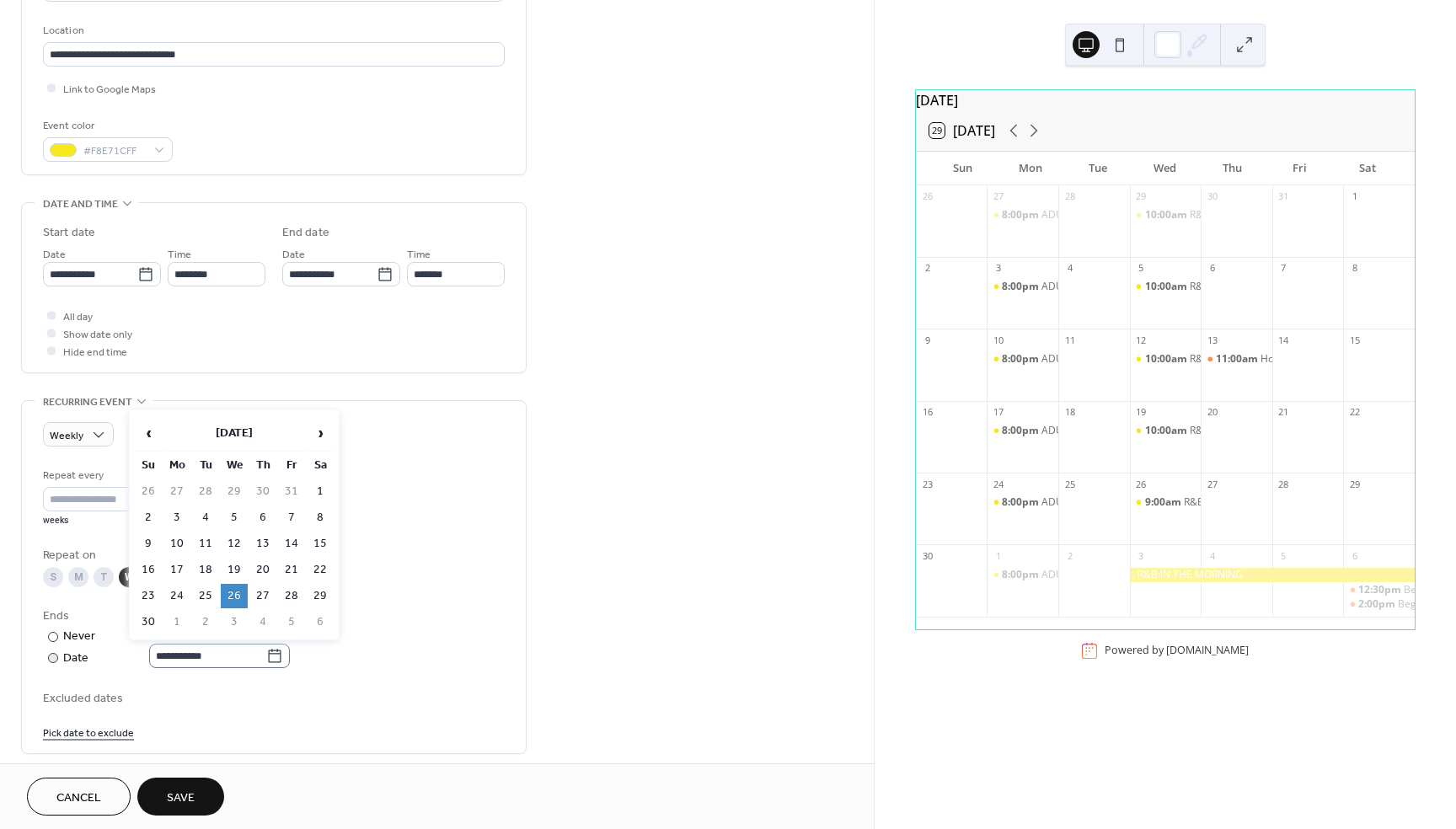 click on "**********" at bounding box center [207, 655] 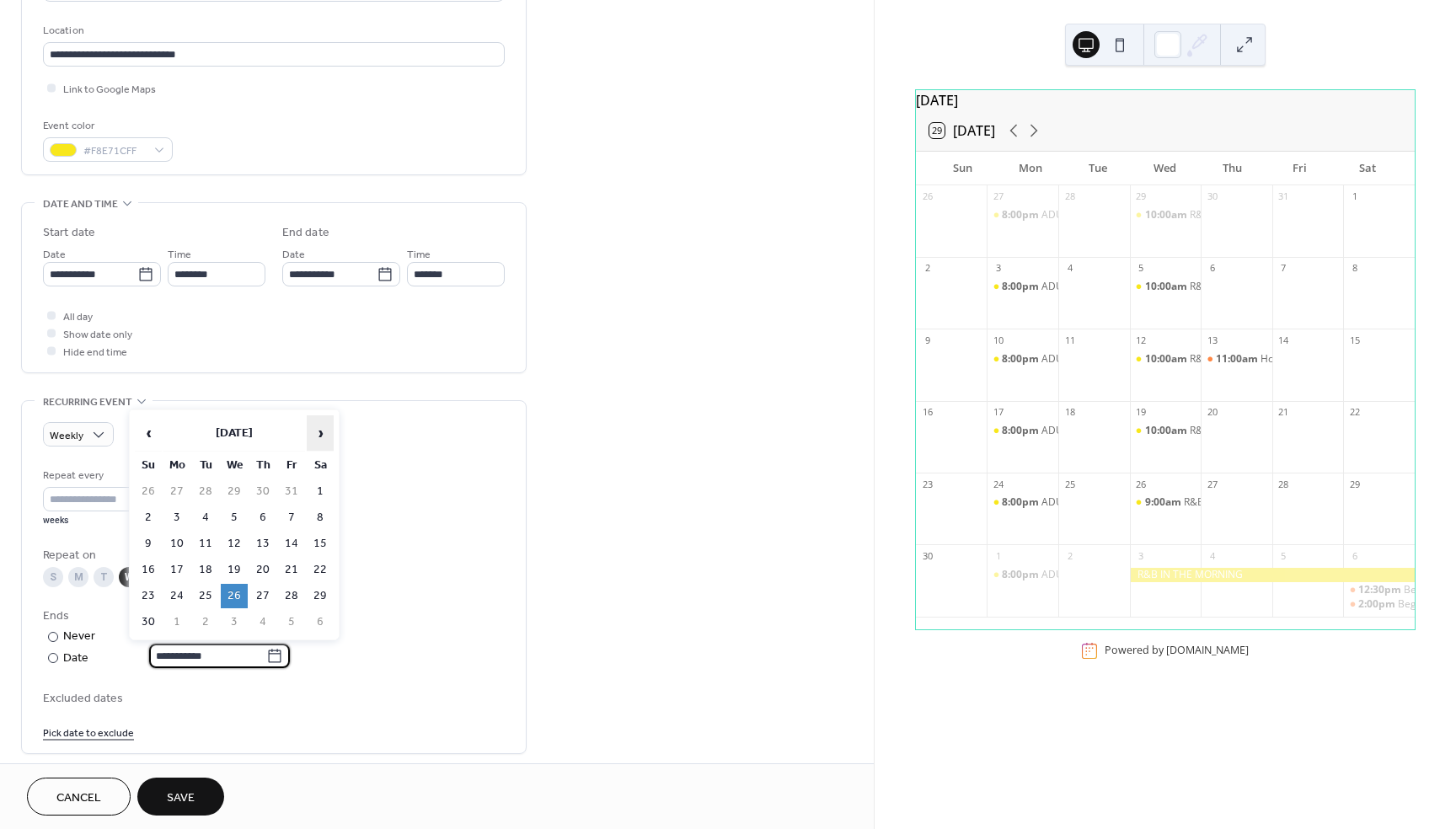 click on "›" at bounding box center (320, 433) 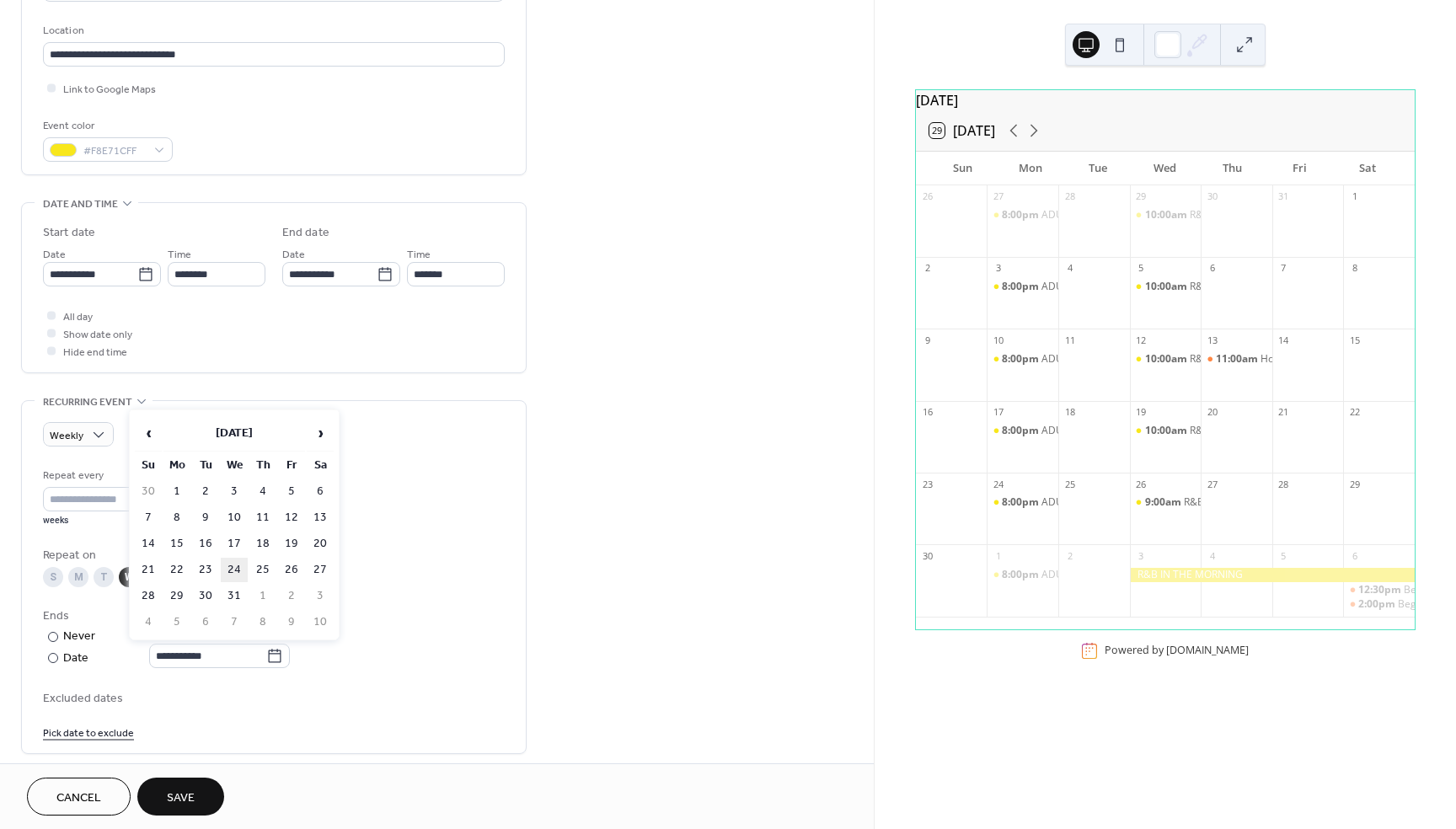 click on "24" at bounding box center [234, 570] 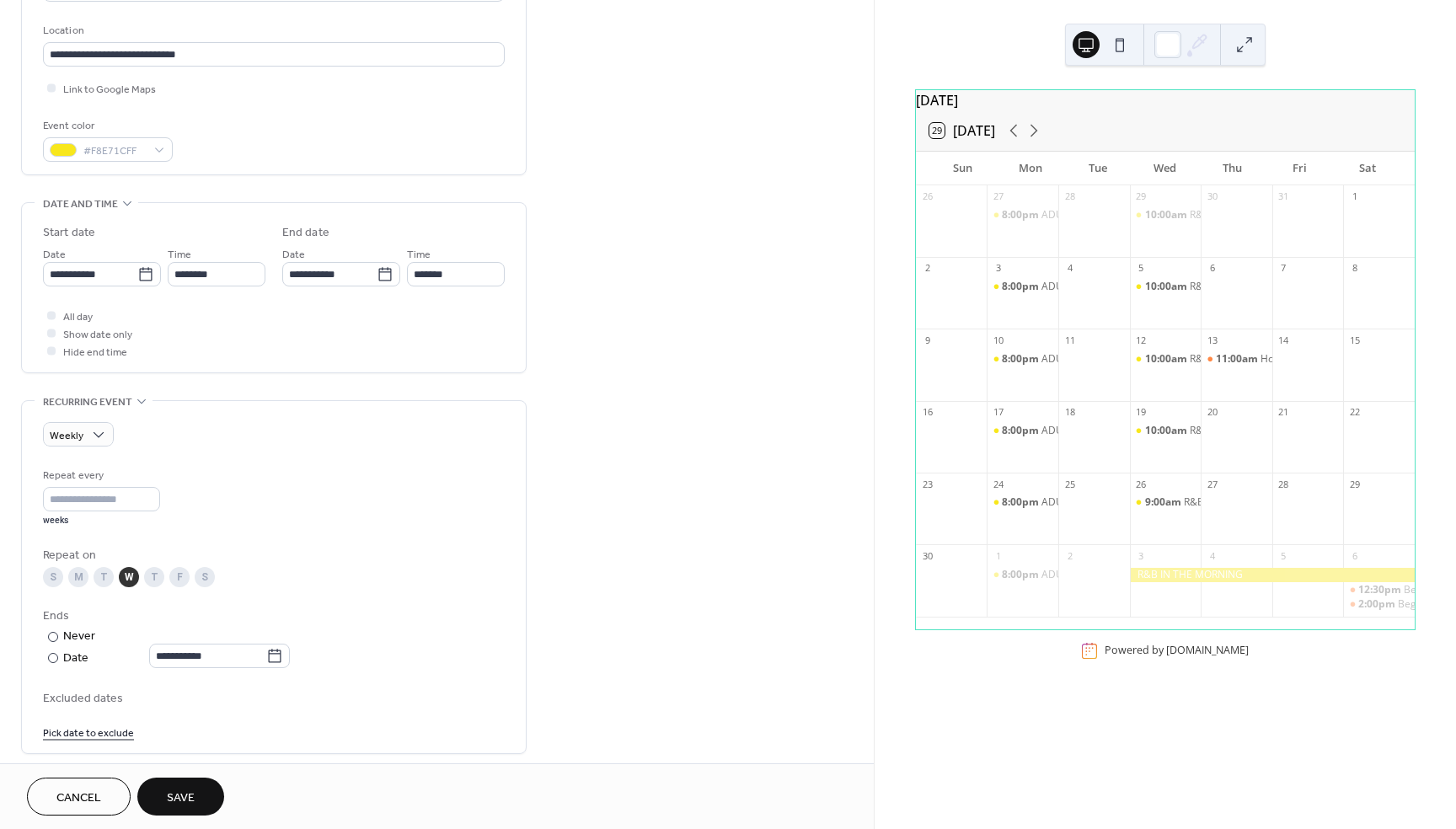 type on "**********" 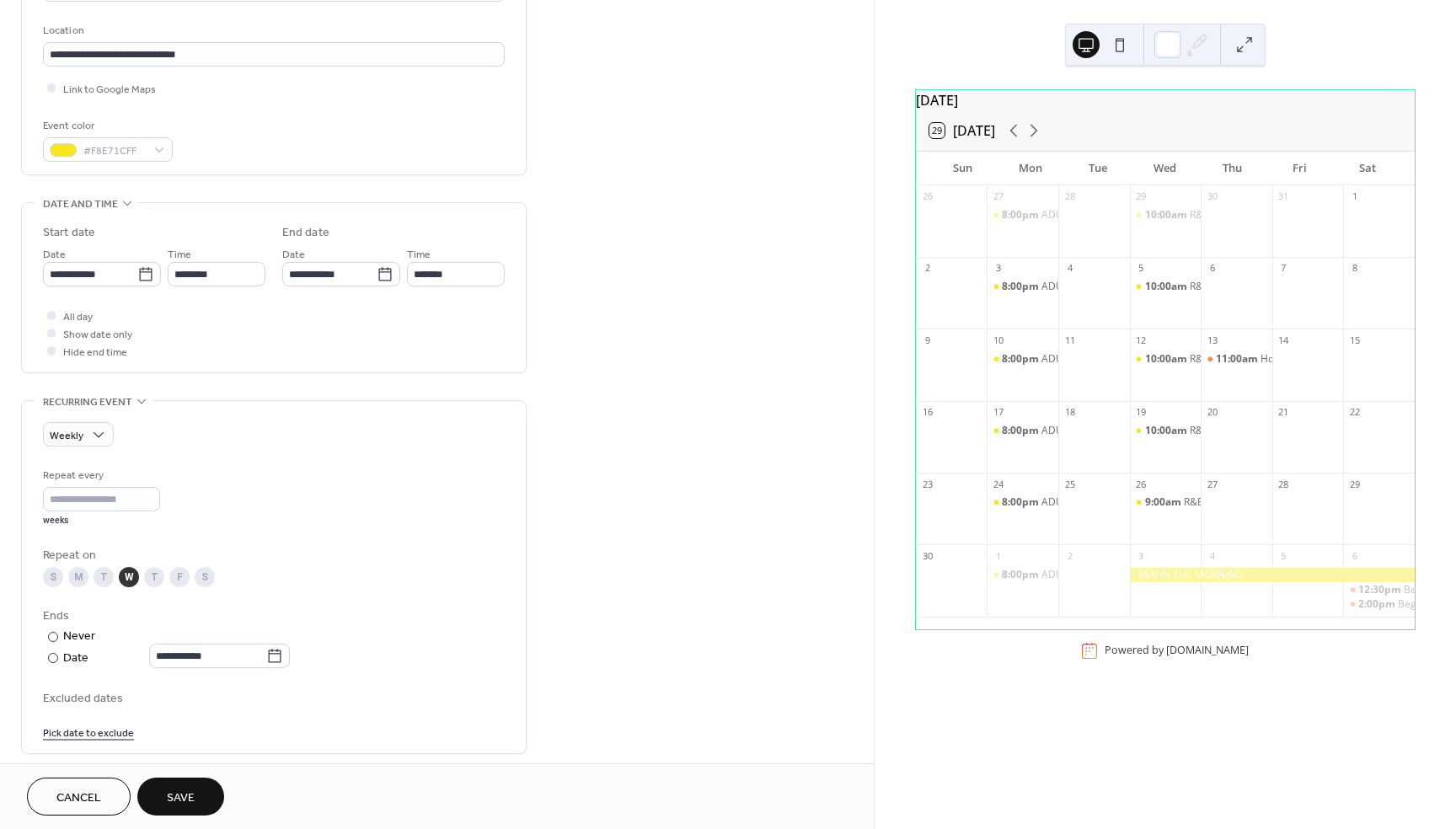 click on "Save" at bounding box center (180, 798) 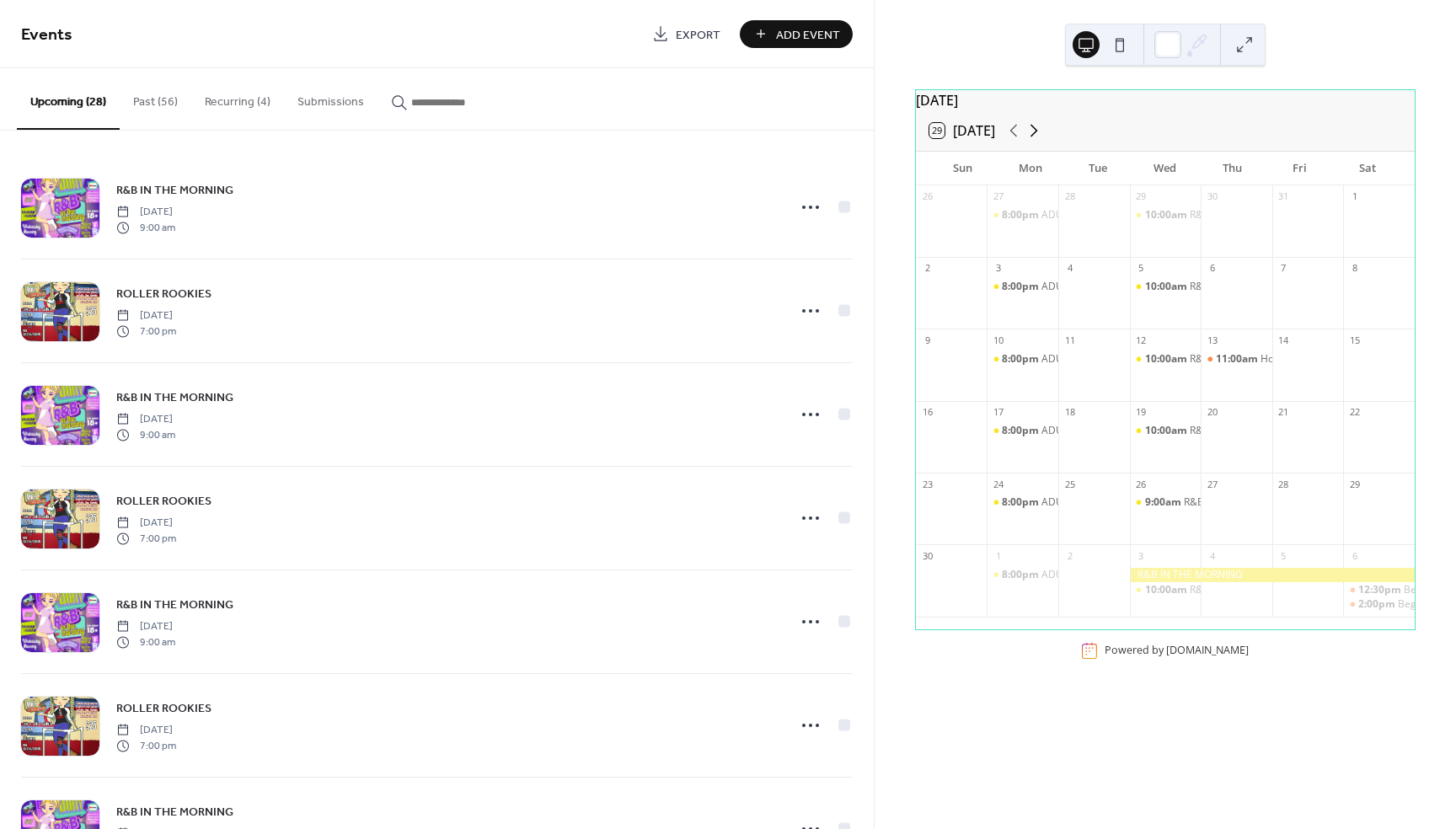 click 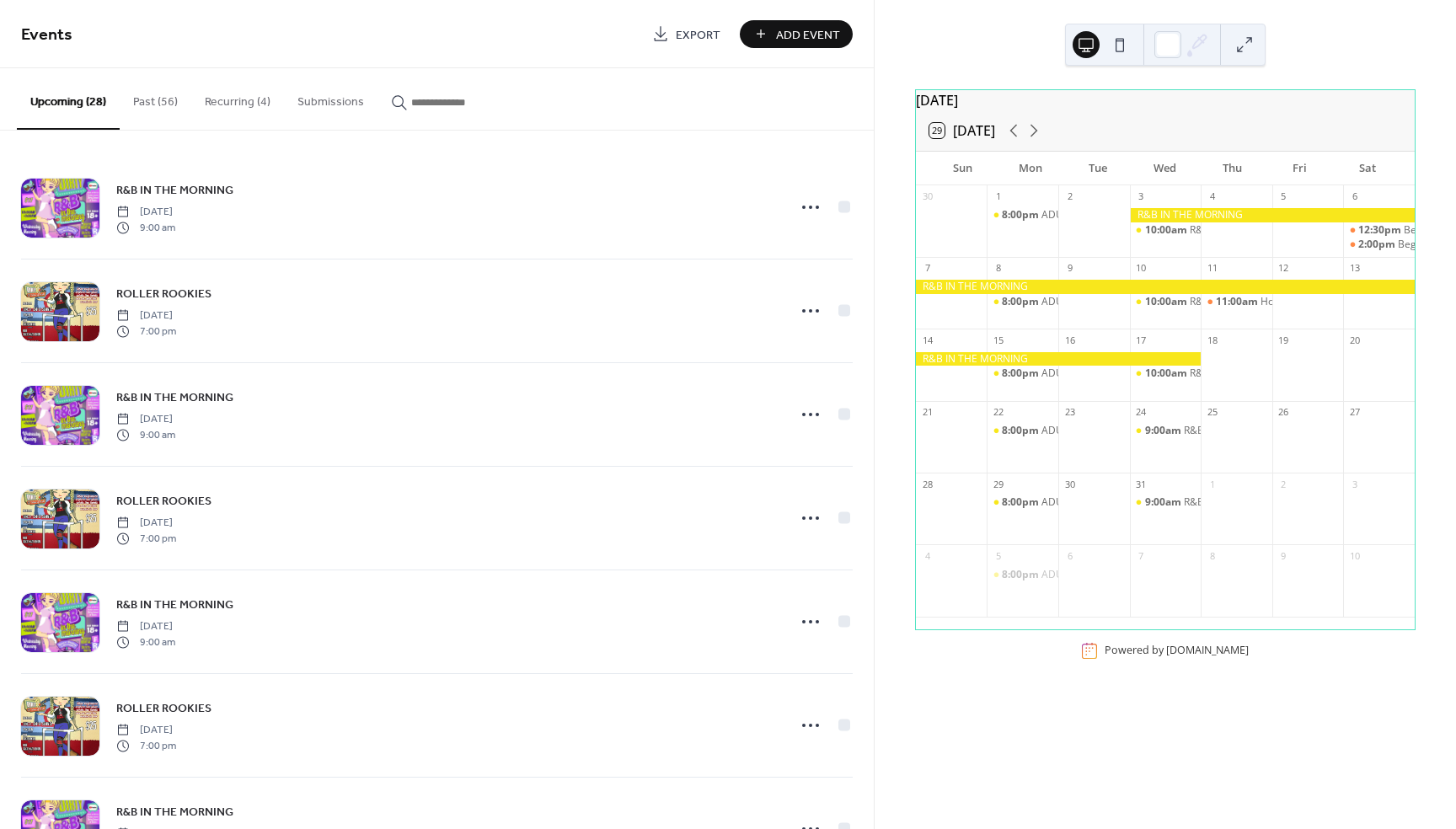 click at bounding box center (1272, 215) 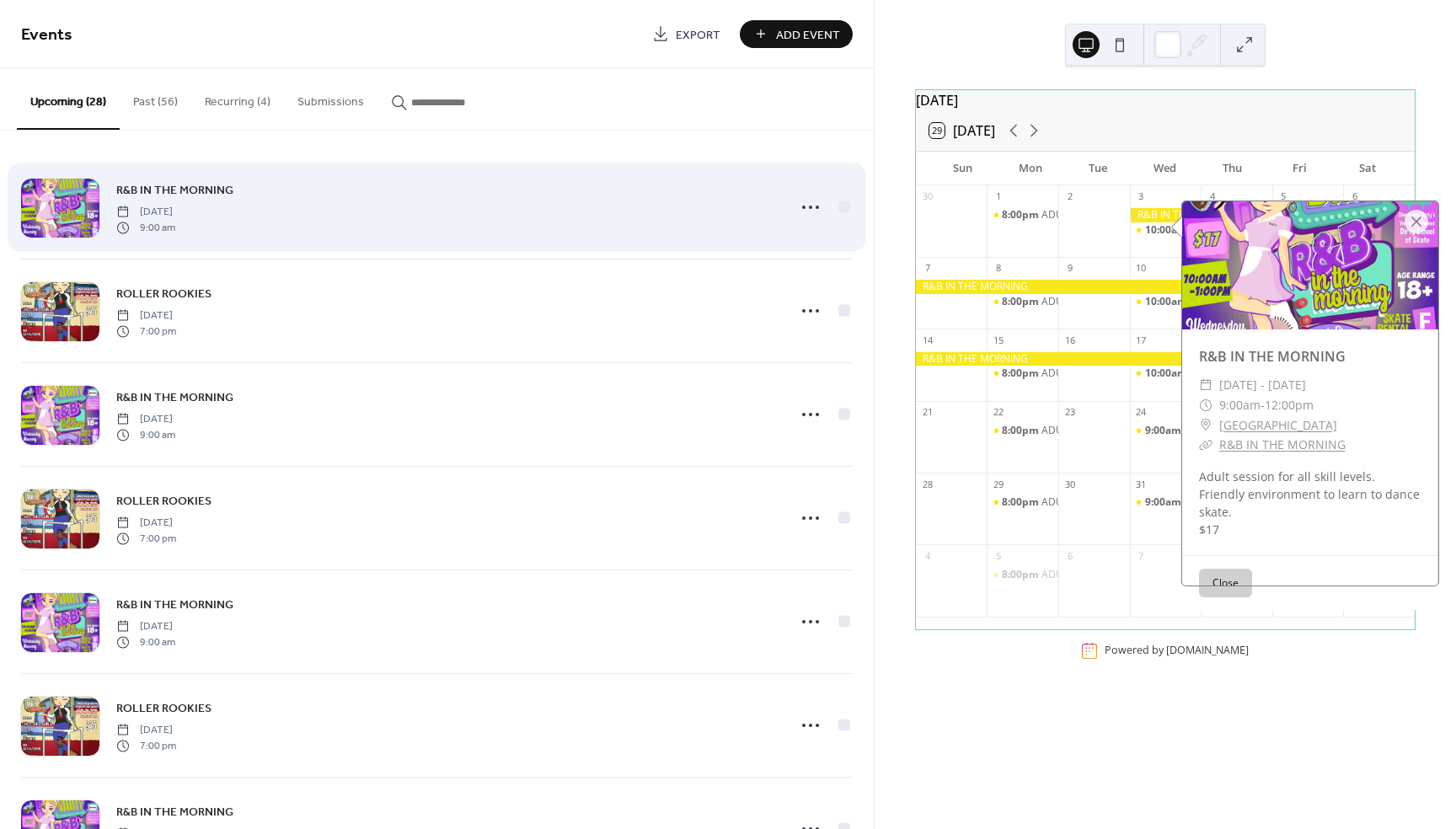 click on "R&B IN THE MORNING [DATE] 9:00 am" at bounding box center (446, 207) 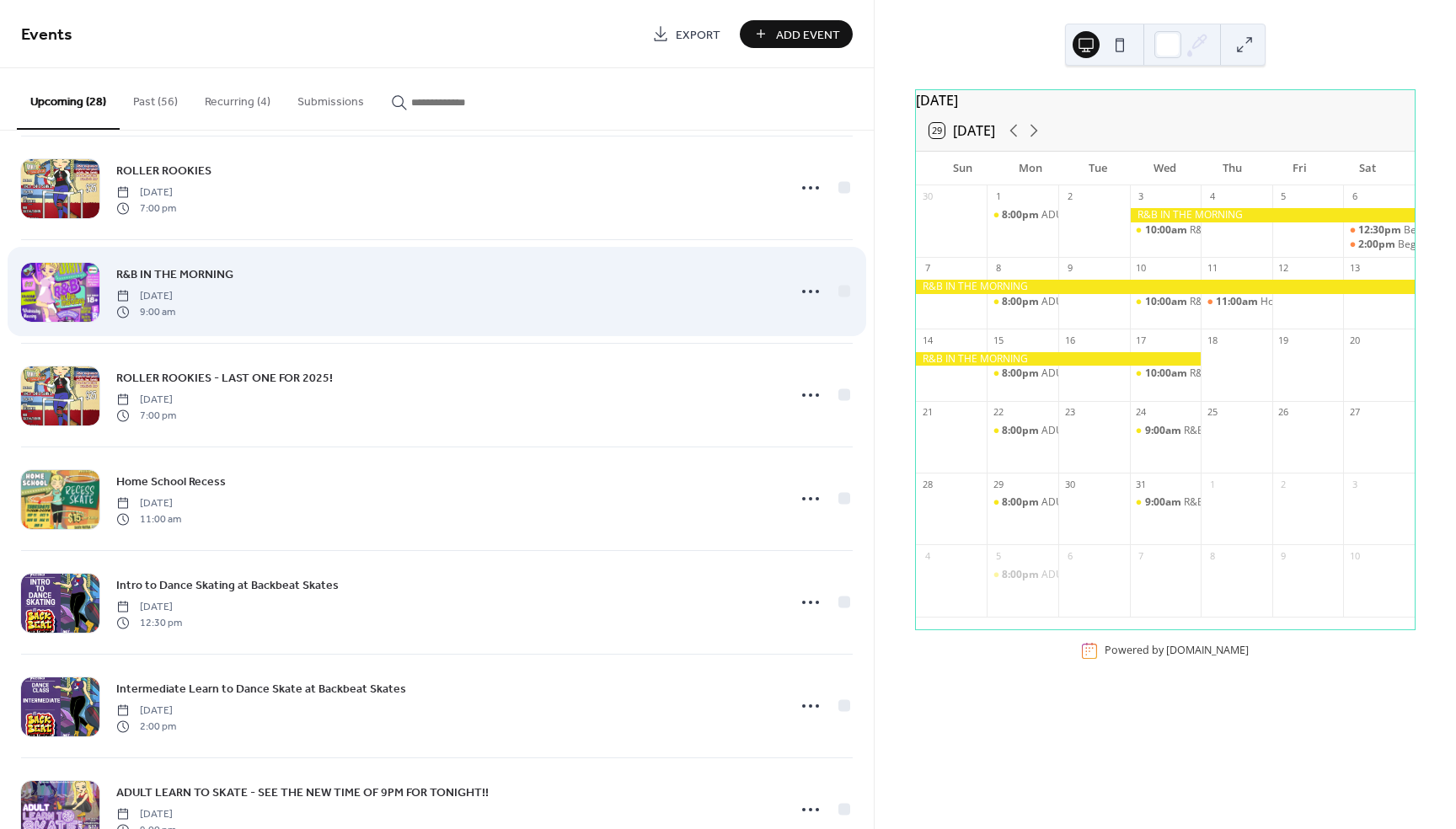 scroll, scrollTop: 746, scrollLeft: 0, axis: vertical 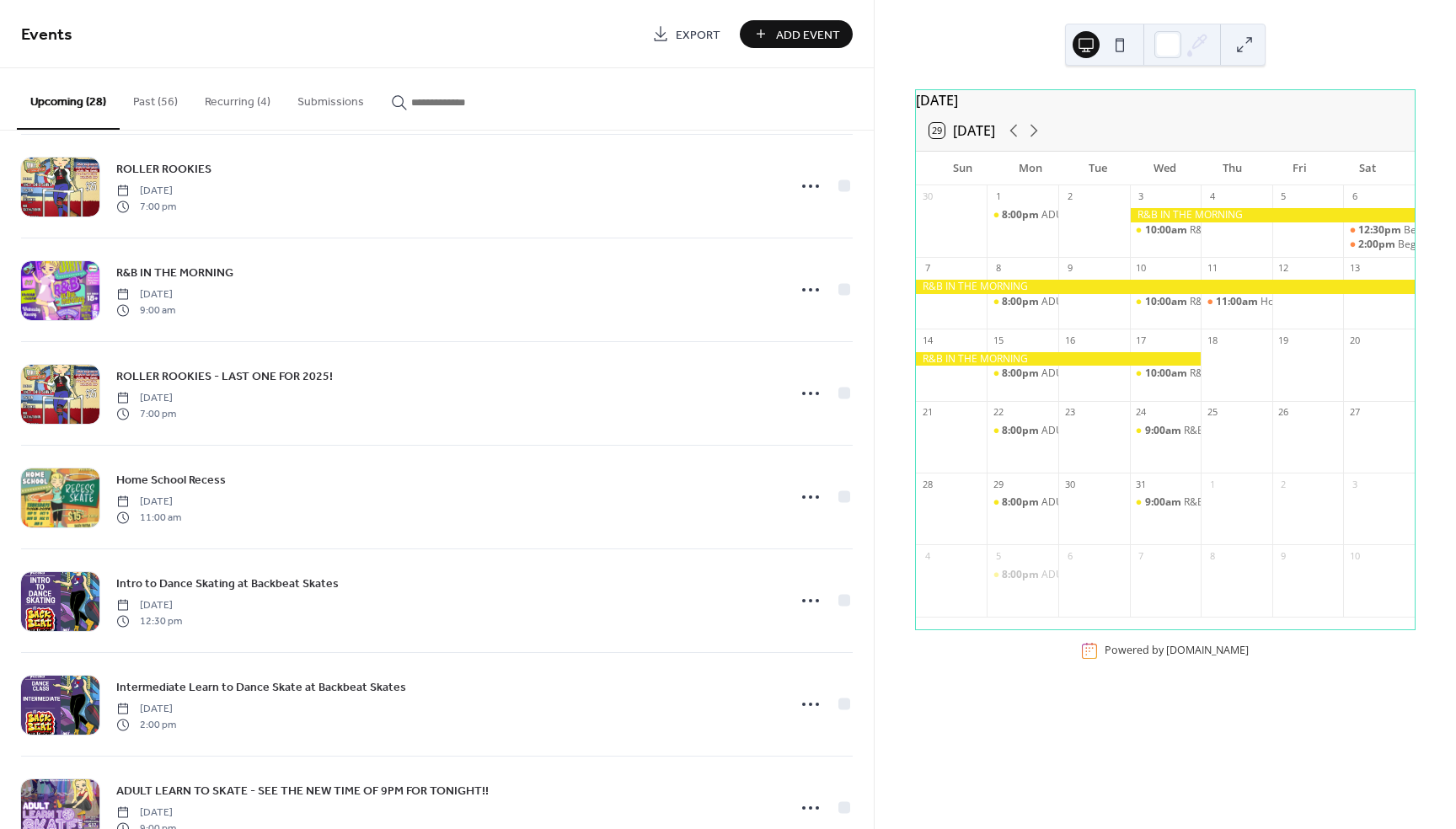 click on "Recurring (4)" at bounding box center (238, 98) 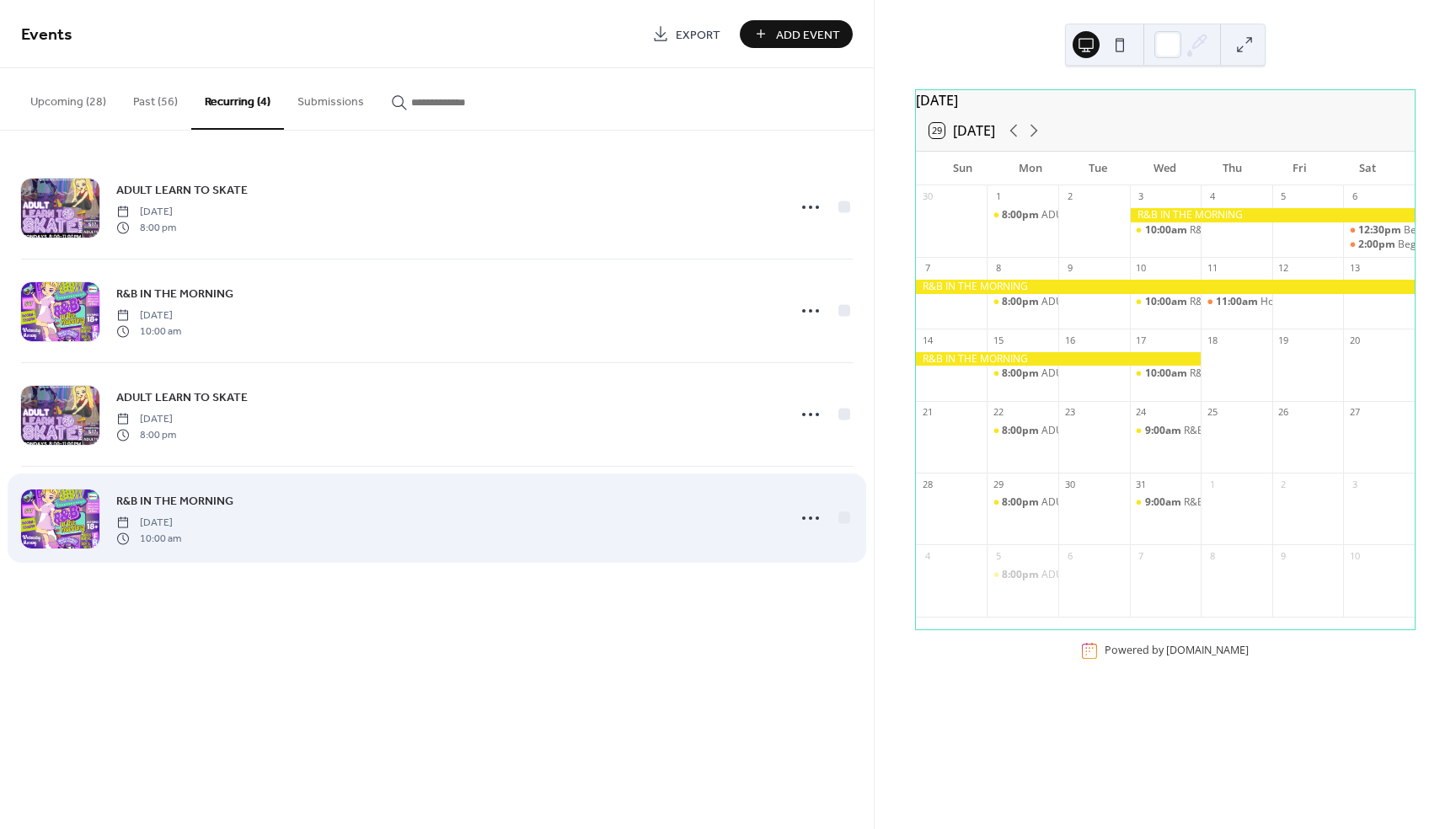 click on "R&B IN THE MORNING" at bounding box center [174, 501] 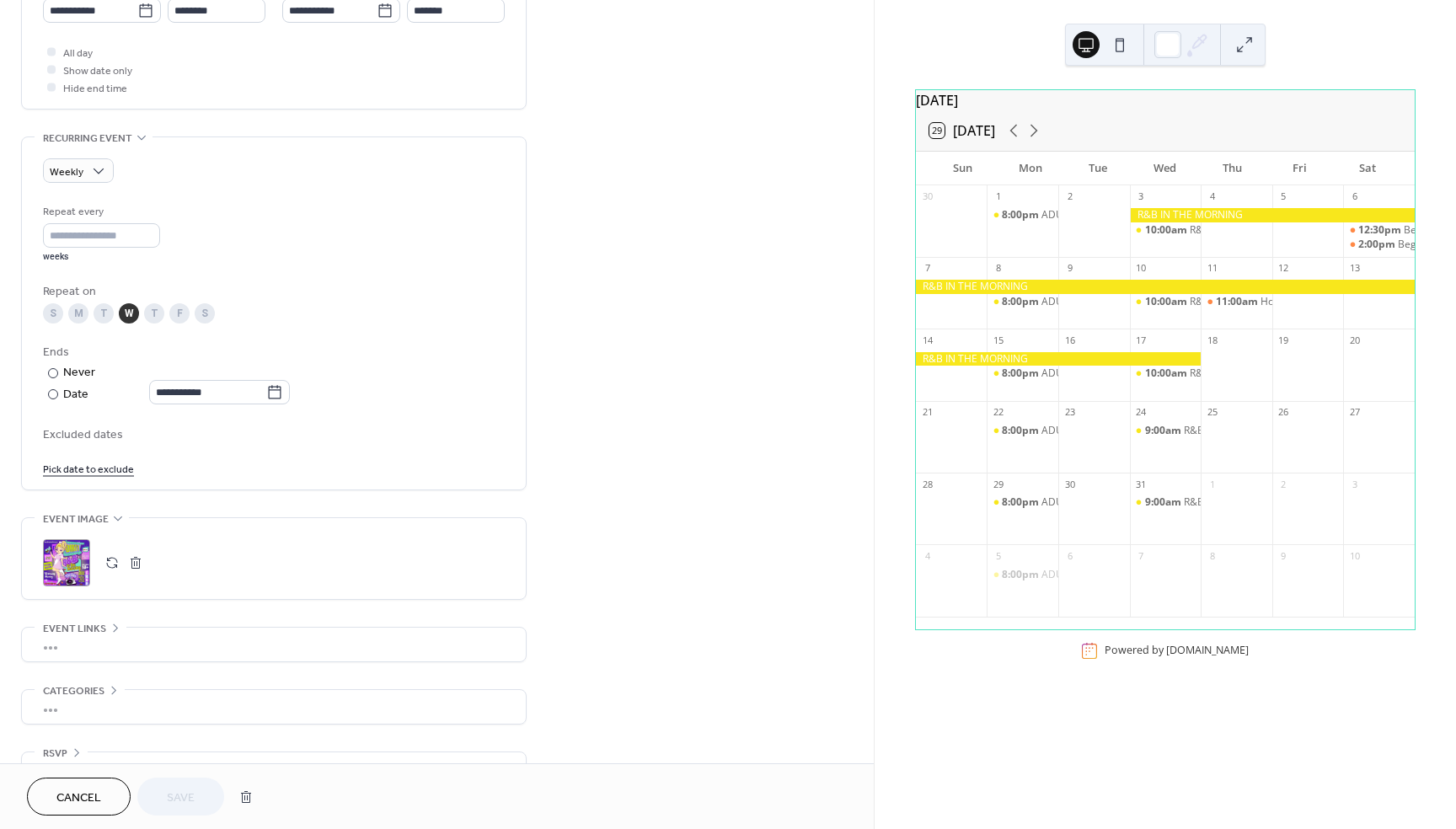 scroll, scrollTop: 604, scrollLeft: 0, axis: vertical 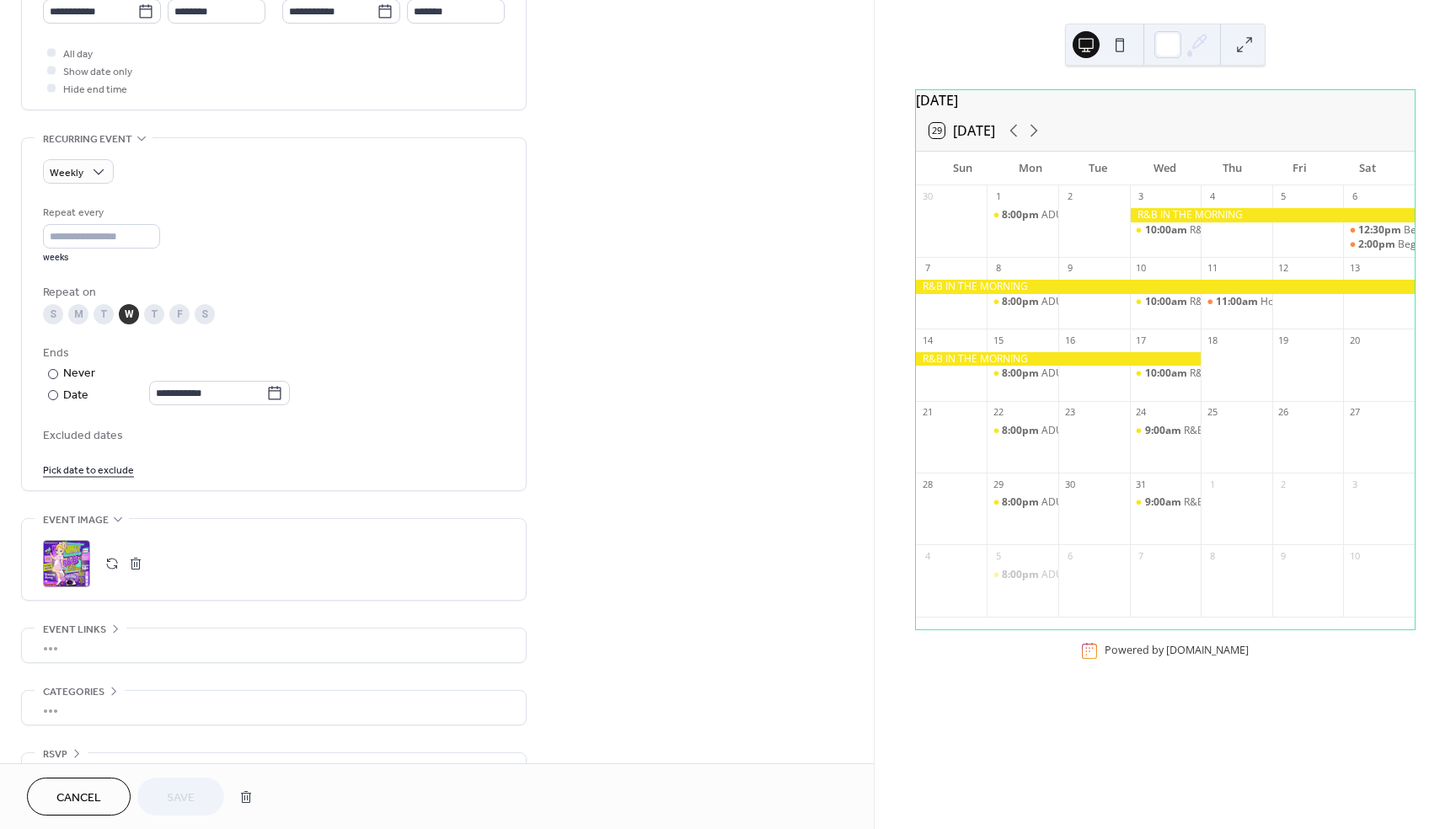 click on "Cancel" at bounding box center [78, 798] 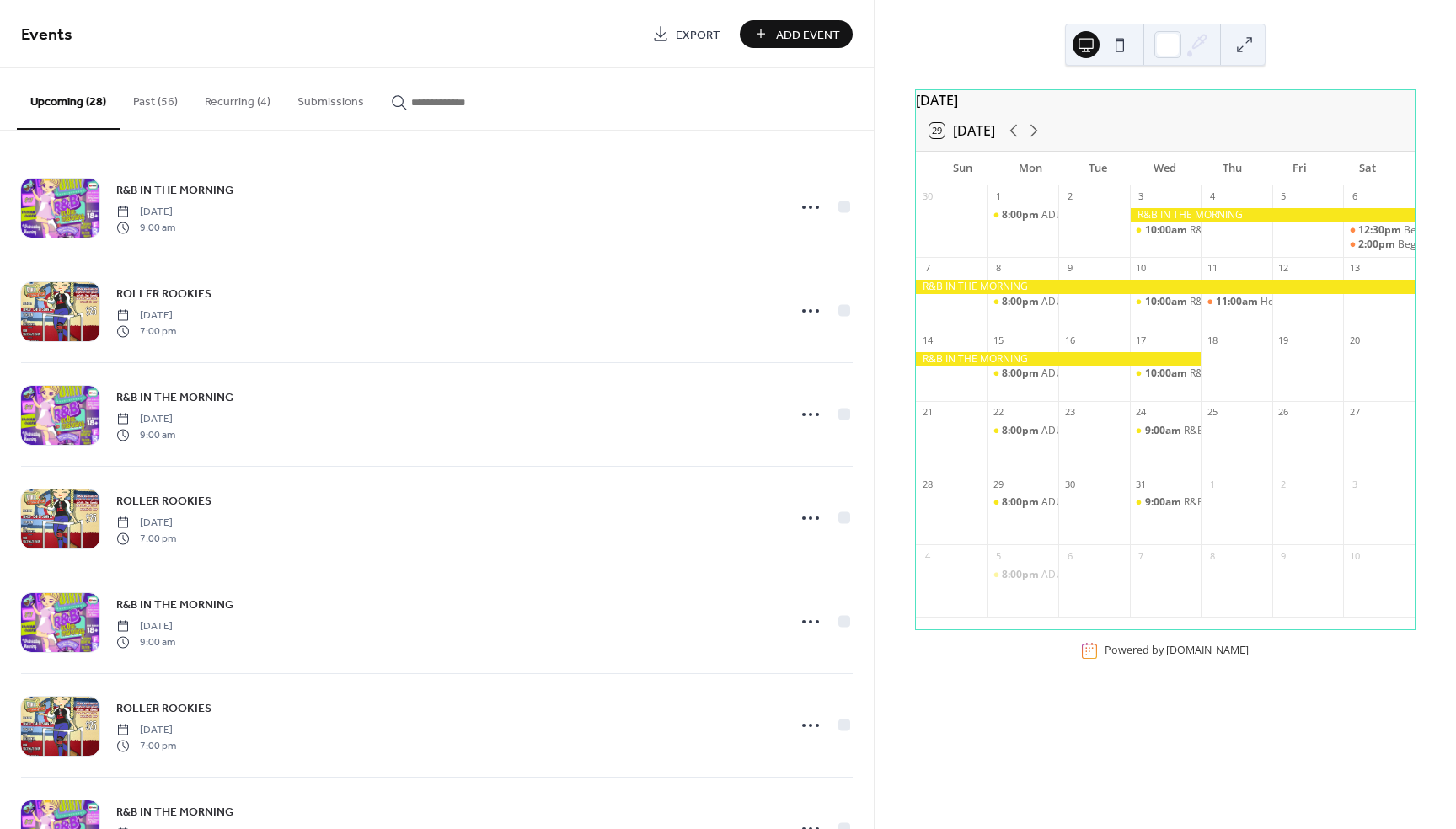 click on "Recurring (4)" at bounding box center (238, 98) 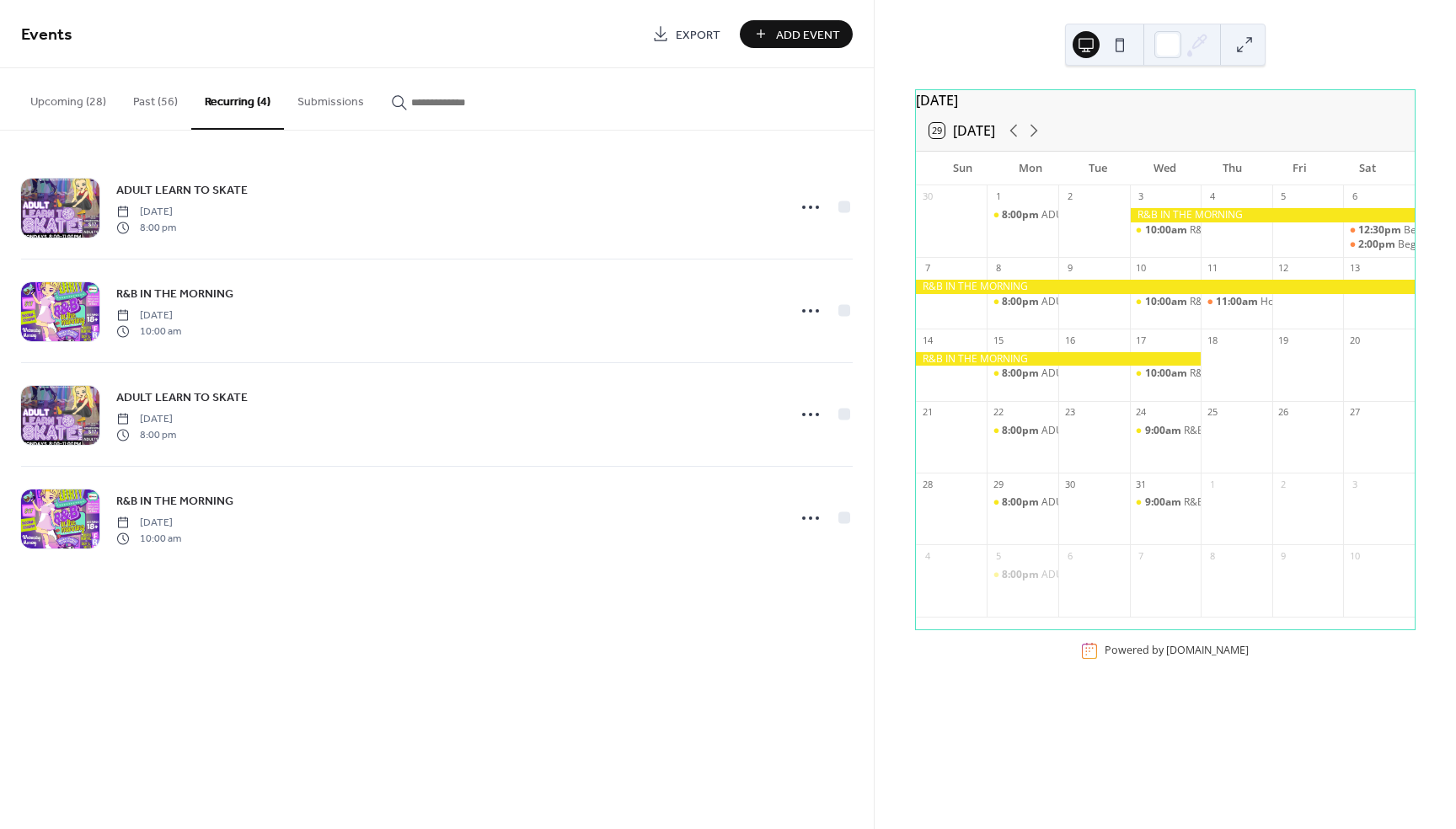click on "Upcoming (28)" at bounding box center (68, 98) 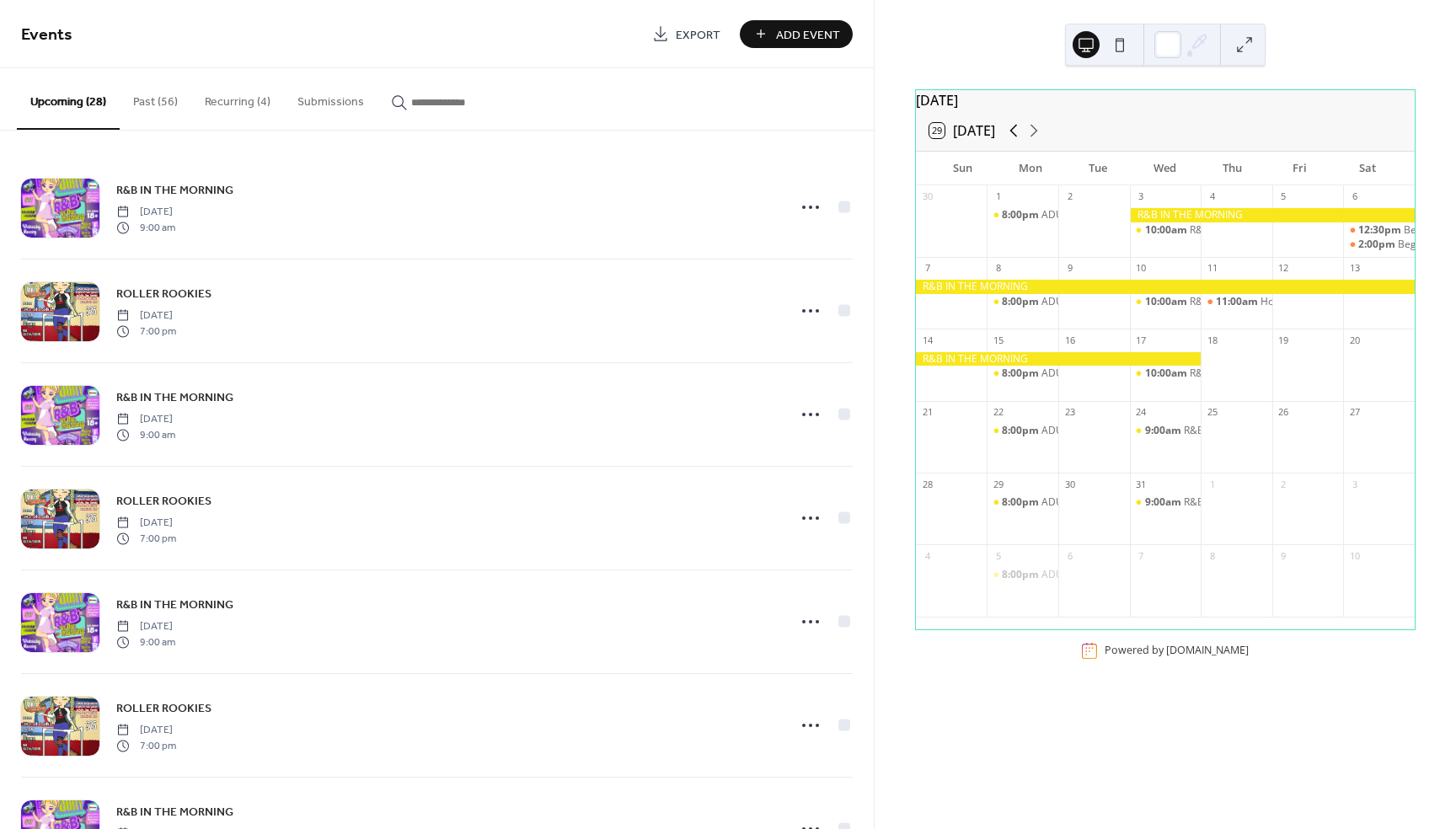 click 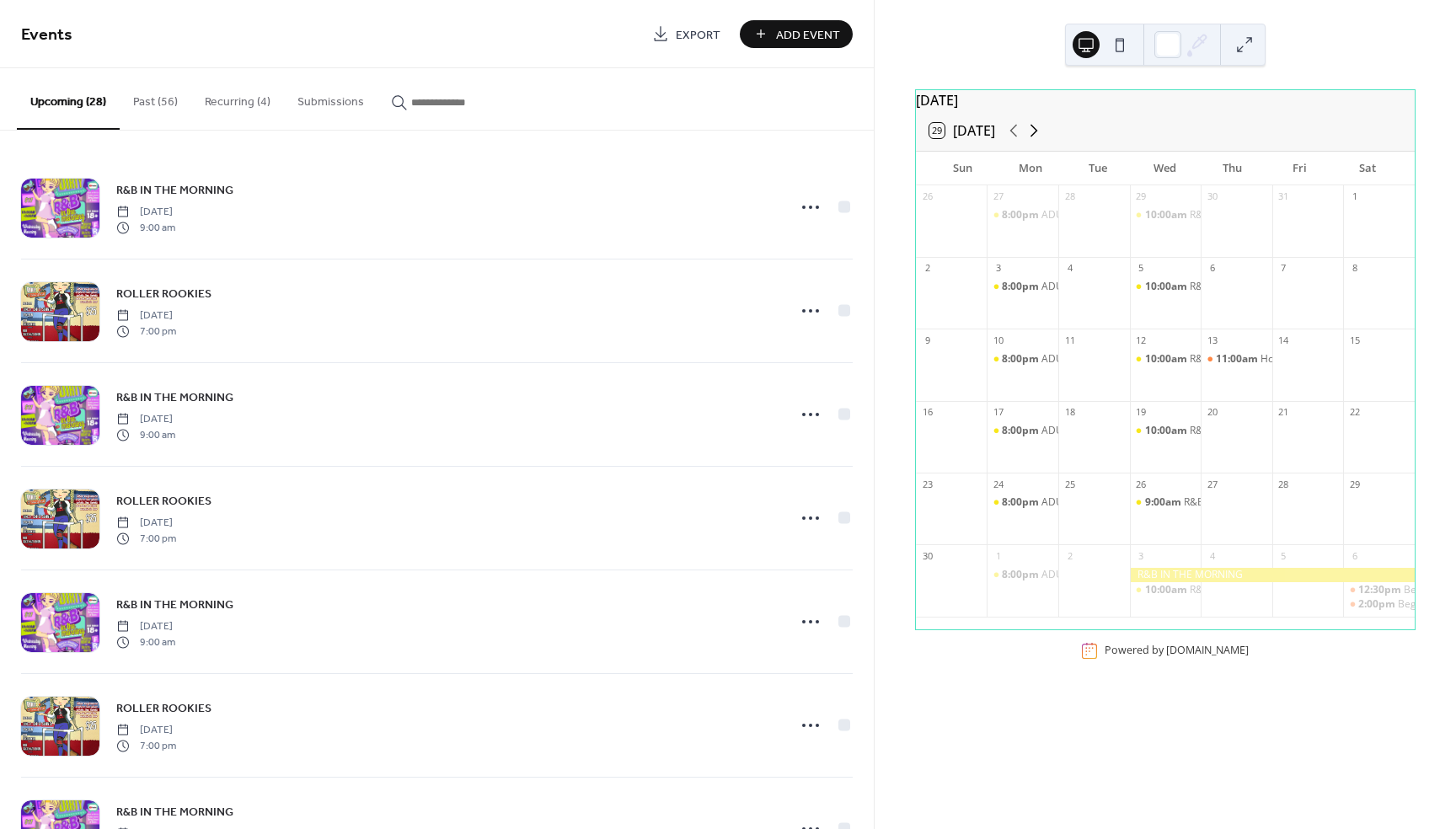 click 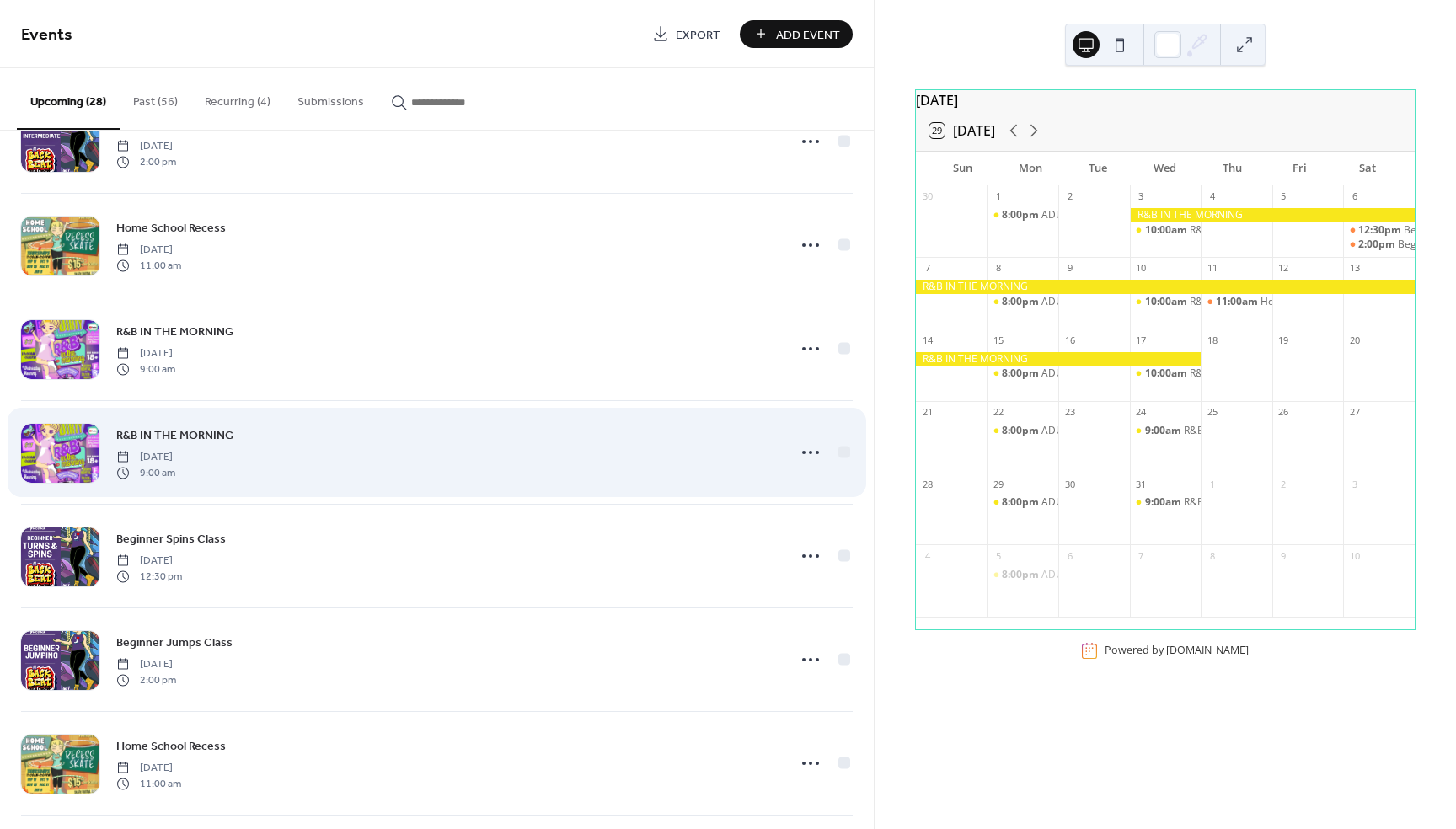 scroll, scrollTop: 1928, scrollLeft: 0, axis: vertical 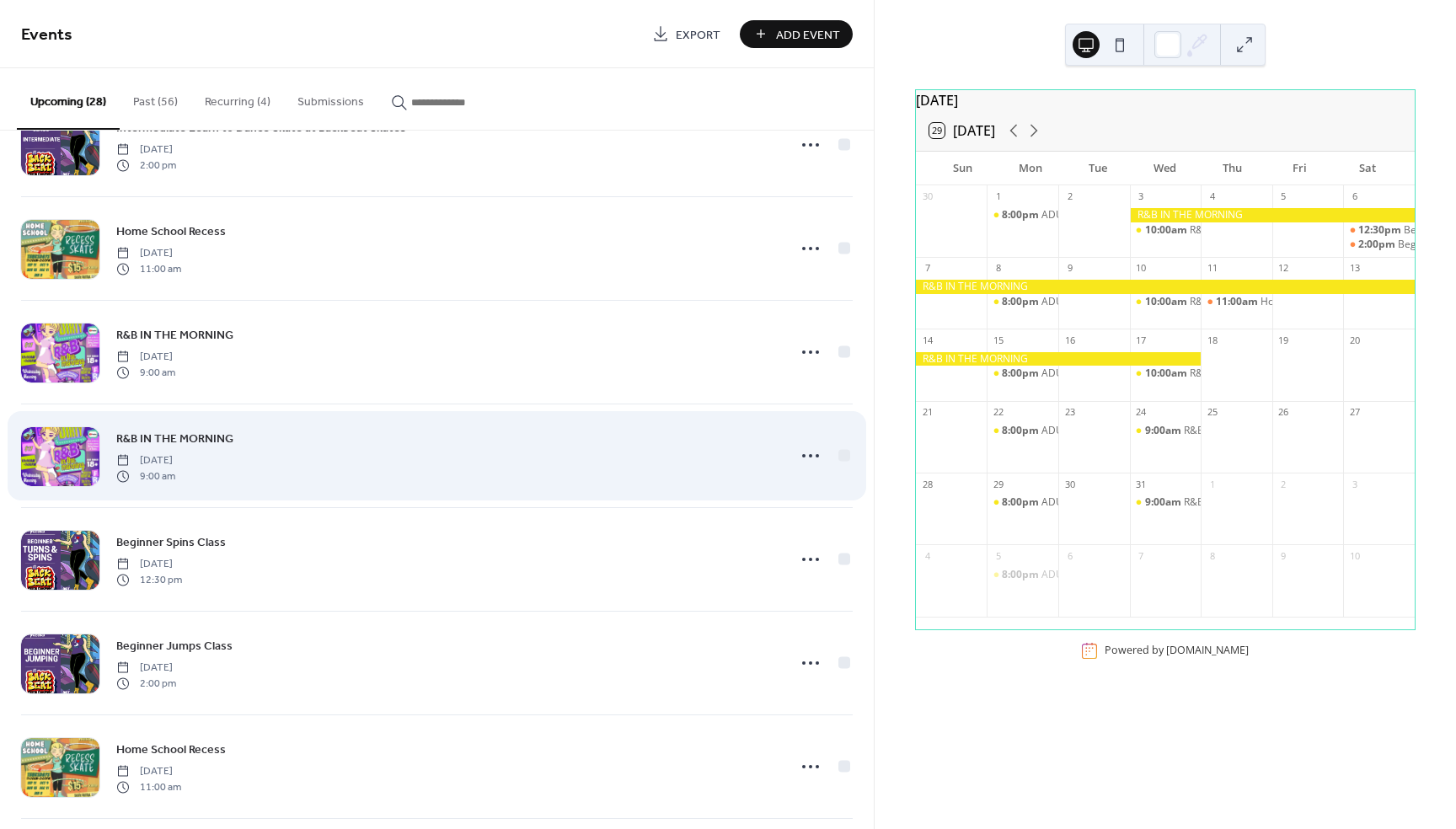 click on "R&B IN THE MORNING" at bounding box center (174, 439) 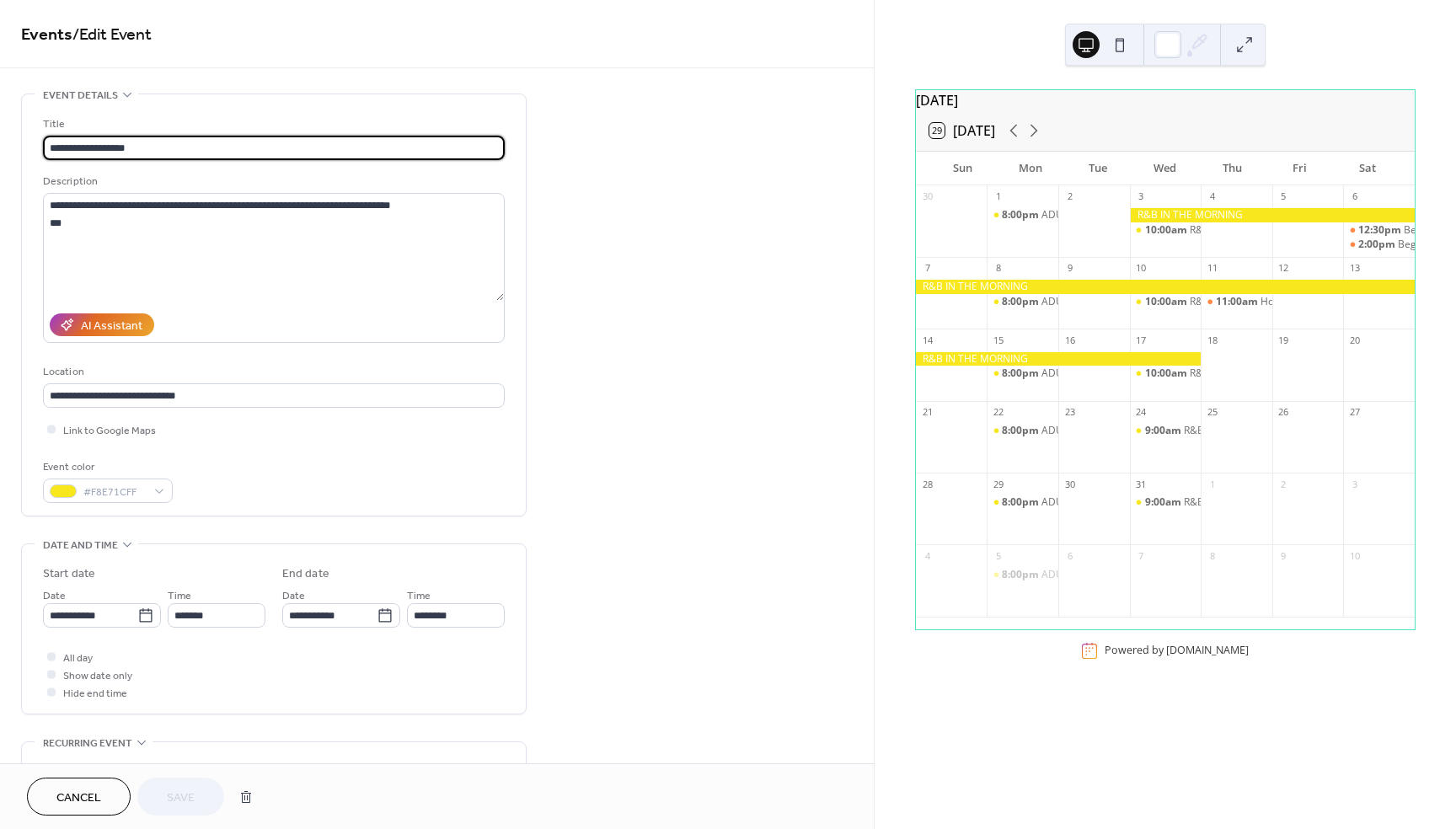scroll, scrollTop: 275, scrollLeft: 0, axis: vertical 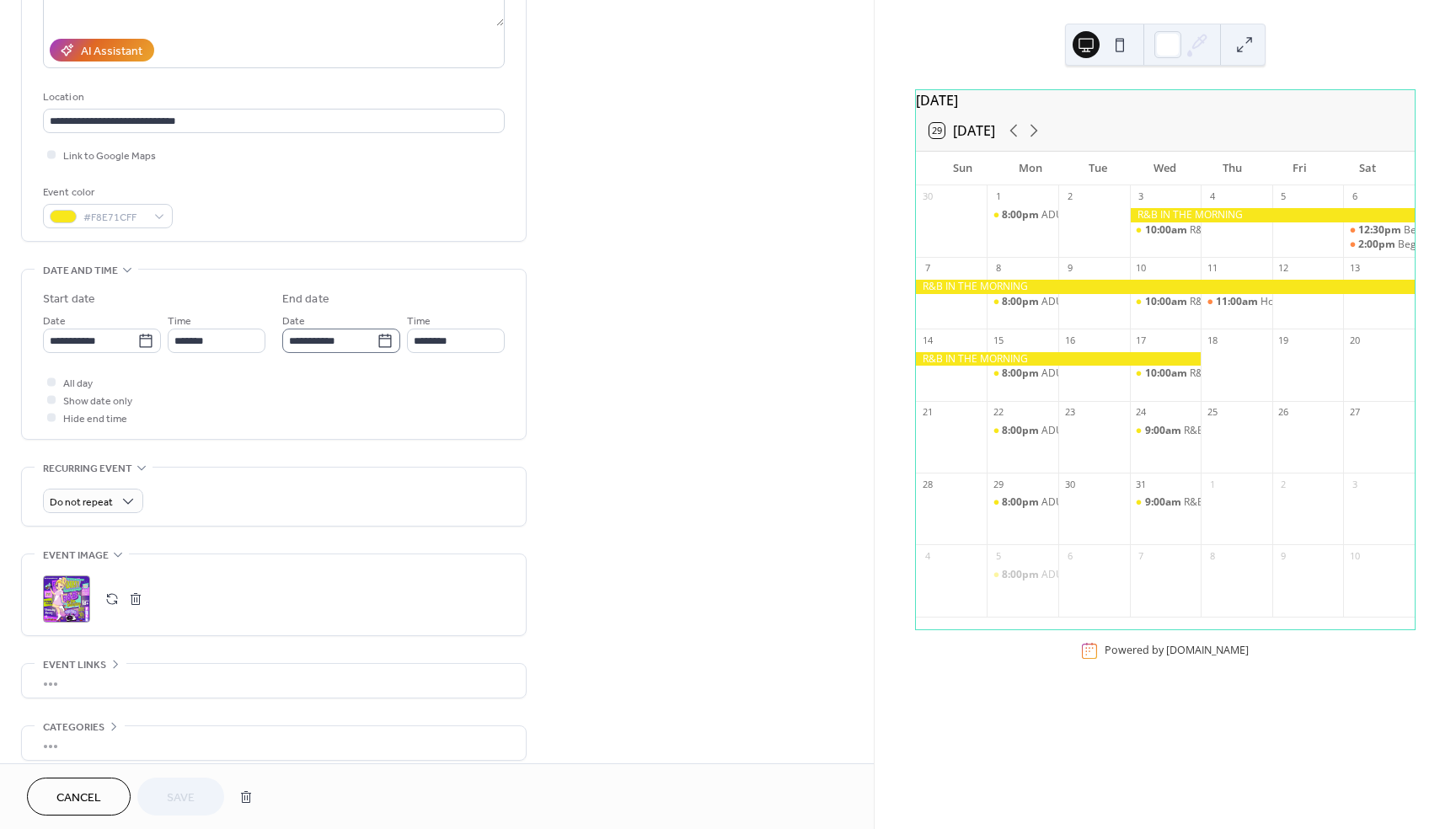 click 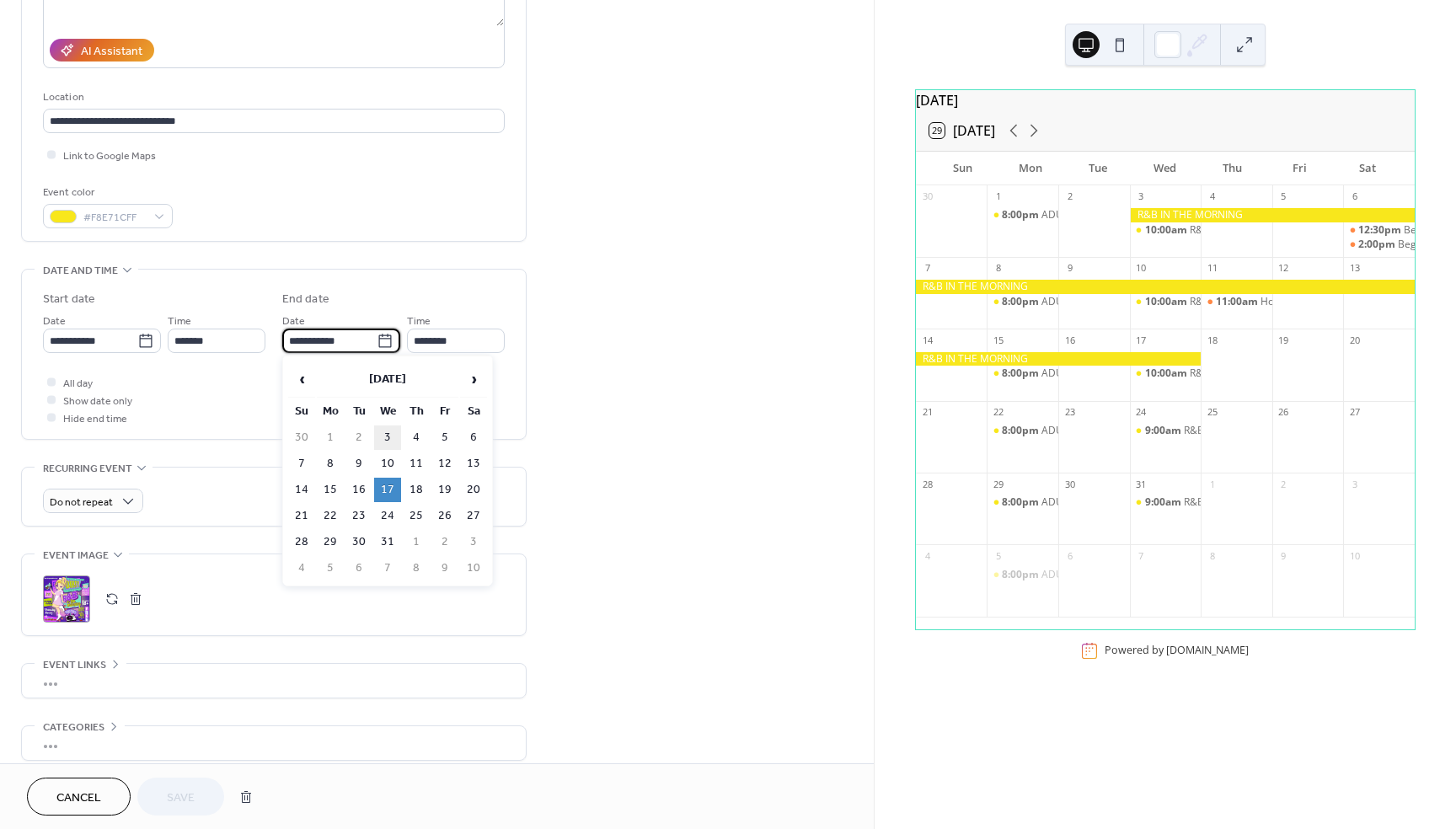 click on "3" at bounding box center [388, 437] 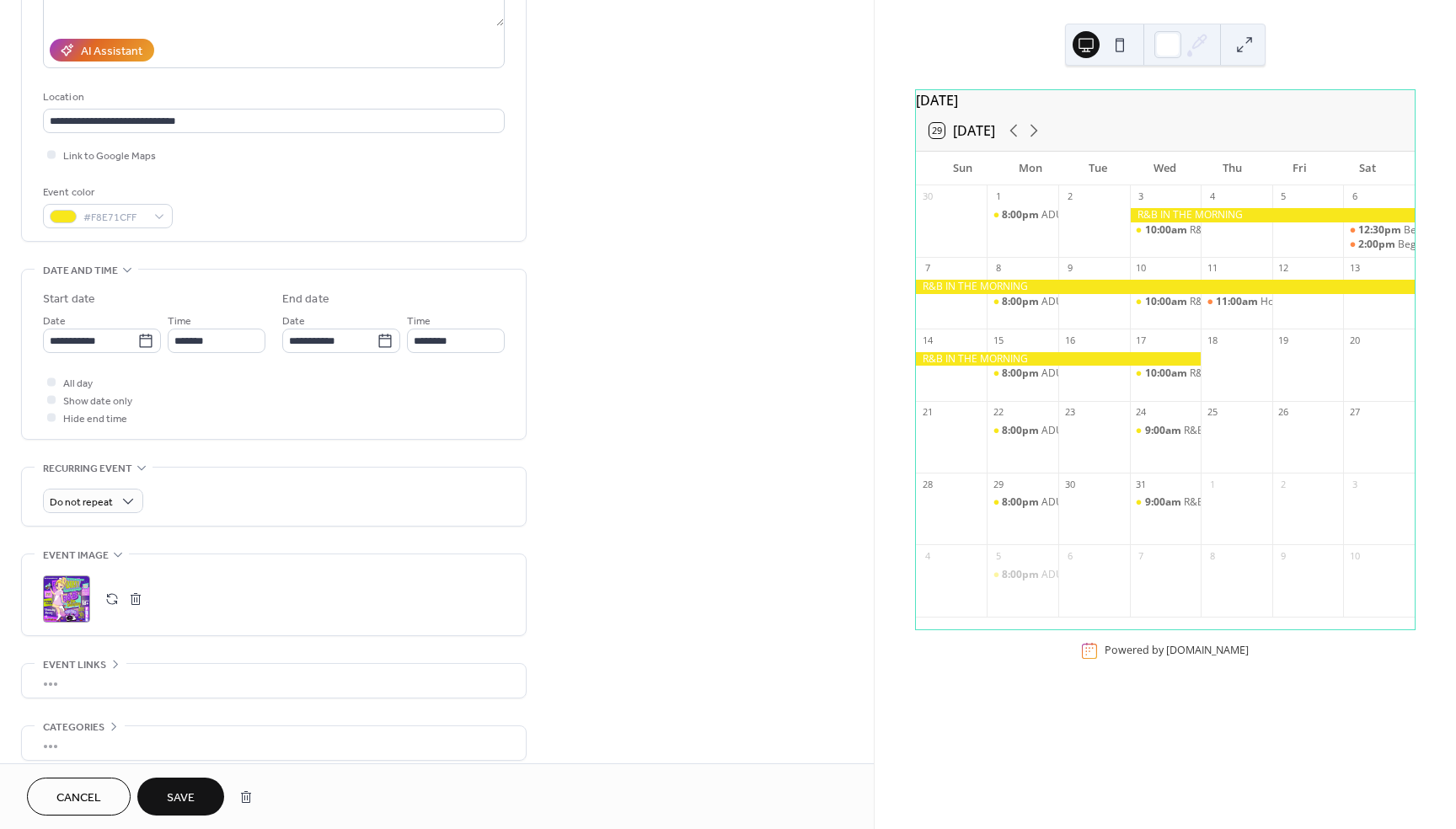 type on "**********" 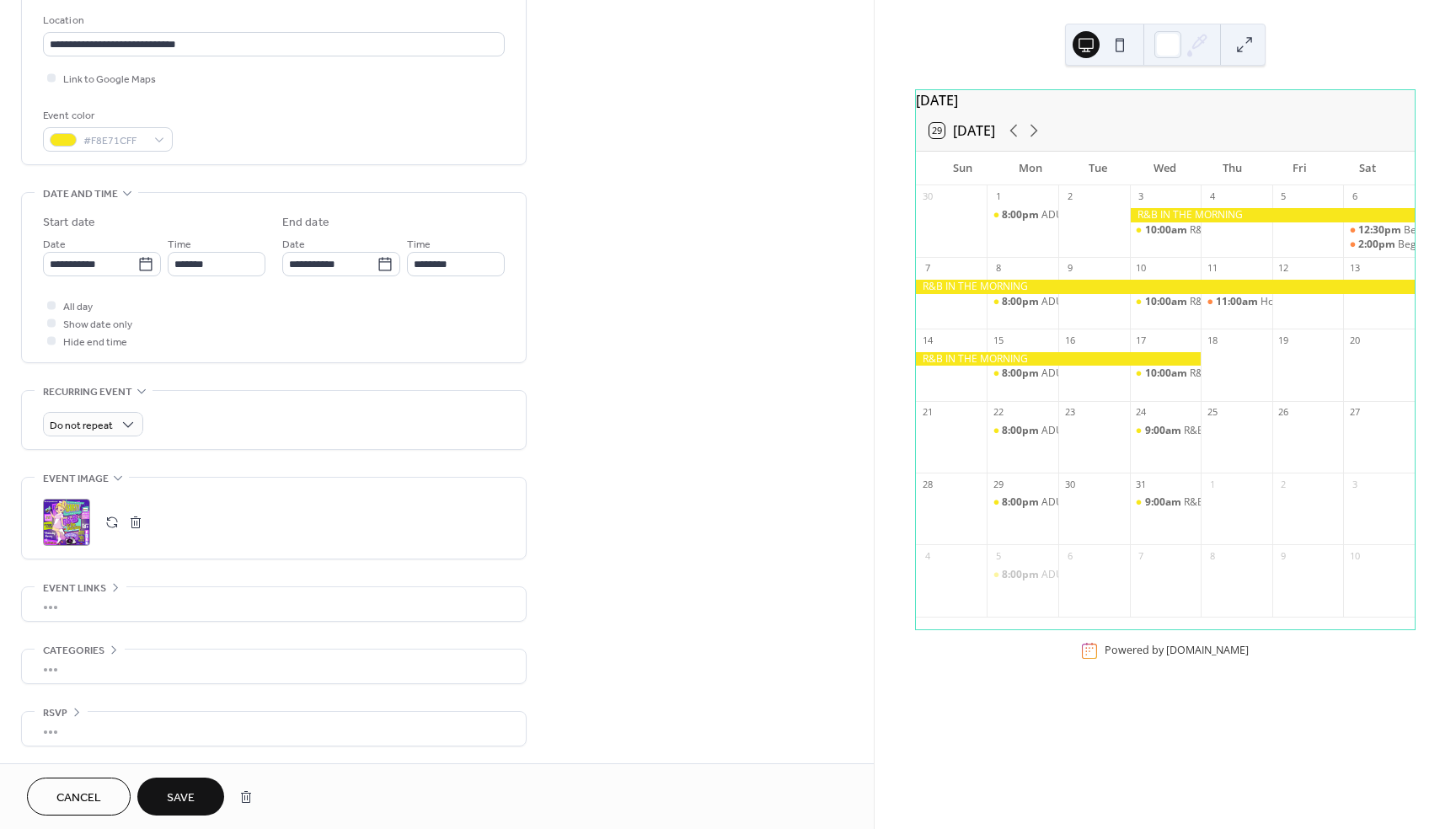 scroll, scrollTop: 350, scrollLeft: 0, axis: vertical 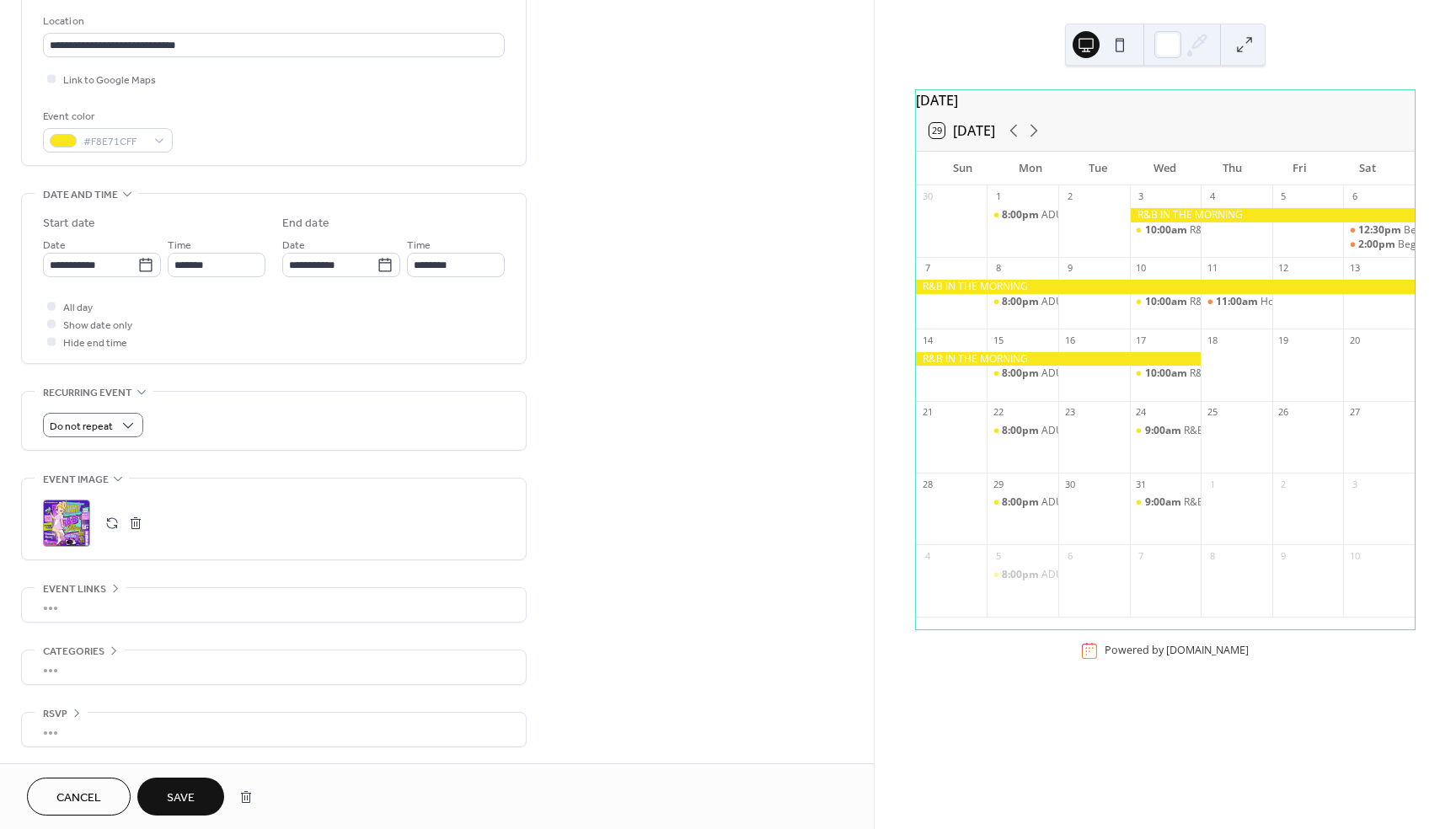 click on "Do not repeat" at bounding box center (274, 425) 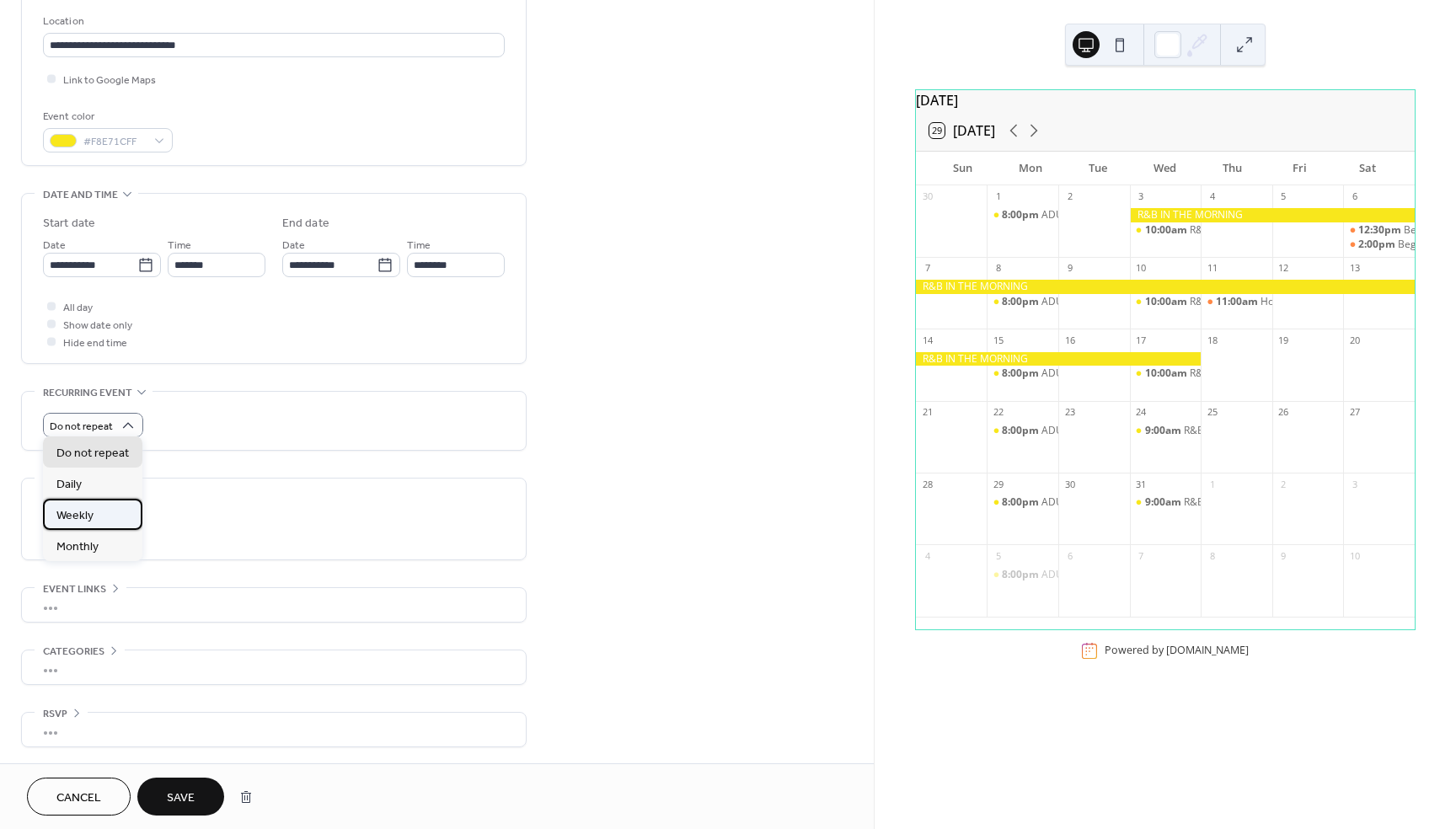 click on "Weekly" at bounding box center (93, 514) 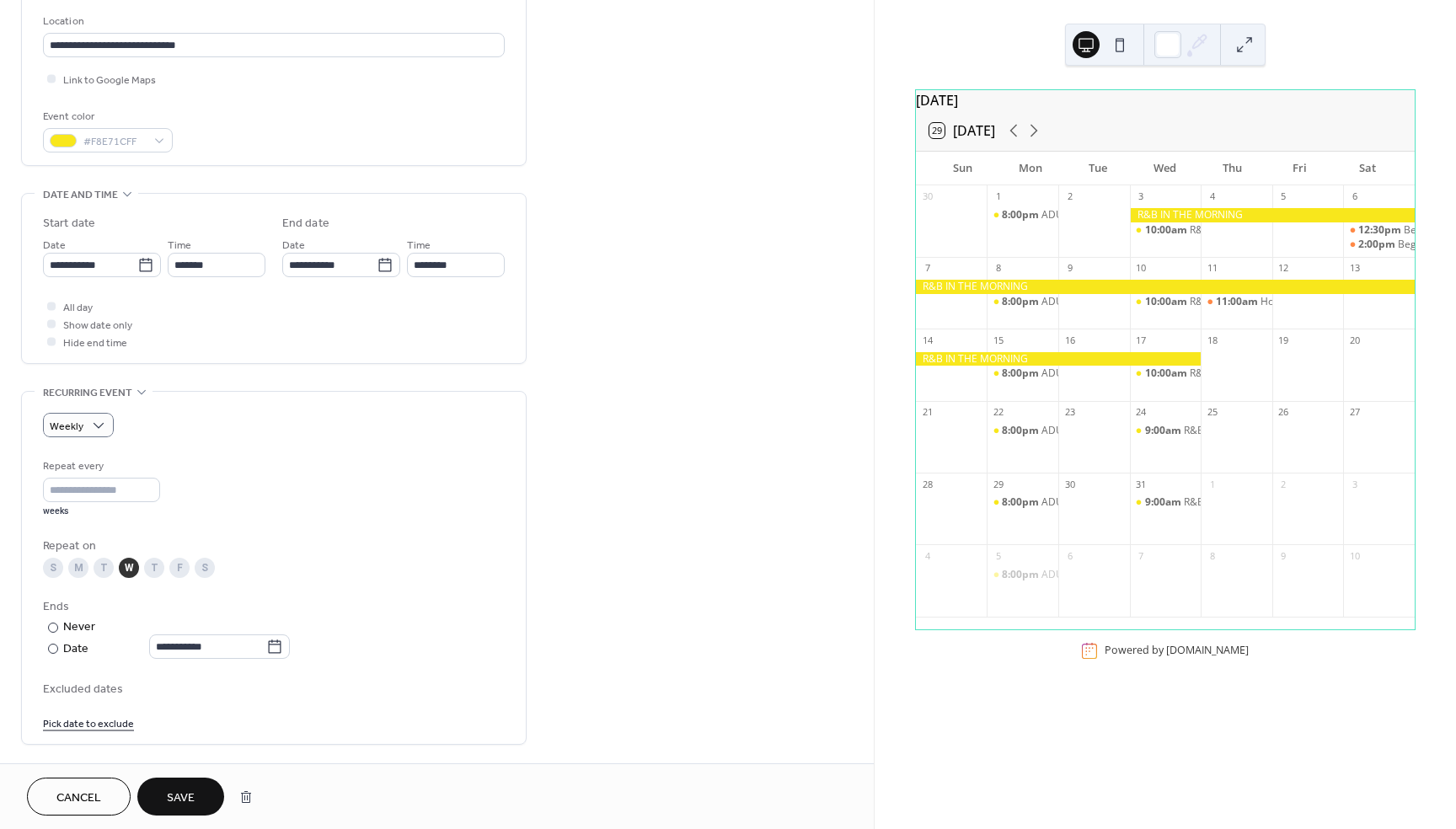 scroll, scrollTop: 615, scrollLeft: 0, axis: vertical 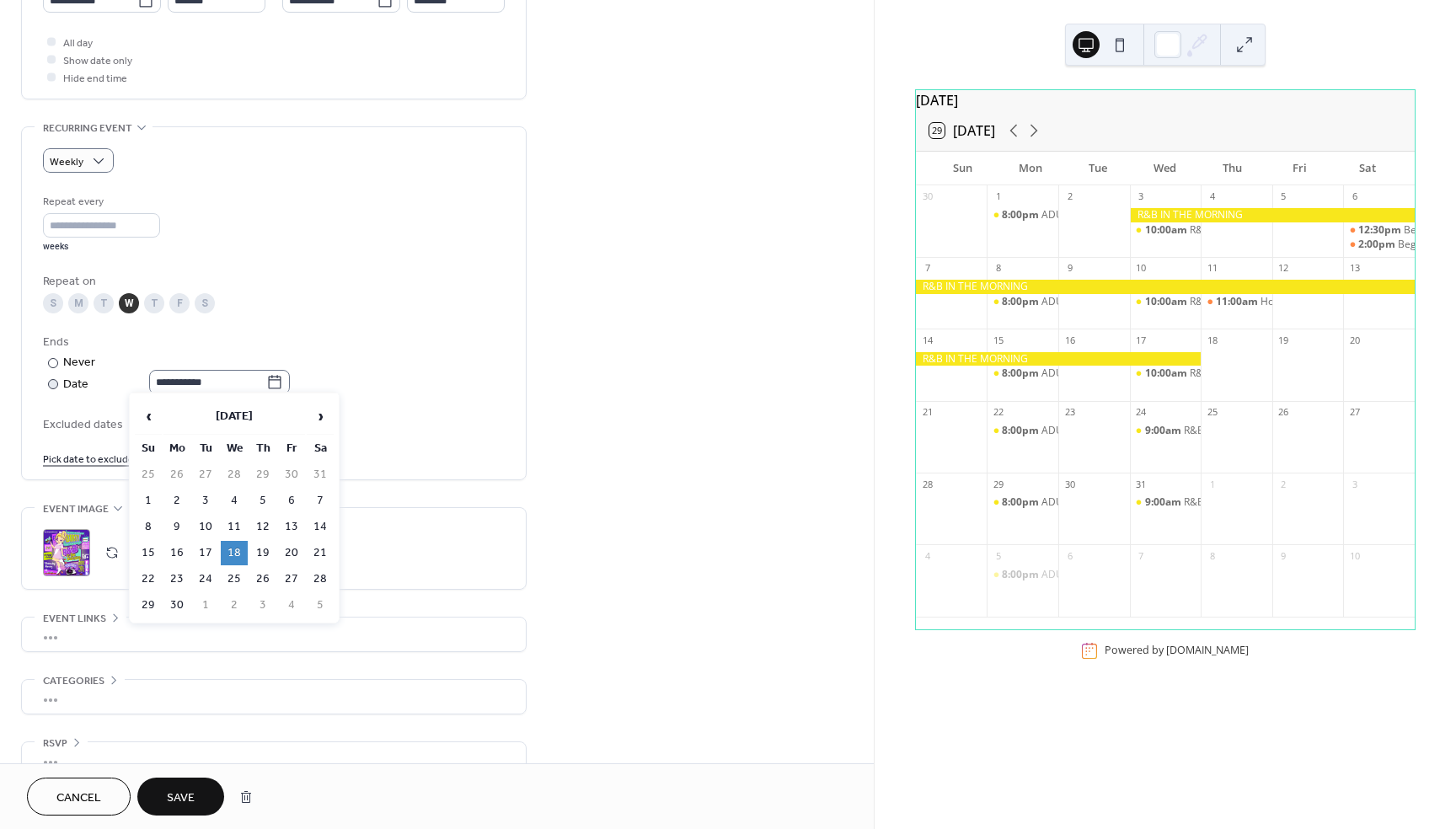 click 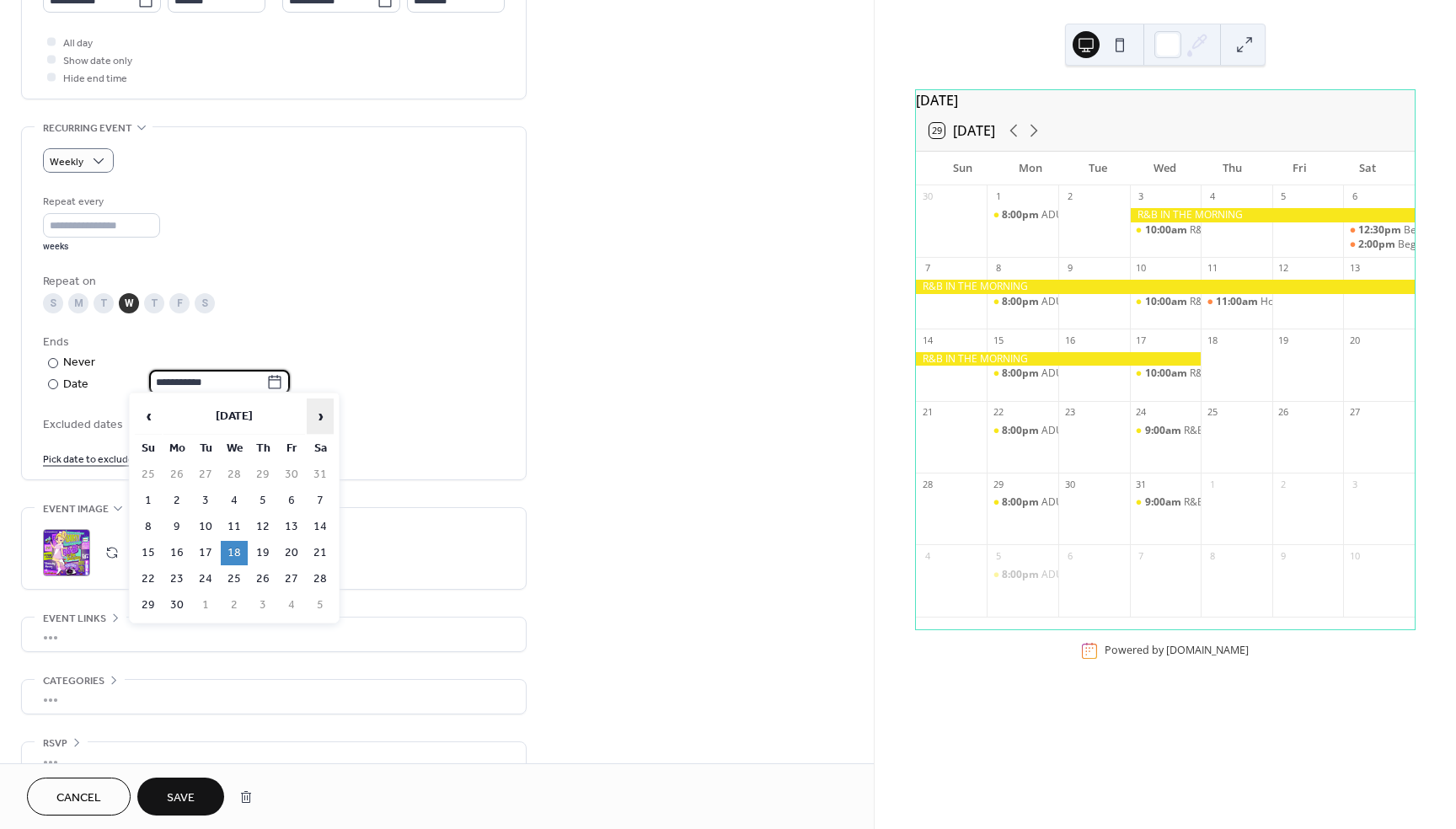 click on "›" at bounding box center [320, 416] 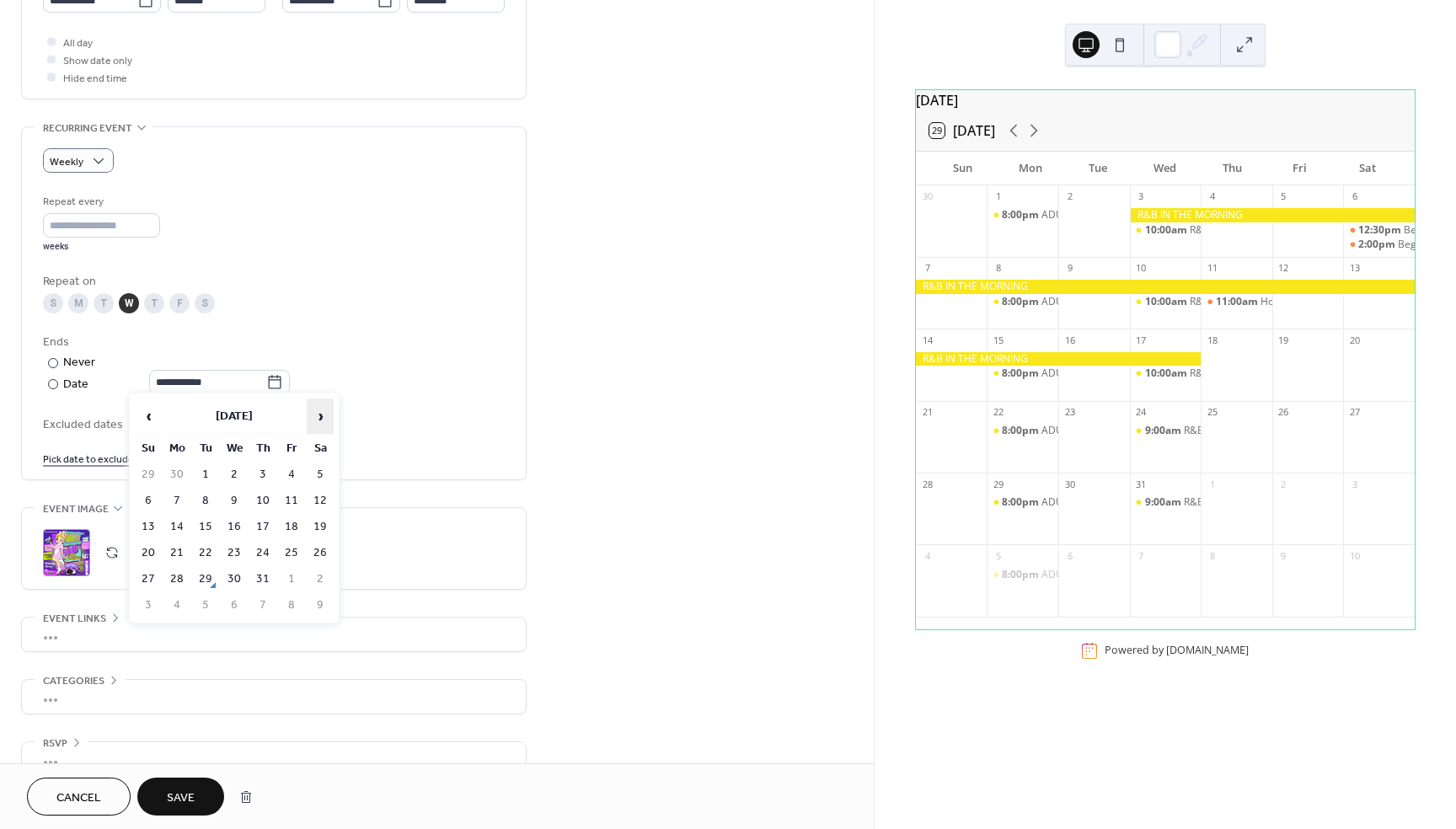 click on "›" at bounding box center (320, 416) 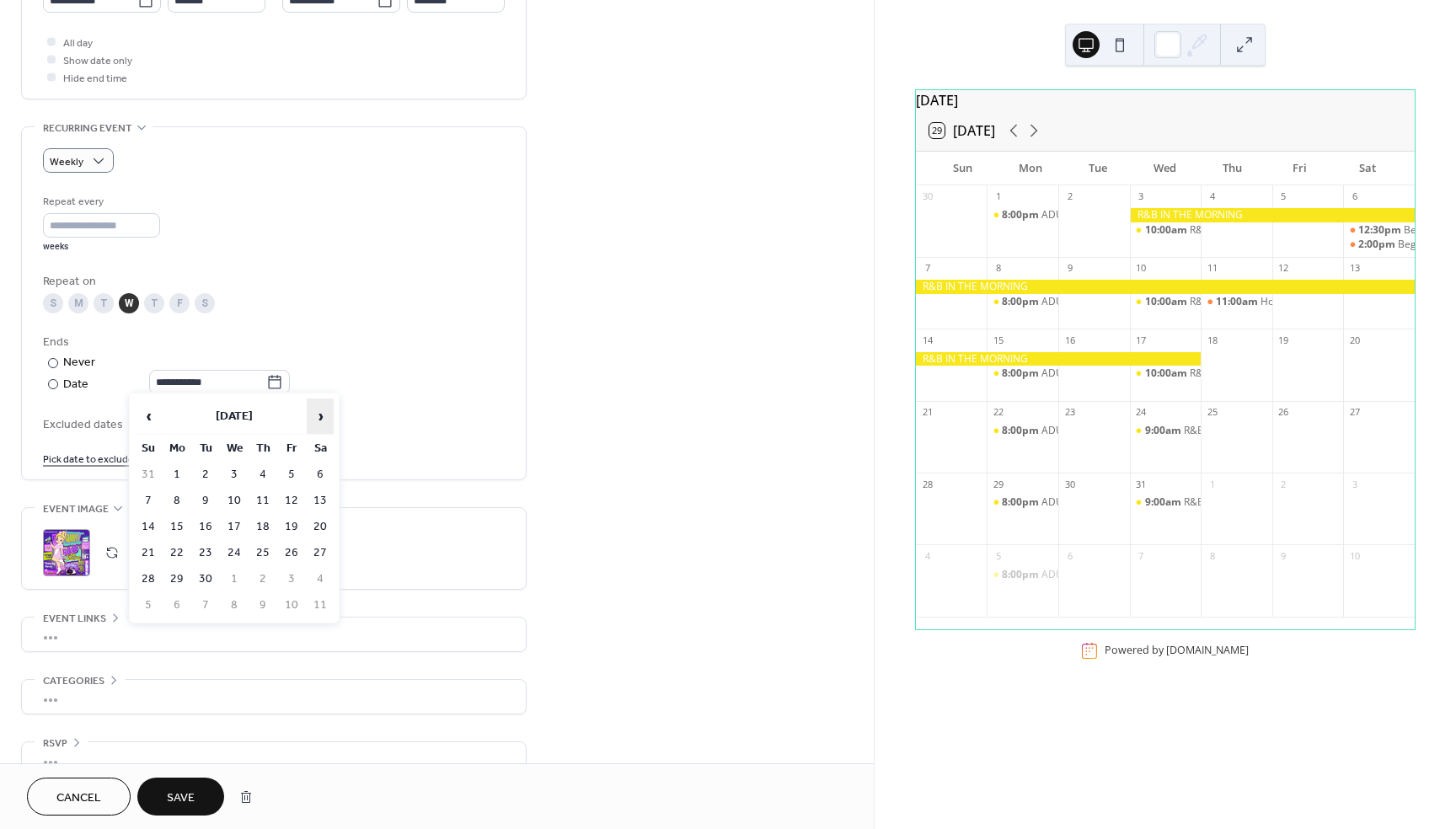click on "›" at bounding box center (320, 416) 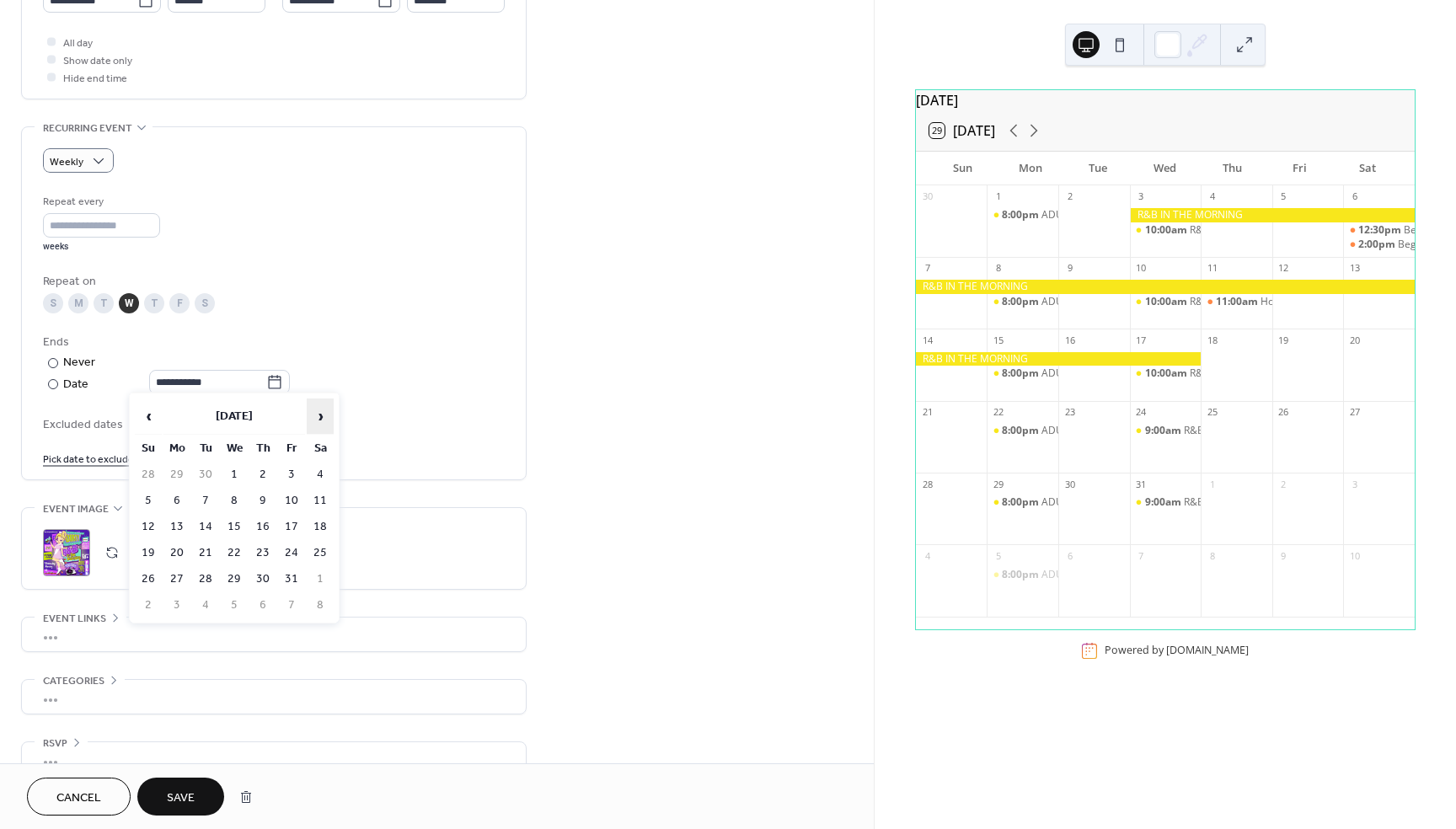 click on "›" at bounding box center (320, 416) 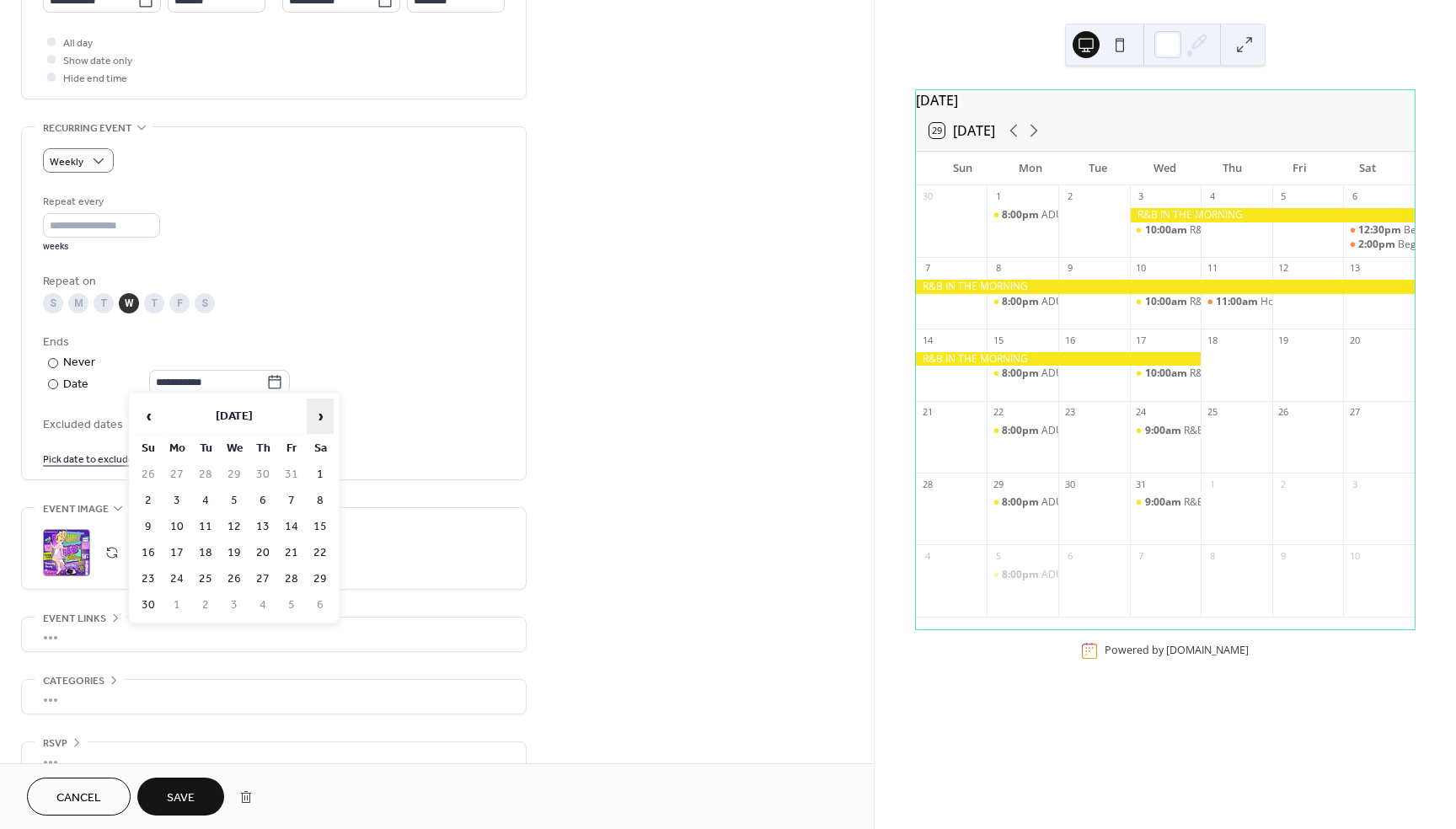 click on "›" at bounding box center [320, 416] 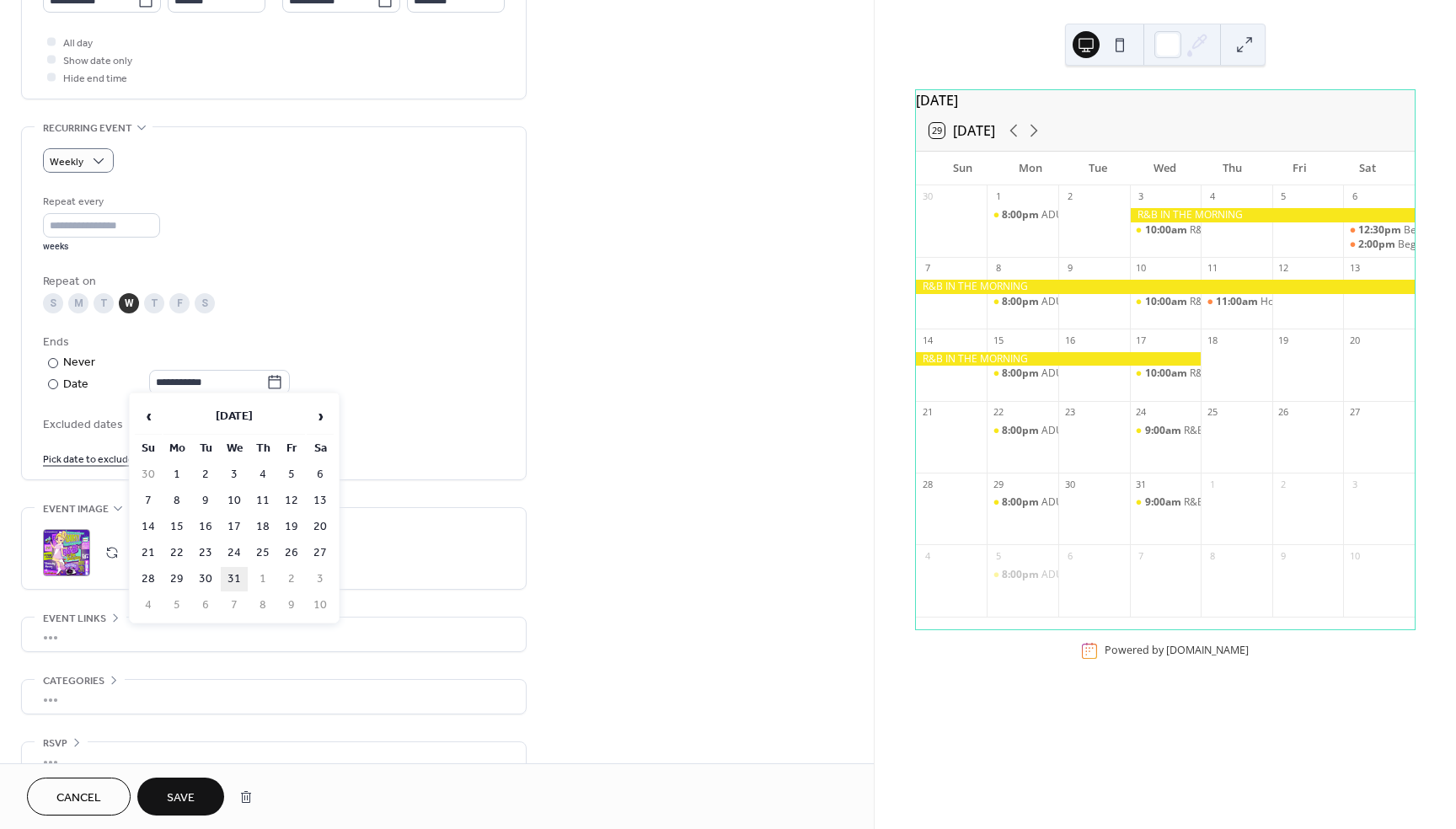 click on "31" at bounding box center [234, 579] 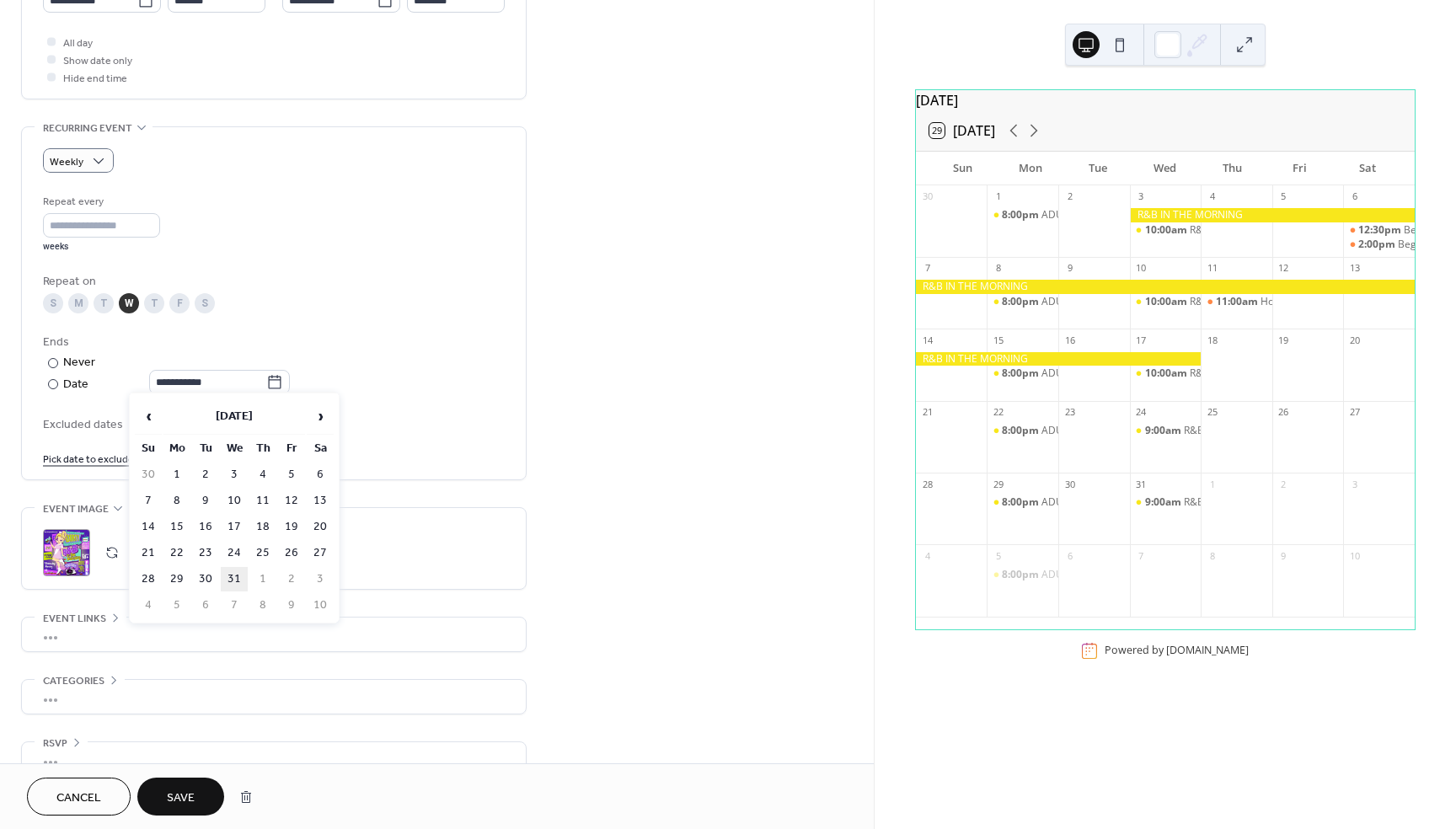 type on "**********" 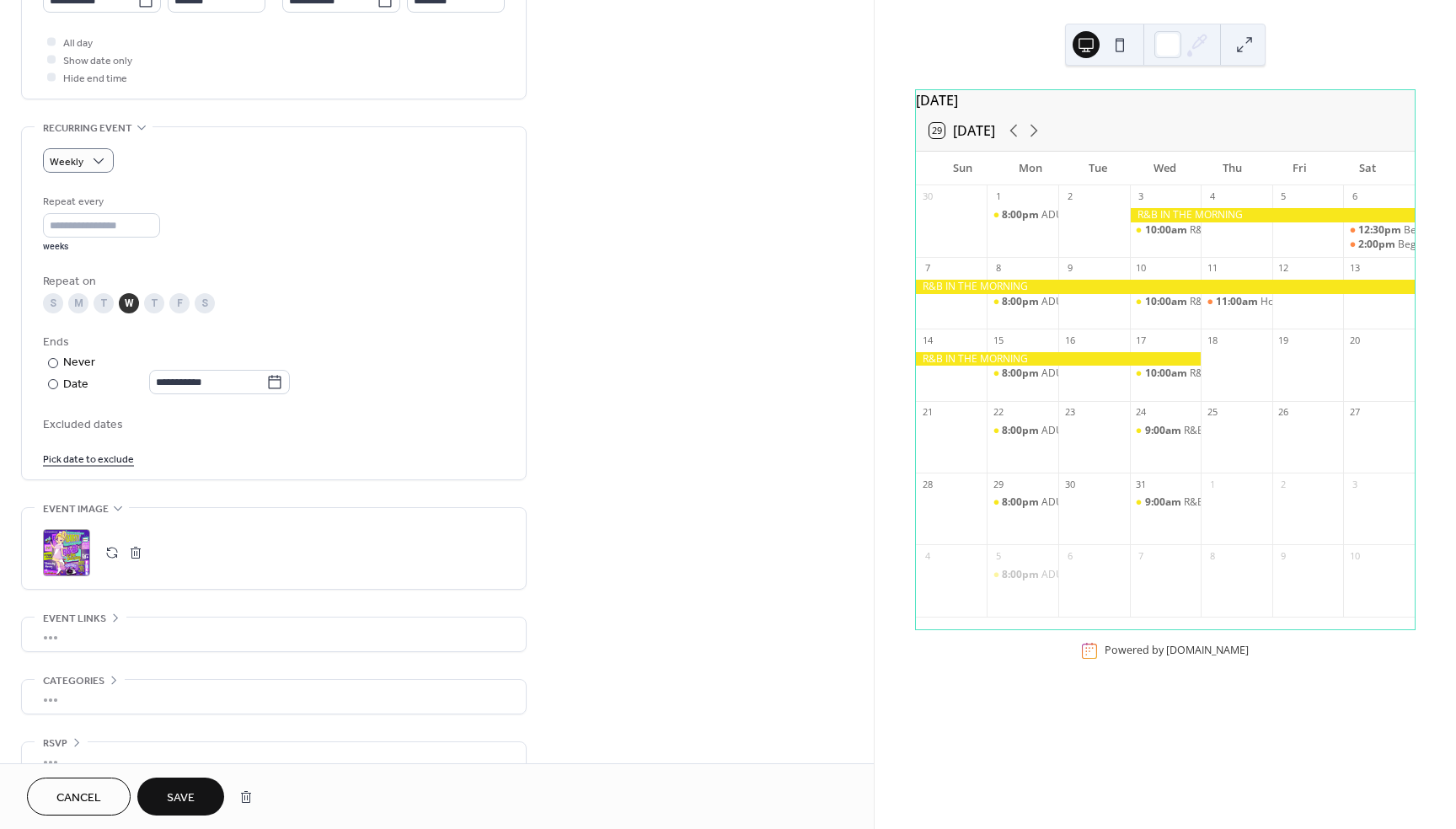 click on "Save" at bounding box center (180, 798) 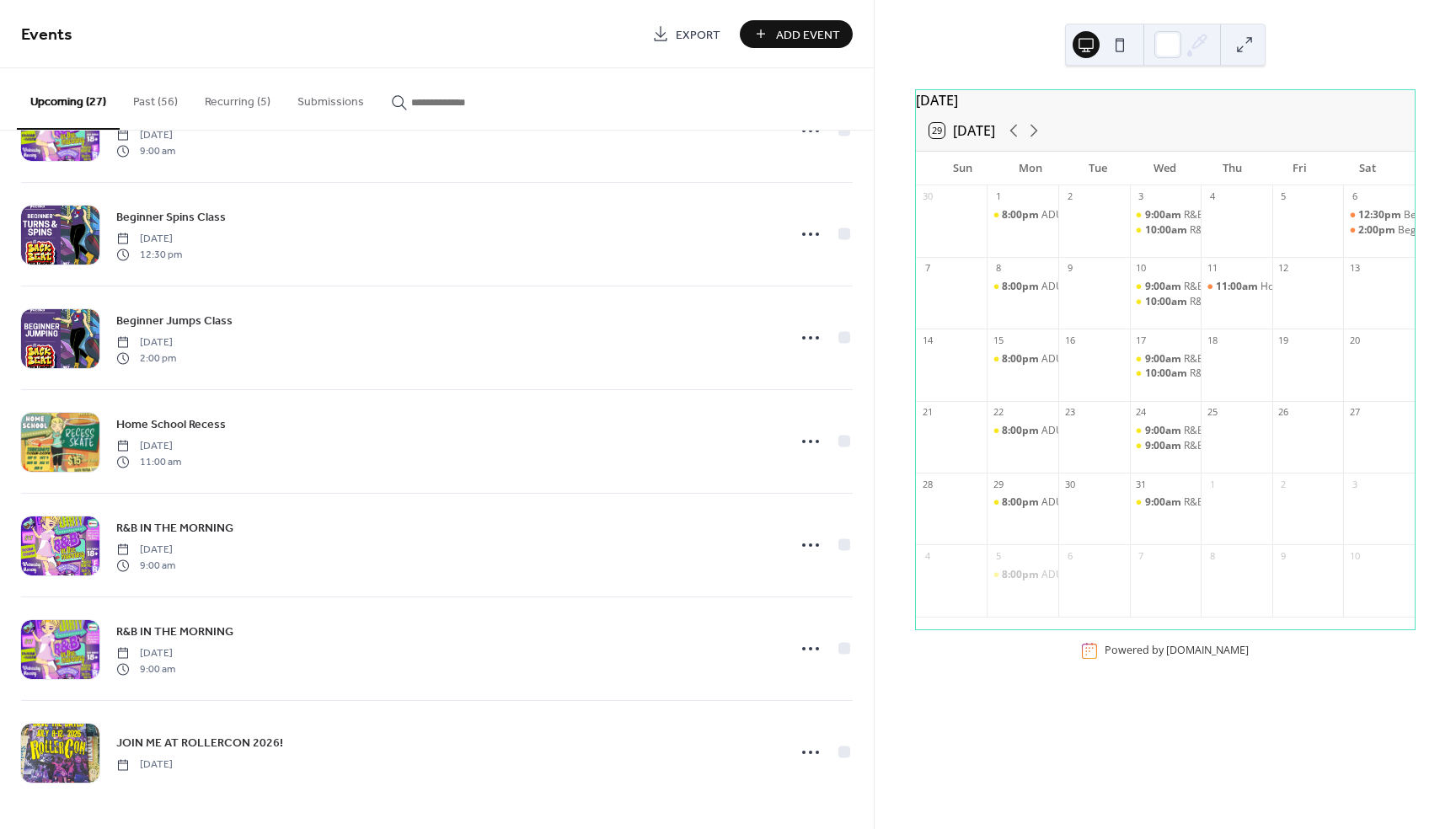 scroll, scrollTop: 2157, scrollLeft: 0, axis: vertical 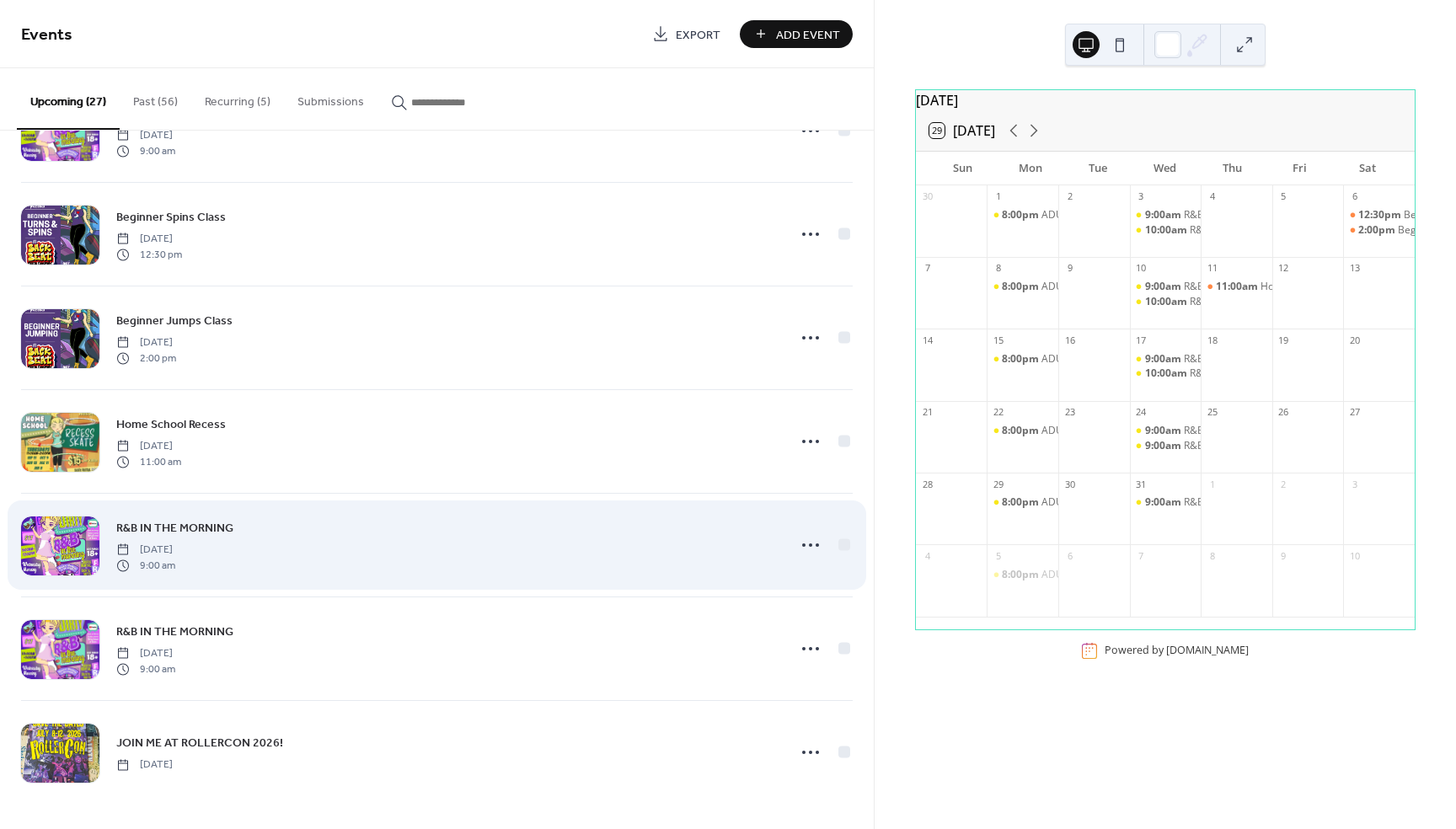 click on "R&B IN THE MORNING" at bounding box center (174, 528) 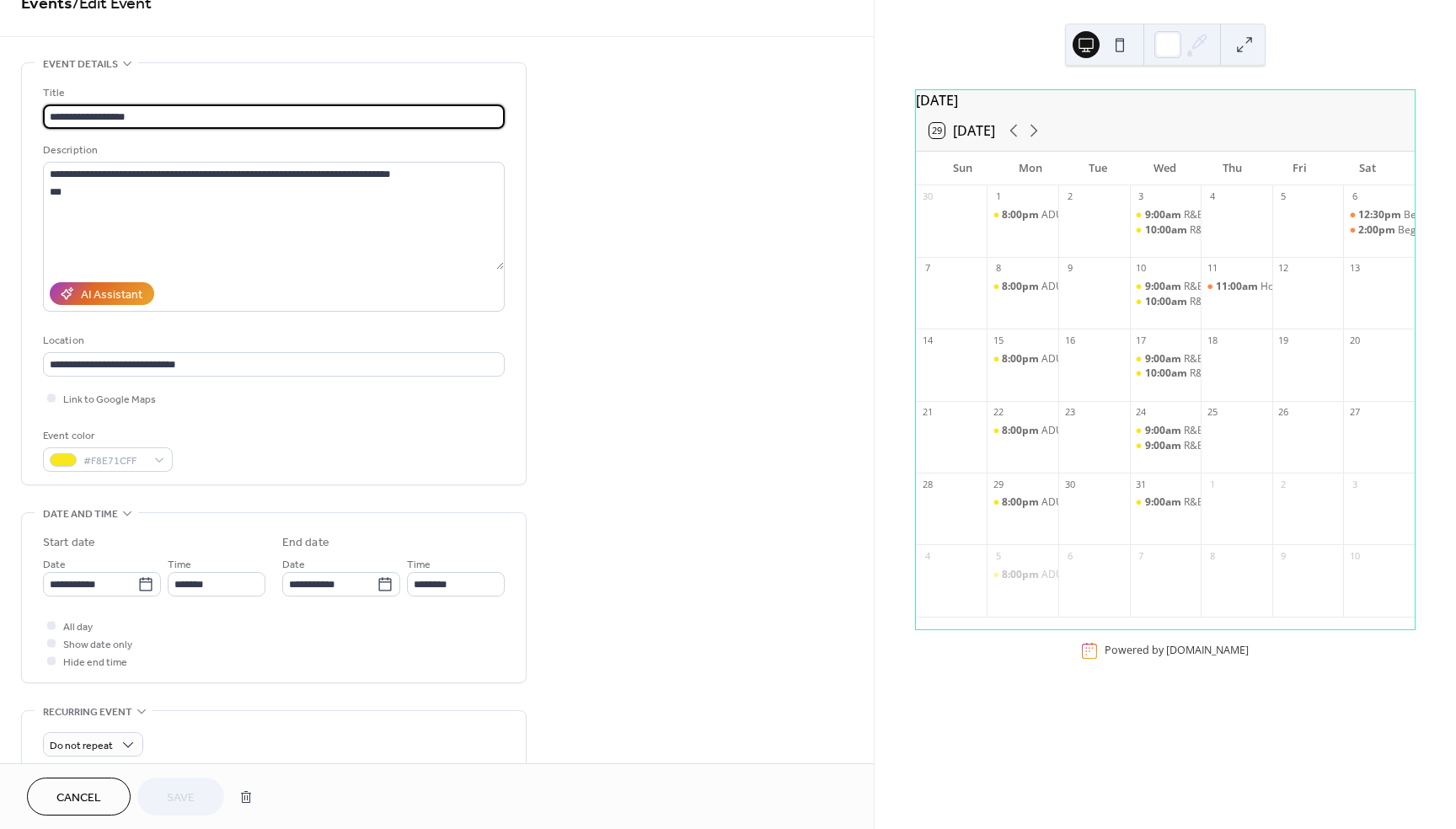 scroll, scrollTop: 0, scrollLeft: 0, axis: both 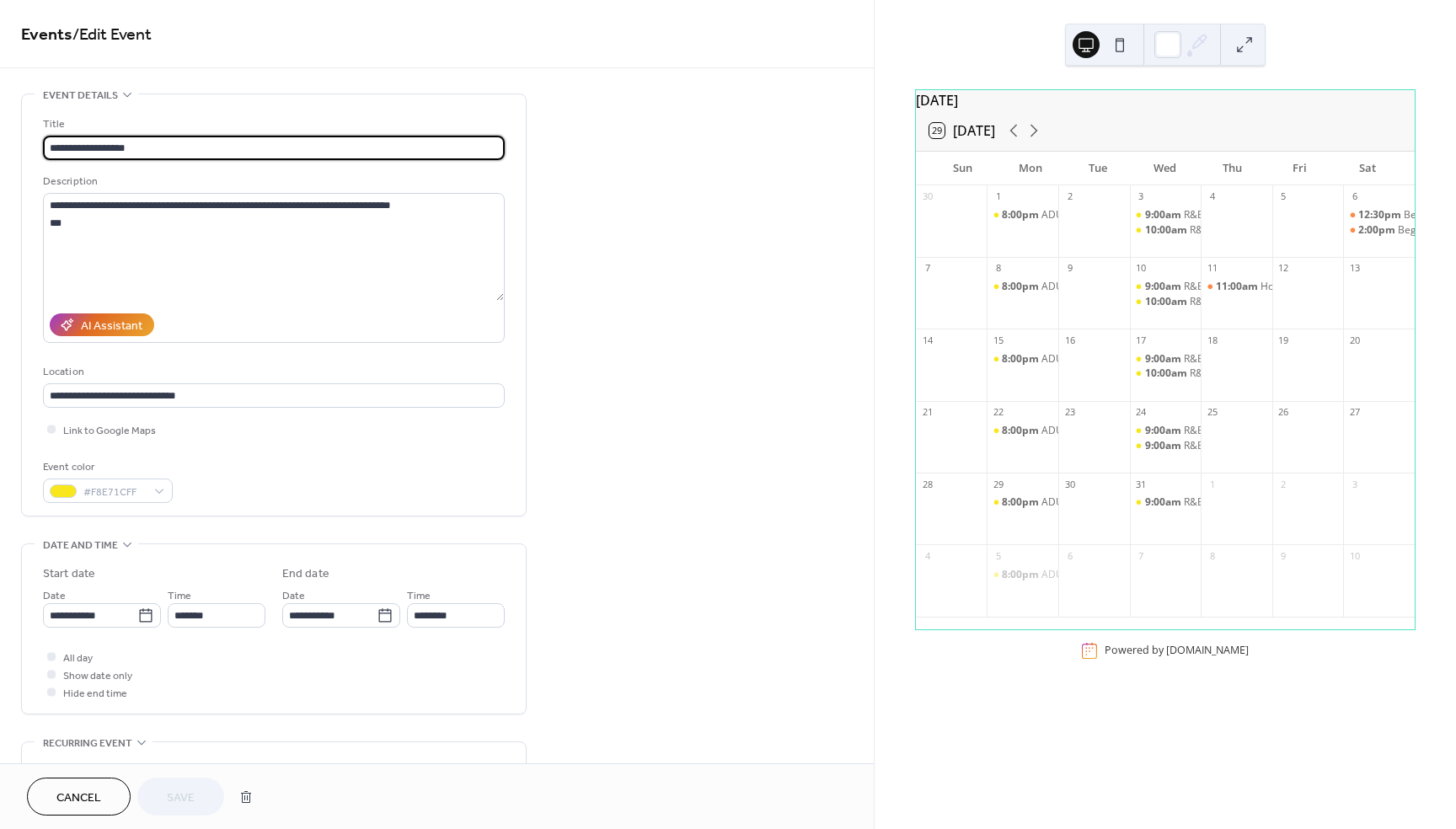 drag, startPoint x: 72, startPoint y: 803, endPoint x: 431, endPoint y: 280, distance: 634.3579 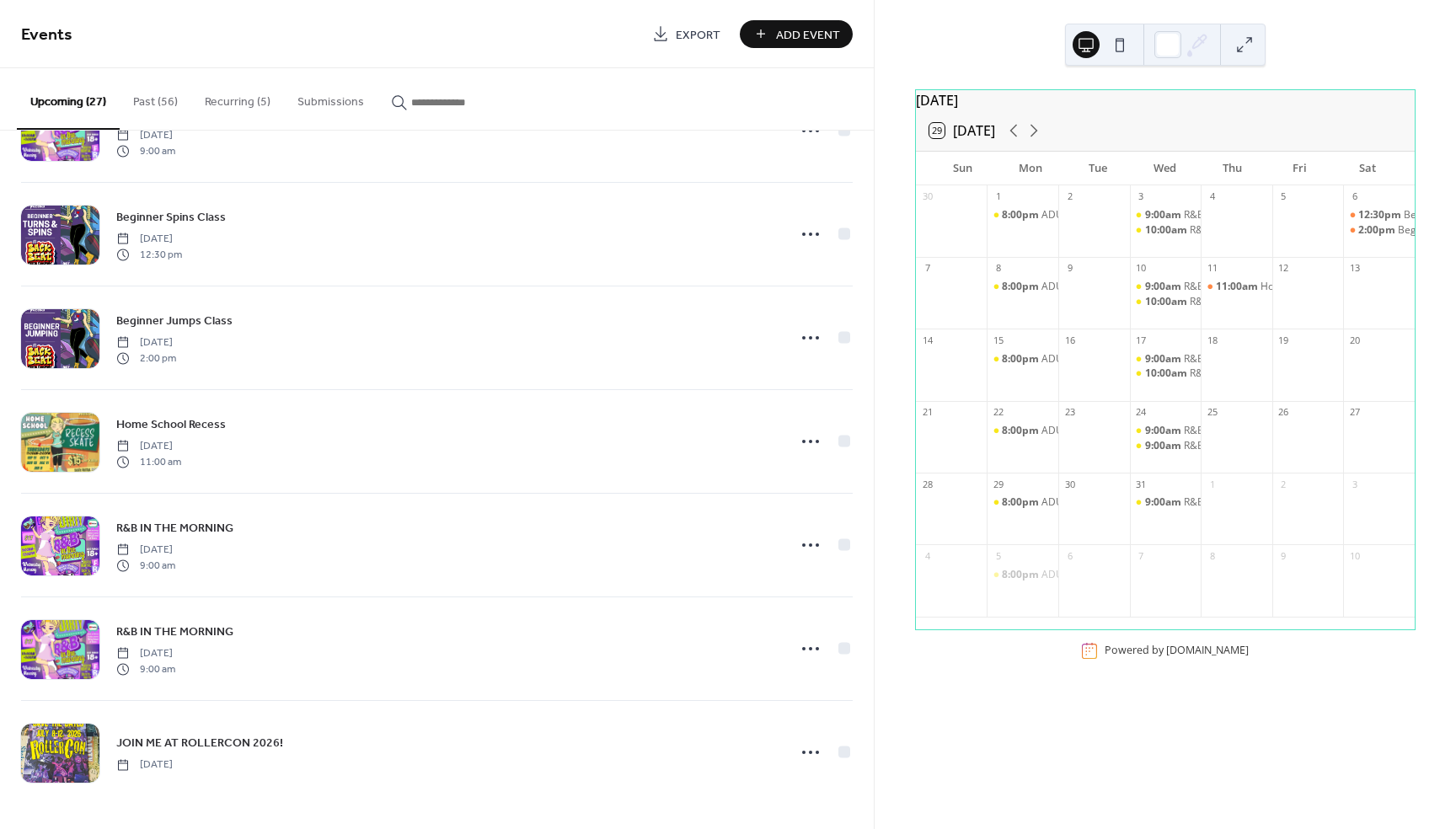 scroll, scrollTop: 2157, scrollLeft: 0, axis: vertical 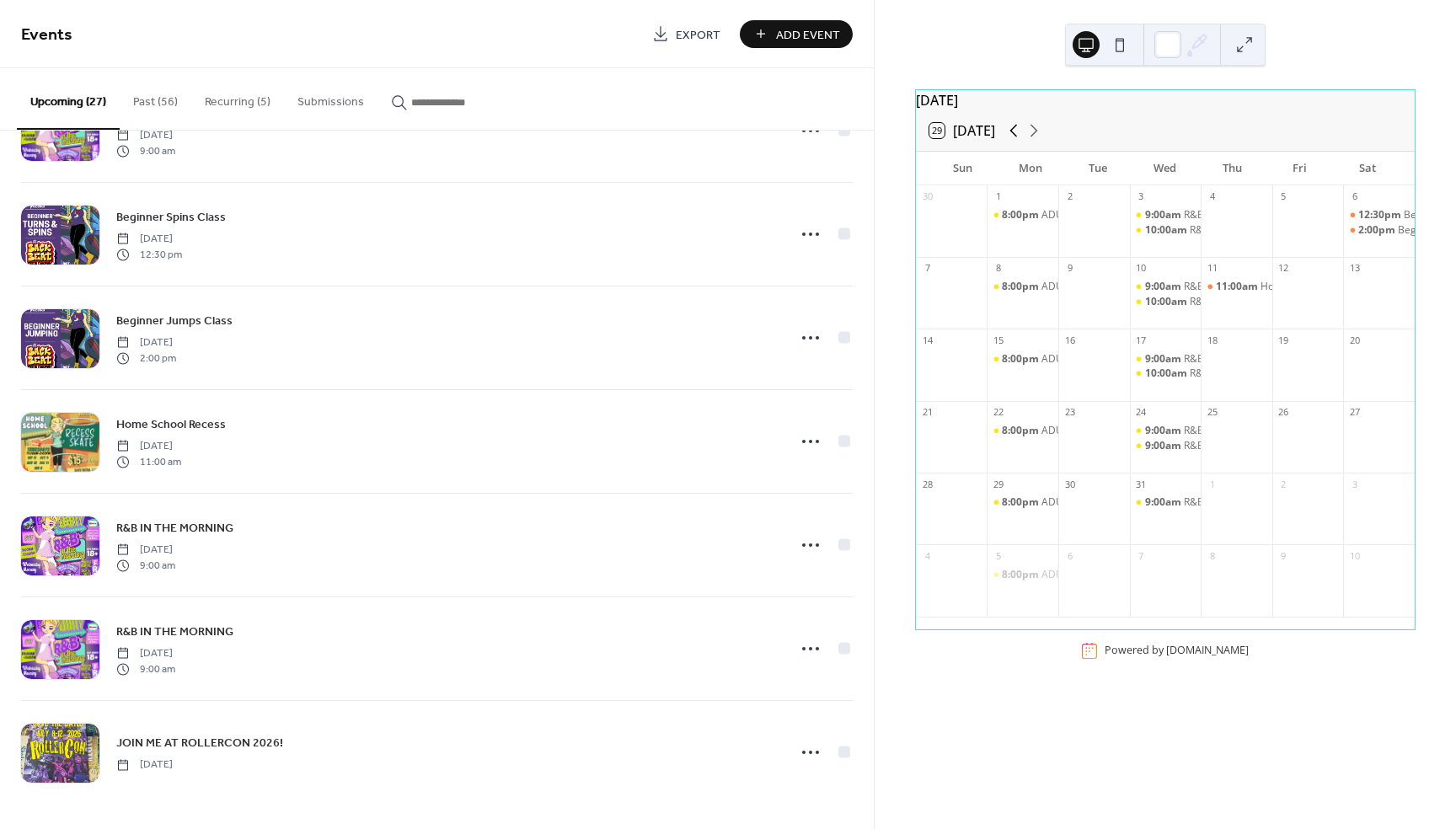 click 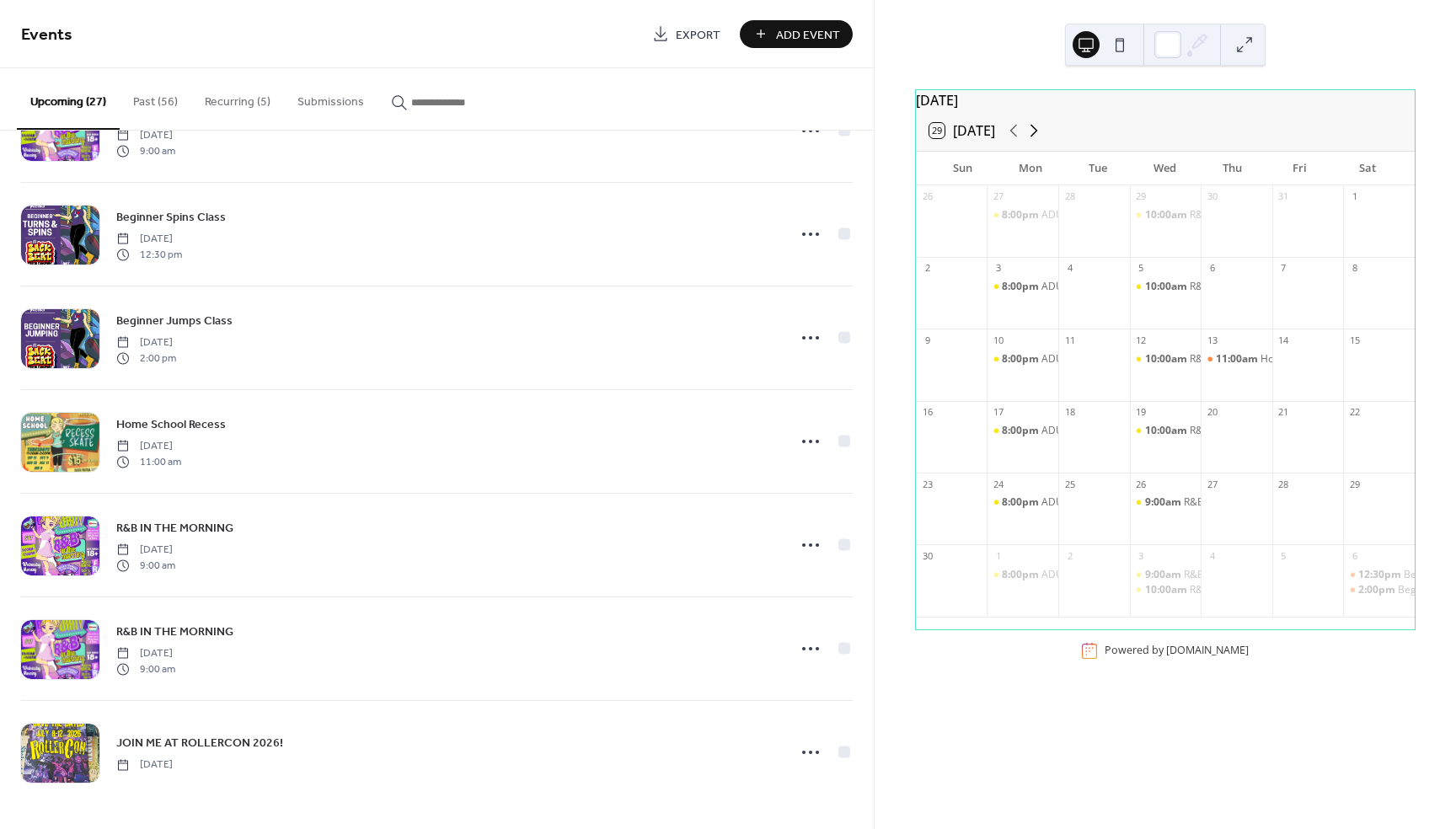 click 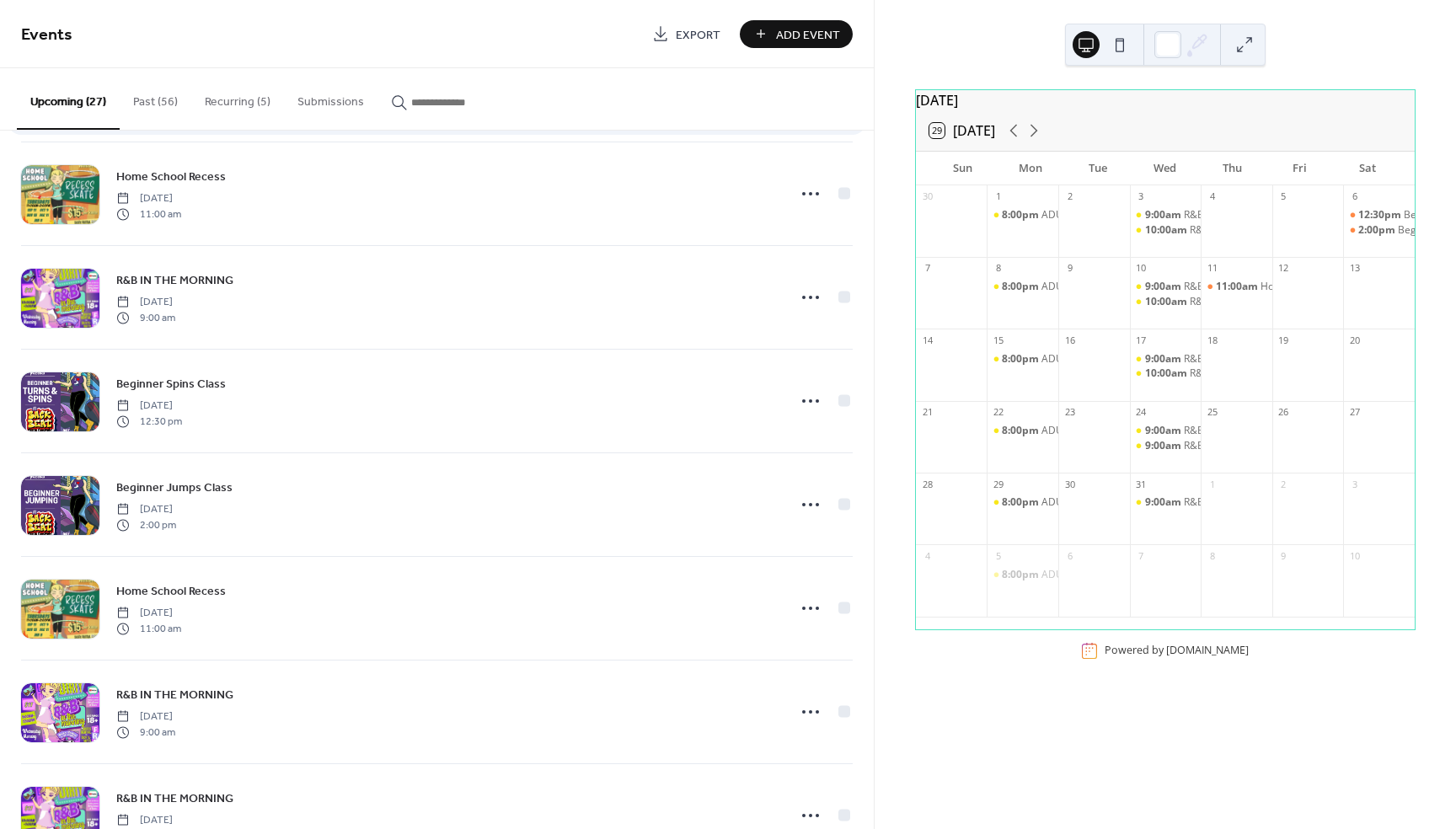 scroll, scrollTop: 2010, scrollLeft: 0, axis: vertical 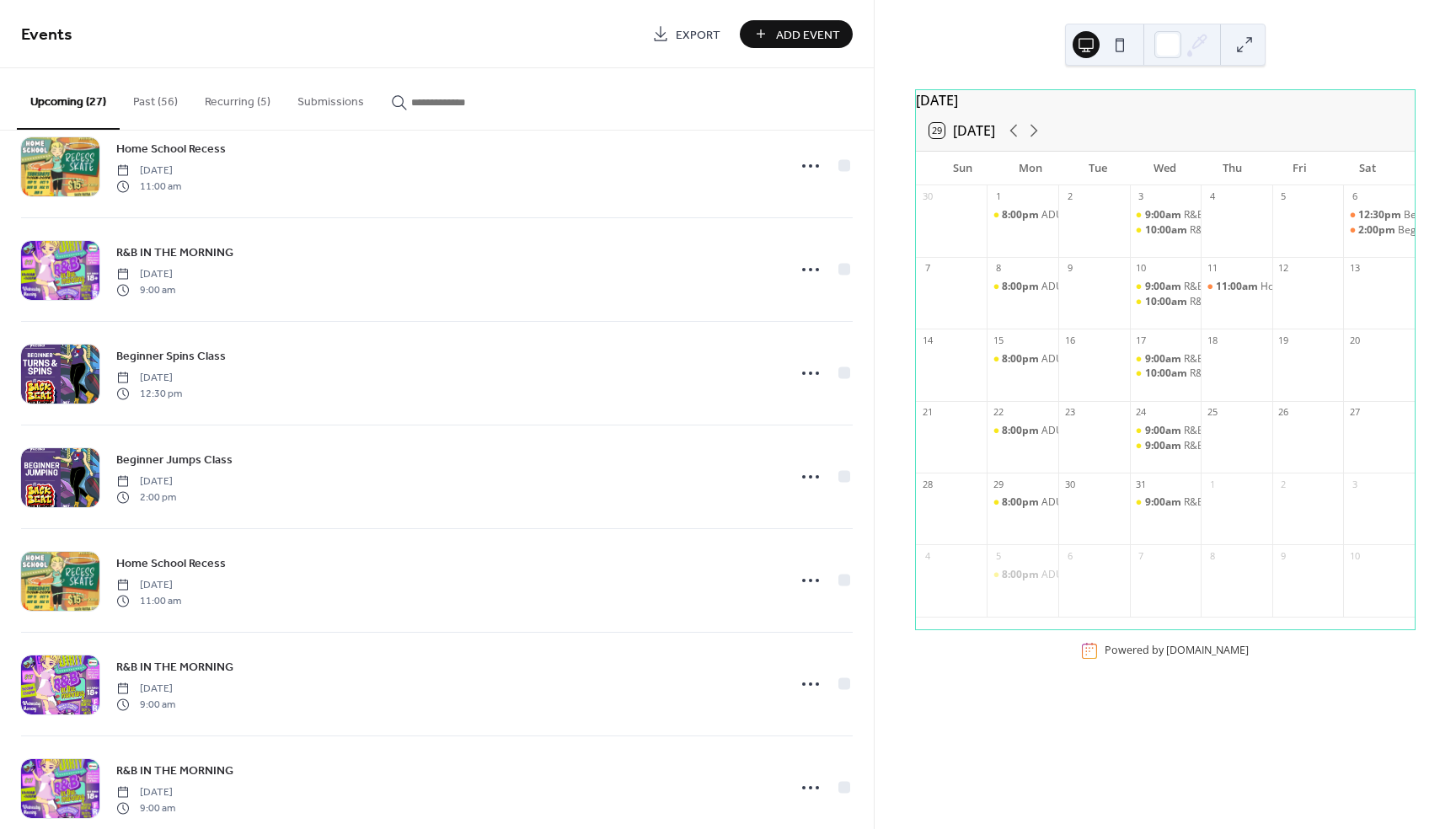 click on "Recurring (5)" at bounding box center [238, 98] 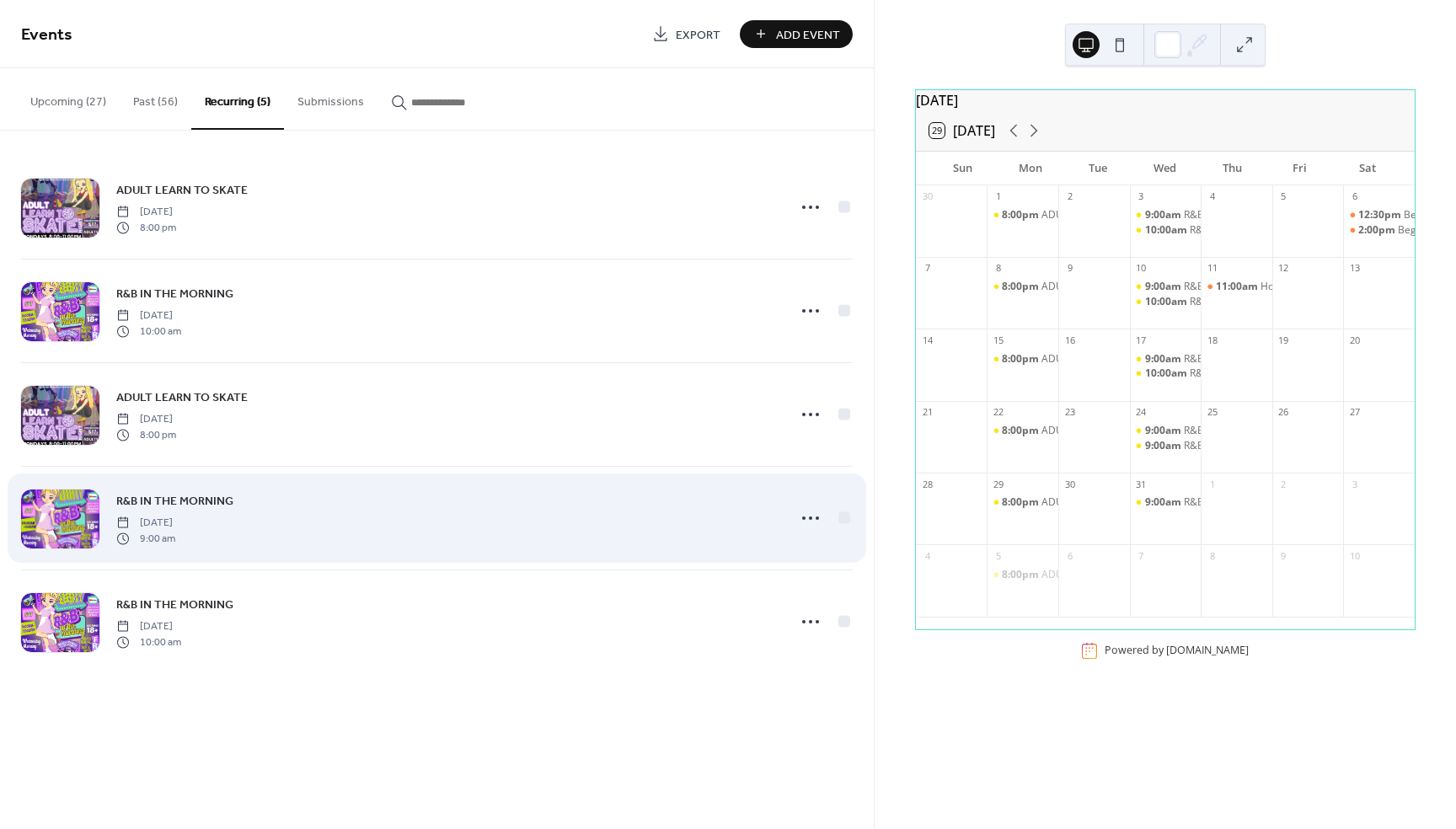 click on "R&B IN THE MORNING" at bounding box center [174, 501] 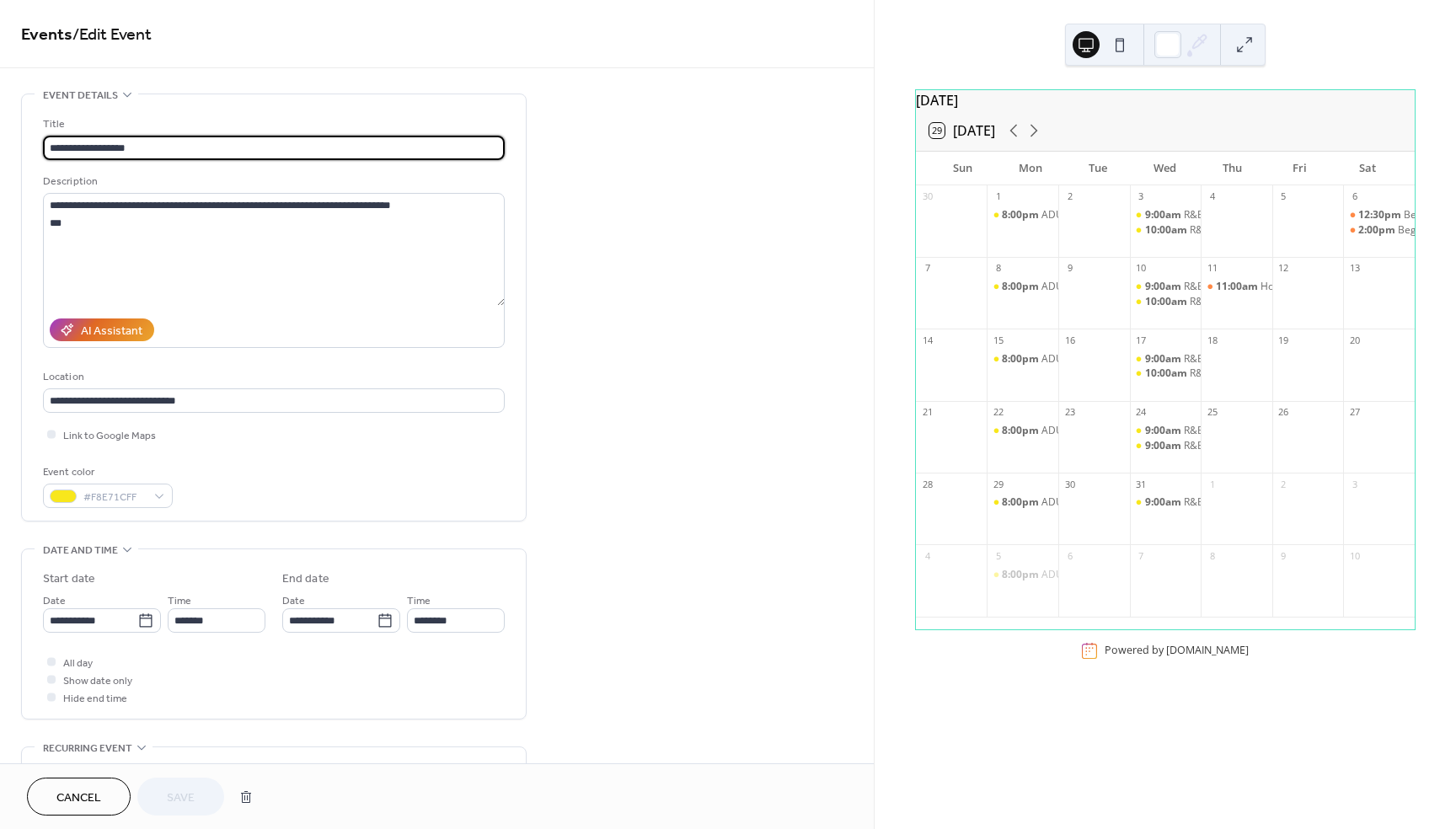 type on "**********" 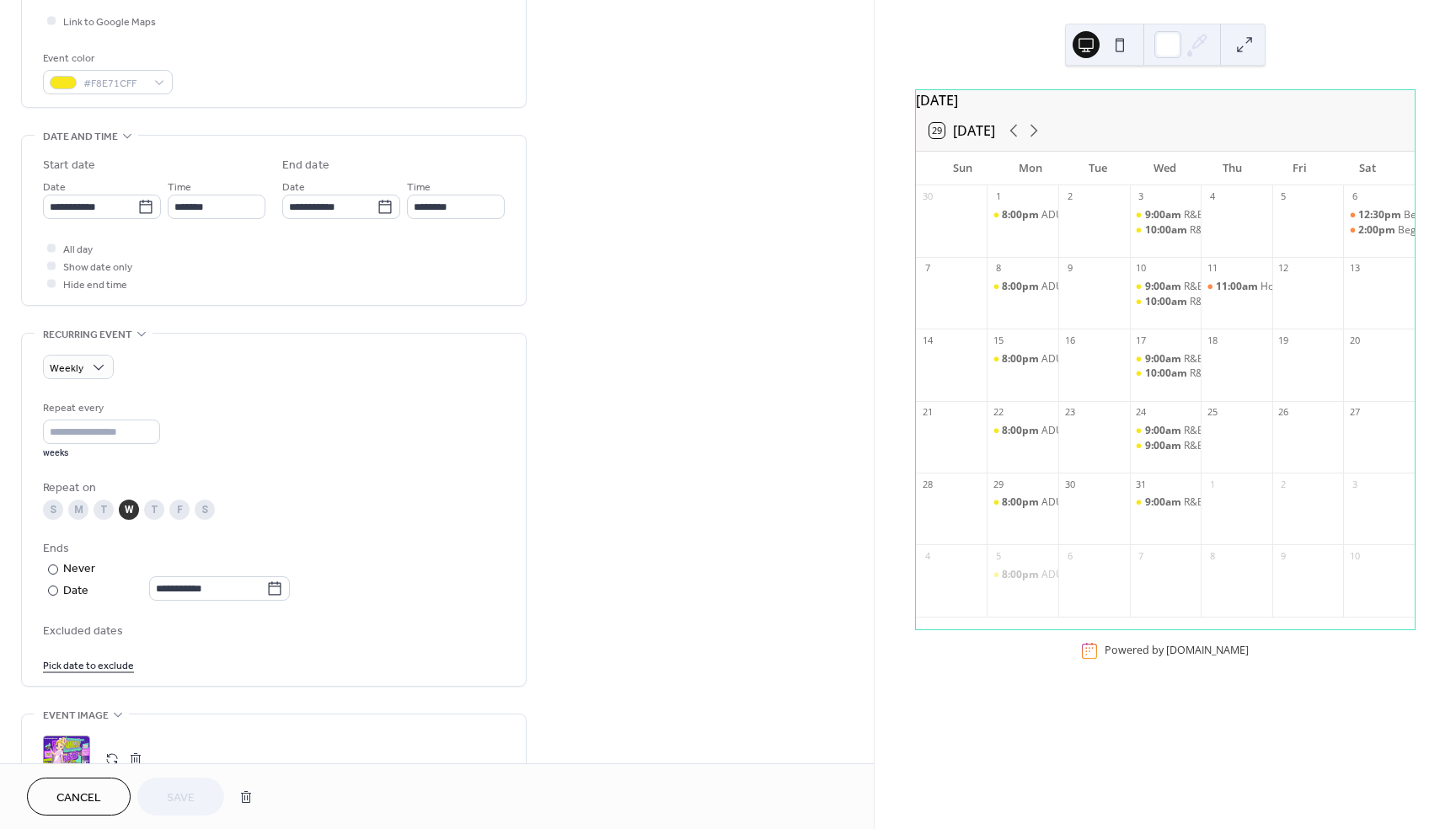 scroll, scrollTop: 415, scrollLeft: 0, axis: vertical 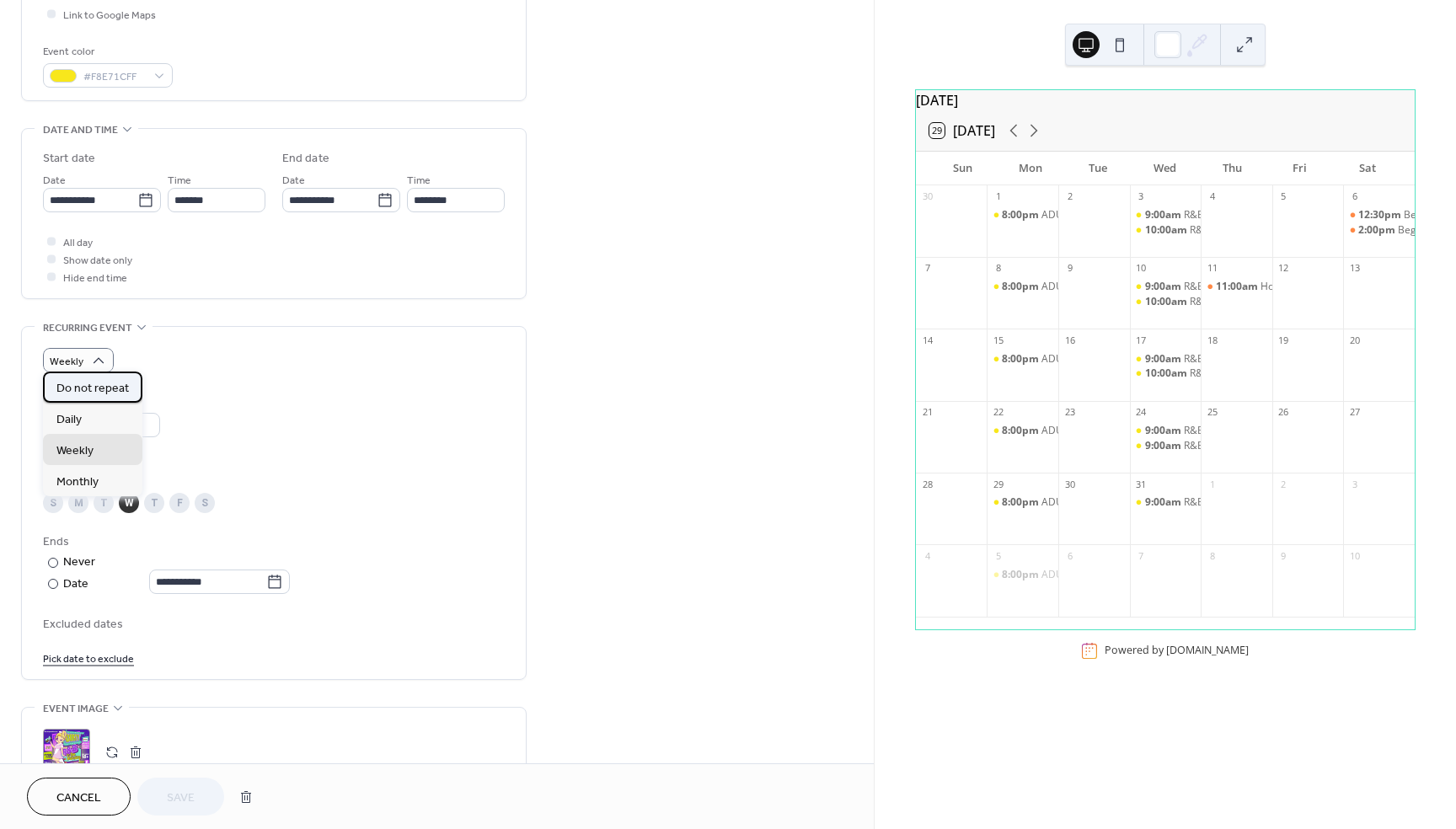 click on "Do not repeat" at bounding box center (93, 388) 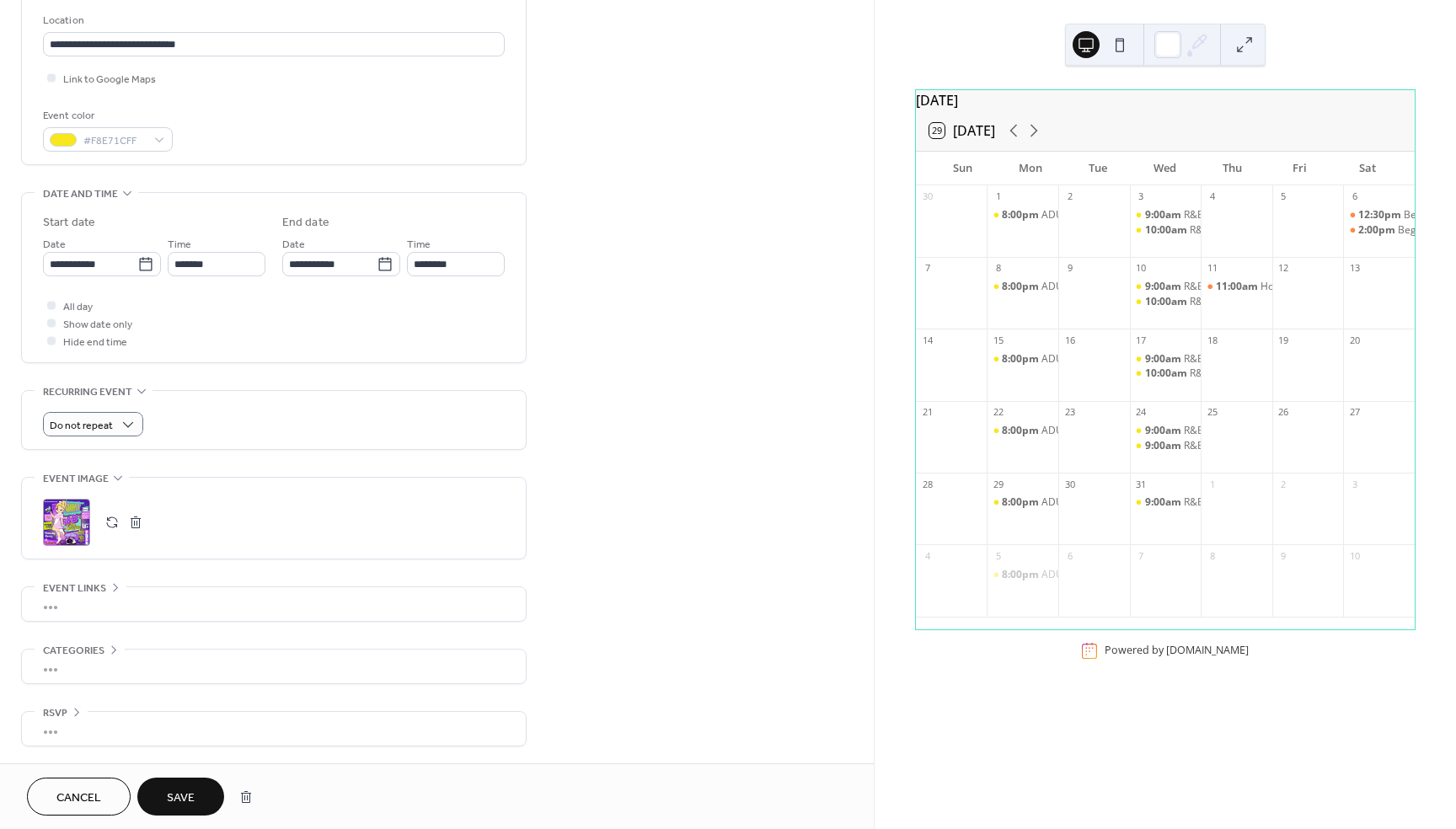 scroll, scrollTop: 350, scrollLeft: 0, axis: vertical 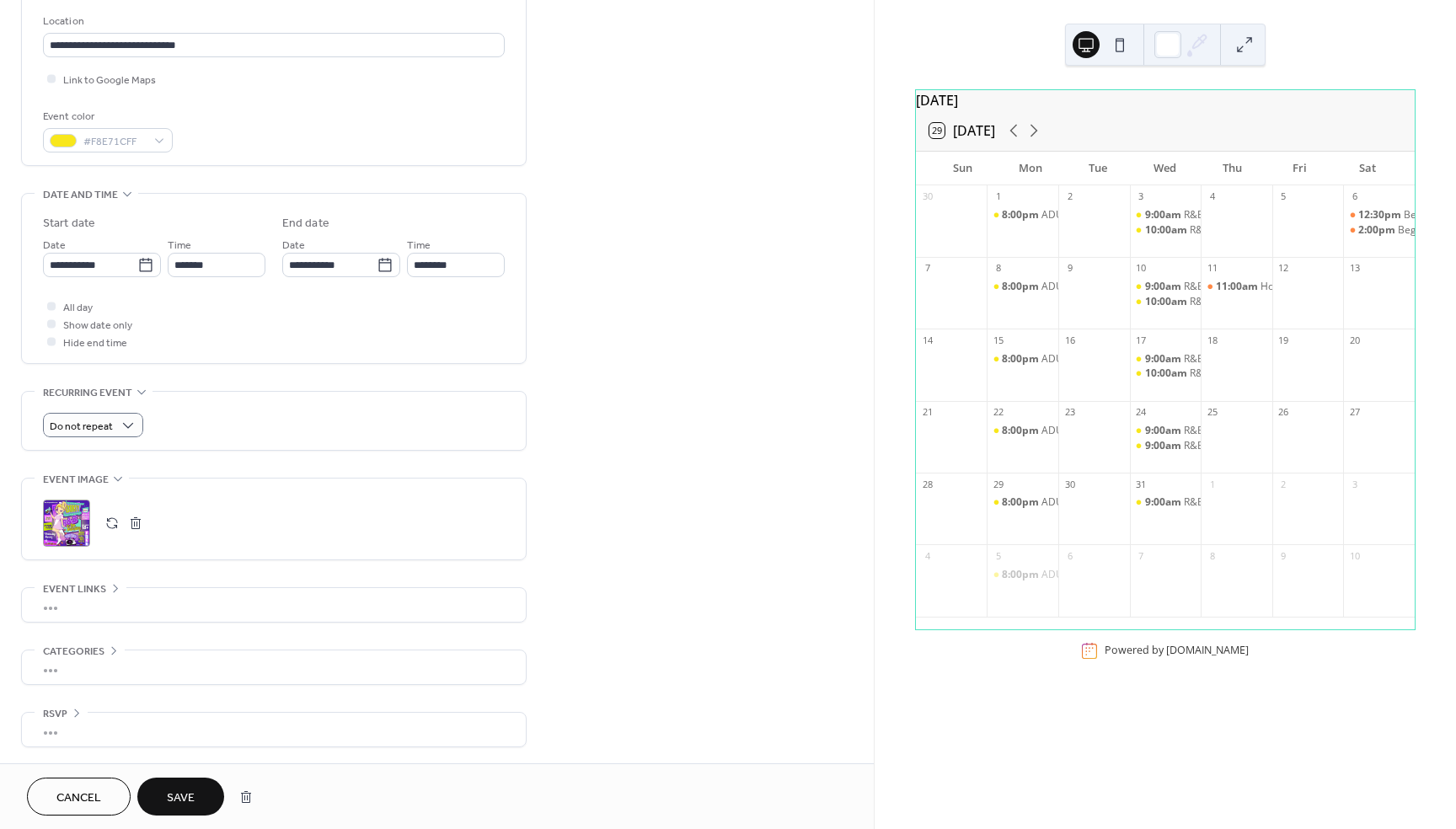 click on "Save" at bounding box center [180, 796] 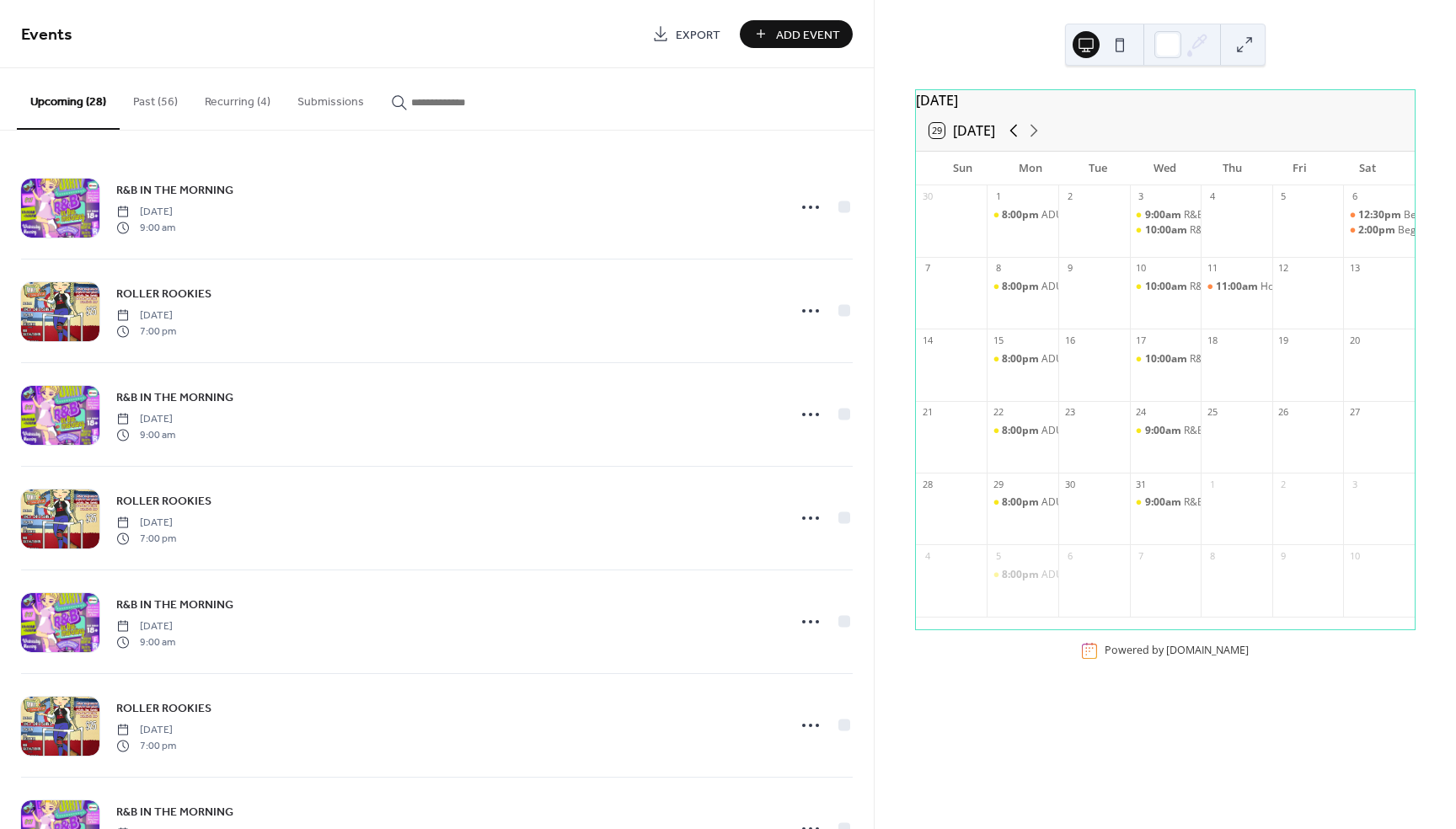 click 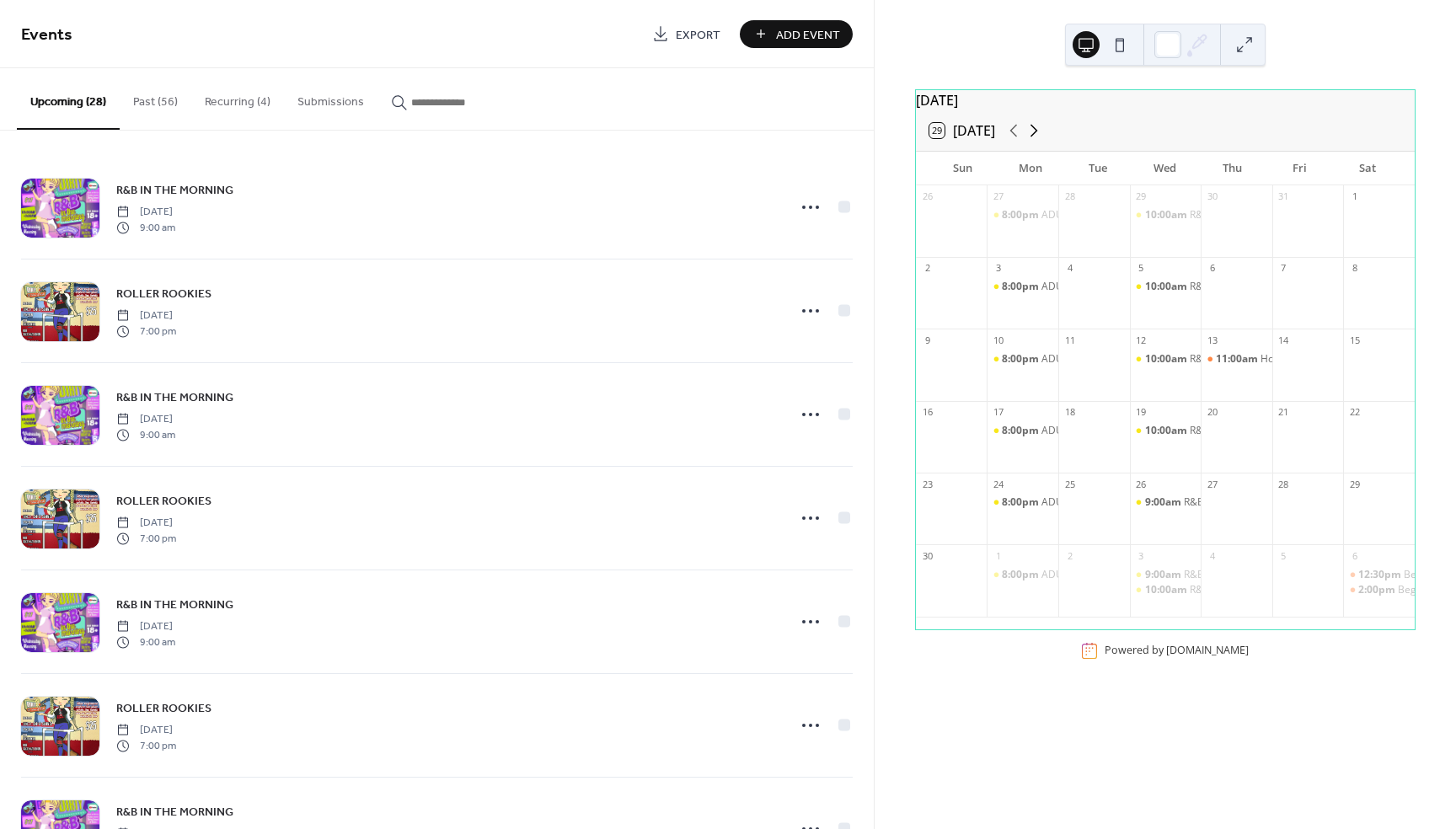 click 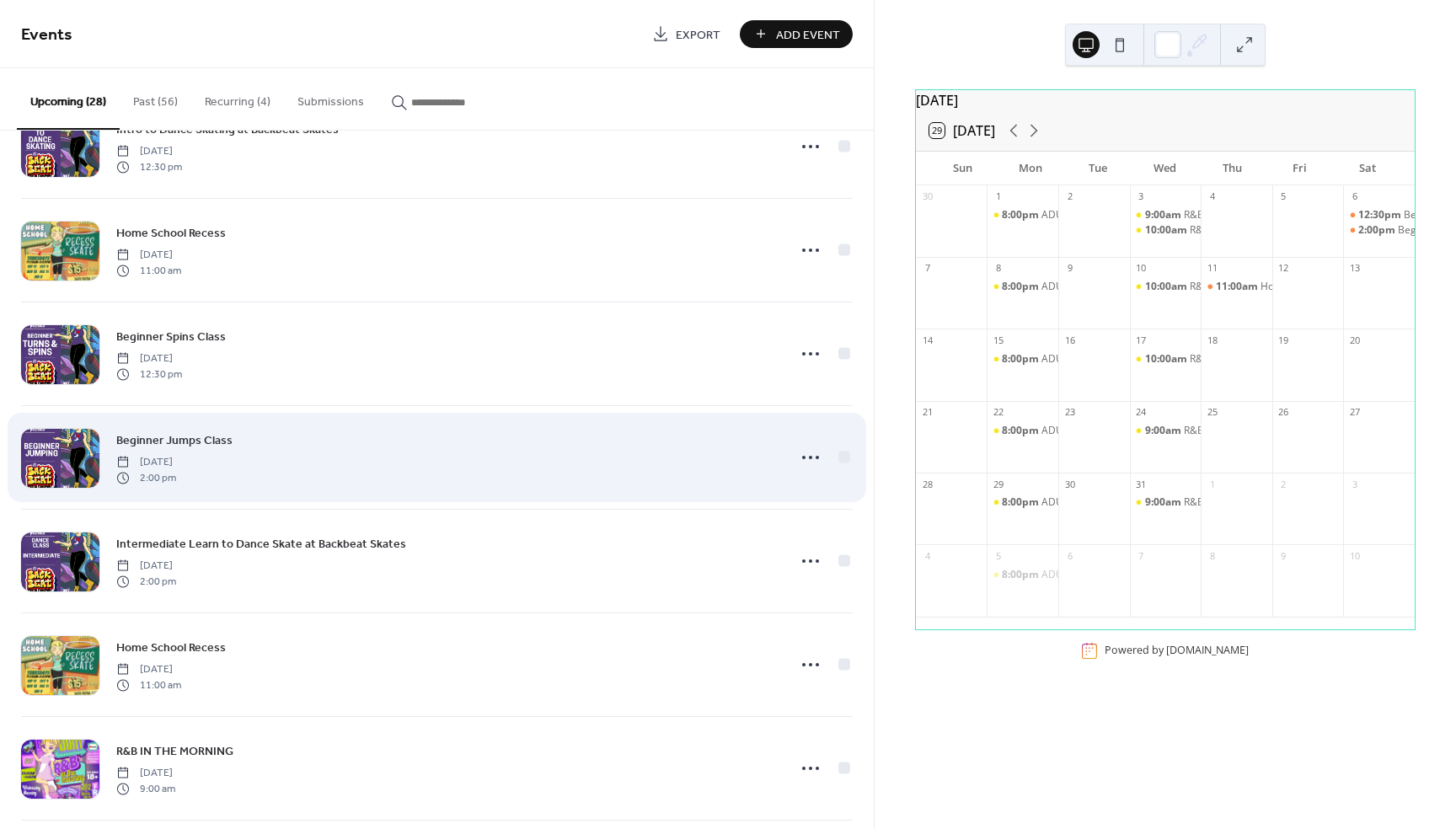 scroll, scrollTop: 1895, scrollLeft: 0, axis: vertical 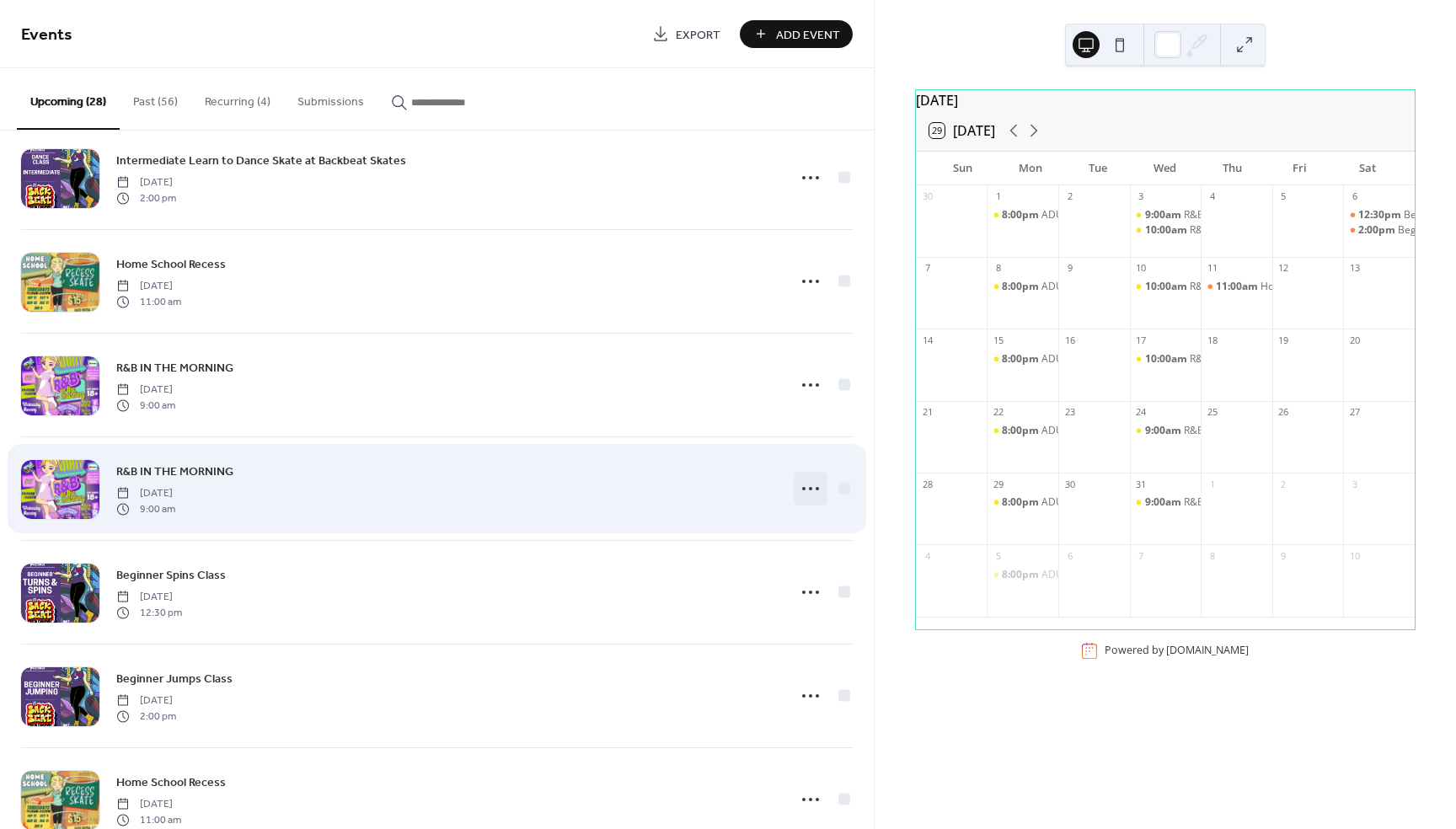 click 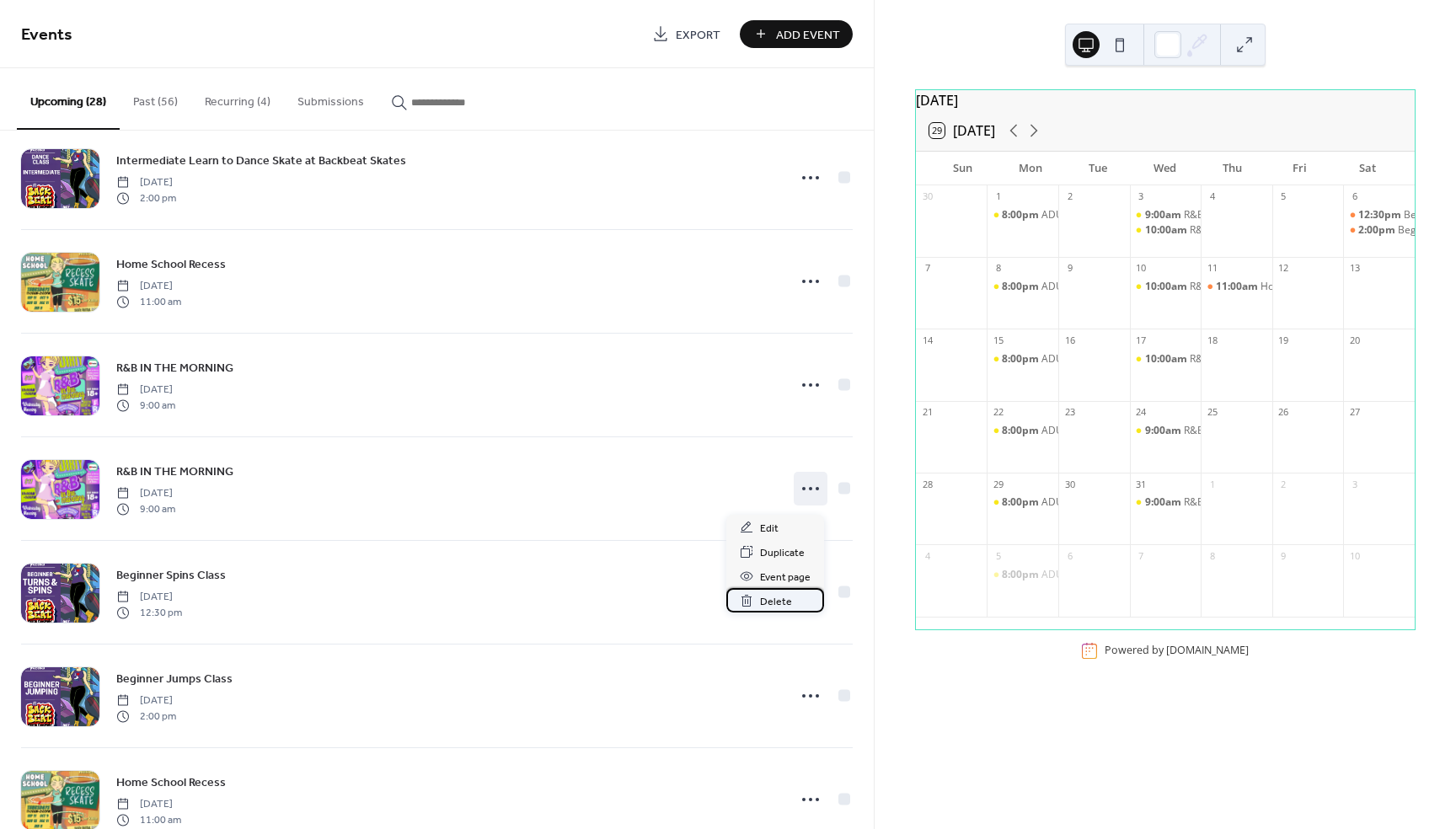 click on "Delete" at bounding box center [776, 602] 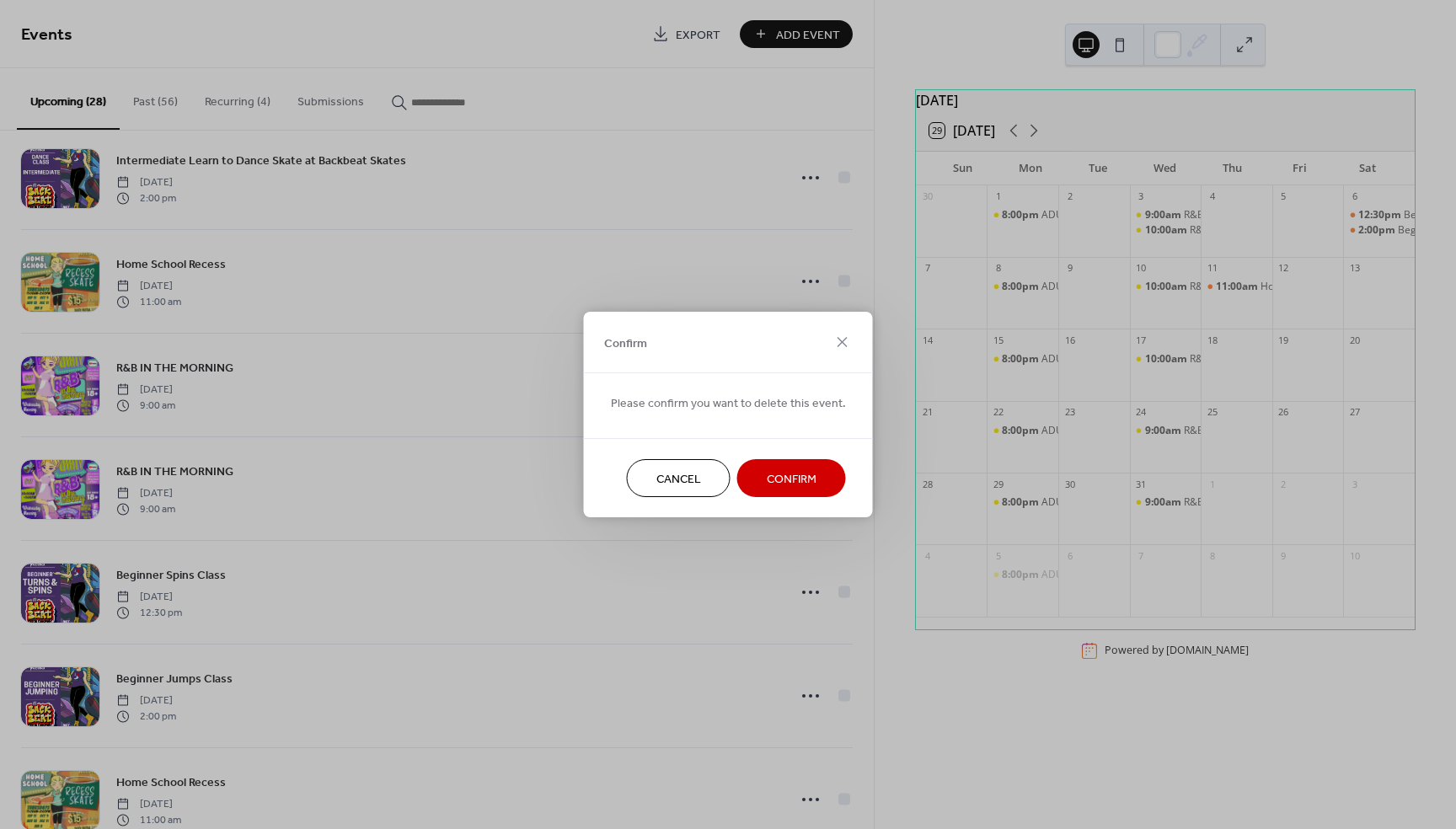 click on "Confirm" at bounding box center (791, 478) 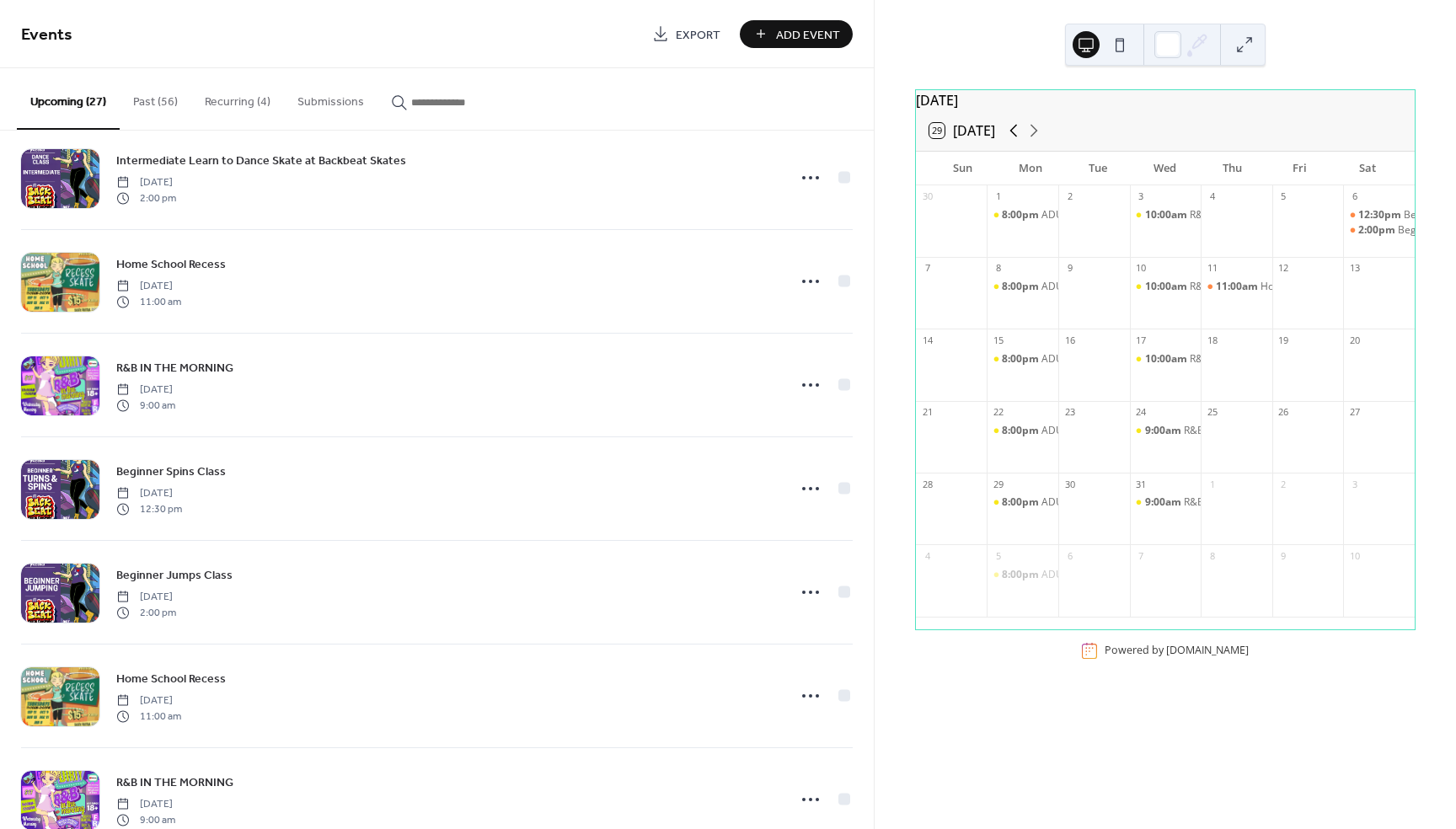 click 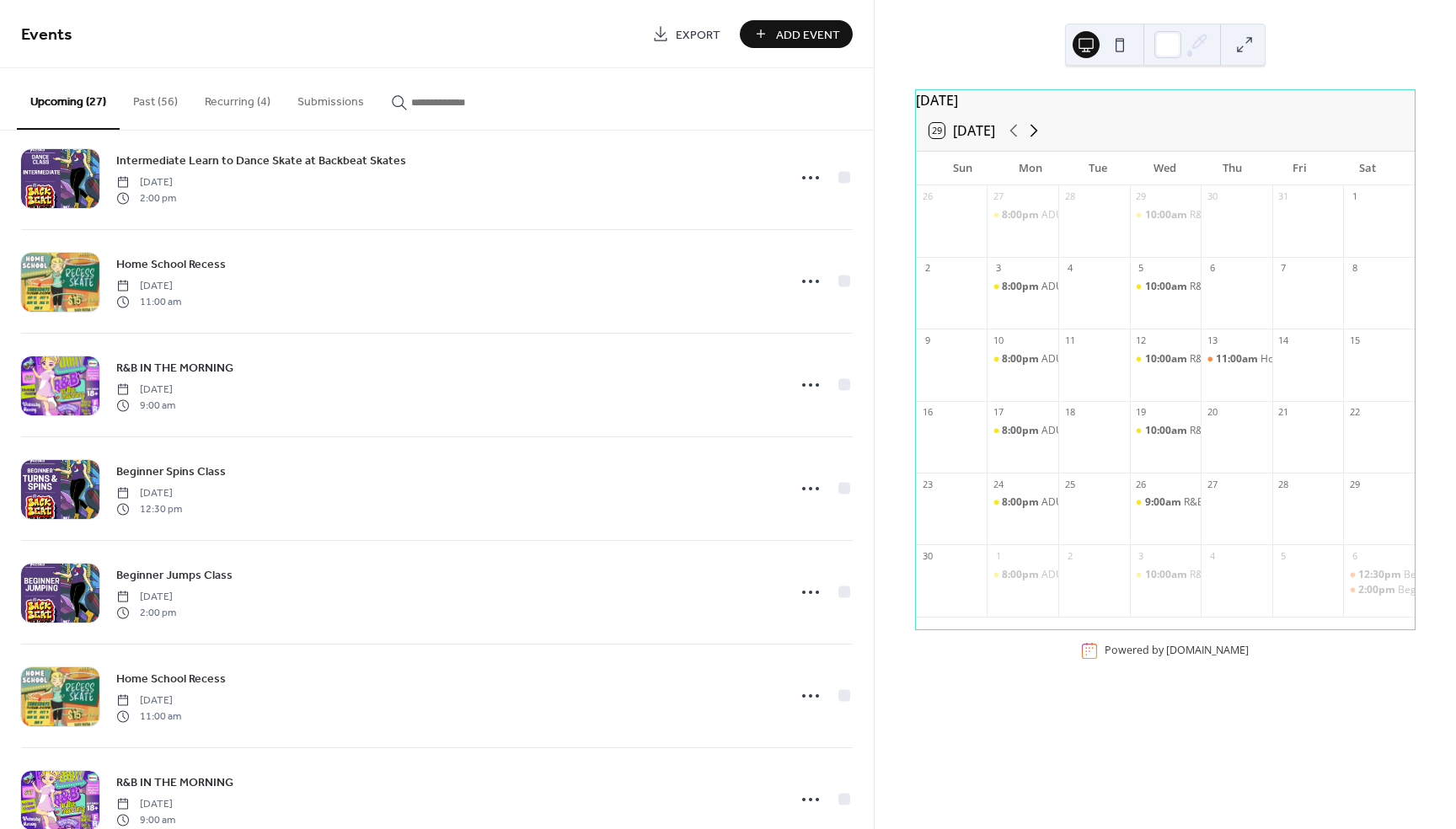 click 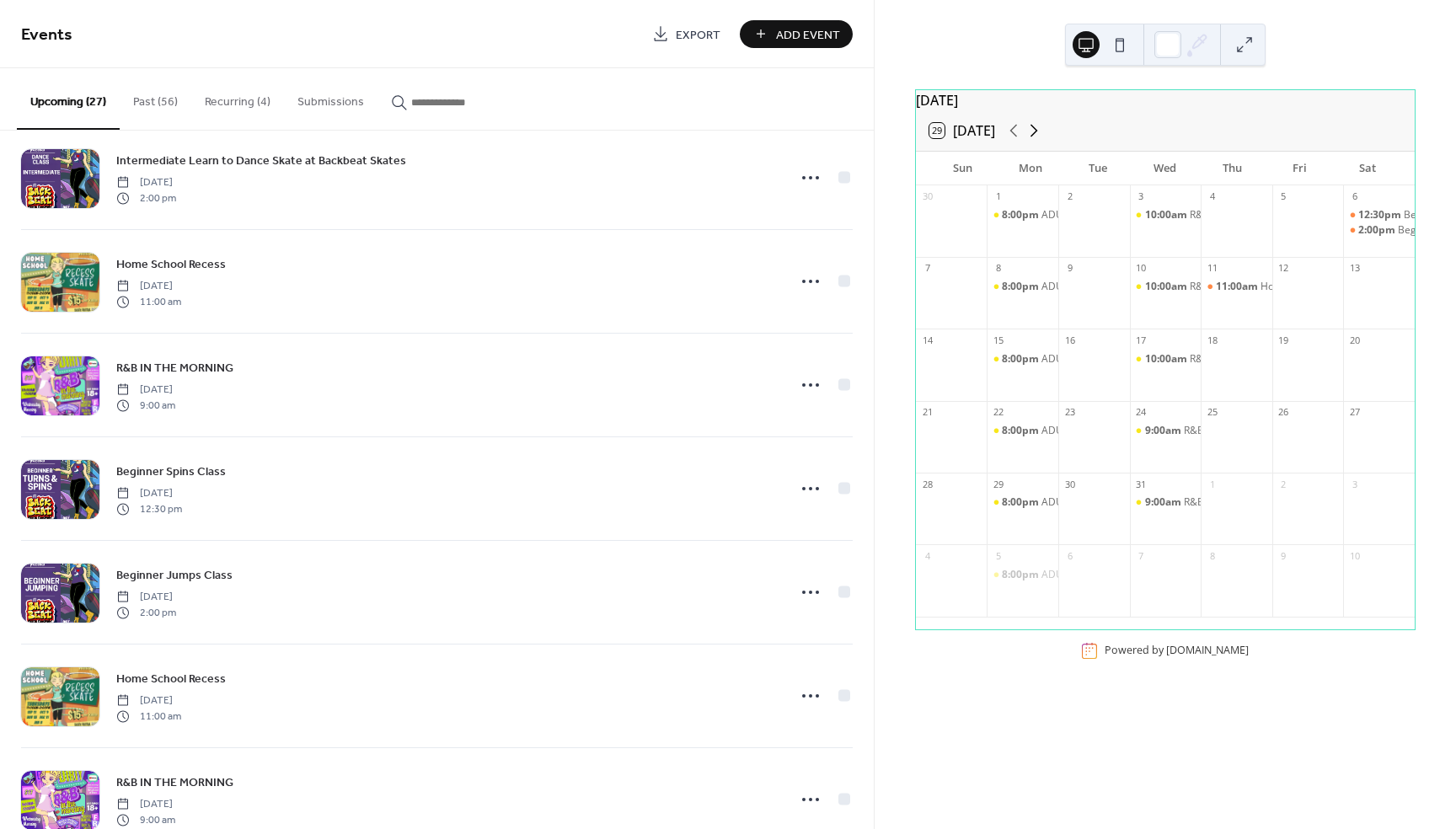 click 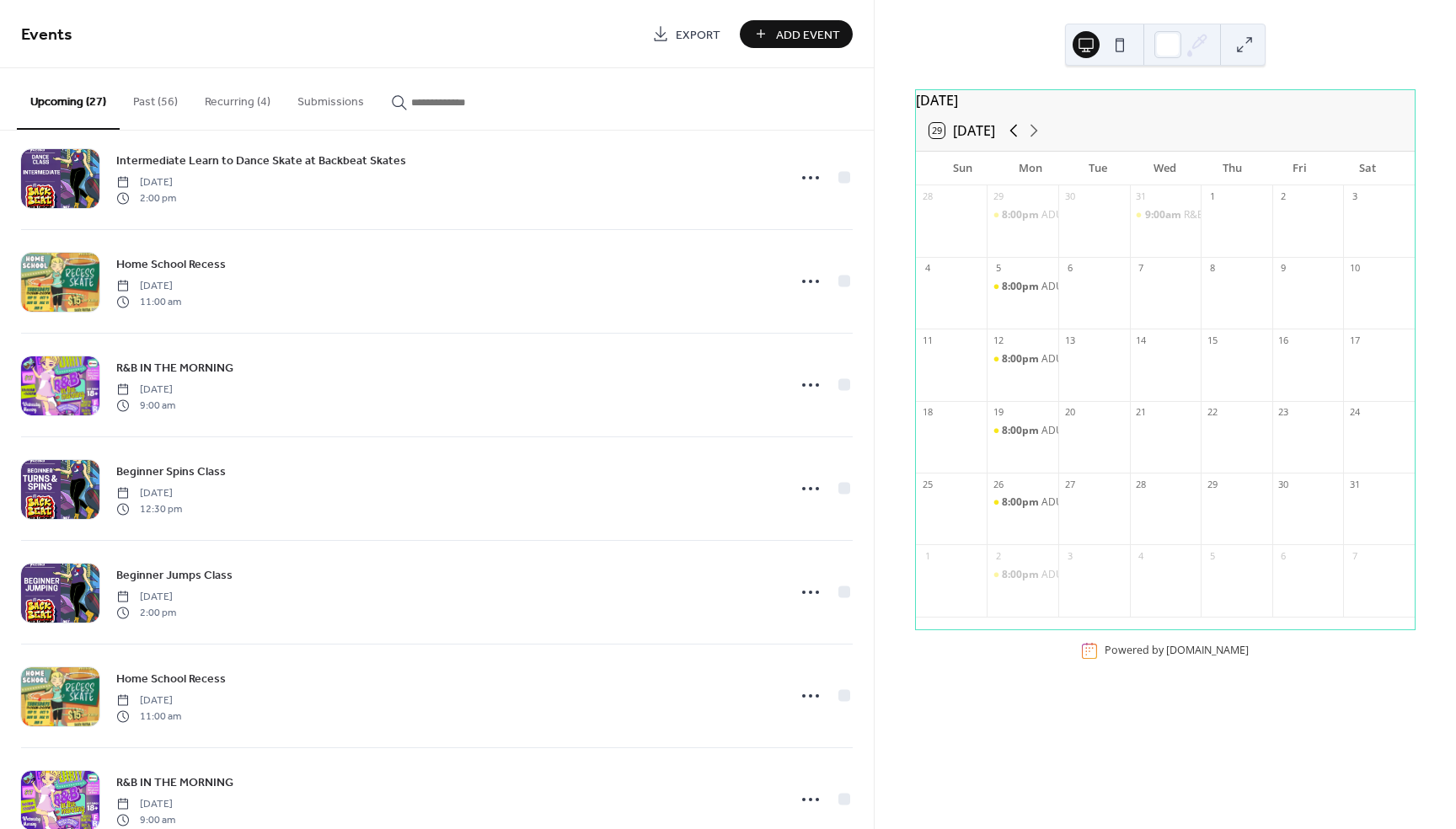 click 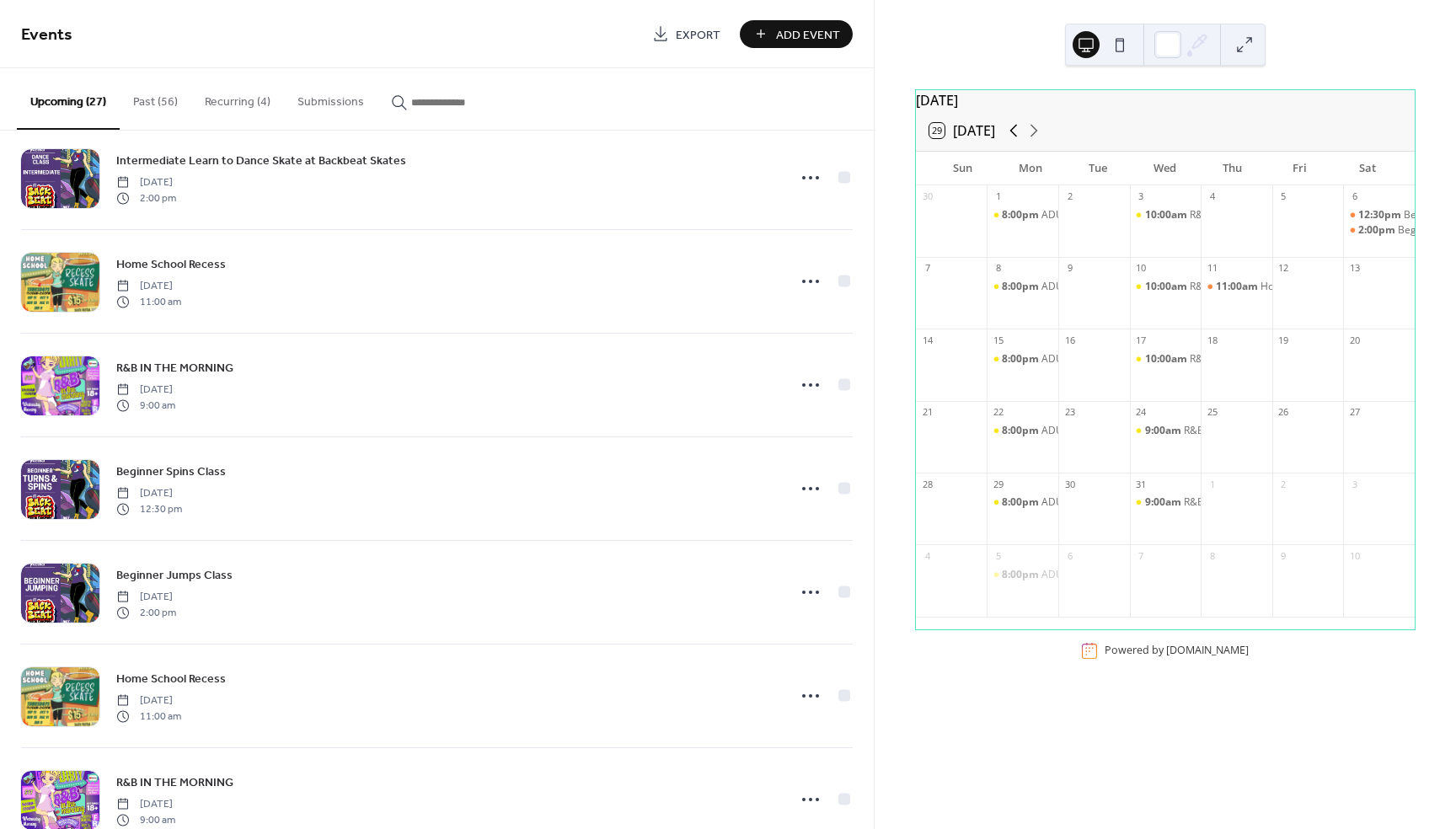 click 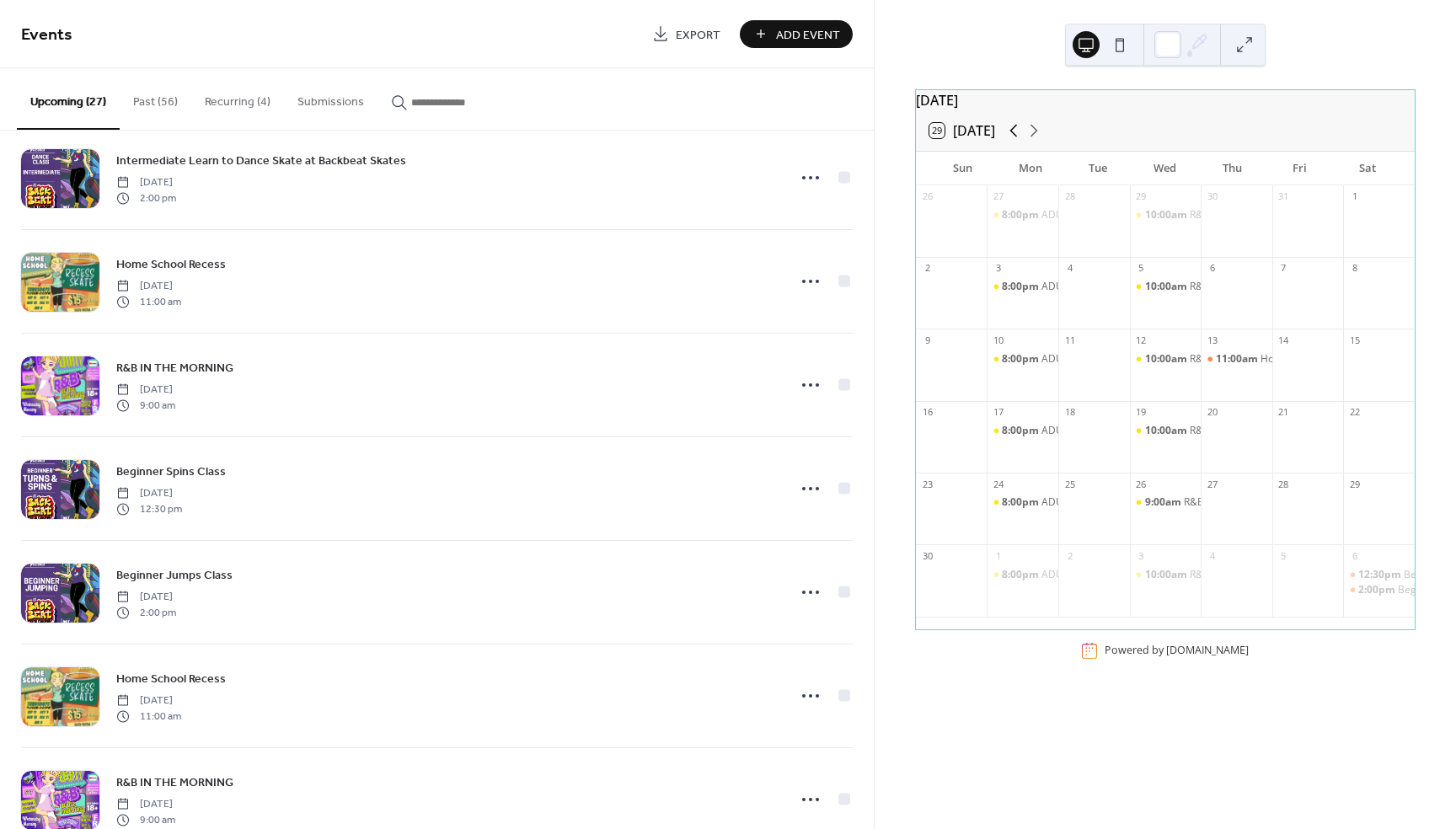 click 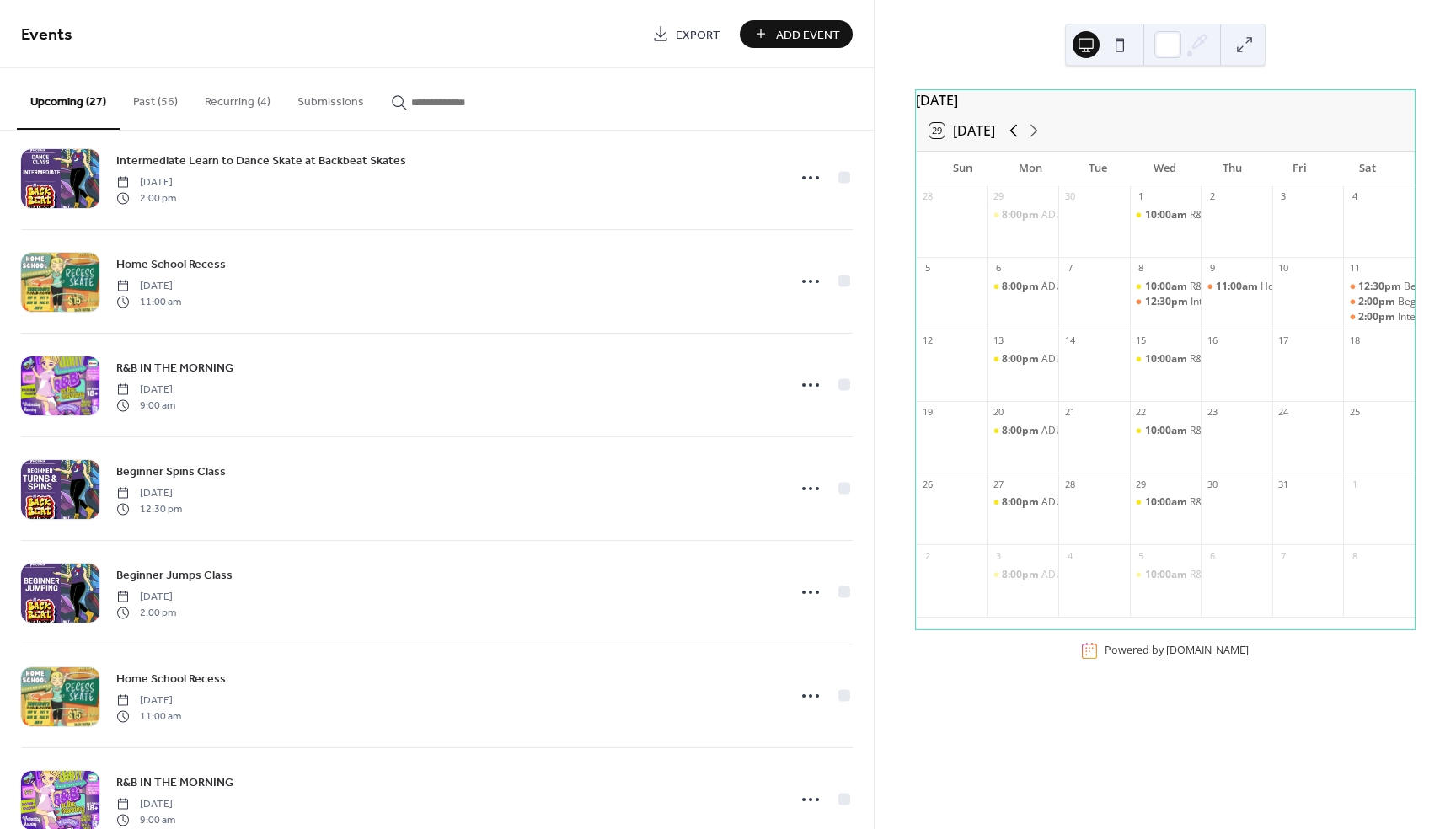 click 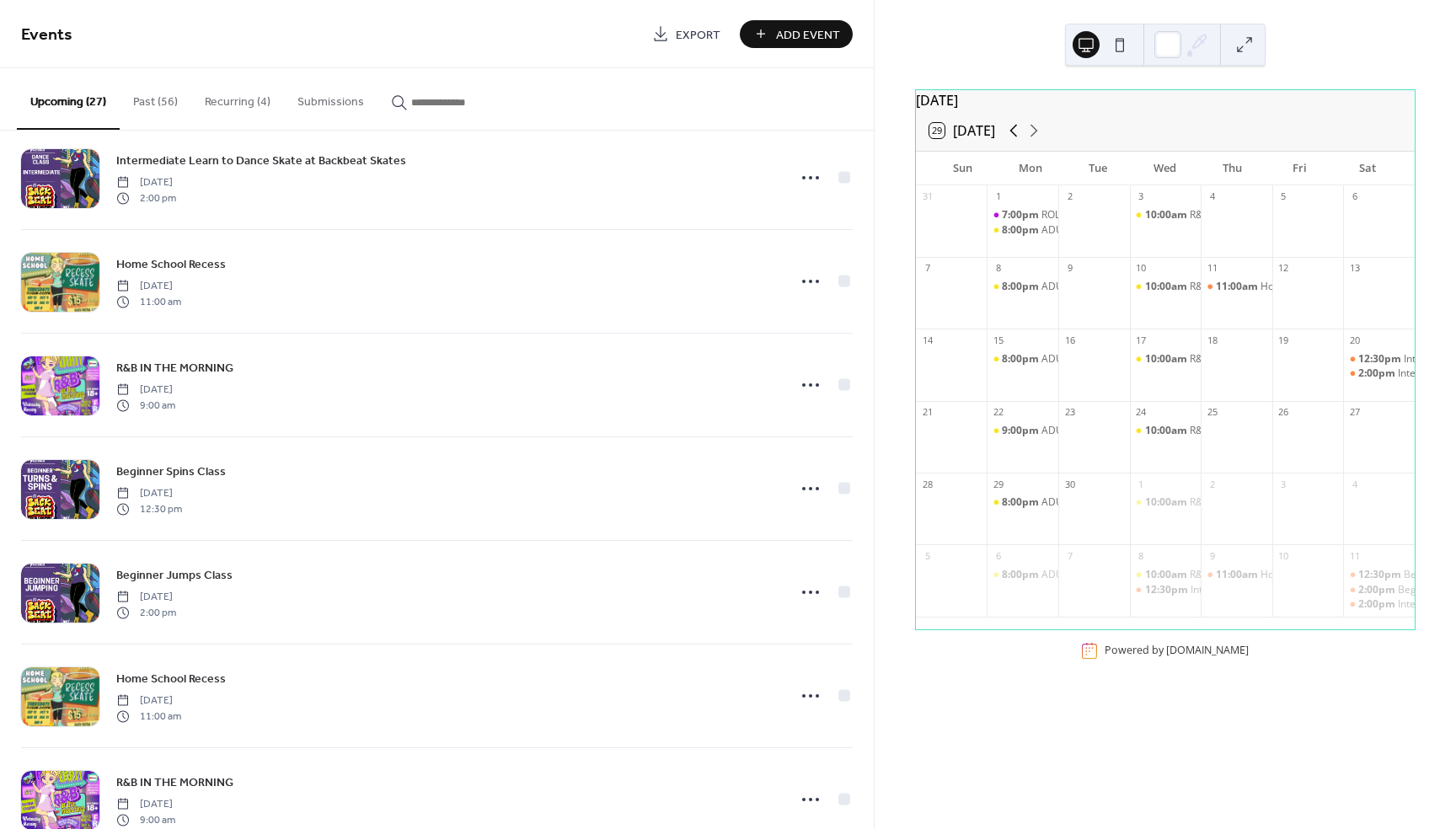 click 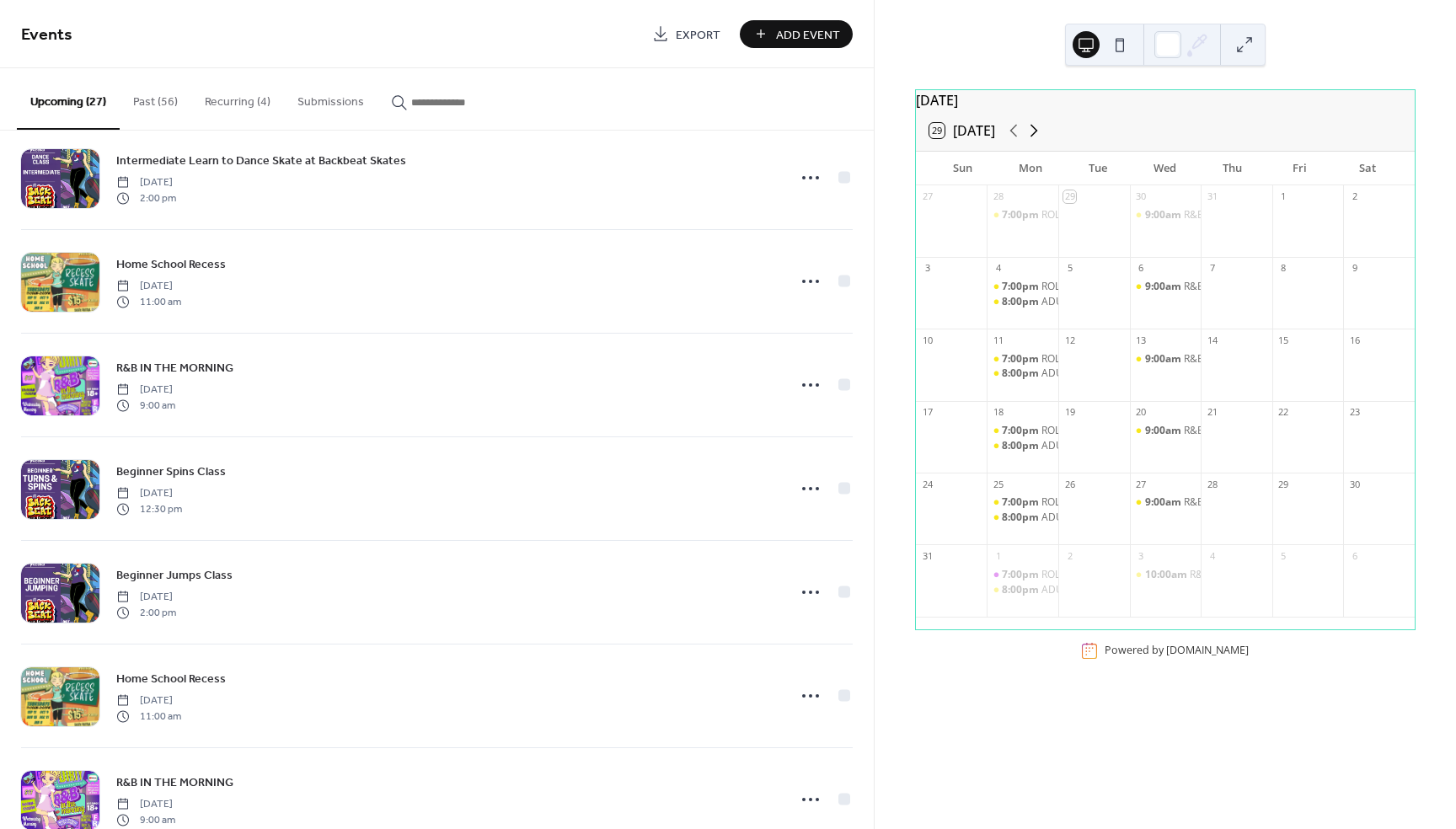 click 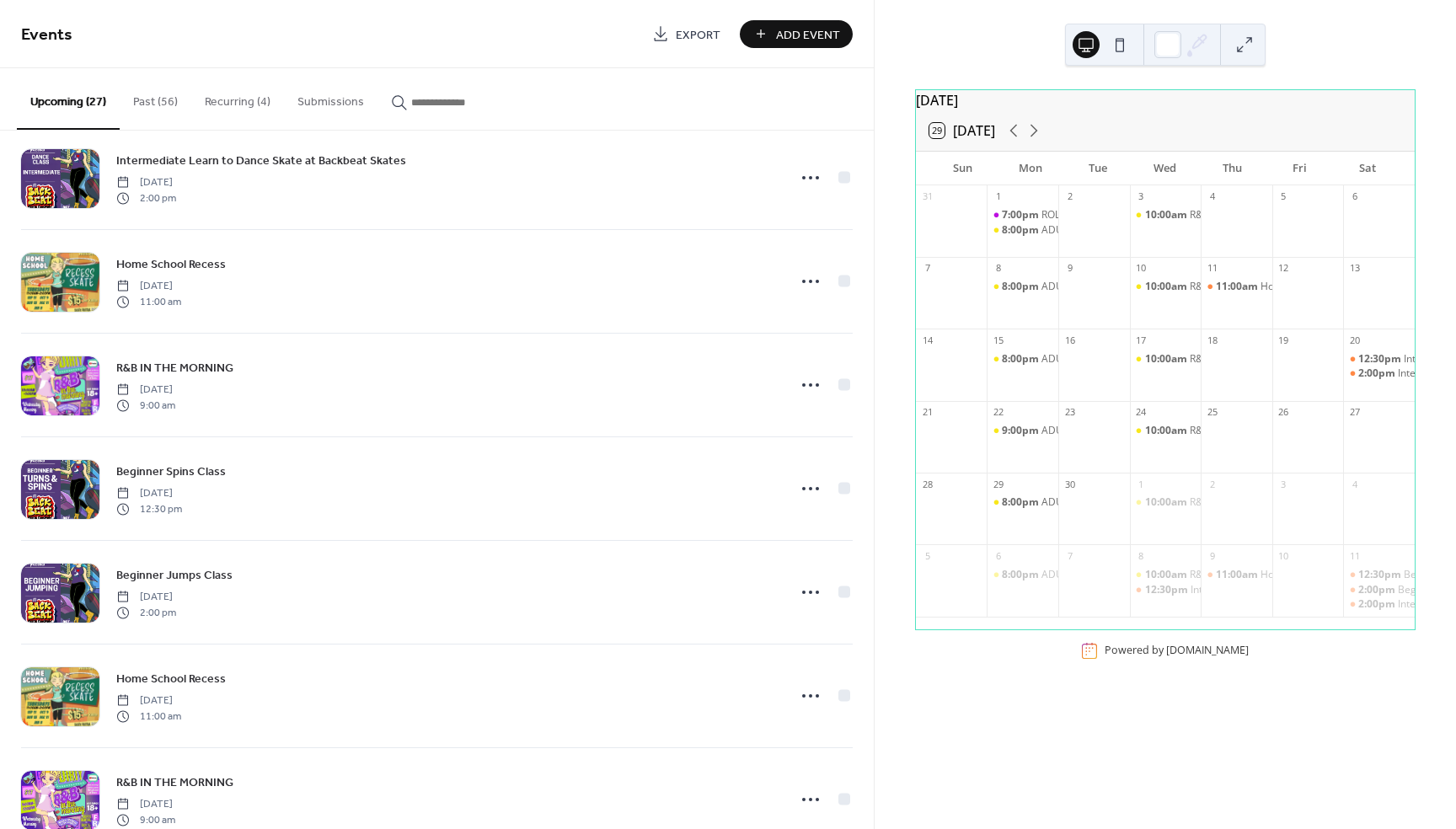 click on "29 [DATE]" at bounding box center (1165, 131) 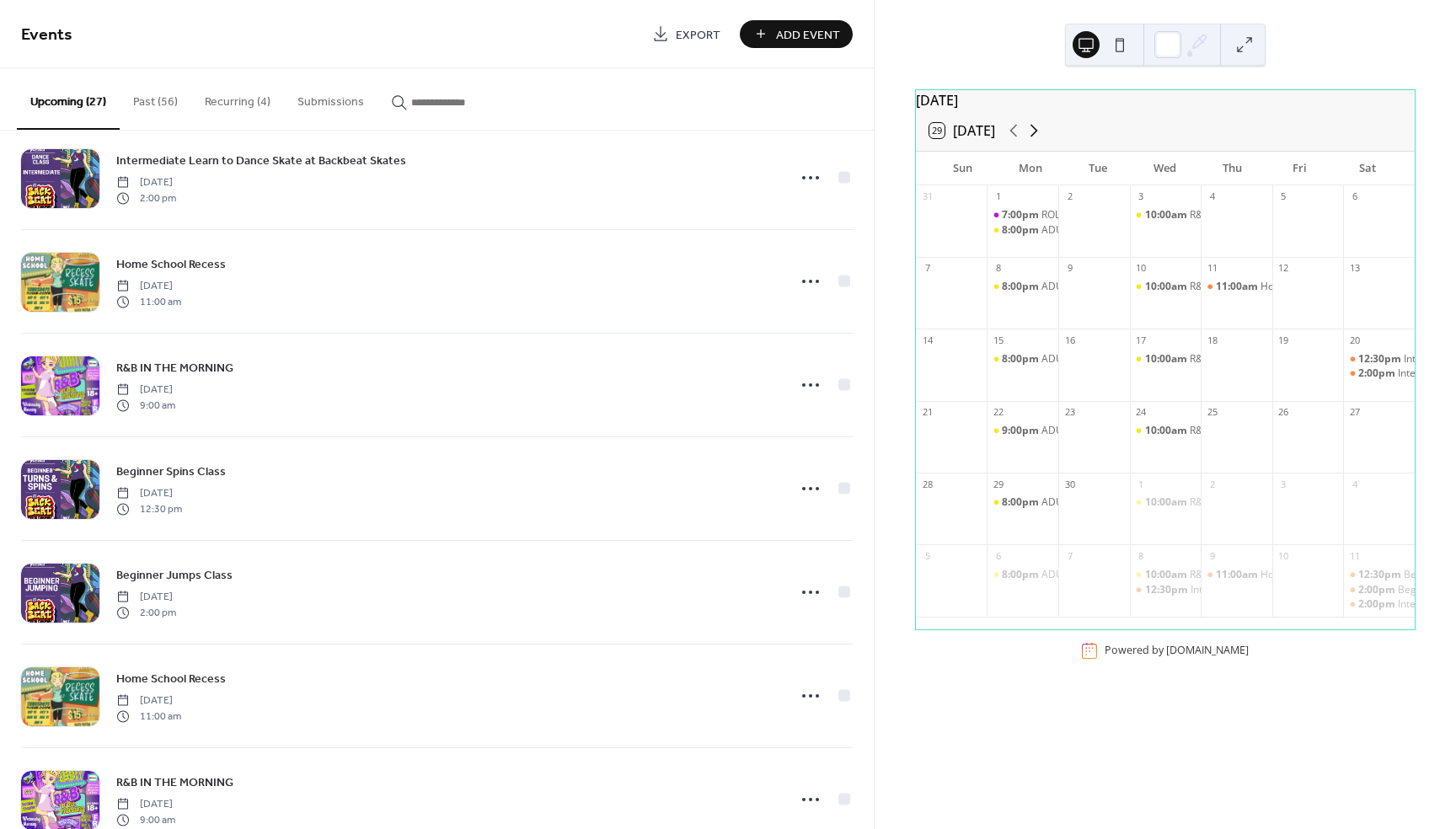 click 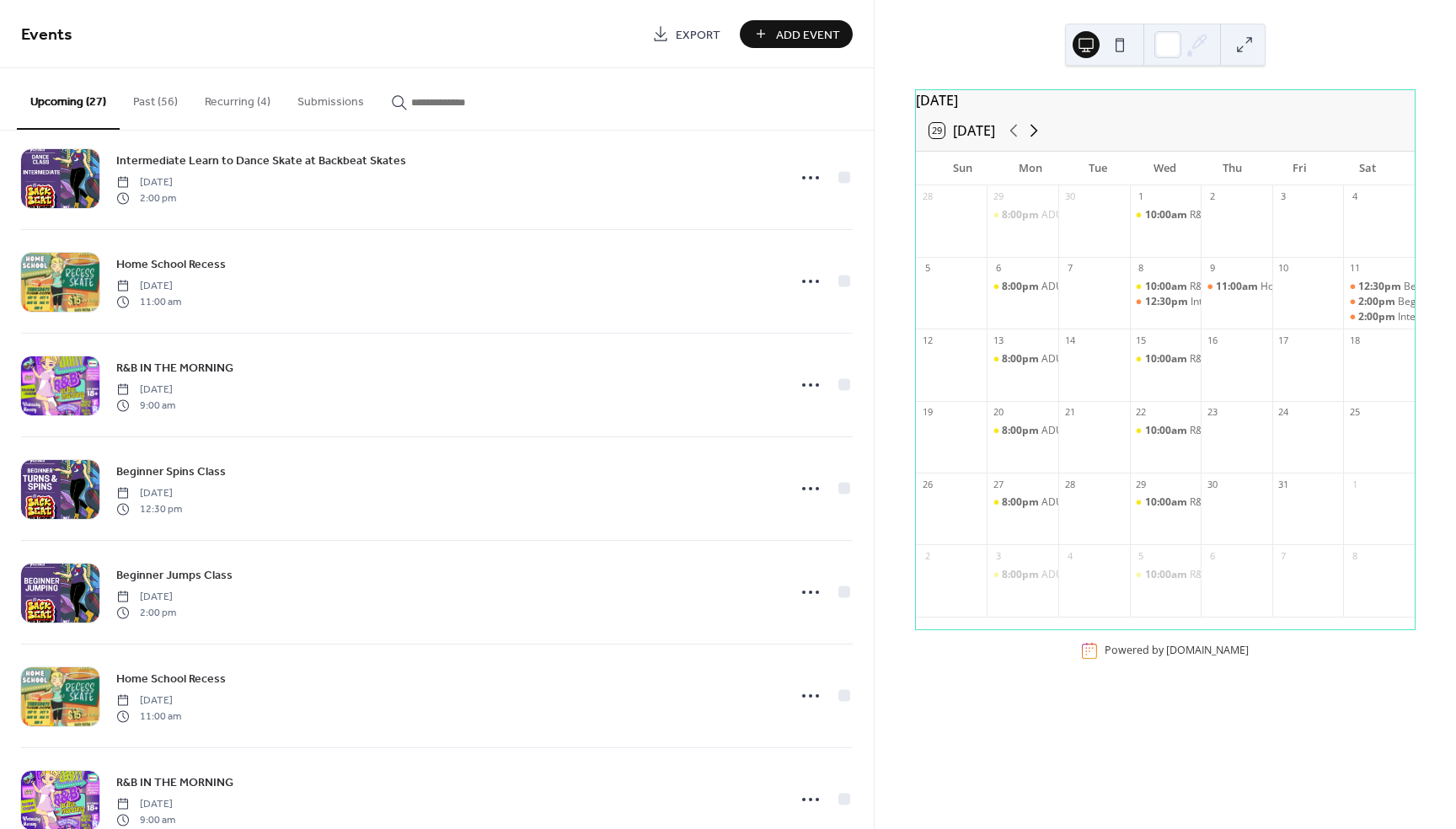 click 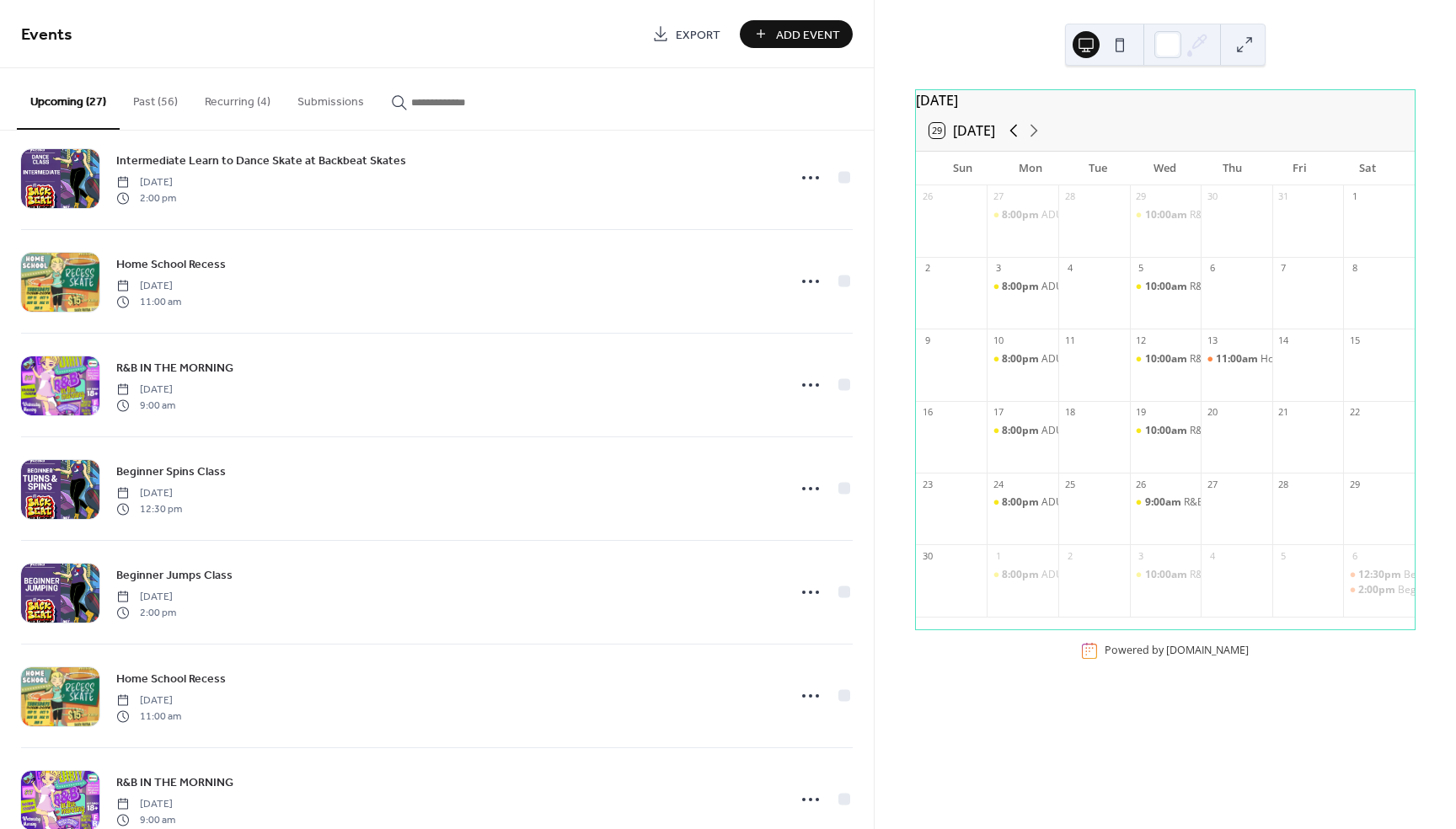 click 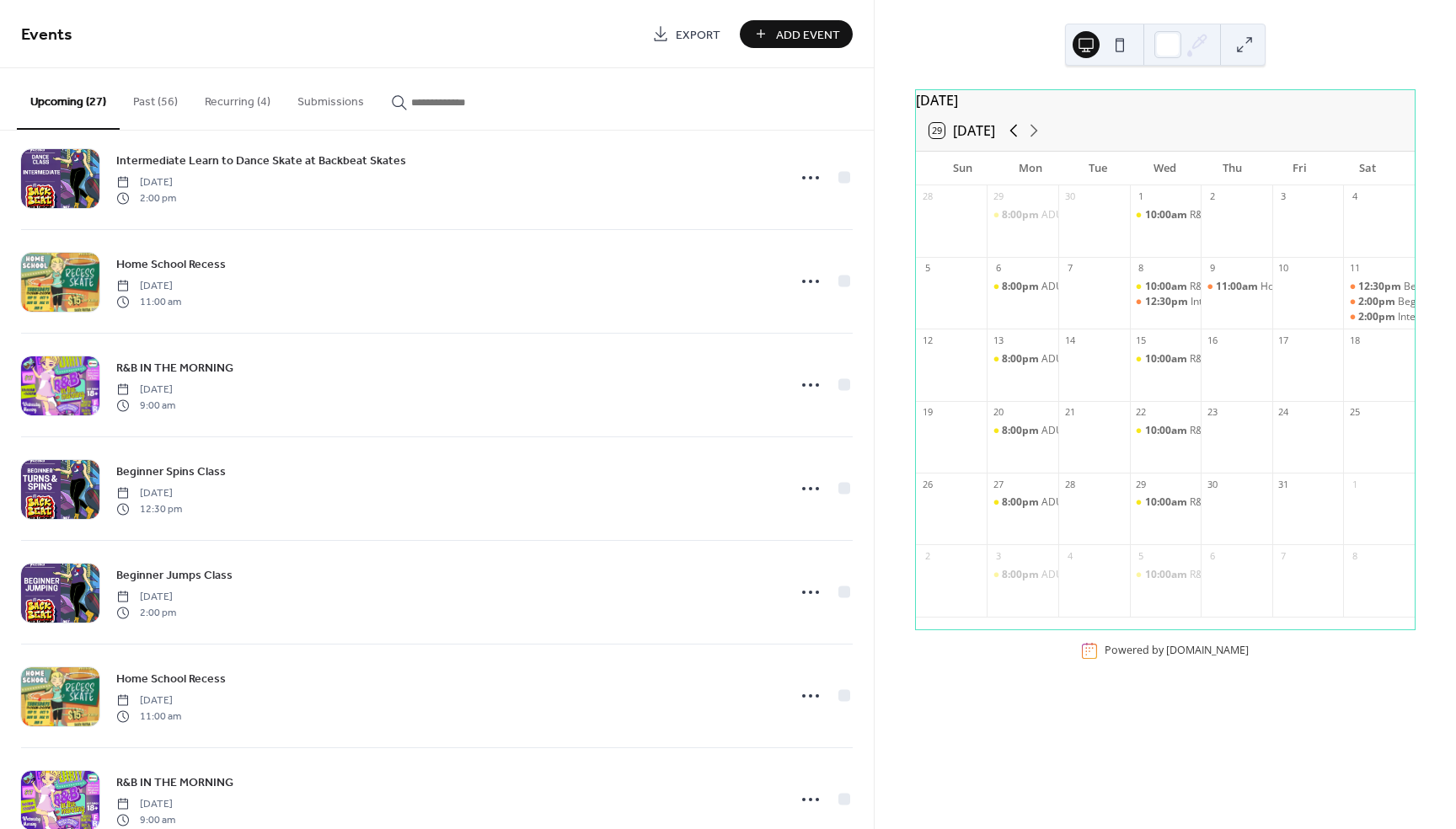 click 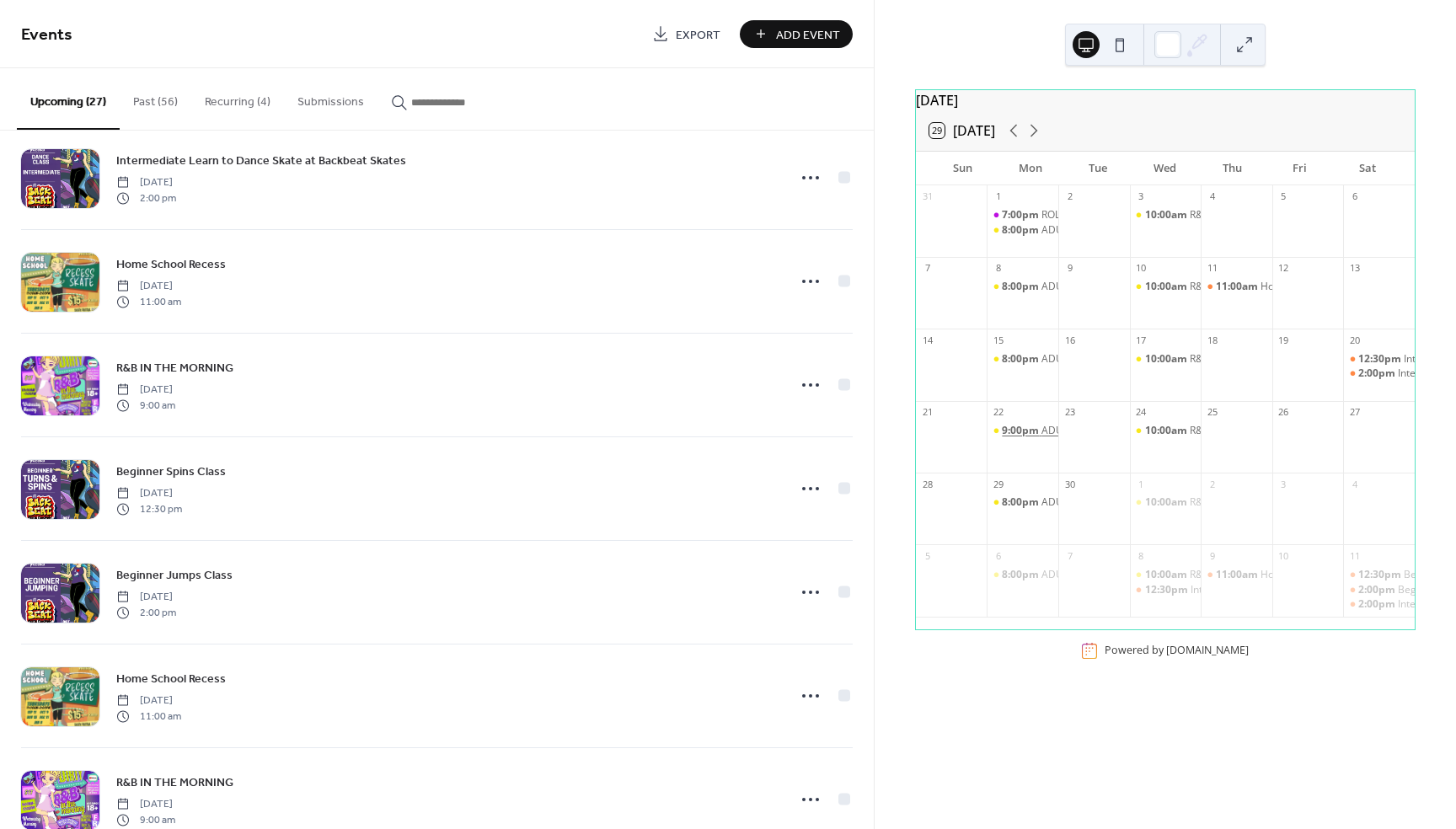 click on "9:00pm" at bounding box center [1021, 431] 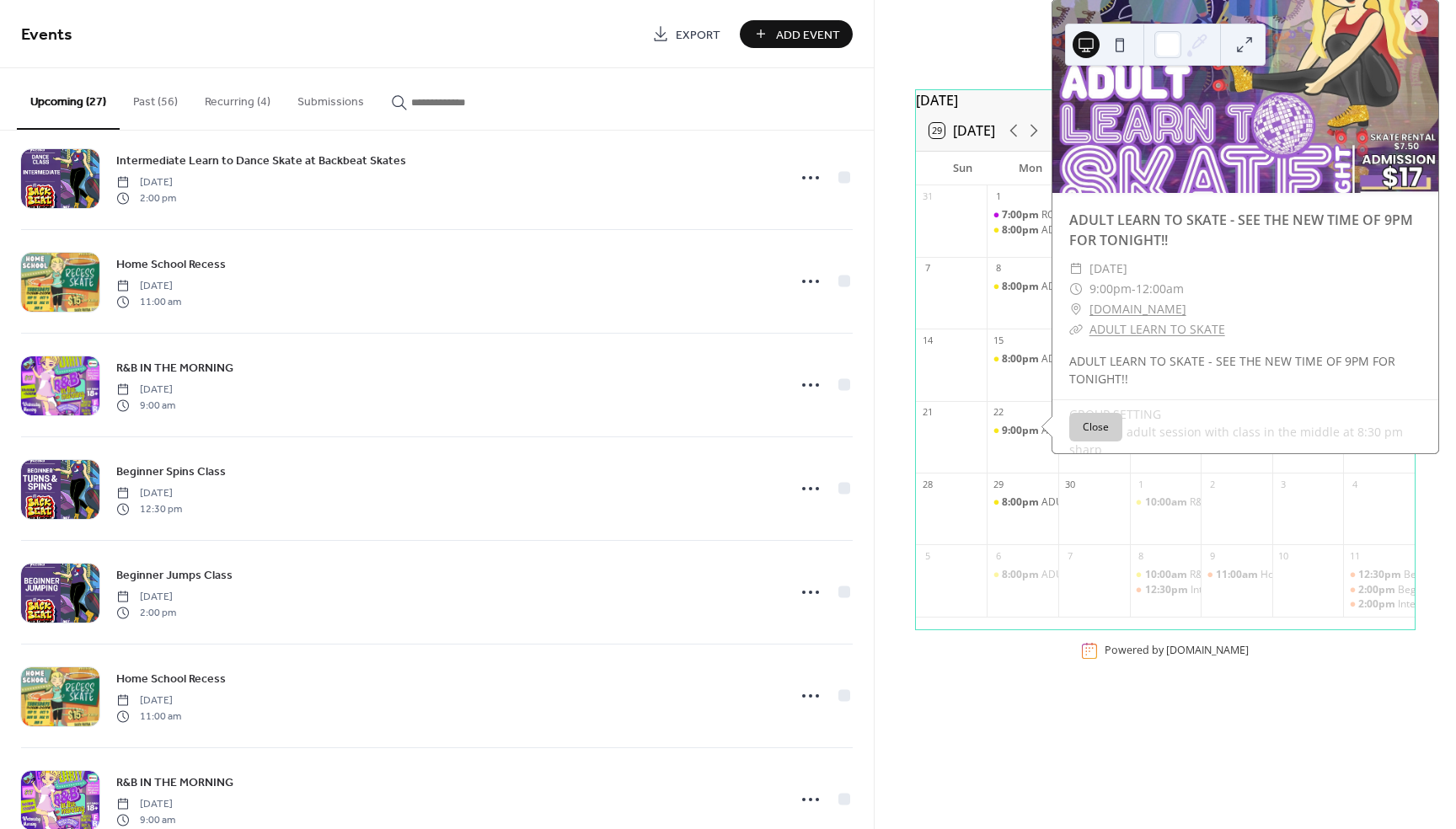 click on "Close" at bounding box center [1095, 426] 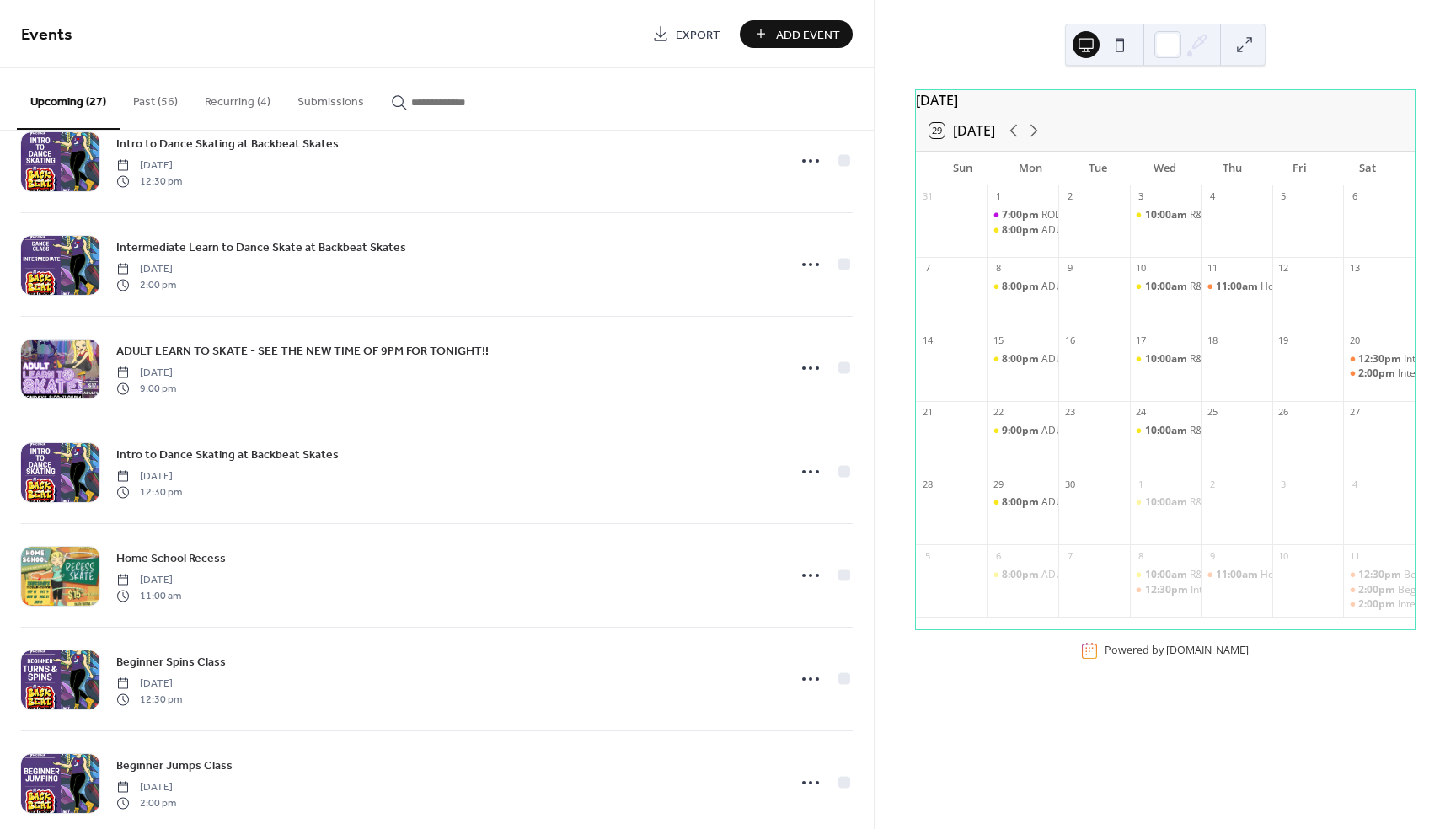 scroll, scrollTop: 355, scrollLeft: 0, axis: vertical 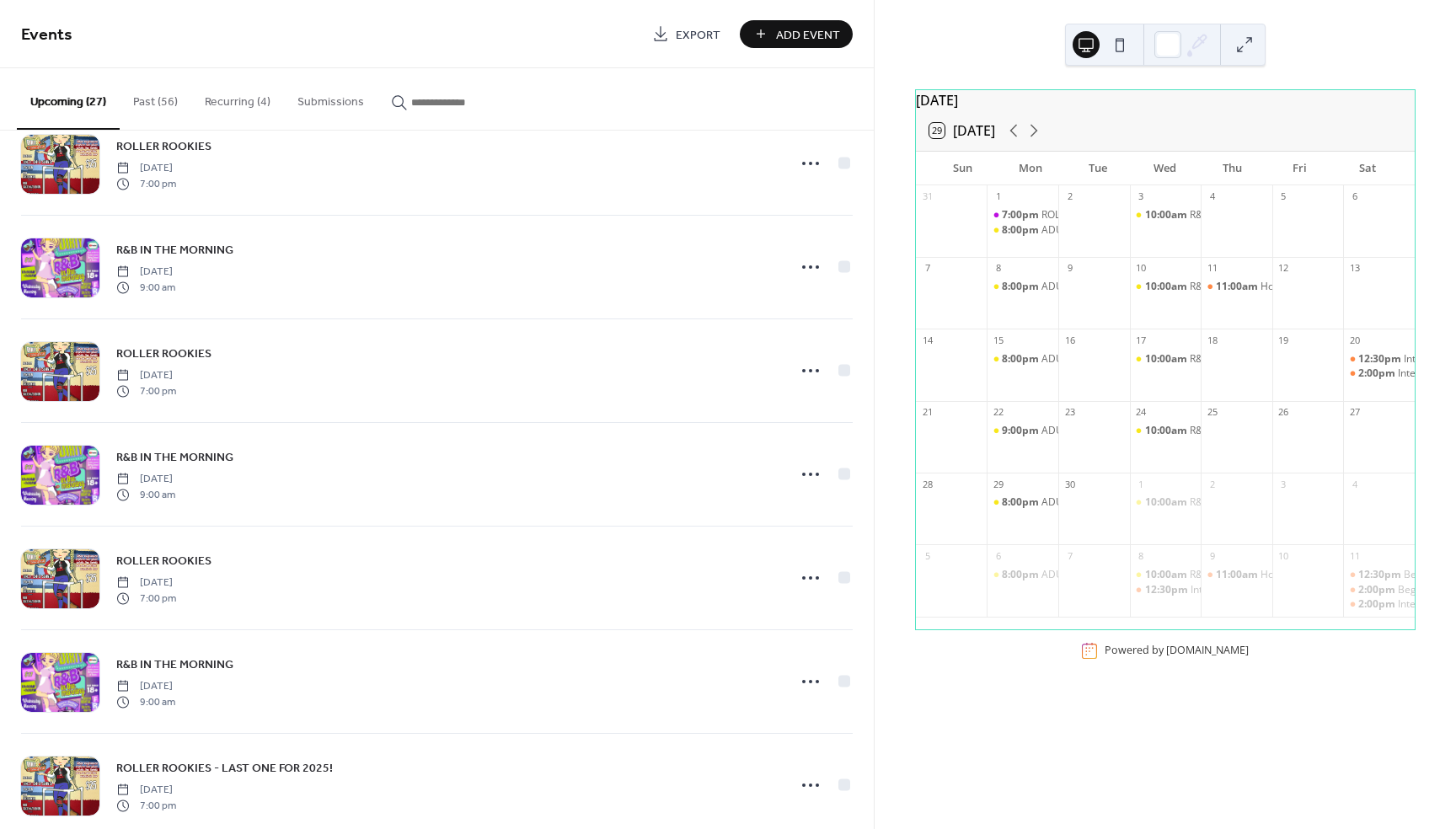click on "Recurring (4)" at bounding box center (238, 98) 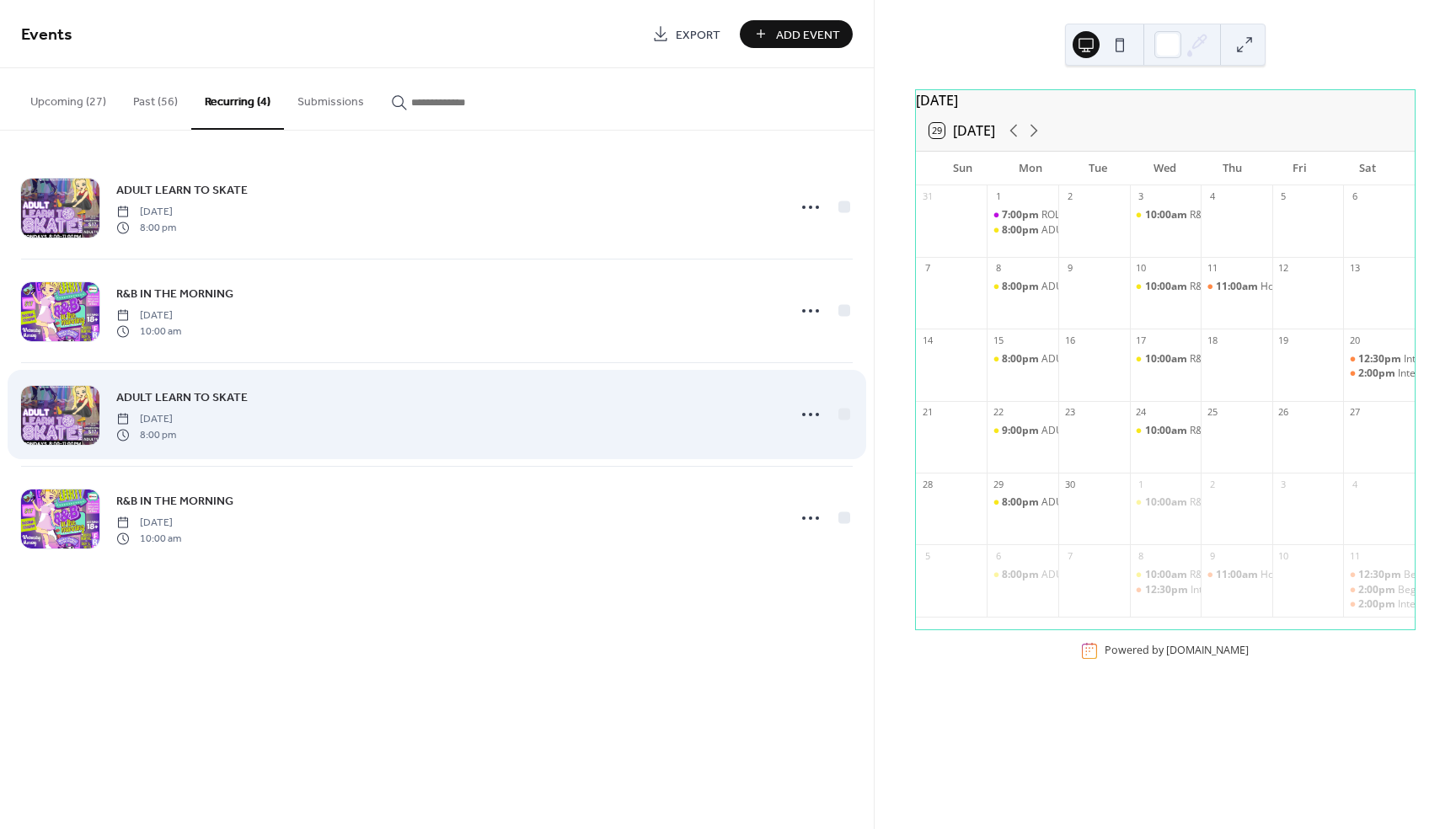 click on "ADULT LEARN TO SKATE" at bounding box center [182, 397] 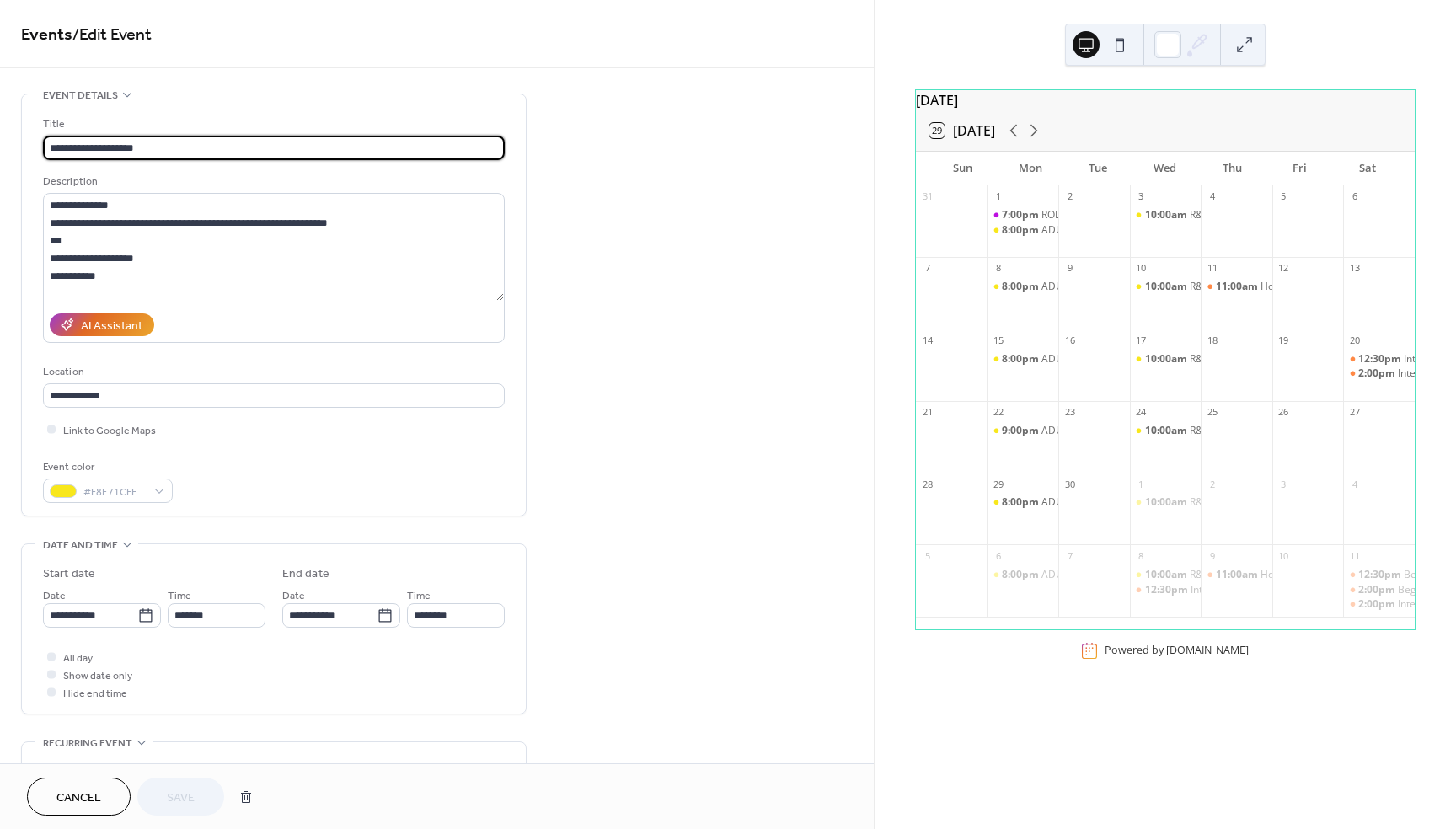 click on "Cancel" at bounding box center [78, 796] 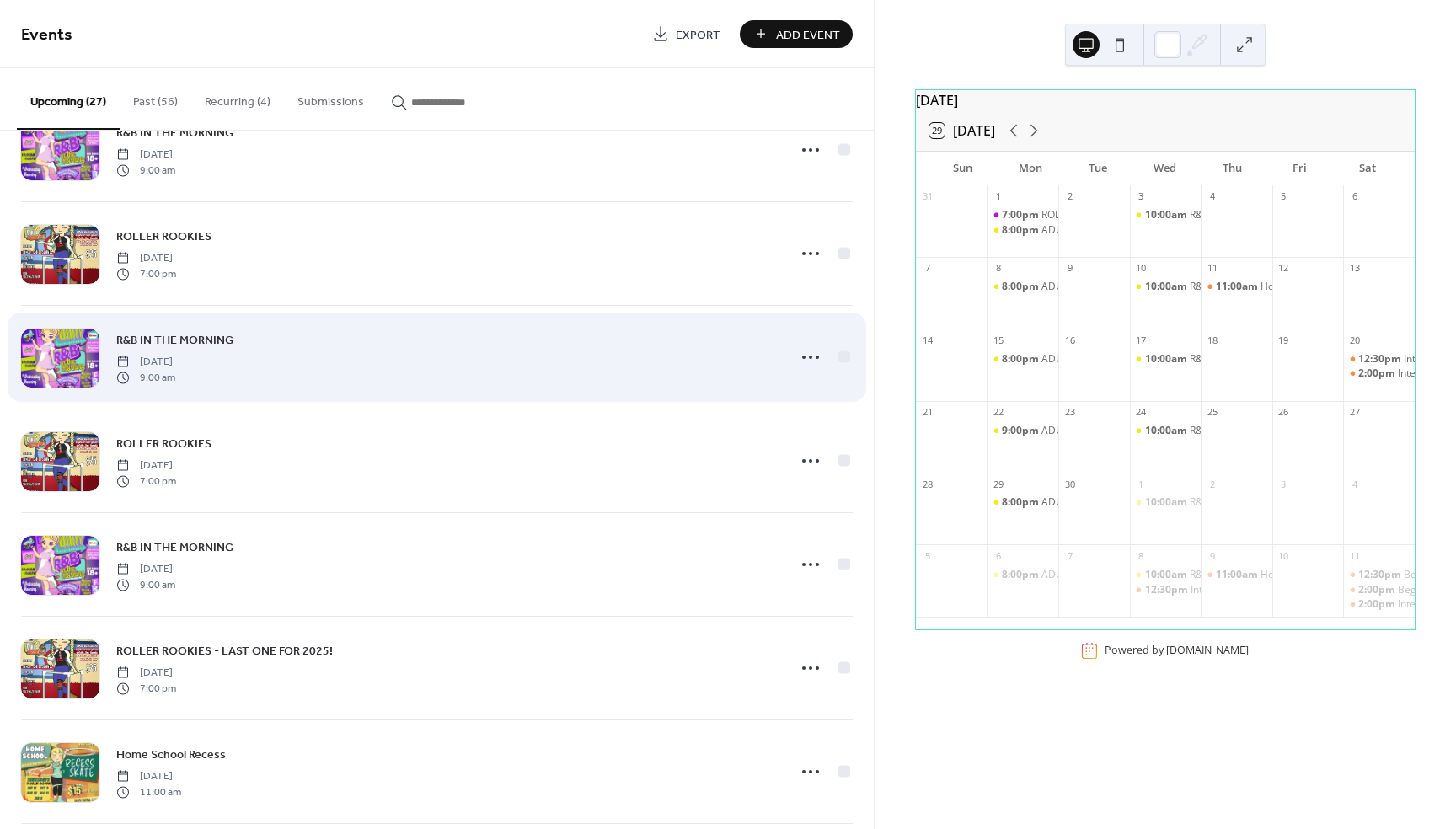 scroll, scrollTop: 459, scrollLeft: 0, axis: vertical 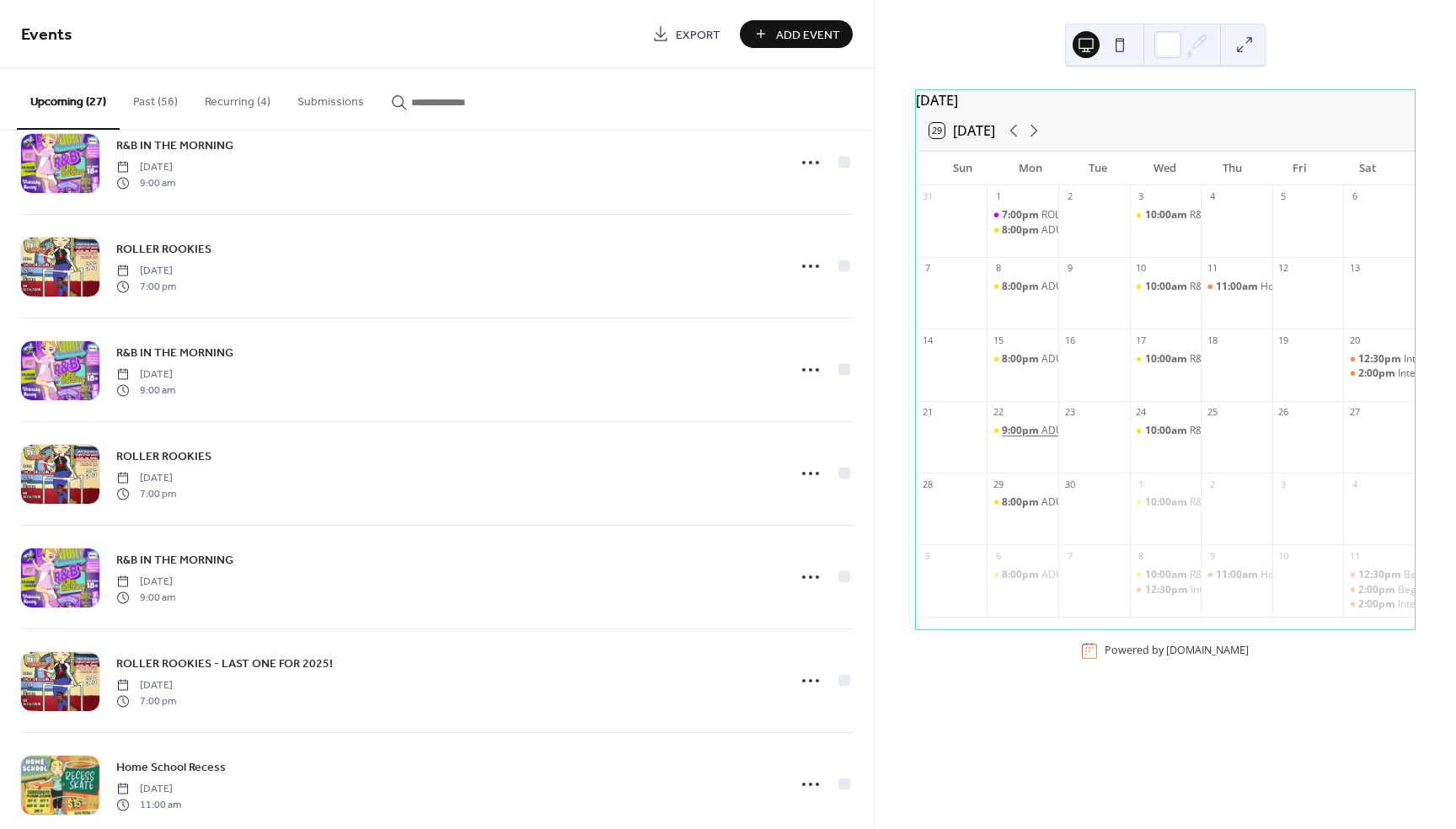 click on "9:00pm" at bounding box center [1021, 431] 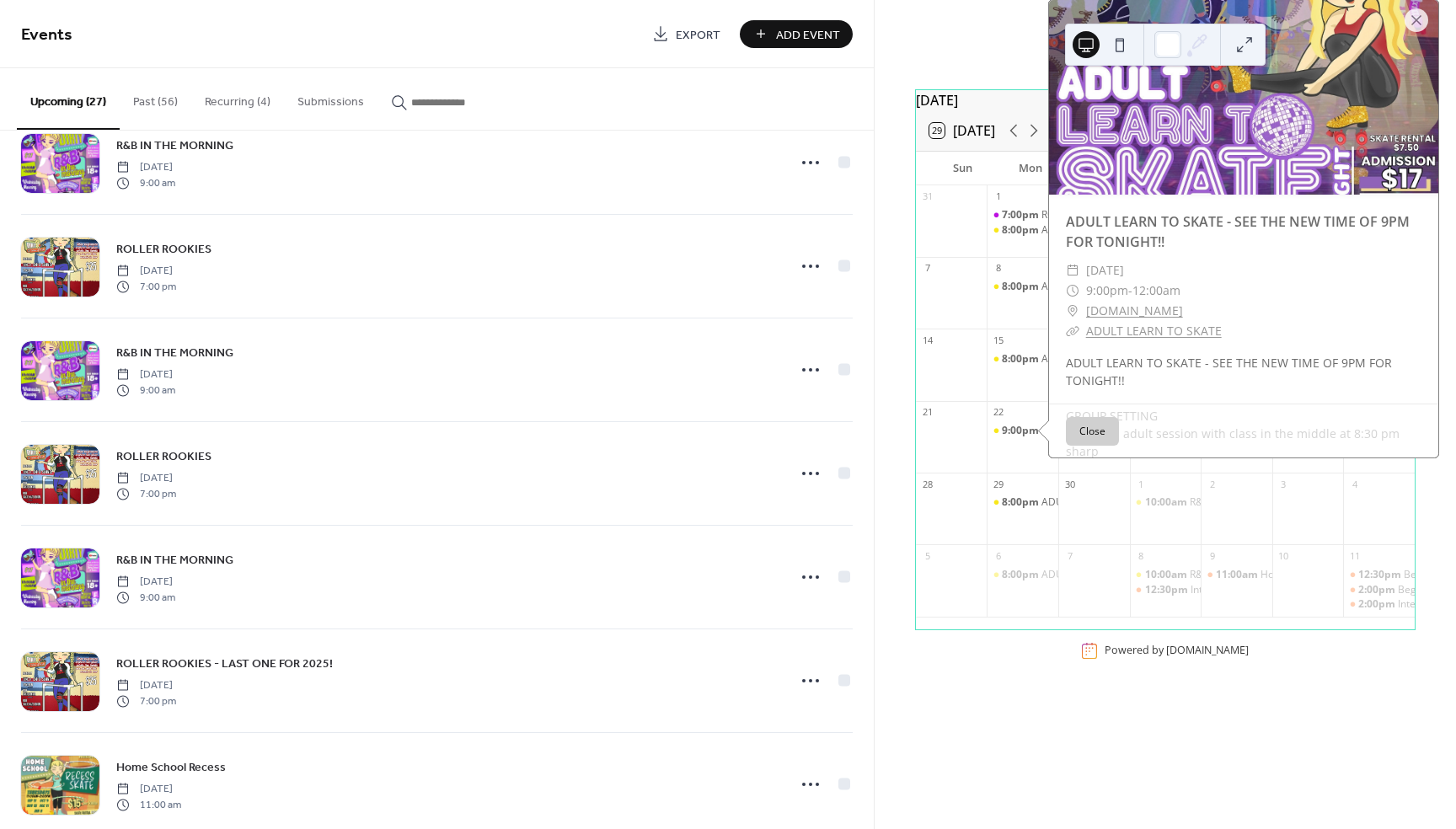 click on "Close" at bounding box center (1092, 431) 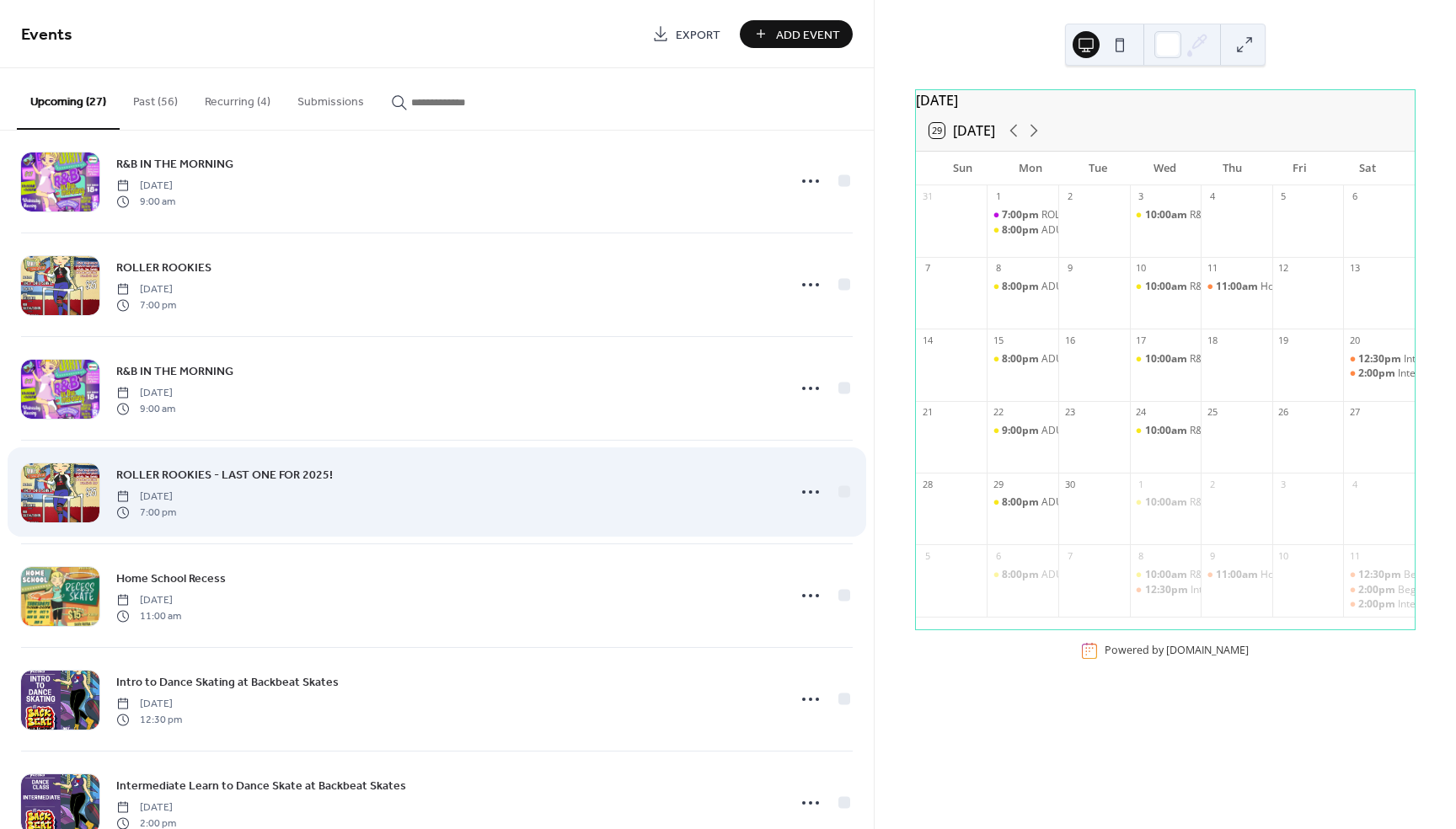 scroll, scrollTop: 735, scrollLeft: 0, axis: vertical 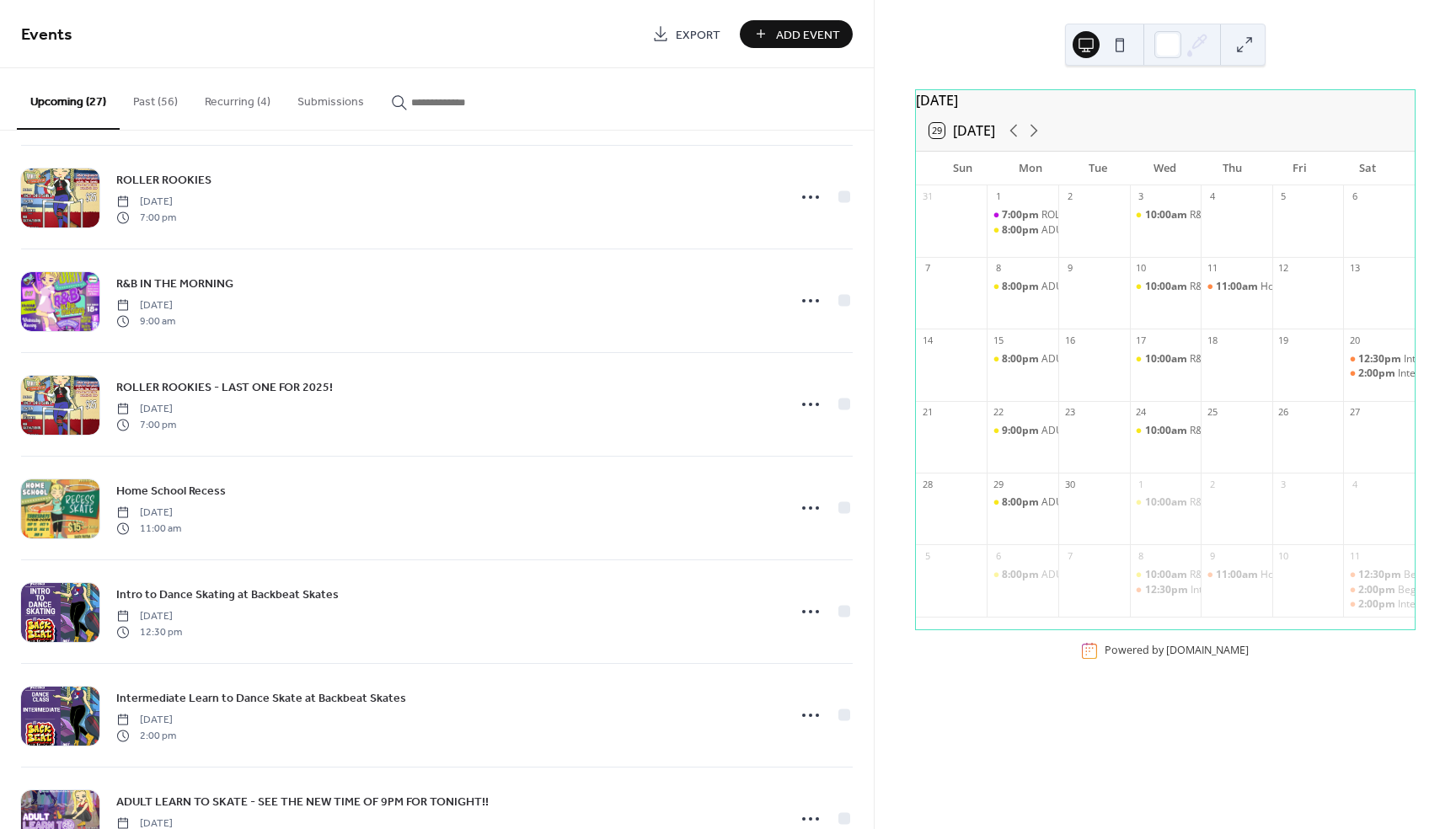click on "Recurring (4)" at bounding box center (238, 98) 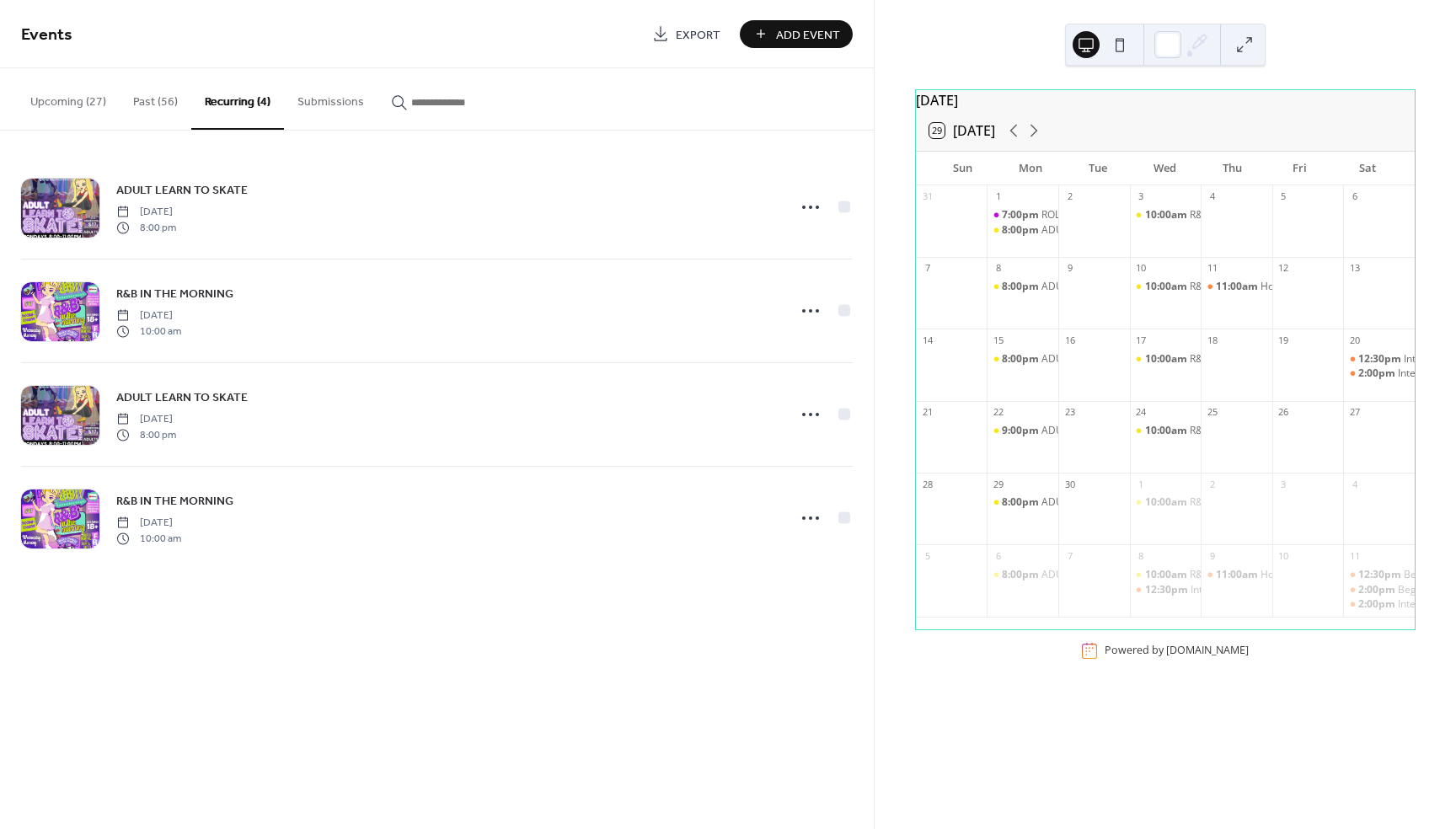 click on "Upcoming (27)" at bounding box center [68, 98] 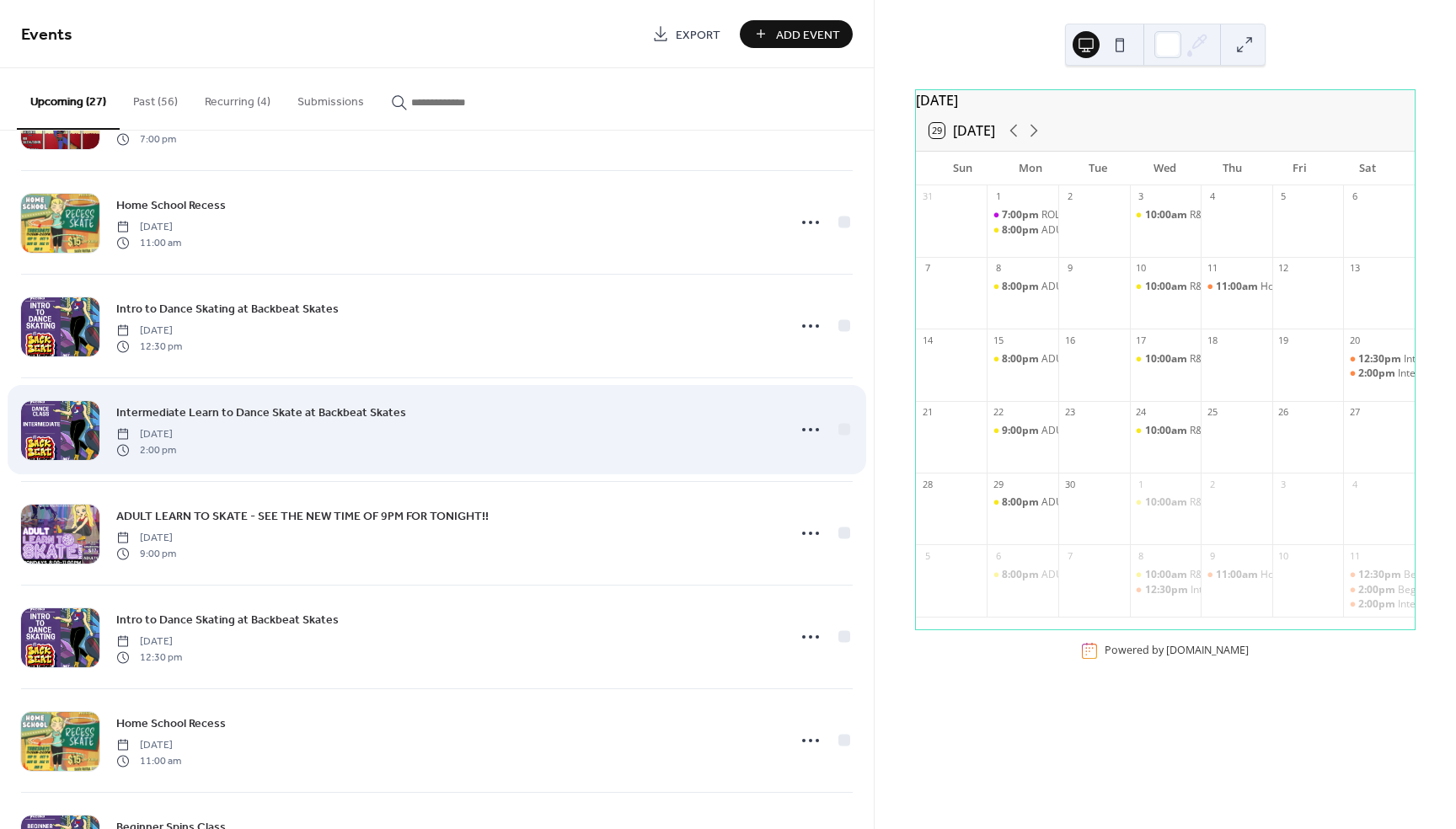 scroll, scrollTop: 1302, scrollLeft: 0, axis: vertical 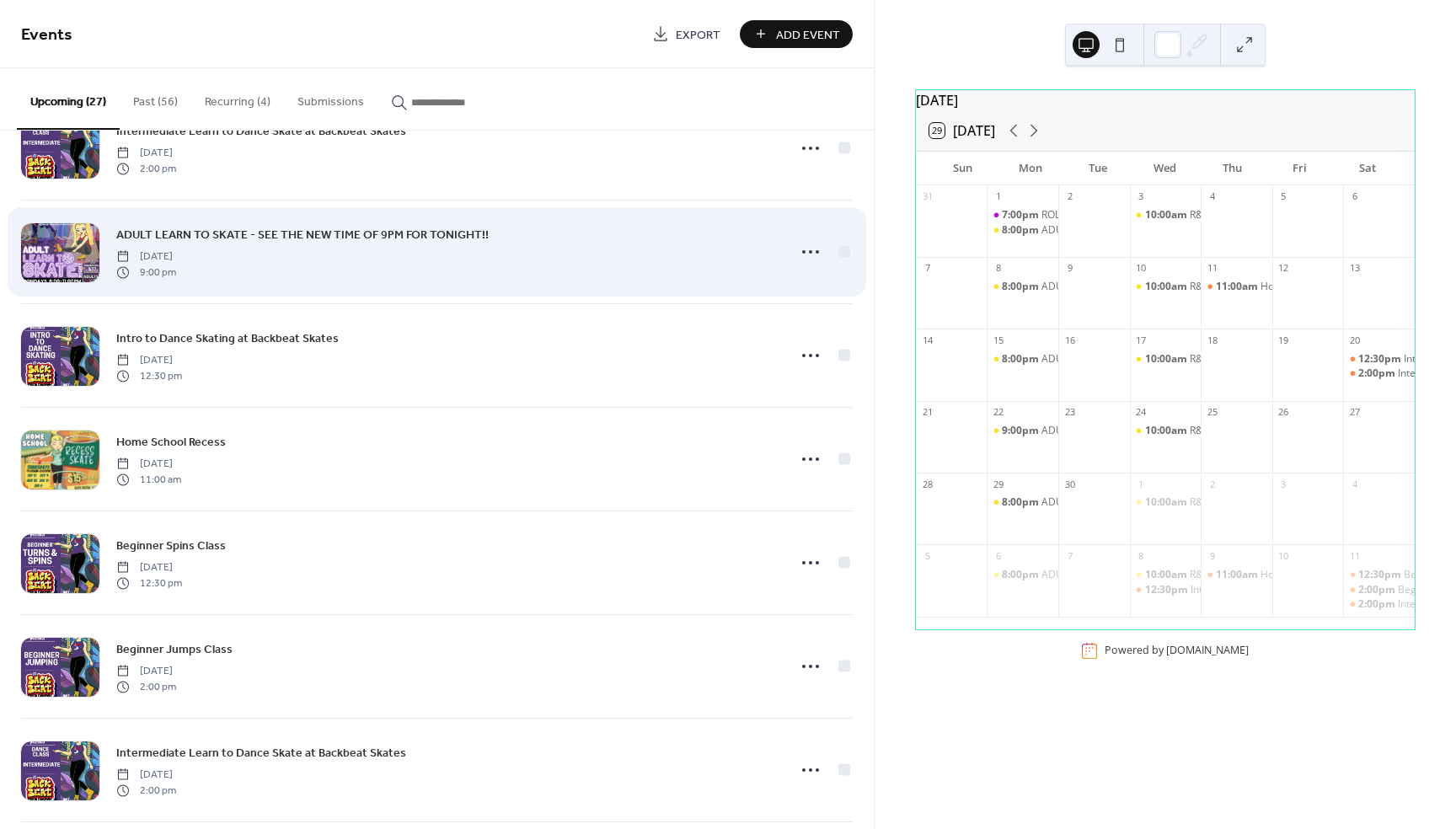 click on "ADULT LEARN TO SKATE - SEE THE NEW TIME OF 9PM FOR TONIGHT!!" at bounding box center (302, 235) 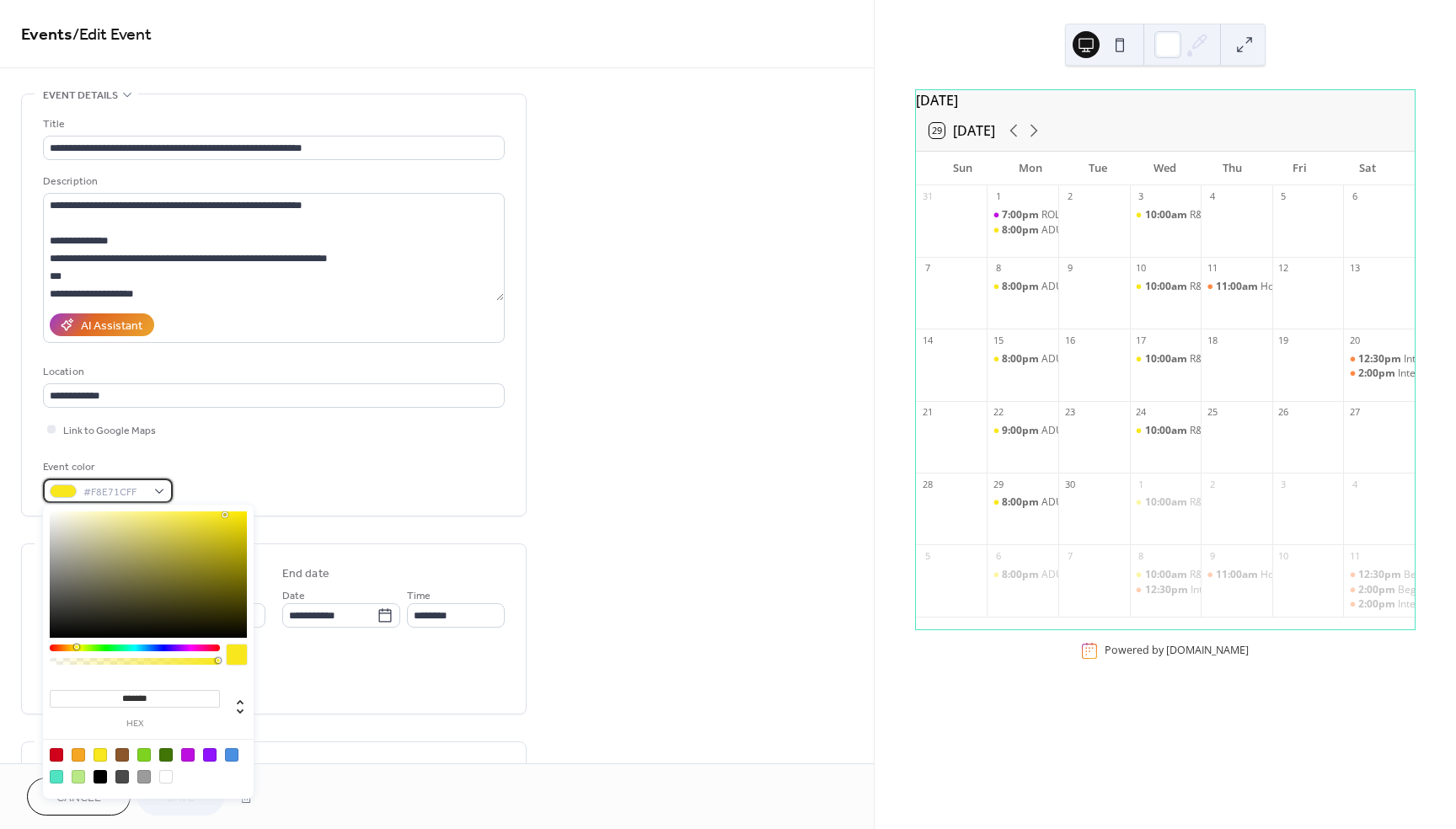 click on "#F8E71CFF" at bounding box center [108, 490] 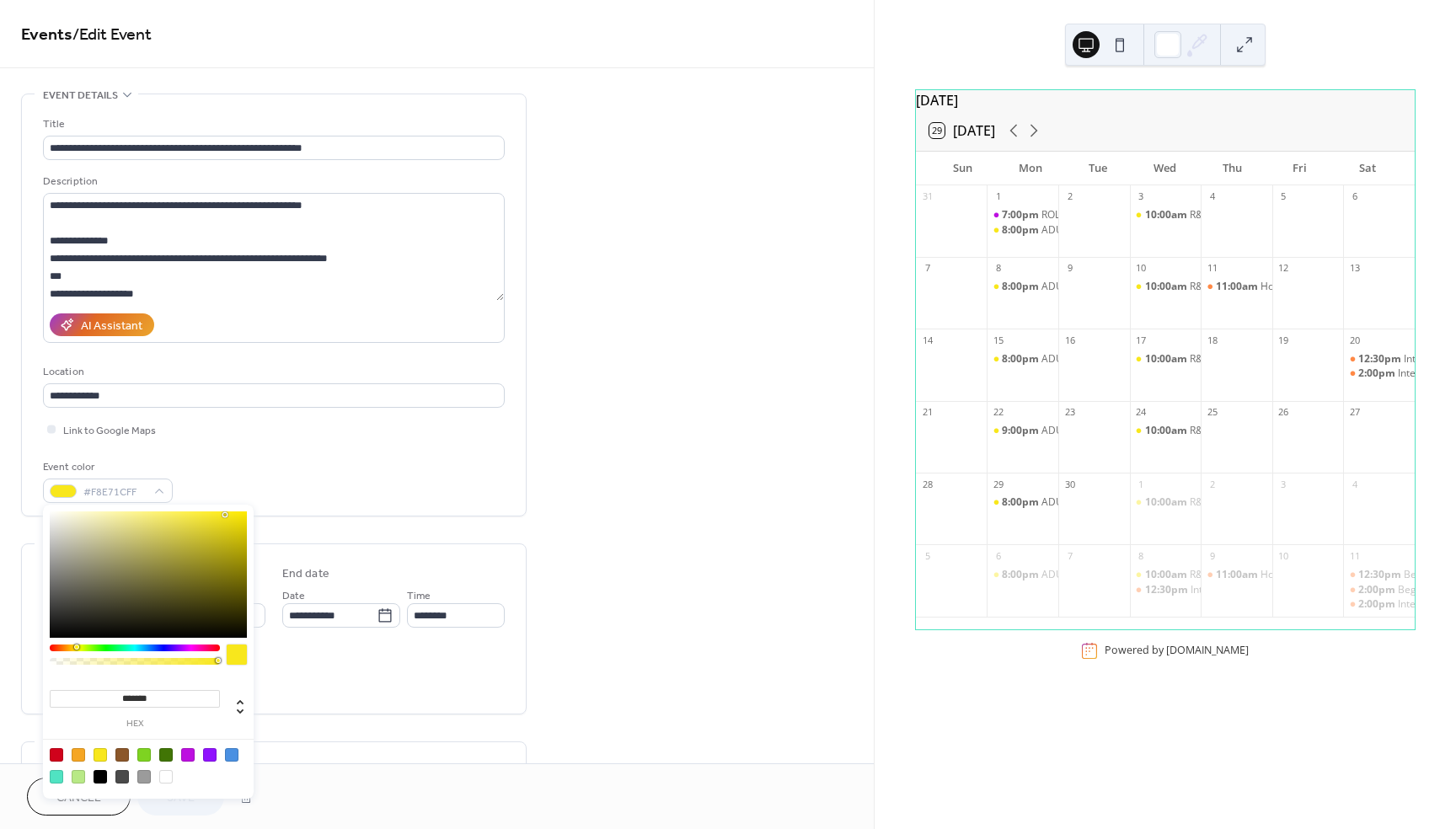 click at bounding box center [188, 755] 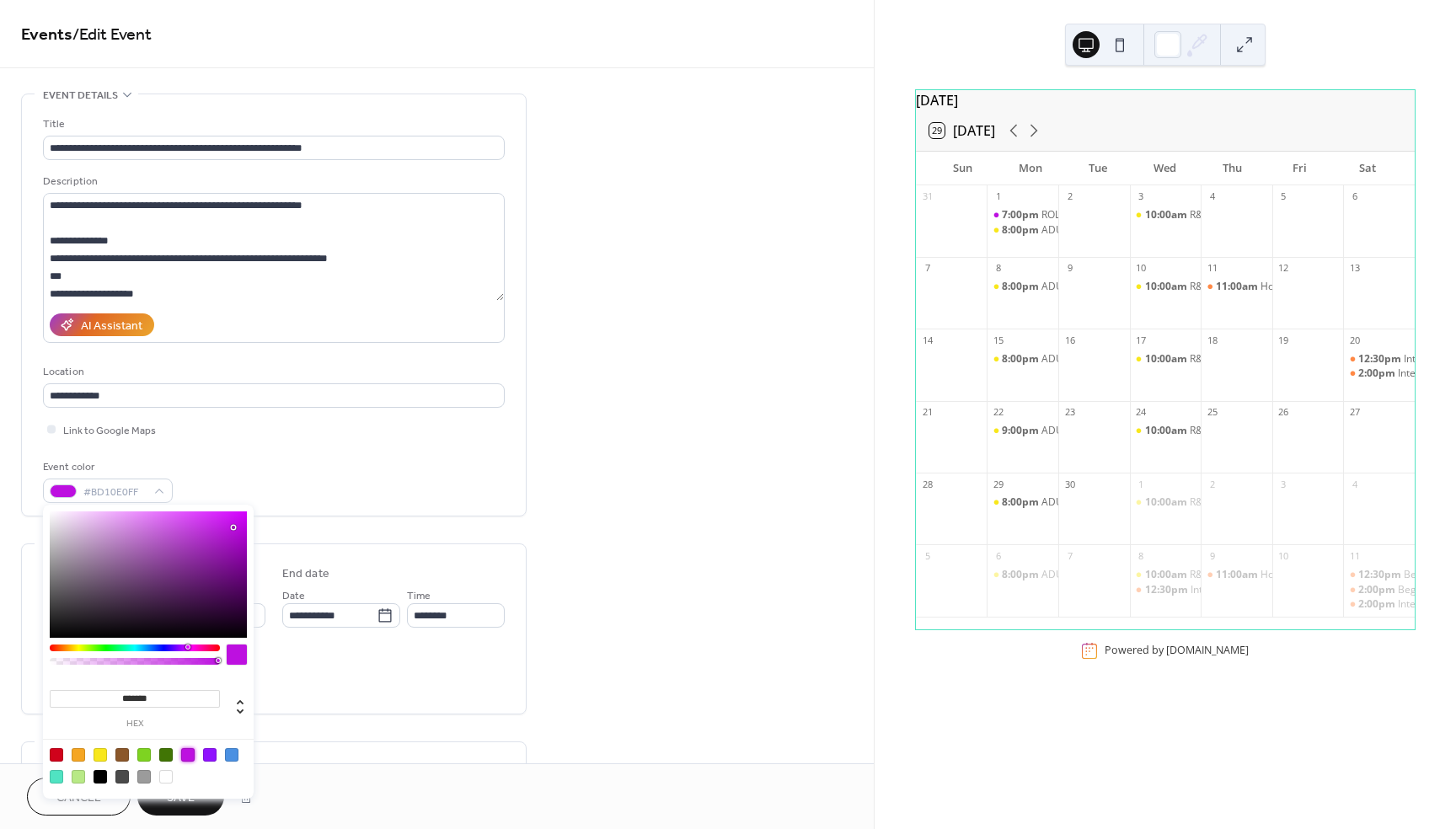 type on "*******" 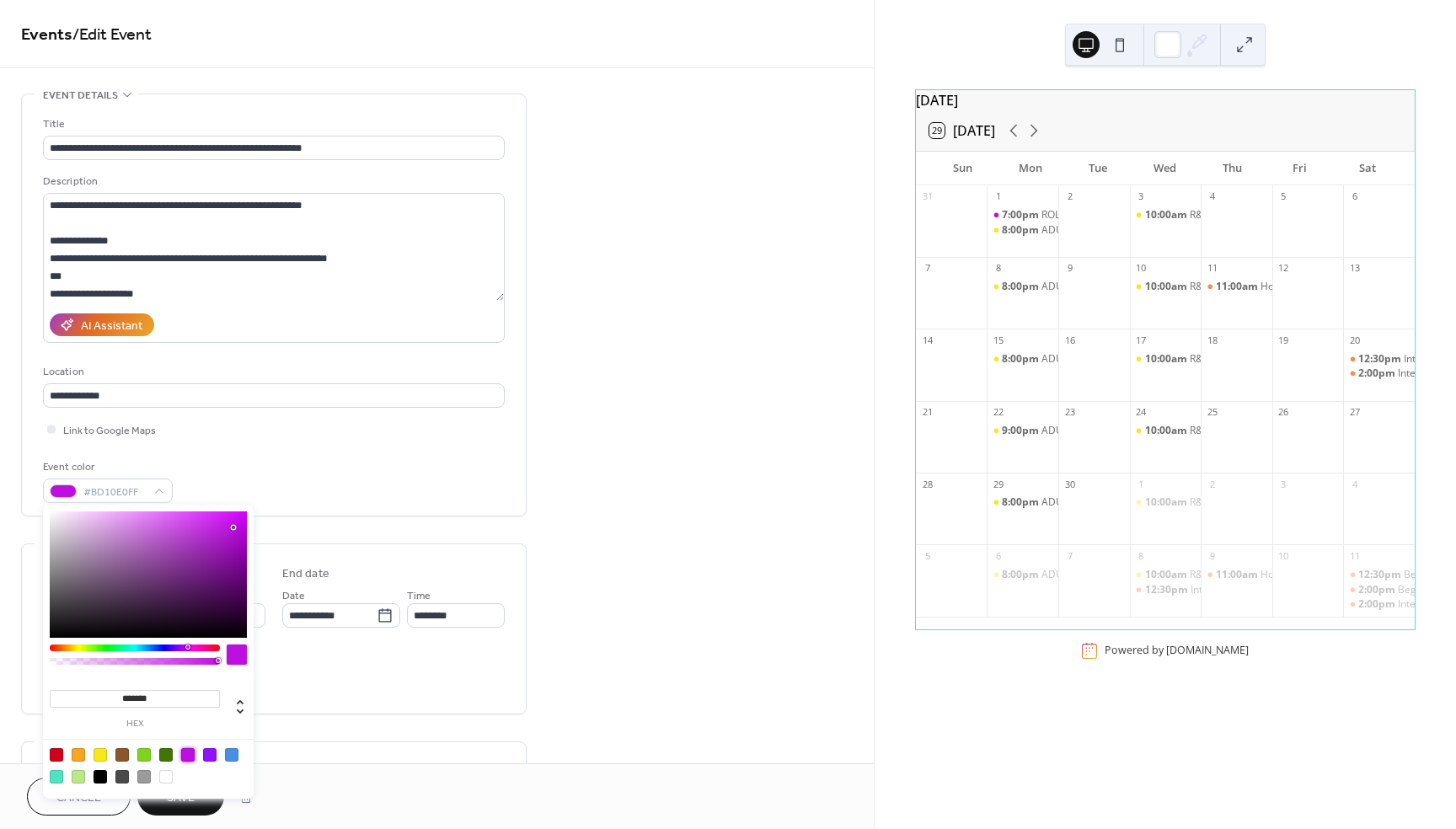 click on "Location" at bounding box center [272, 372] 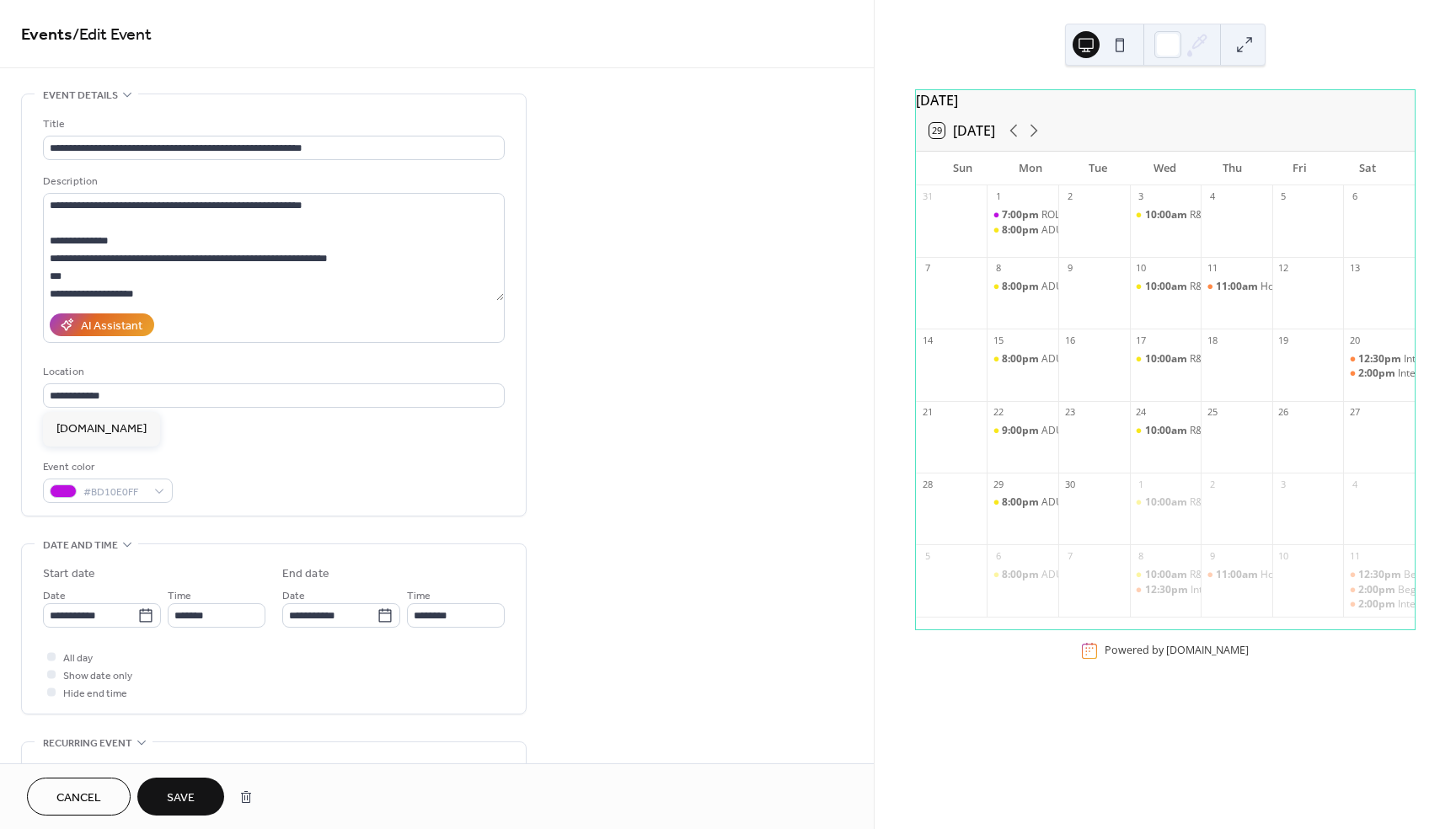 click on "Save" at bounding box center [180, 796] 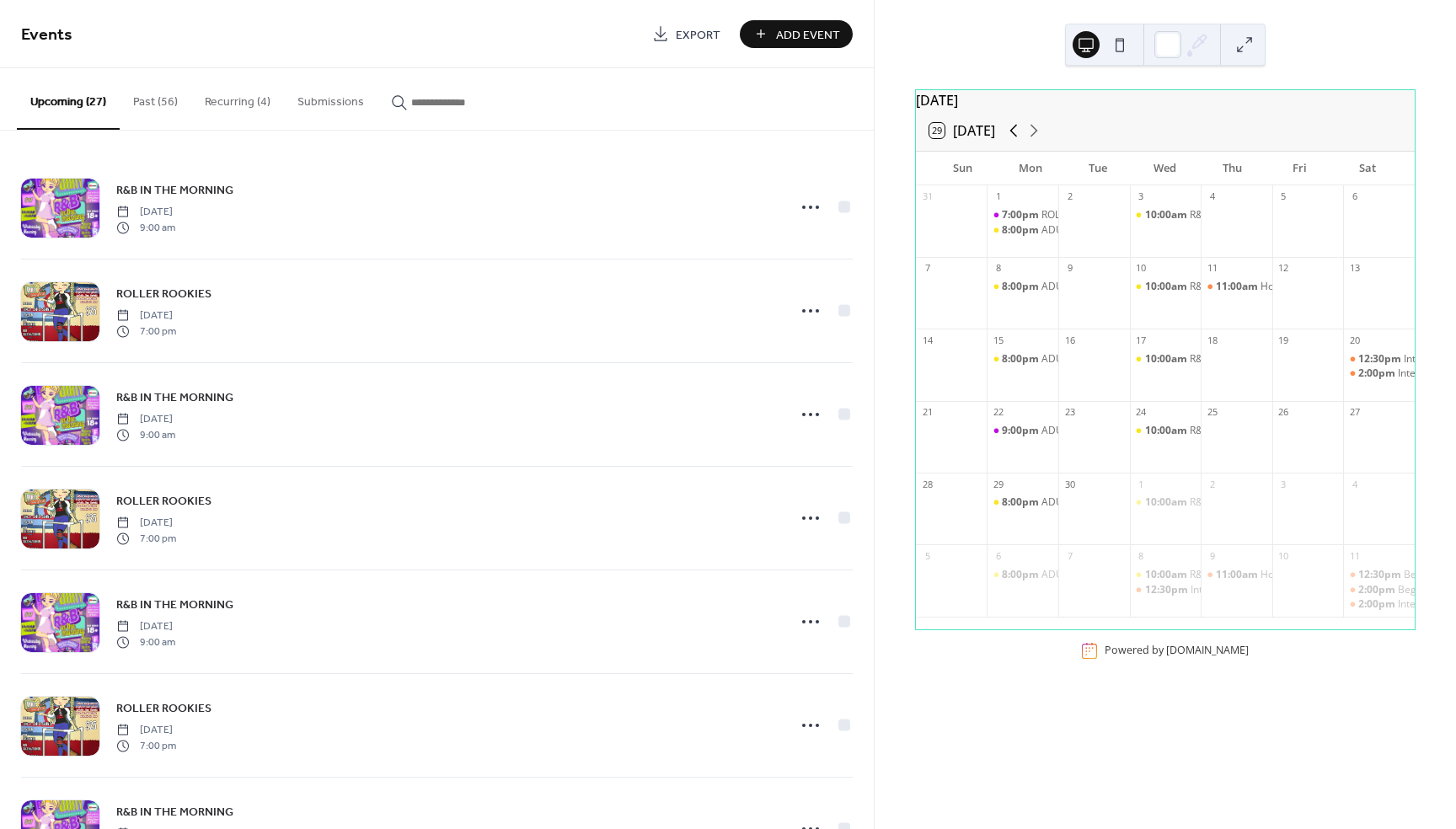 click 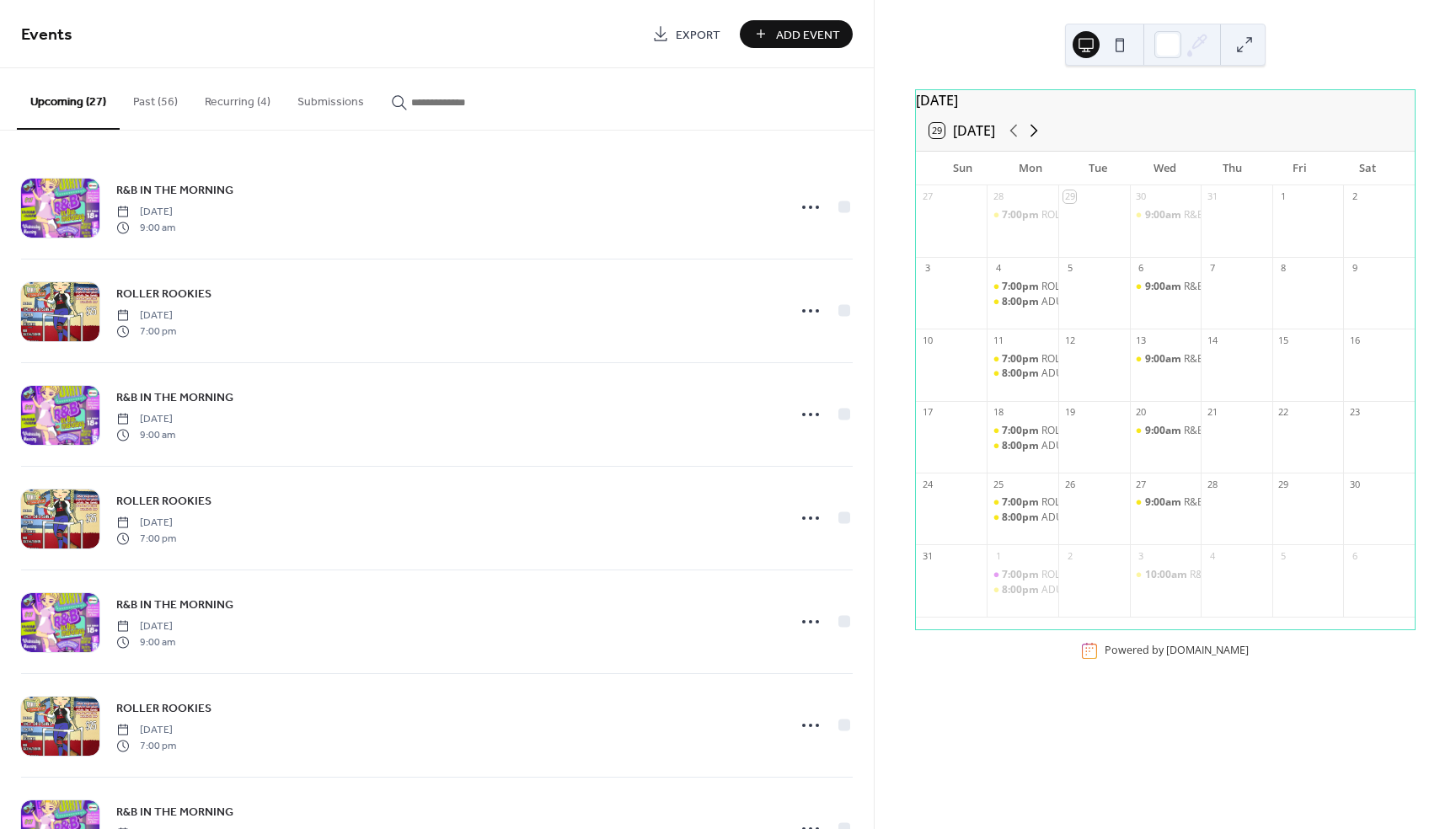 click 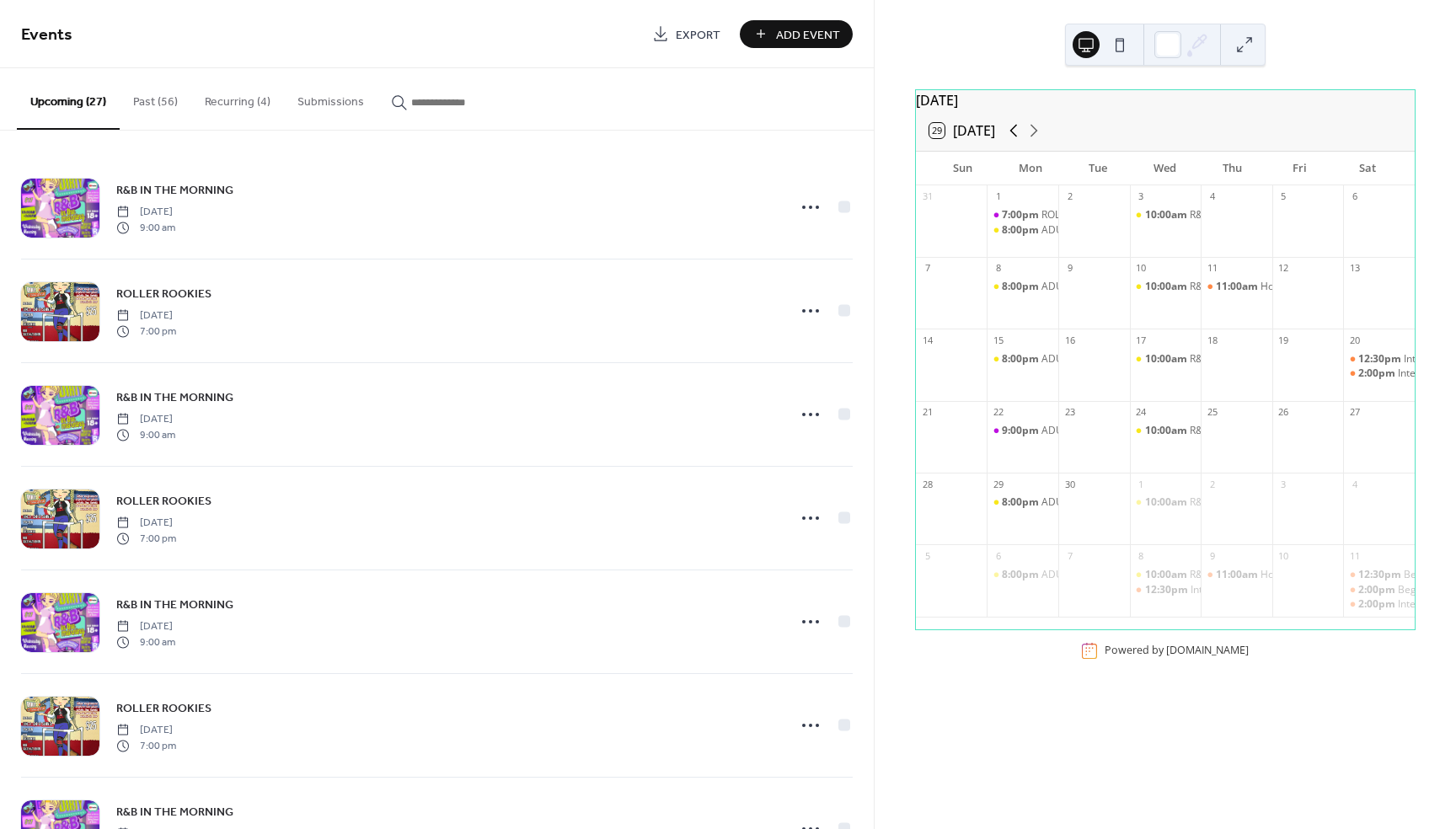click 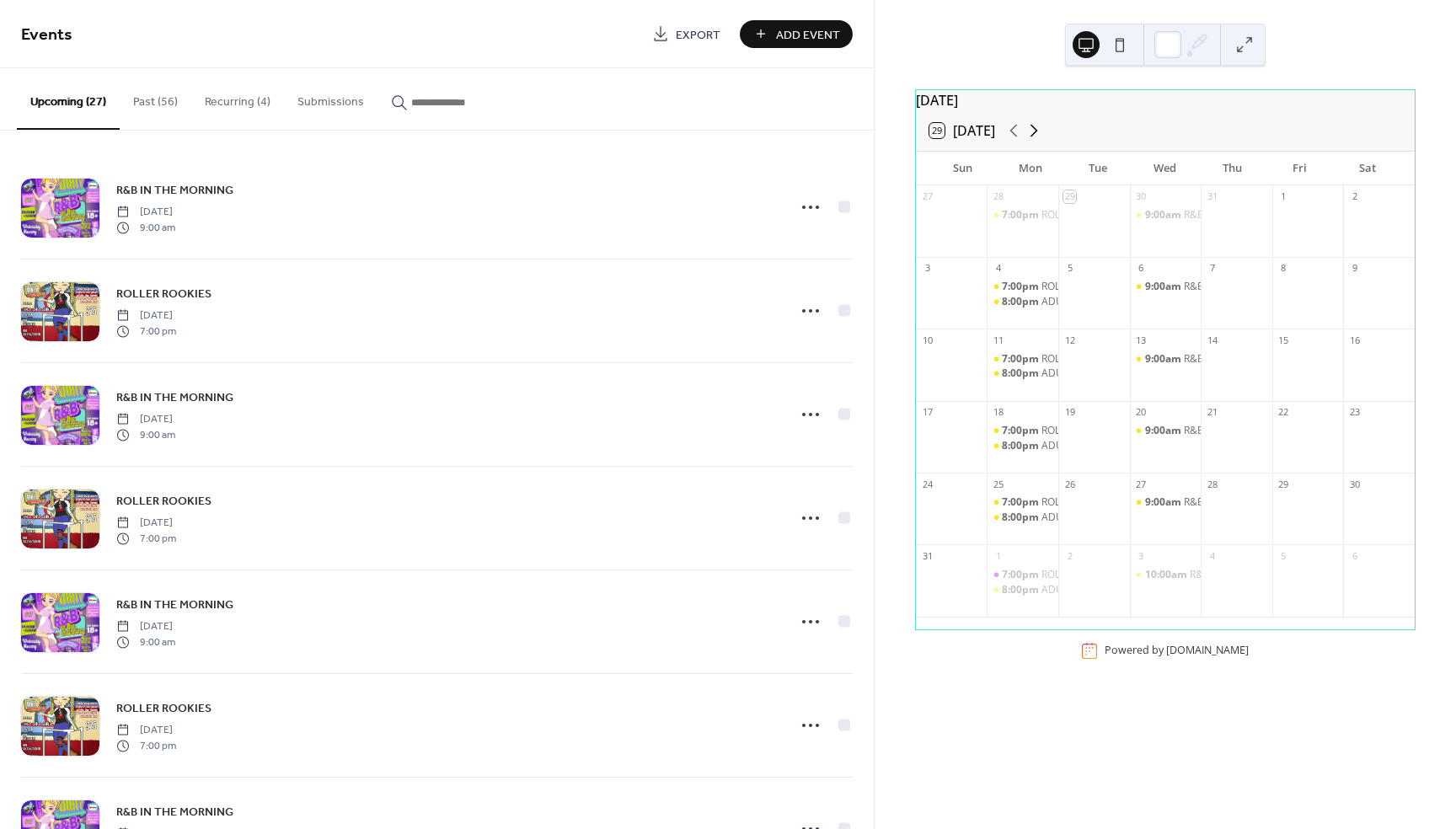 click 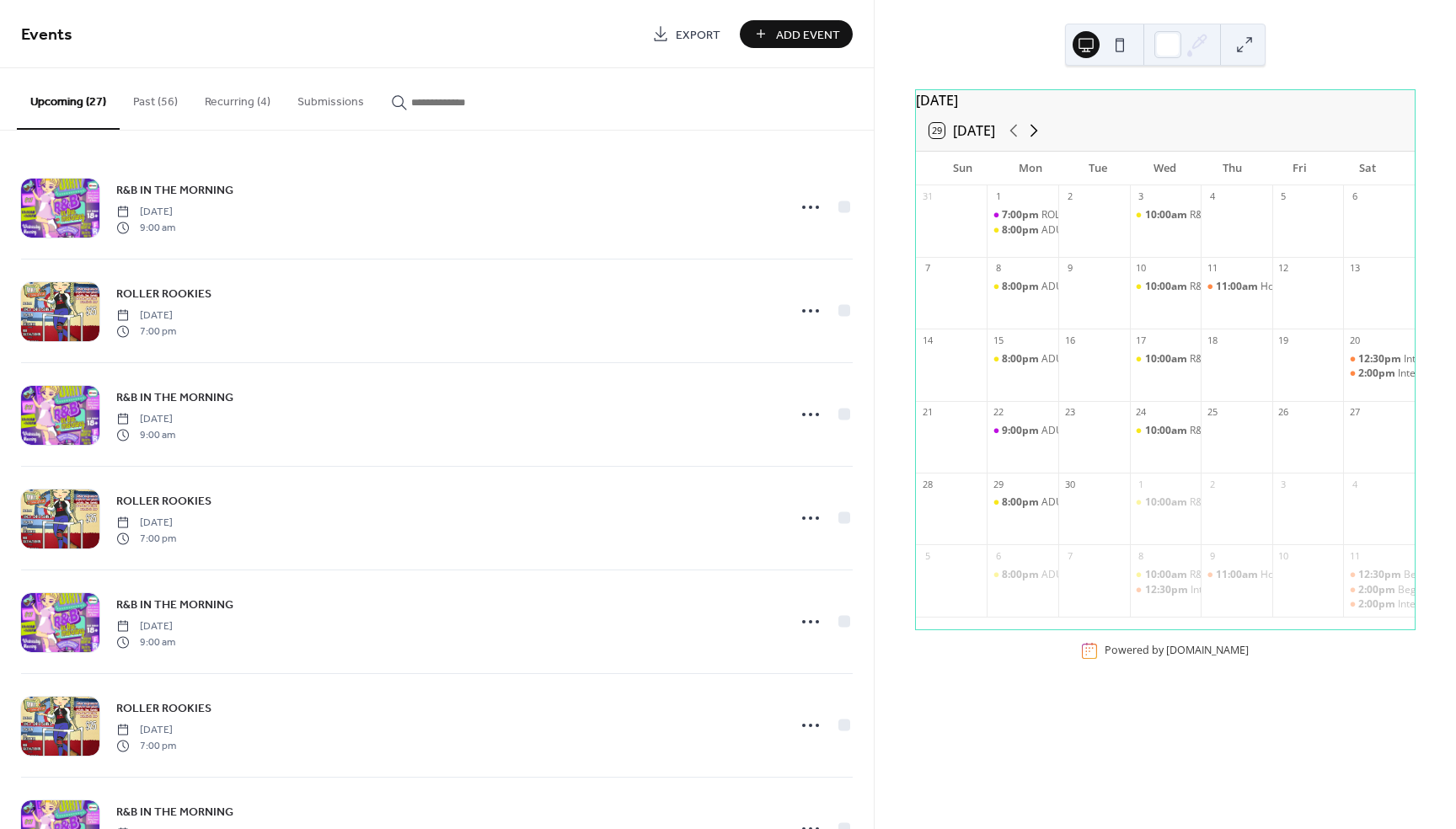 click 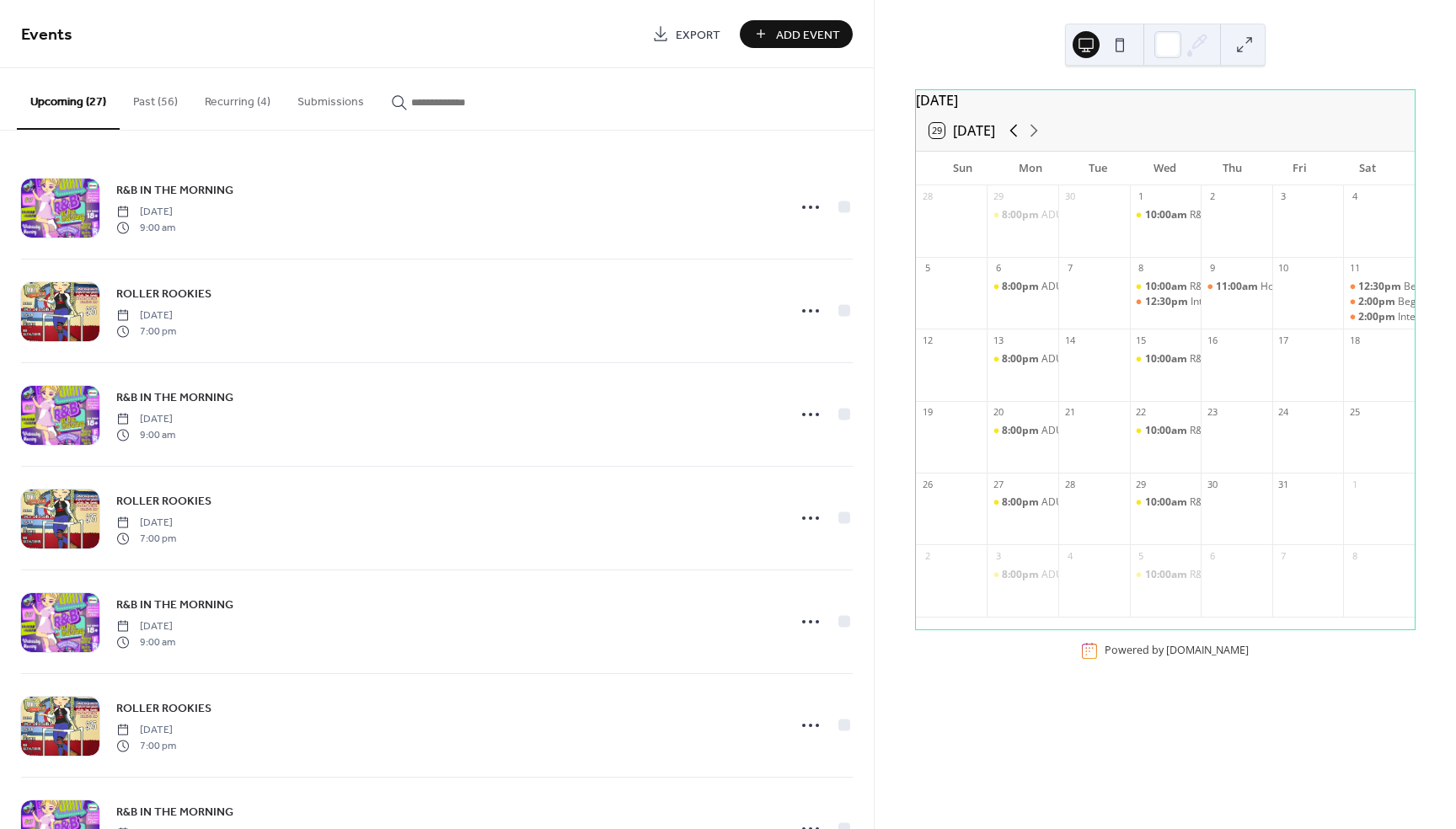 click 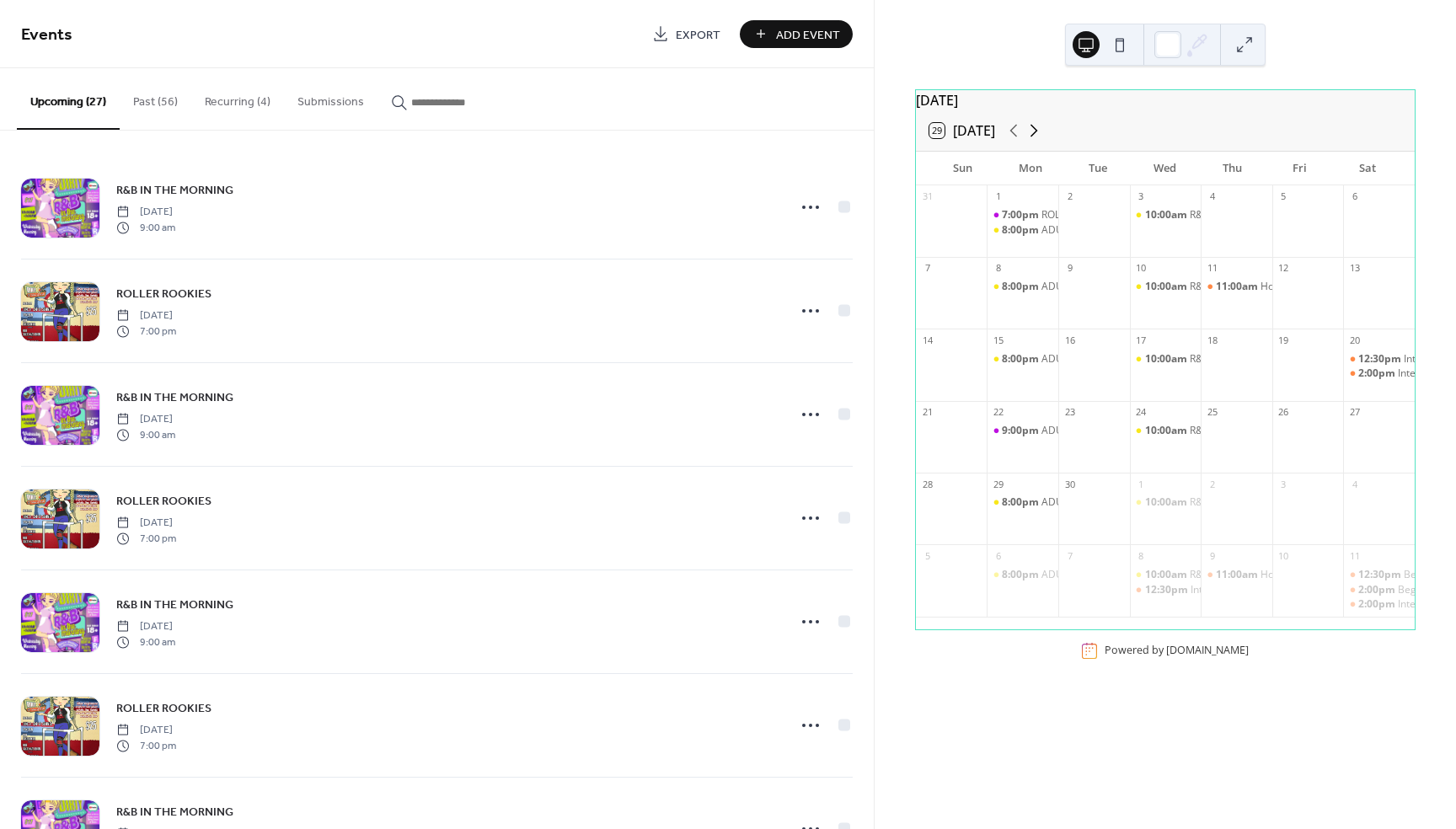 click 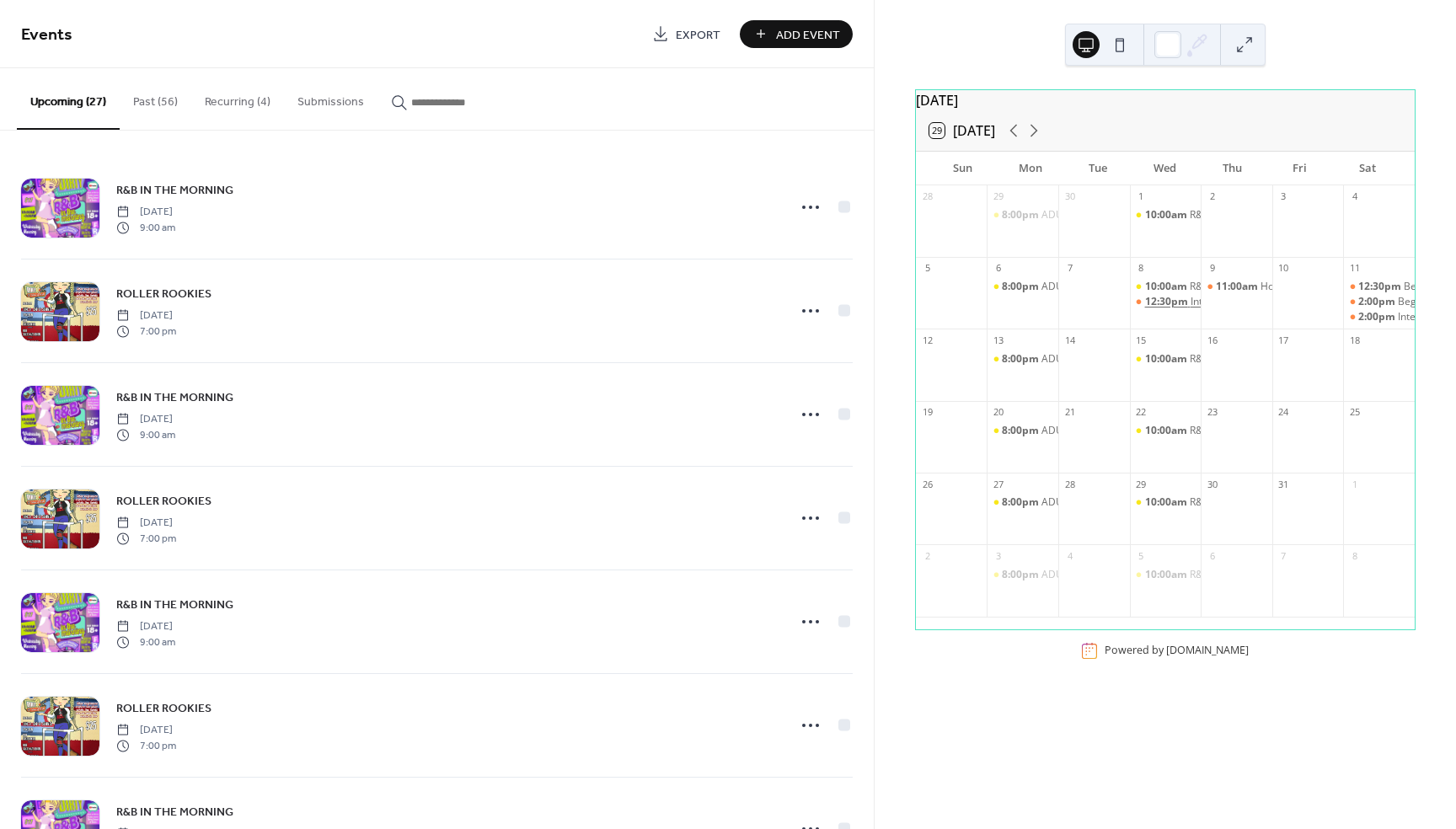 click on "12:30pm" at bounding box center (1168, 302) 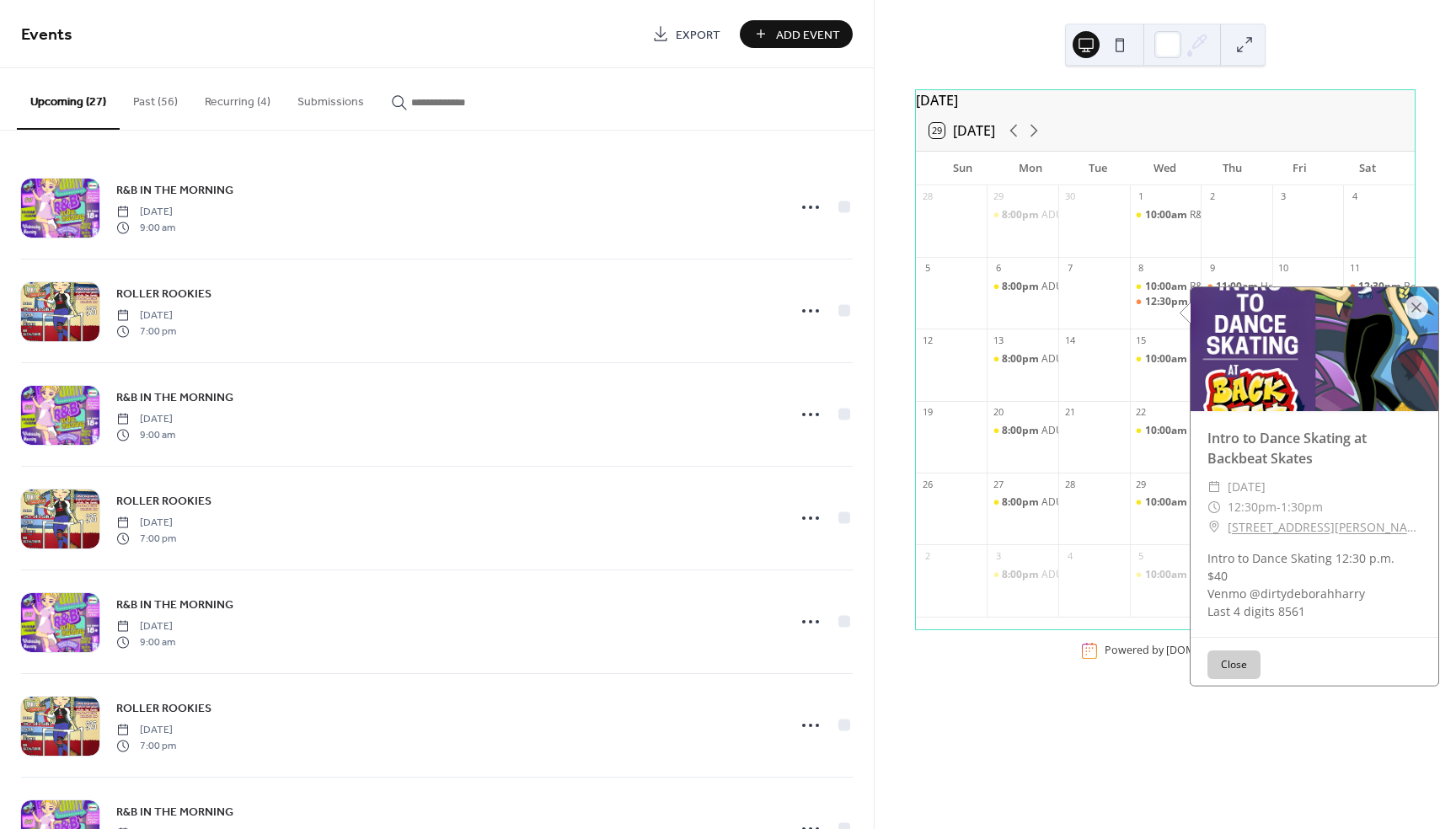 click on "Close" at bounding box center [1234, 665] 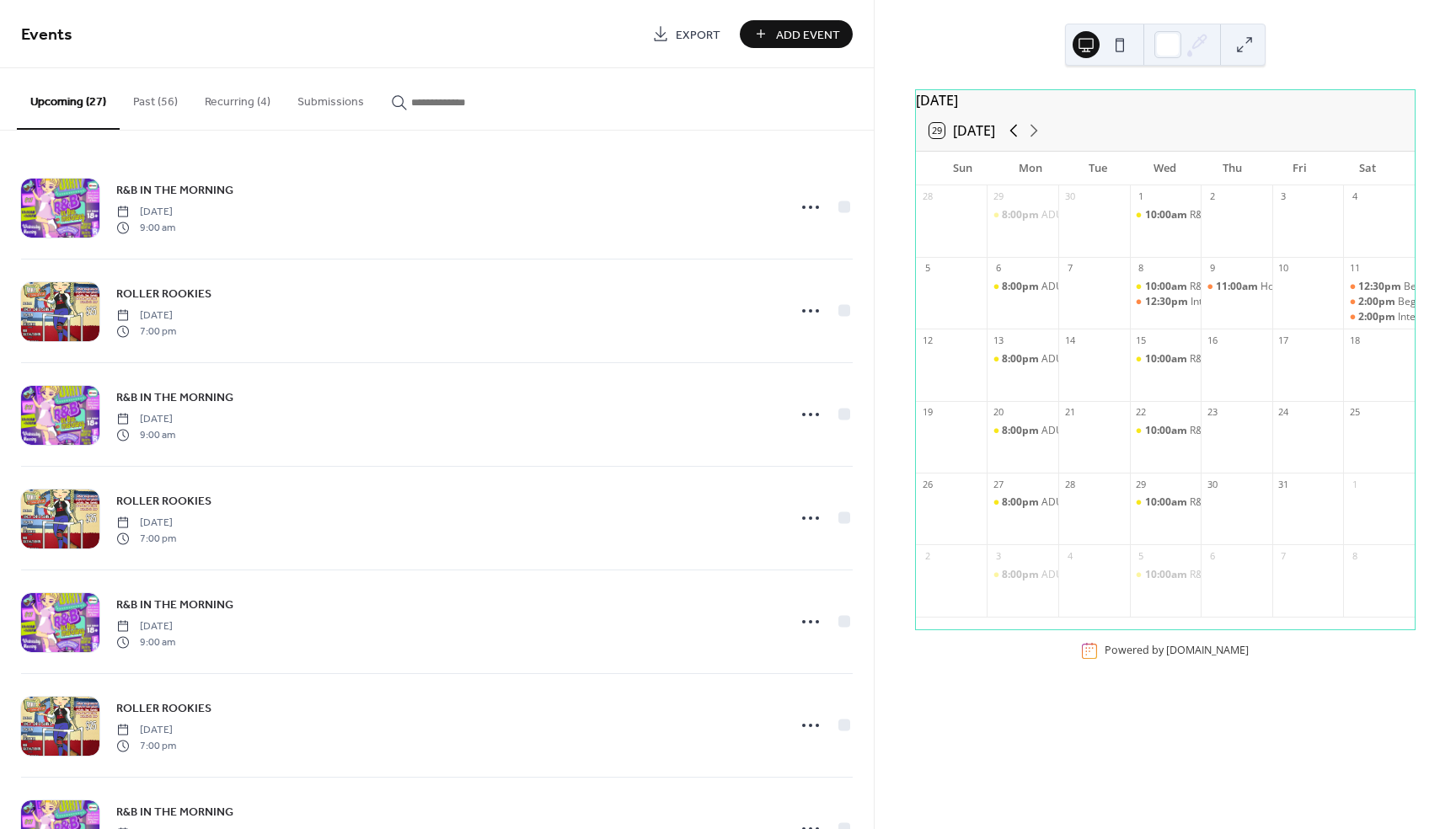 click 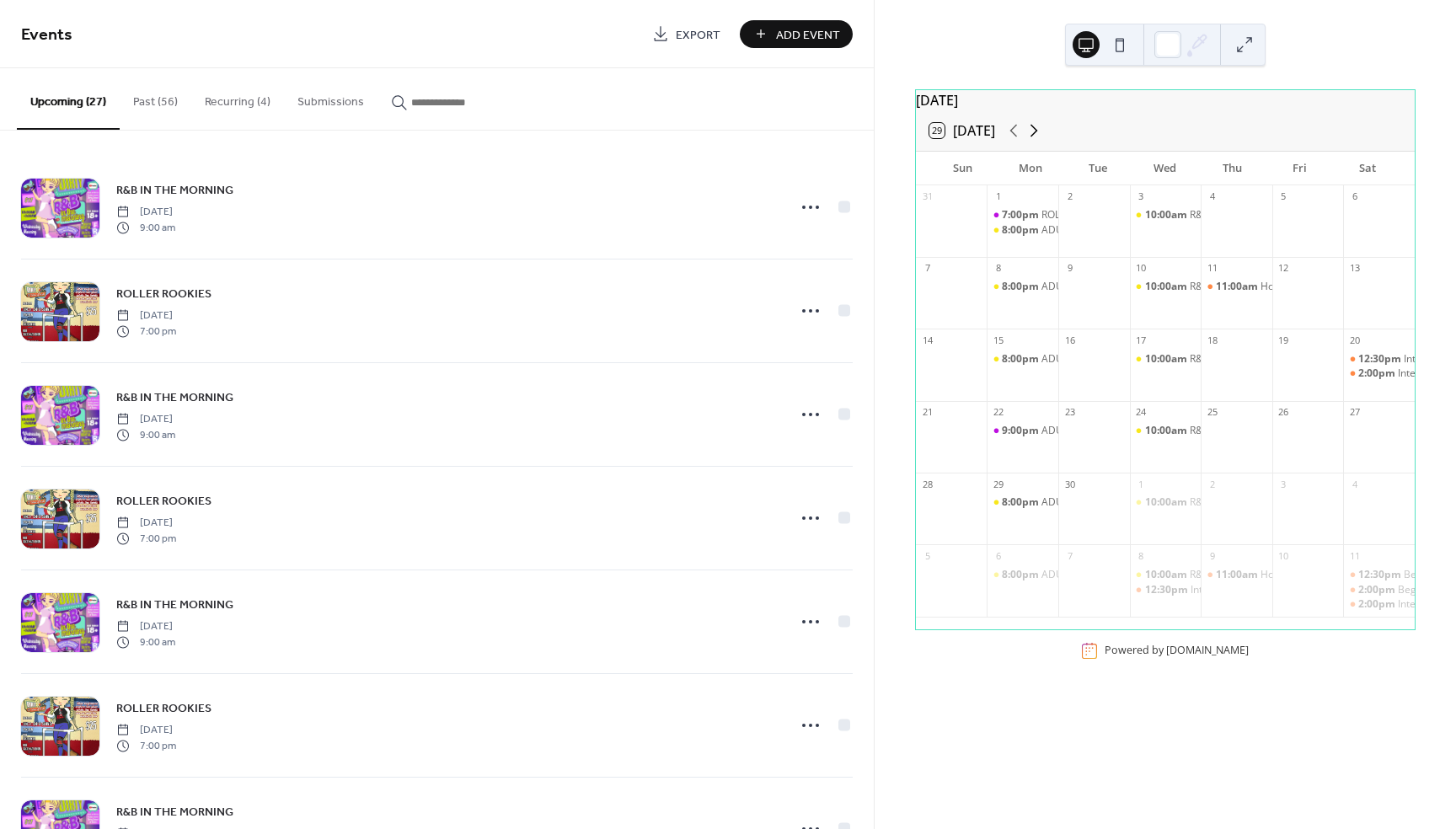 click 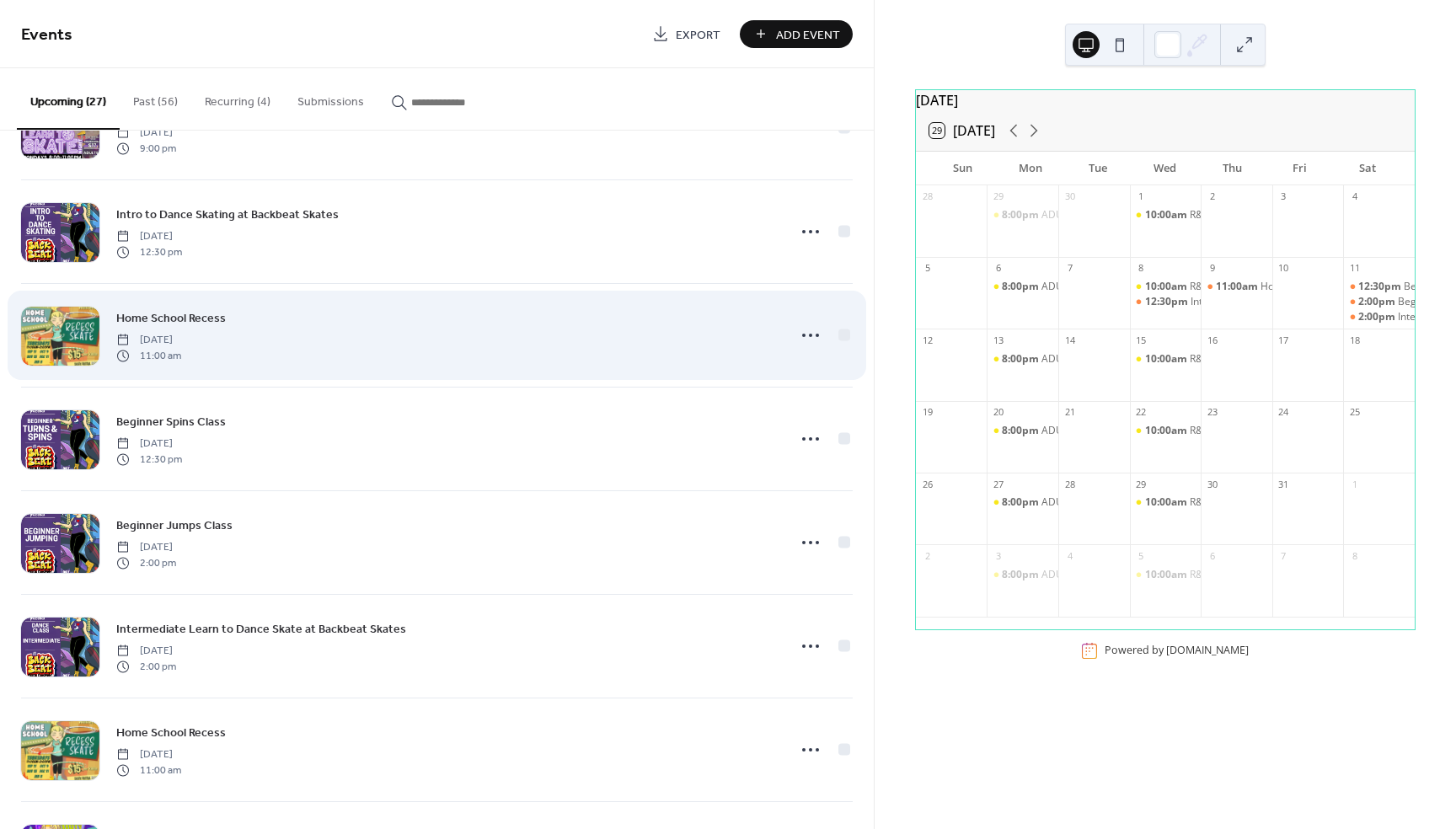 scroll, scrollTop: 1376, scrollLeft: 0, axis: vertical 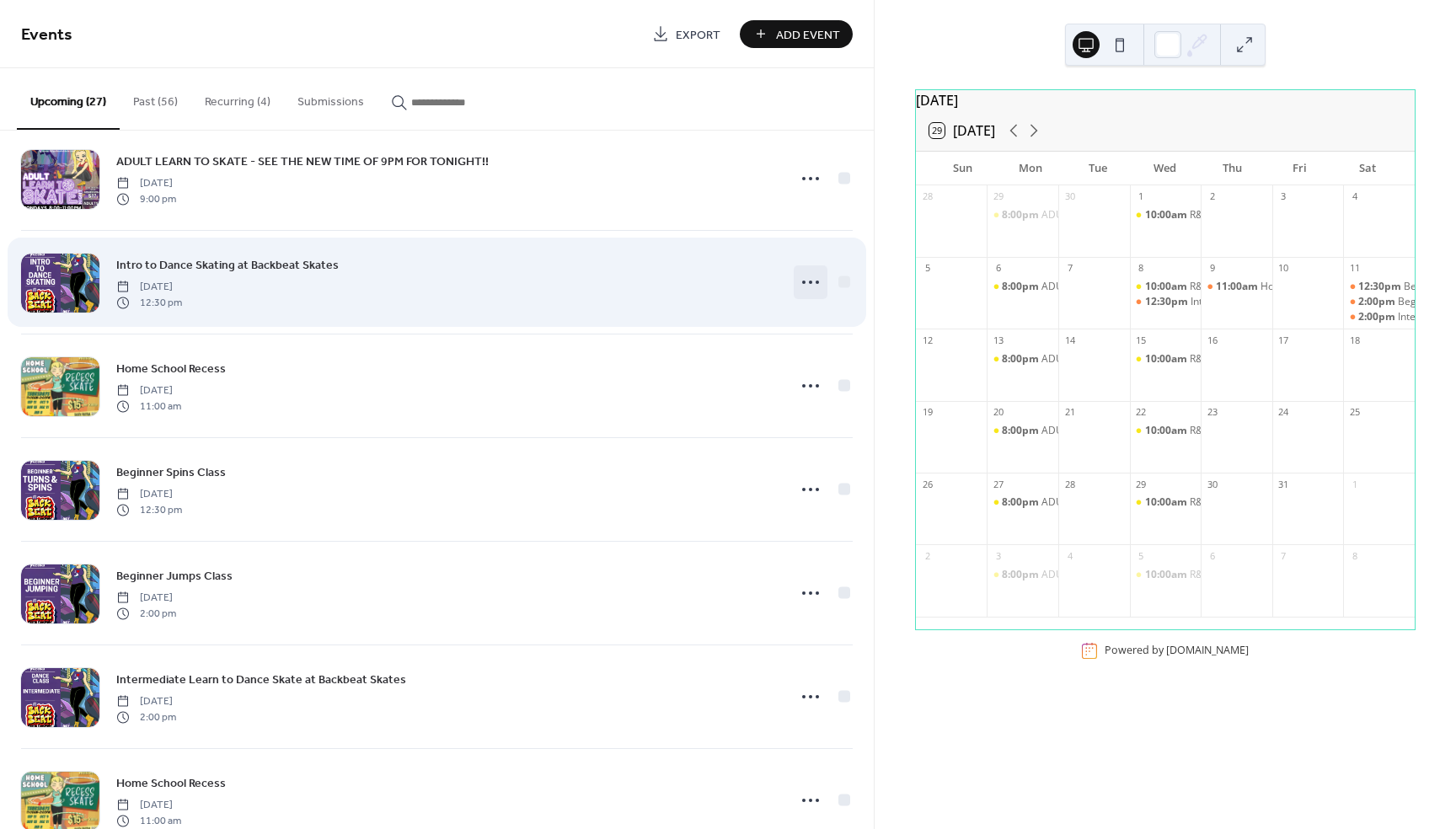 click 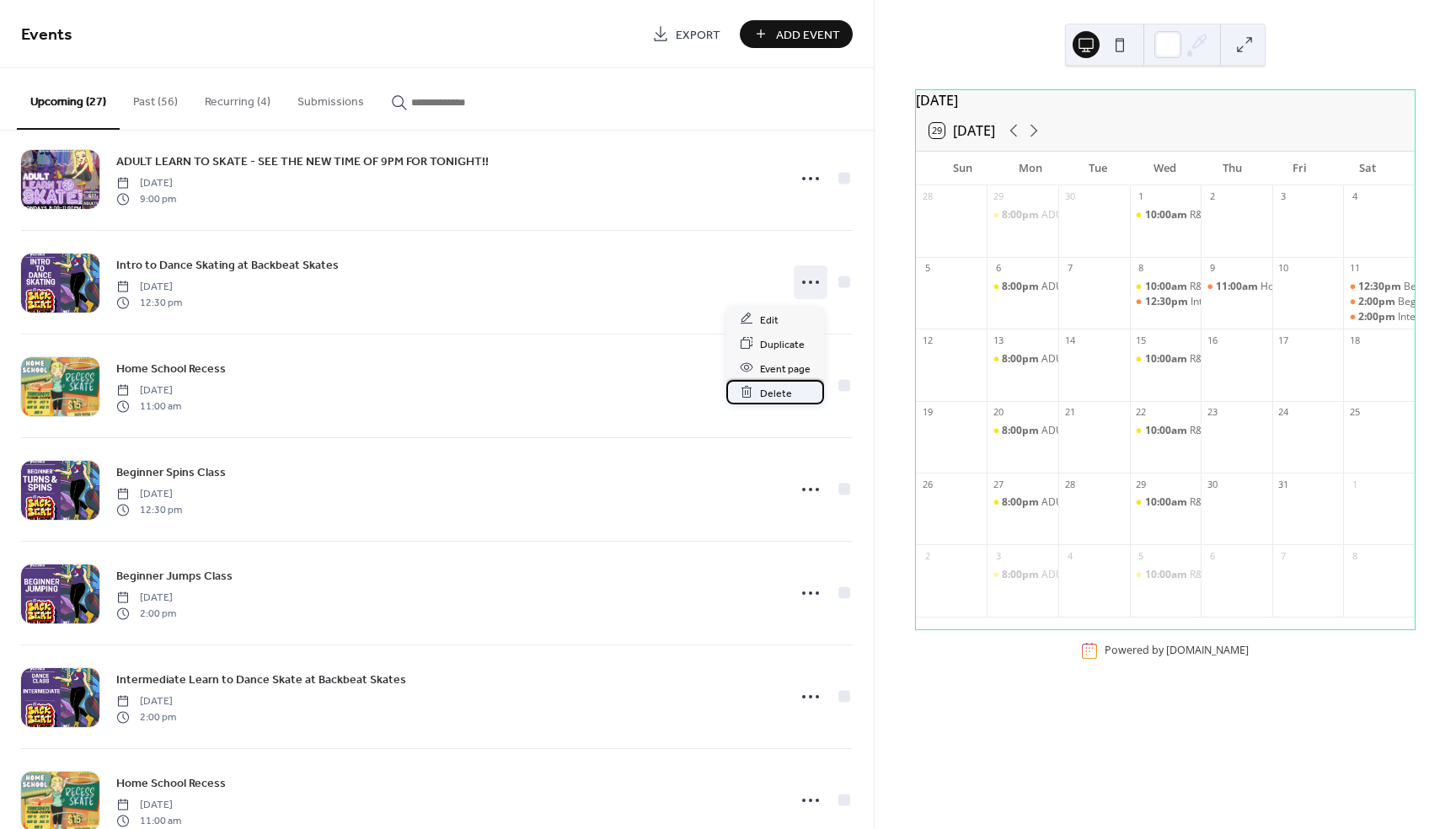 click on "Delete" at bounding box center (776, 393) 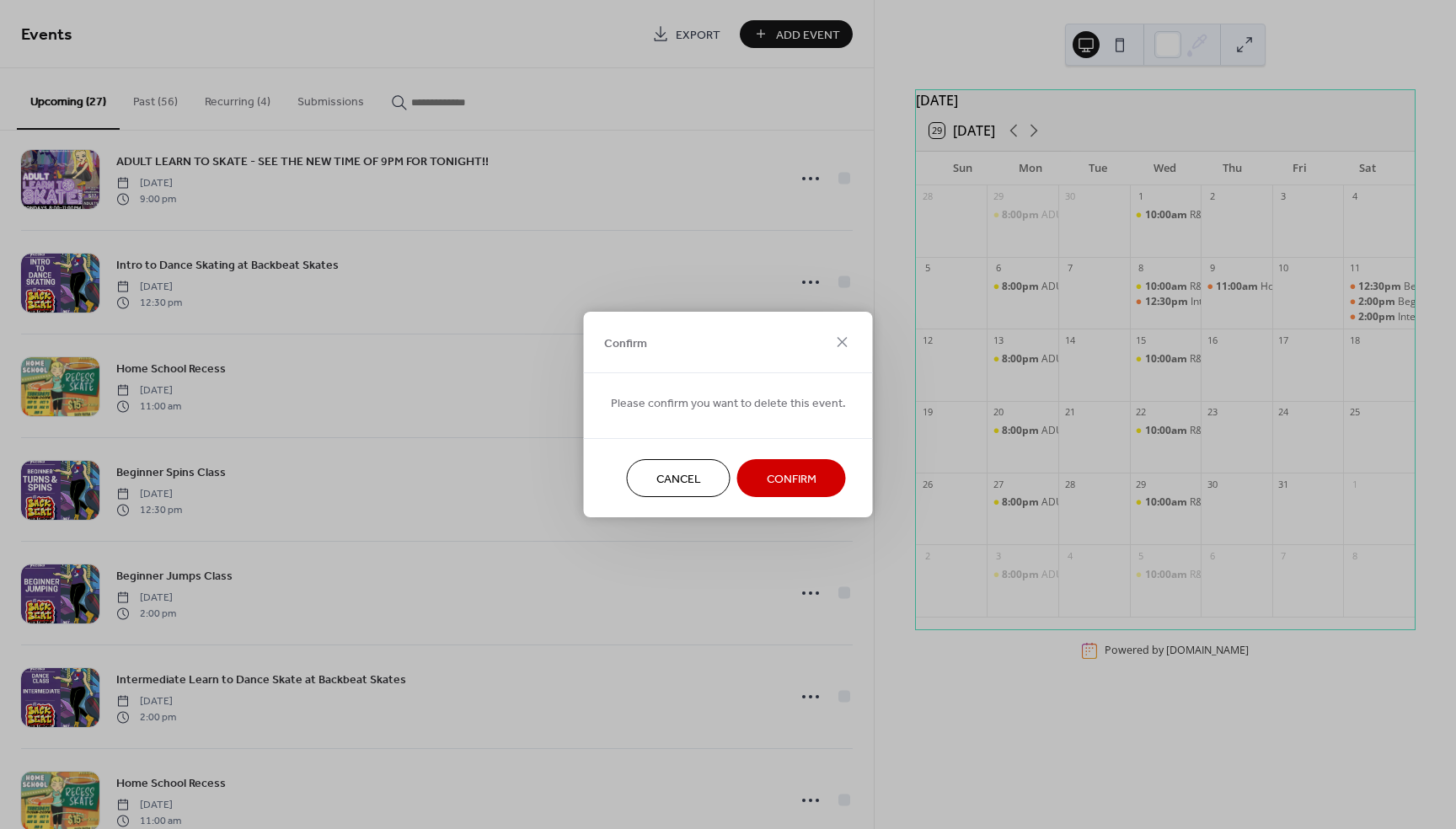 click on "Confirm" at bounding box center (791, 478) 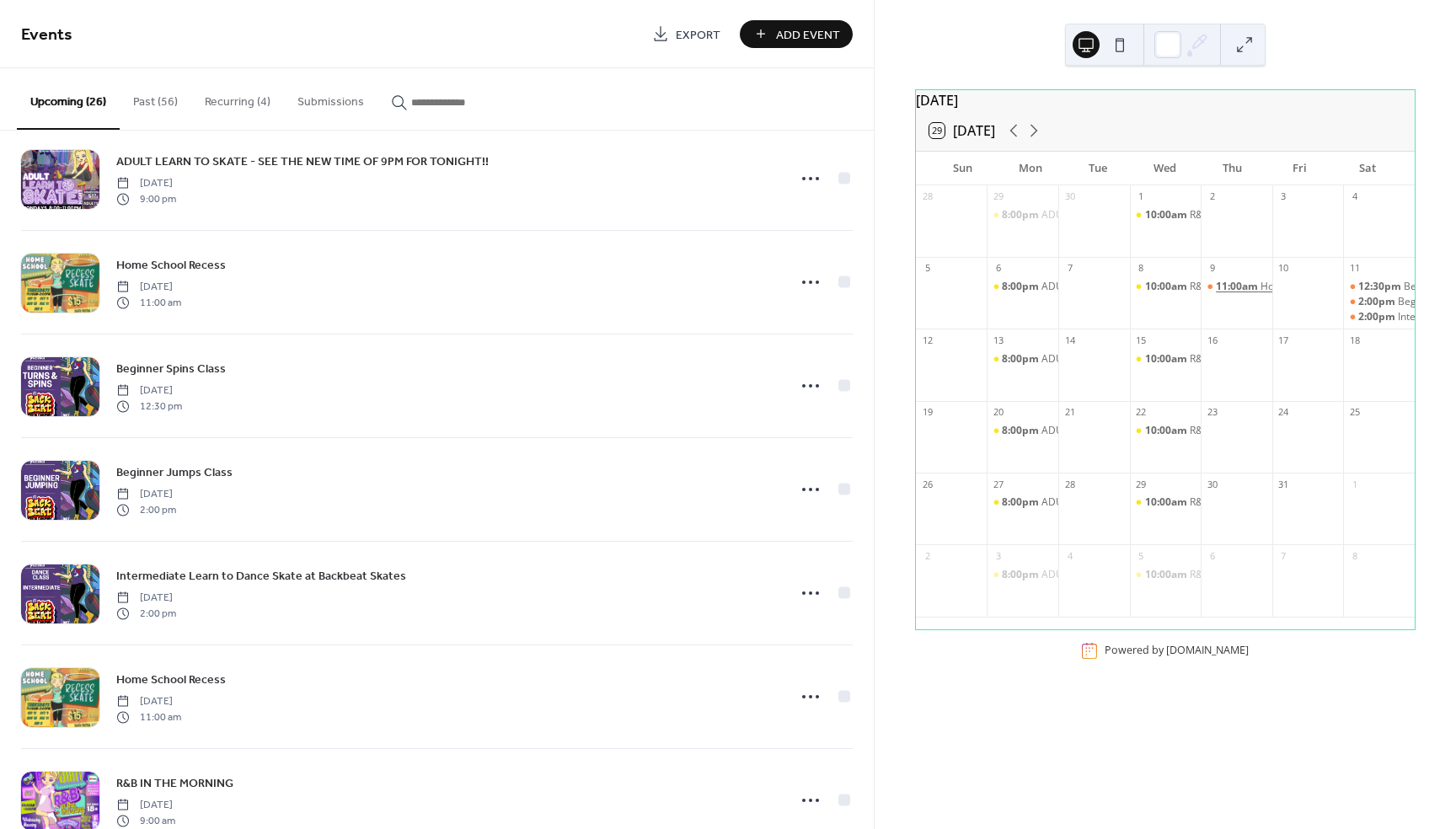 click on "11:00am" at bounding box center [1238, 286] 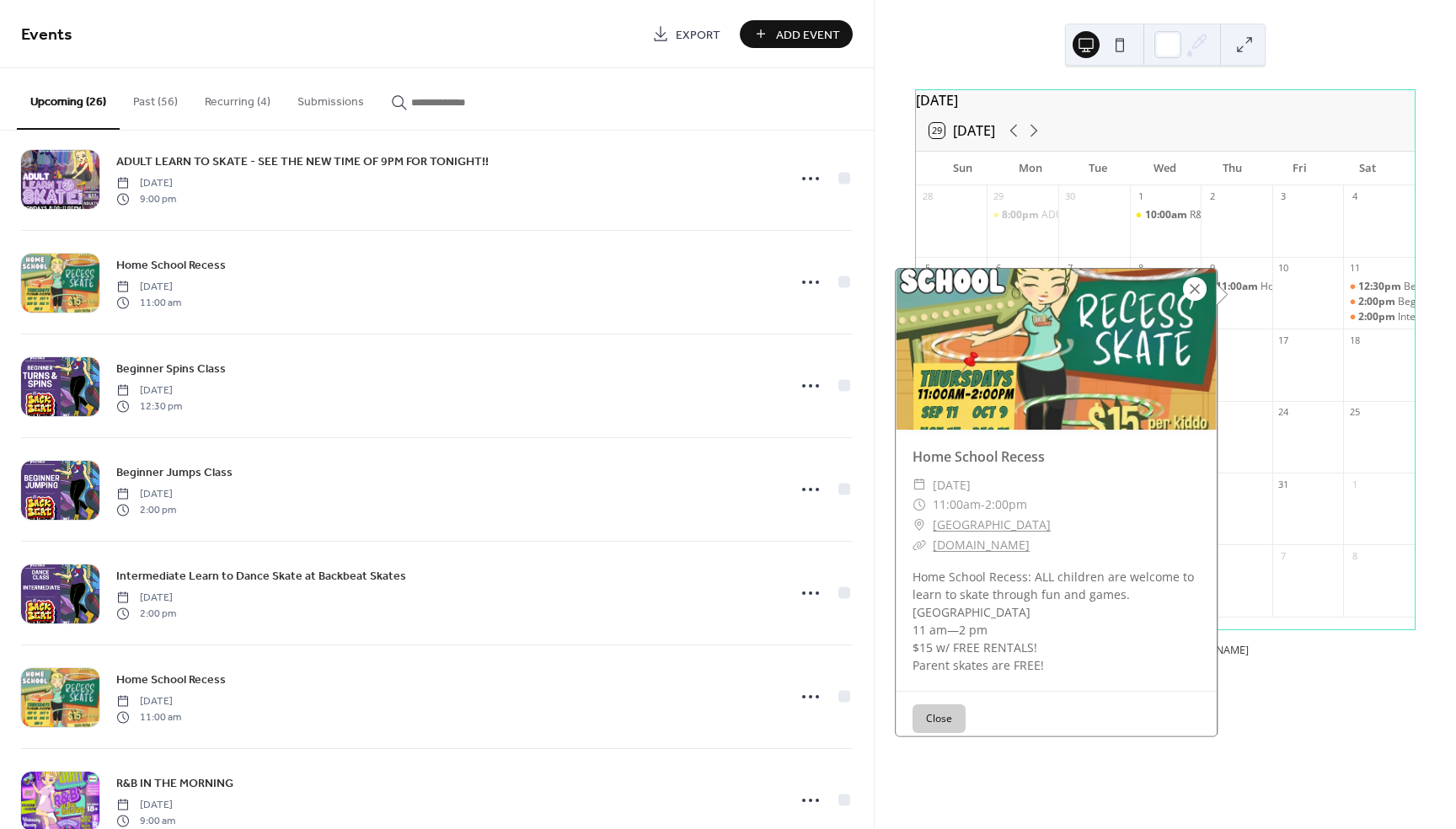 click at bounding box center [1195, 289] 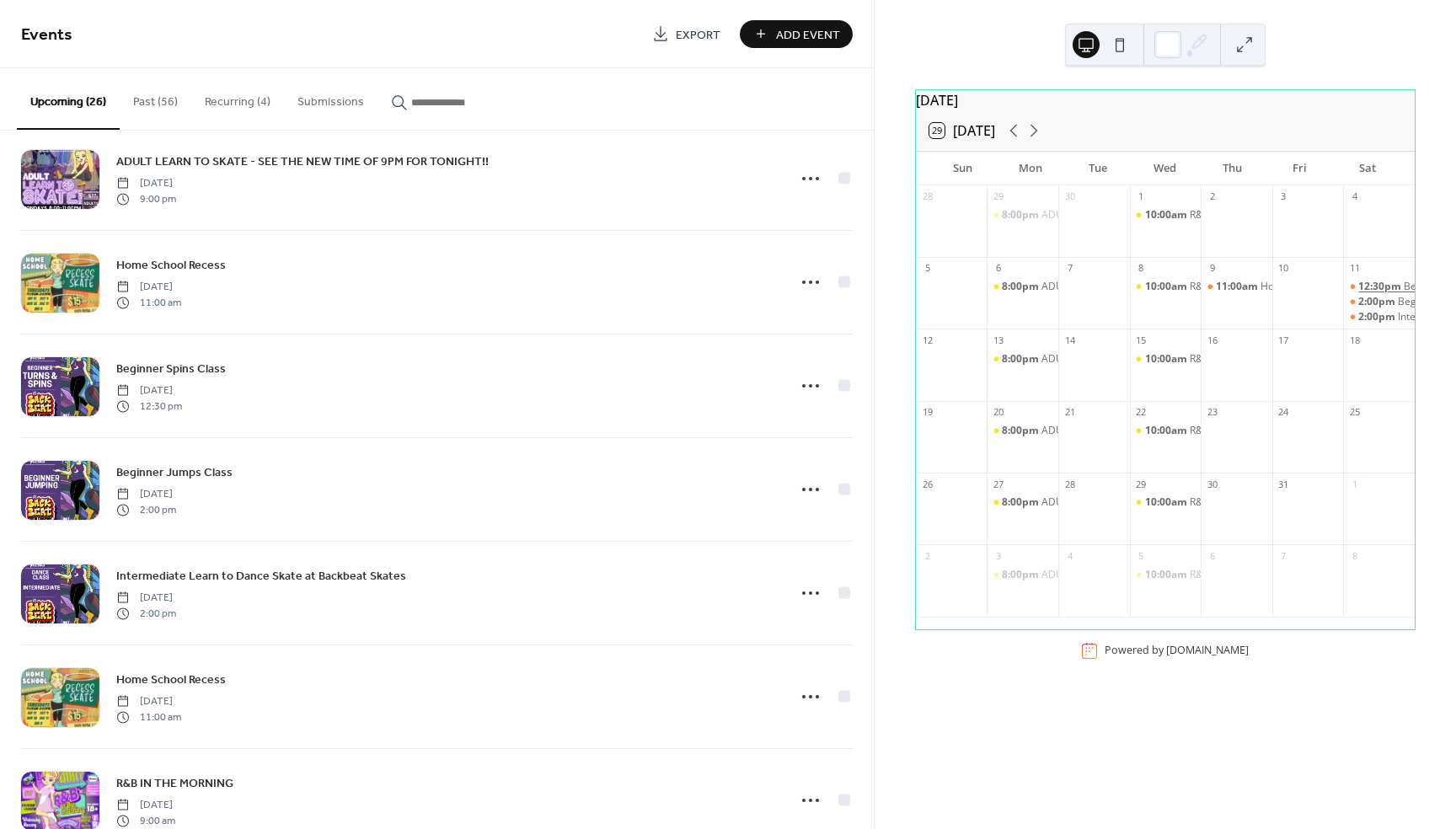 click on "12:30pm" at bounding box center [1381, 286] 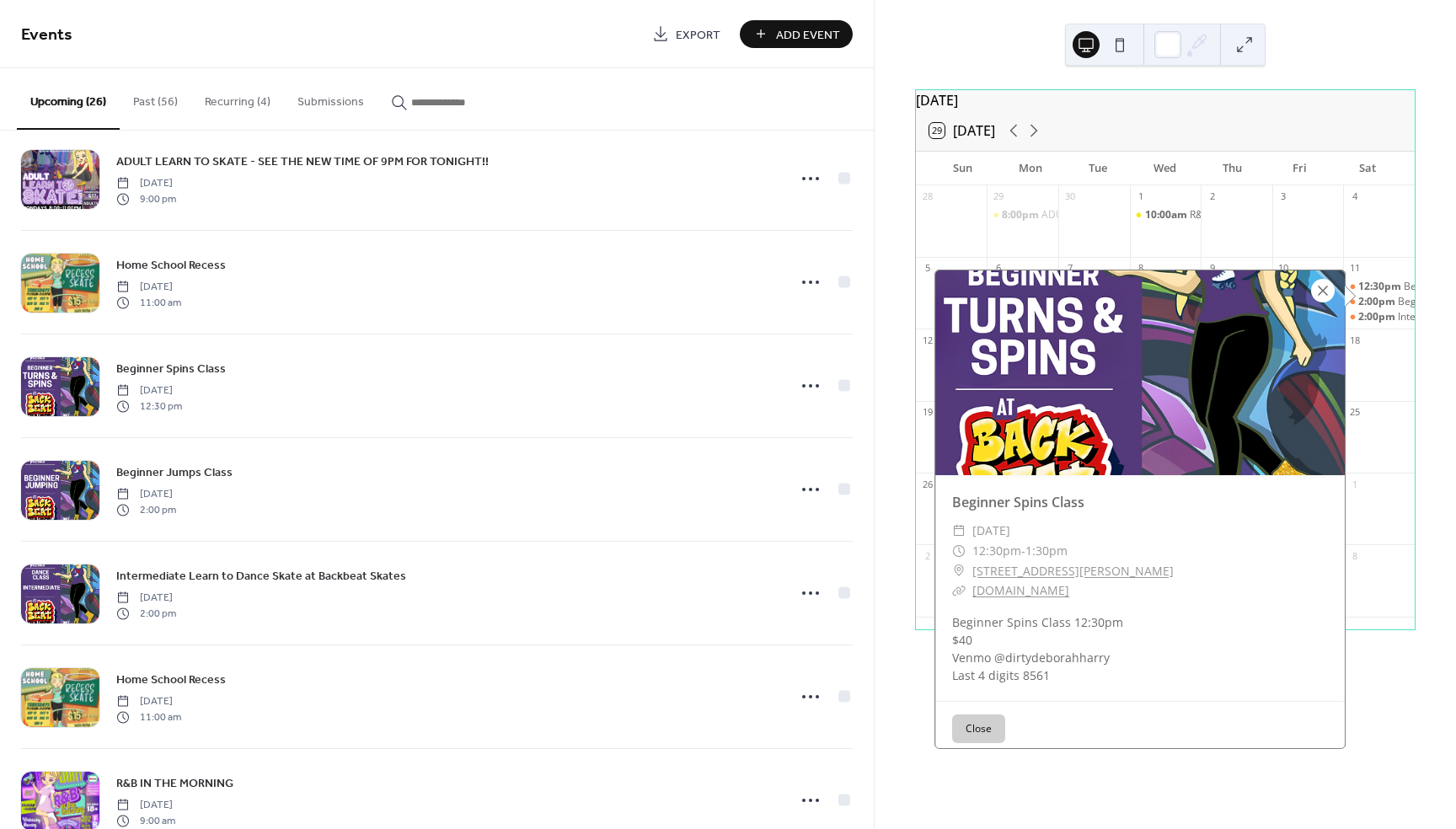 click at bounding box center (1323, 291) 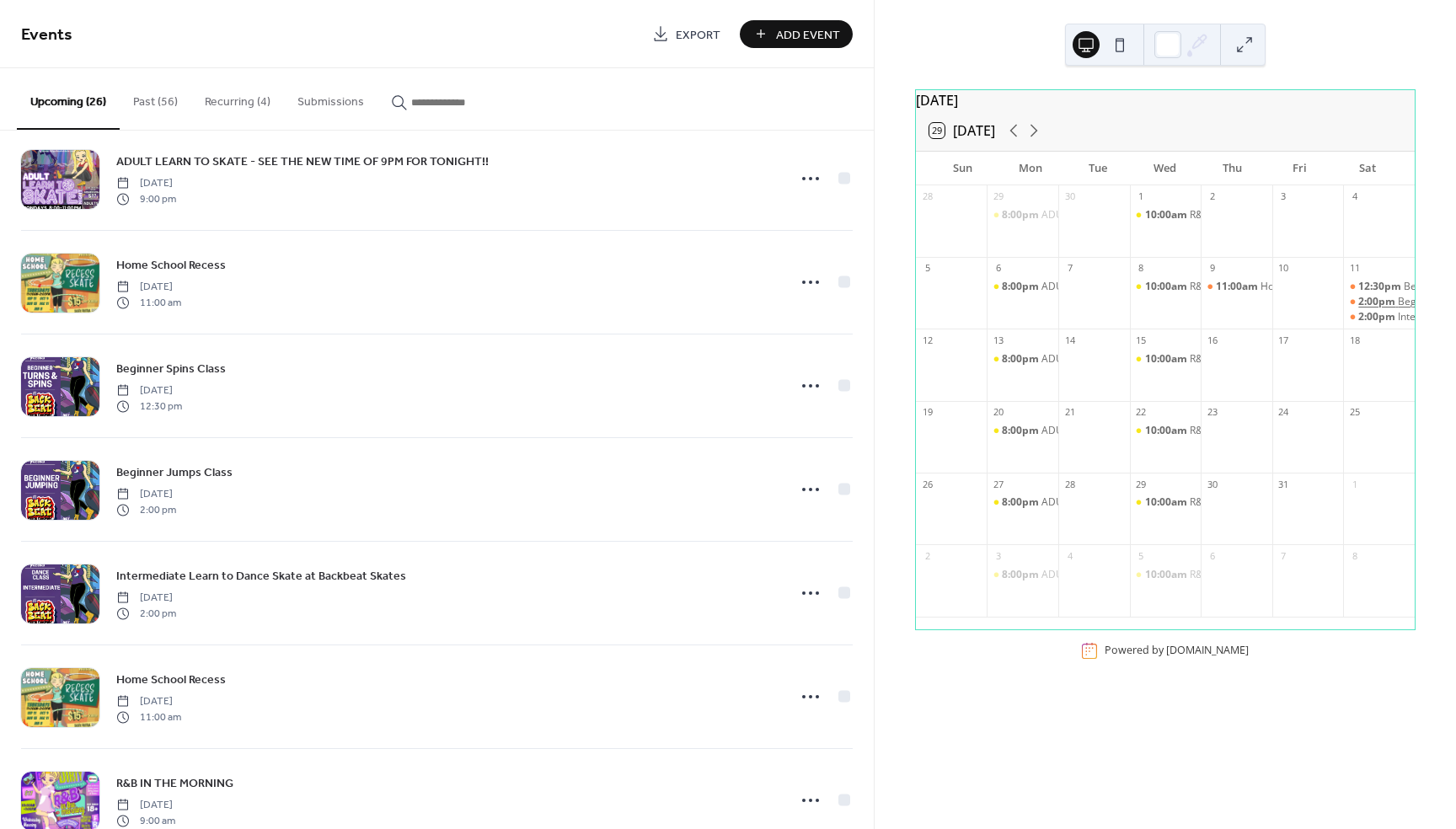 click on "2:00pm" at bounding box center [1378, 302] 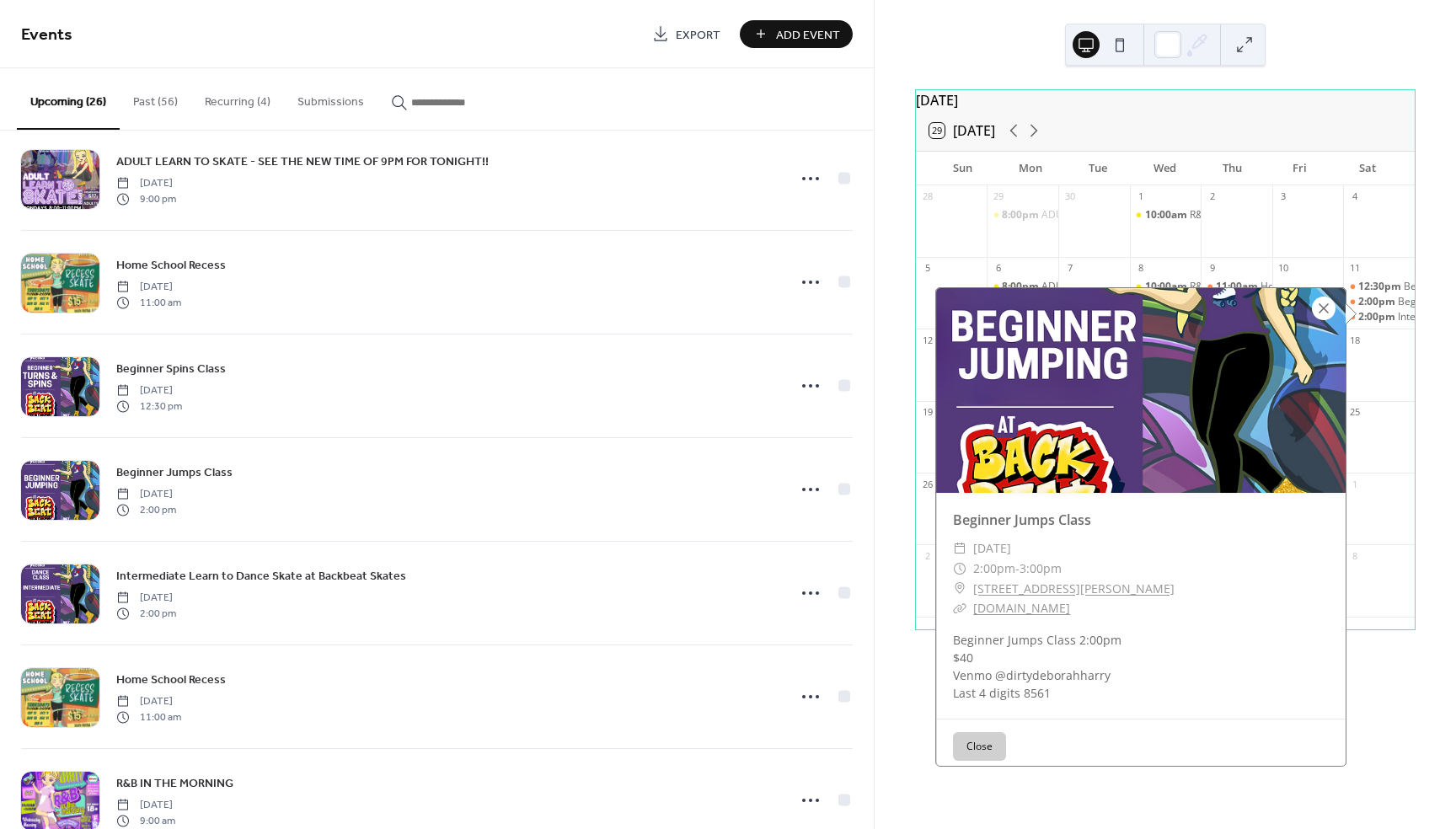 click at bounding box center (1324, 308) 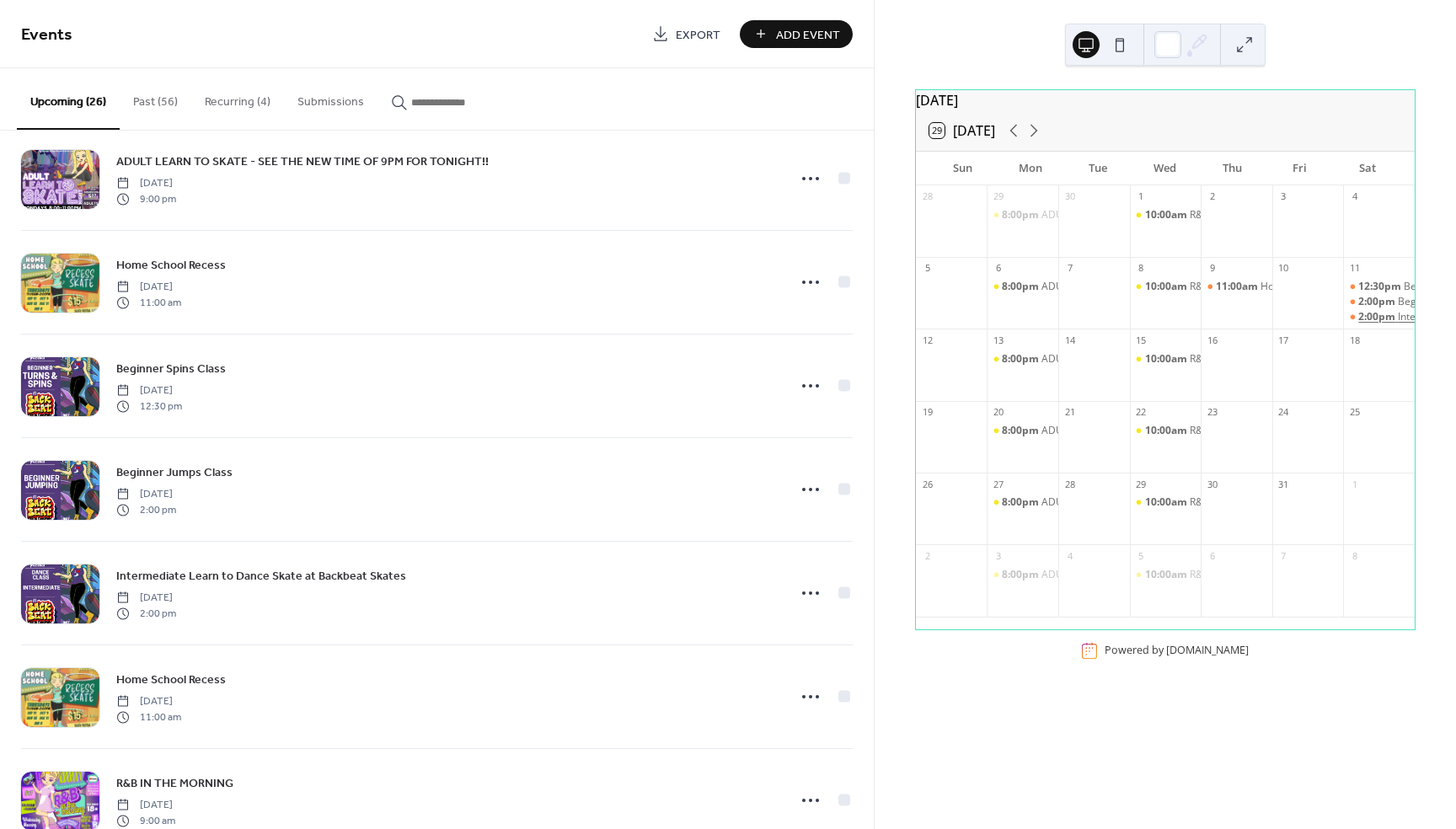 click on "2:00pm" at bounding box center (1378, 317) 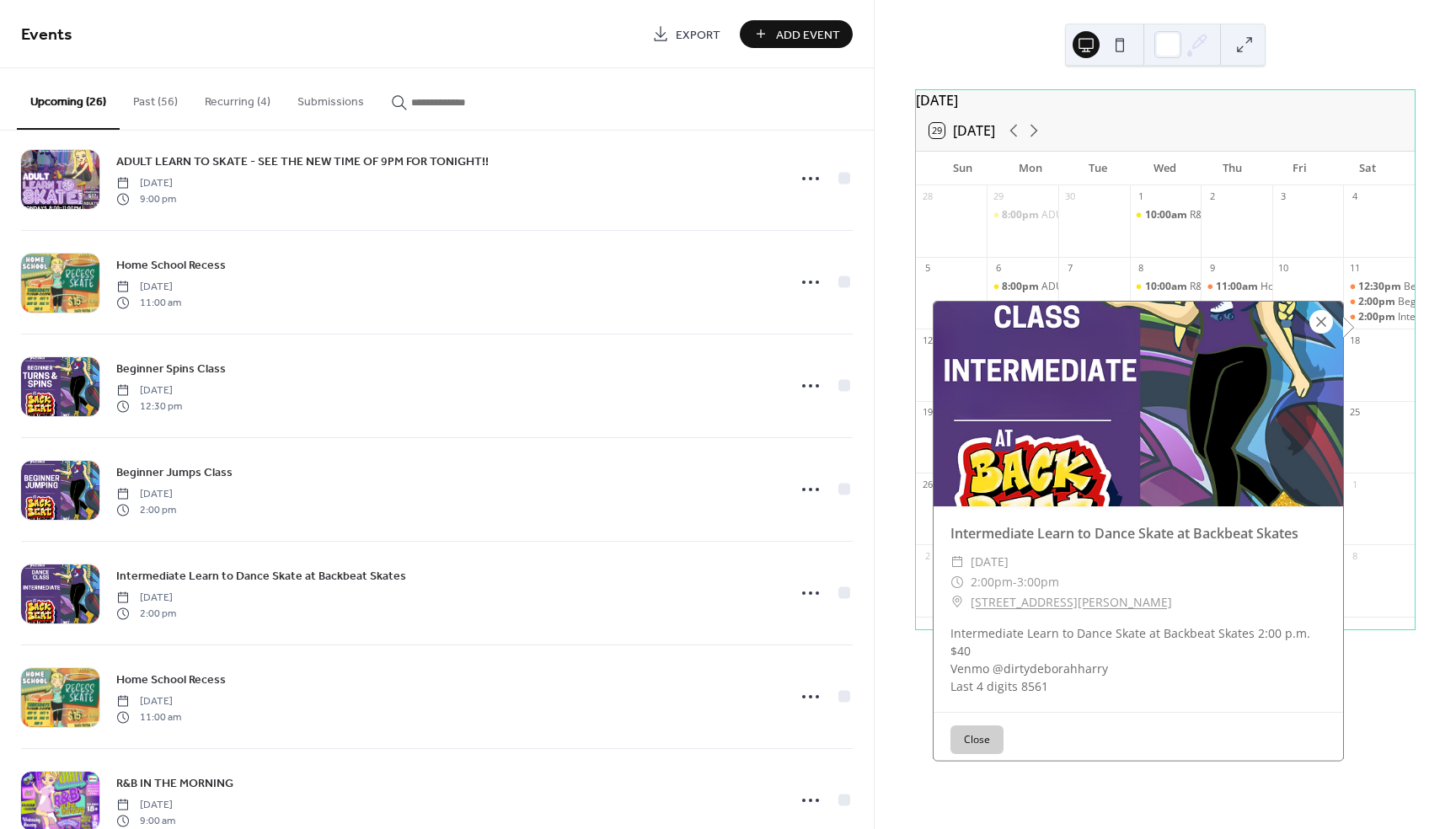 click at bounding box center [1321, 322] 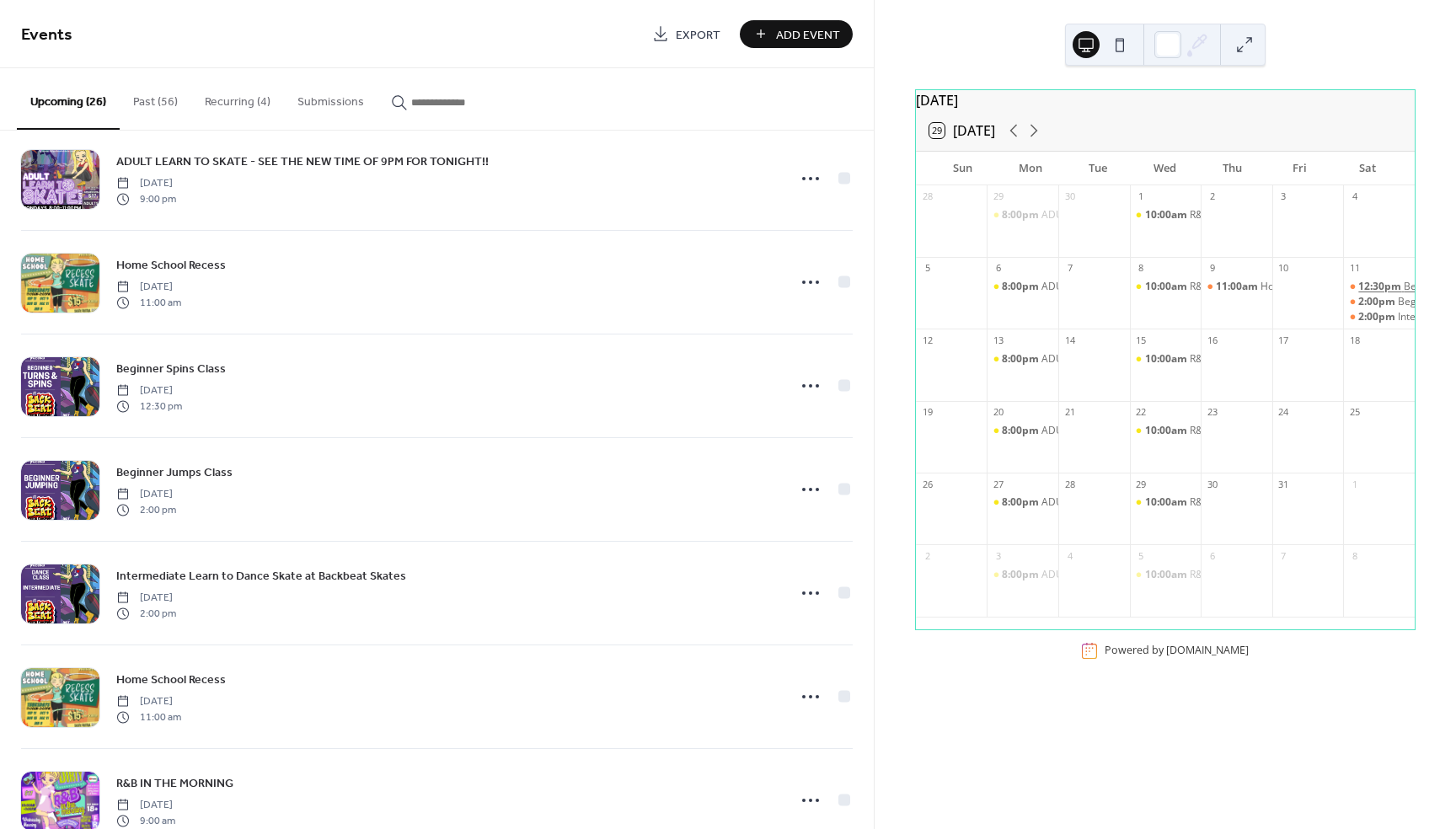 click on "12:30pm" at bounding box center [1381, 286] 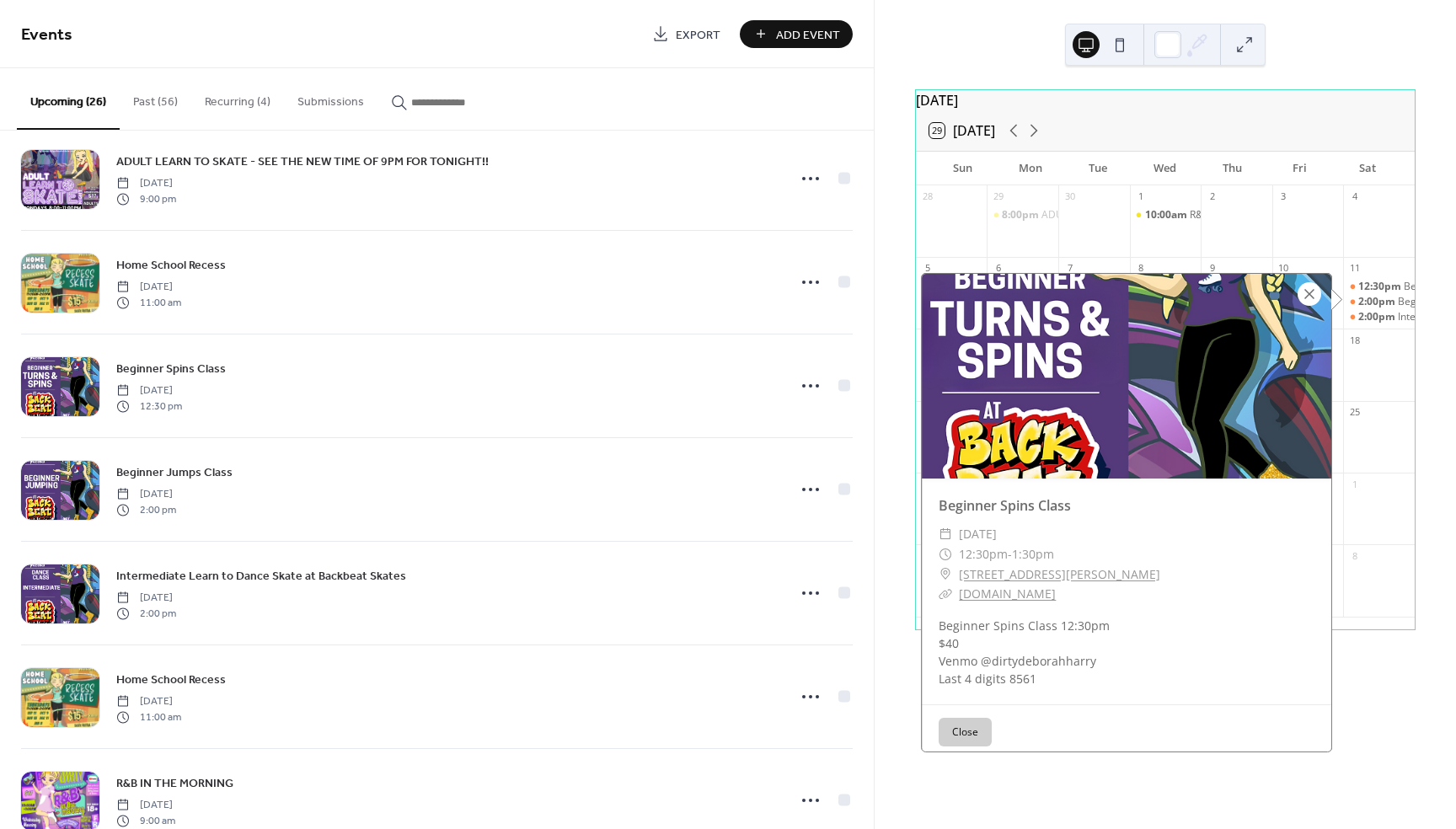 click at bounding box center (1309, 294) 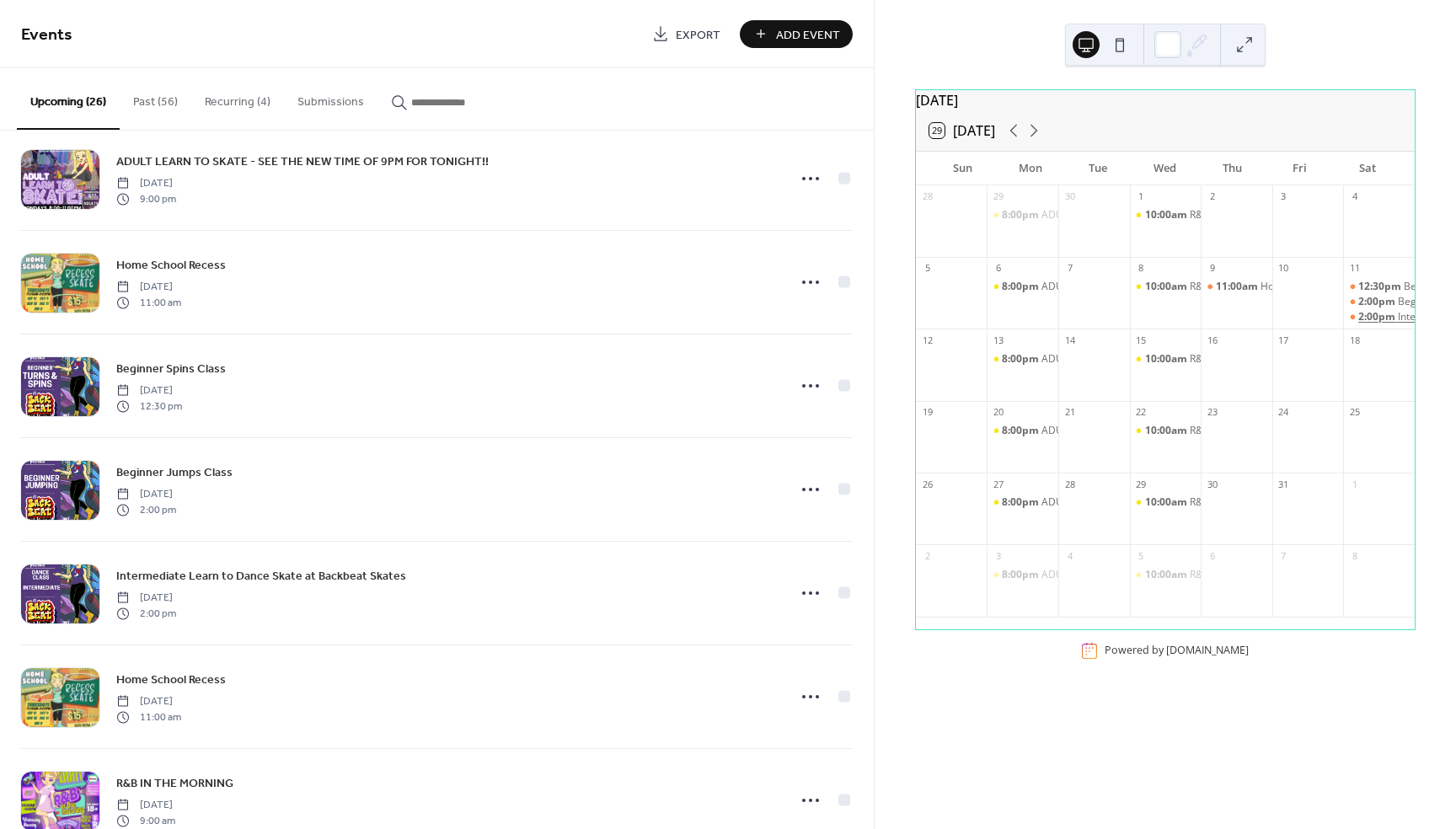 click on "2:00pm" at bounding box center [1378, 317] 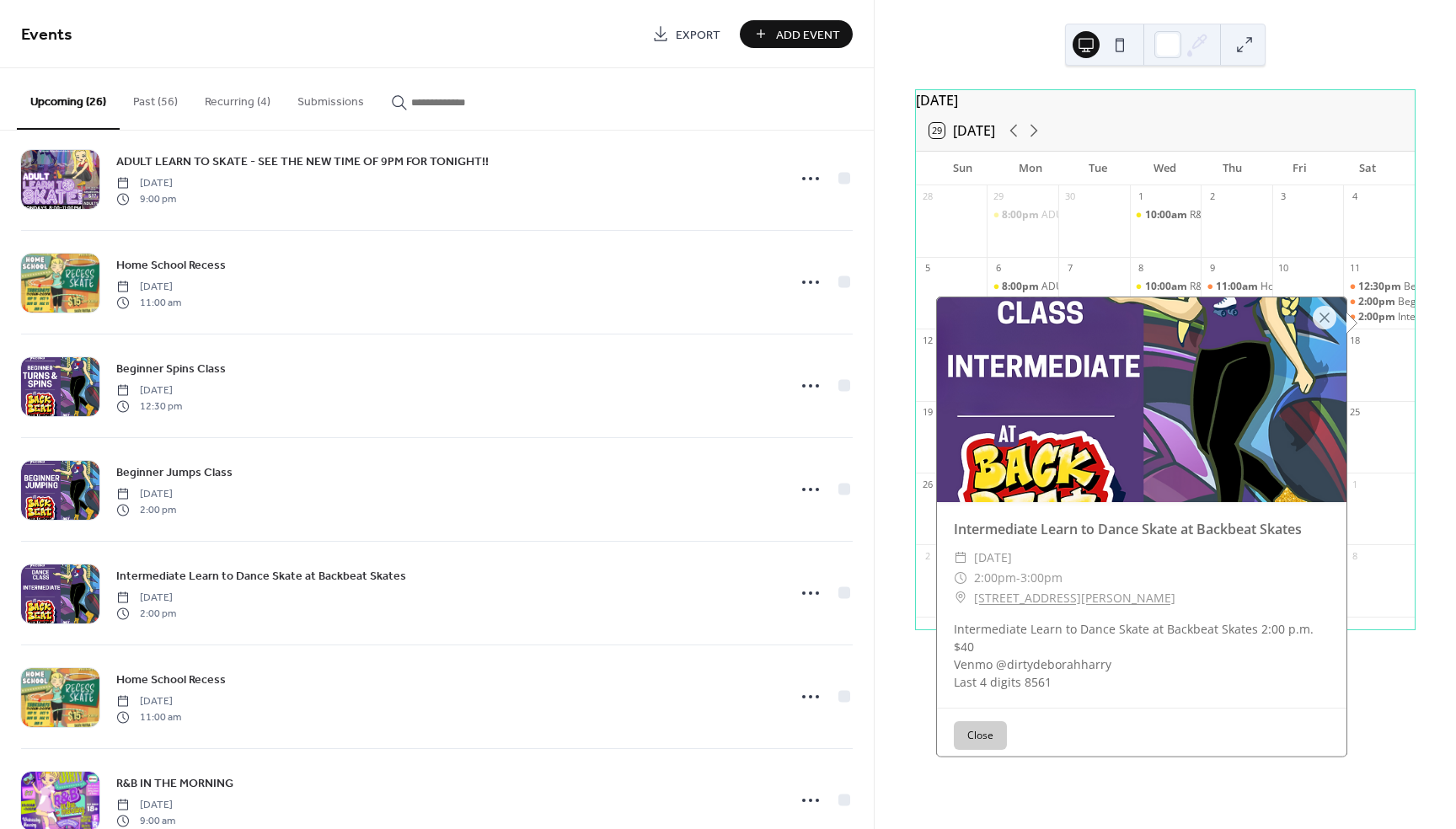 click on "Close" at bounding box center (980, 735) 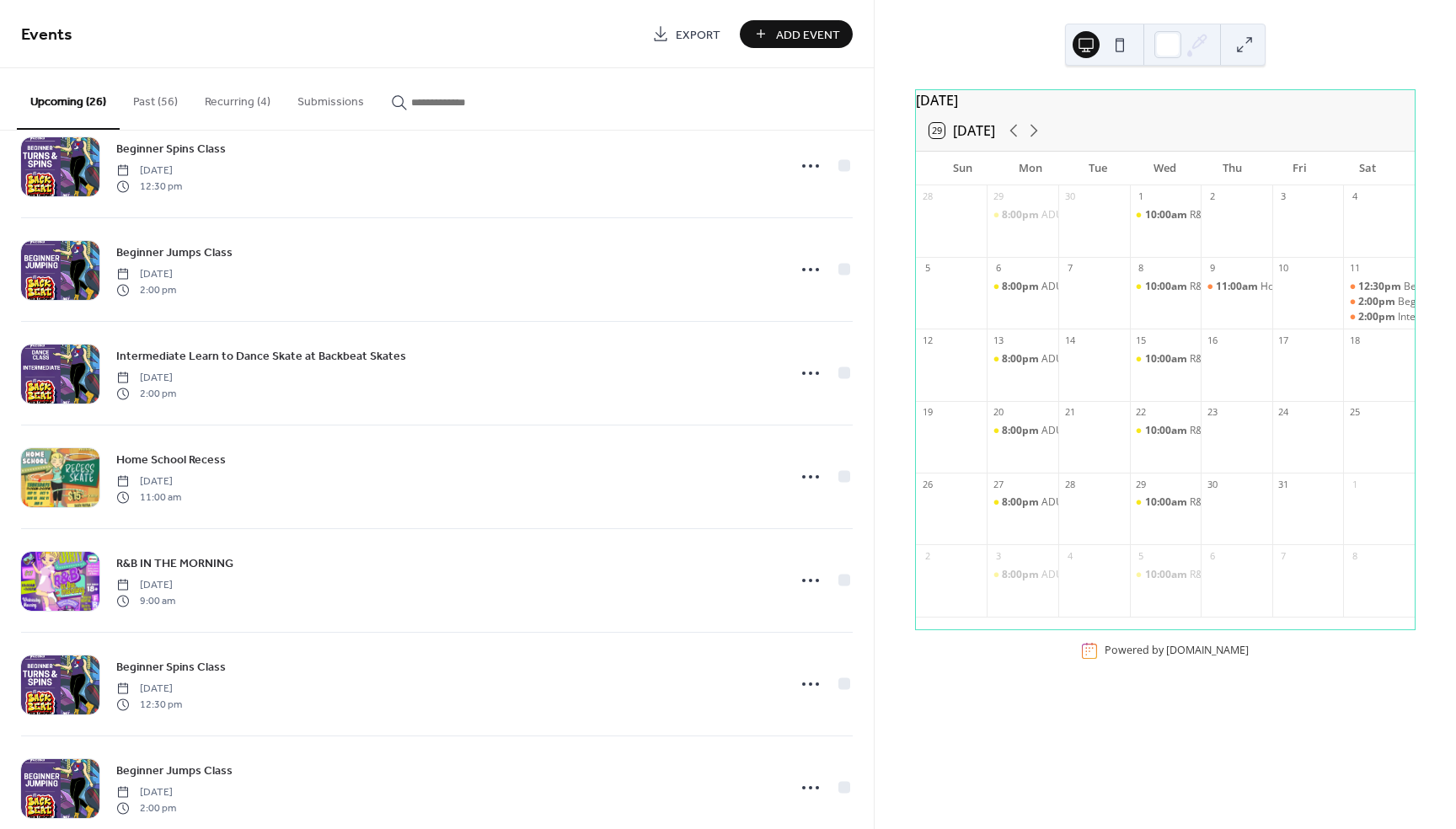 scroll, scrollTop: 1595, scrollLeft: 0, axis: vertical 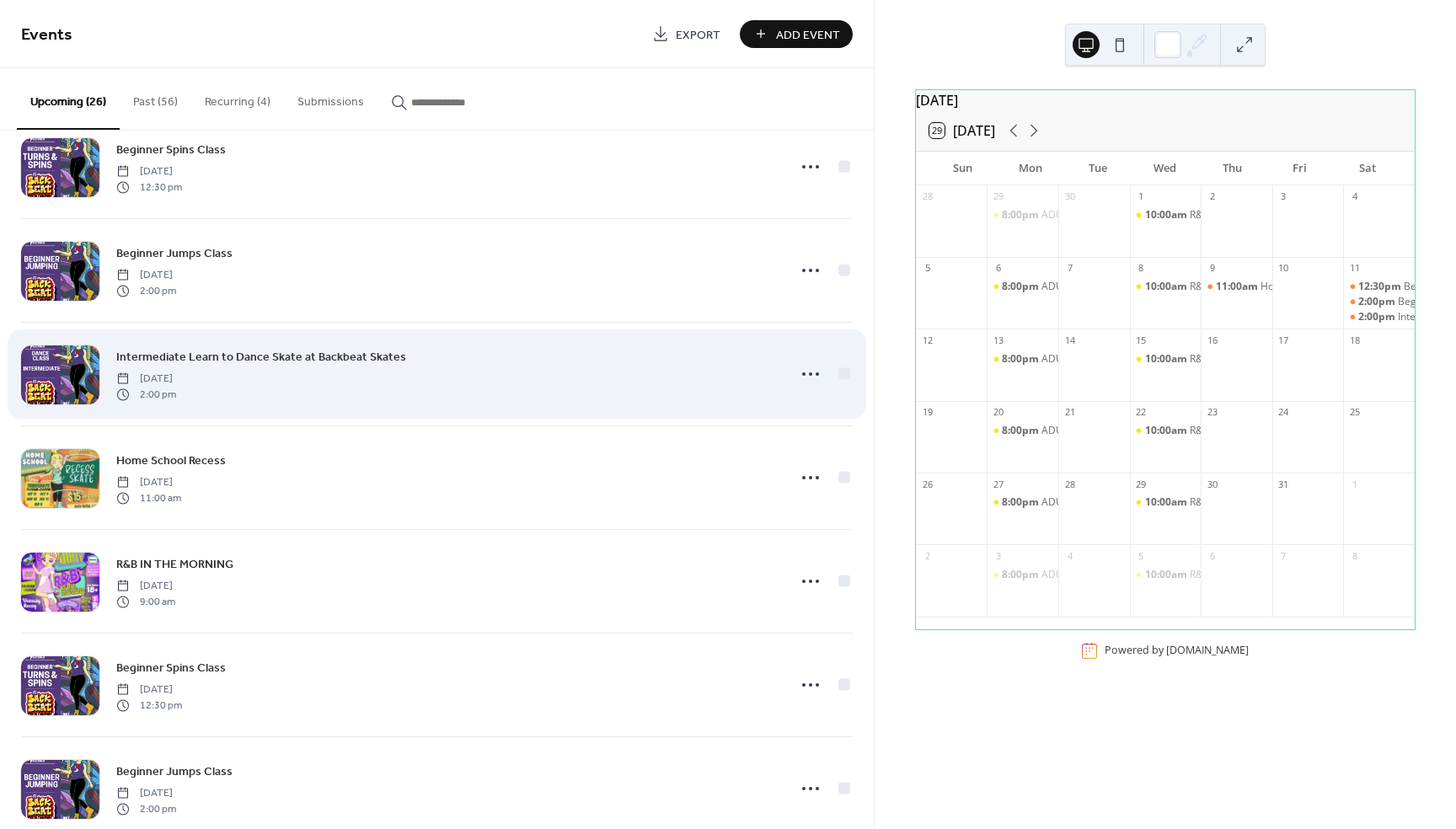 click on "Intermediate Learn to  Dance Skate at Backbeat Skates" at bounding box center [261, 357] 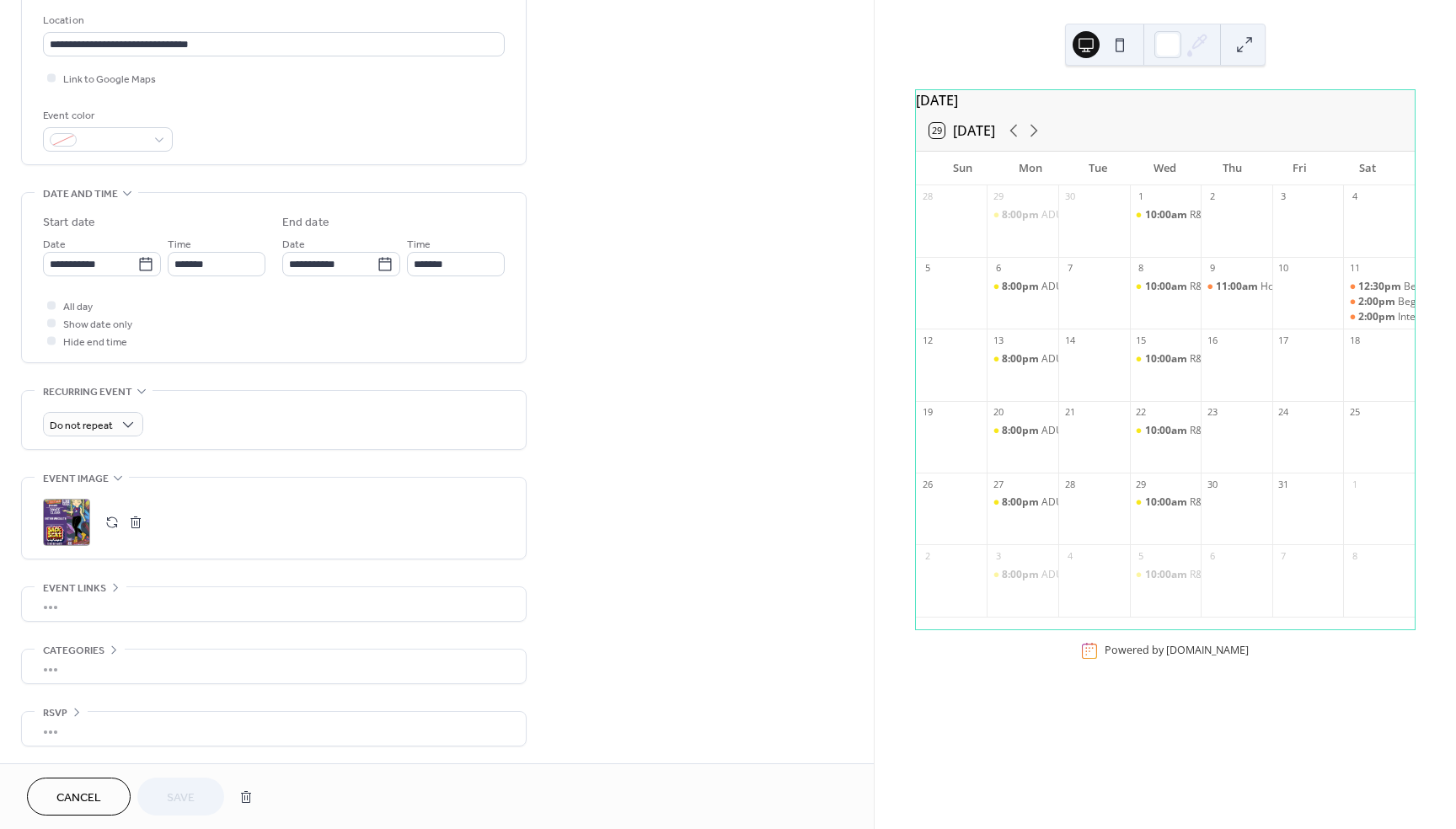 scroll, scrollTop: 350, scrollLeft: 0, axis: vertical 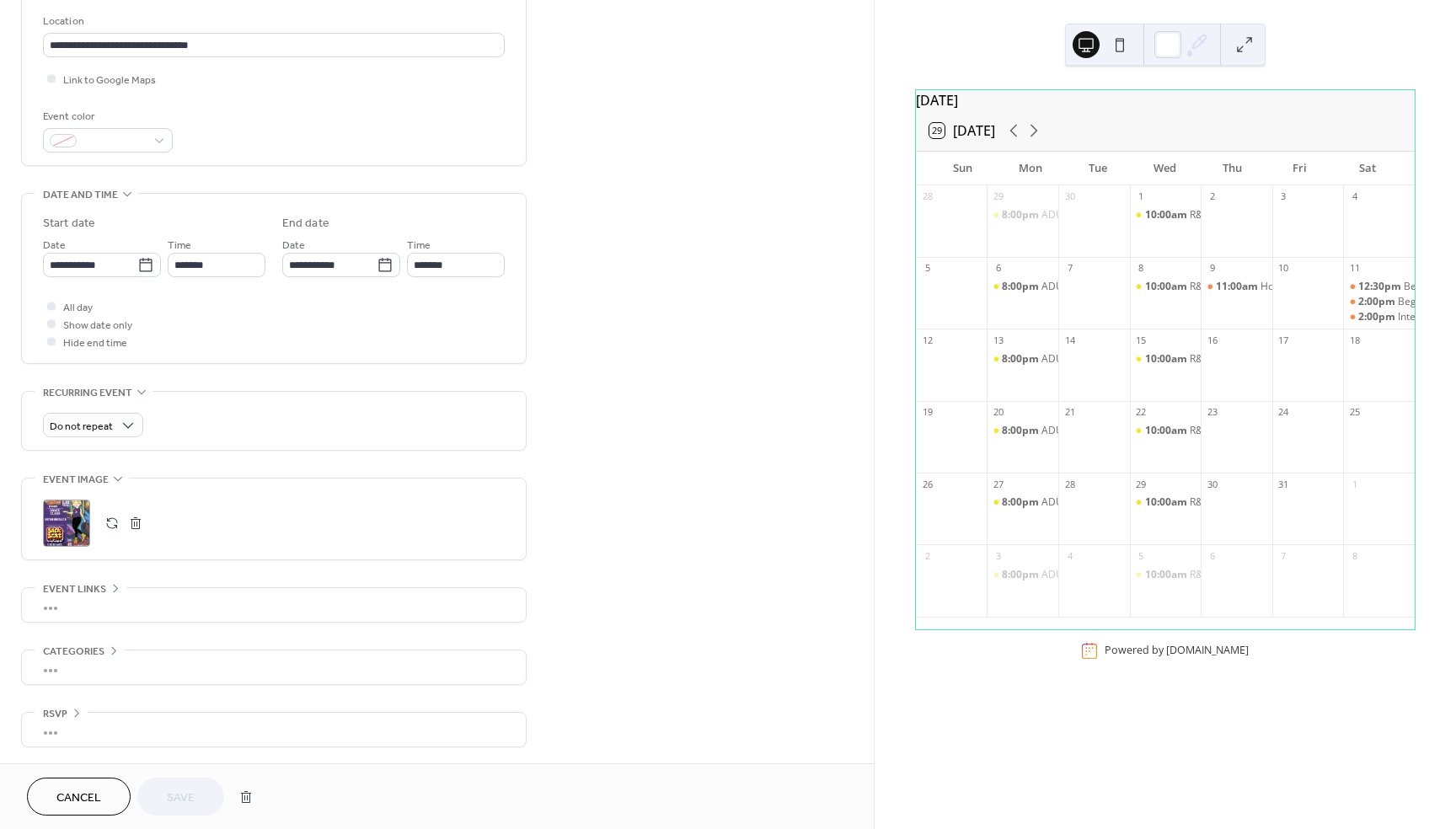 click on "Cancel" at bounding box center (78, 798) 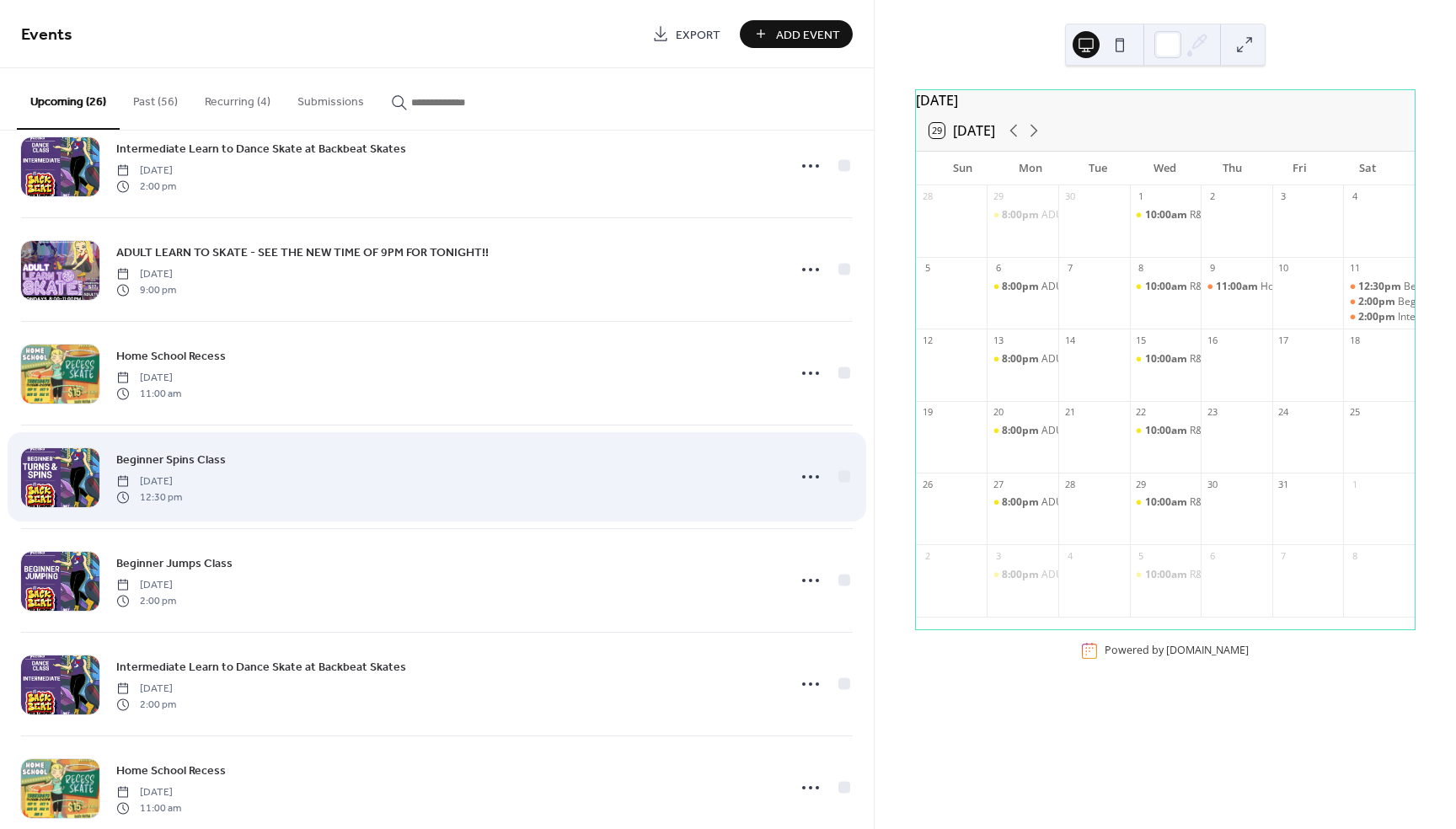 scroll, scrollTop: 1311, scrollLeft: 0, axis: vertical 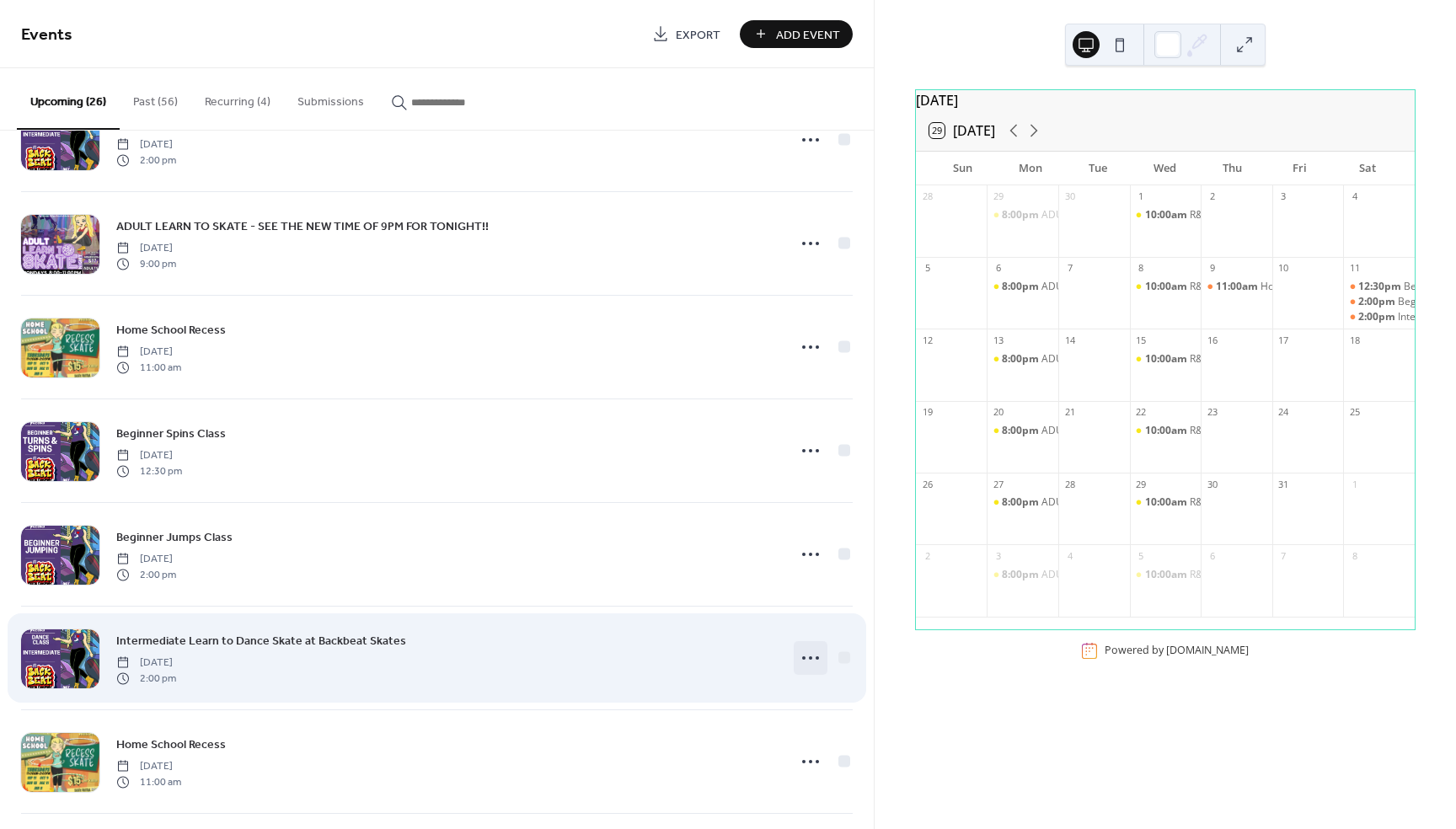 click 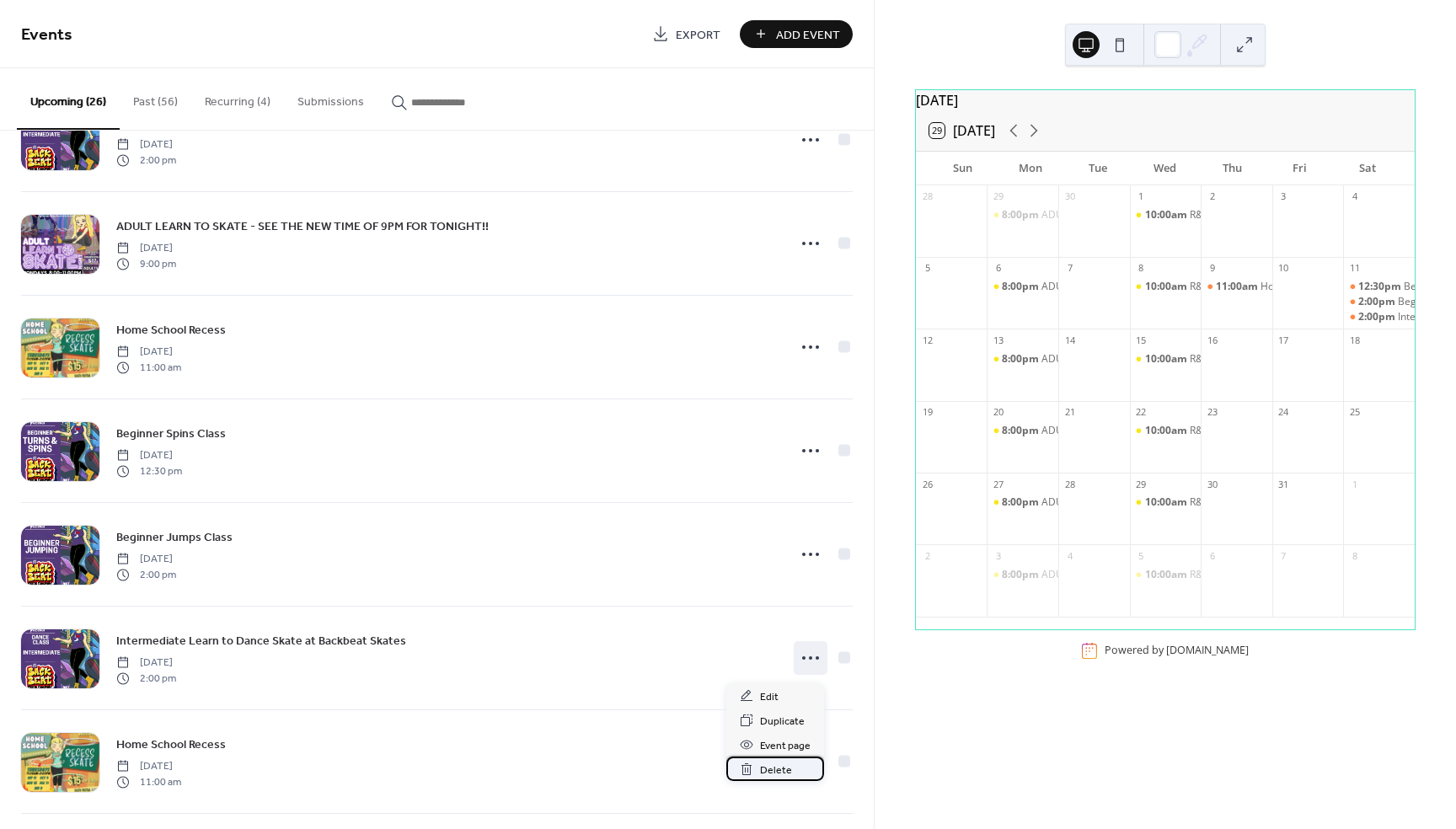 click on "Delete" at bounding box center (776, 770) 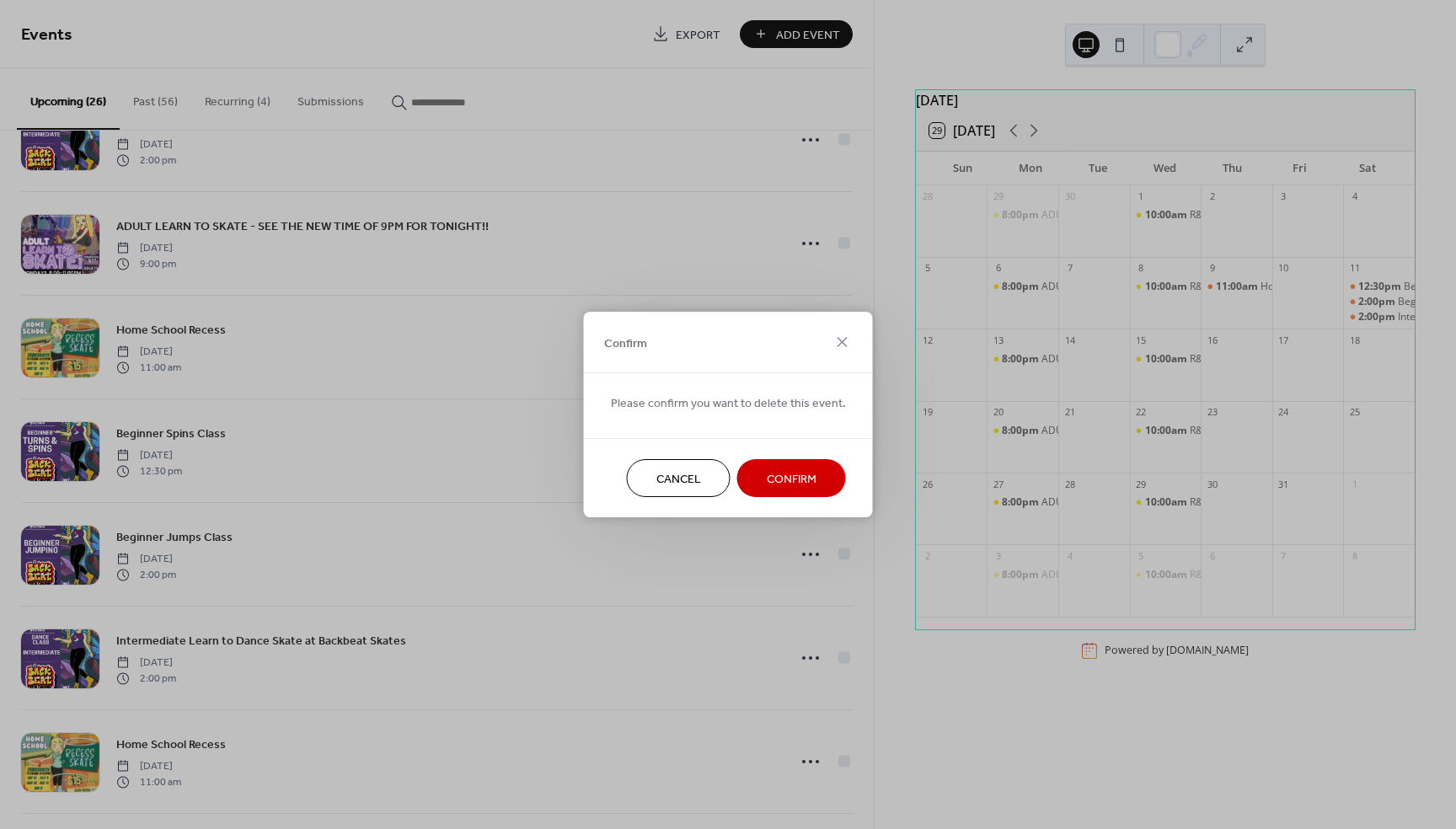 click on "Confirm" at bounding box center (791, 478) 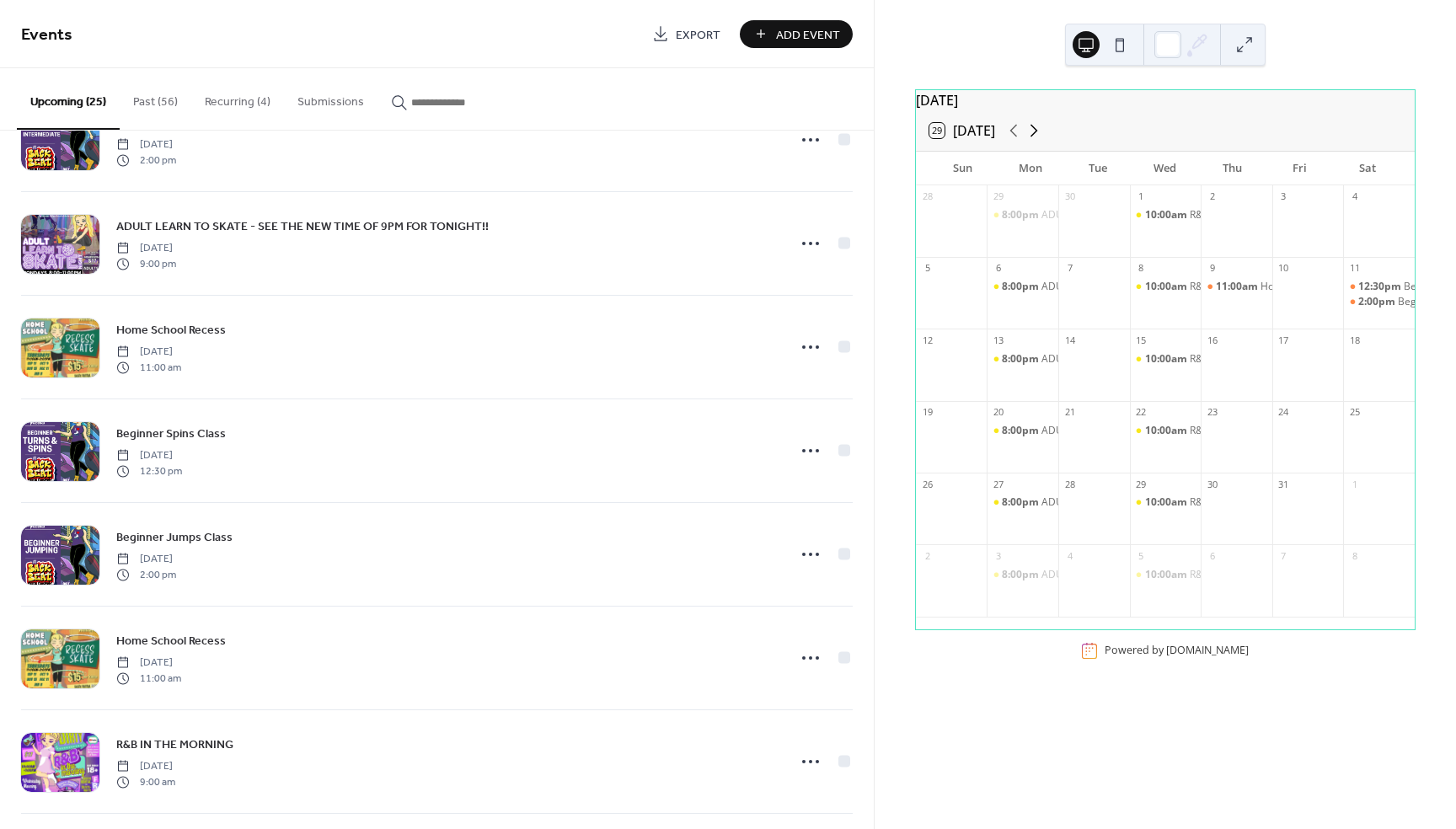 click 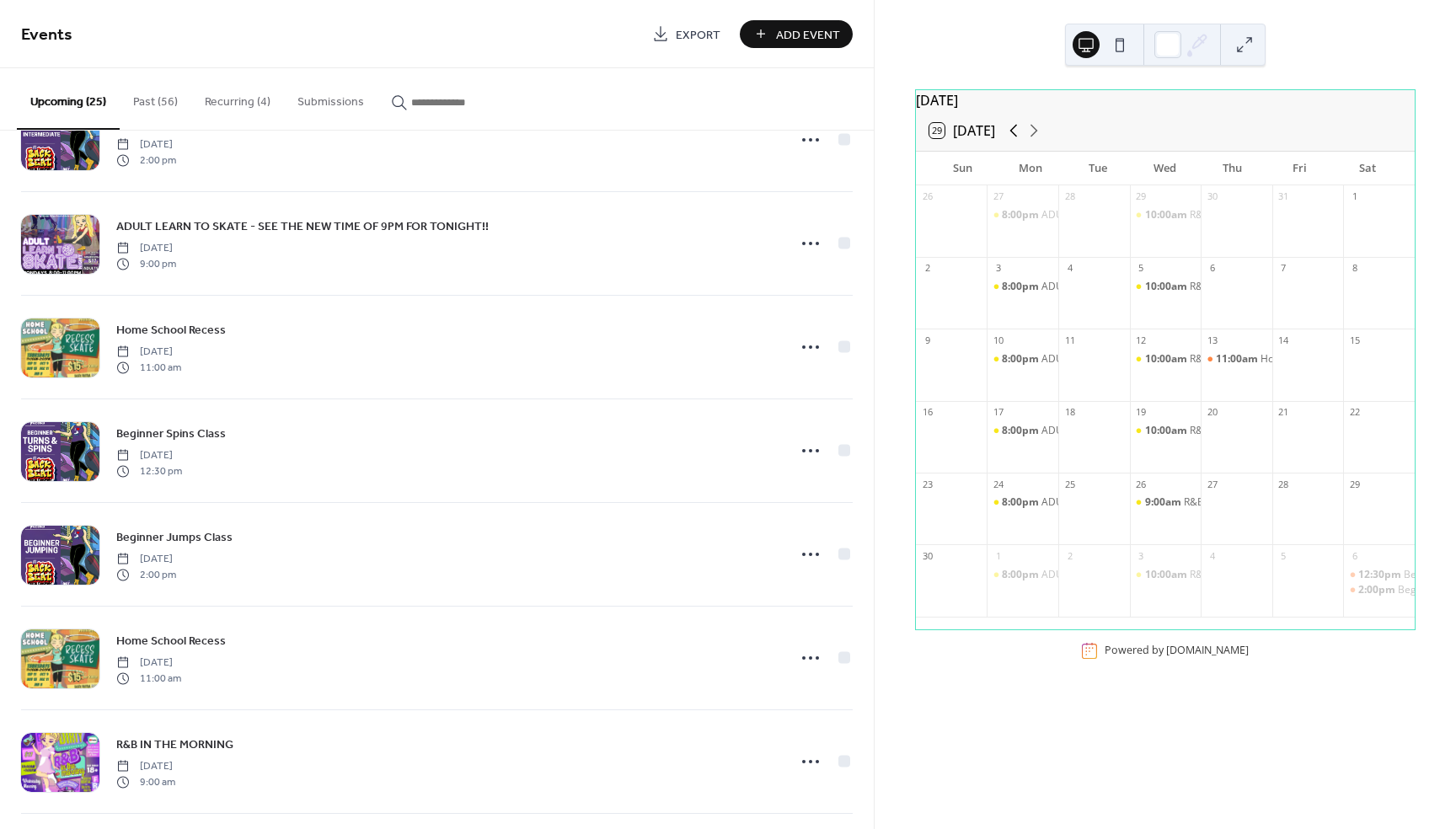 click 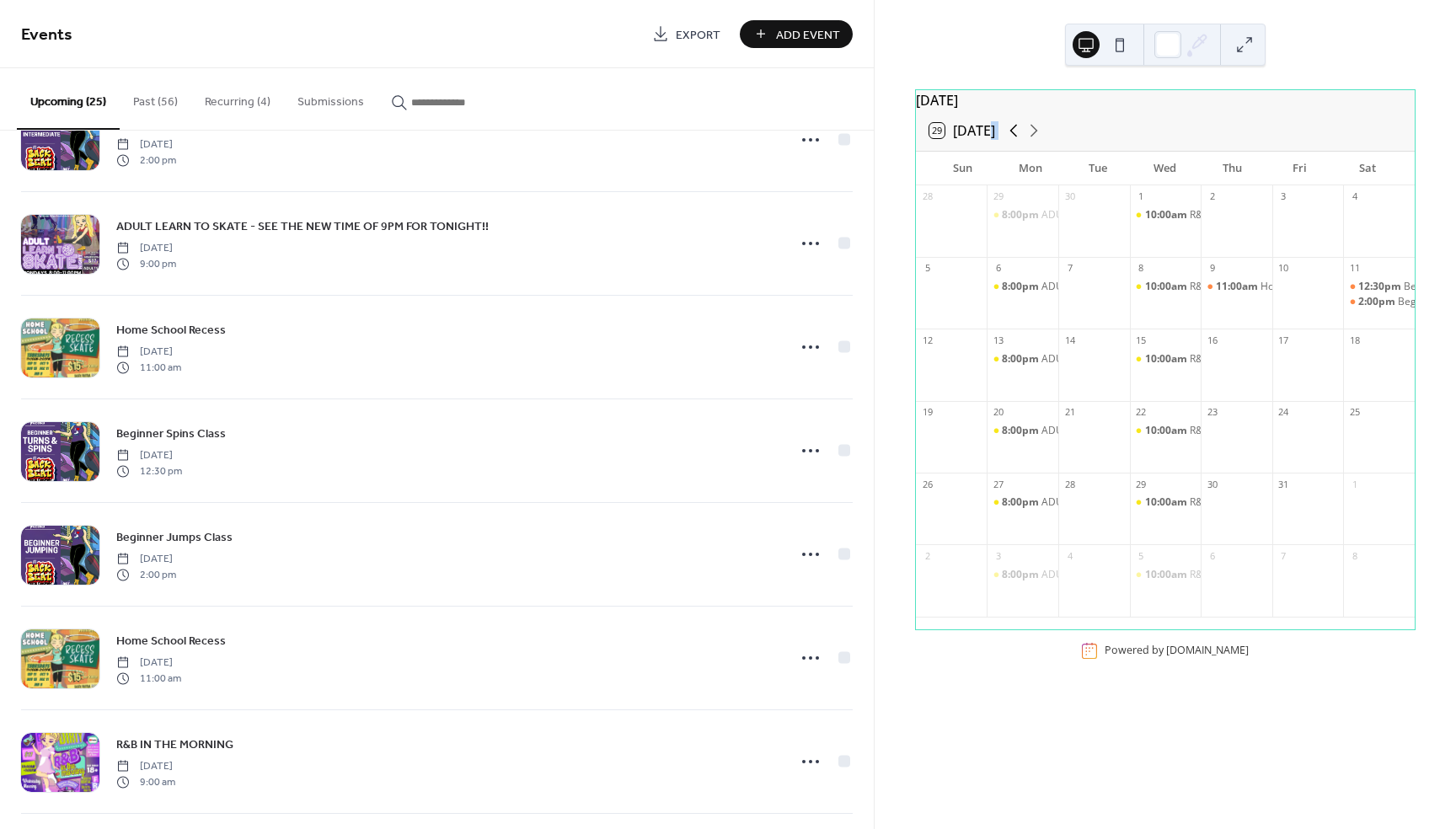 click 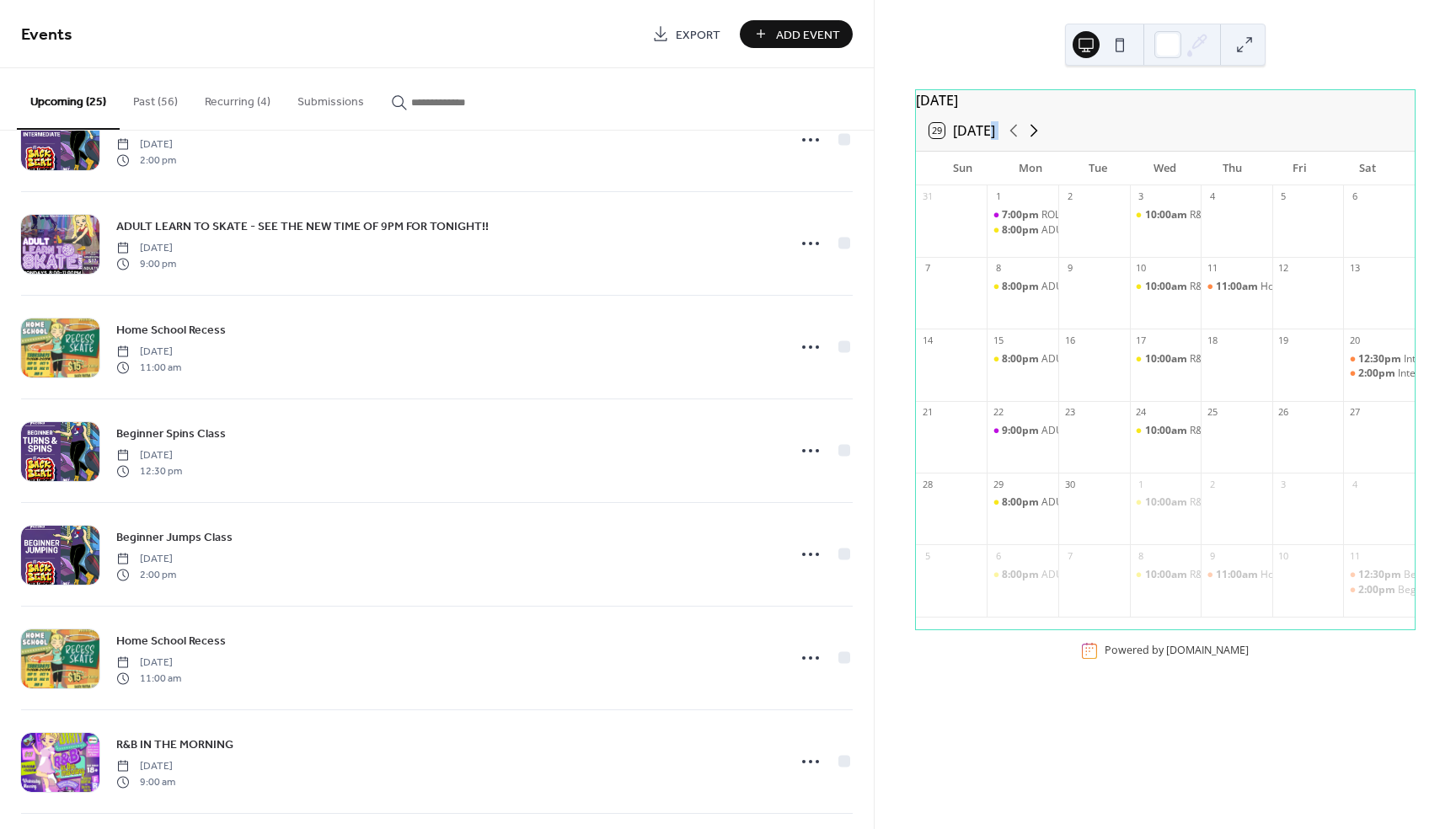 click 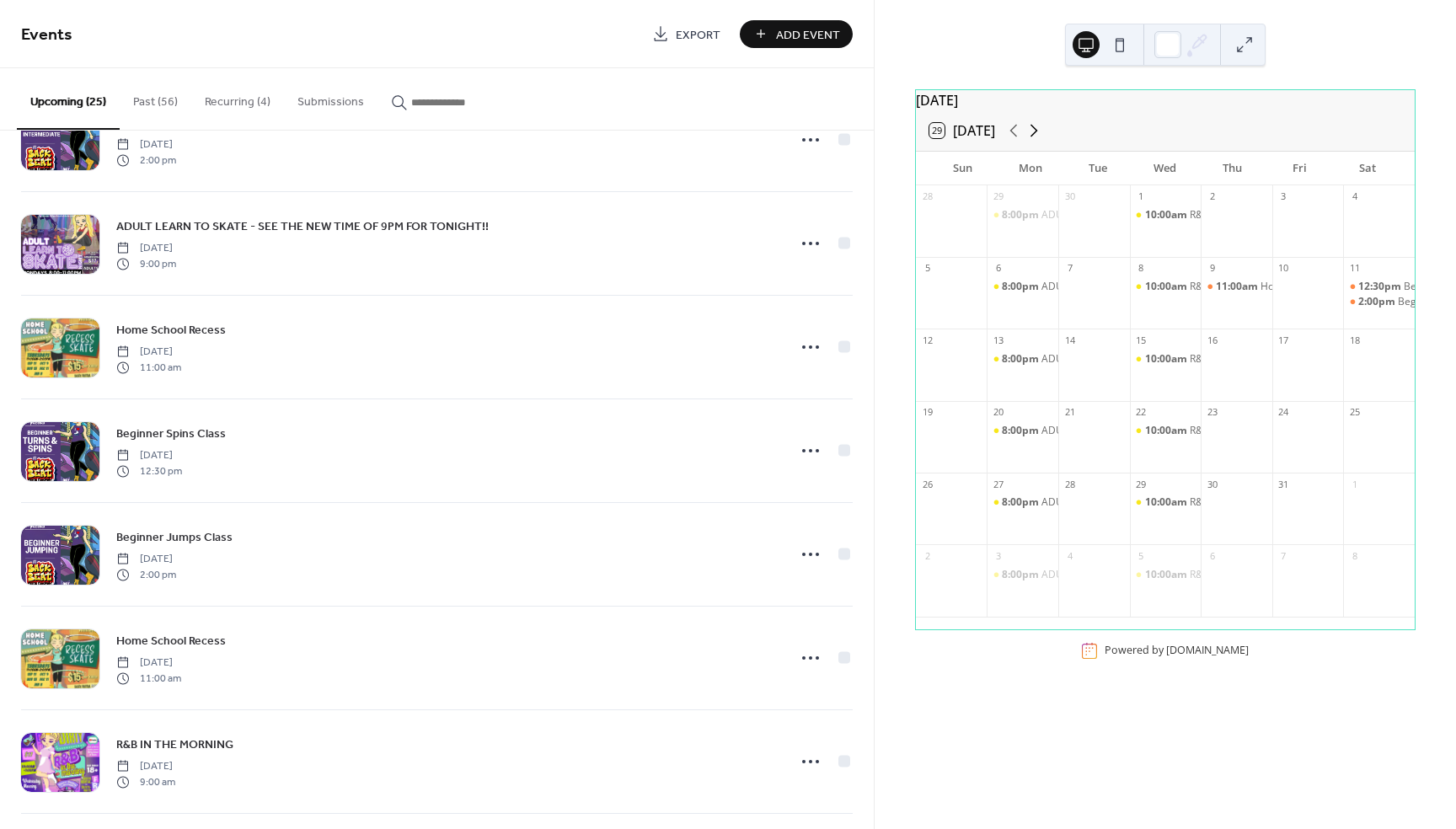click 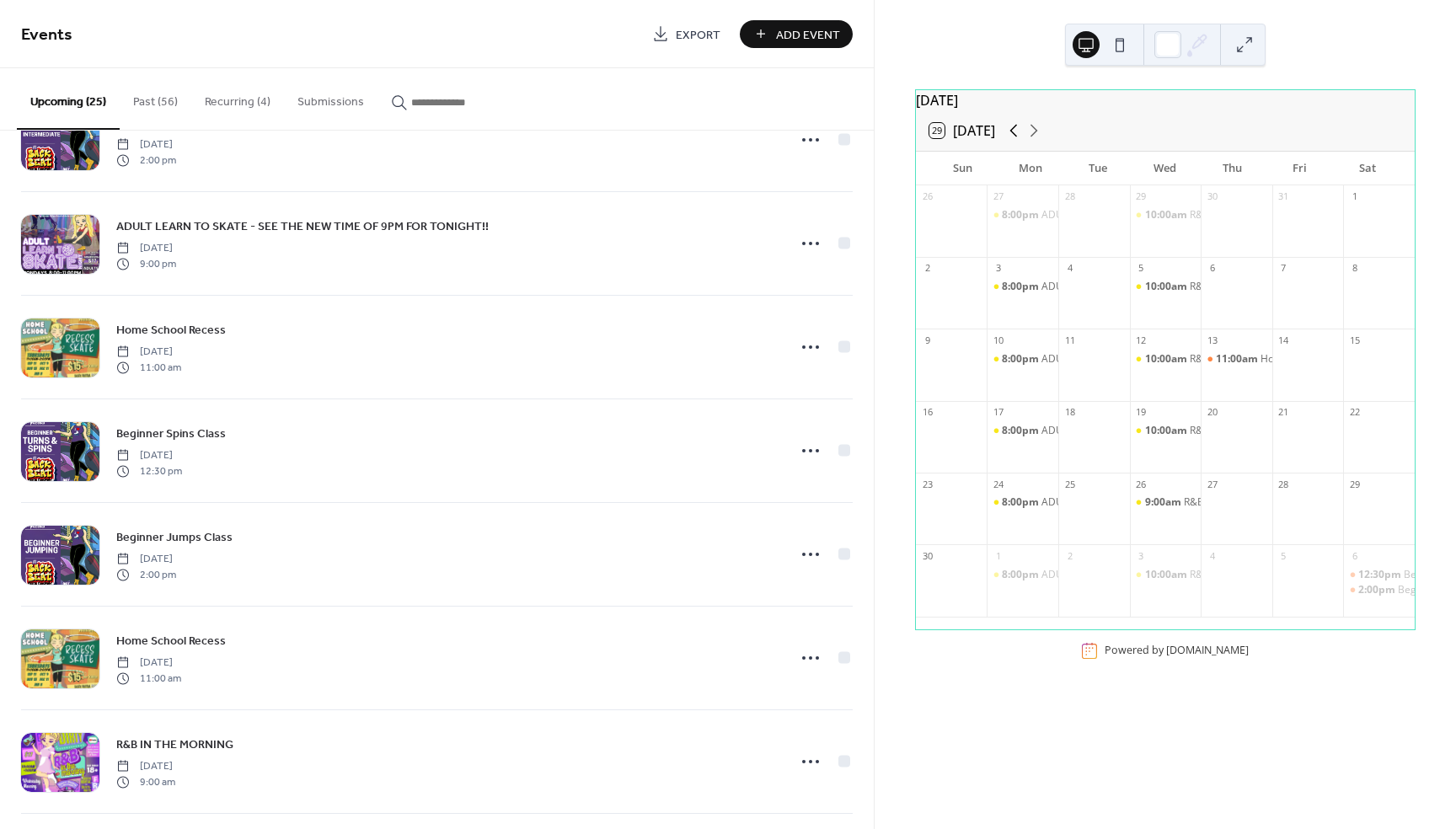 click 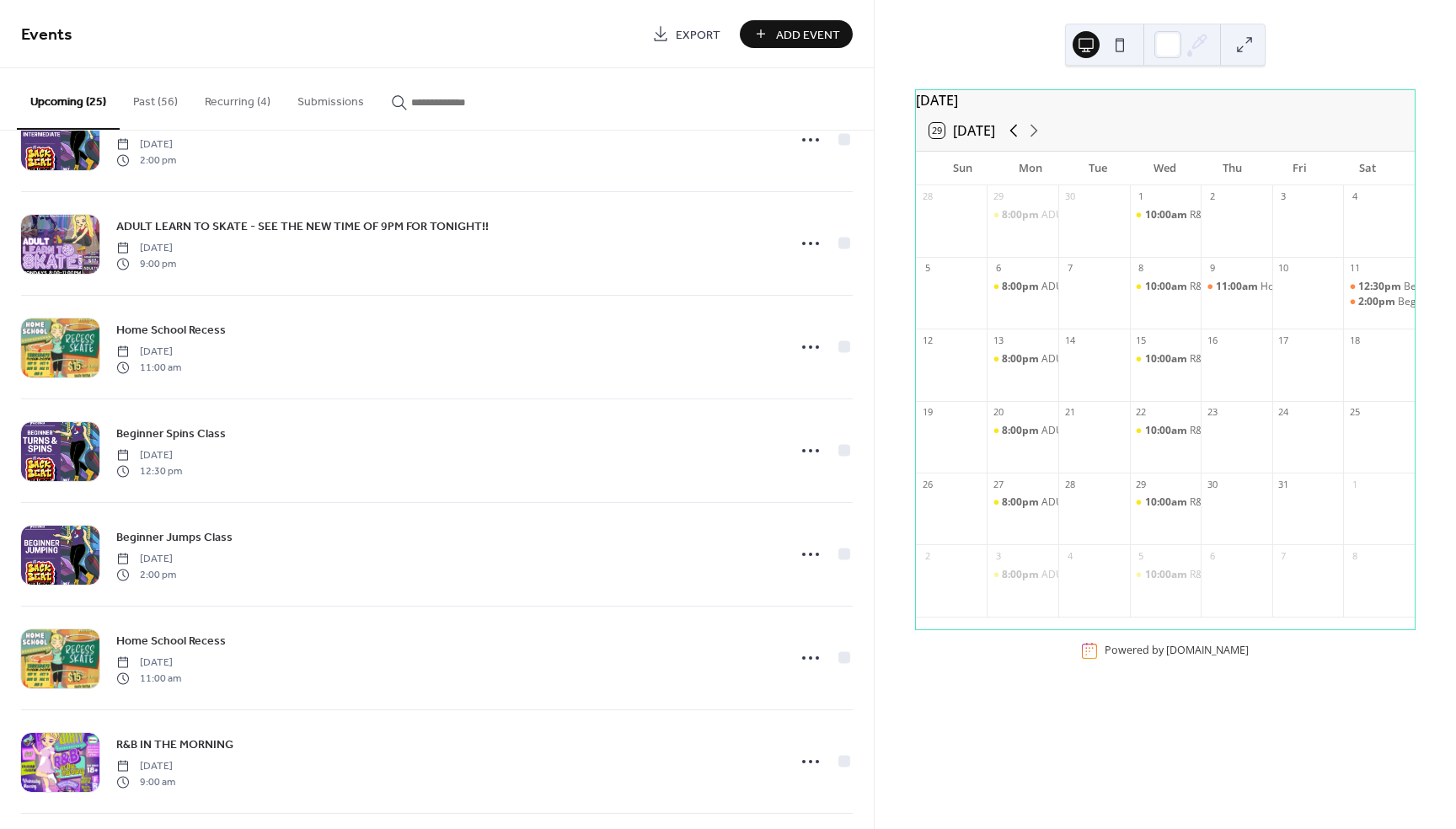 click 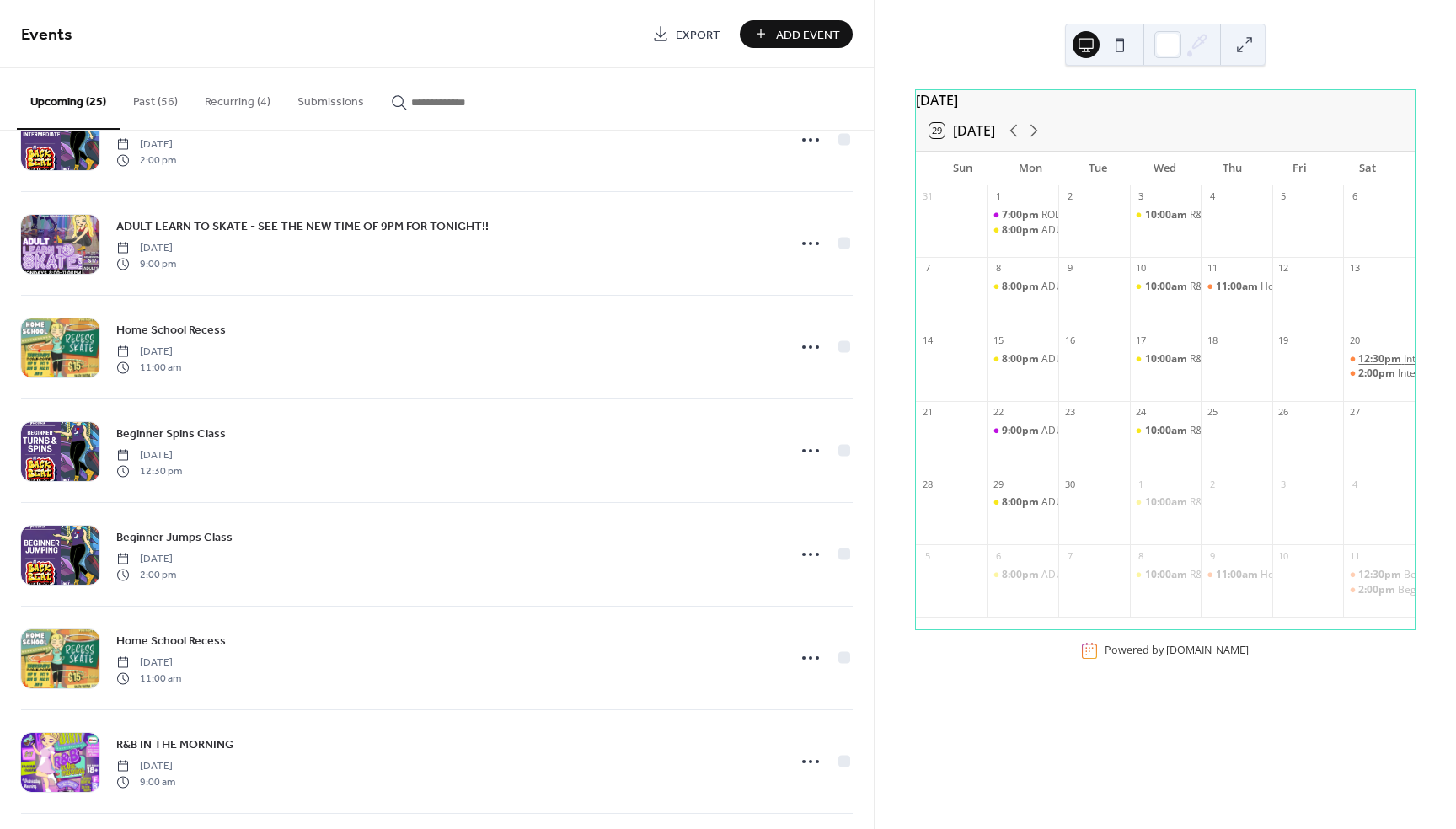 click on "12:30pm" at bounding box center (1381, 359) 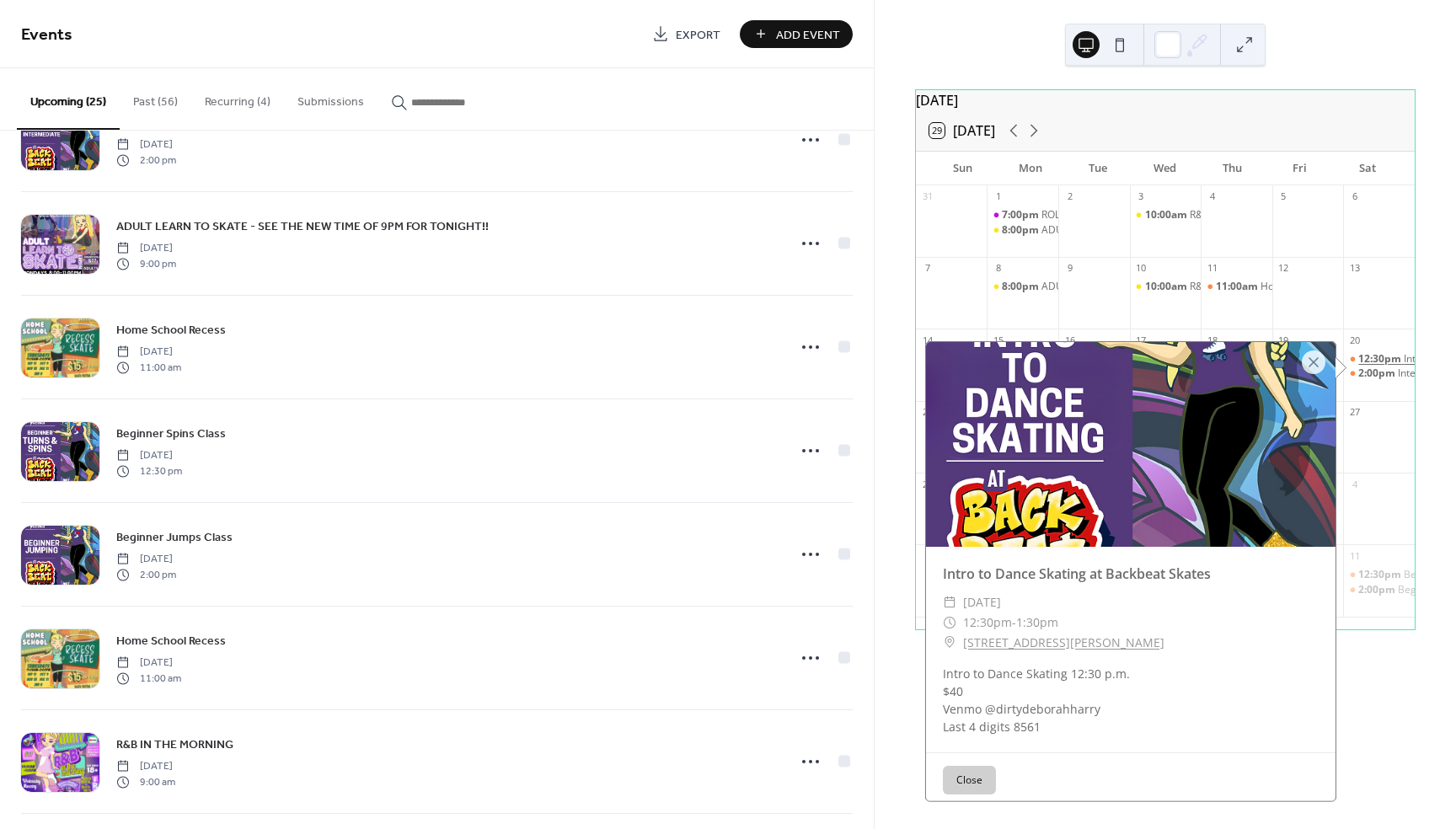 click on "12:30pm" at bounding box center [1381, 359] 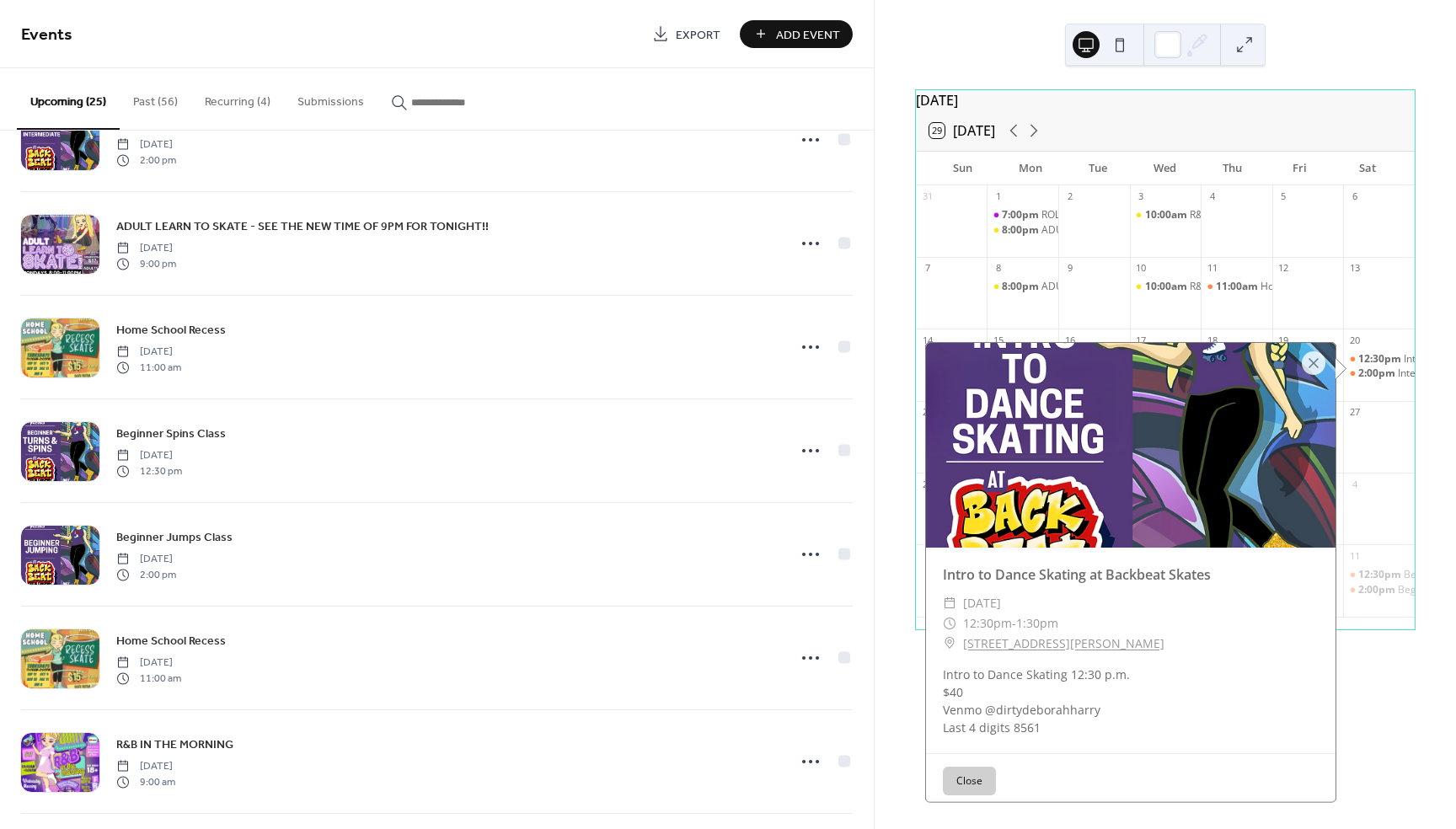 click on "Events Export Add Event" at bounding box center [436, 34] 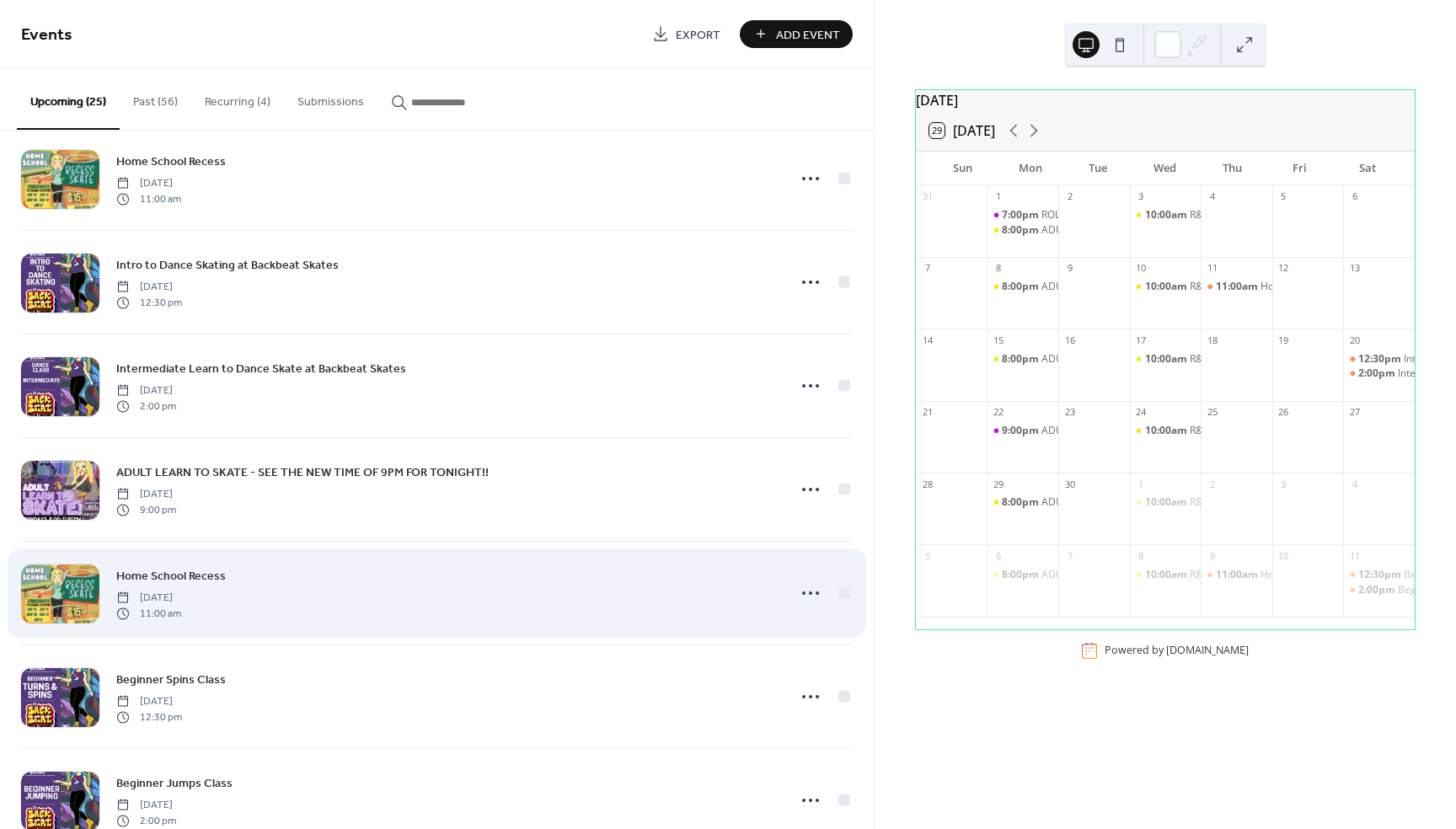 scroll, scrollTop: 1035, scrollLeft: 0, axis: vertical 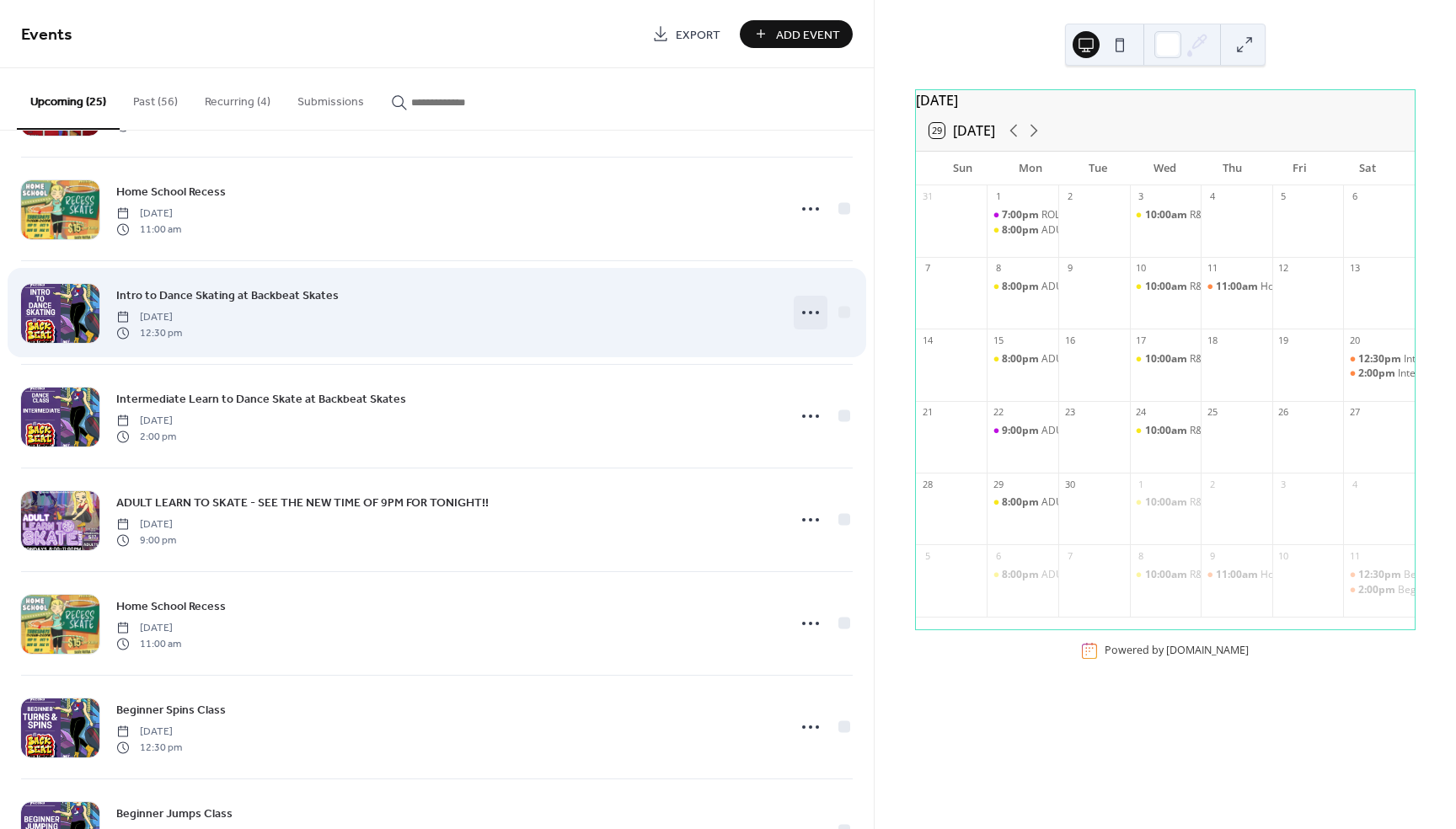 click 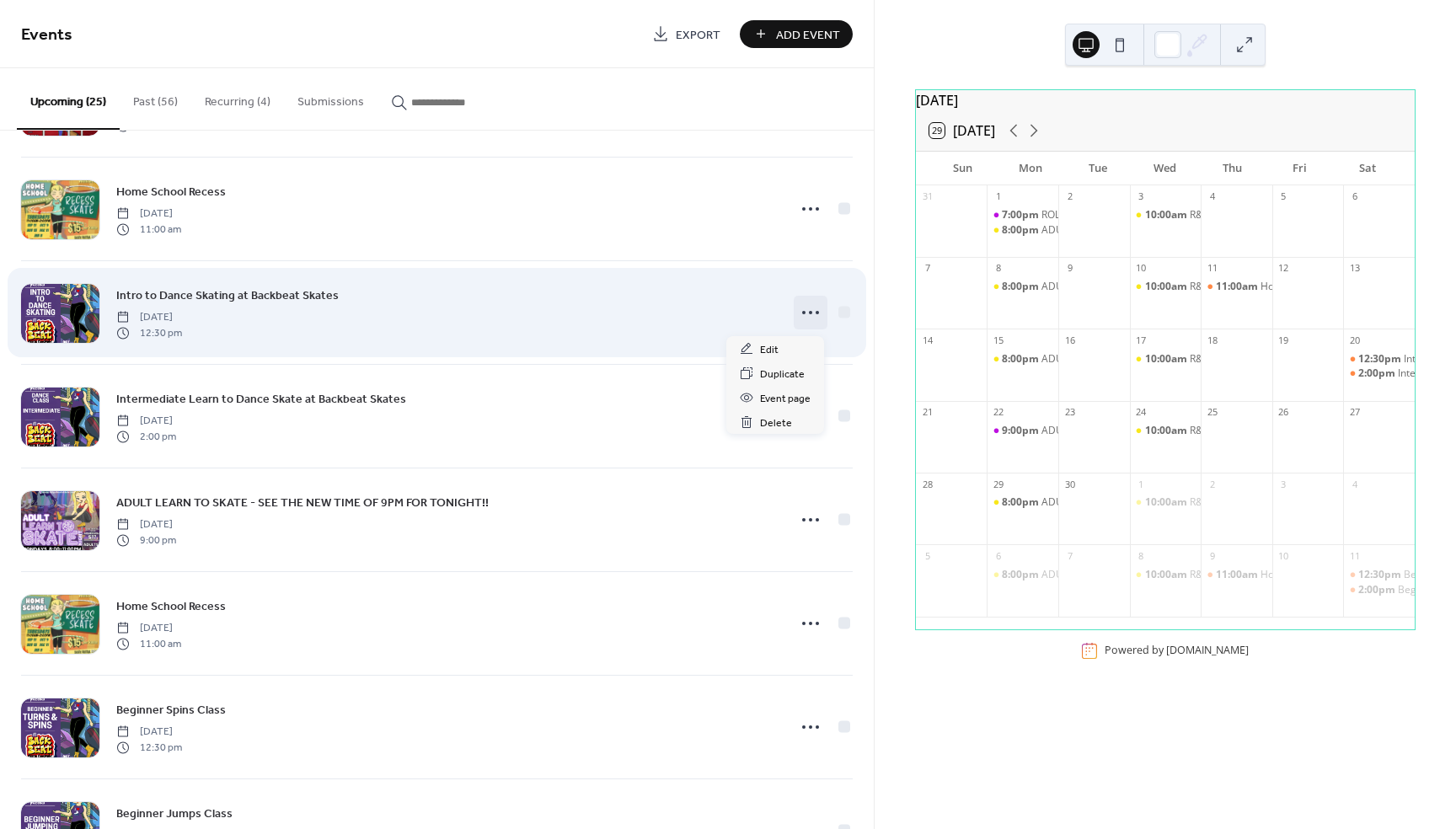 click on "Intro to Dance Skating at Backbeat Skates" at bounding box center (228, 296) 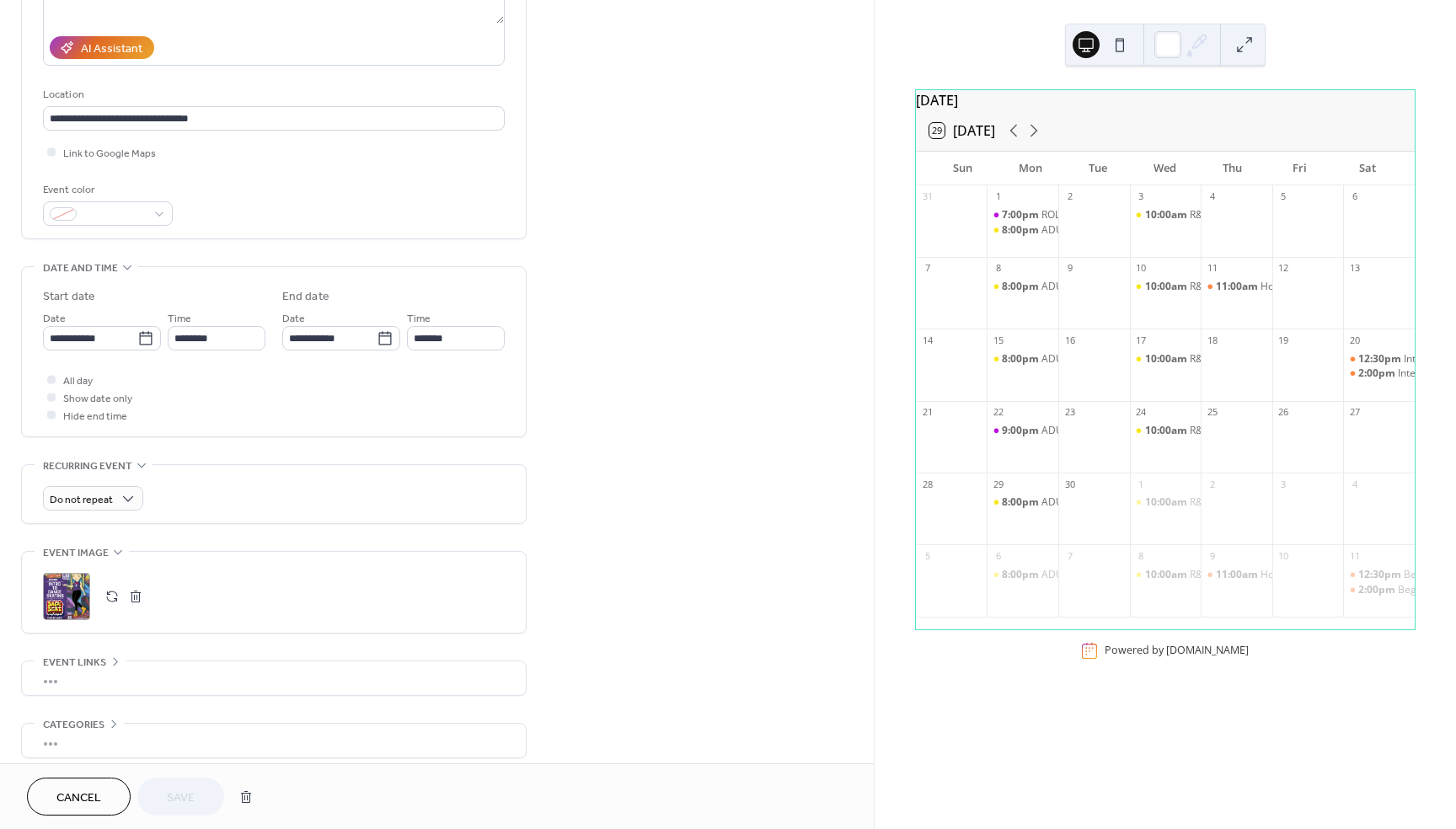scroll, scrollTop: 350, scrollLeft: 0, axis: vertical 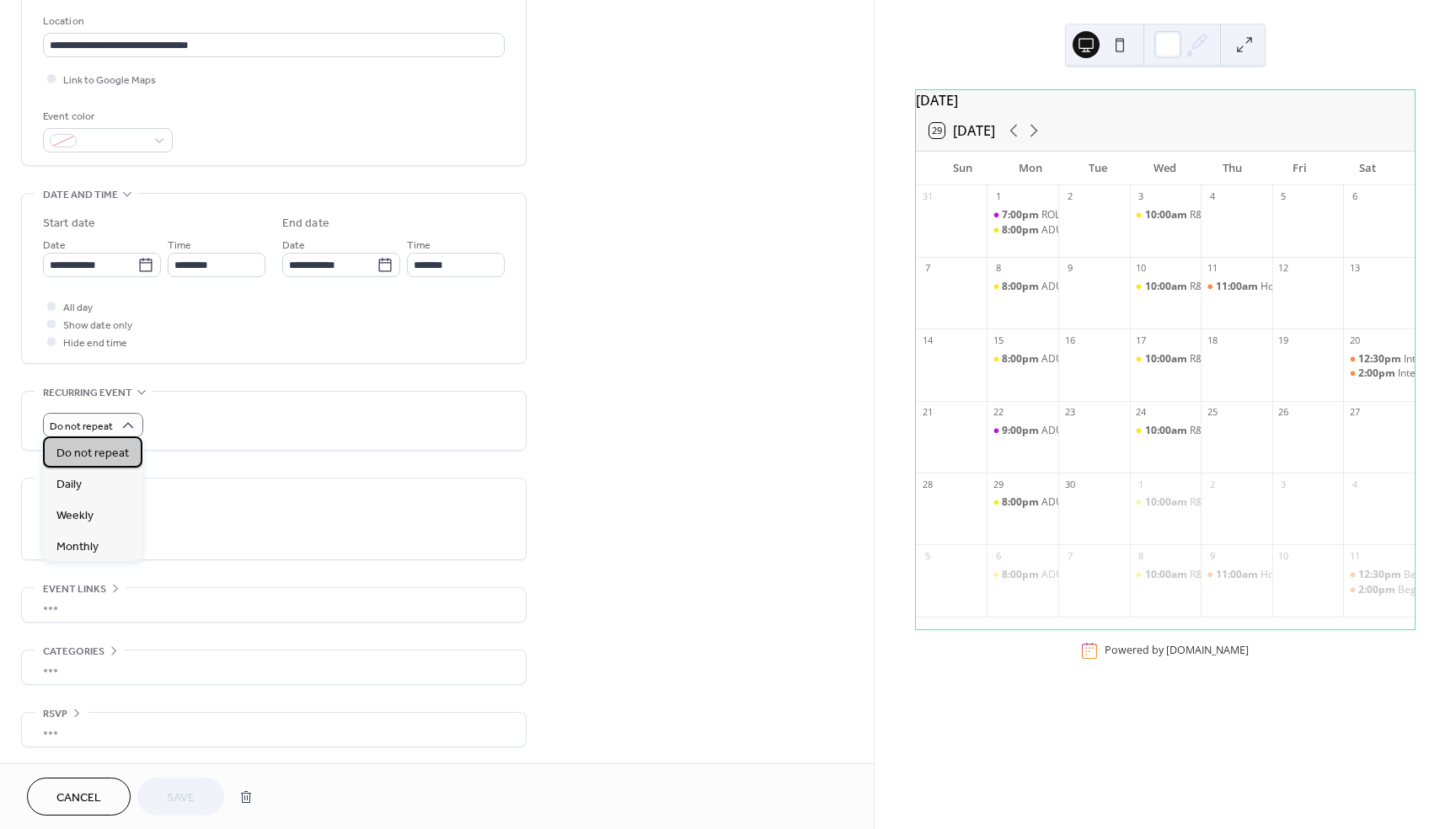 click on "Do not repeat" at bounding box center (93, 453) 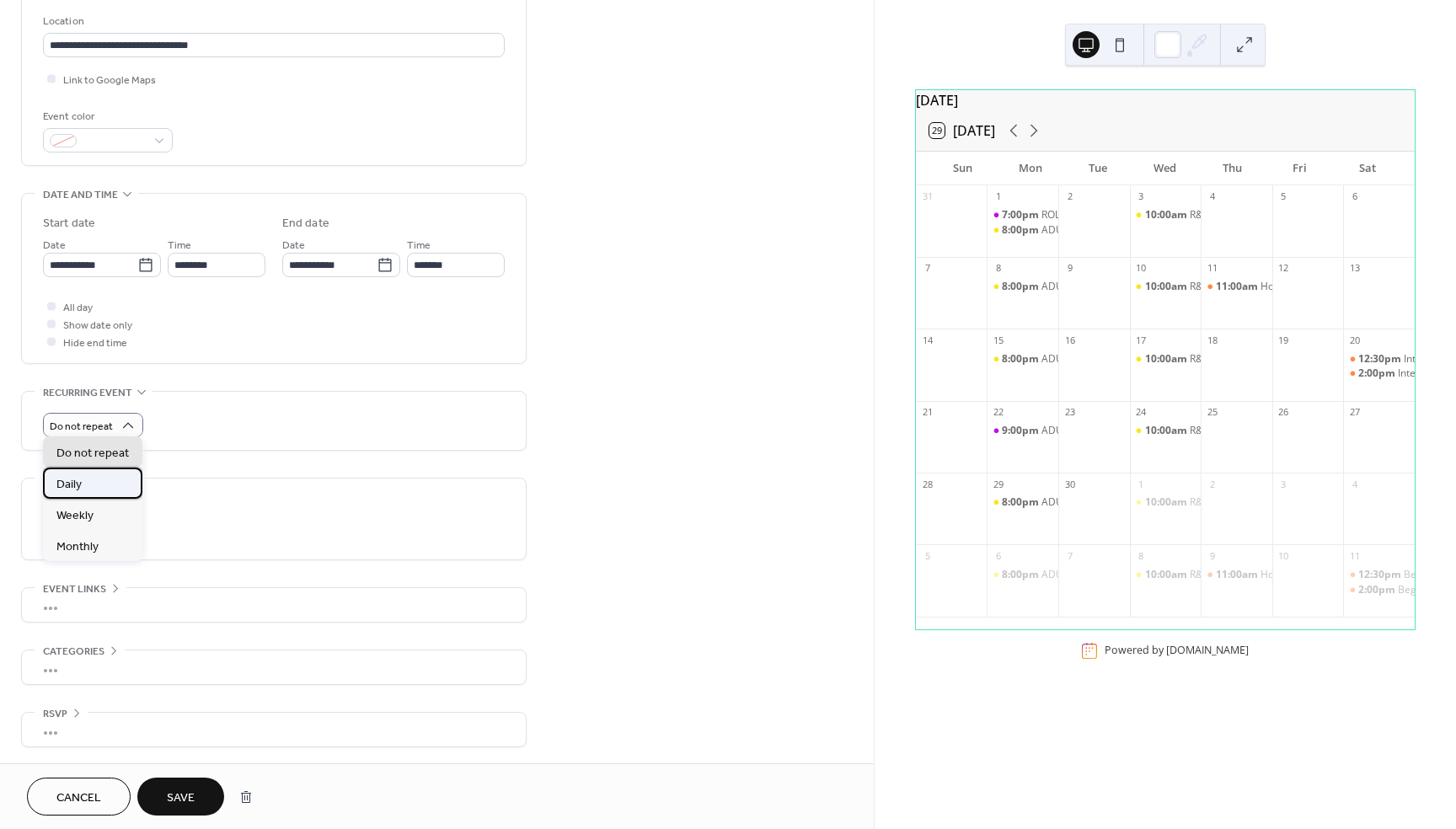 click on "Daily" at bounding box center [93, 483] 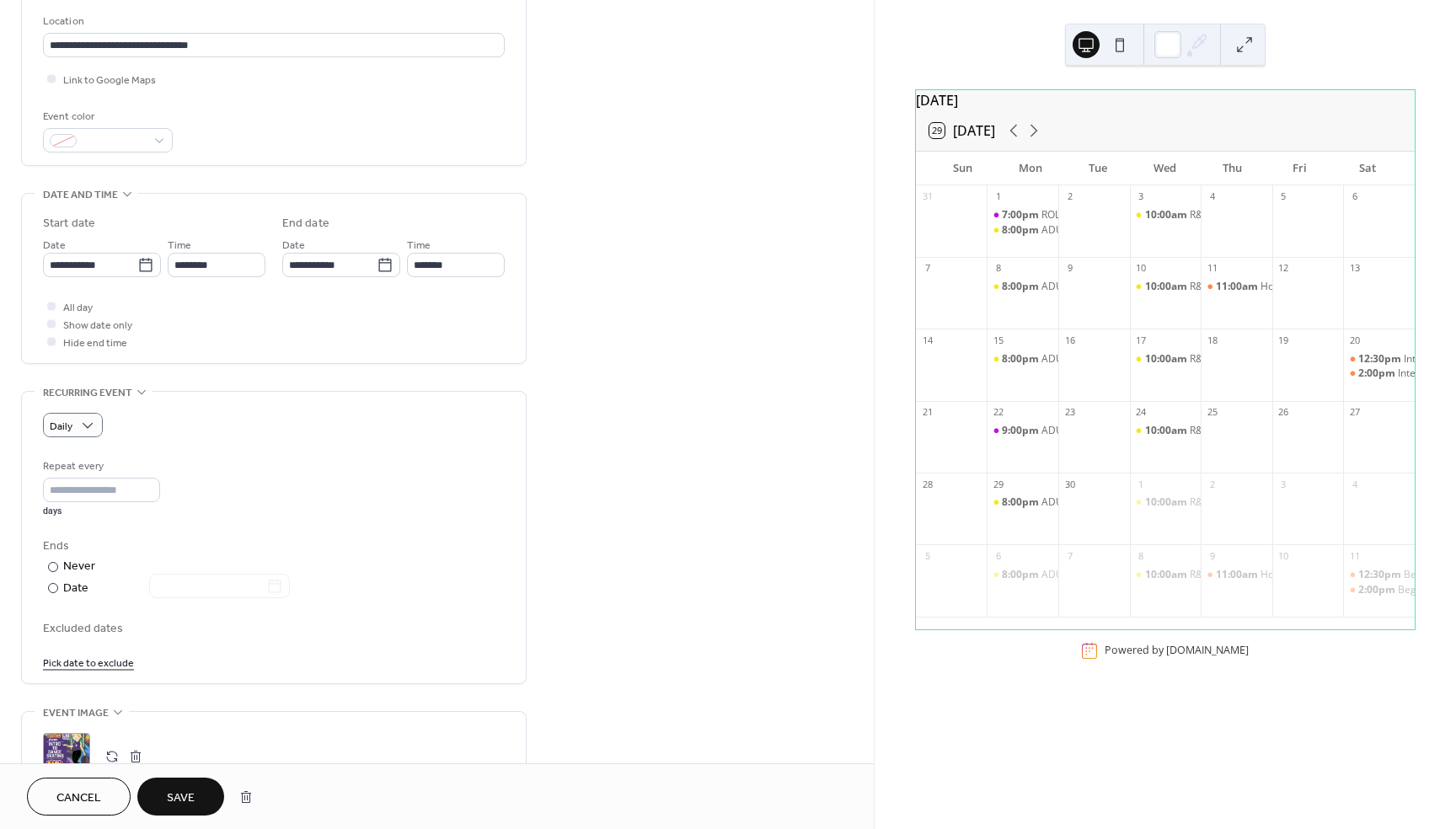 click on "Cancel" at bounding box center (78, 798) 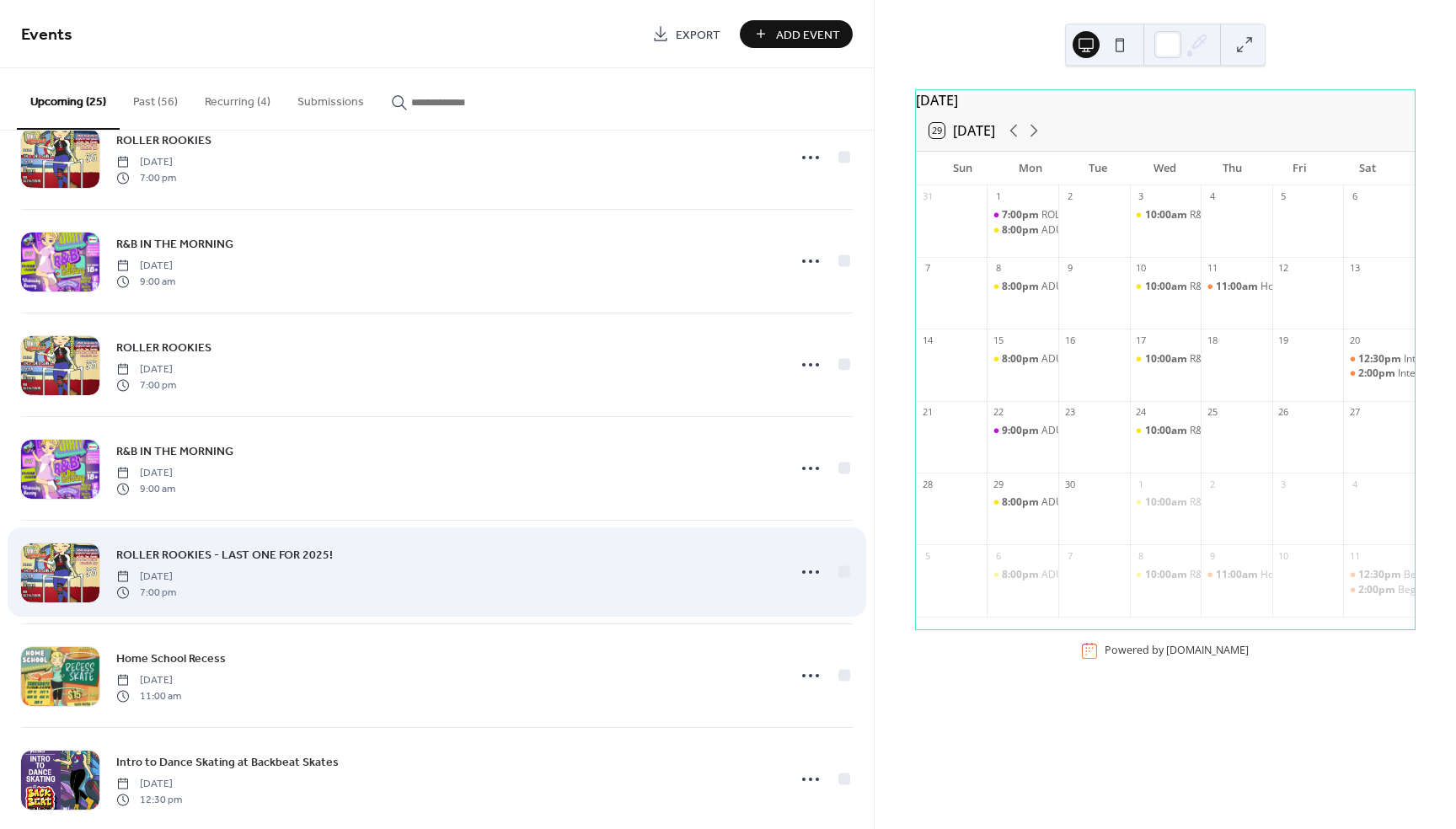 scroll, scrollTop: 988, scrollLeft: 0, axis: vertical 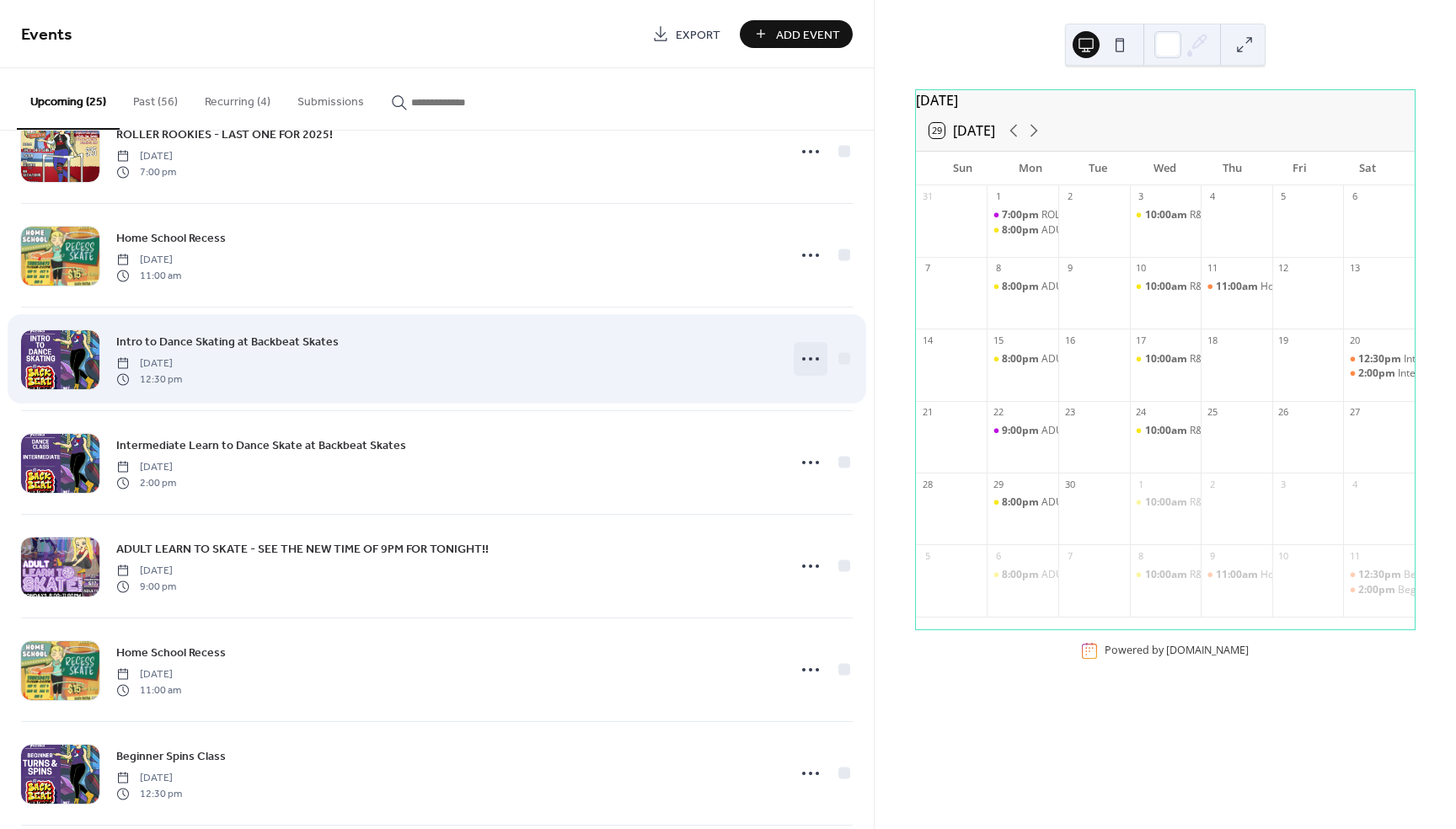 click 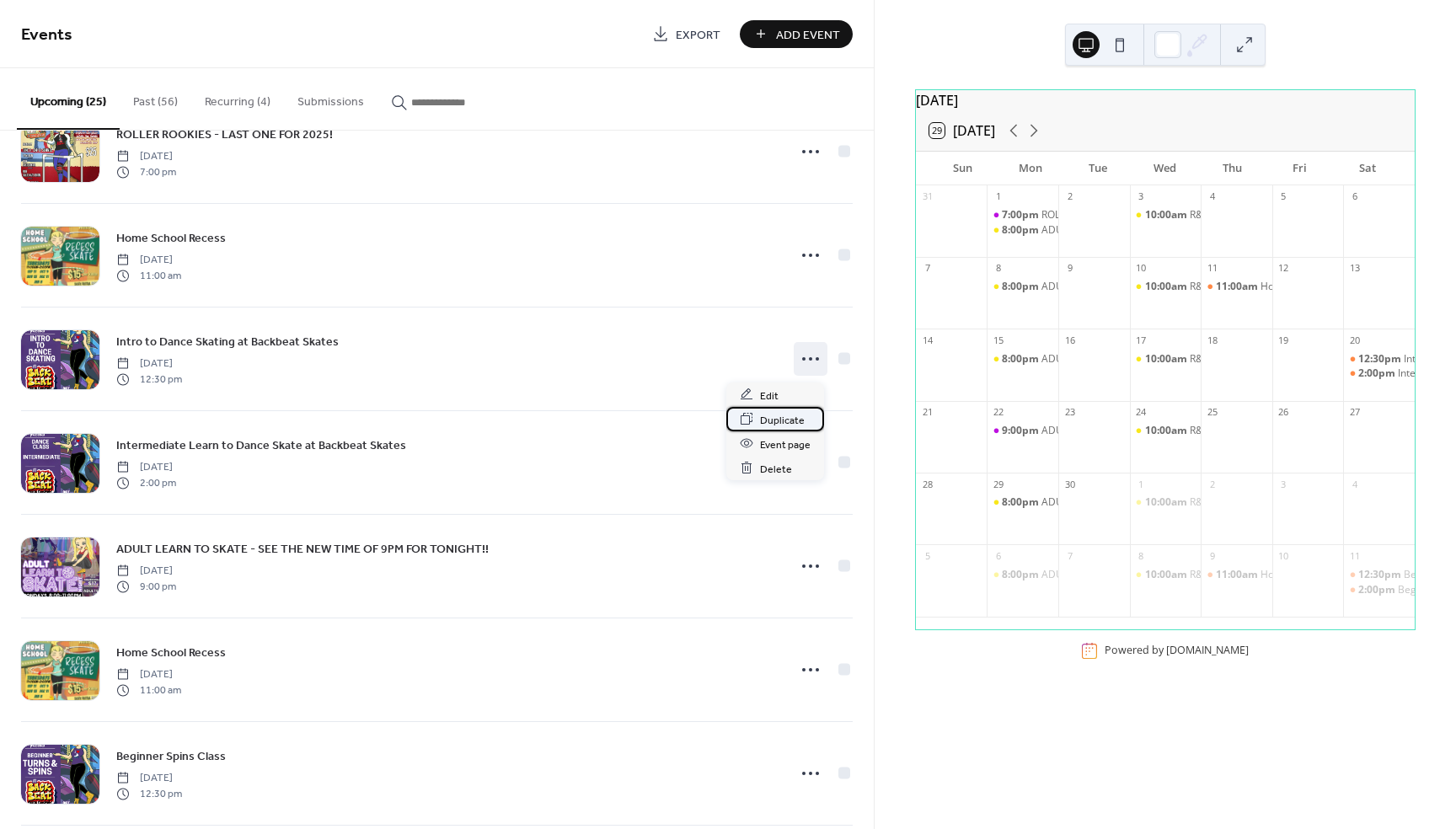 click on "Duplicate" at bounding box center [782, 420] 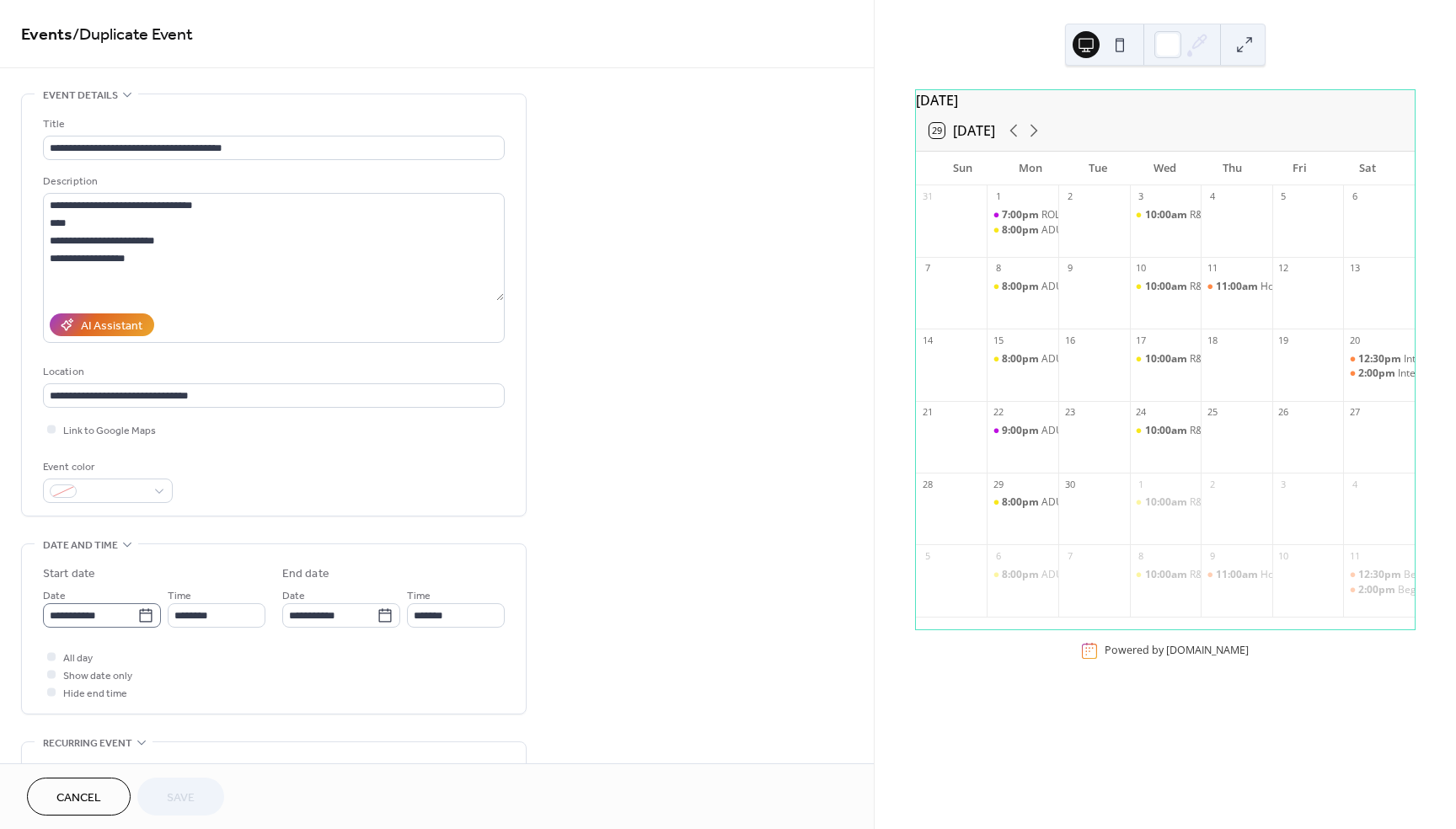 click 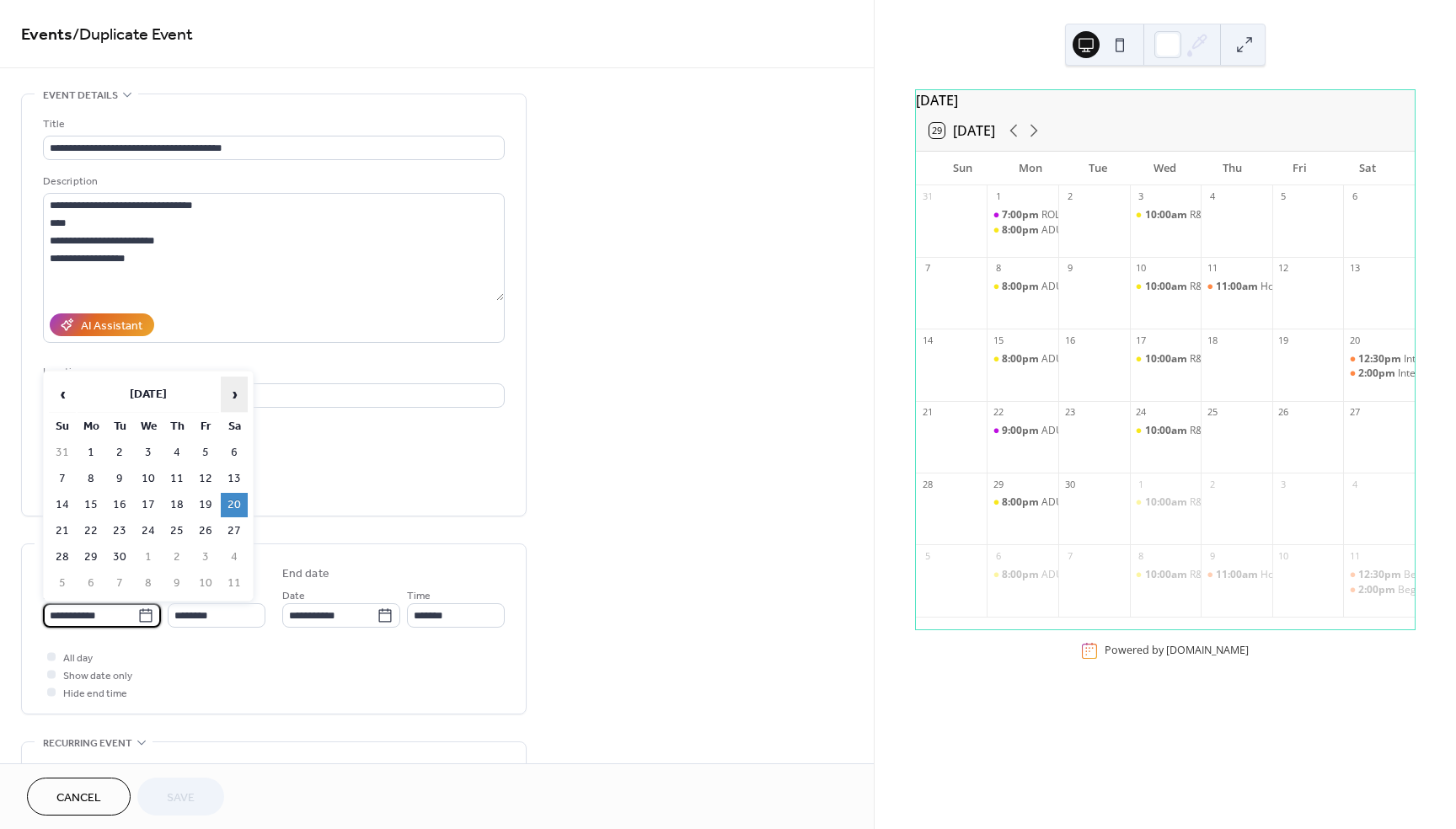 click on "›" at bounding box center [234, 394] 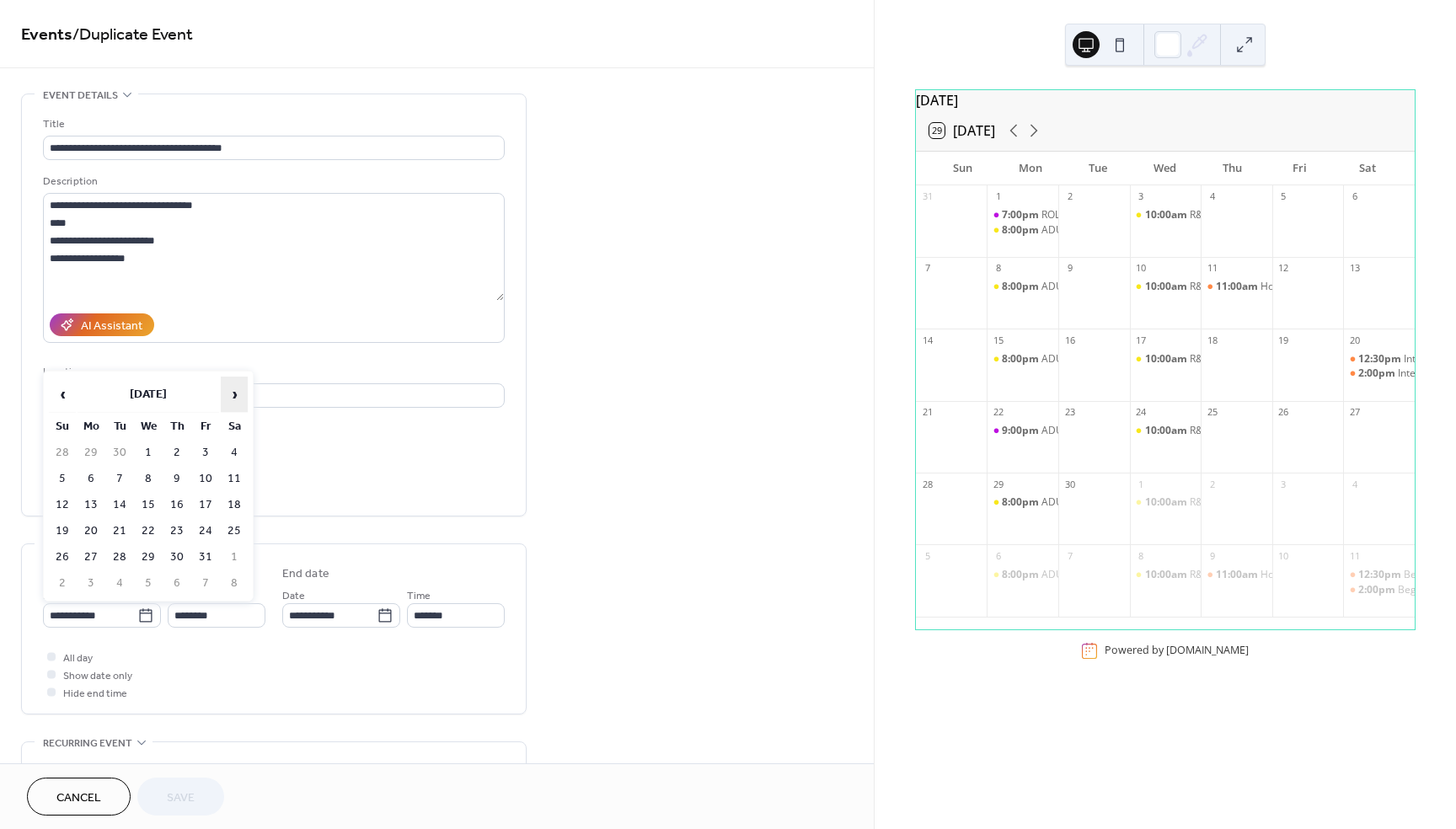 click on "›" at bounding box center (234, 394) 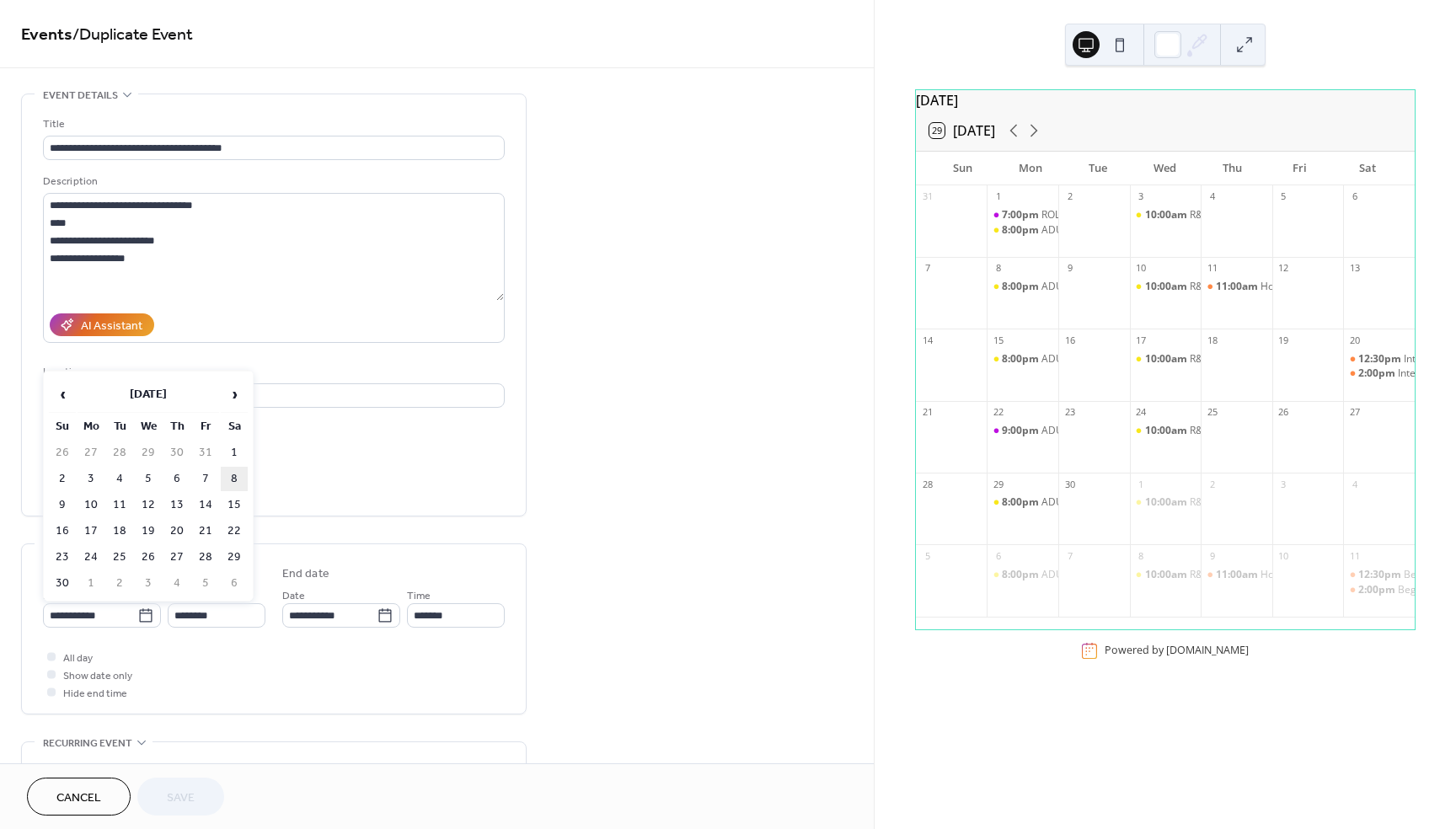click on "8" at bounding box center (234, 479) 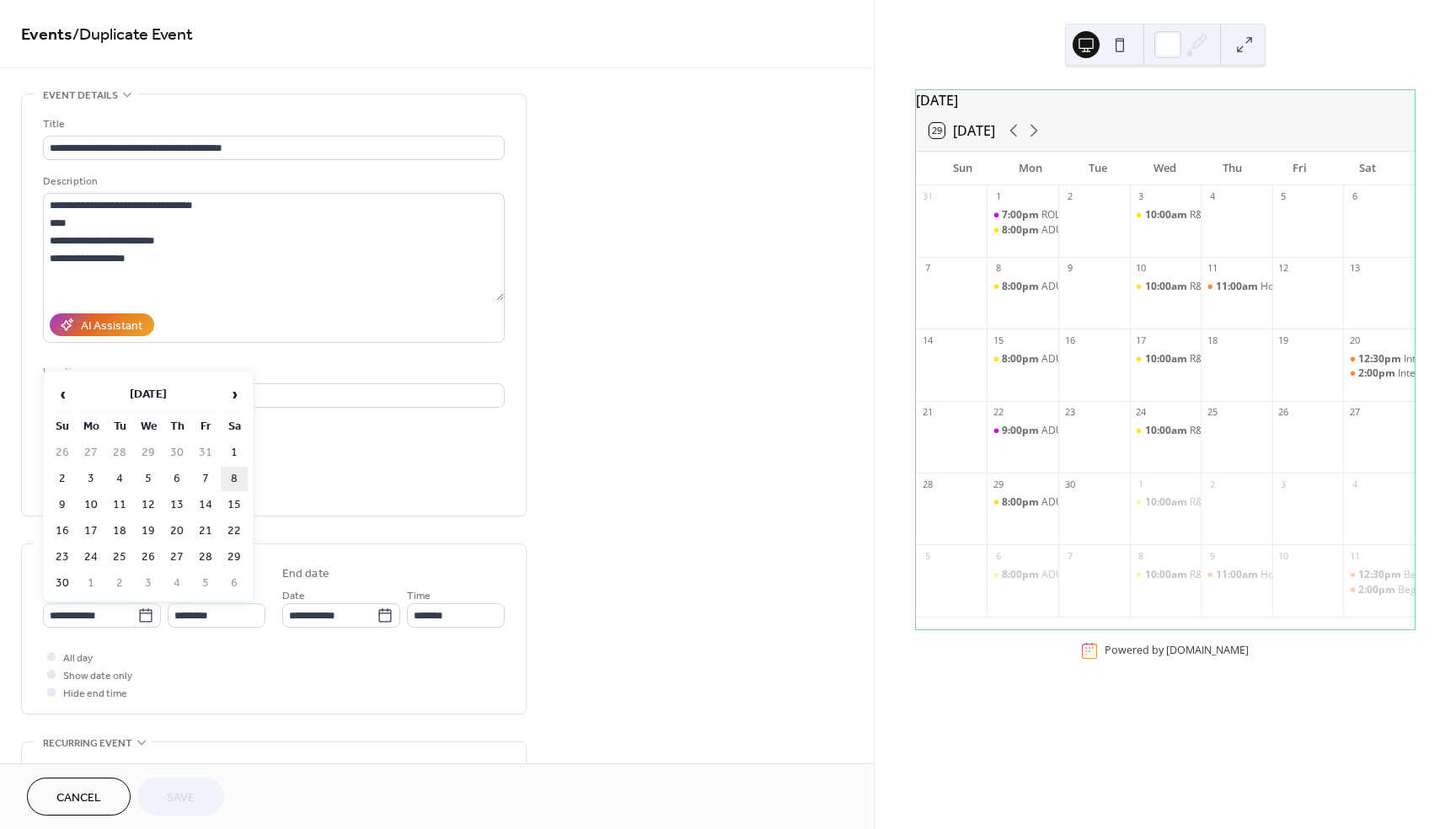 type on "**********" 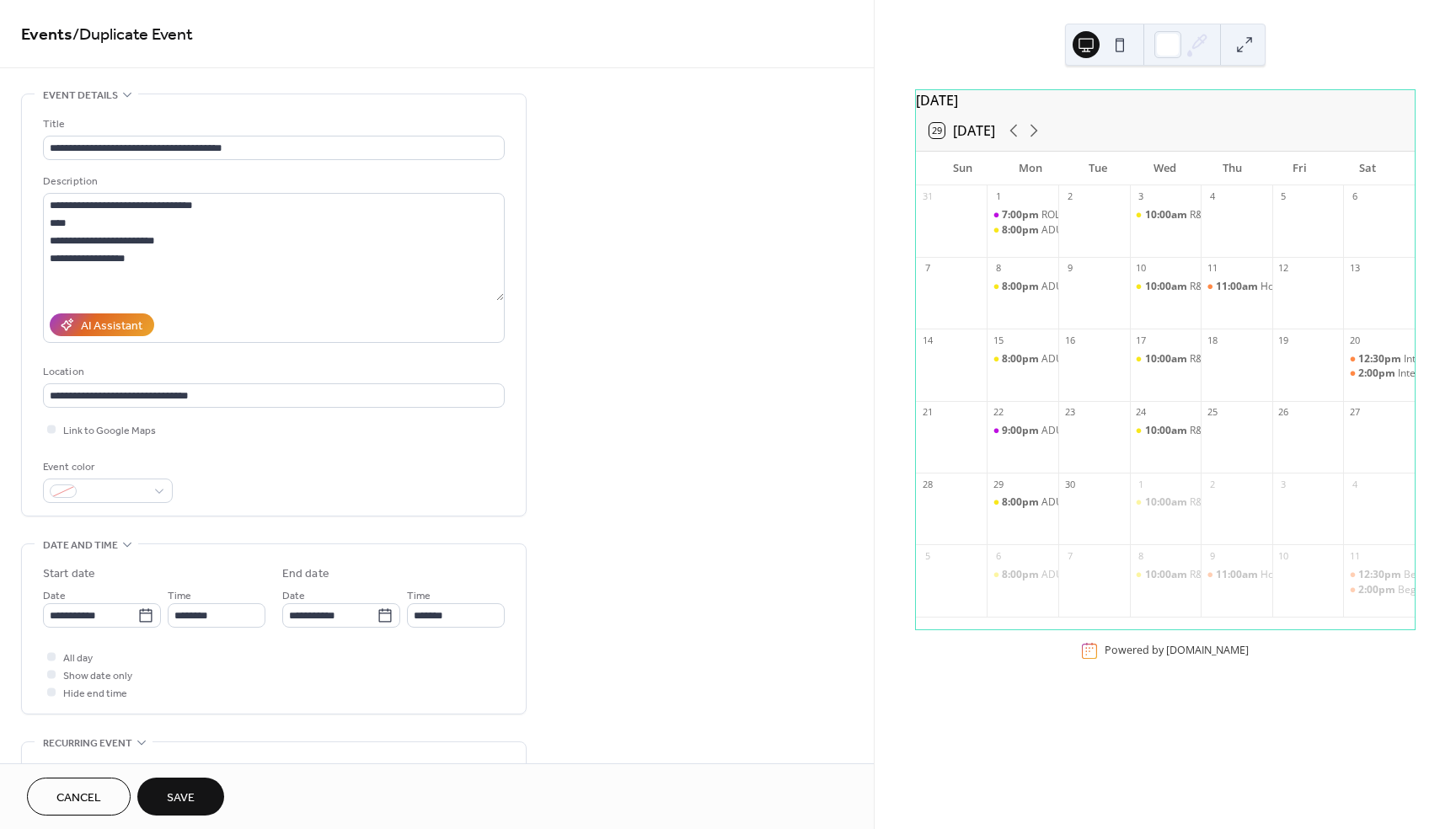 click on "Save" at bounding box center (180, 798) 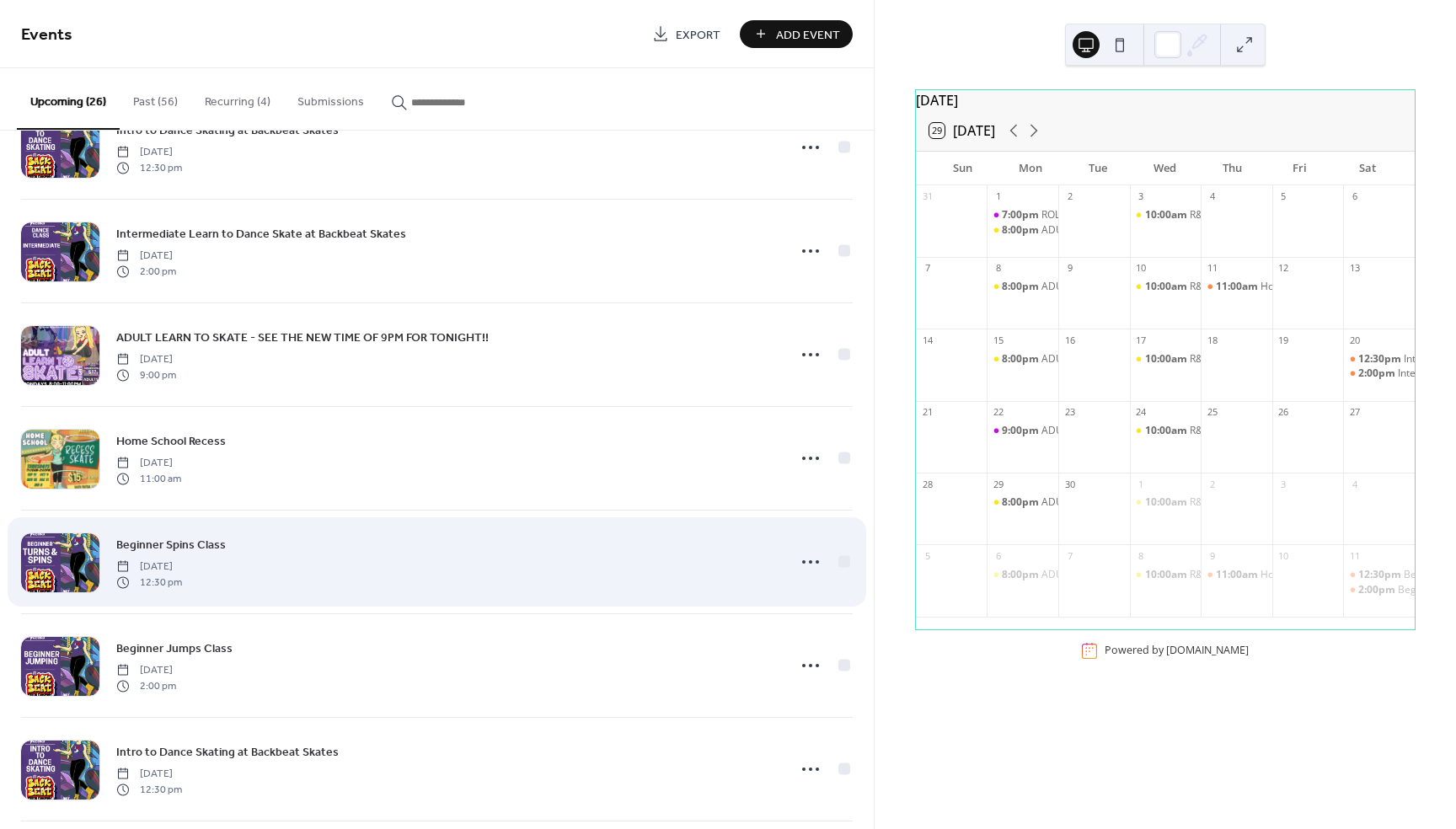 scroll, scrollTop: 1140, scrollLeft: 0, axis: vertical 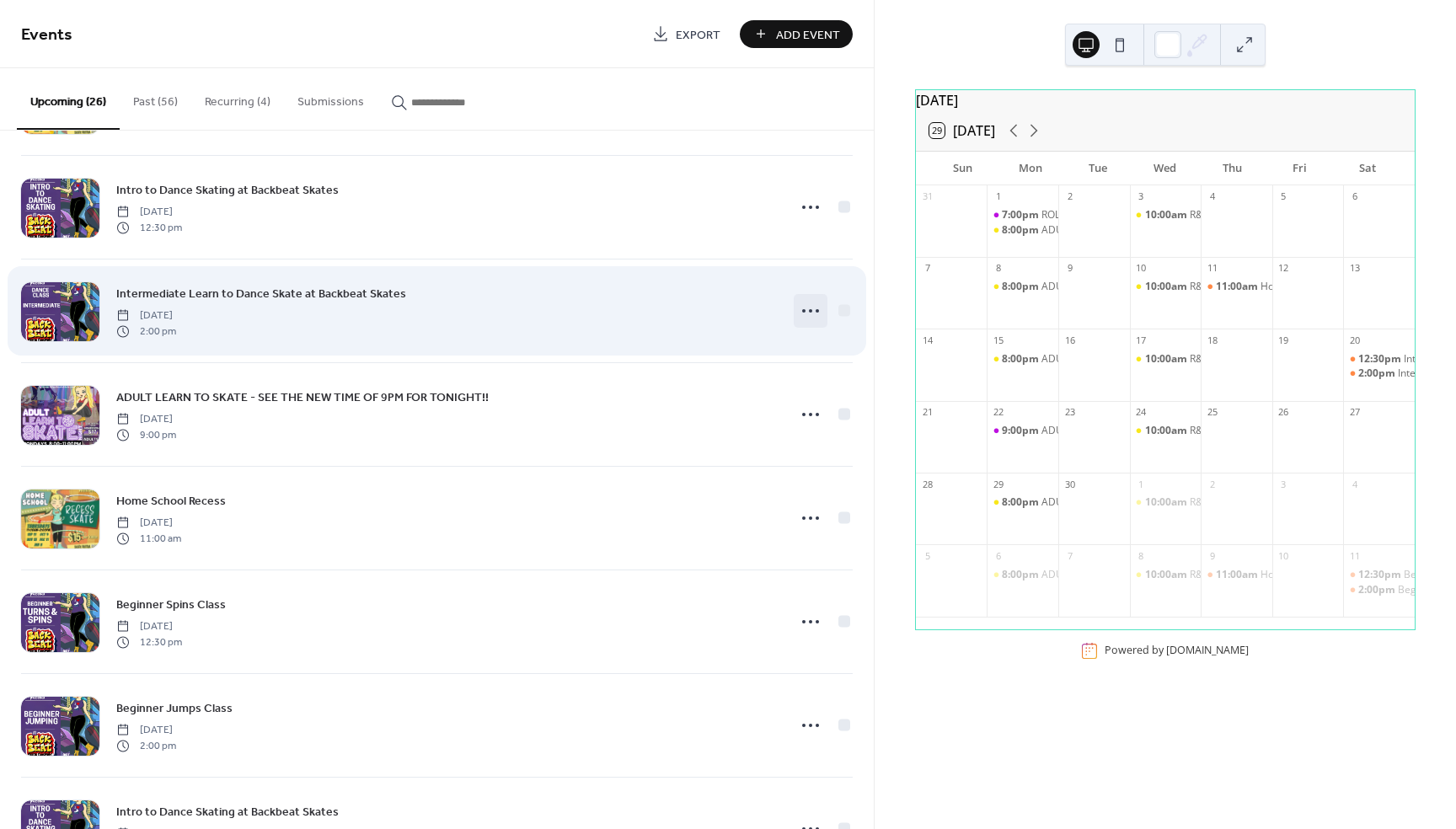 click 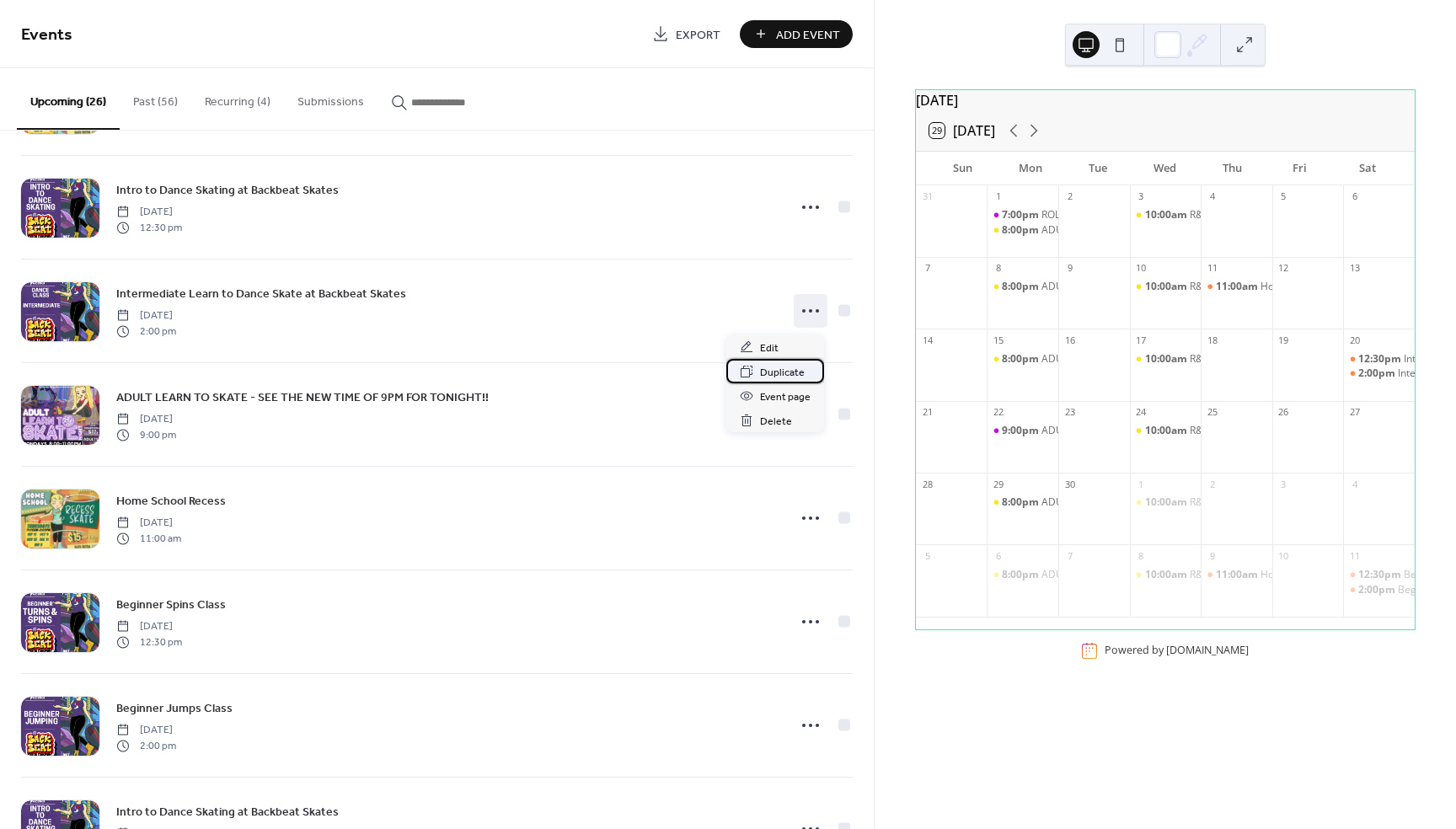 click on "Duplicate" at bounding box center (782, 372) 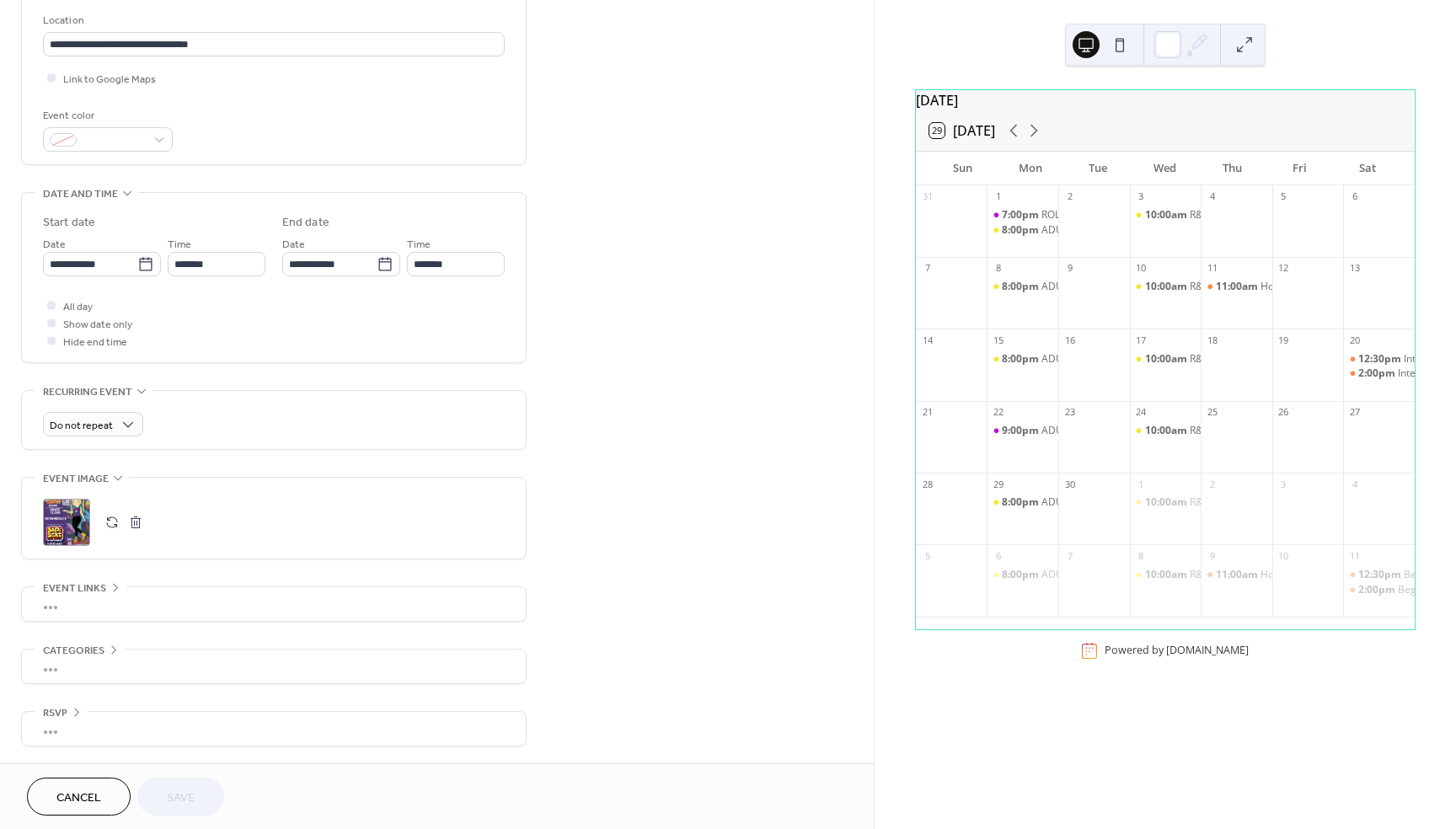 scroll, scrollTop: 350, scrollLeft: 0, axis: vertical 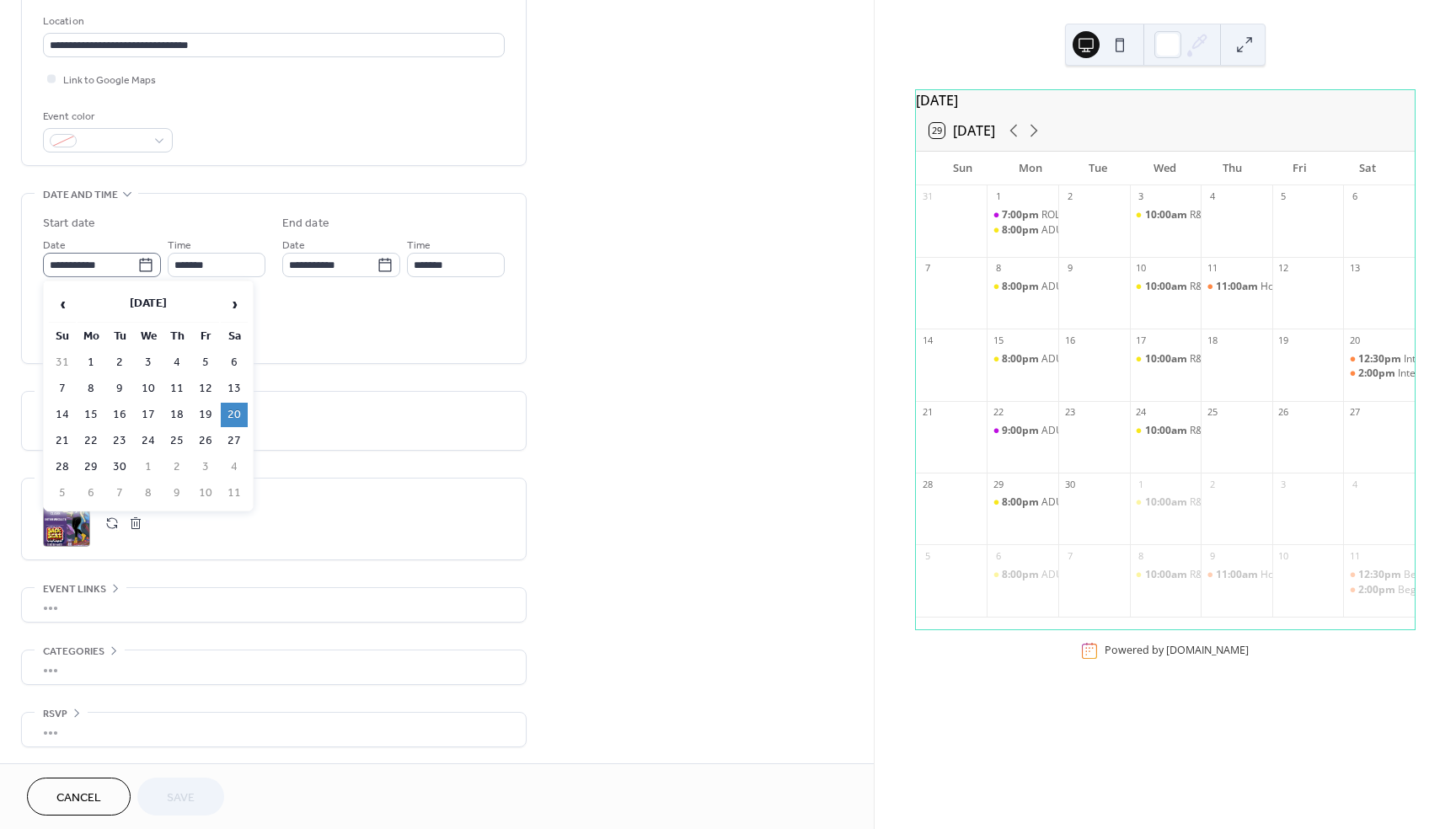 click 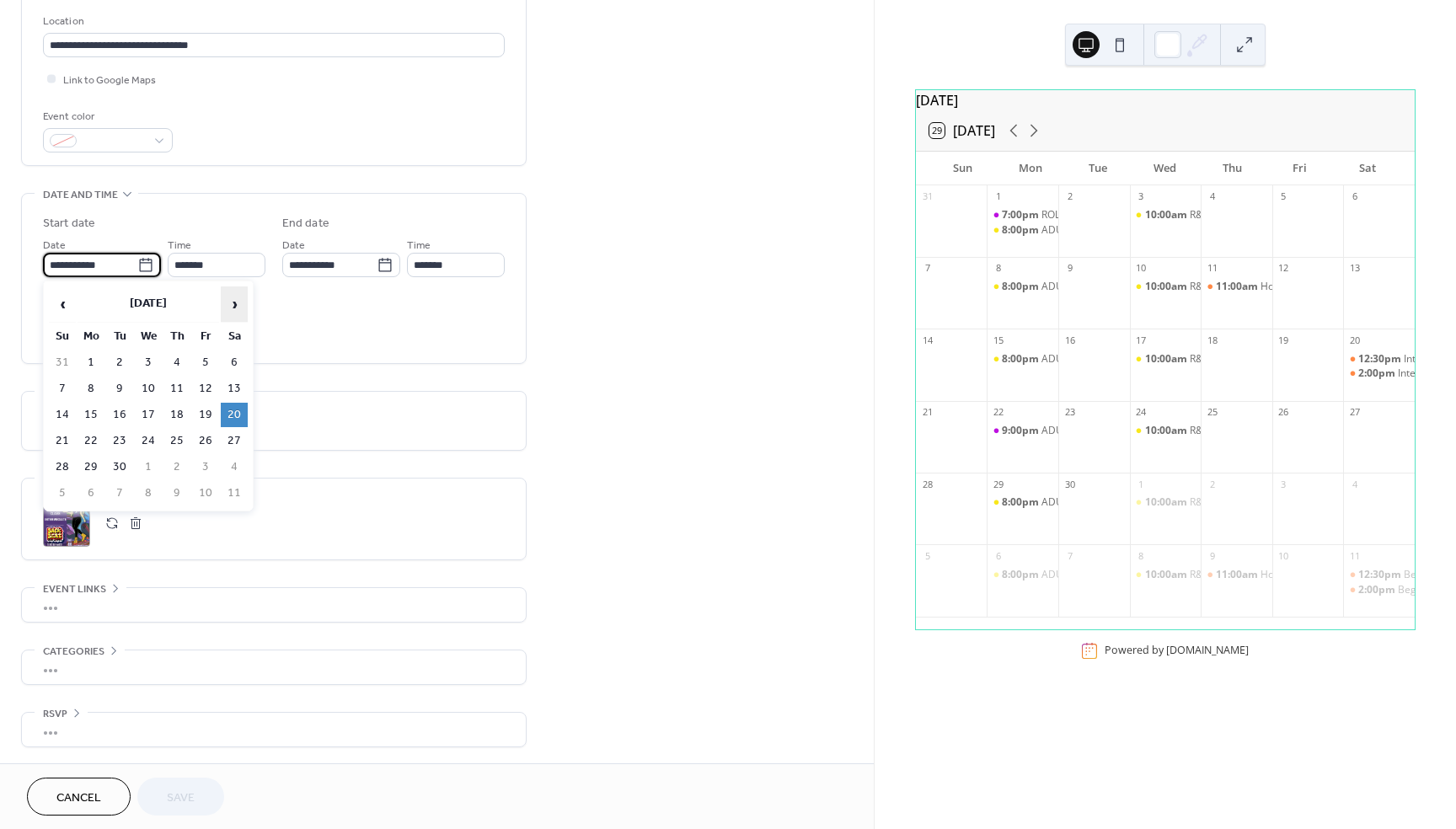 click on "›" at bounding box center (234, 304) 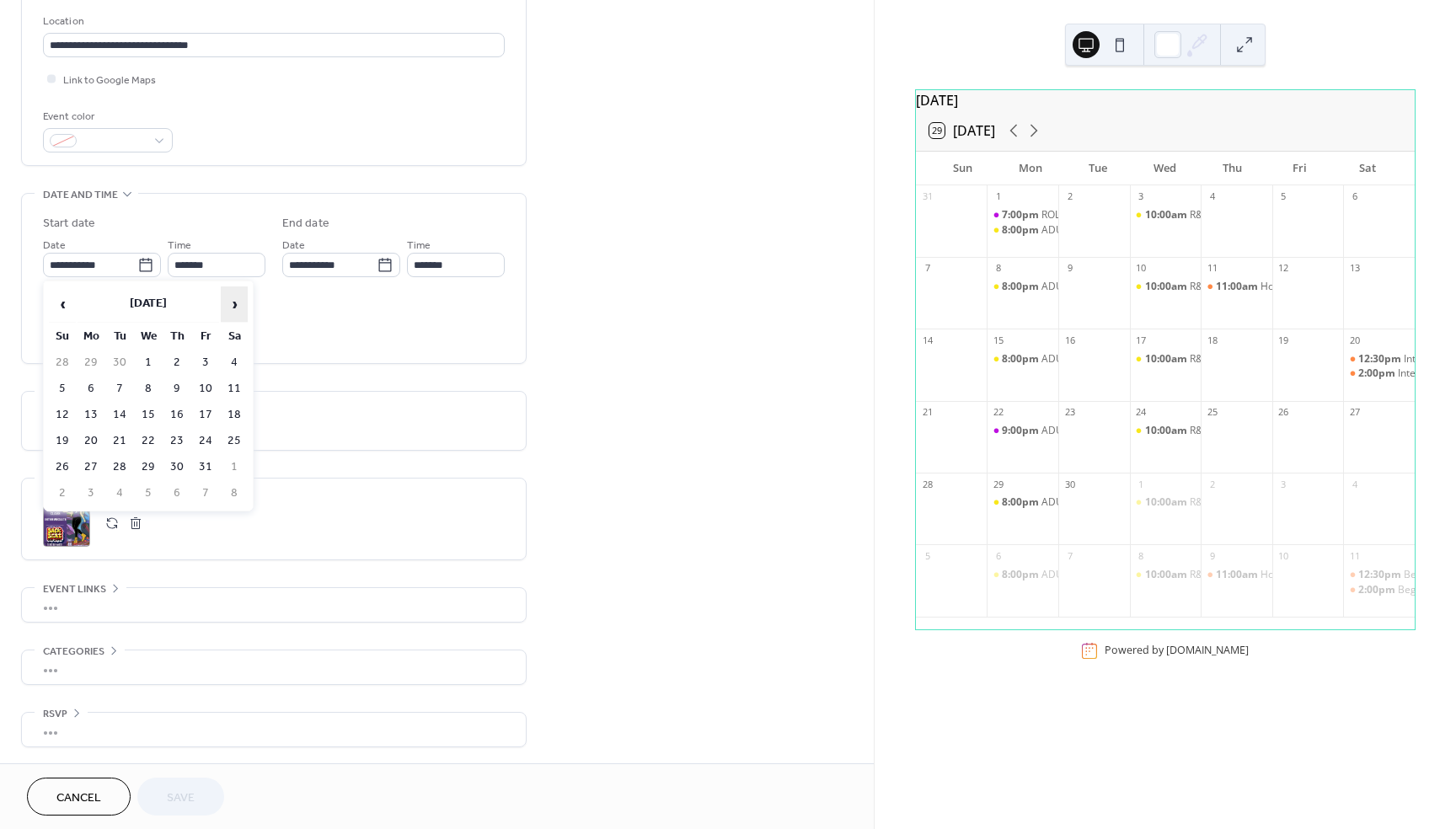click on "›" at bounding box center (234, 304) 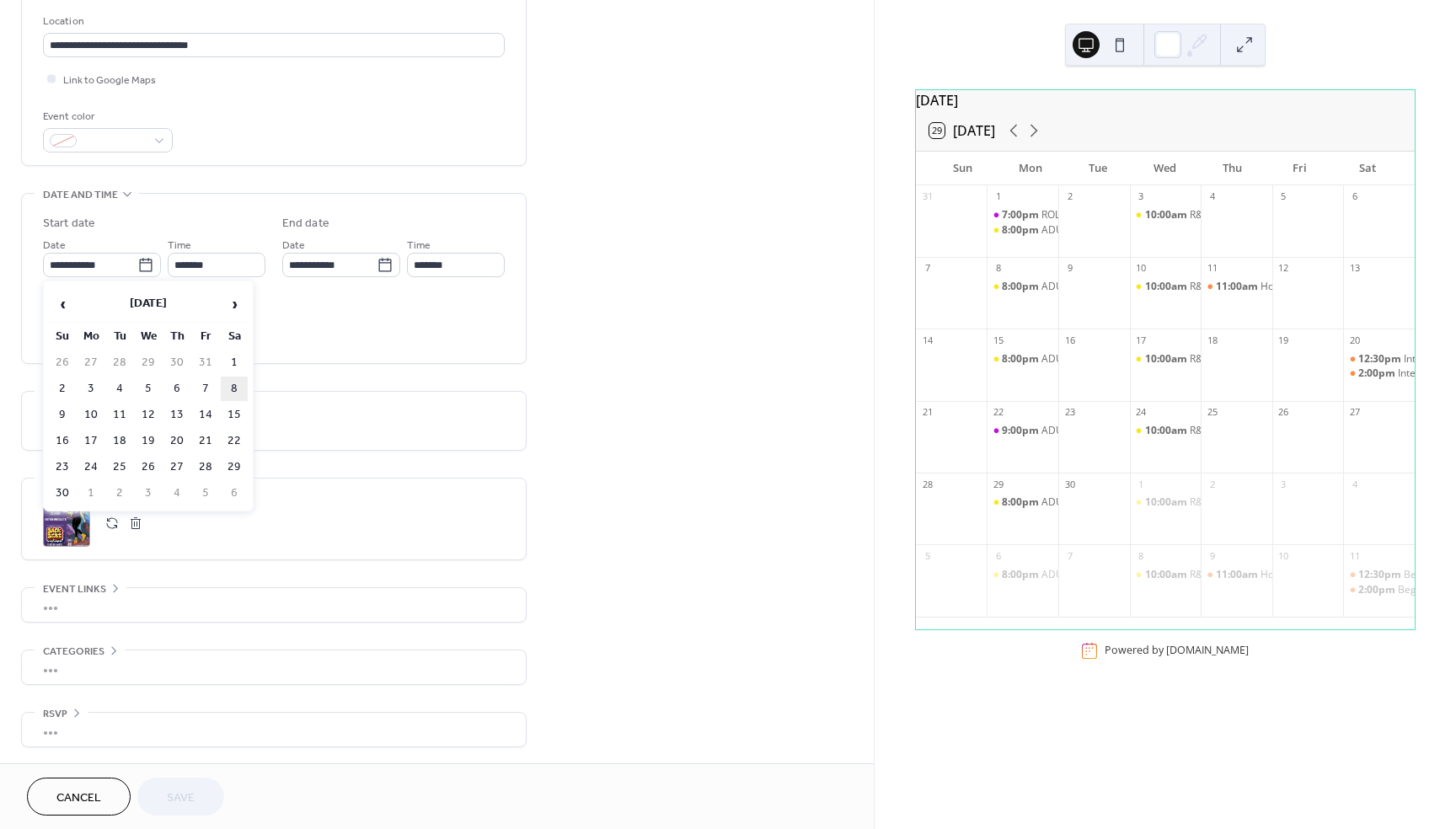 click on "8" at bounding box center (234, 388) 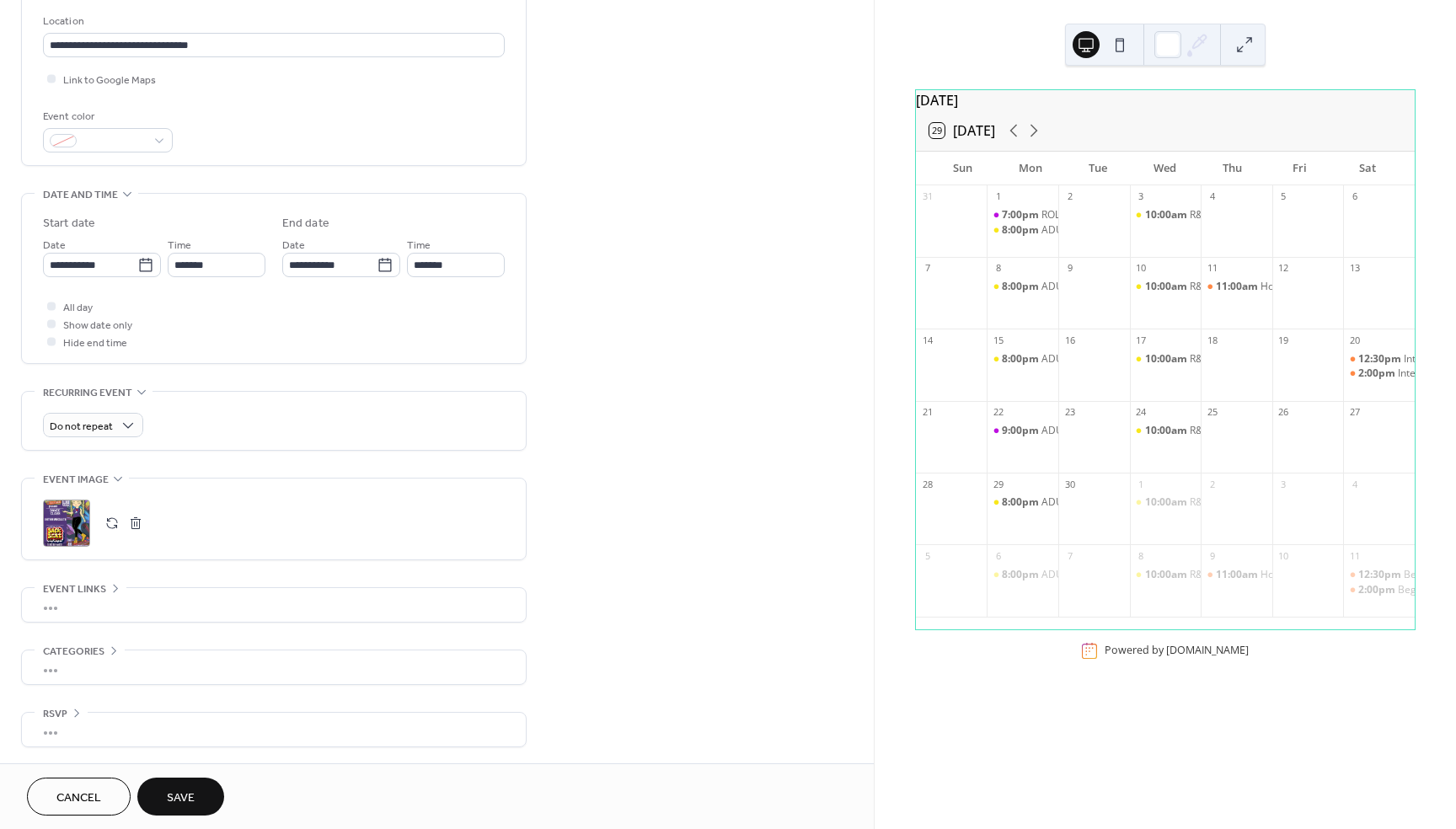 type on "**********" 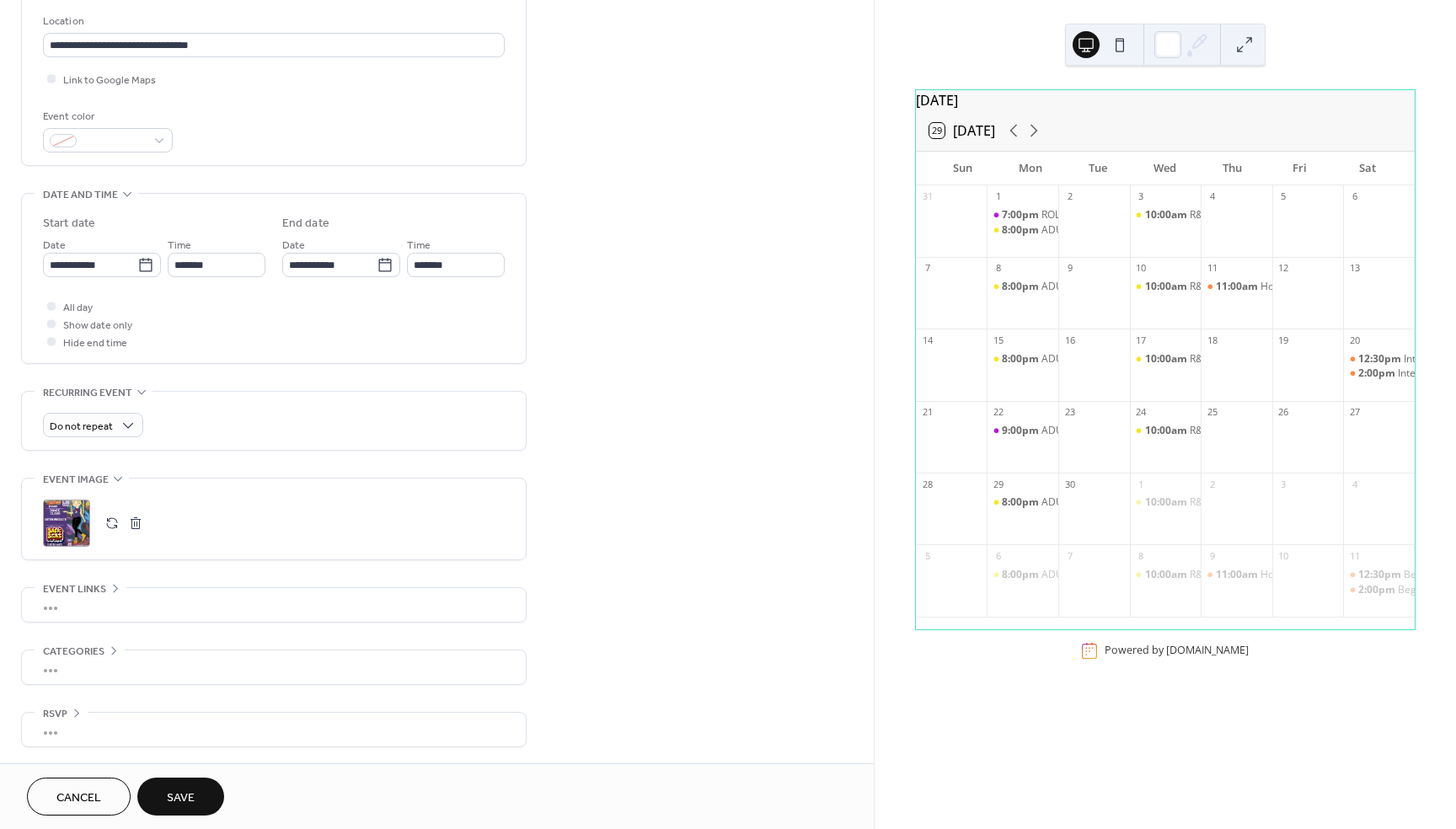 click on "Save" at bounding box center (180, 798) 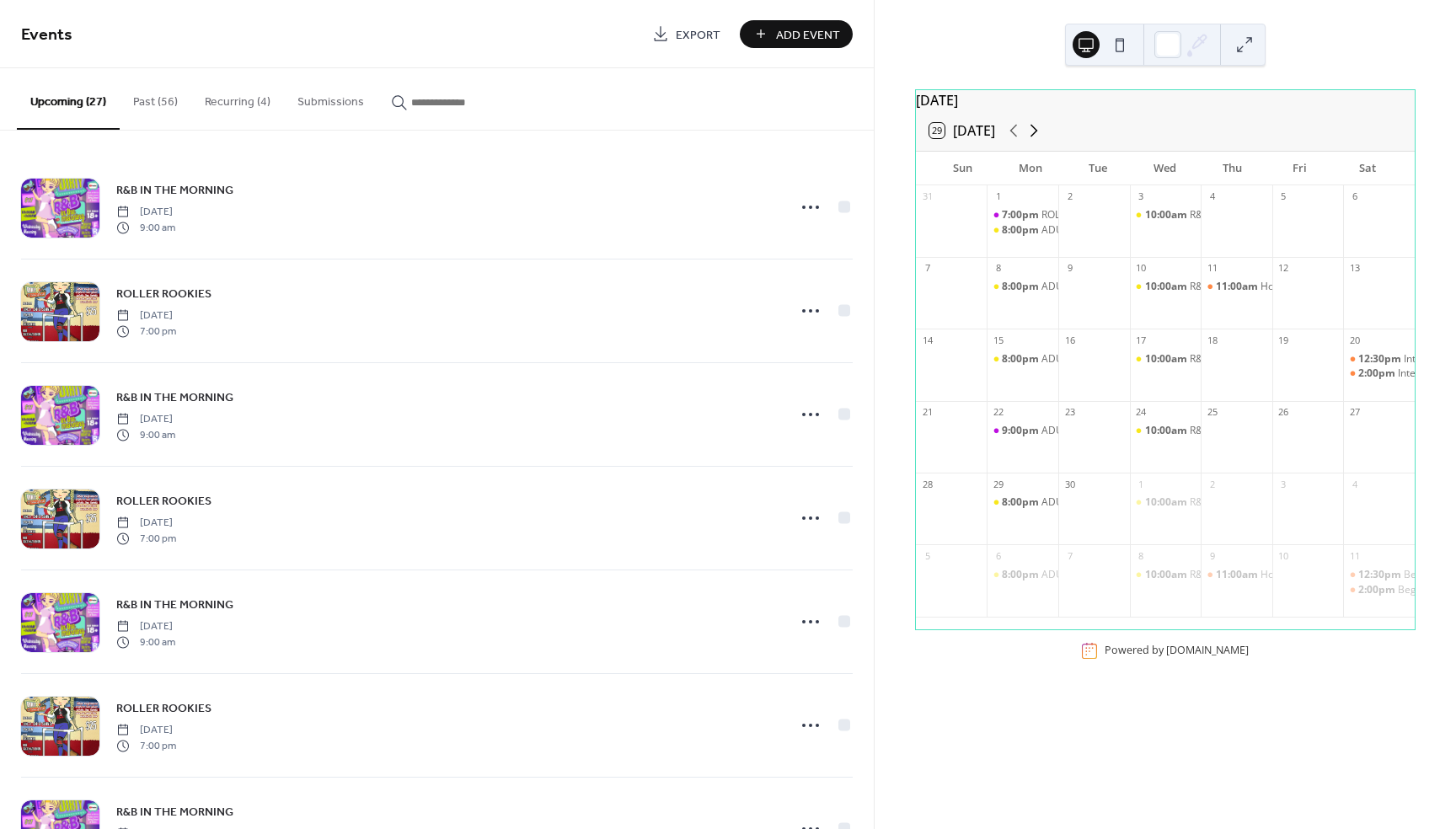 click 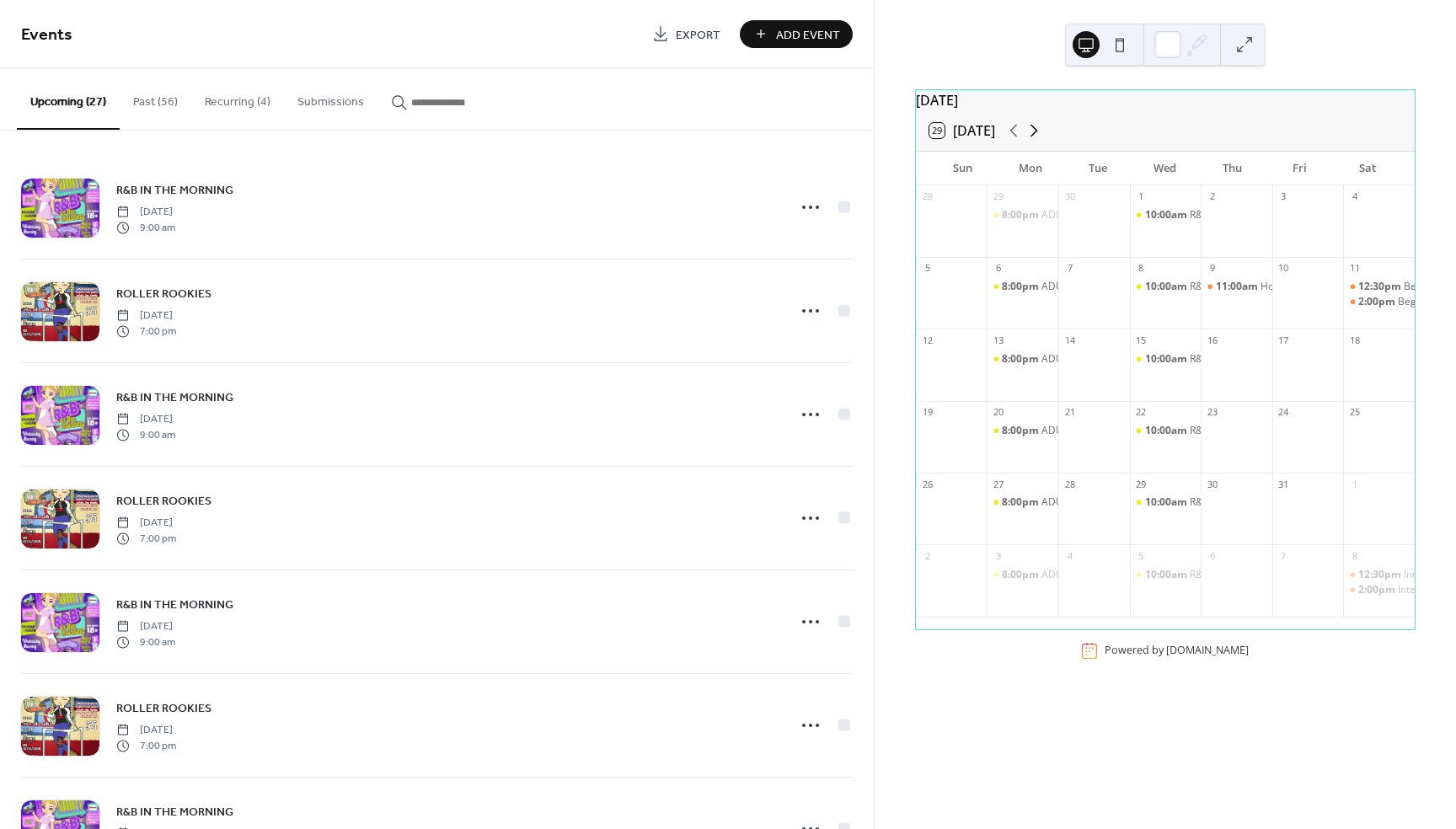 click 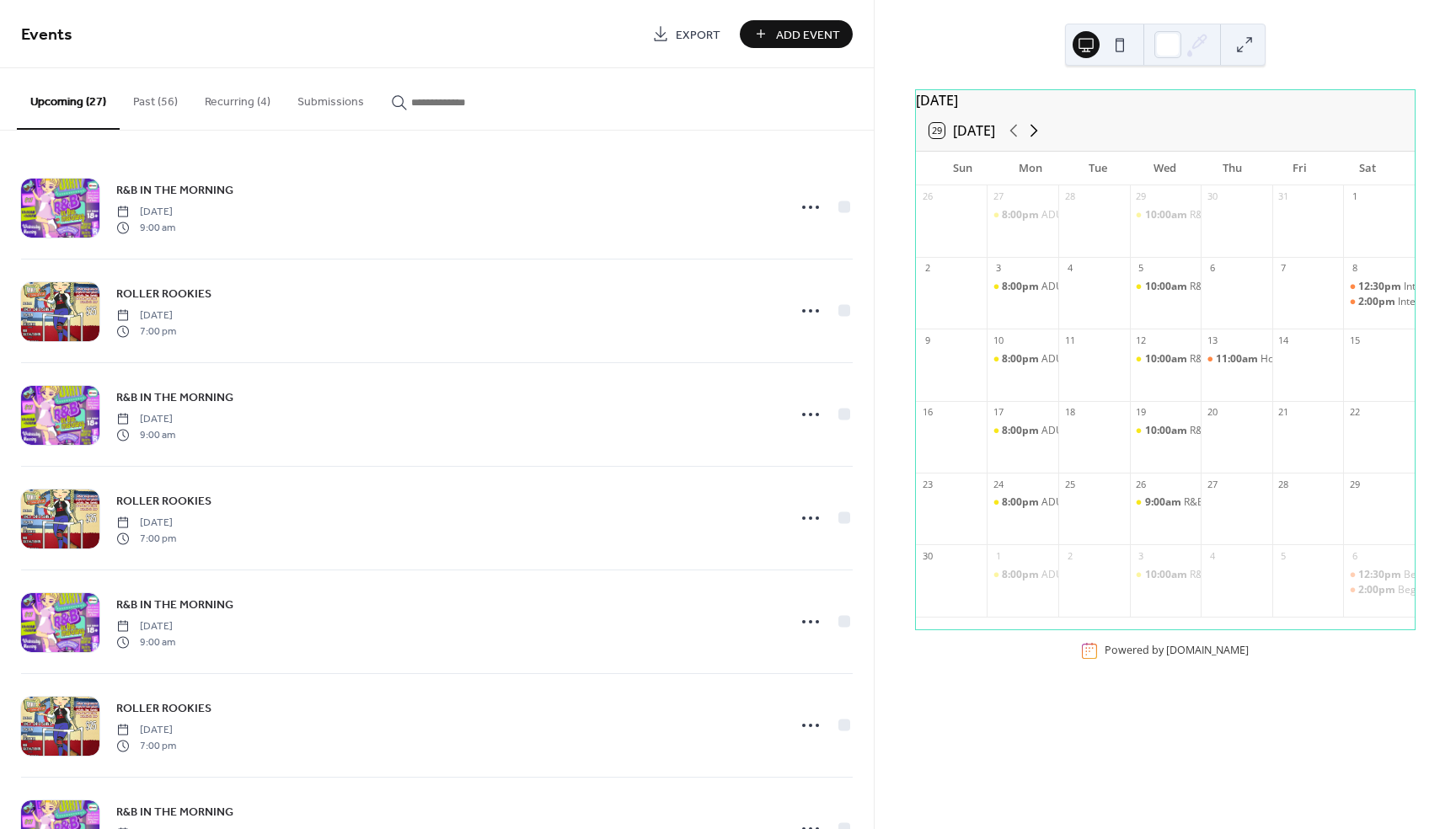 click 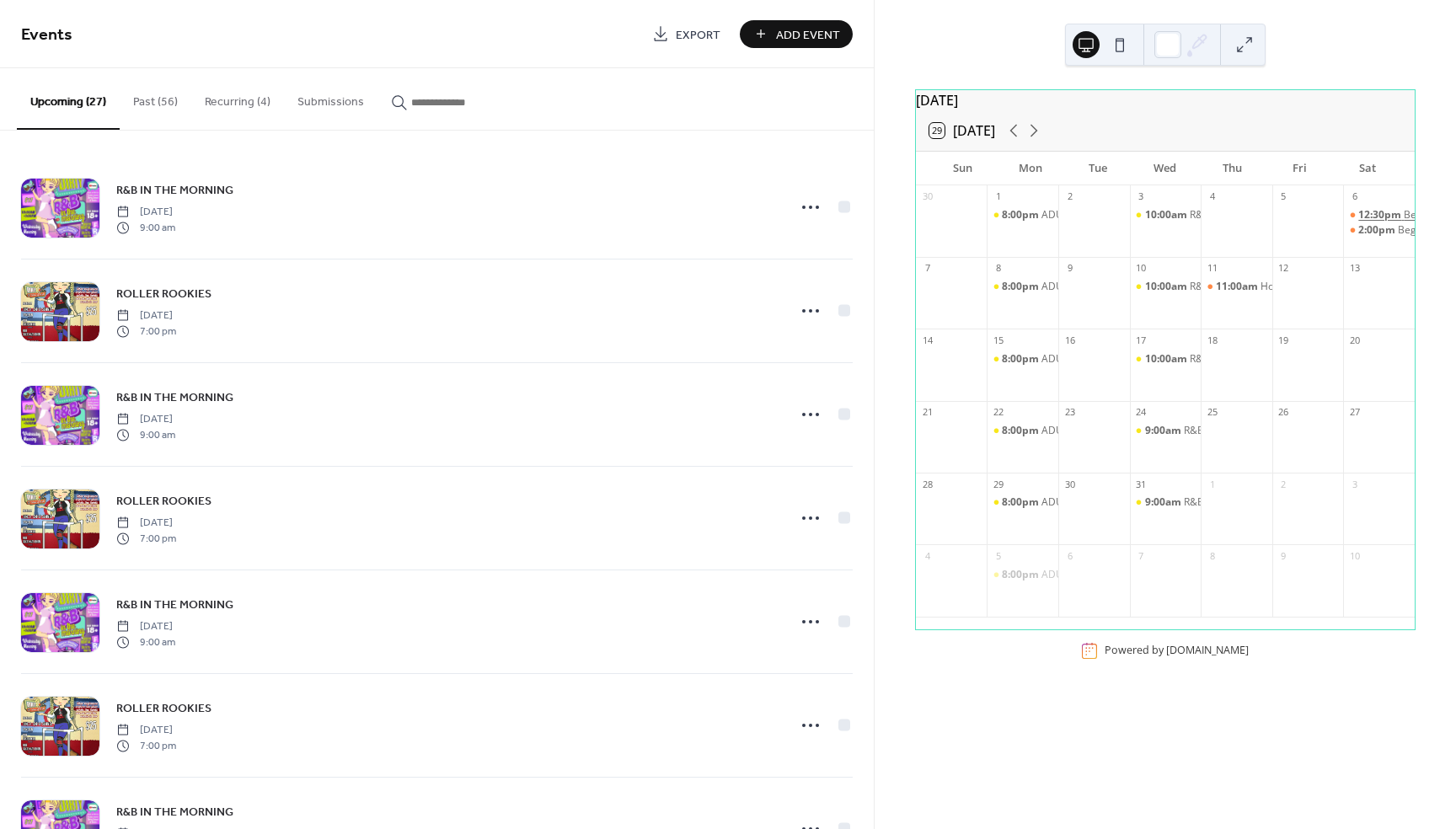 click on "12:30pm" at bounding box center [1381, 215] 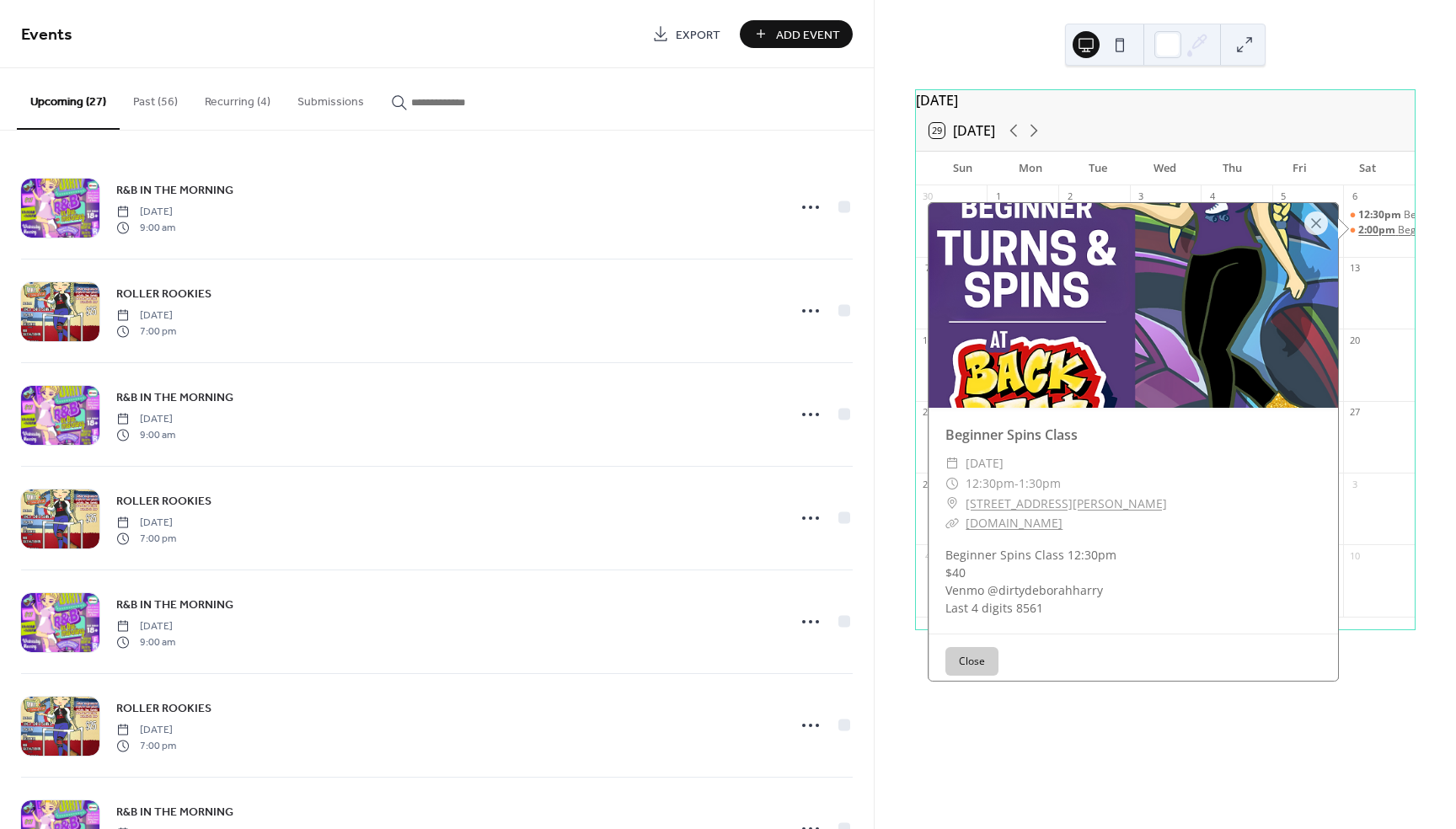 click on "2:00pm" at bounding box center [1378, 230] 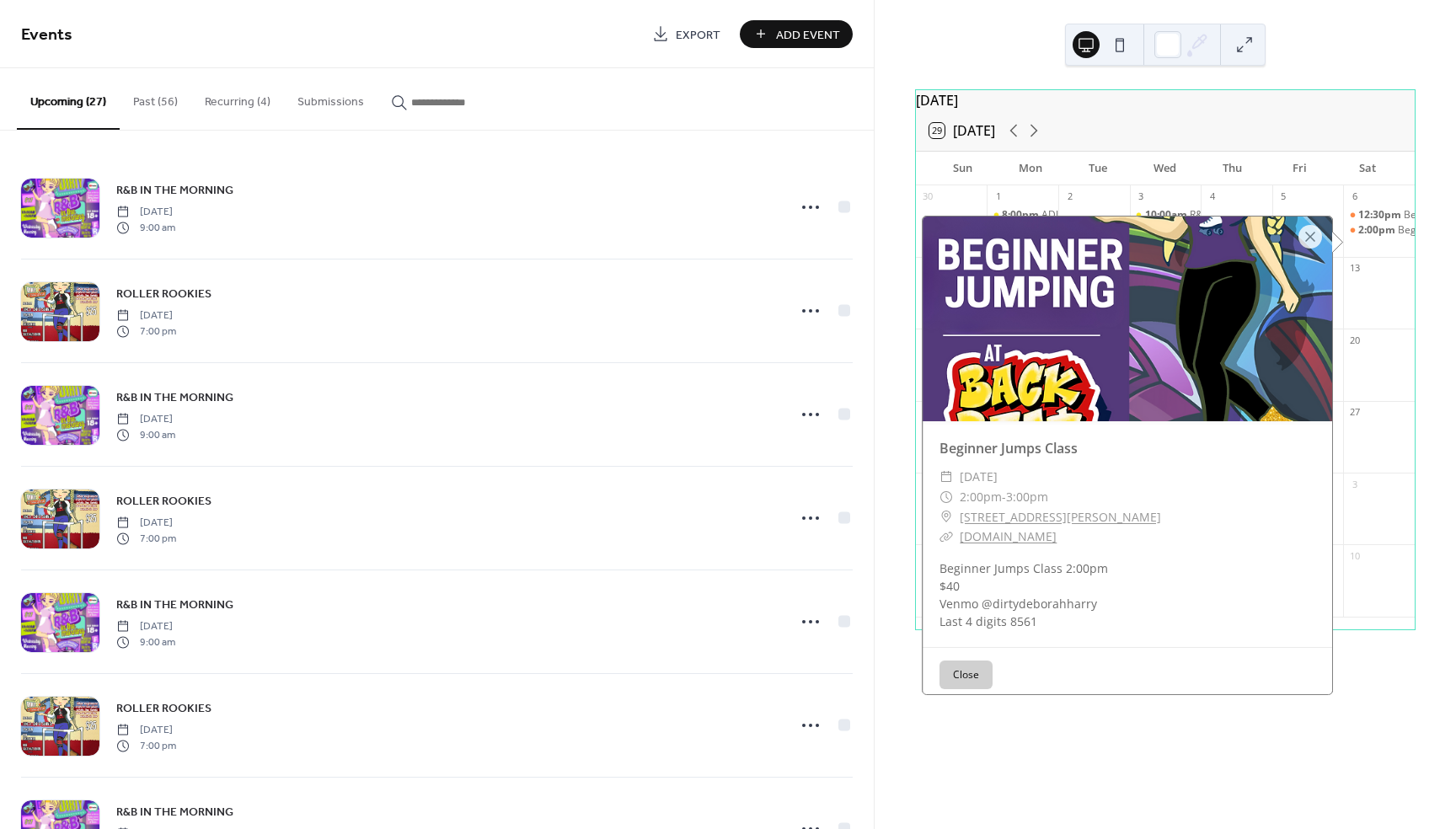 click on "[DATE] 29 [DATE] Sun Mon Tue Wed Thu Fri Sat 30 1 8:00pm ADULT LEARN TO SKATE 2 3 10:00am R&B IN THE MORNING 4 5 6 12:30pm Beginner Spins Class 2:00pm Beginner Jumps Class 7 8 8:00pm ADULT LEARN TO SKATE 9 10 10:00am R&B IN THE MORNING 11 11:00am Home School Recess 12 13 14 15 8:00pm ADULT LEARN TO SKATE 16 17 10:00am R&B IN THE MORNING 18 19 20 21 22 8:00pm ADULT LEARN TO SKATE 23 24 9:00am R&B IN THE MORNING 25 26 27 28 29 8:00pm ADULT LEARN TO SKATE 30 31 9:00am R&B IN THE MORNING 1 2 3 4 5 8:00pm ADULT LEARN TO SKATE 6 7 8 9 10 Powered by   [DOMAIN_NAME] Beginner Jumps Class ​ [DATE] ​ 2:00pm - 3:00pm ​ [STREET_ADDRESS][PERSON_NAME] ​ [DOMAIN_NAME] Beginner Jumps Class 2:00pm $40  Venmo @dirtydeborahharry  Last 4 digits 8561 Close" at bounding box center [1165, 414] 